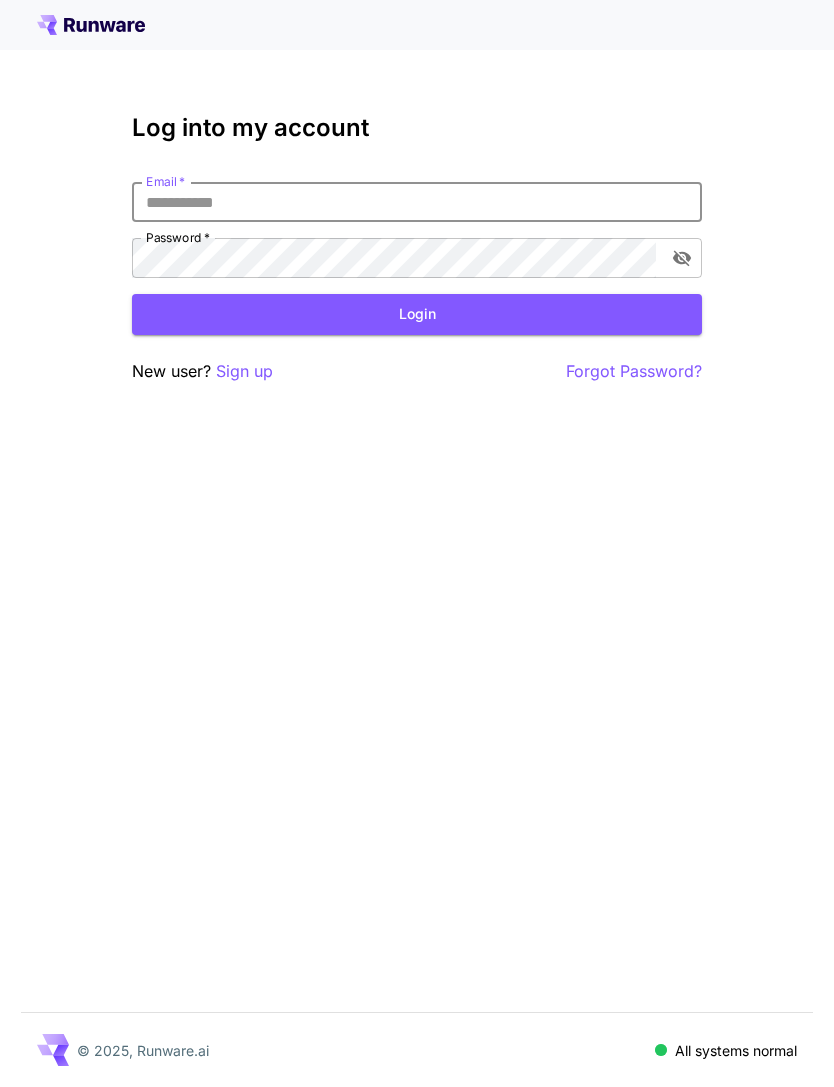 scroll, scrollTop: 0, scrollLeft: 0, axis: both 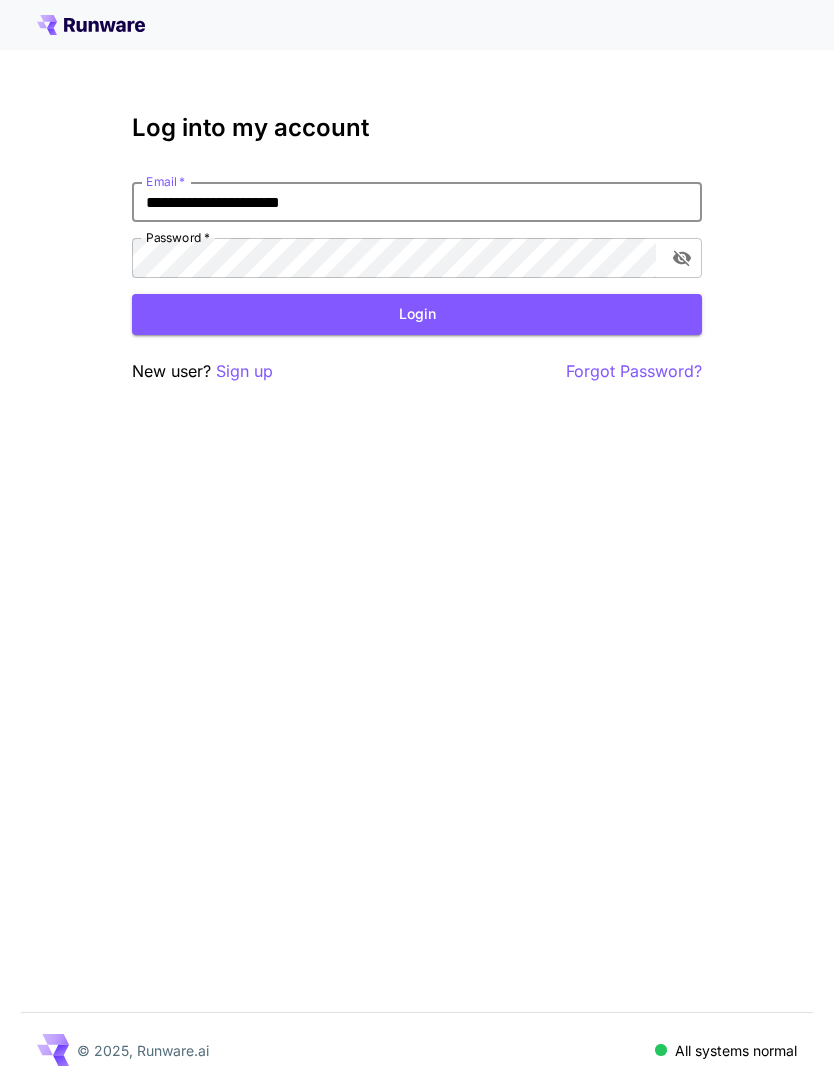type on "**********" 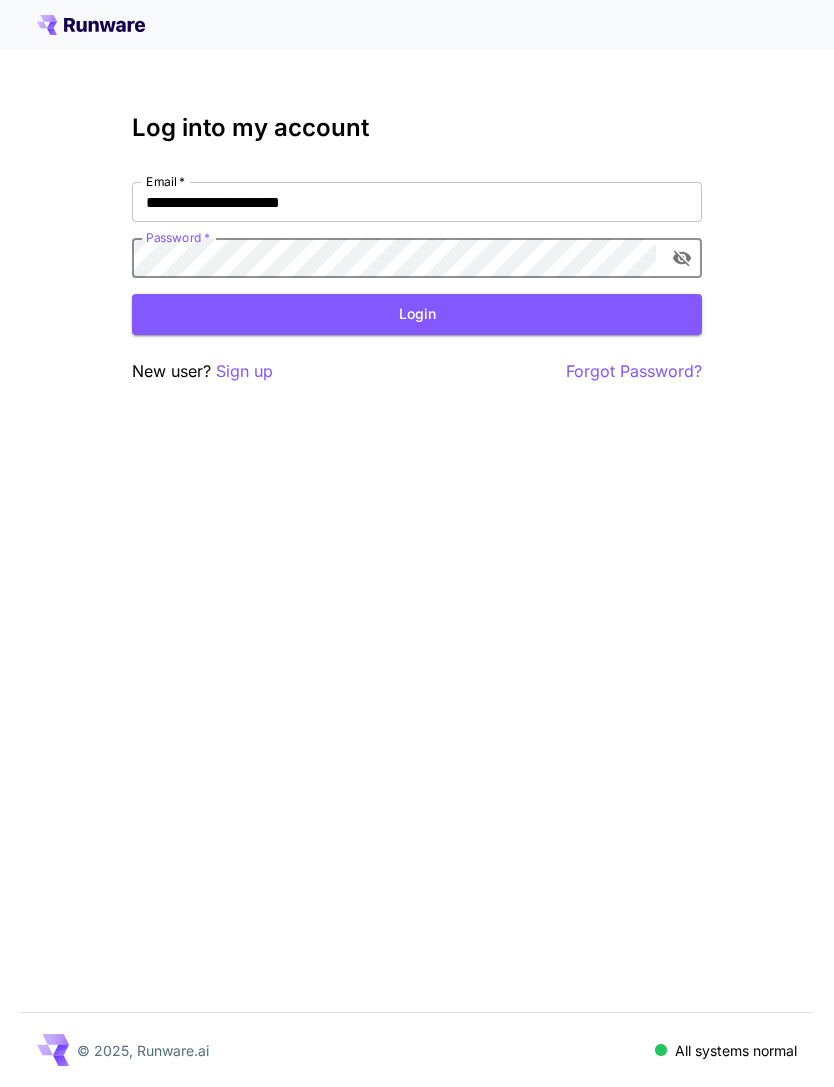 click on "Login" at bounding box center (417, 314) 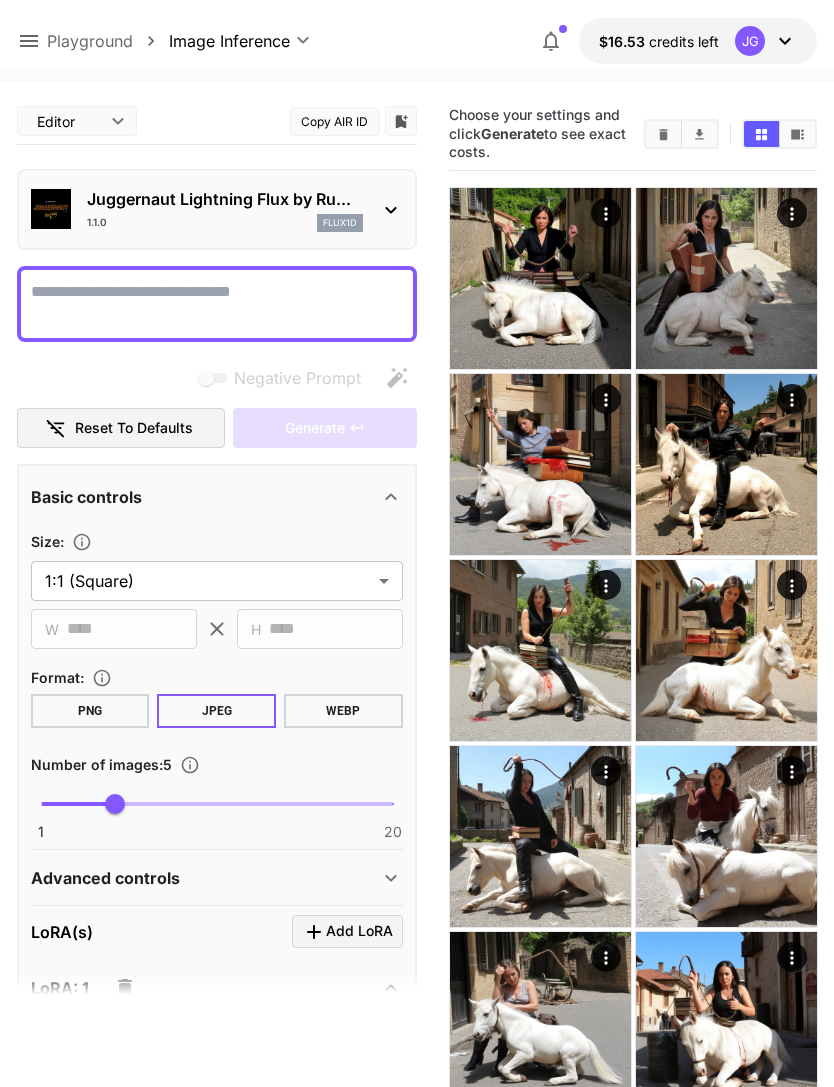 click 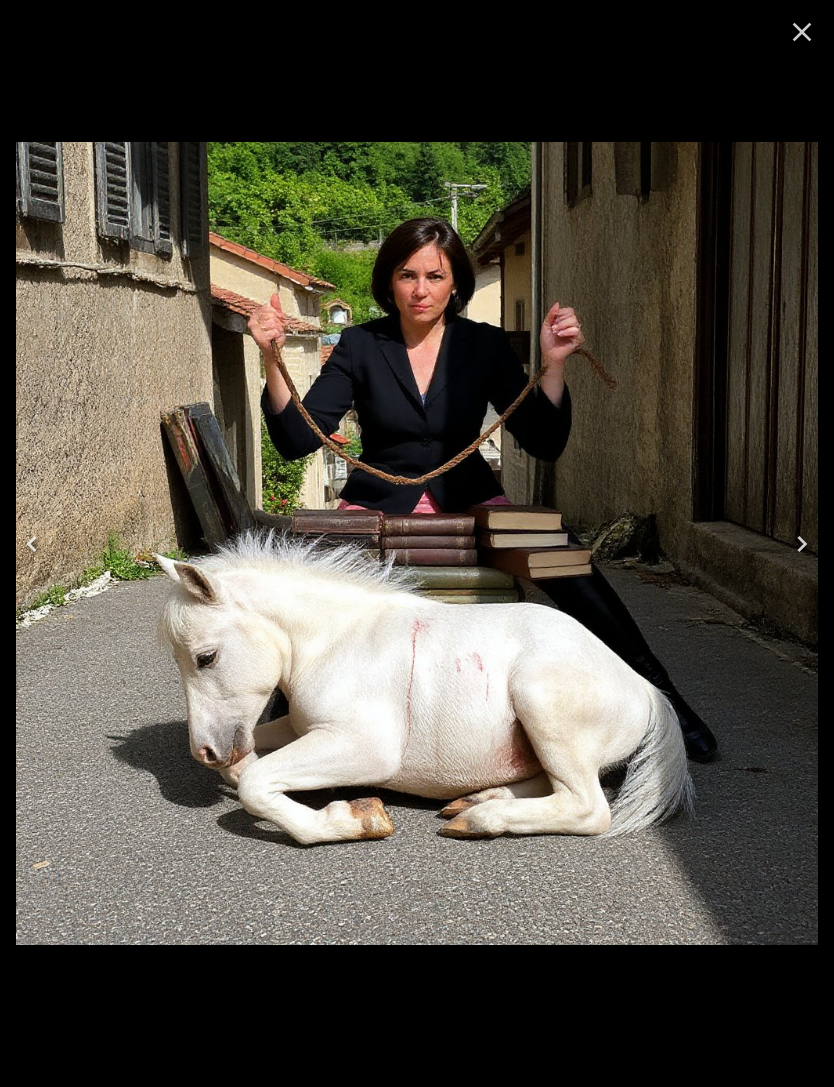 click 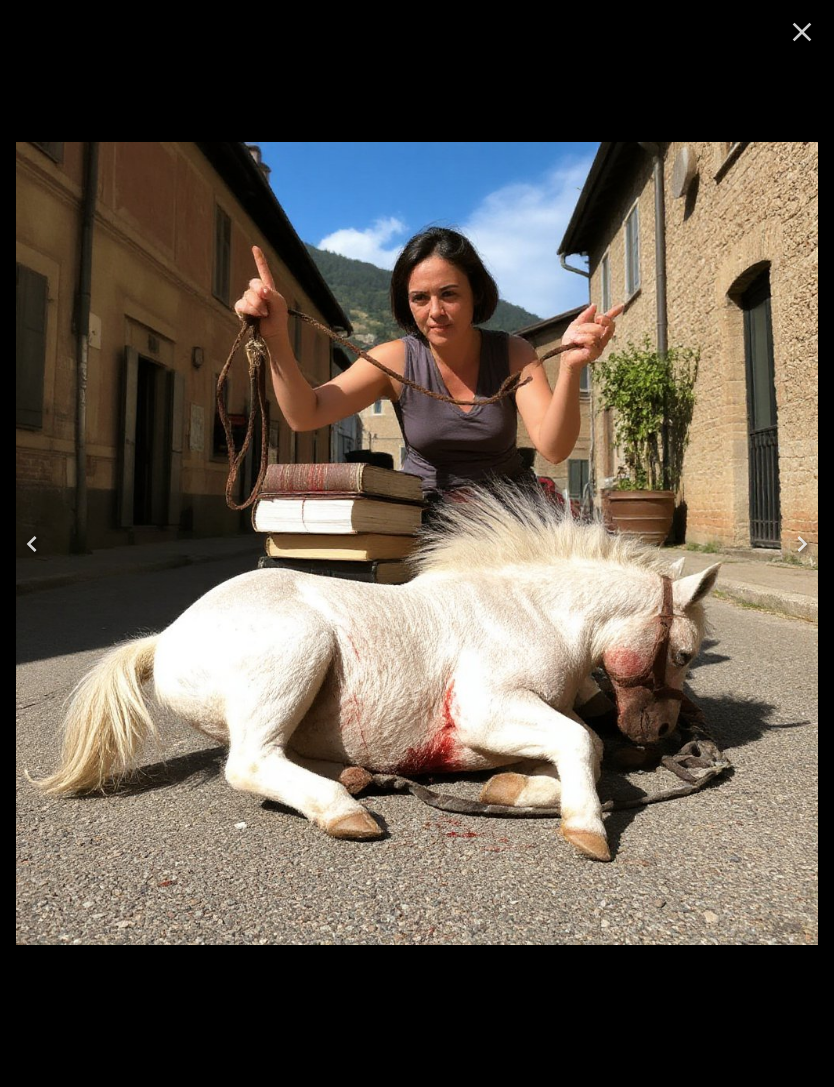 click 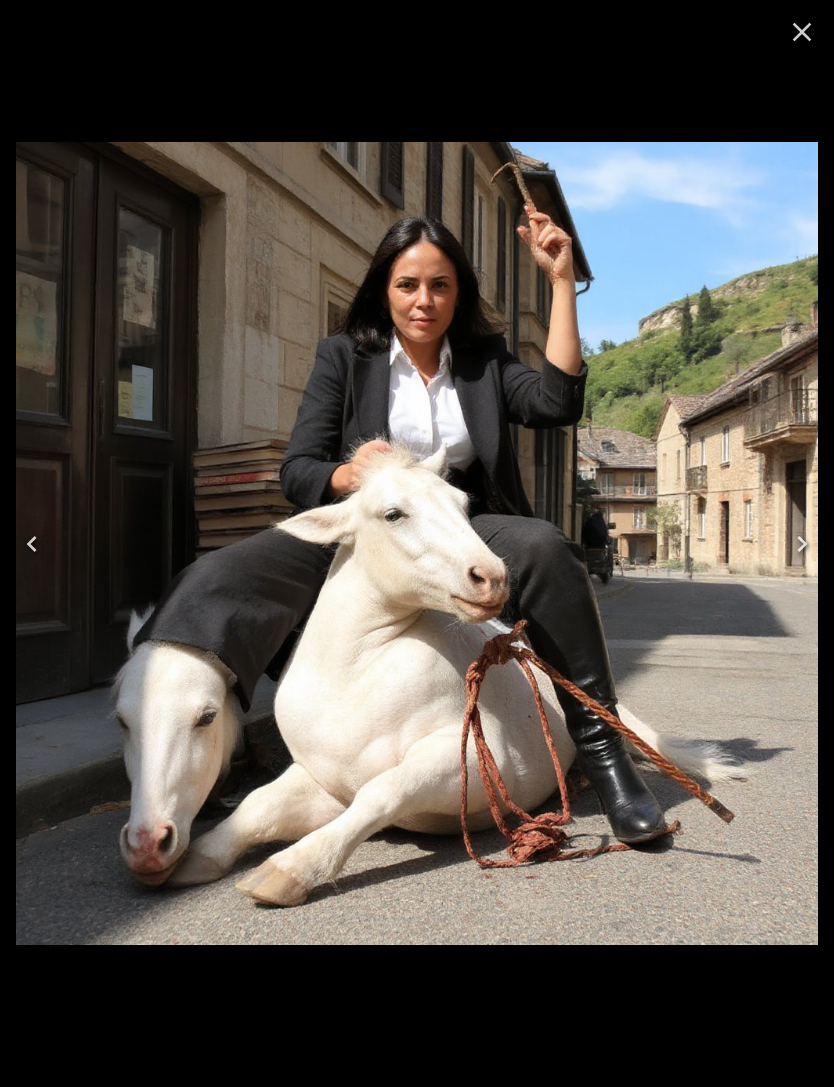 click 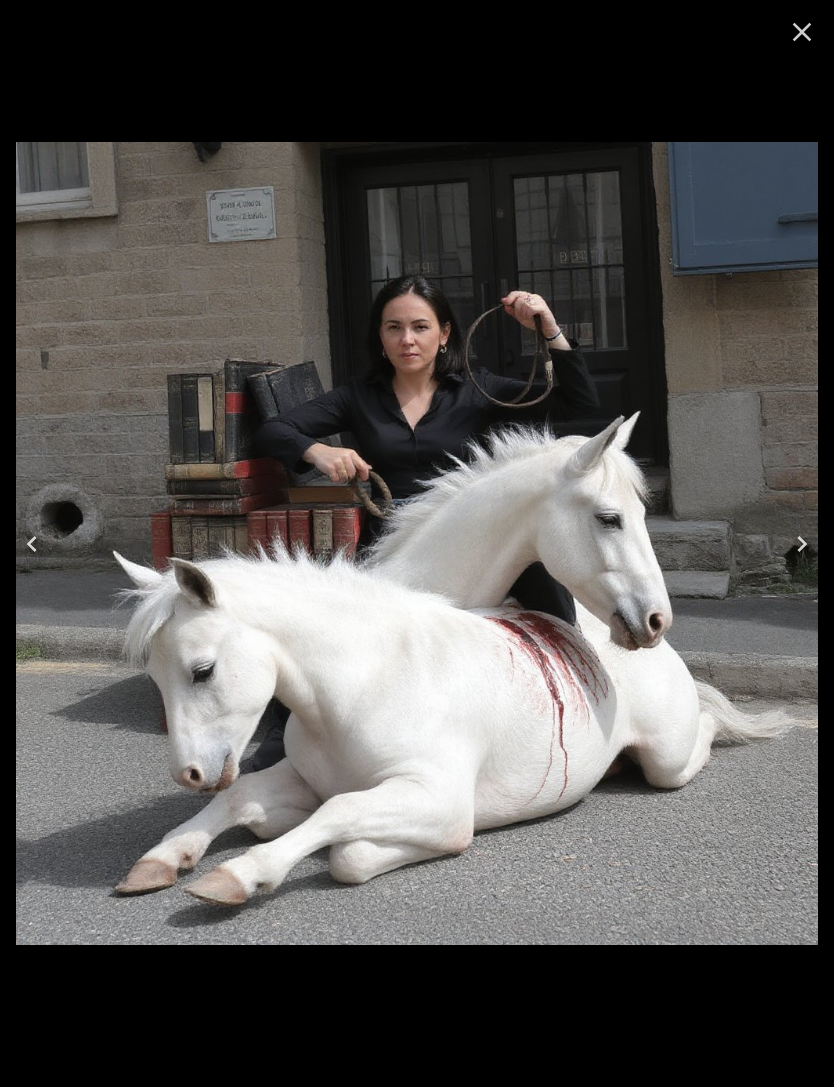 click 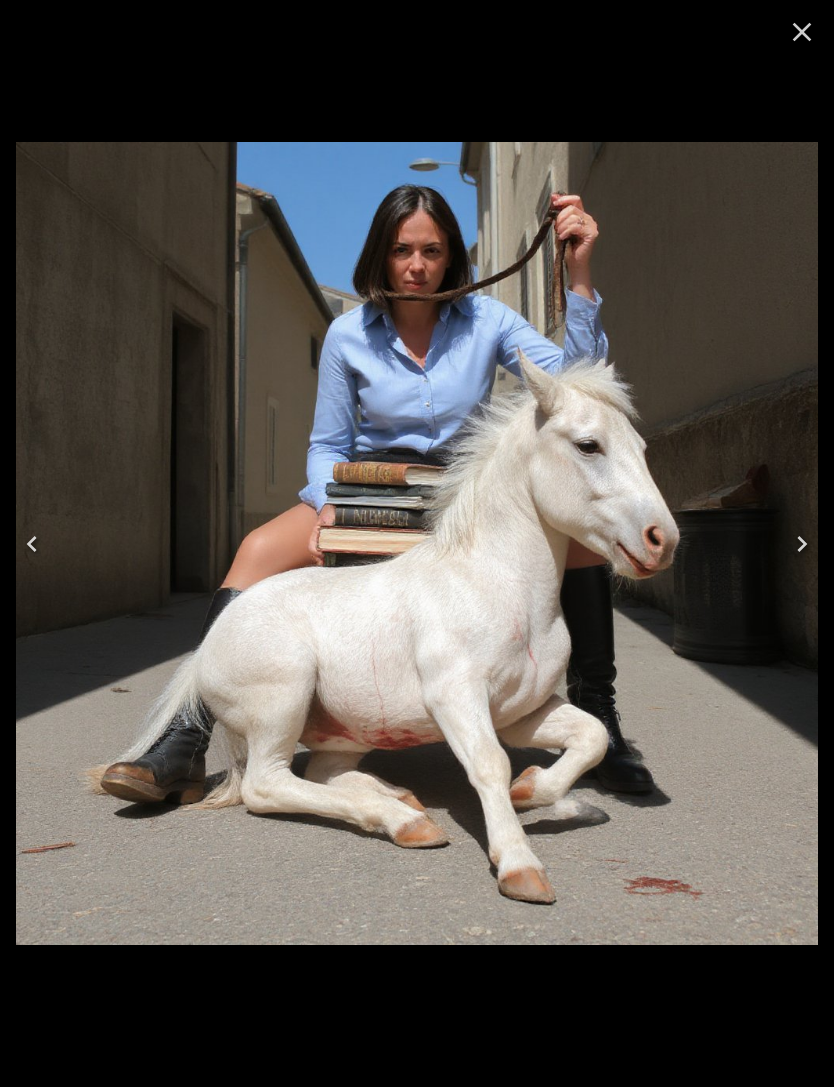 click 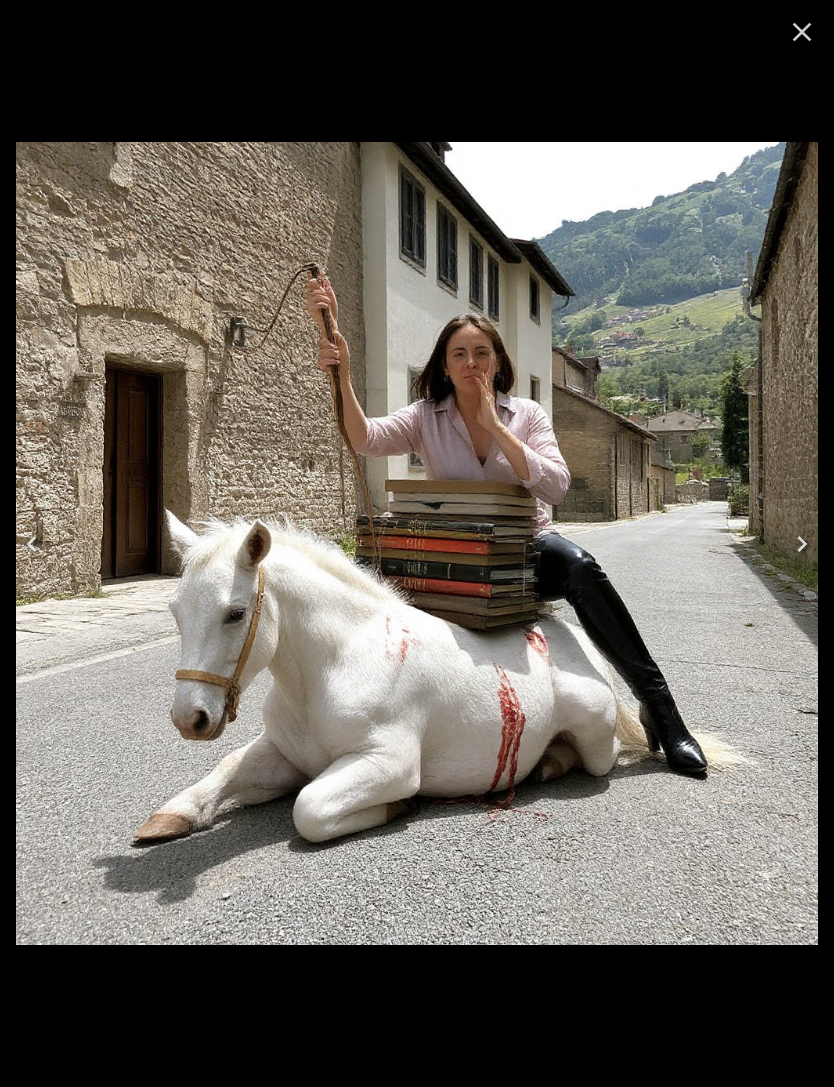 click 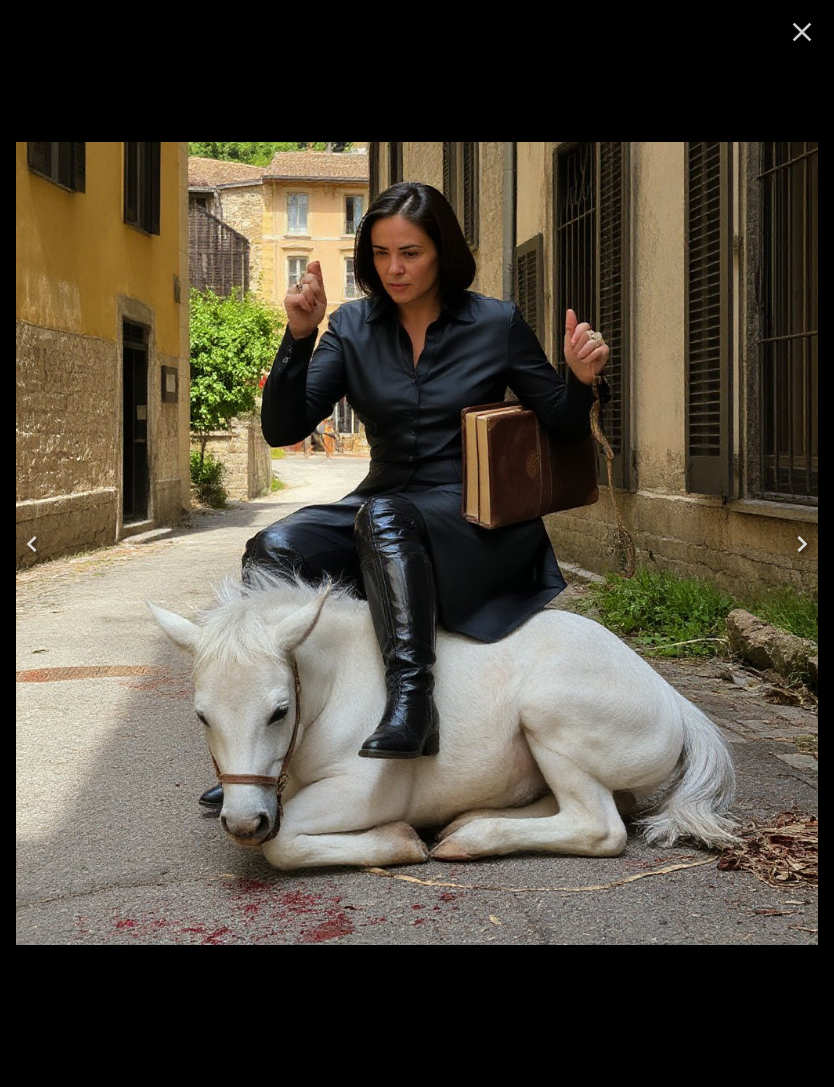 click 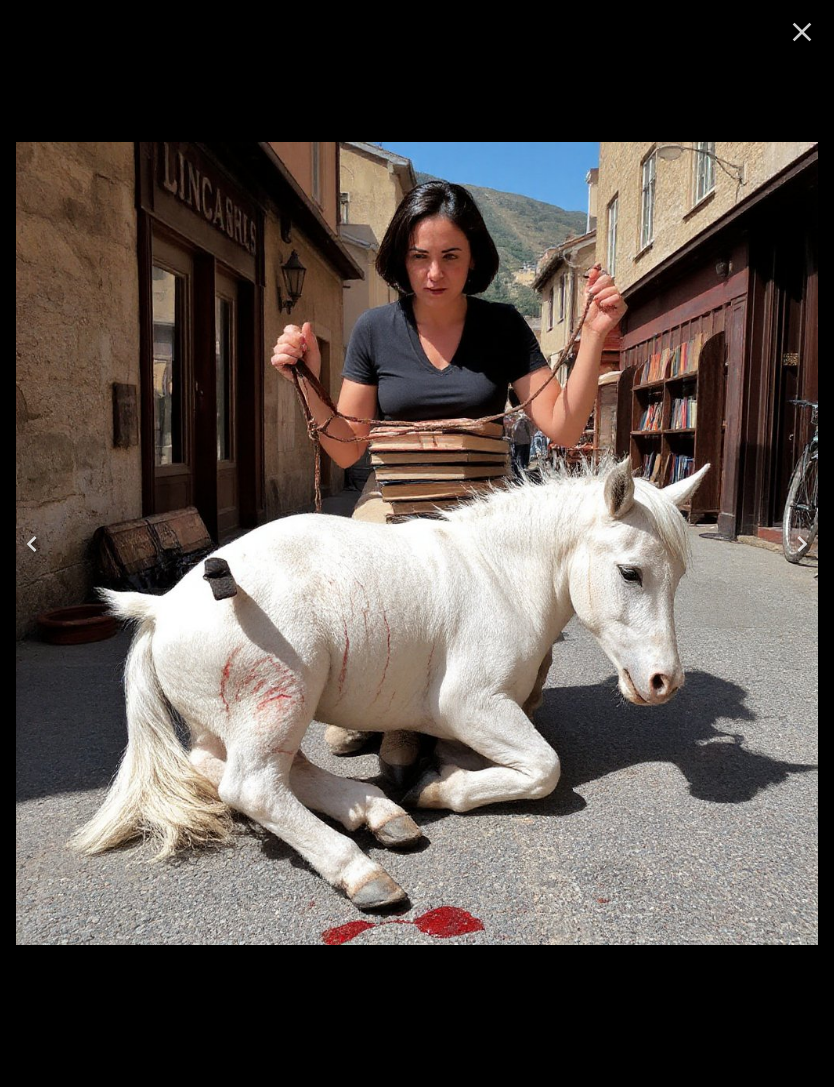 click 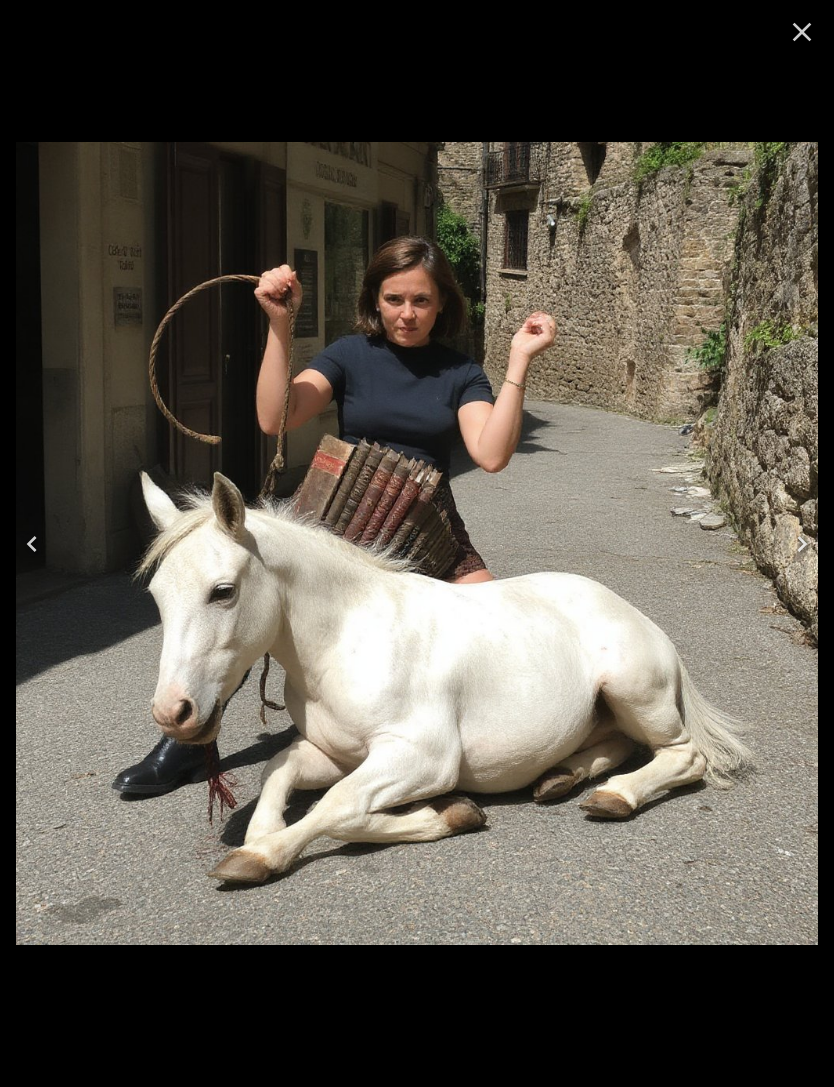 click 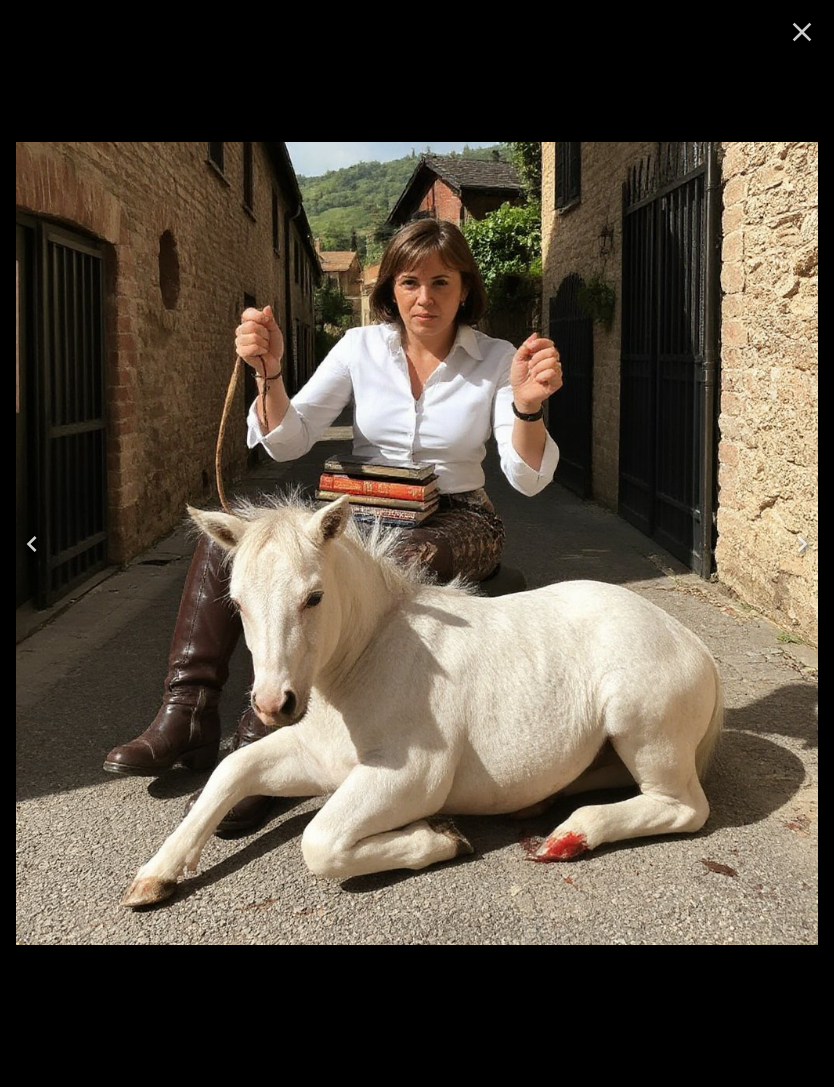 click 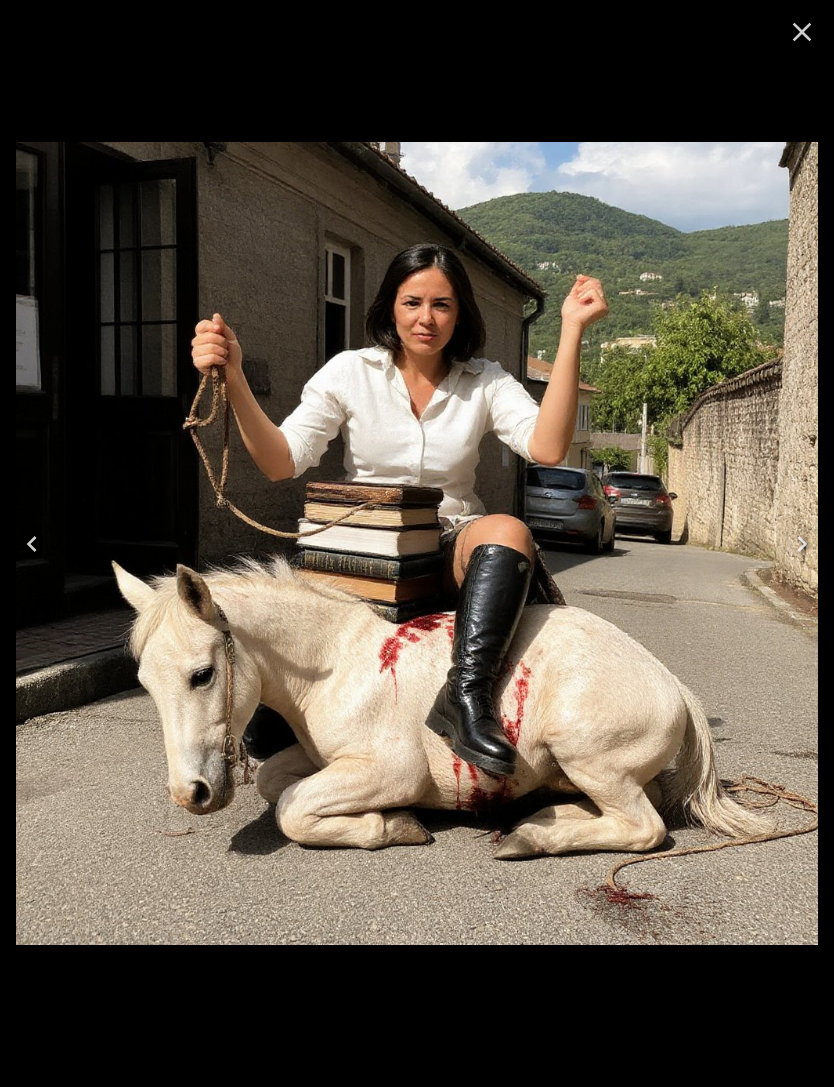 click 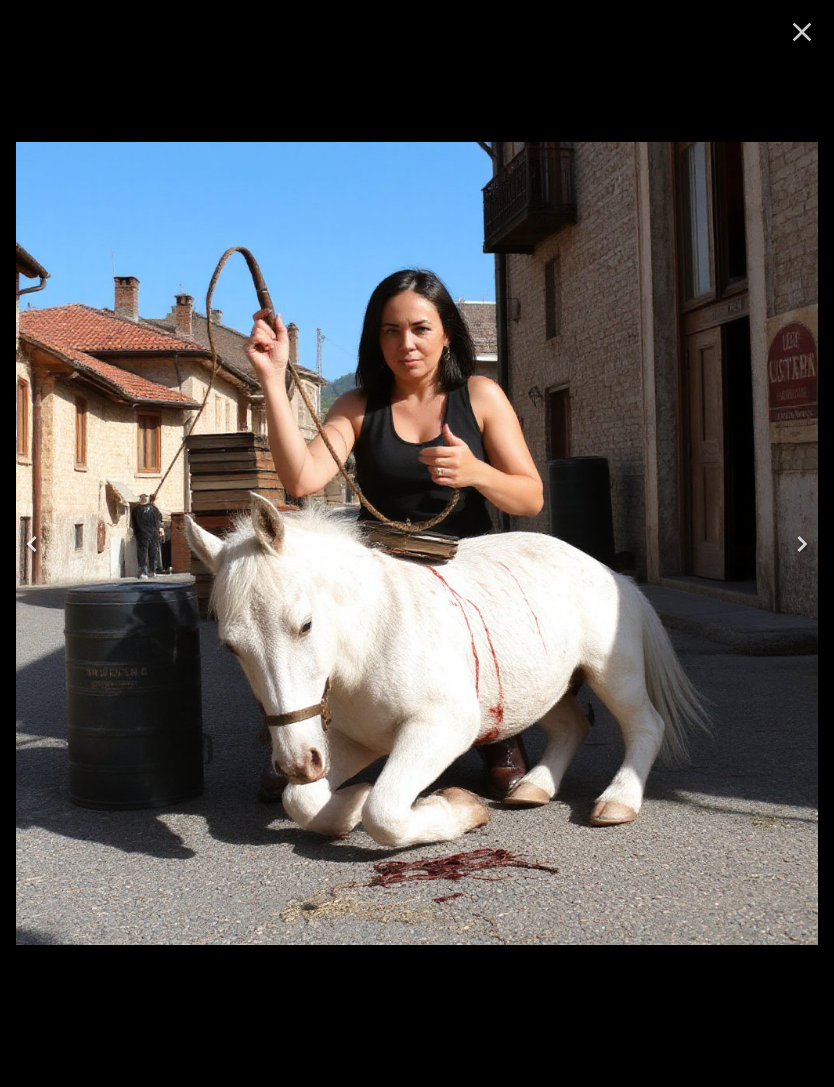 click 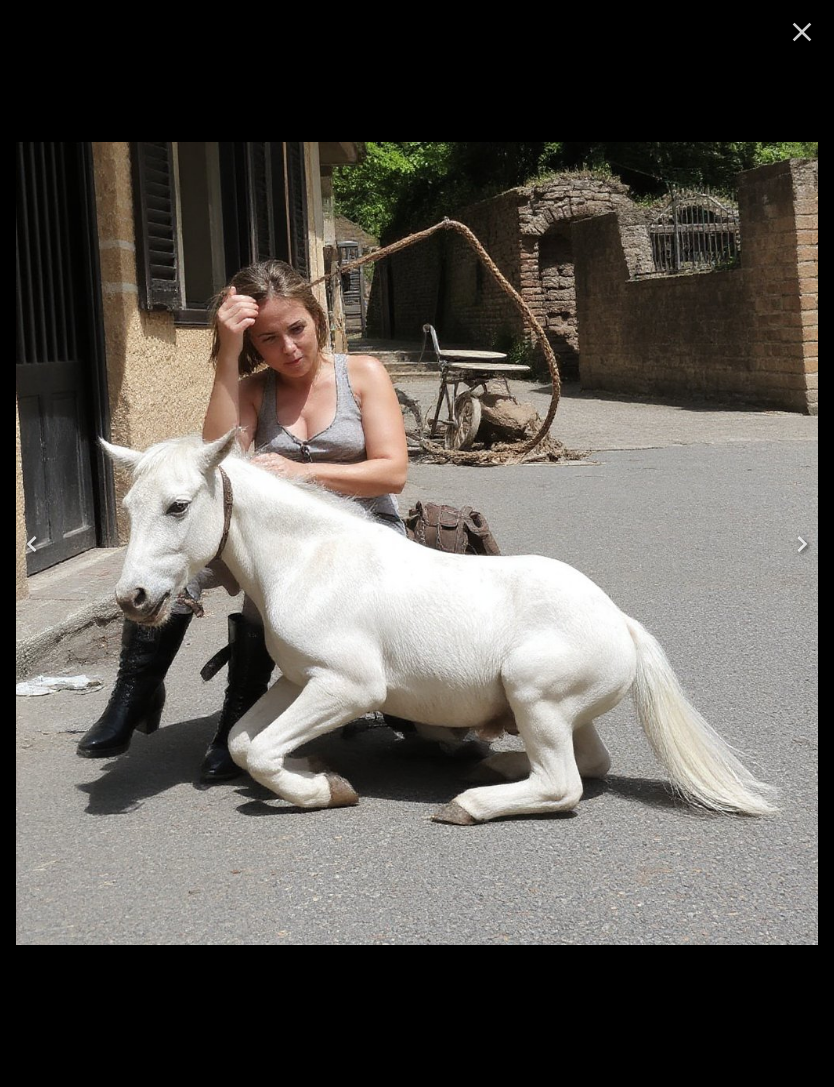 click 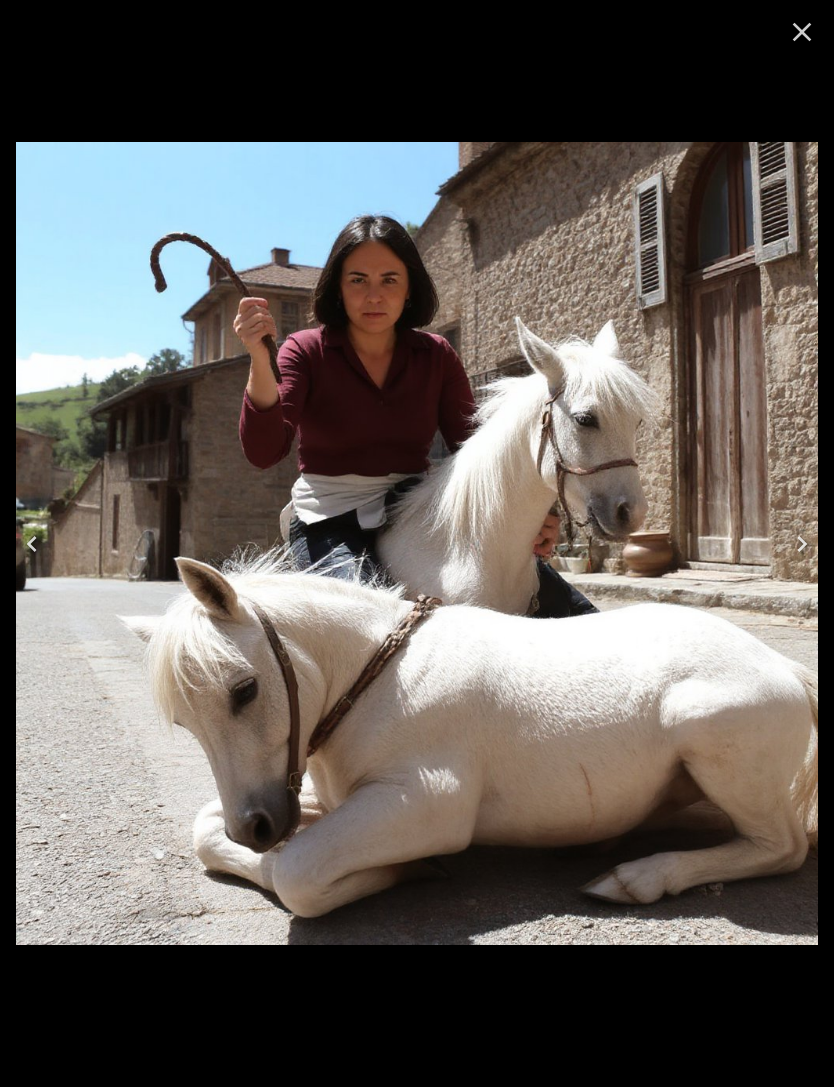 click 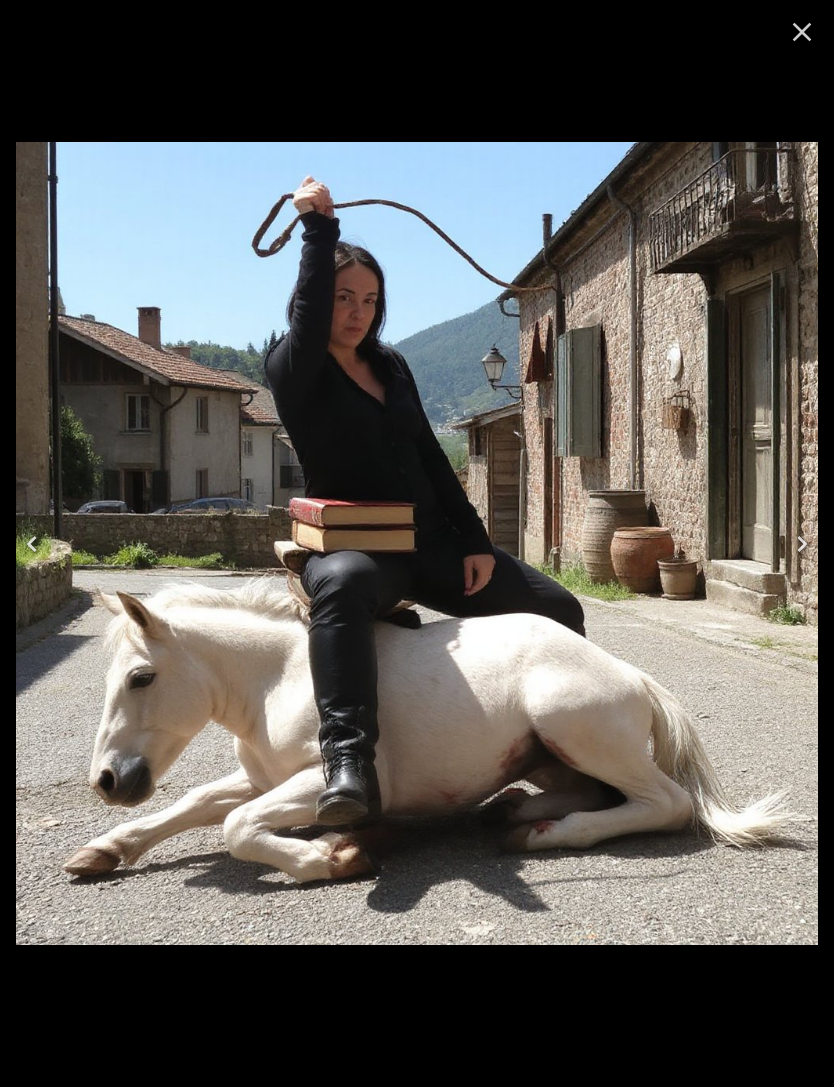 click 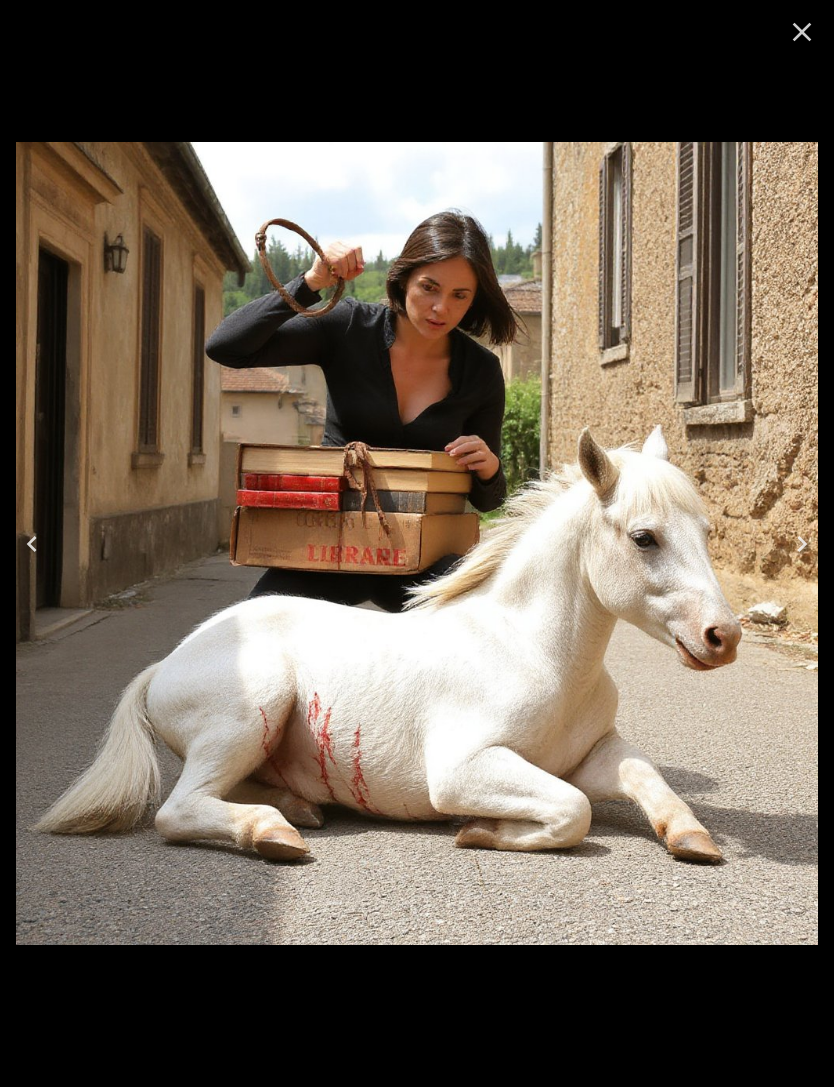 click 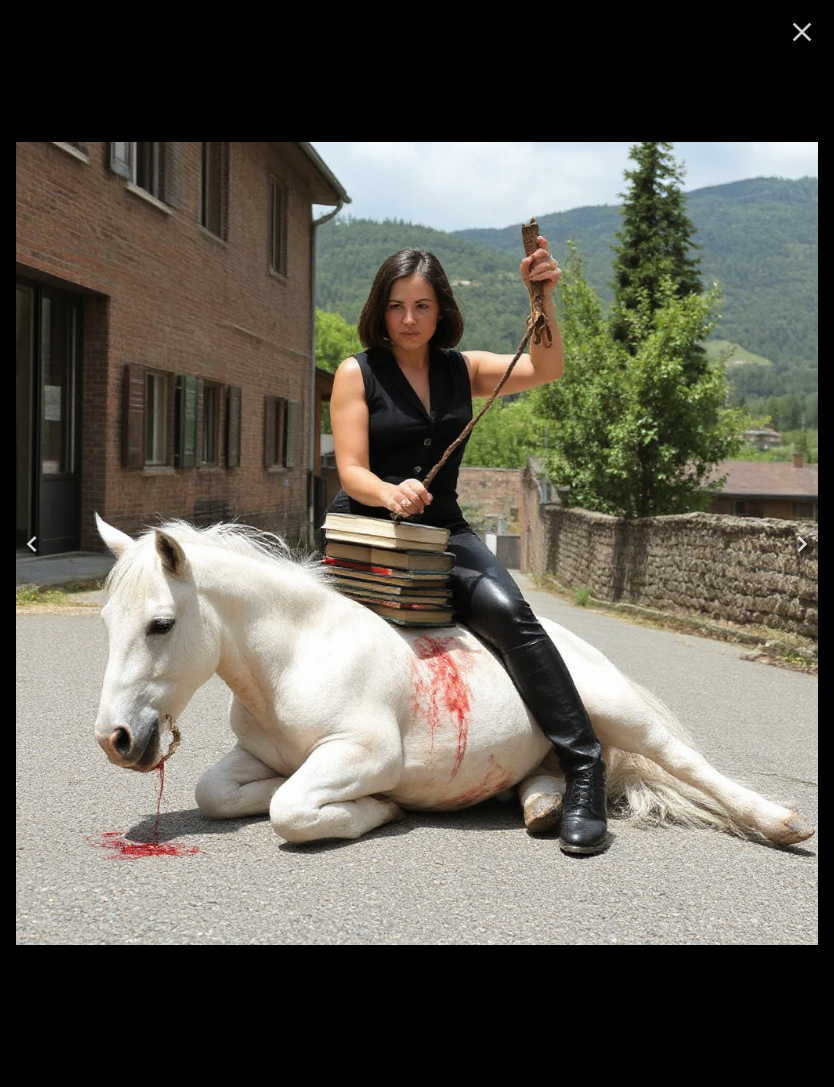 click 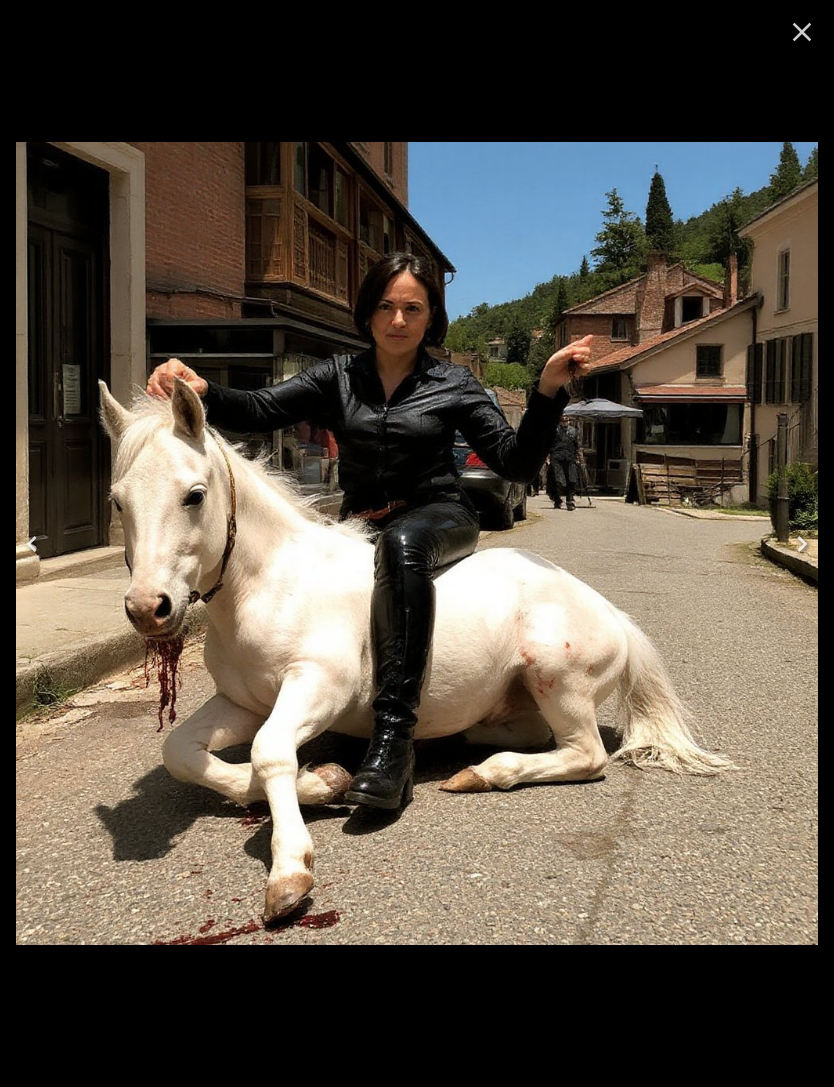 click 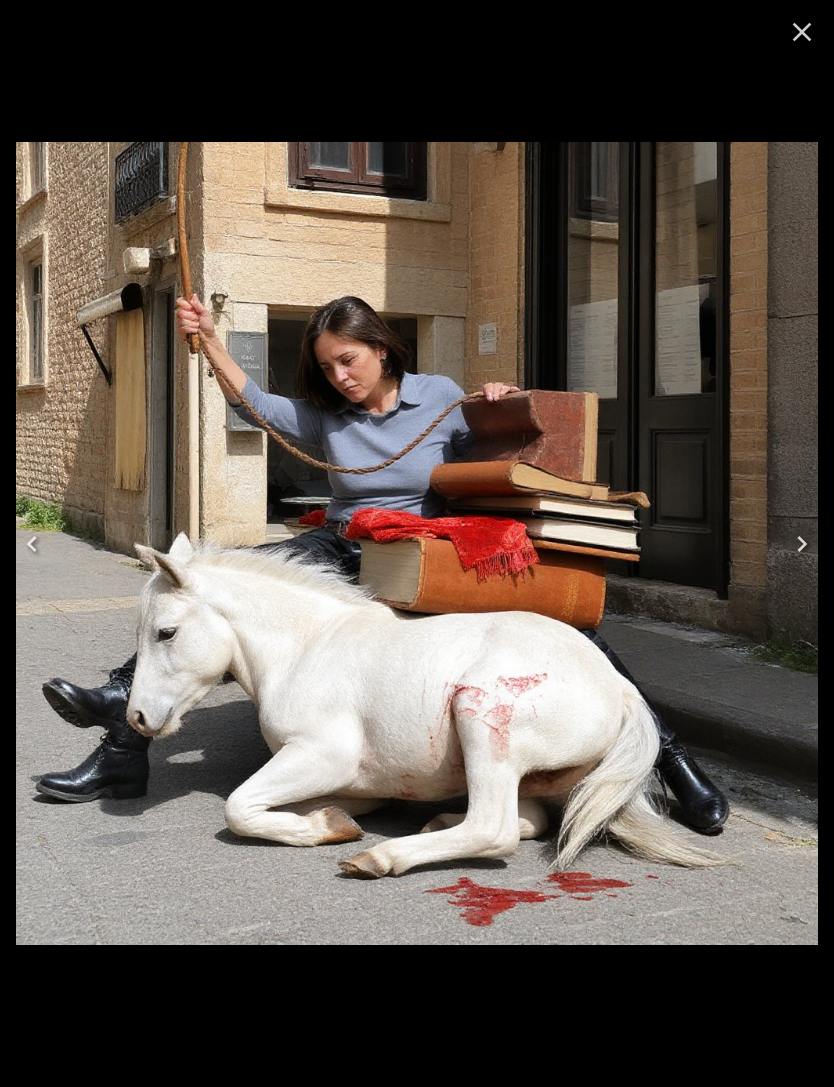 click 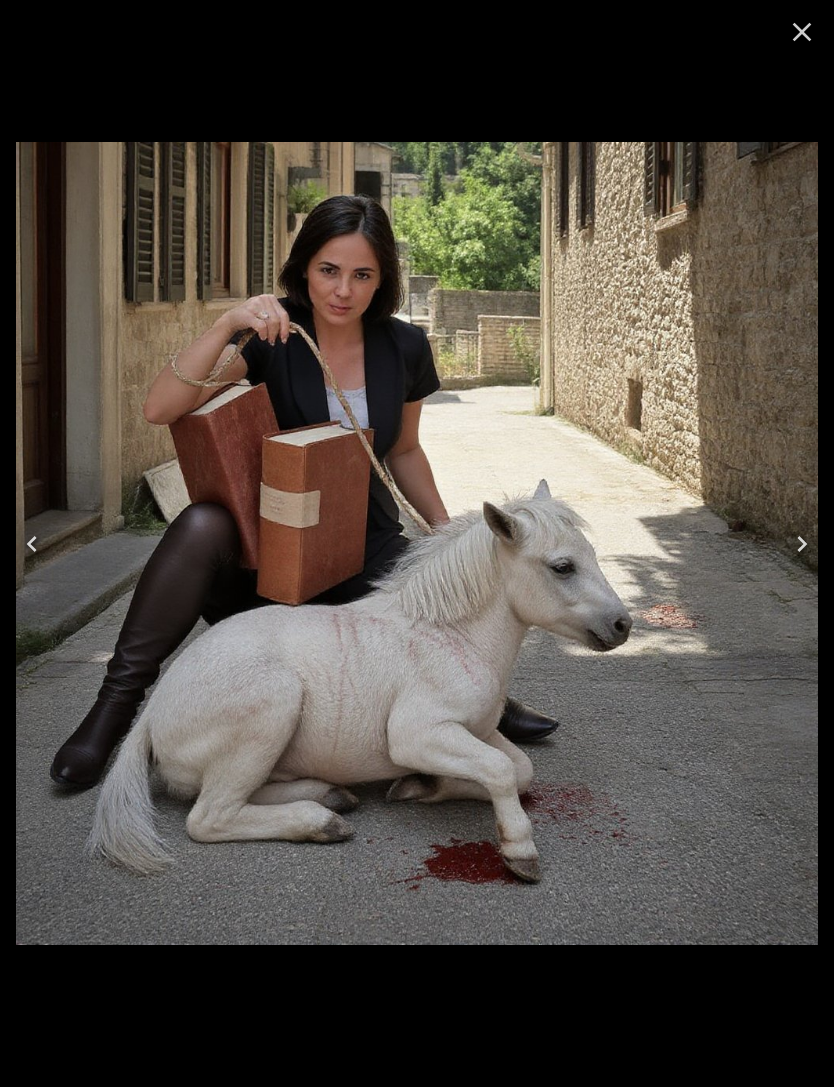 click 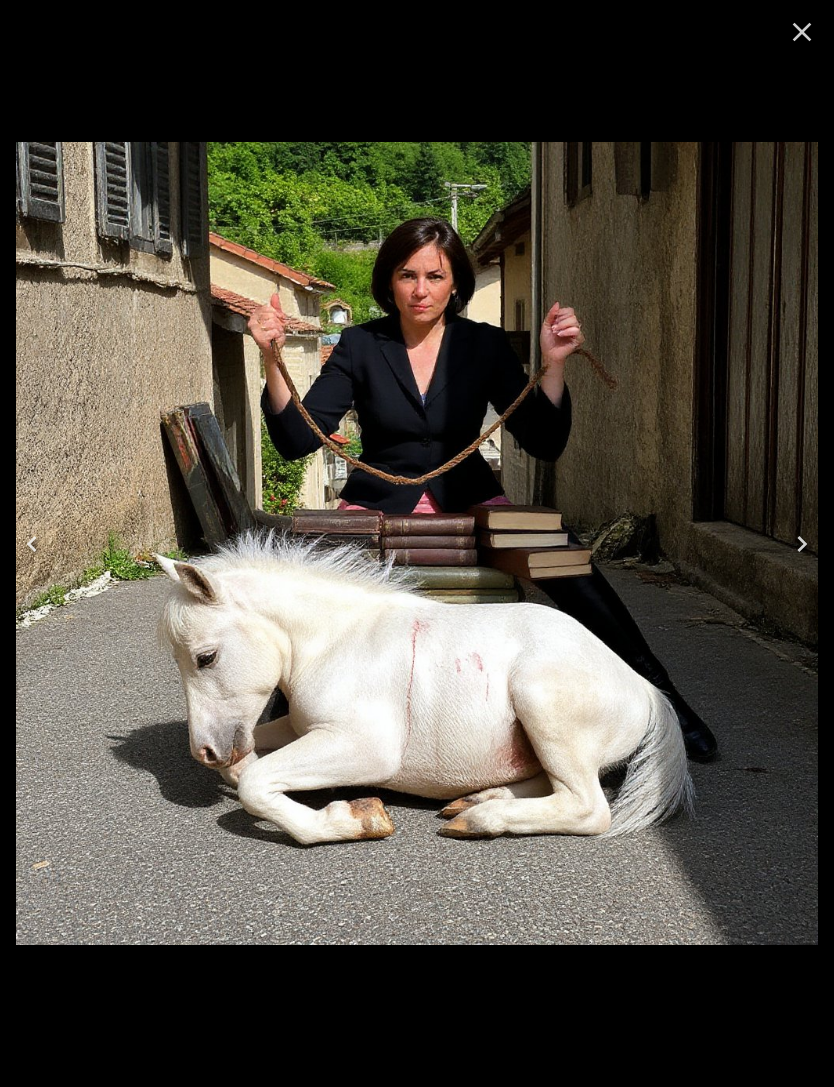 click 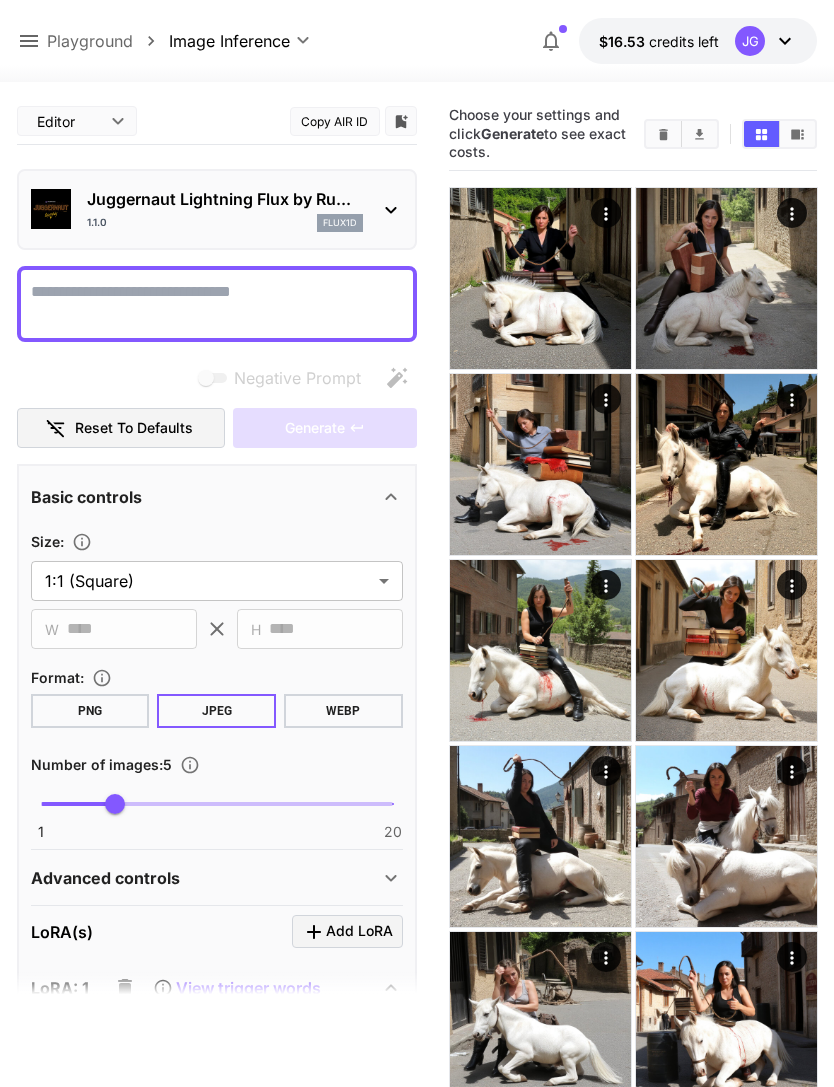 click 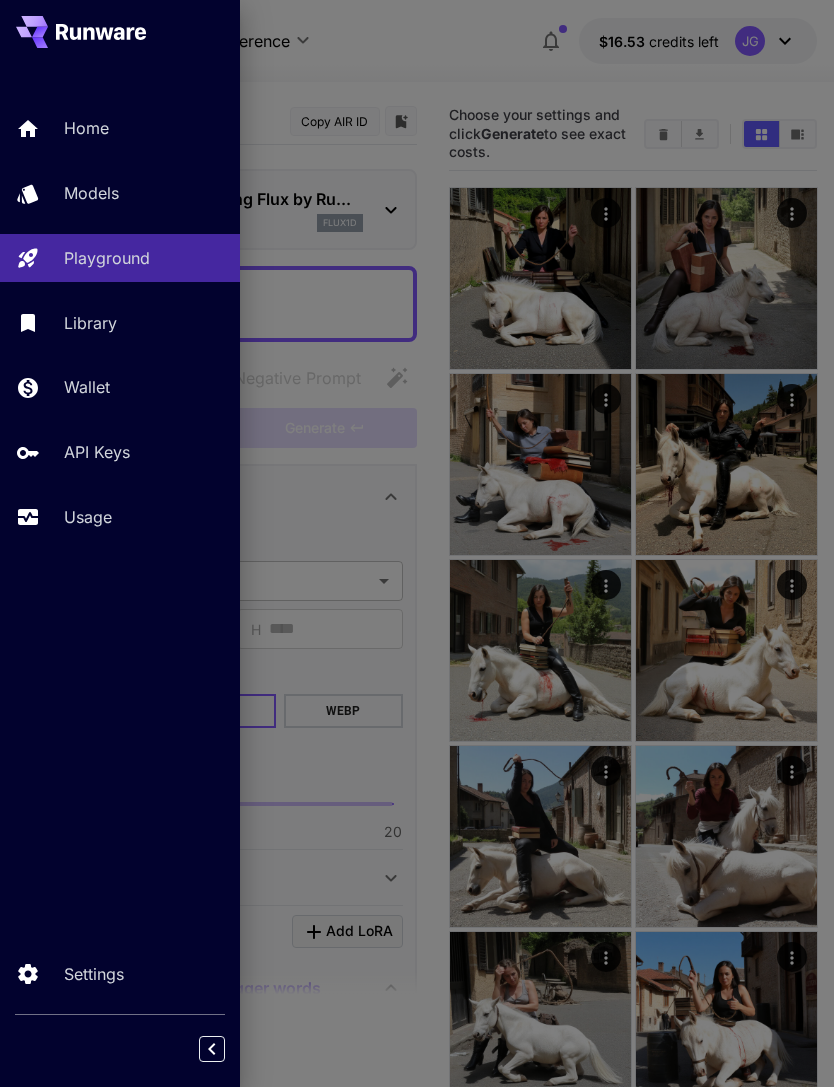 click on "Usage" at bounding box center [88, 517] 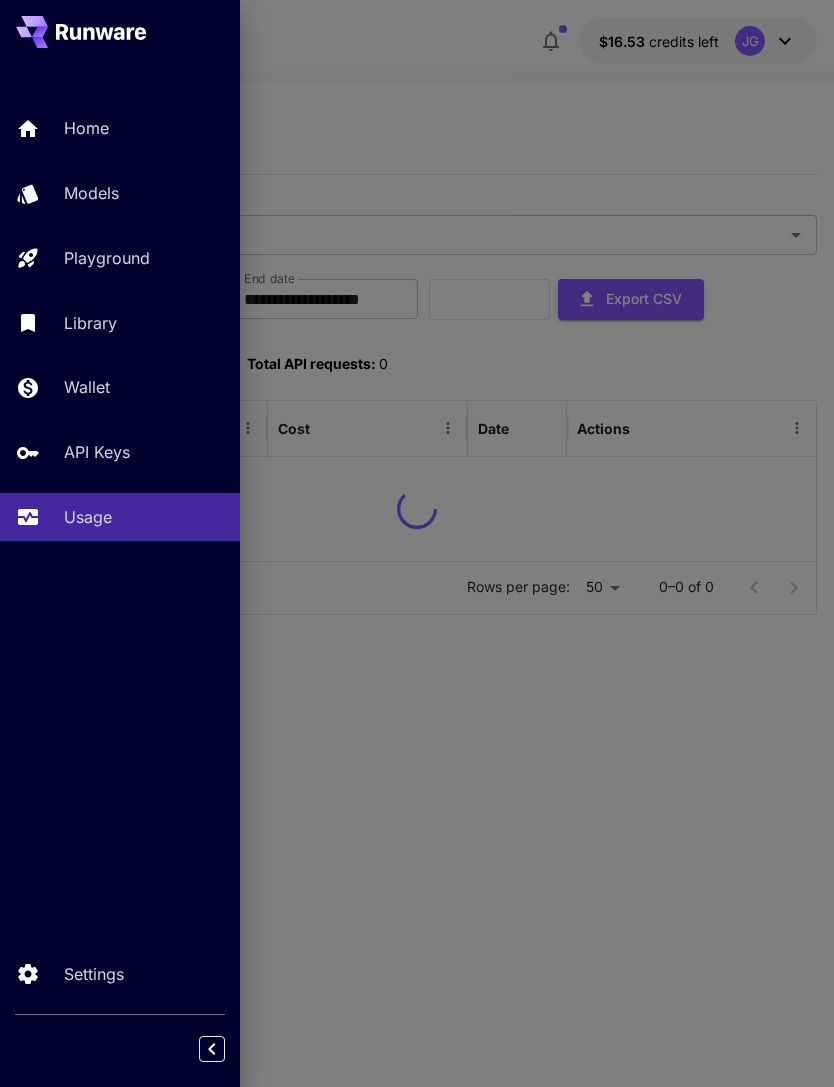click at bounding box center (417, 543) 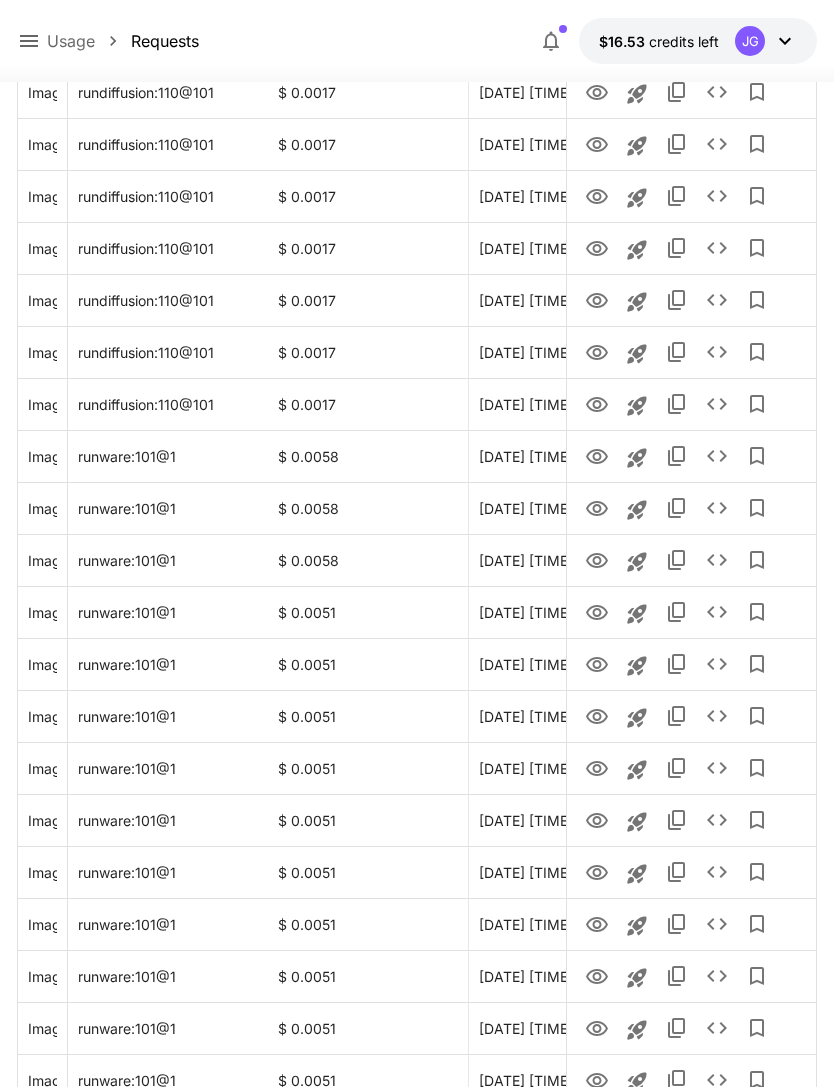 scroll, scrollTop: 1112, scrollLeft: 0, axis: vertical 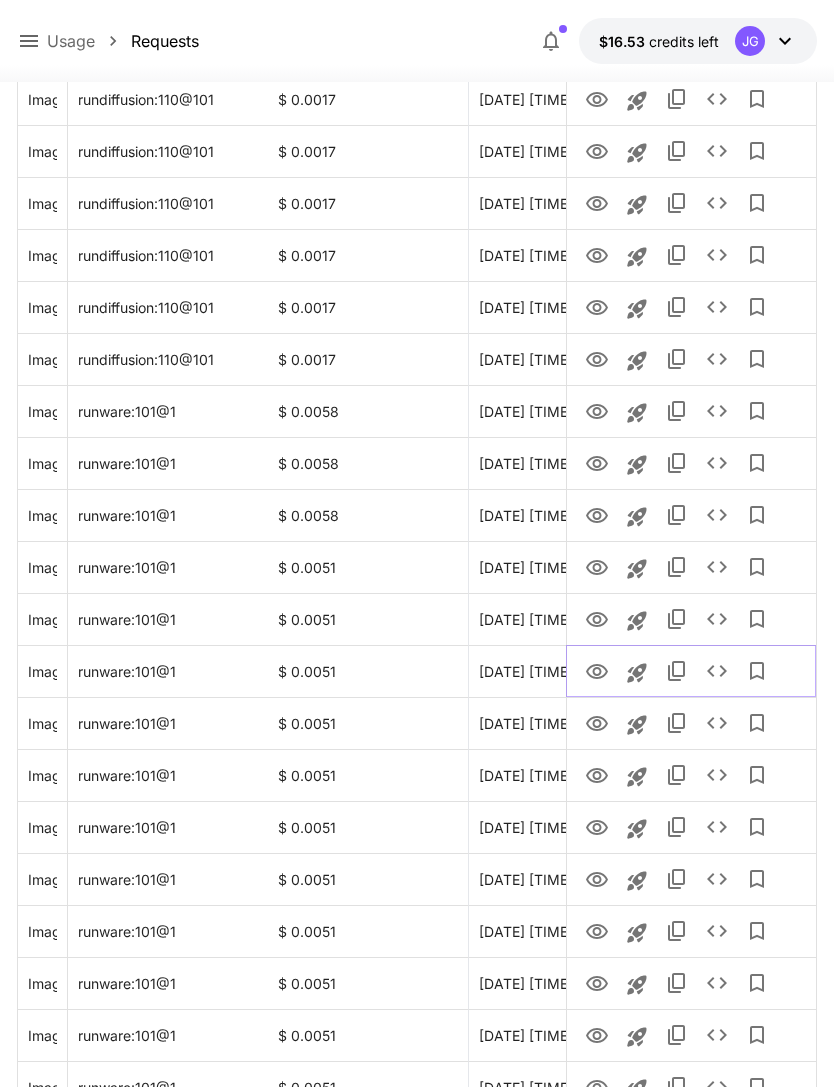 click 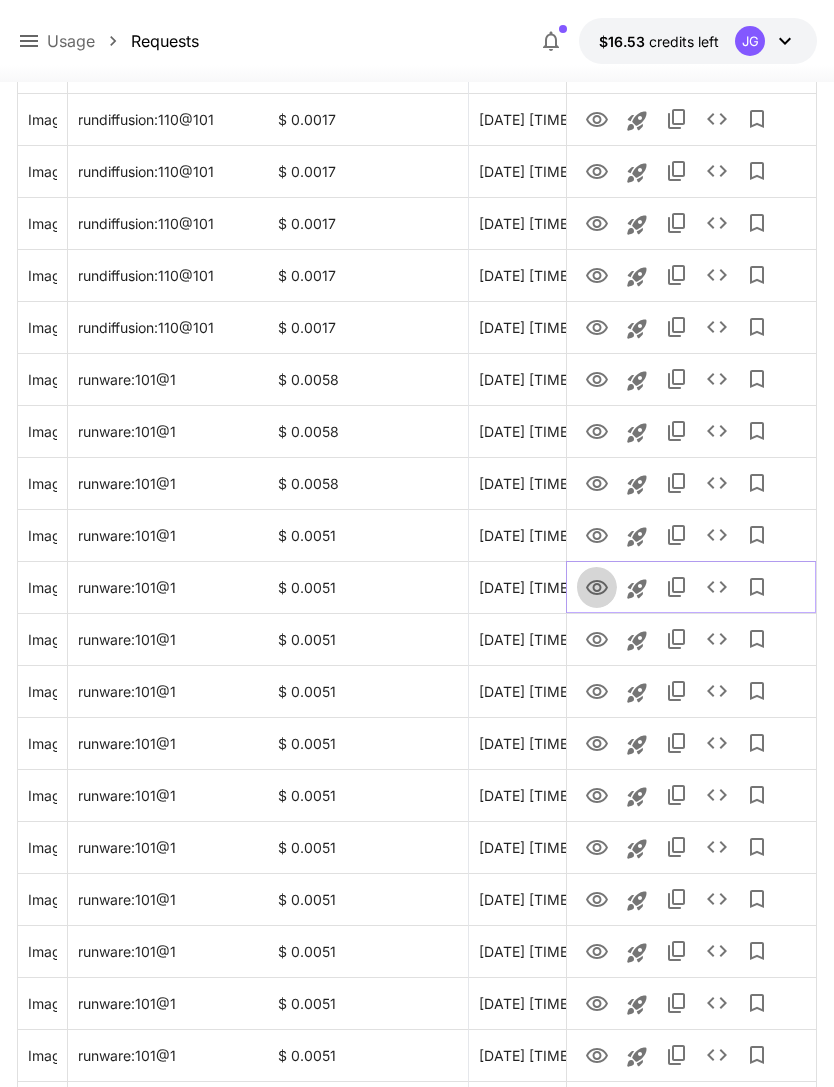 click 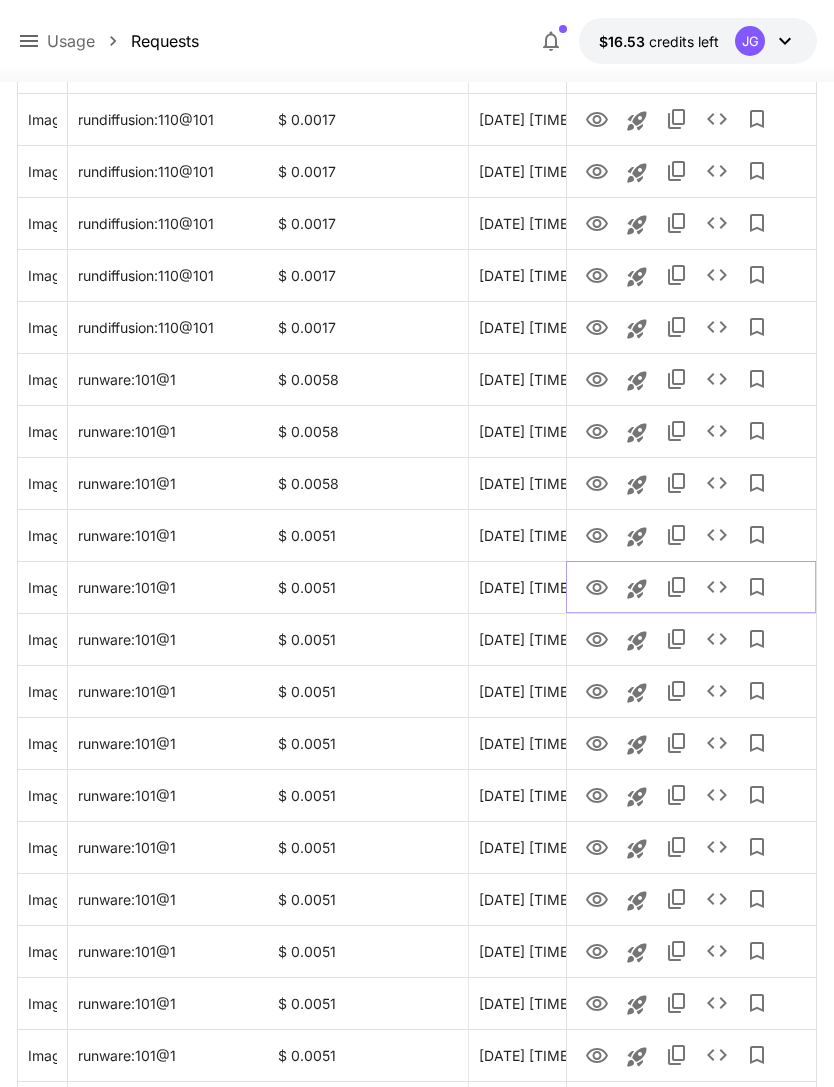click 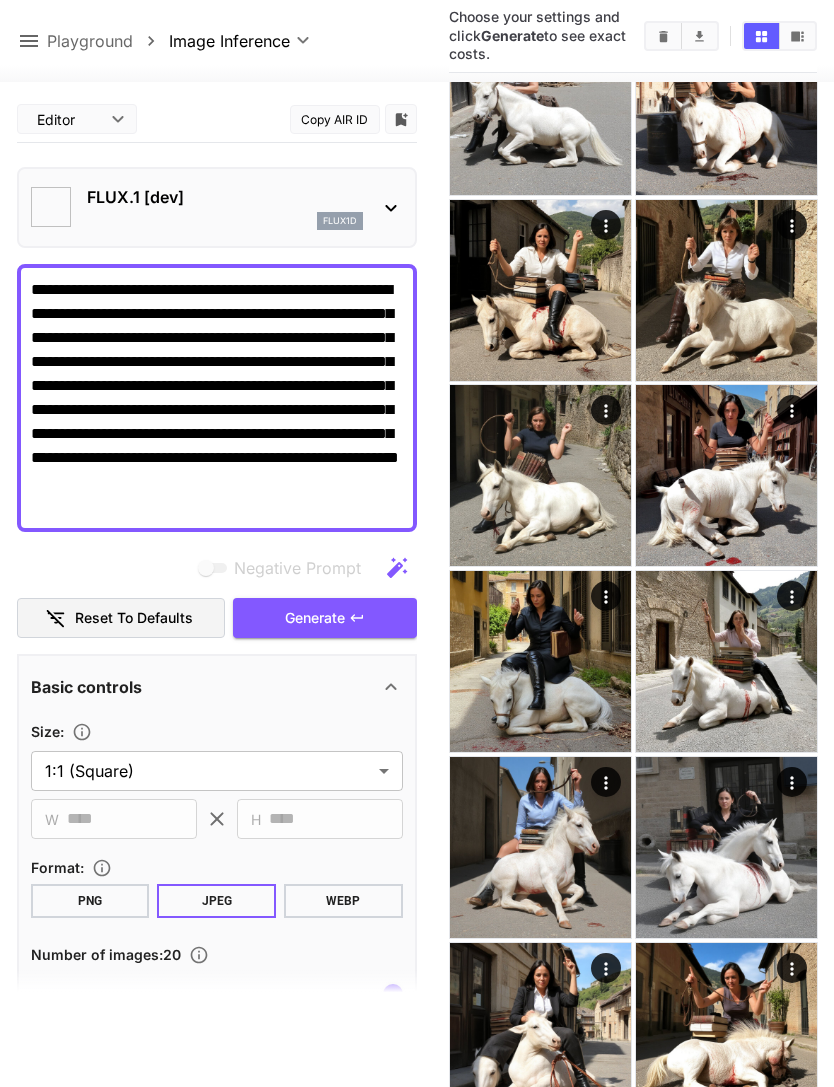type on "**********" 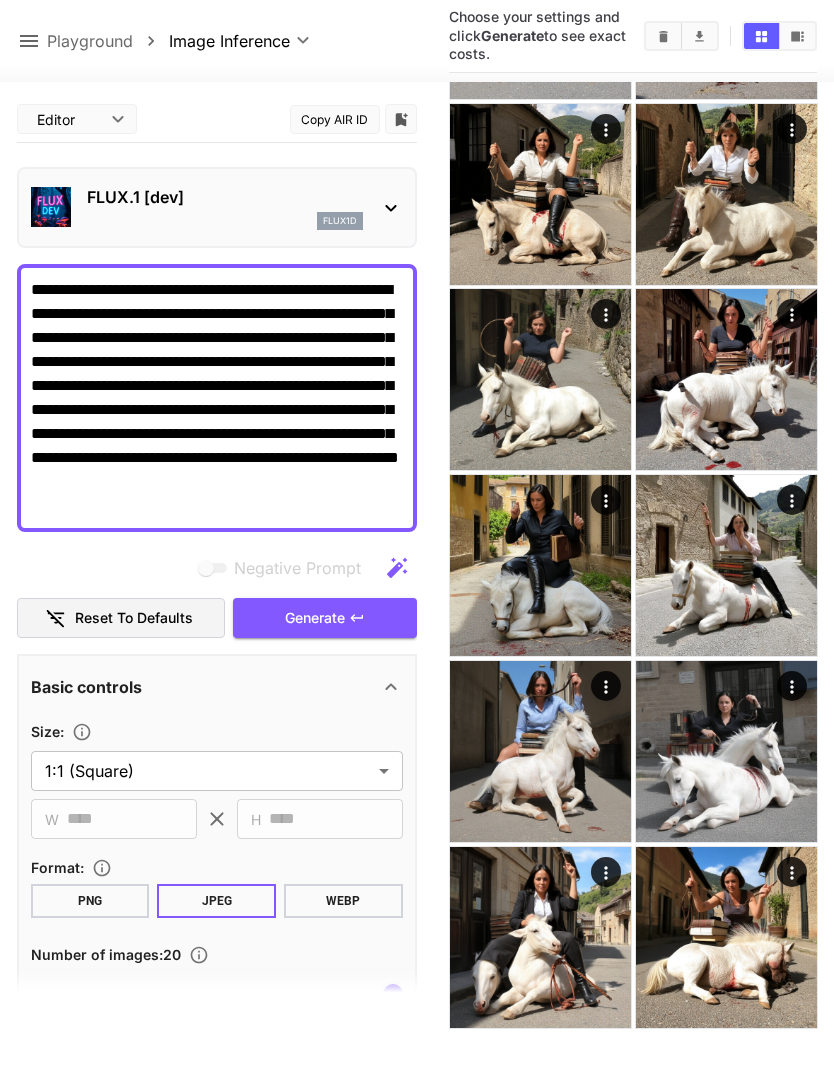scroll, scrollTop: 0, scrollLeft: 0, axis: both 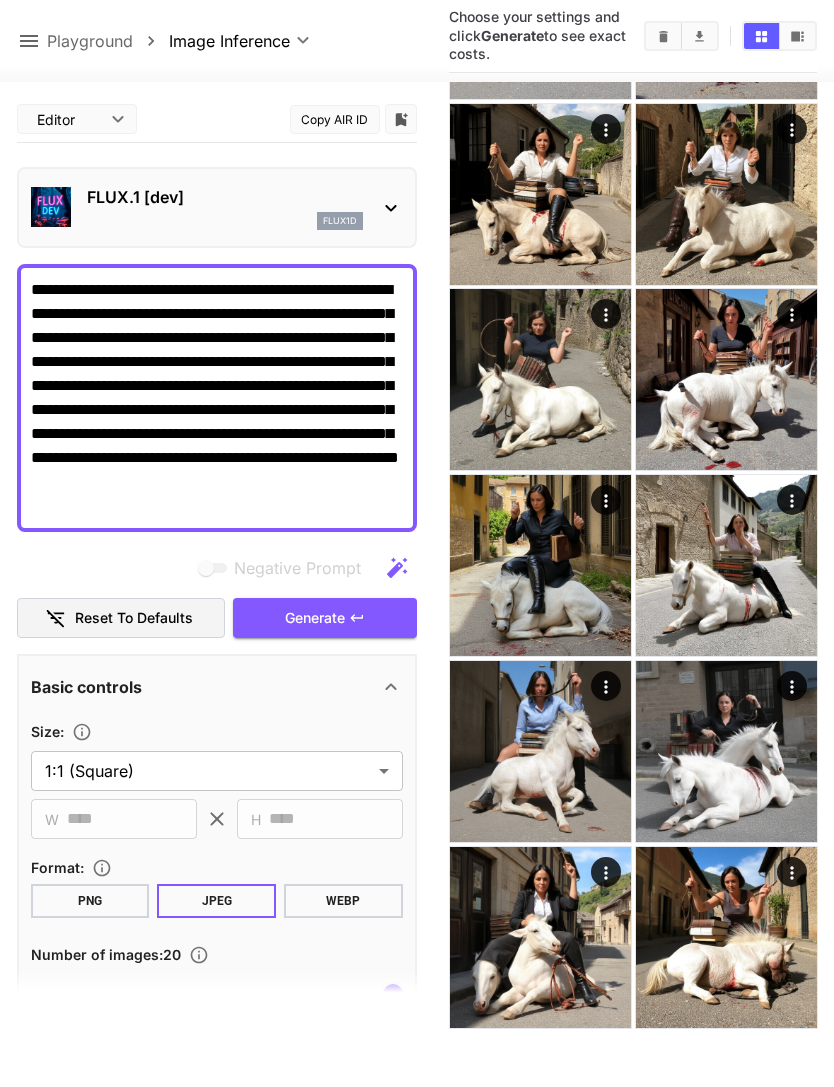 click 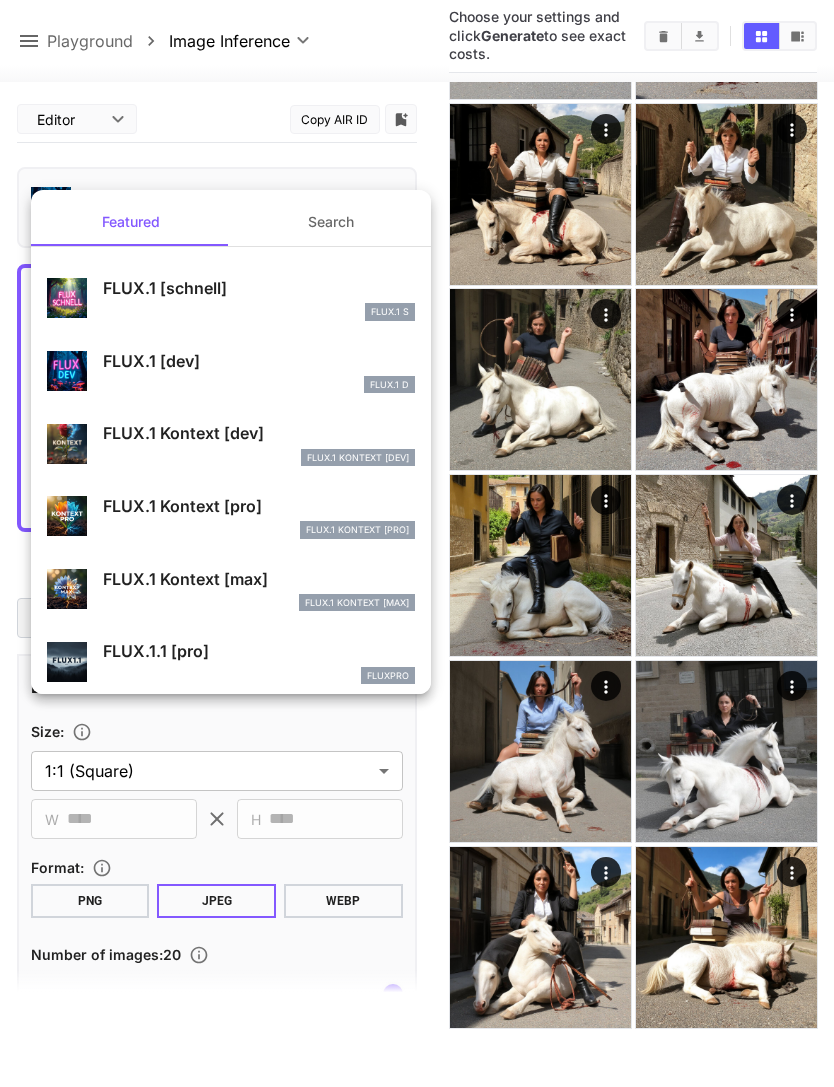 click on "Search" at bounding box center [331, 222] 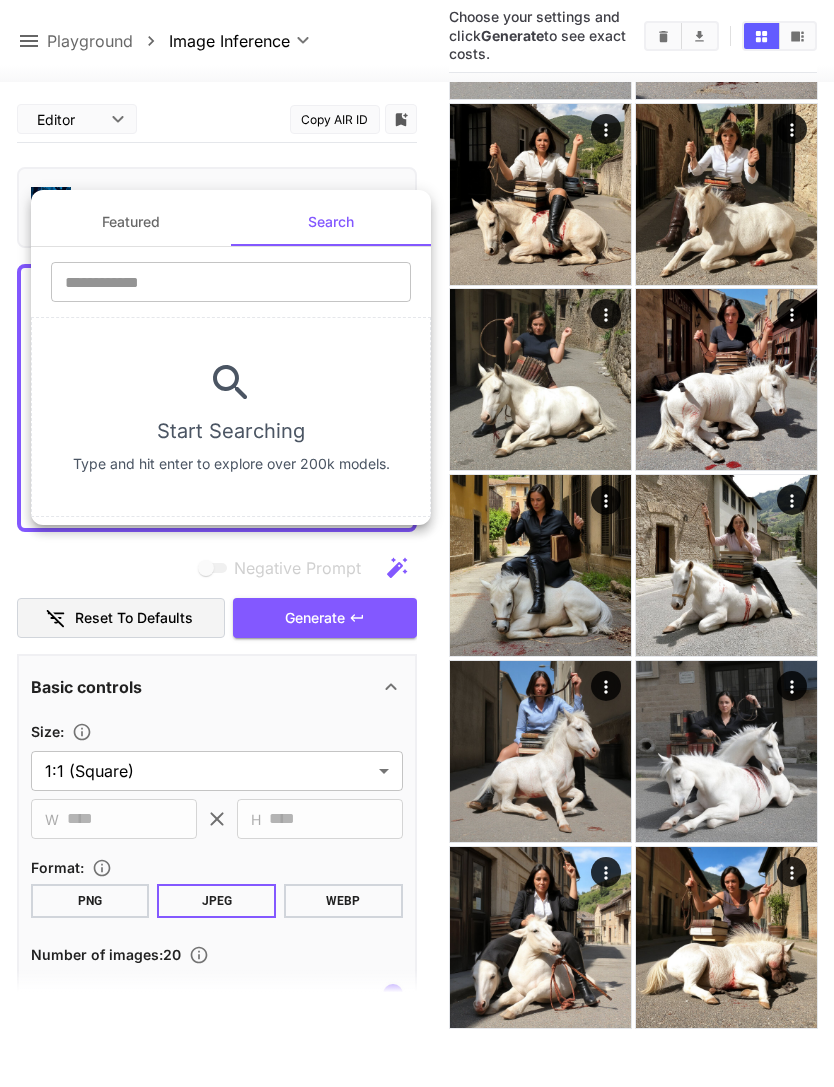 click at bounding box center [231, 282] 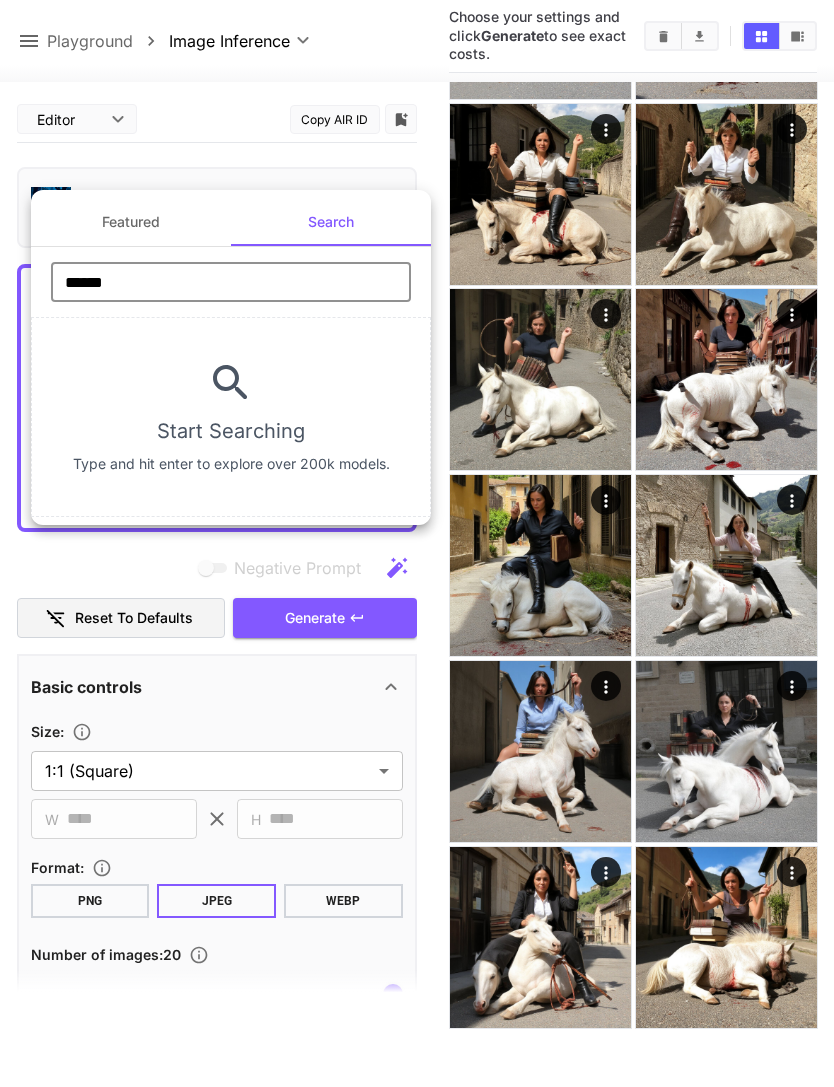 type on "******" 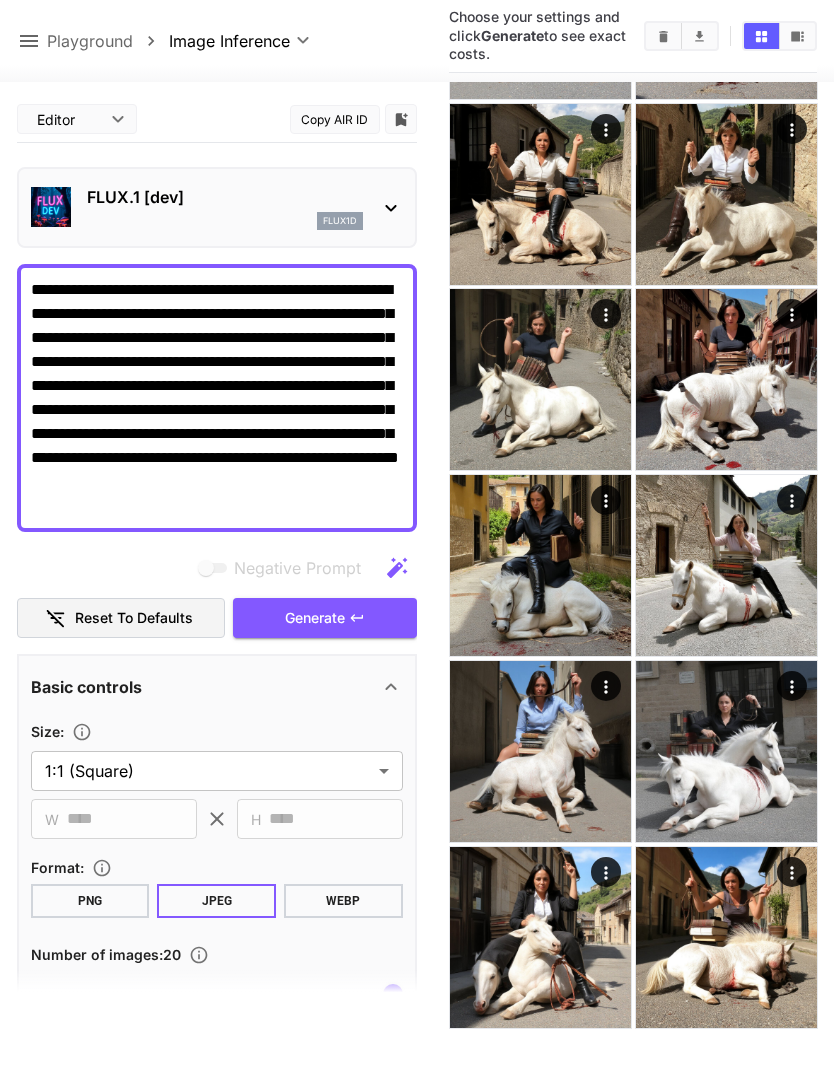 click 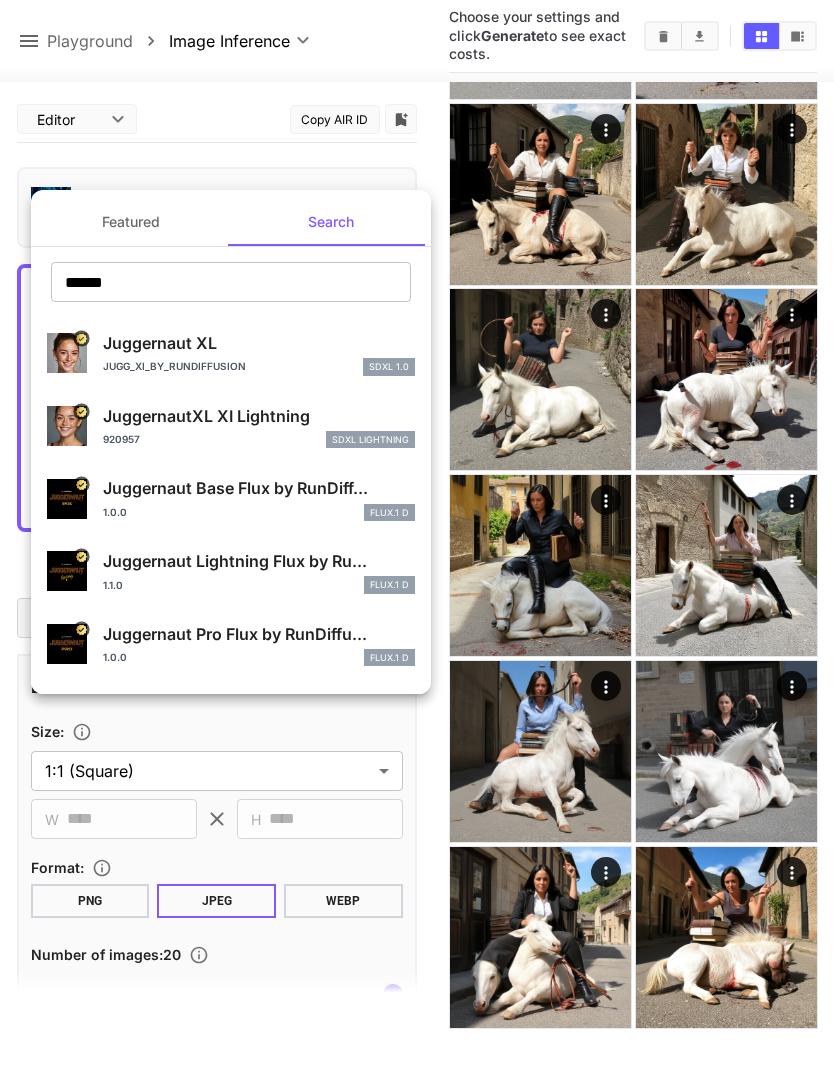 click on "Juggernaut Lightning Flux by Ru..." at bounding box center (259, 561) 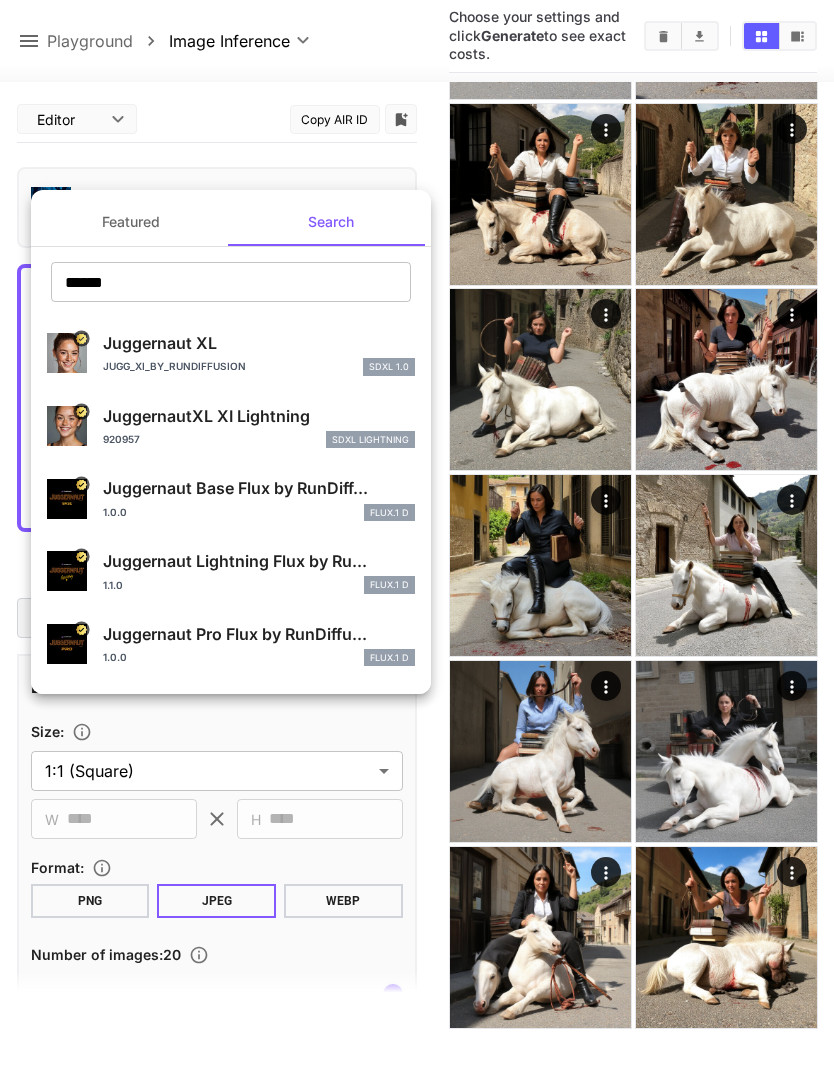type on "*" 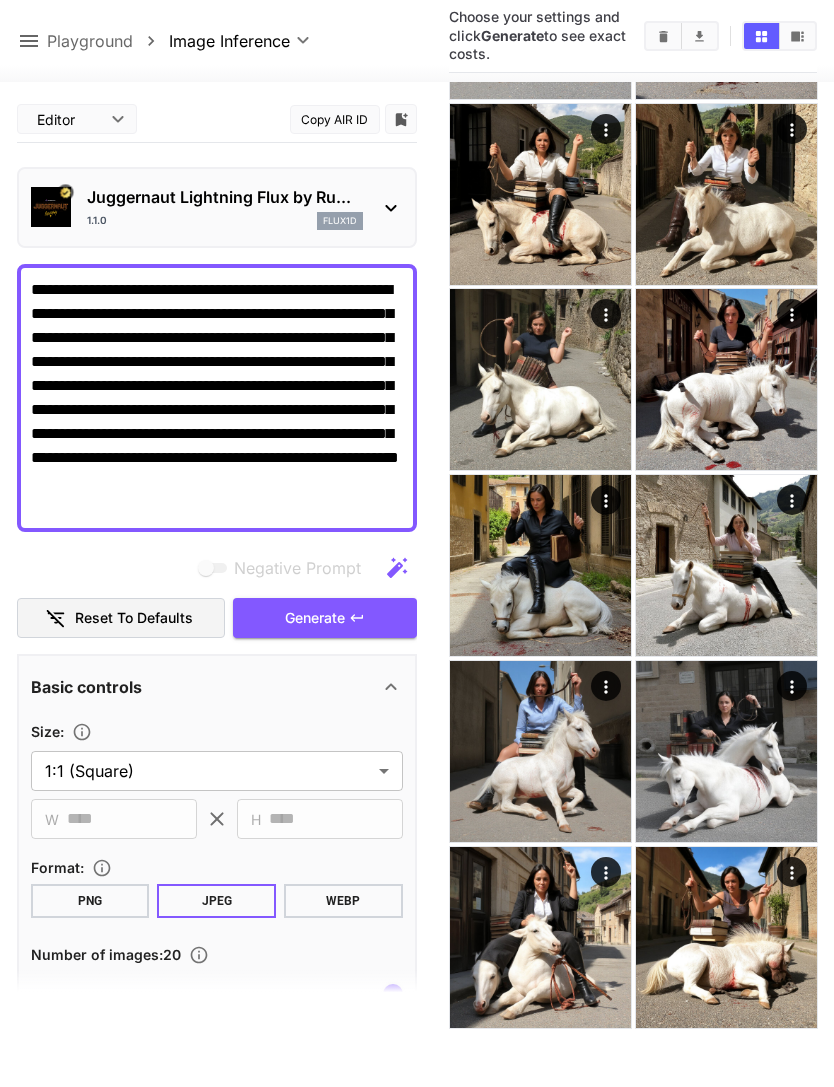 click on "Negative Prompt Reset to defaults Generate" at bounding box center [217, 593] 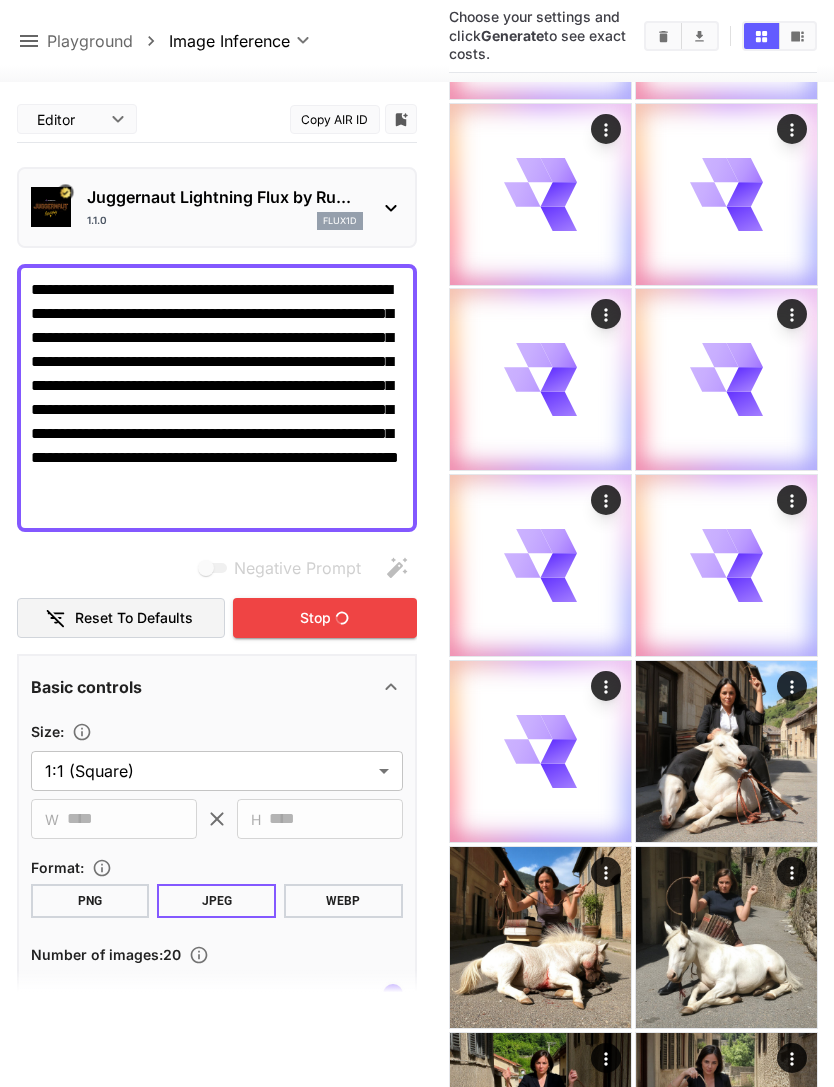 click on "Stop" at bounding box center [325, 618] 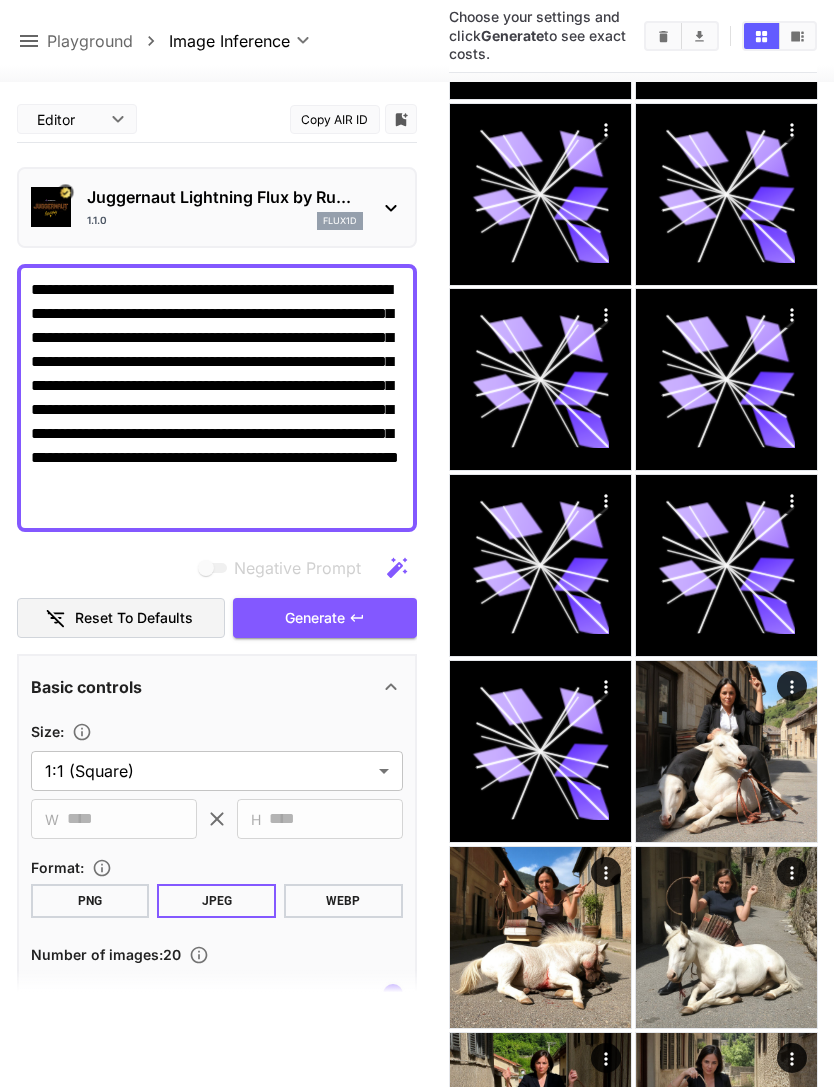 click at bounding box center (663, 36) 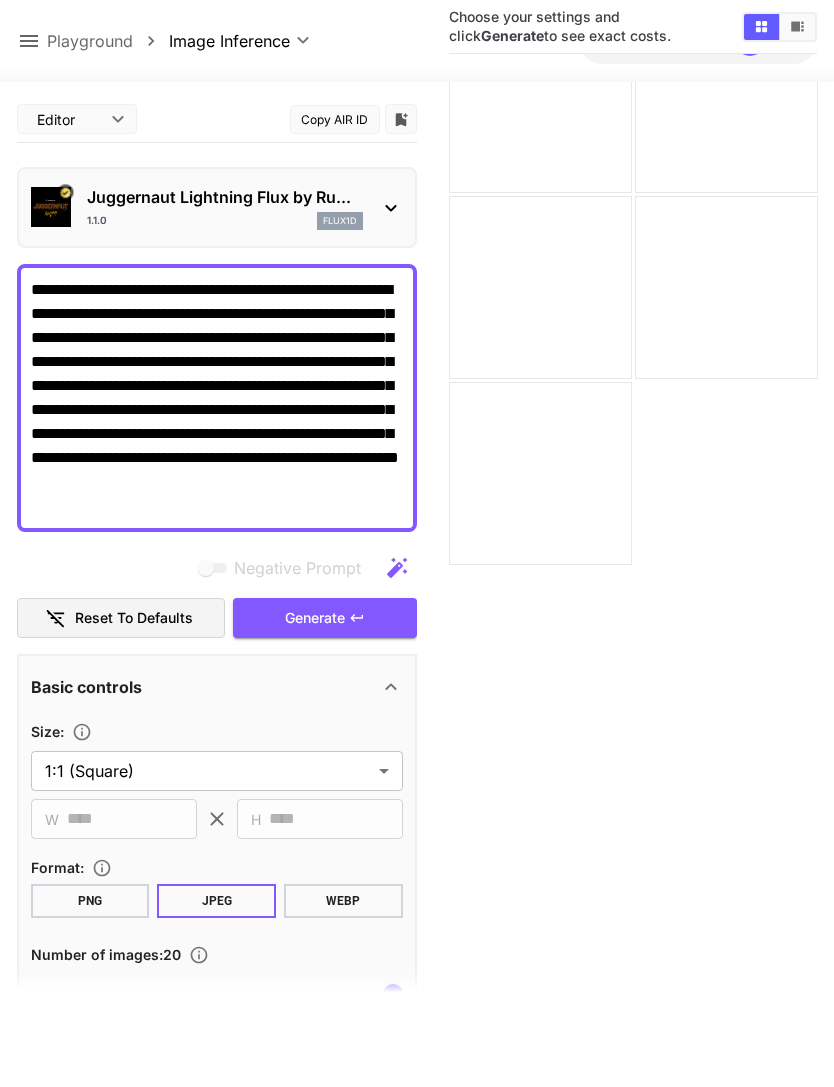 scroll, scrollTop: 222, scrollLeft: 0, axis: vertical 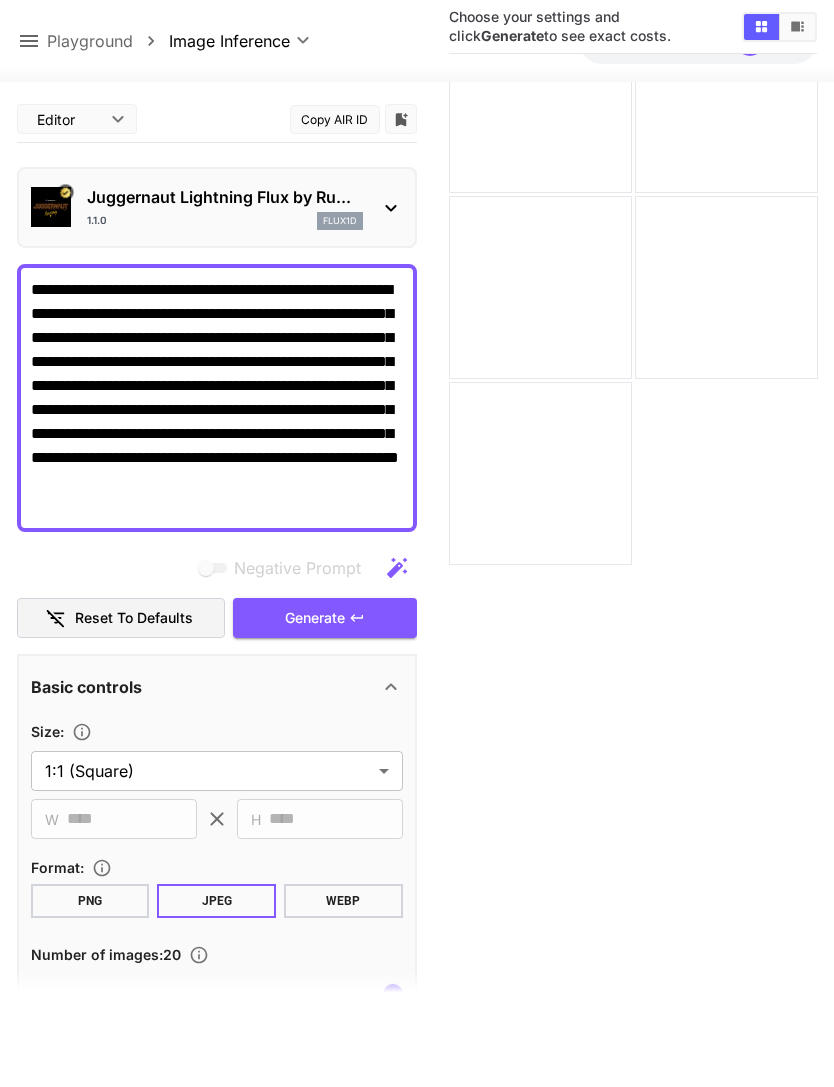 click 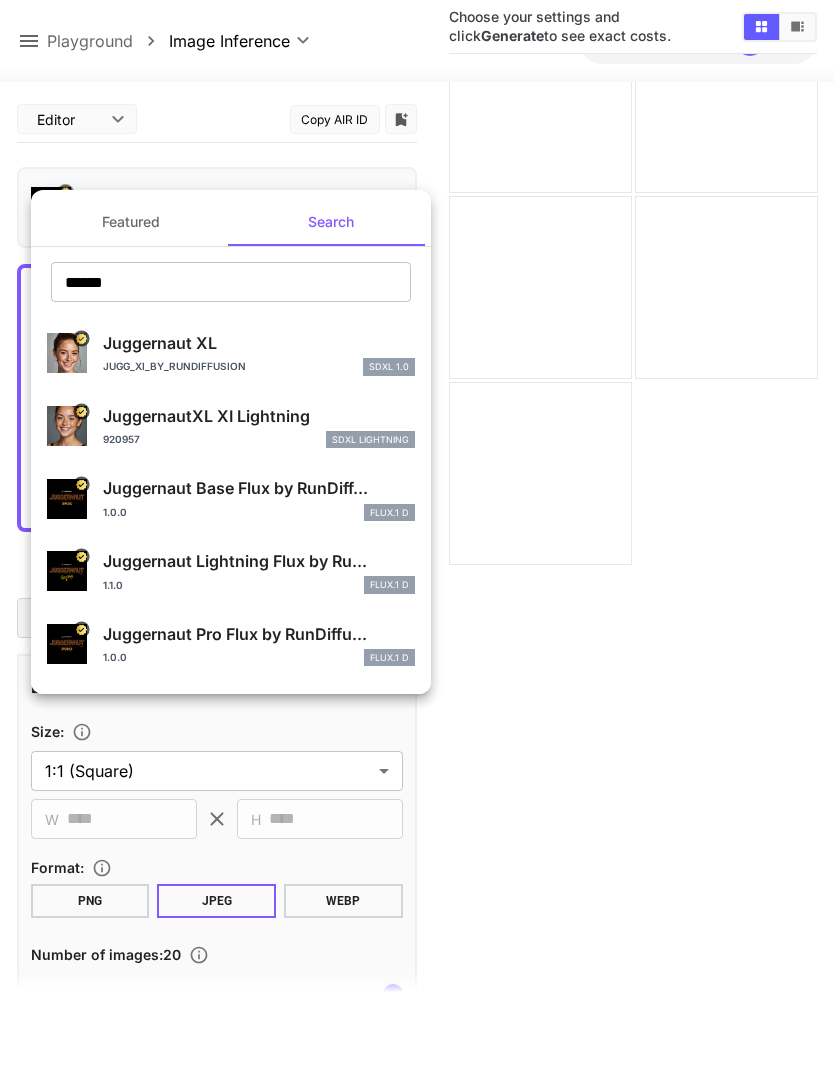 click on "Juggernaut Base Flux by RunDiff..." at bounding box center [259, 488] 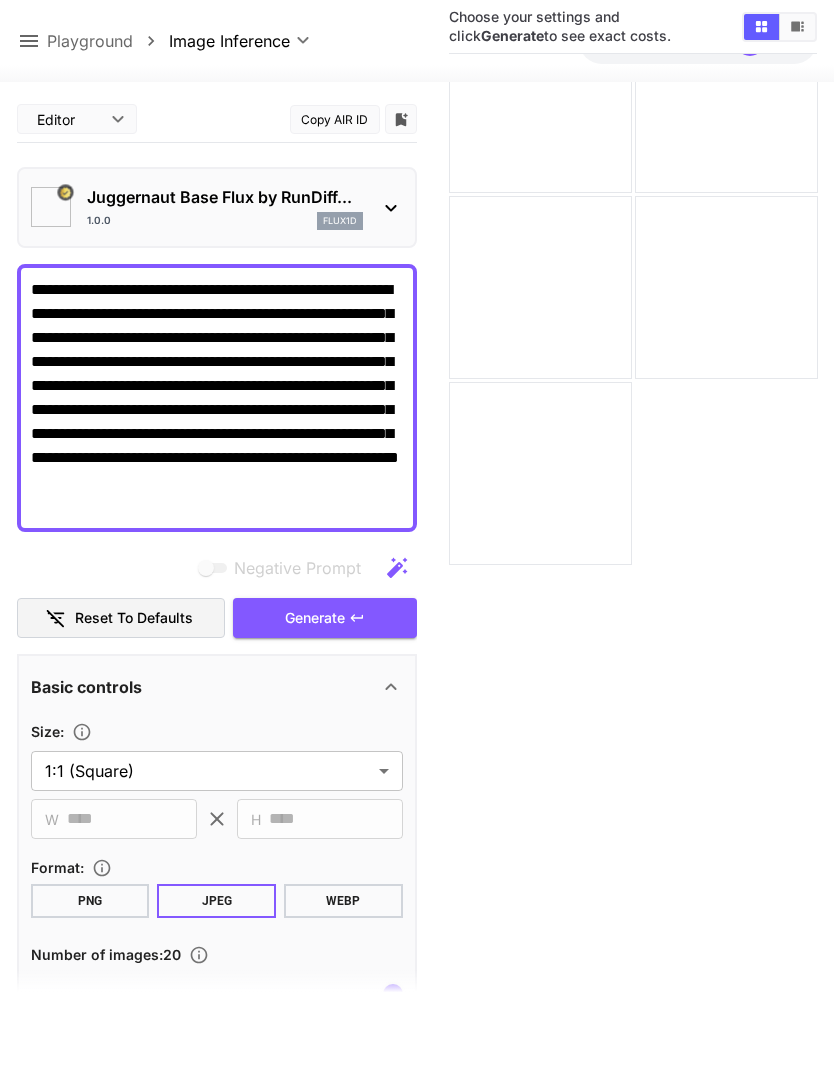 type on "**" 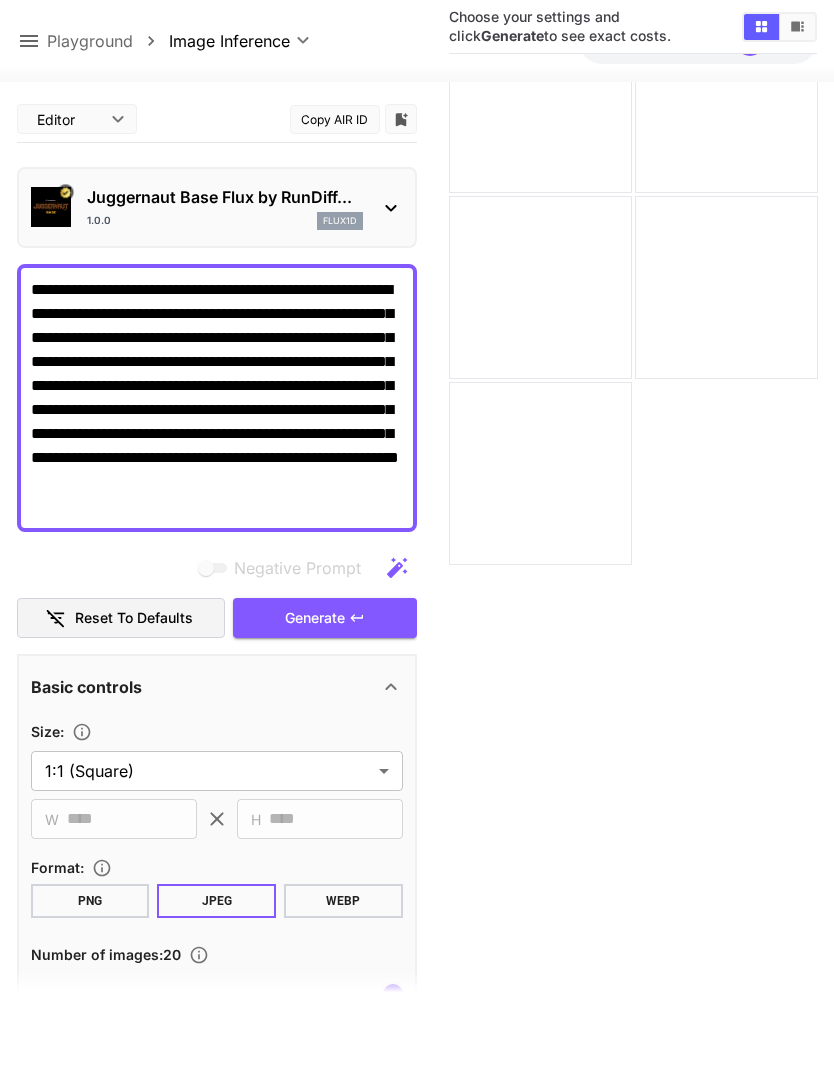 click on "Negative Prompt Reset to defaults Generate" at bounding box center (217, 593) 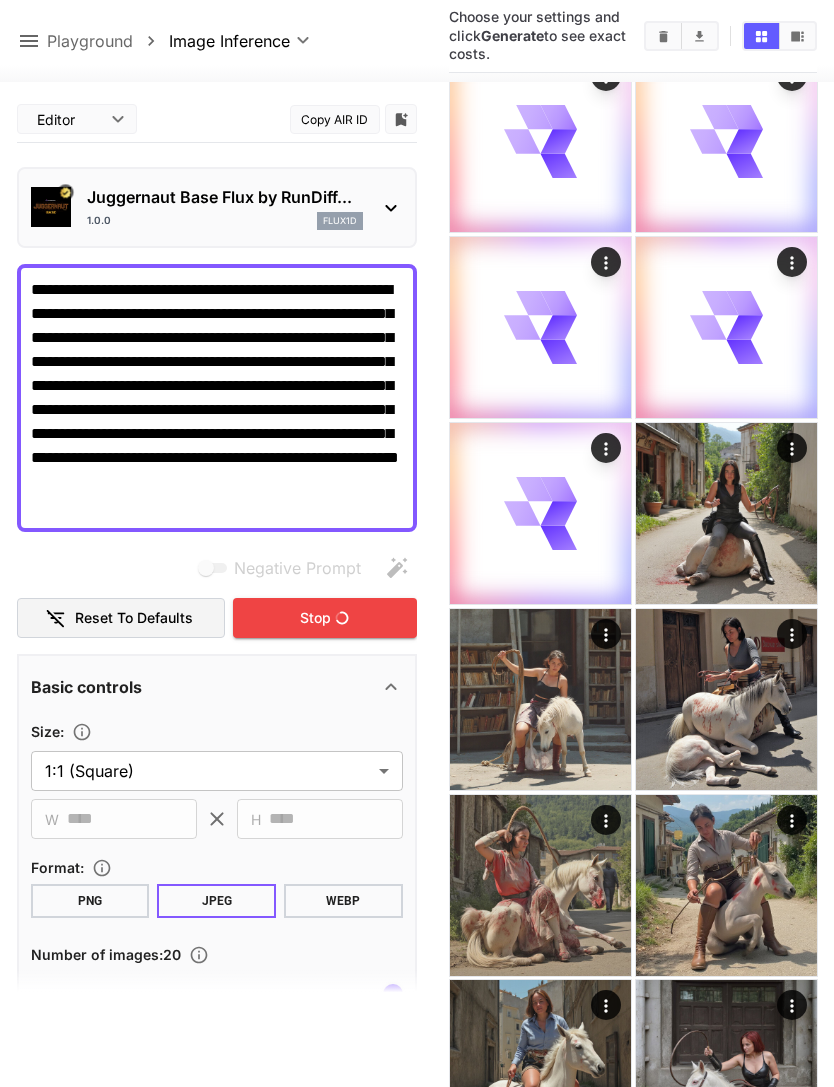 scroll, scrollTop: 950, scrollLeft: 0, axis: vertical 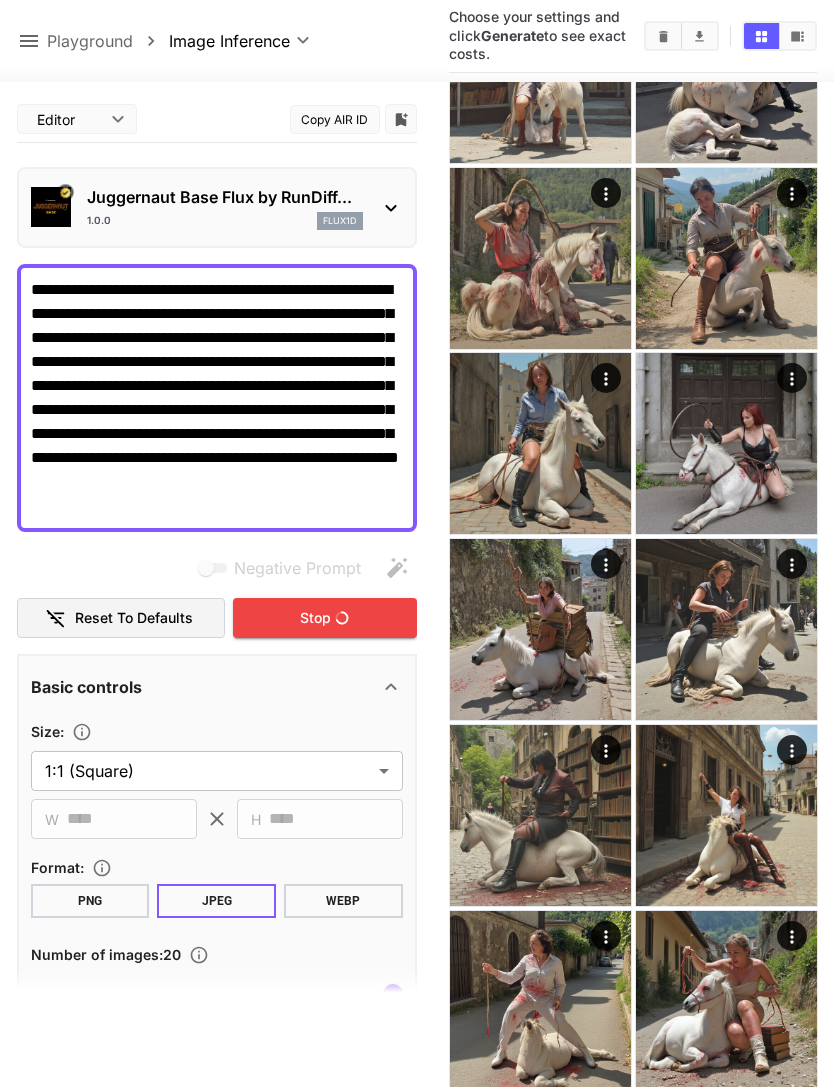 click 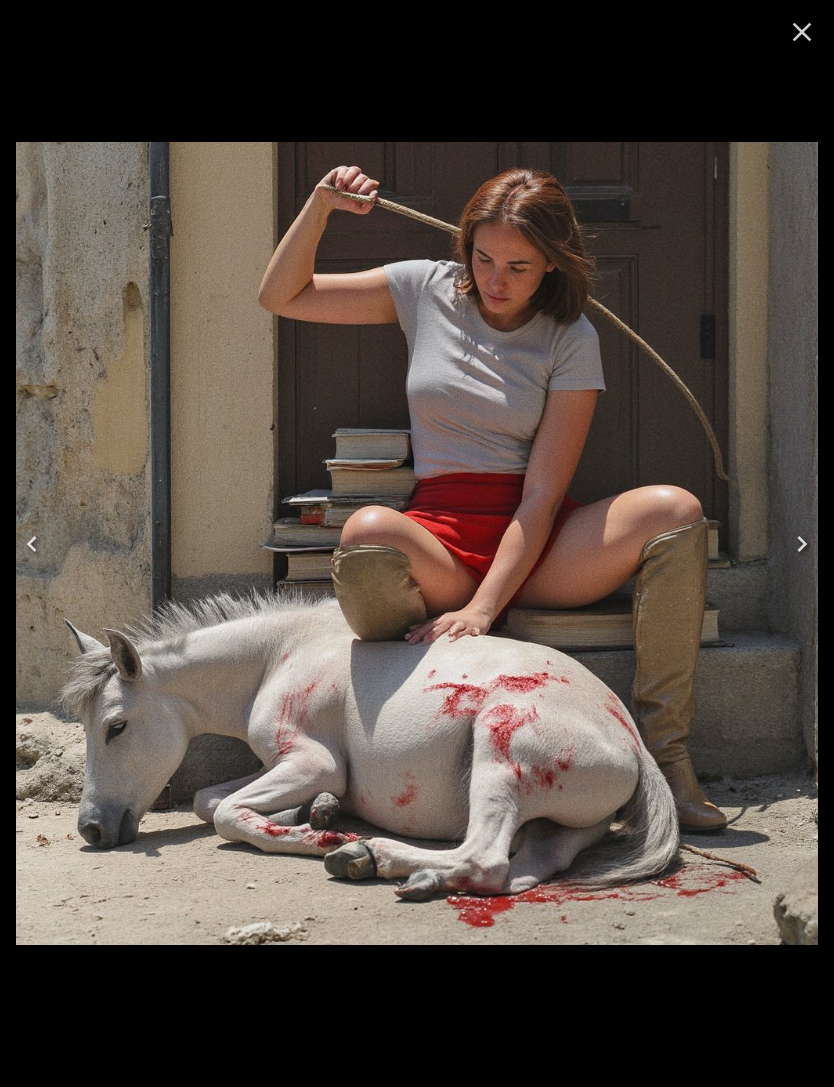 scroll, scrollTop: 0, scrollLeft: 0, axis: both 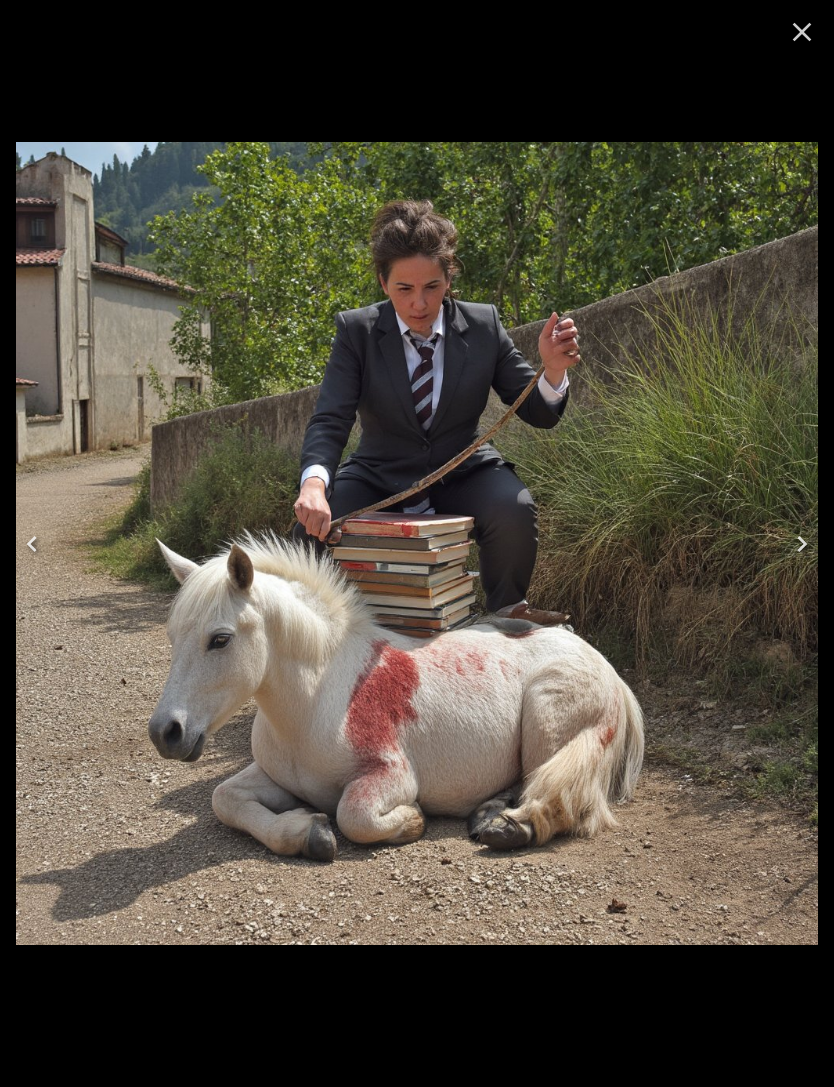 click 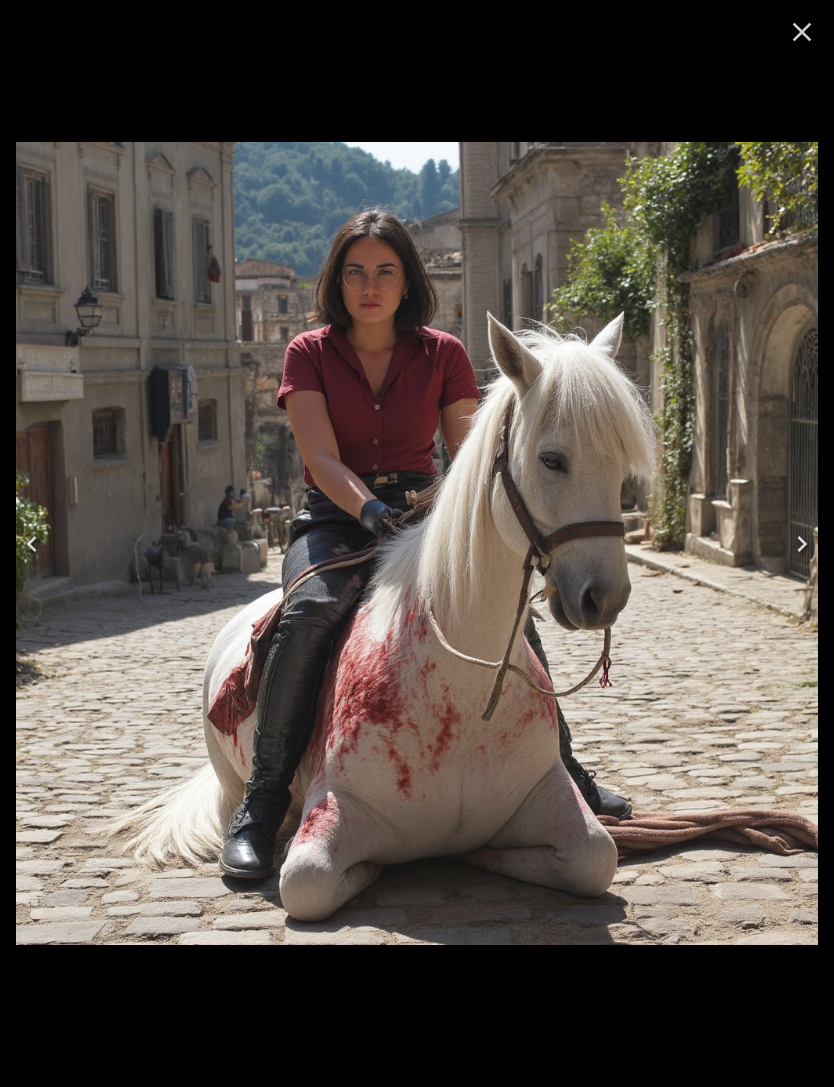 click at bounding box center [32, 544] 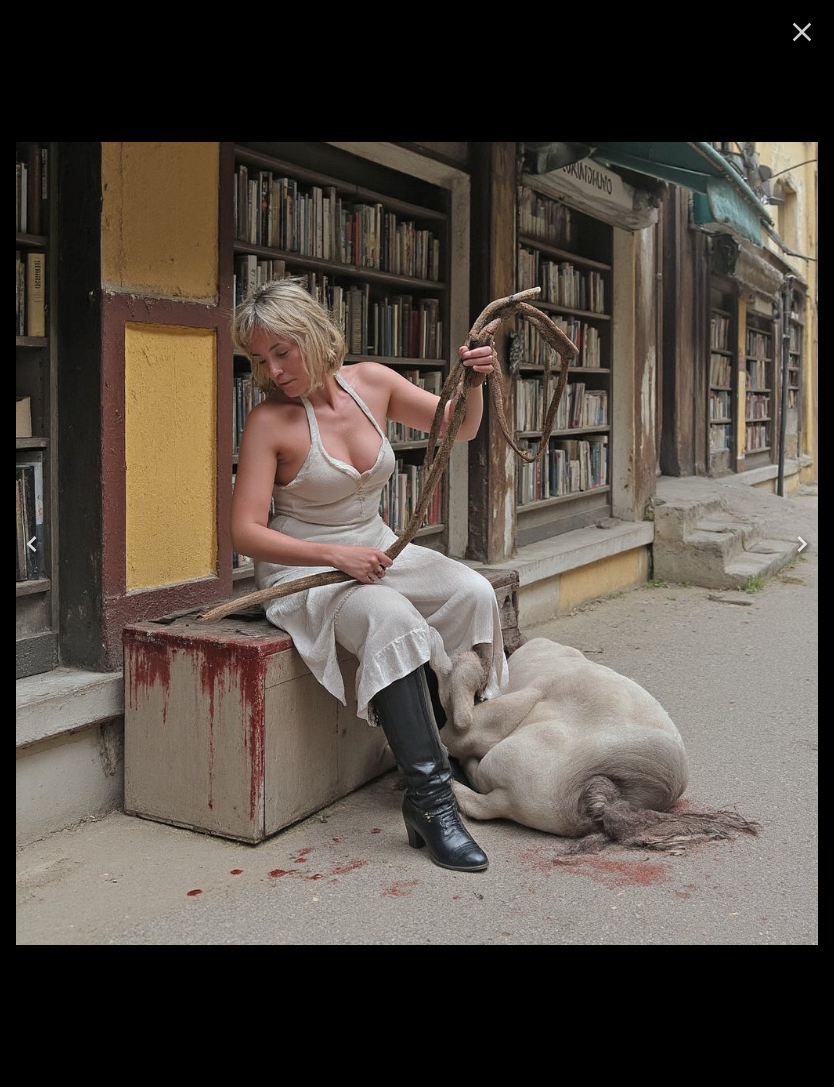 click 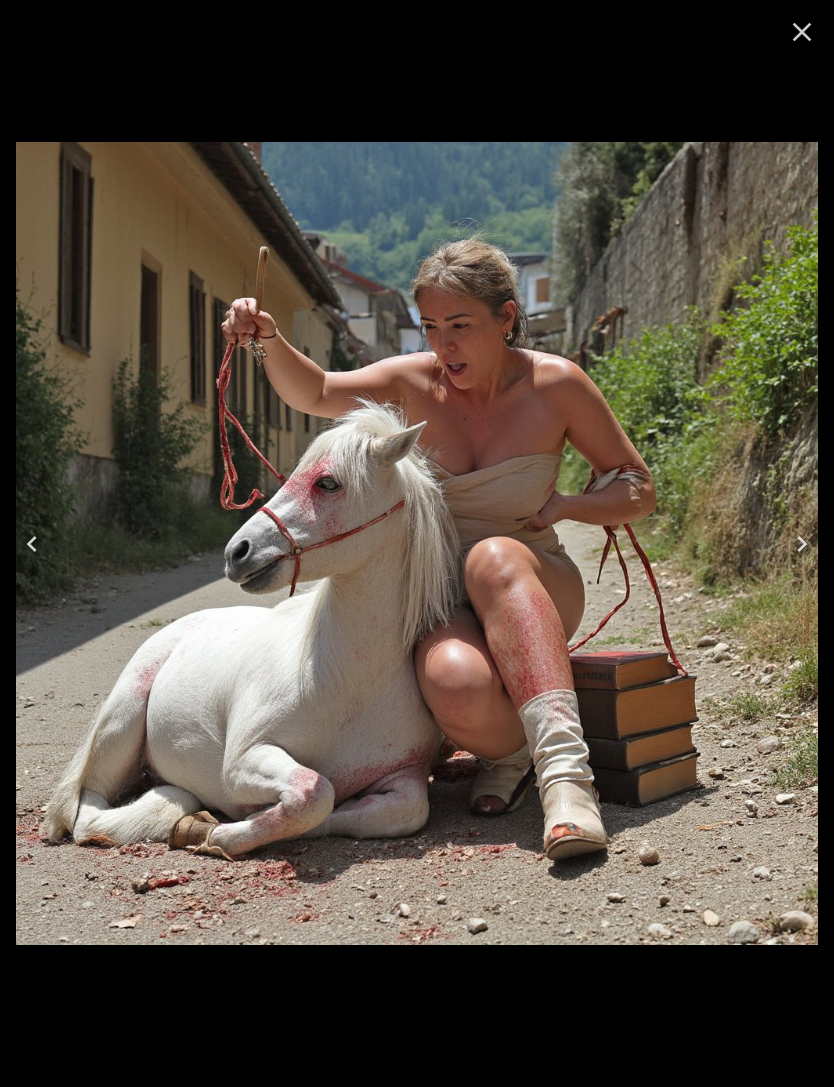 click 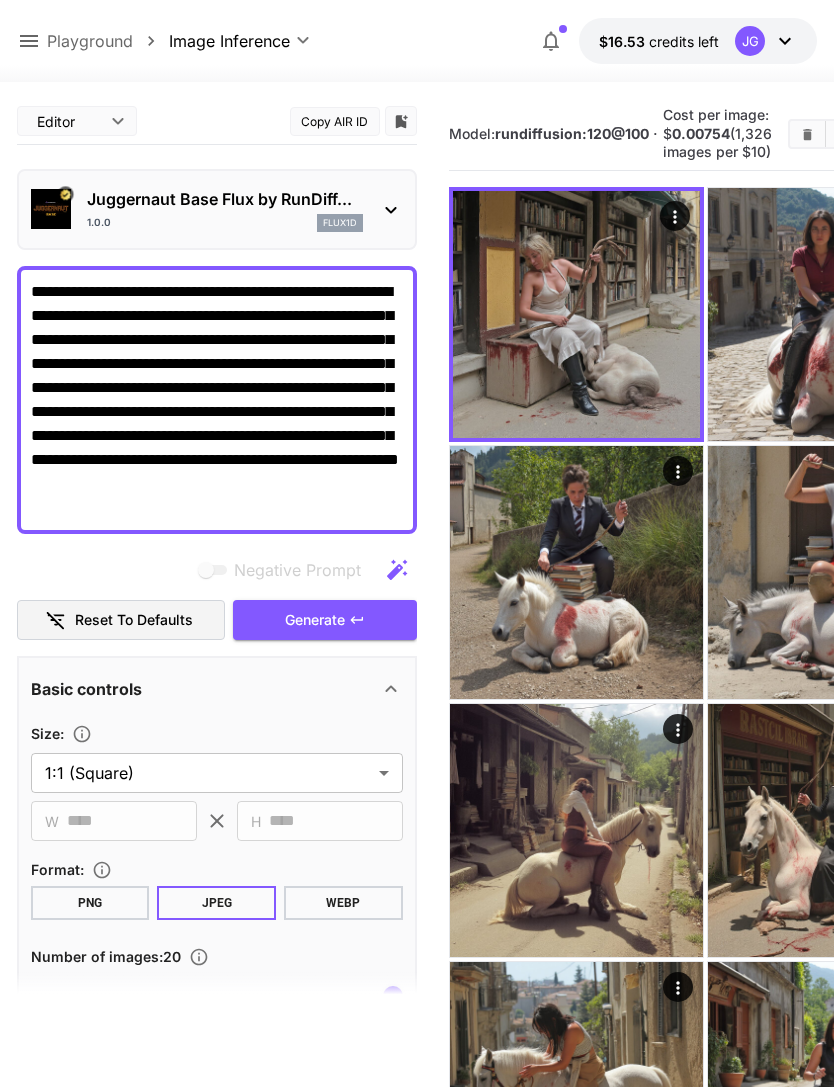 click at bounding box center (807, 134) 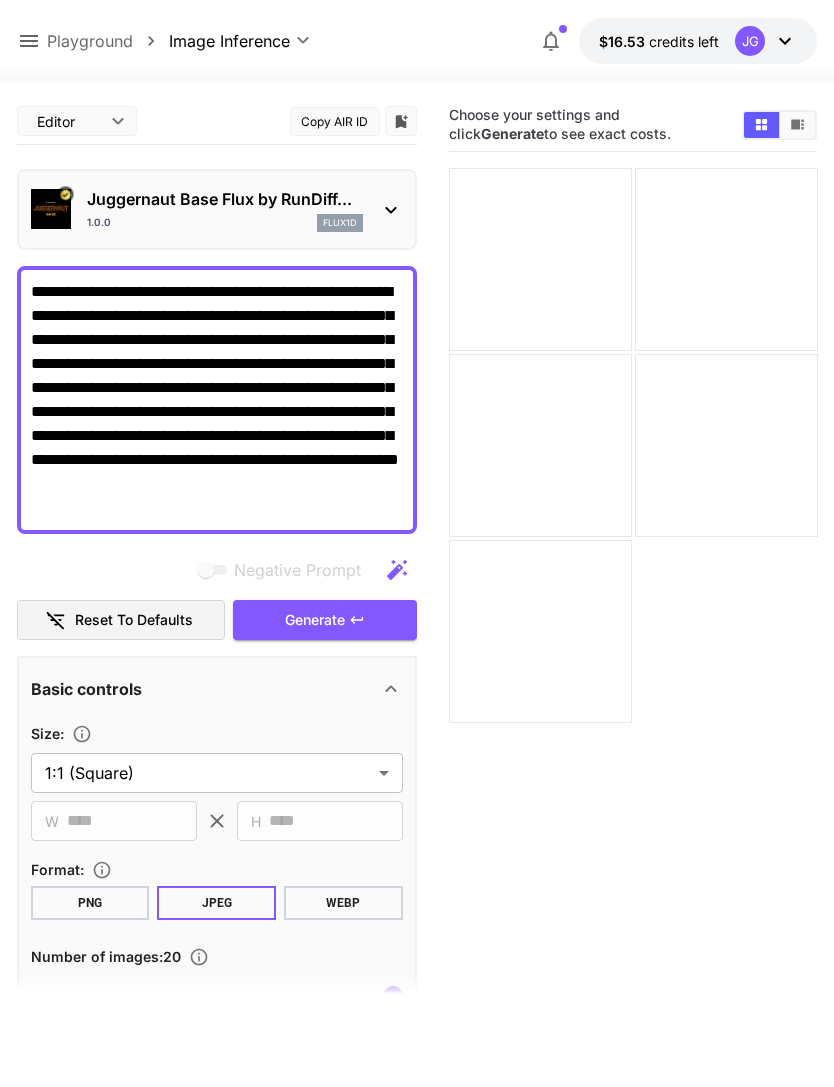 click 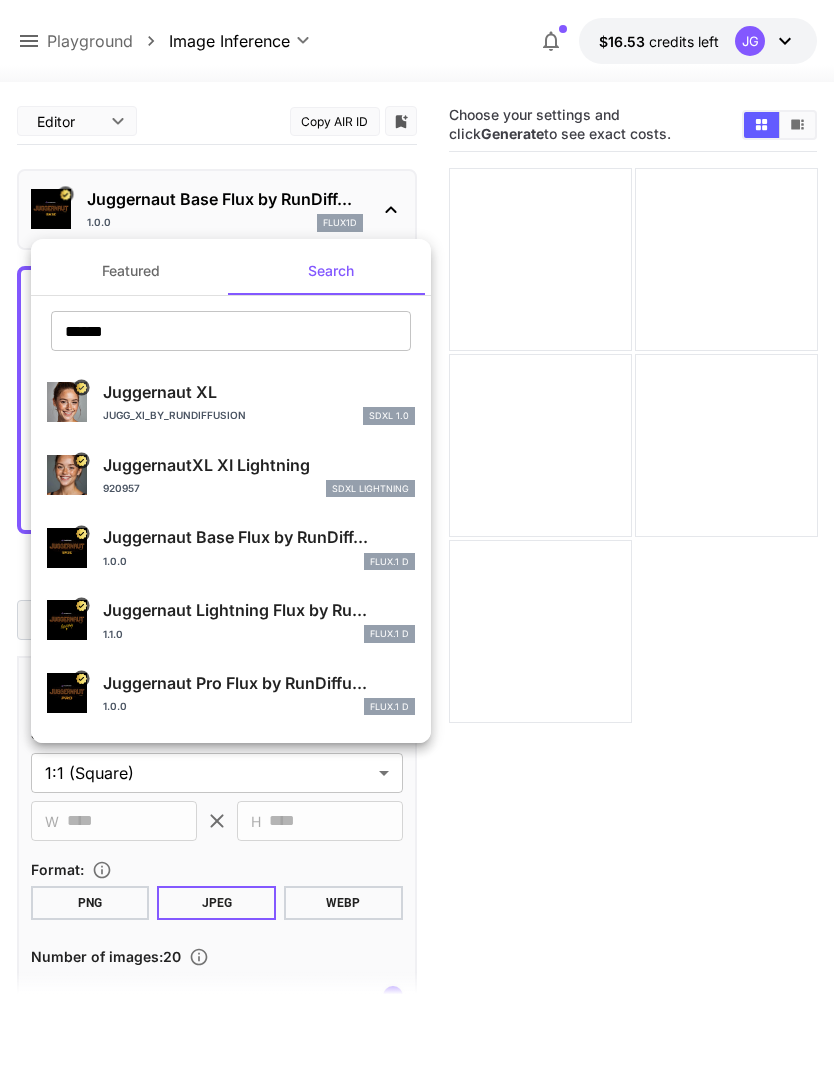 click on "Featured" at bounding box center [131, 271] 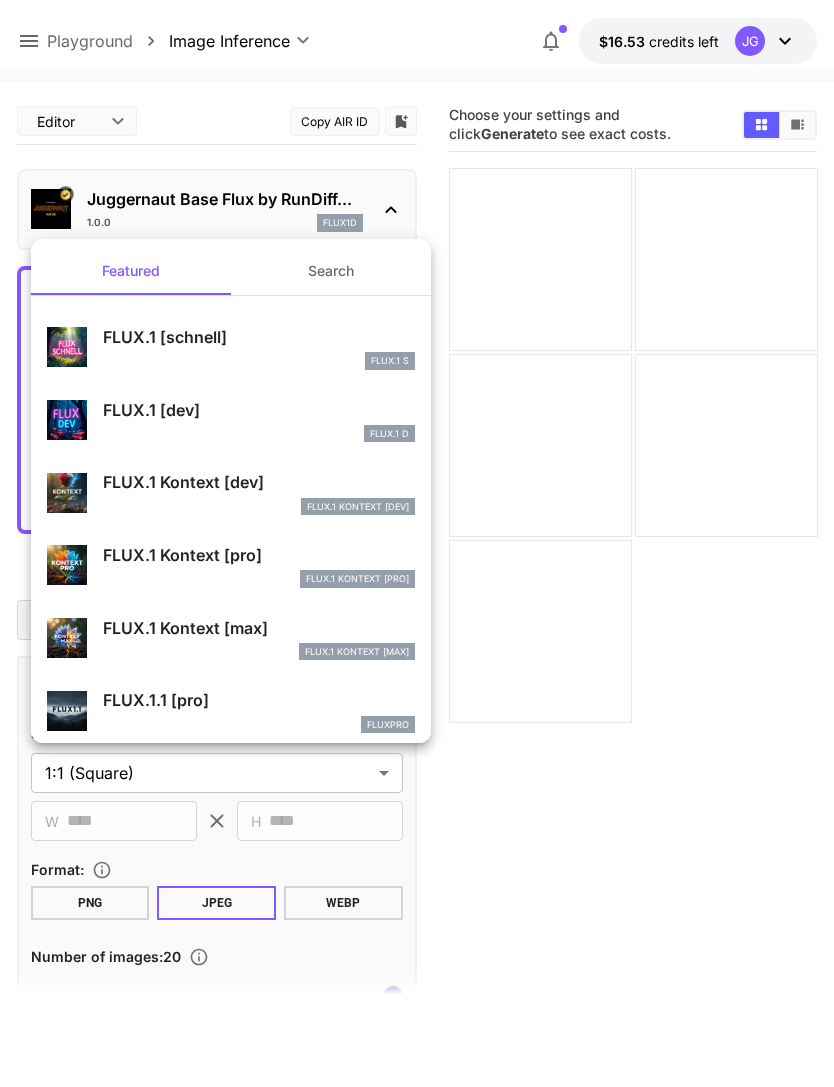click on "FLUX.1 [dev]" at bounding box center (259, 410) 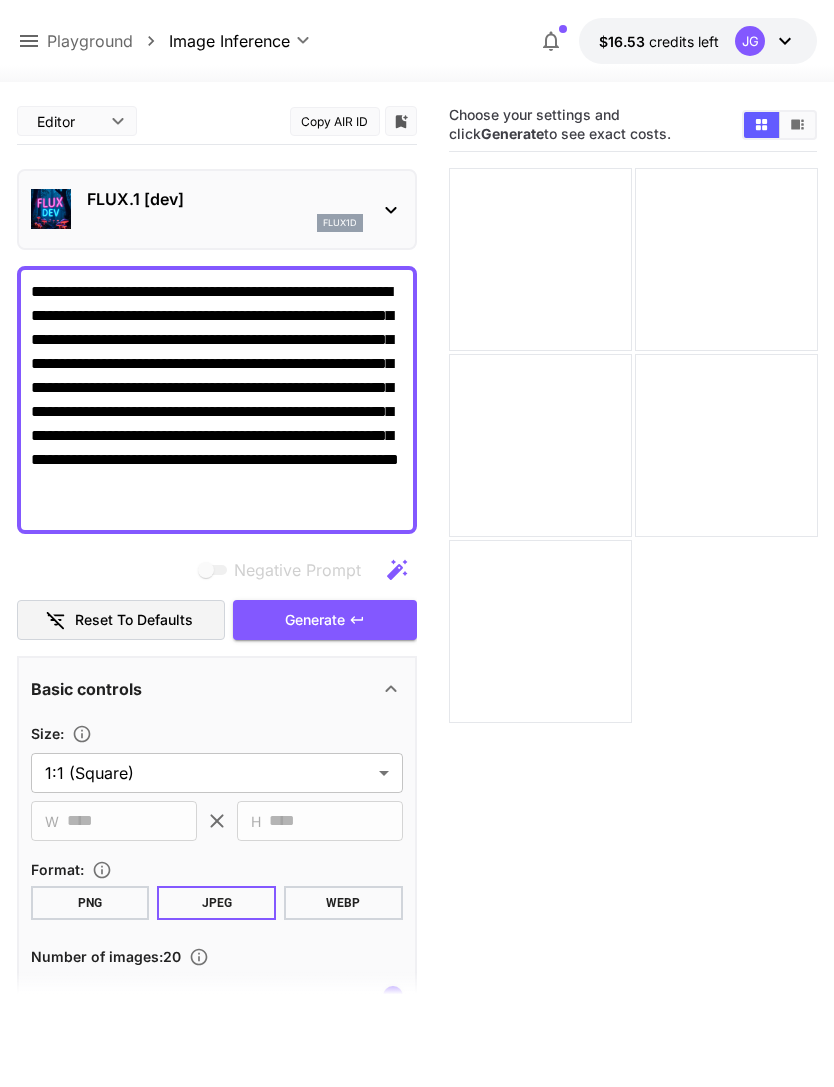 click on "Generate" at bounding box center (325, 620) 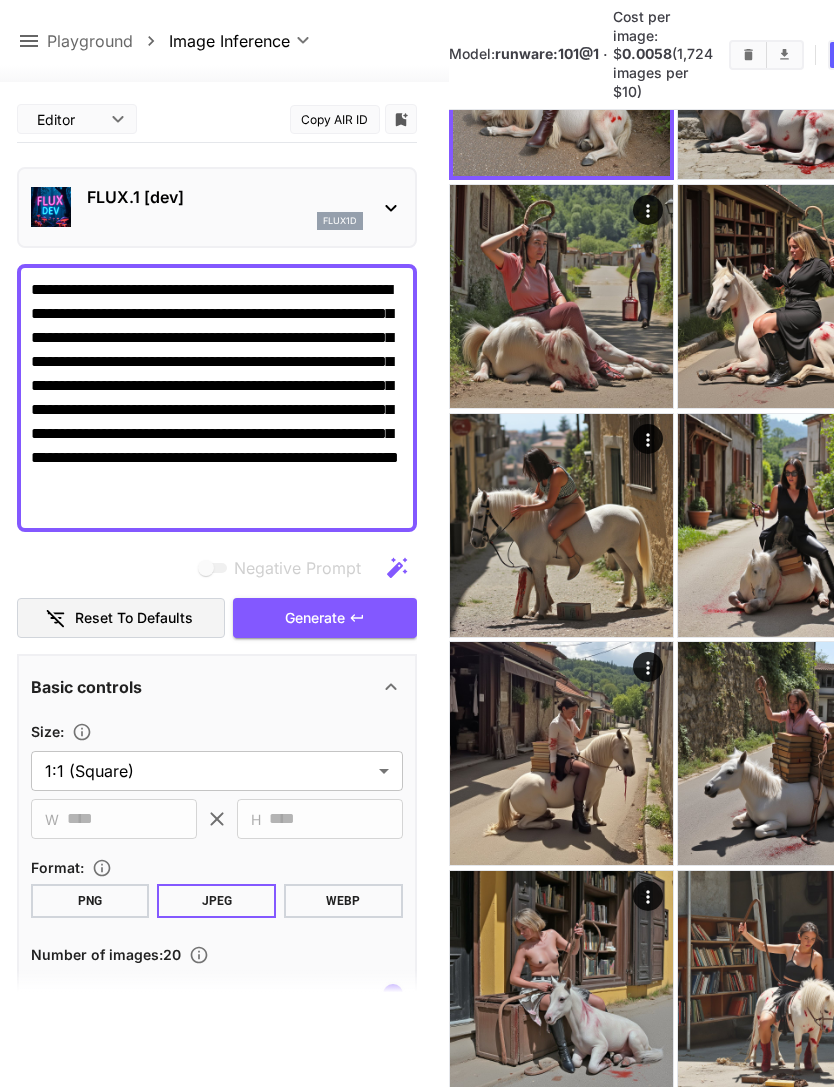 scroll, scrollTop: 0, scrollLeft: 0, axis: both 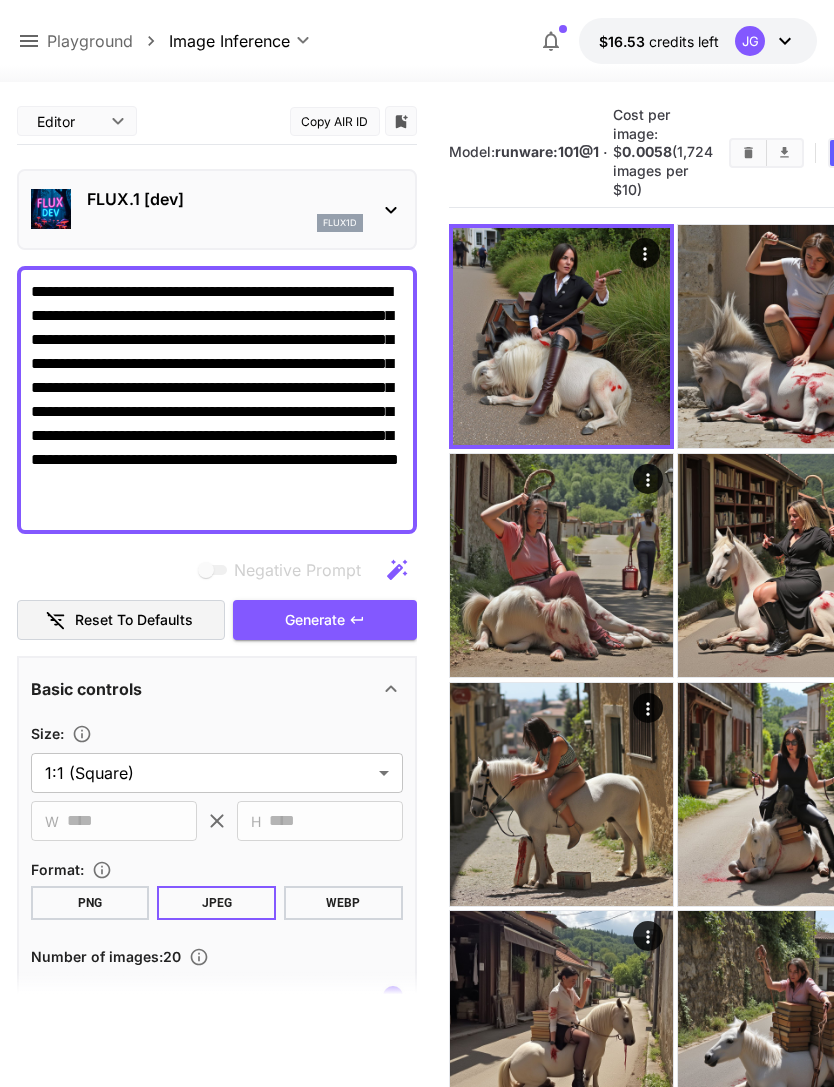click 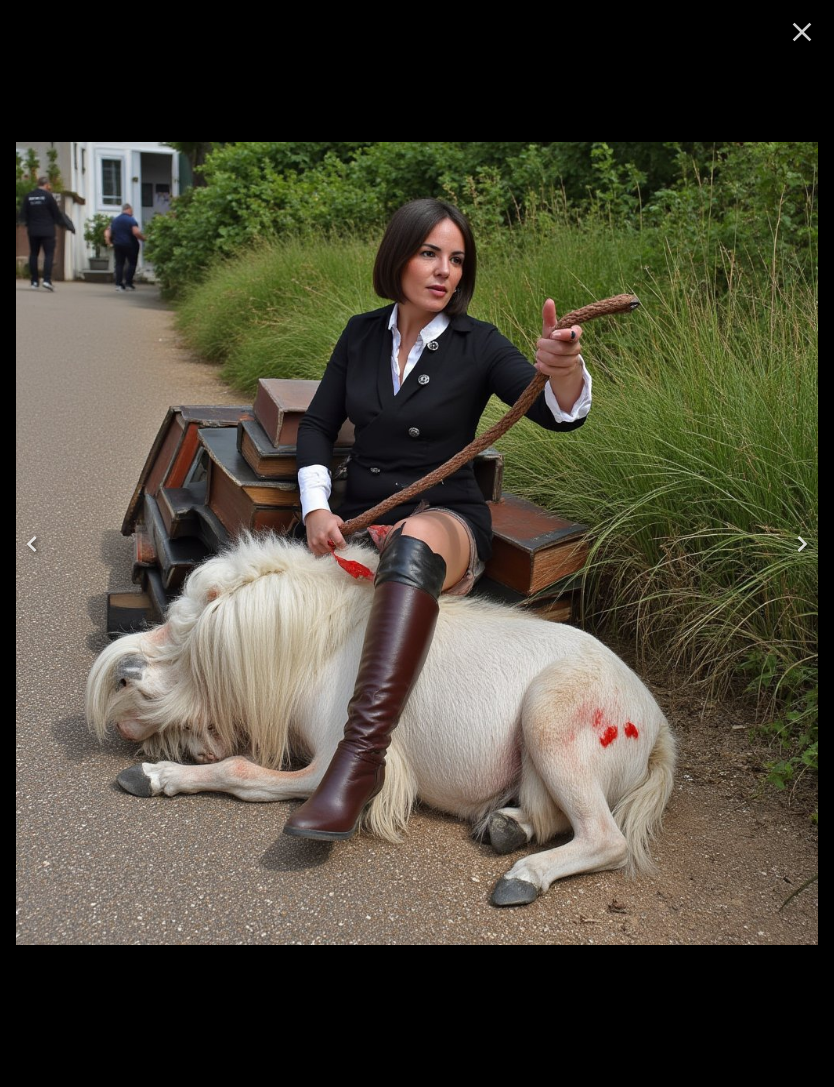 click 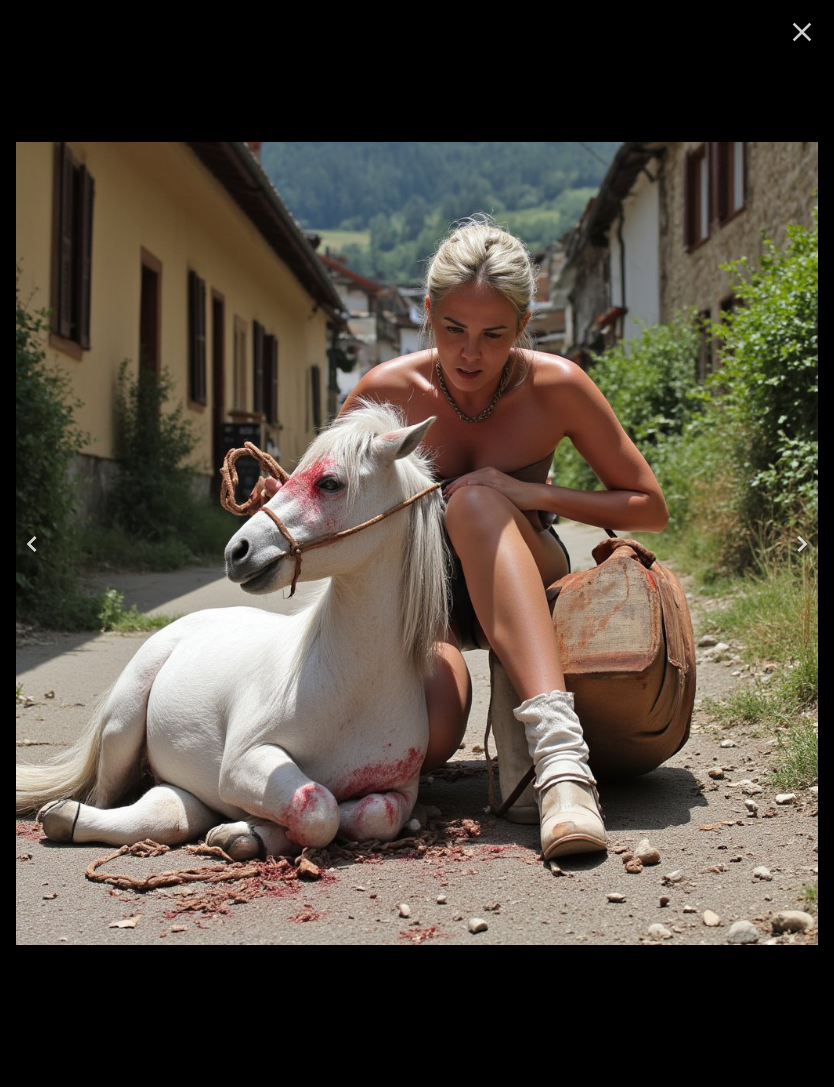 click 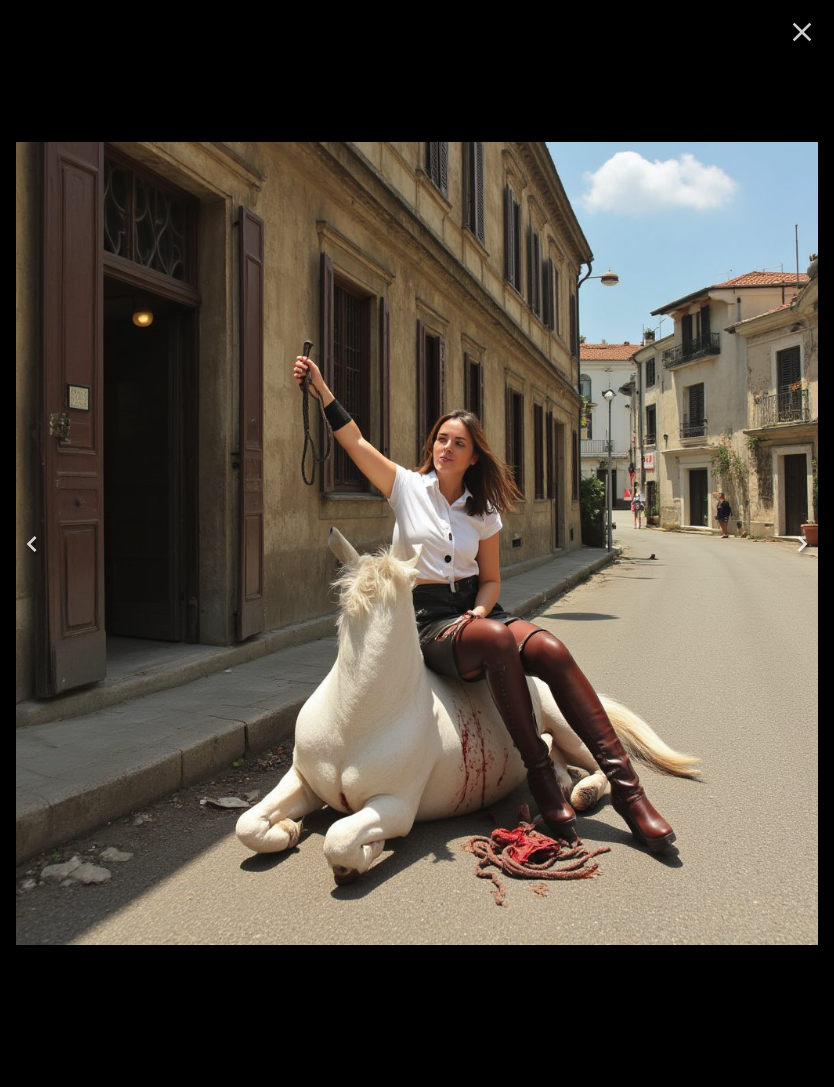 click 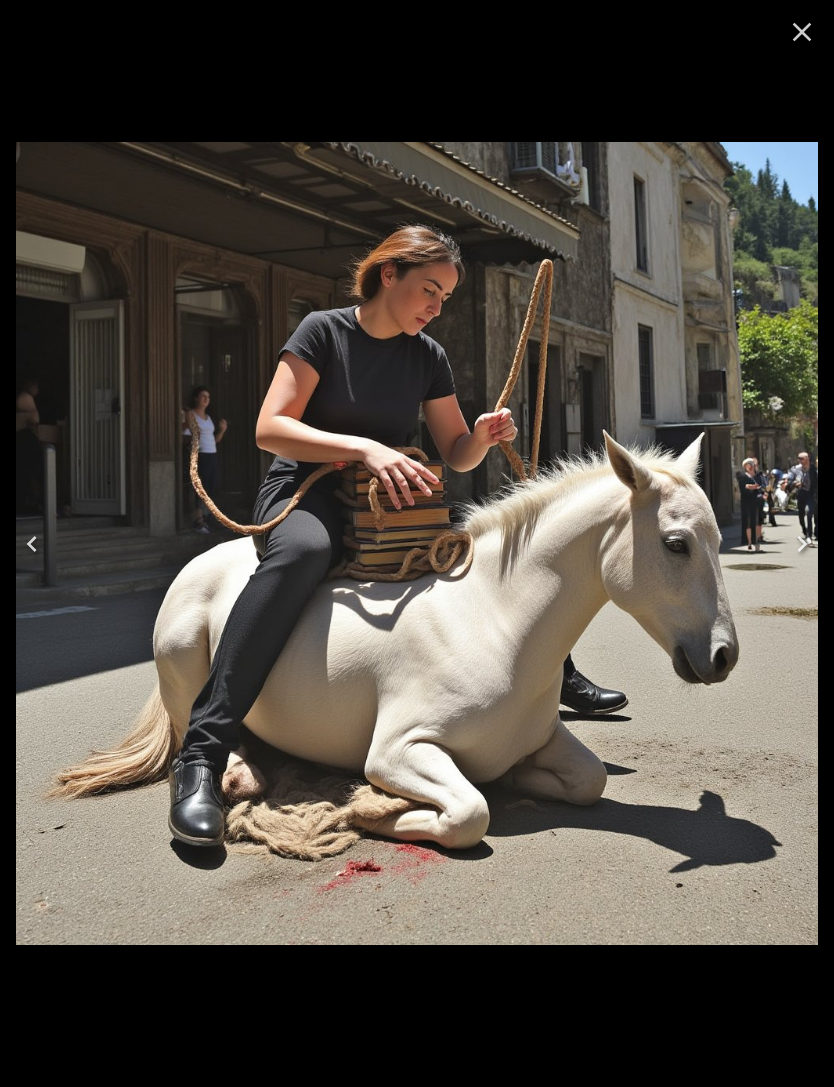 click 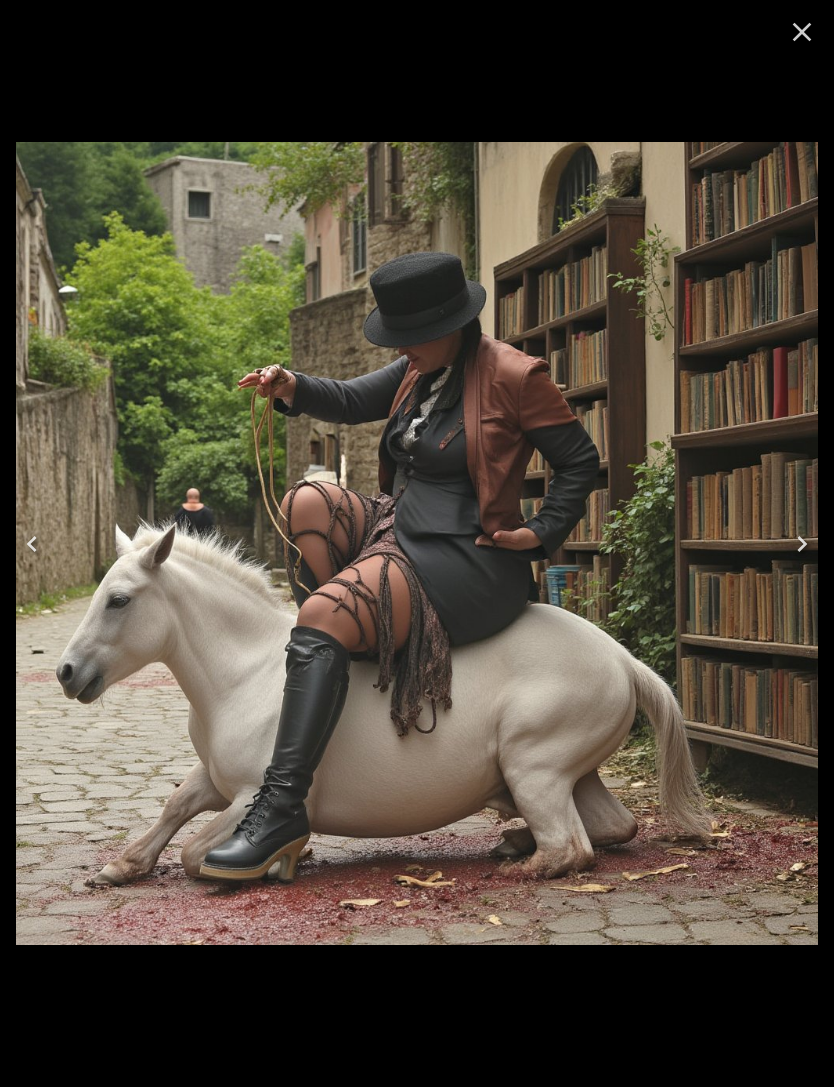 click 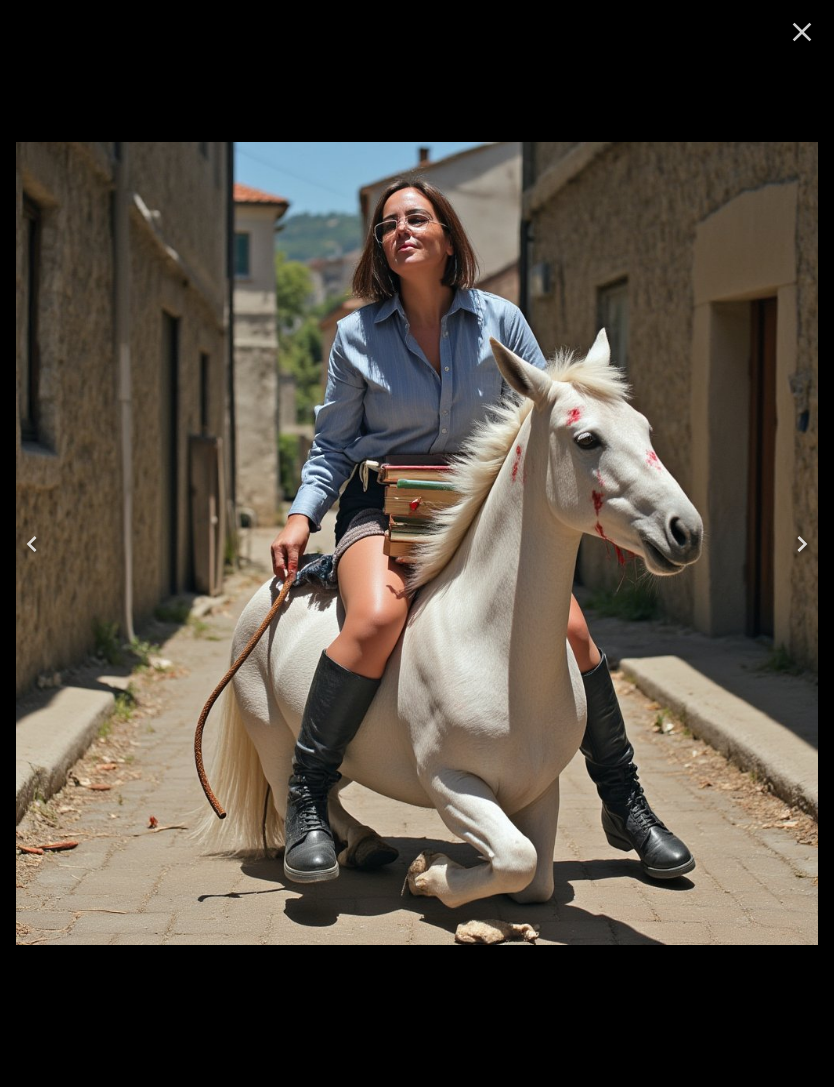 click 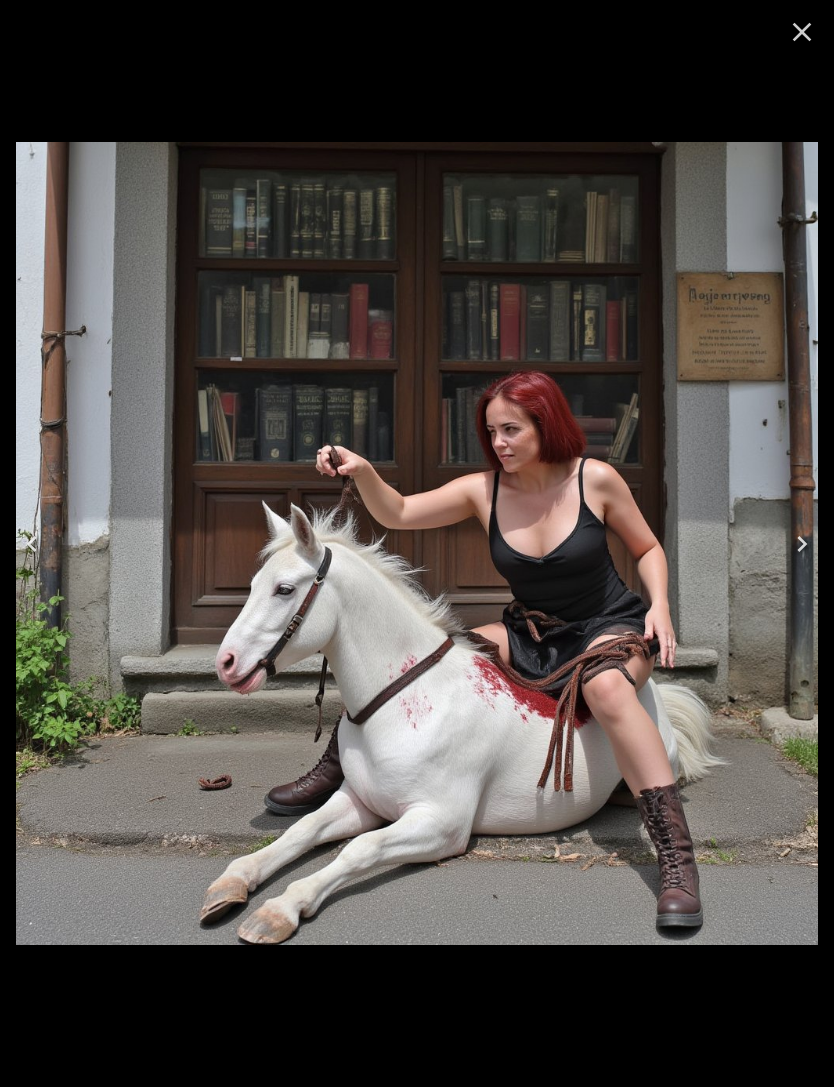 click 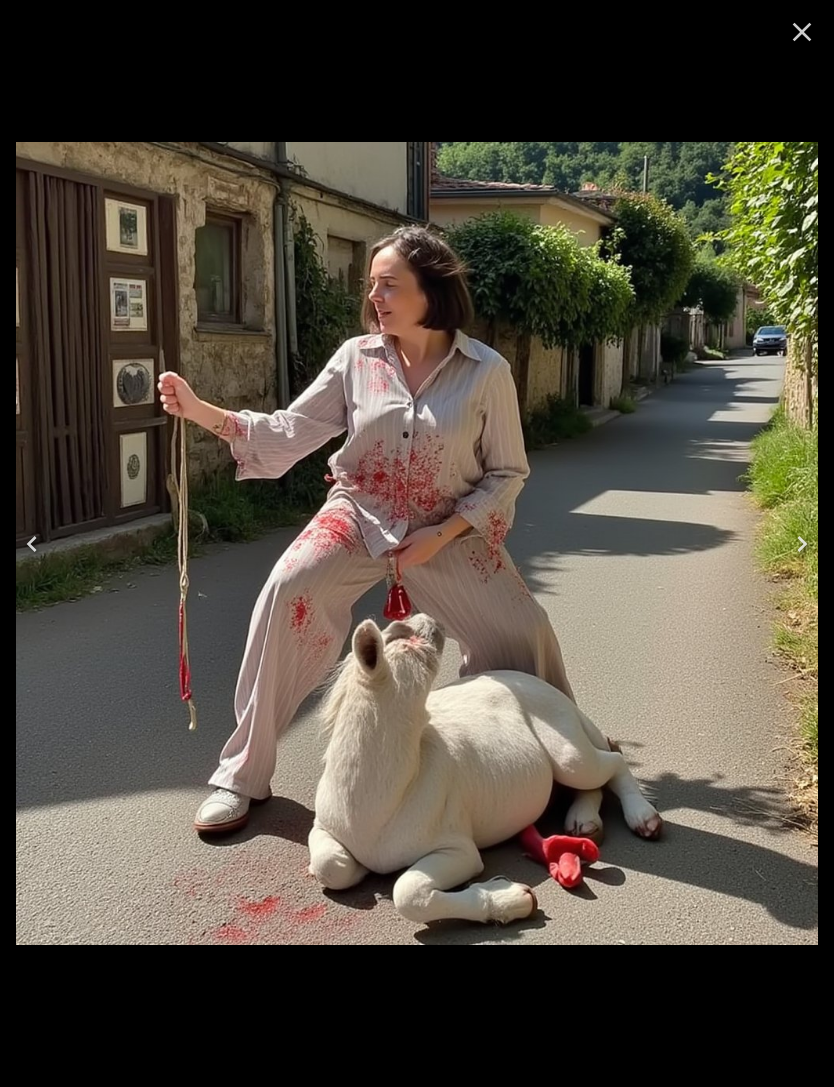 click 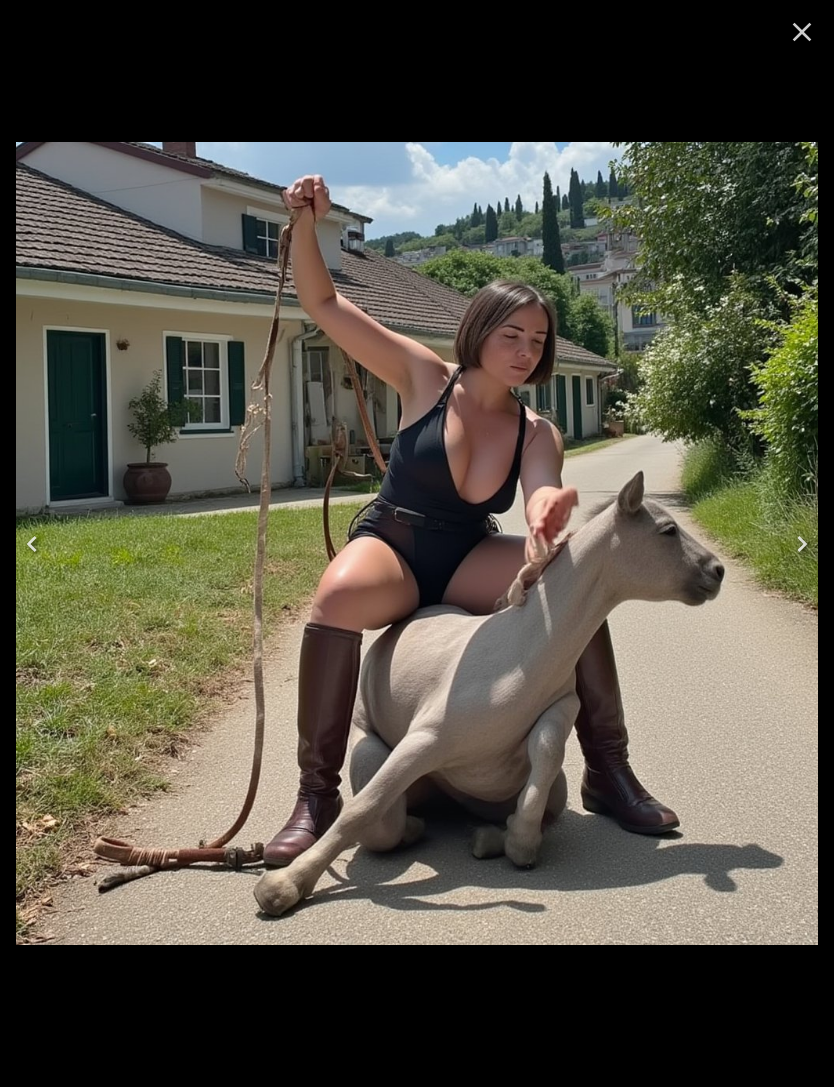 click 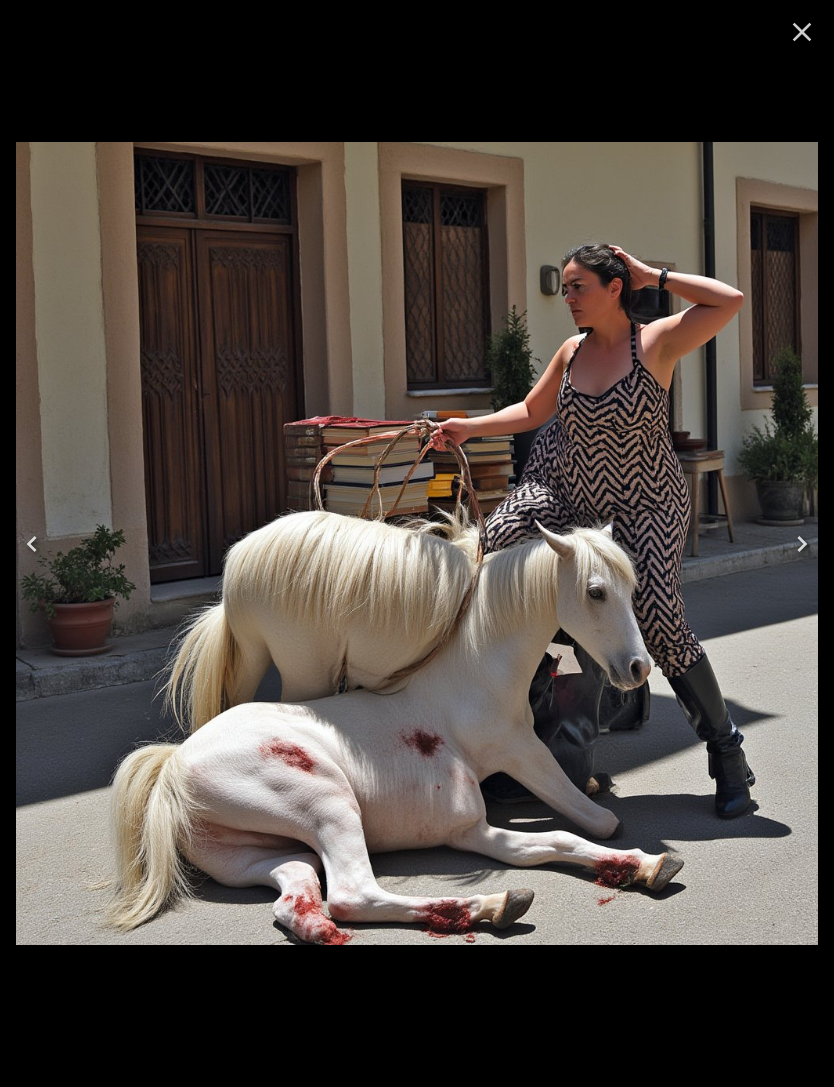 click 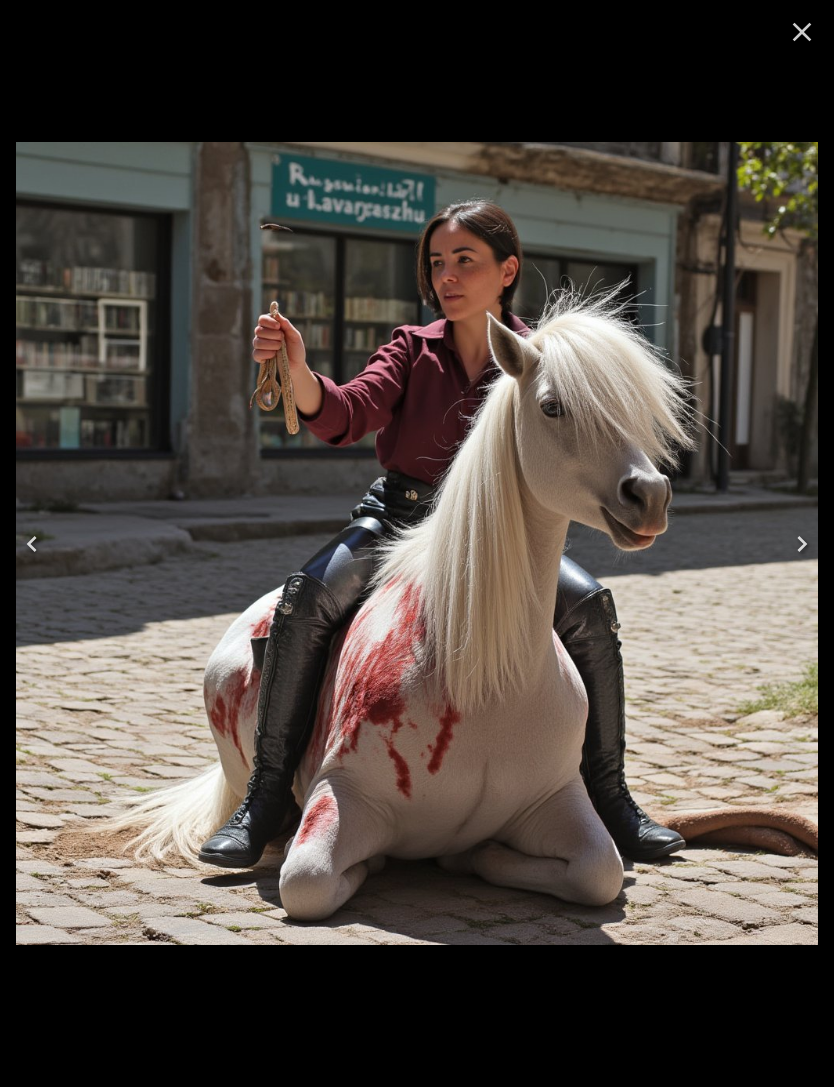 click 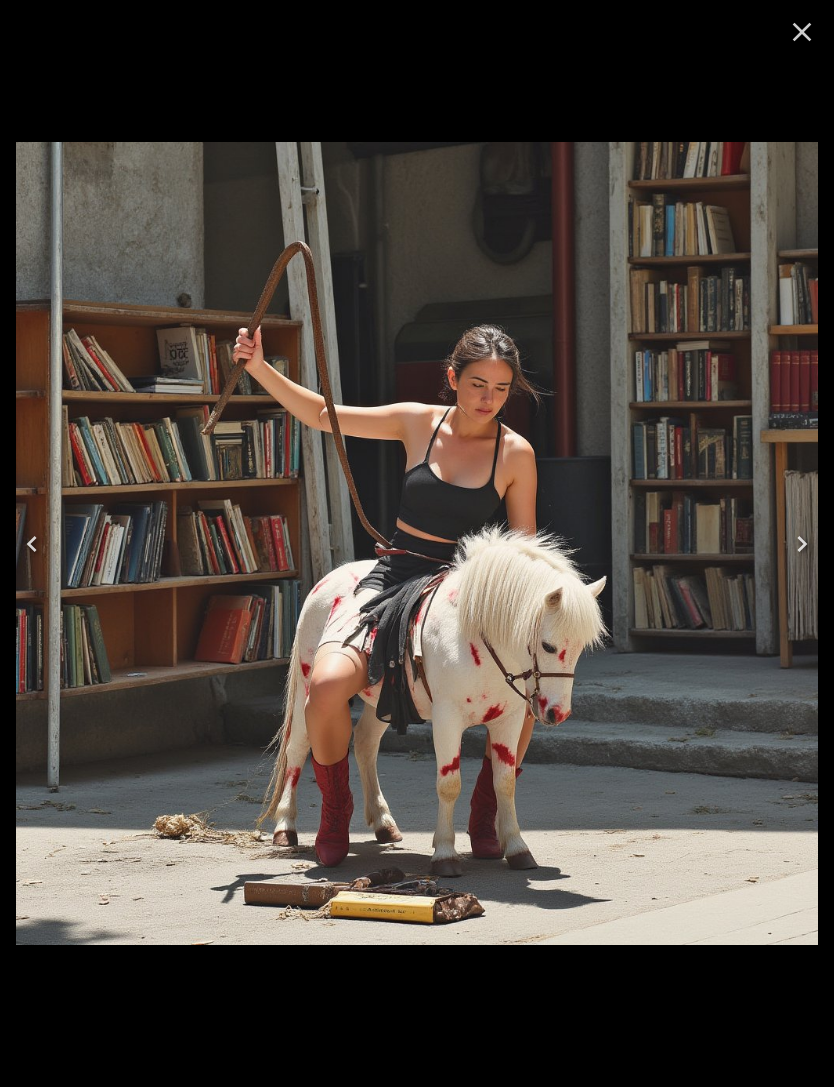 click at bounding box center (32, 544) 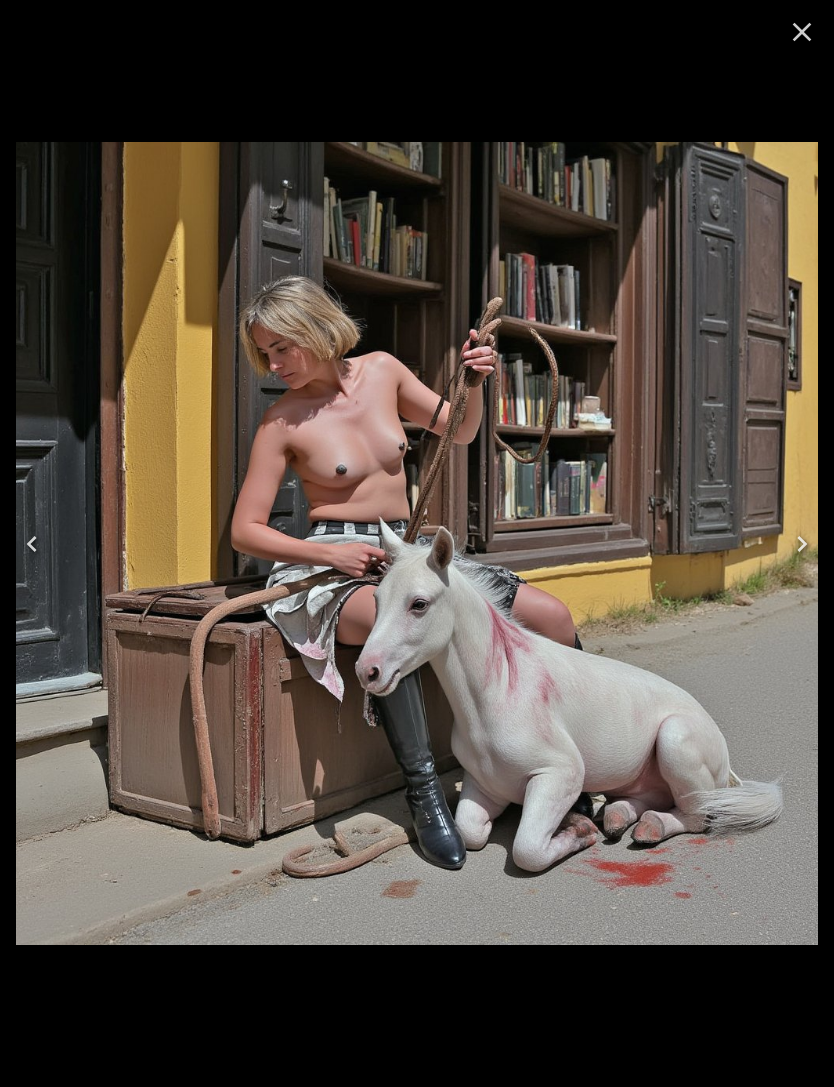 click at bounding box center (32, 544) 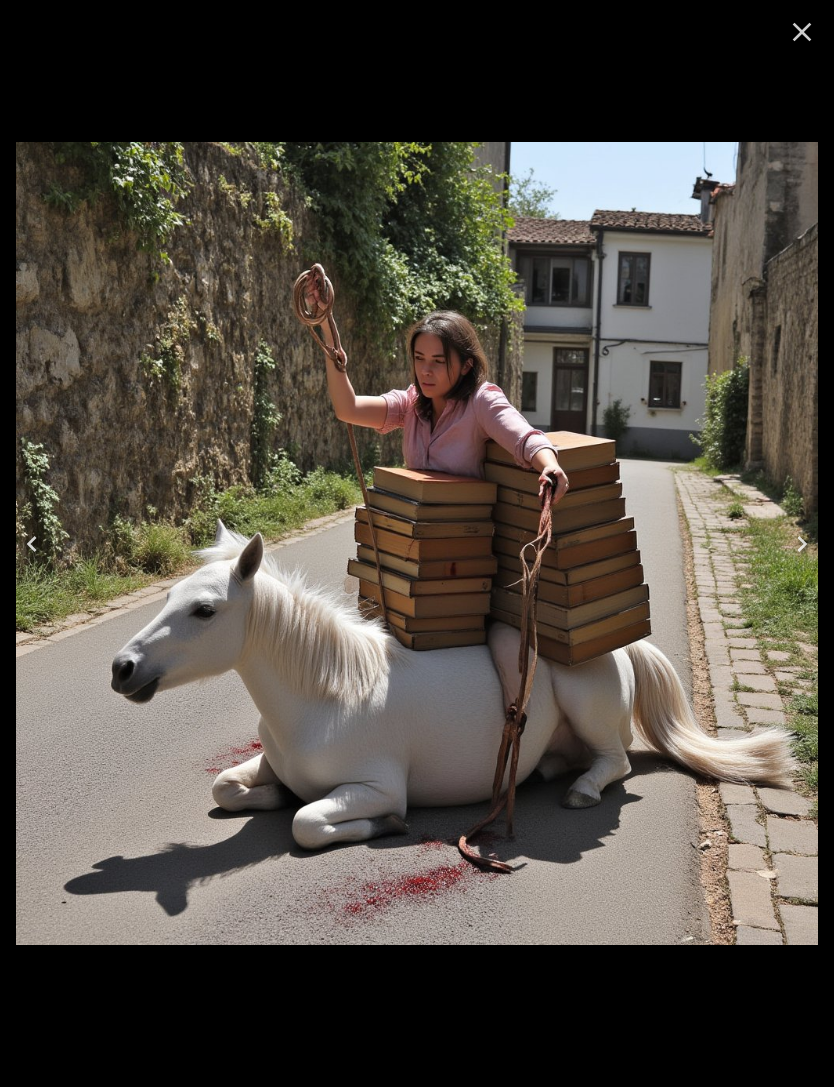 click 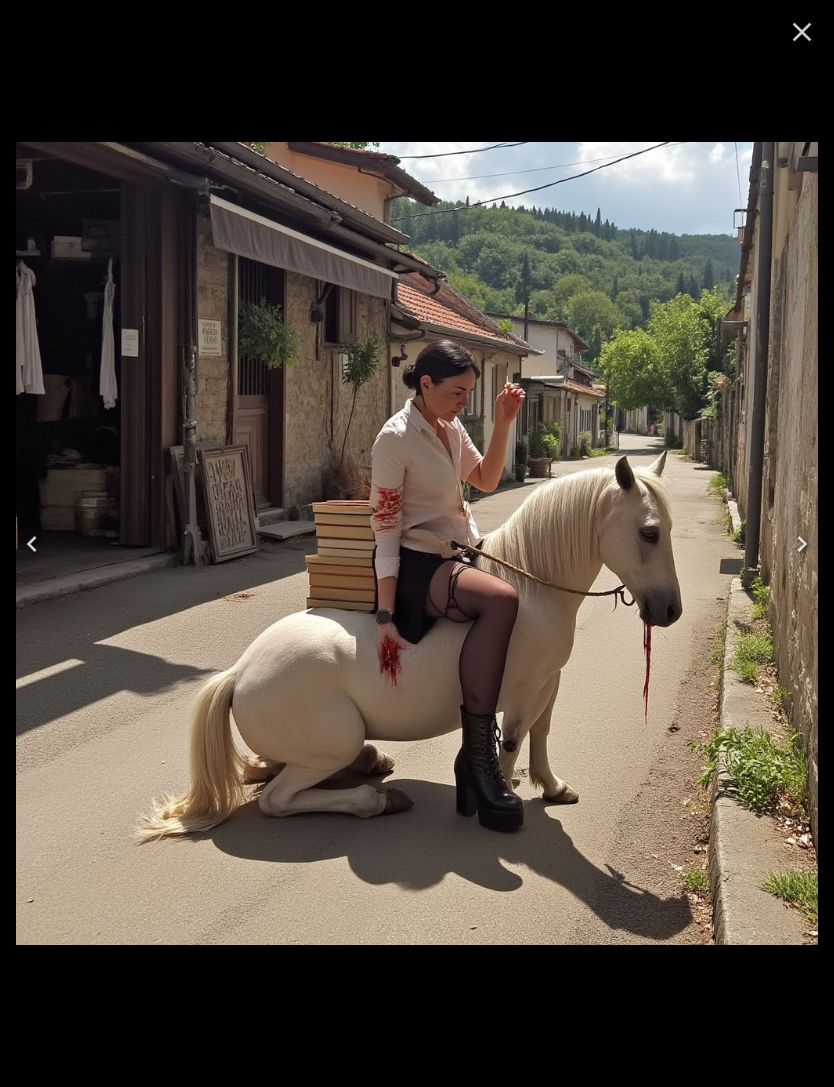 click 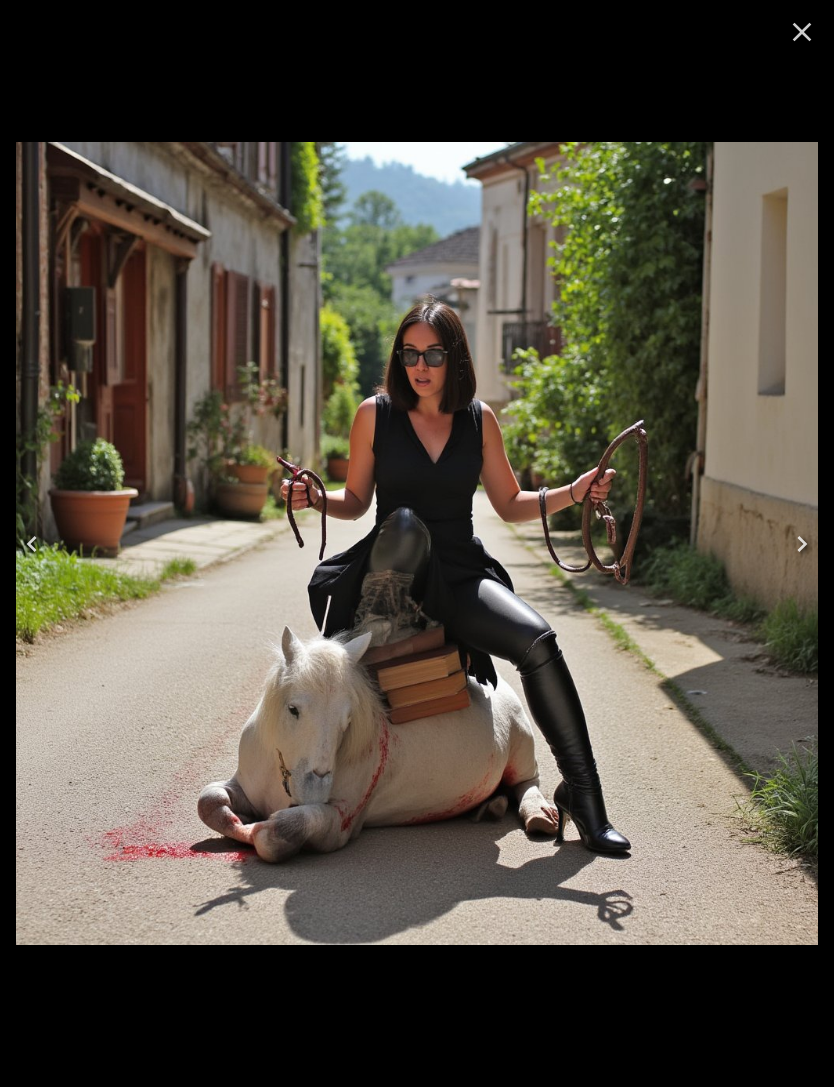 click at bounding box center [32, 544] 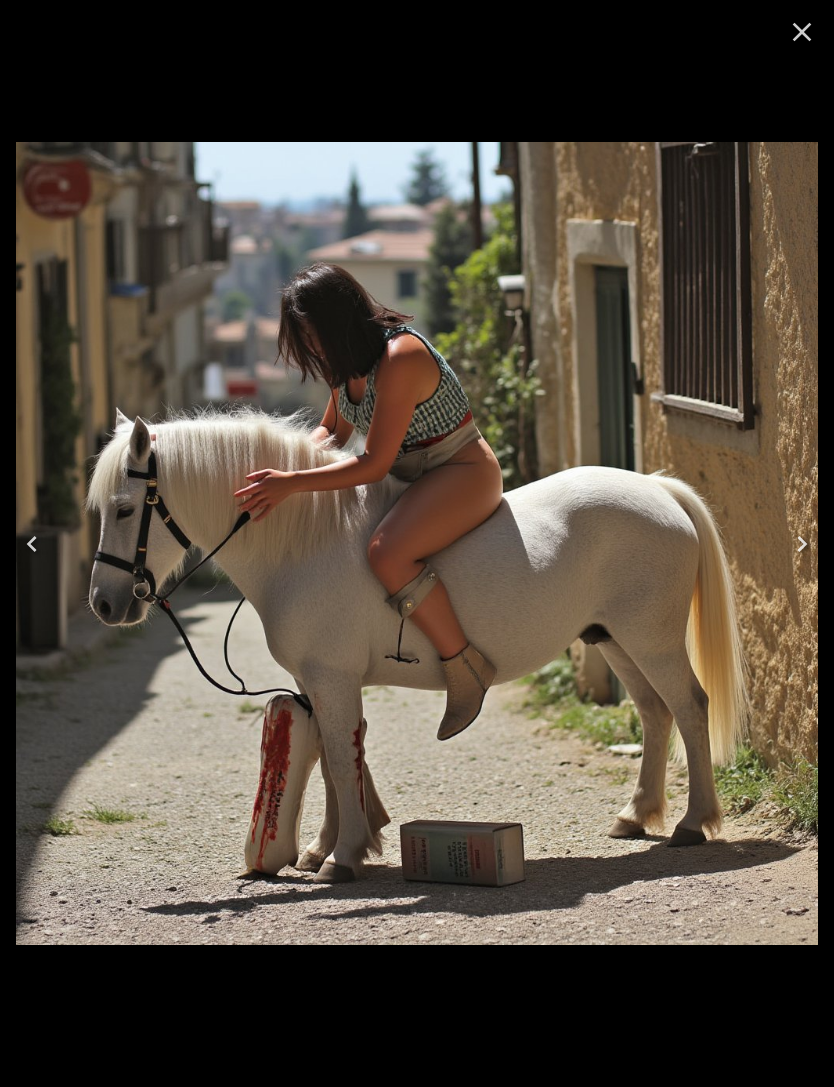 click 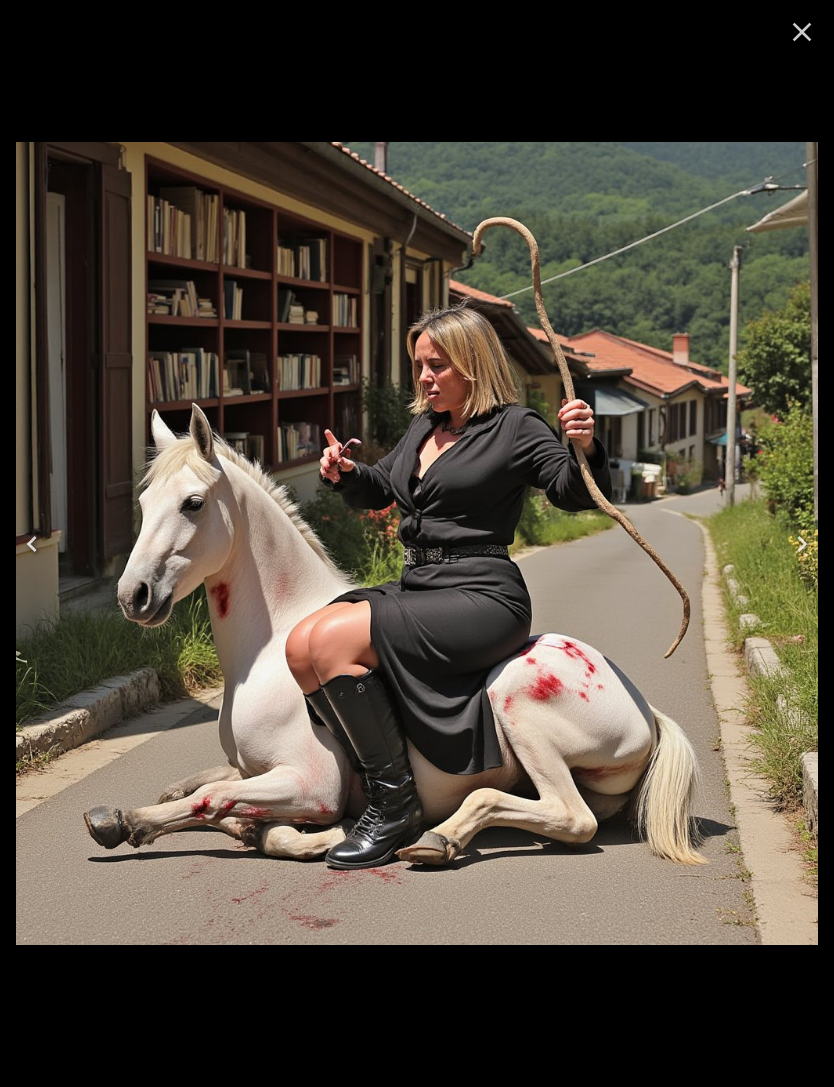 click 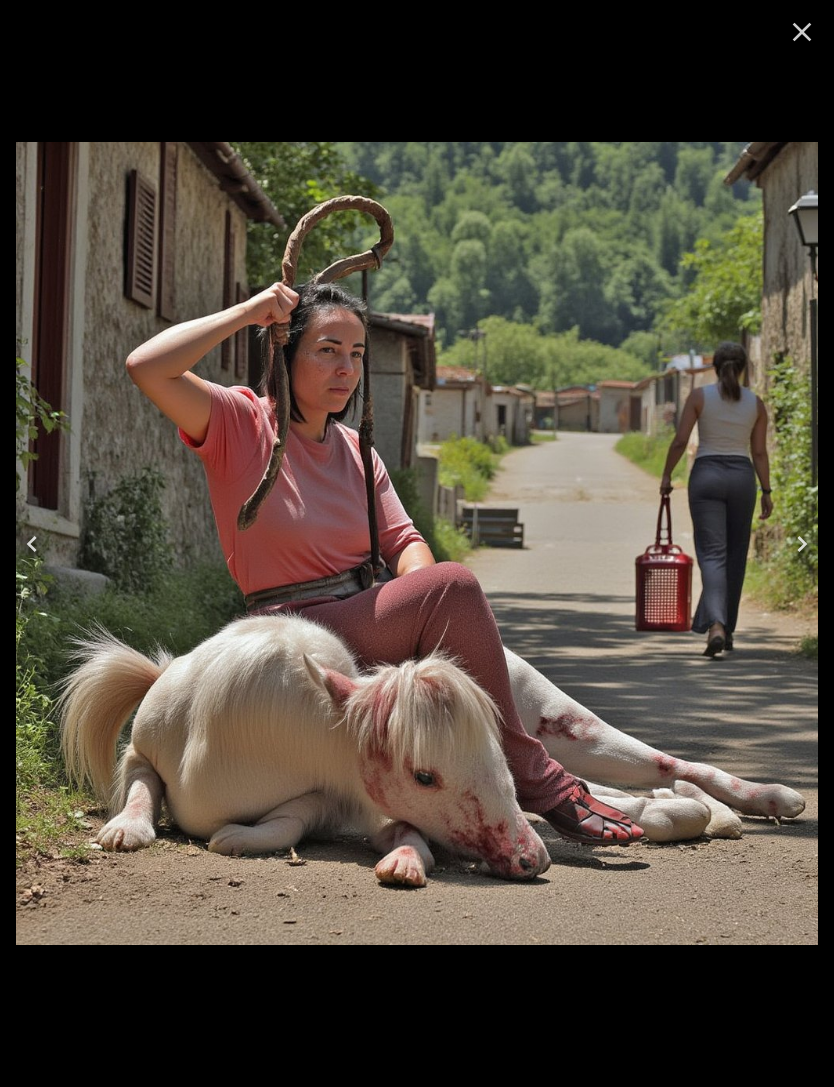 click 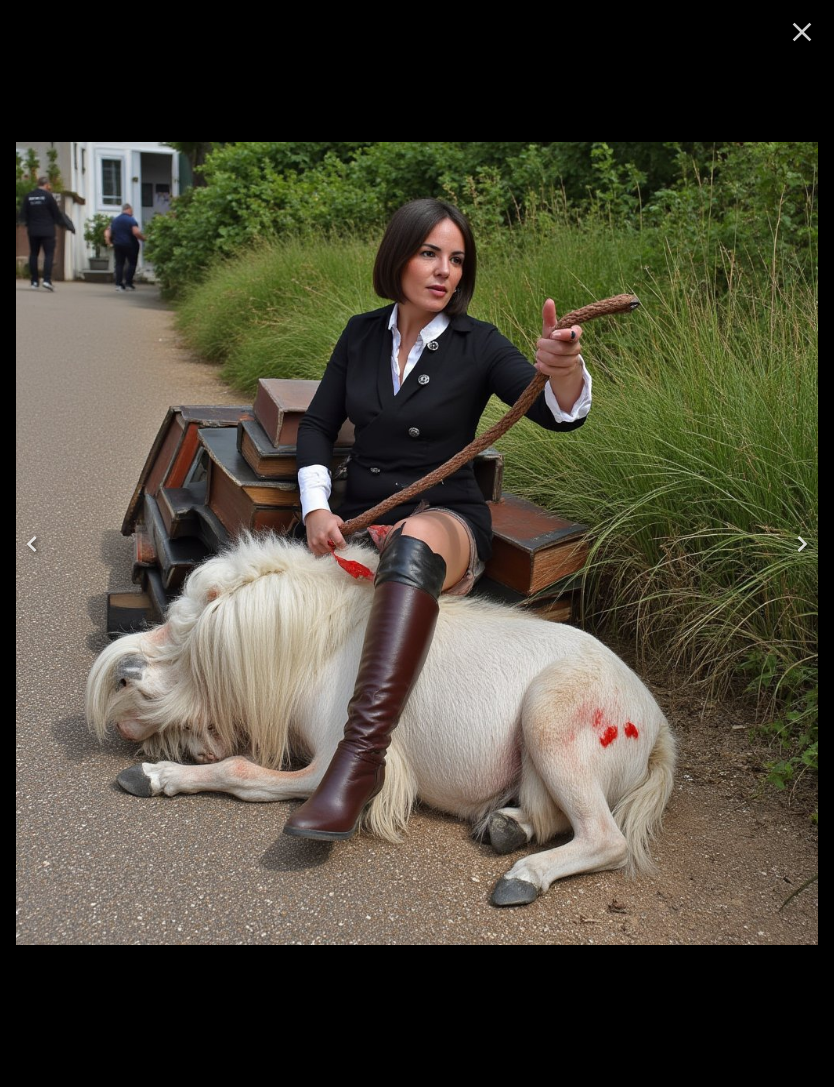 click at bounding box center (802, 544) 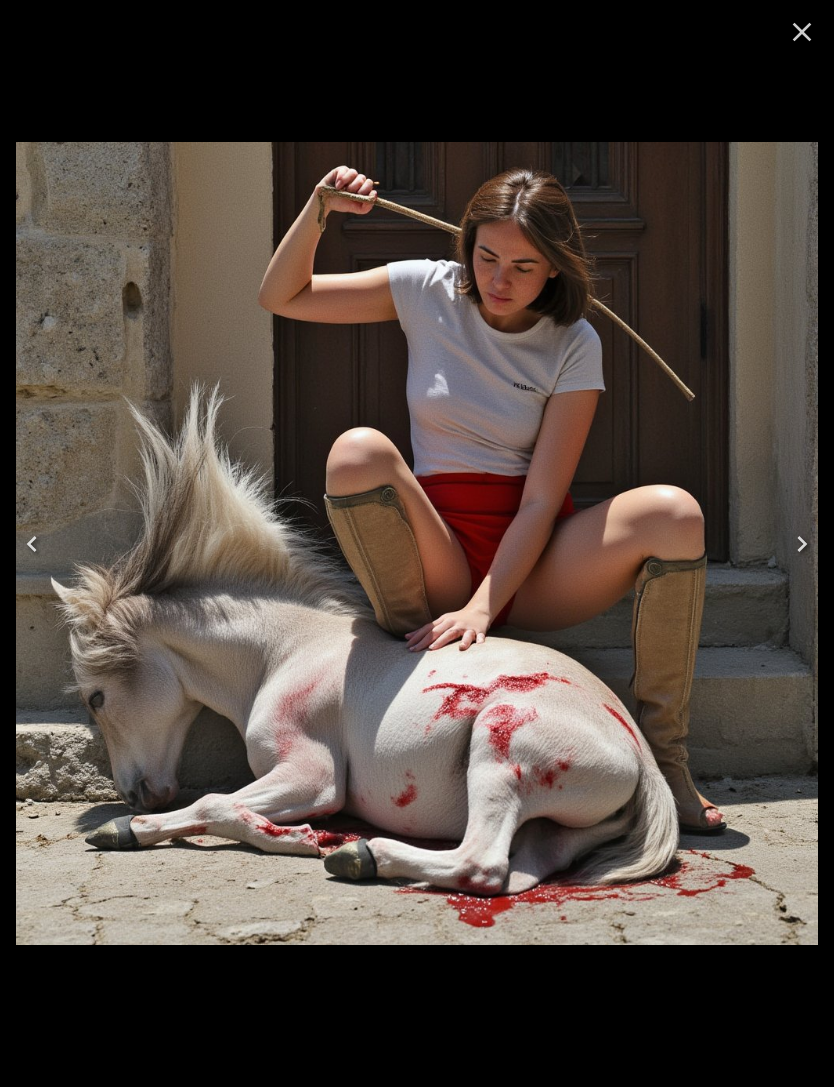 click 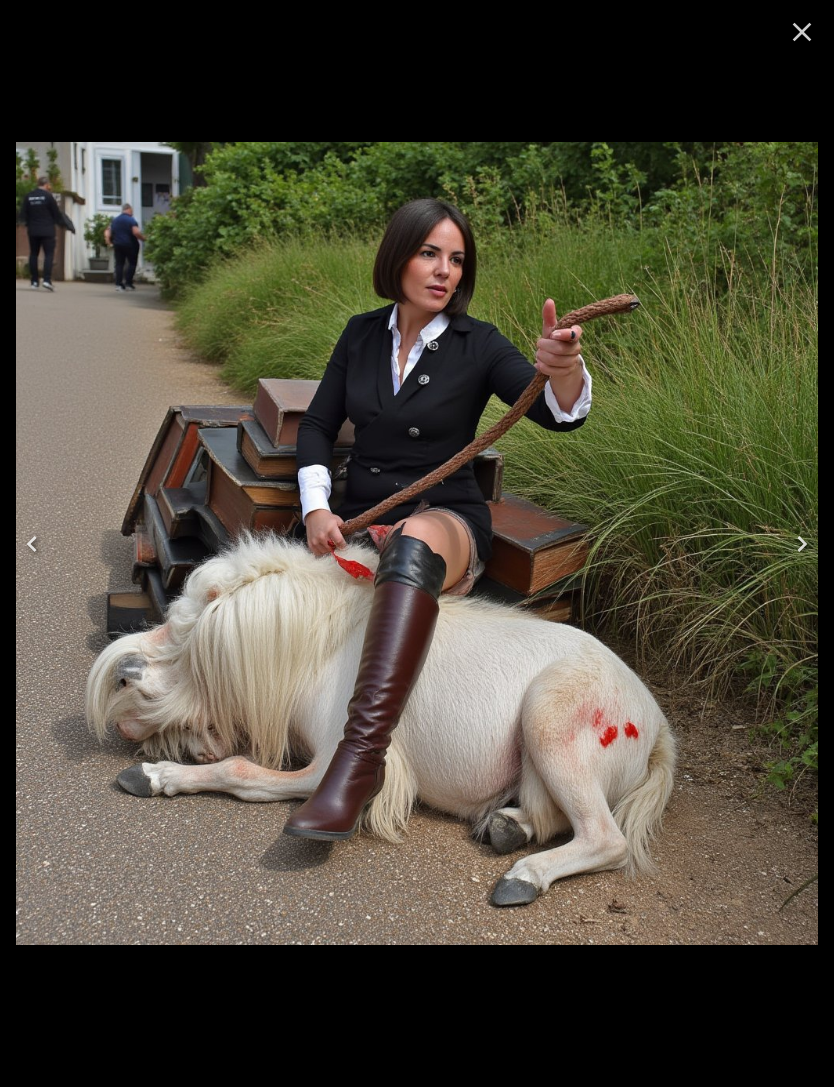 click 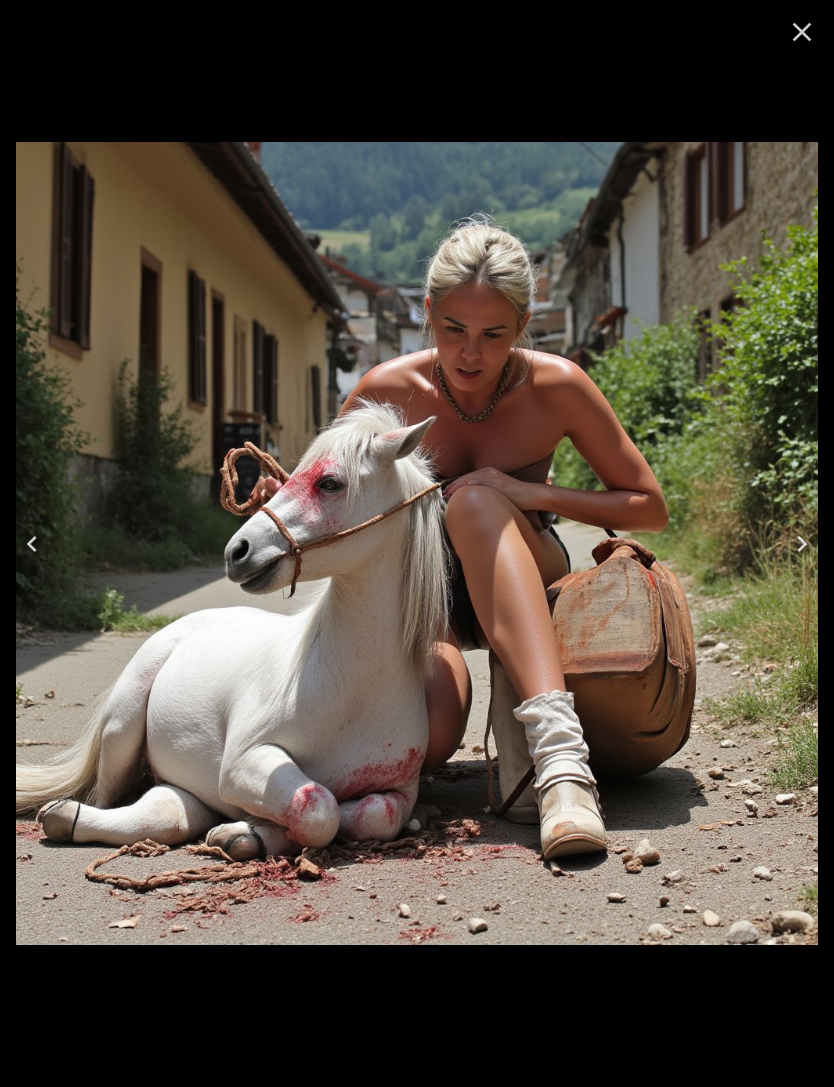 click at bounding box center [32, 544] 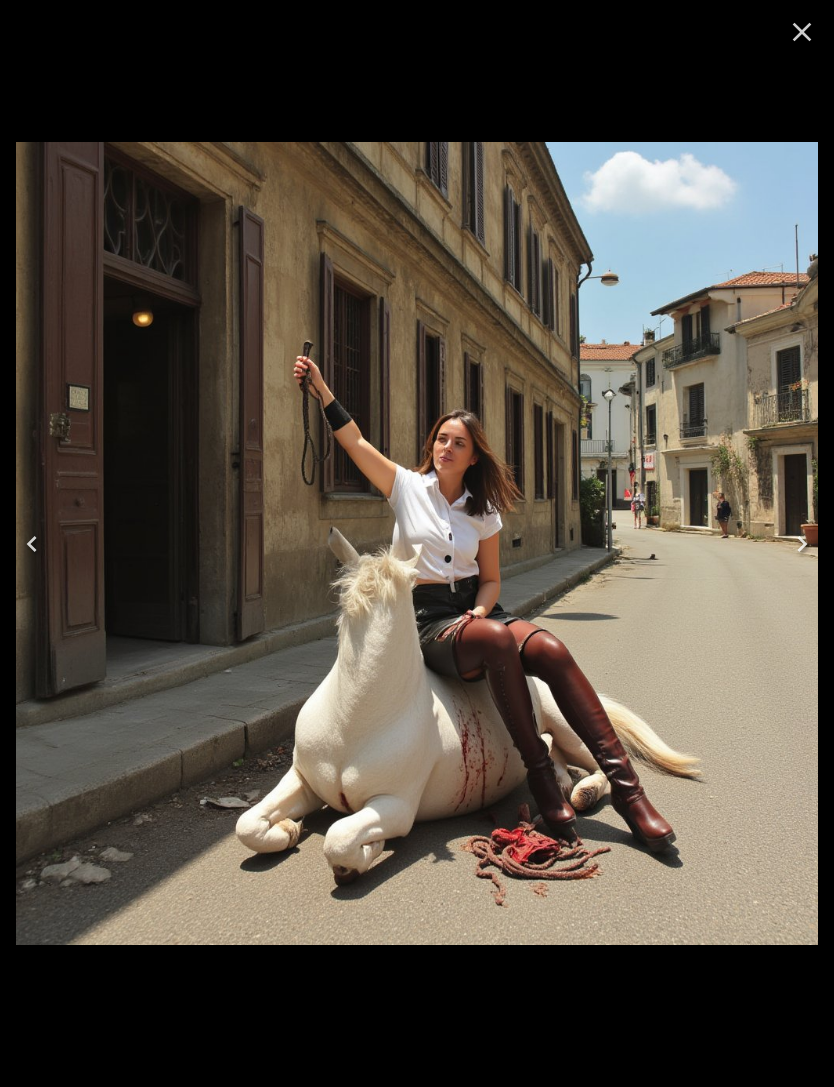 click at bounding box center (32, 544) 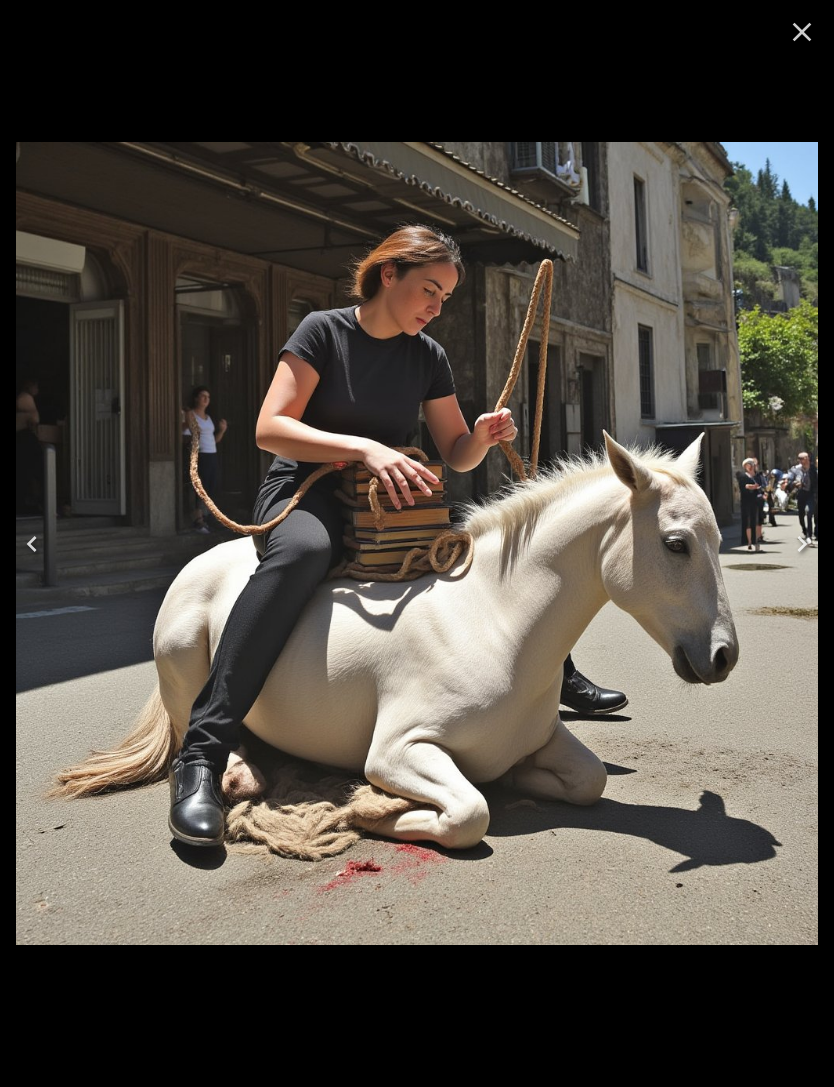 click at bounding box center [32, 544] 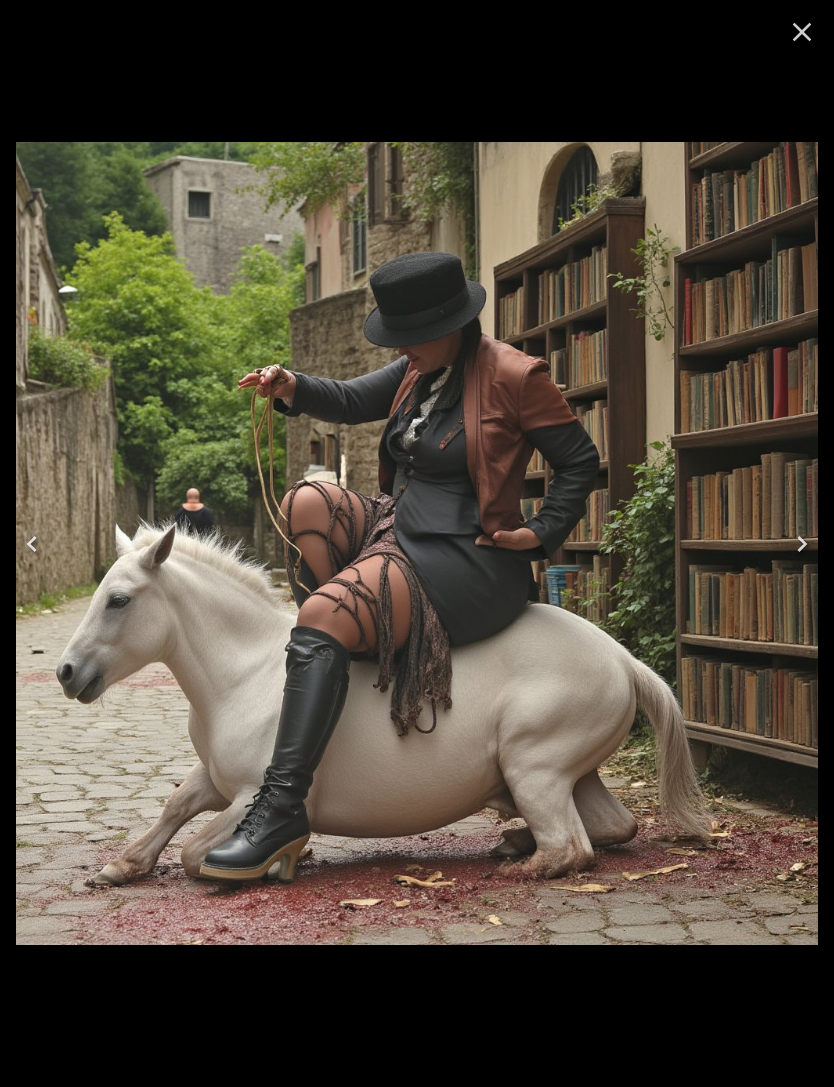 click at bounding box center [32, 544] 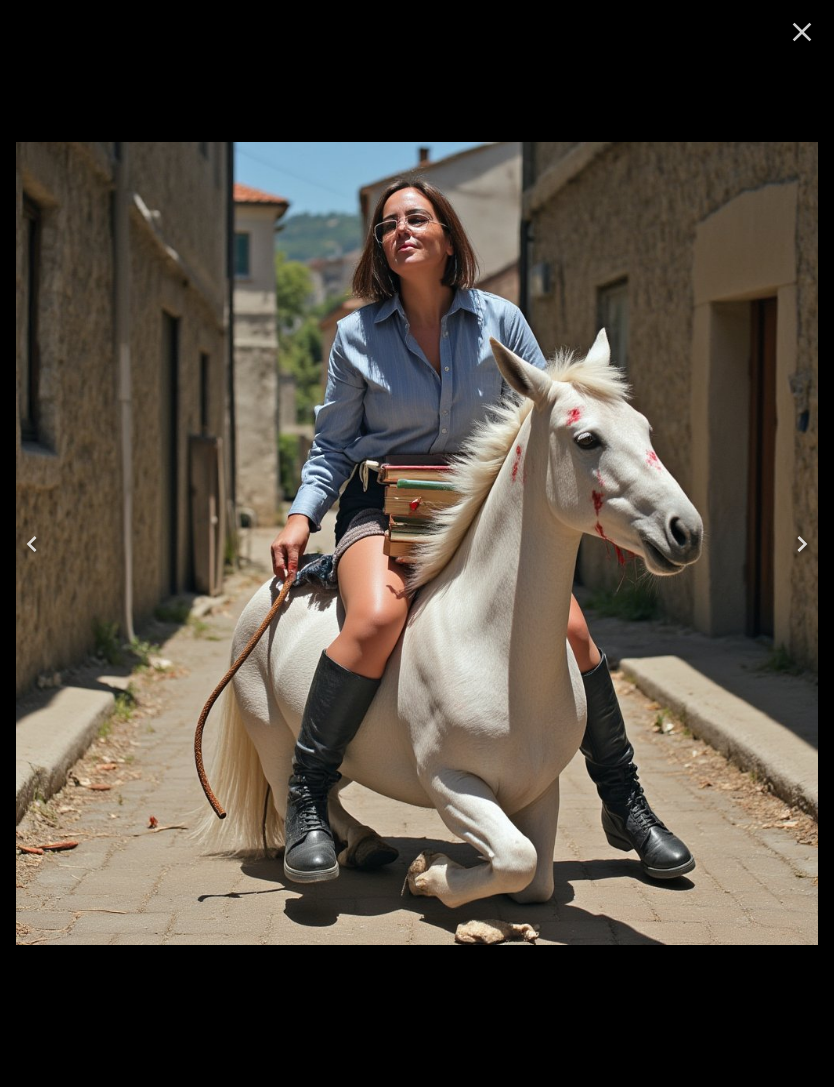 click at bounding box center (802, 32) 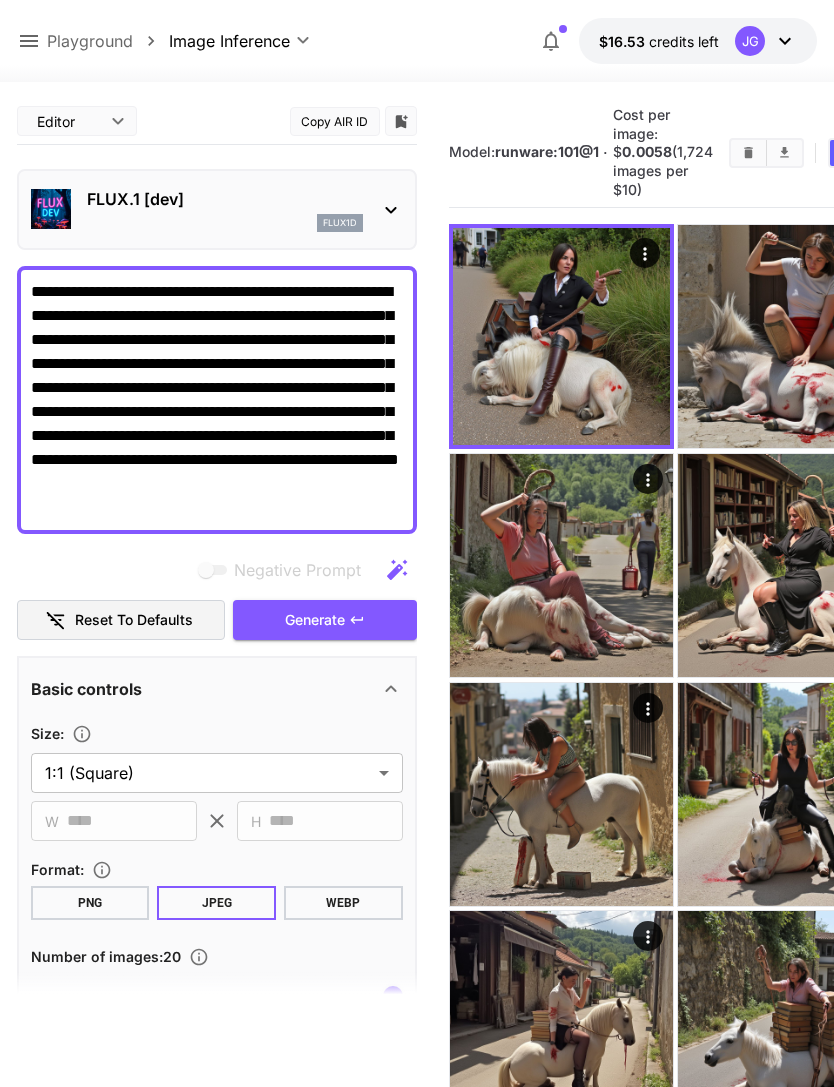 click 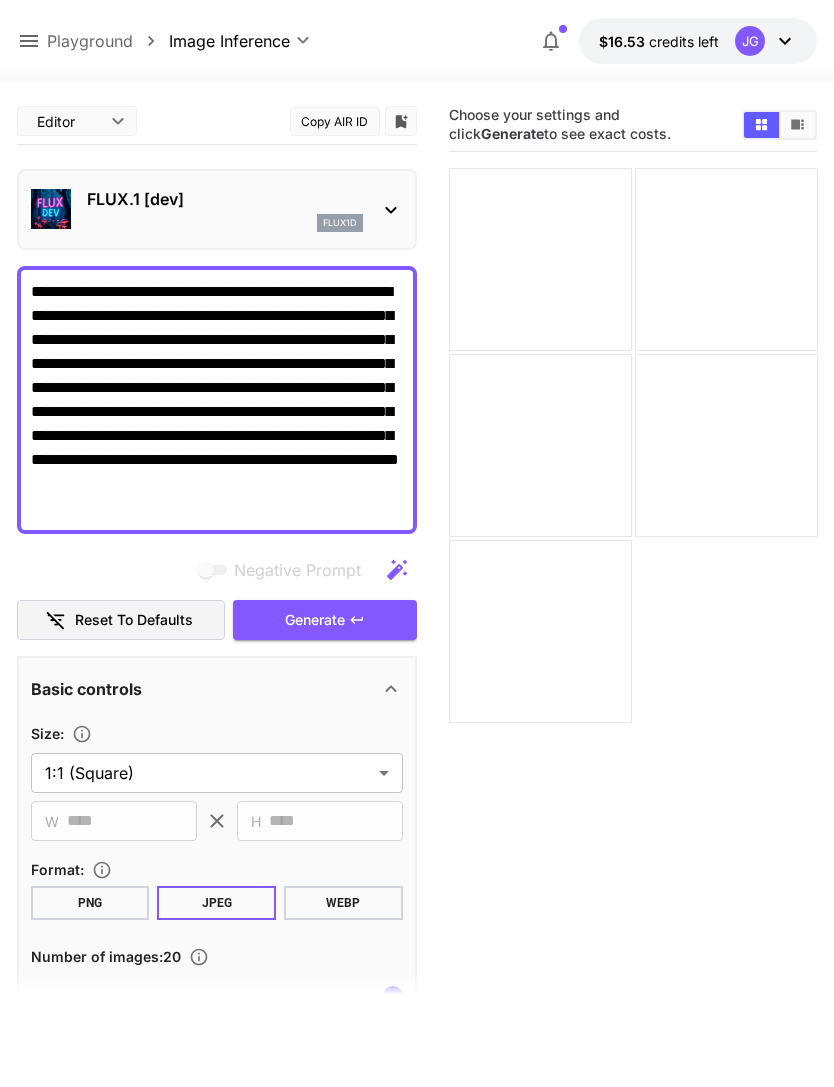 click 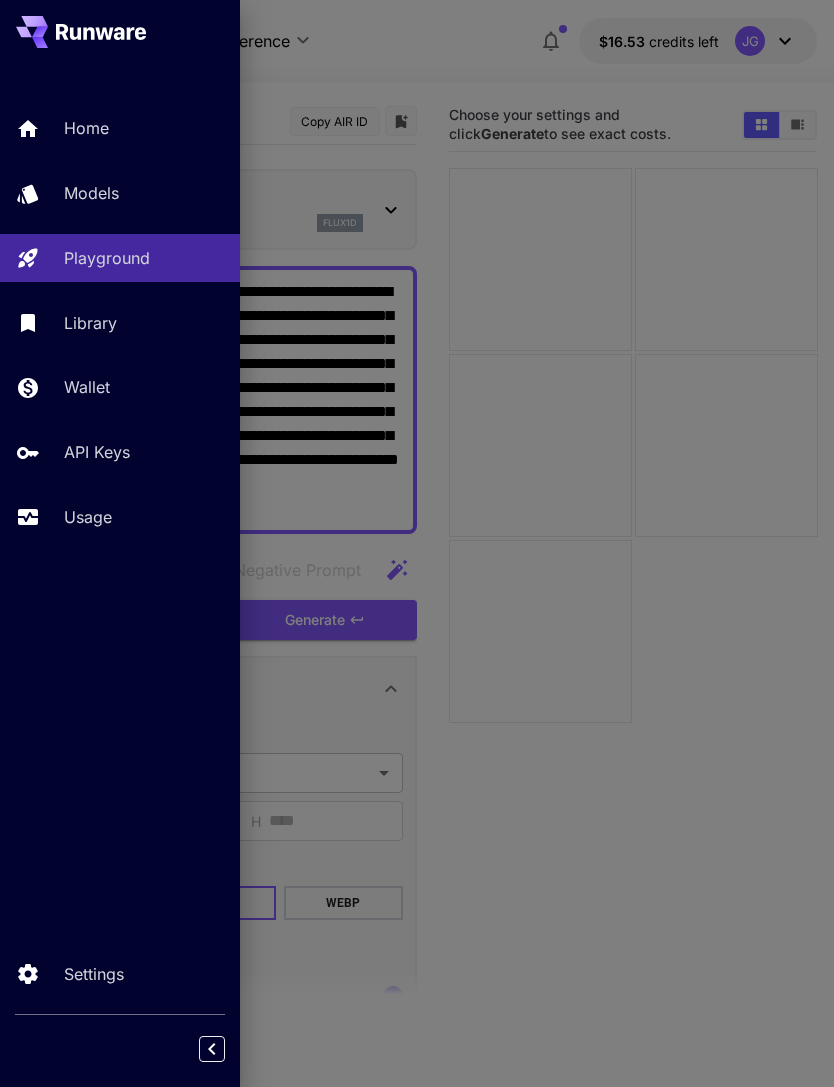 click on "Models" at bounding box center [144, 193] 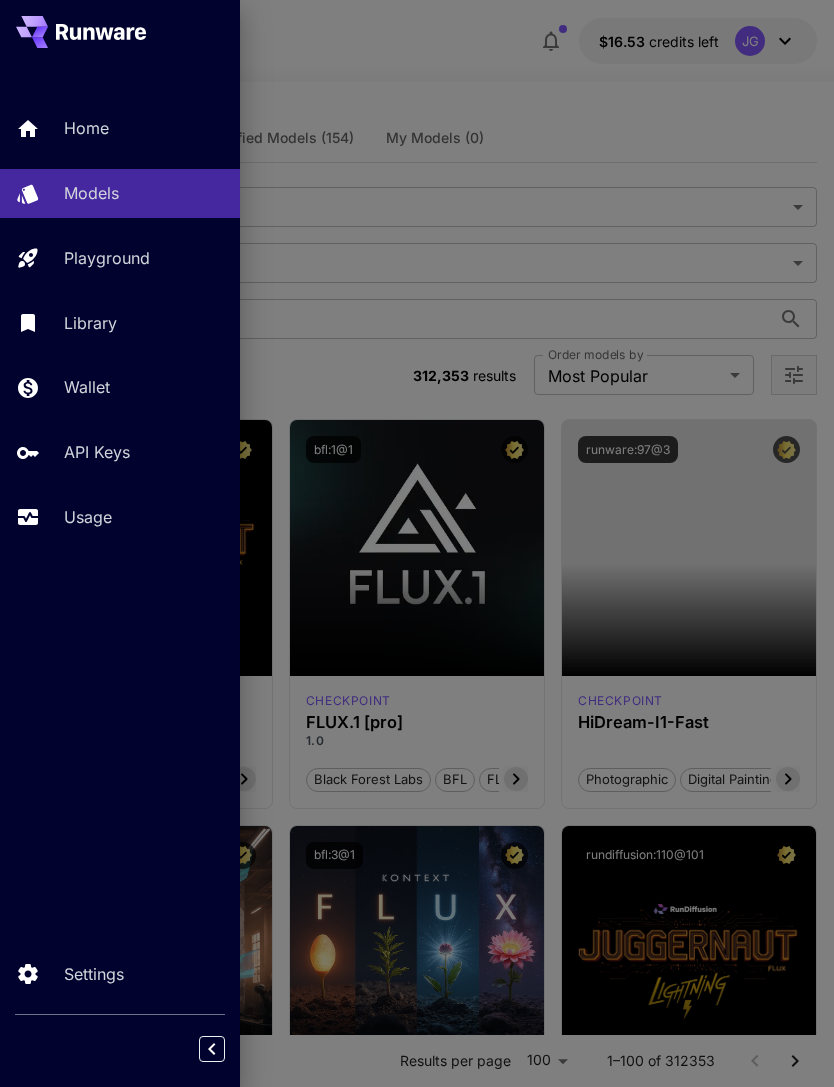 click at bounding box center [417, 543] 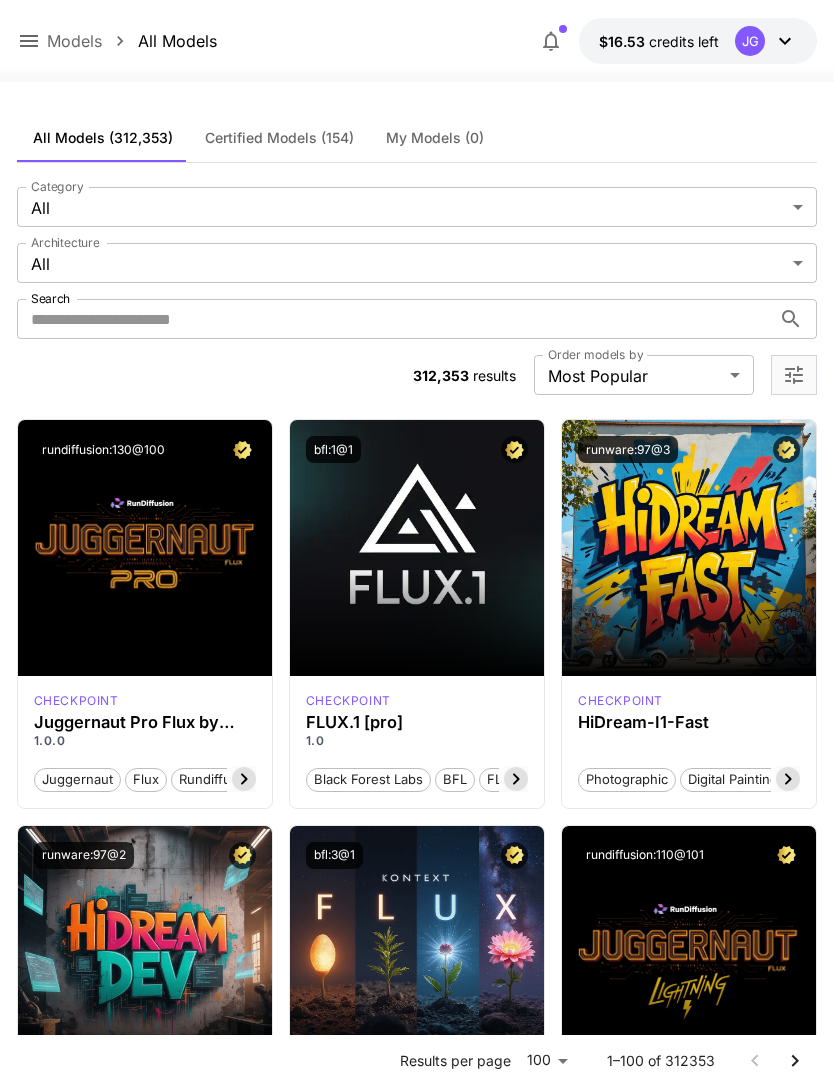 click on "**********" at bounding box center [417, 13104] 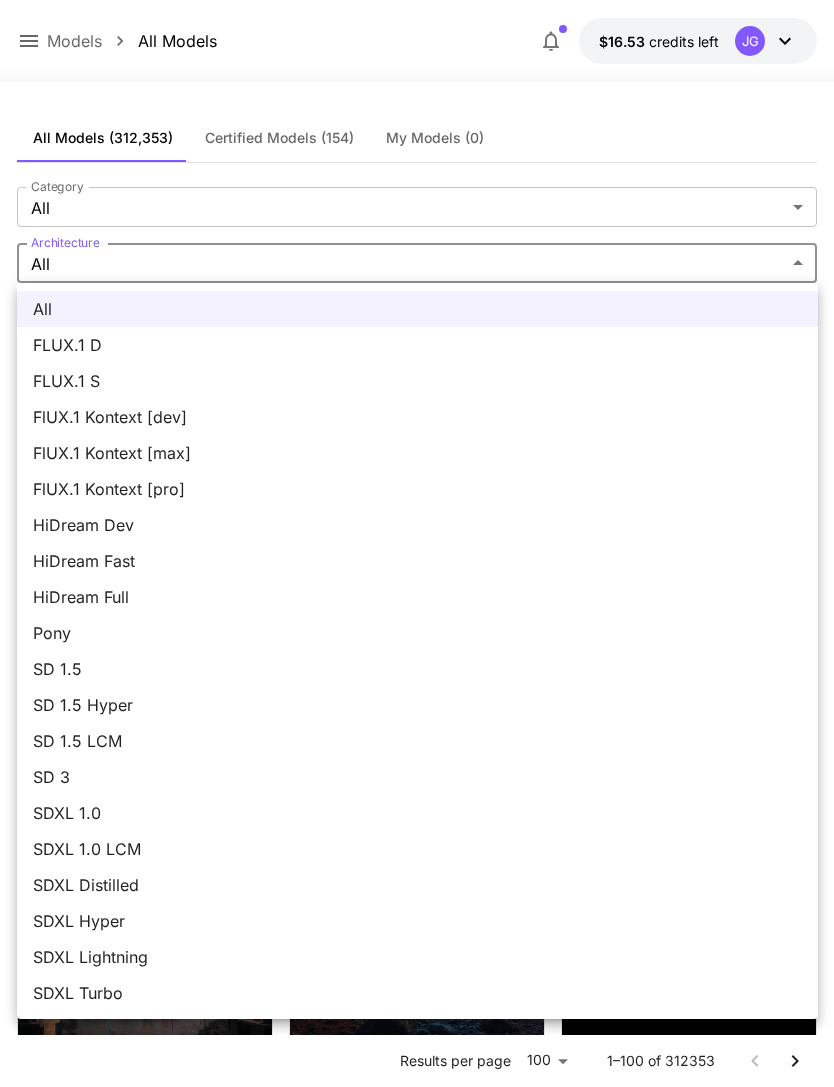 click on "FLUX.1 D" at bounding box center [417, 345] 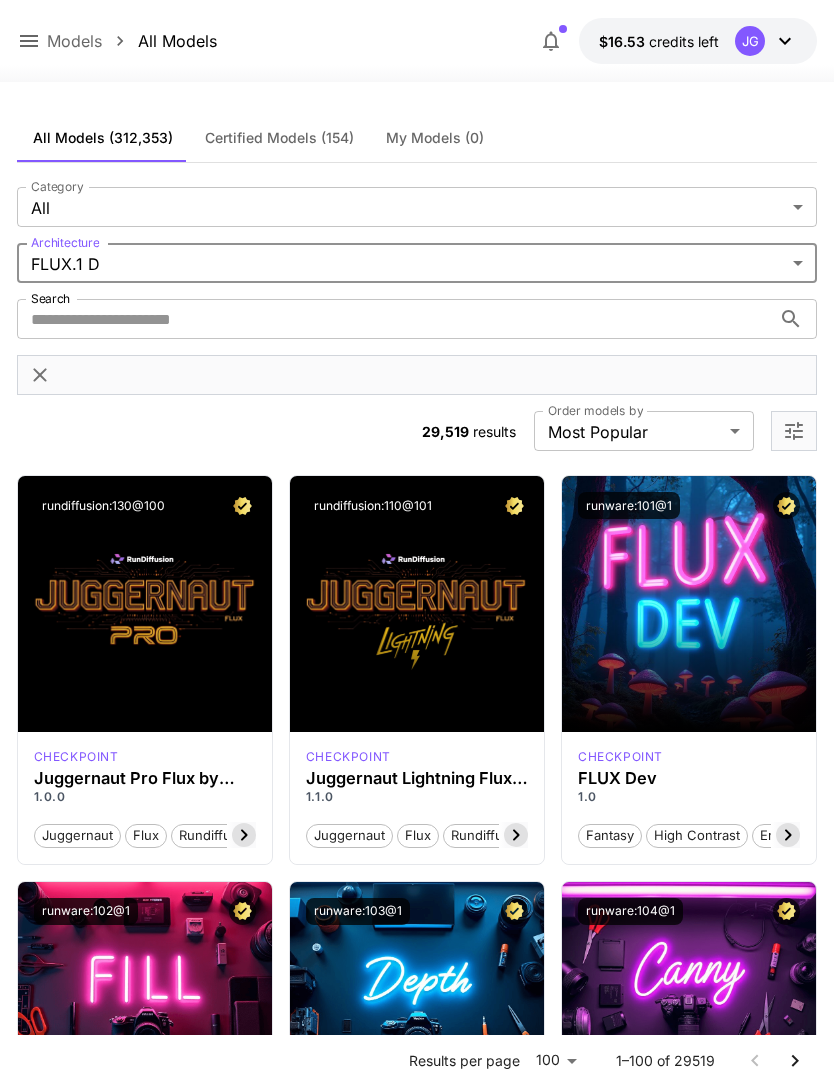 click on "Search" at bounding box center [394, 319] 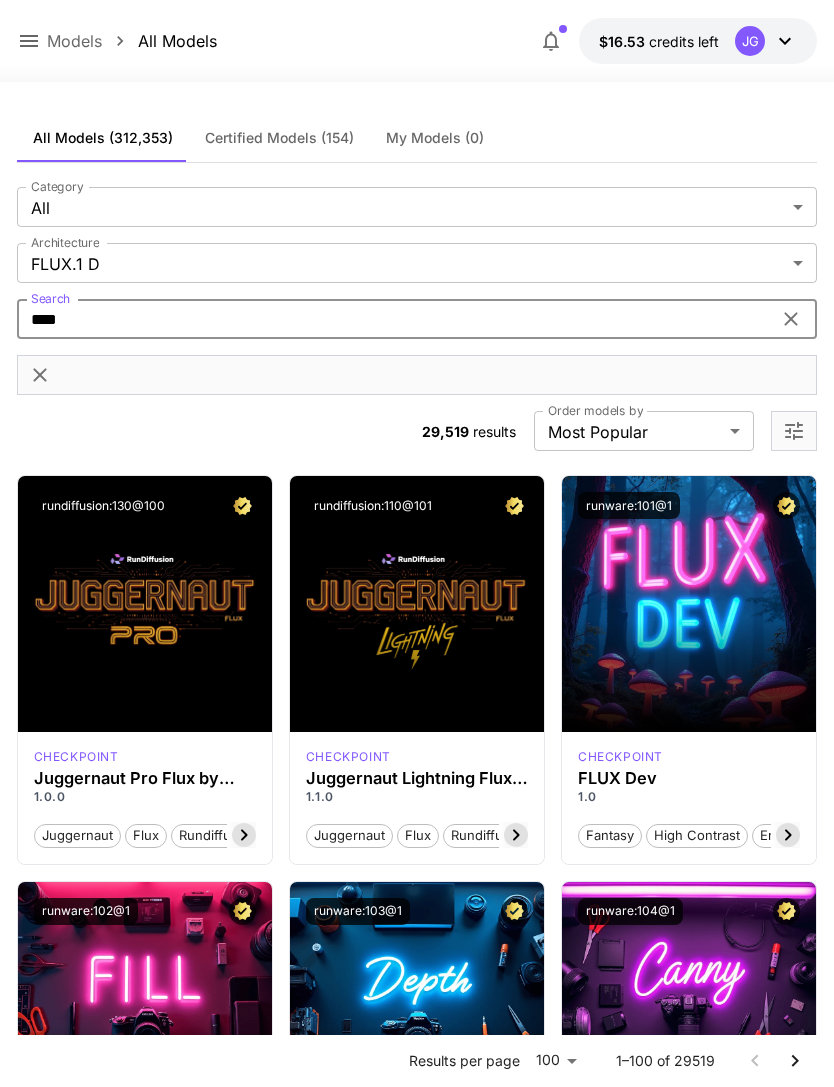 type on "*****" 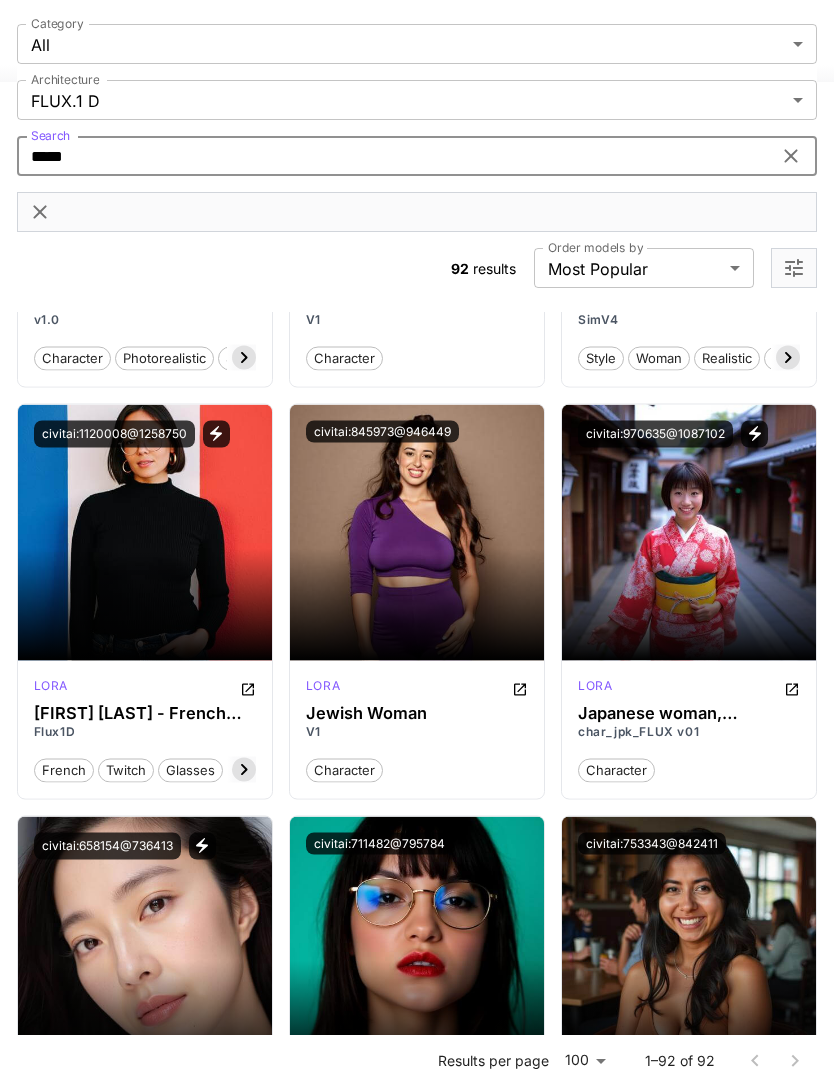 scroll, scrollTop: 5429, scrollLeft: 0, axis: vertical 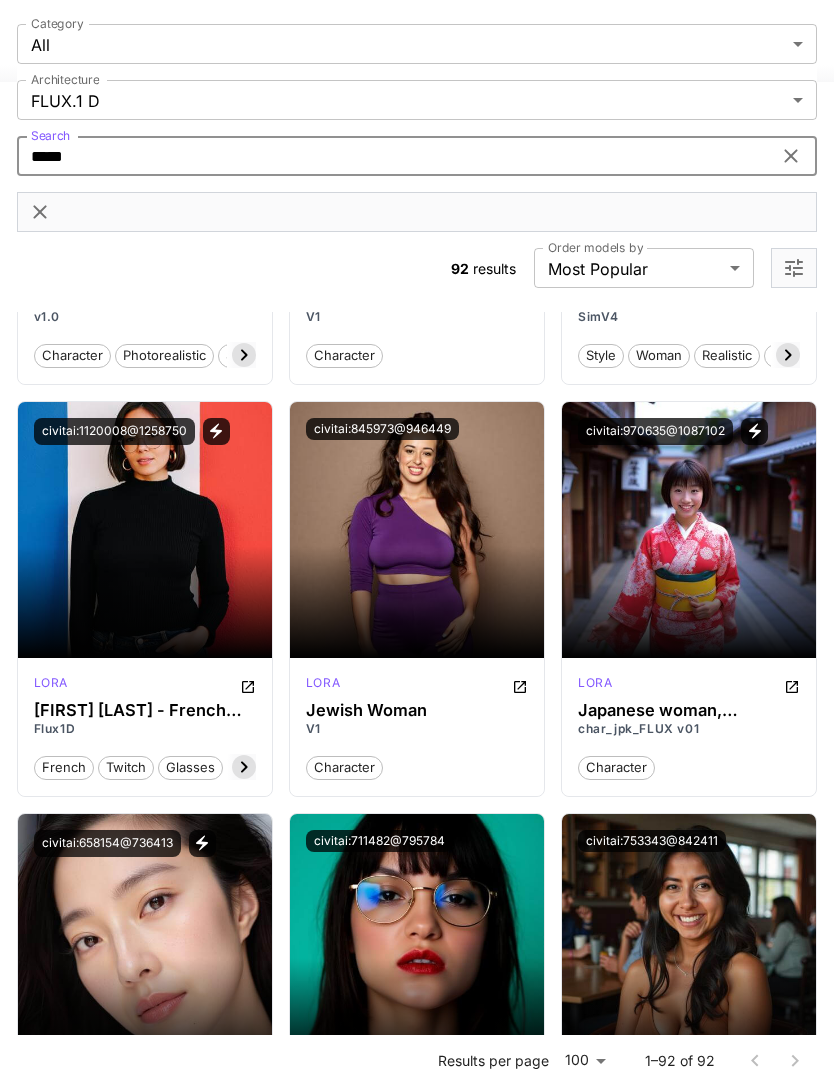 click on "Launch in Playground" at bounding box center [405, 529] 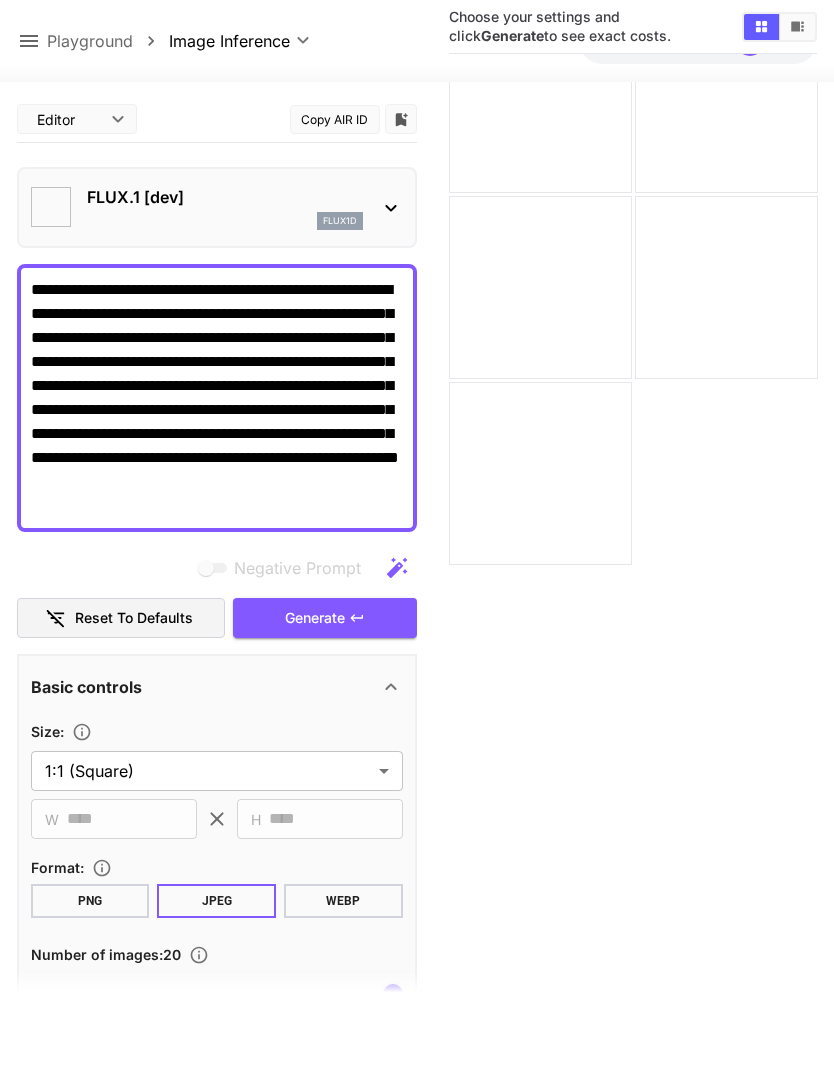 type on "**********" 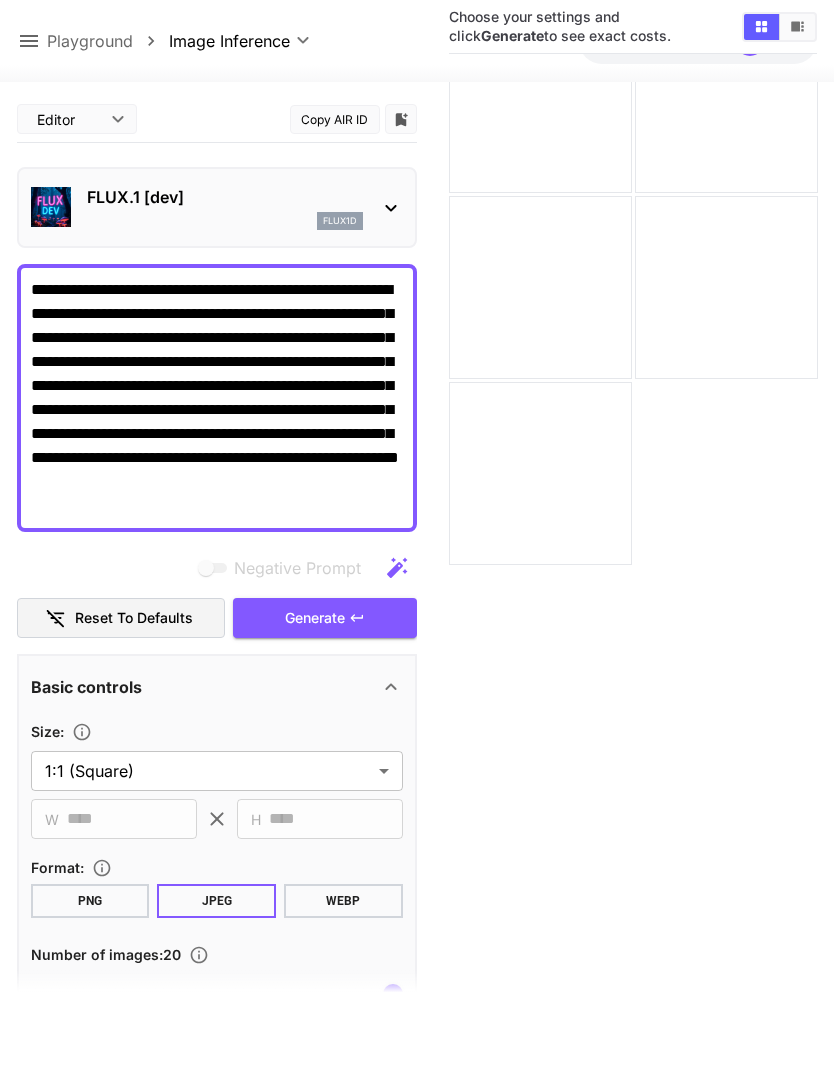 click on "FLUX.1 [dev] flux1d" at bounding box center (217, 207) 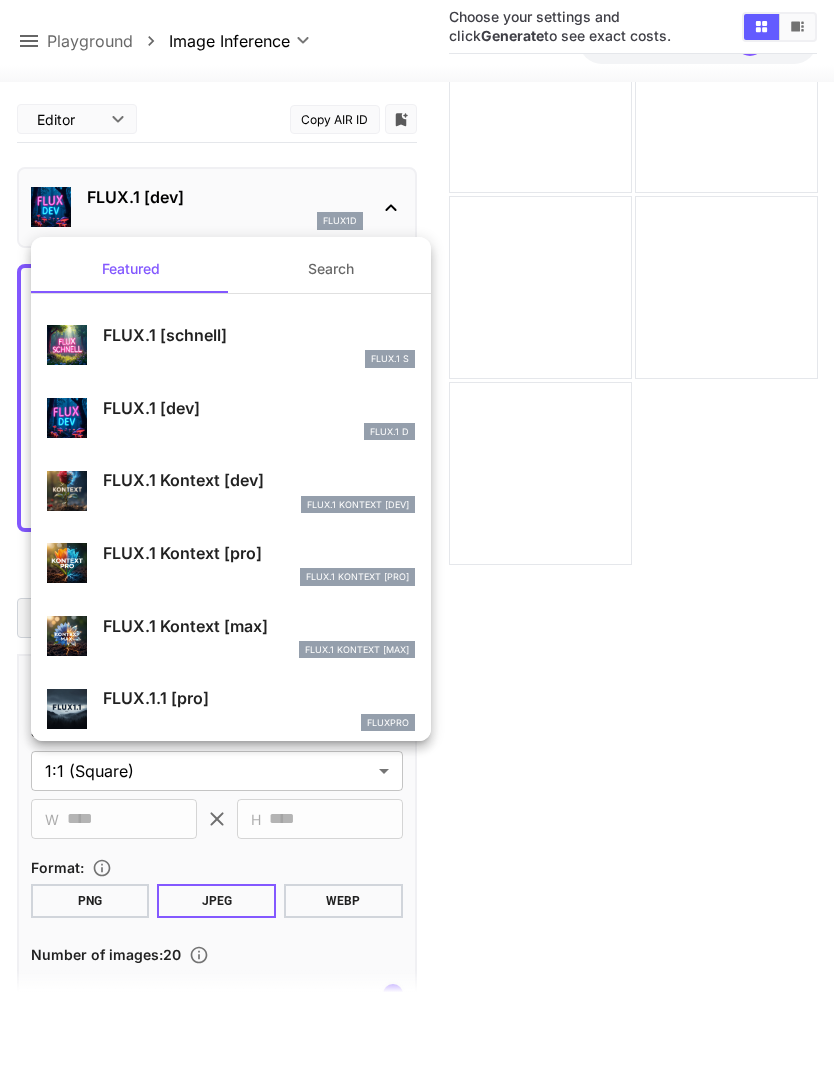 click on "Search" at bounding box center [331, 269] 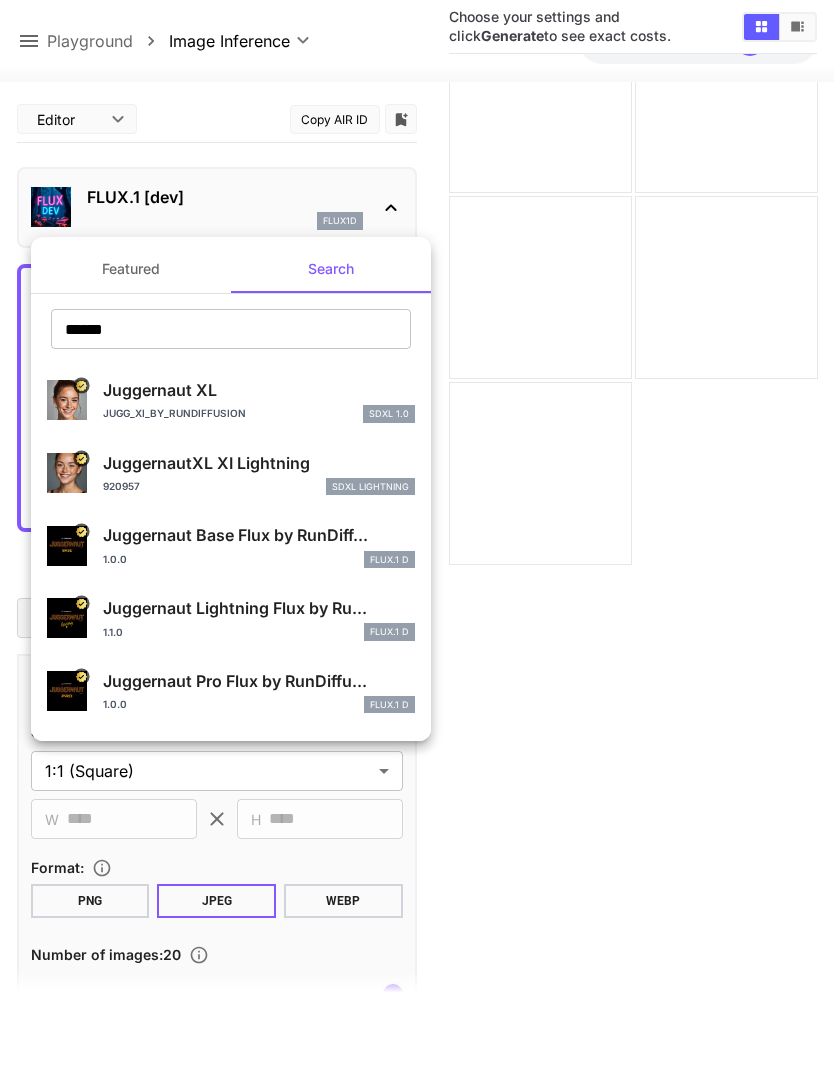 click on "Juggernaut Lightning Flux by Ru..." at bounding box center (259, 608) 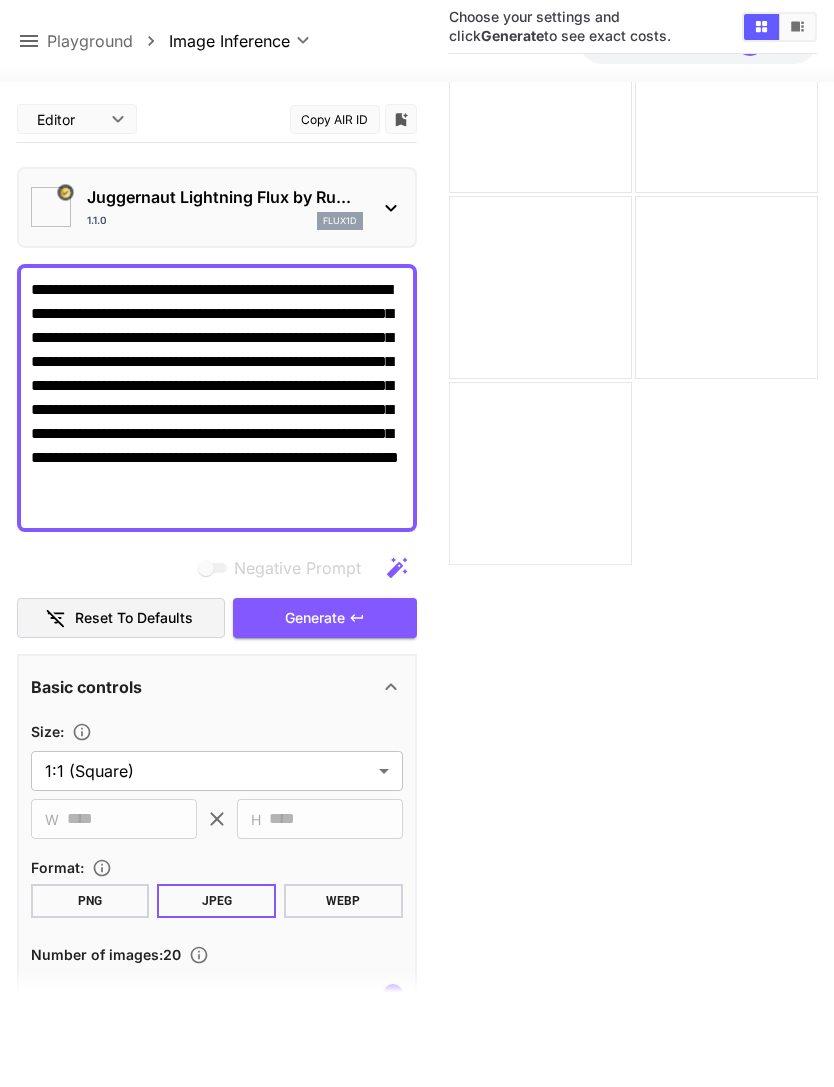 type on "*" 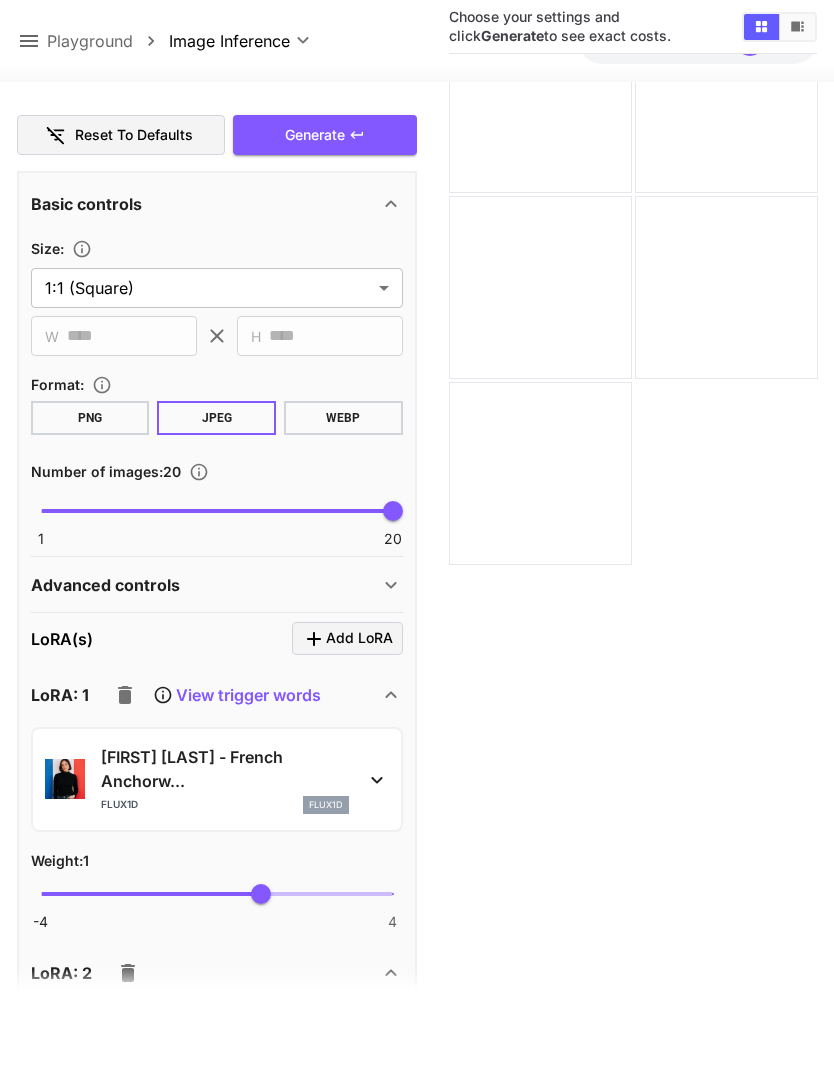 scroll, scrollTop: 501, scrollLeft: 0, axis: vertical 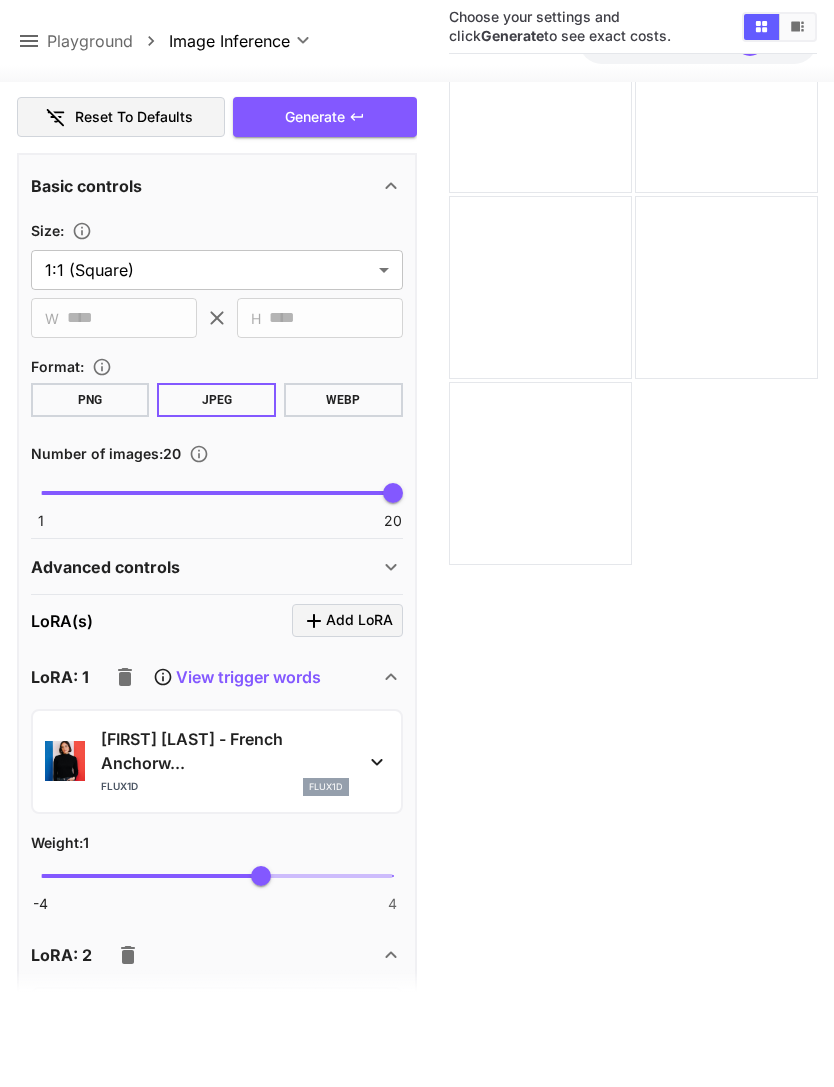 click 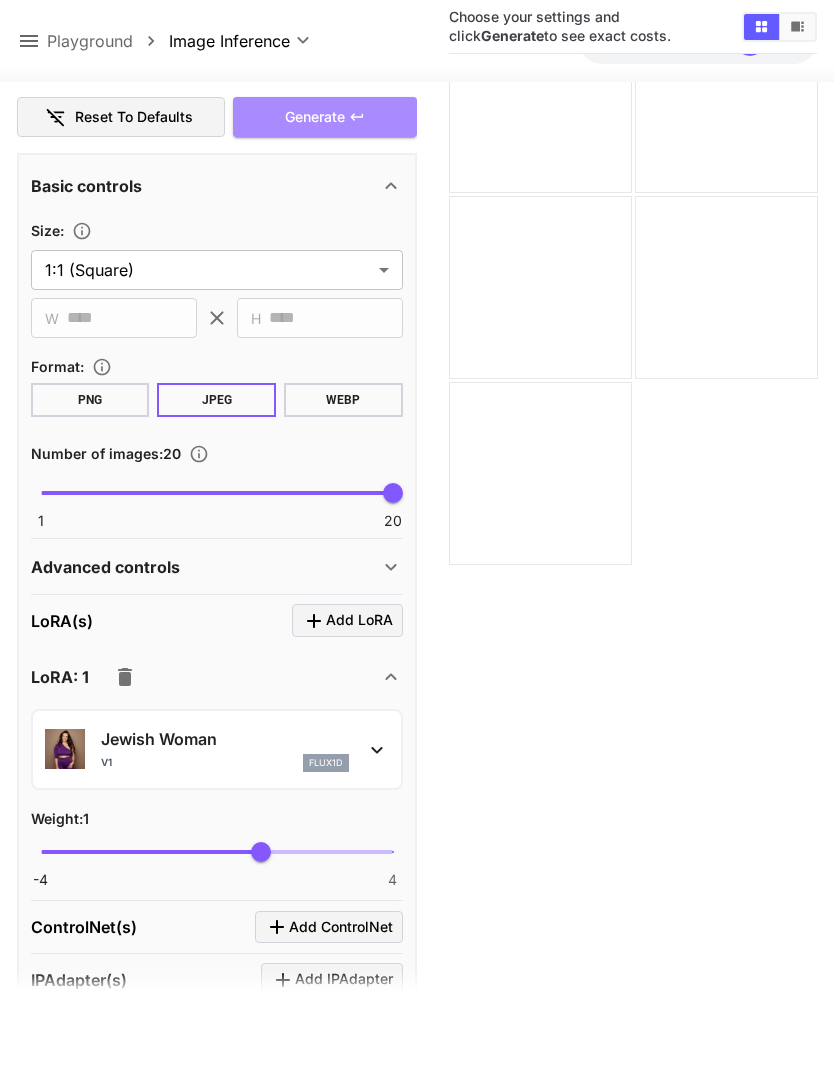 click on "Generate" at bounding box center [325, 117] 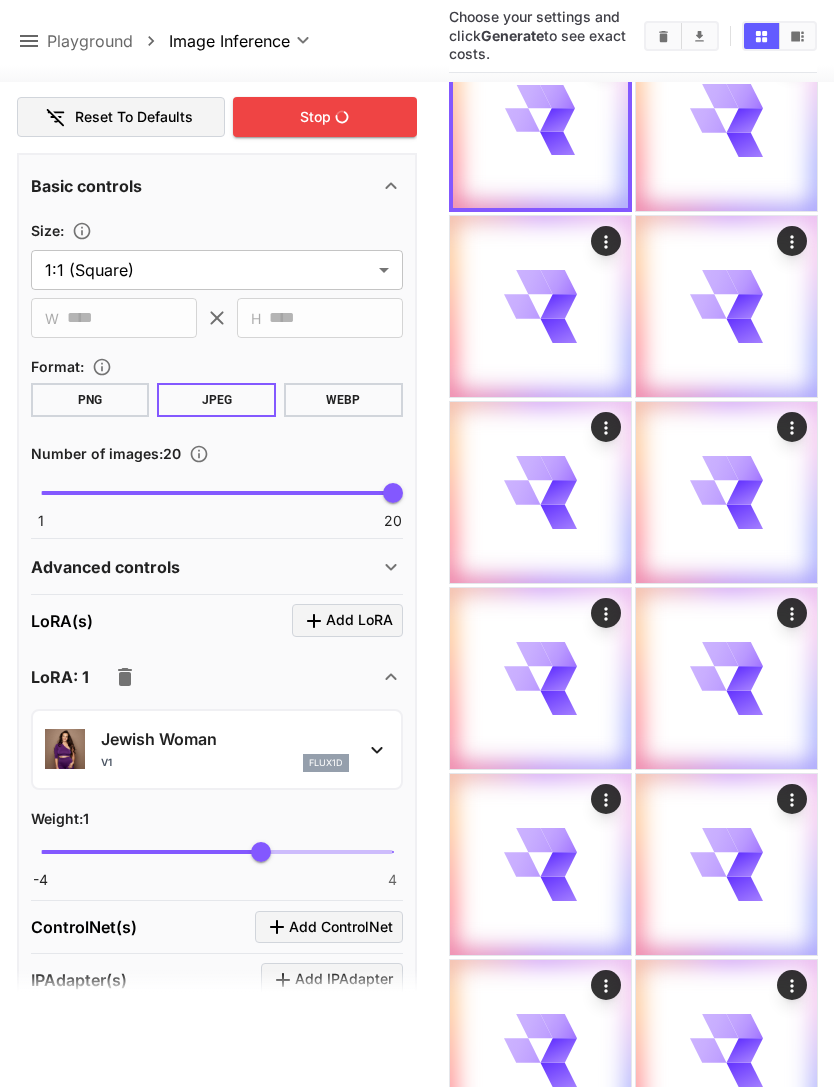 scroll, scrollTop: 950, scrollLeft: 0, axis: vertical 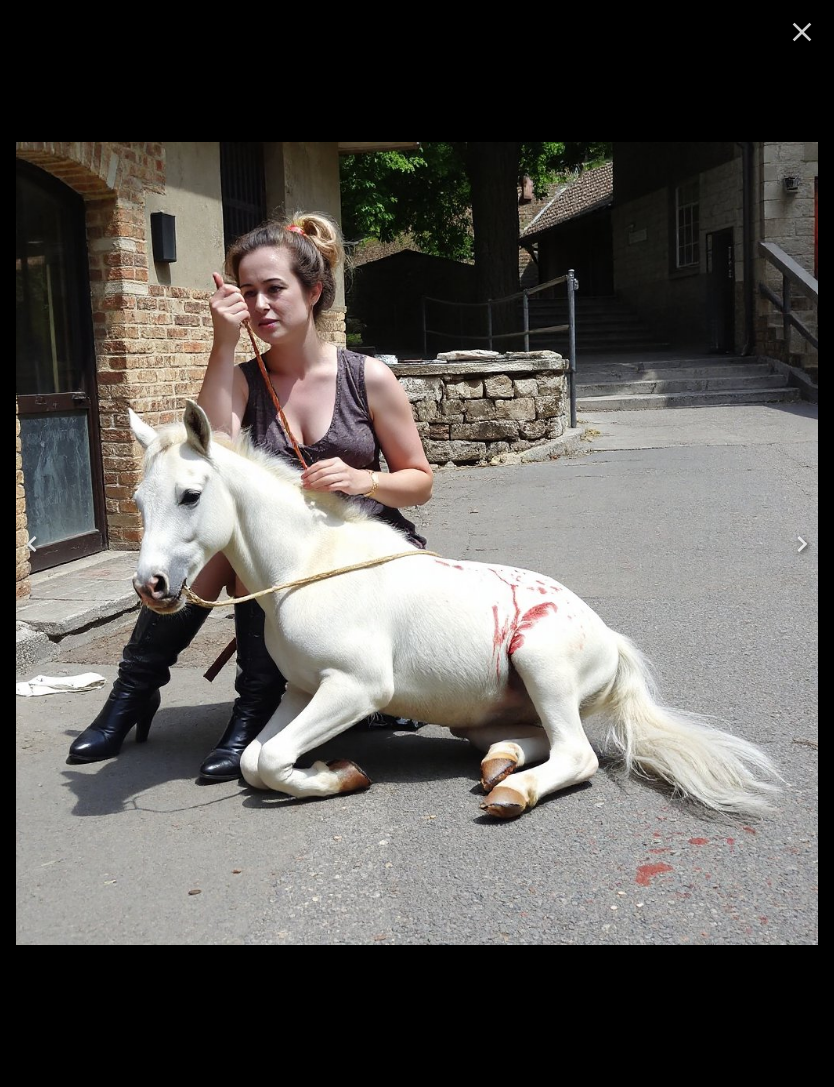 click at bounding box center [32, 544] 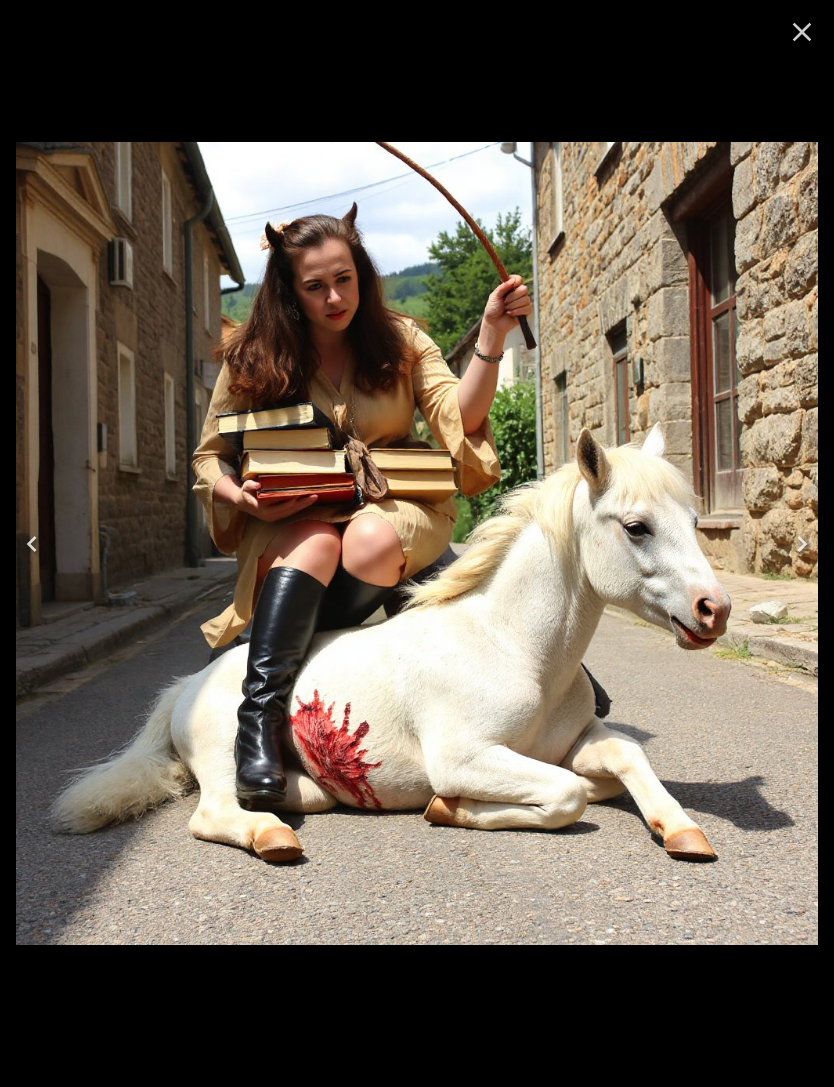 click at bounding box center (32, 544) 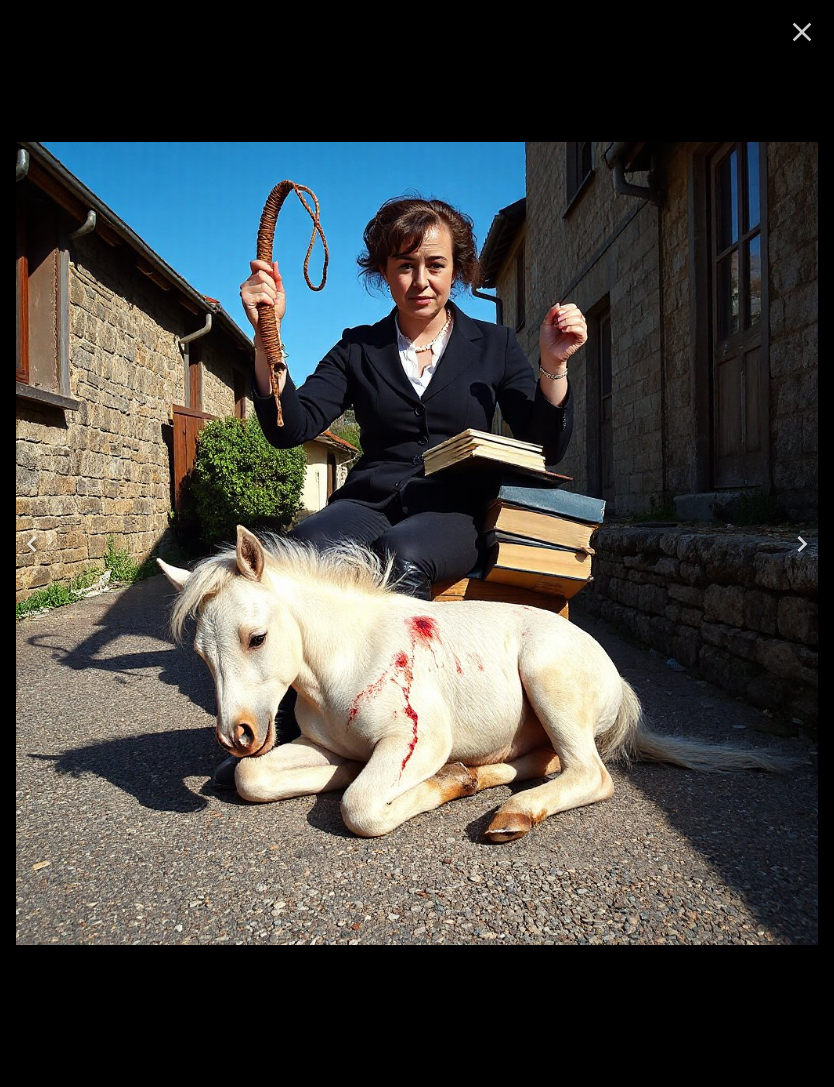click at bounding box center [32, 544] 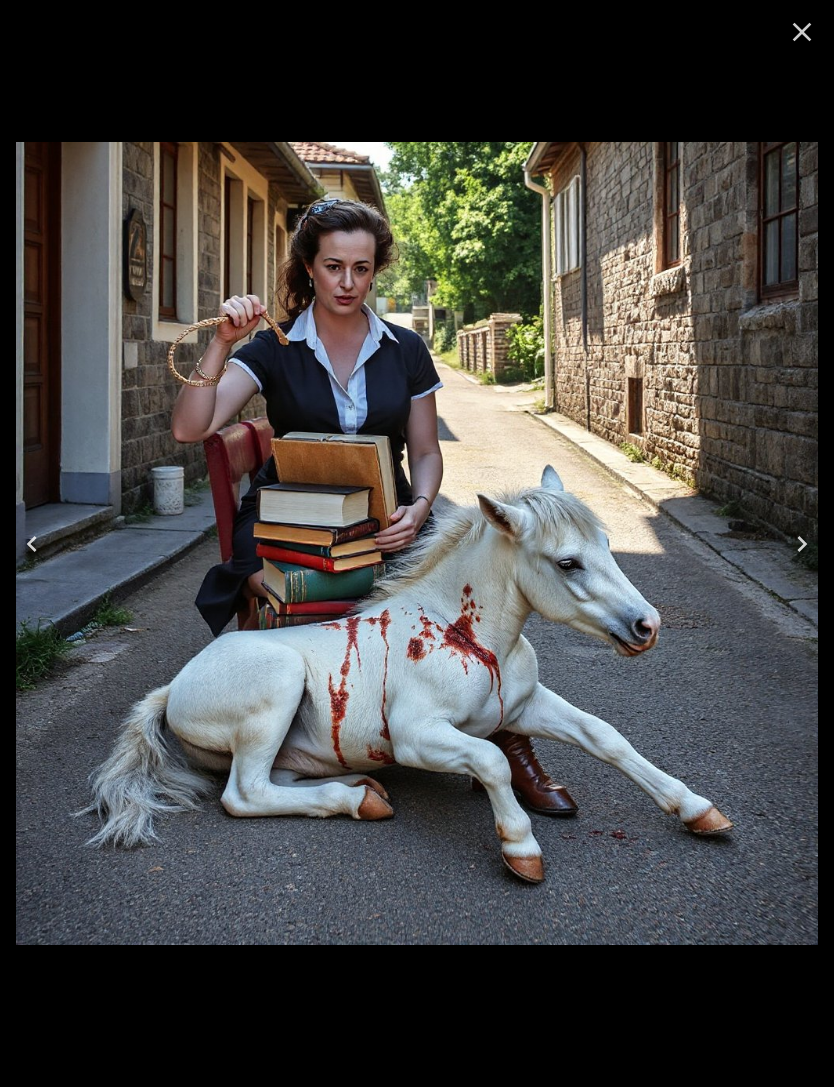 click at bounding box center [32, 544] 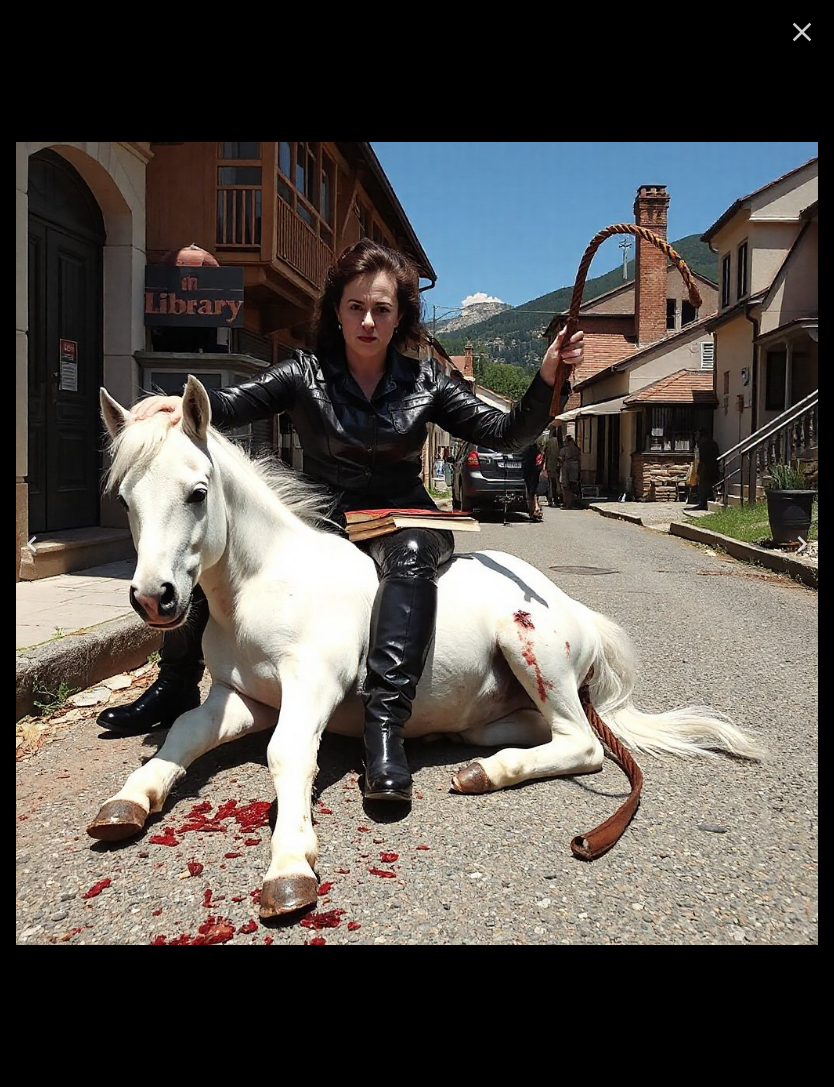 click at bounding box center (32, 544) 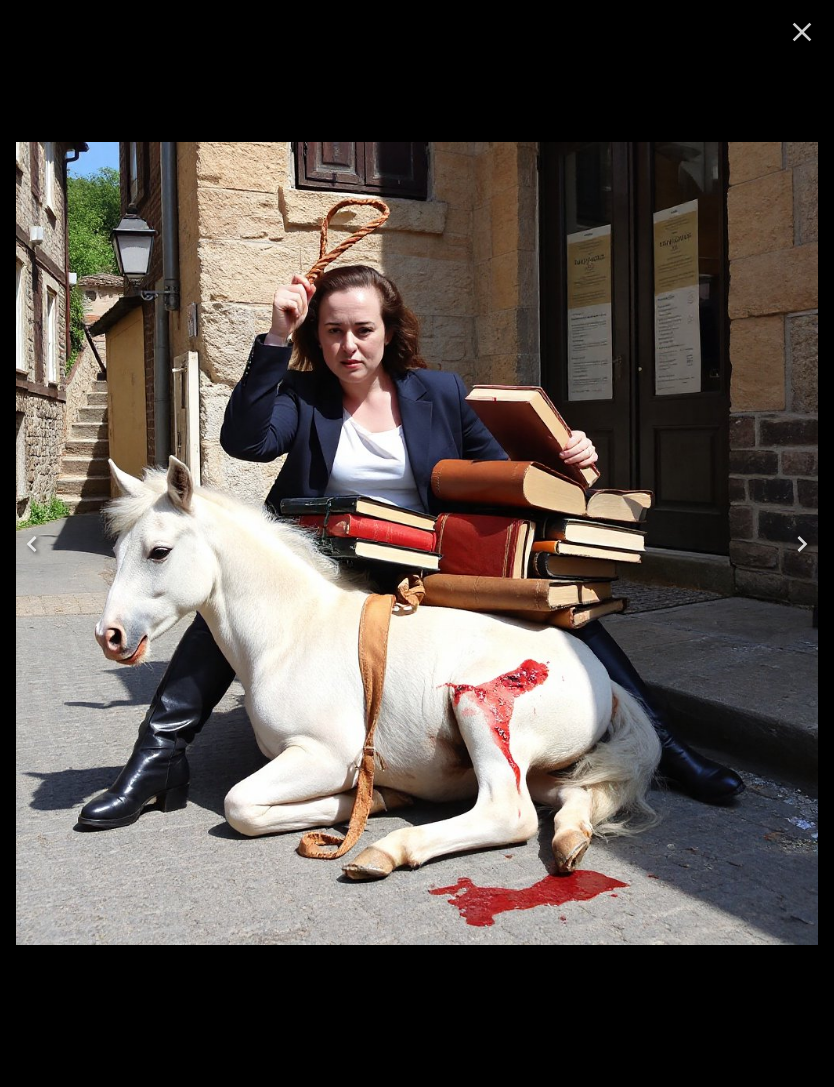 click at bounding box center (32, 544) 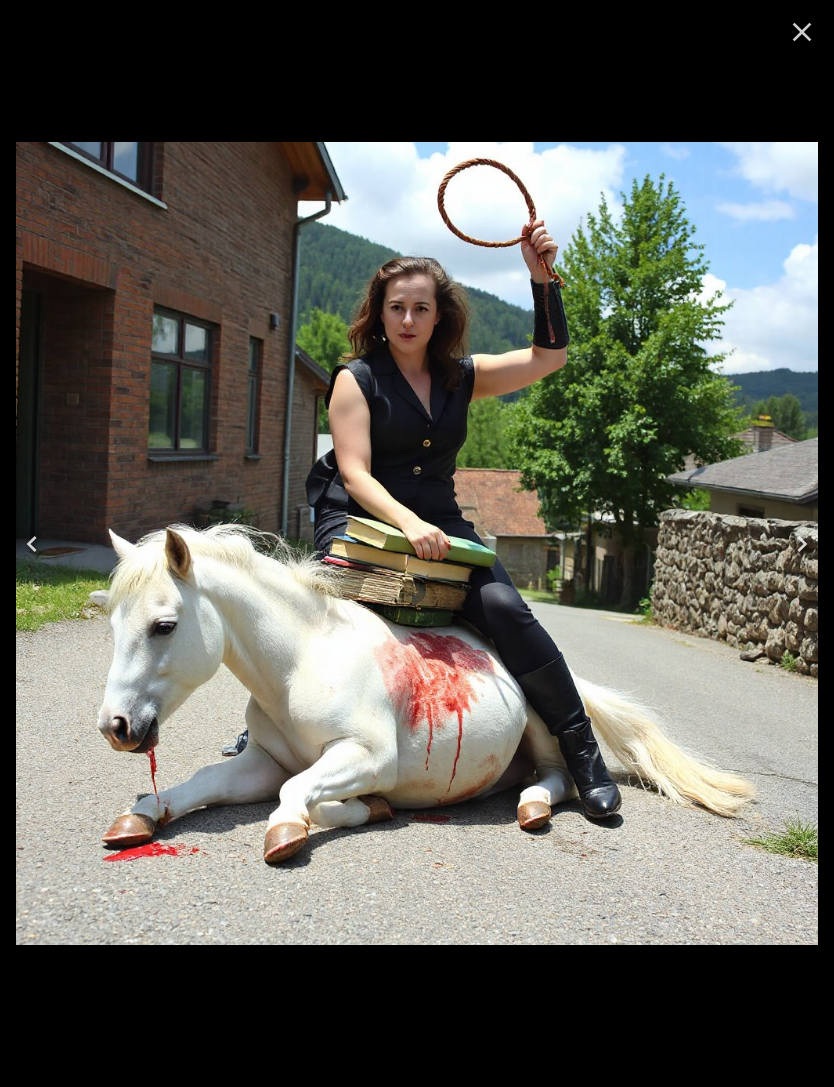 click at bounding box center [32, 544] 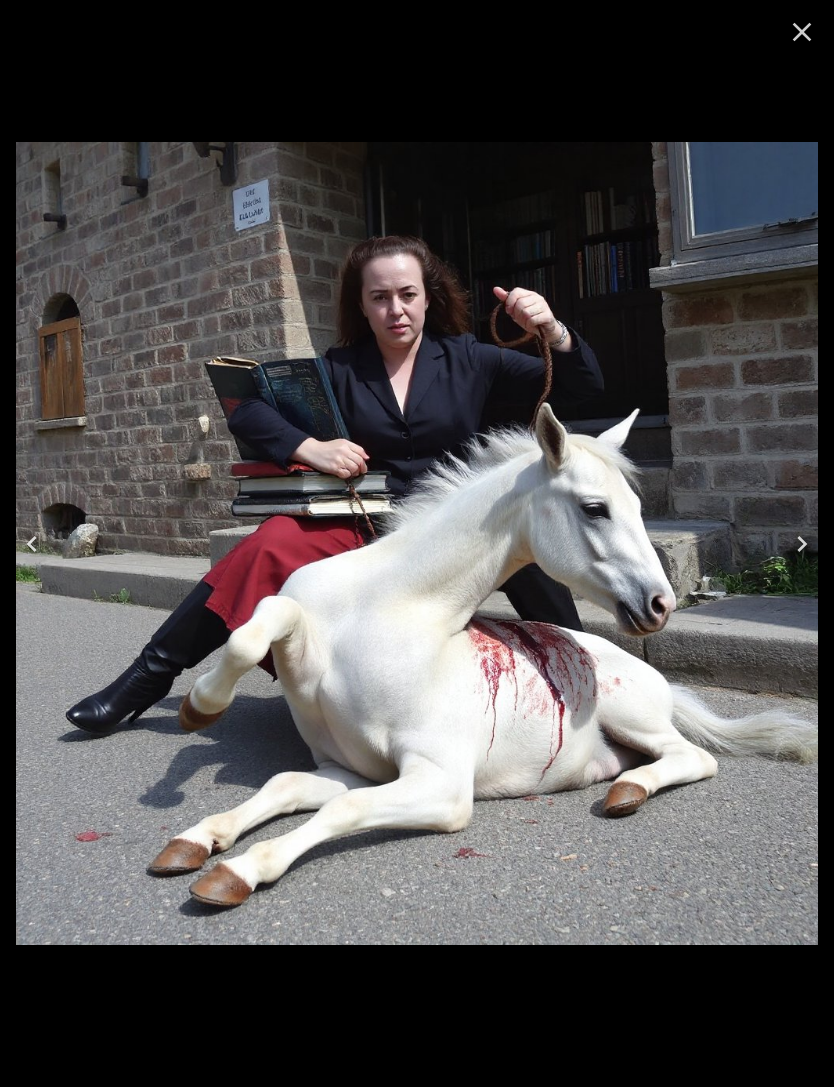 click 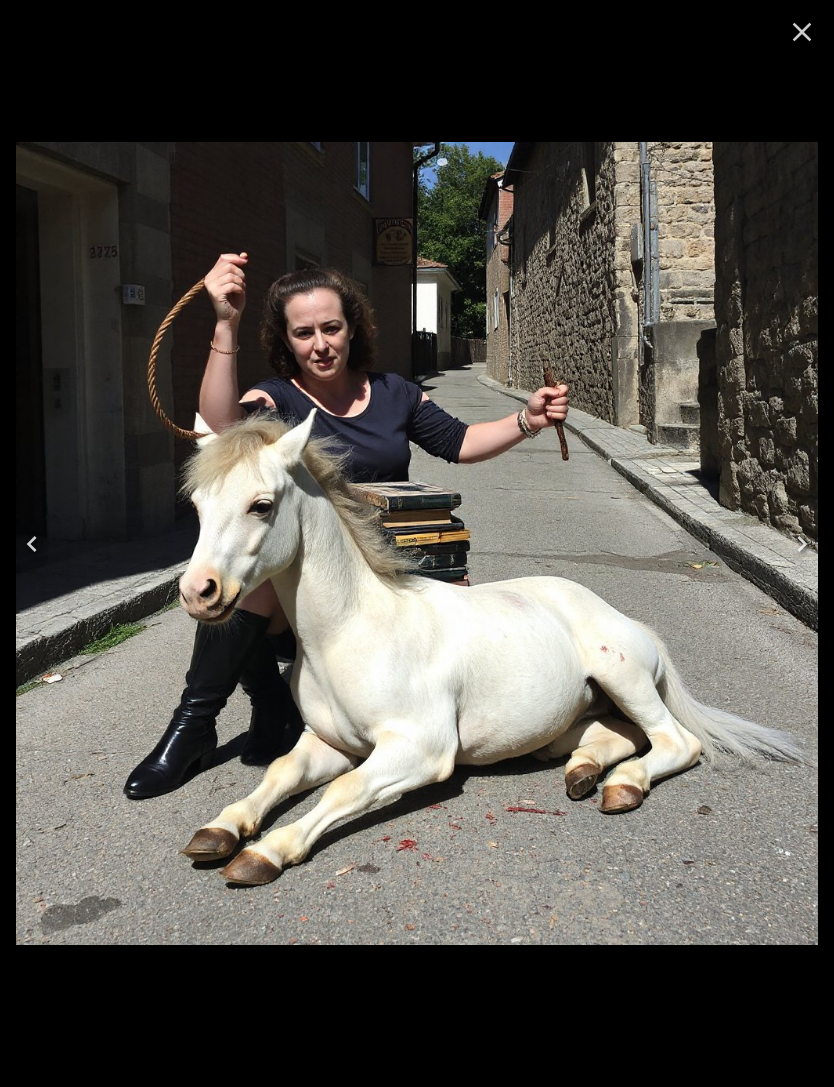 click 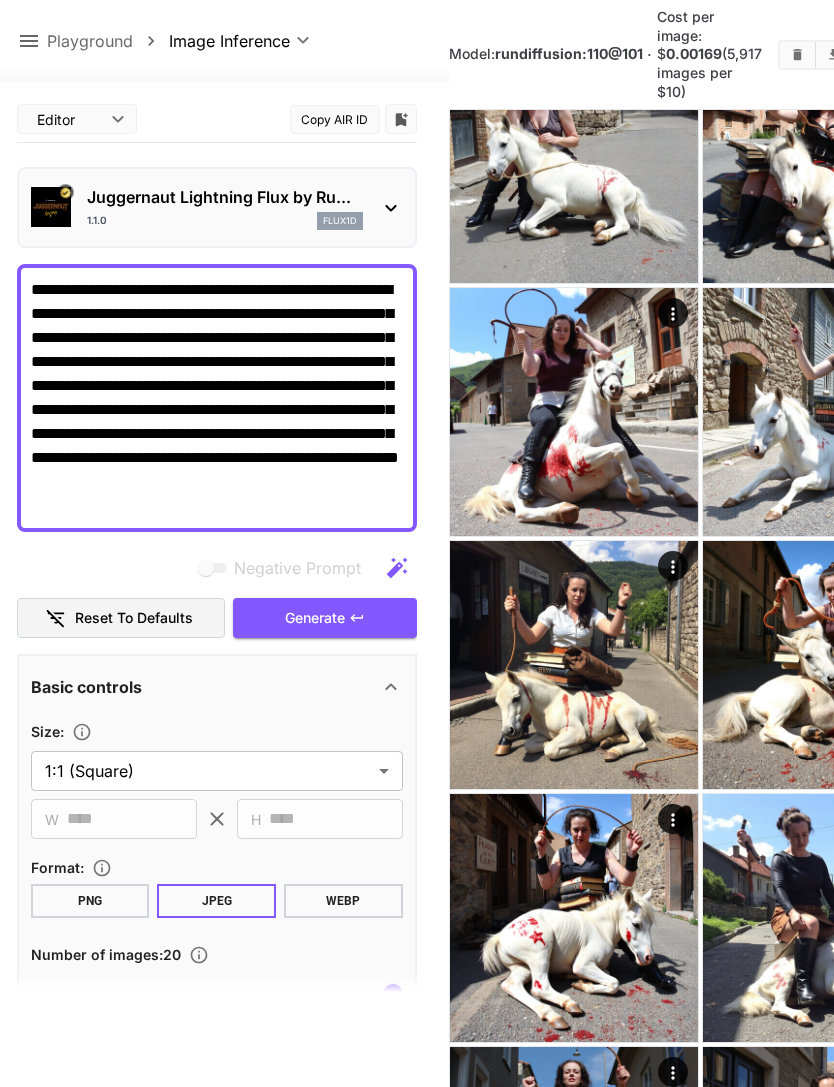 scroll, scrollTop: 0, scrollLeft: 0, axis: both 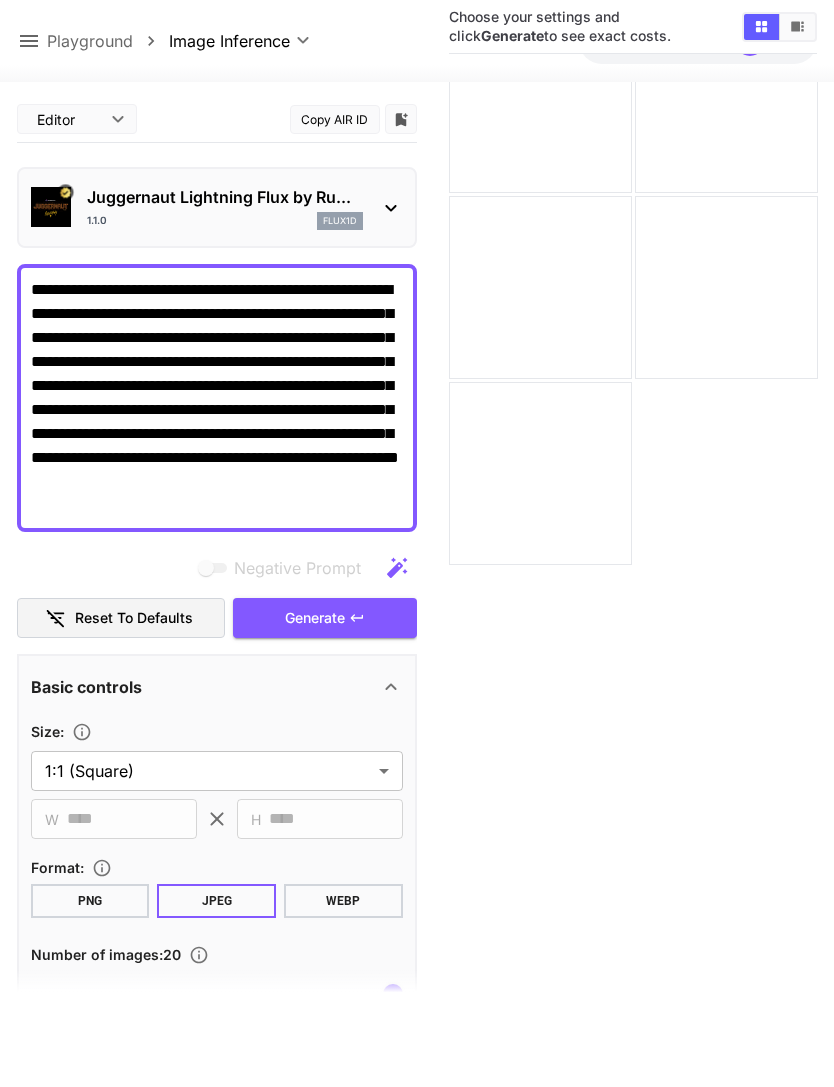 click on "**********" at bounding box center [217, 398] 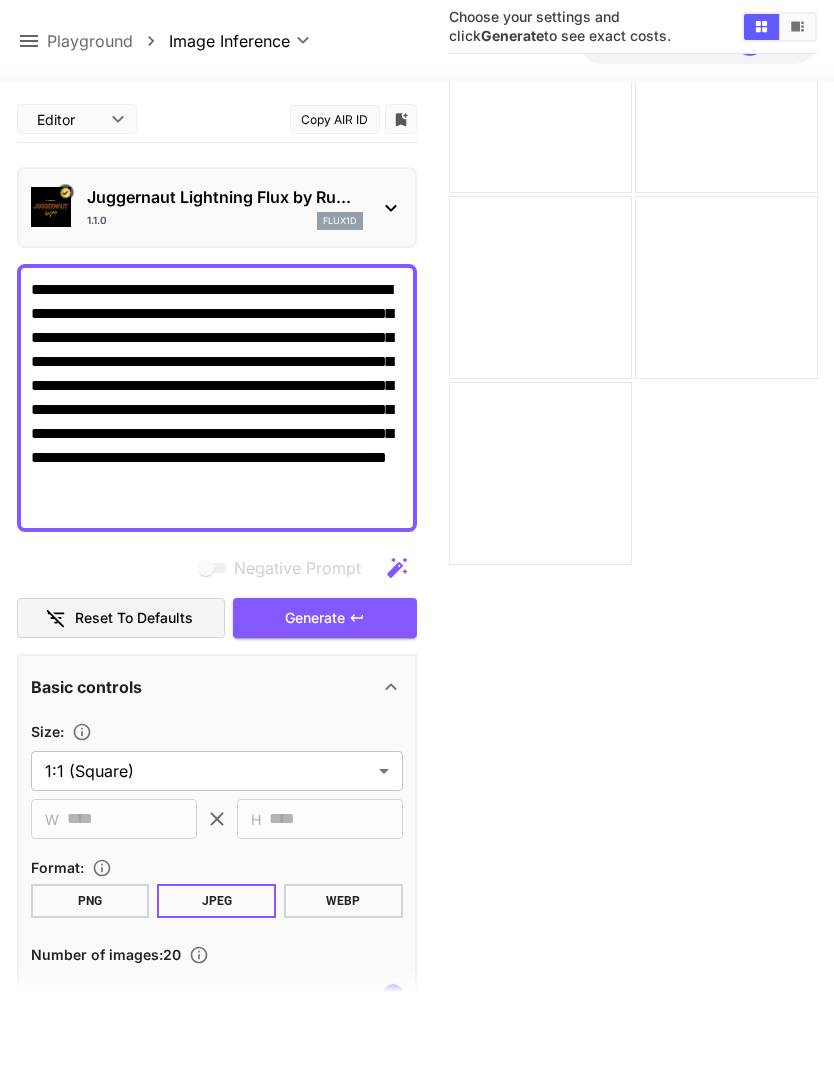 scroll, scrollTop: 0, scrollLeft: 0, axis: both 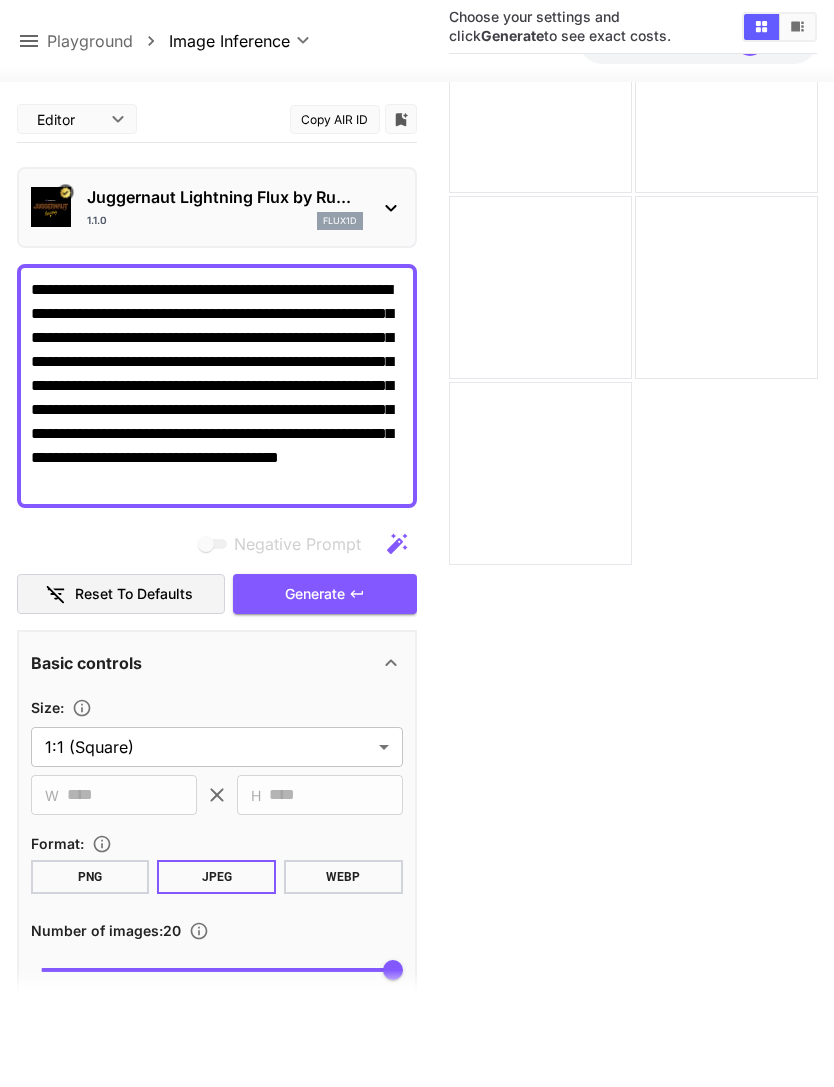 type on "**********" 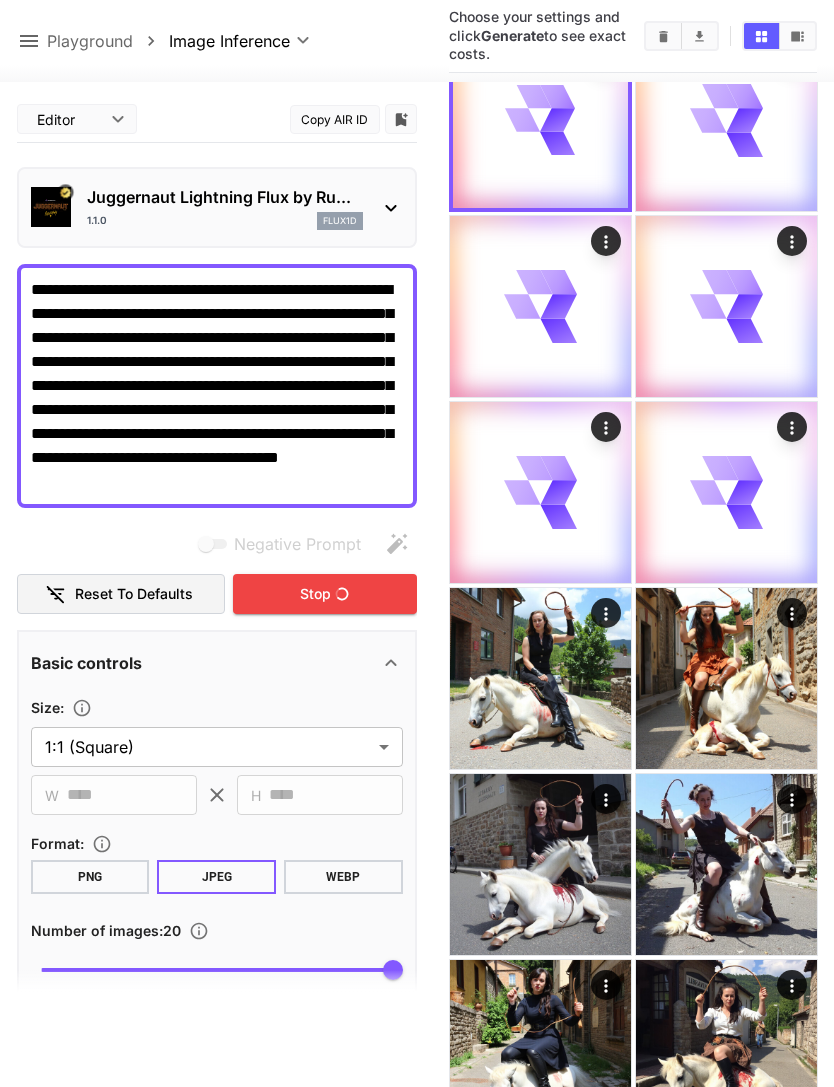 scroll, scrollTop: 950, scrollLeft: 0, axis: vertical 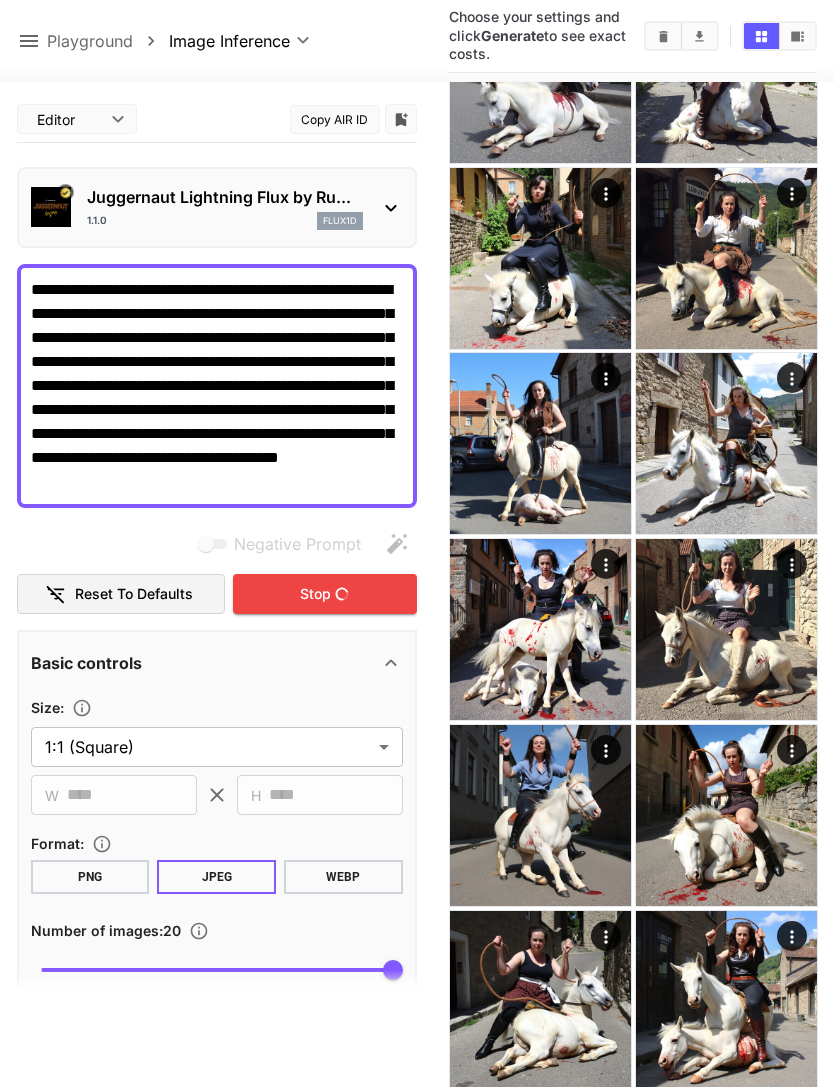 click 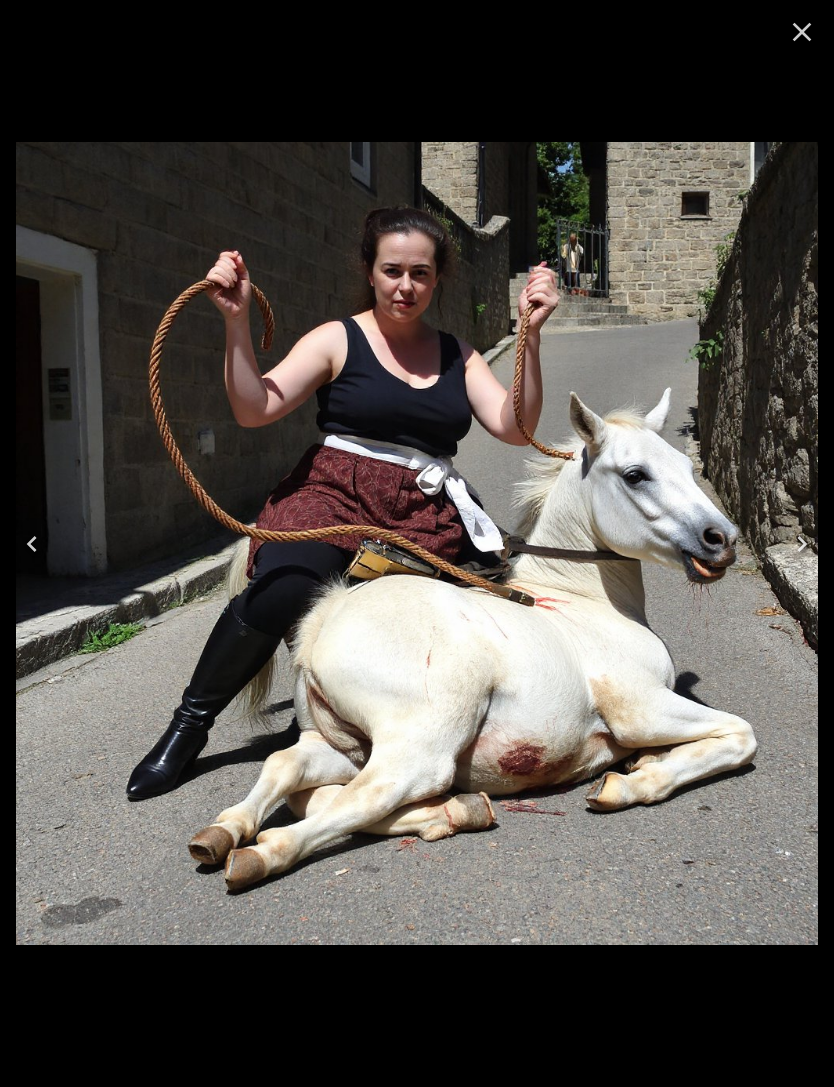 click 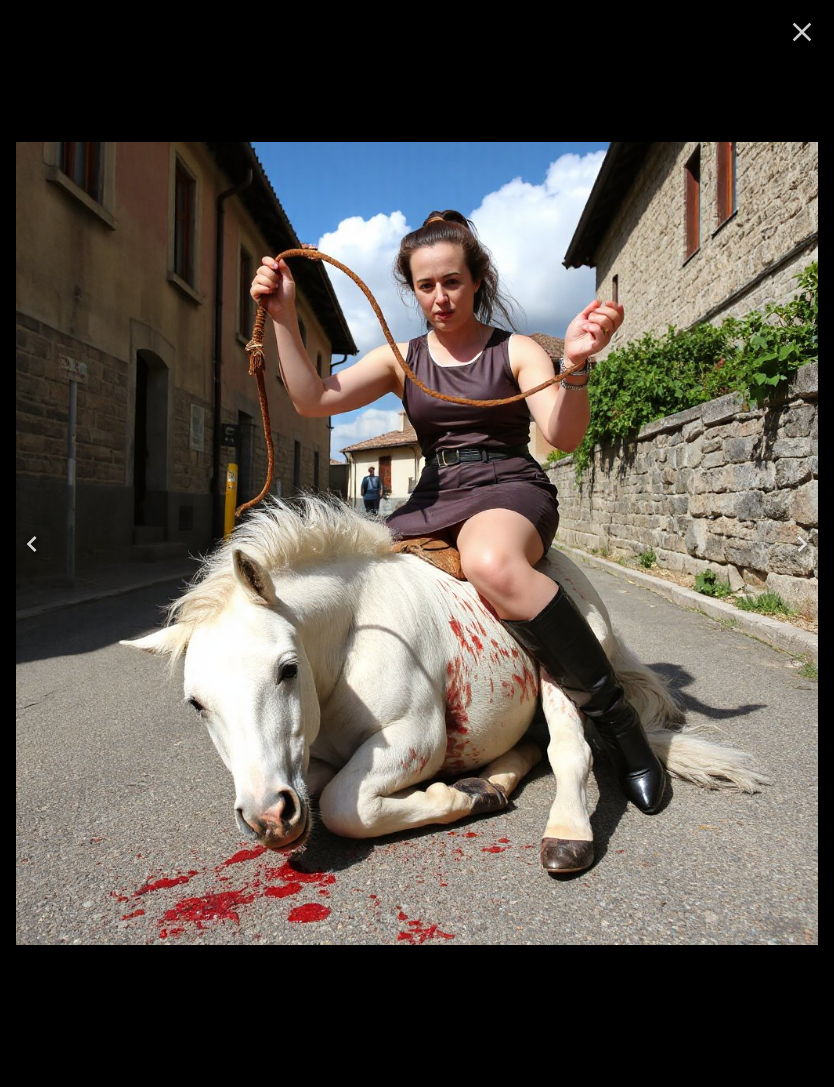 click 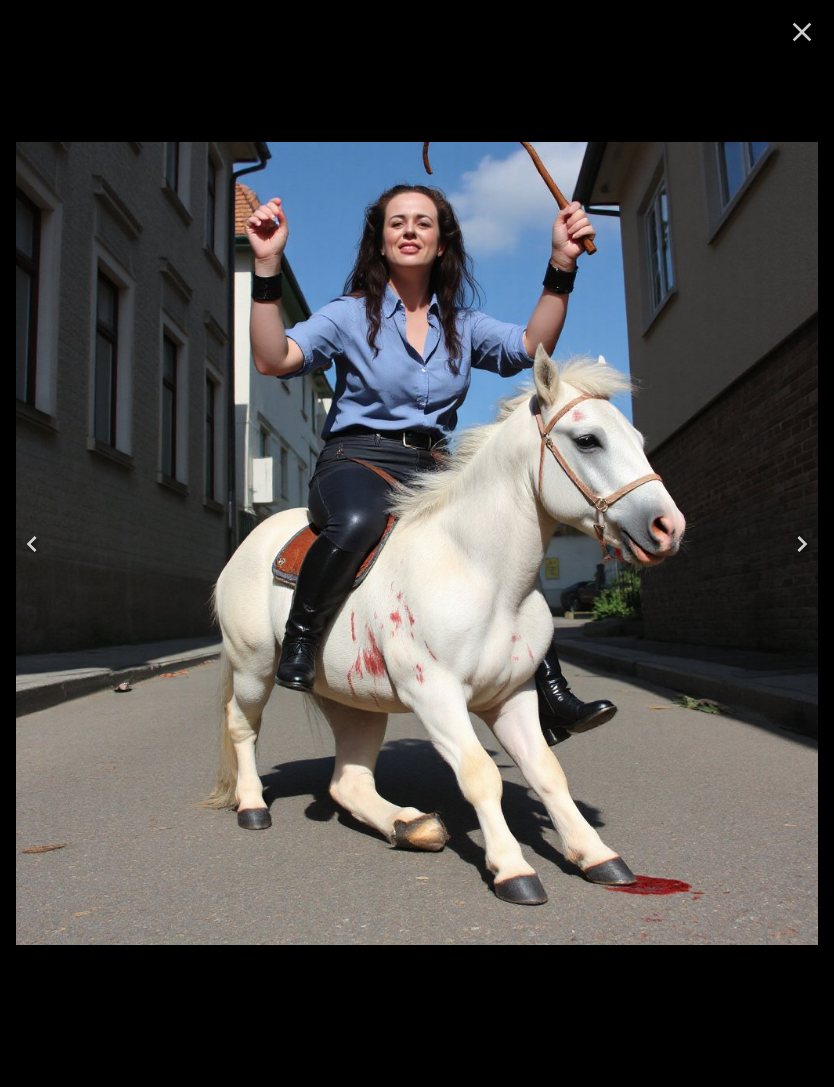 click 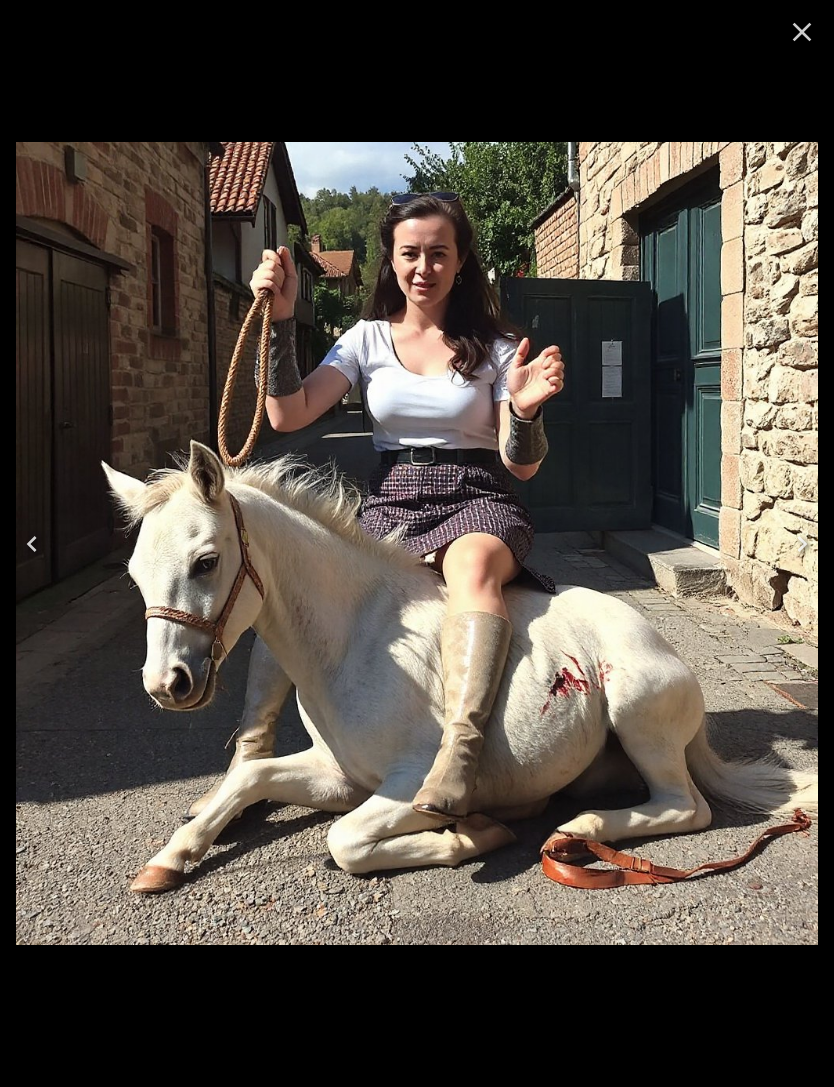 click 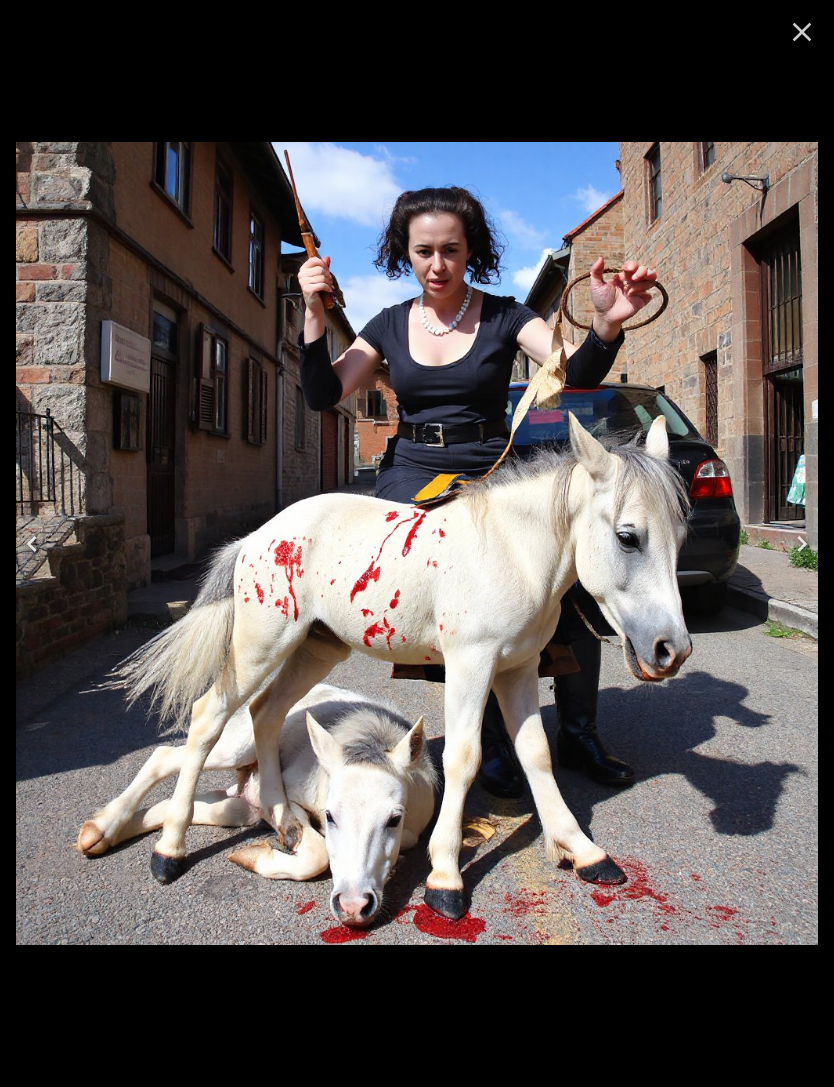 click 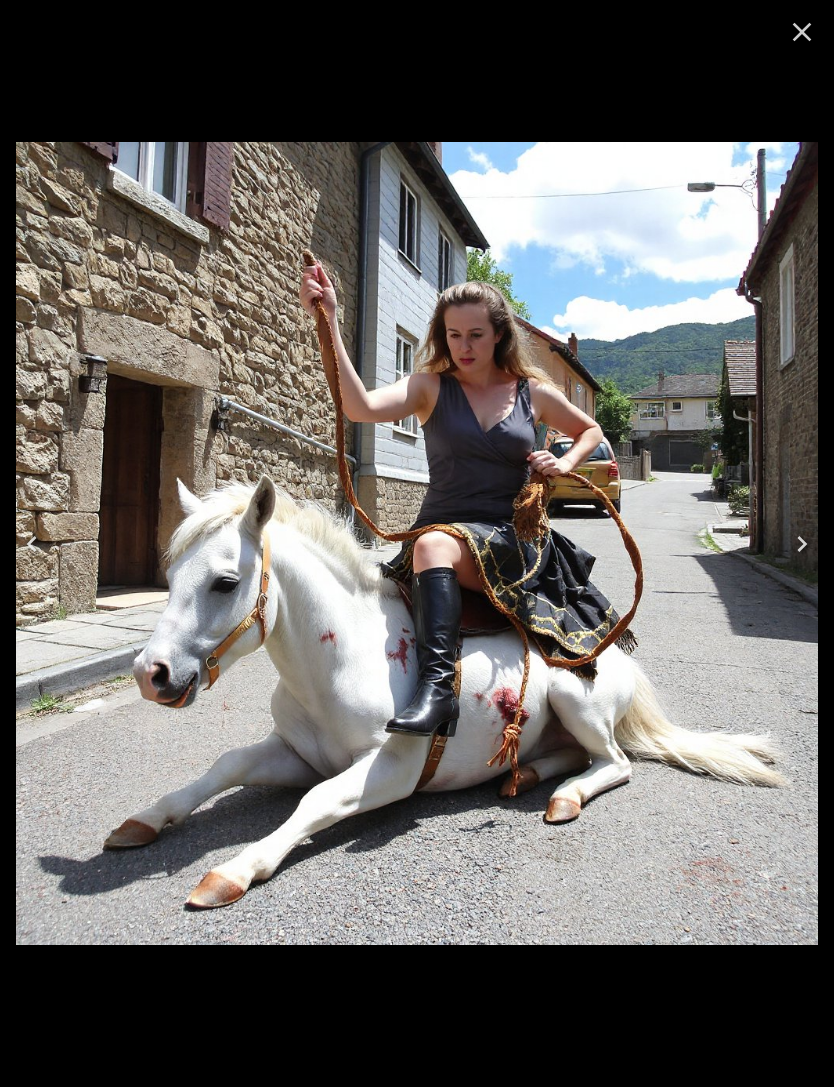 click at bounding box center [32, 544] 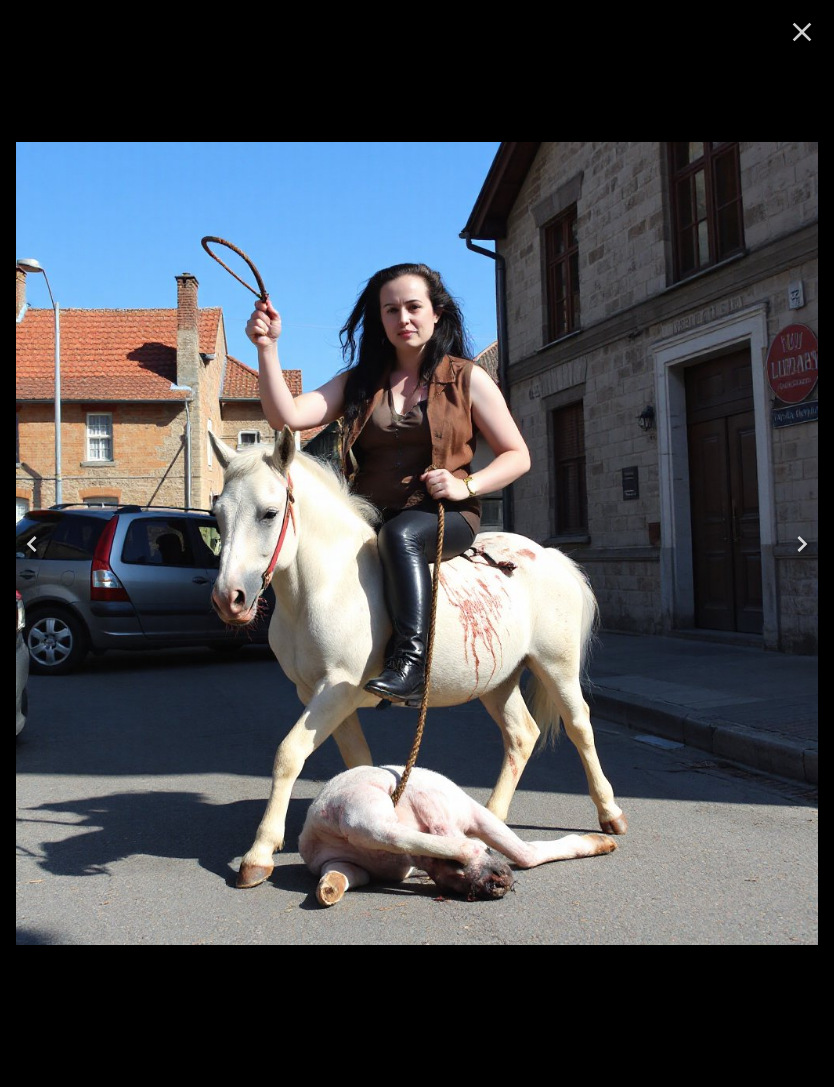 click 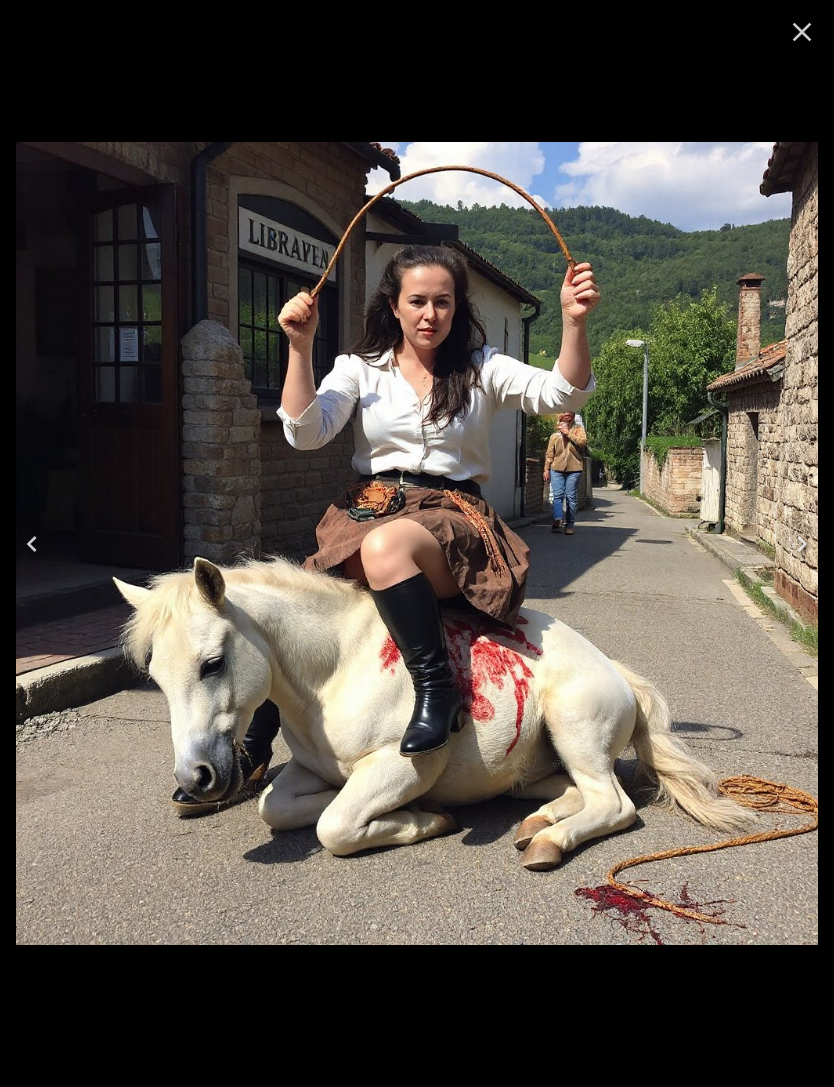 click 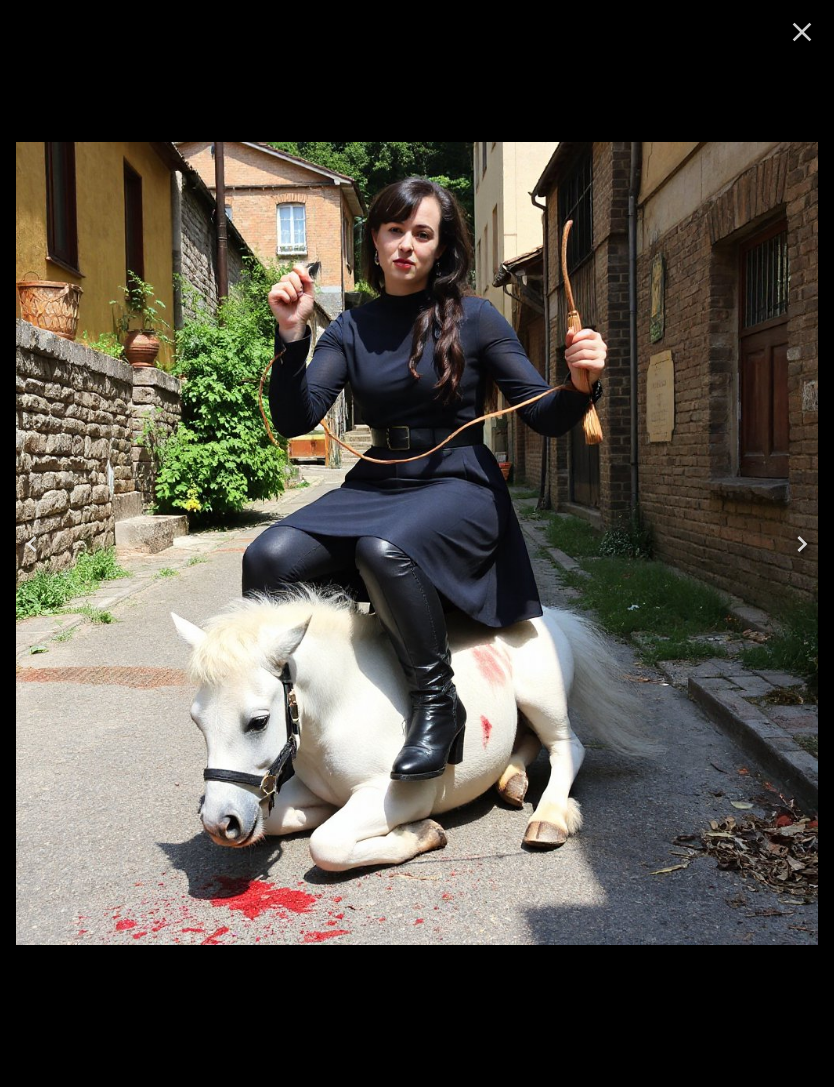 click at bounding box center (32, 544) 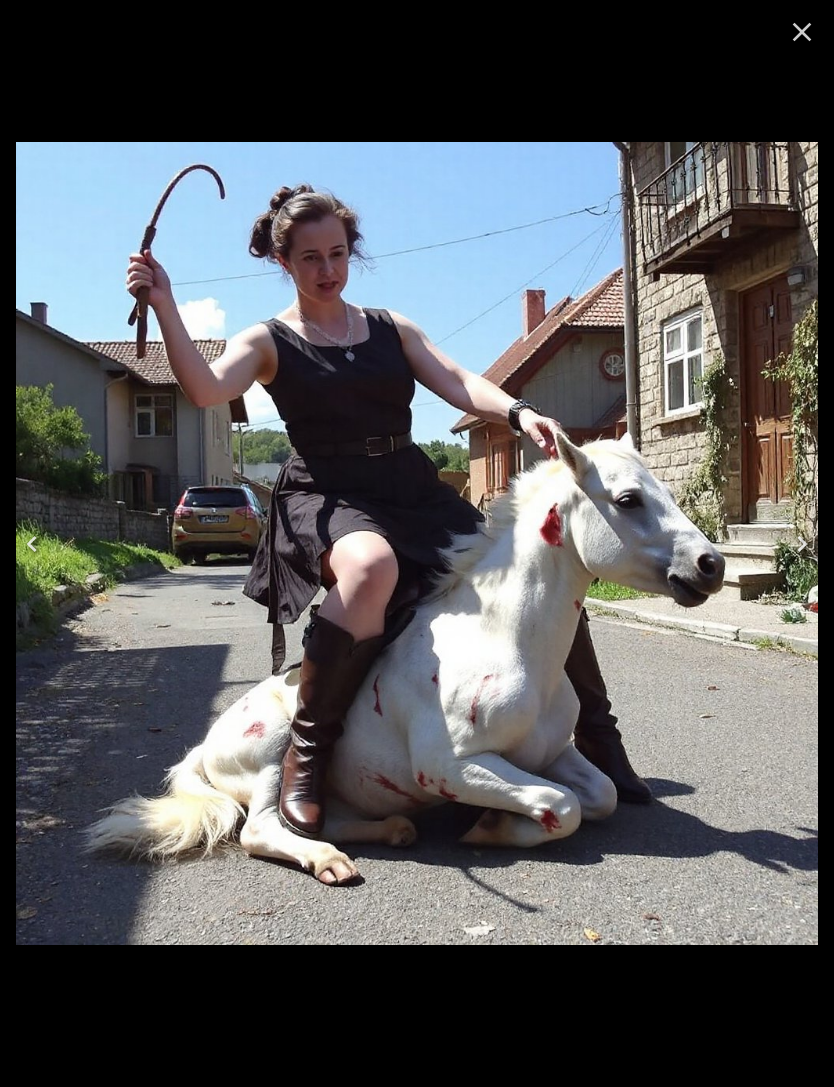 click 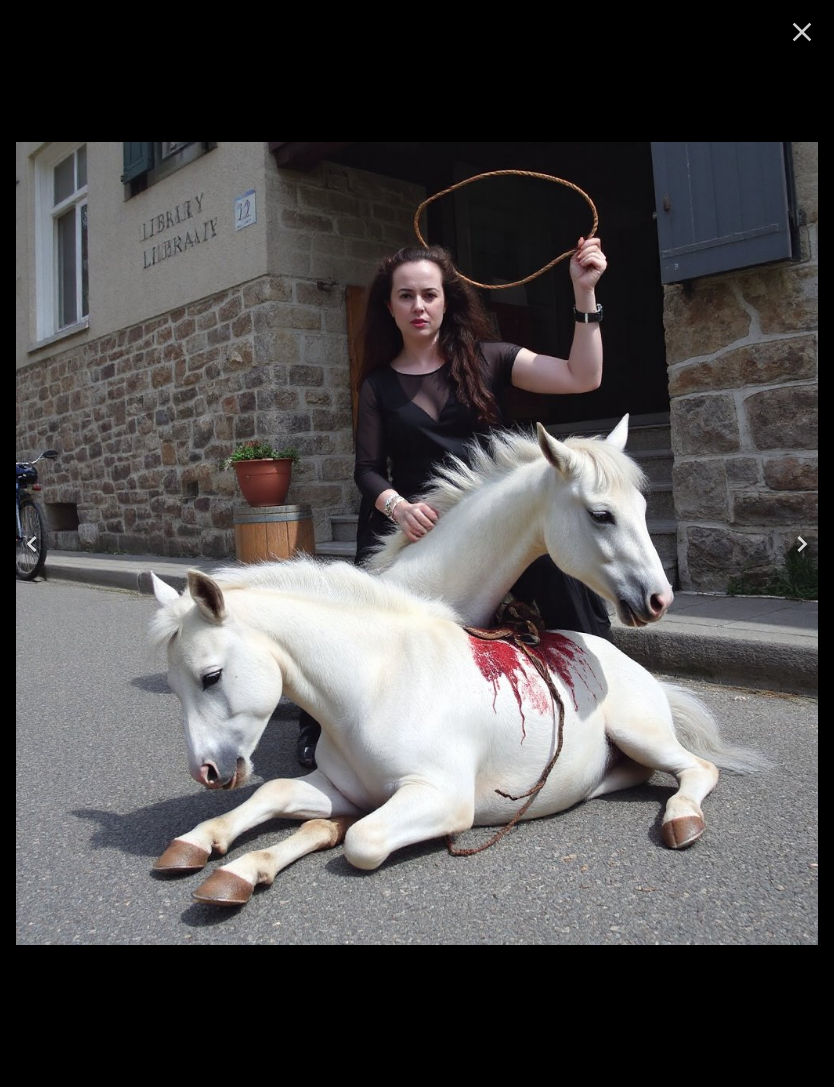 click 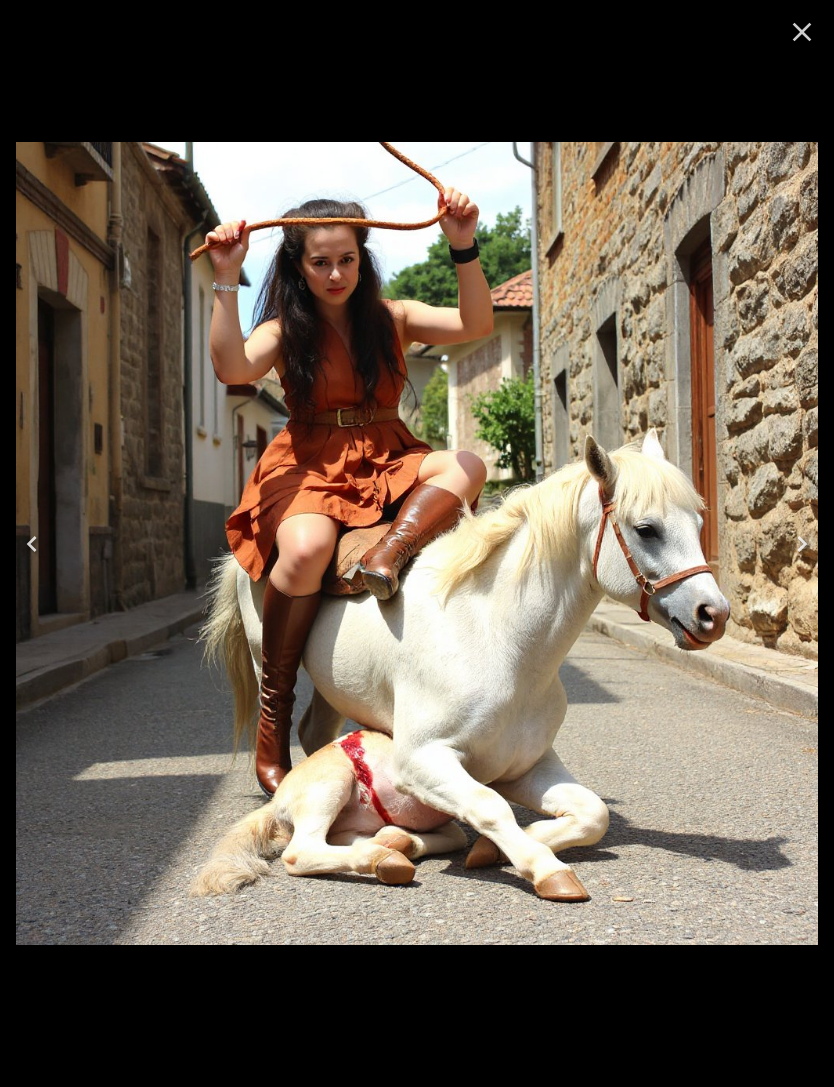 click 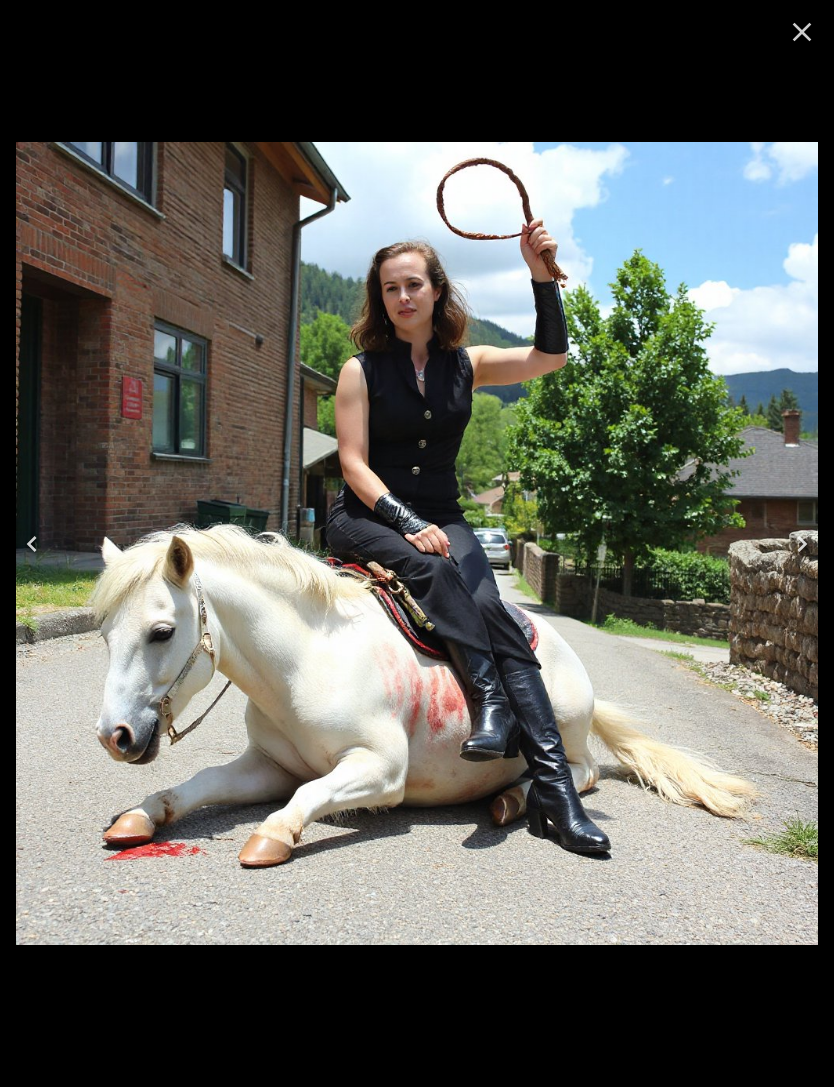 click at bounding box center [32, 544] 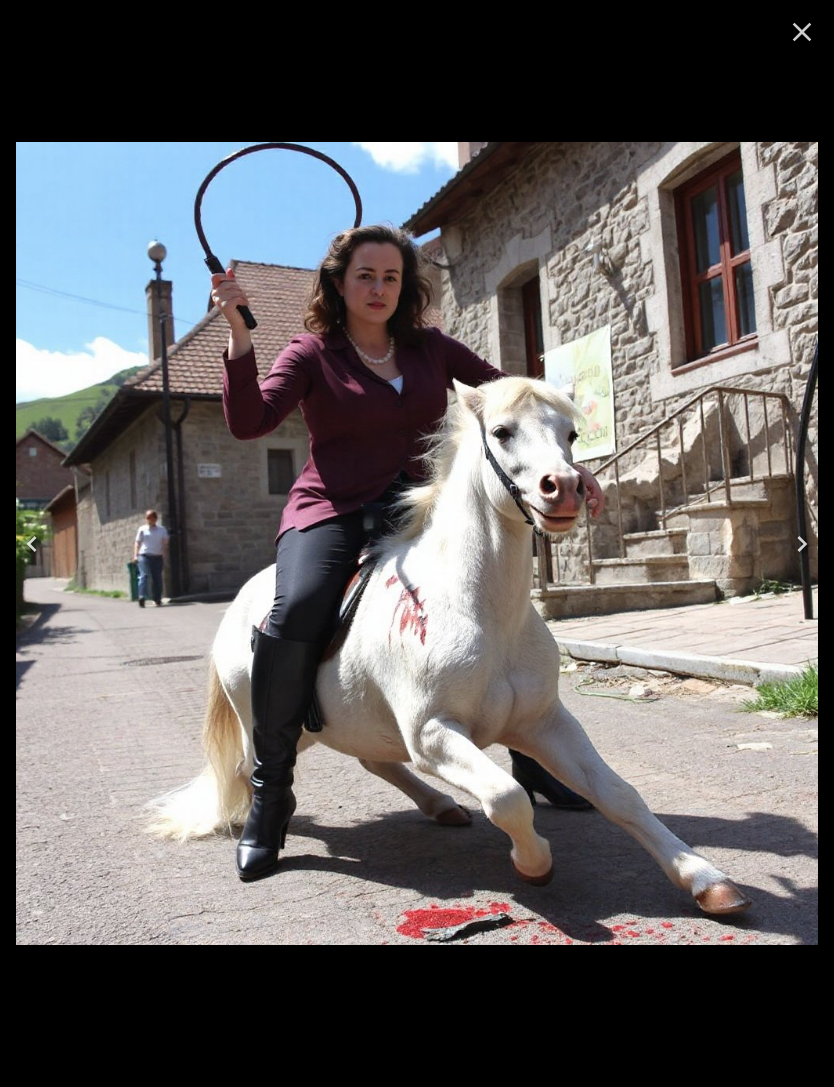 click 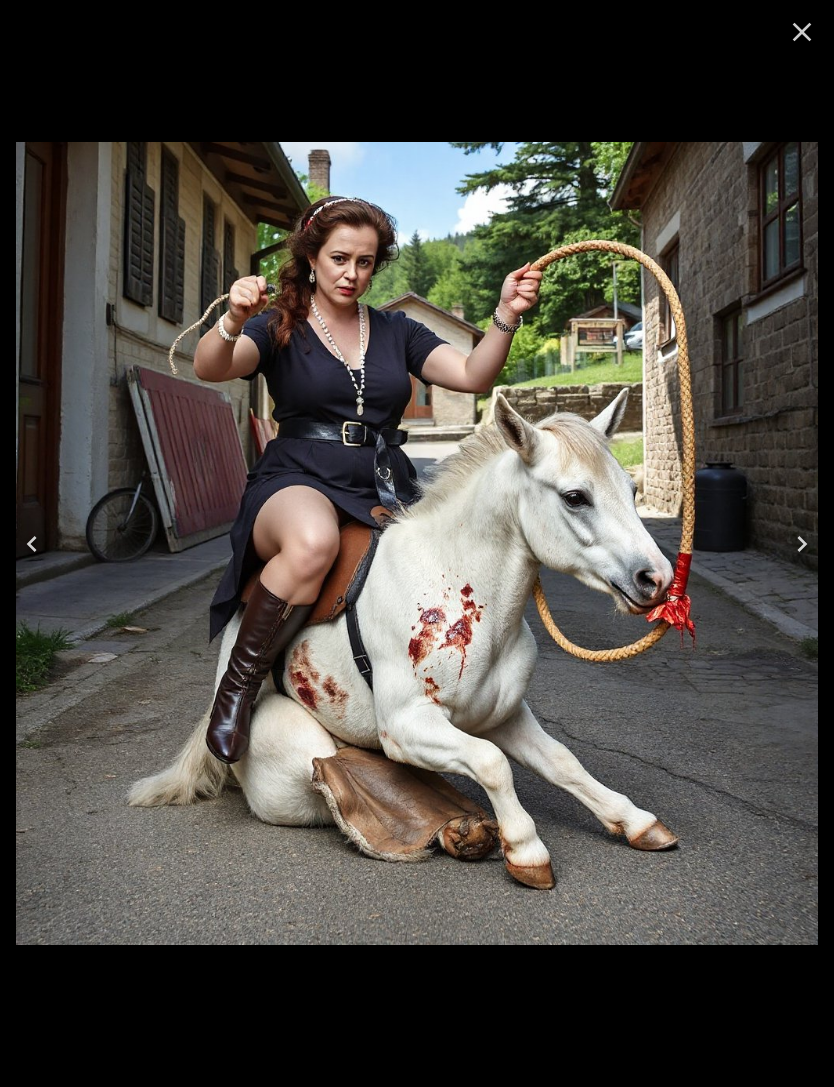 click 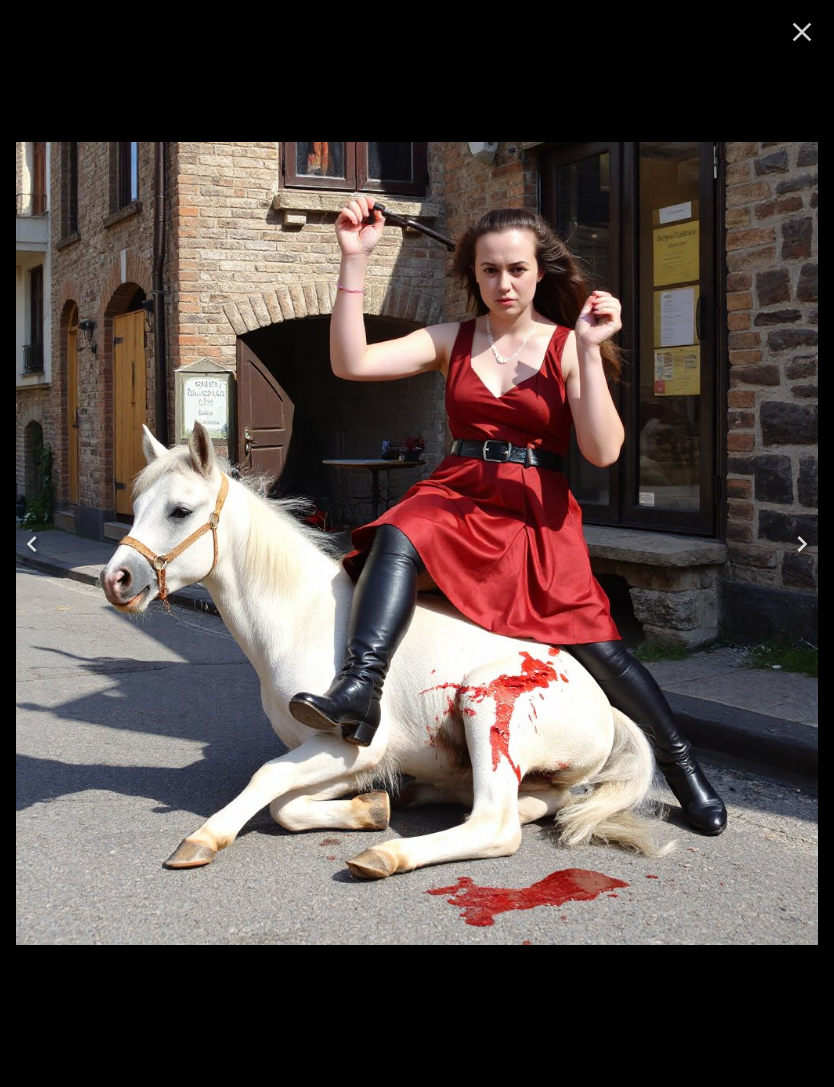 click at bounding box center (32, 544) 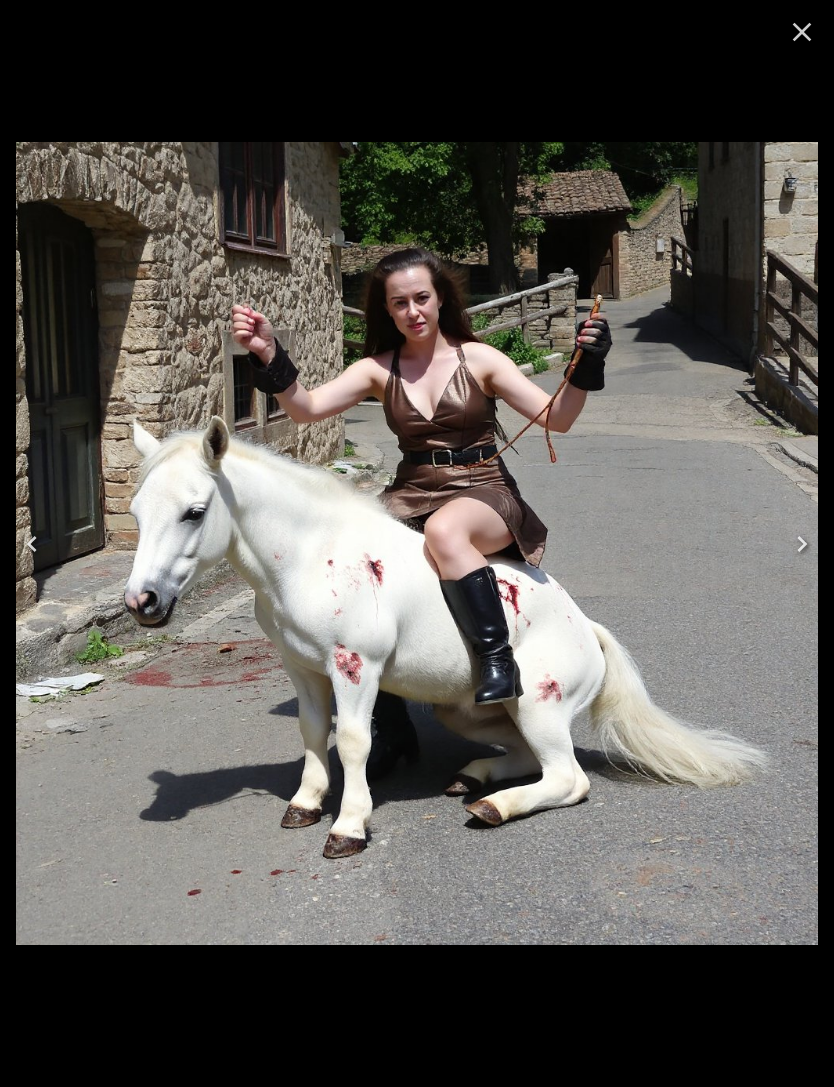 click at bounding box center (32, 544) 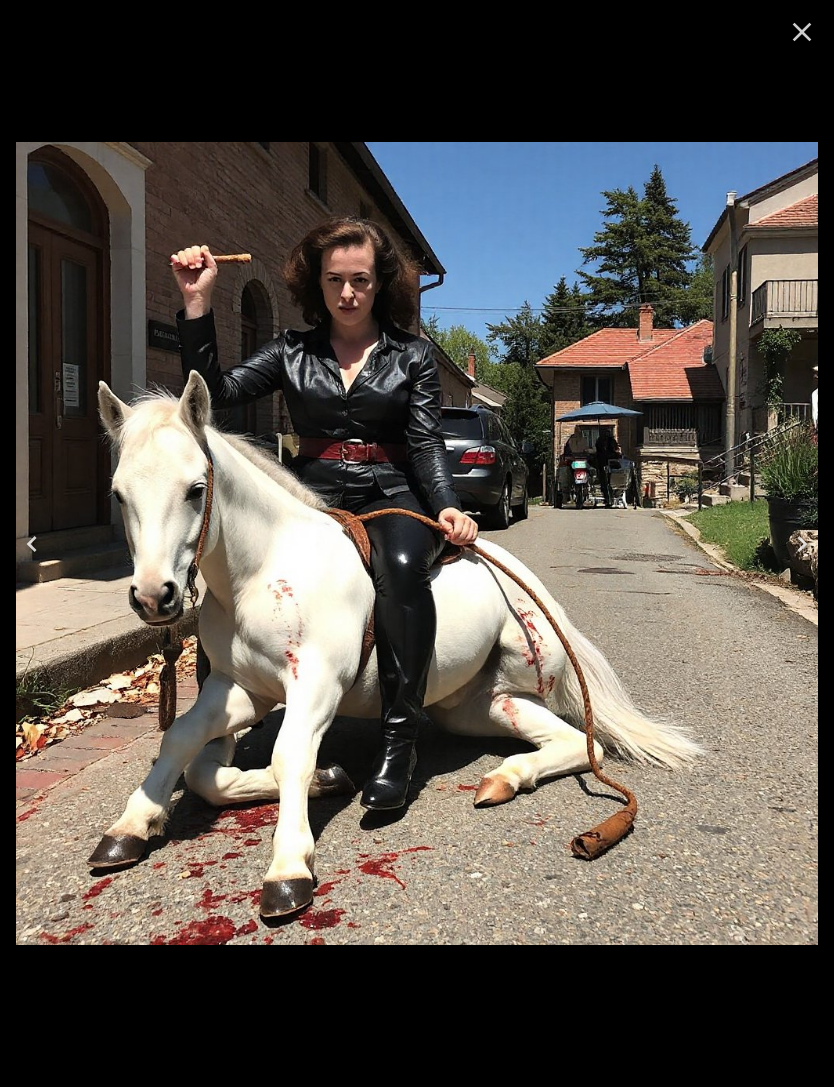 click at bounding box center [32, 544] 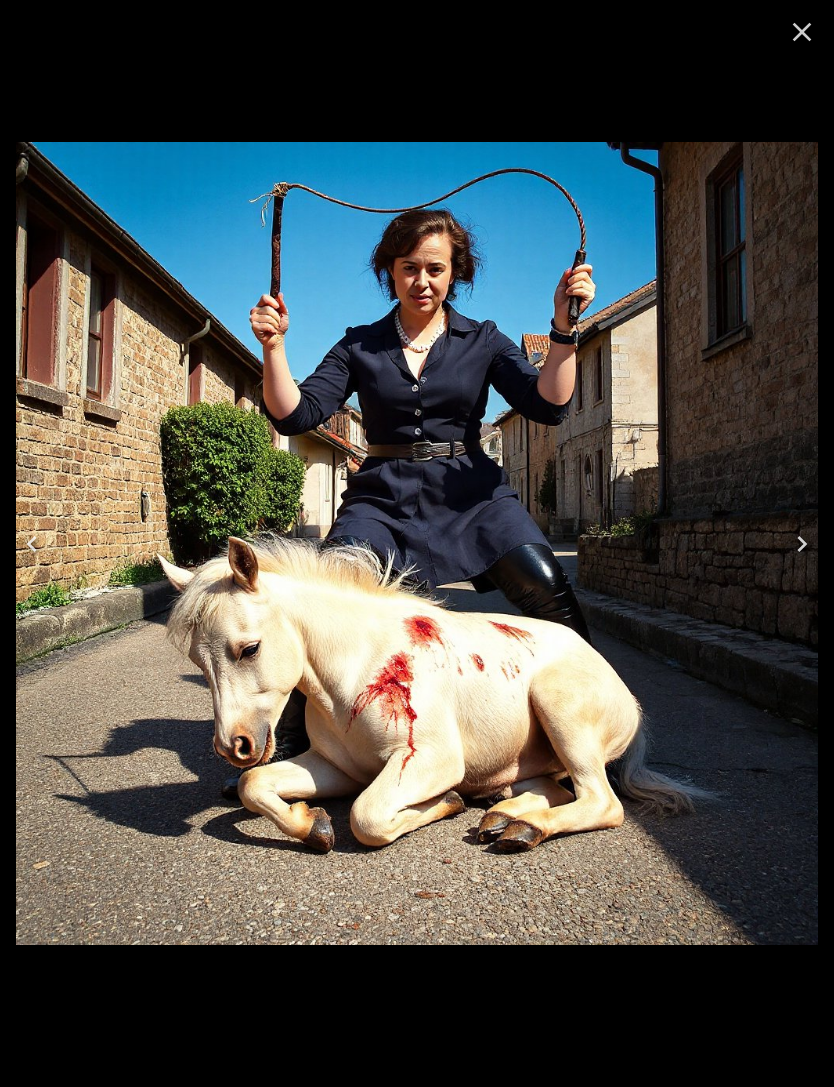 click at bounding box center (32, 544) 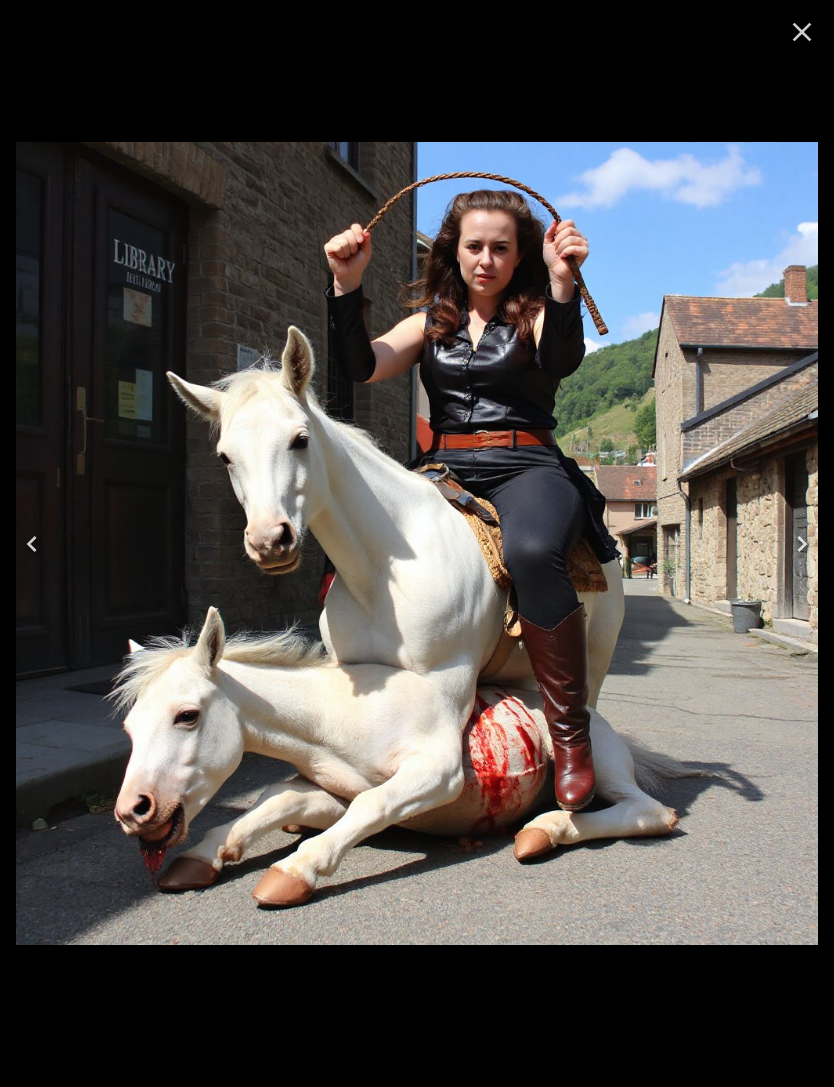 click at bounding box center (32, 544) 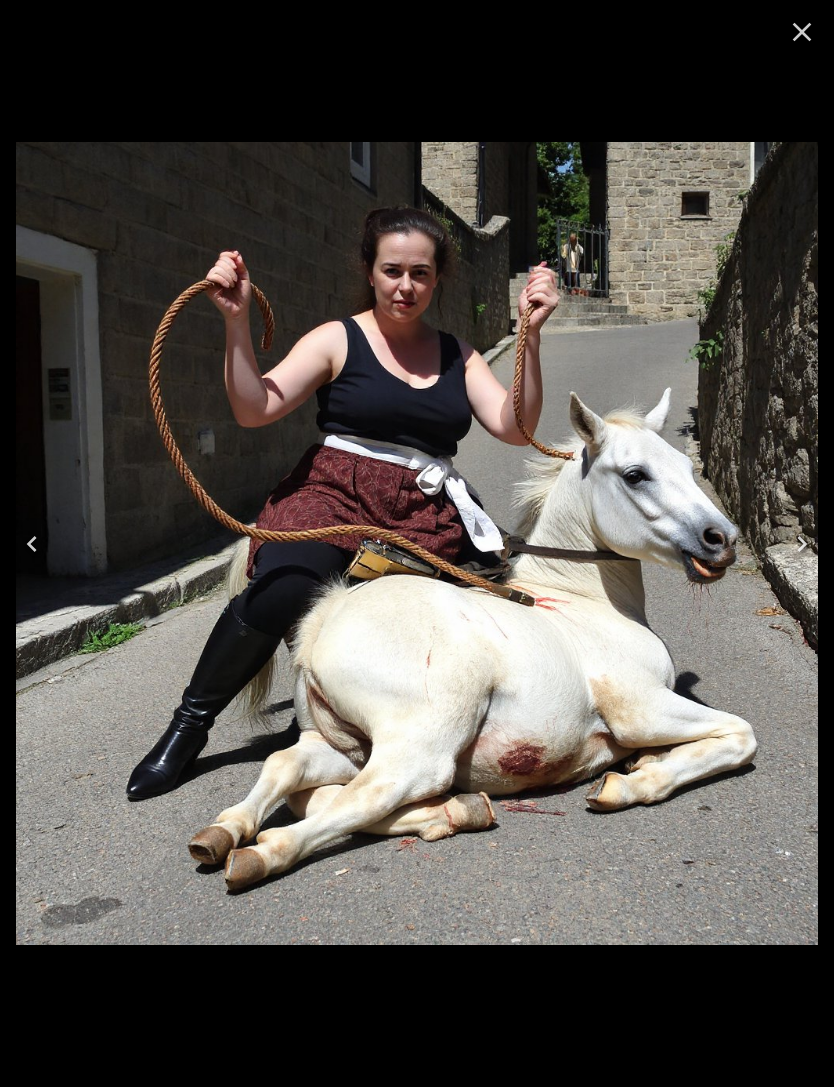 click at bounding box center [32, 544] 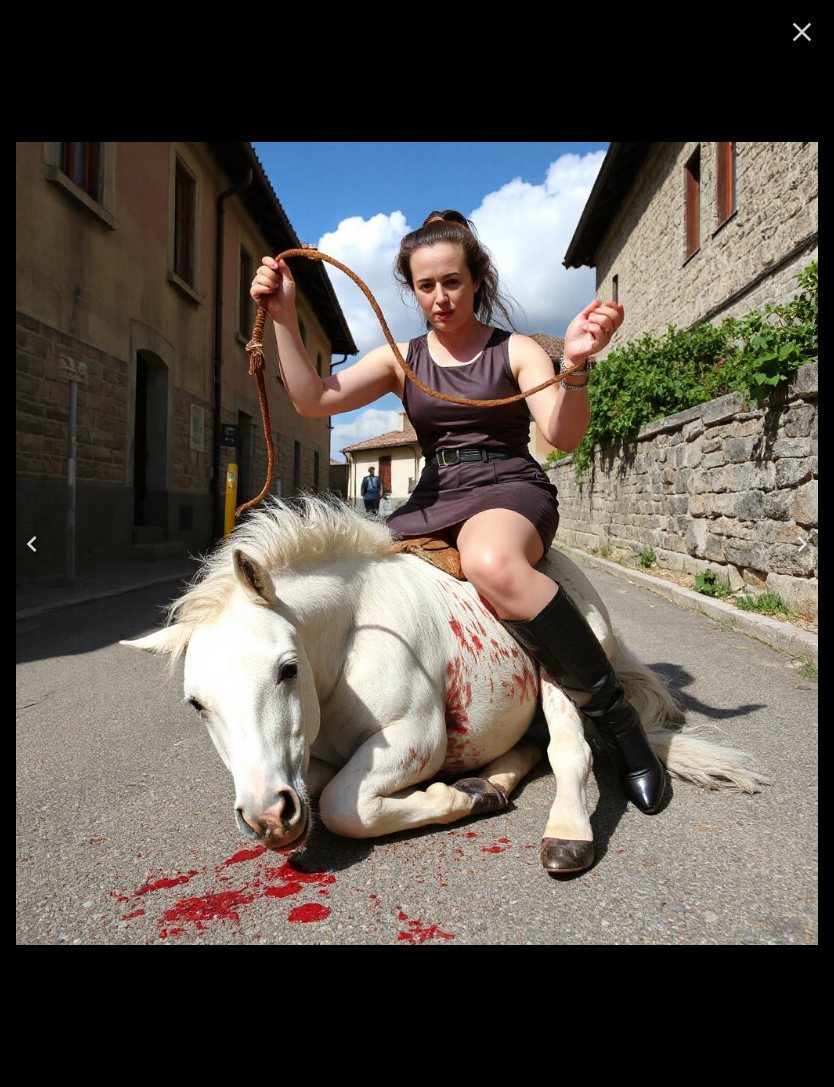 click at bounding box center (32, 544) 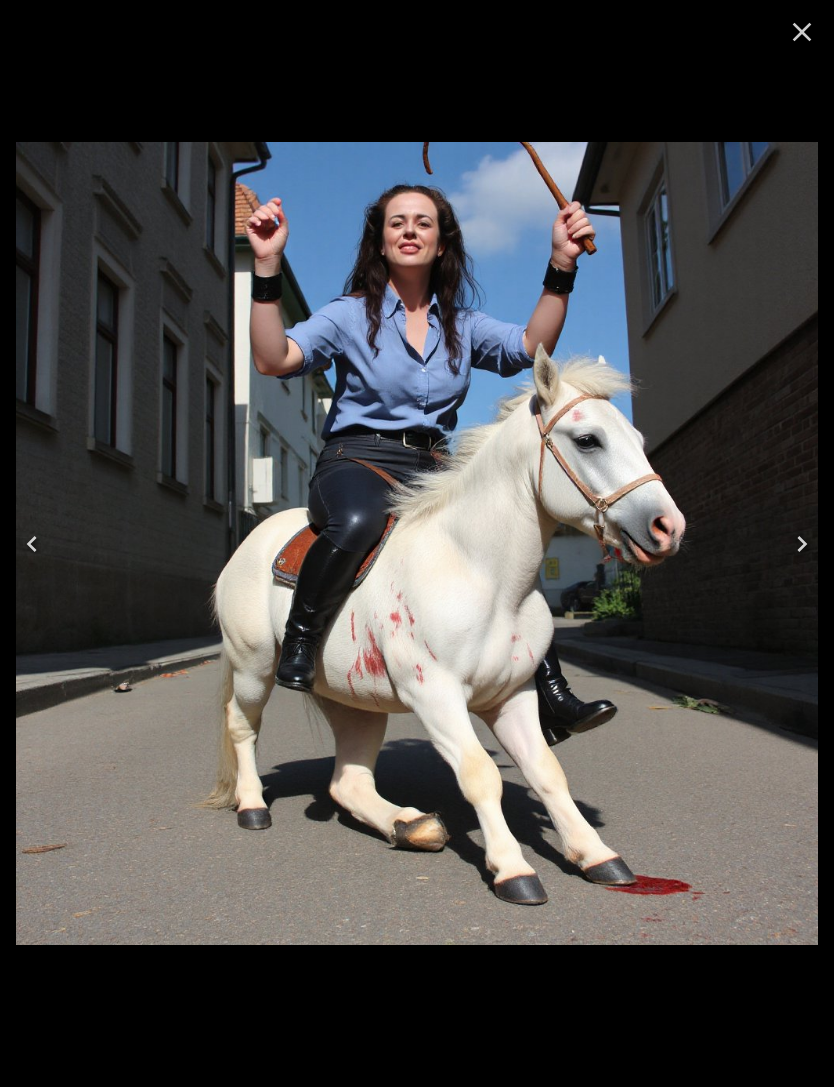 click 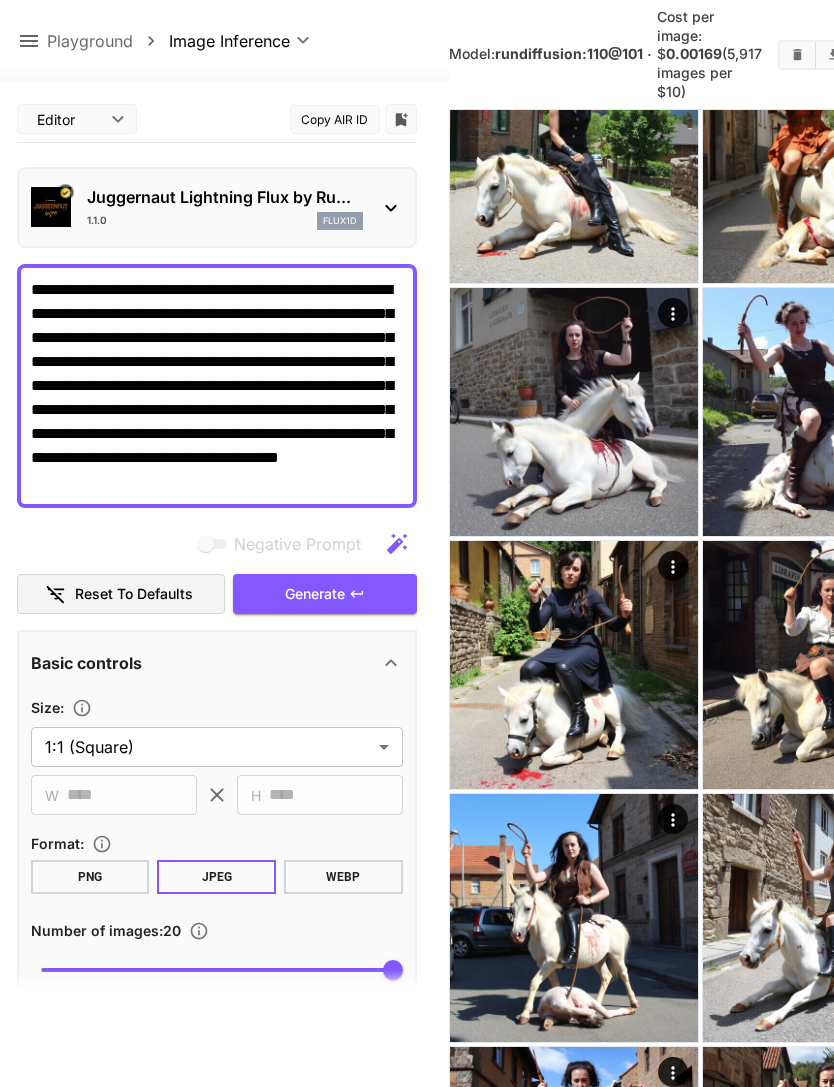click 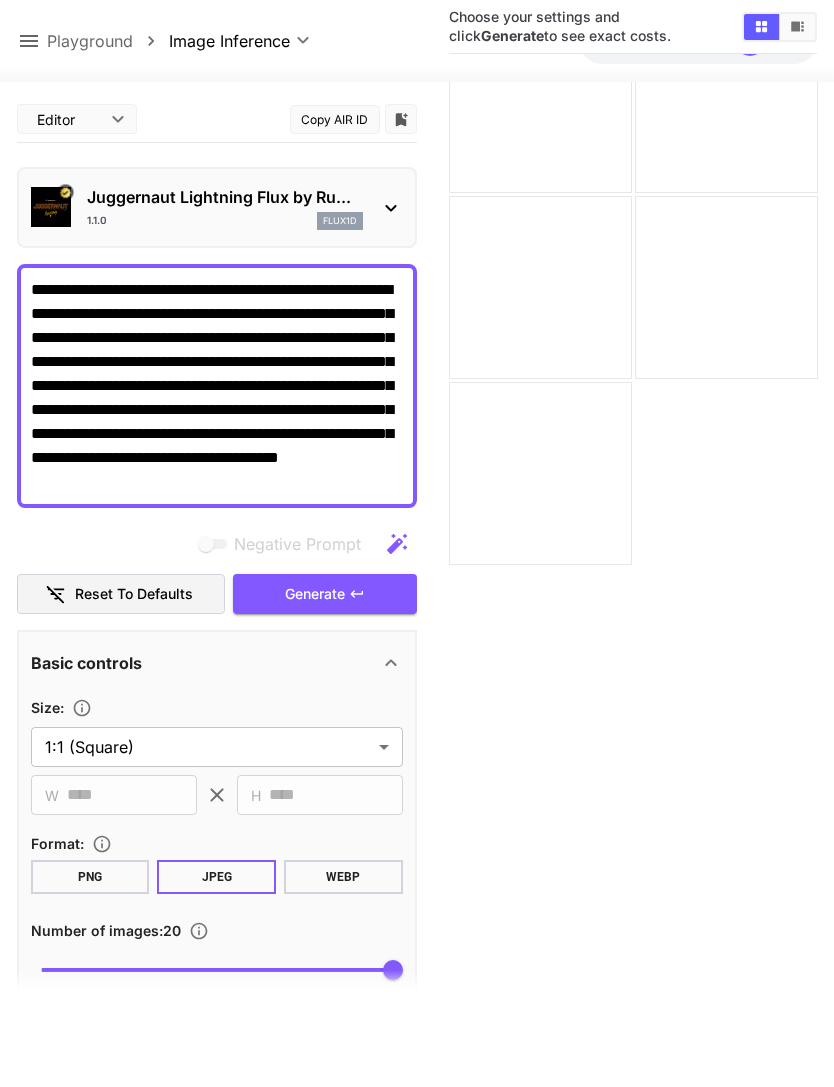 scroll, scrollTop: 158, scrollLeft: 0, axis: vertical 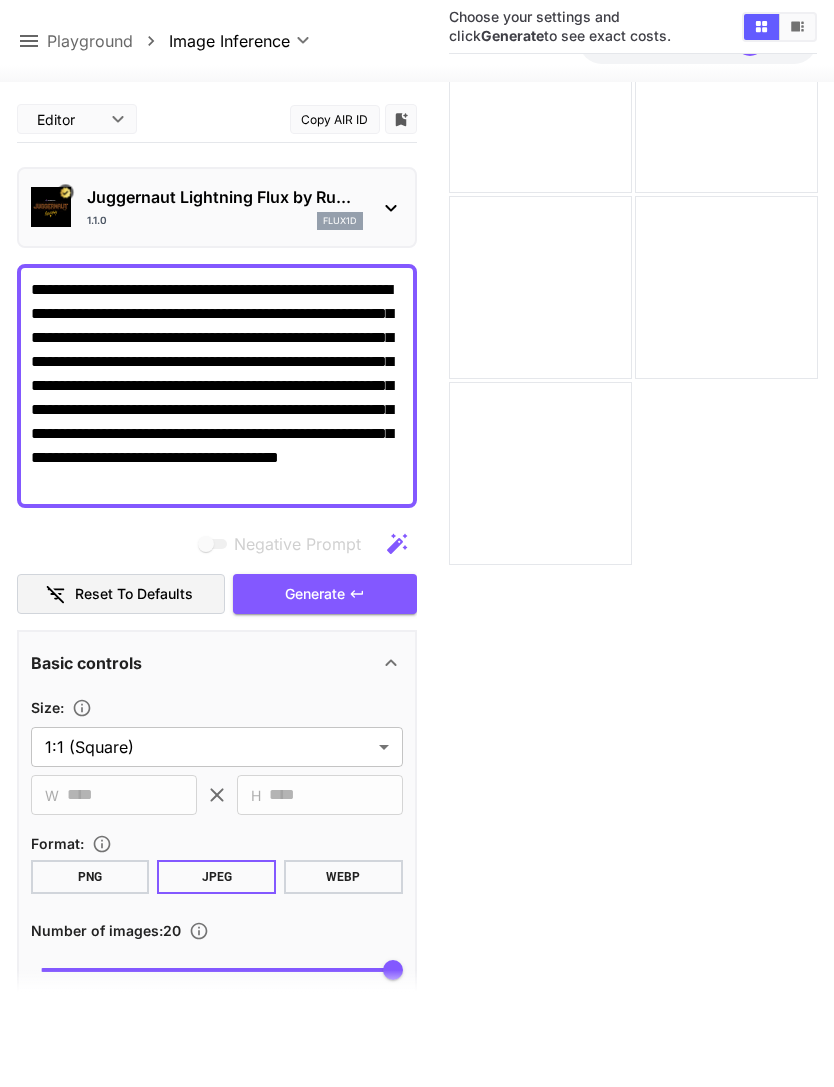 click 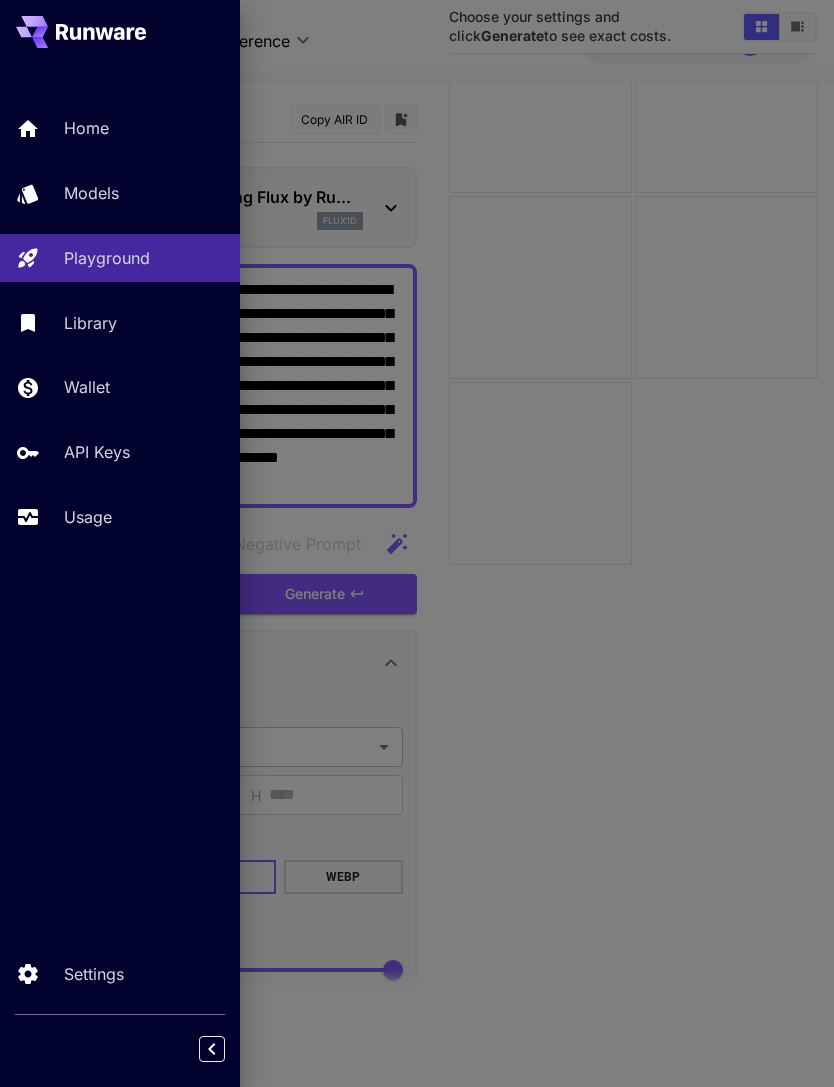 click on "Models" at bounding box center [144, 193] 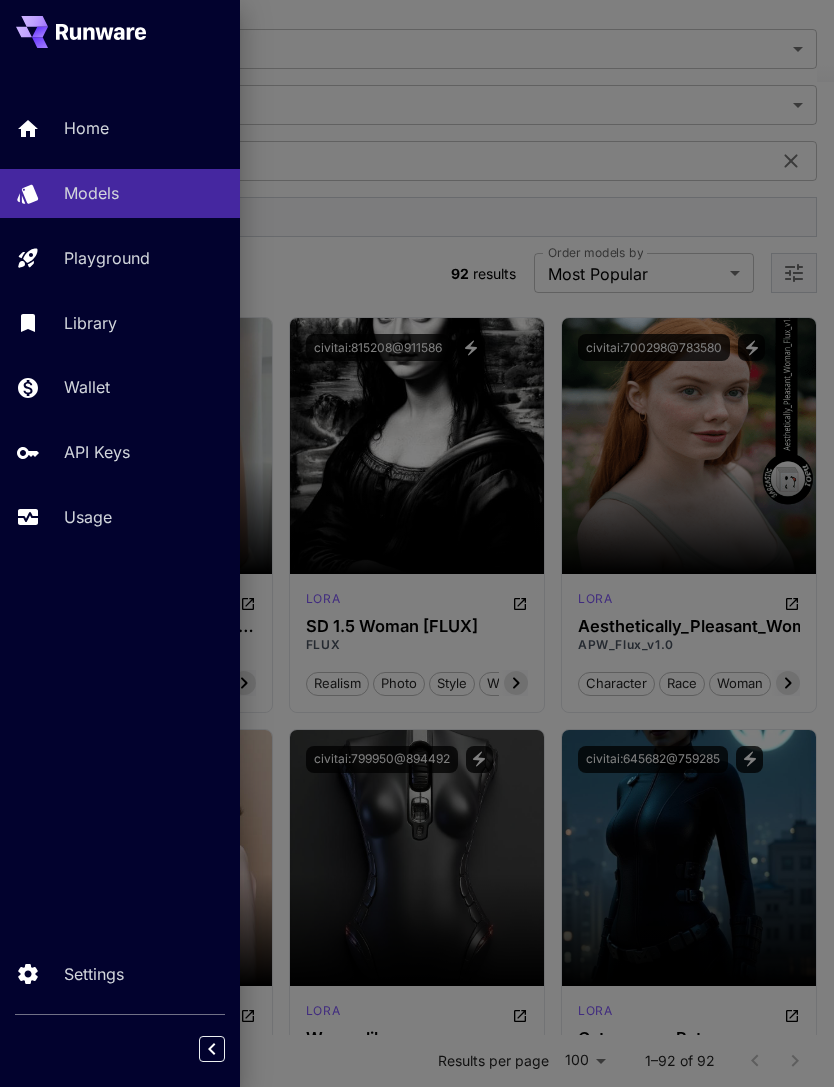click at bounding box center [417, 543] 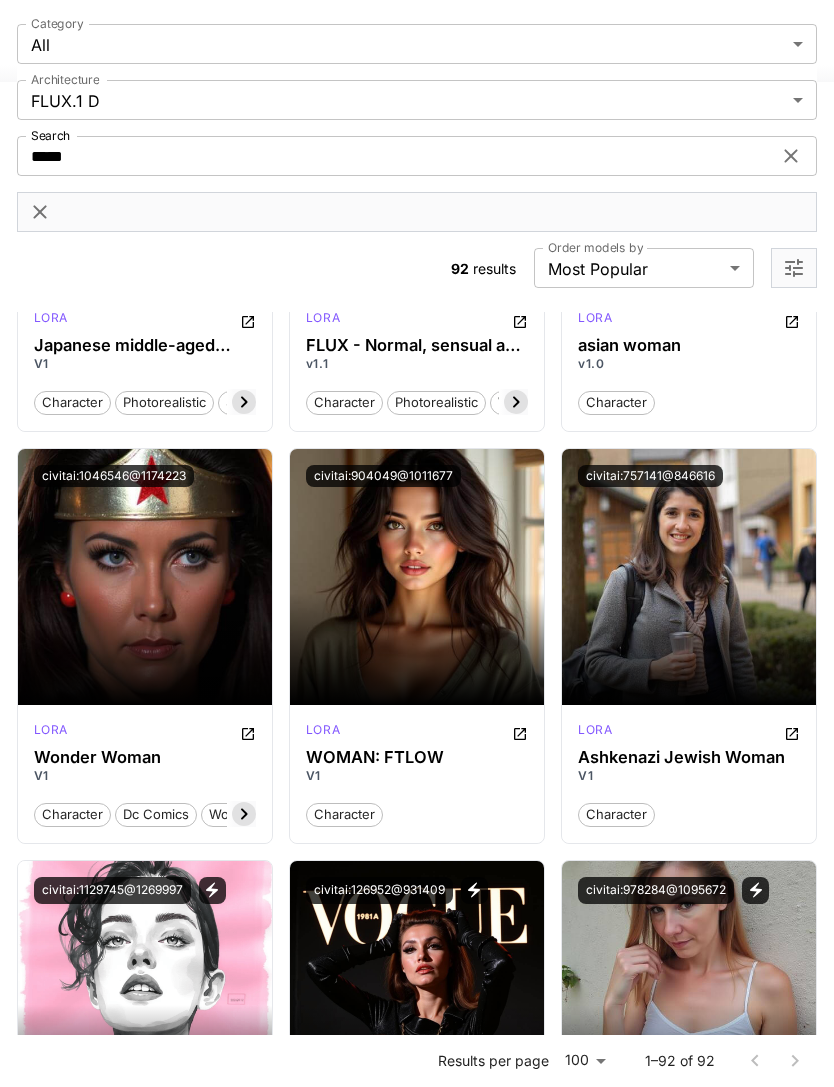 scroll, scrollTop: 4169, scrollLeft: 0, axis: vertical 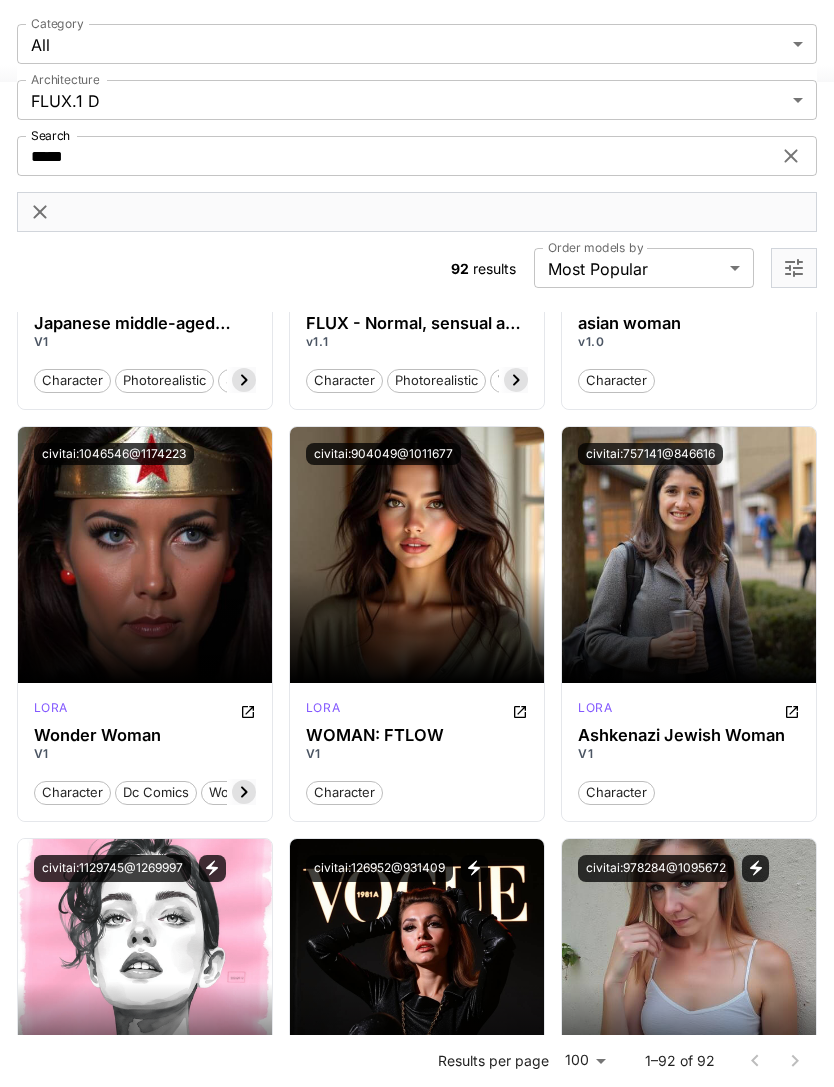 click on "Launch in Playground" at bounding box center (678, 554) 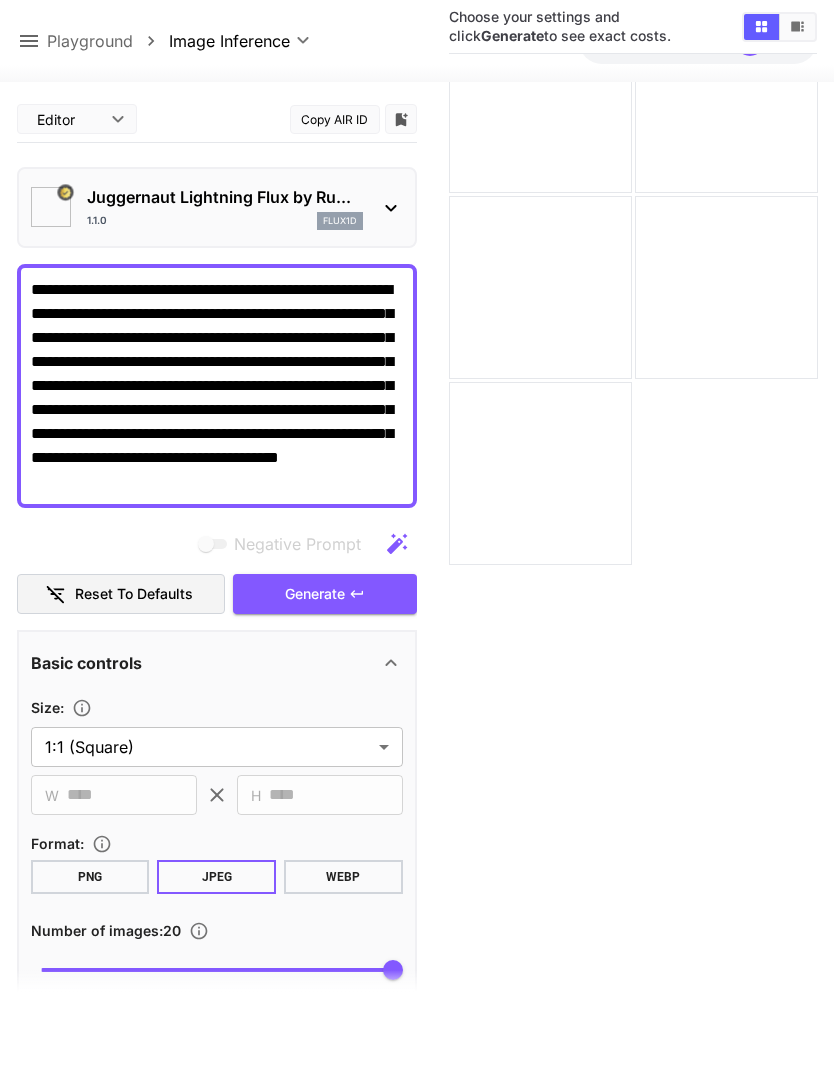 type on "**" 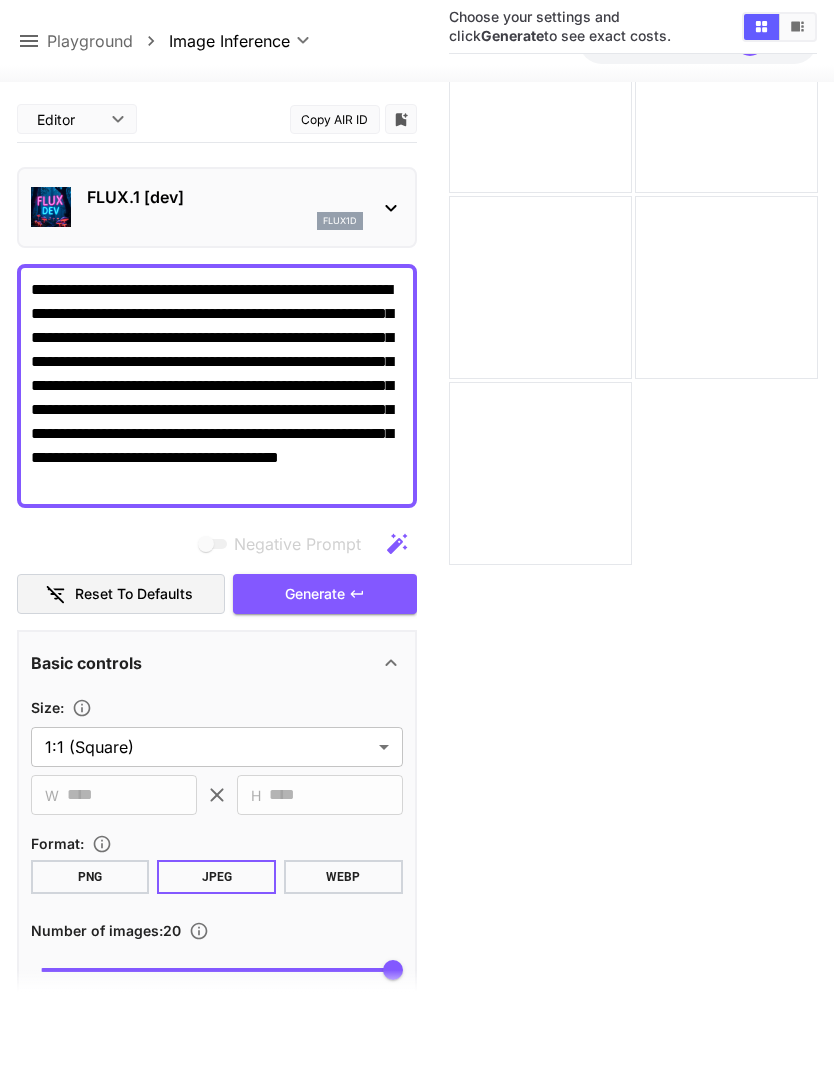 scroll, scrollTop: 158, scrollLeft: 0, axis: vertical 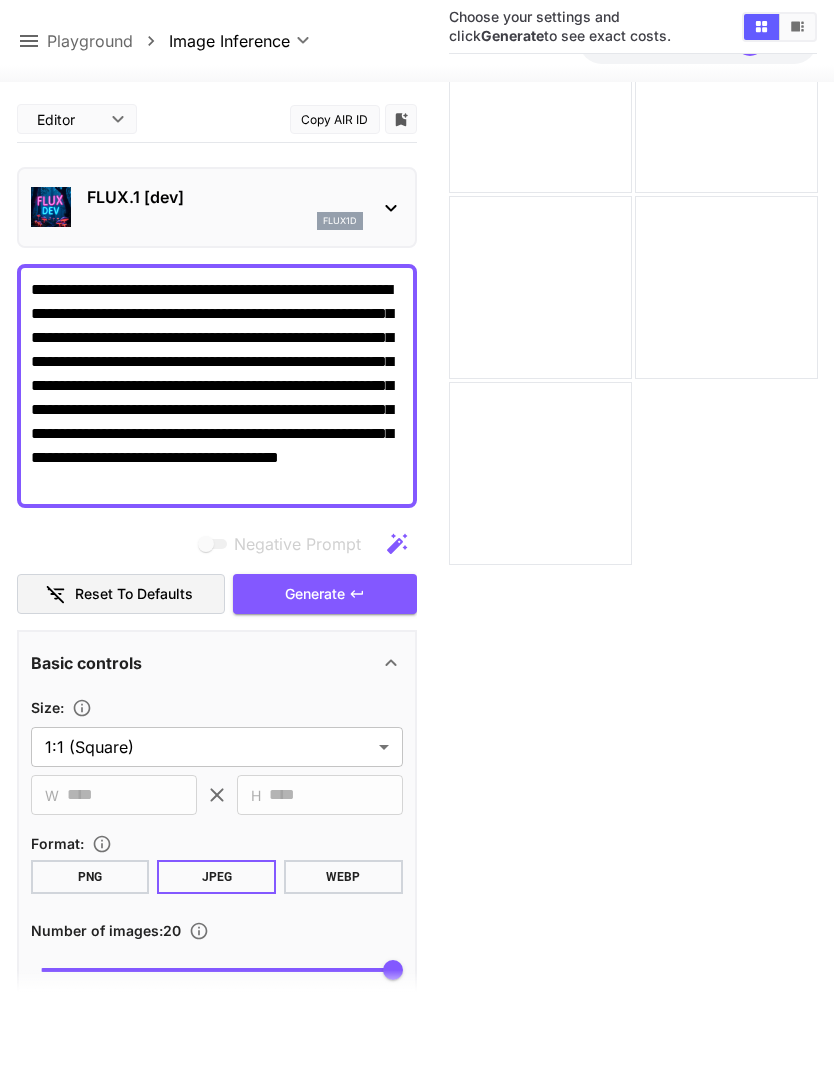 click at bounding box center [391, 207] 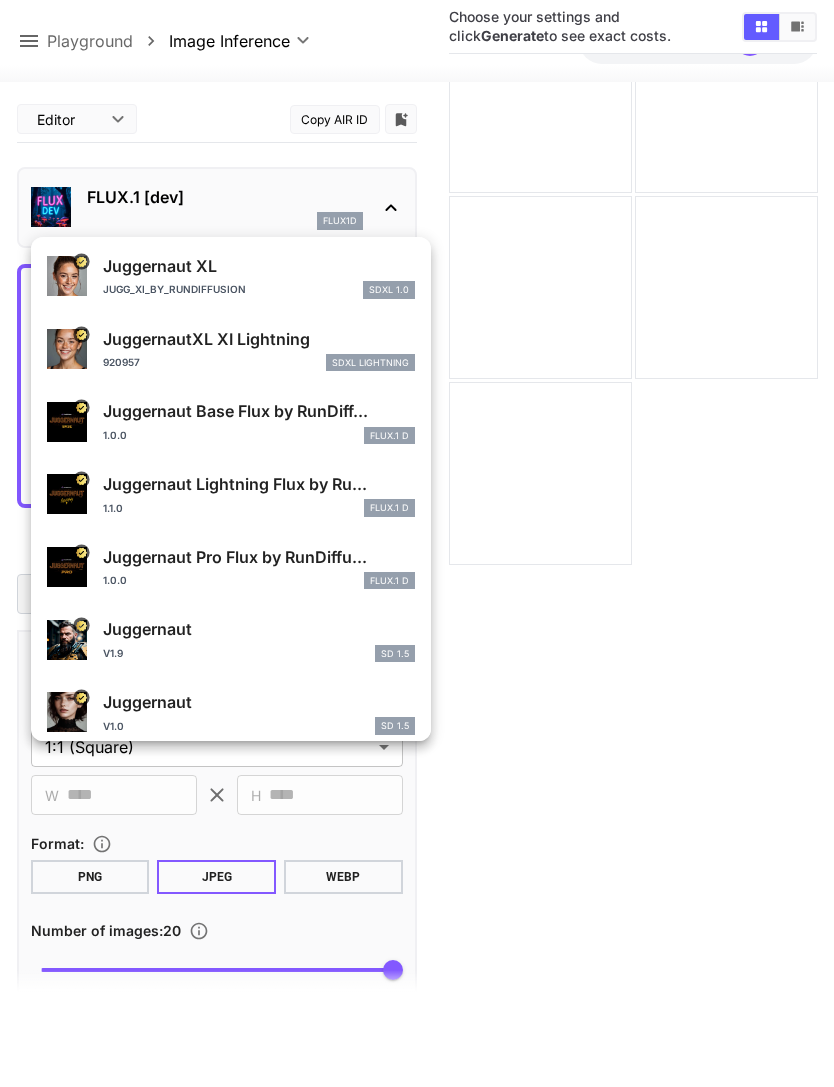 scroll, scrollTop: 111, scrollLeft: 0, axis: vertical 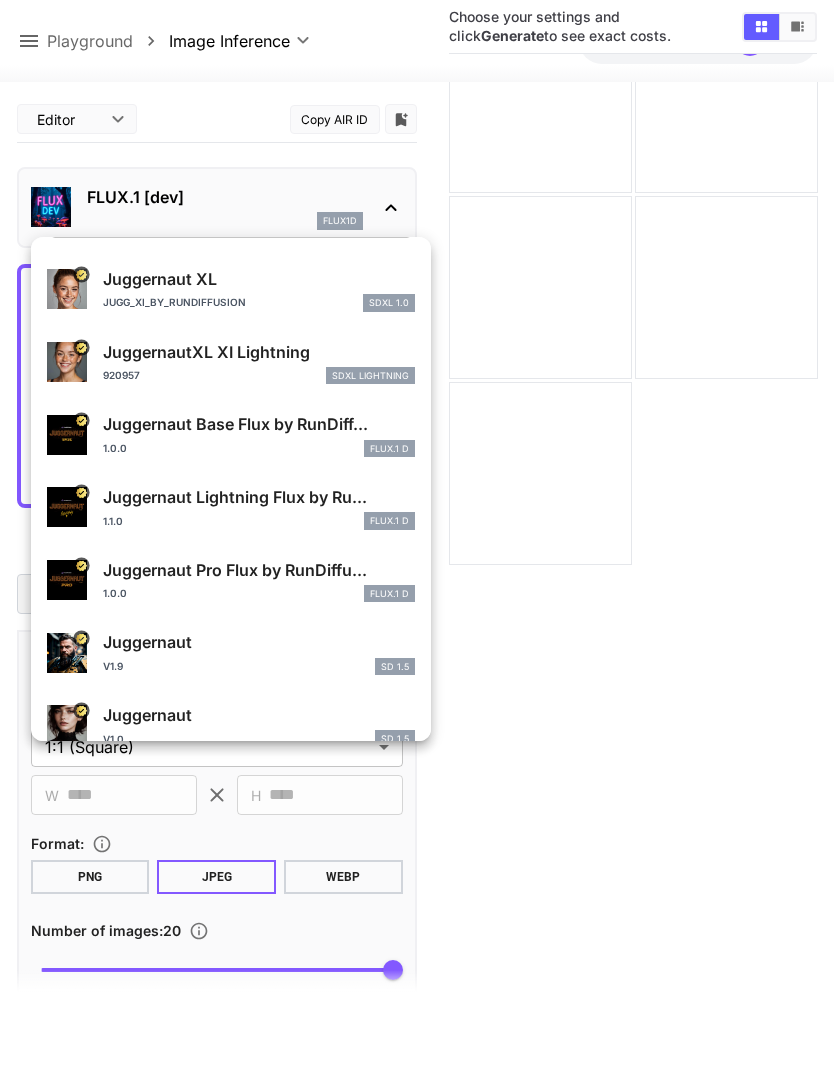 click on "Juggernaut Lightning Flux by Ru..." at bounding box center [259, 497] 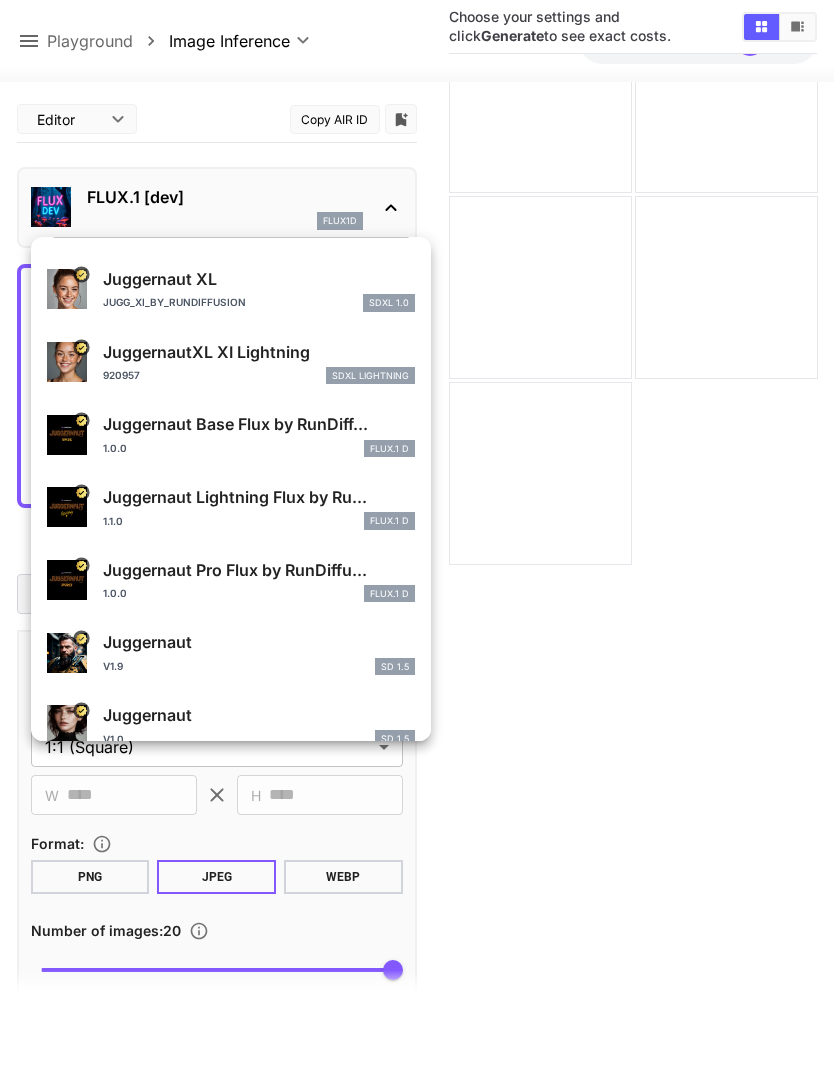 type on "*" 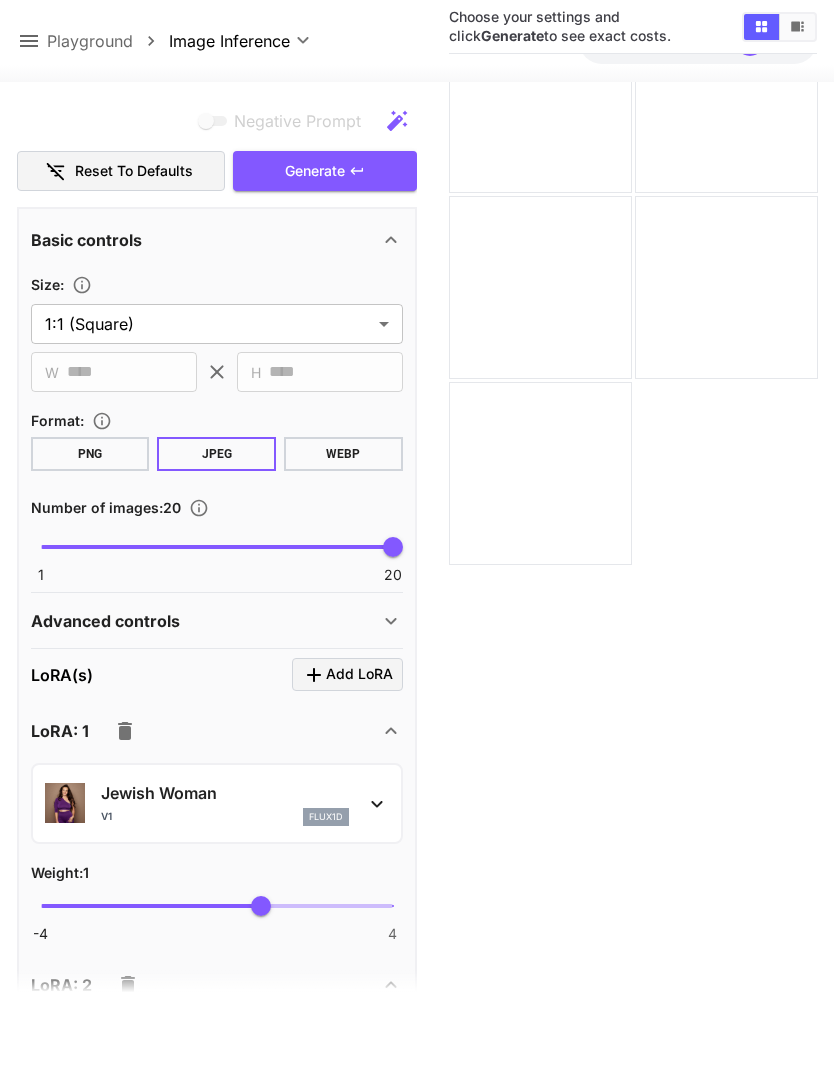 scroll, scrollTop: 450, scrollLeft: 0, axis: vertical 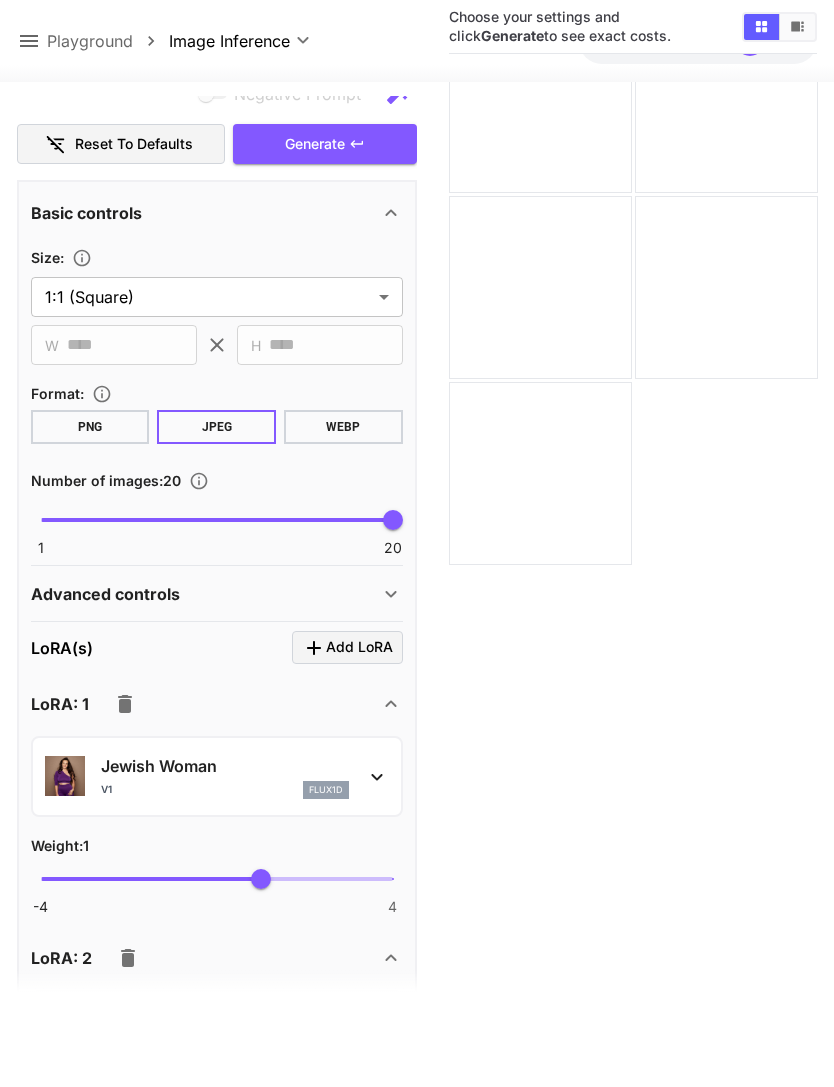click 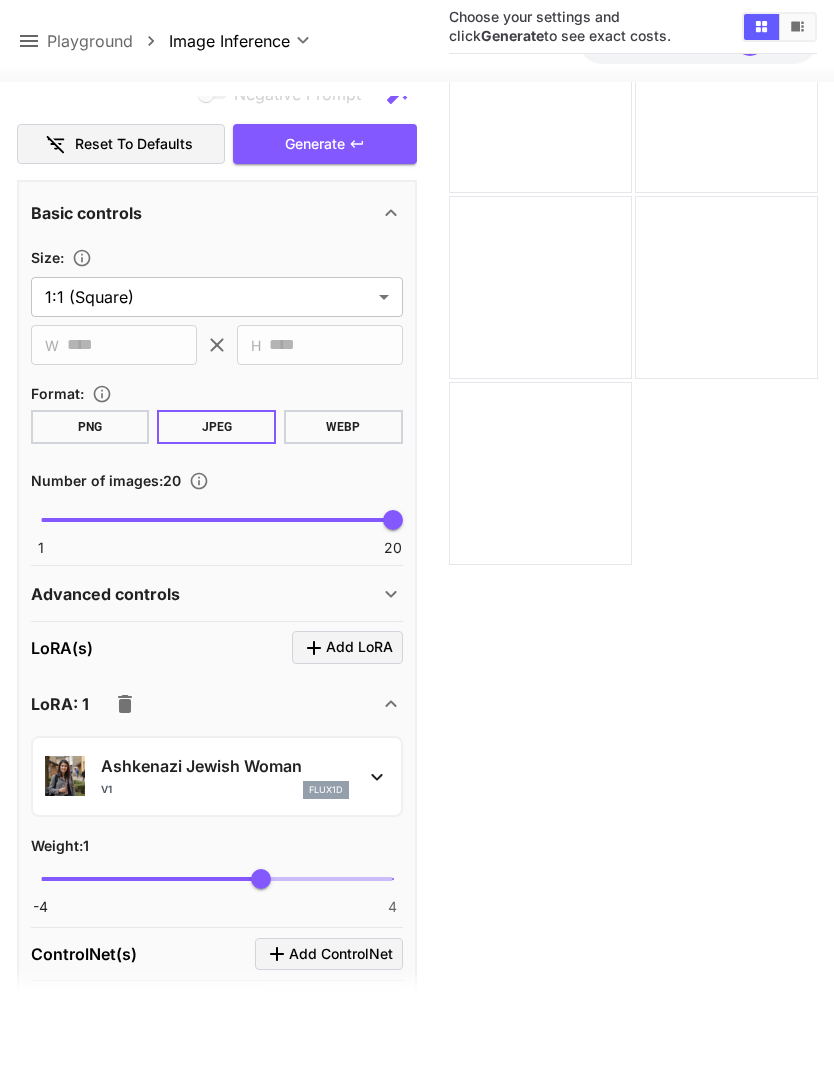 click on "Generate" at bounding box center [325, 144] 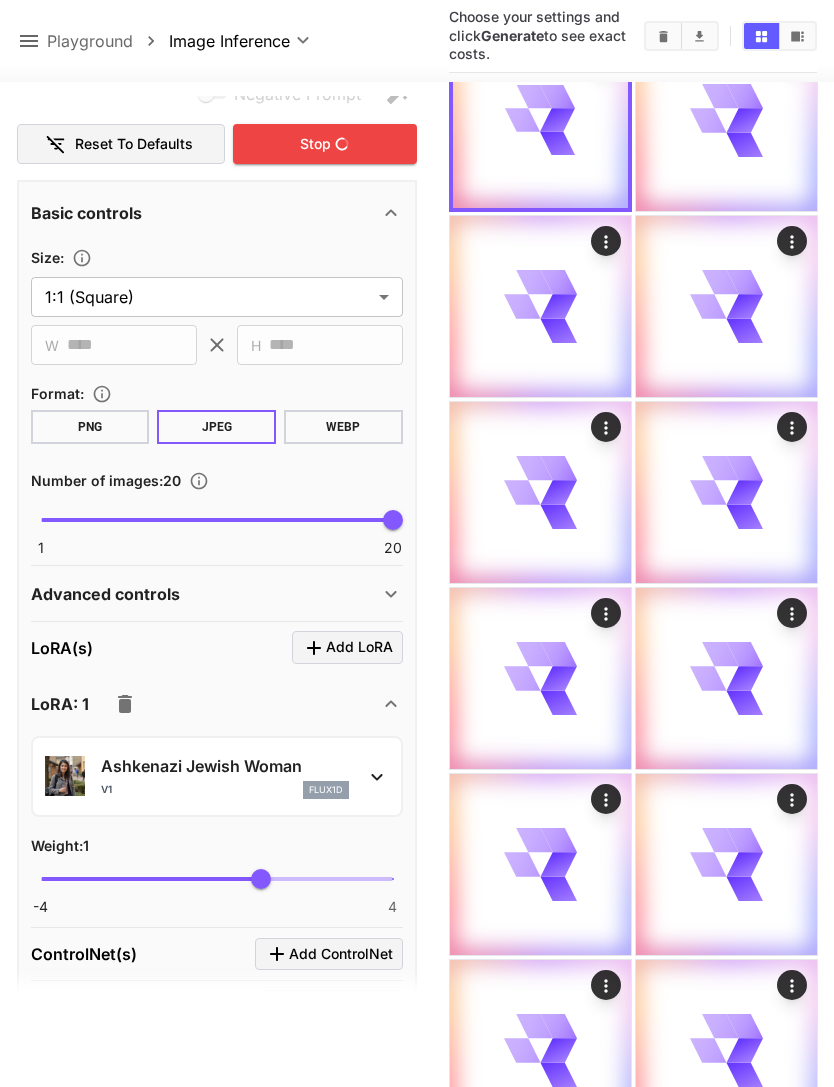 scroll, scrollTop: 950, scrollLeft: 0, axis: vertical 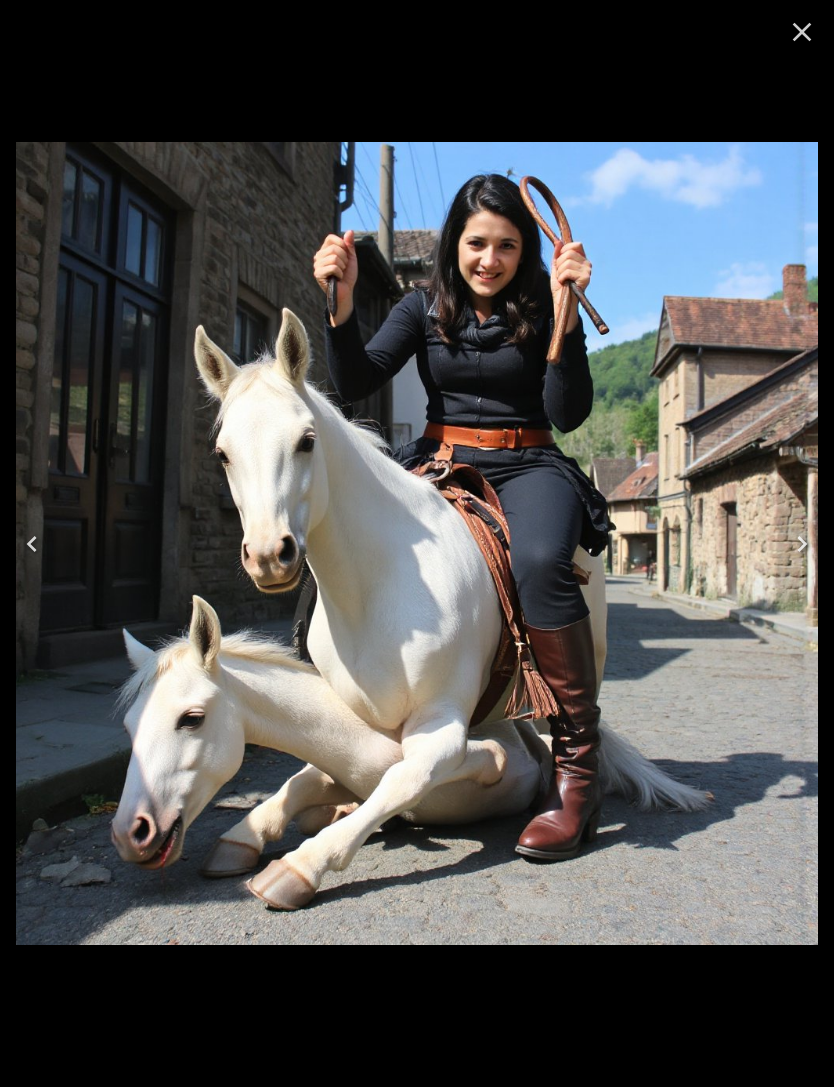 click 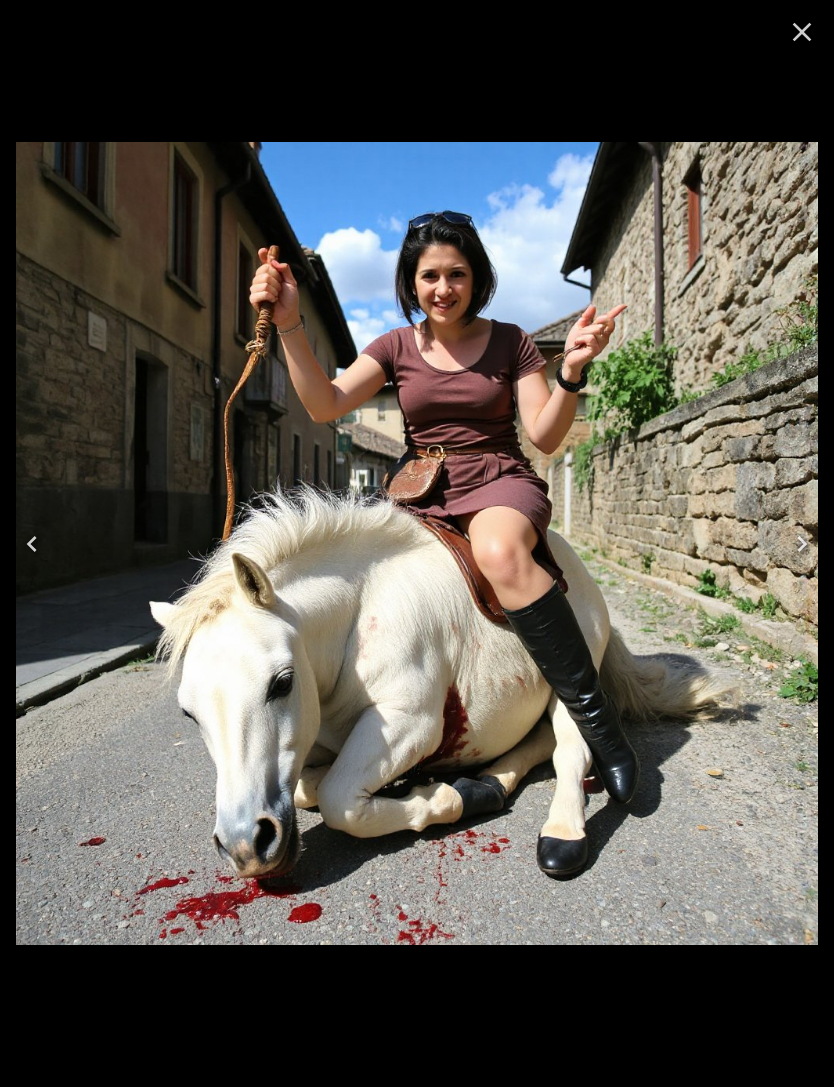 click at bounding box center (32, 544) 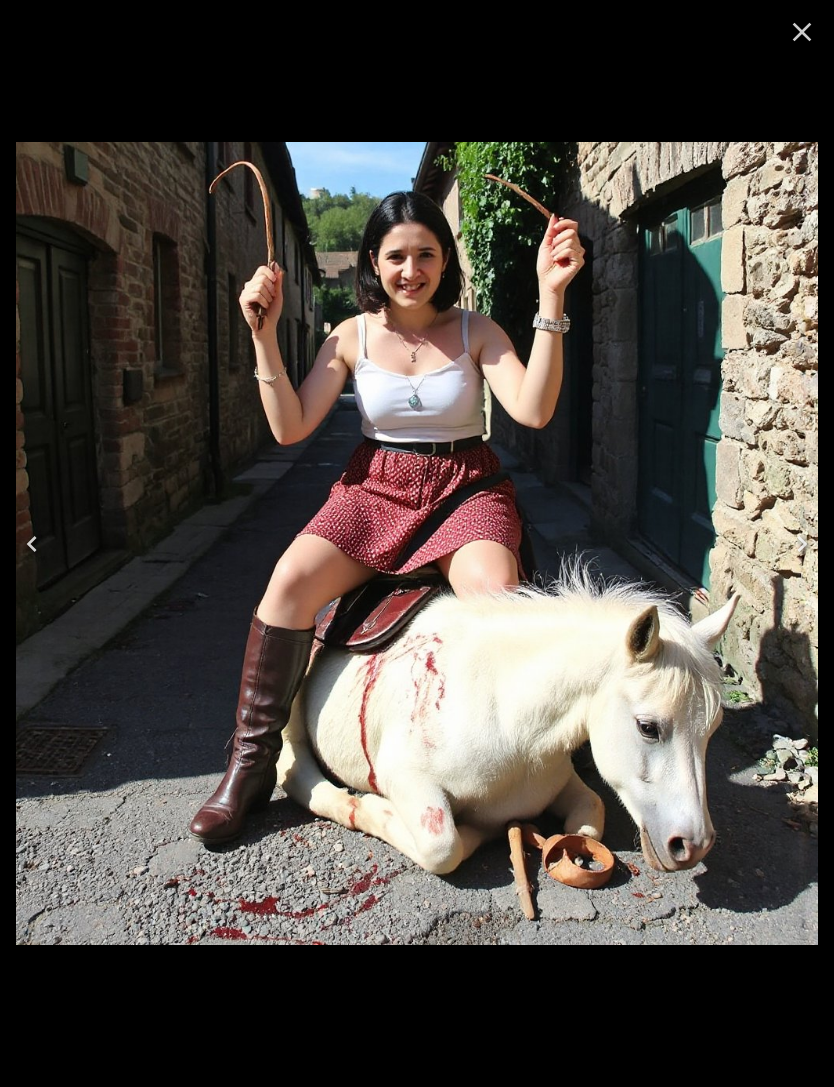 click at bounding box center (32, 544) 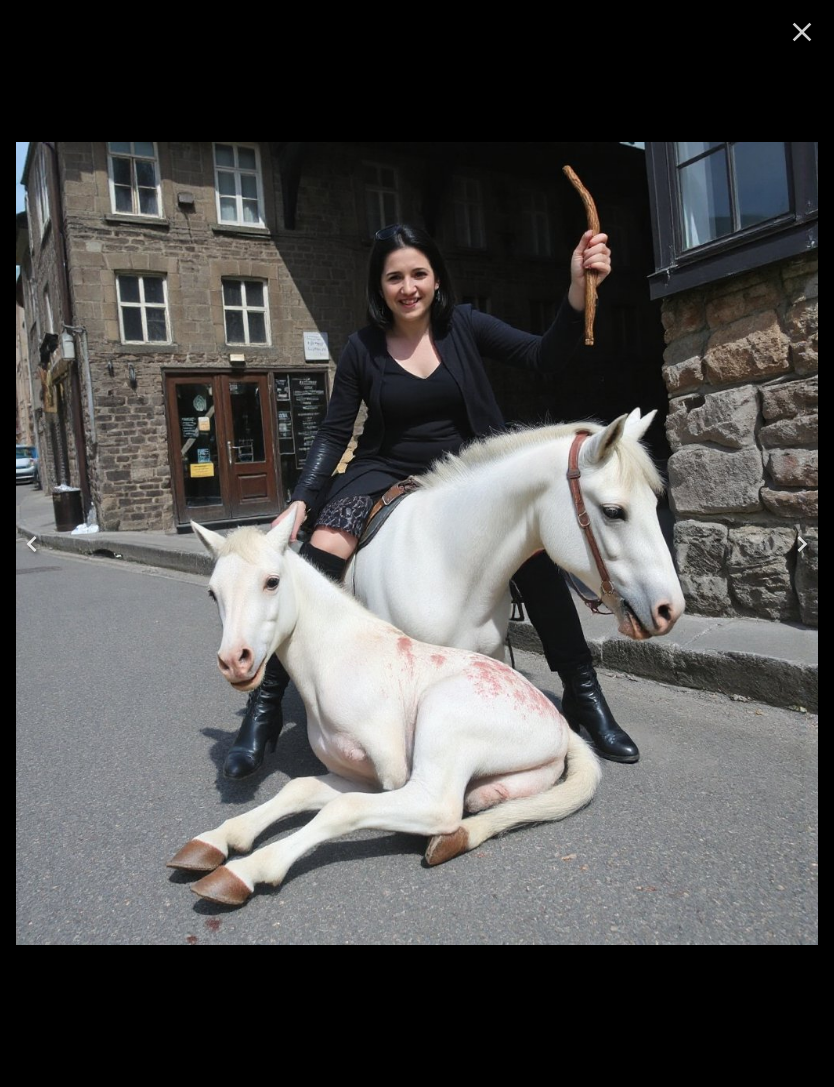 click at bounding box center [417, 543] 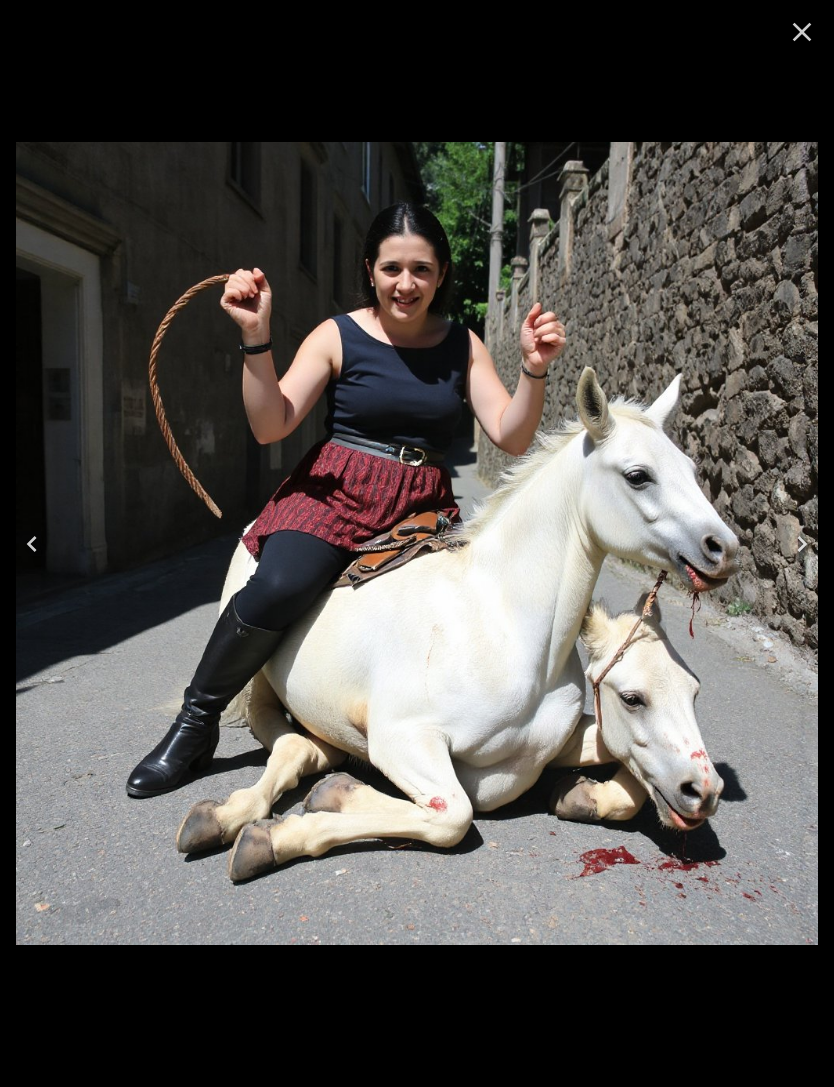 click at bounding box center [32, 544] 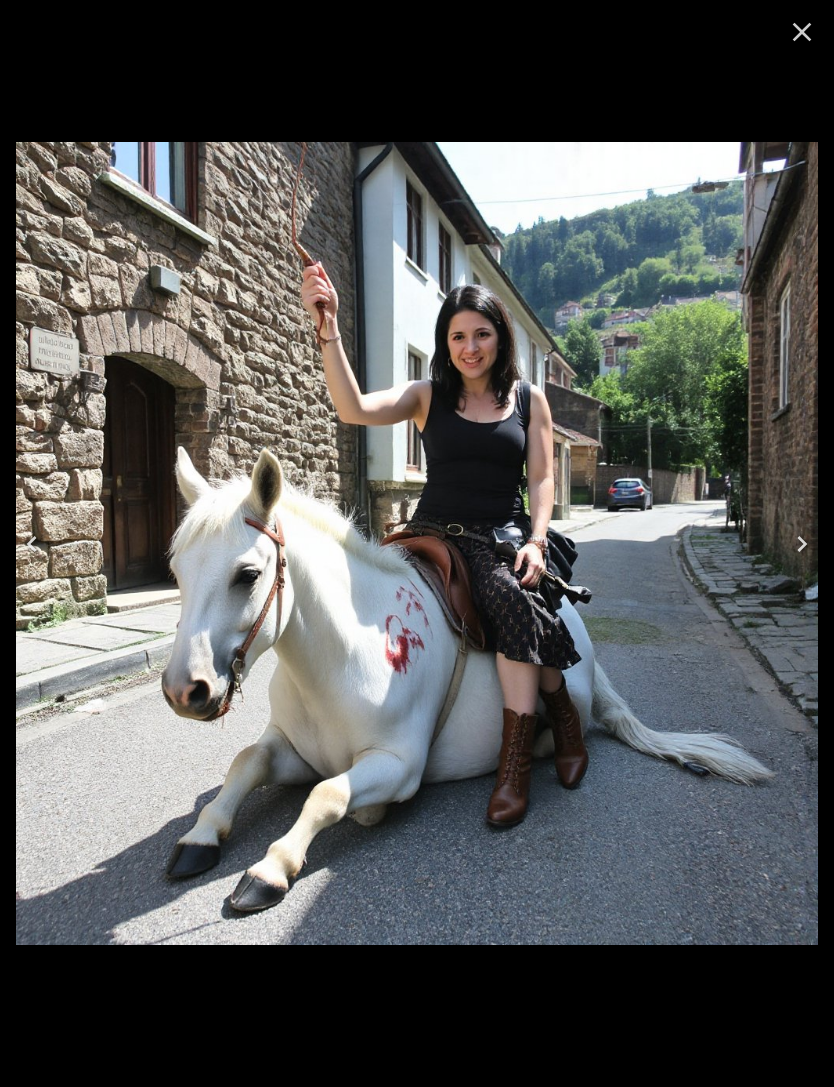 click at bounding box center (32, 544) 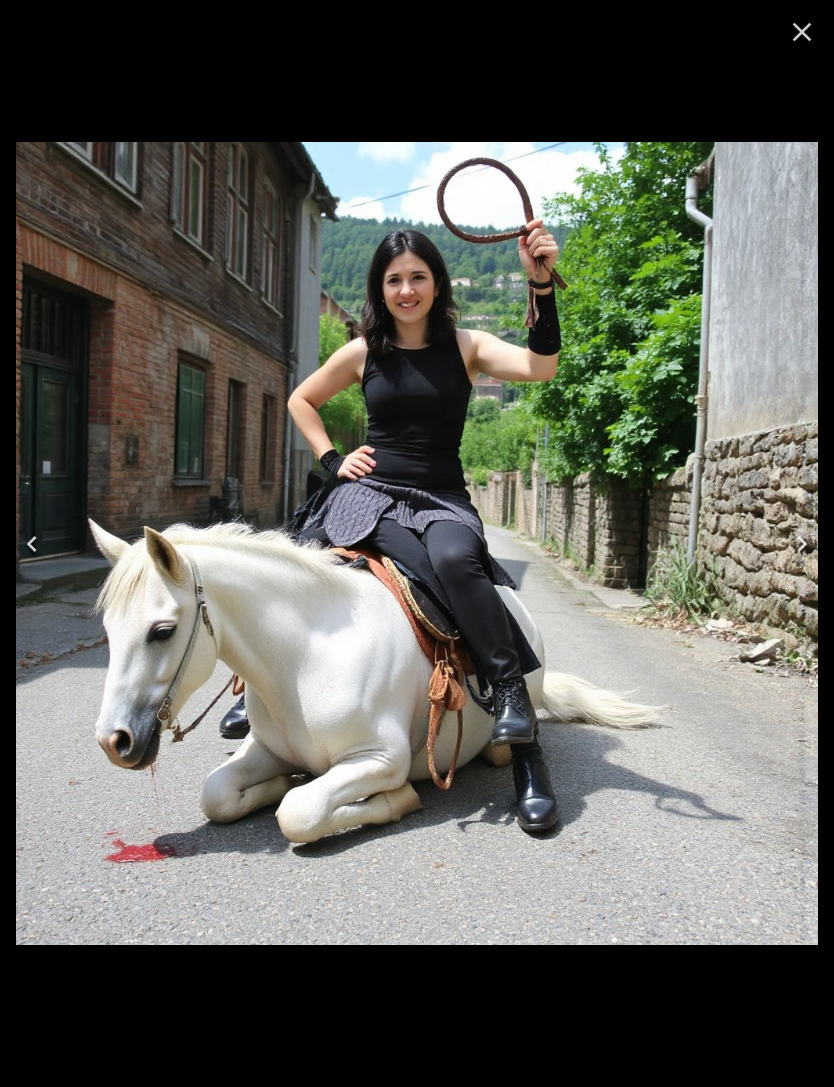 click 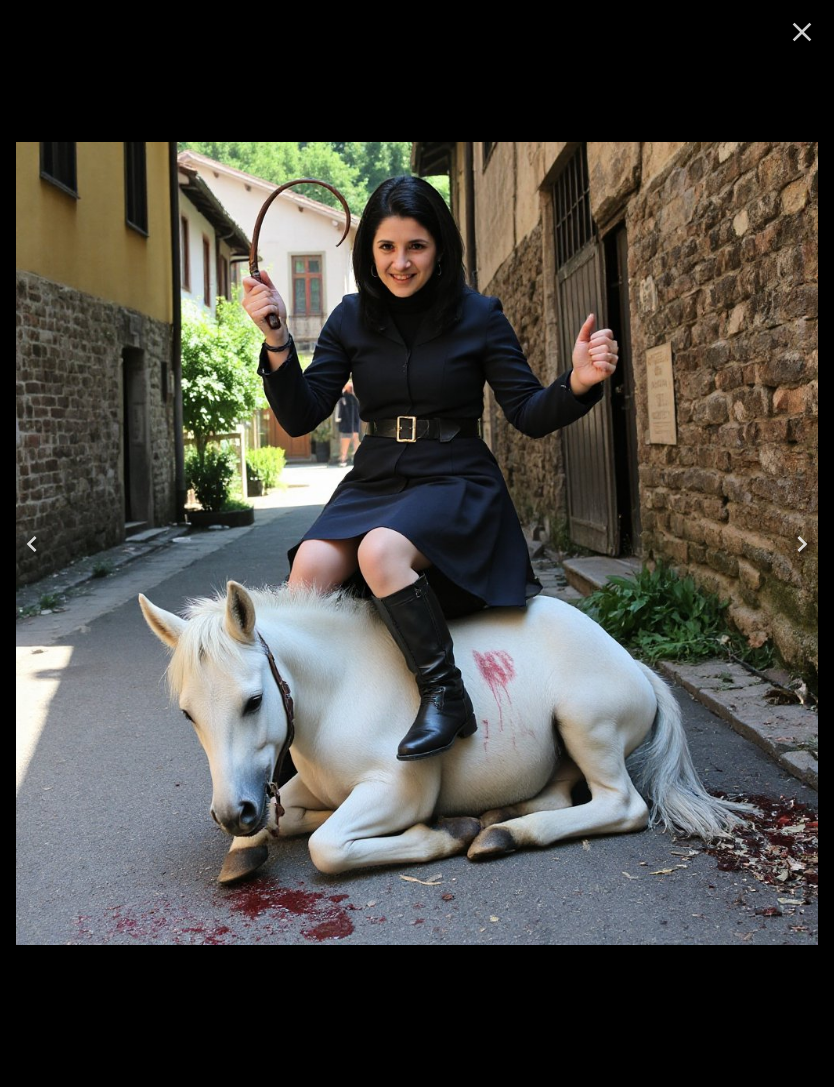 click at bounding box center (32, 544) 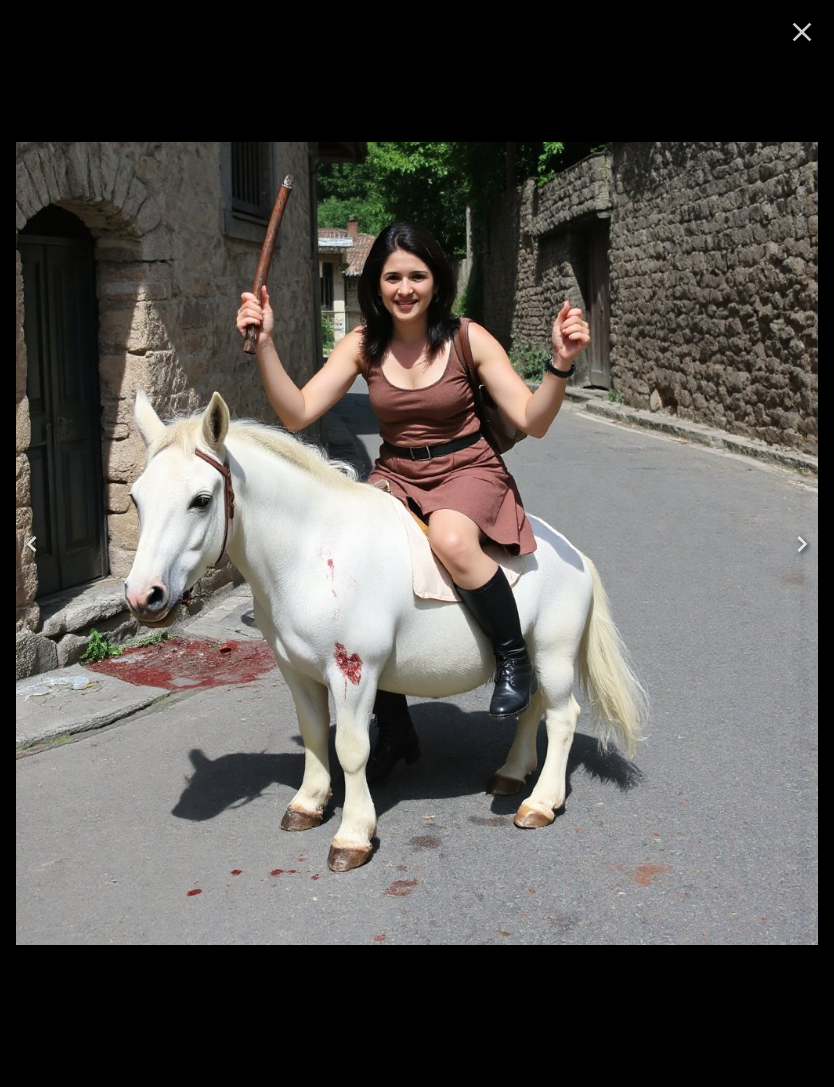 click at bounding box center [32, 544] 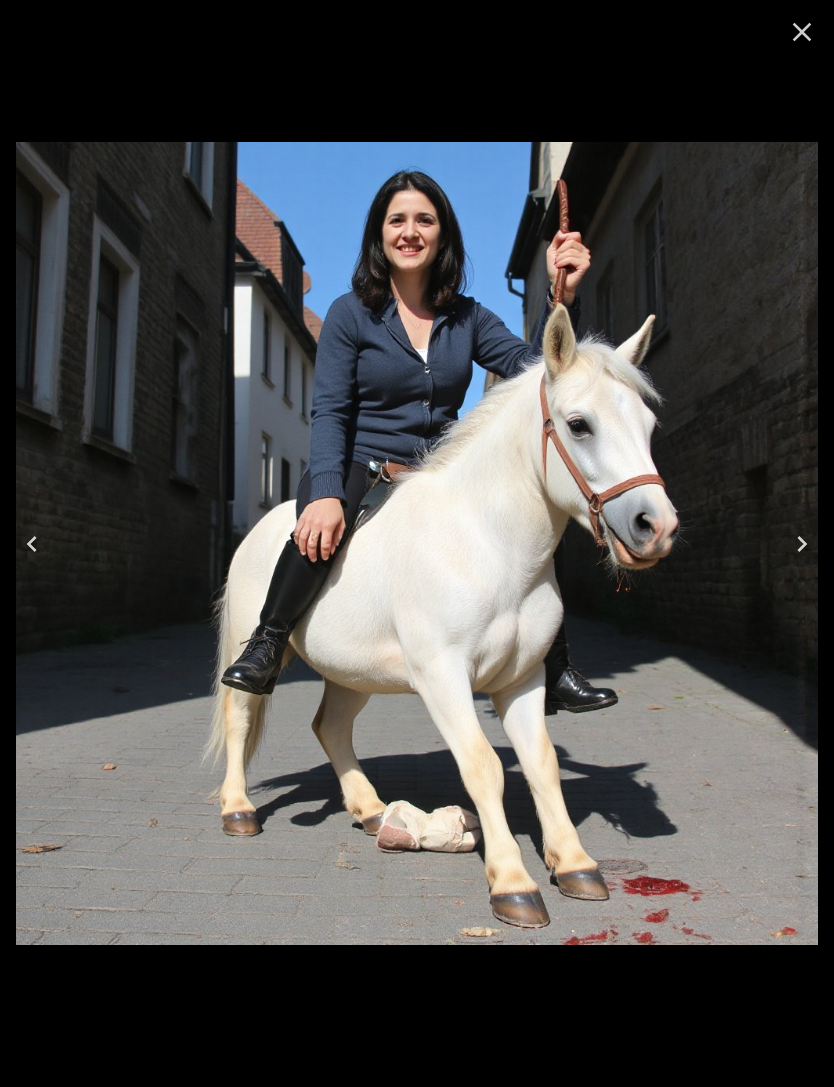 click 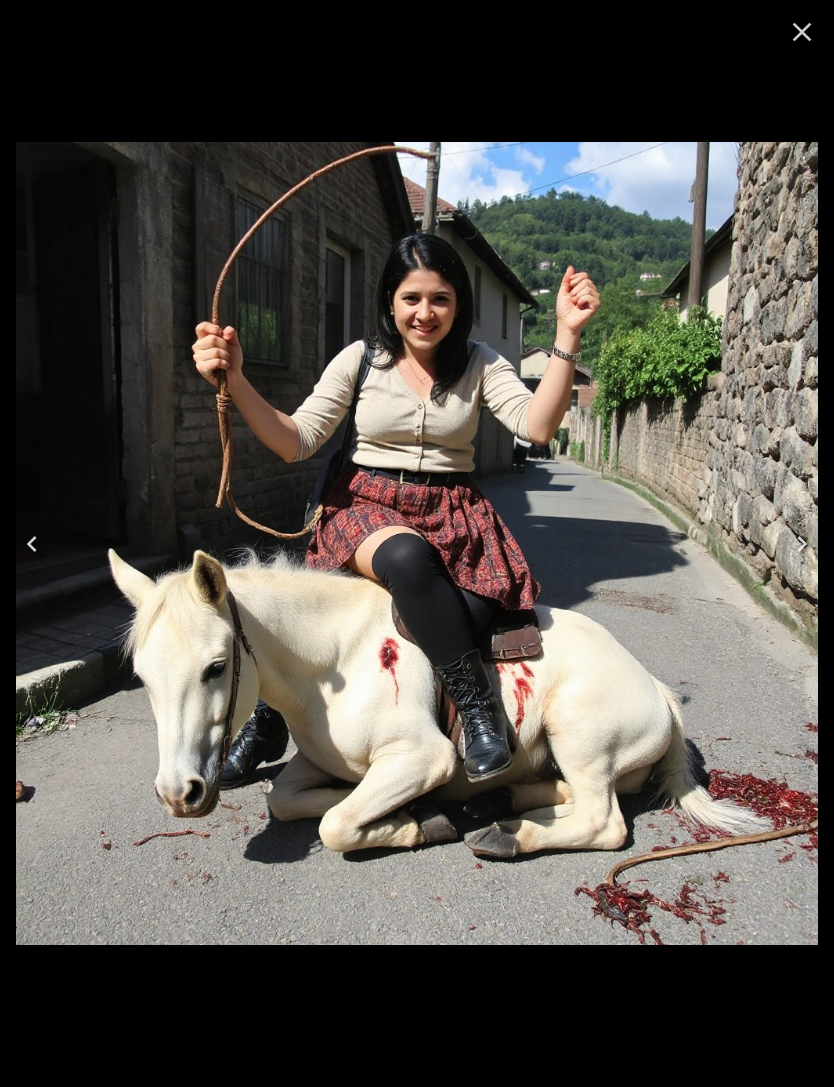 click at bounding box center (32, 544) 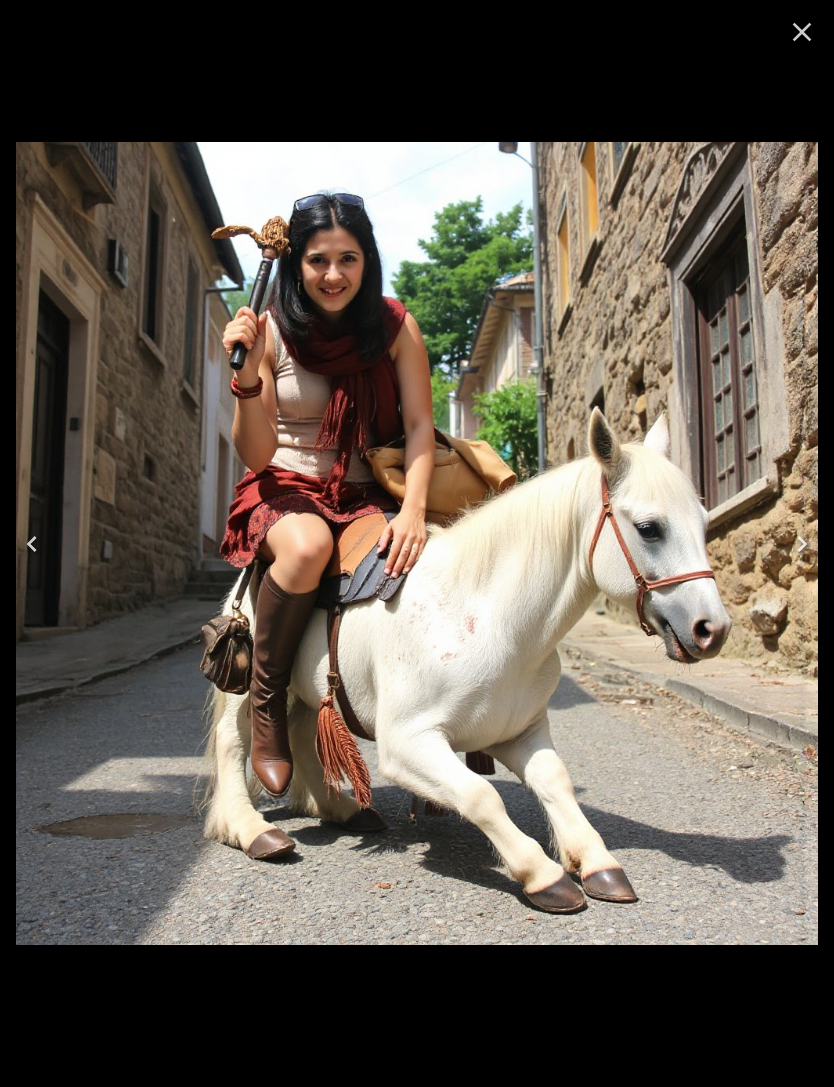 click 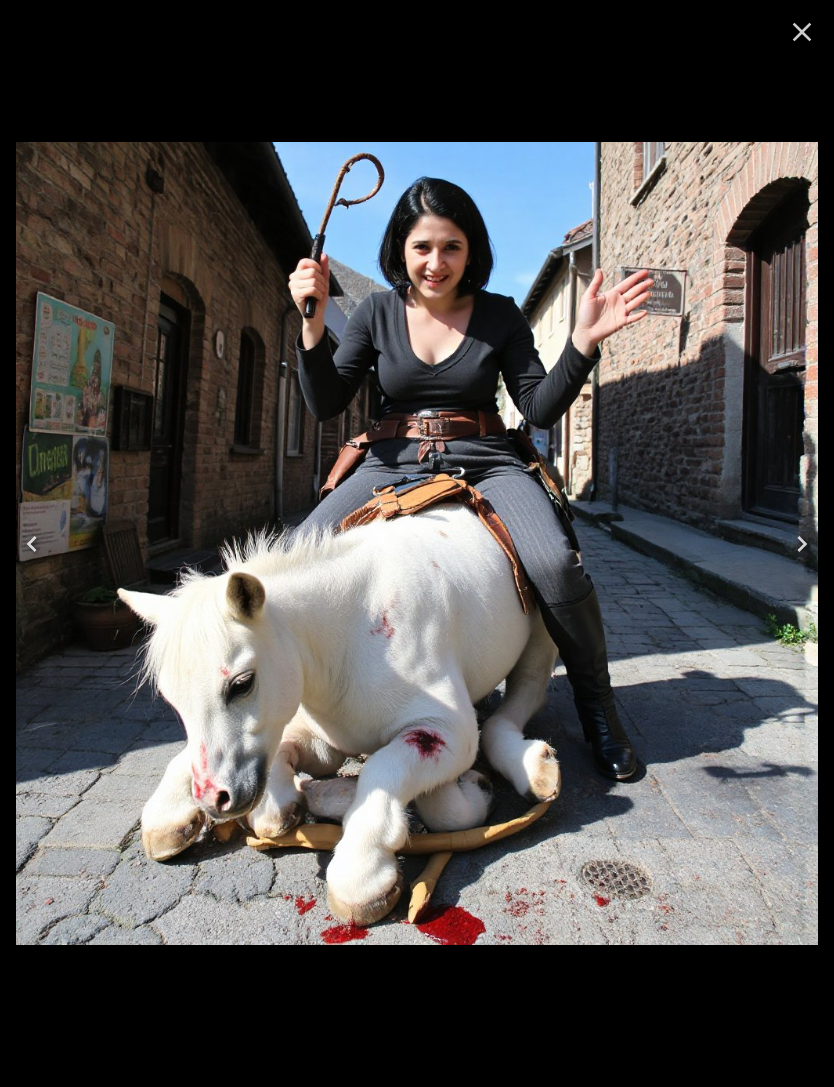 click at bounding box center [32, 544] 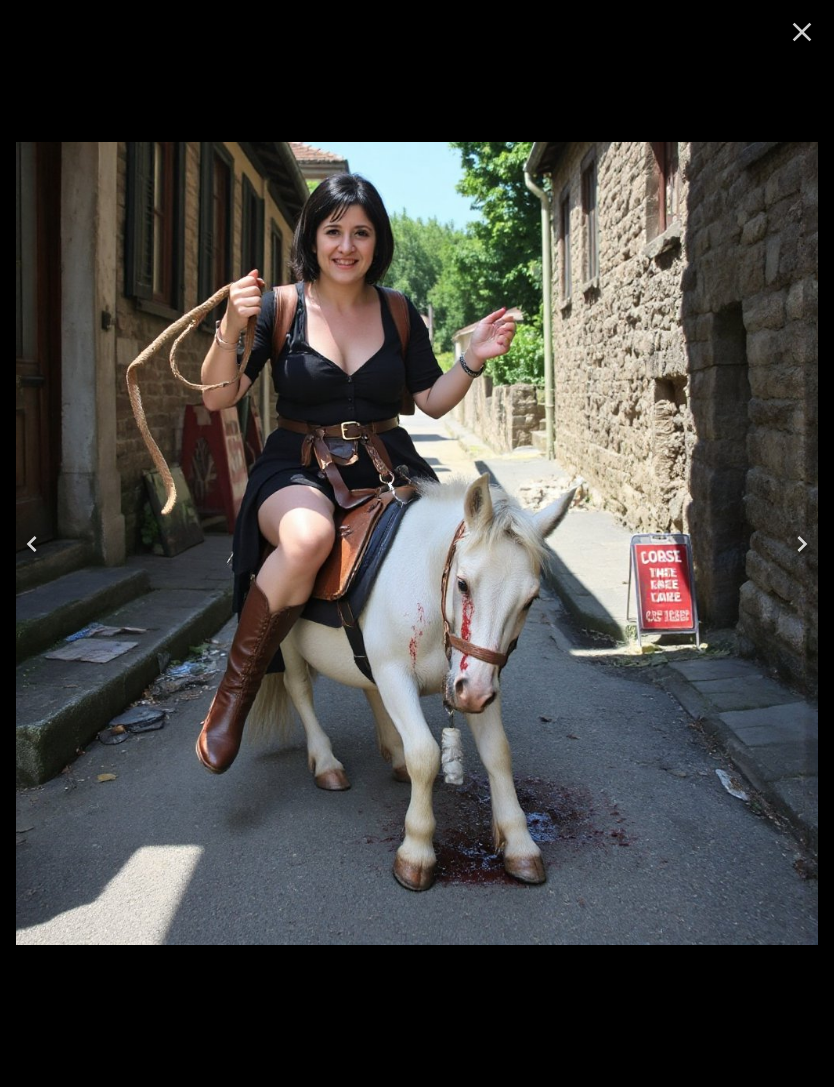 click 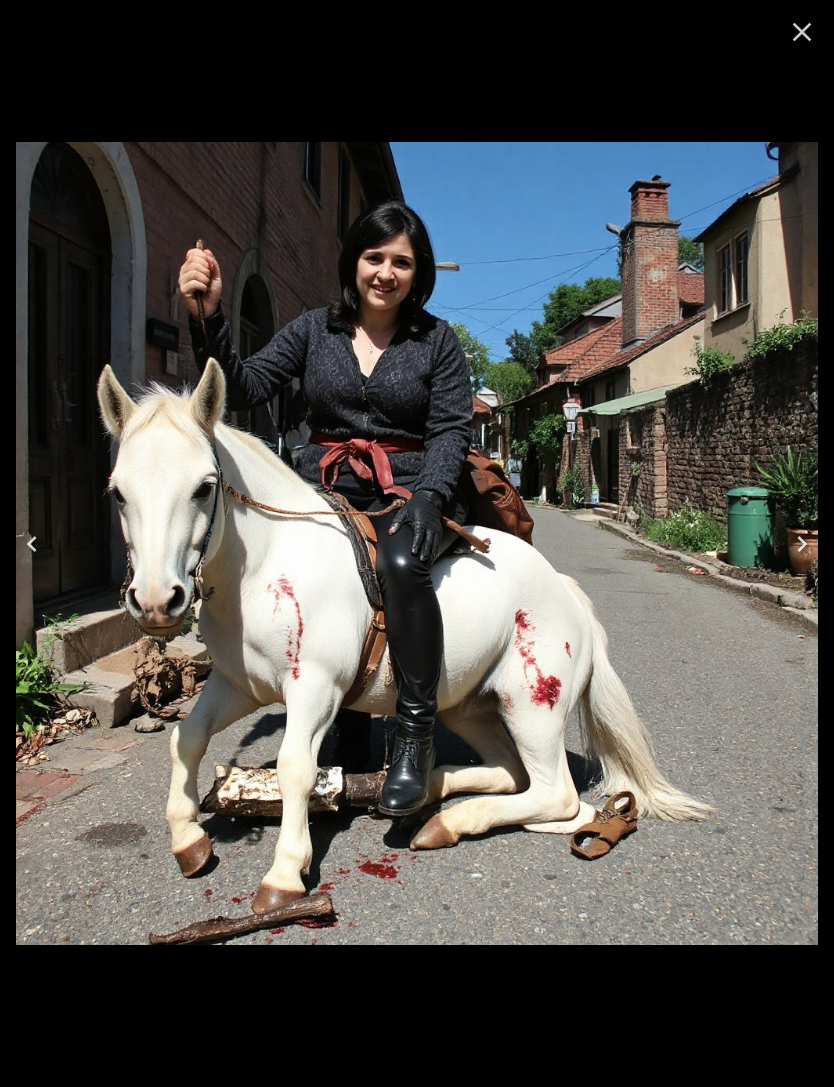 click 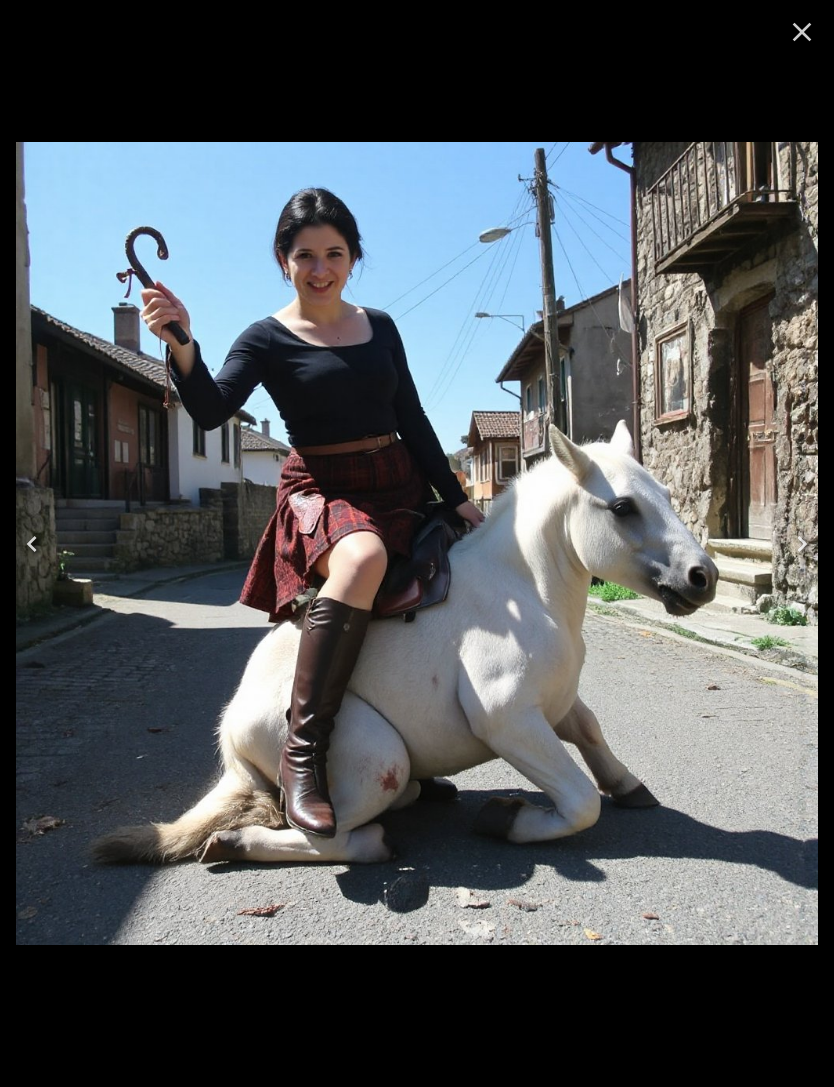 click at bounding box center (32, 544) 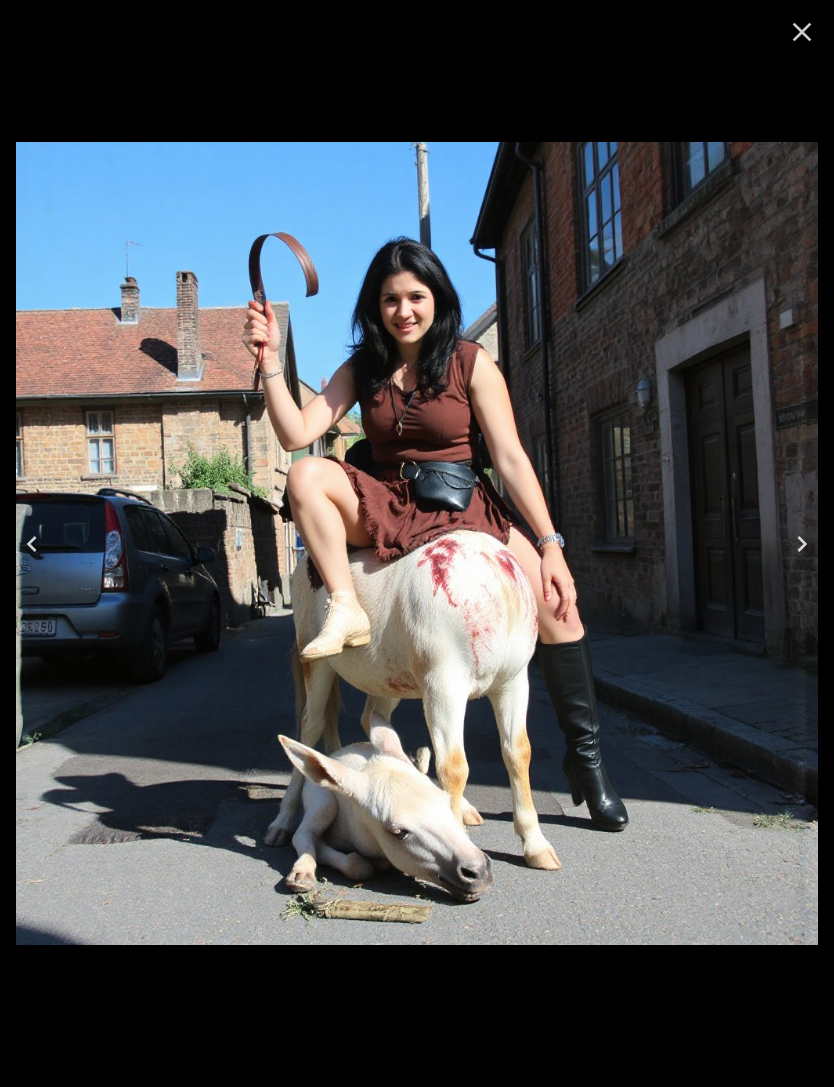 click at bounding box center (32, 544) 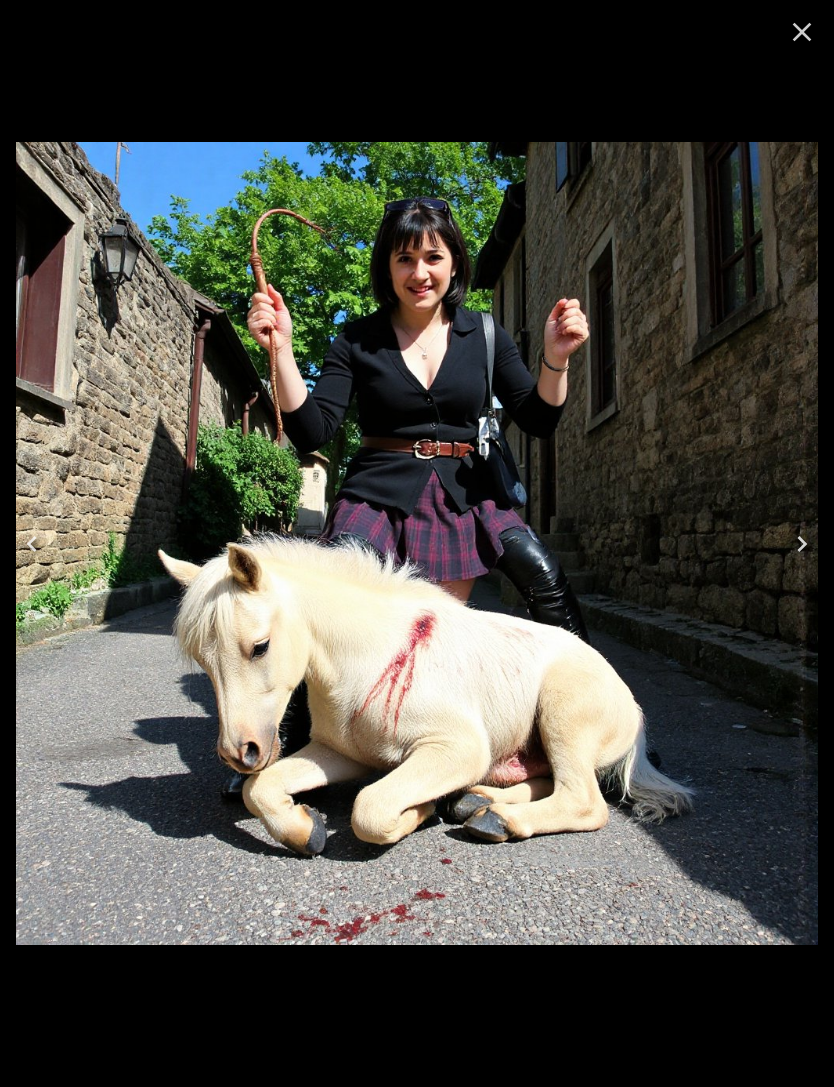click at bounding box center [32, 544] 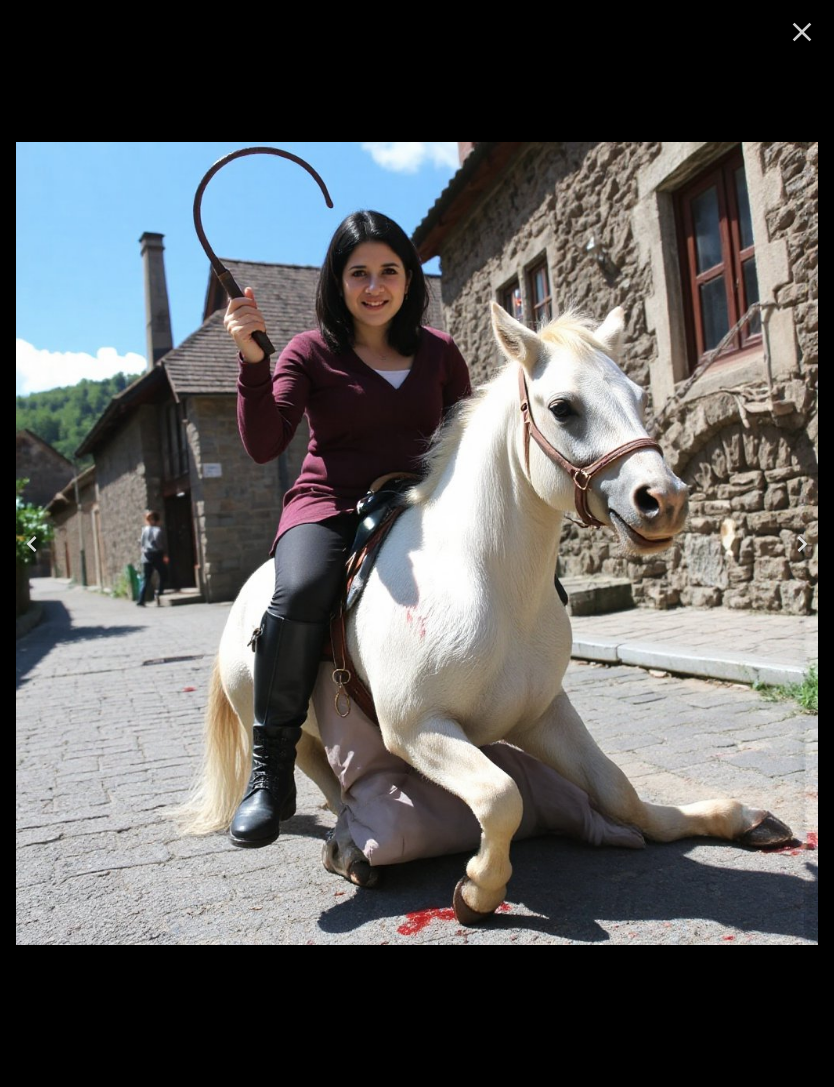 click at bounding box center [32, 544] 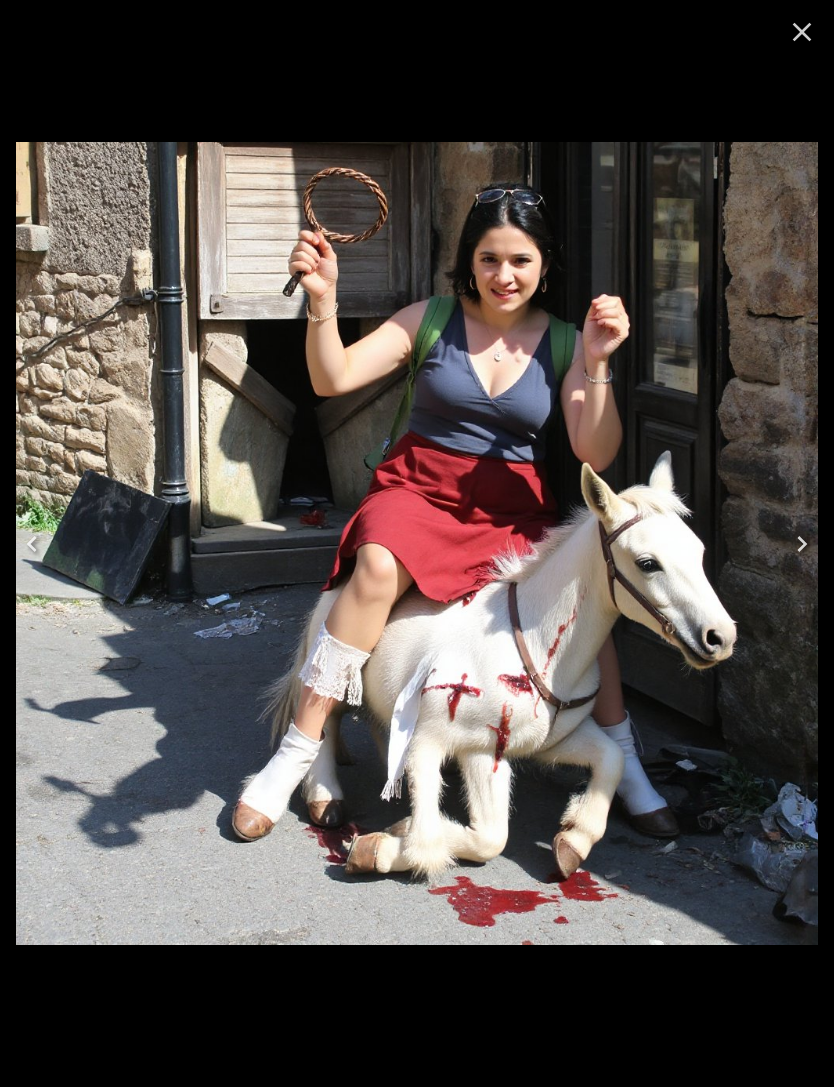 click at bounding box center (32, 544) 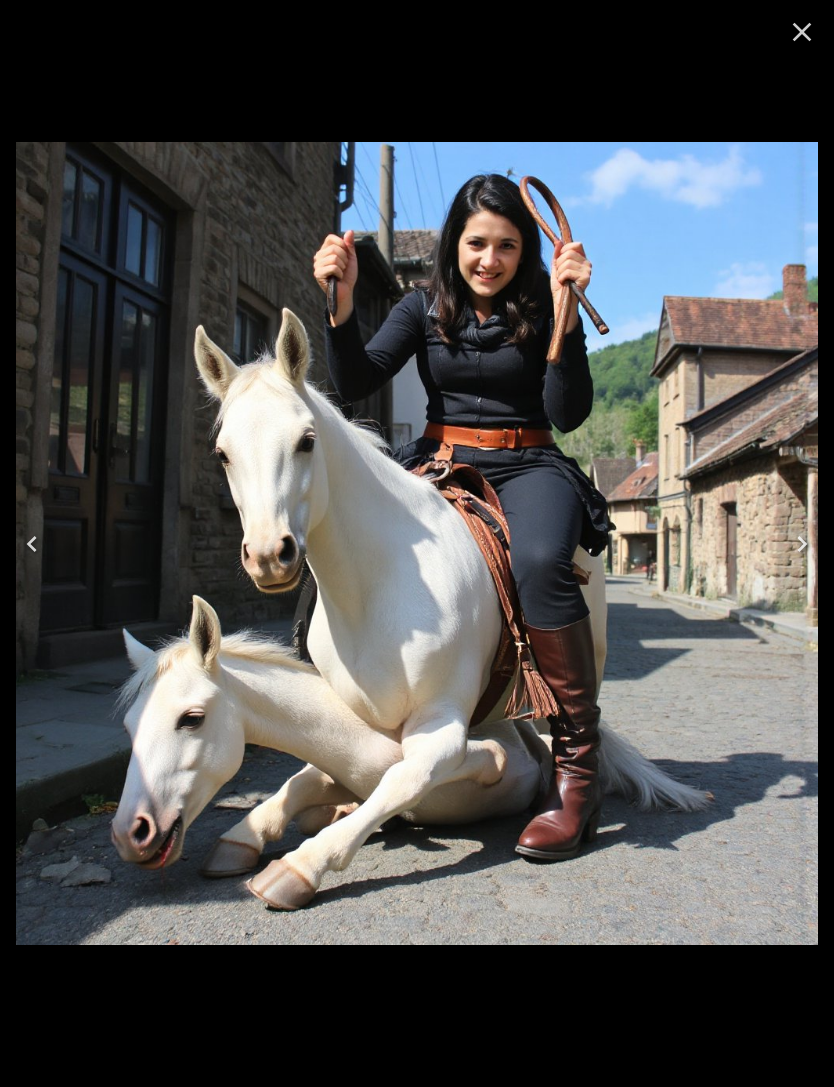 click at bounding box center (32, 544) 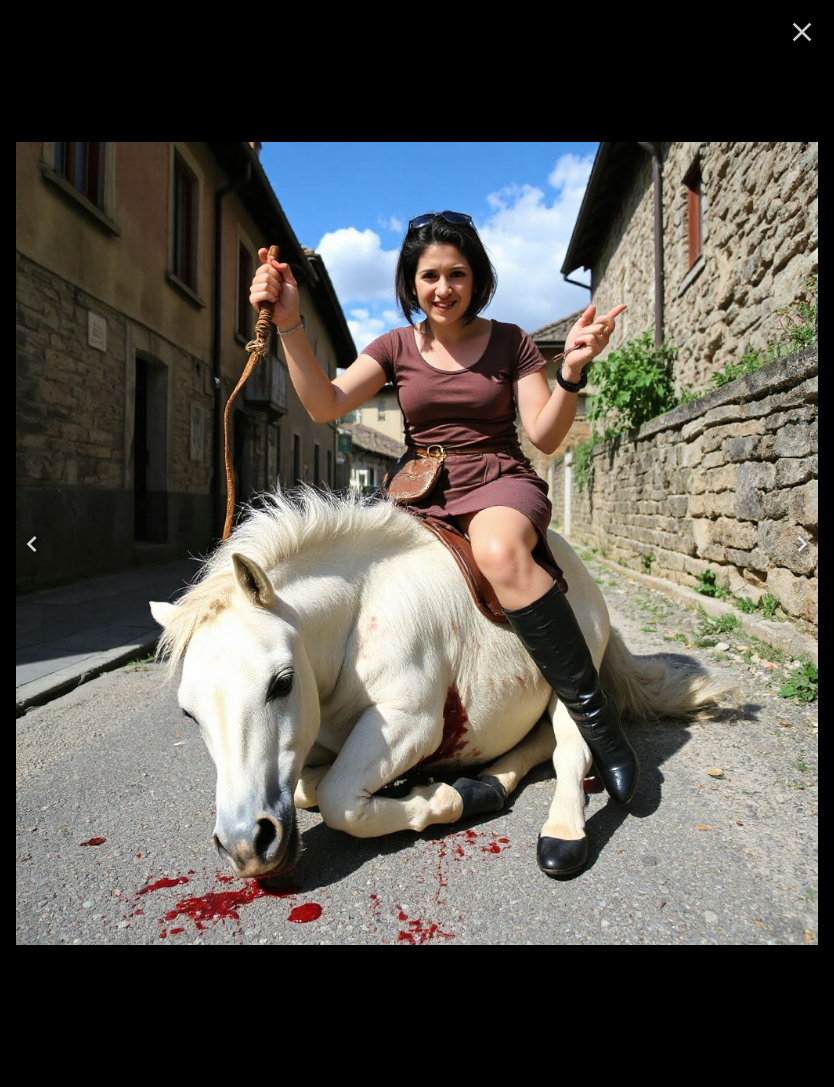 click at bounding box center (32, 544) 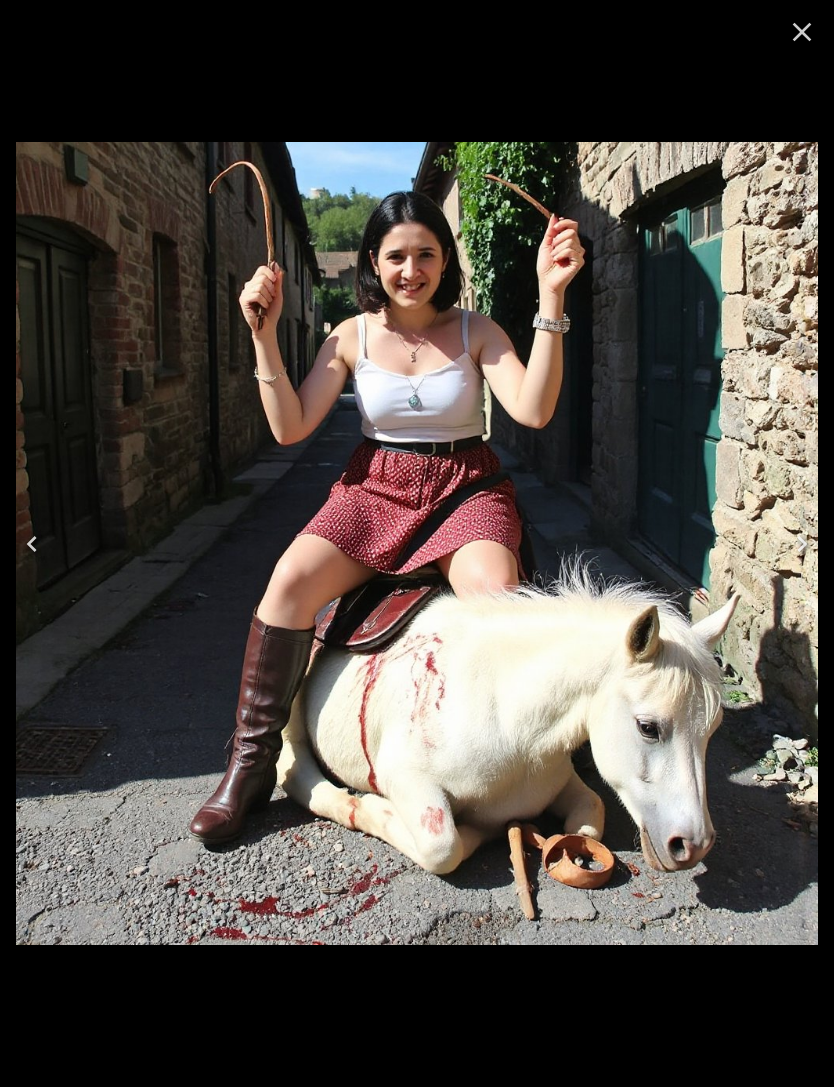 click at bounding box center (32, 544) 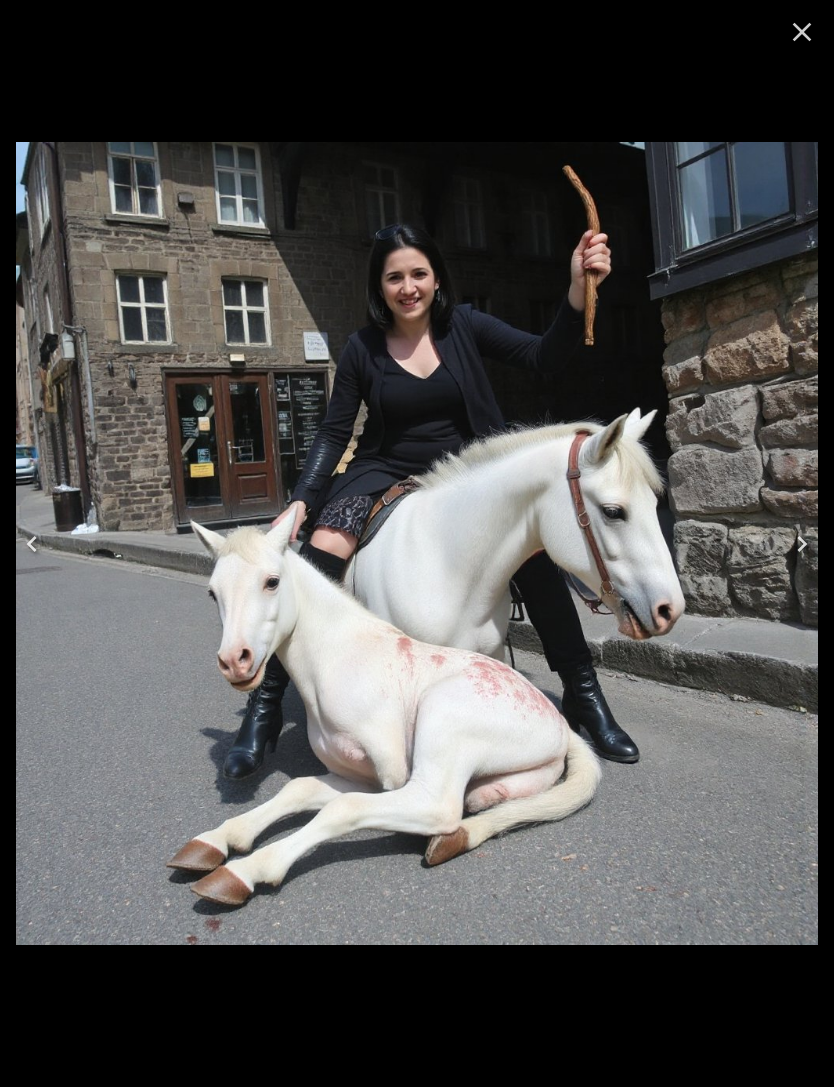click at bounding box center [32, 544] 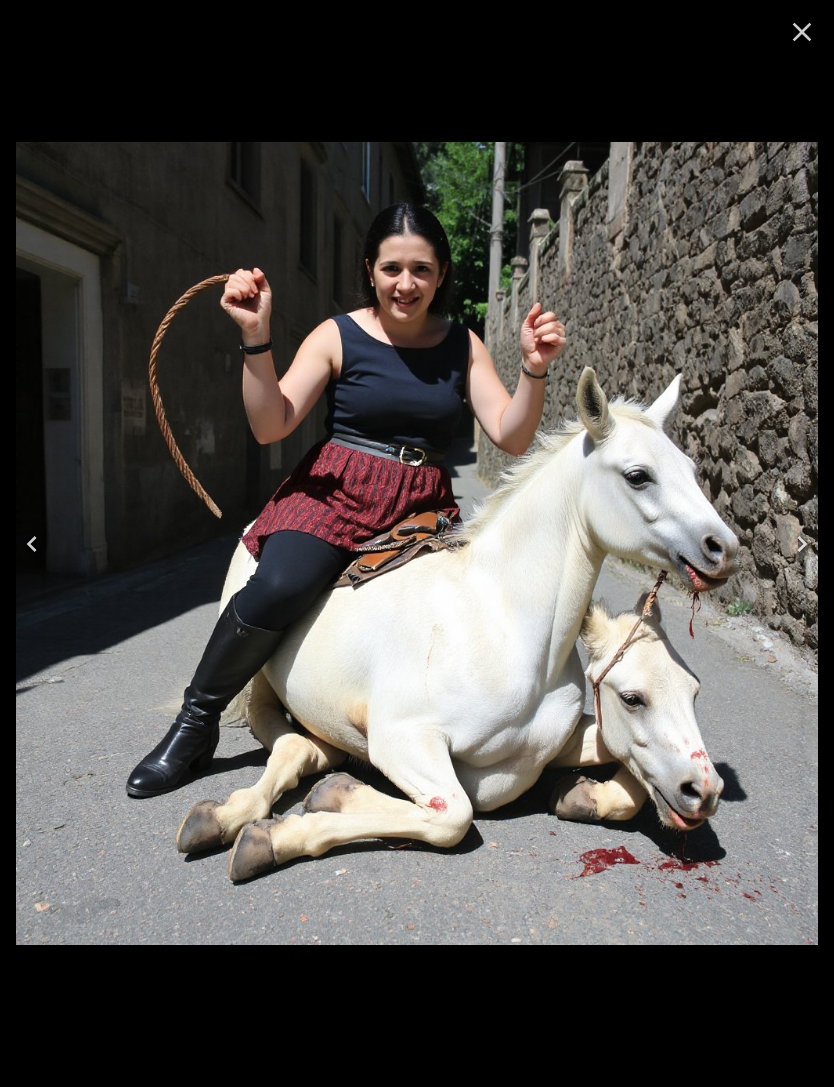 click at bounding box center [32, 544] 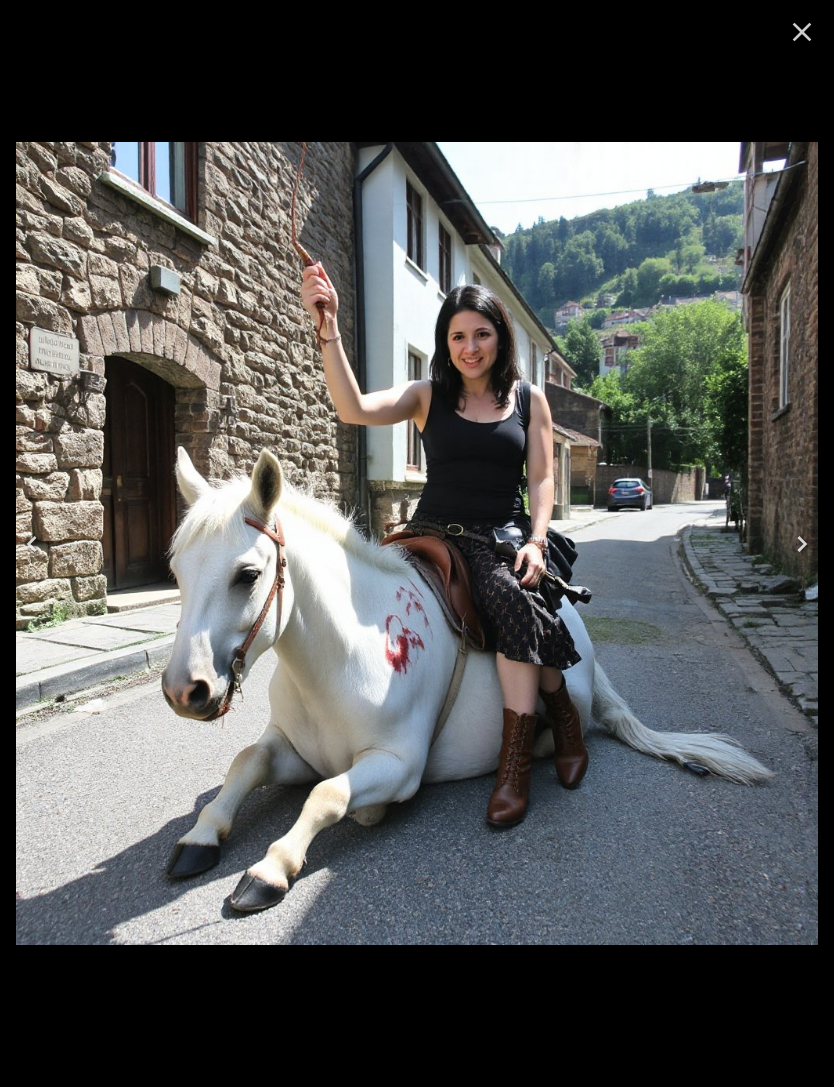 click at bounding box center [32, 544] 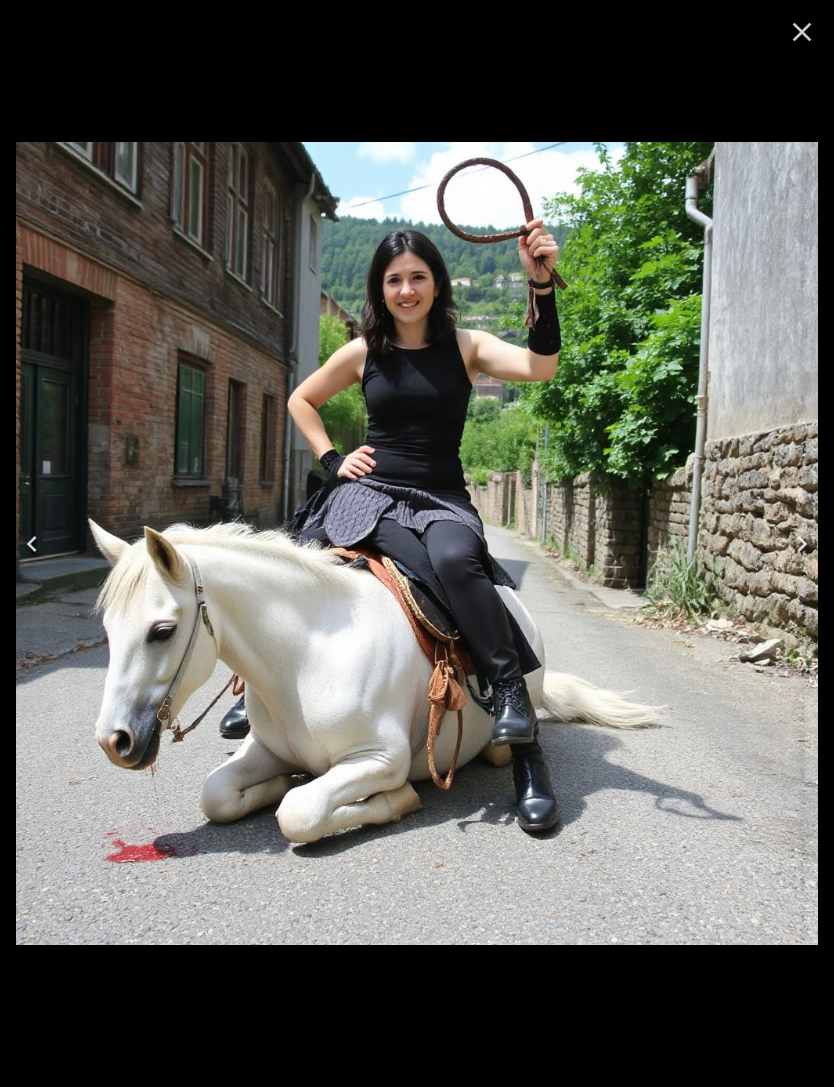 click at bounding box center [32, 544] 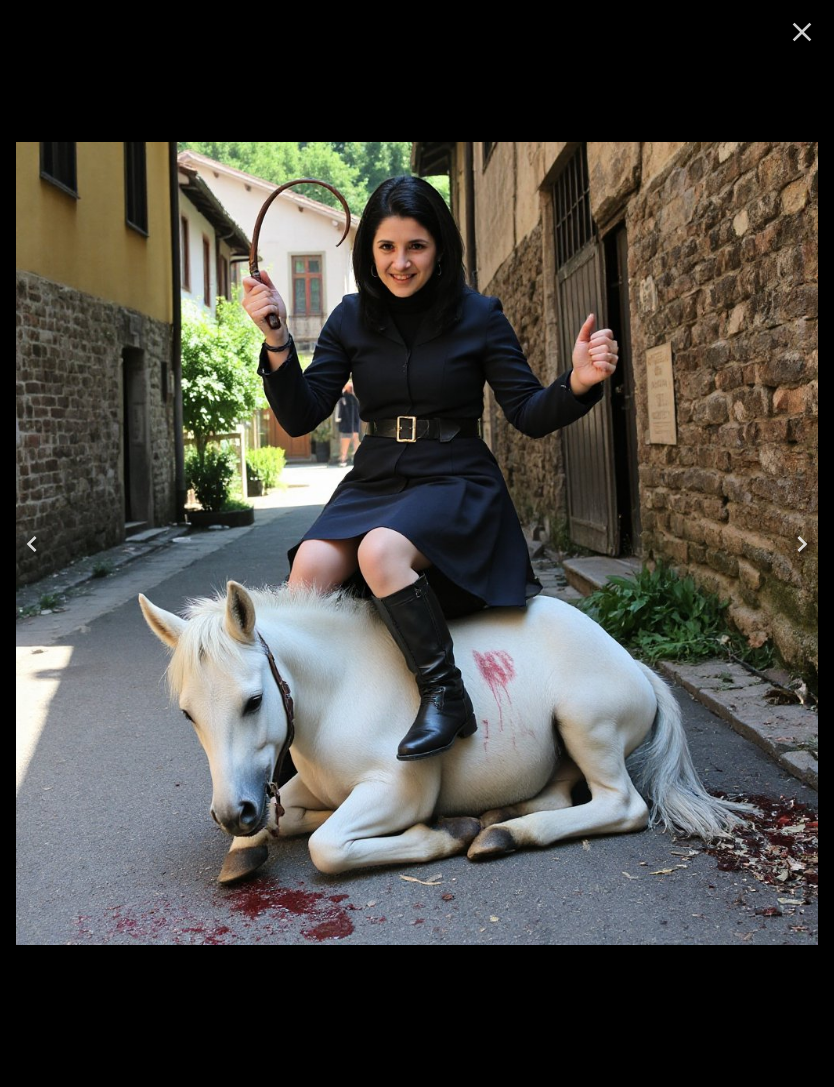 click at bounding box center (32, 544) 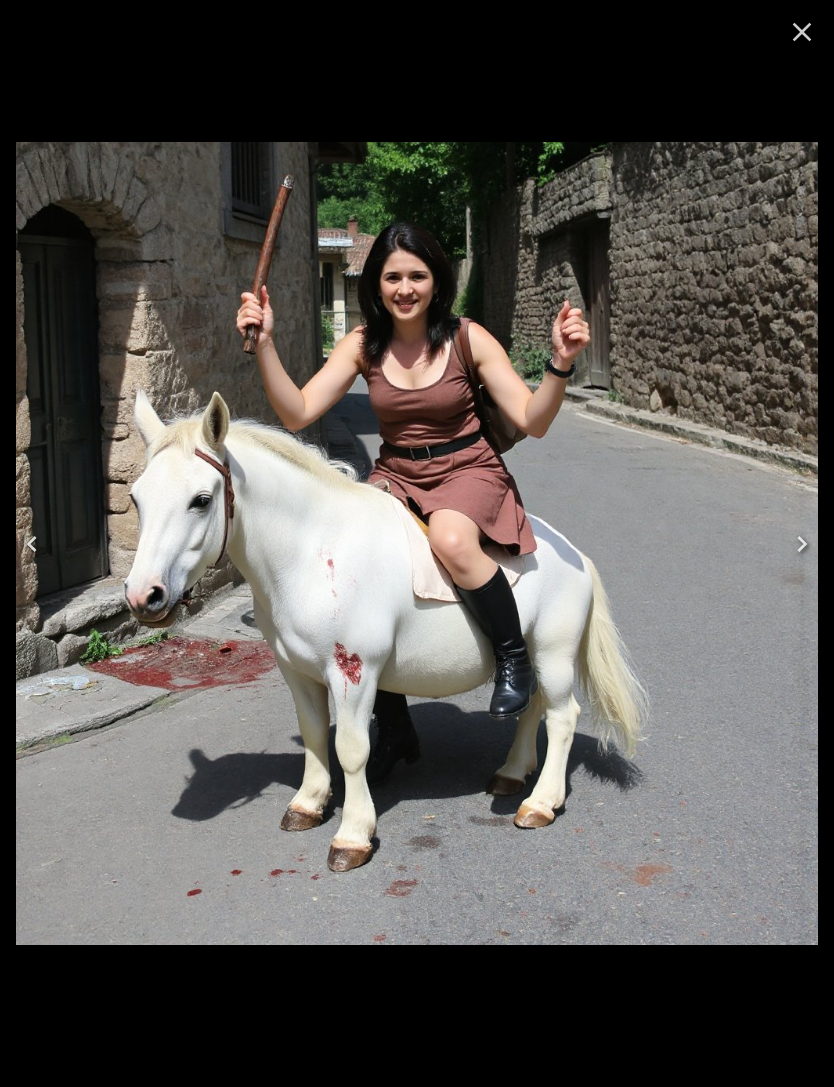 click 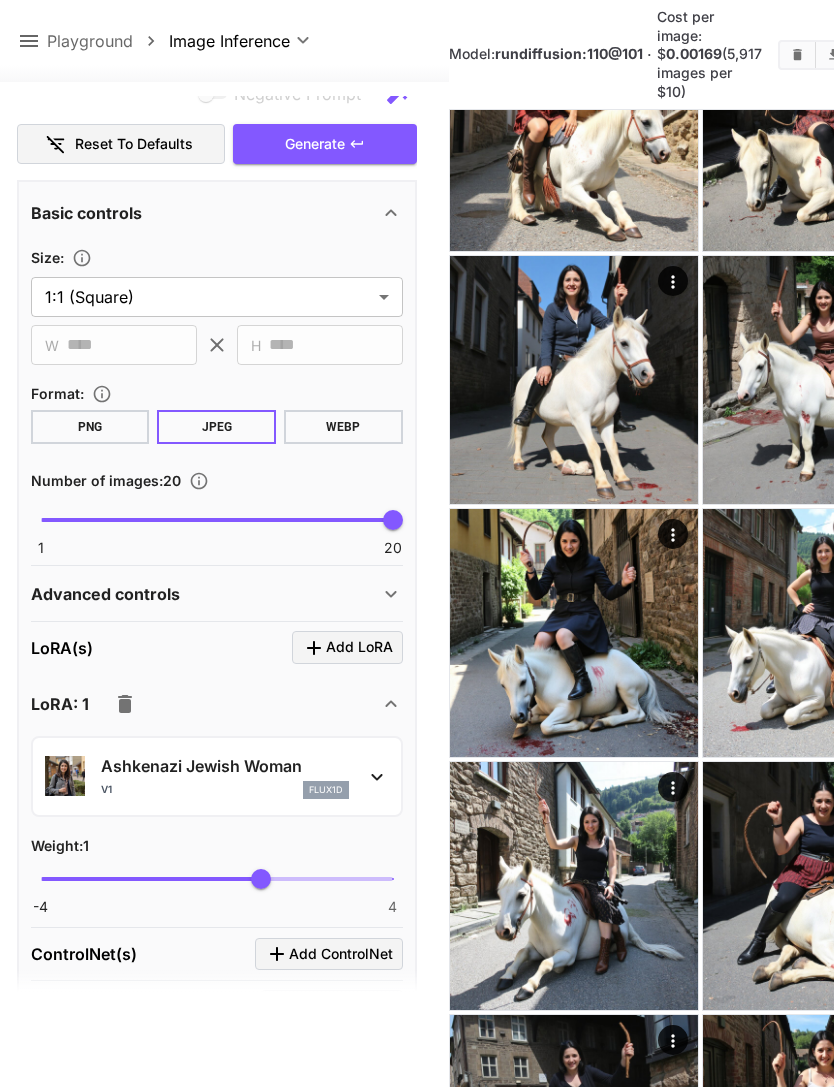 click 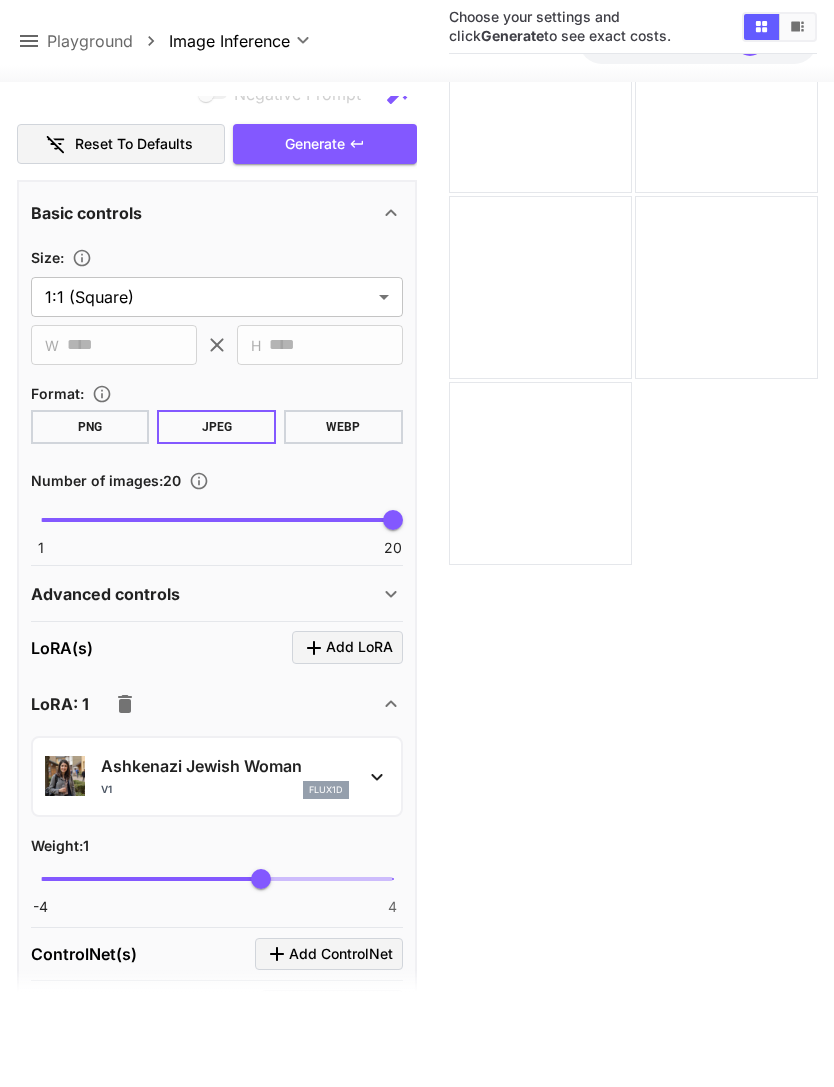 scroll, scrollTop: 158, scrollLeft: 0, axis: vertical 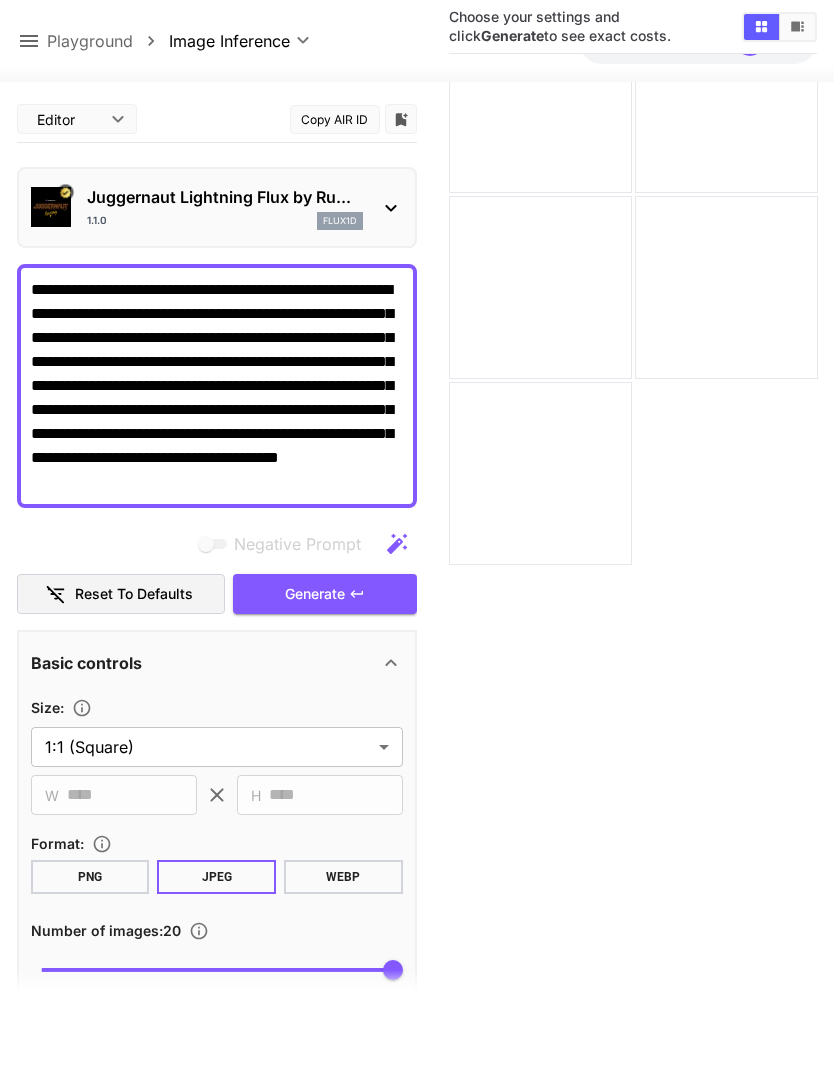 click 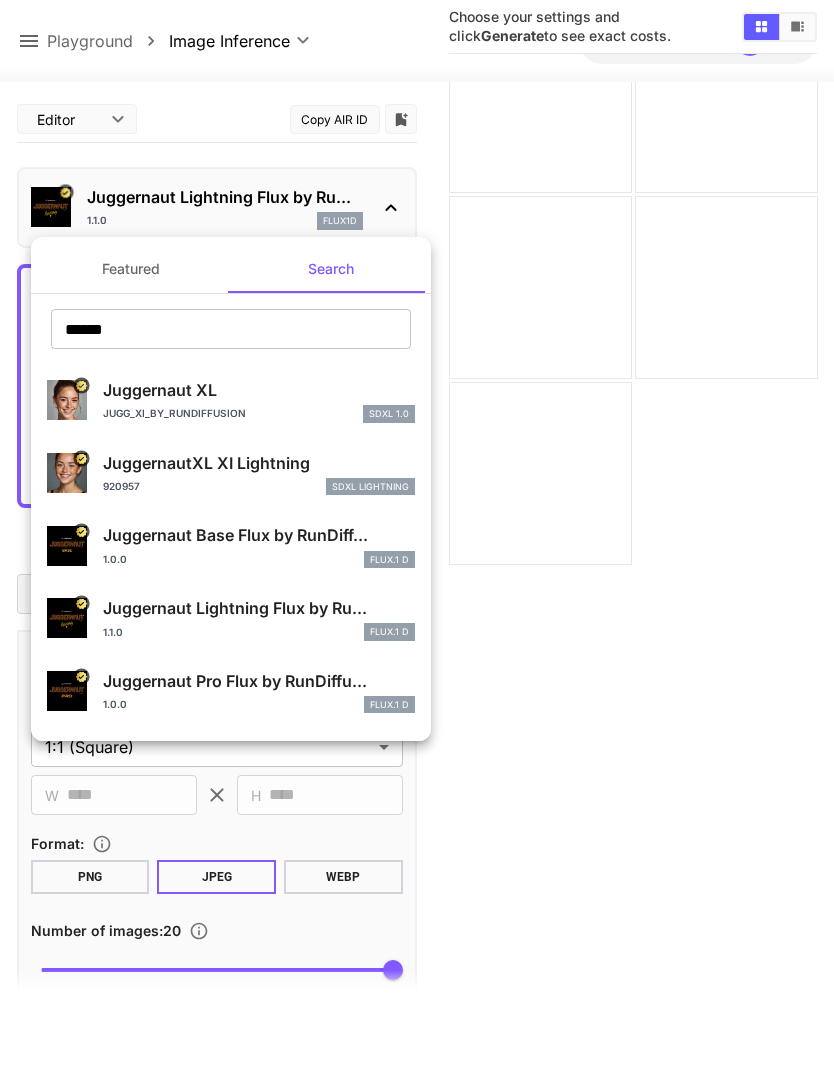 click on "Juggernaut Base Flux by RunDiff..." at bounding box center [259, 535] 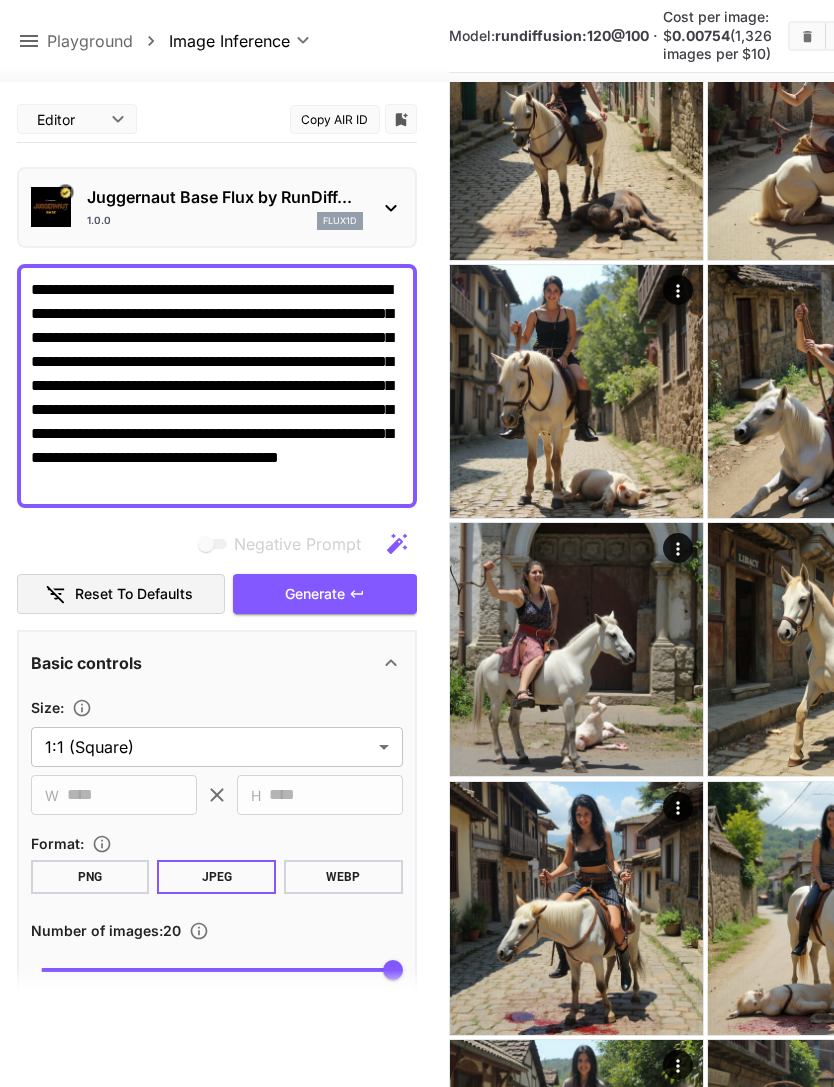 scroll, scrollTop: 1275, scrollLeft: 0, axis: vertical 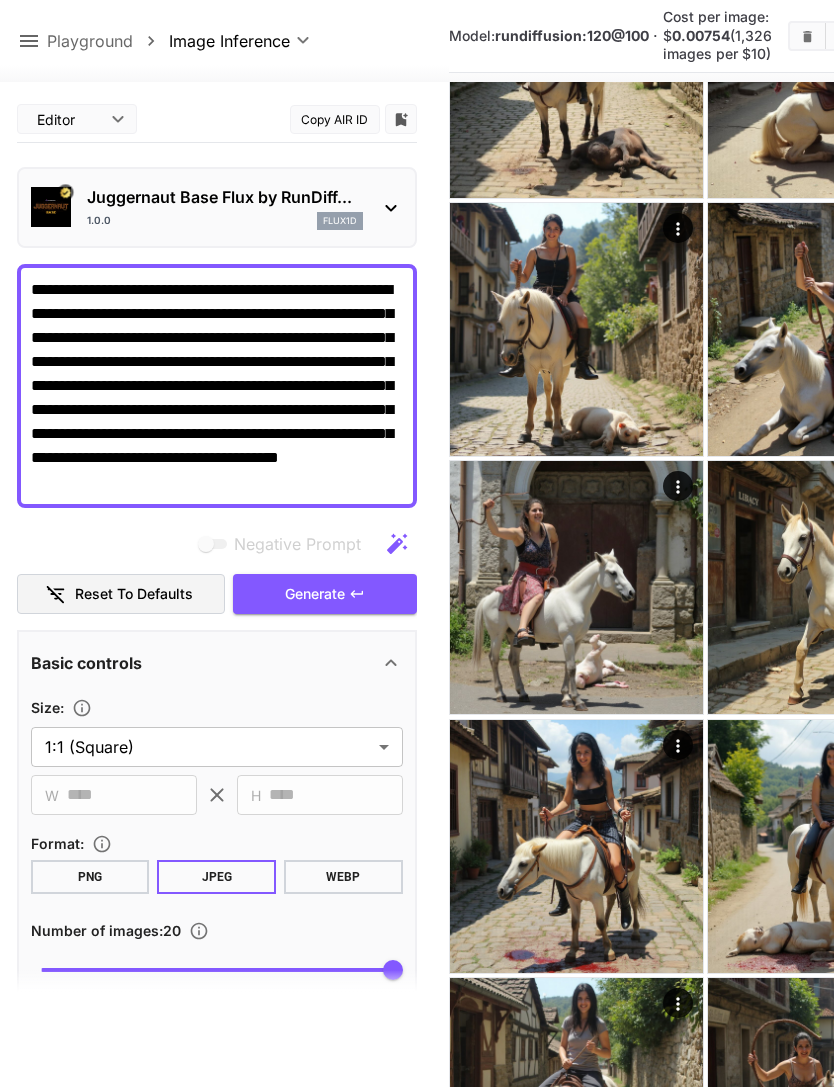 click 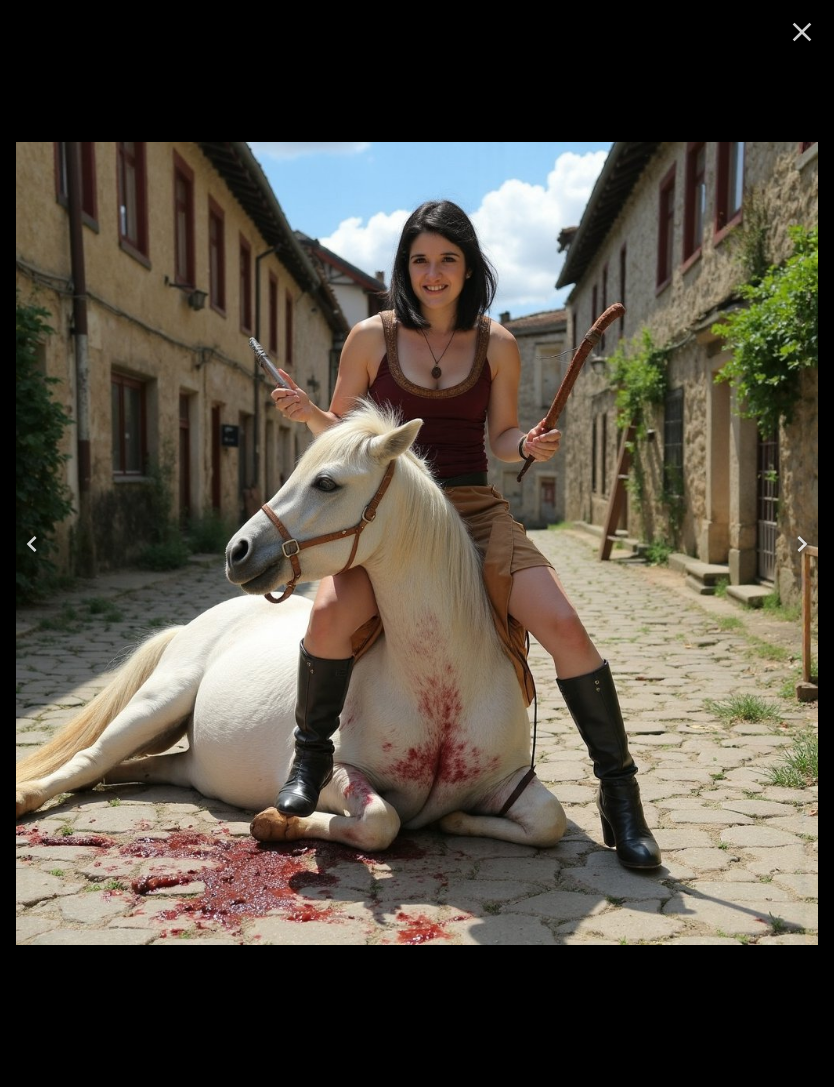 click 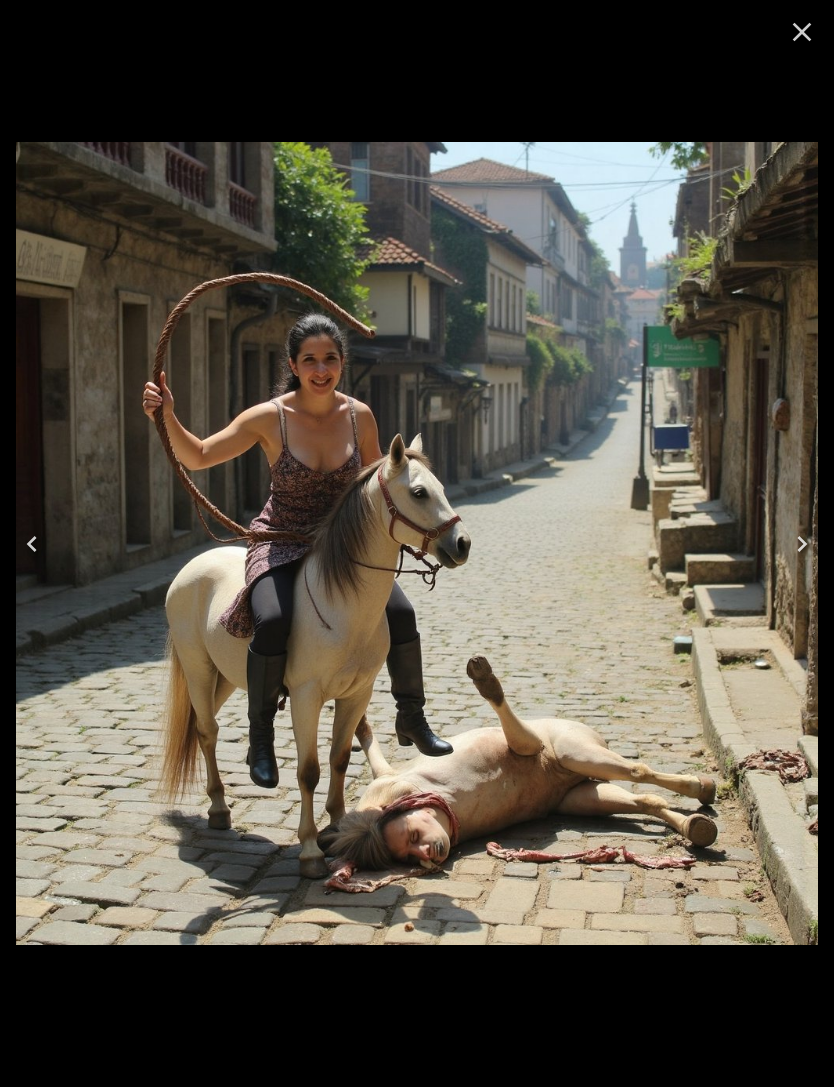 click 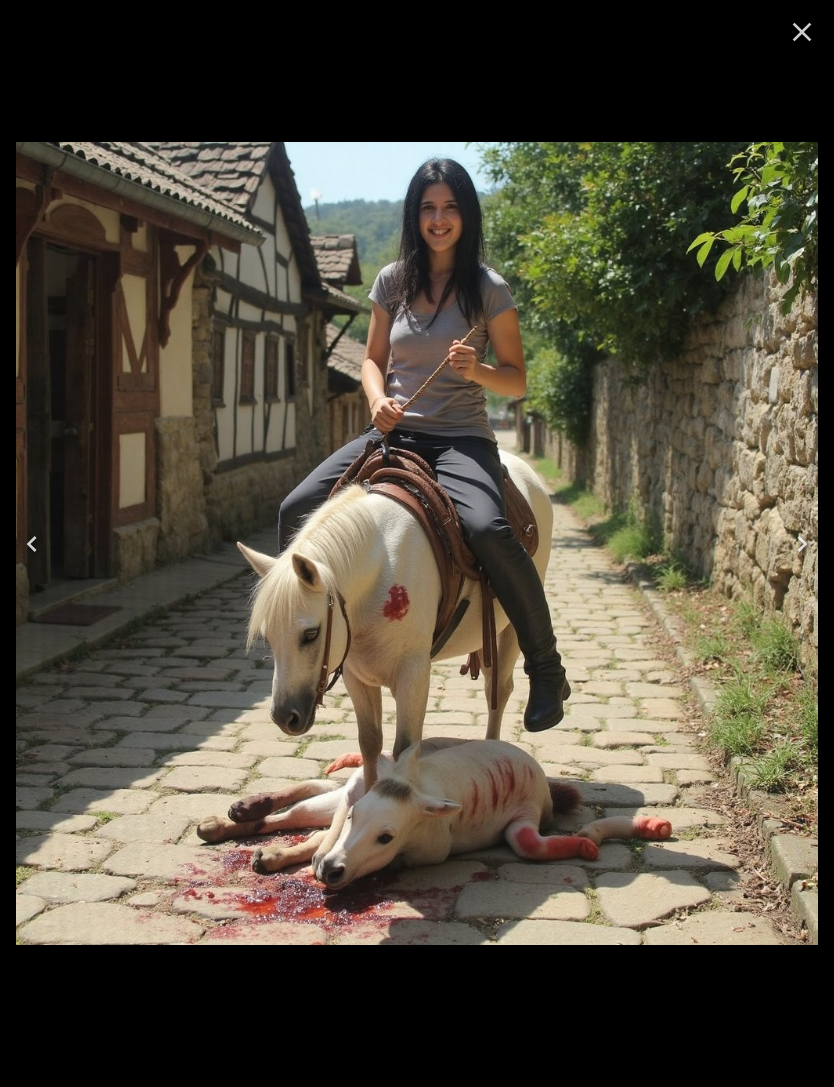 click 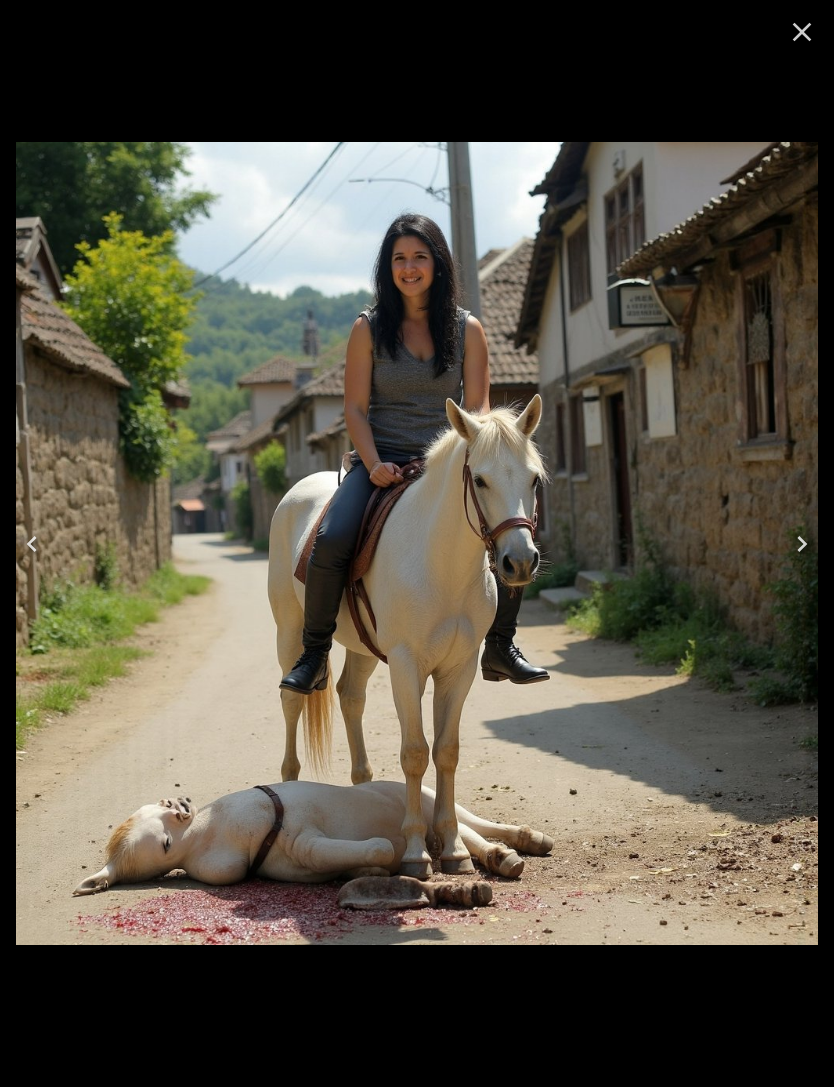 click 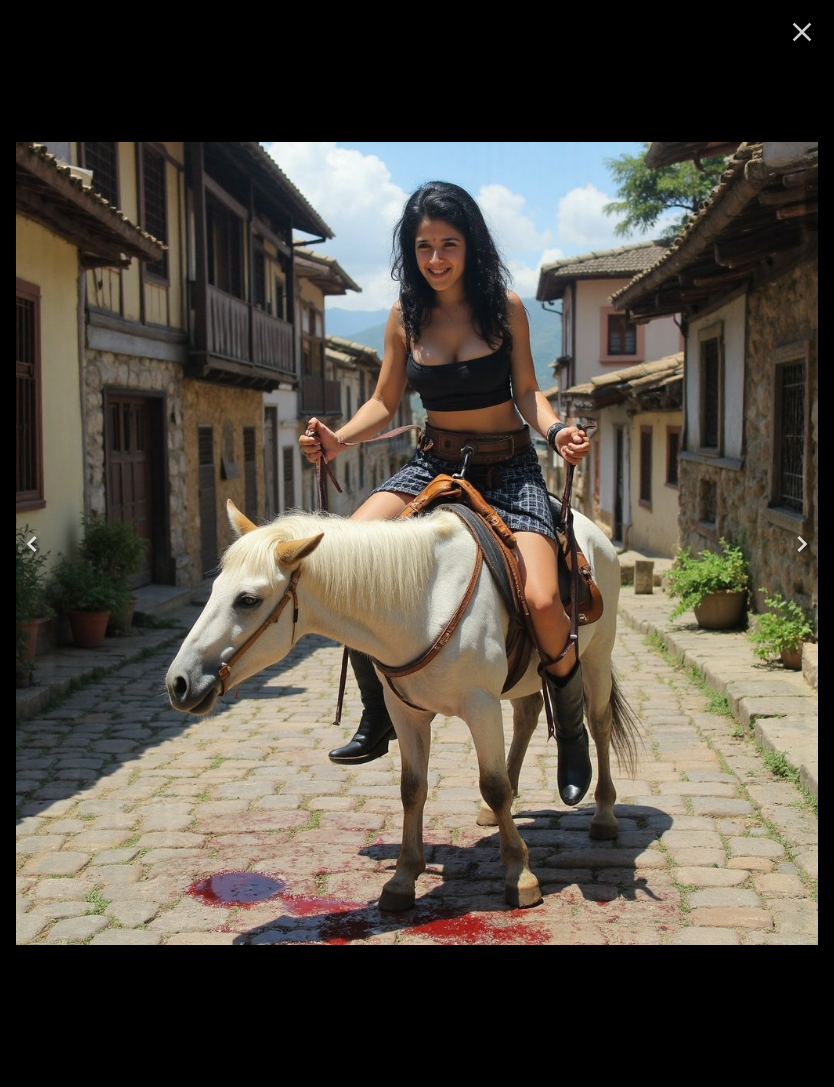 click 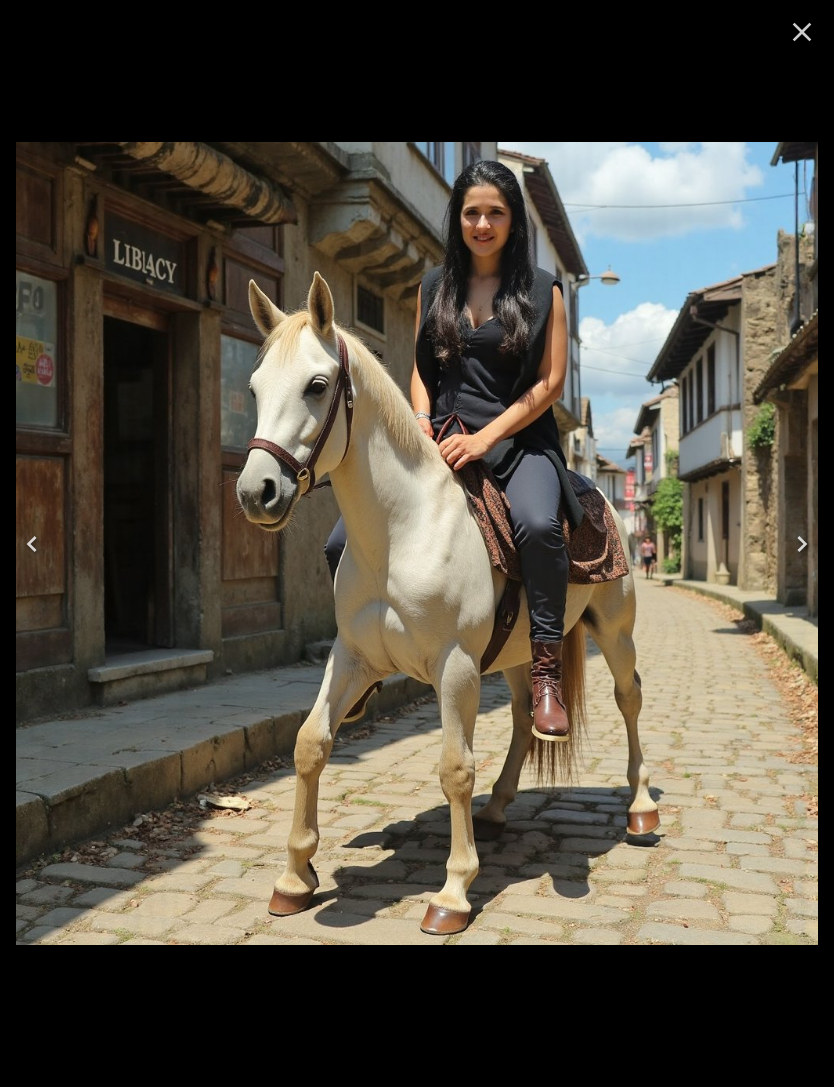 click 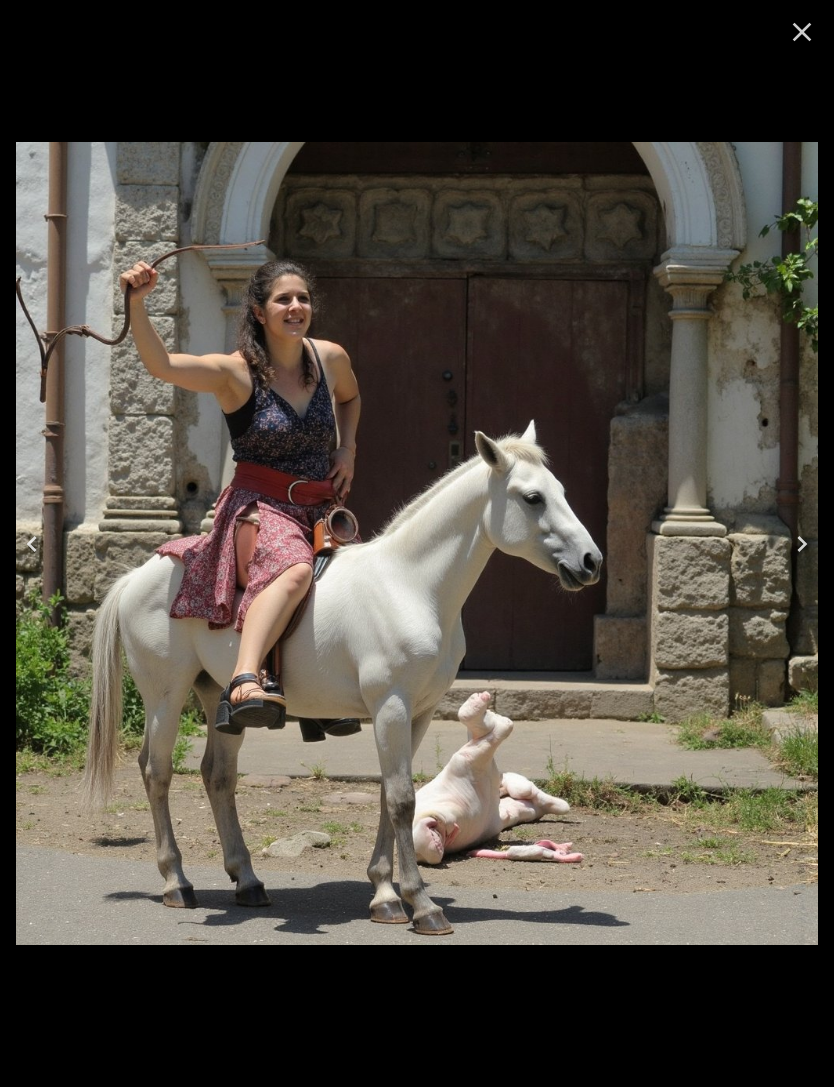 click 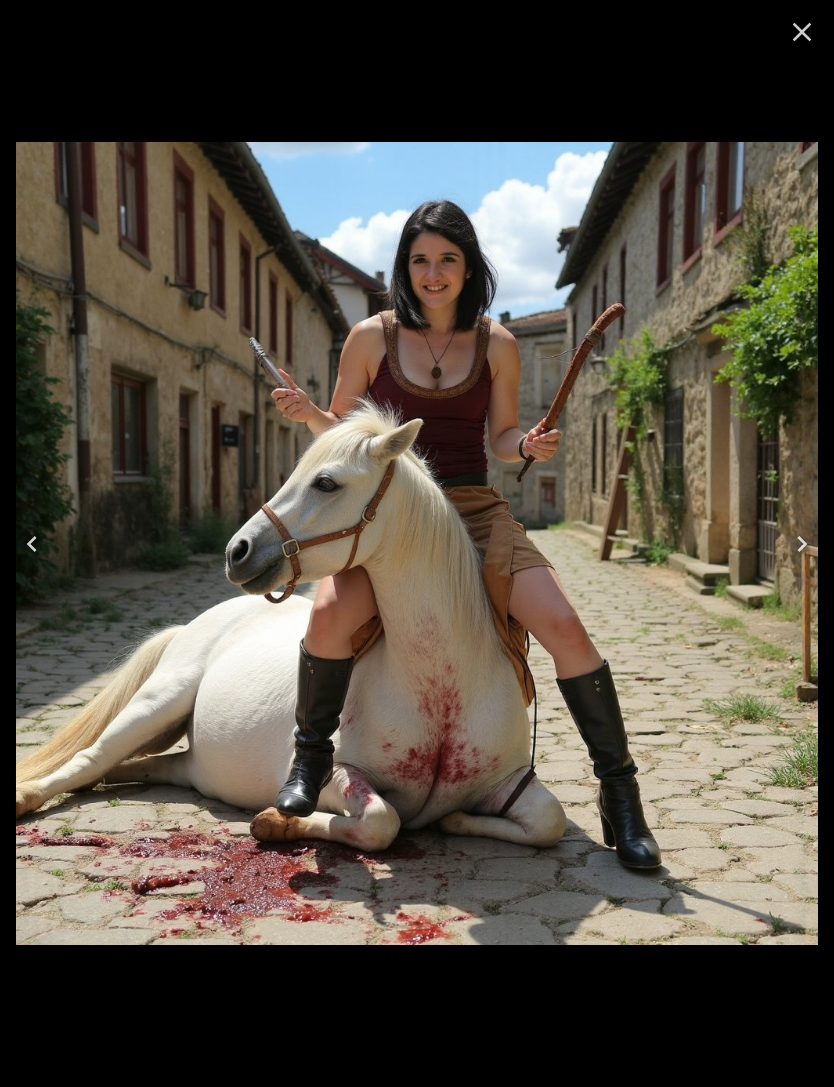 click 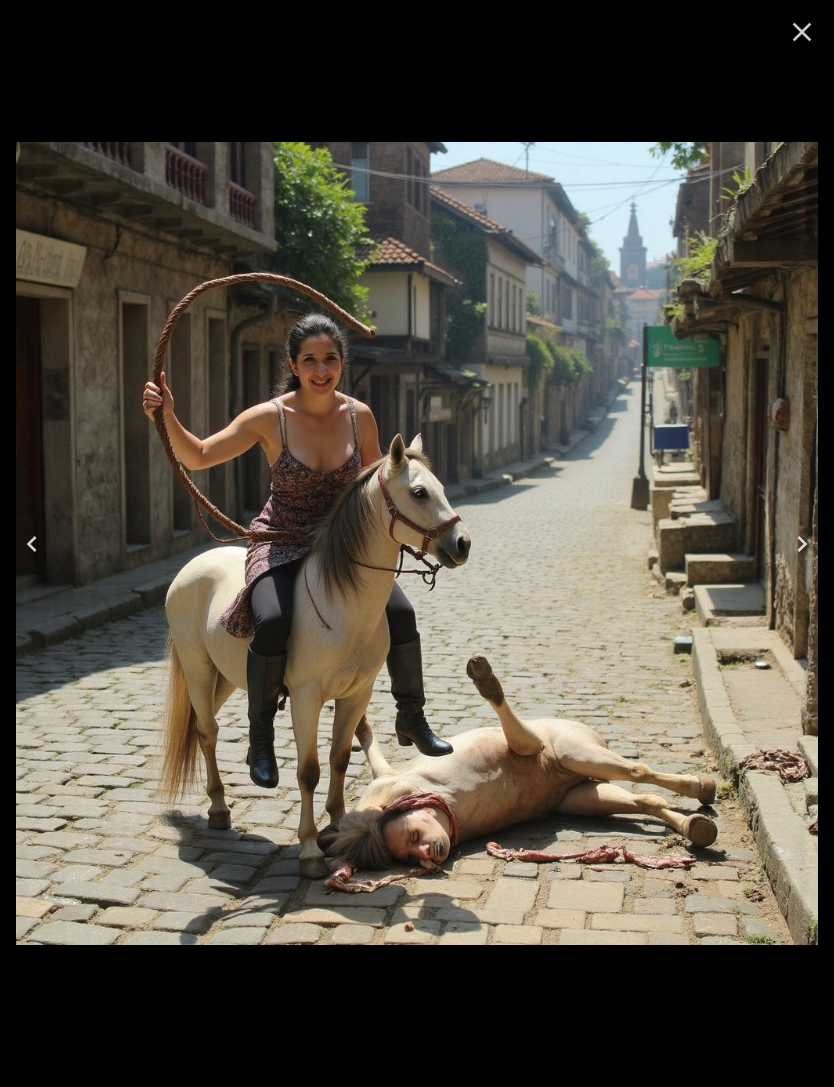 click at bounding box center (32, 544) 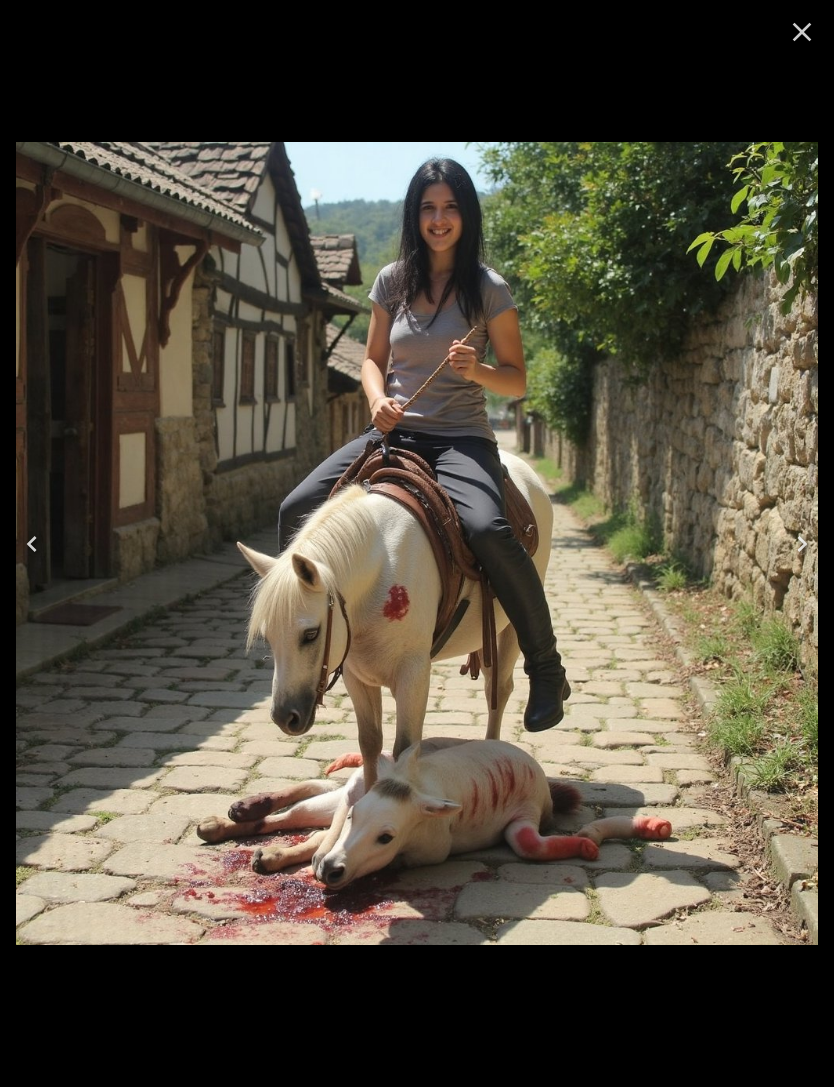 click at bounding box center [32, 544] 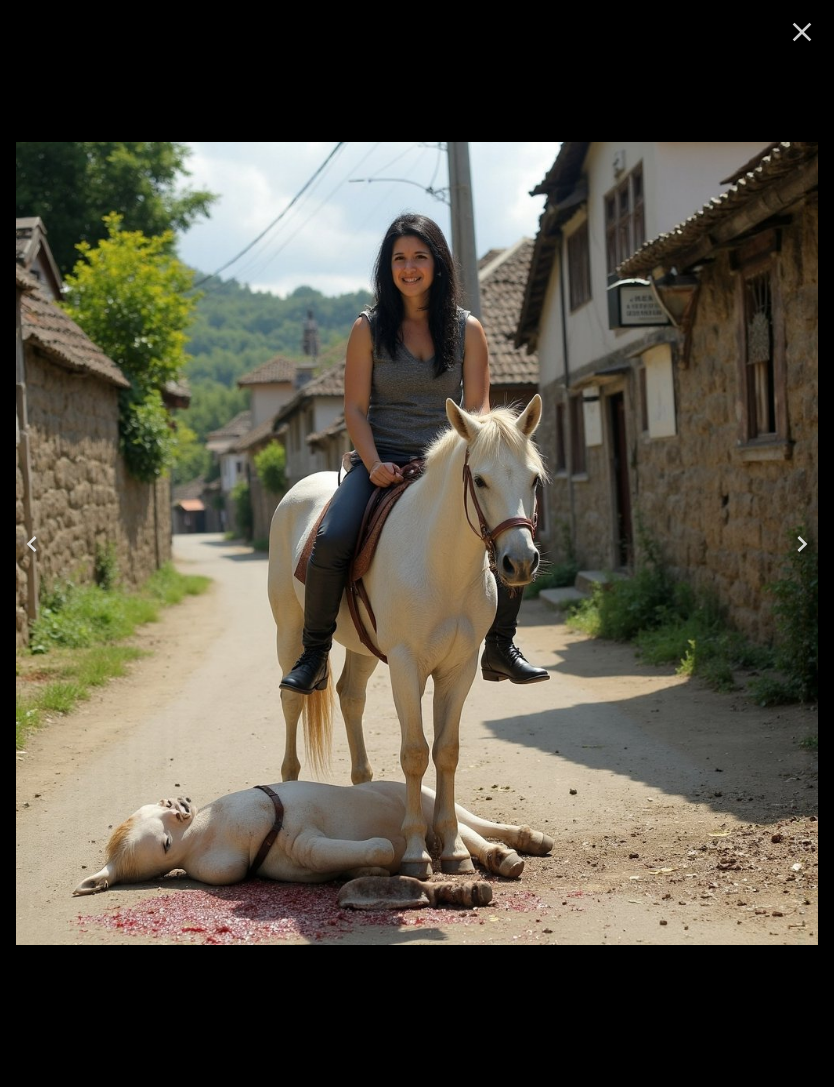 click at bounding box center (32, 544) 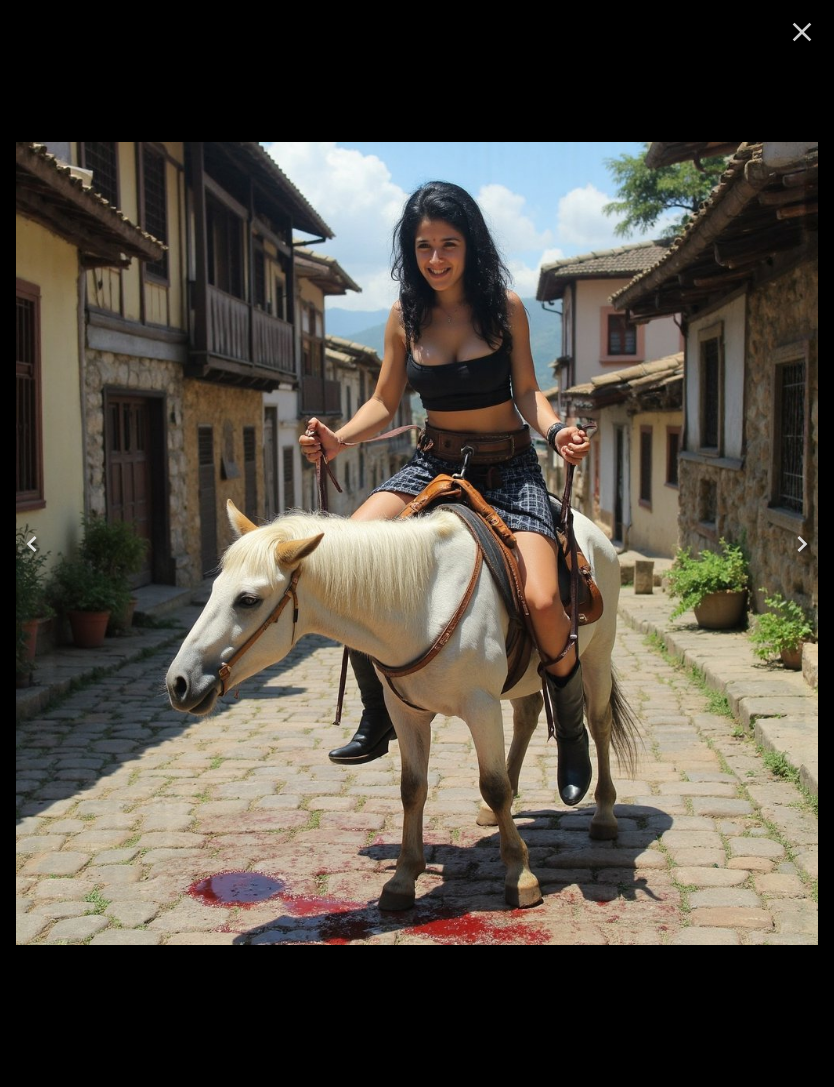 click 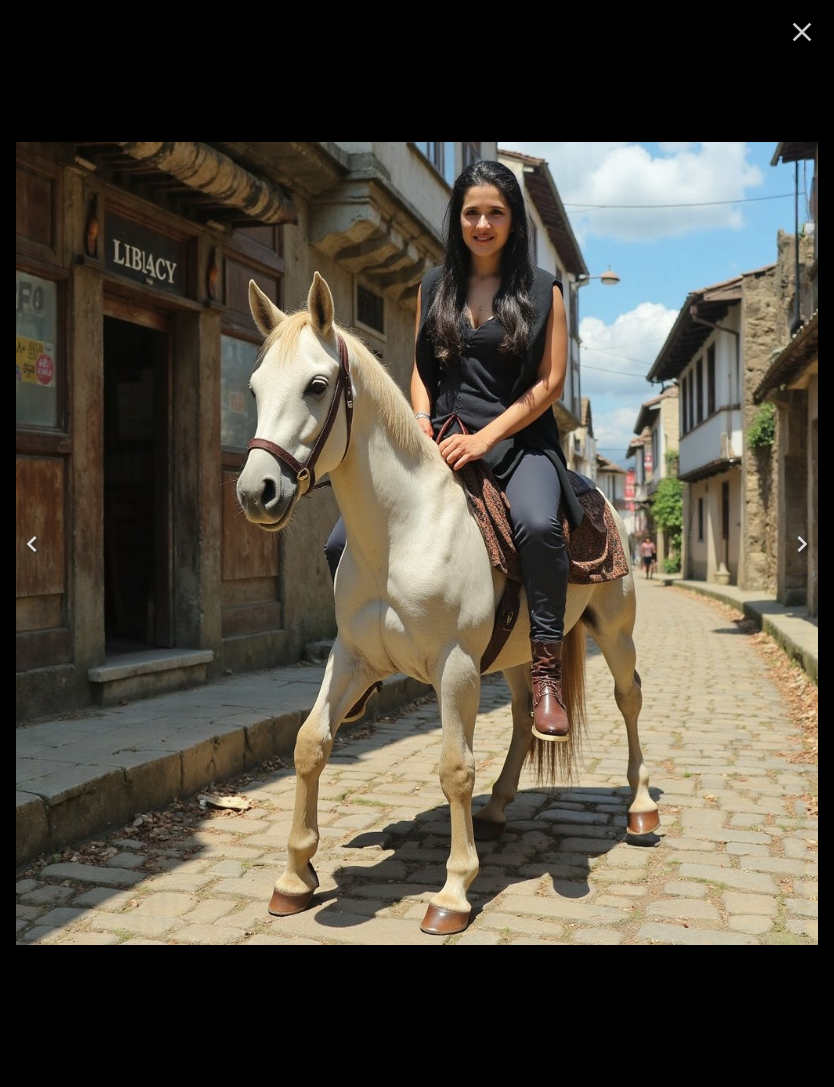 click 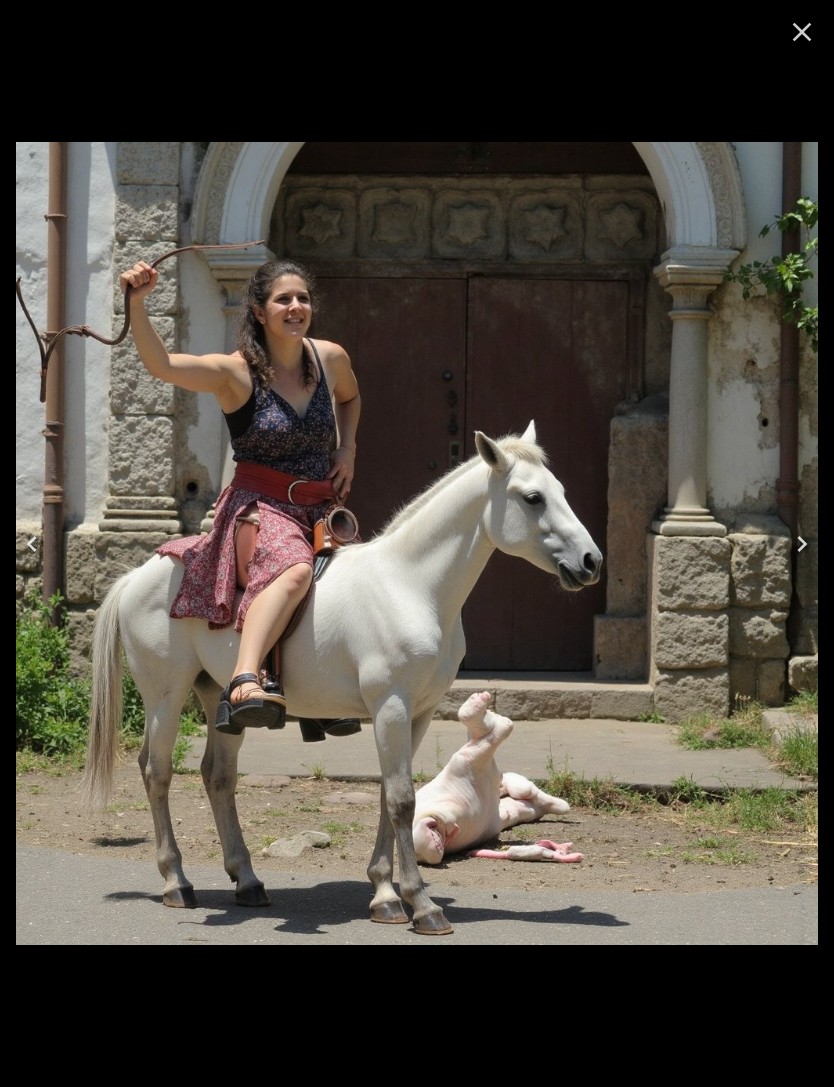 click 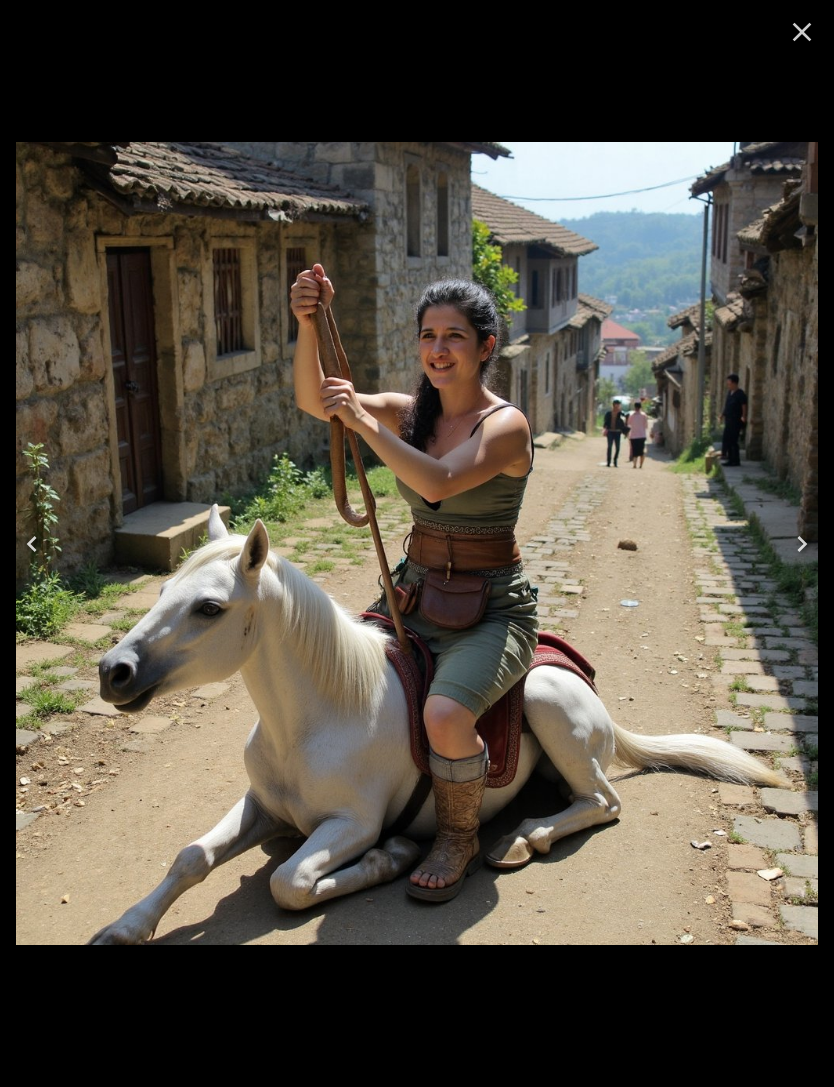 click at bounding box center (32, 544) 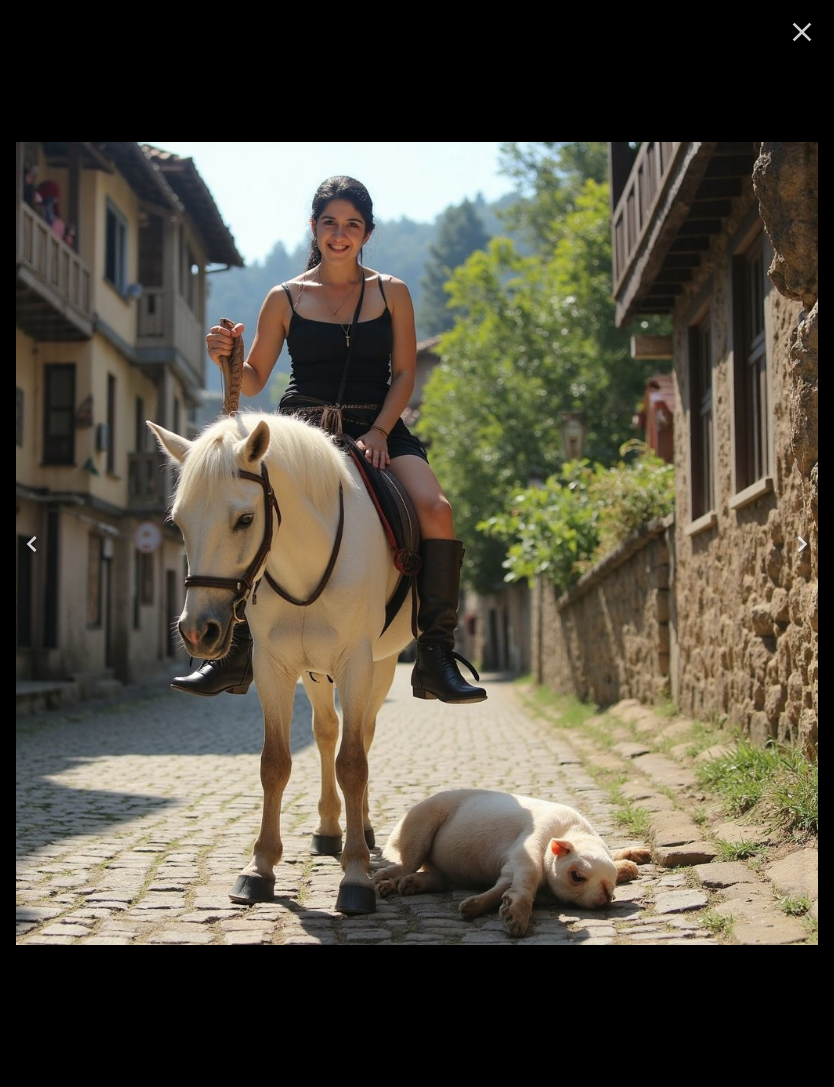click at bounding box center (32, 544) 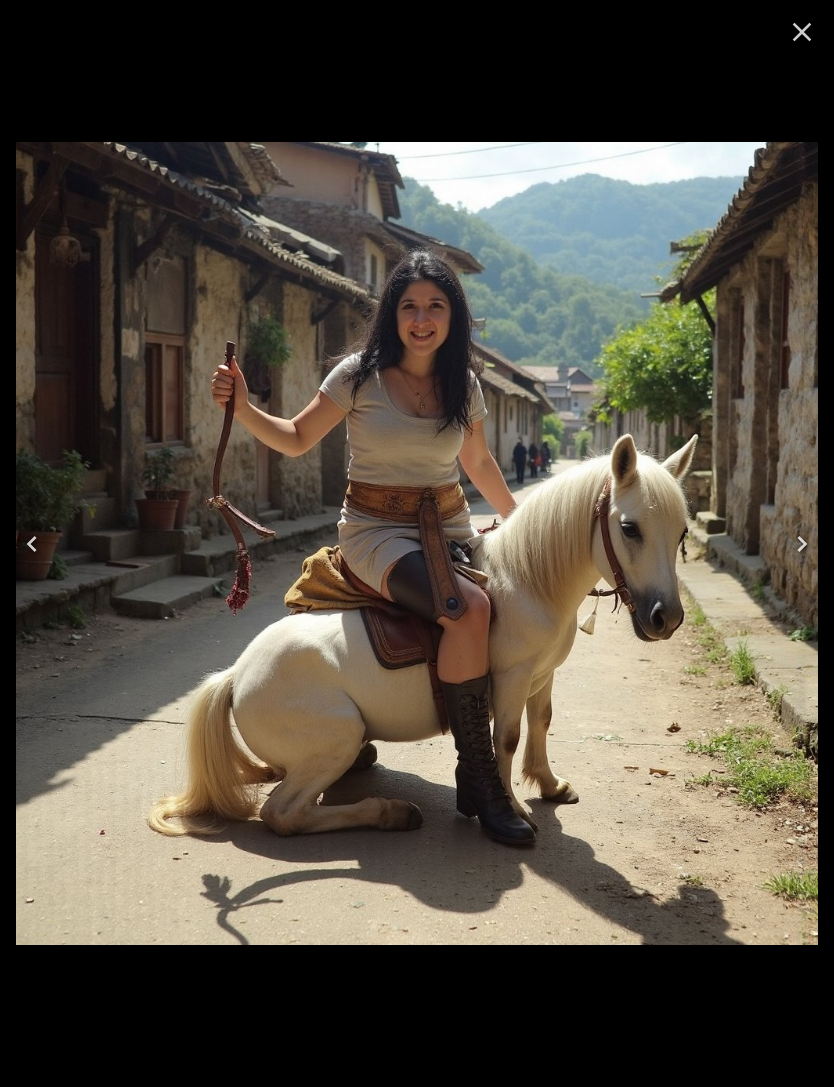 click at bounding box center (32, 544) 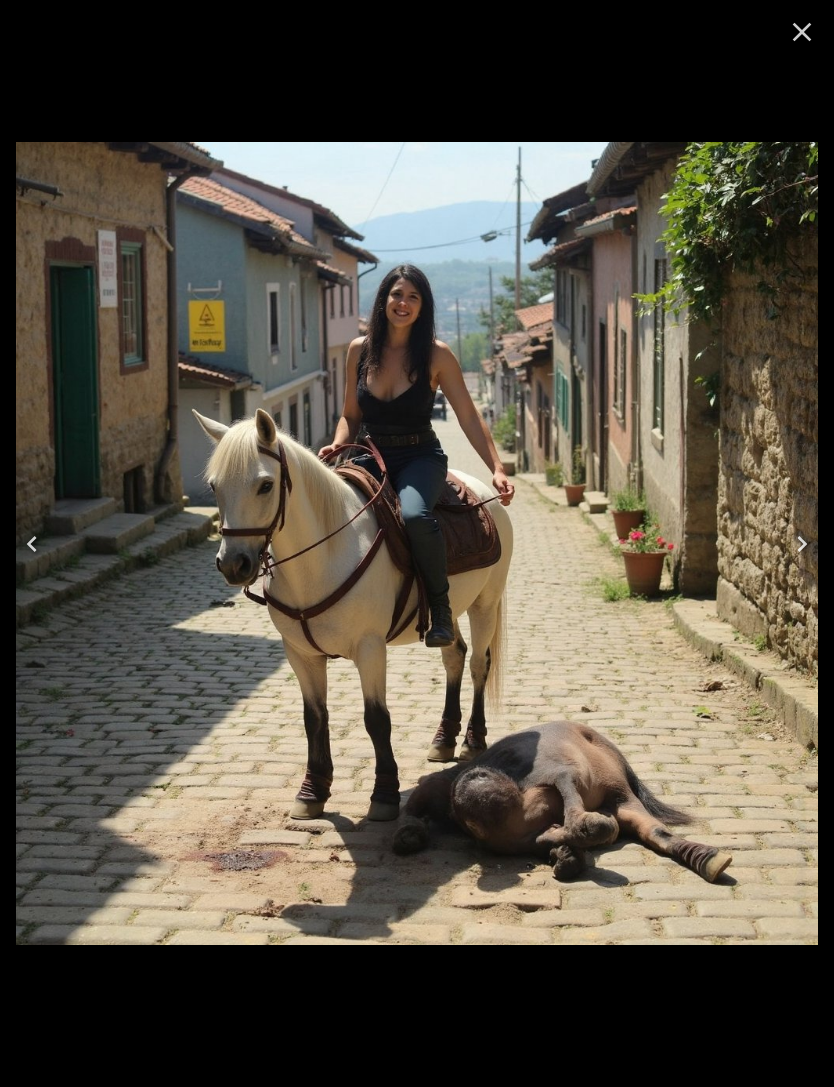click at bounding box center (32, 544) 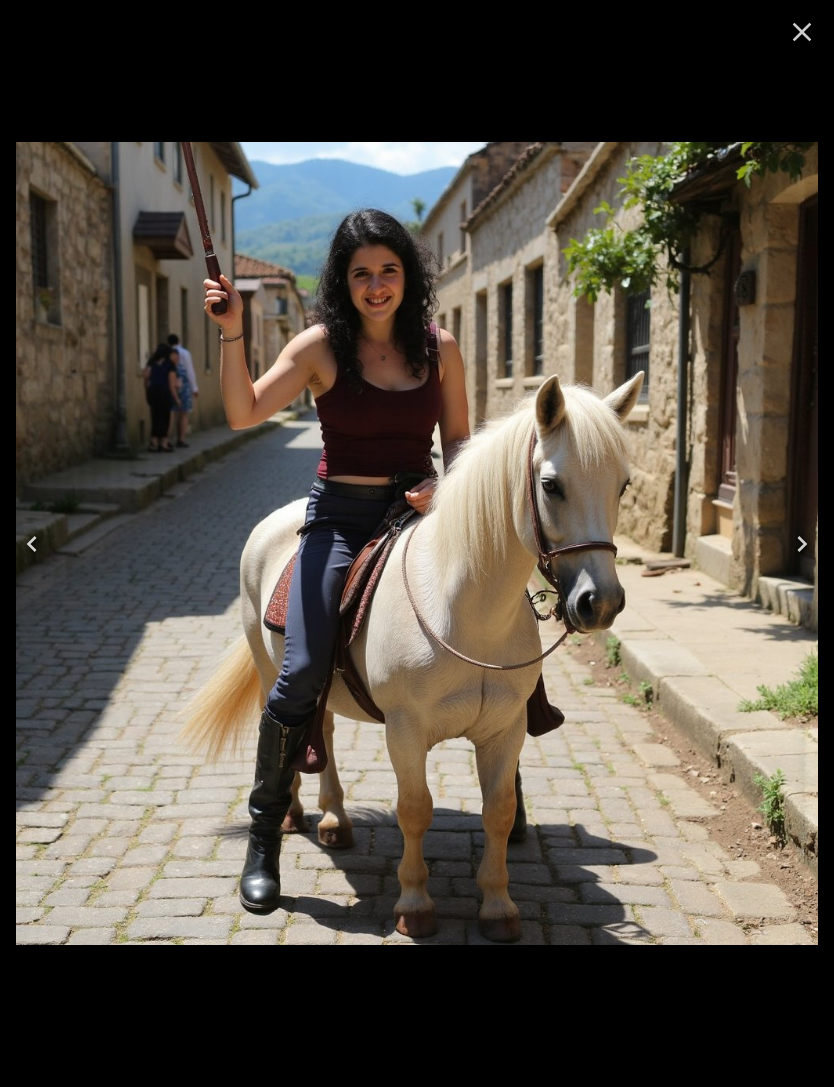click at bounding box center [32, 544] 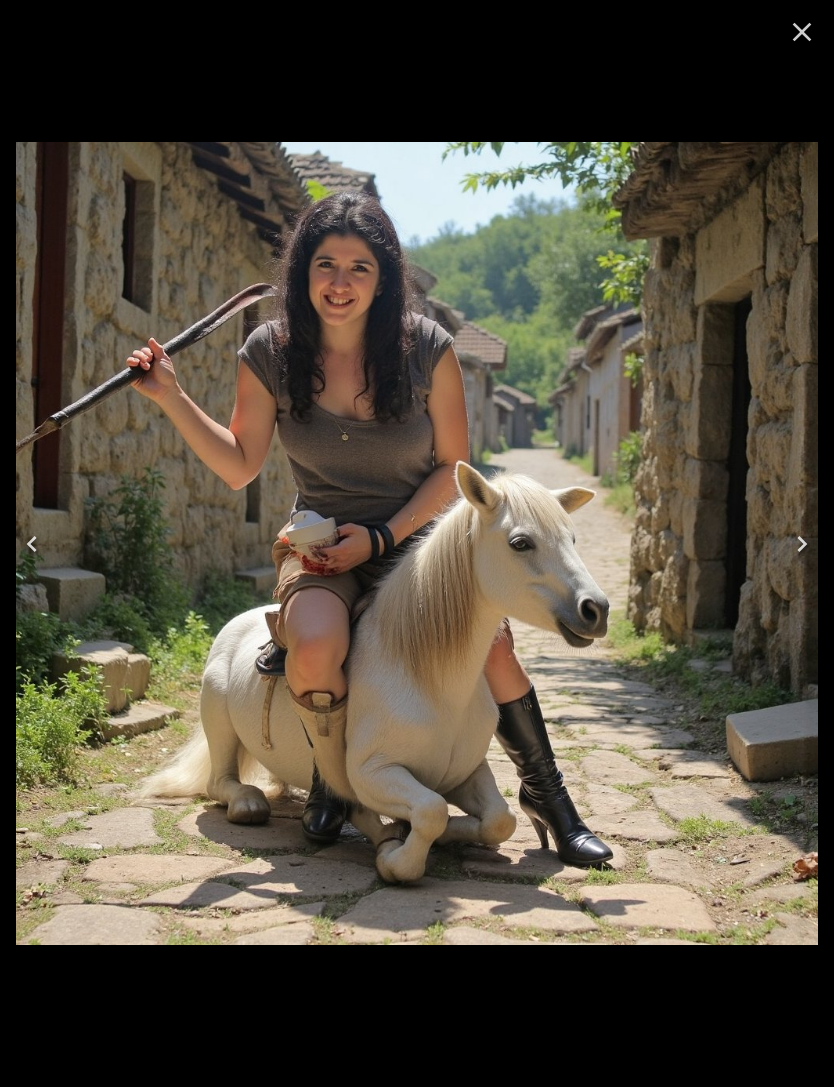 click at bounding box center (32, 544) 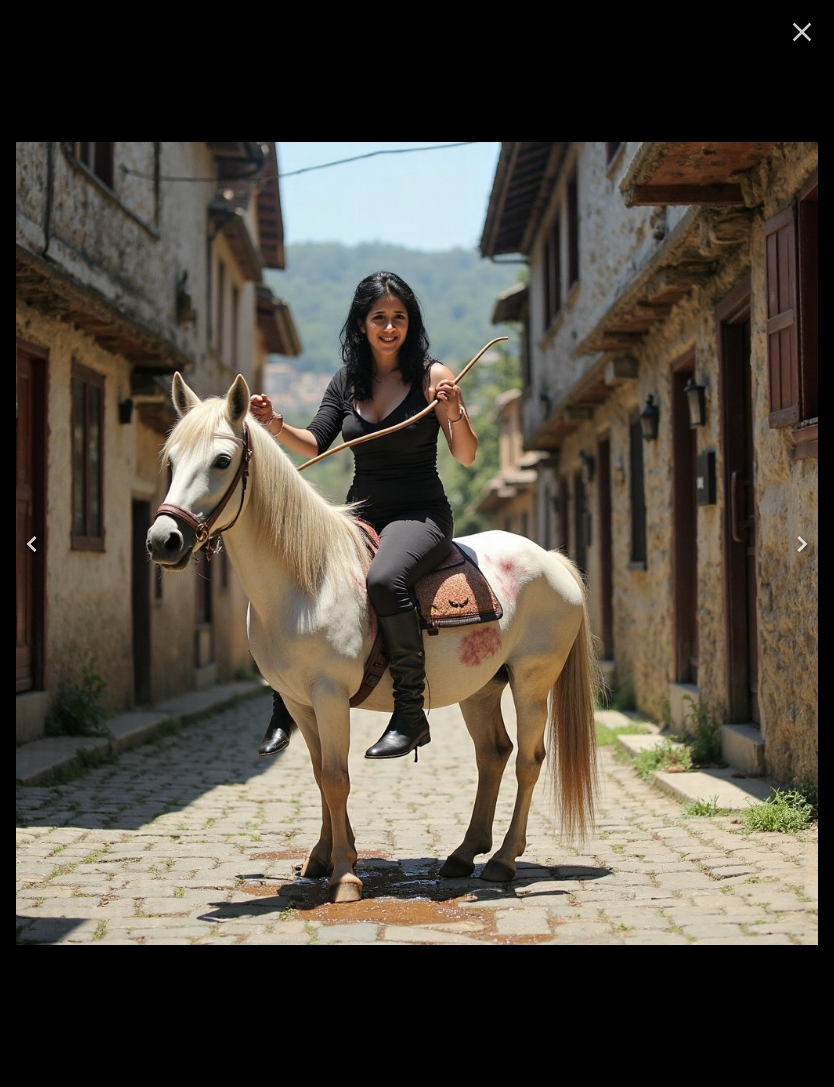click at bounding box center (32, 544) 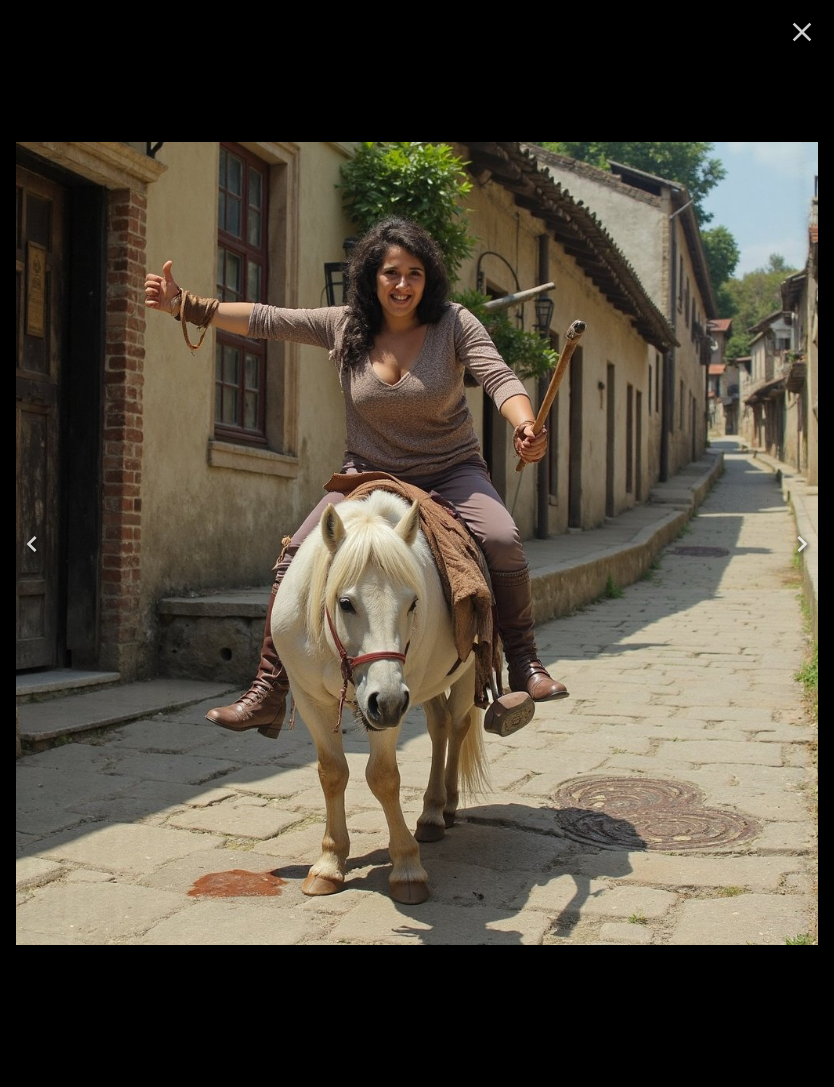 click at bounding box center (32, 544) 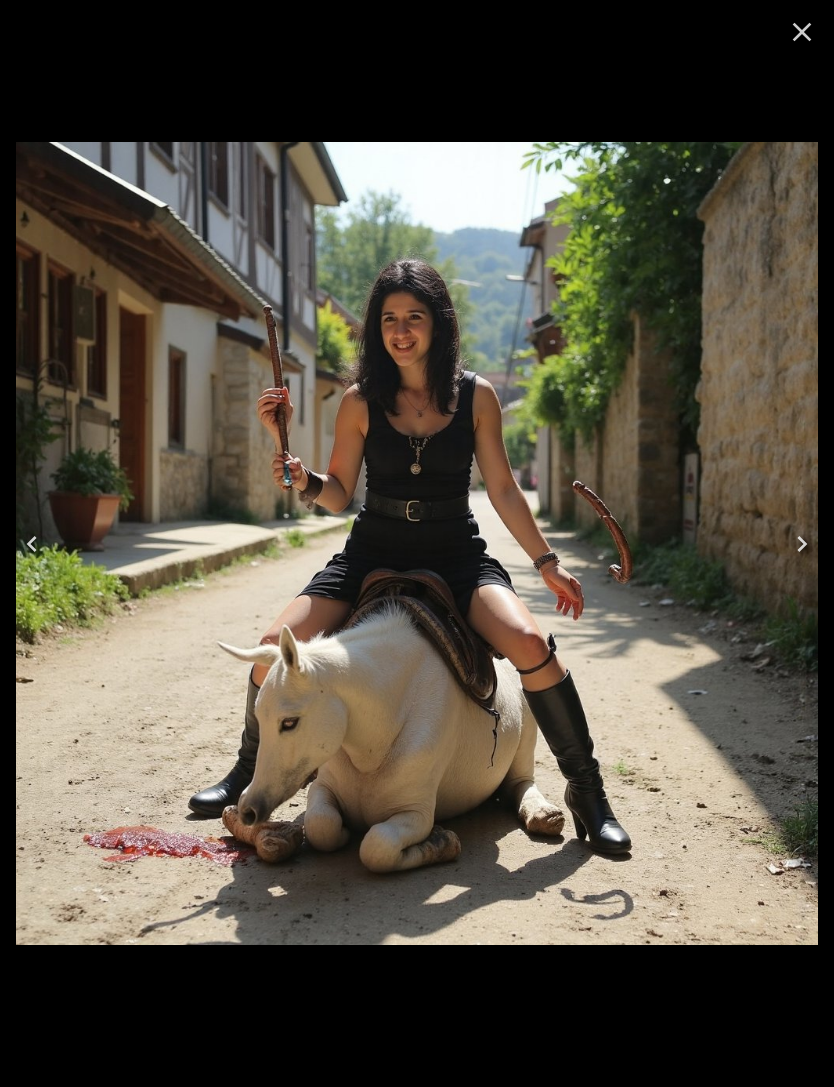 click at bounding box center (32, 544) 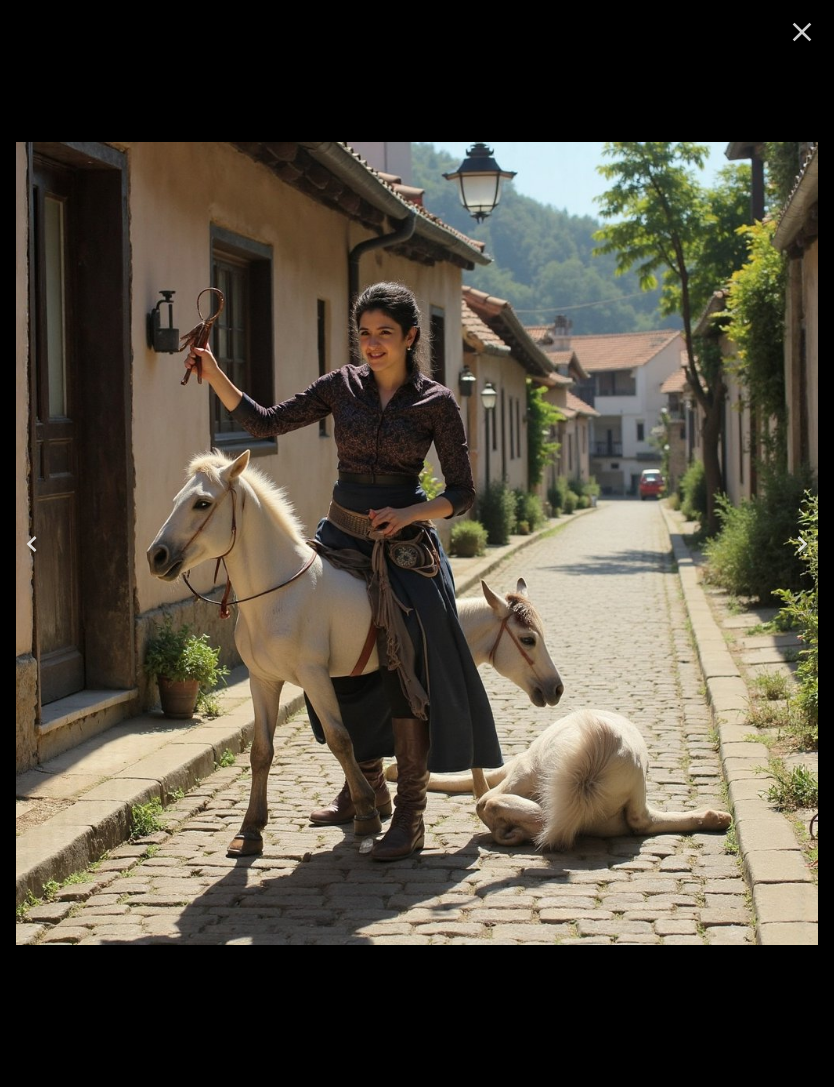 click at bounding box center [32, 544] 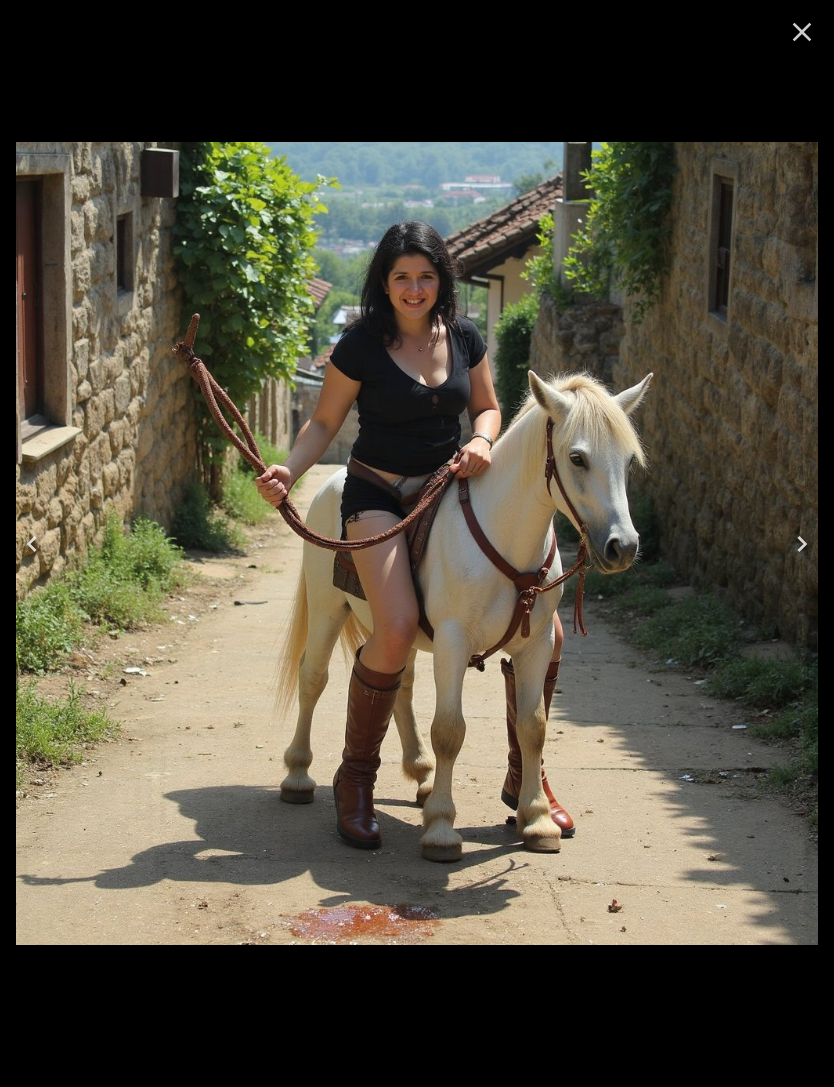 click at bounding box center [32, 544] 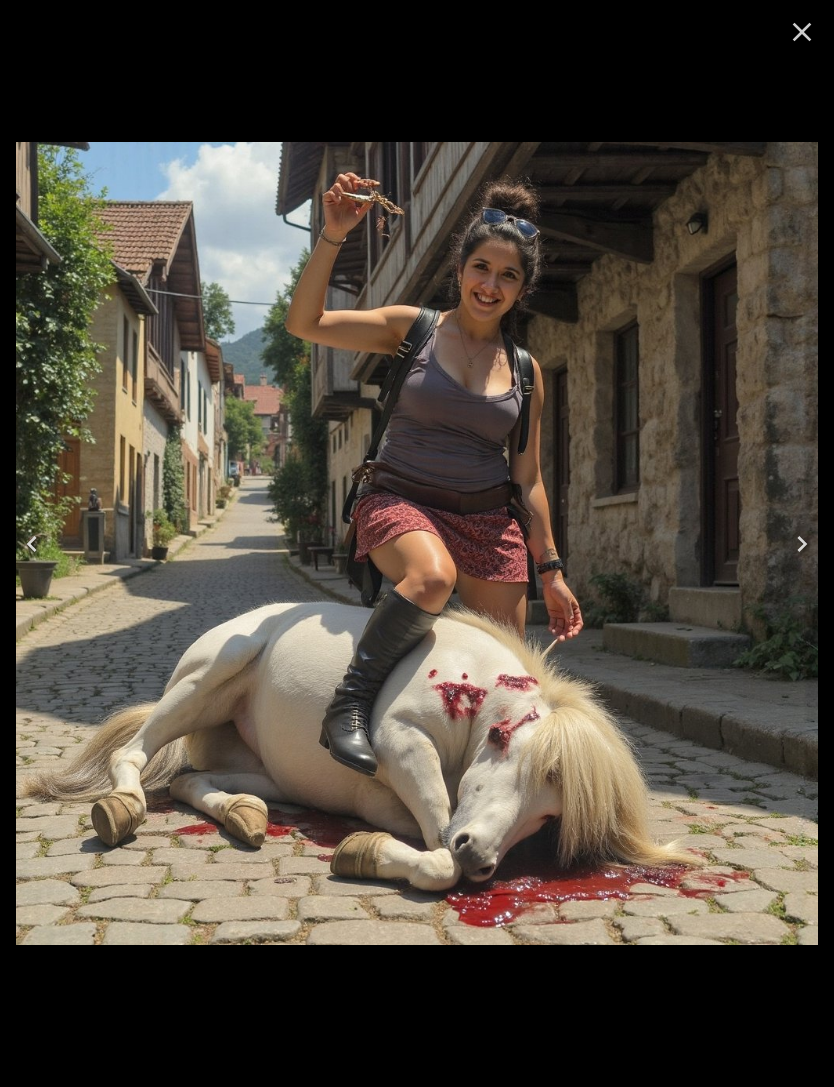click at bounding box center [32, 544] 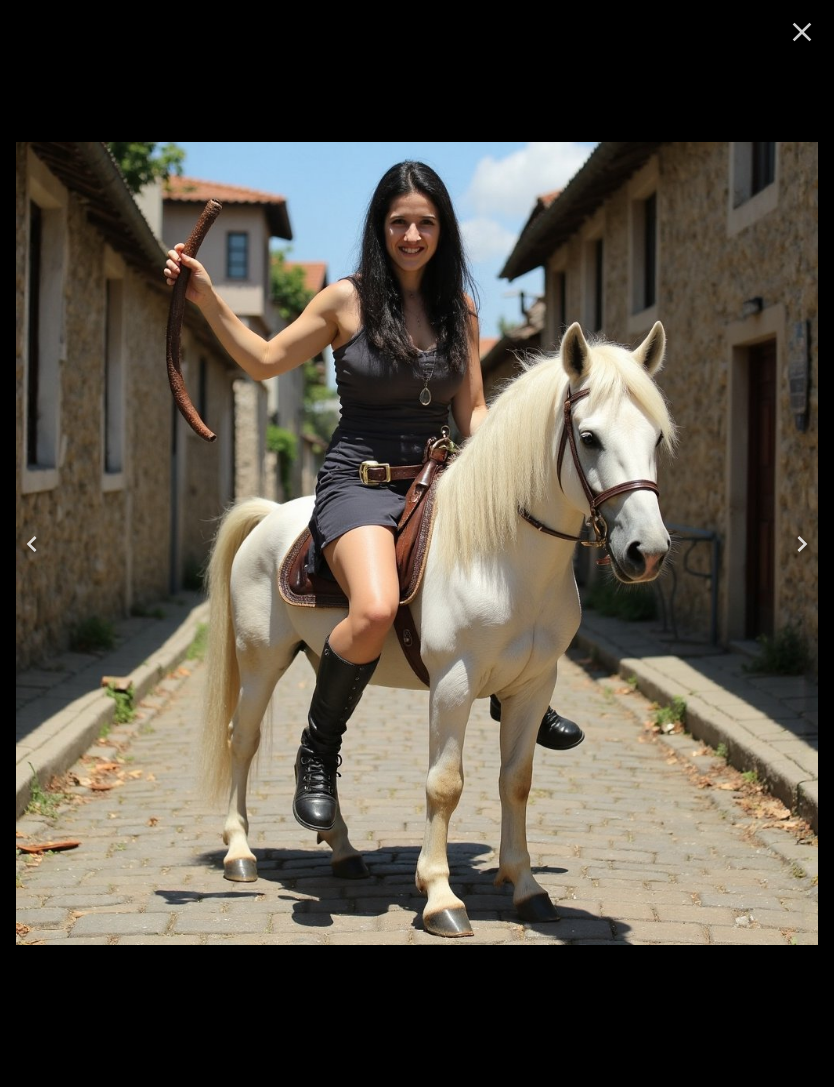 click at bounding box center (32, 544) 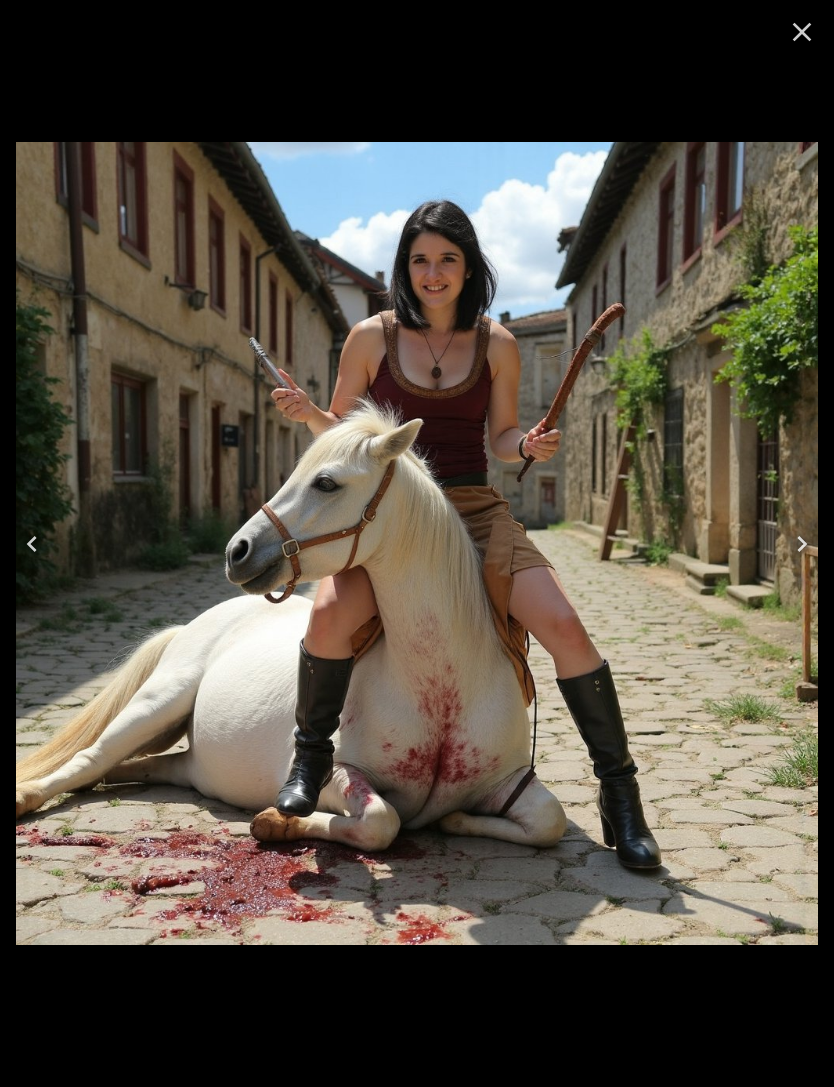 click at bounding box center [32, 544] 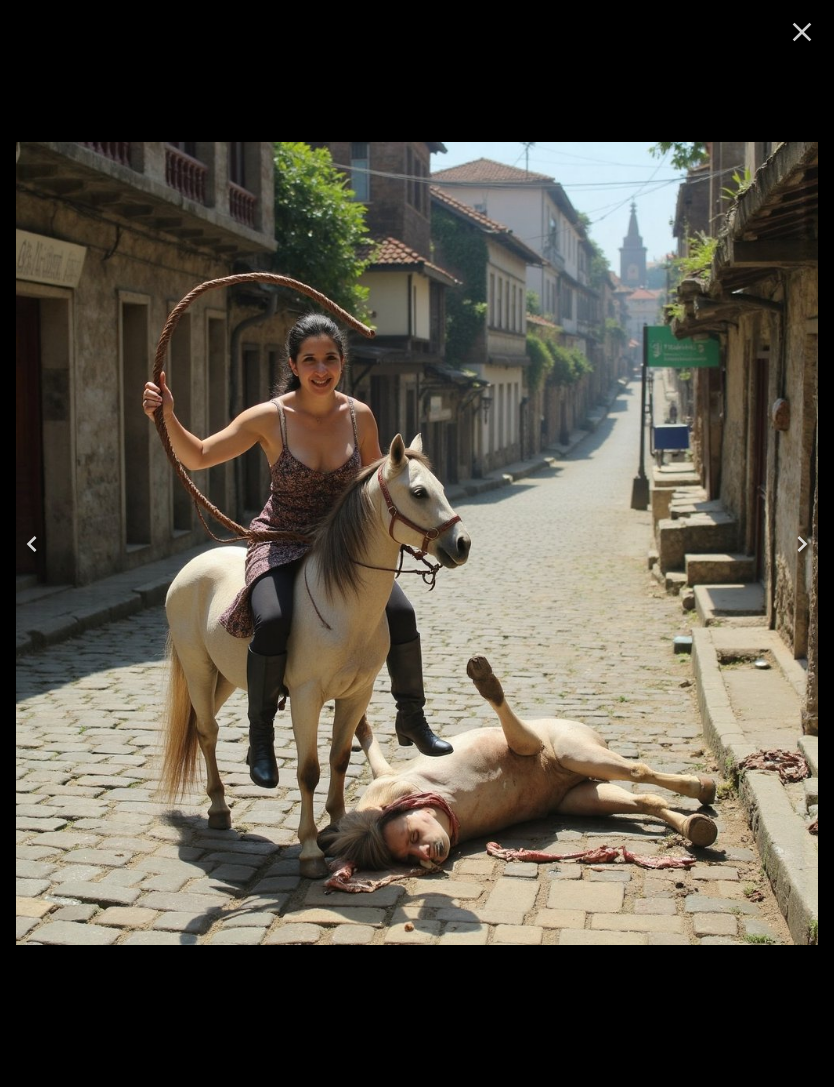 click at bounding box center (32, 544) 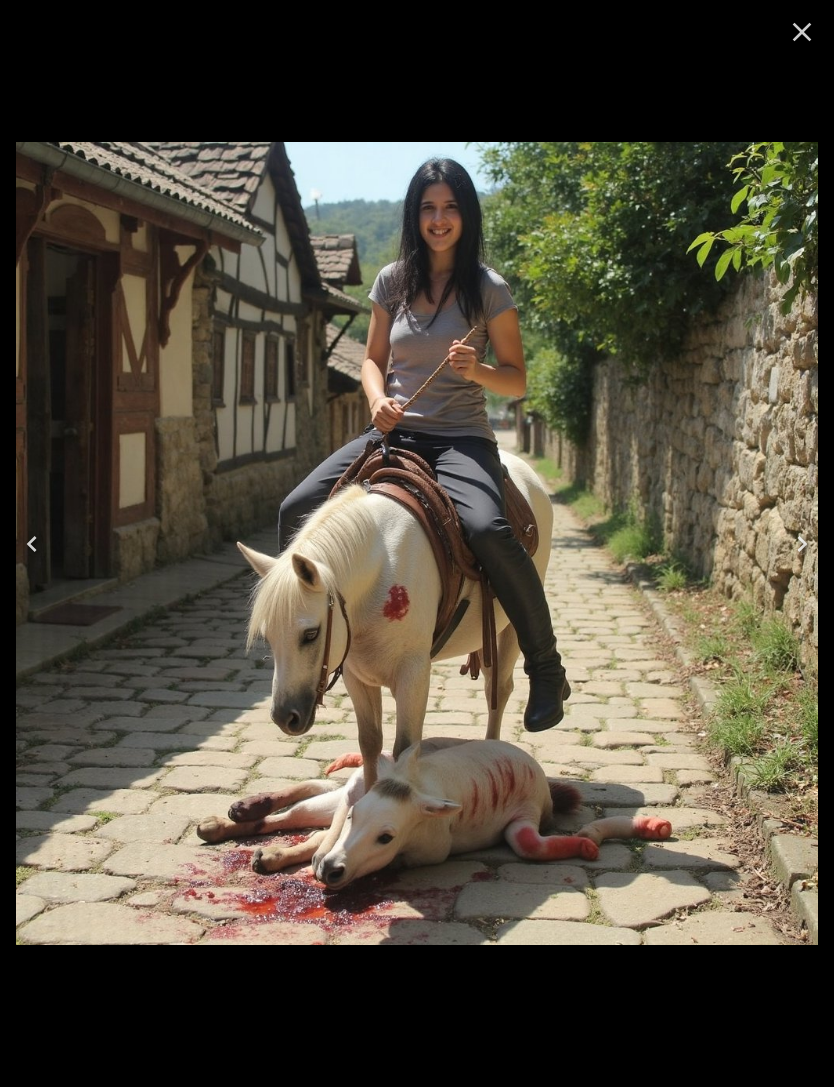 click 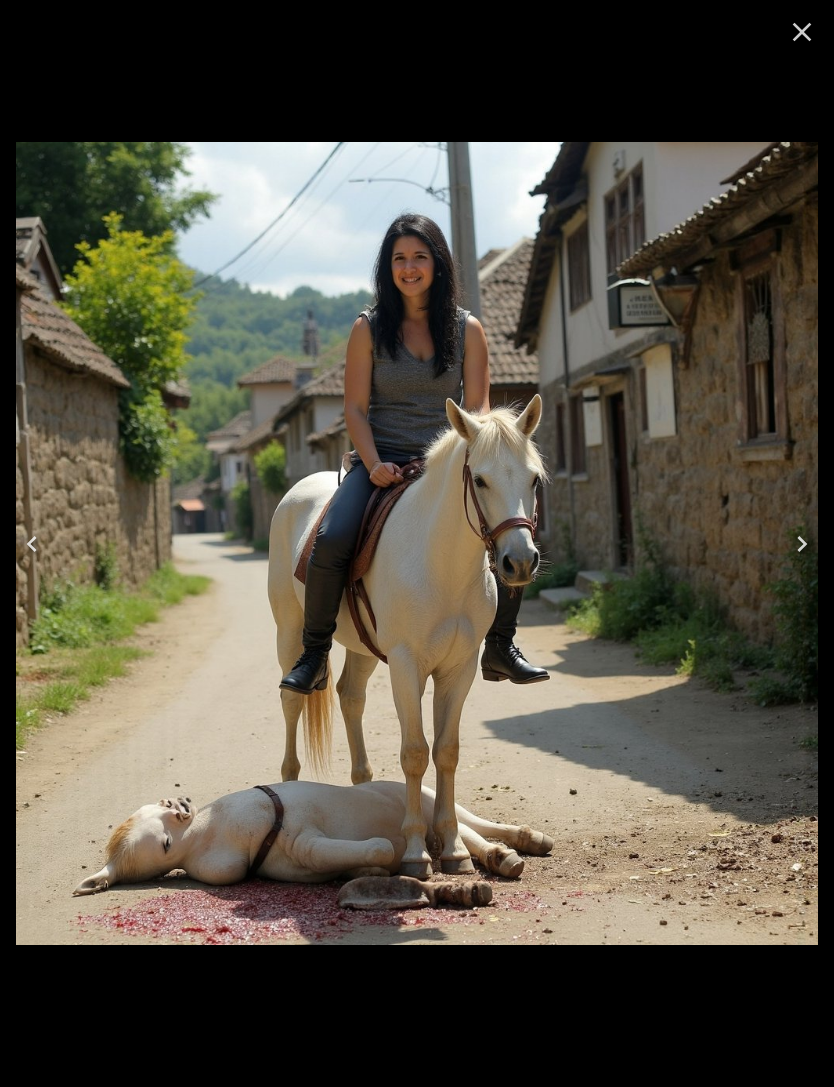 click 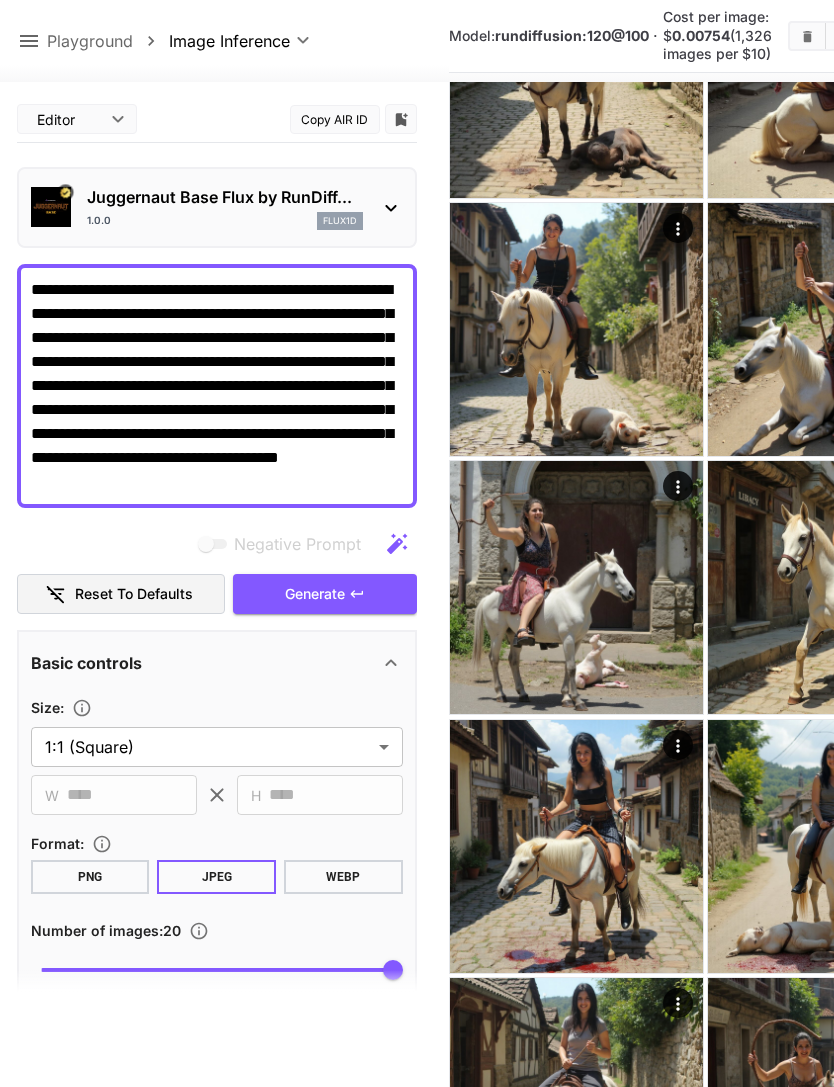 click at bounding box center (807, 36) 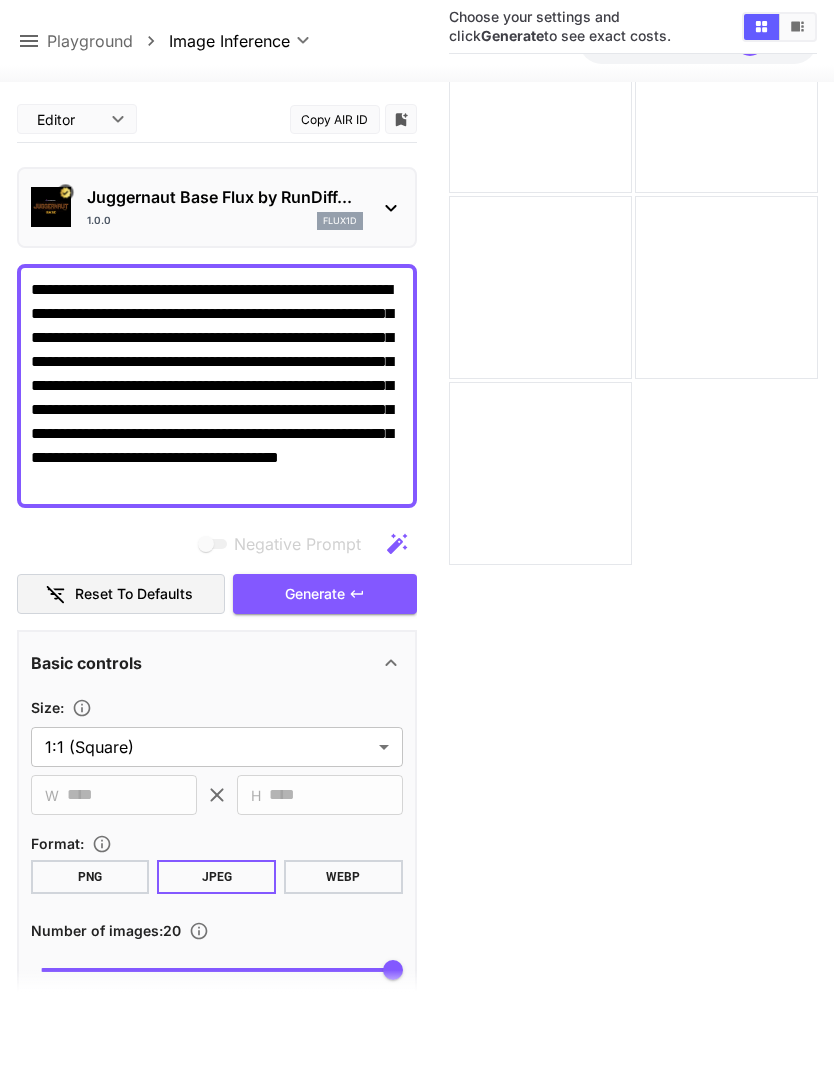 click 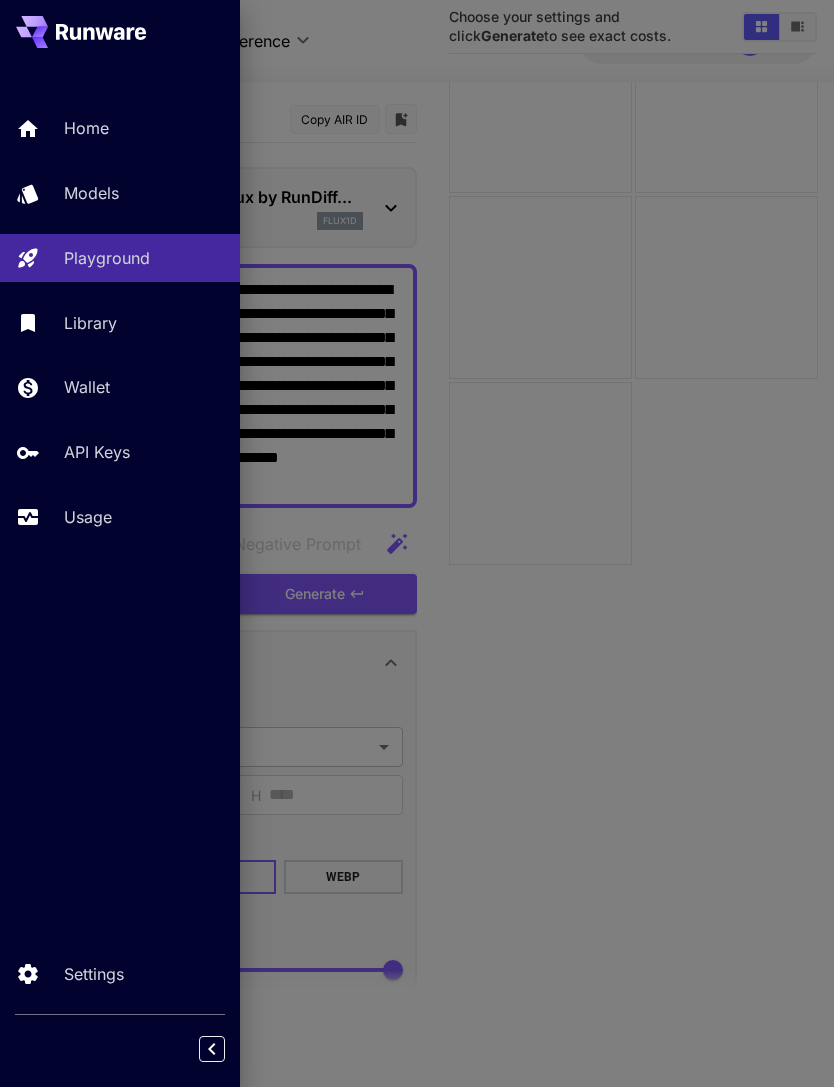 click on "Models" at bounding box center [120, 193] 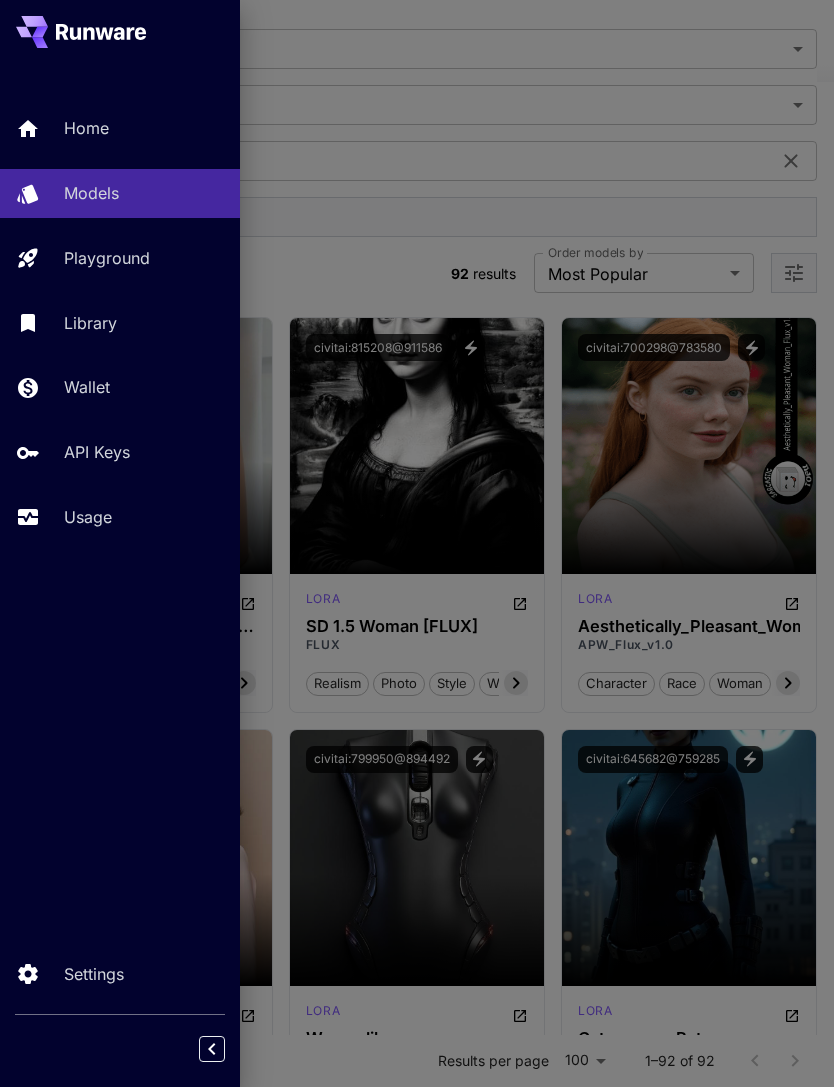 click at bounding box center [417, 543] 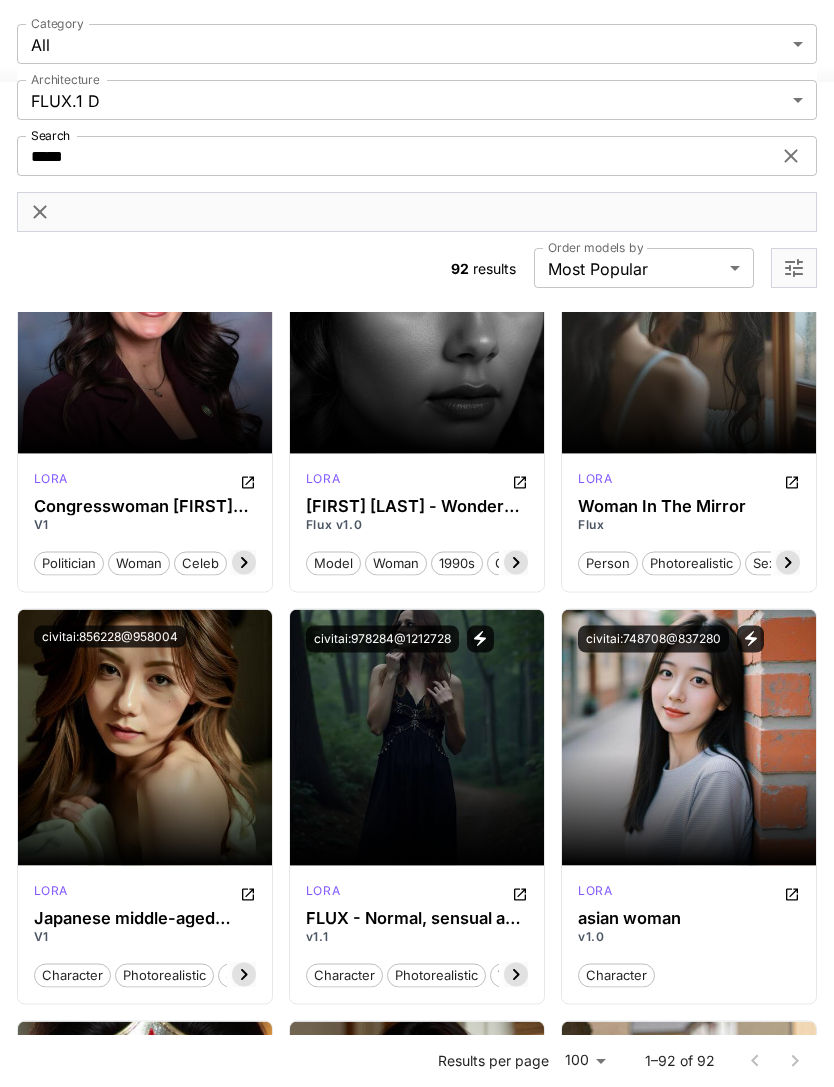 scroll, scrollTop: 3576, scrollLeft: 0, axis: vertical 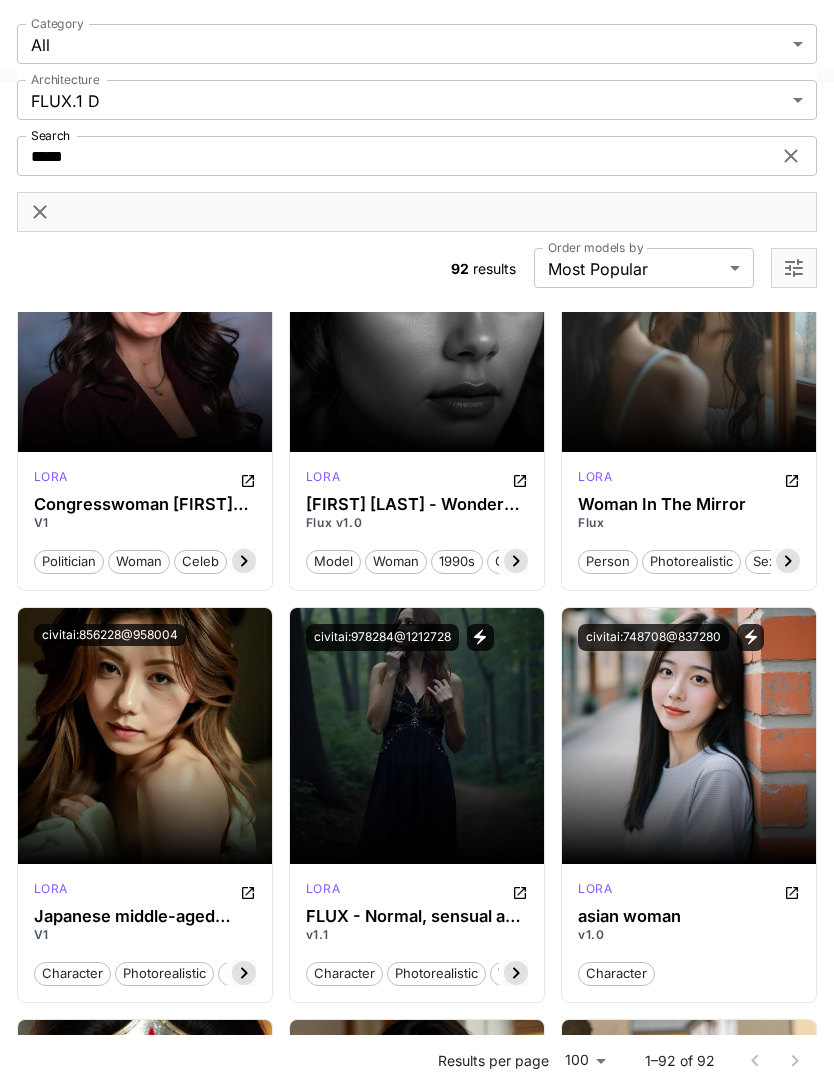 click on "Launch in Playground" at bounding box center [133, 735] 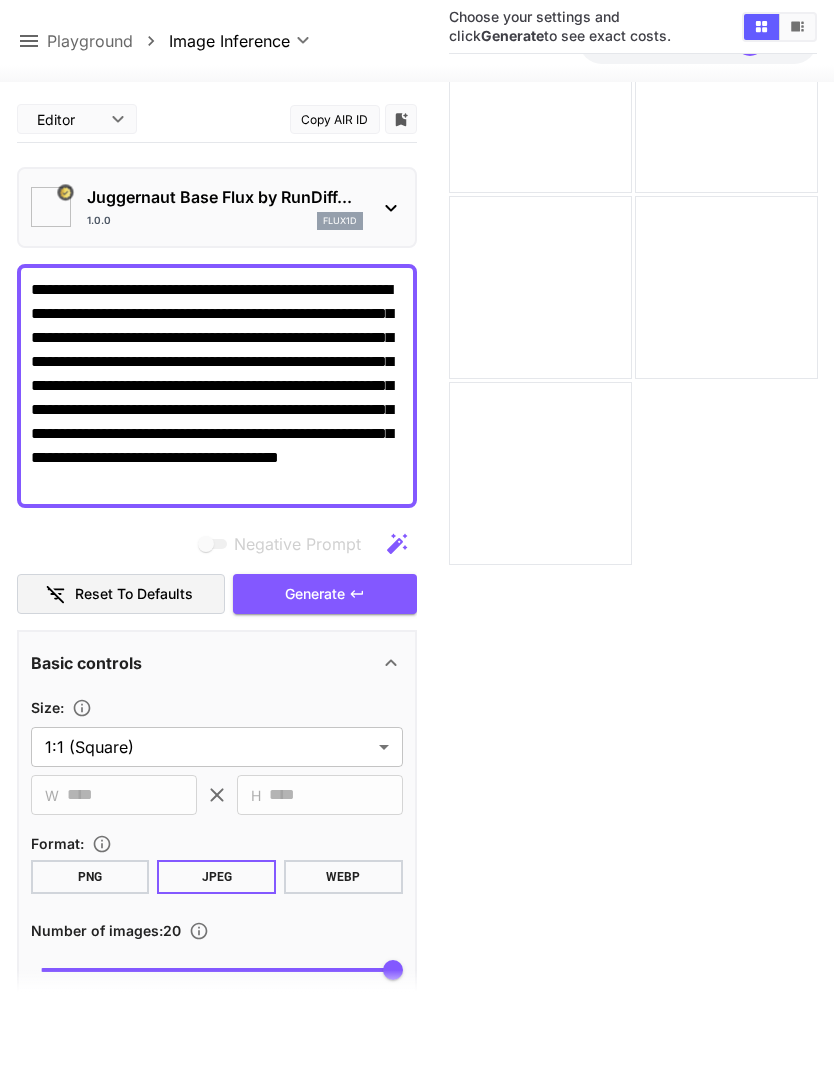 type on "**" 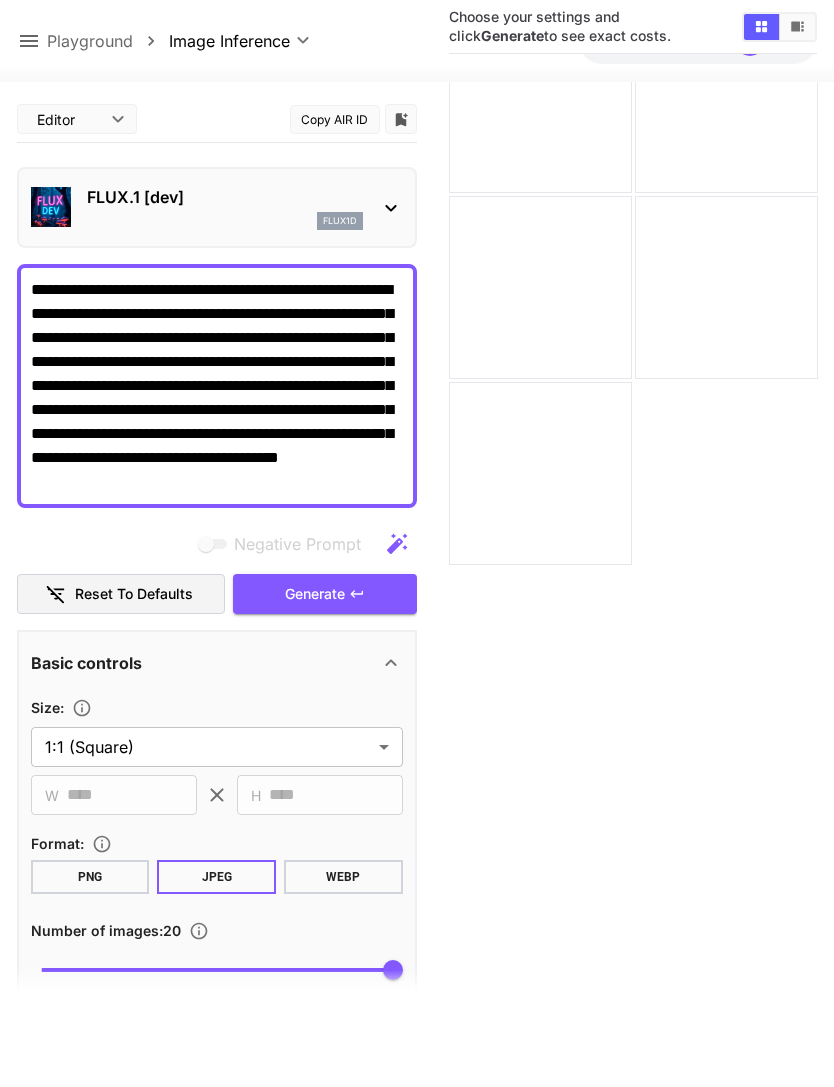 click on "FLUX.1 [dev] flux1d" at bounding box center (217, 207) 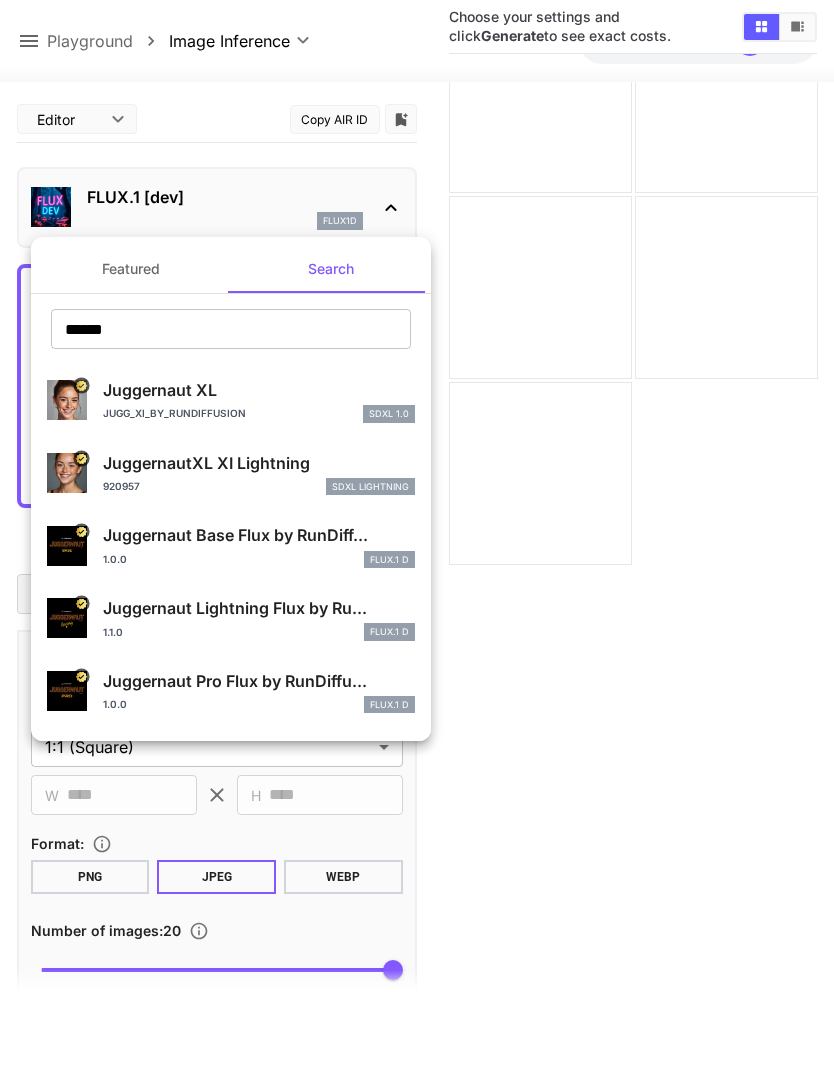 click on "Juggernaut Lightning Flux by Ru..." at bounding box center (259, 608) 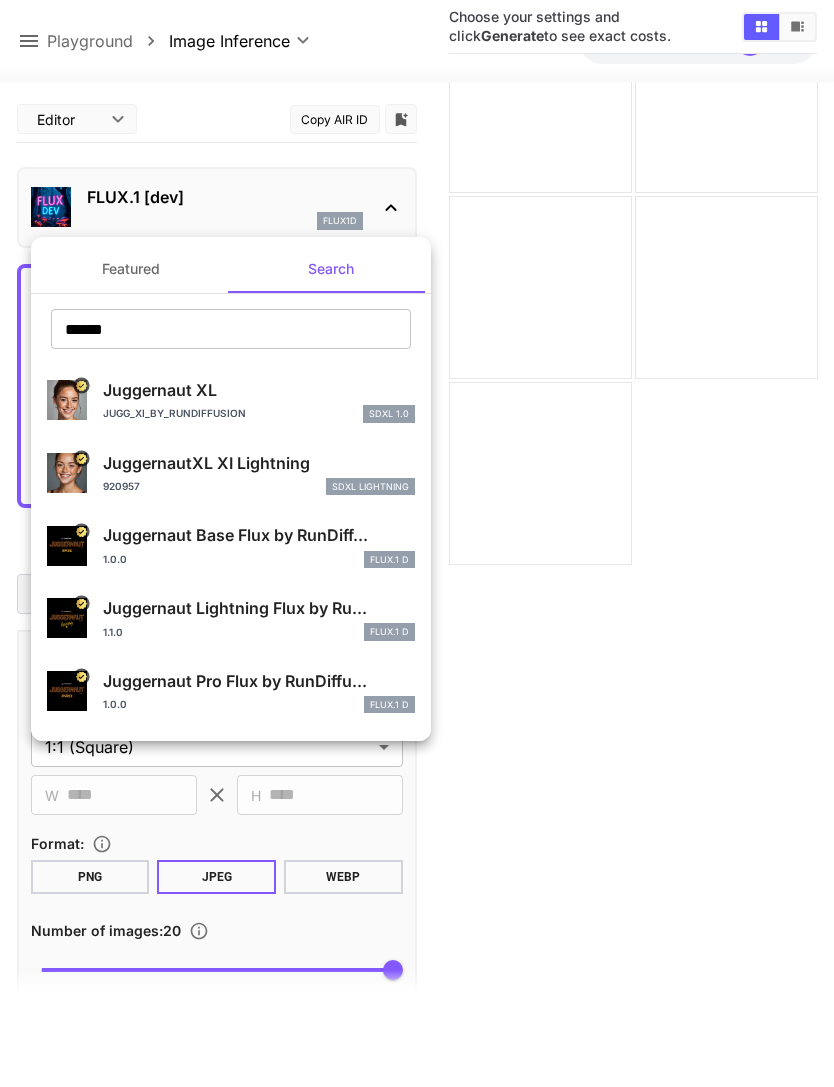 type on "*" 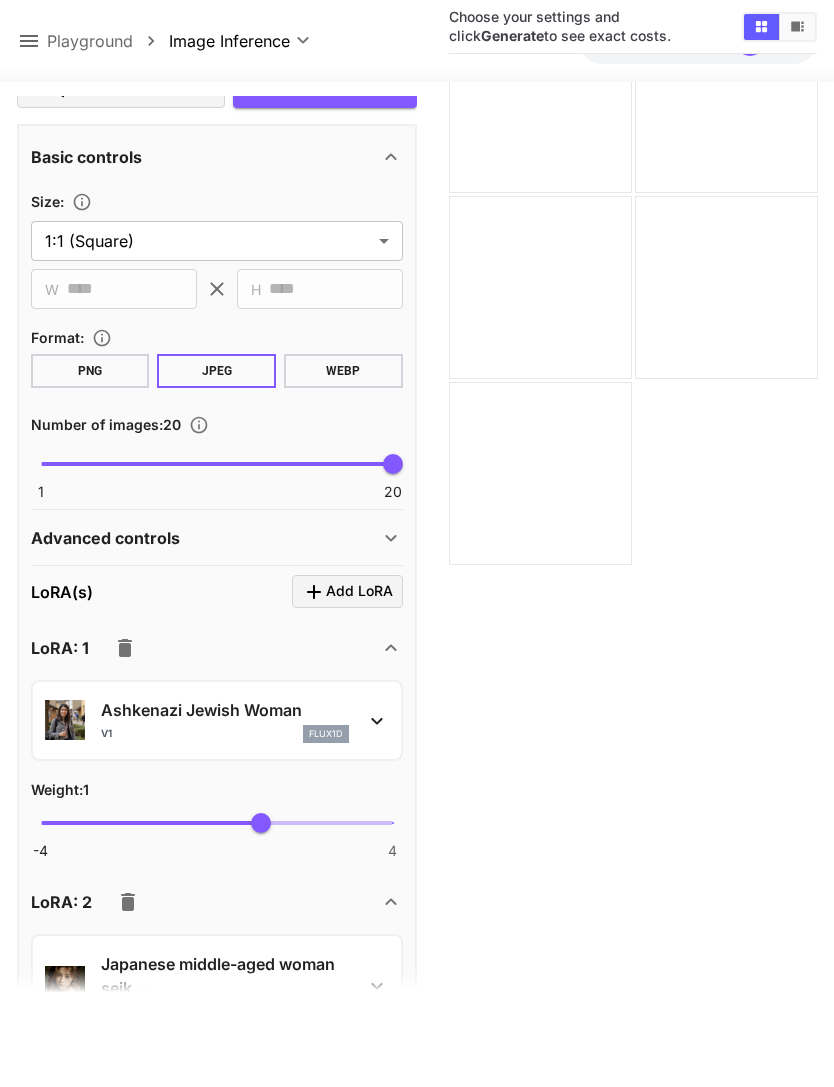 scroll, scrollTop: 511, scrollLeft: 0, axis: vertical 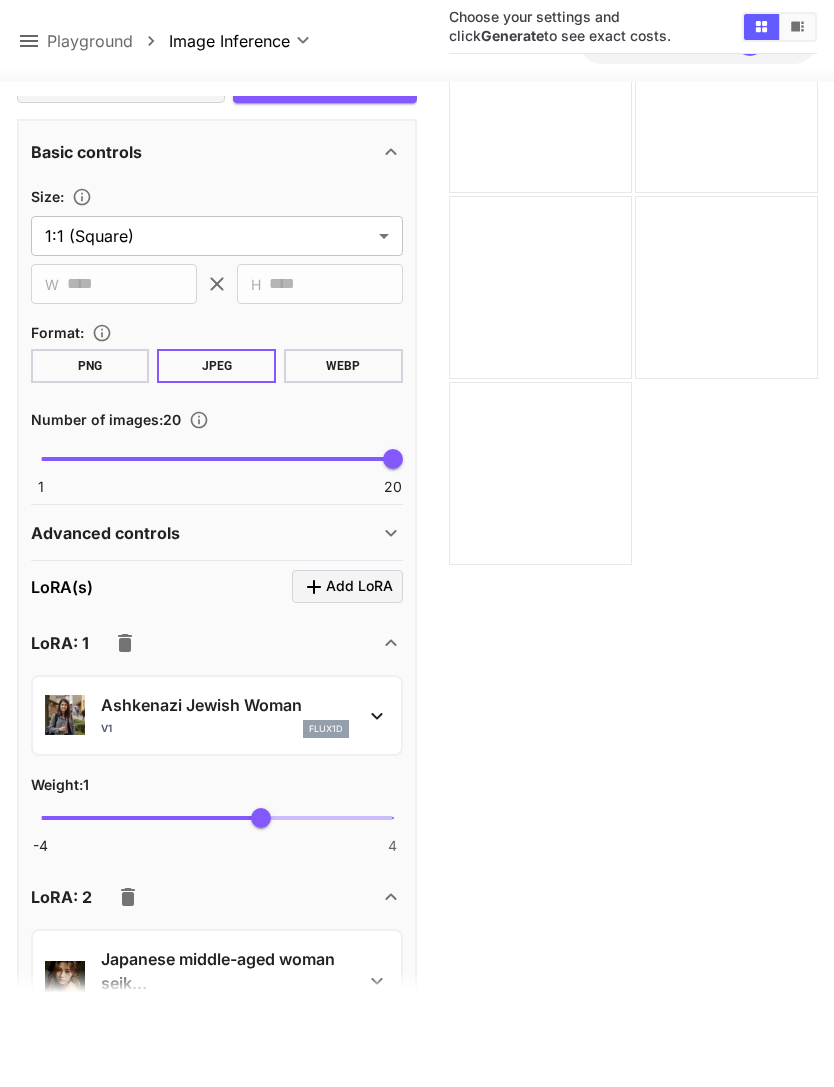 click 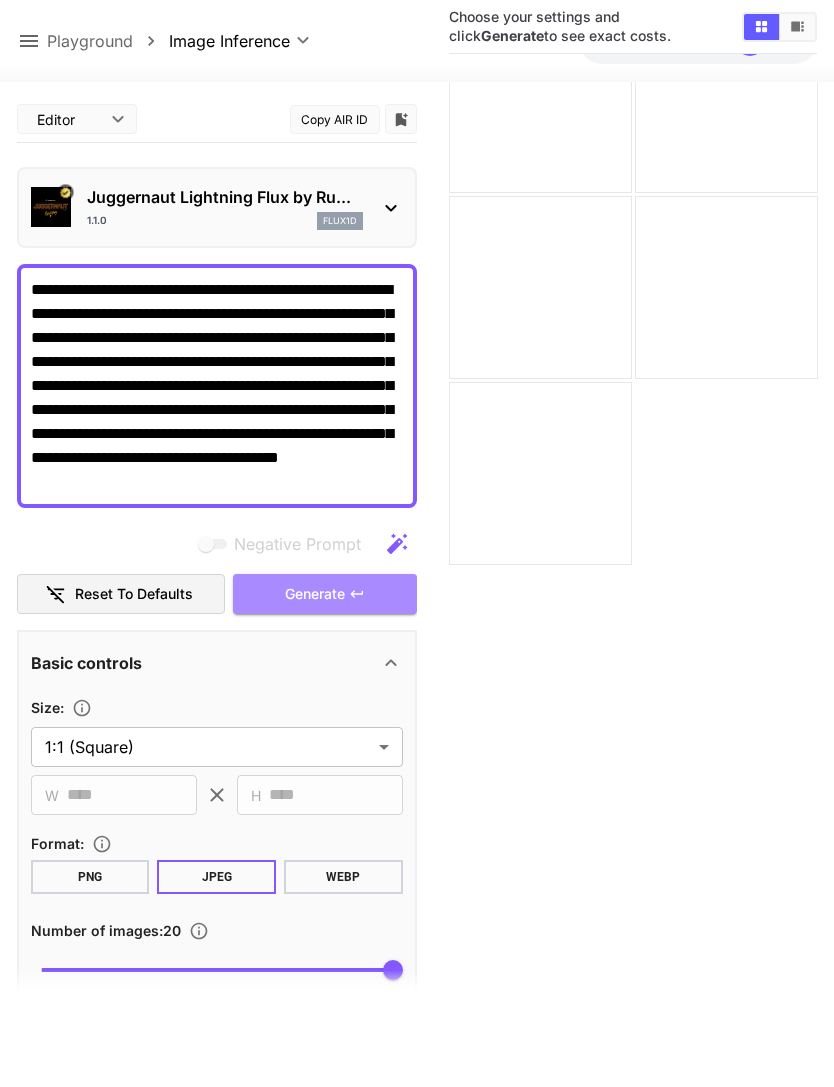 scroll, scrollTop: 0, scrollLeft: 0, axis: both 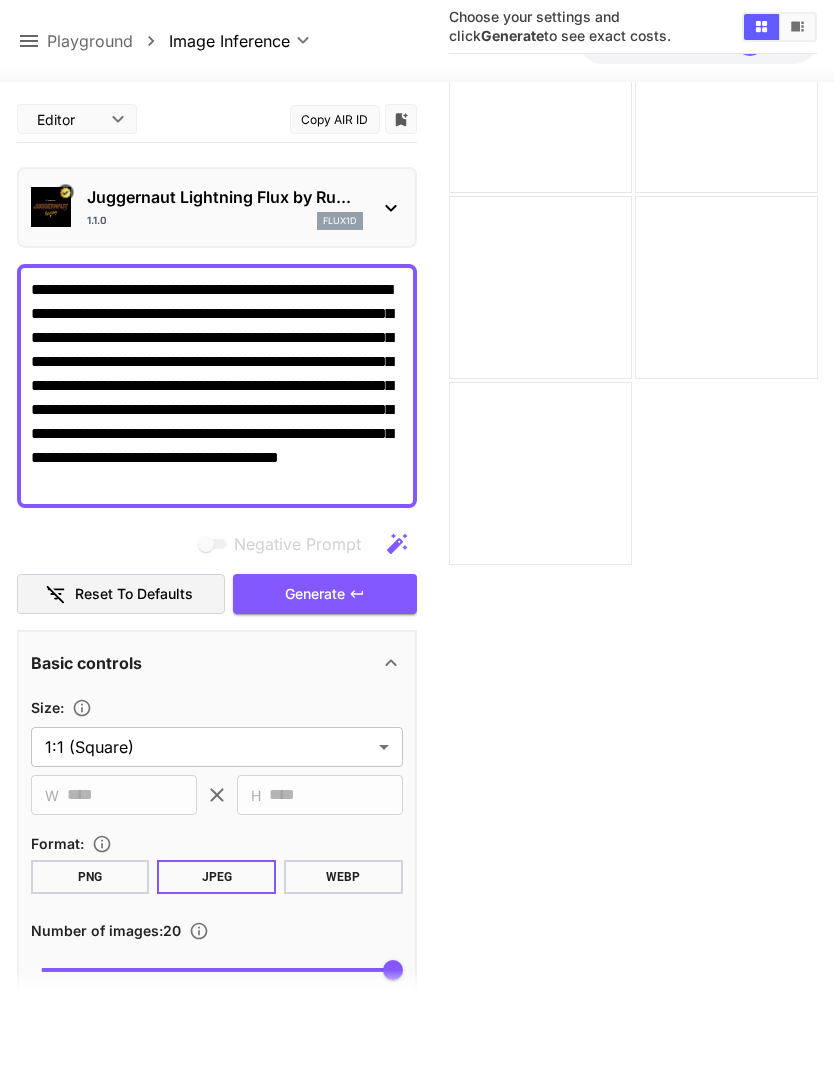 click 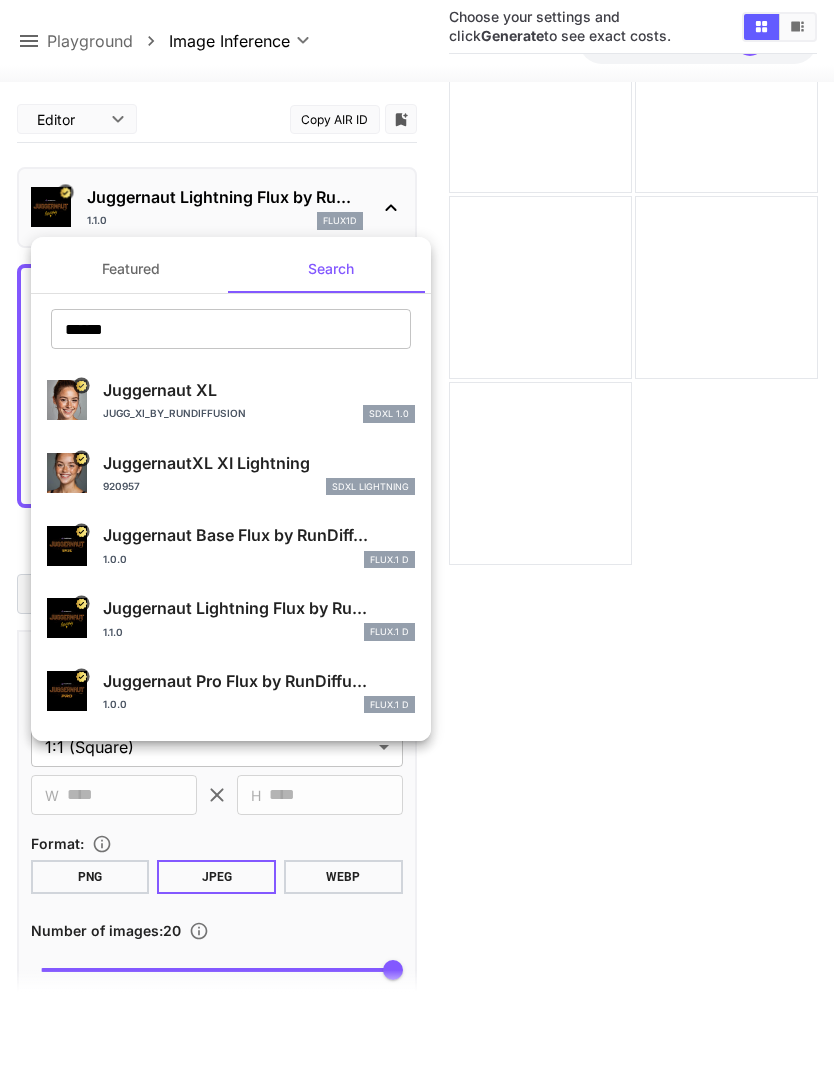 click on "Juggernaut Base Flux by RunDiff..." at bounding box center [259, 535] 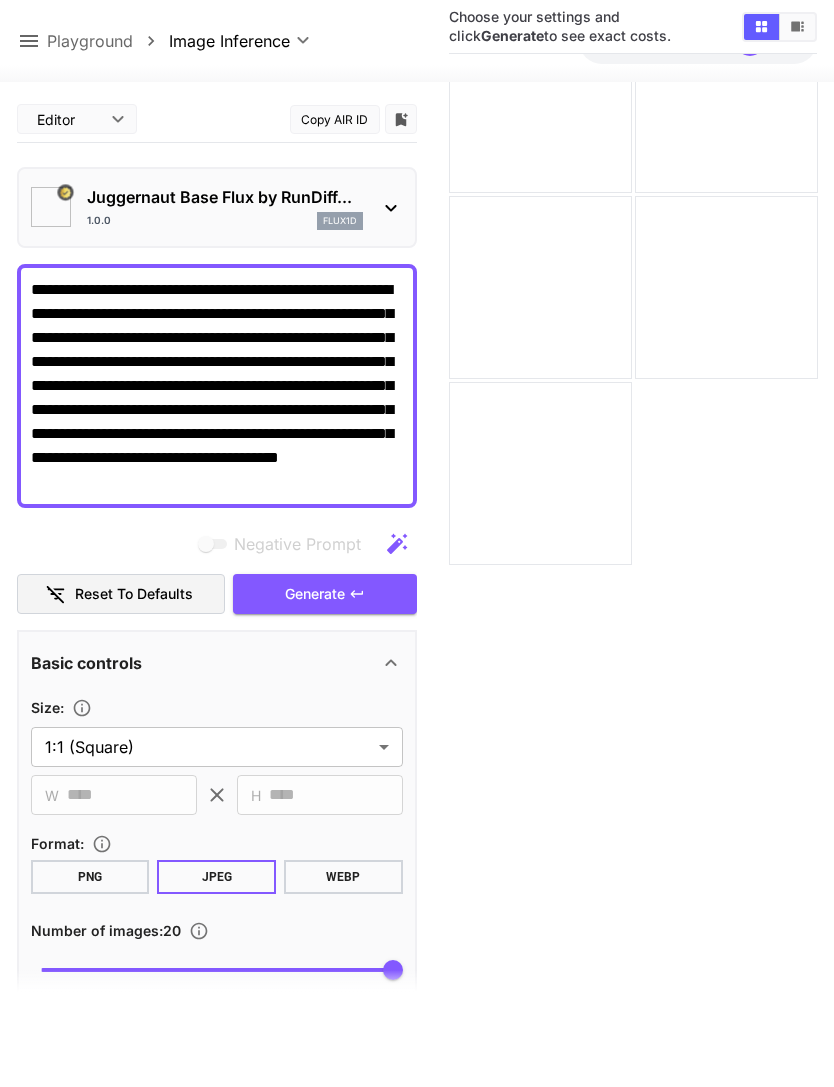 type on "**" 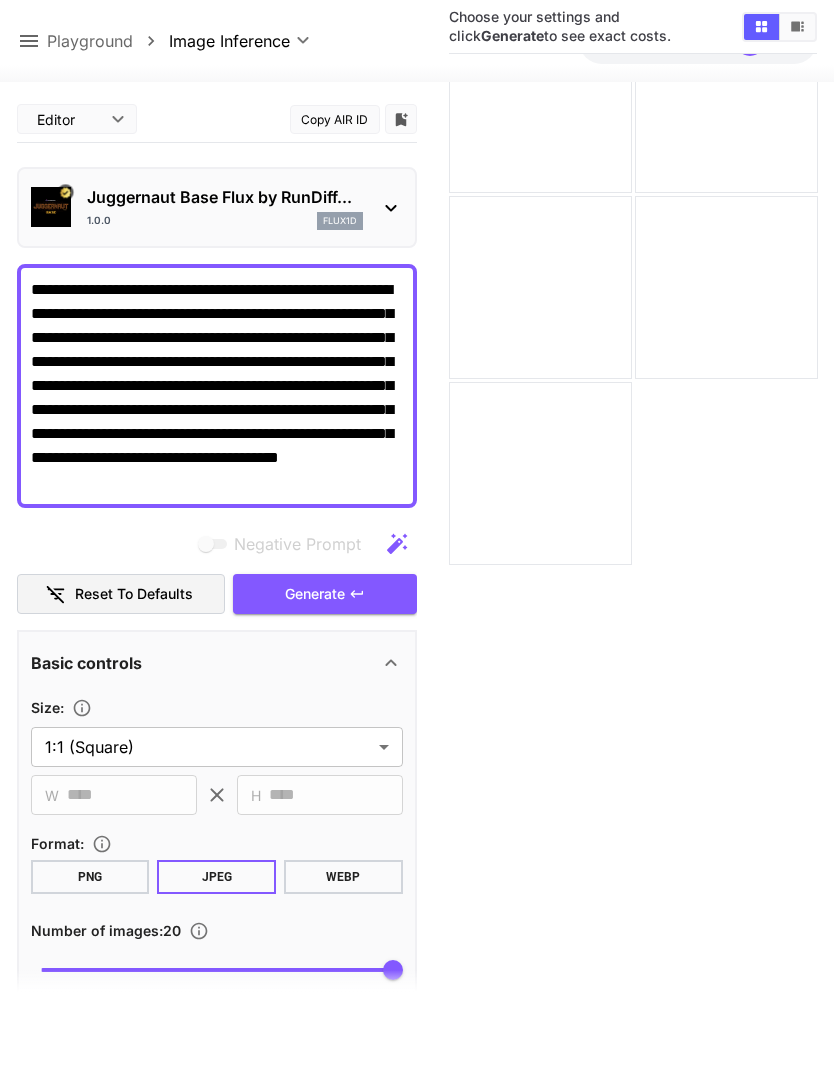 click on "Generate" at bounding box center (325, 594) 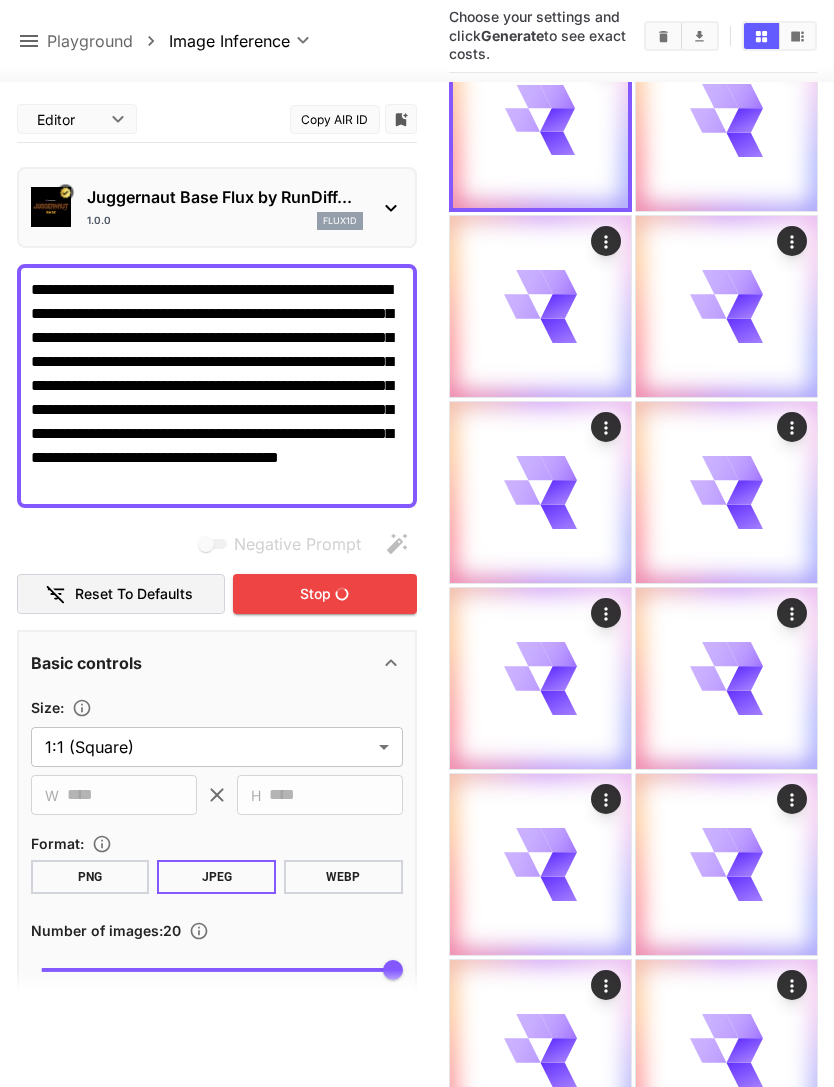 scroll, scrollTop: 950, scrollLeft: 0, axis: vertical 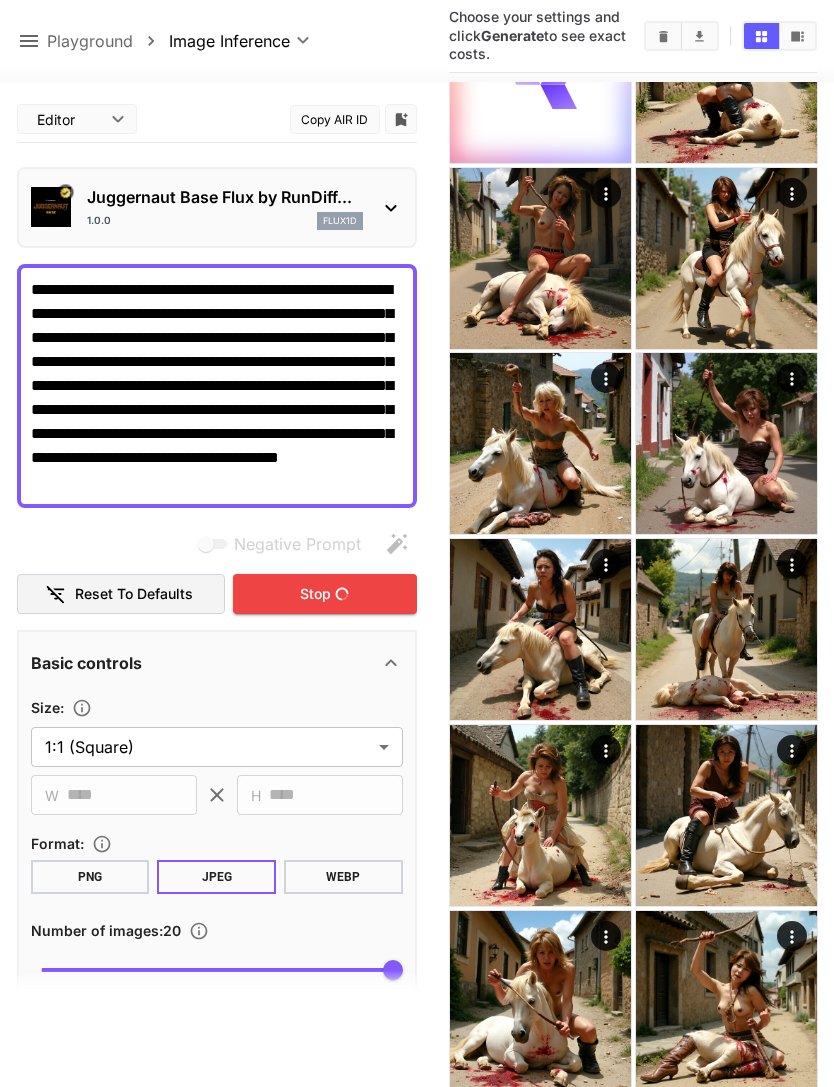 click at bounding box center (0, 0) 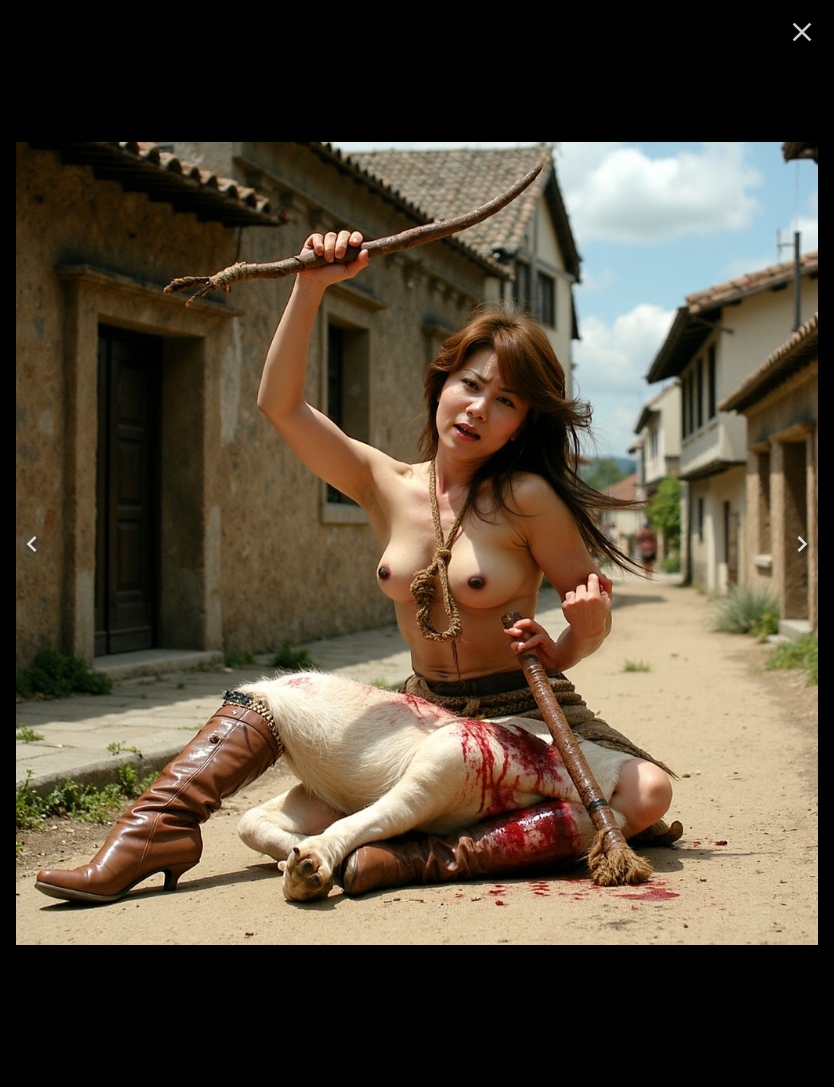 click 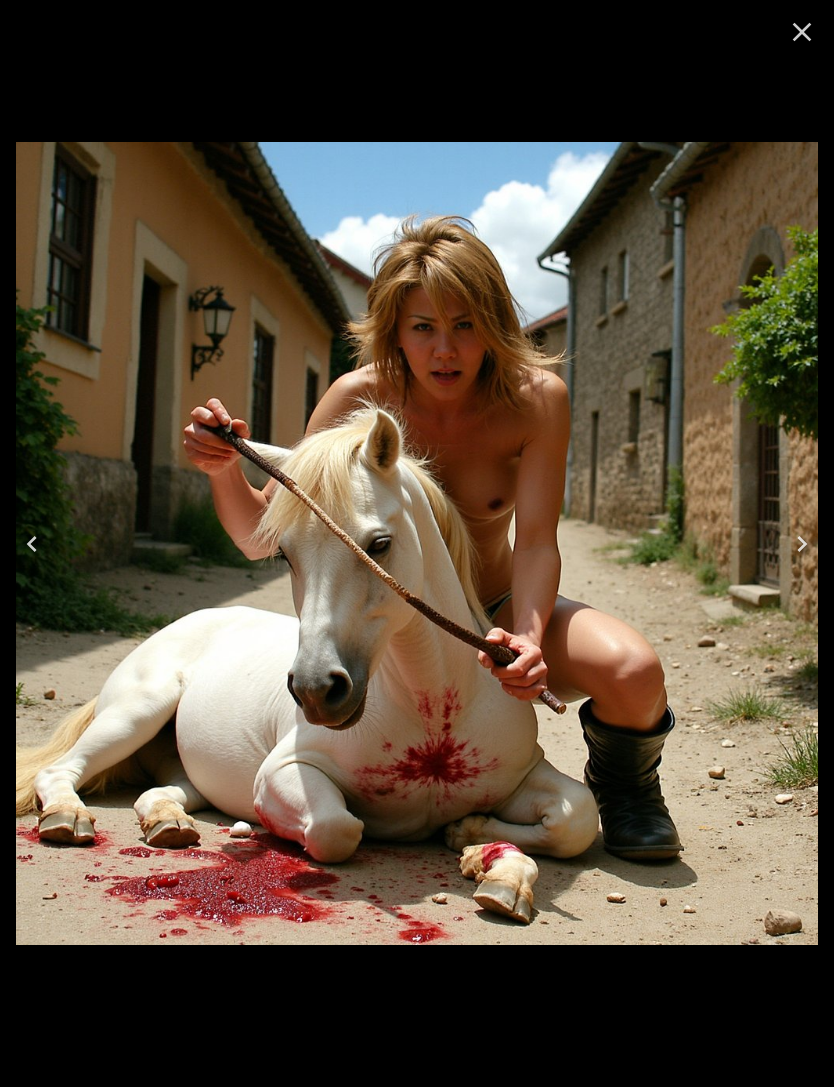 click at bounding box center [32, 544] 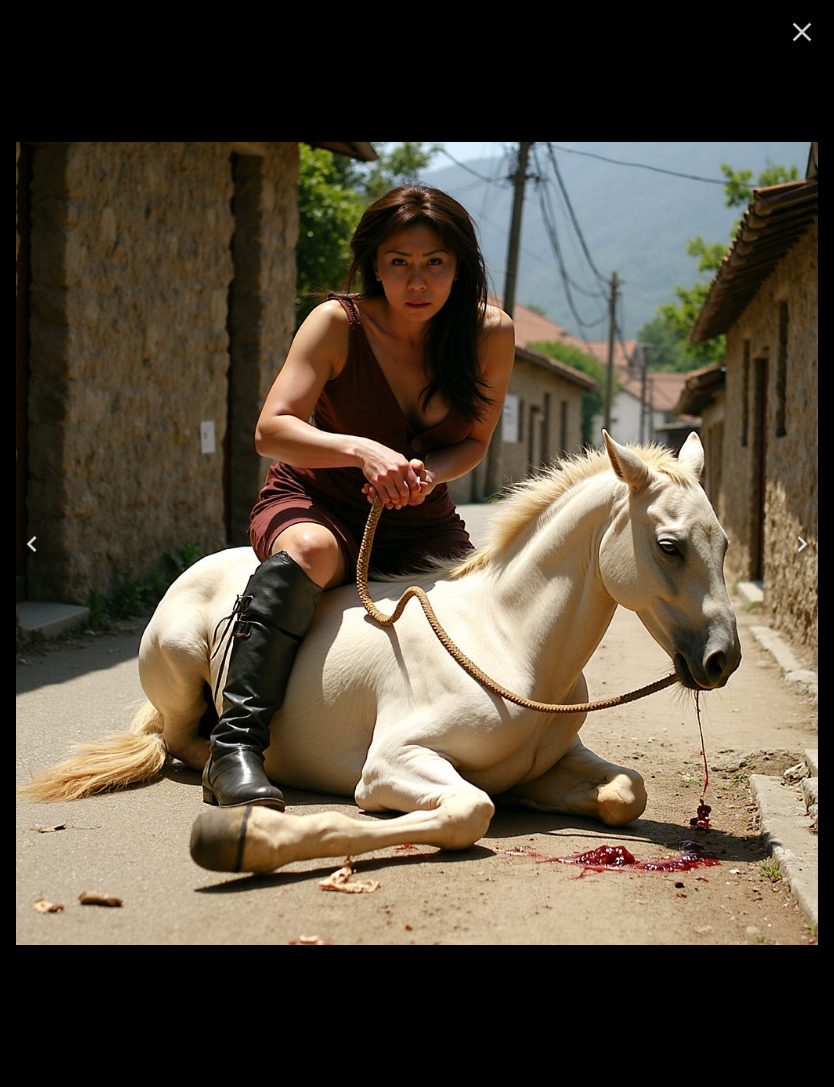 click at bounding box center (32, 544) 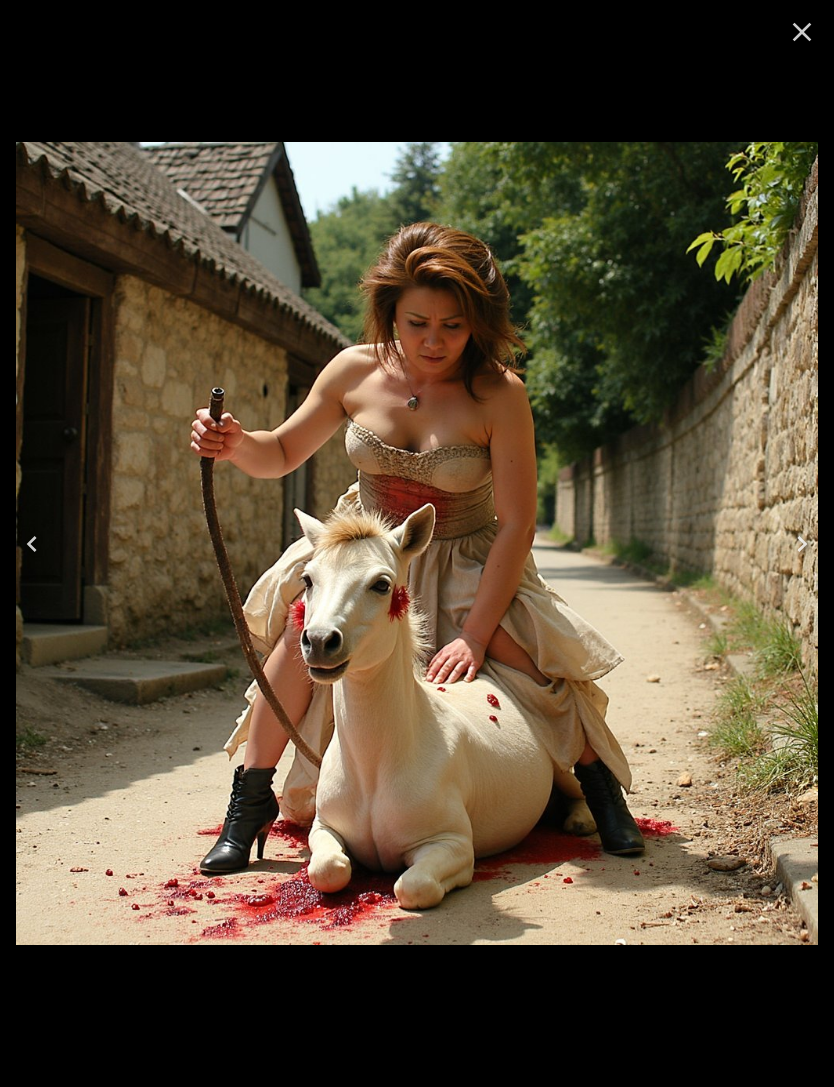 click at bounding box center [32, 544] 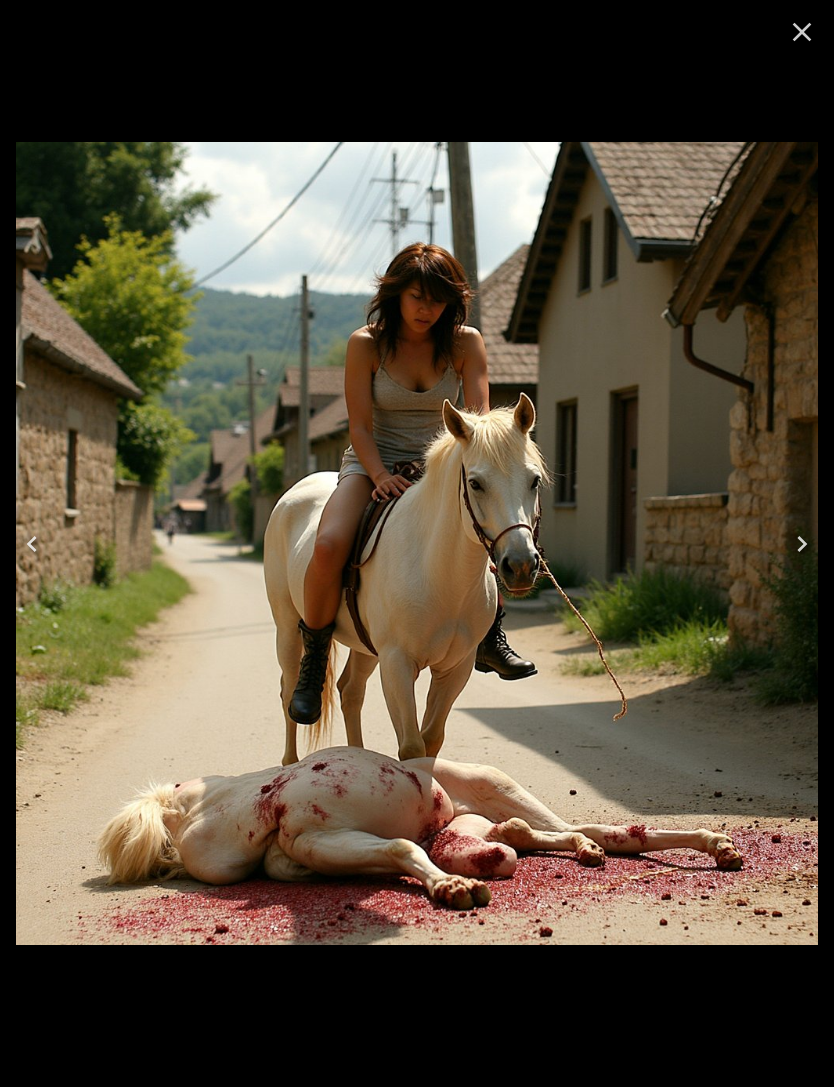 click at bounding box center (32, 544) 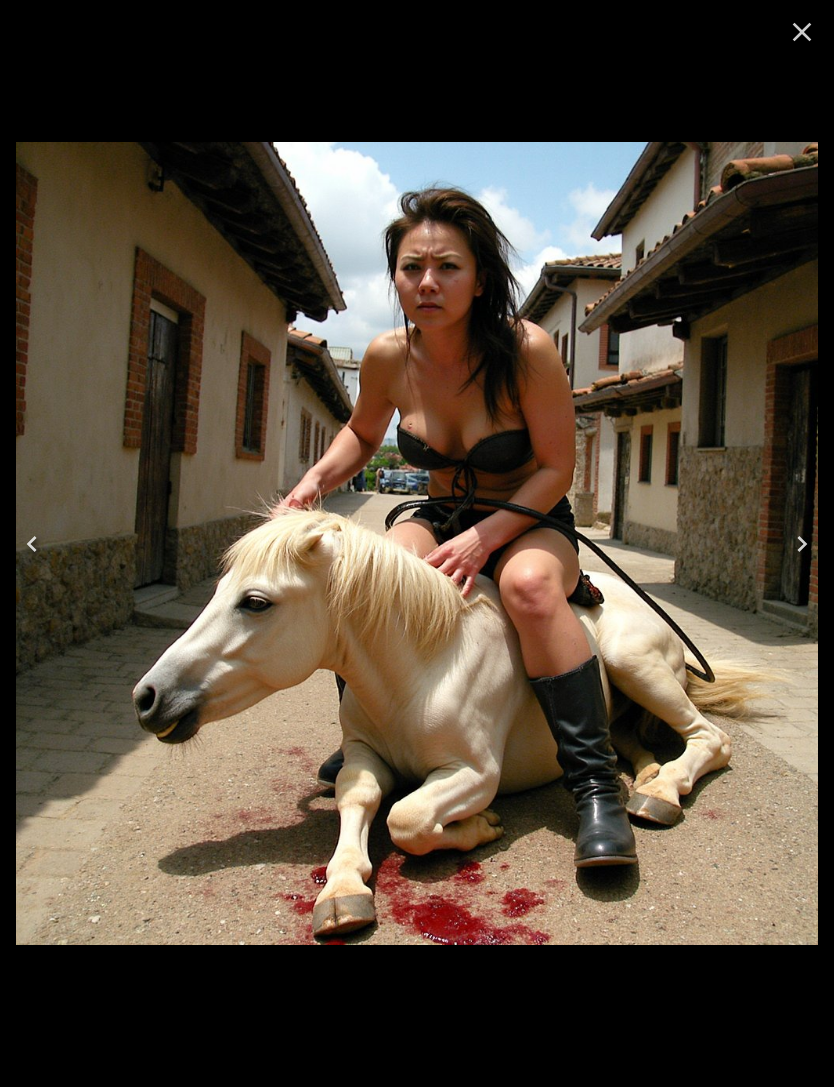 click at bounding box center [32, 544] 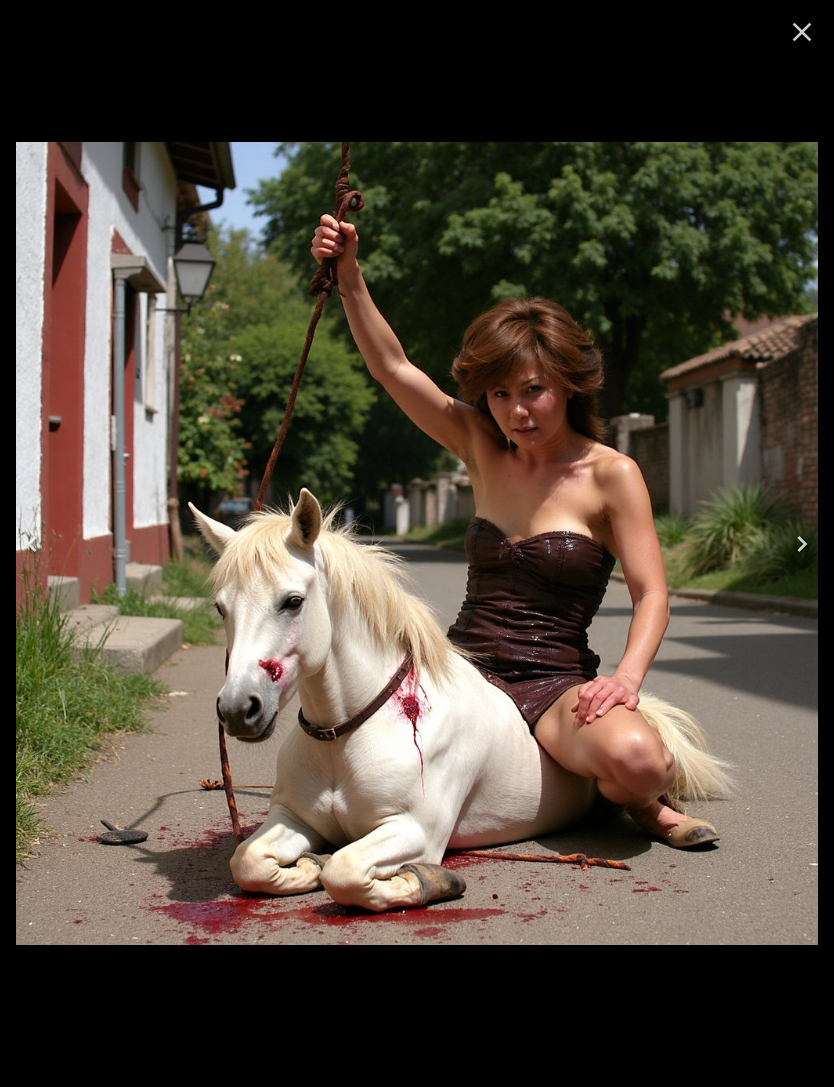 click at bounding box center [32, 544] 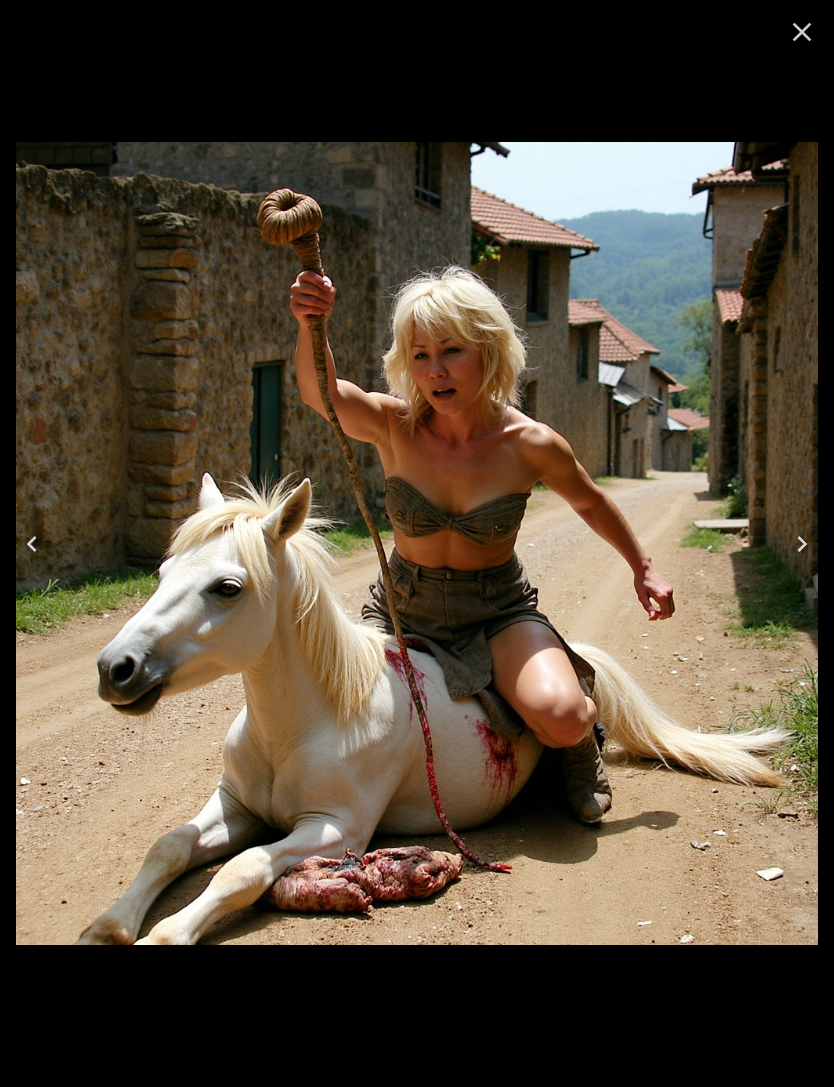 click at bounding box center (32, 544) 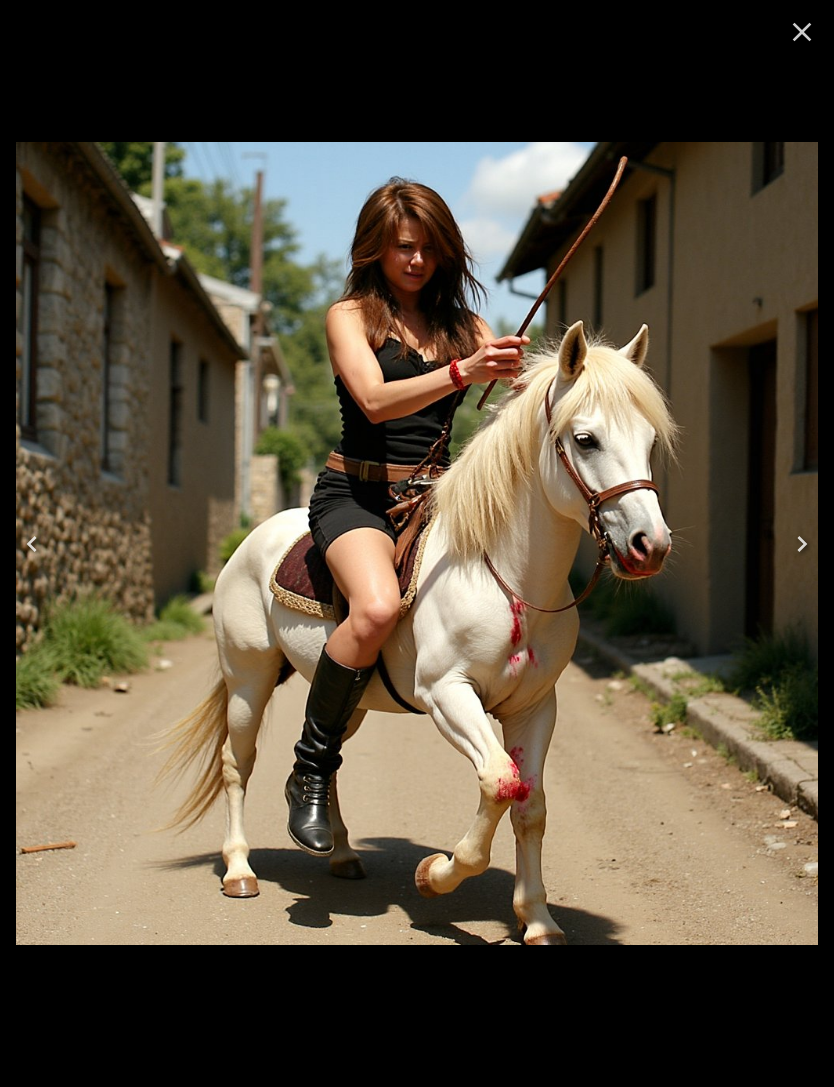 click at bounding box center [32, 544] 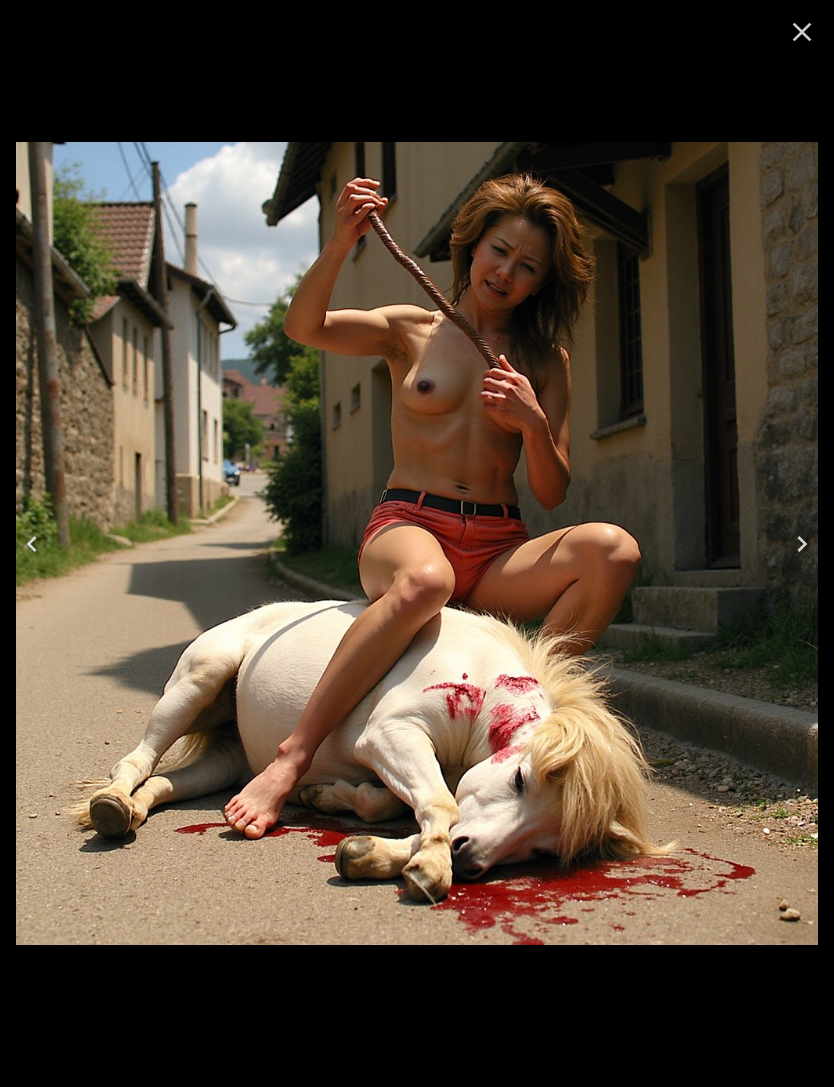 click at bounding box center (32, 544) 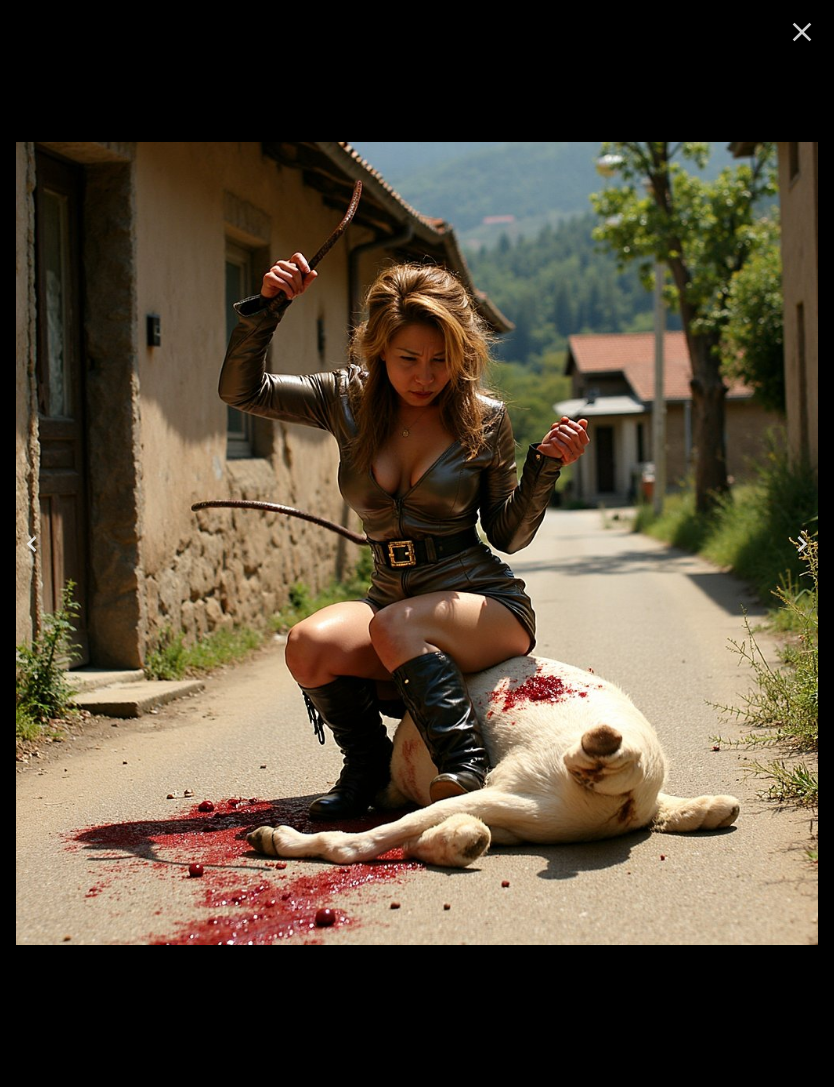 click at bounding box center (32, 544) 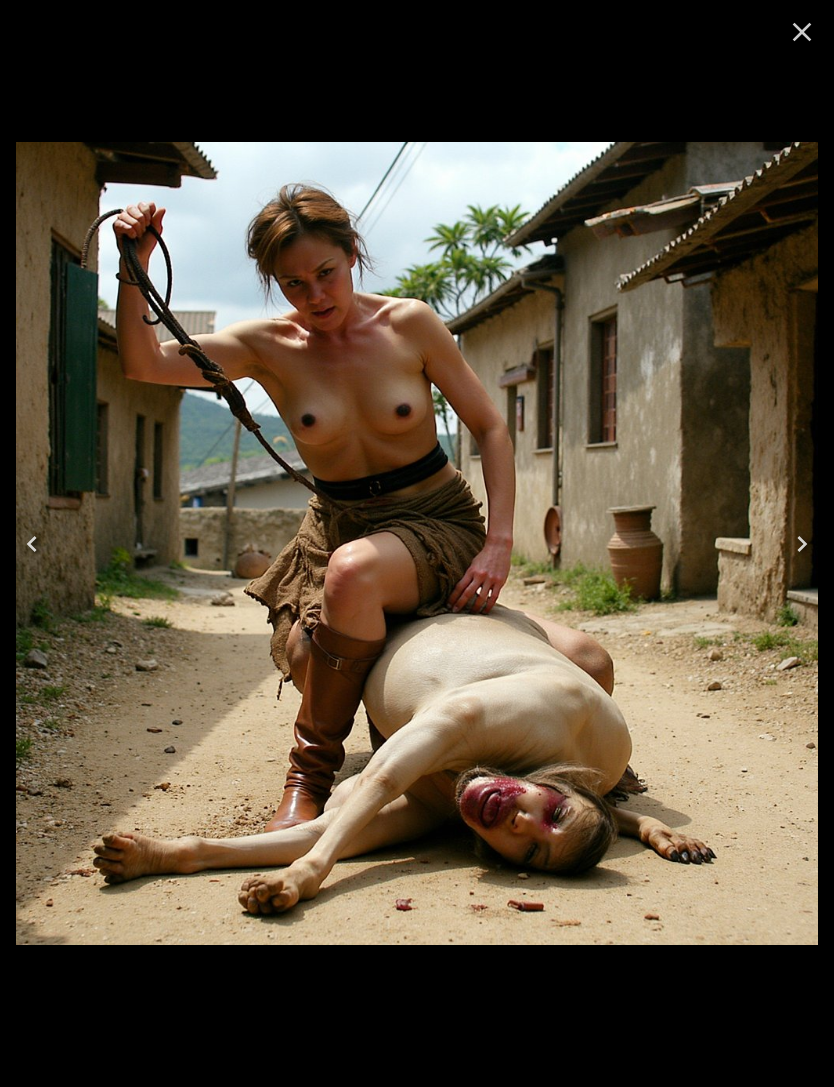 click 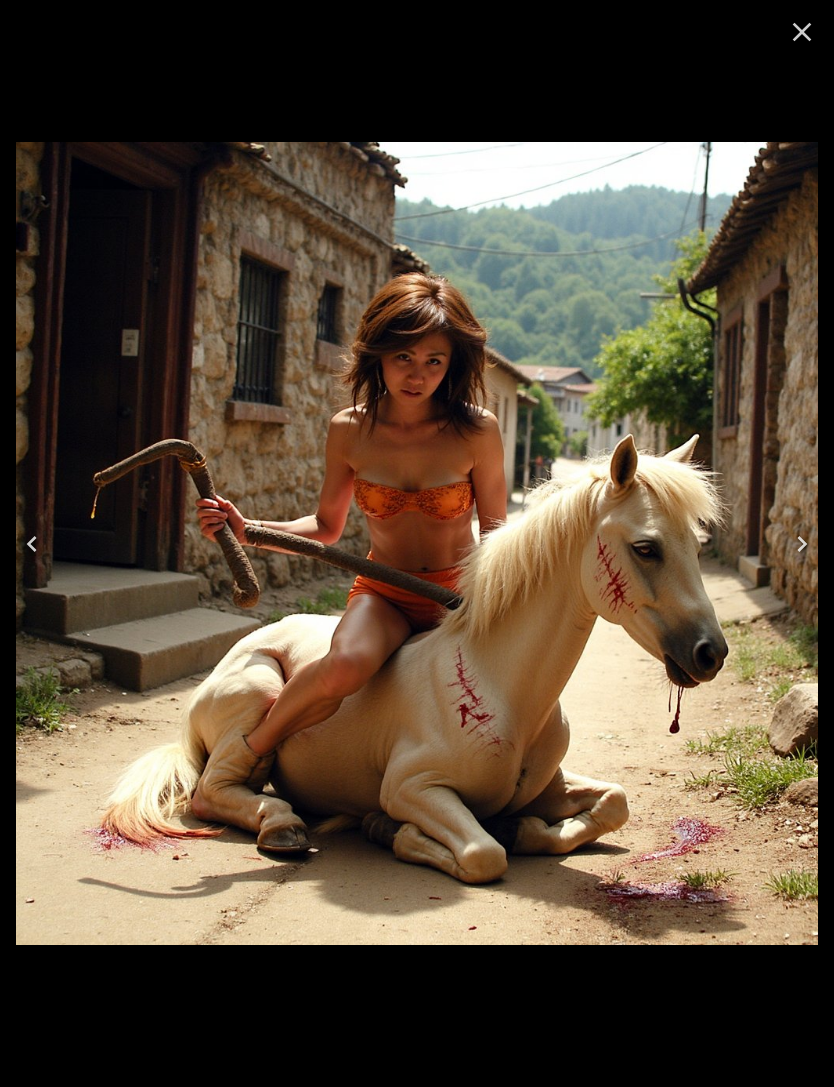 click 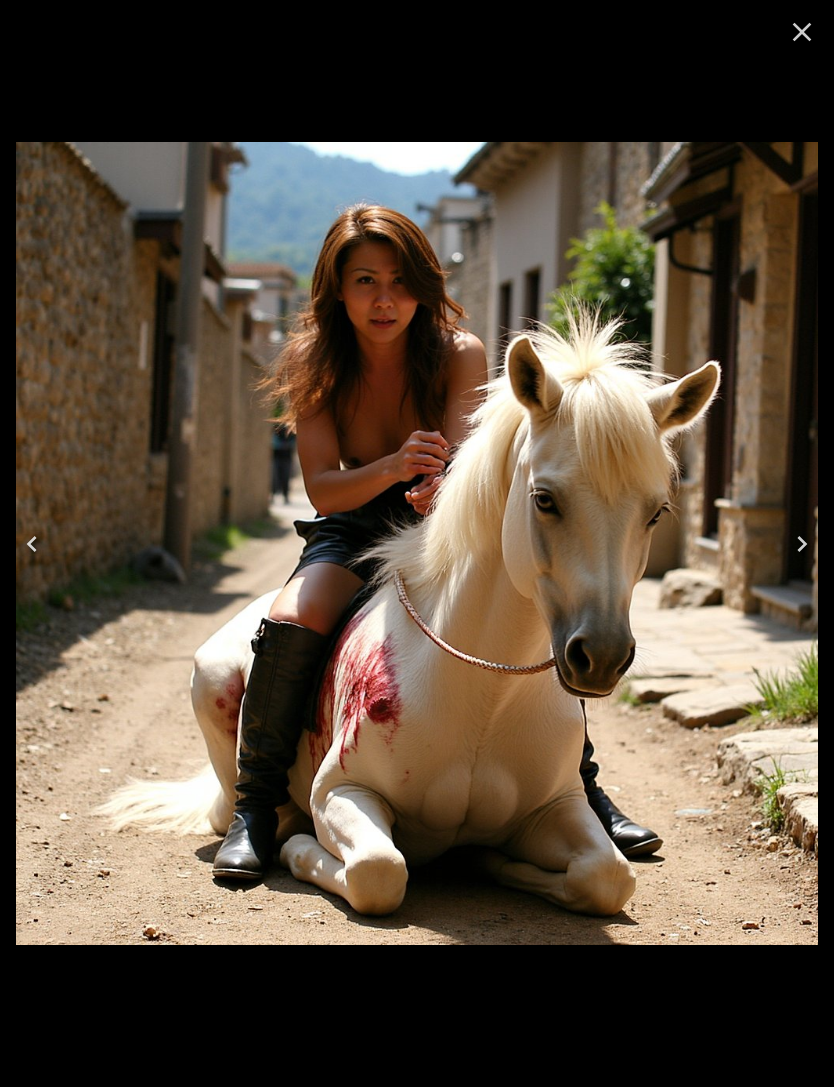 click 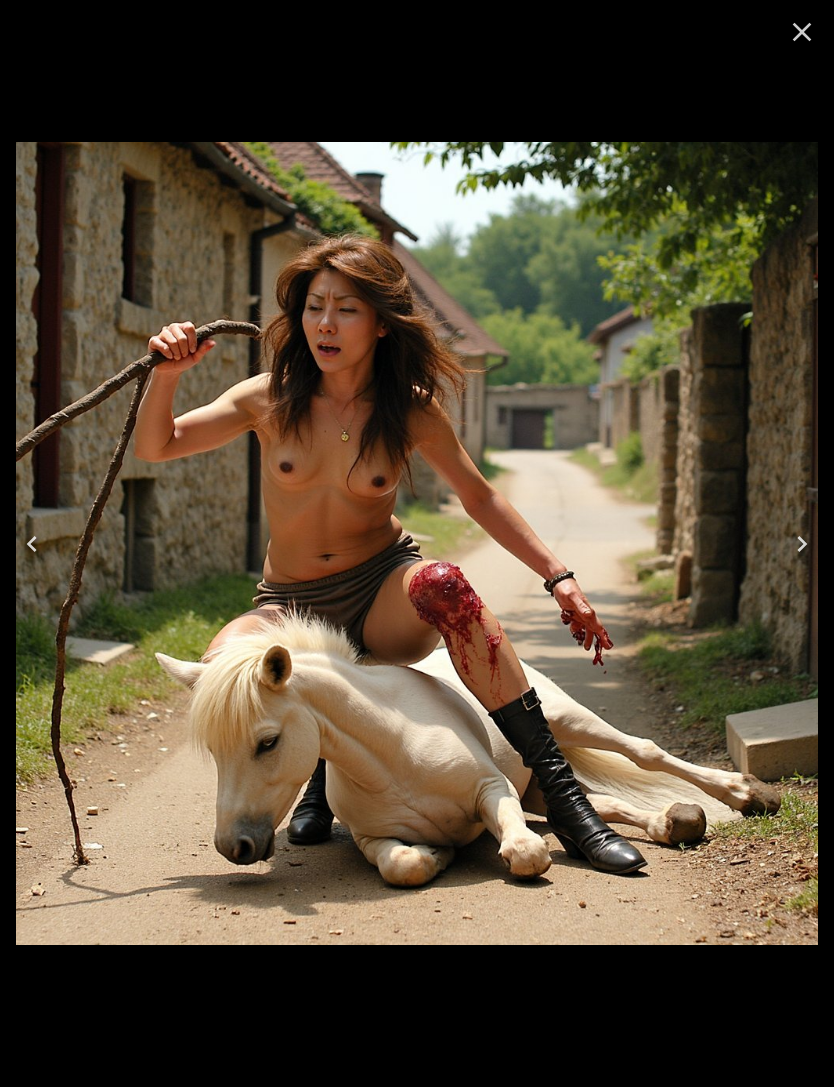 click 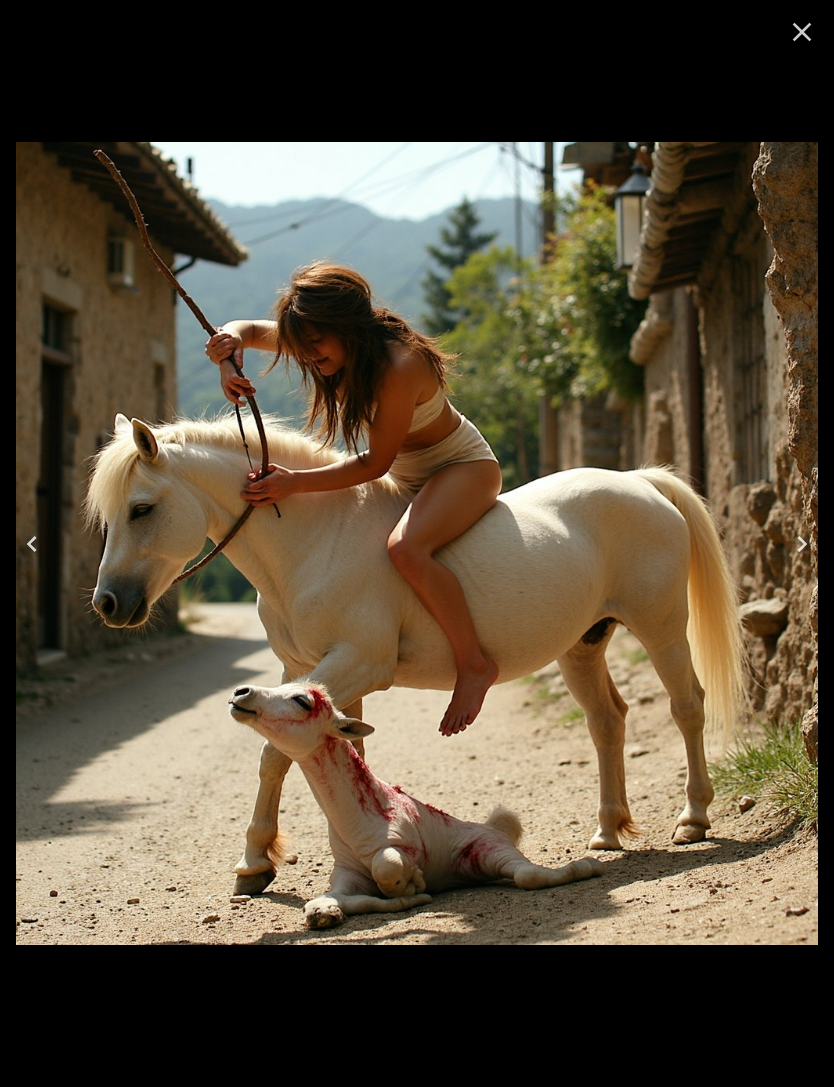 click 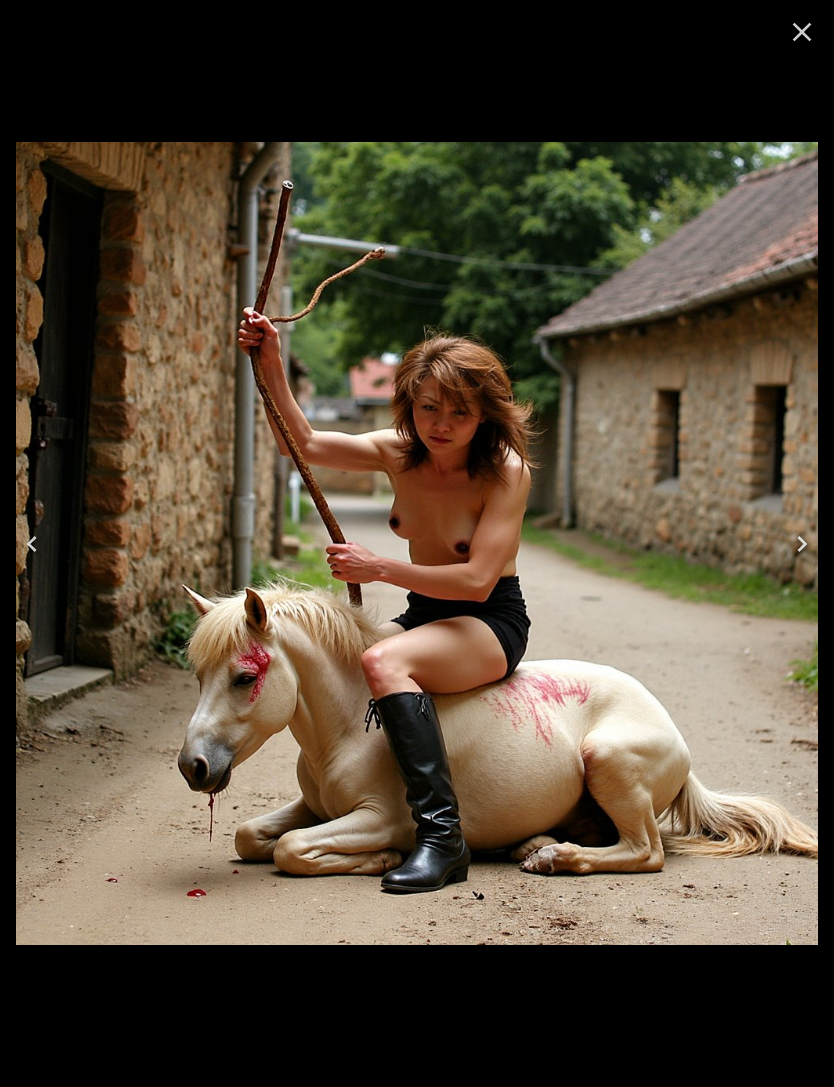 click at bounding box center [32, 544] 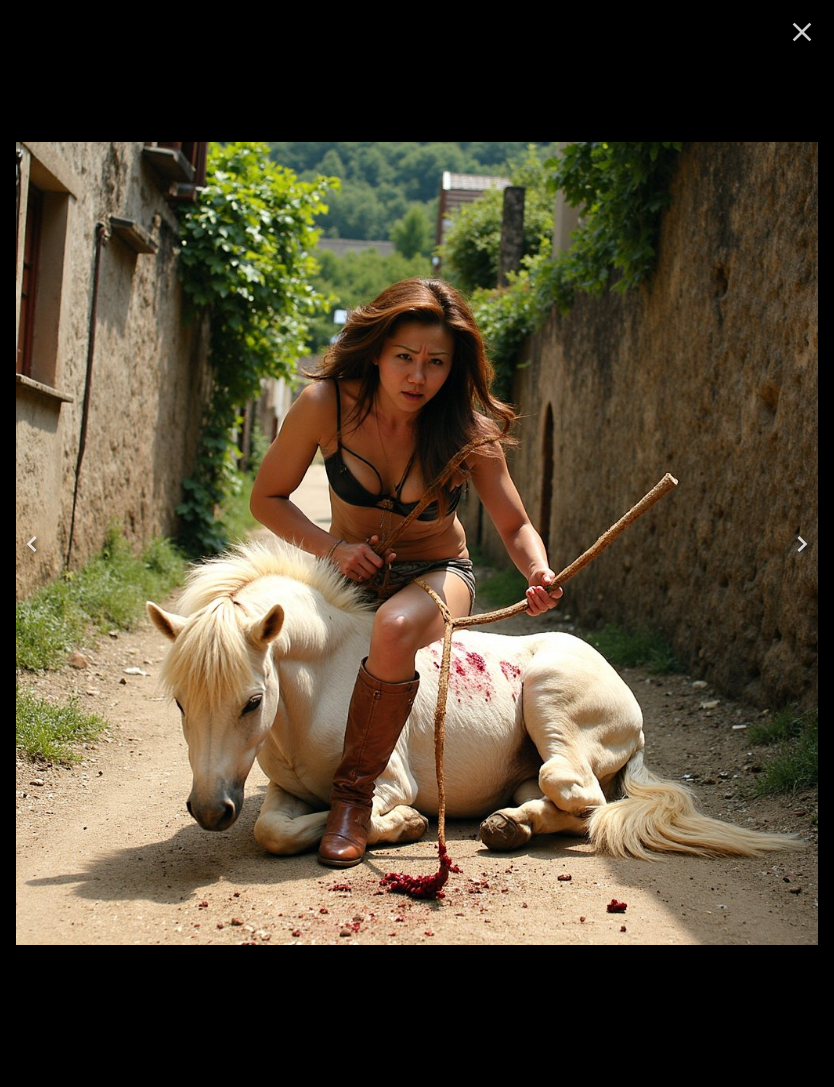click at bounding box center (32, 544) 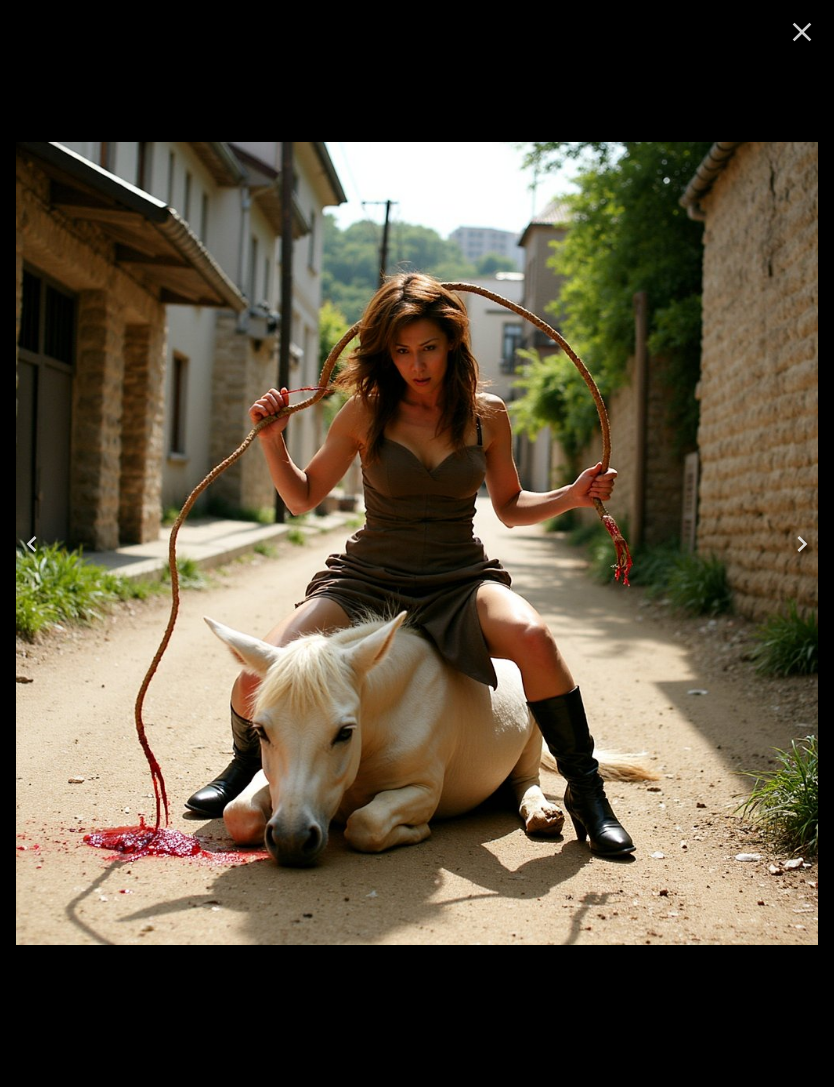 click 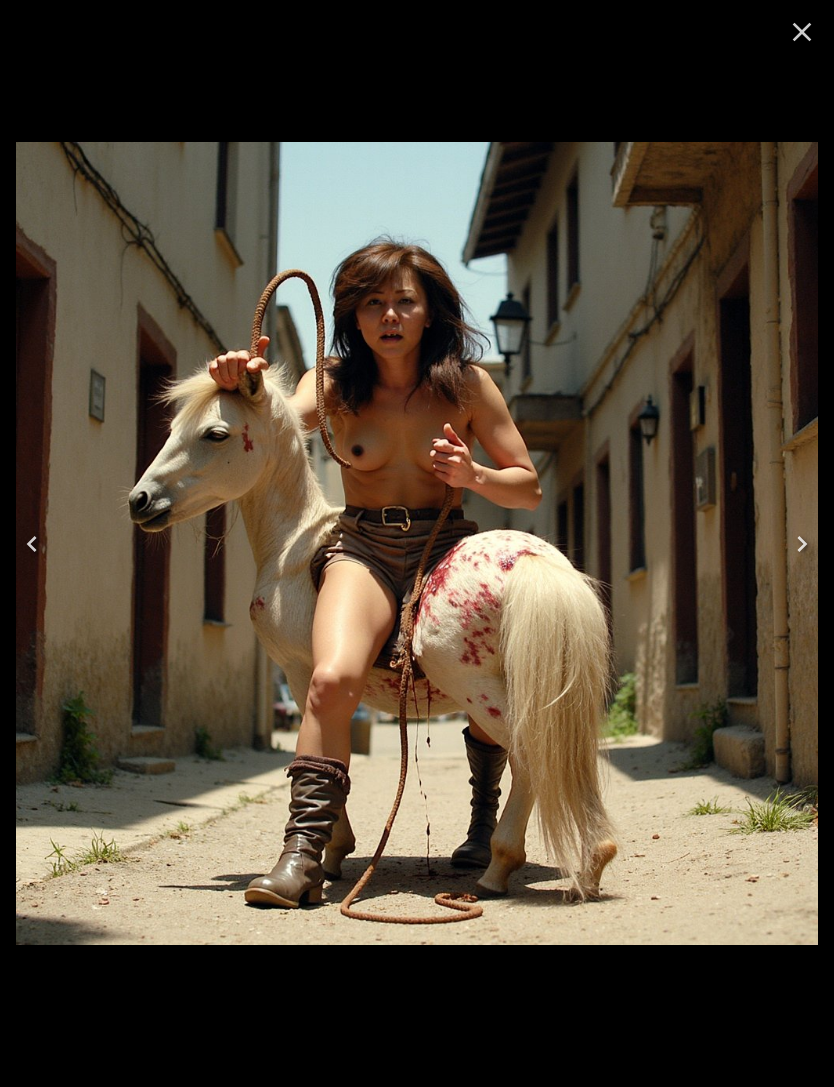 click 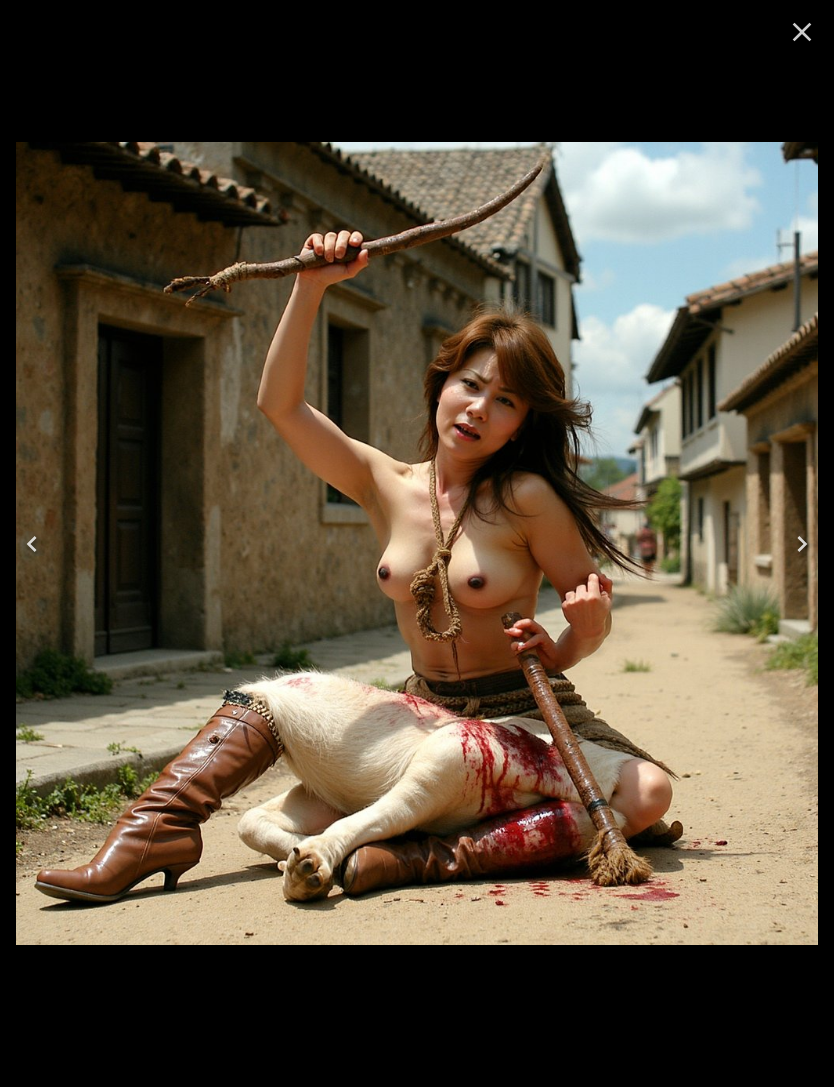 click 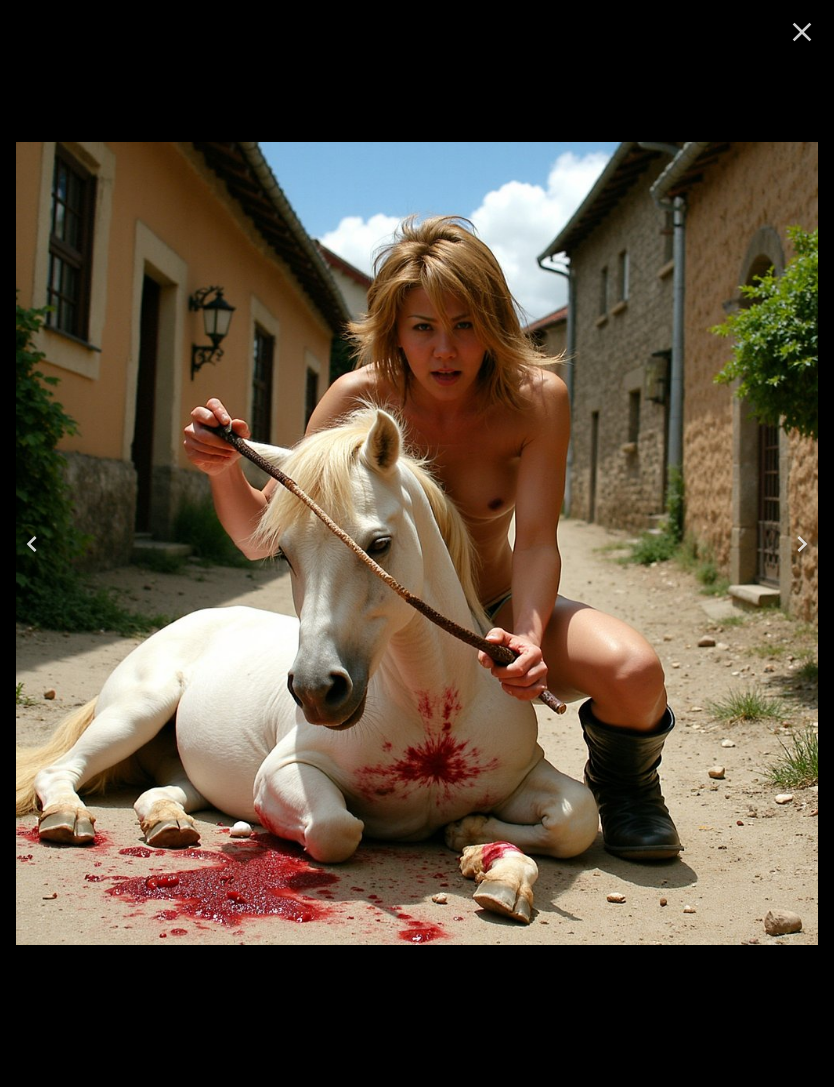 click 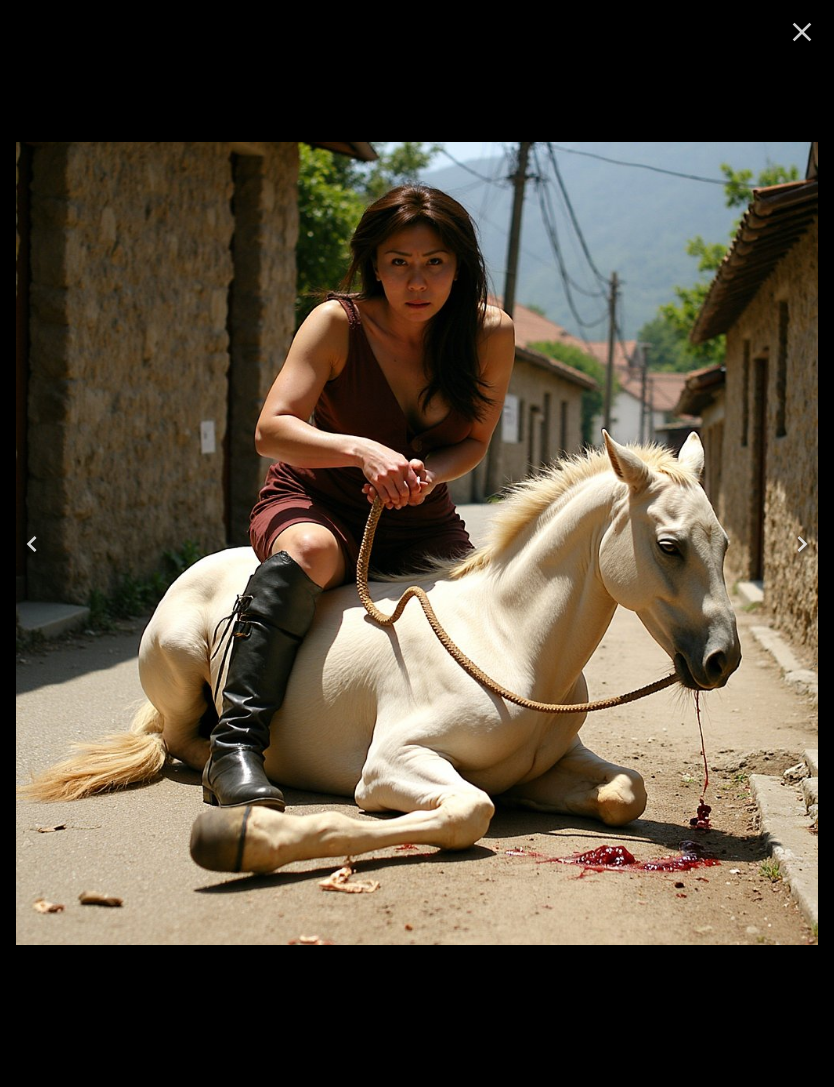 click 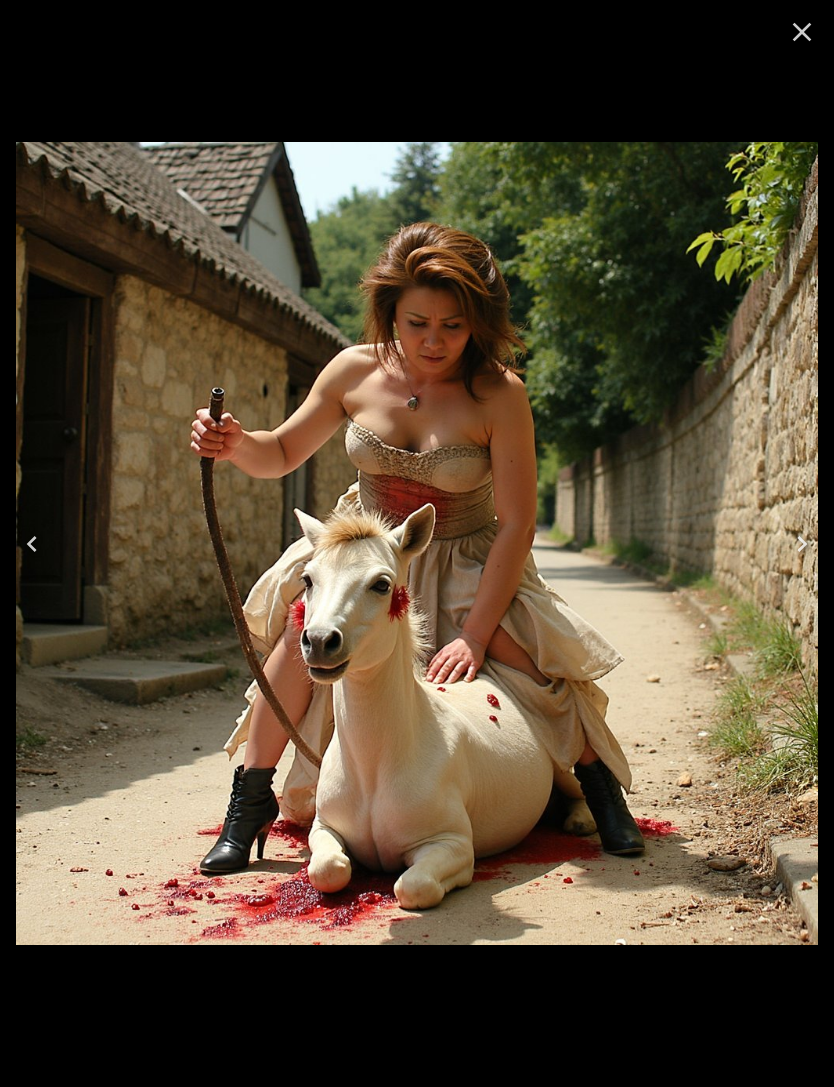 click 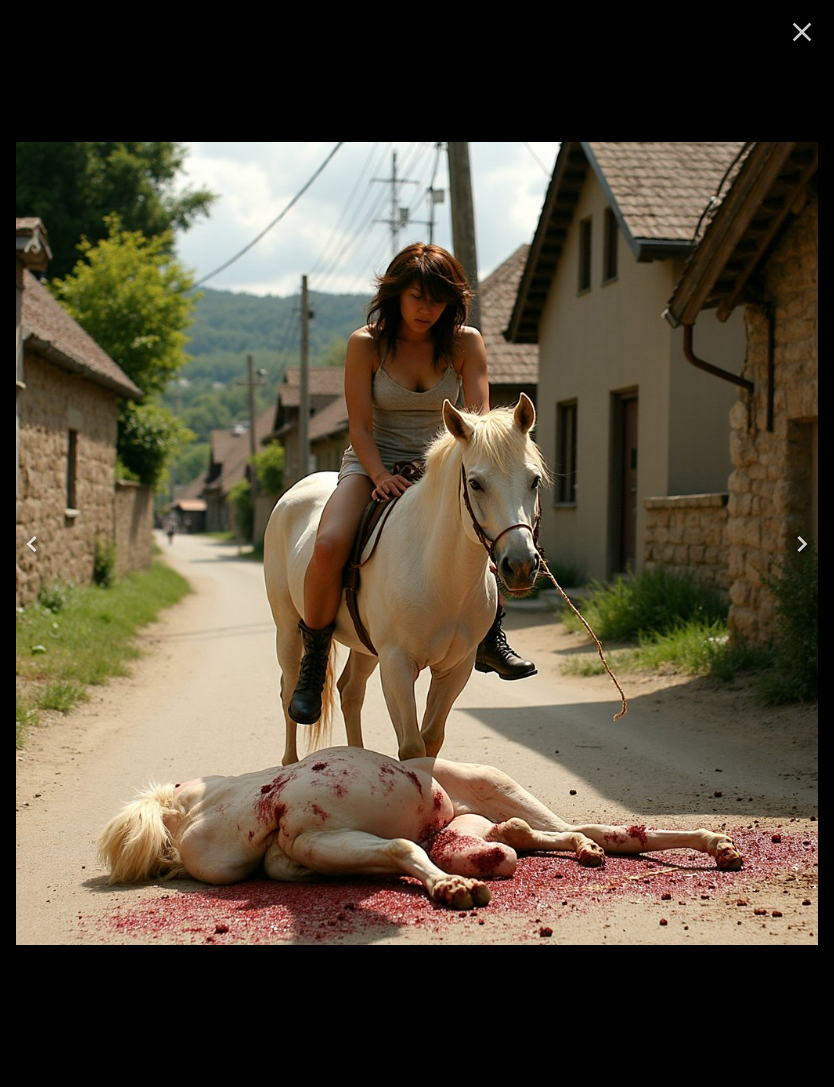 click 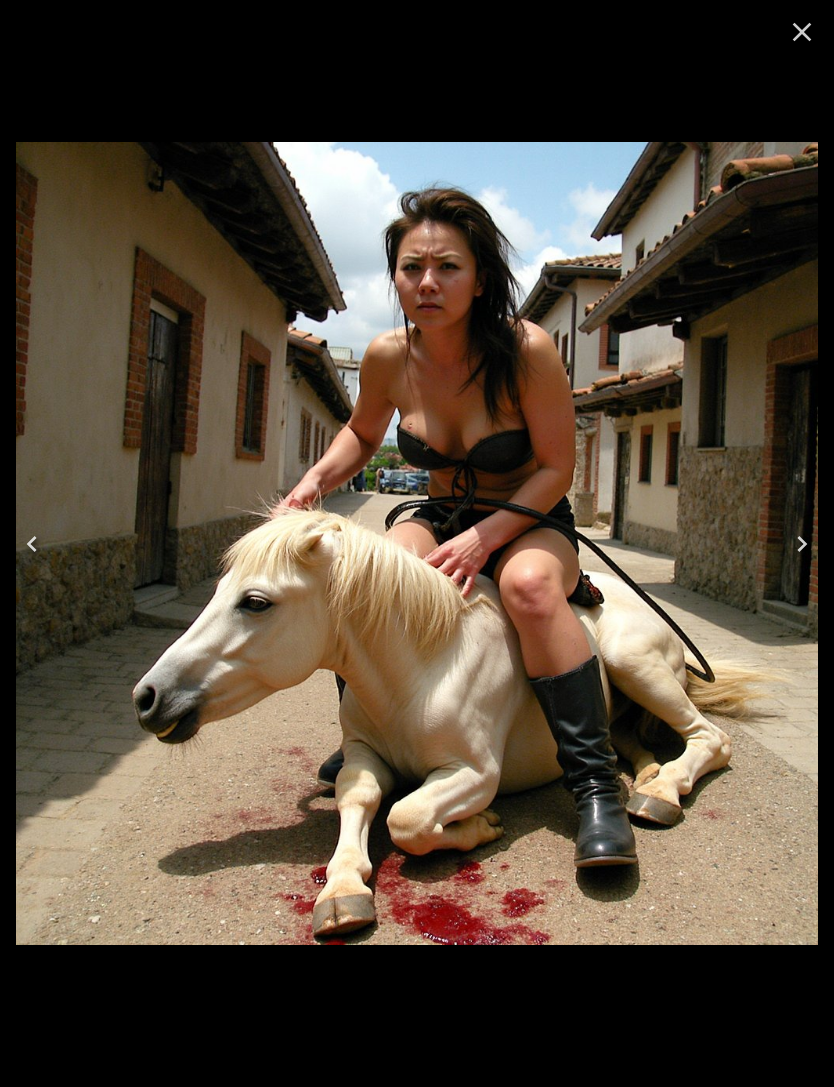 click 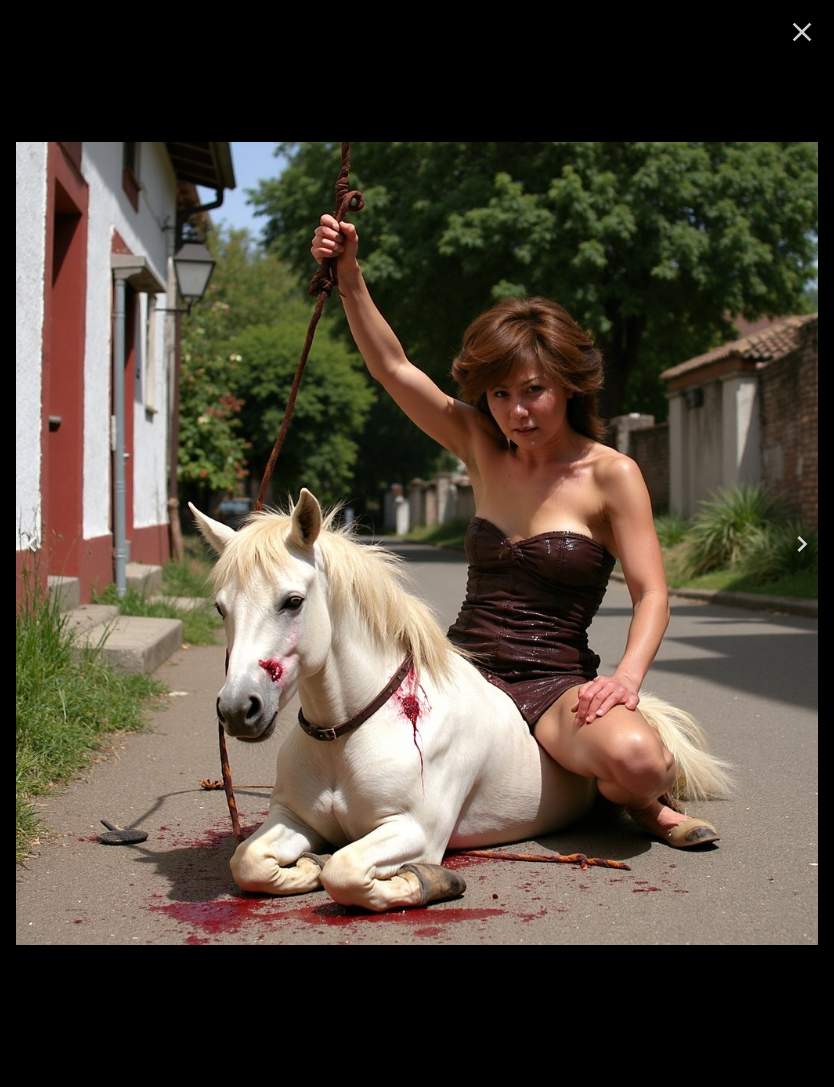 click at bounding box center [32, 544] 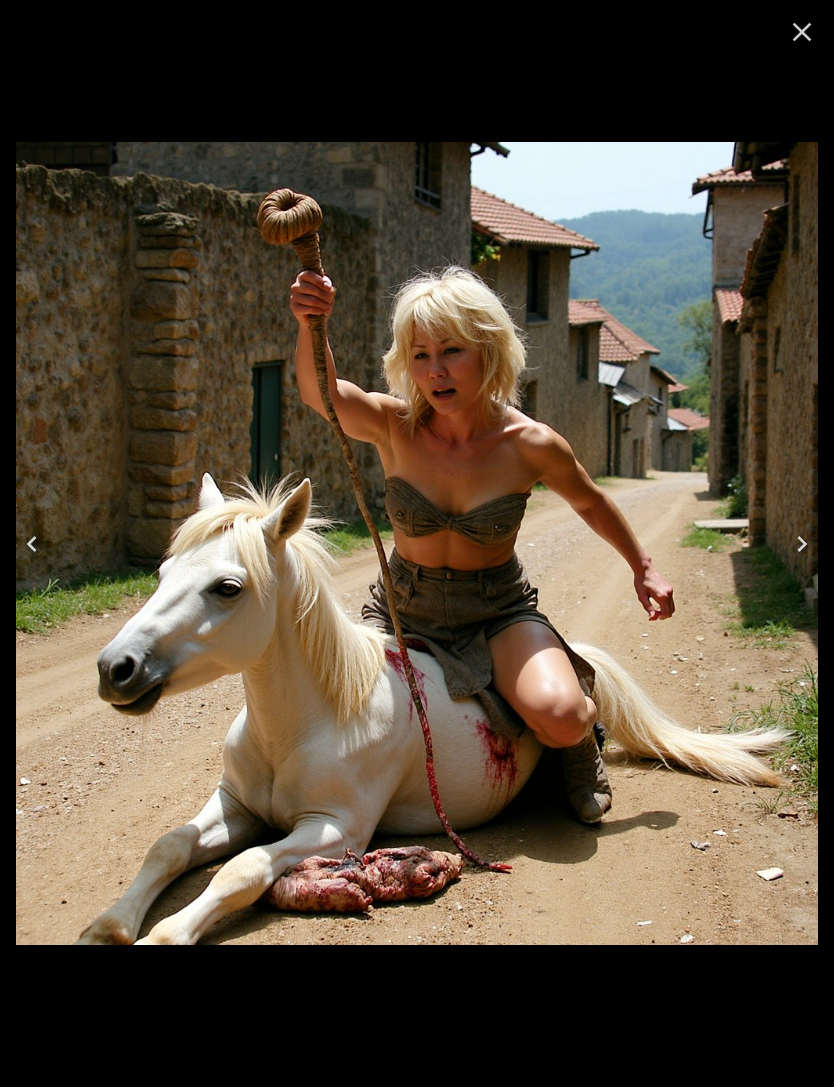 click at bounding box center [32, 544] 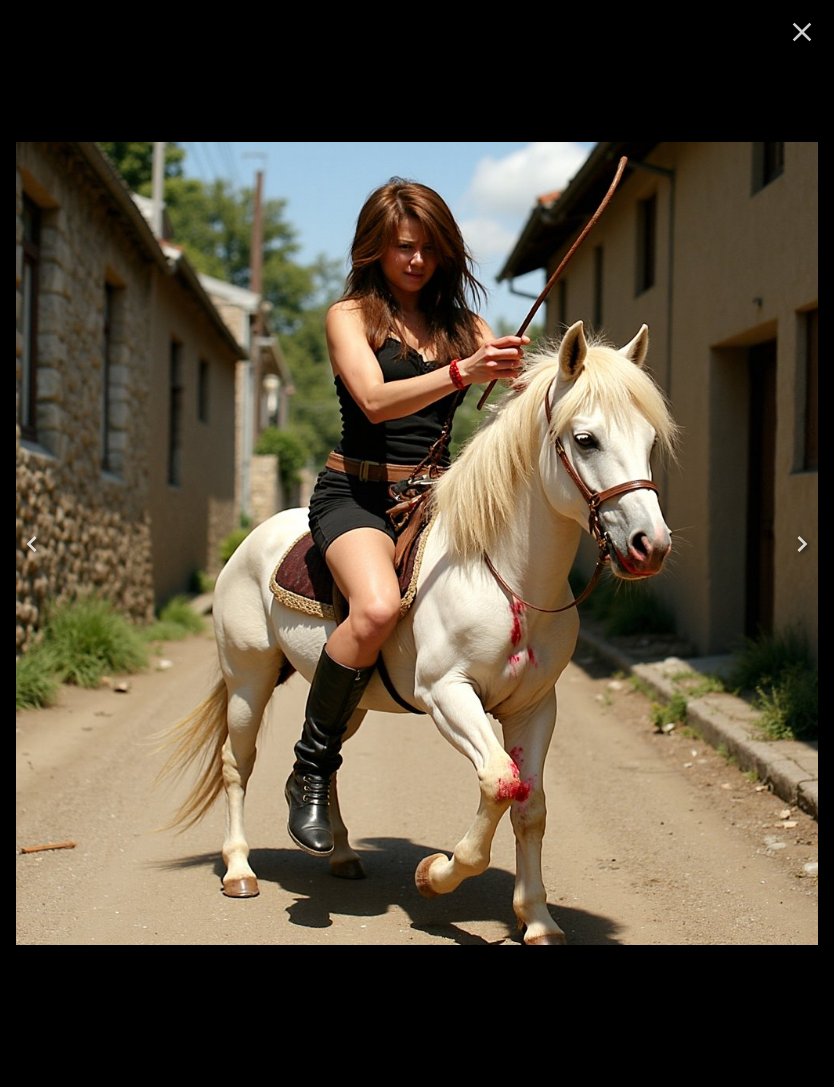 click at bounding box center [32, 544] 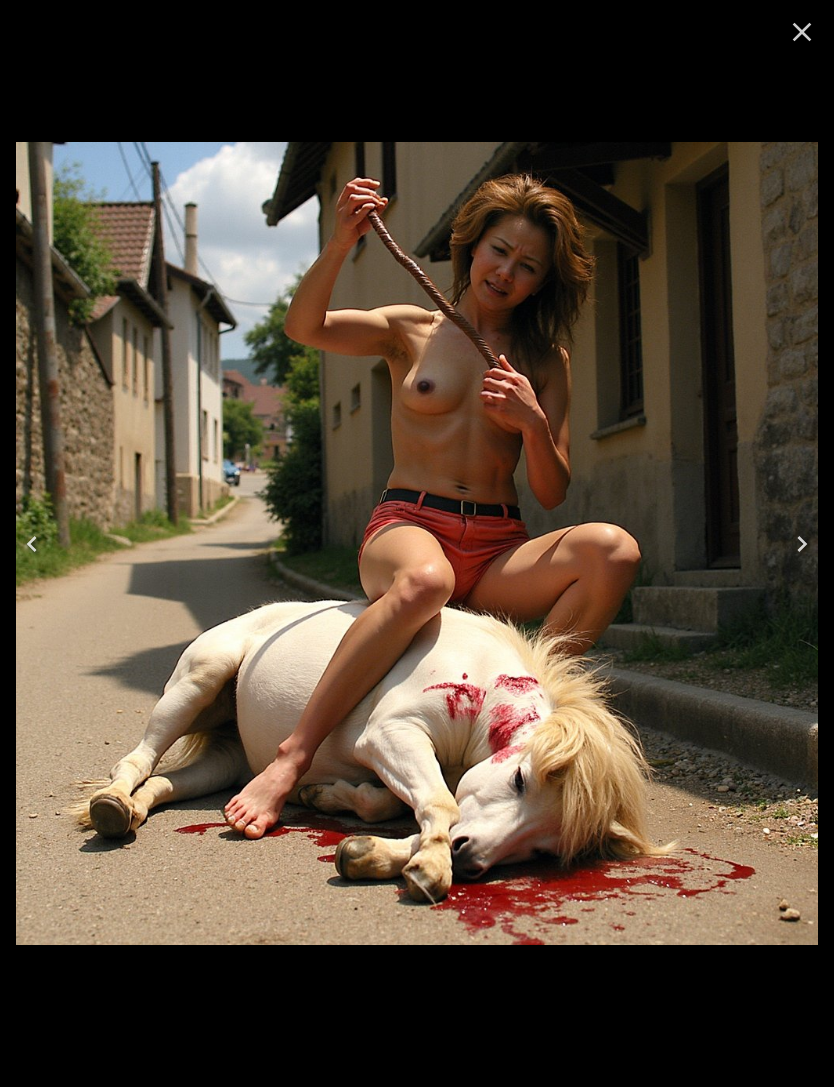 click at bounding box center [32, 544] 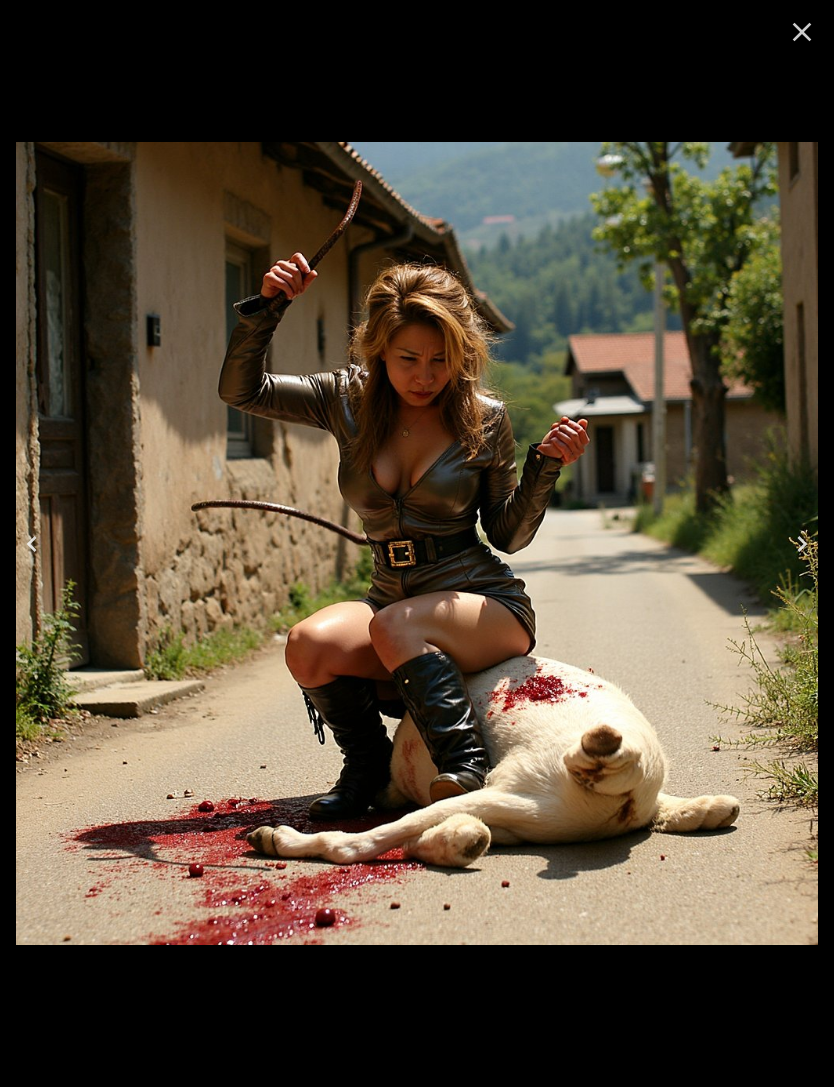 click 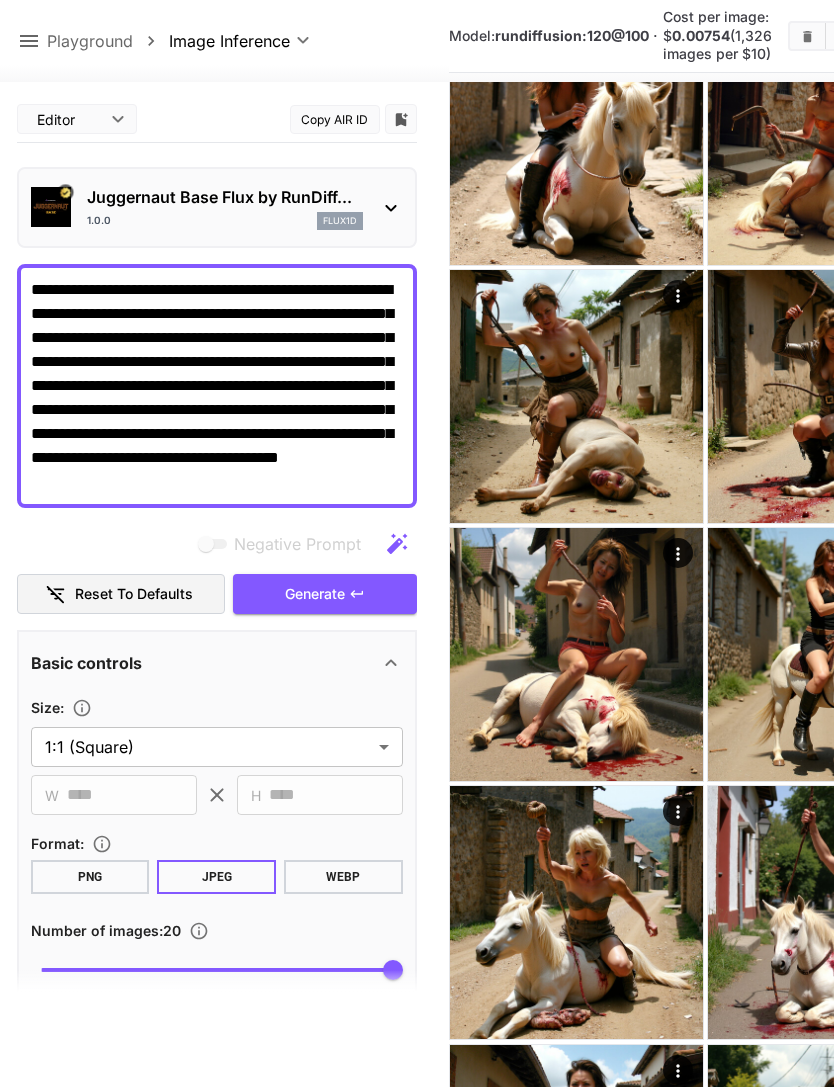 click at bounding box center (807, 36) 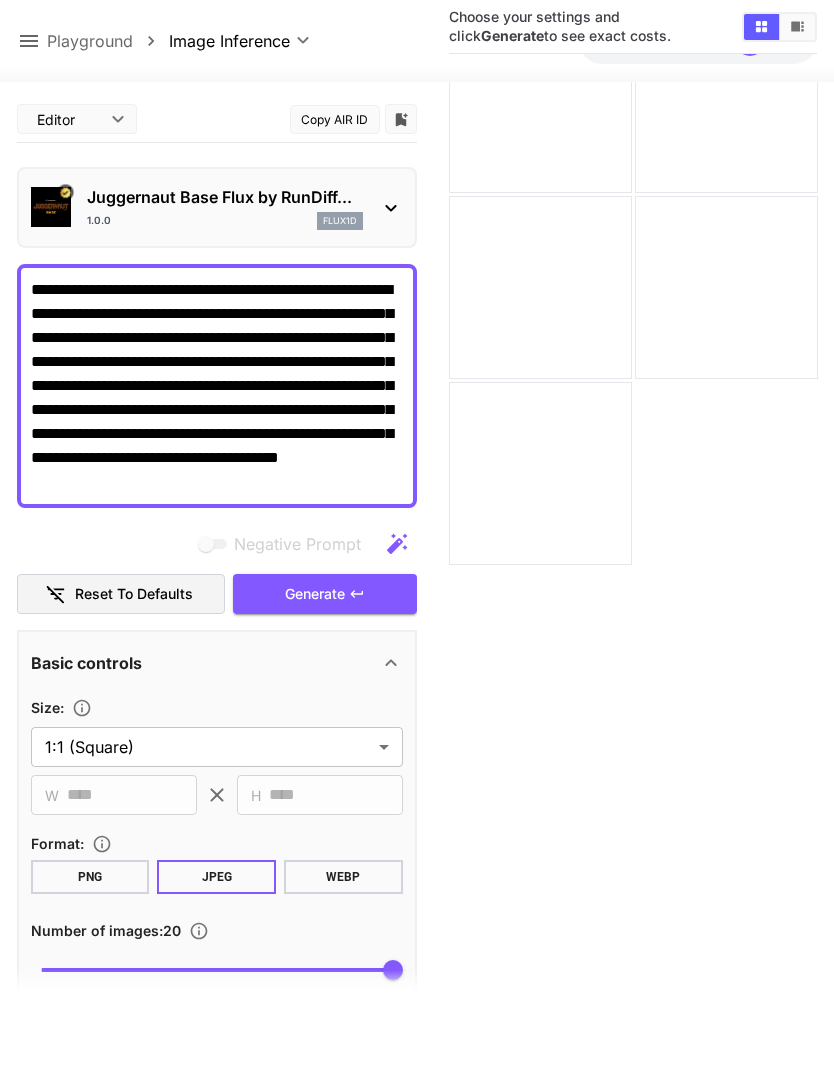 click 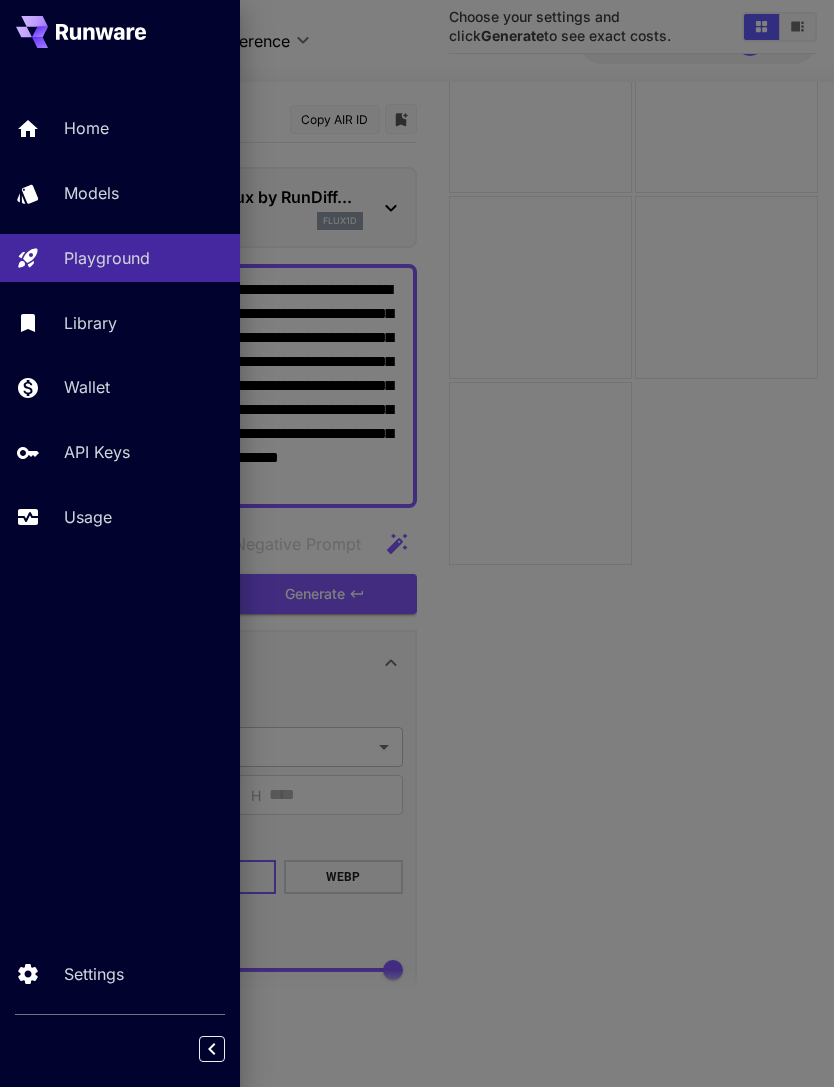 click on "Models" at bounding box center (144, 193) 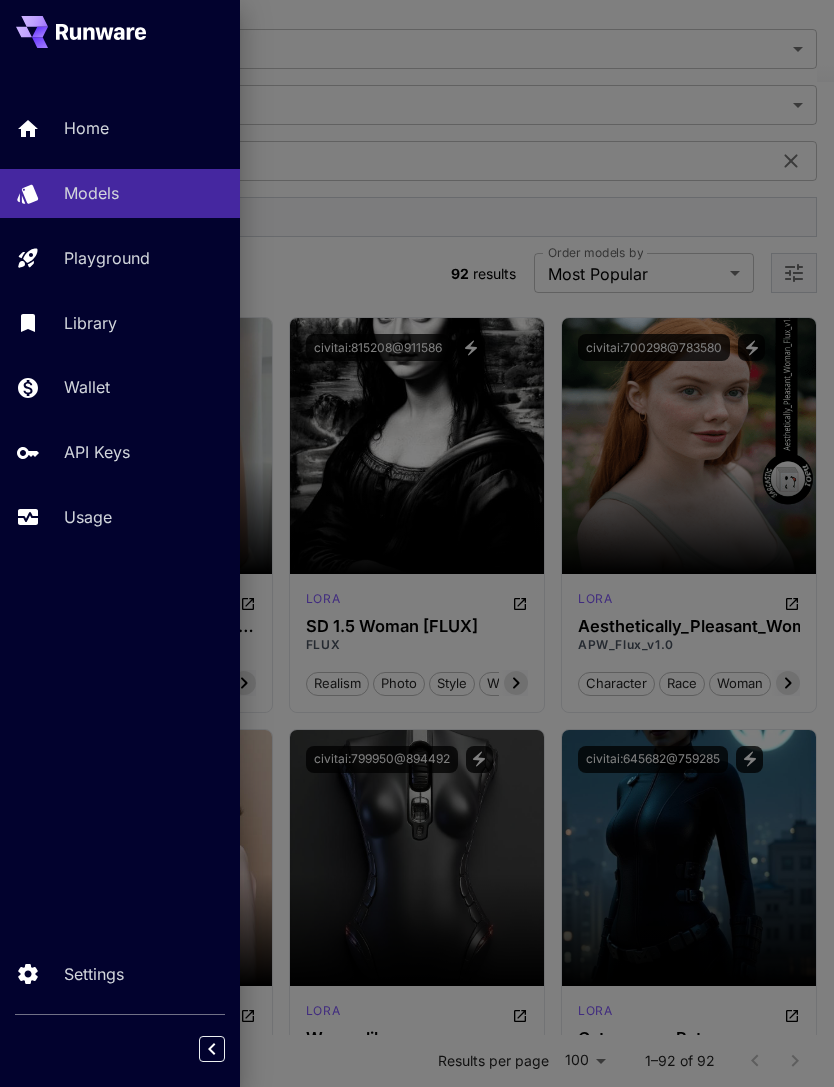 click at bounding box center [417, 543] 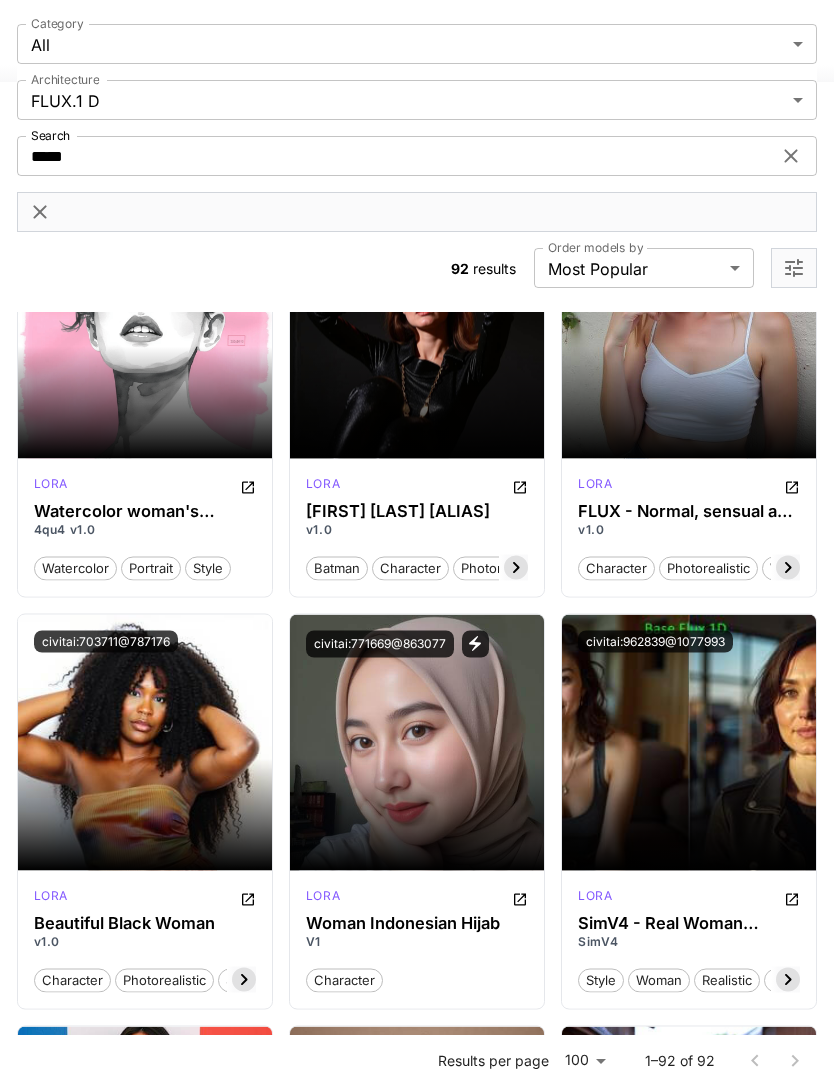 scroll, scrollTop: 4807, scrollLeft: 0, axis: vertical 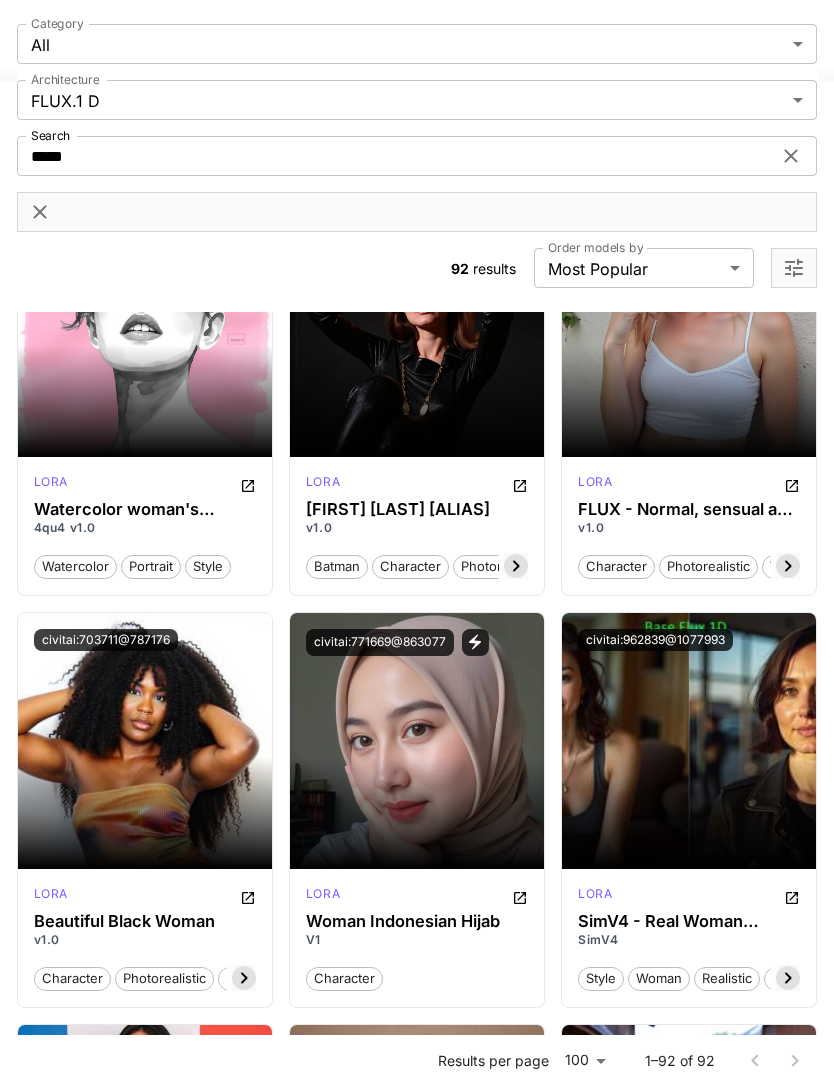 click on "Launch in Playground" at bounding box center (678, 740) 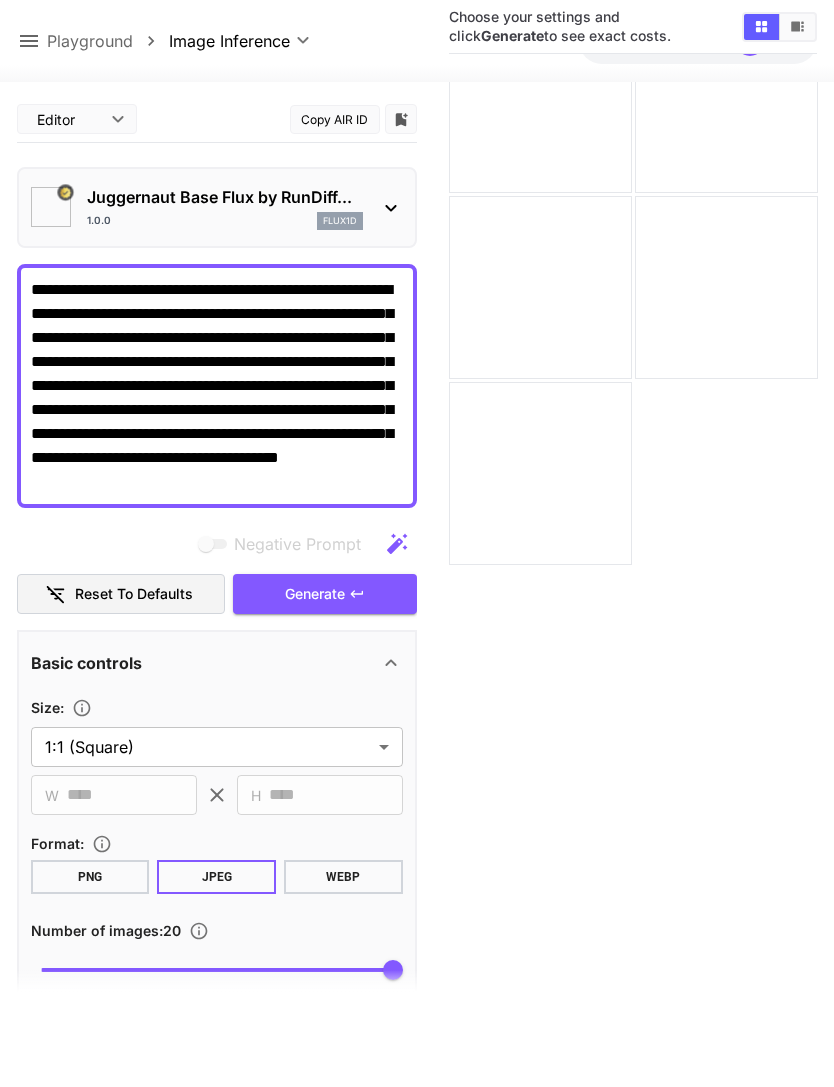 type on "**" 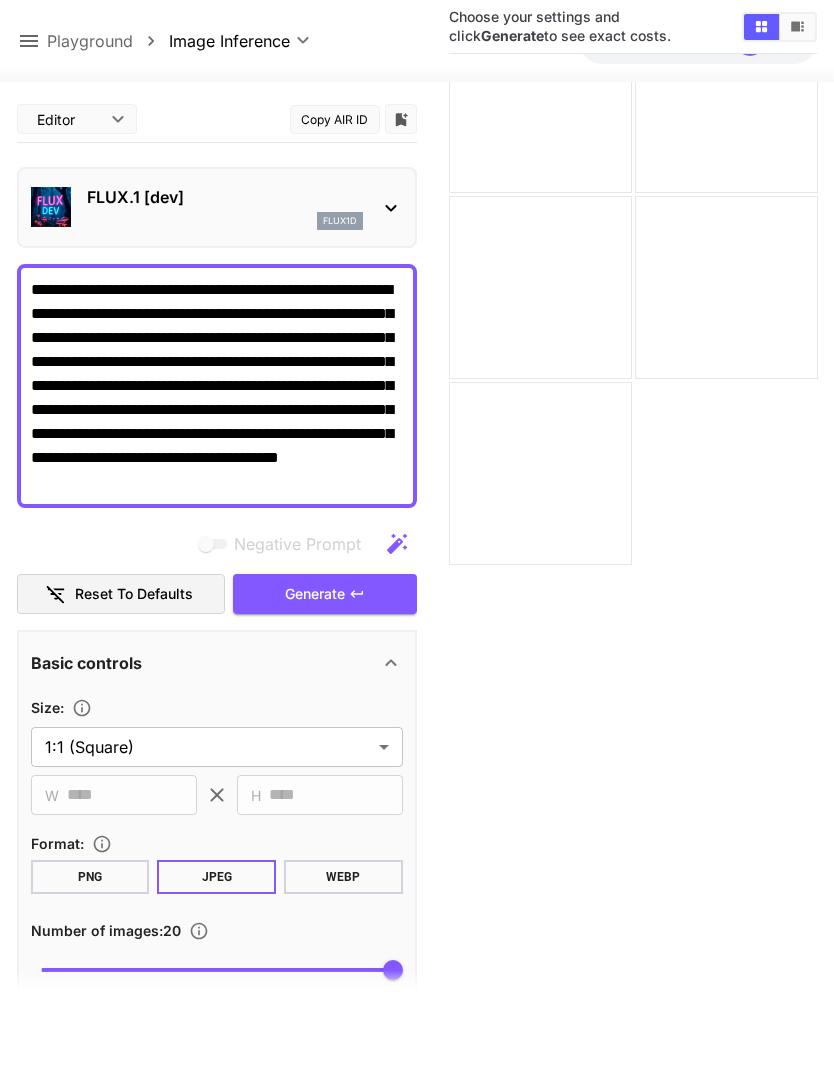 scroll, scrollTop: 158, scrollLeft: 0, axis: vertical 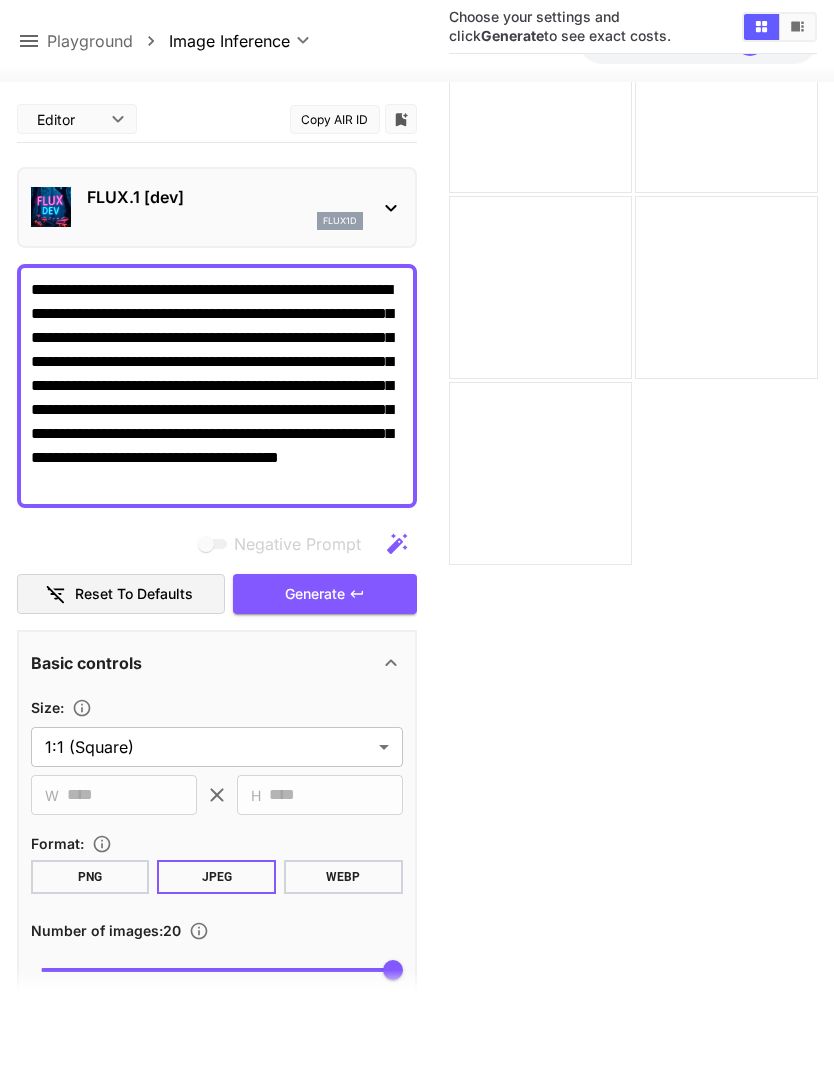 click at bounding box center [391, 207] 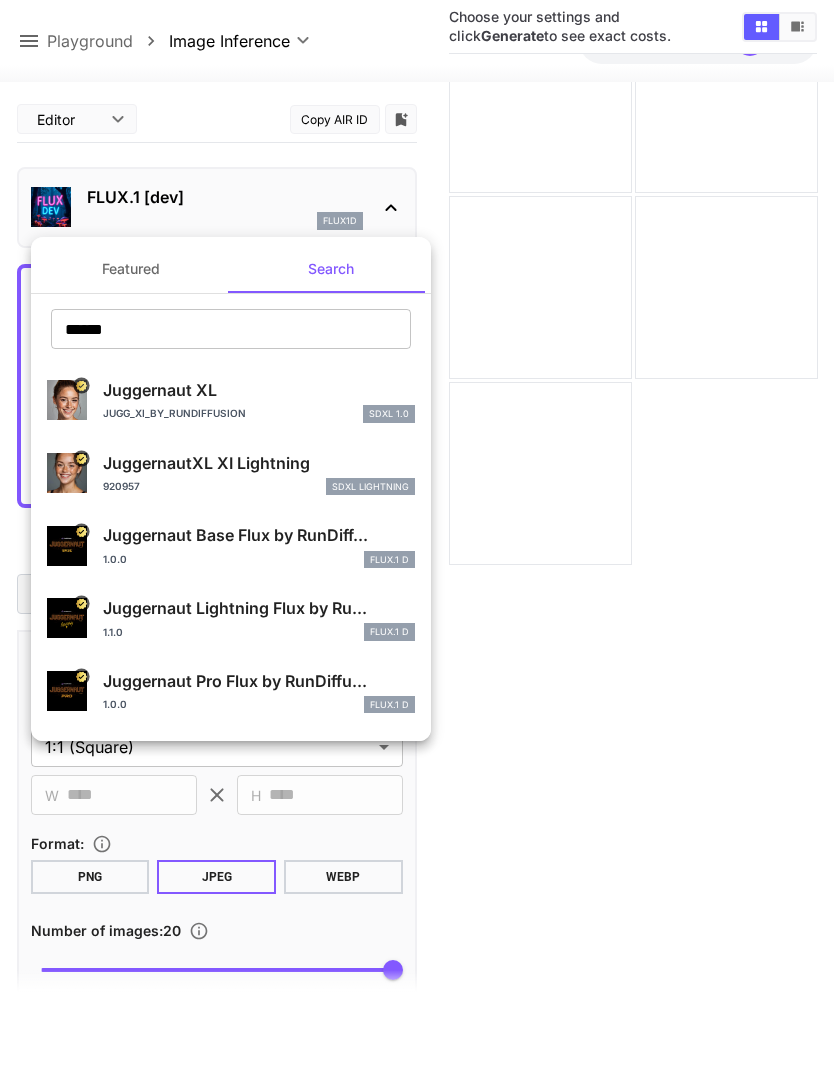 click on "Juggernaut Lightning Flux by Ru..." at bounding box center [259, 608] 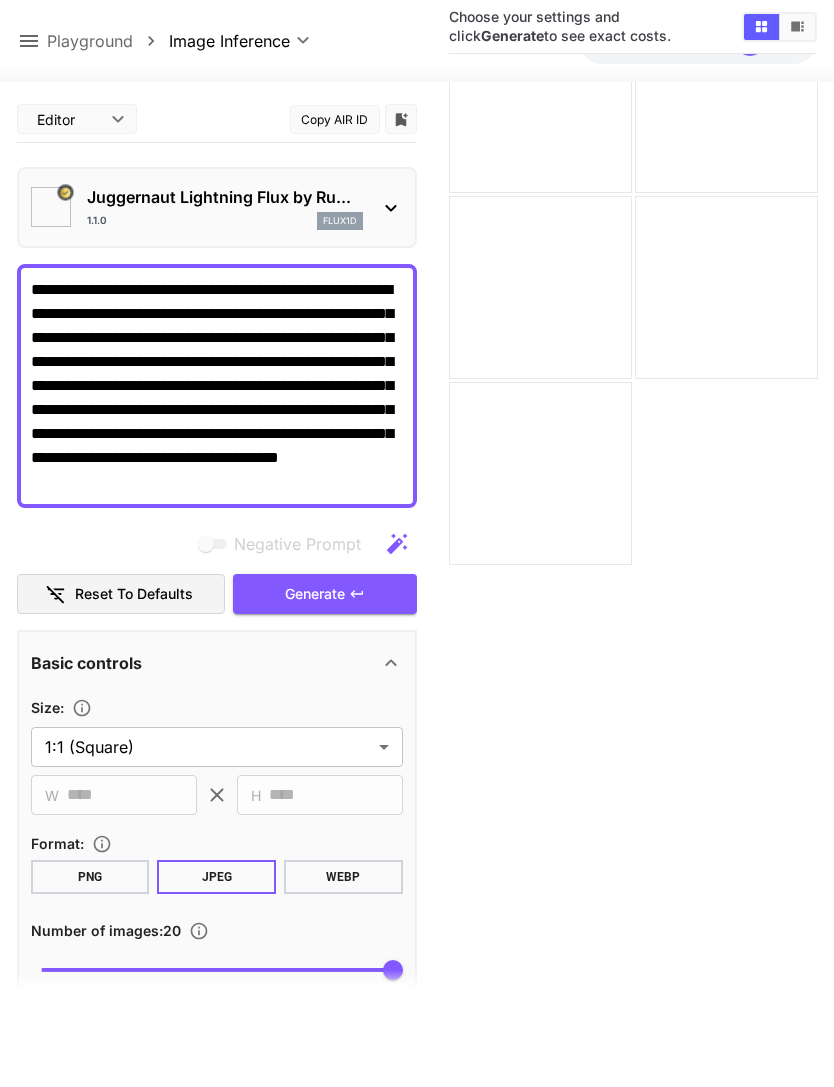 type on "*" 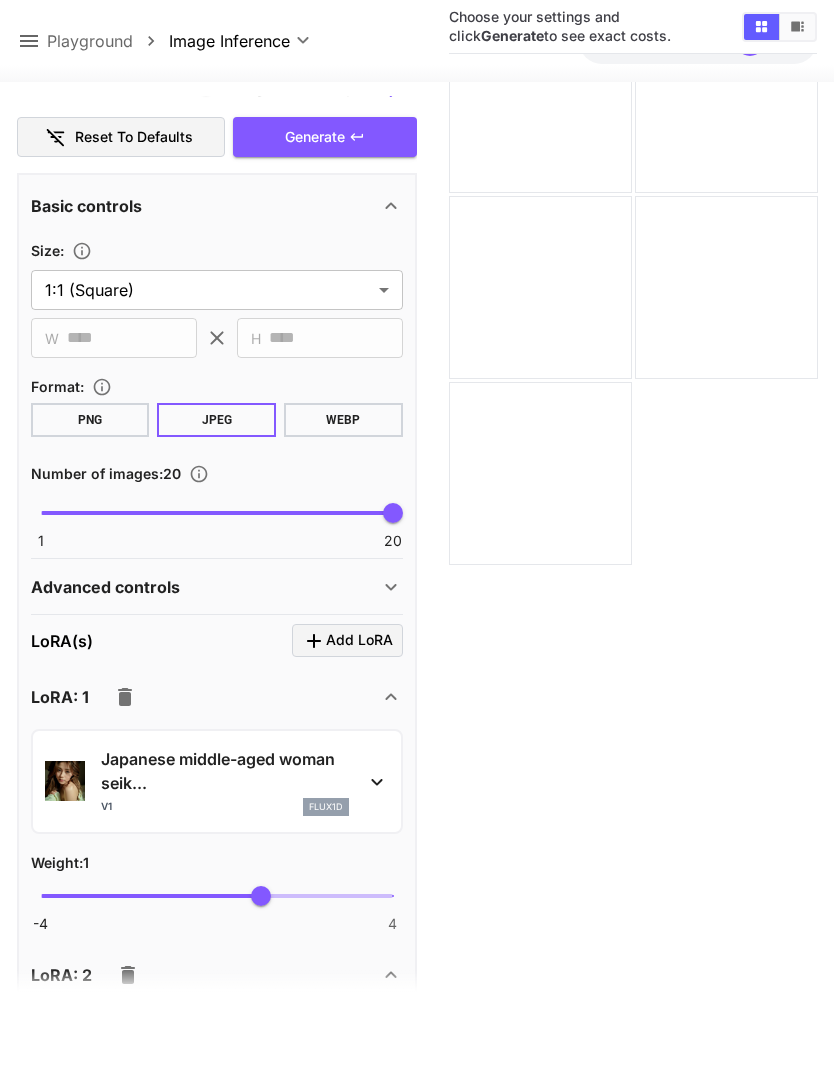 scroll, scrollTop: 505, scrollLeft: 0, axis: vertical 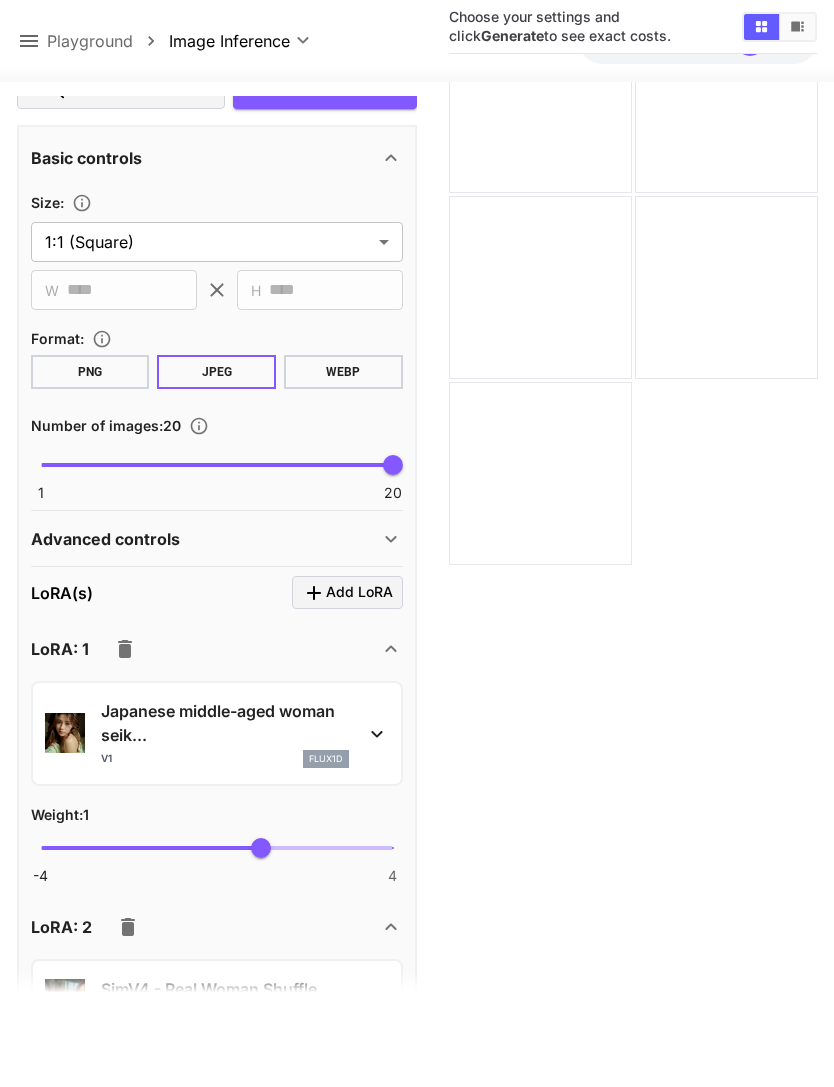 click 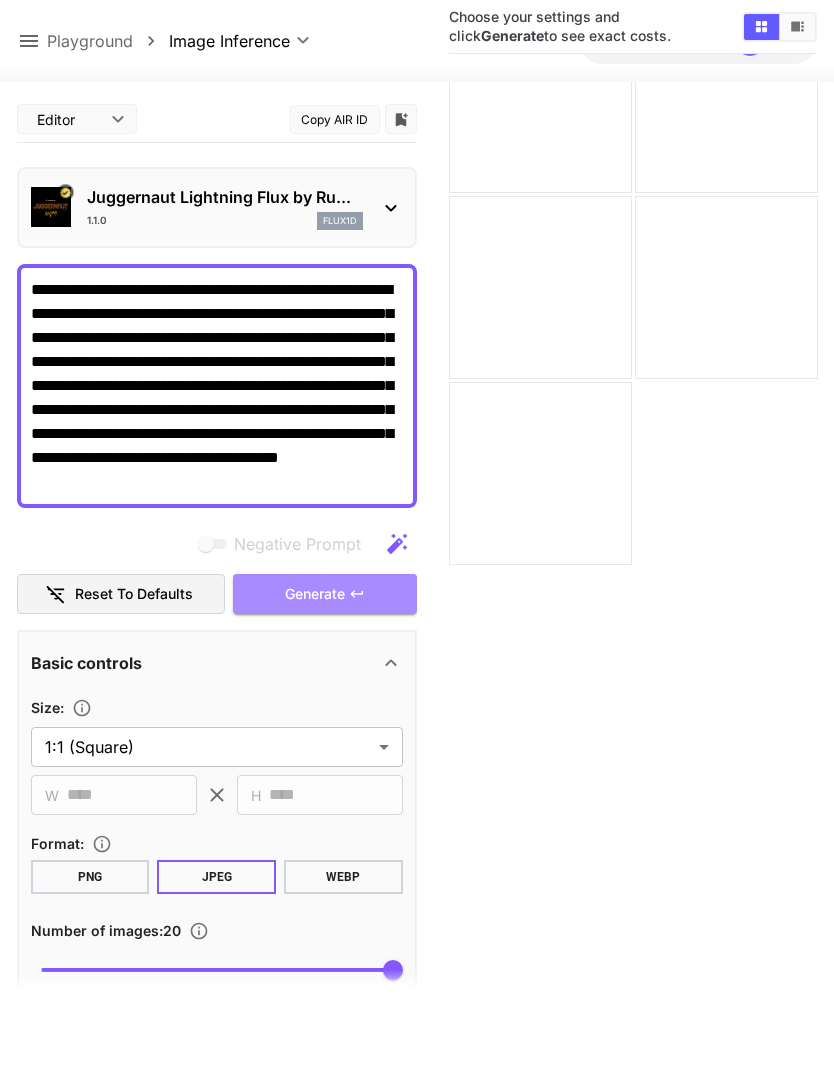 scroll, scrollTop: 0, scrollLeft: 0, axis: both 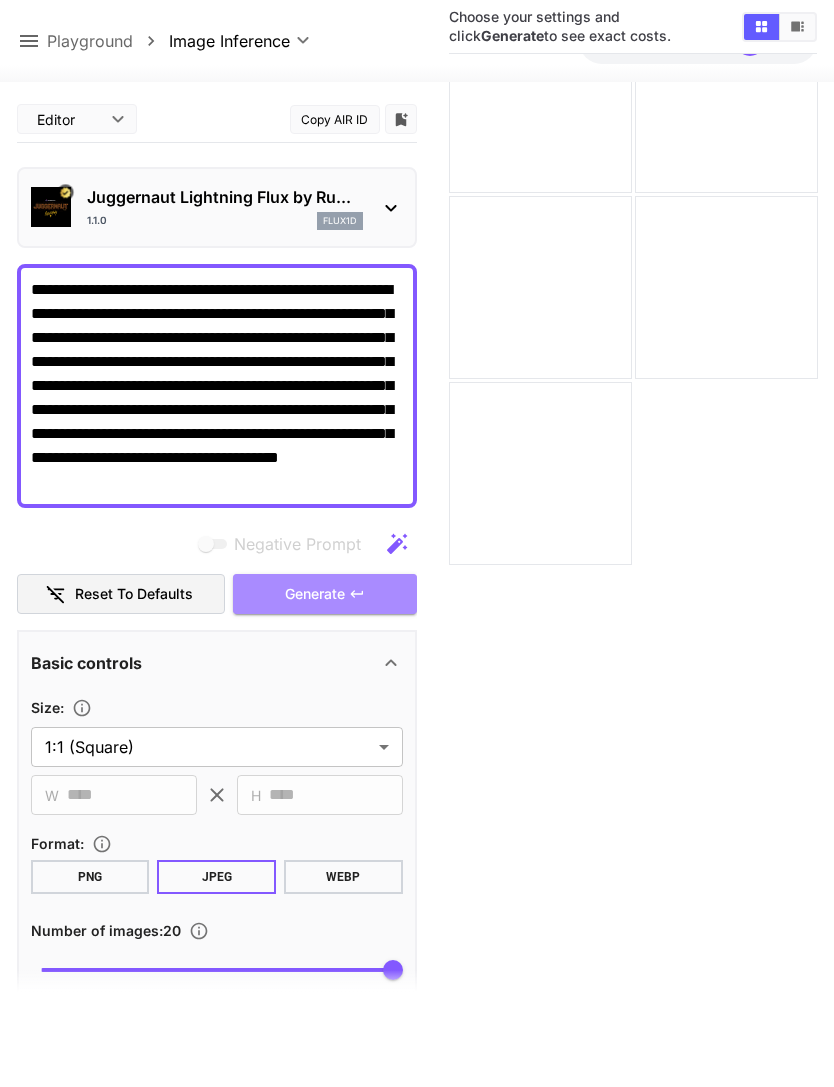 click on "Generate" at bounding box center [325, 594] 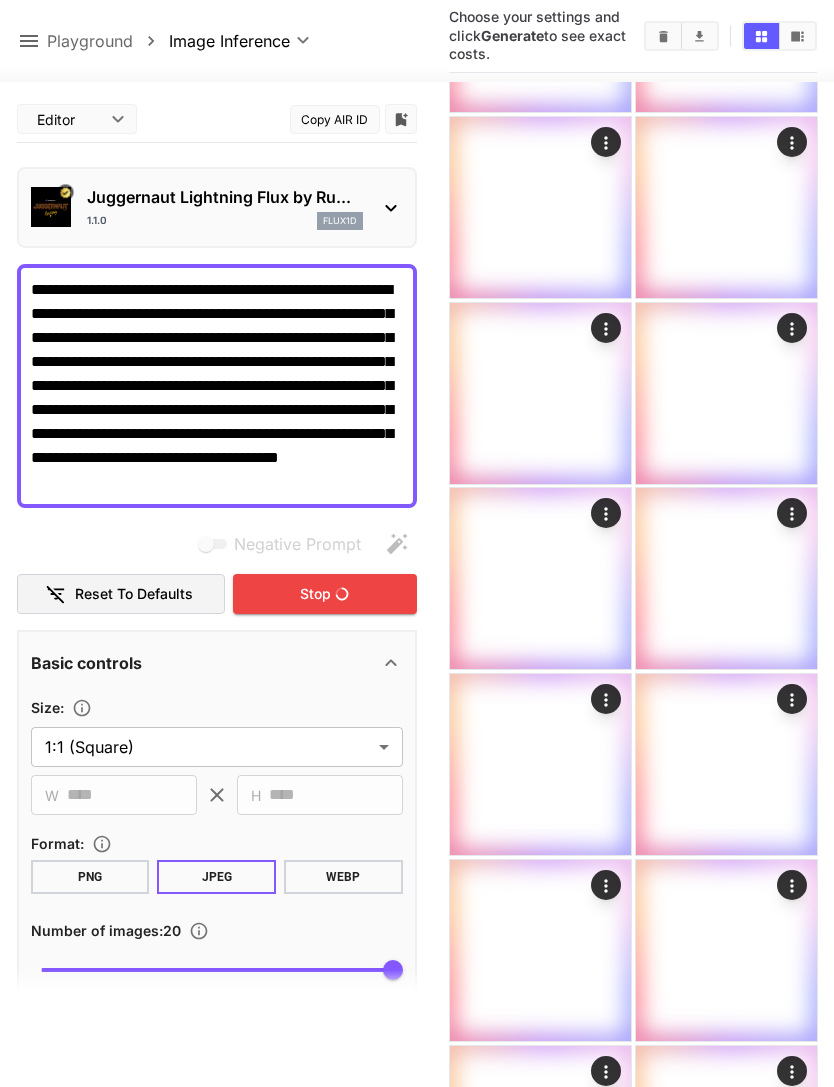scroll, scrollTop: 950, scrollLeft: 0, axis: vertical 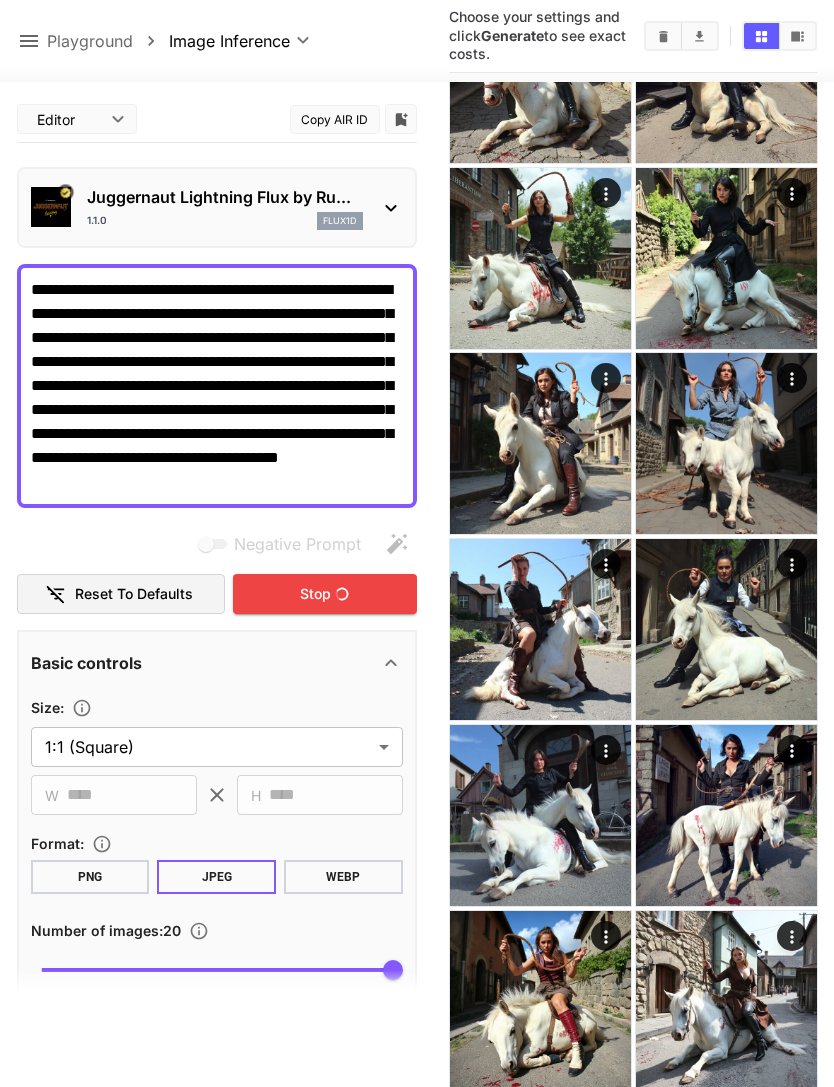 click 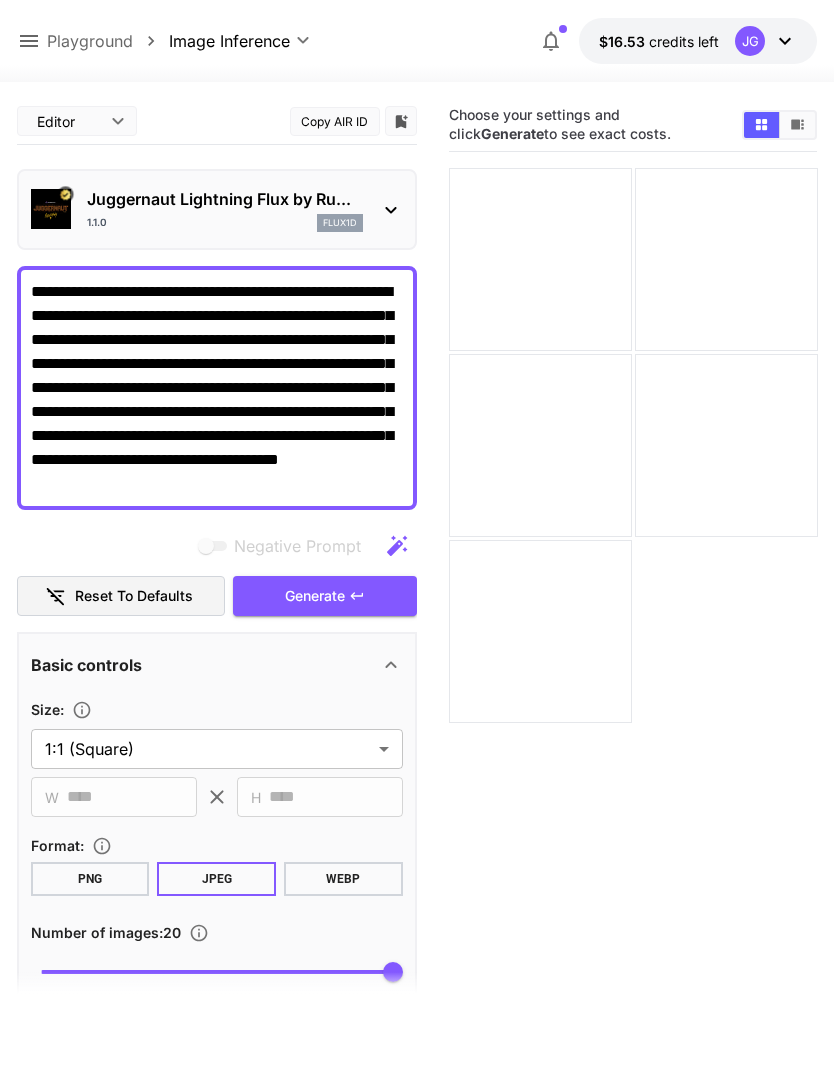 scroll, scrollTop: 158, scrollLeft: 0, axis: vertical 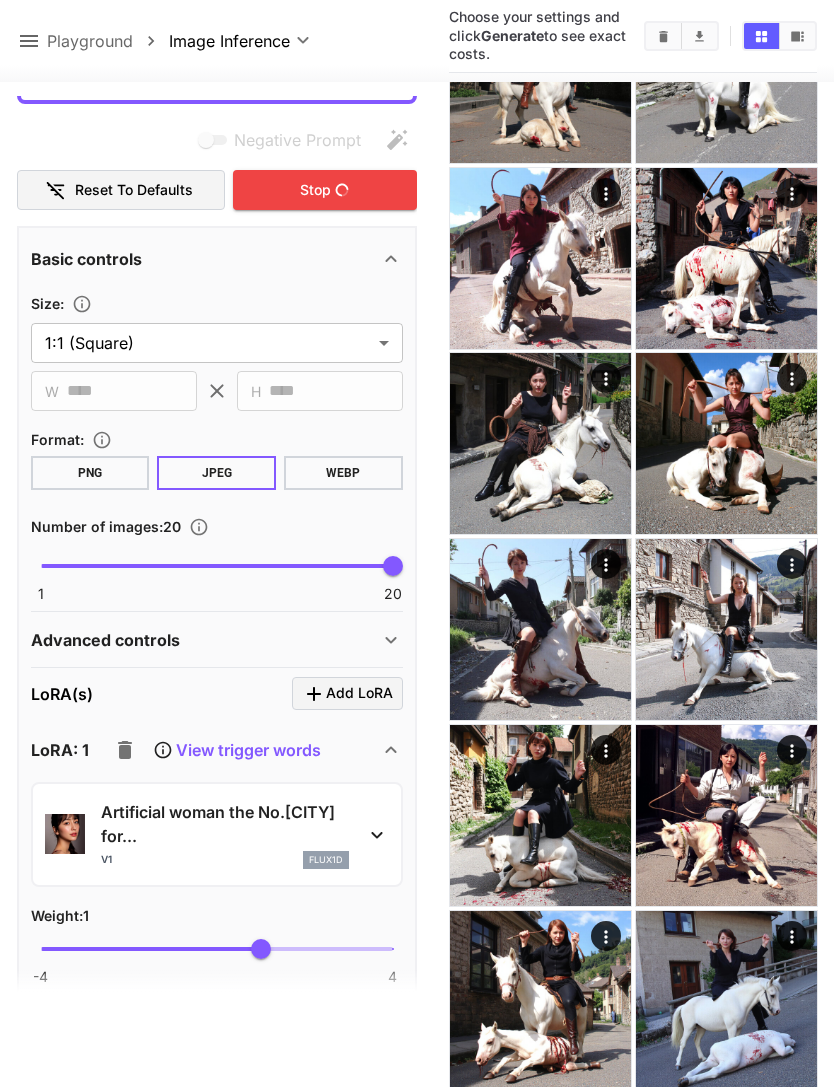 click 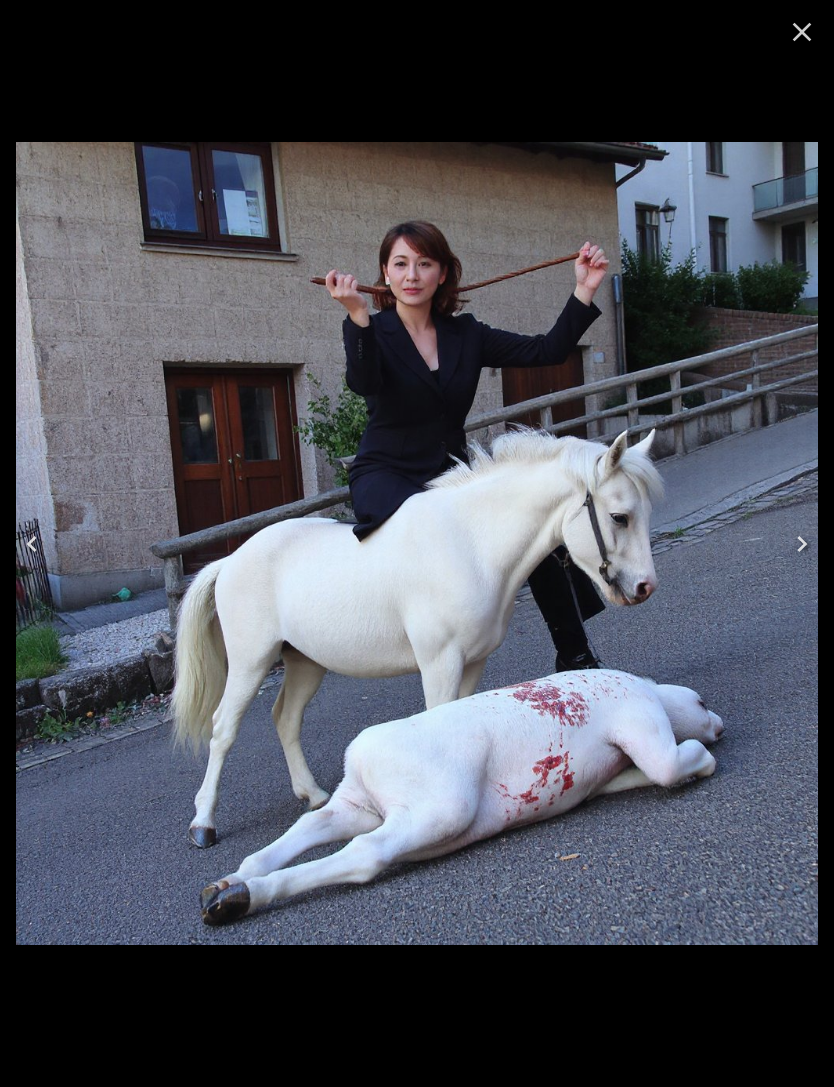 click 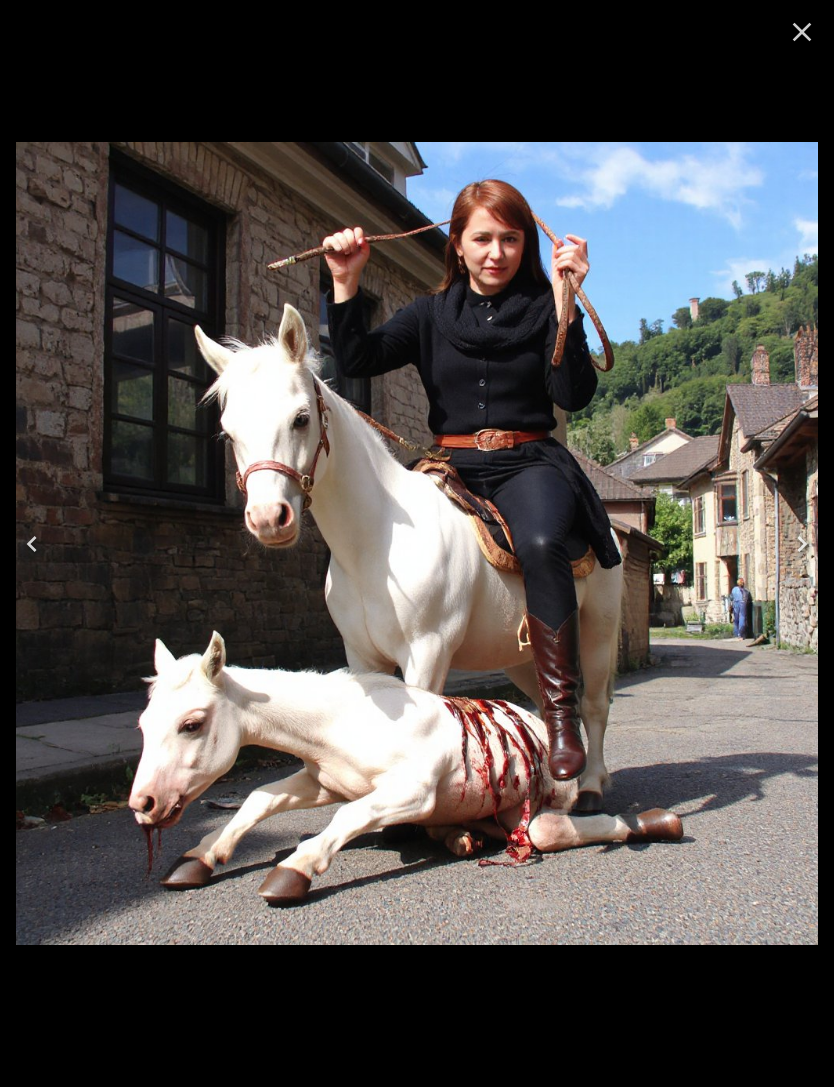 click at bounding box center [32, 544] 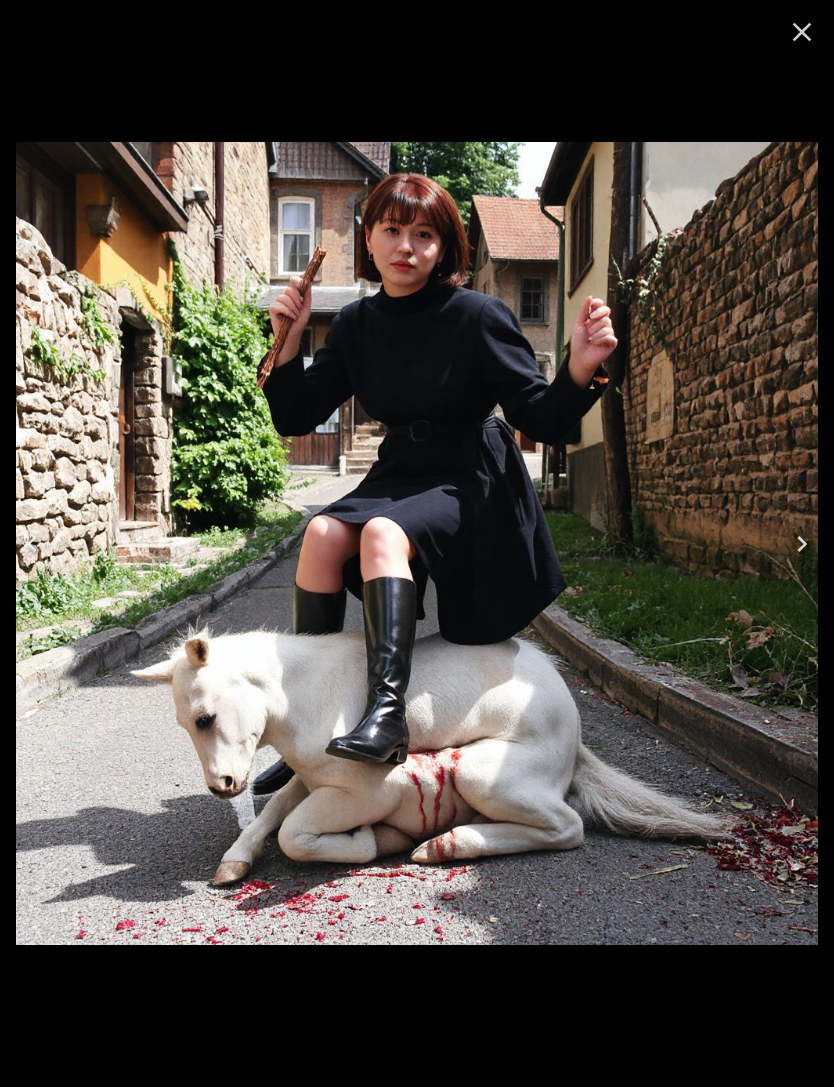 click 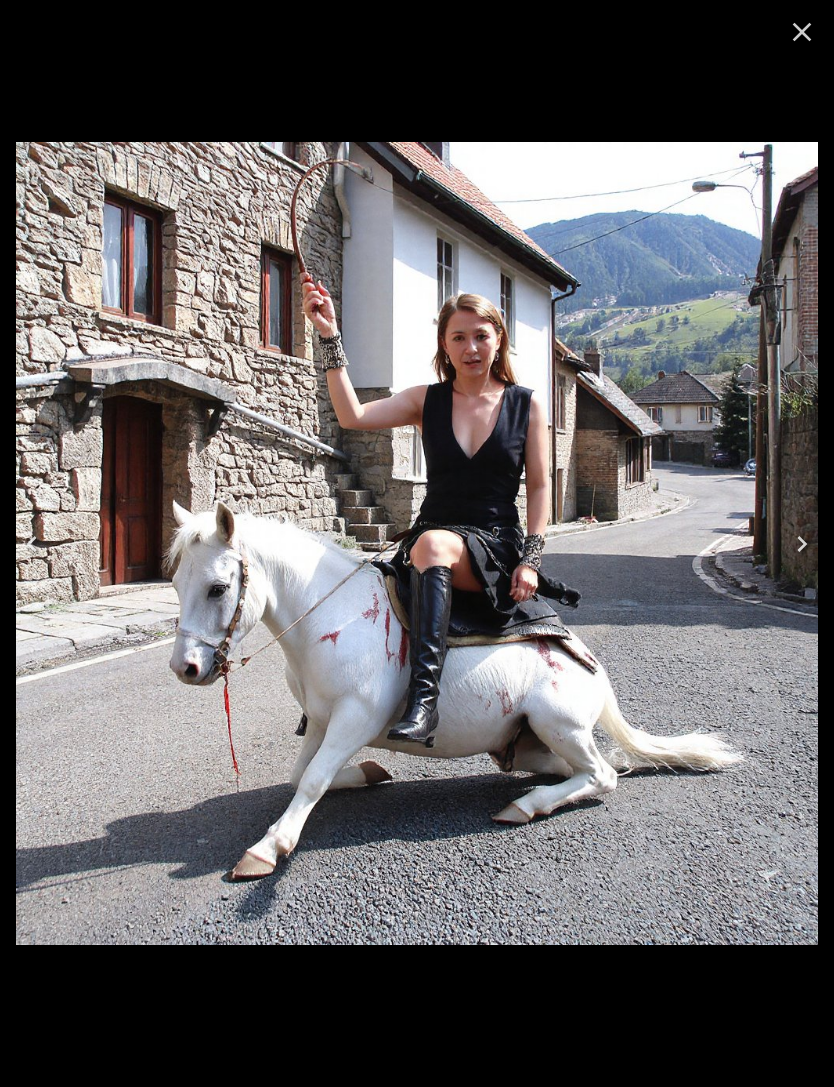 click 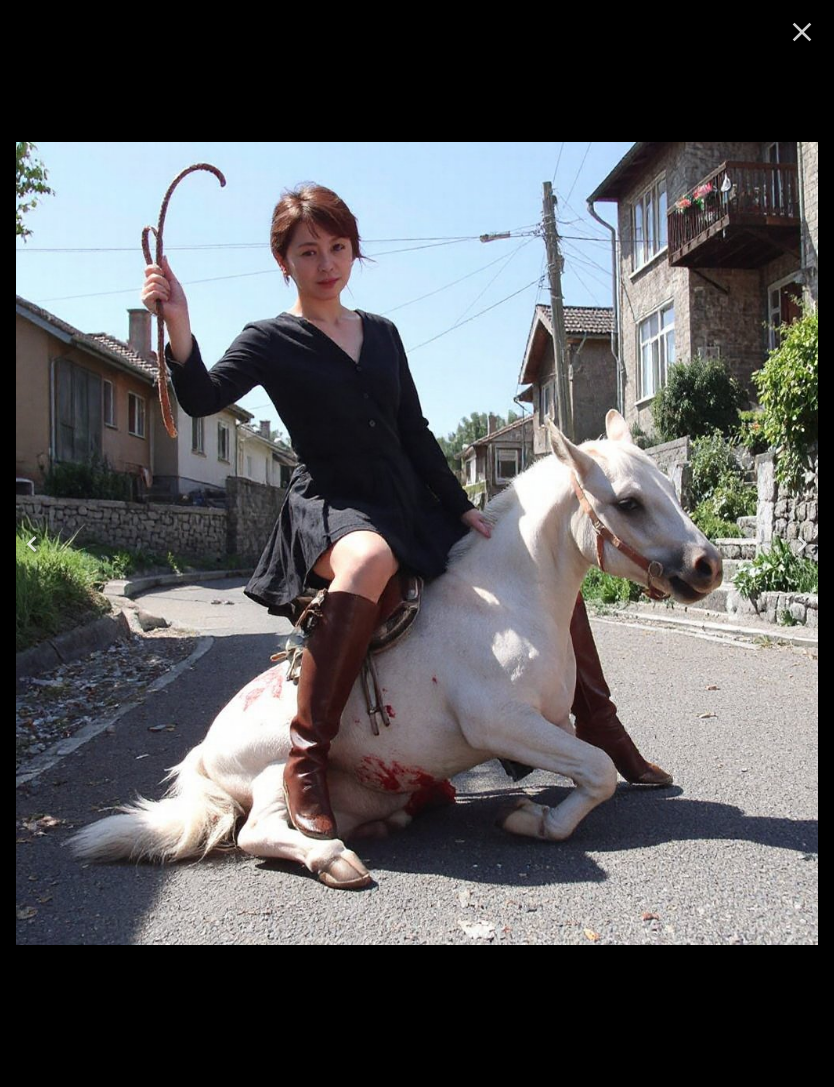 click 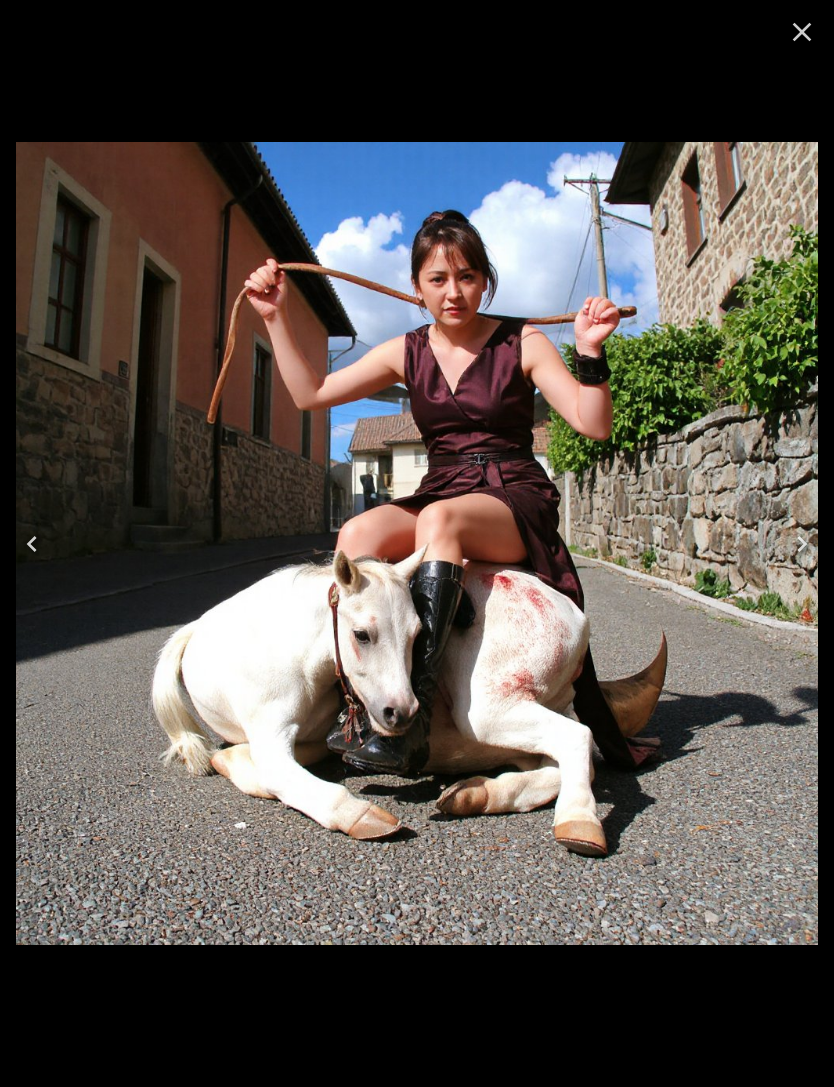 click 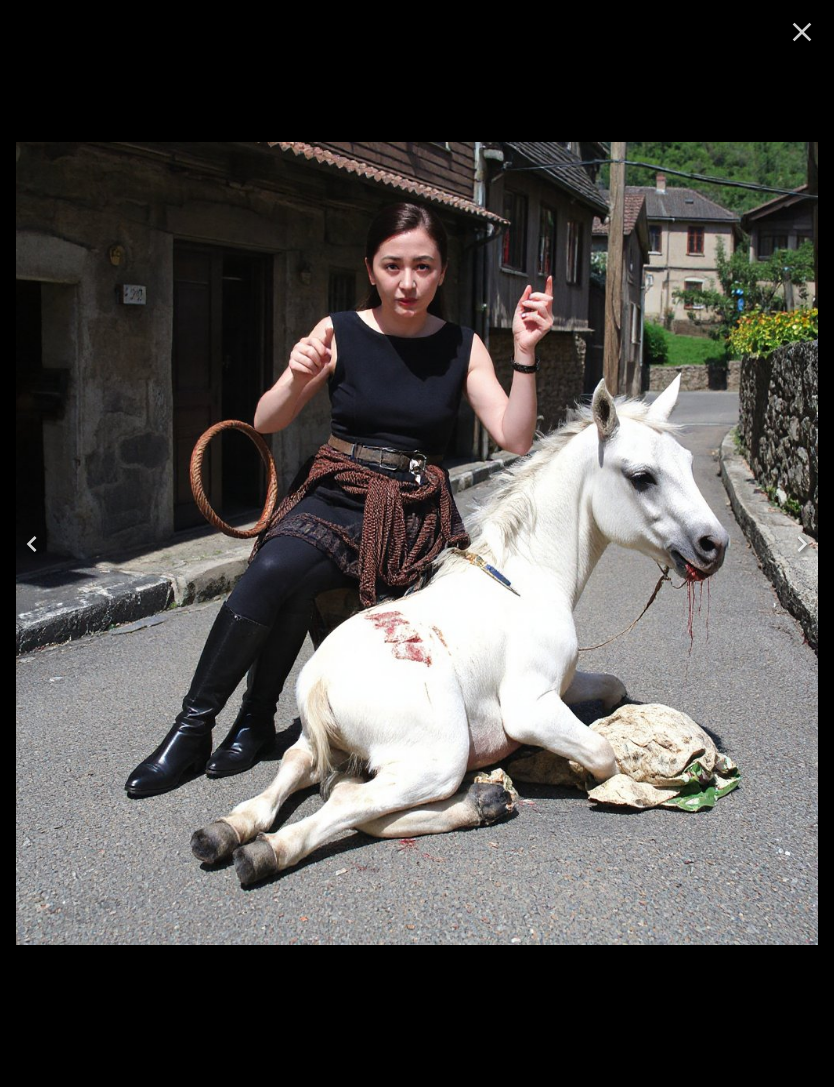 click 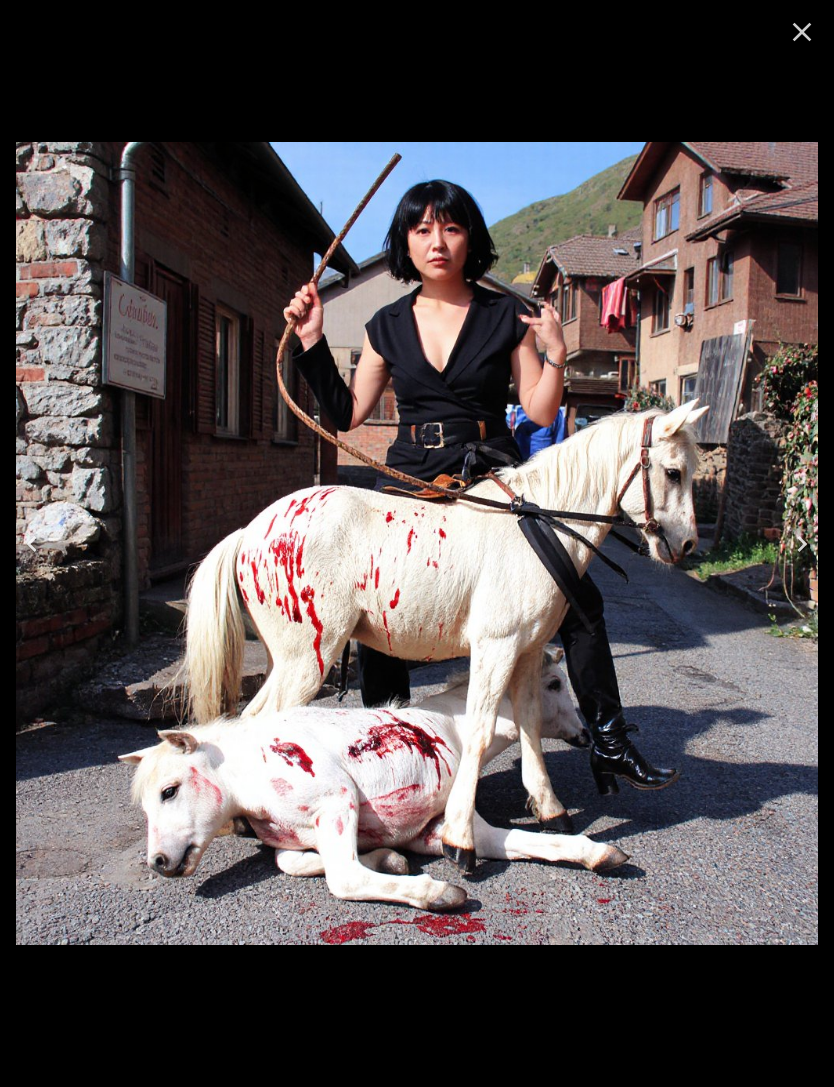 click 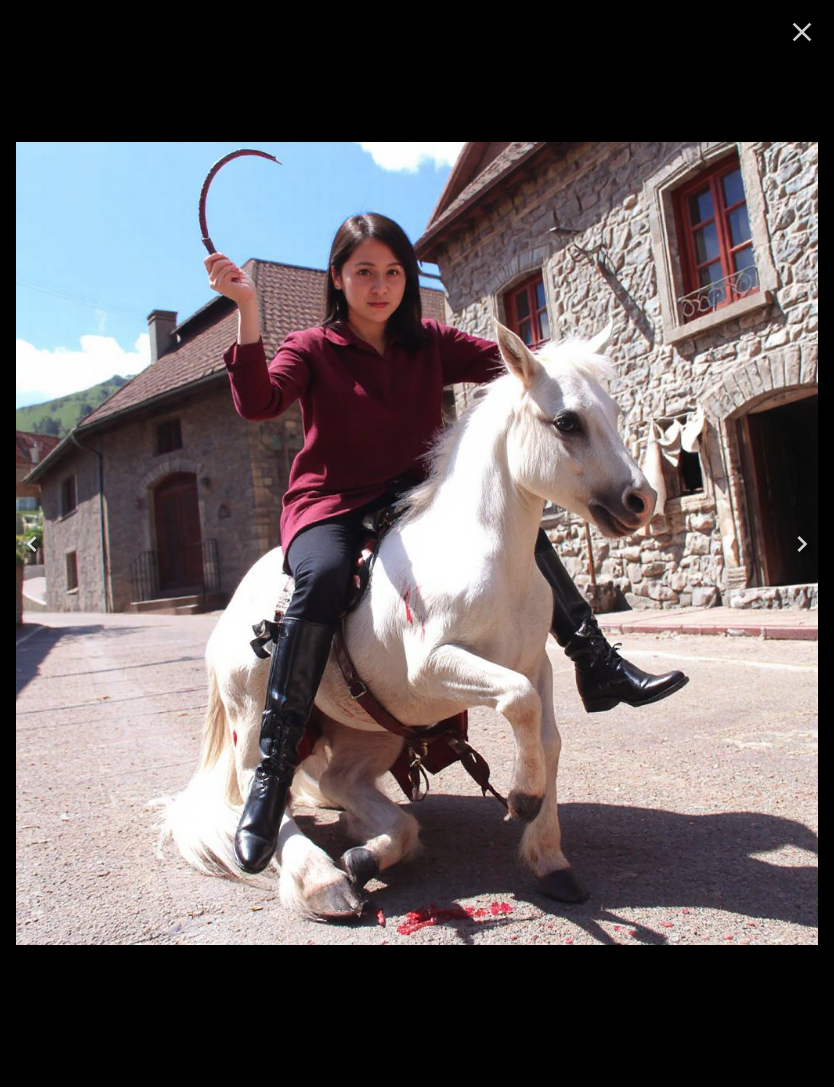 click 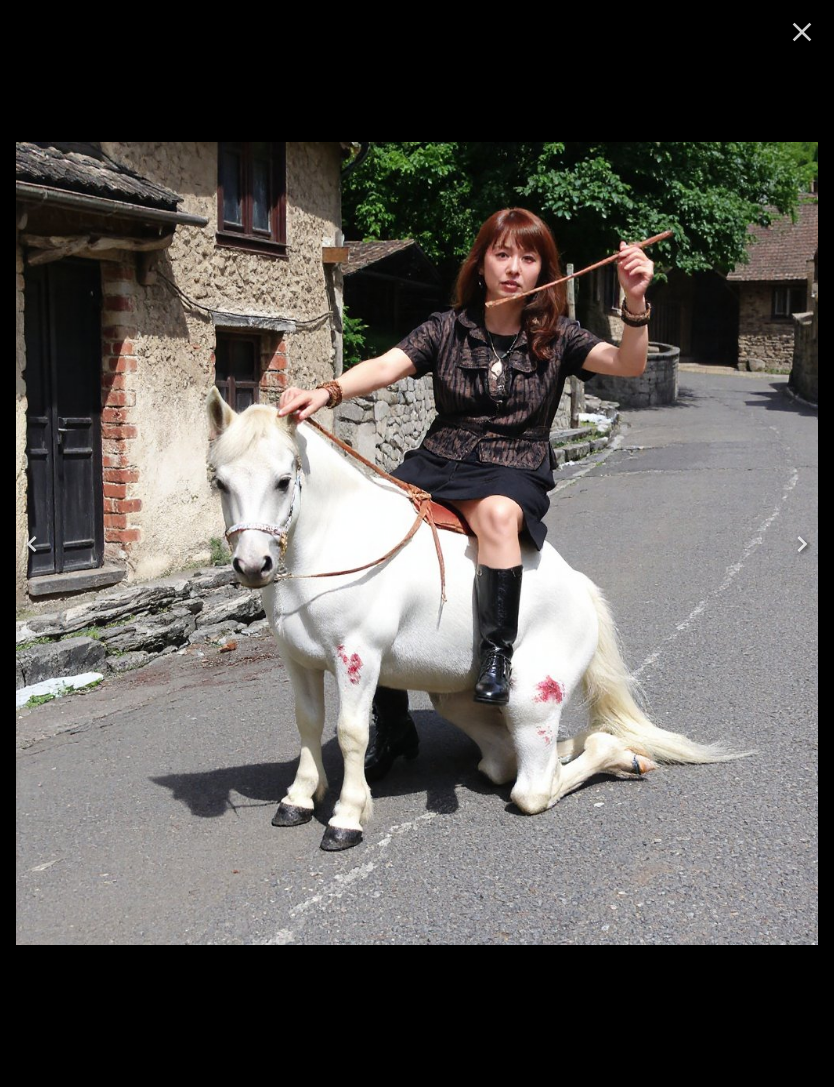 click 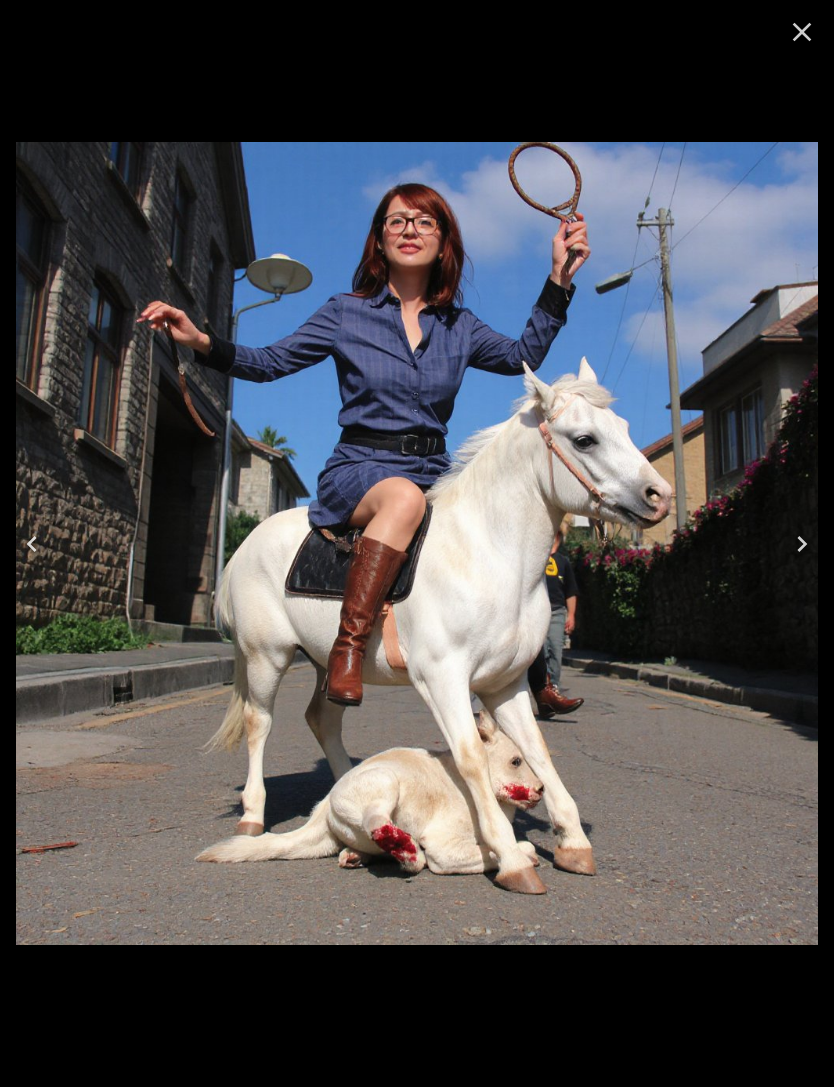 click at bounding box center [32, 544] 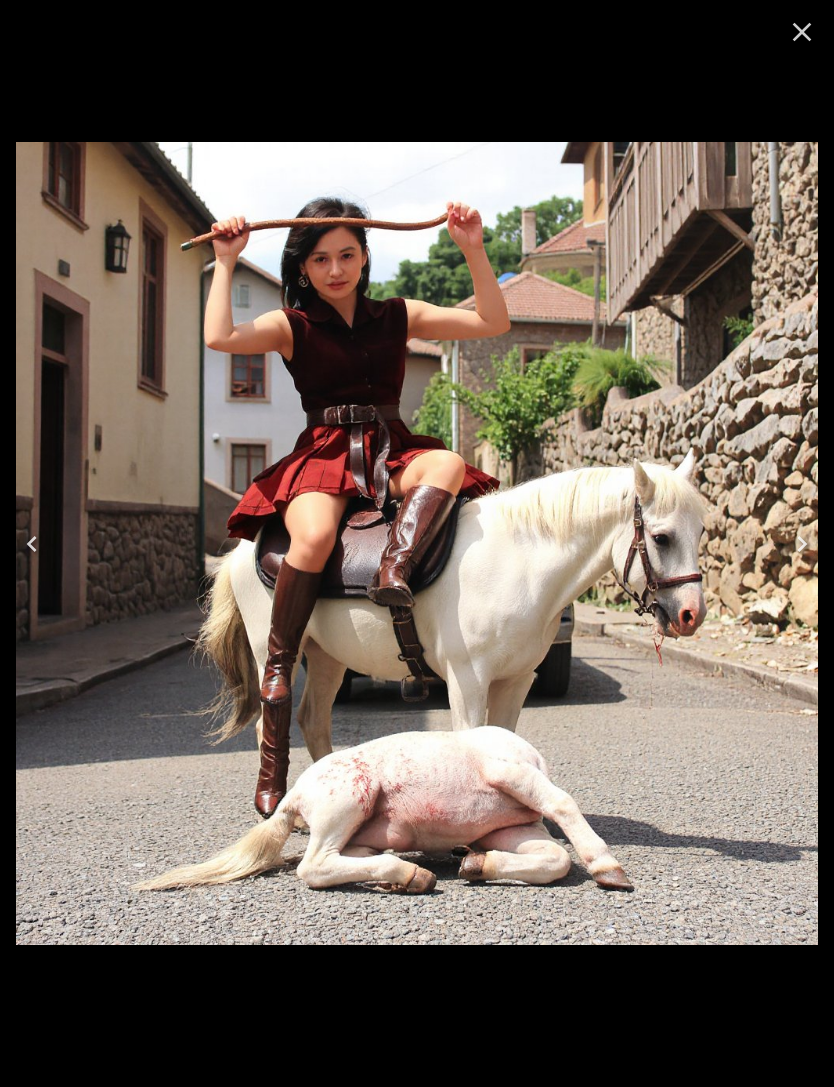 click at bounding box center (32, 544) 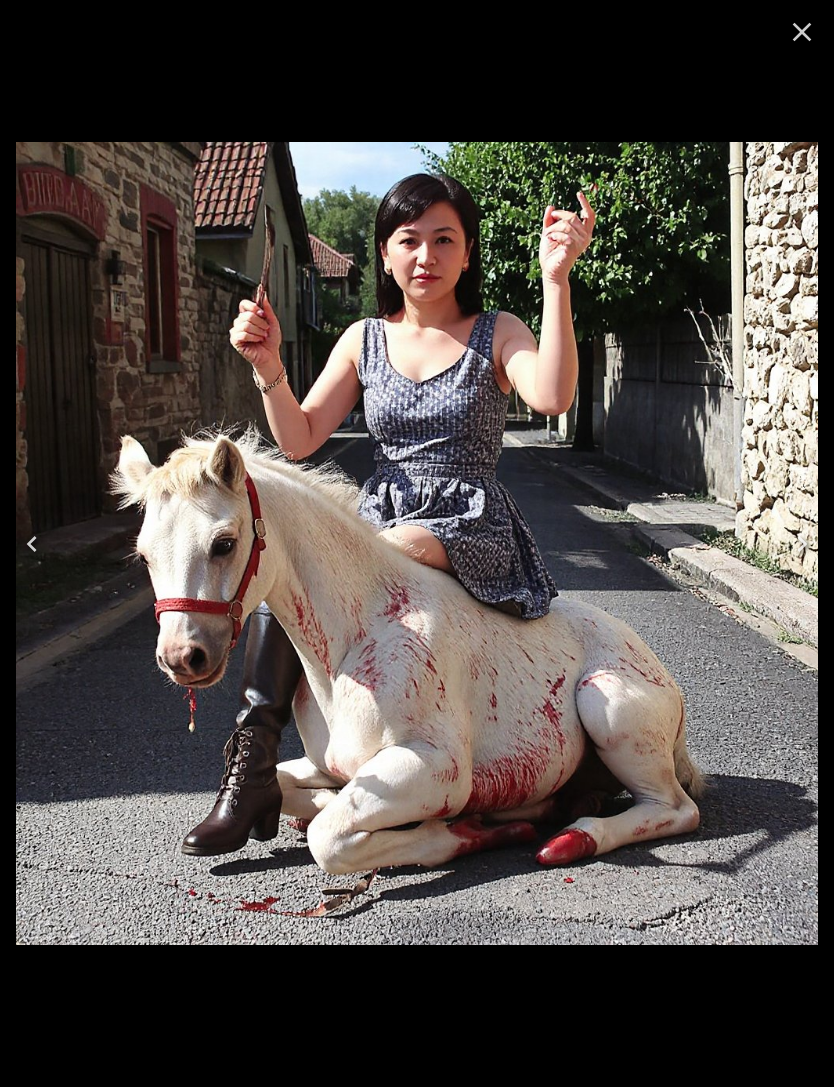 click at bounding box center [32, 544] 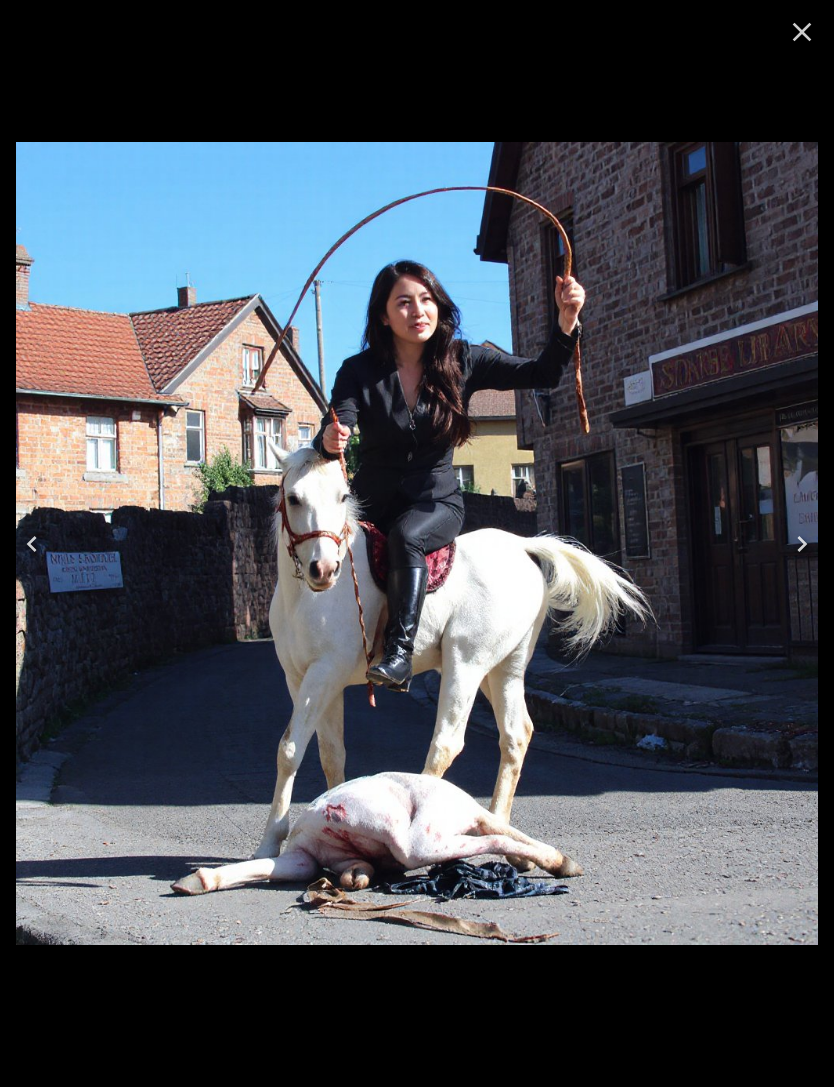 click 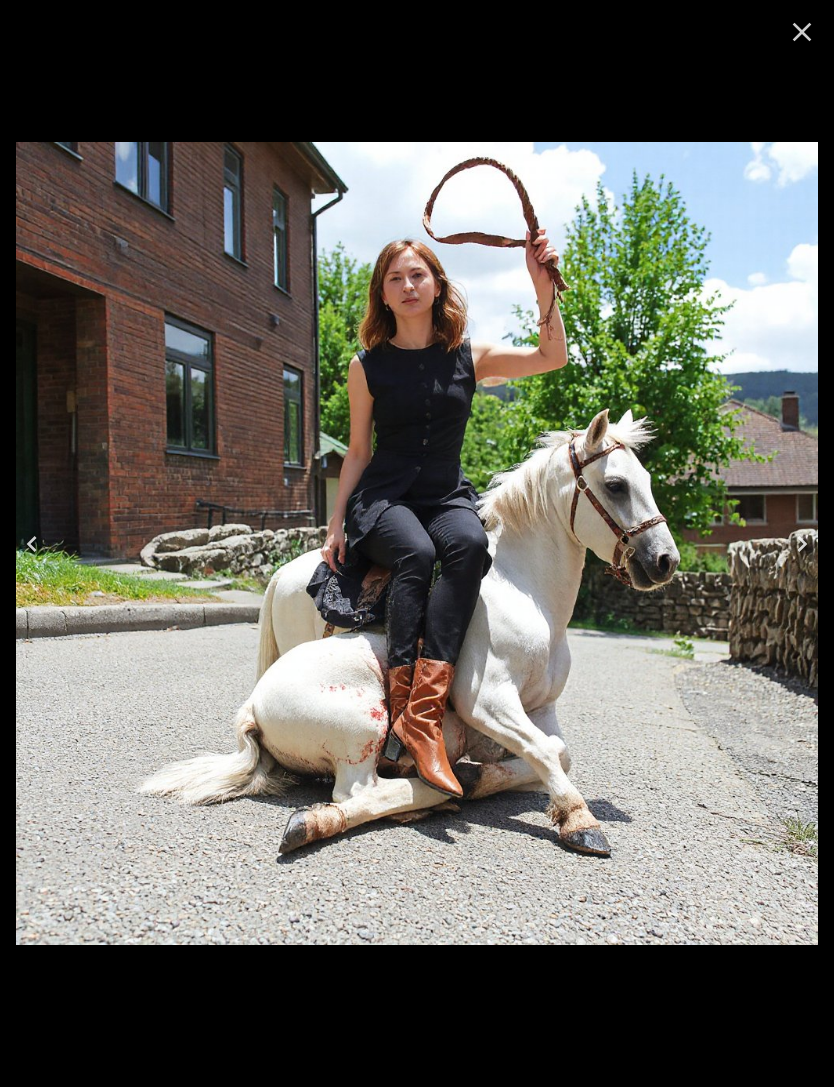 click 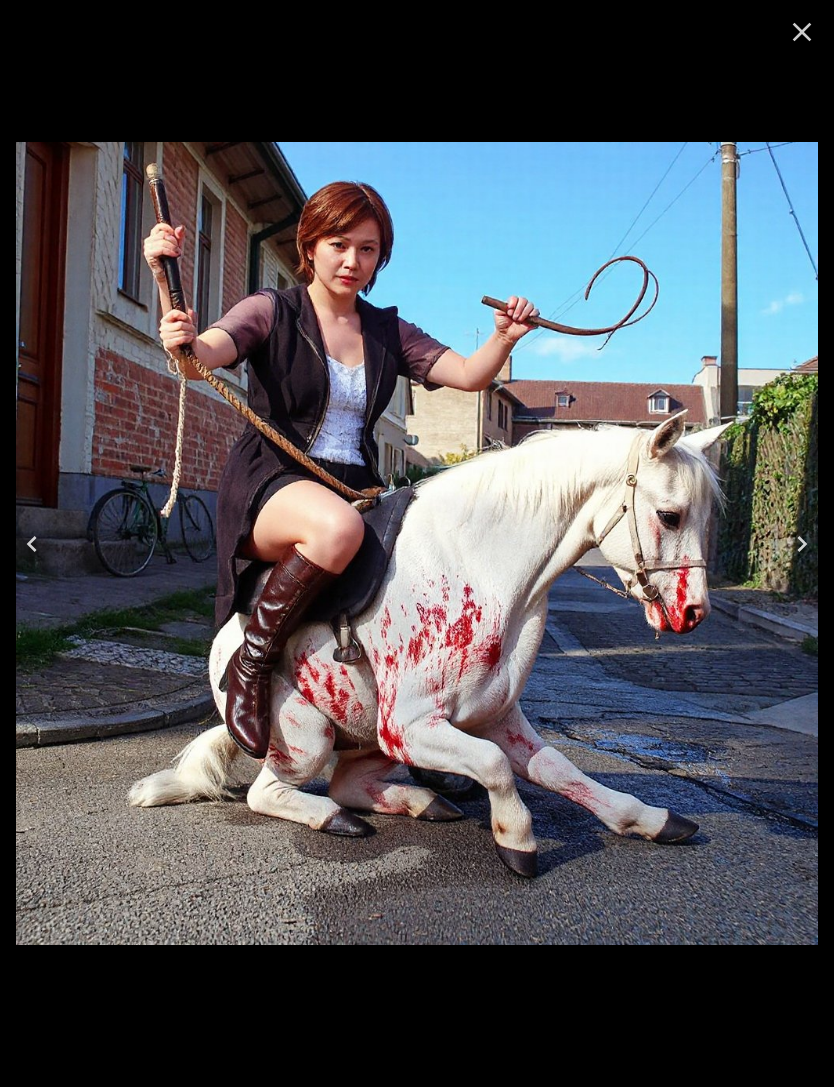 click at bounding box center [32, 544] 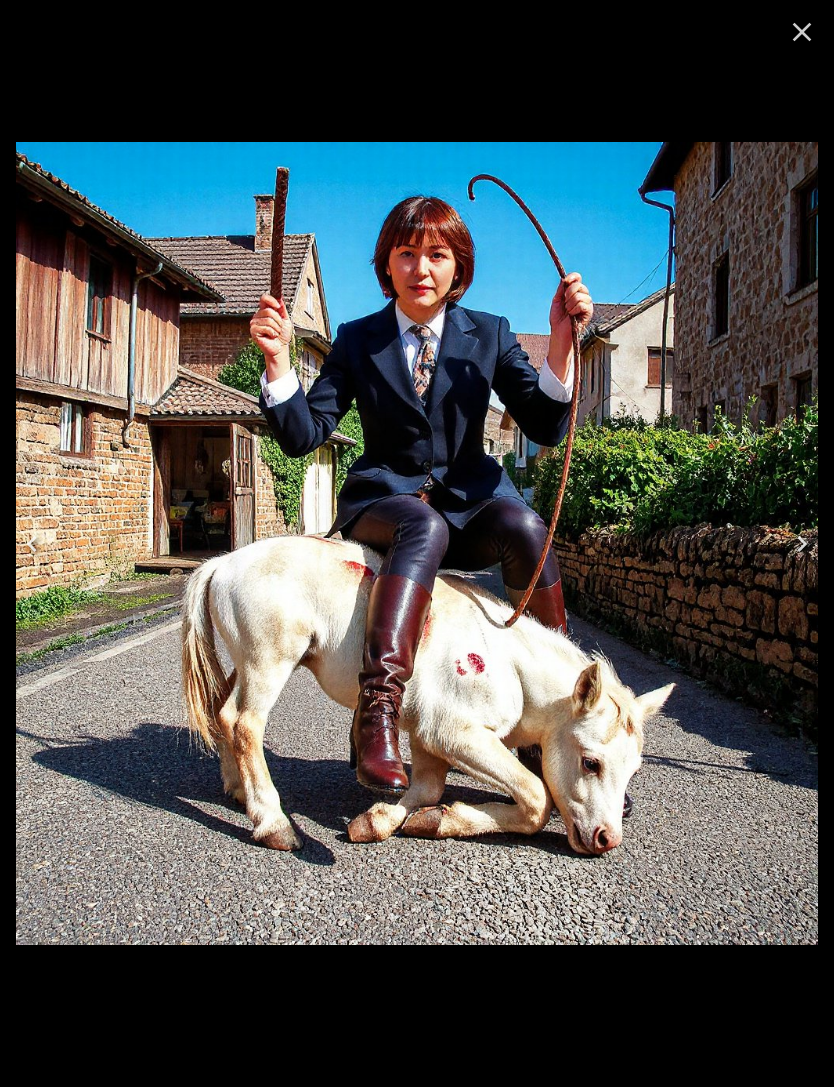 click at bounding box center (32, 544) 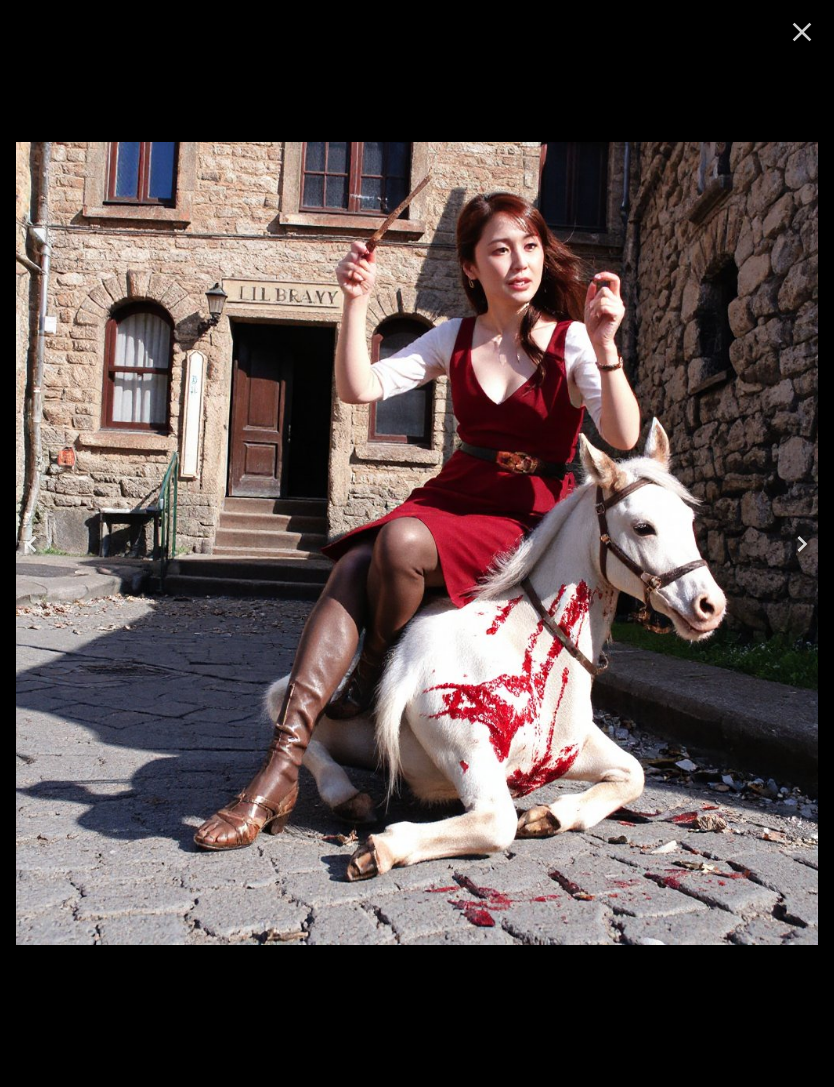 click at bounding box center (32, 544) 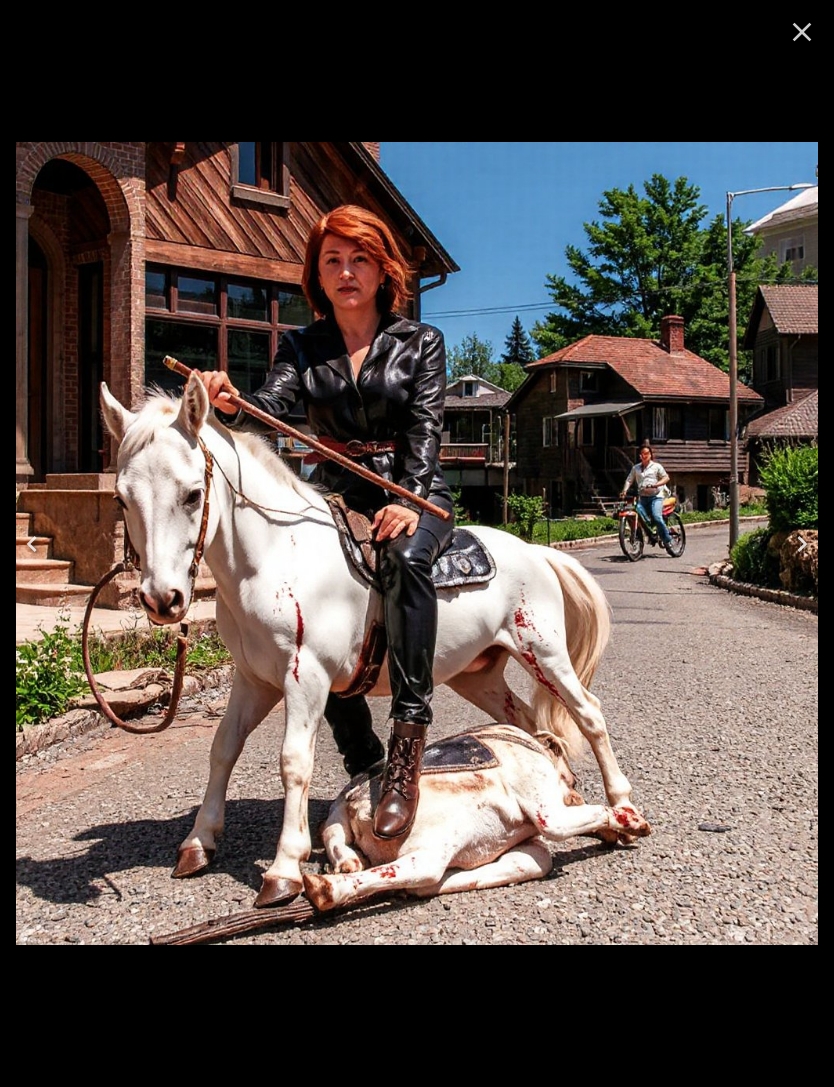 click 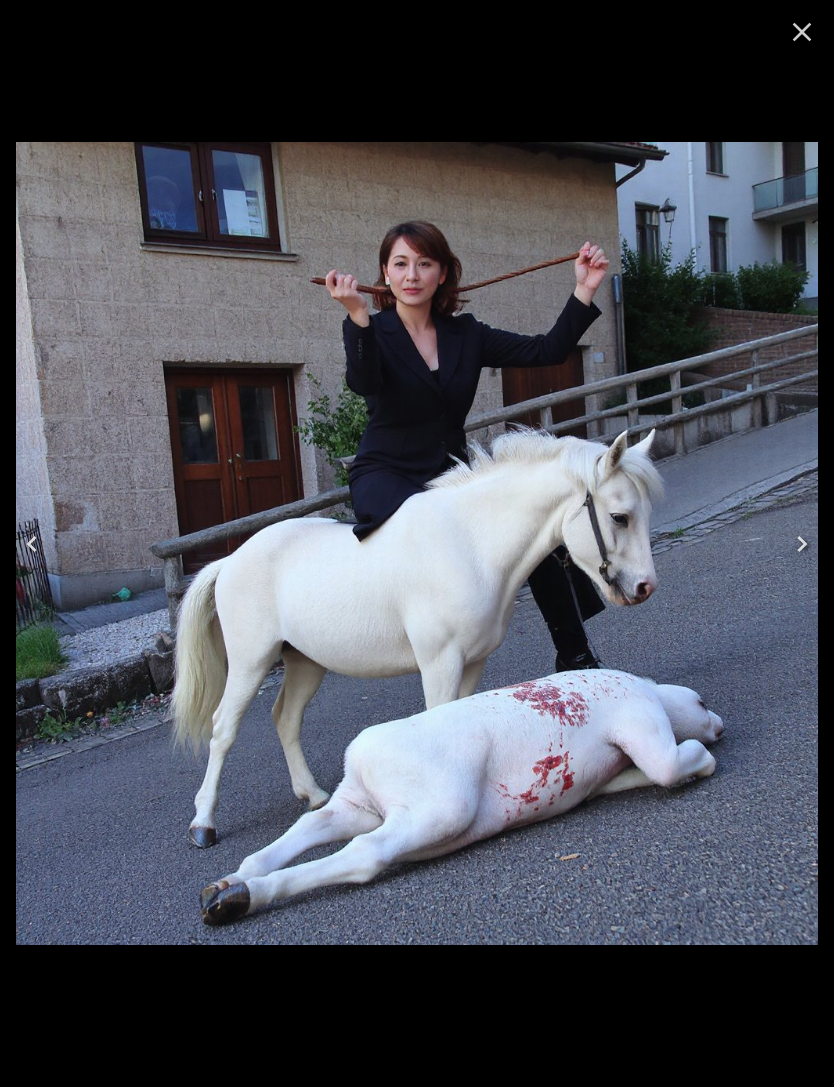 click 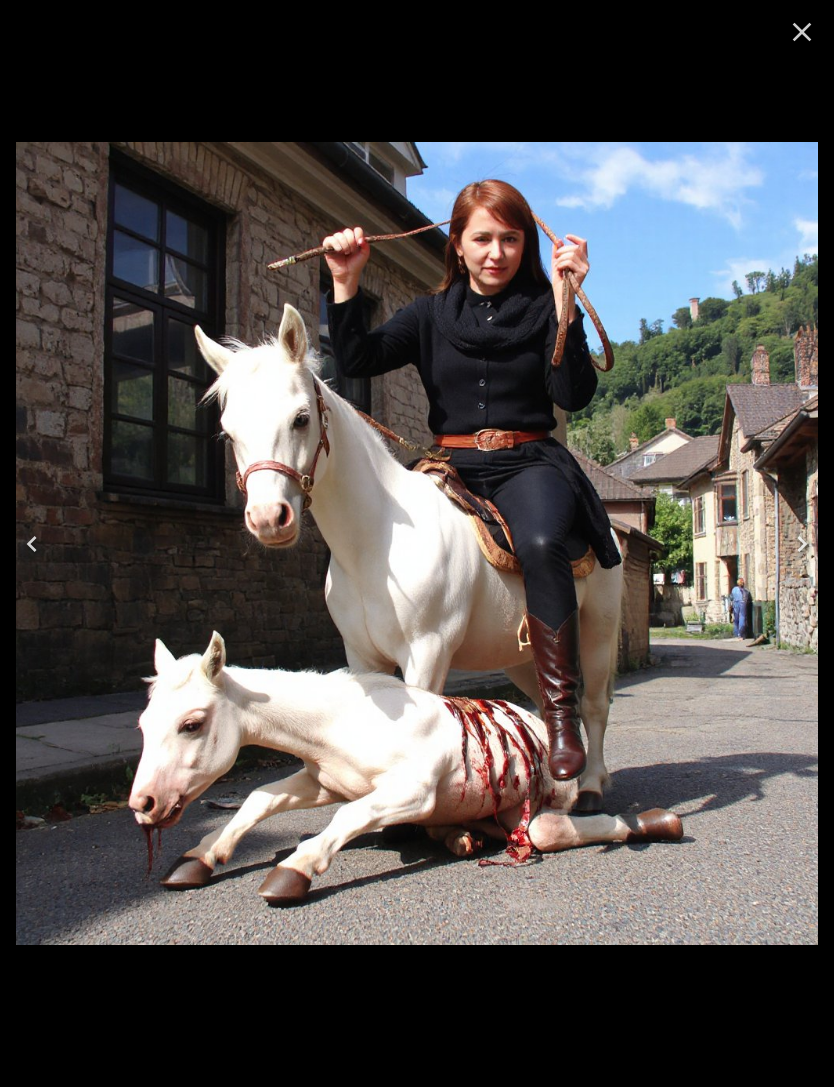 click at bounding box center (802, 32) 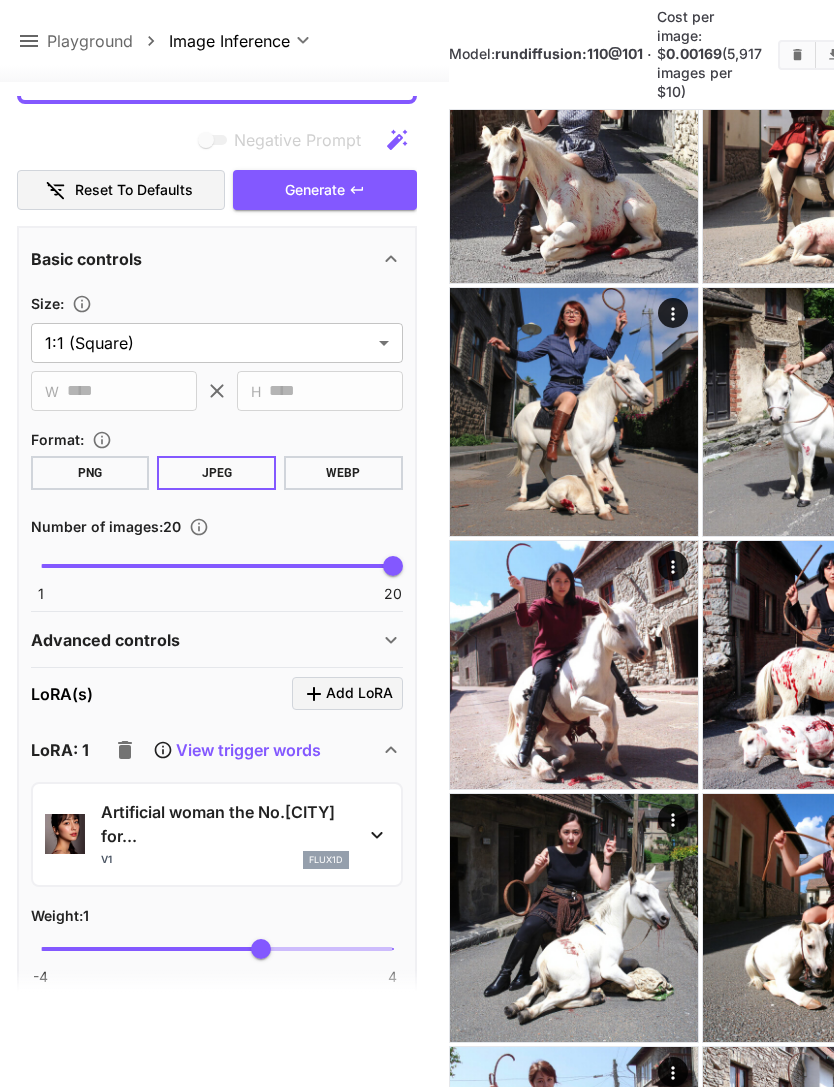 click 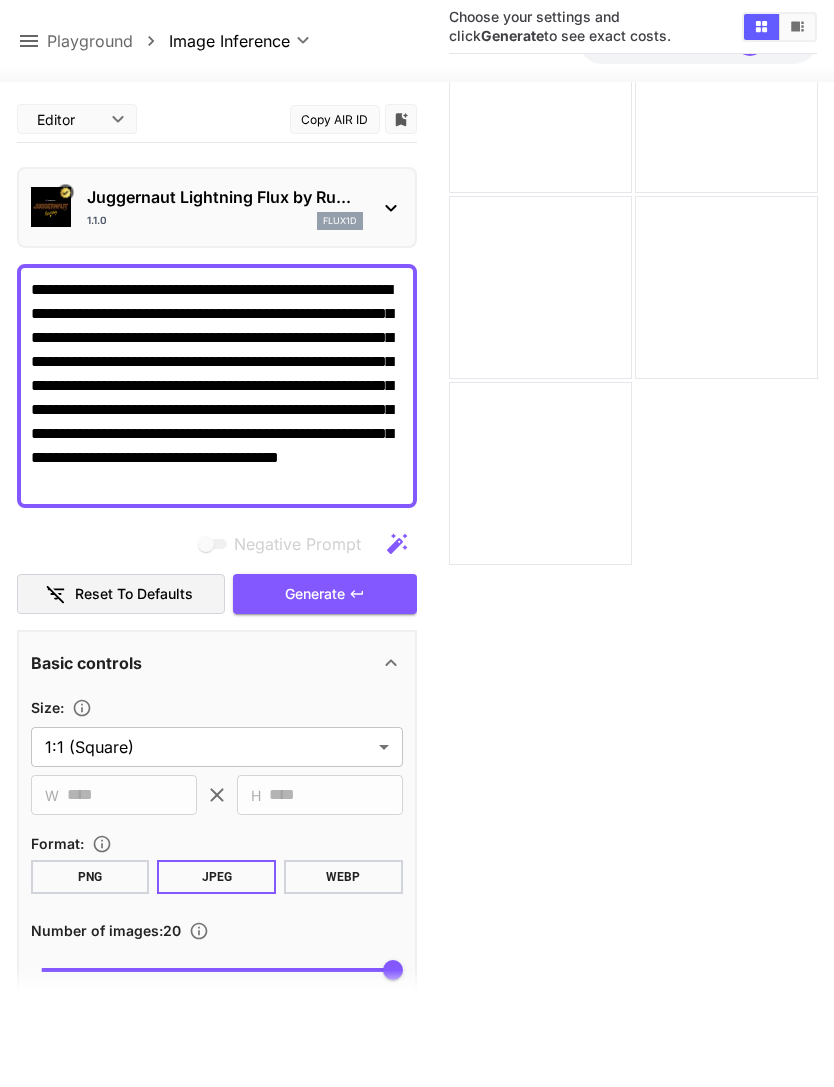 scroll, scrollTop: 0, scrollLeft: 0, axis: both 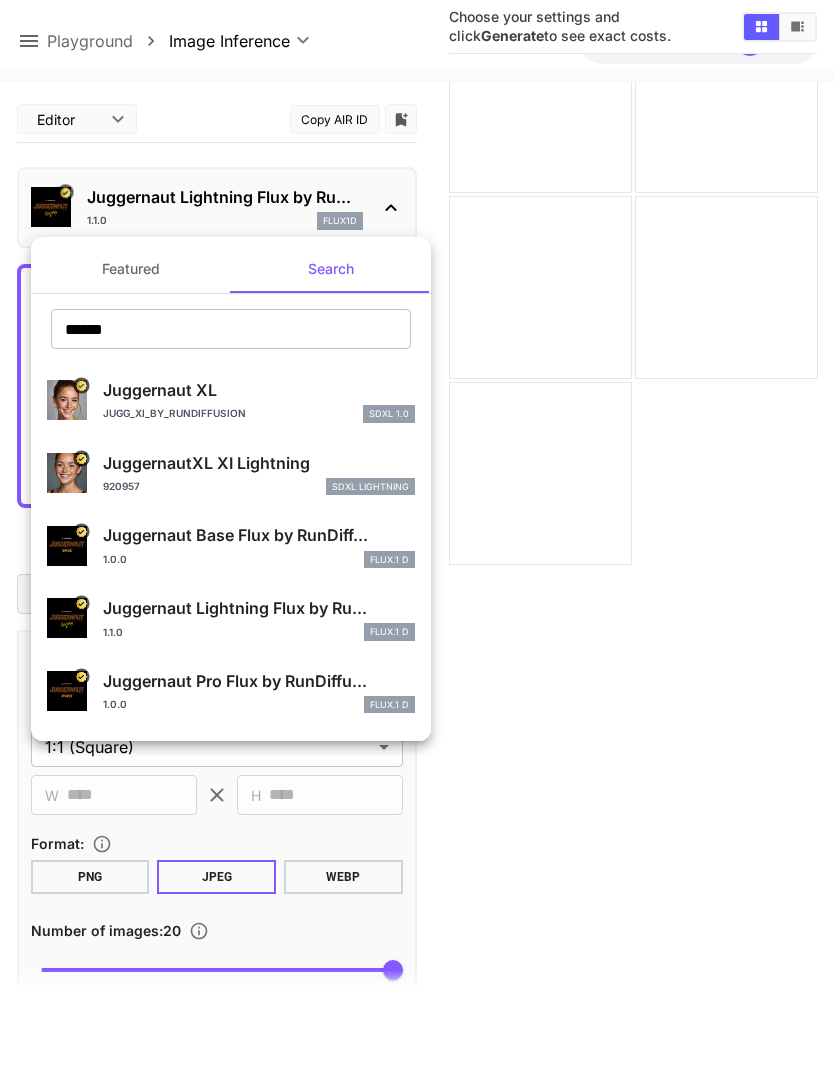 click on "Juggernaut Base Flux by RunDiff..." at bounding box center (259, 535) 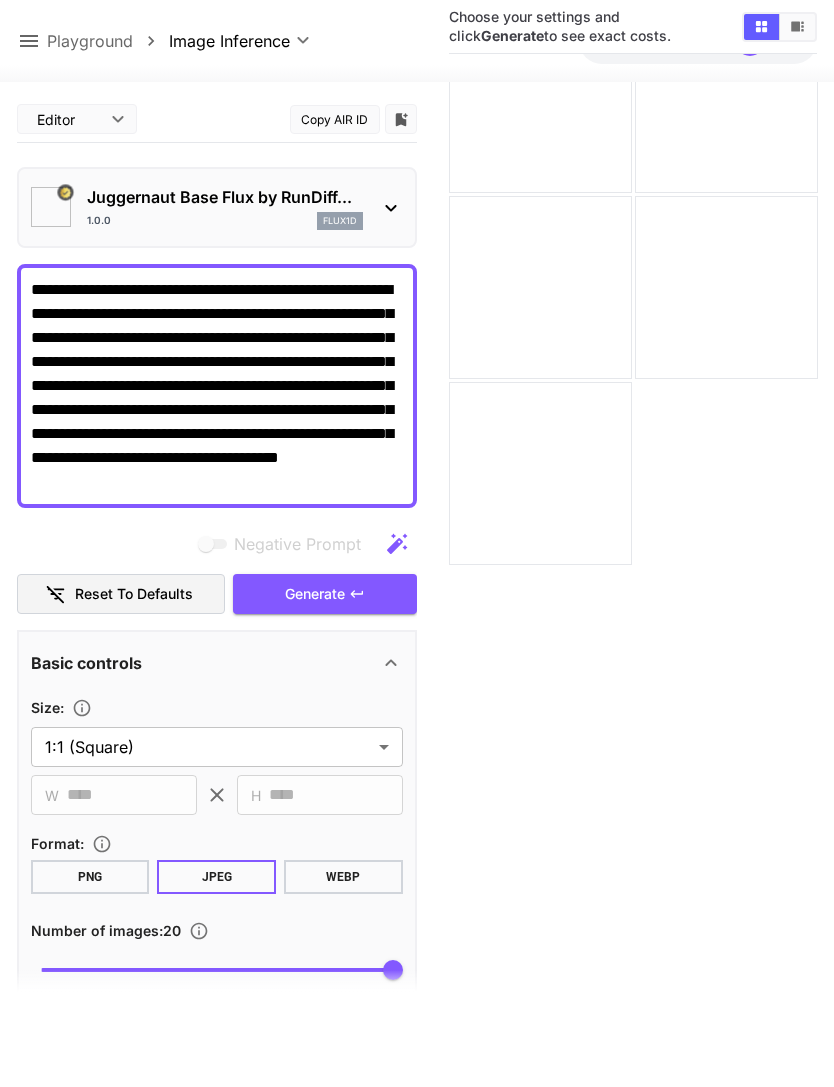 type on "**" 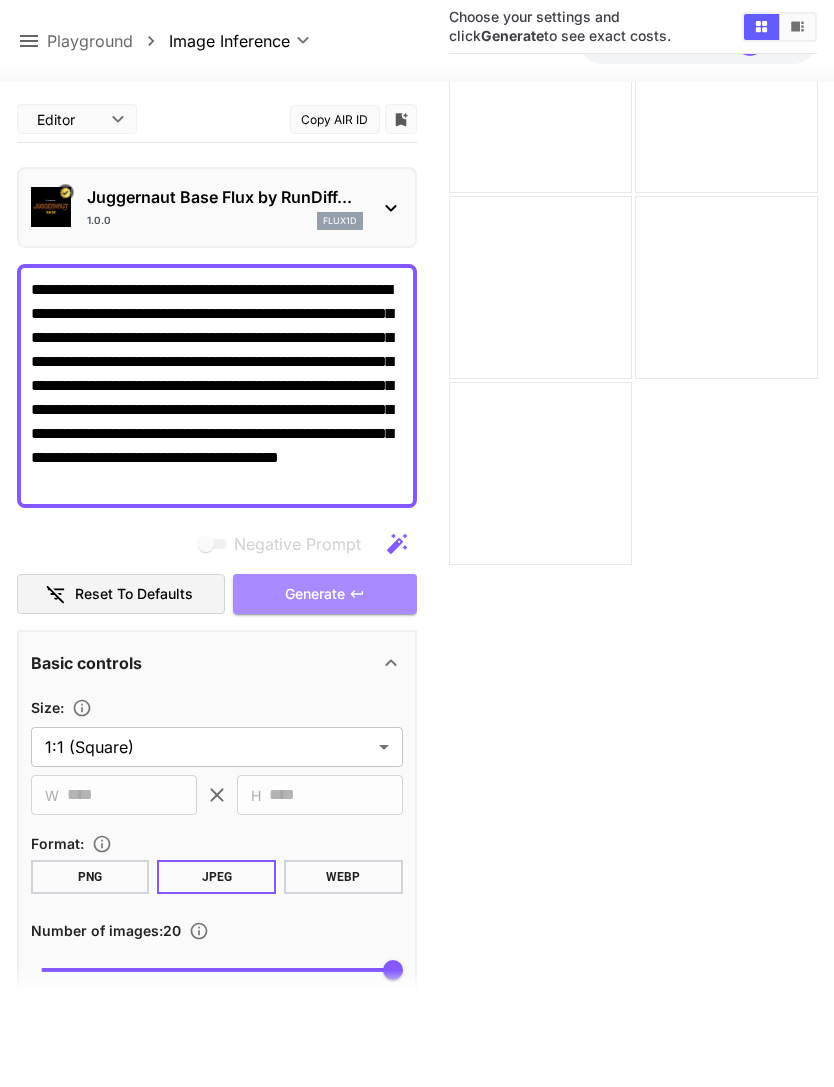 click on "Generate" at bounding box center (325, 594) 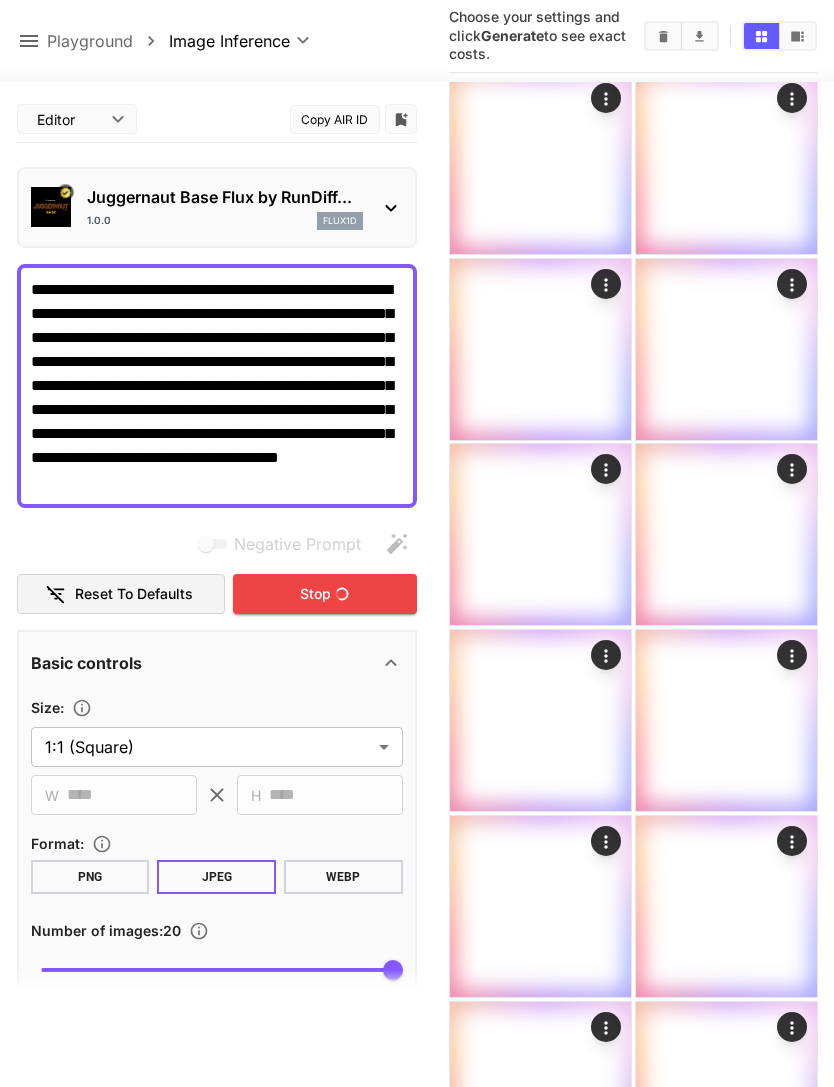 scroll, scrollTop: 950, scrollLeft: 0, axis: vertical 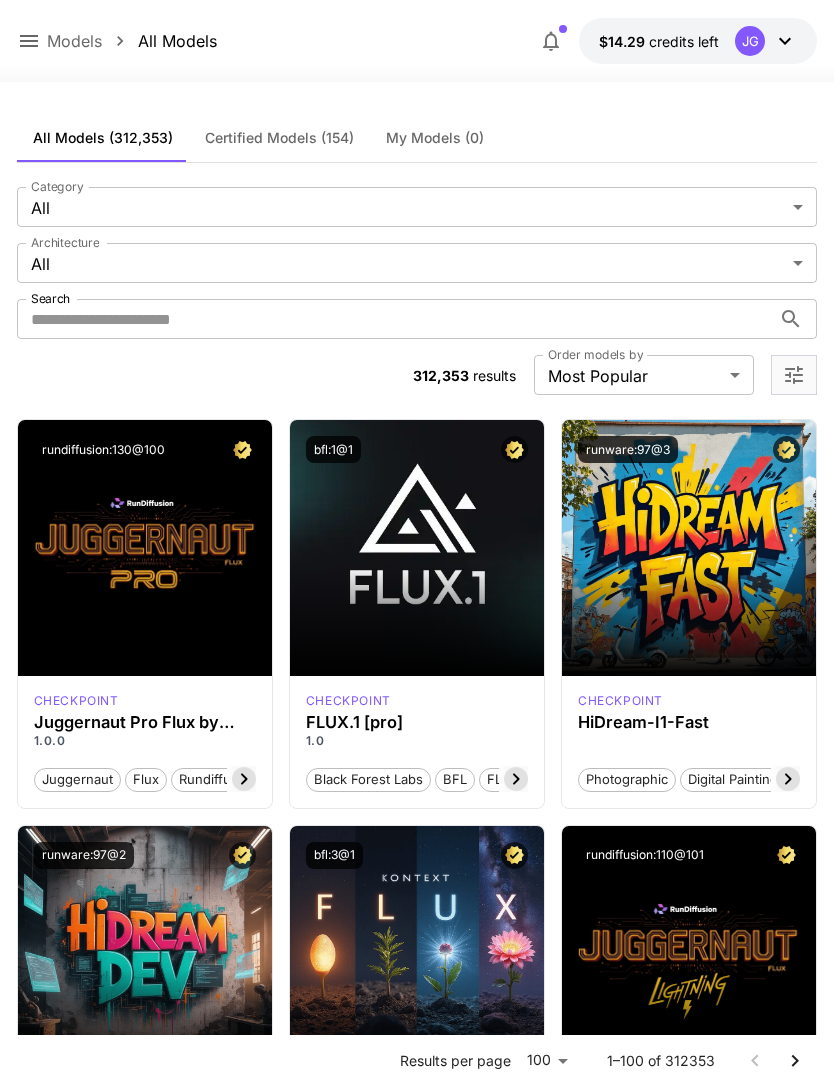 click 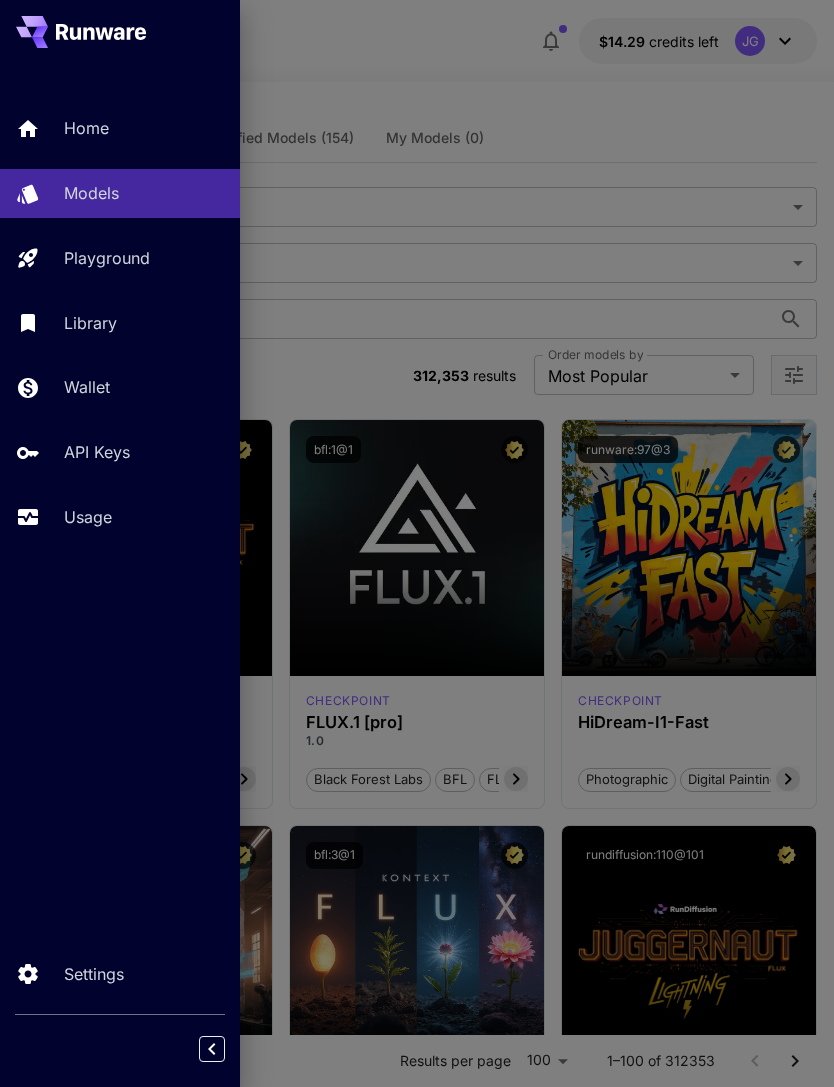 click on "Playground" at bounding box center [107, 258] 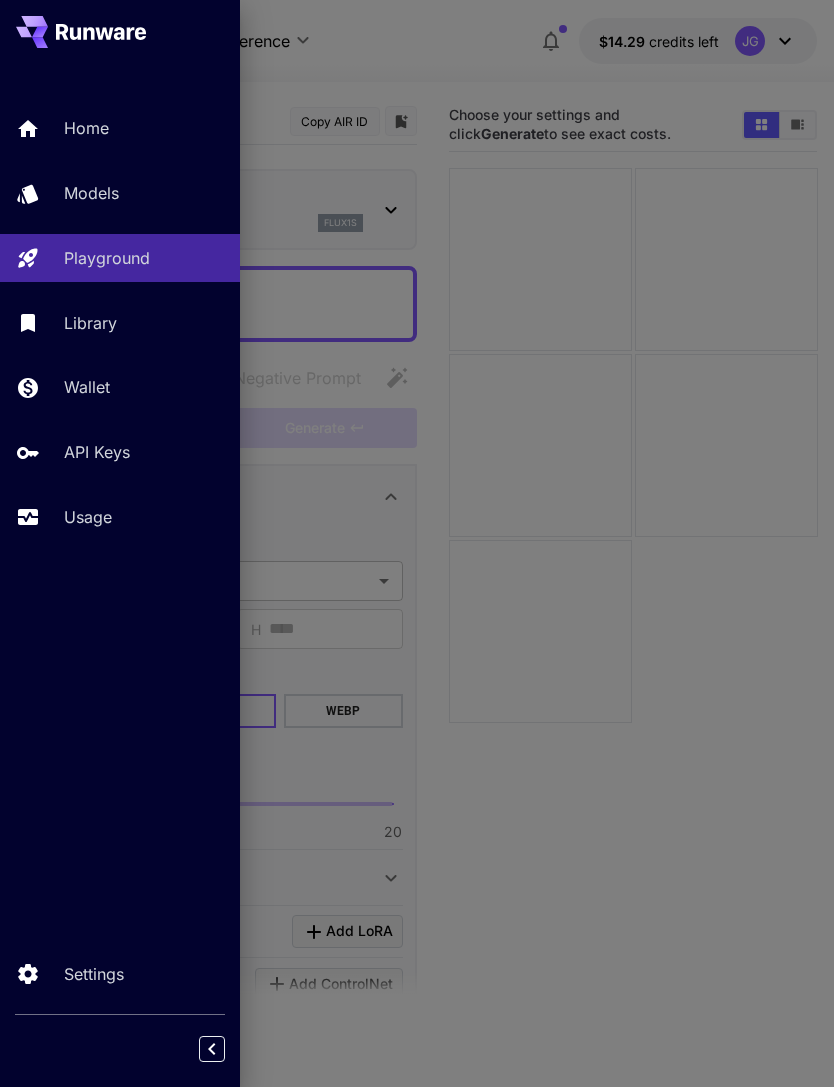 click at bounding box center [417, 543] 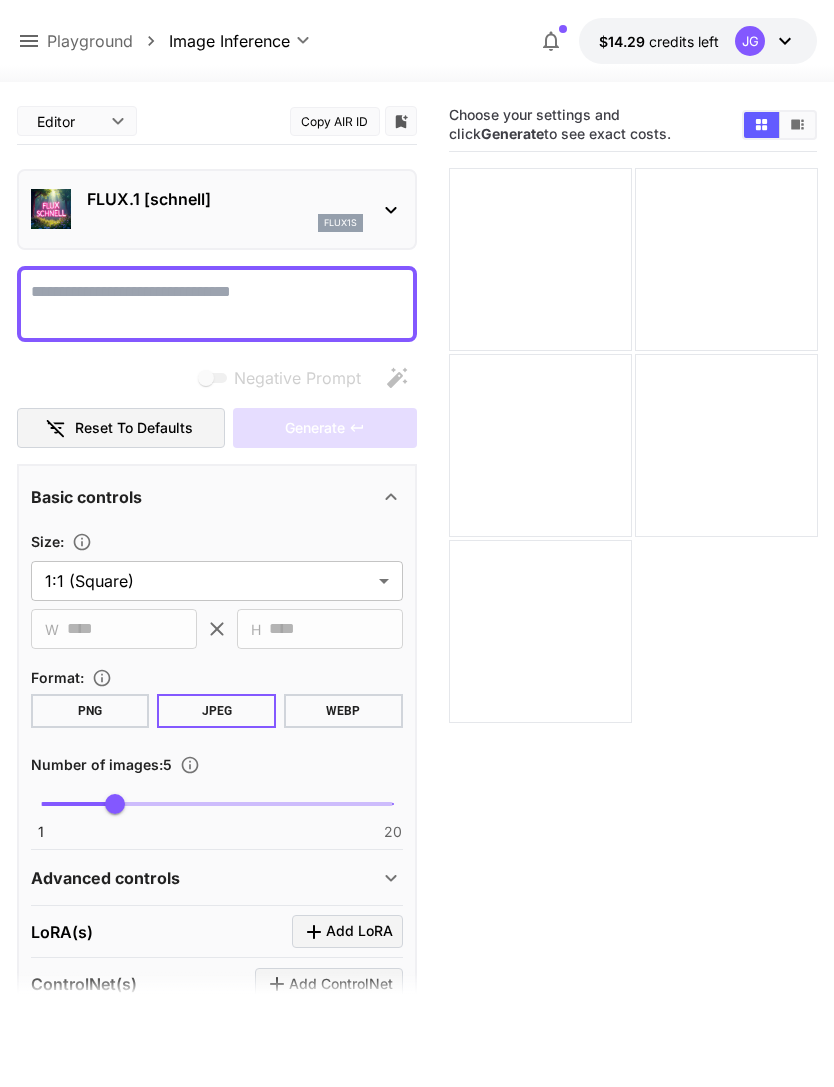 click 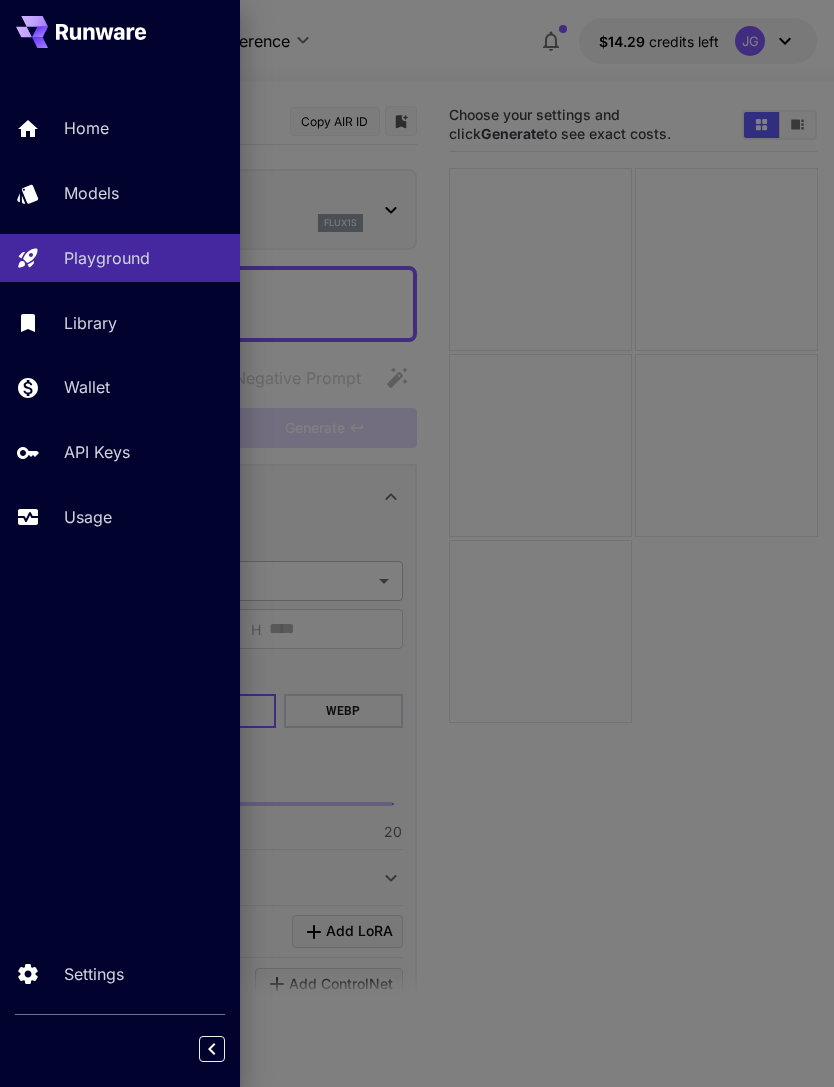 click on "Usage" at bounding box center (88, 517) 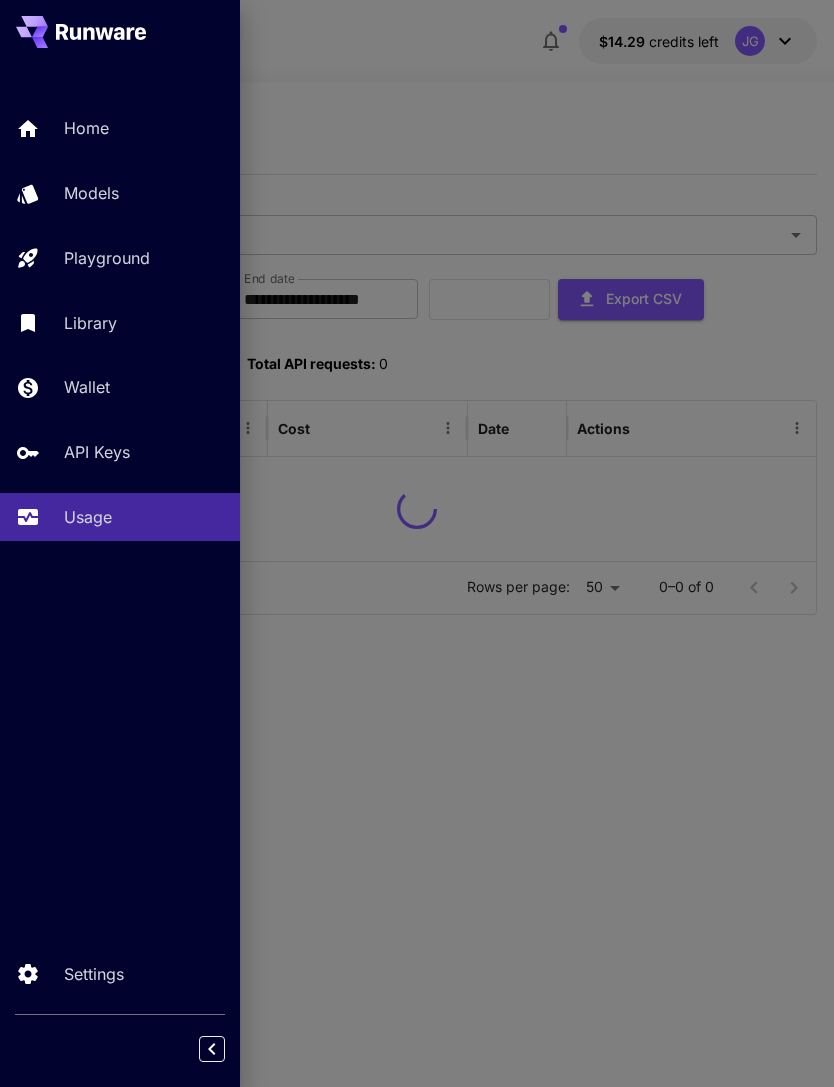 click at bounding box center (417, 543) 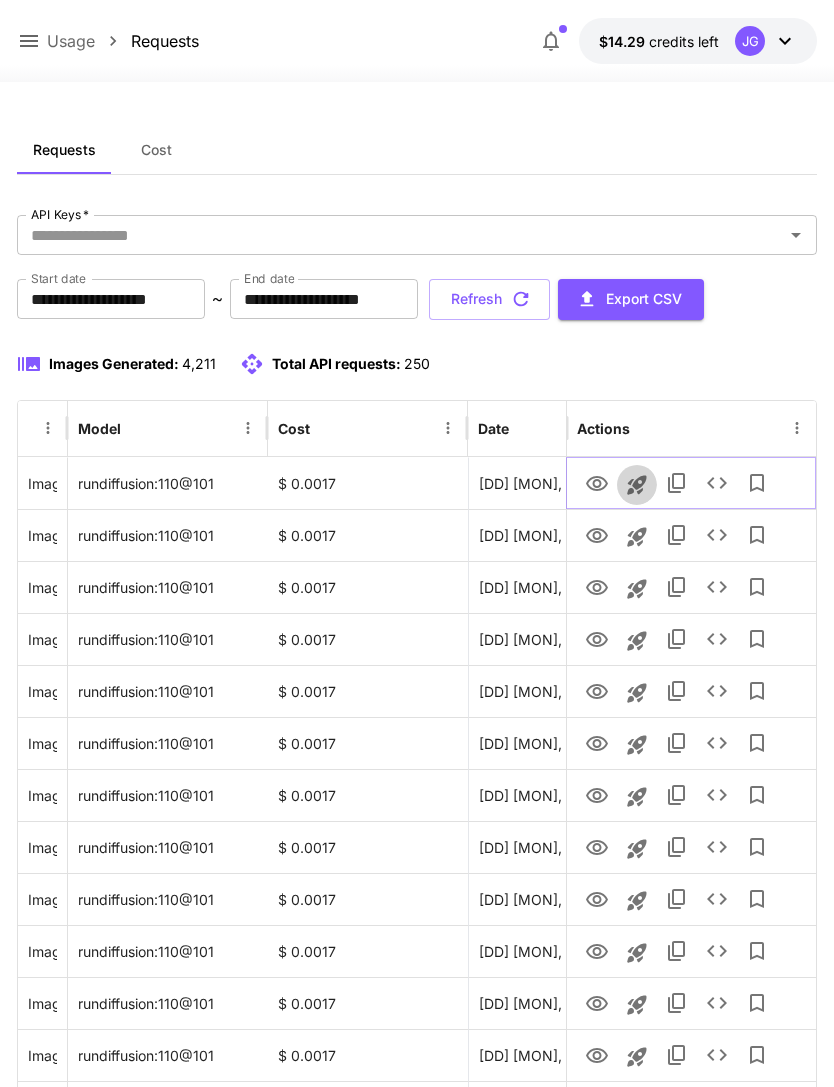 click 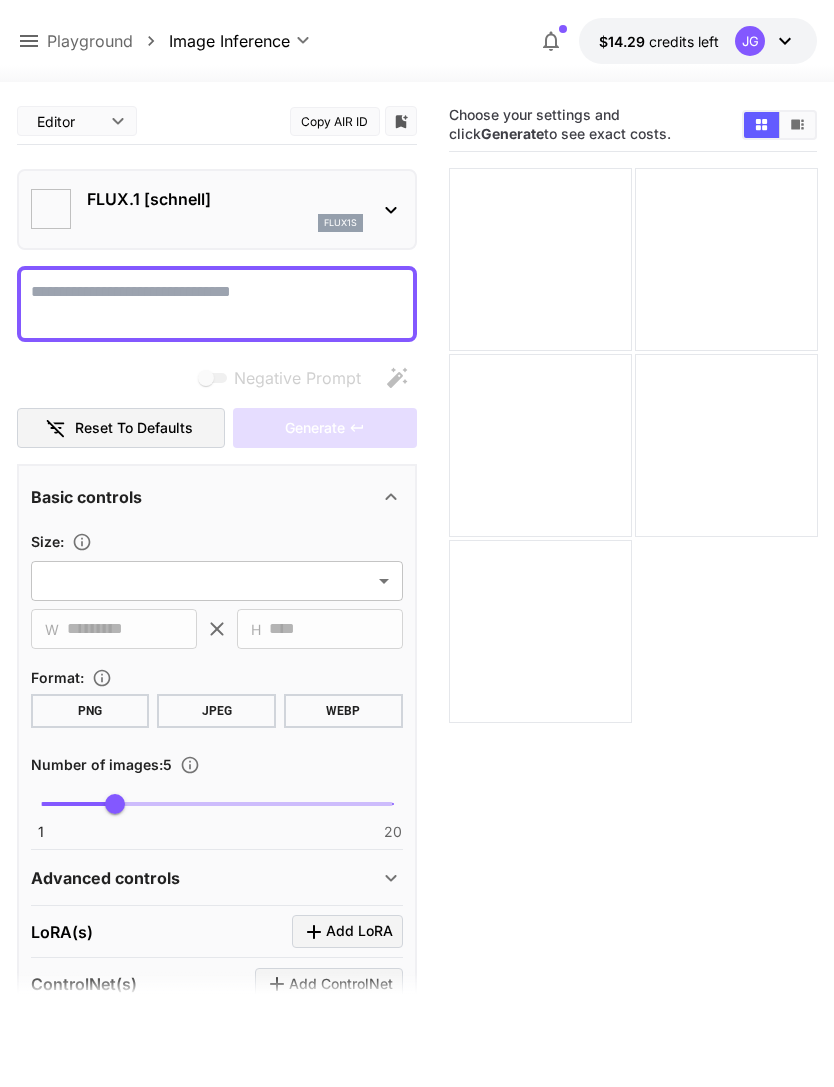 type on "**********" 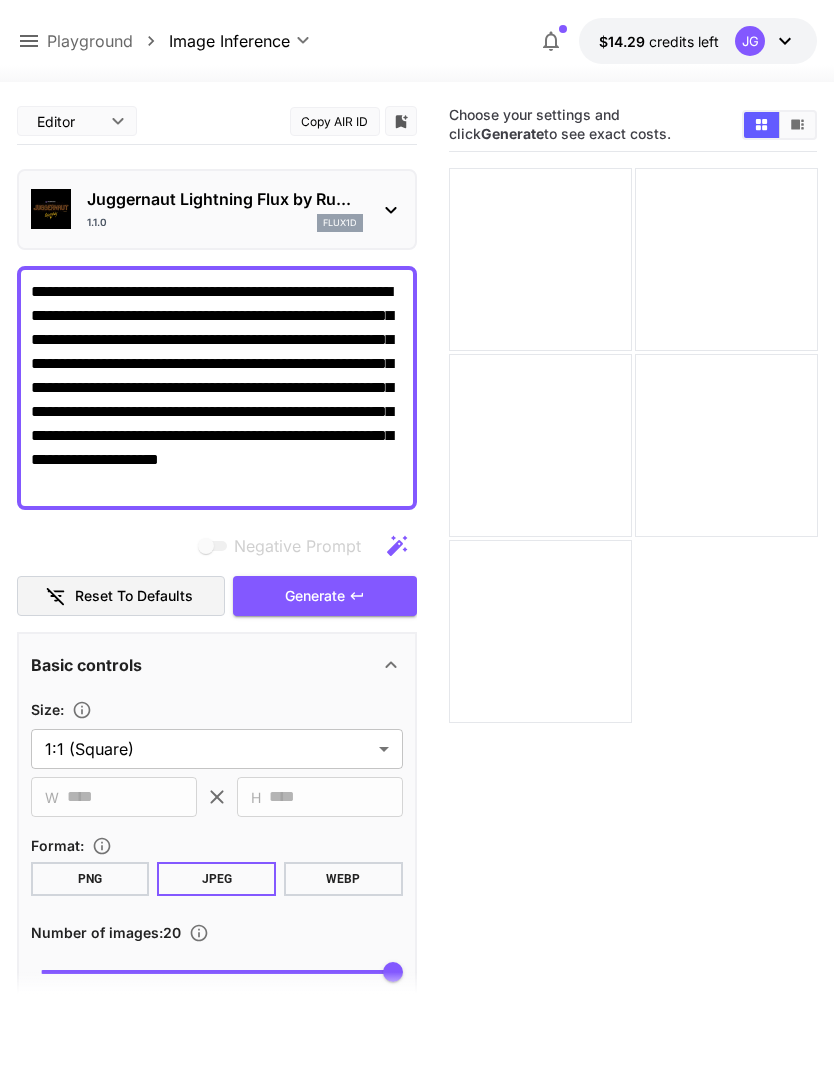 click on "**********" at bounding box center (417, 41) 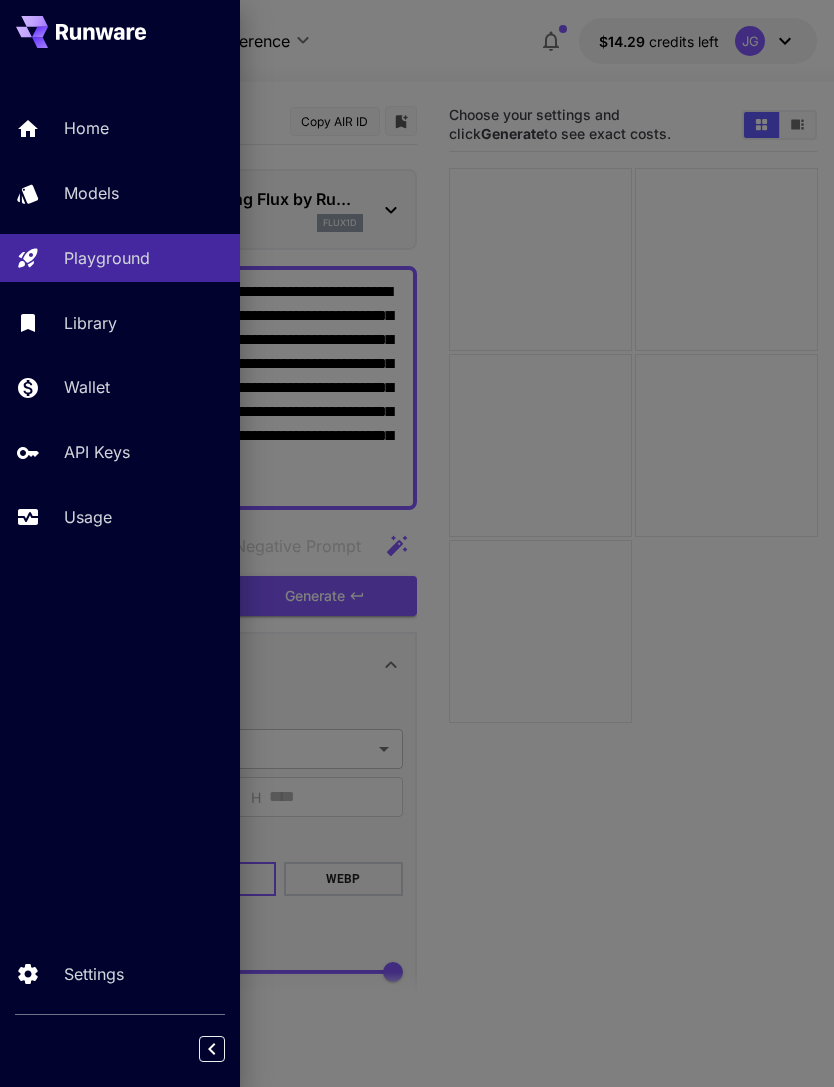 click on "Models" at bounding box center [91, 193] 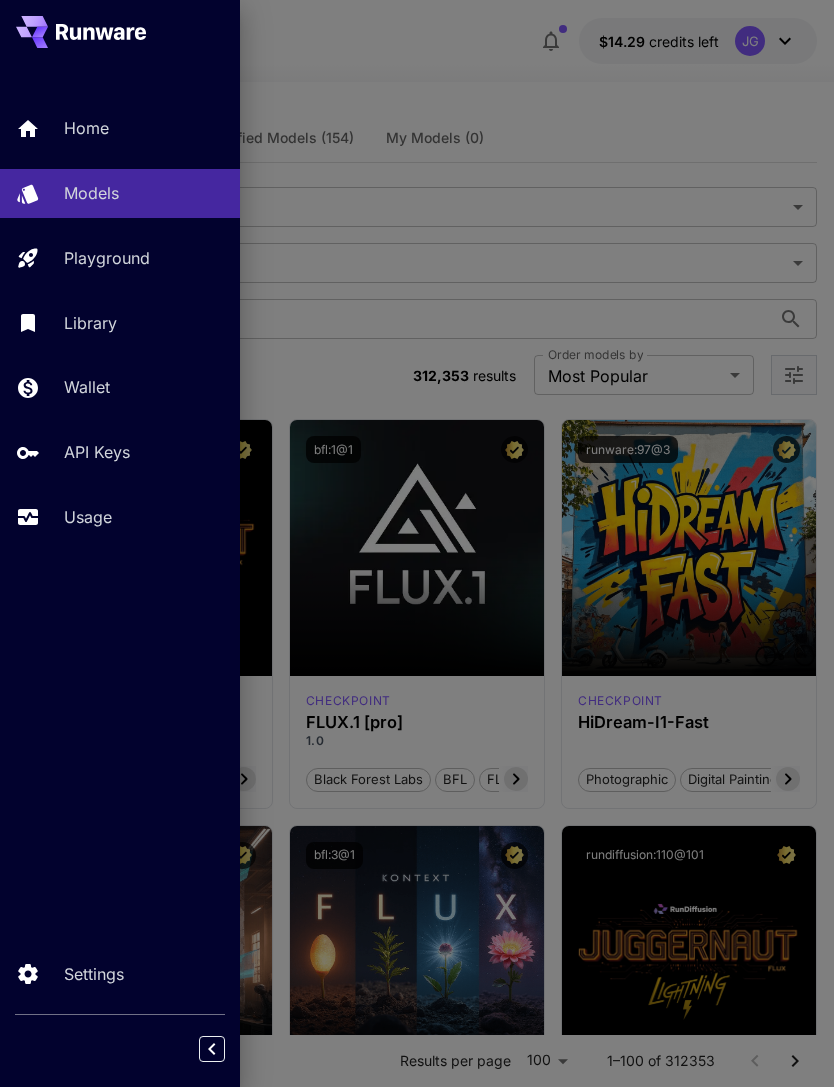 click at bounding box center (417, 543) 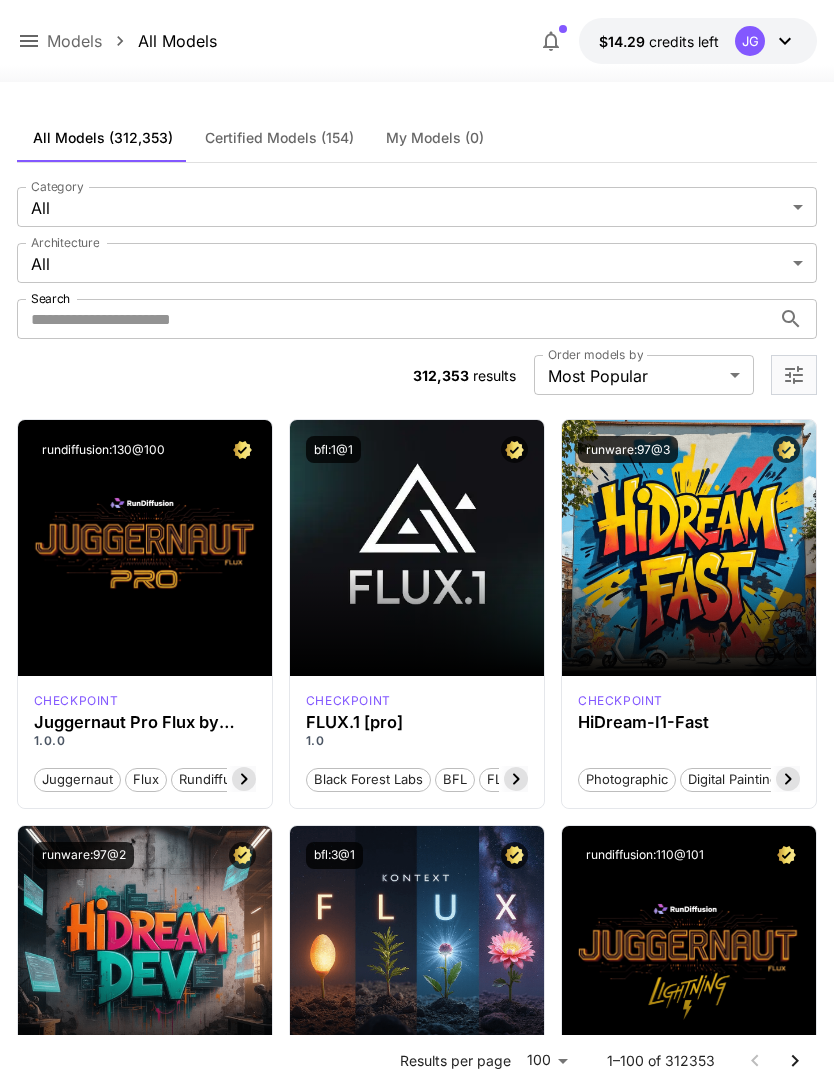 click on "**********" at bounding box center (417, 13104) 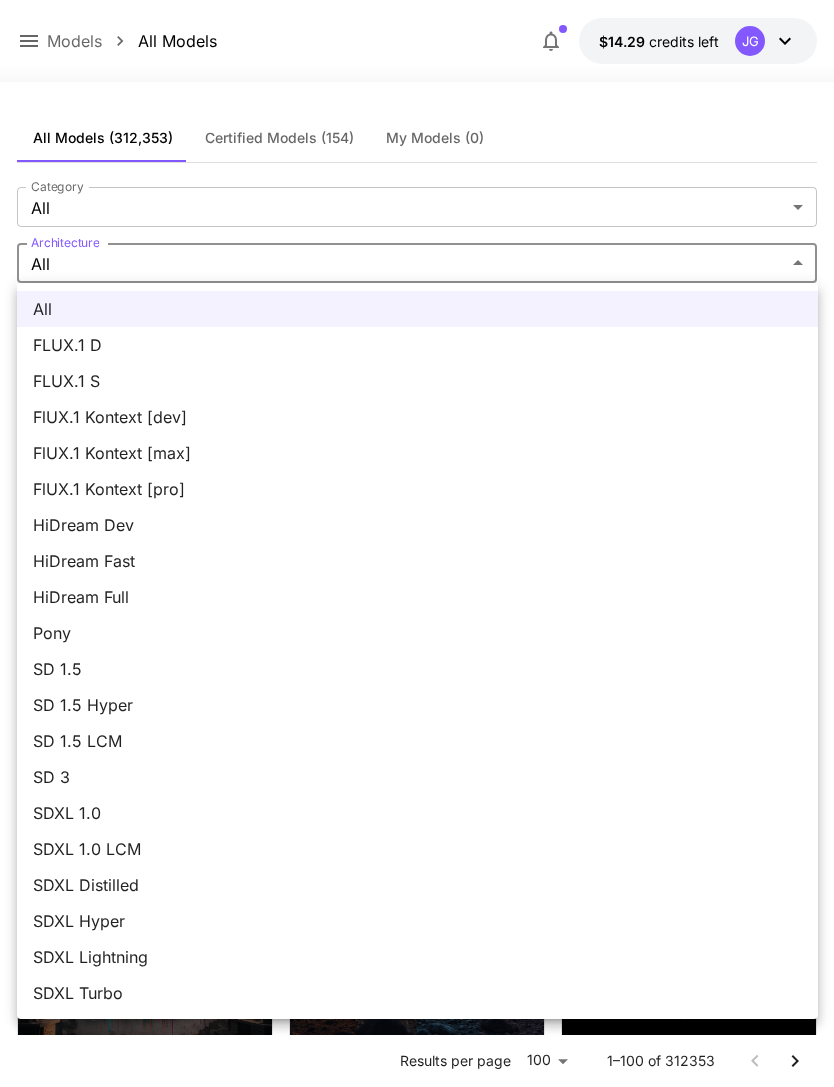 click on "FLUX.1 D" at bounding box center [417, 345] 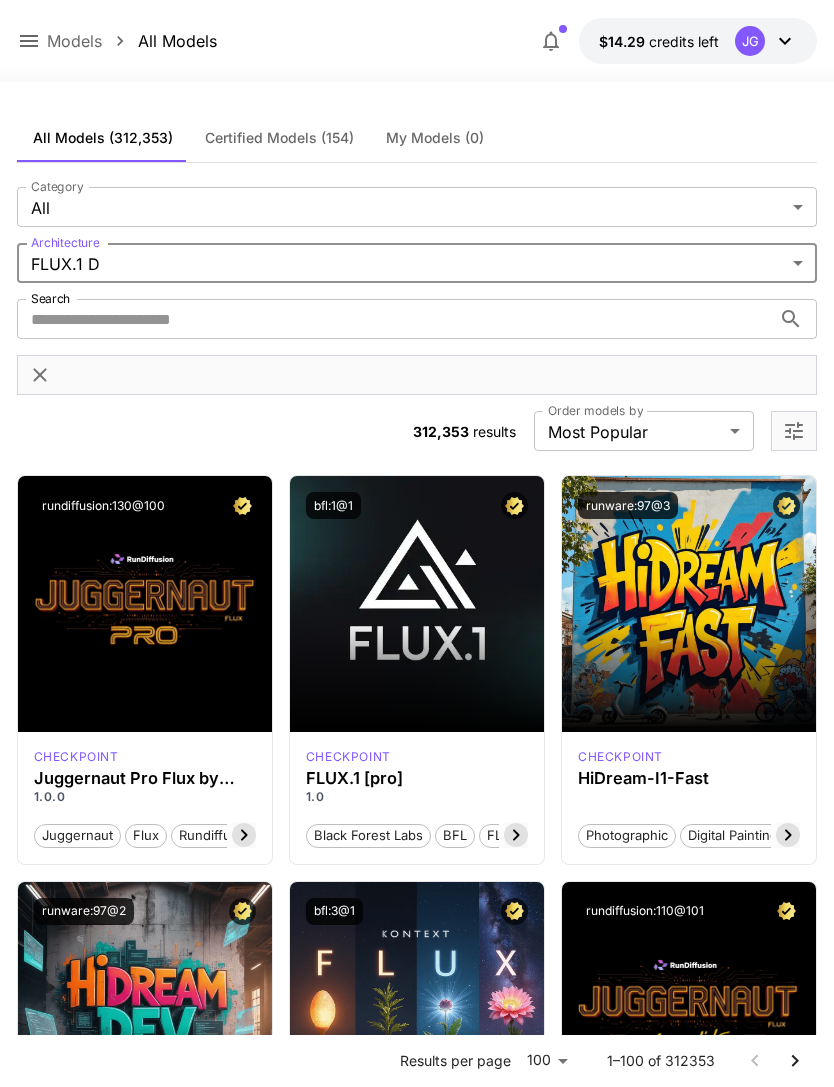 click on "Search" at bounding box center (394, 319) 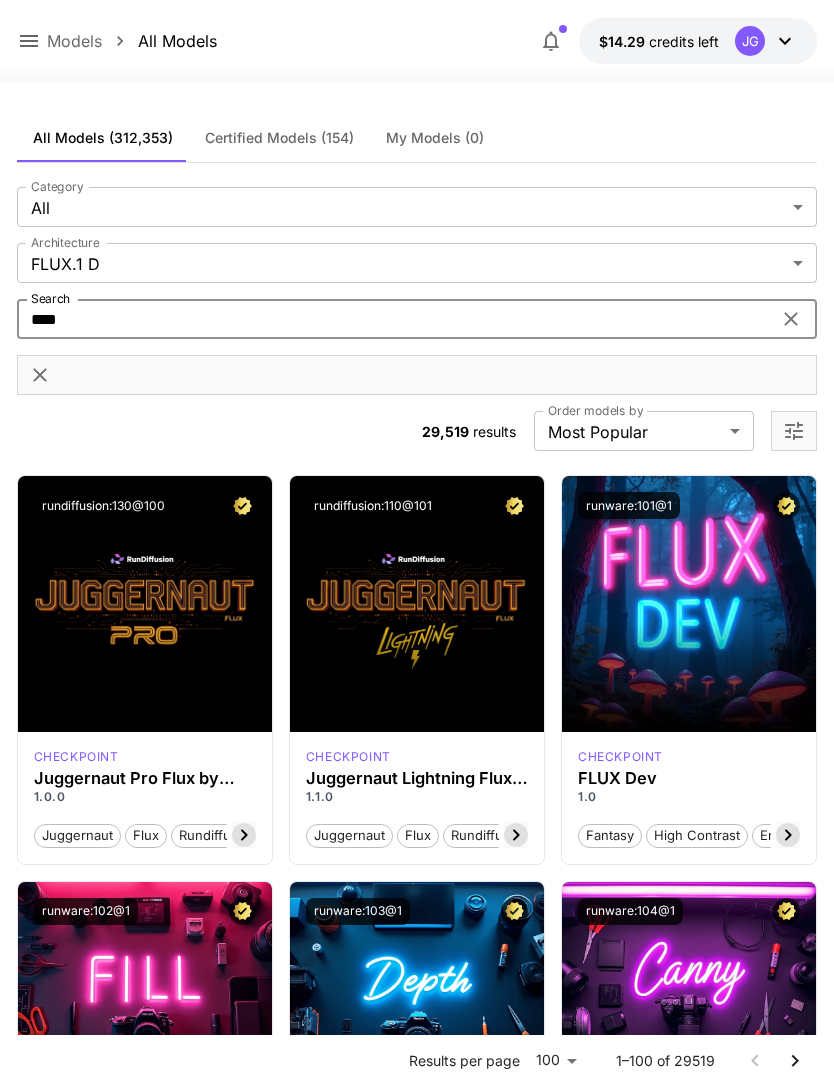type on "*****" 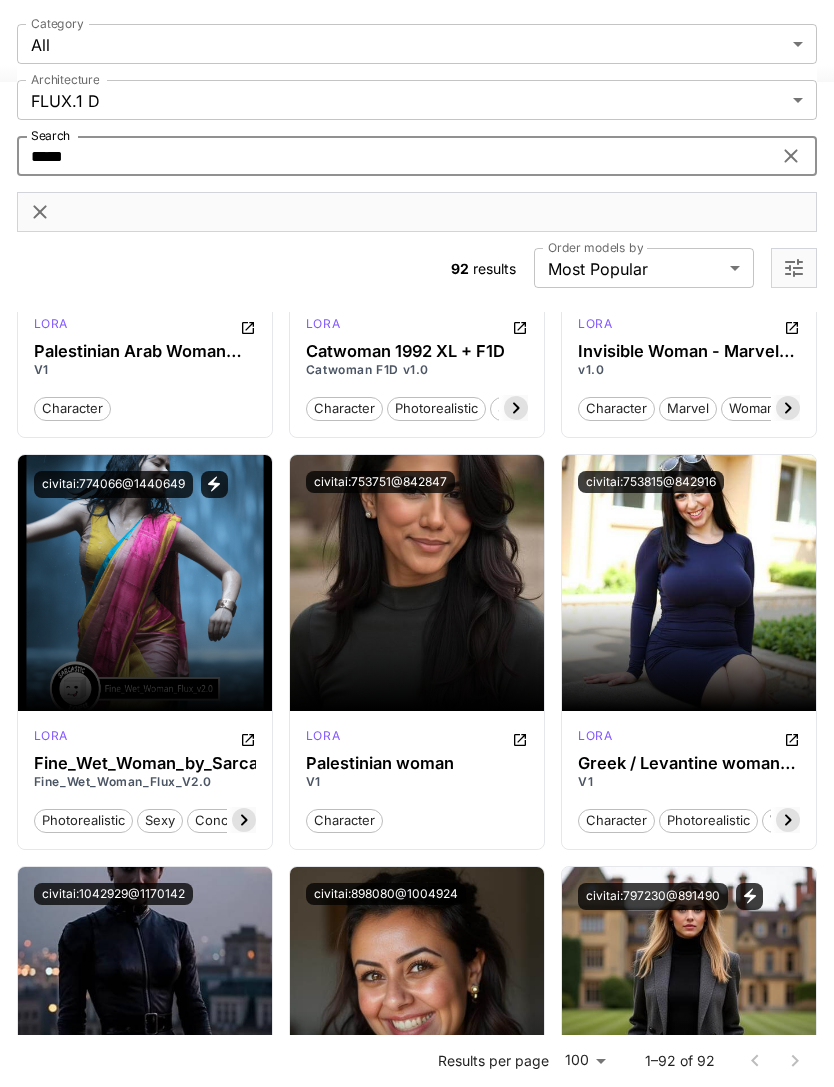 scroll, scrollTop: 7029, scrollLeft: 0, axis: vertical 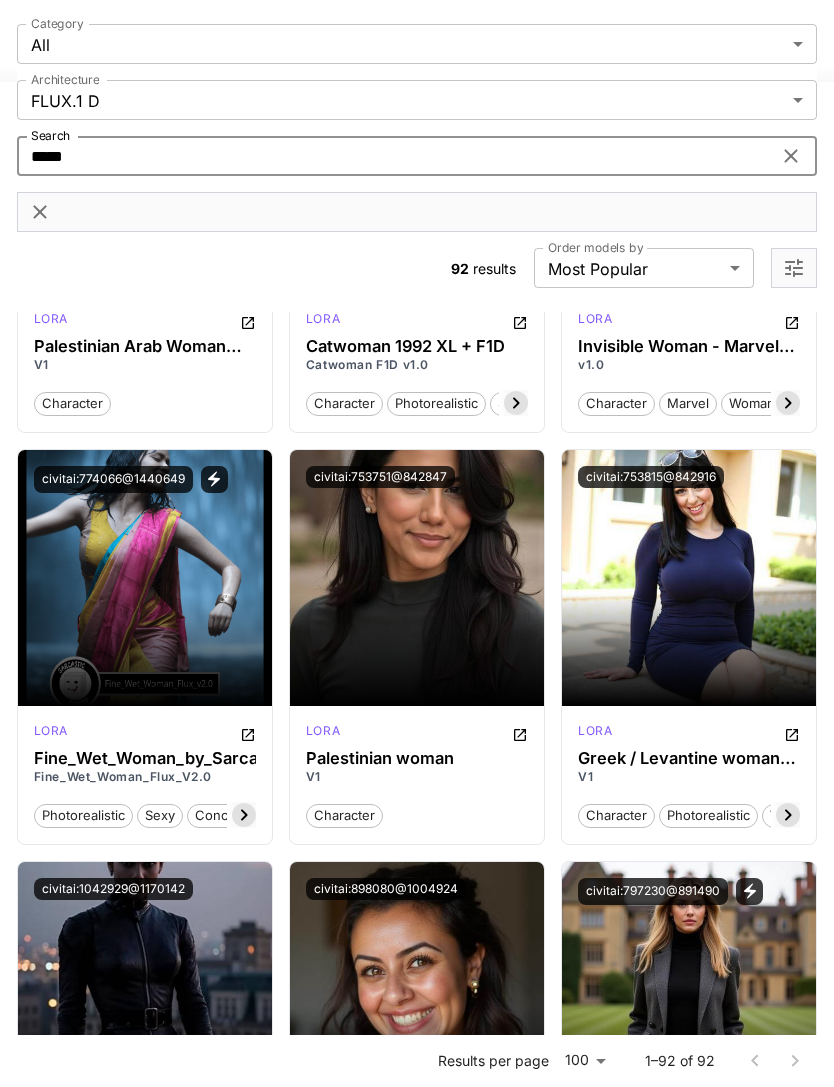 click on "Launch in Playground" at bounding box center [678, 577] 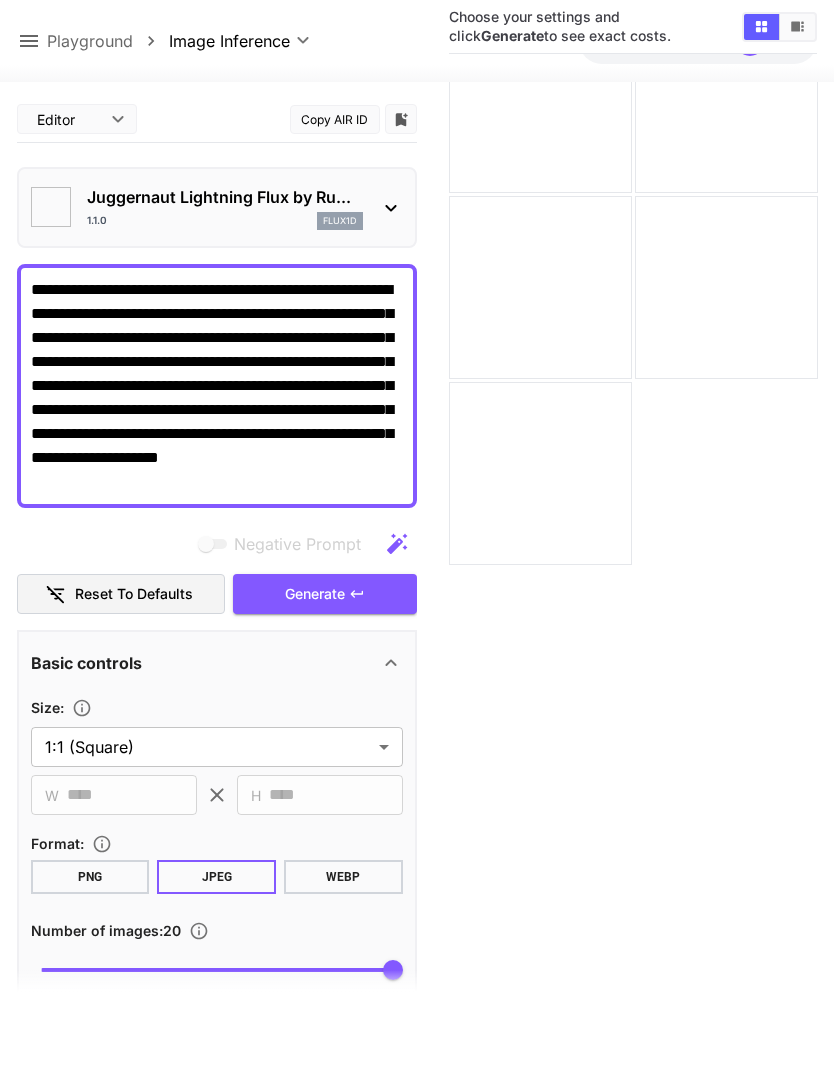 type on "**" 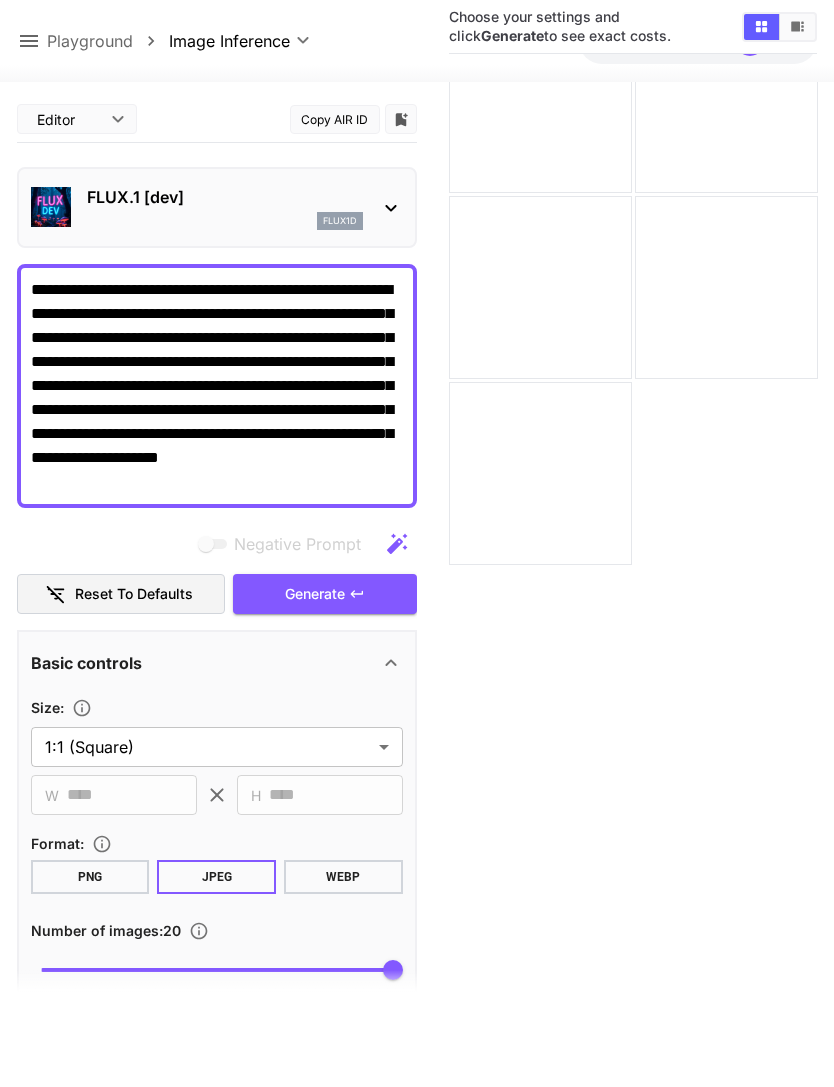 click on "FLUX.1 [dev] flux1d" at bounding box center (217, 207) 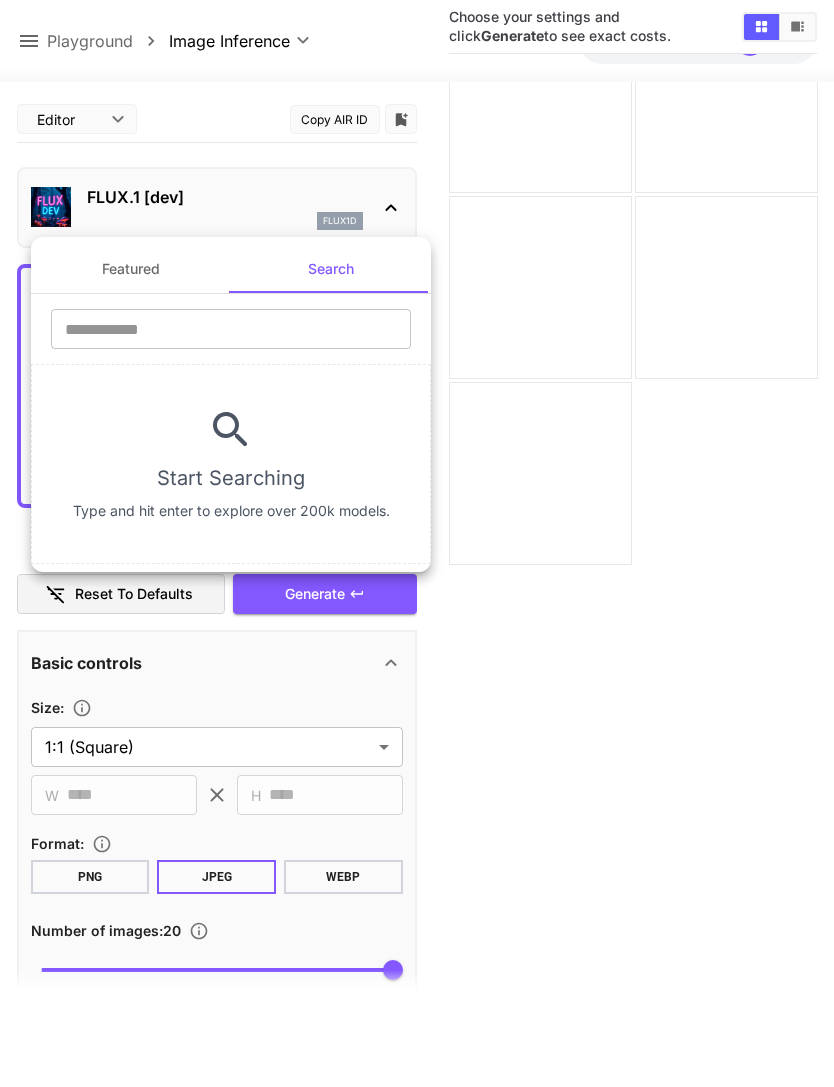 click at bounding box center [231, 329] 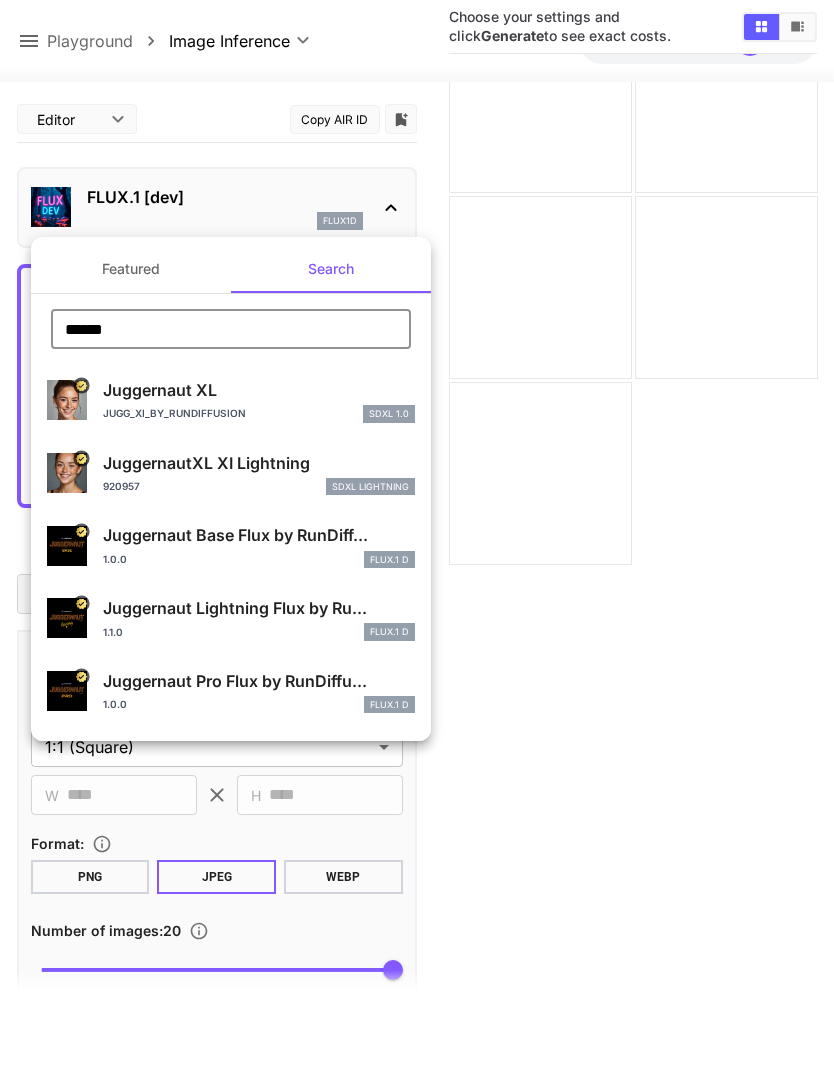 type on "******" 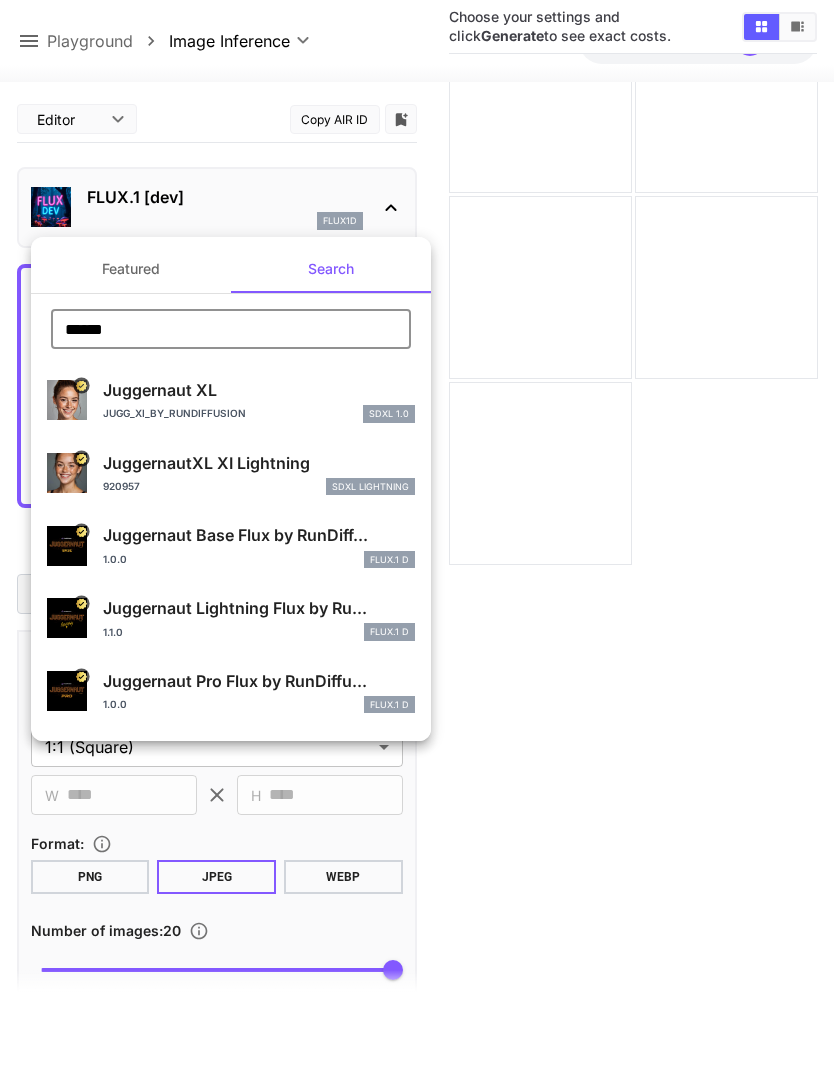 type on "*" 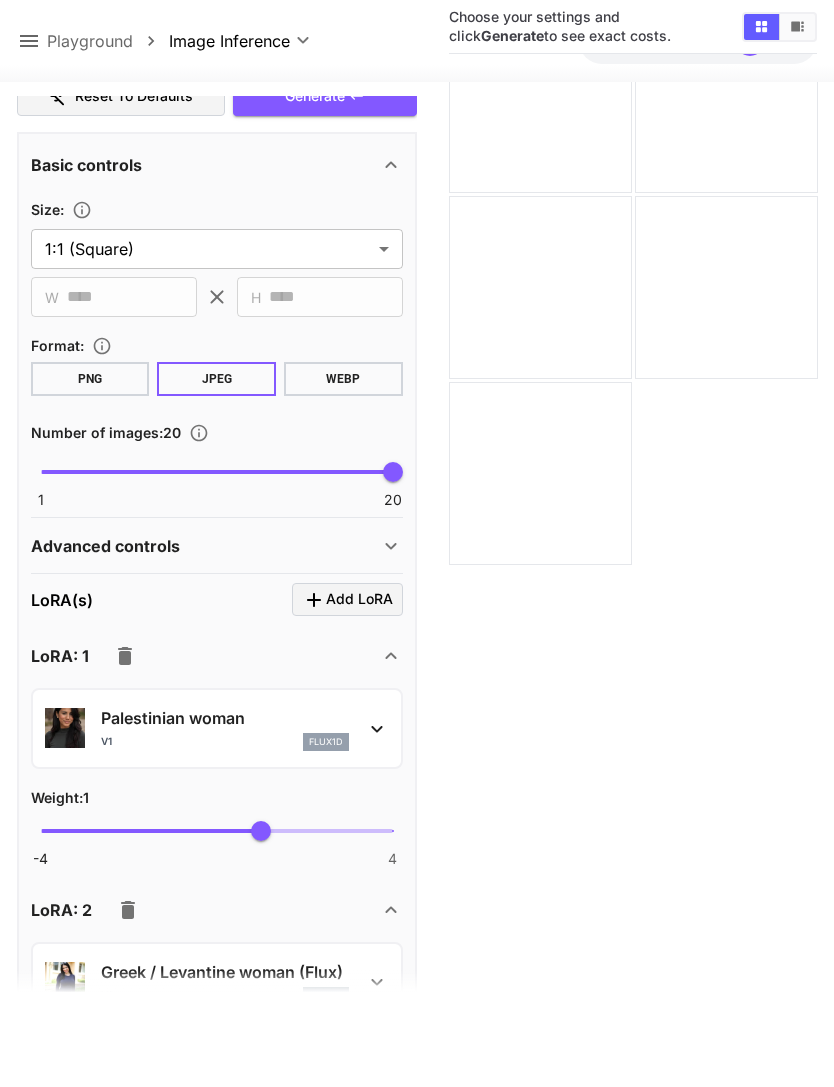 scroll, scrollTop: 589, scrollLeft: 0, axis: vertical 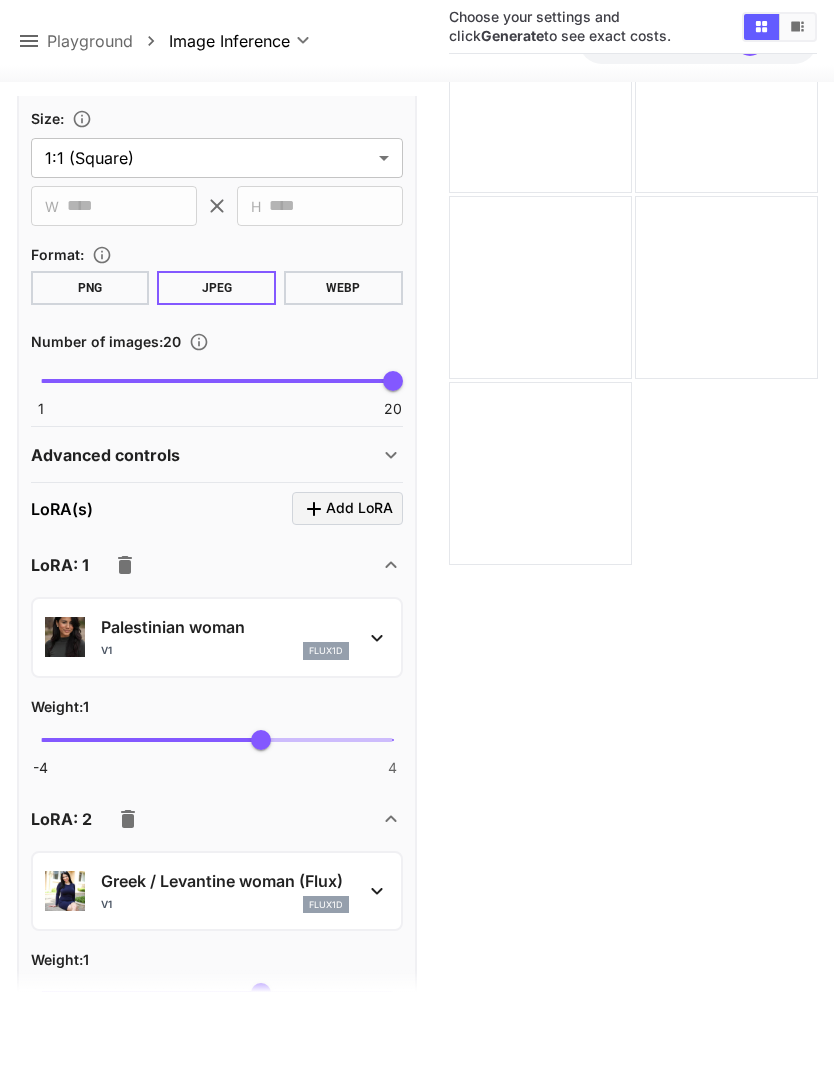 click 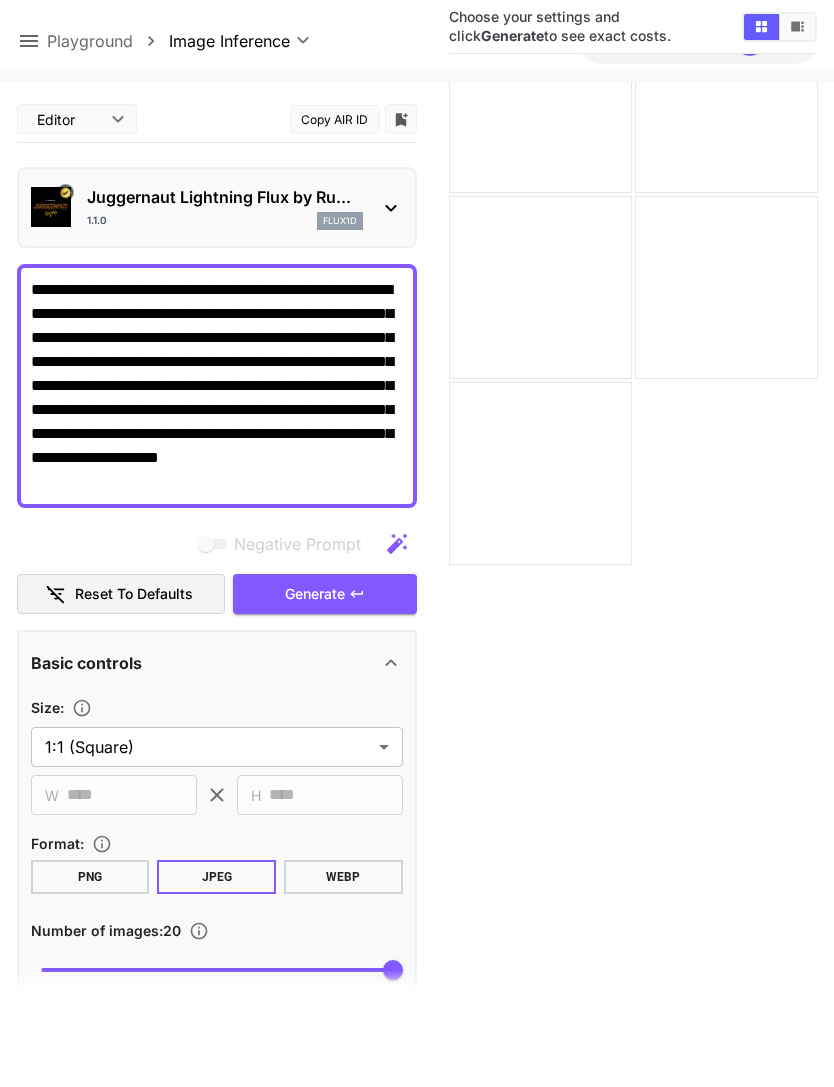scroll, scrollTop: 0, scrollLeft: 0, axis: both 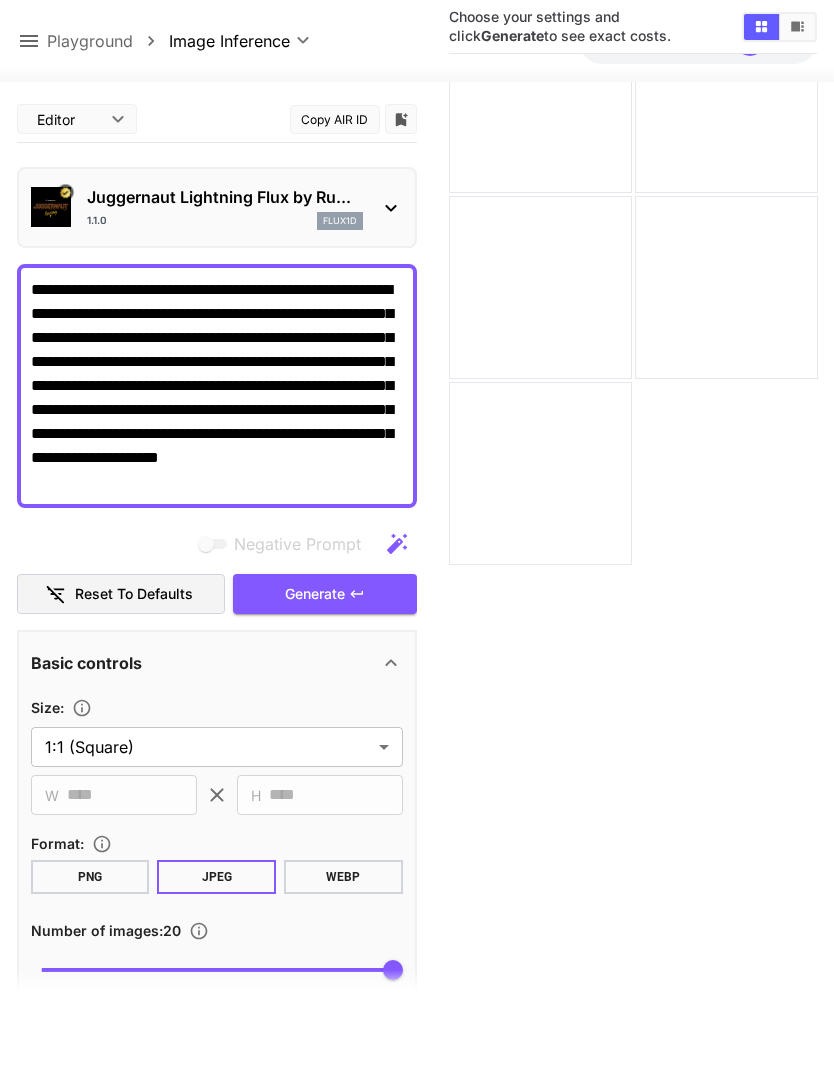 click on "**********" at bounding box center (217, 386) 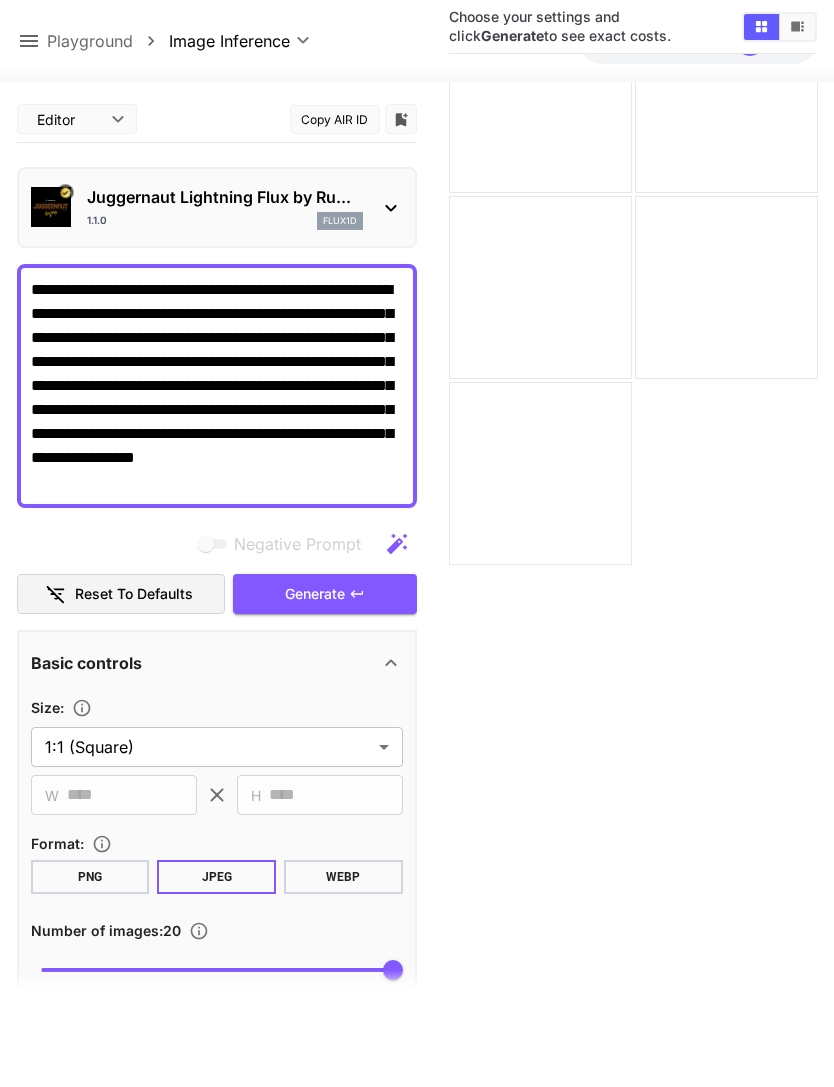 type on "**********" 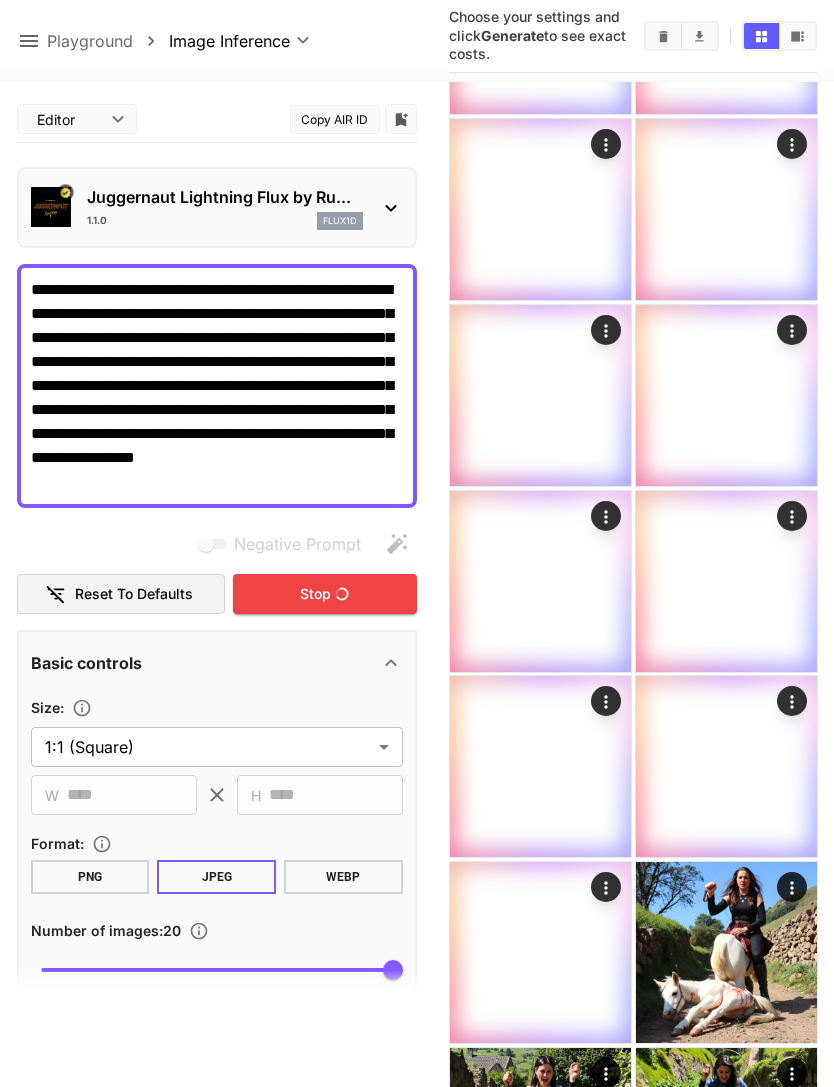scroll, scrollTop: 950, scrollLeft: 0, axis: vertical 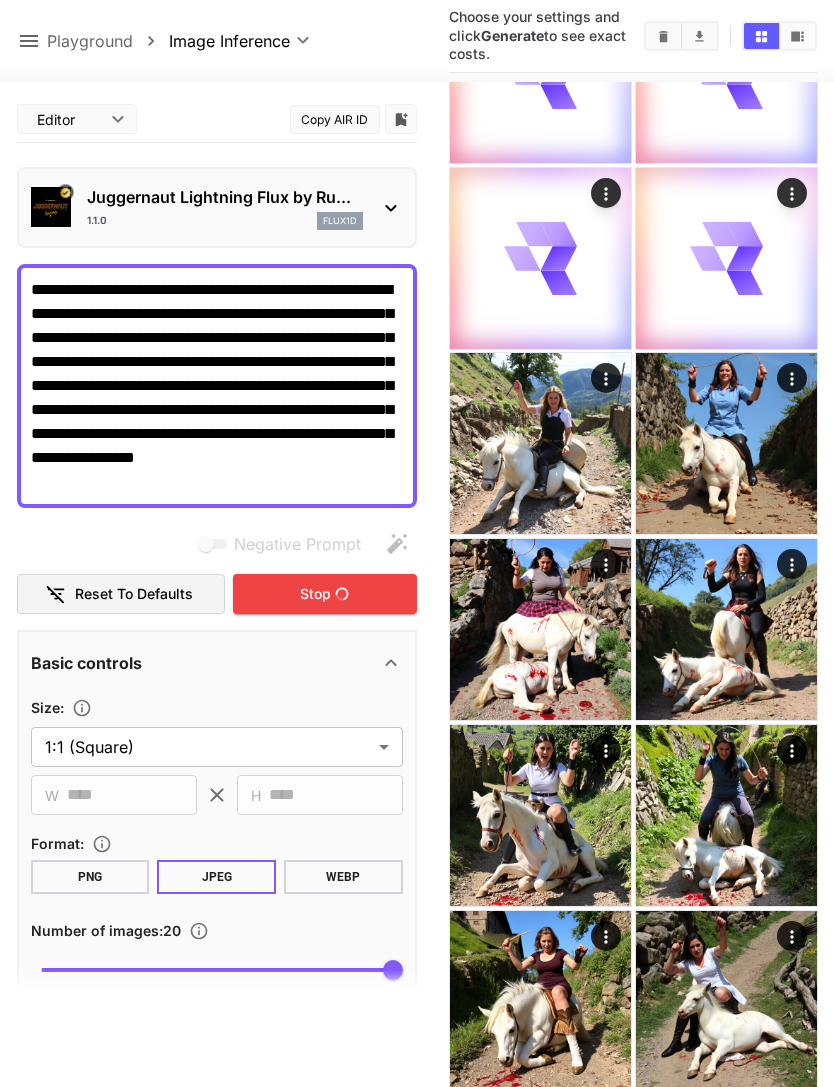 click 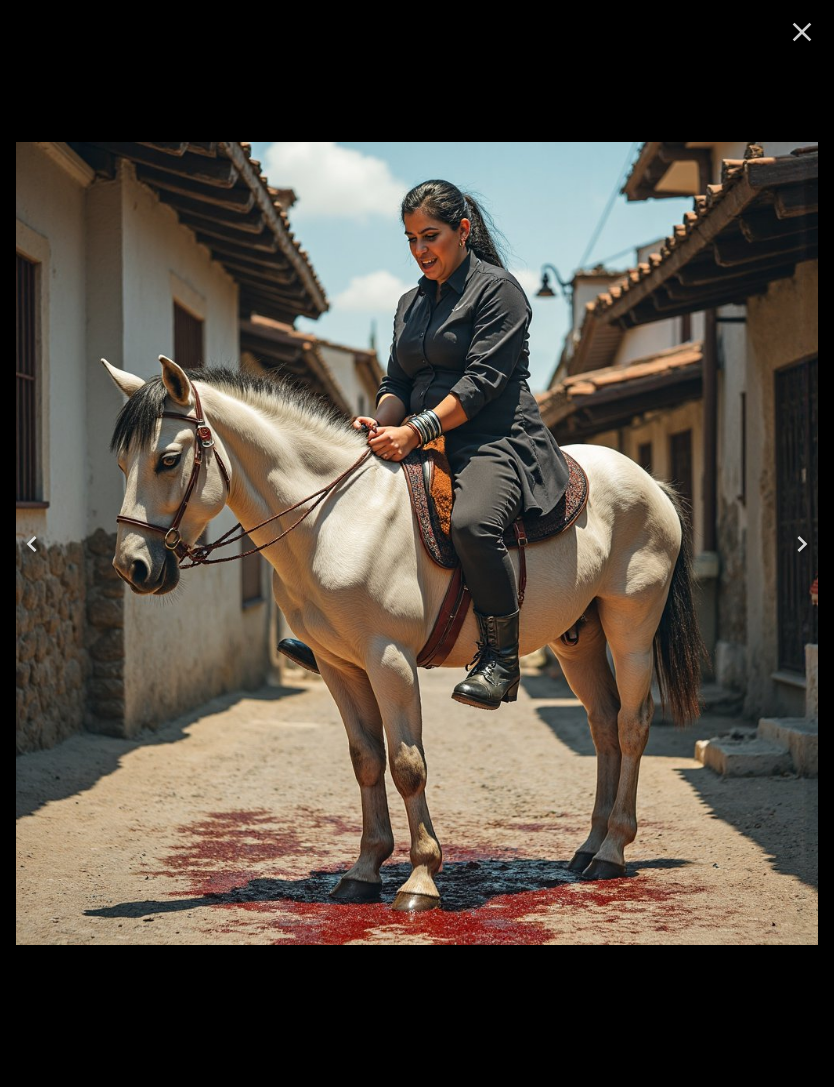 click 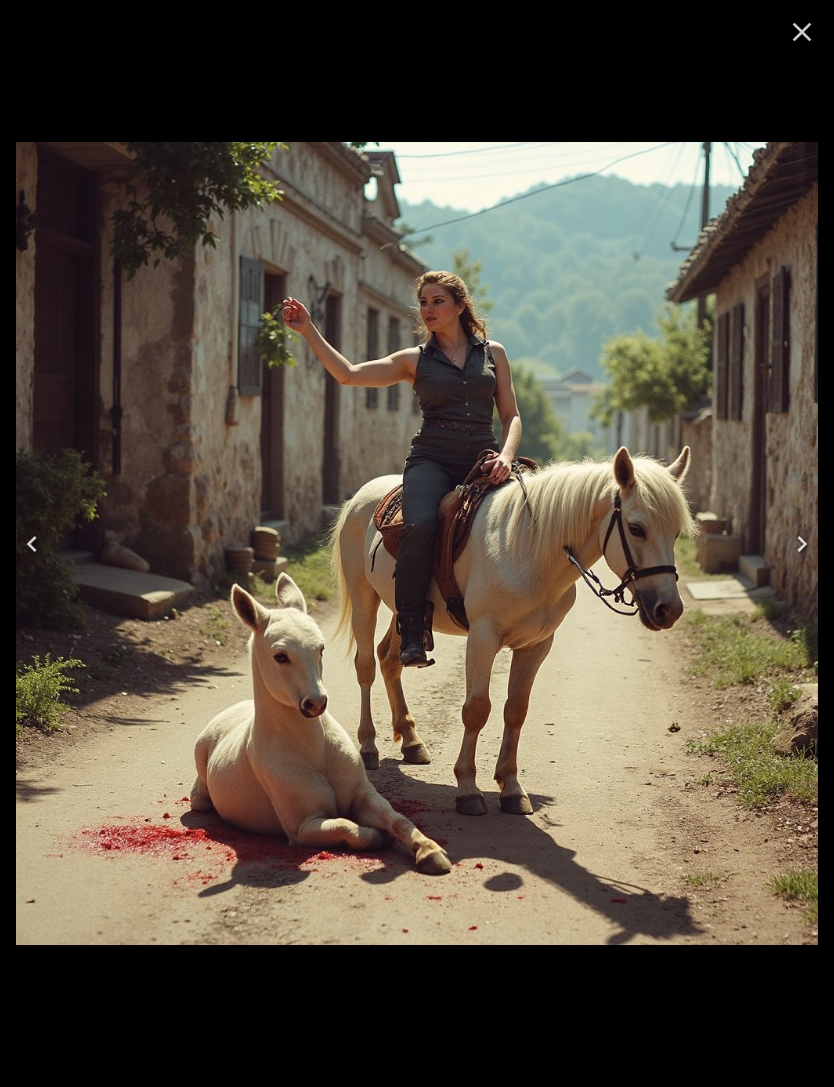 click 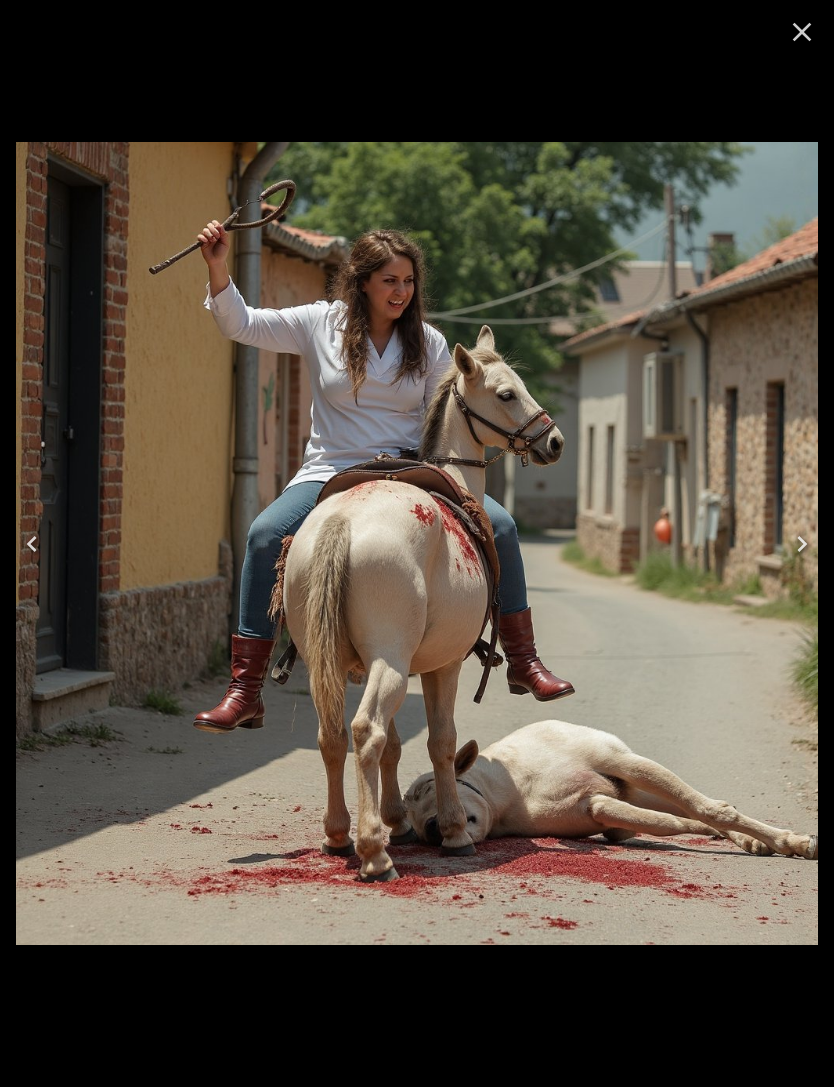 click 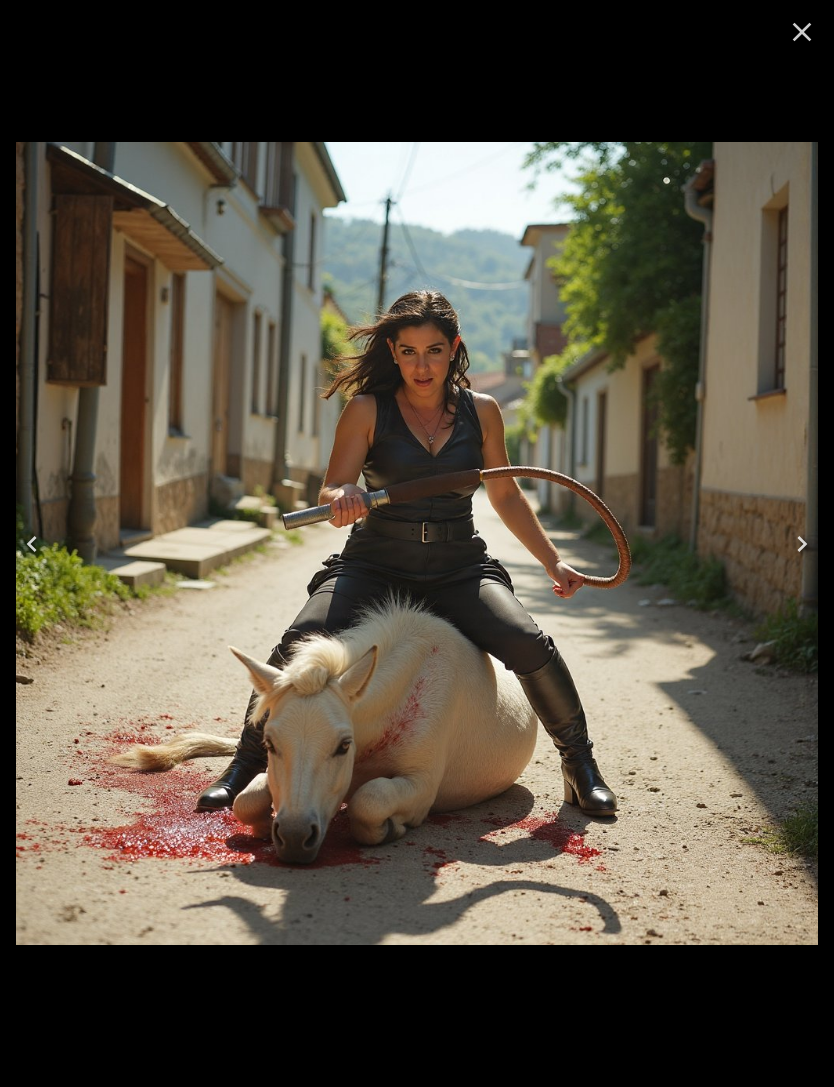 click 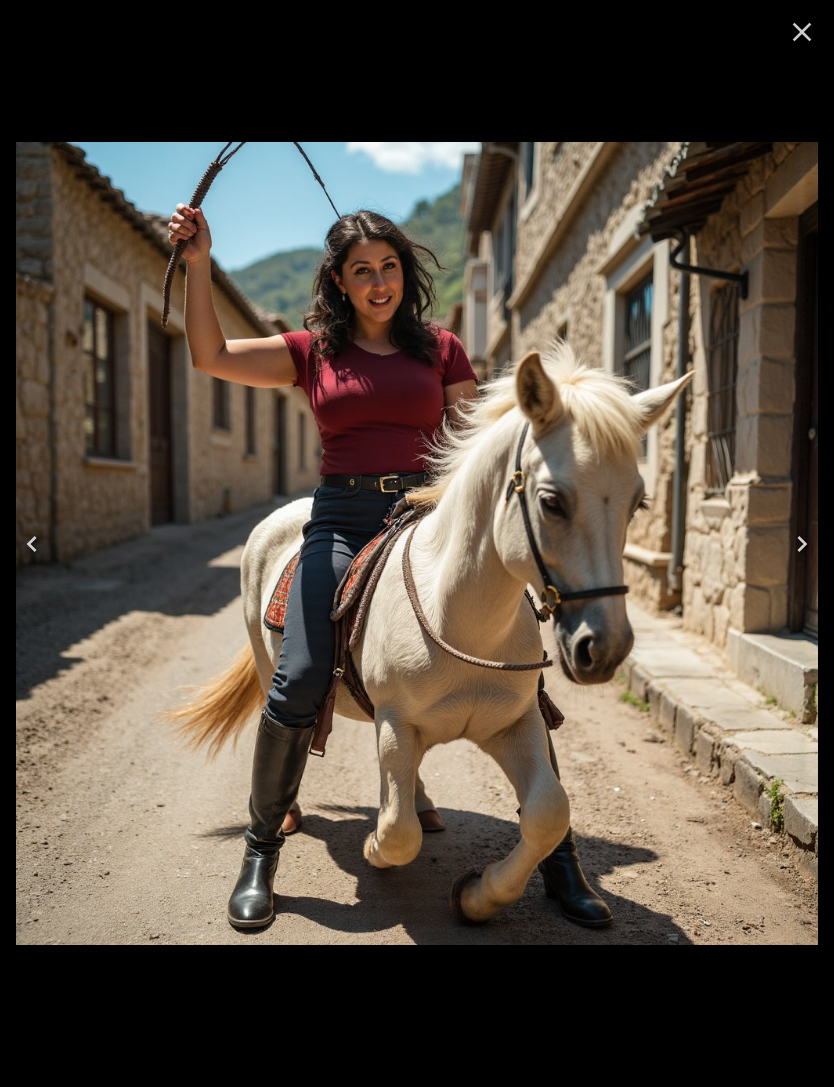 click 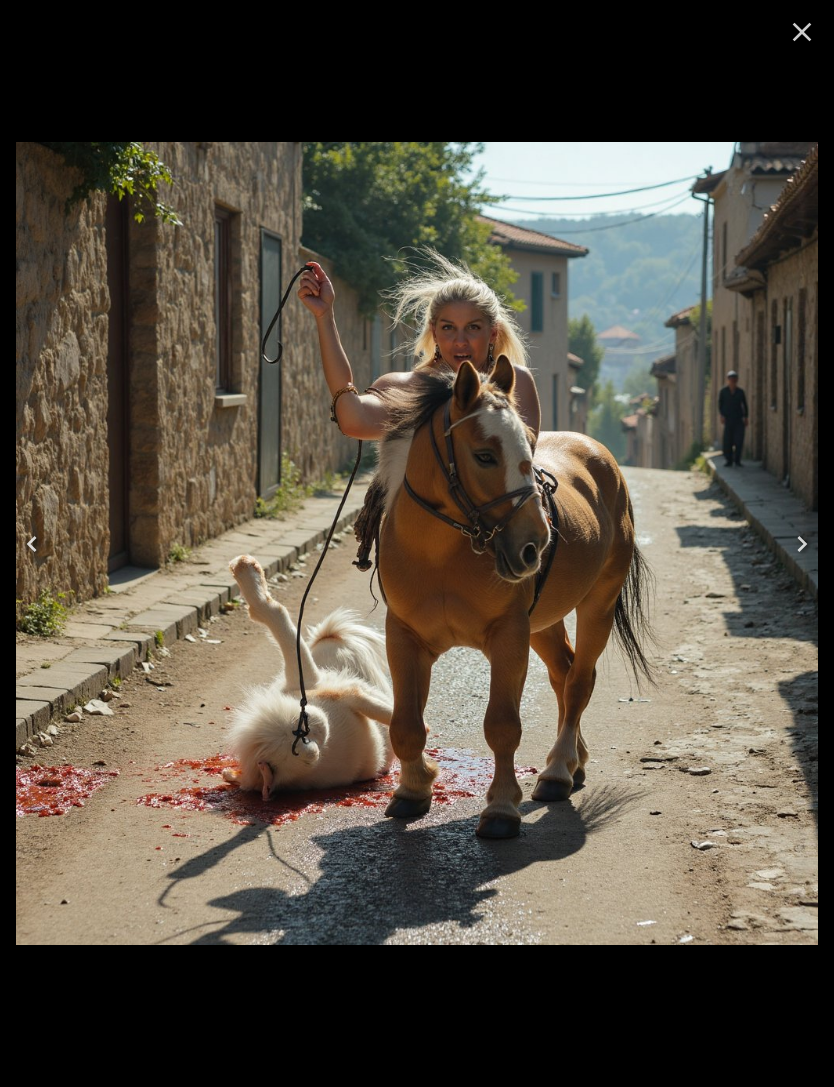 click 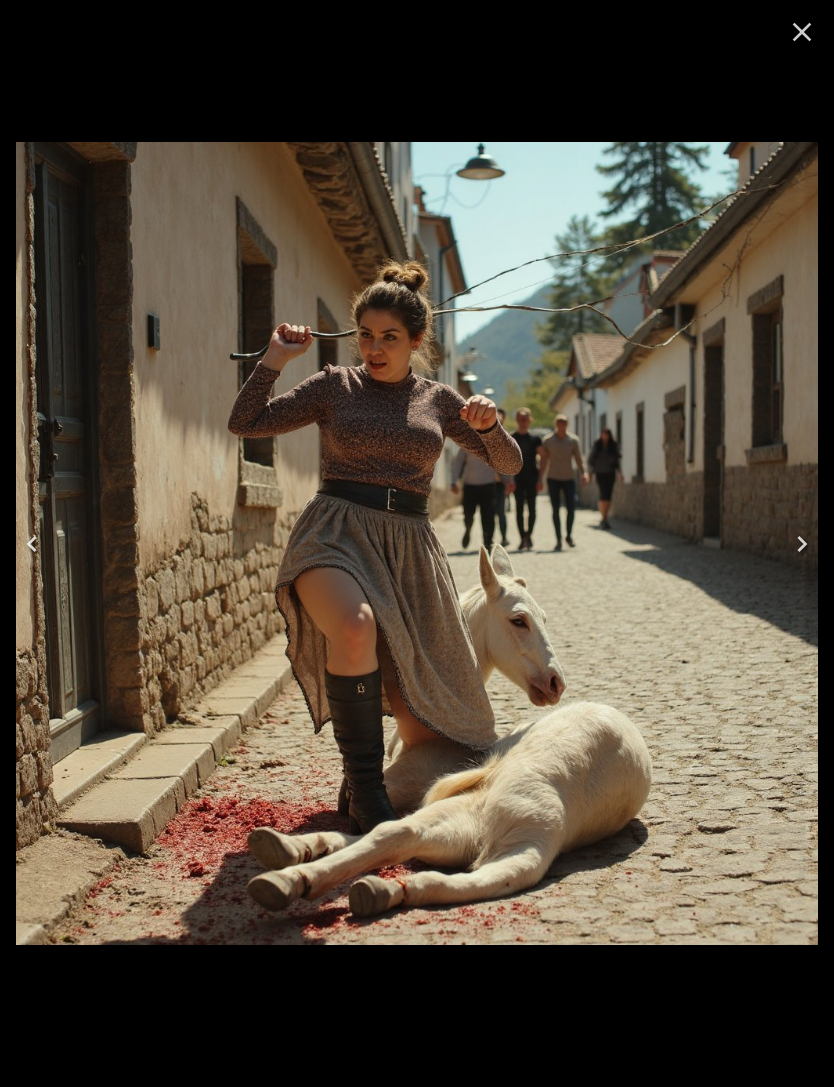 click 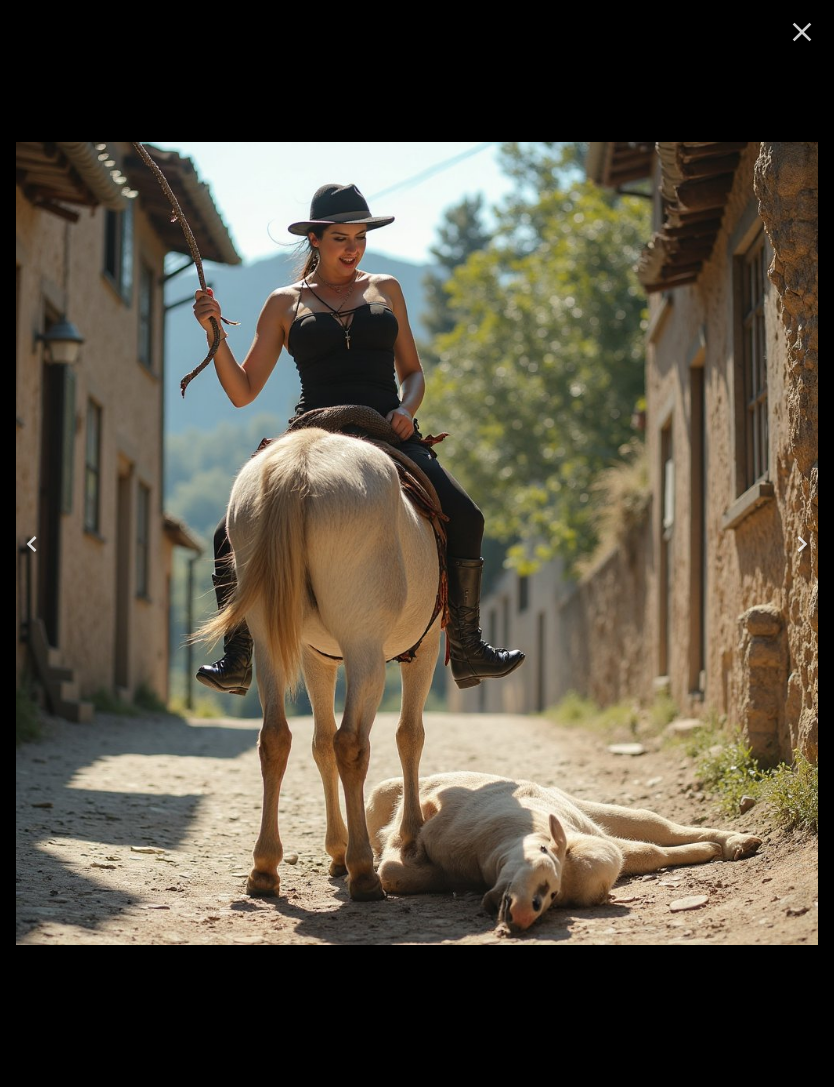 click 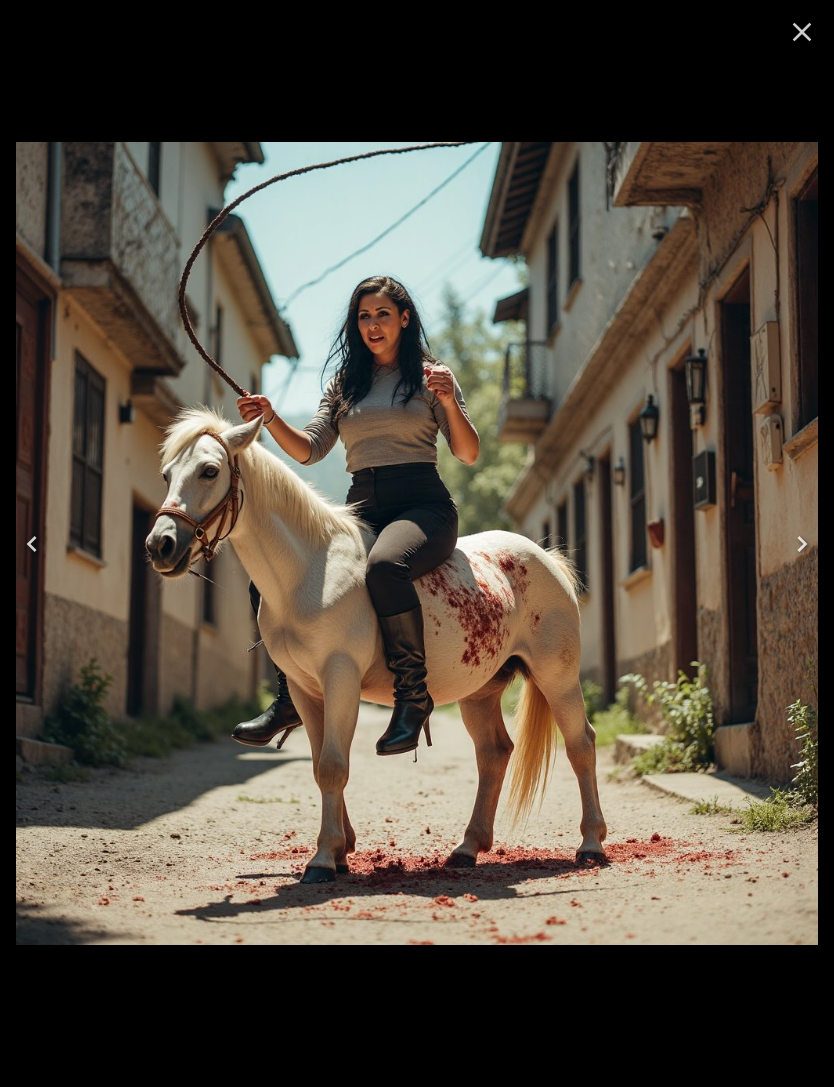 click 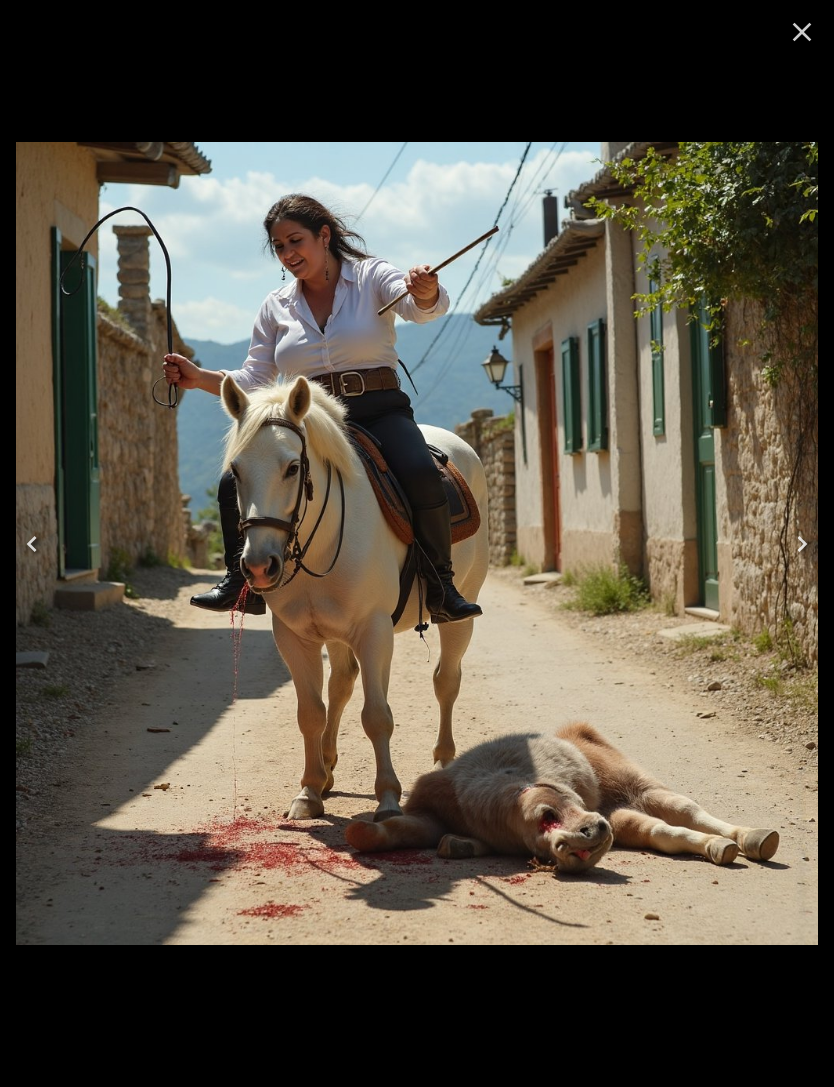 click 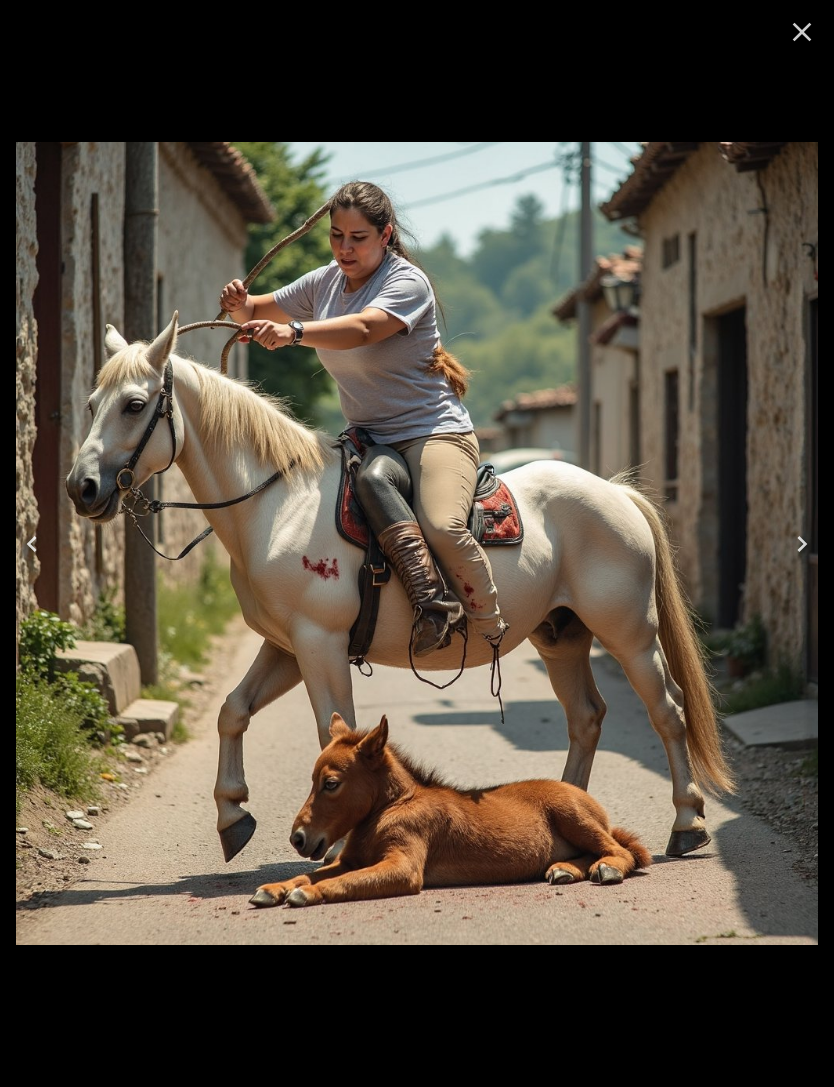 click 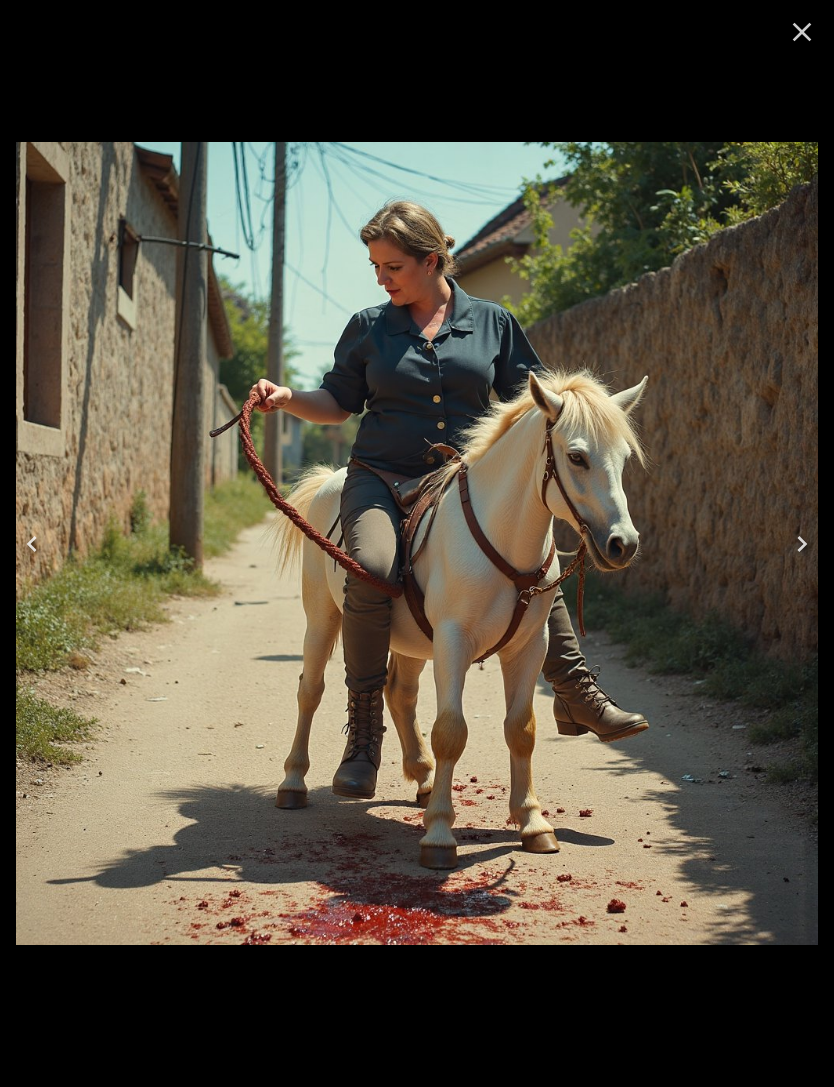 click 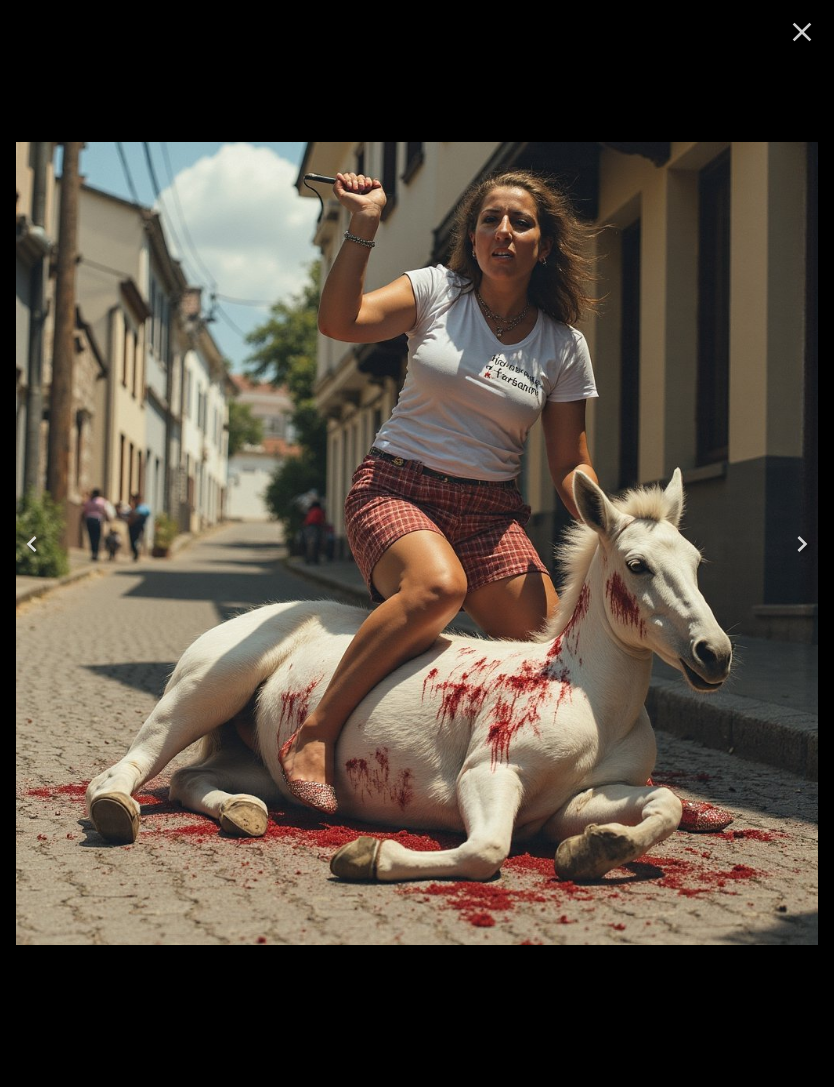 click 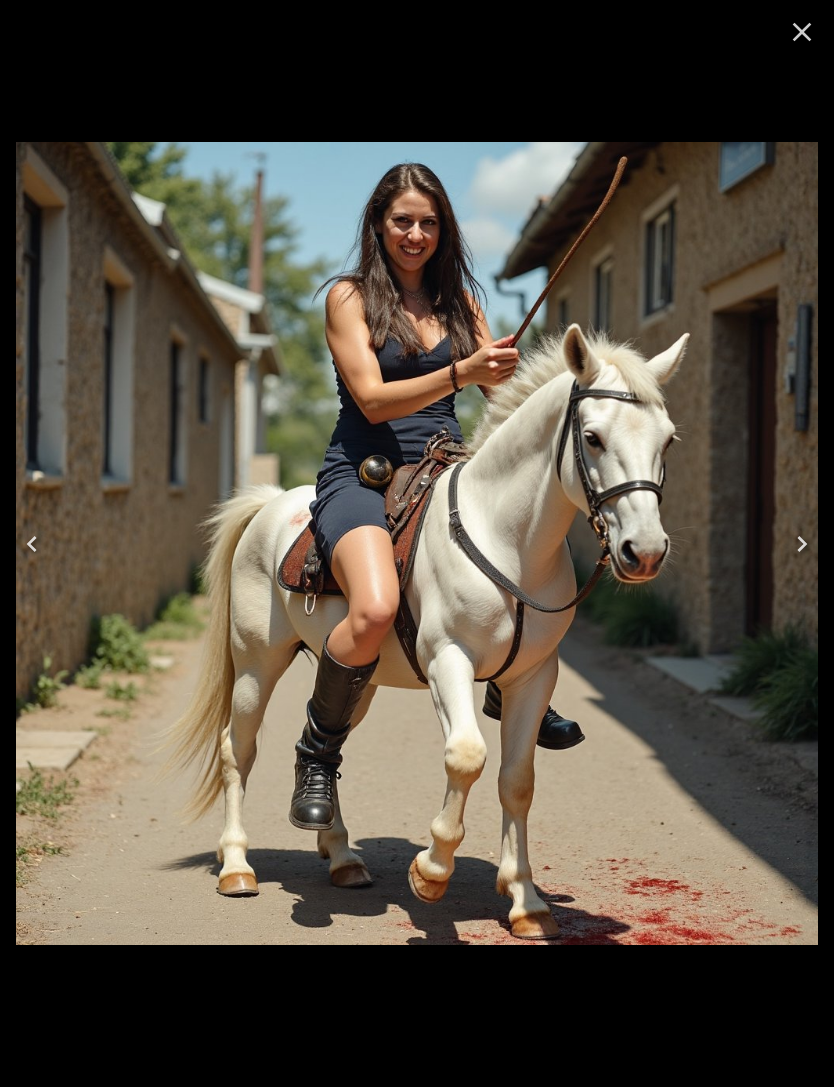 click 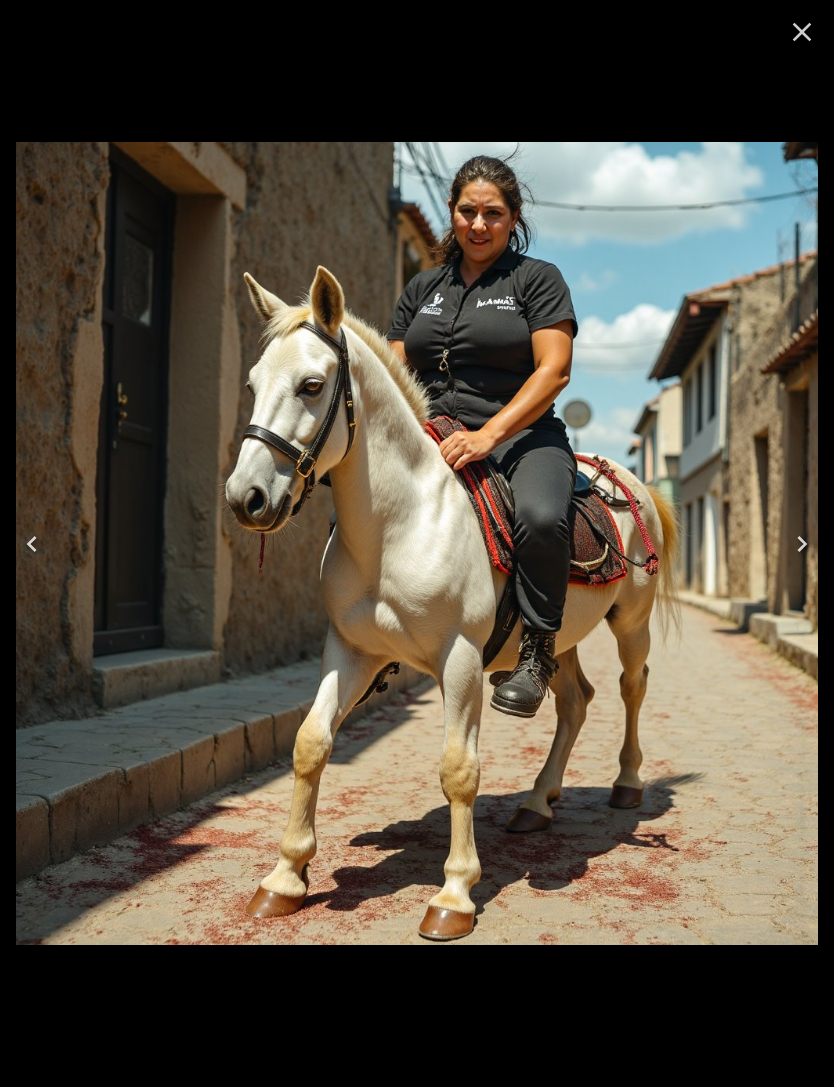 click 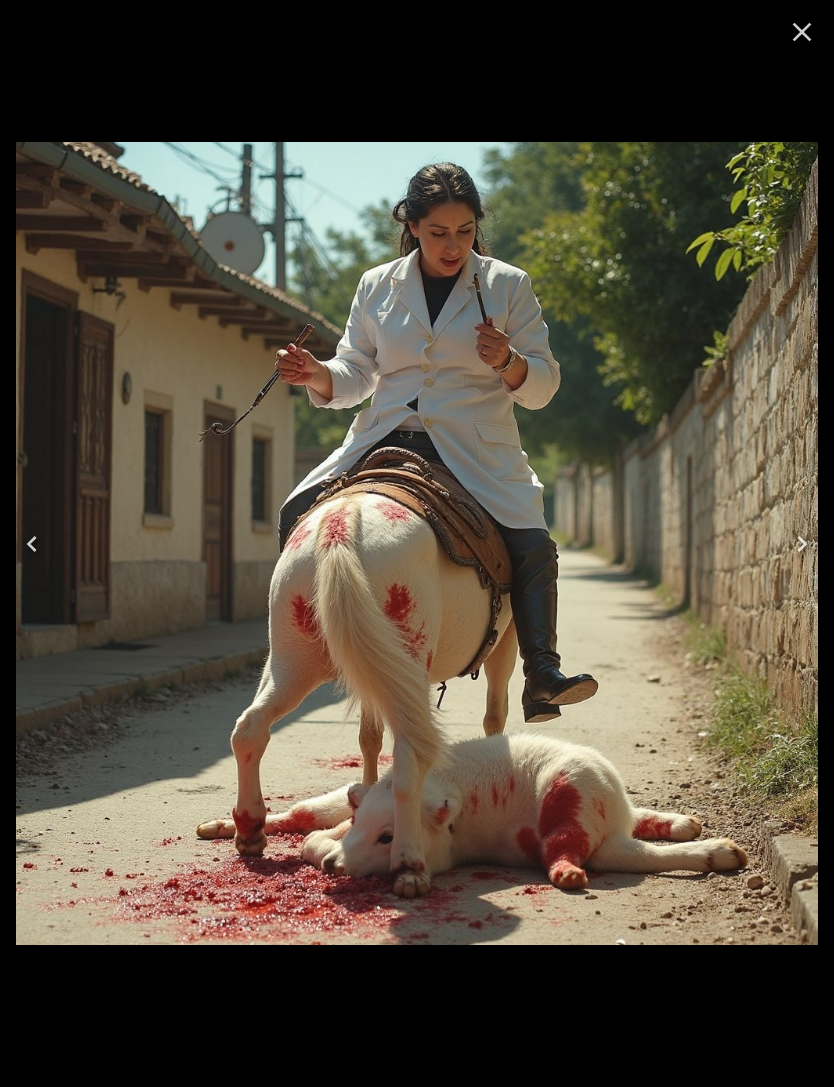 click 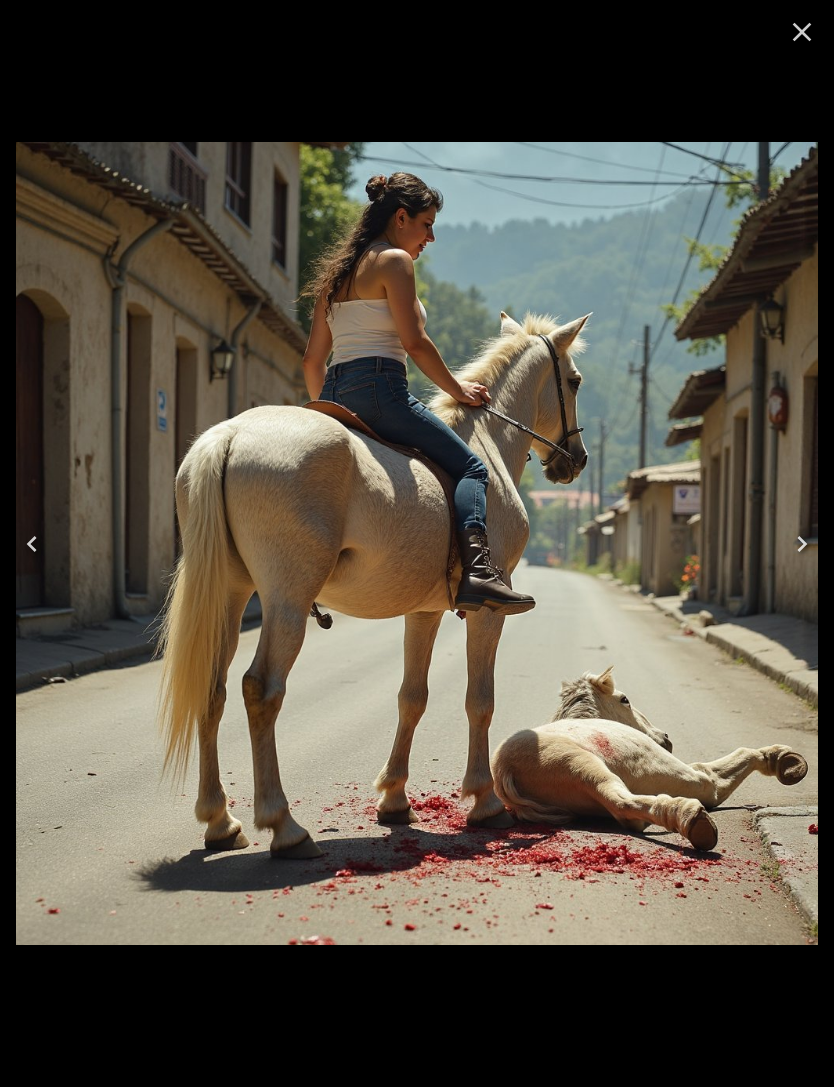 click 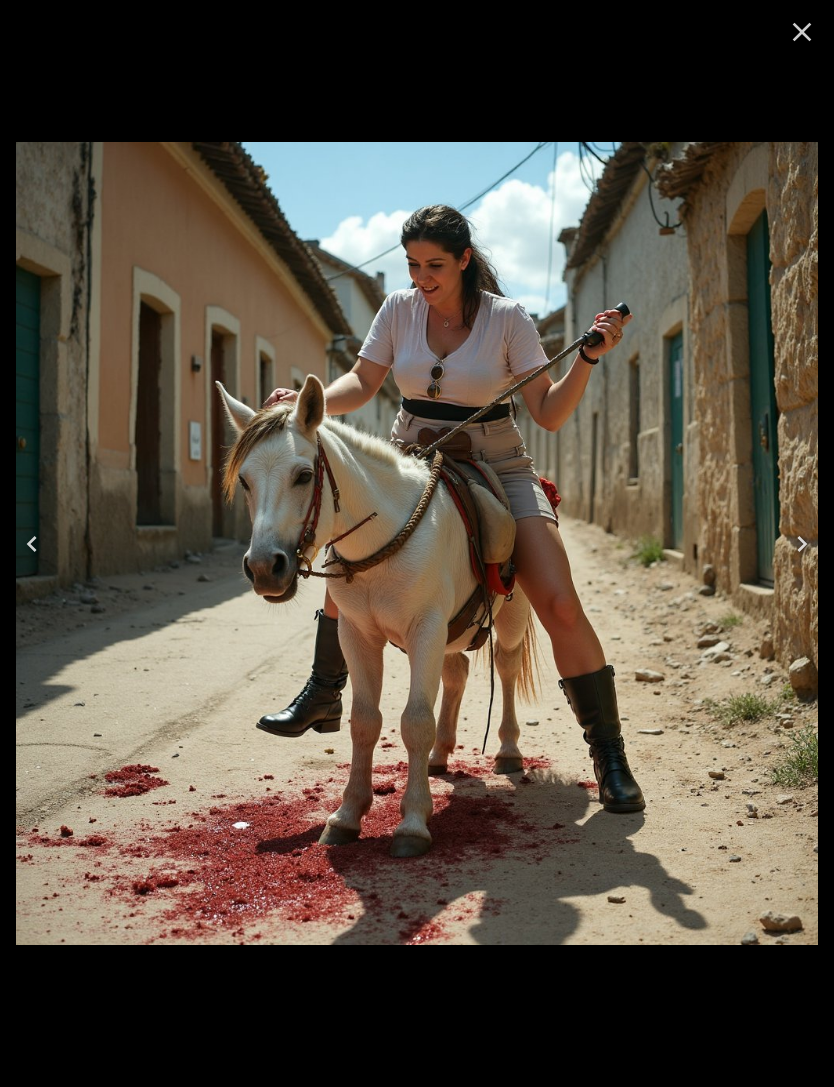 click 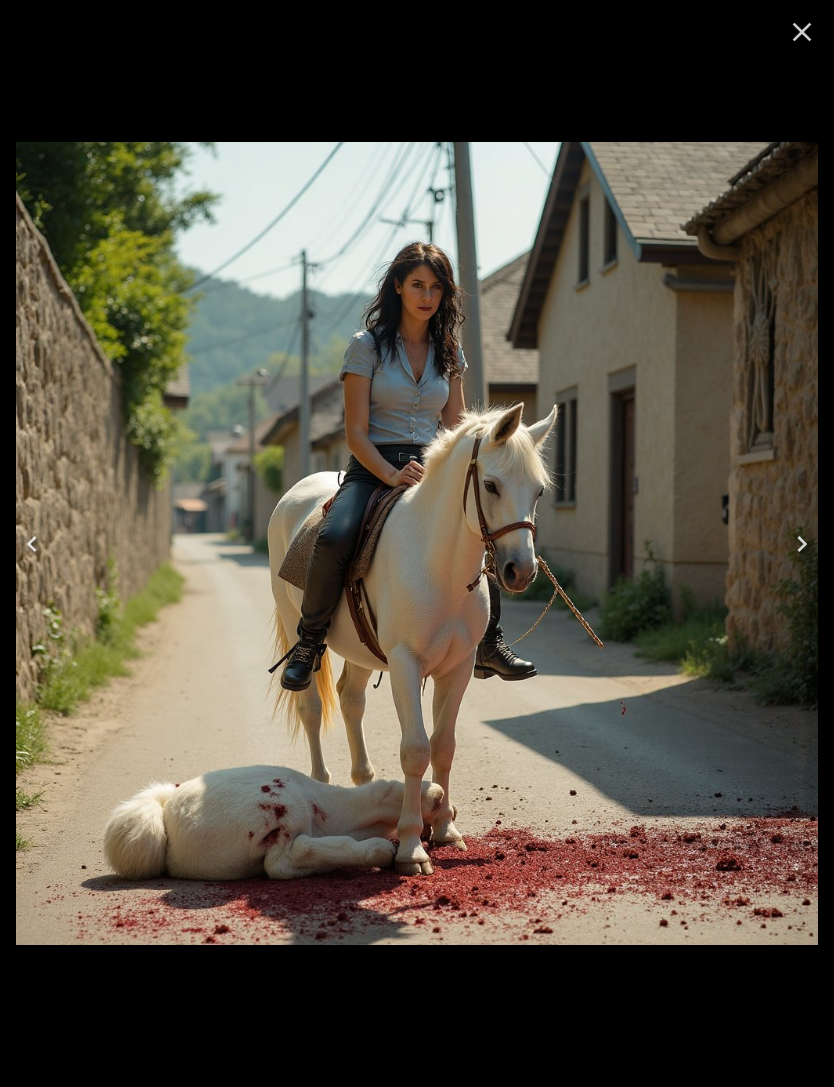 click 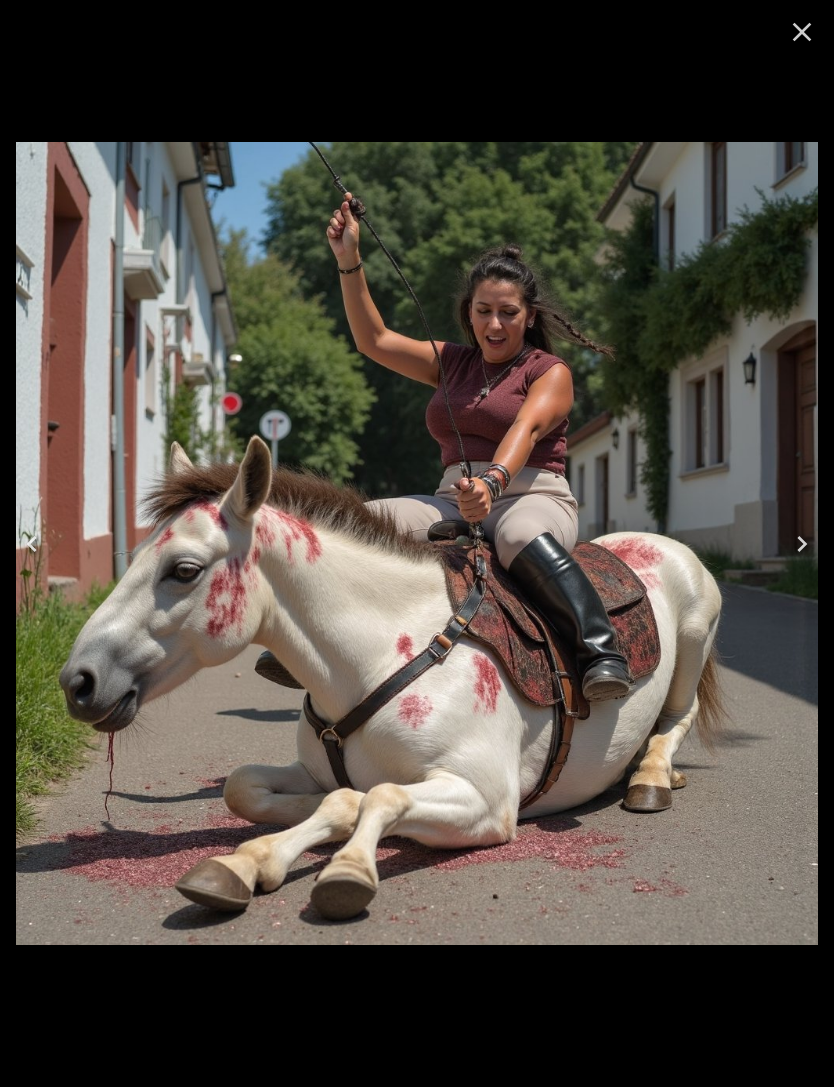click 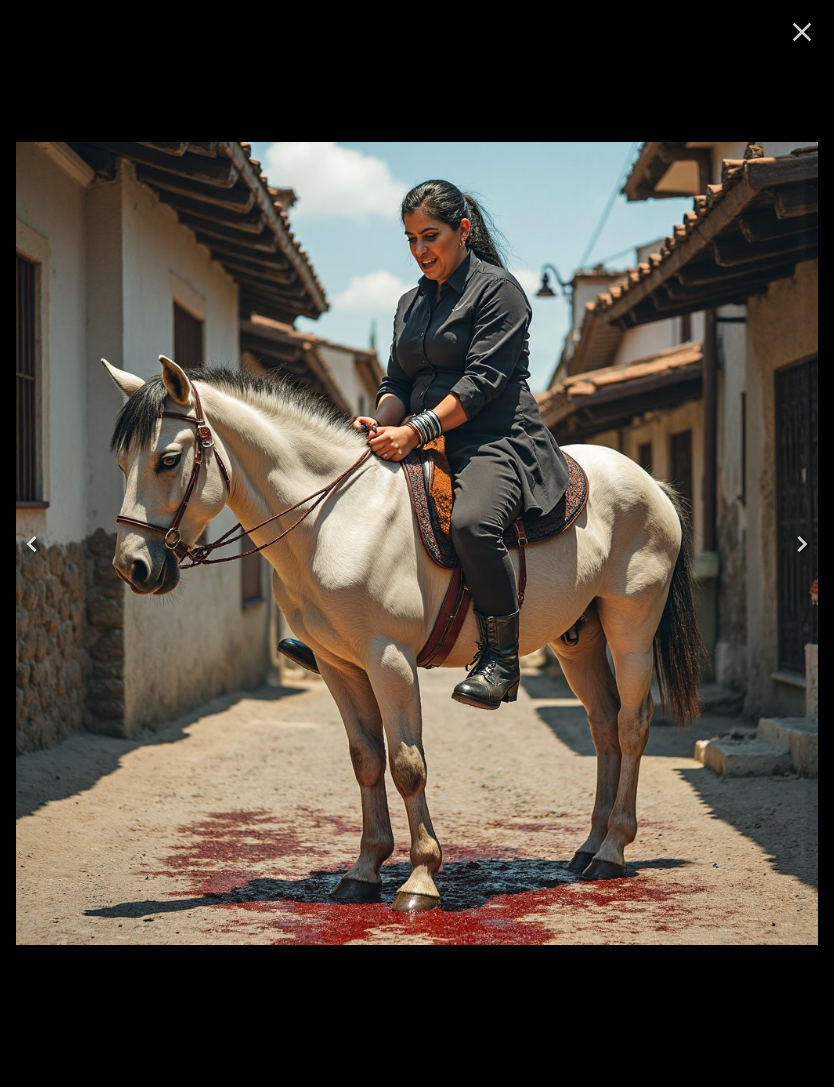 click 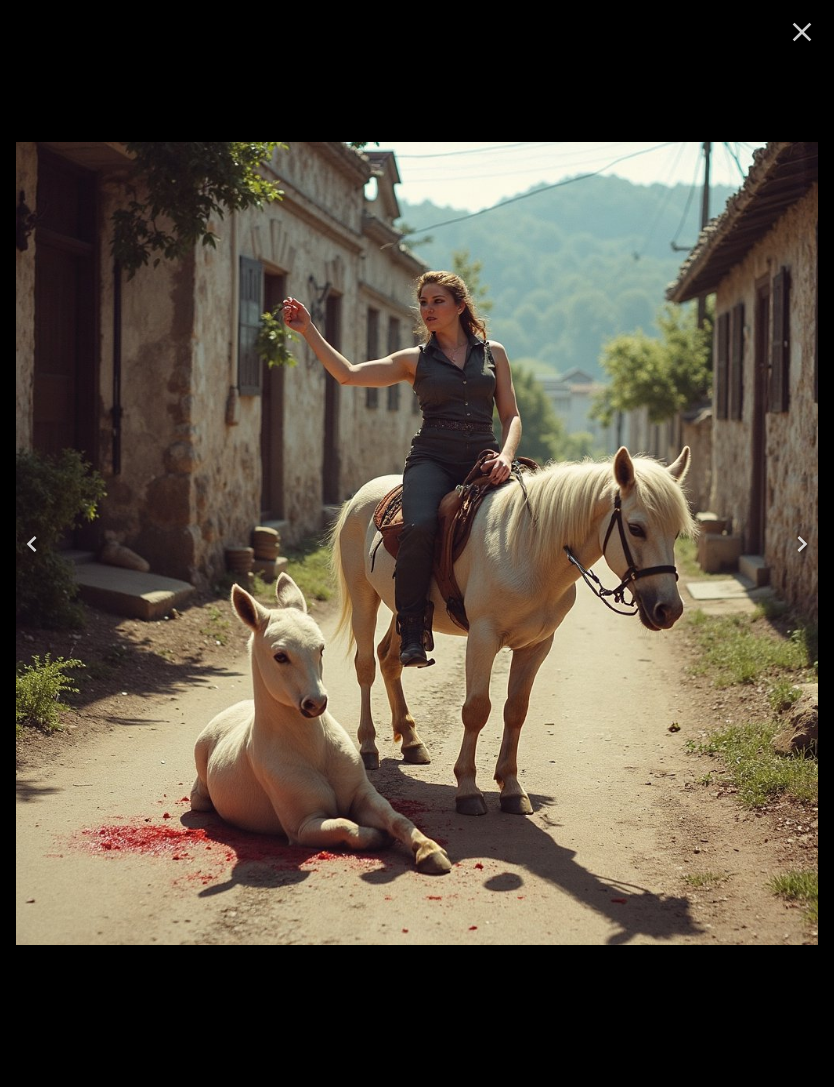 click 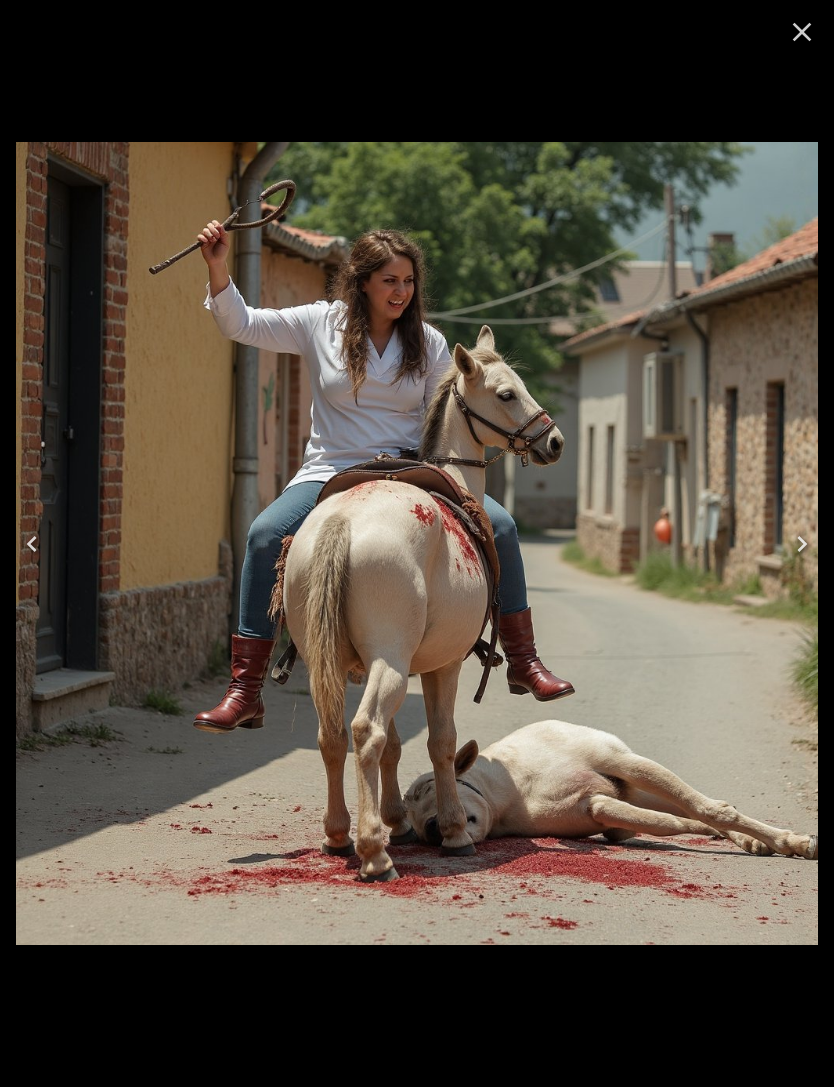 click 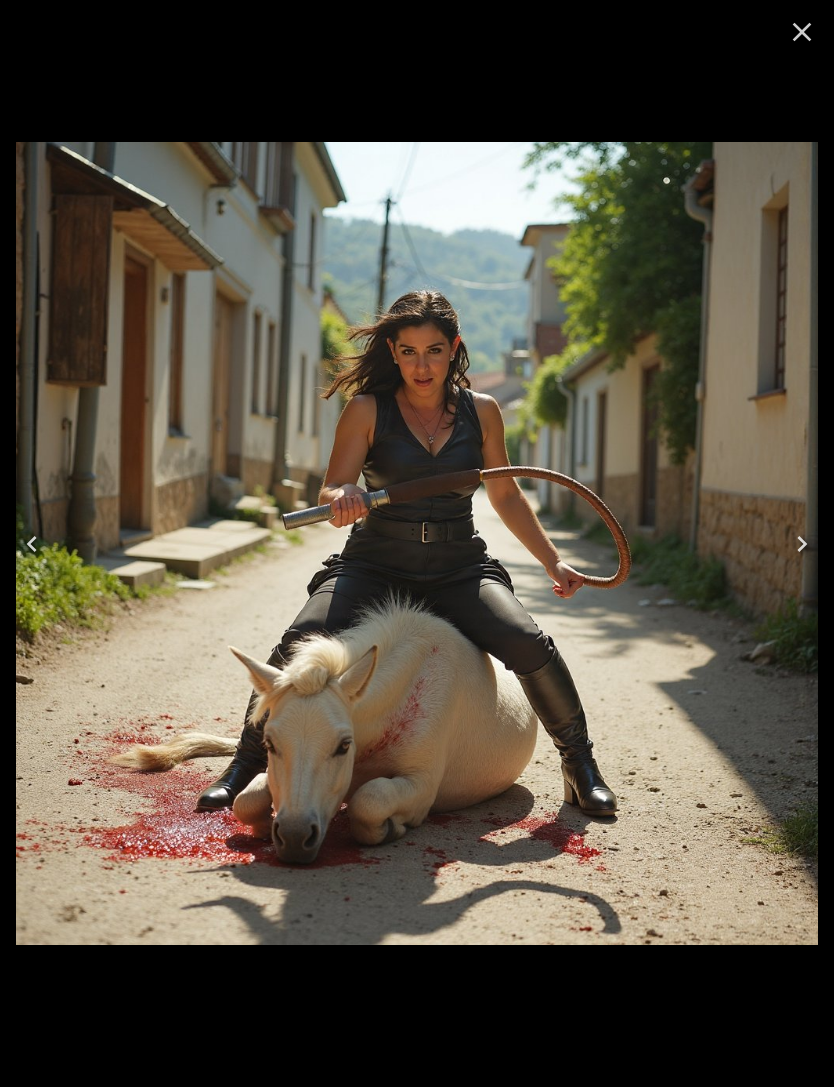 click at bounding box center [32, 544] 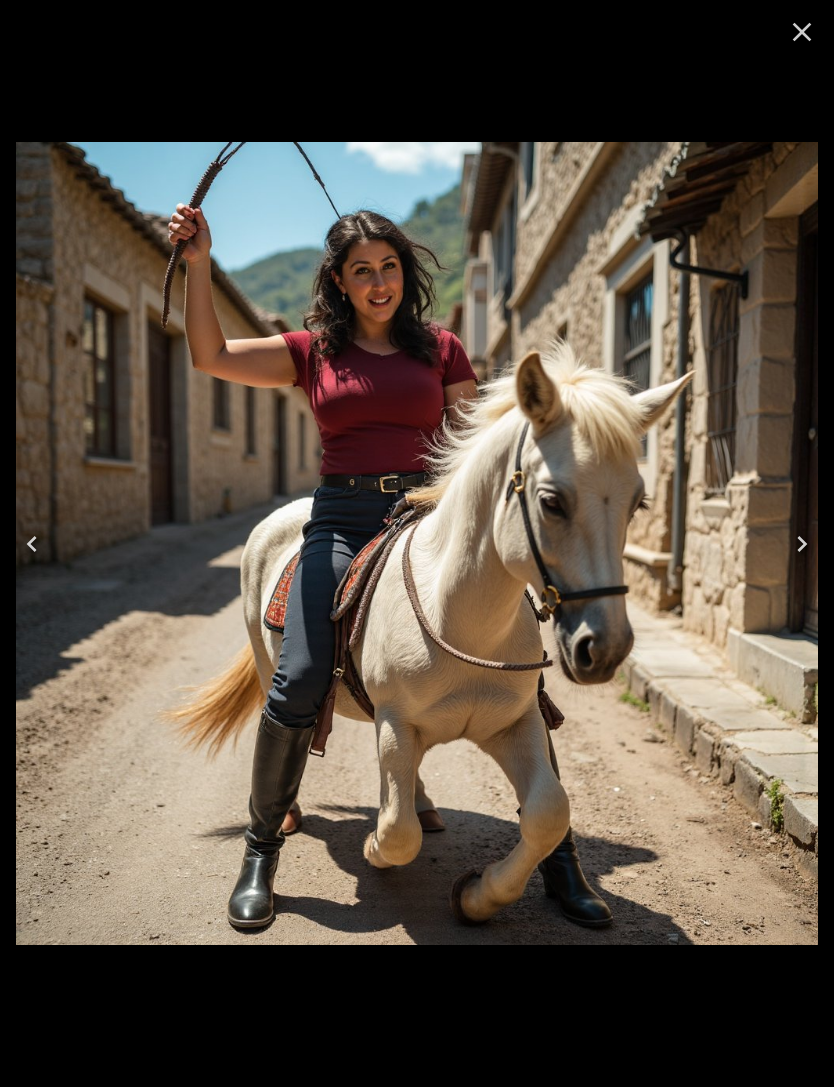 click at bounding box center [32, 544] 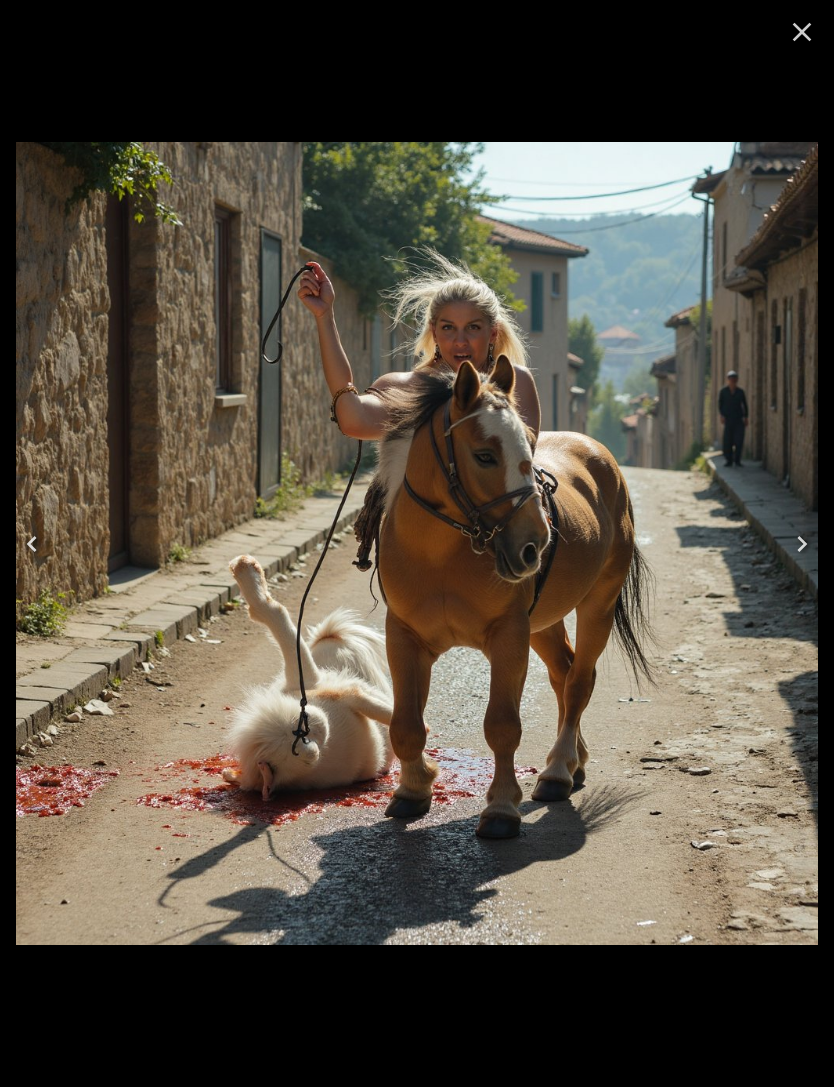 click 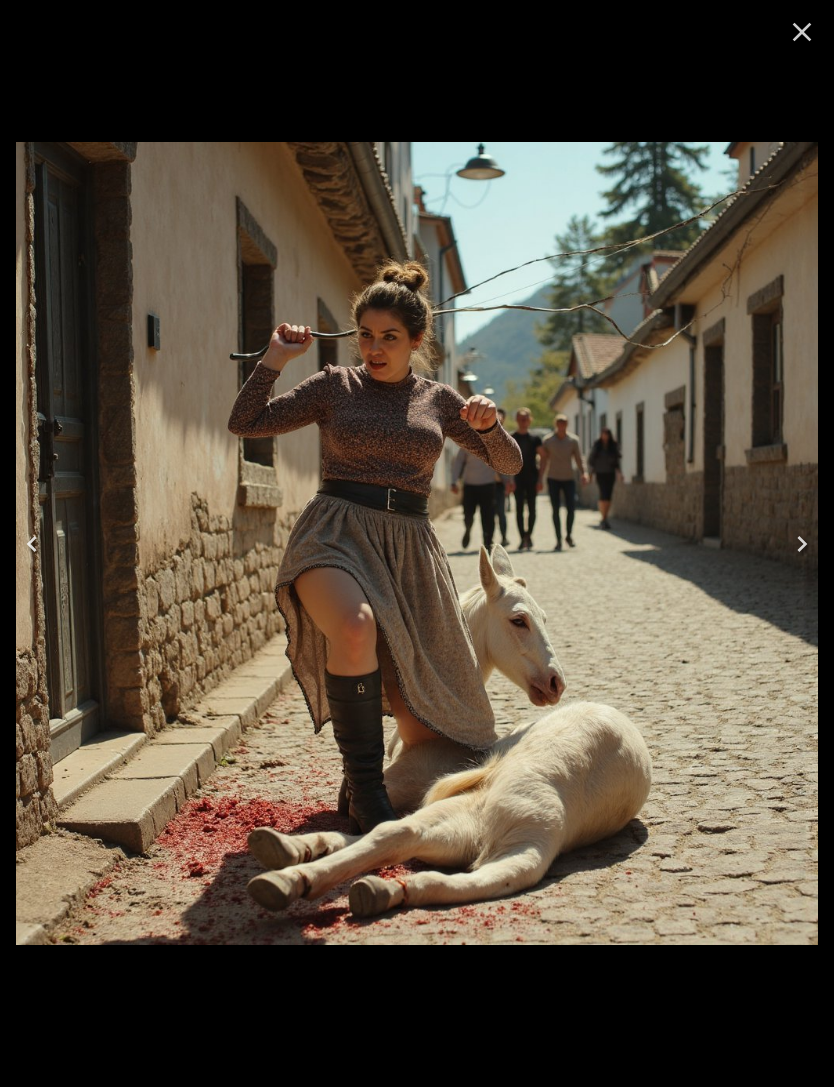 click 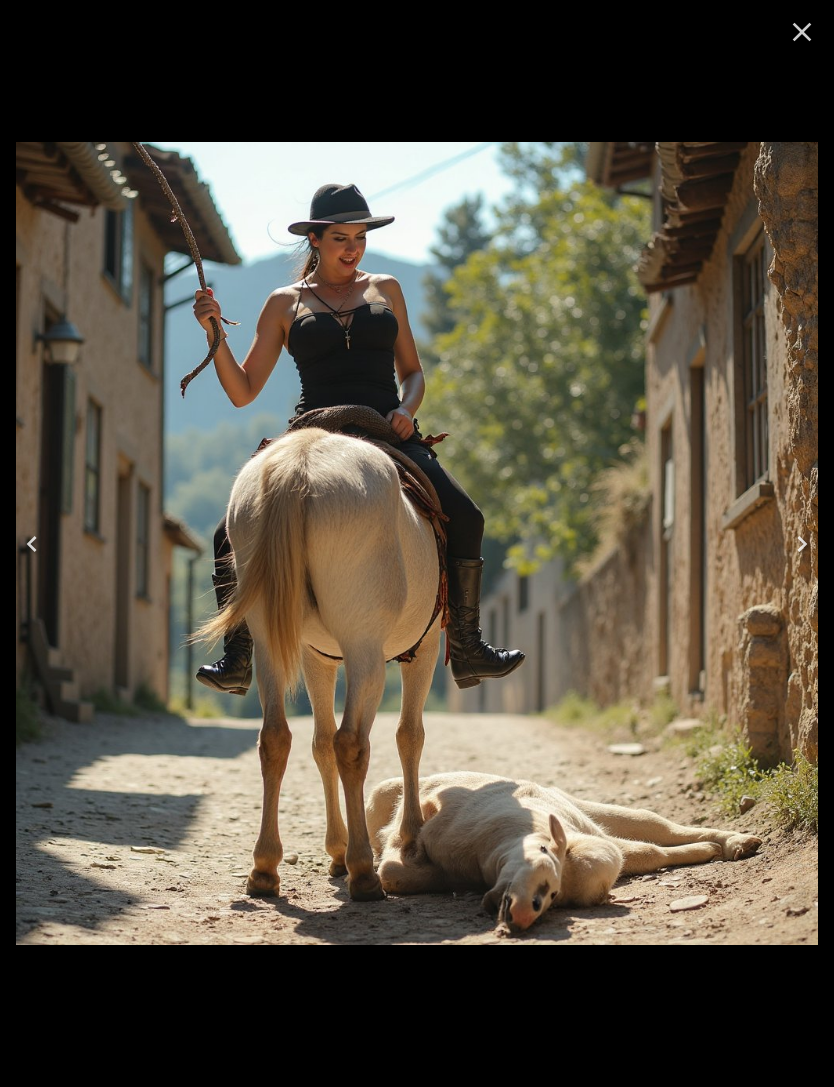 click 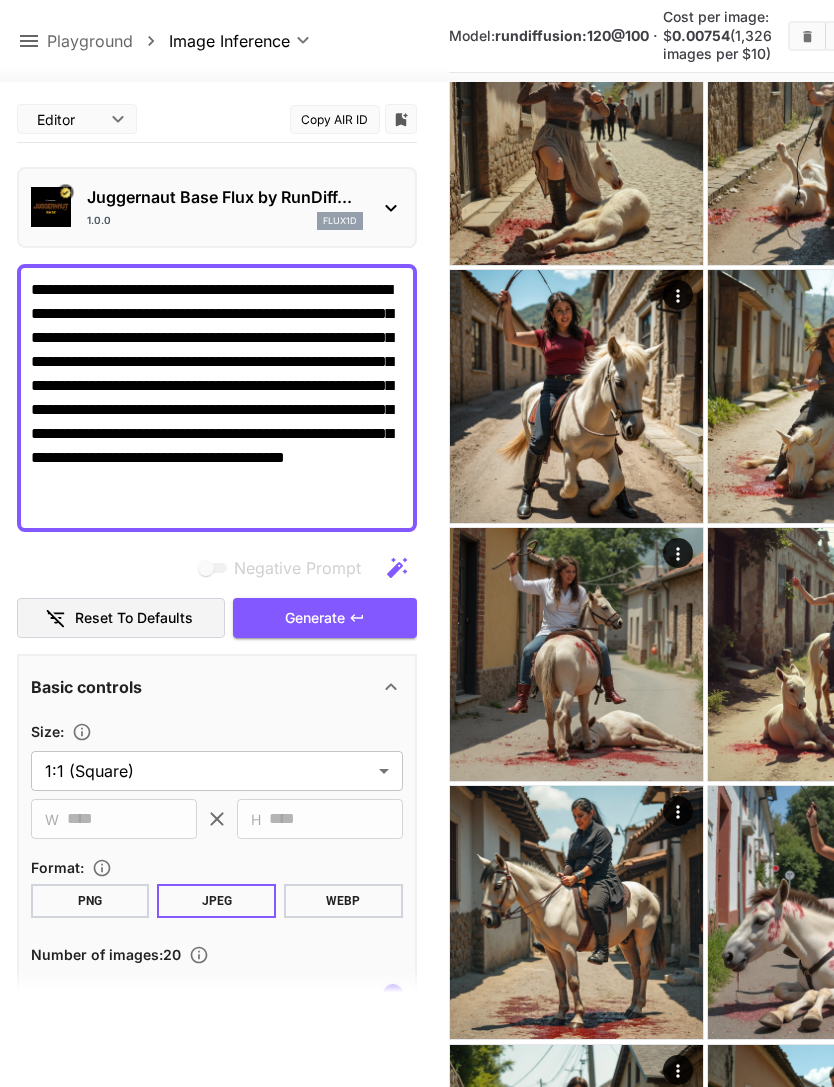 click 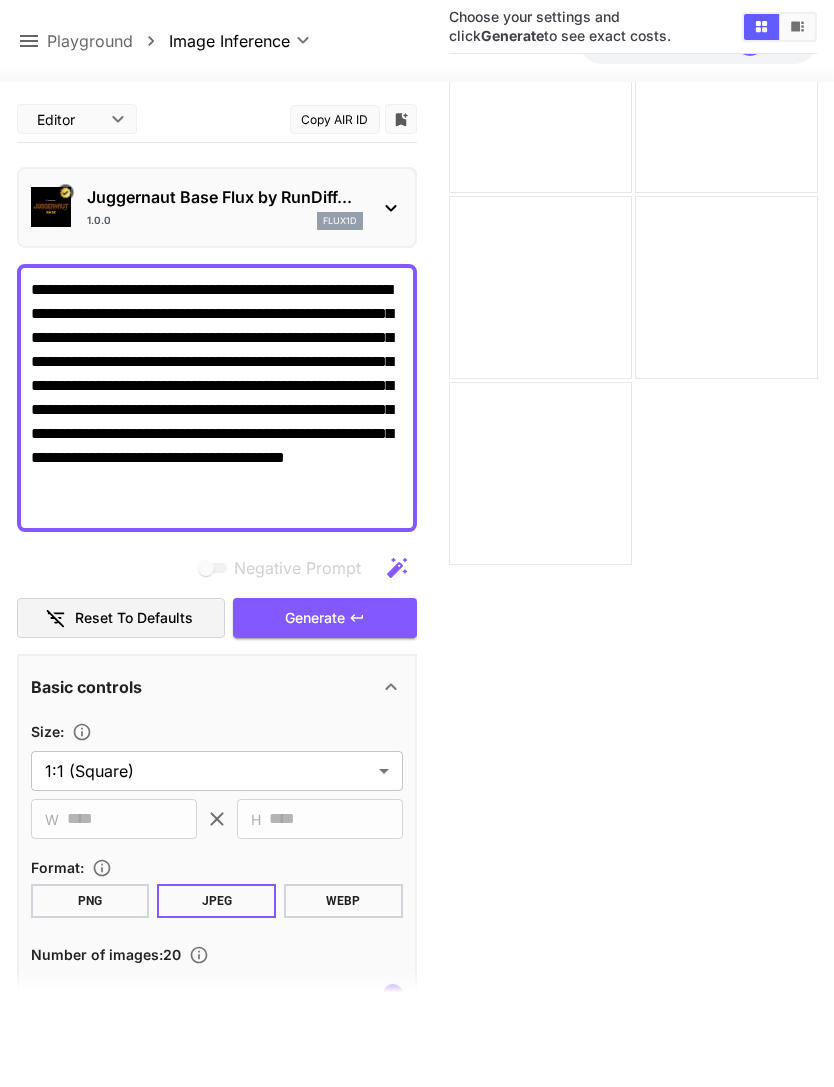 click 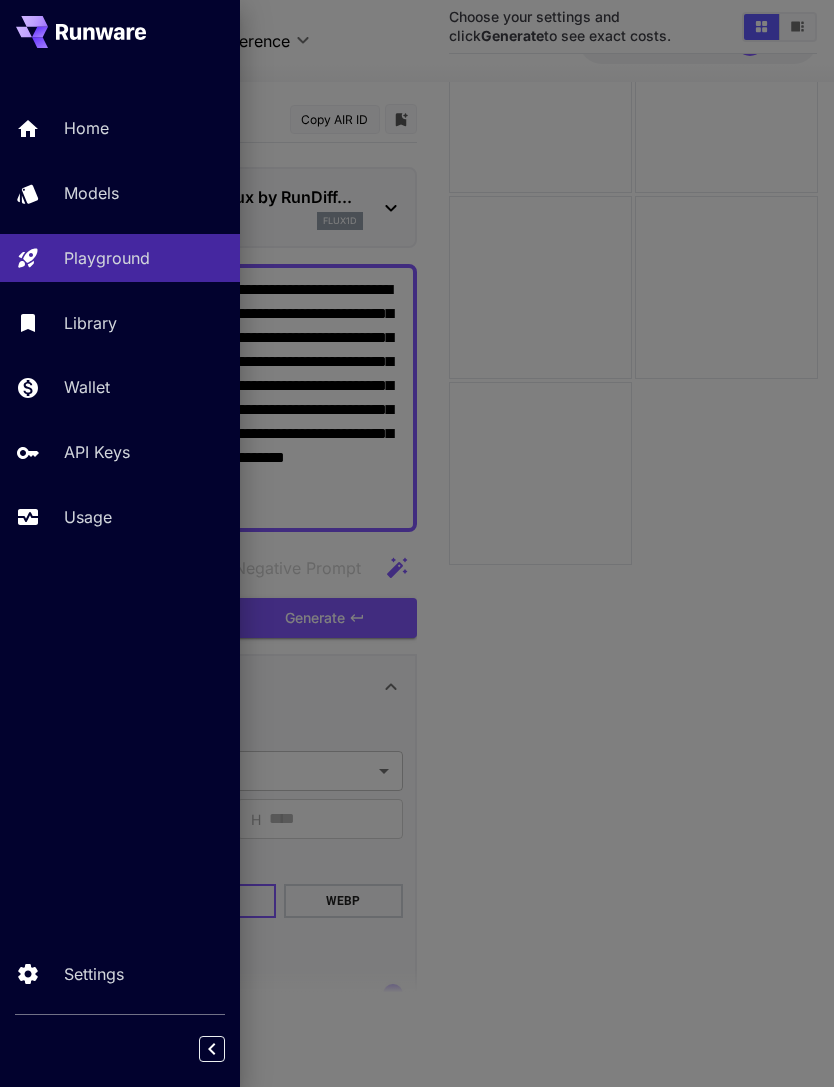 click on "Models" at bounding box center [144, 193] 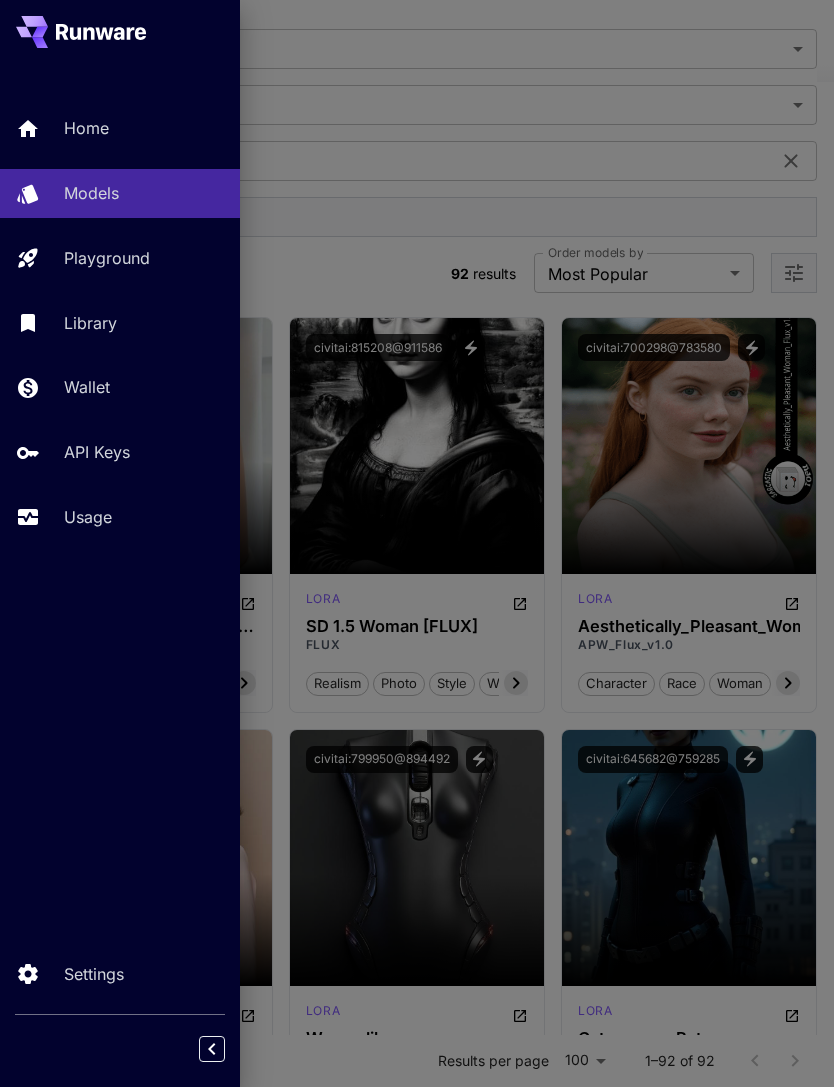 click at bounding box center (417, 543) 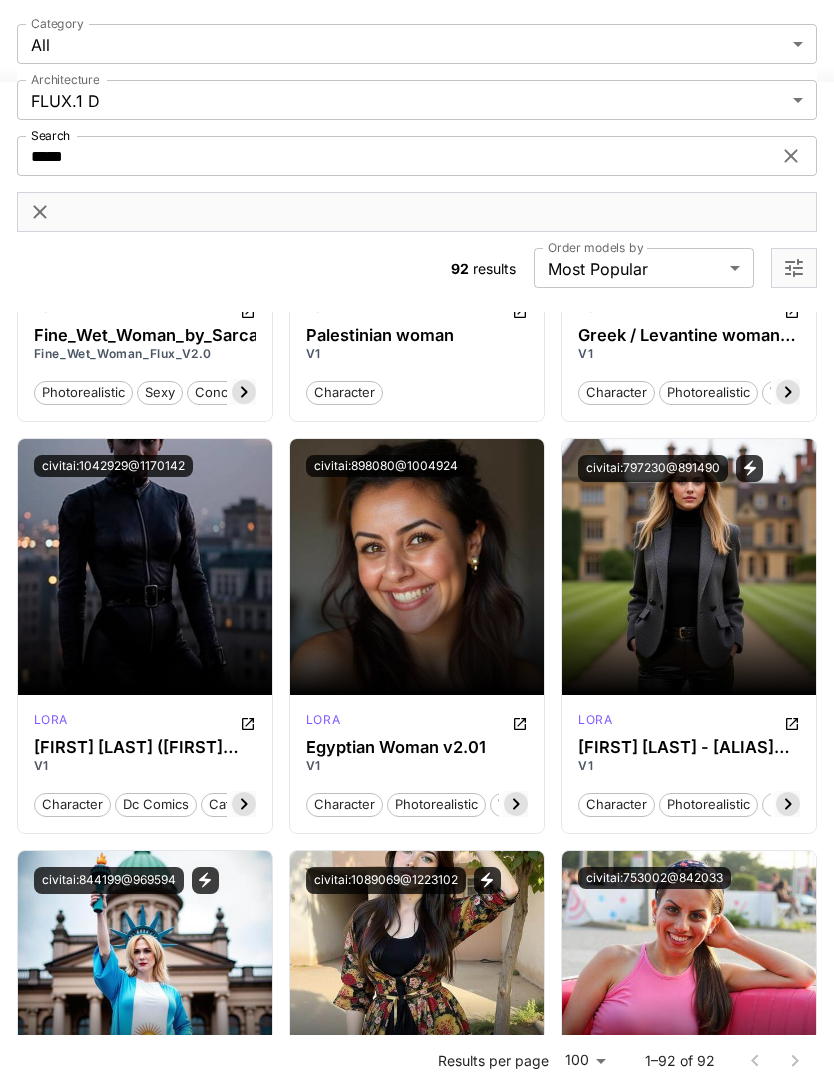 scroll, scrollTop: 7452, scrollLeft: 0, axis: vertical 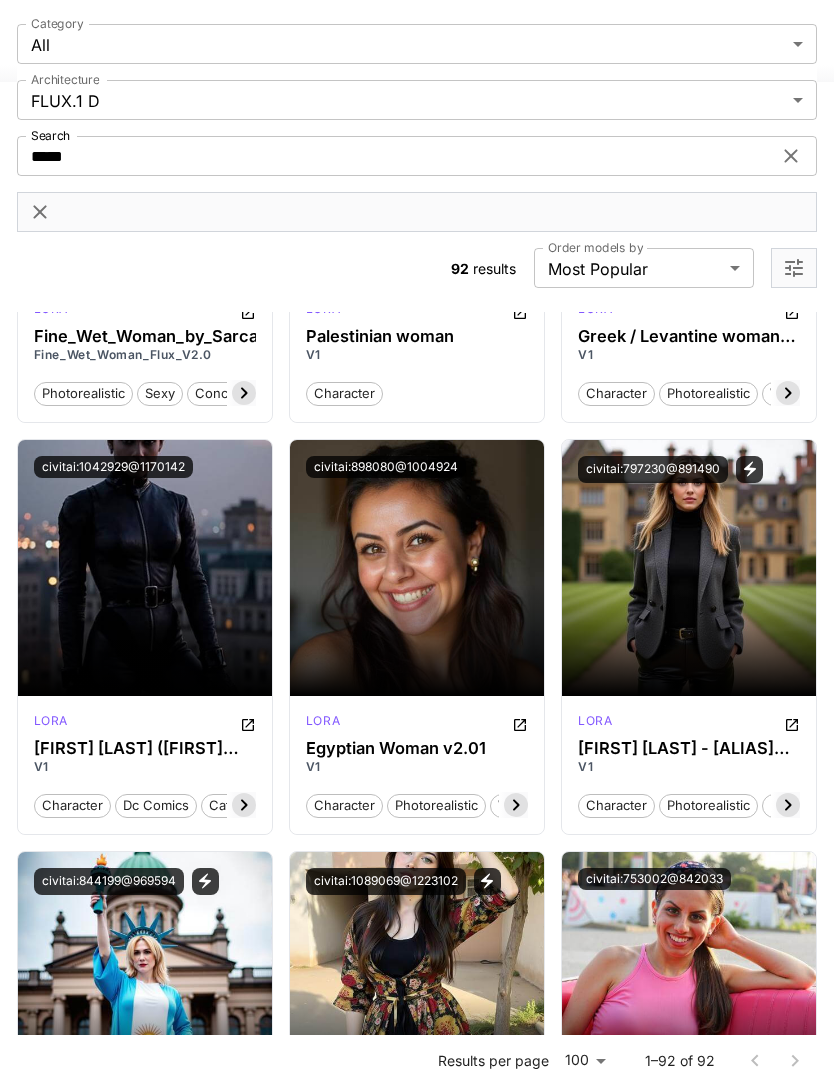 click on "Launch in Playground" at bounding box center (405, 567) 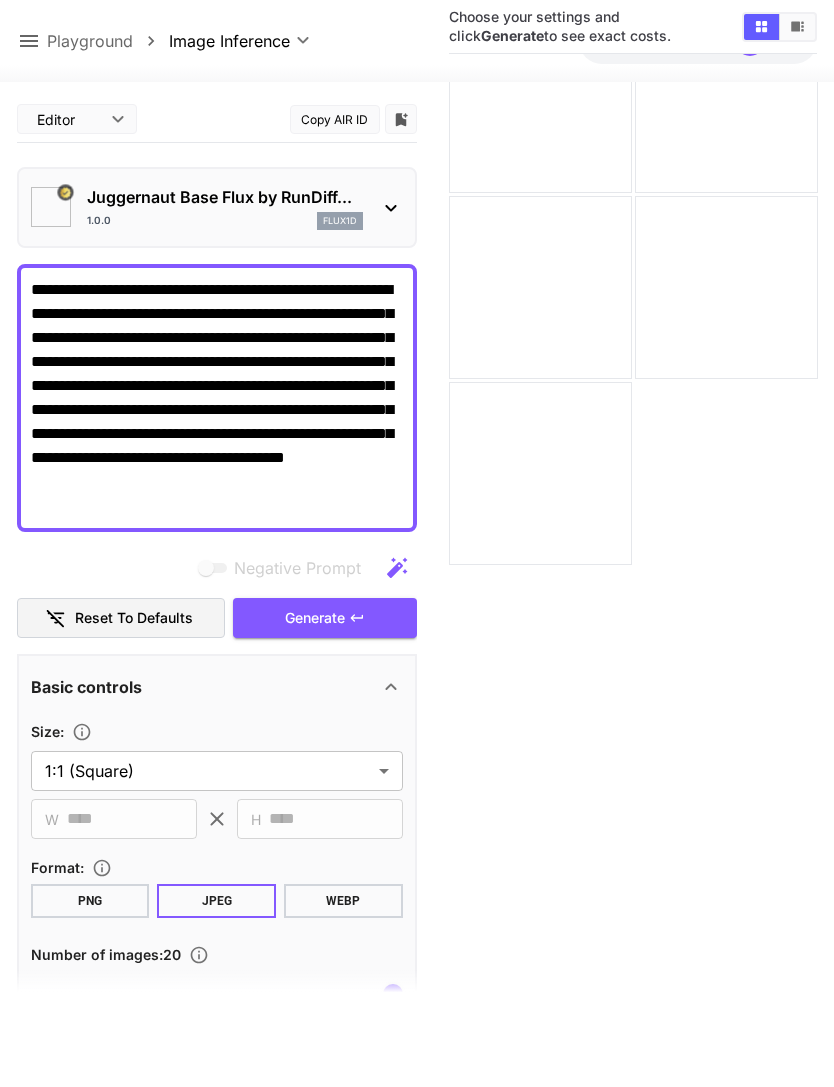 type on "**" 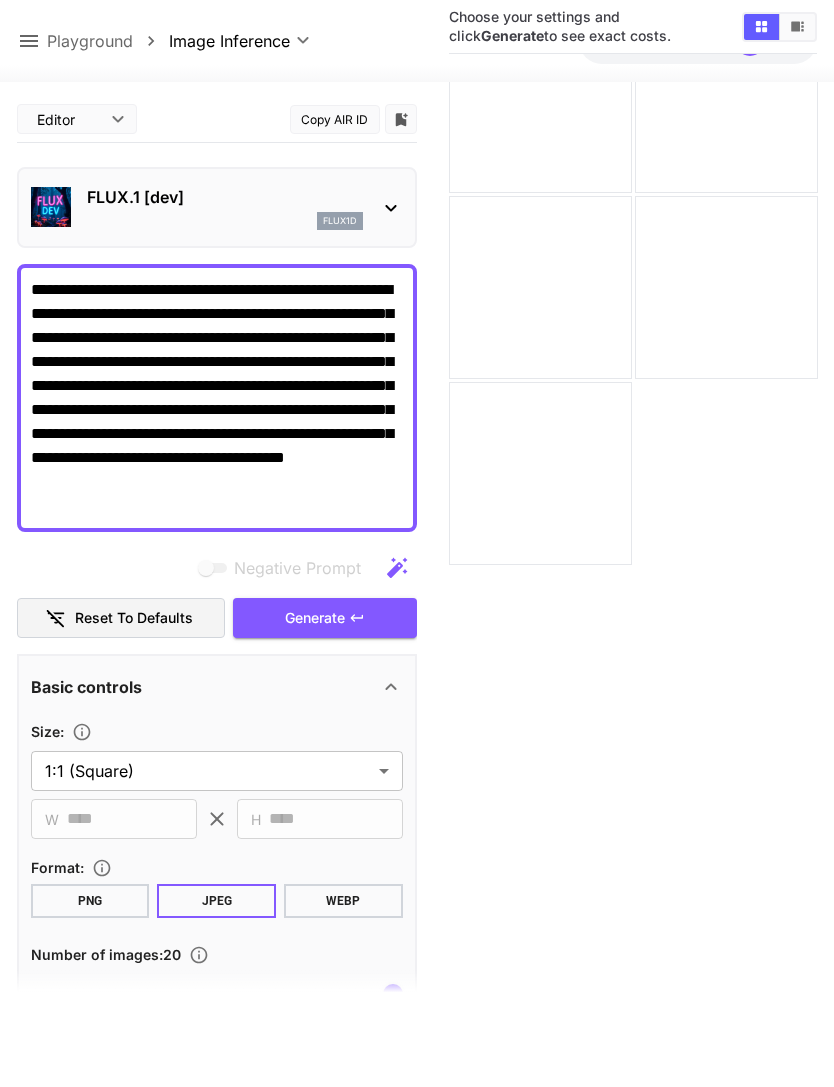 click 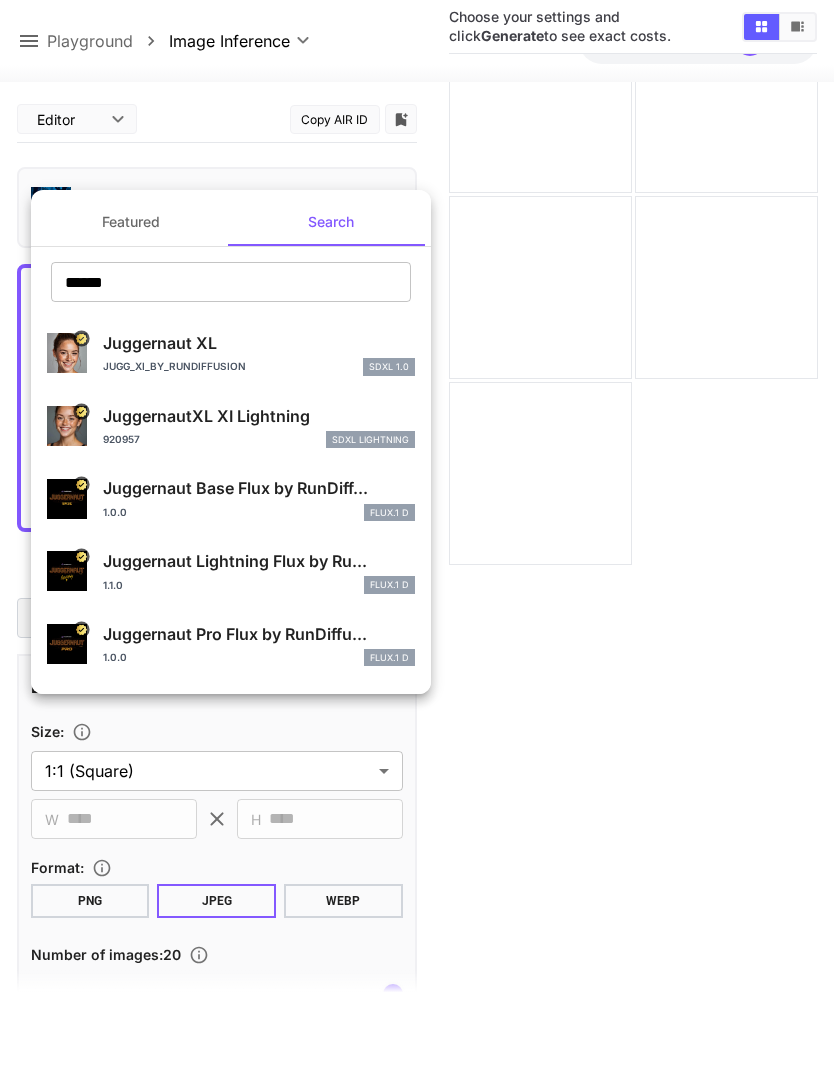 click on "Juggernaut Lightning Flux by Ru..." at bounding box center (259, 561) 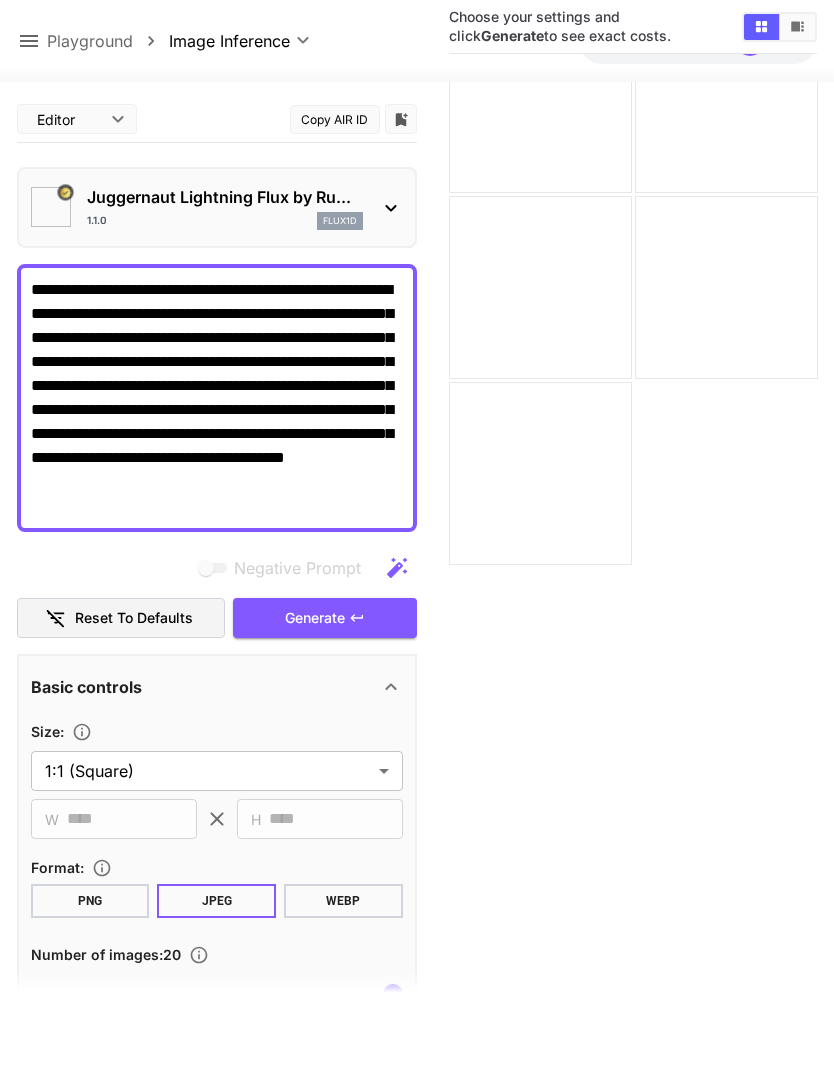 type on "*" 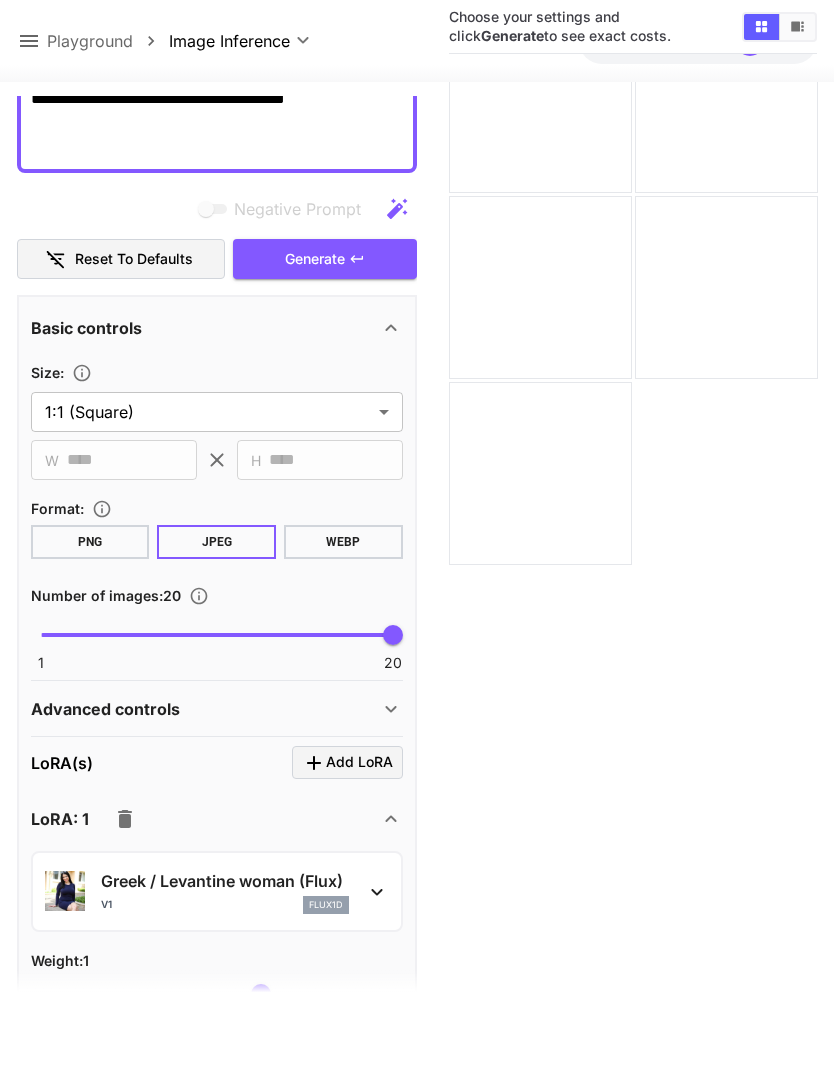 scroll, scrollTop: 438, scrollLeft: 0, axis: vertical 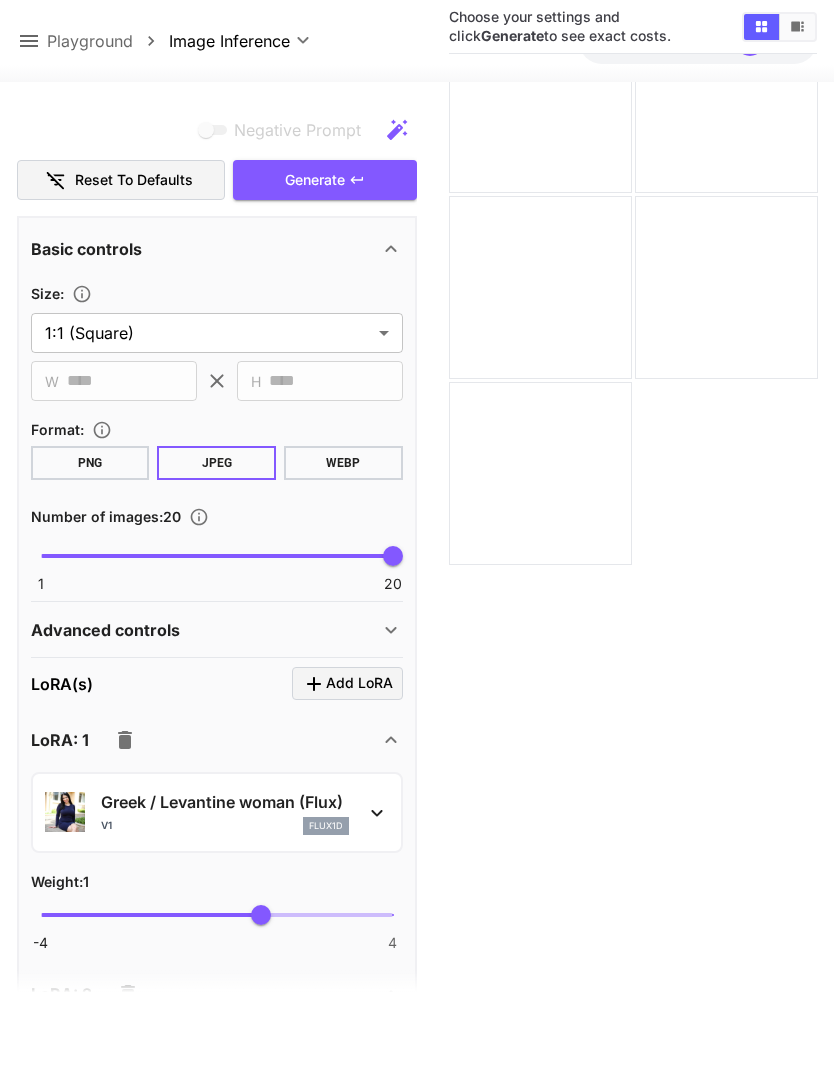 click at bounding box center (125, 740) 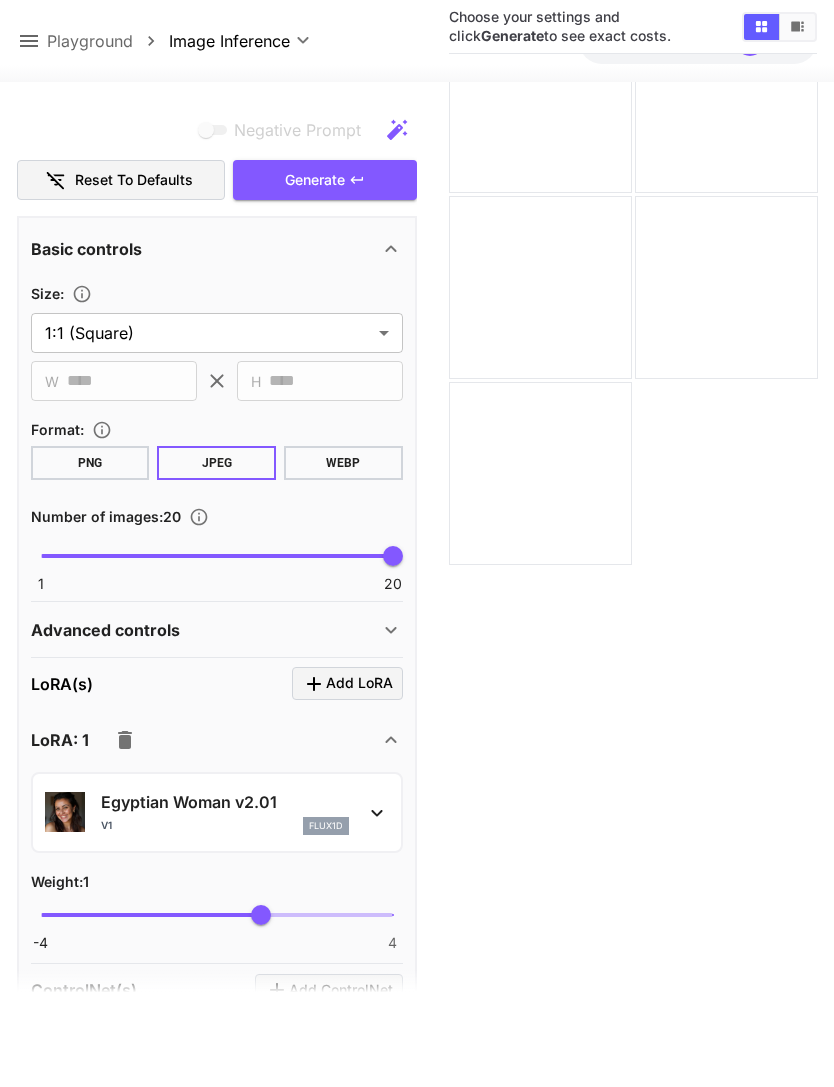 click on "Negative Prompt Reset to defaults Generate" at bounding box center [217, 155] 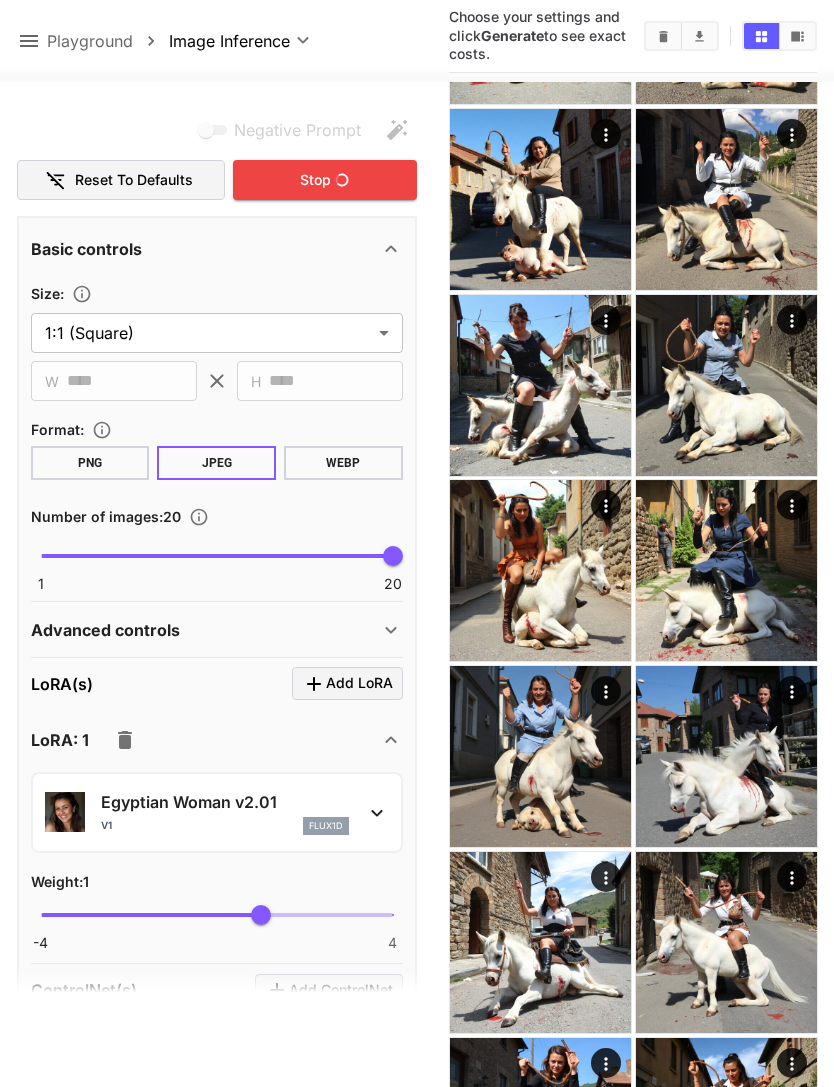 scroll, scrollTop: 950, scrollLeft: 0, axis: vertical 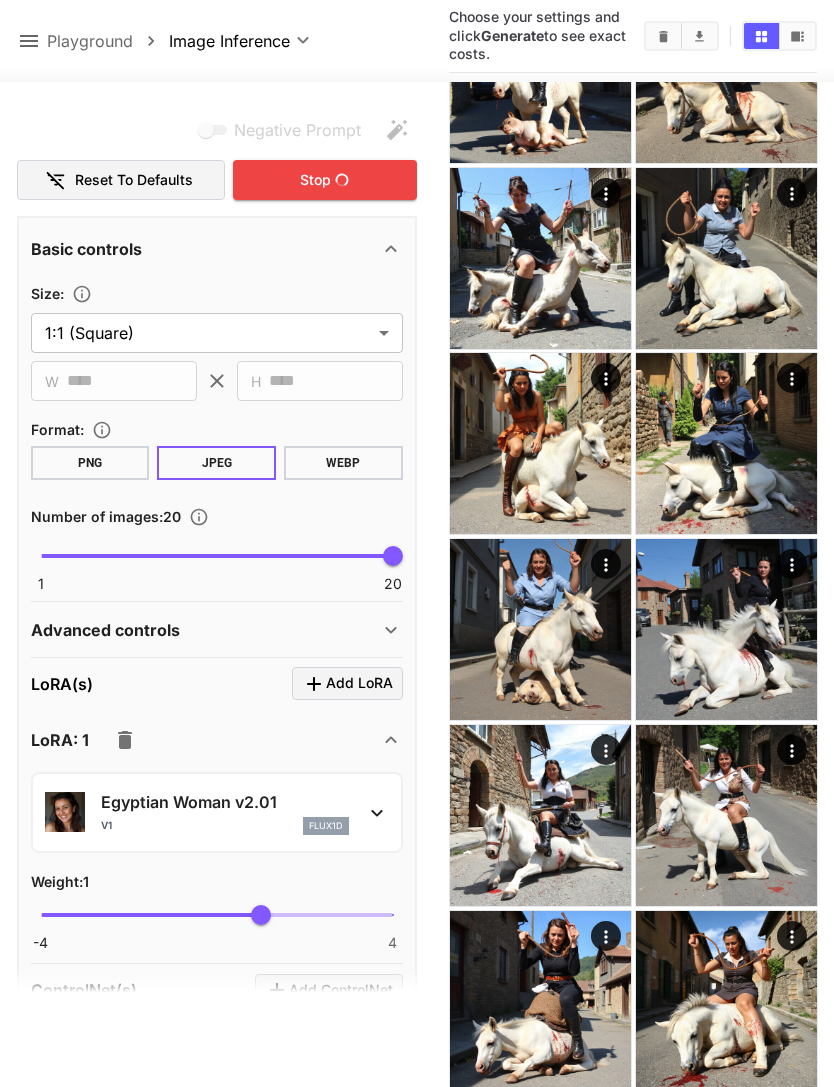 click 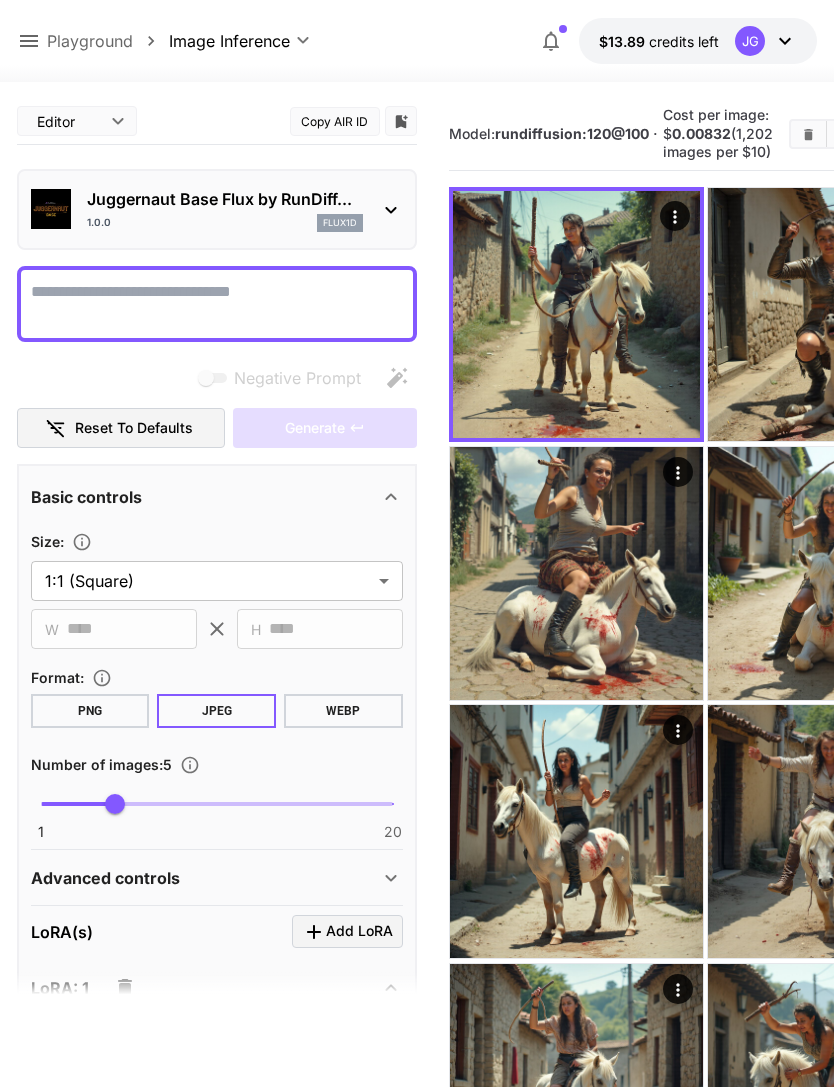 scroll, scrollTop: 0, scrollLeft: 0, axis: both 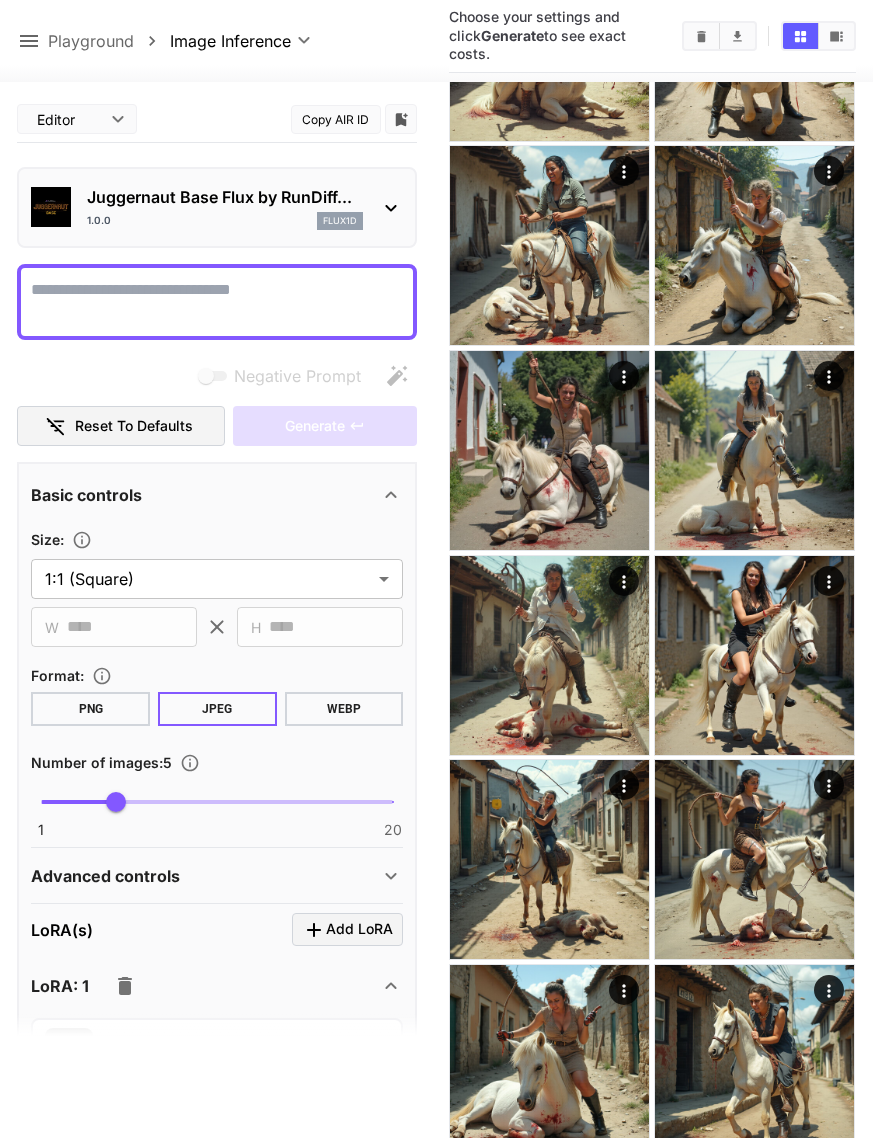 click 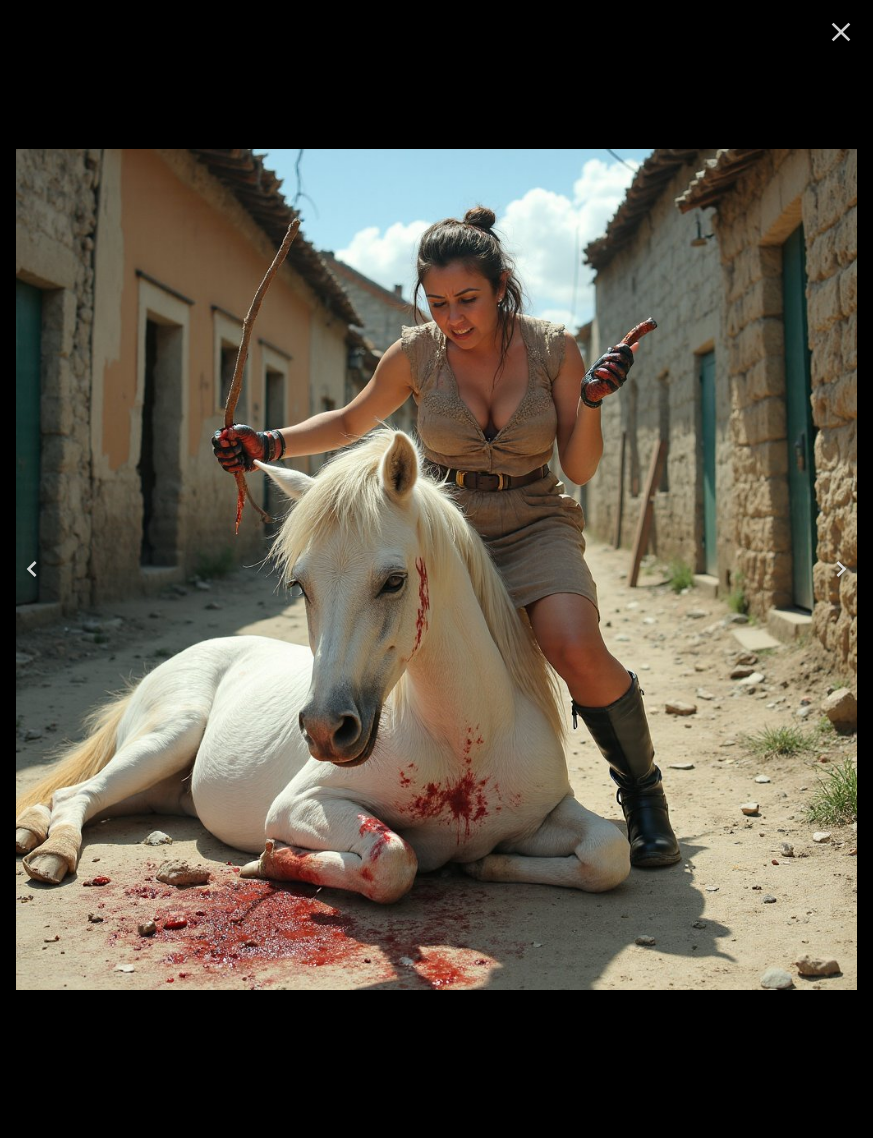 click 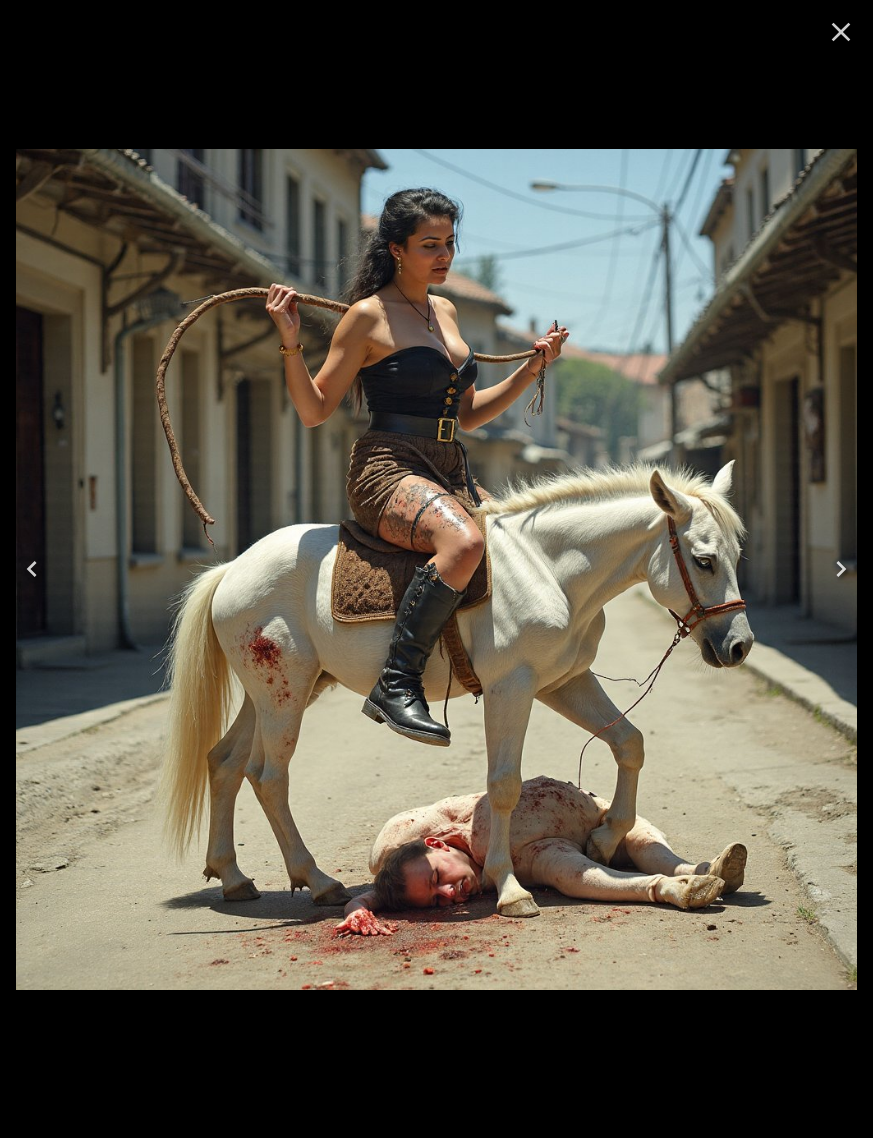 click 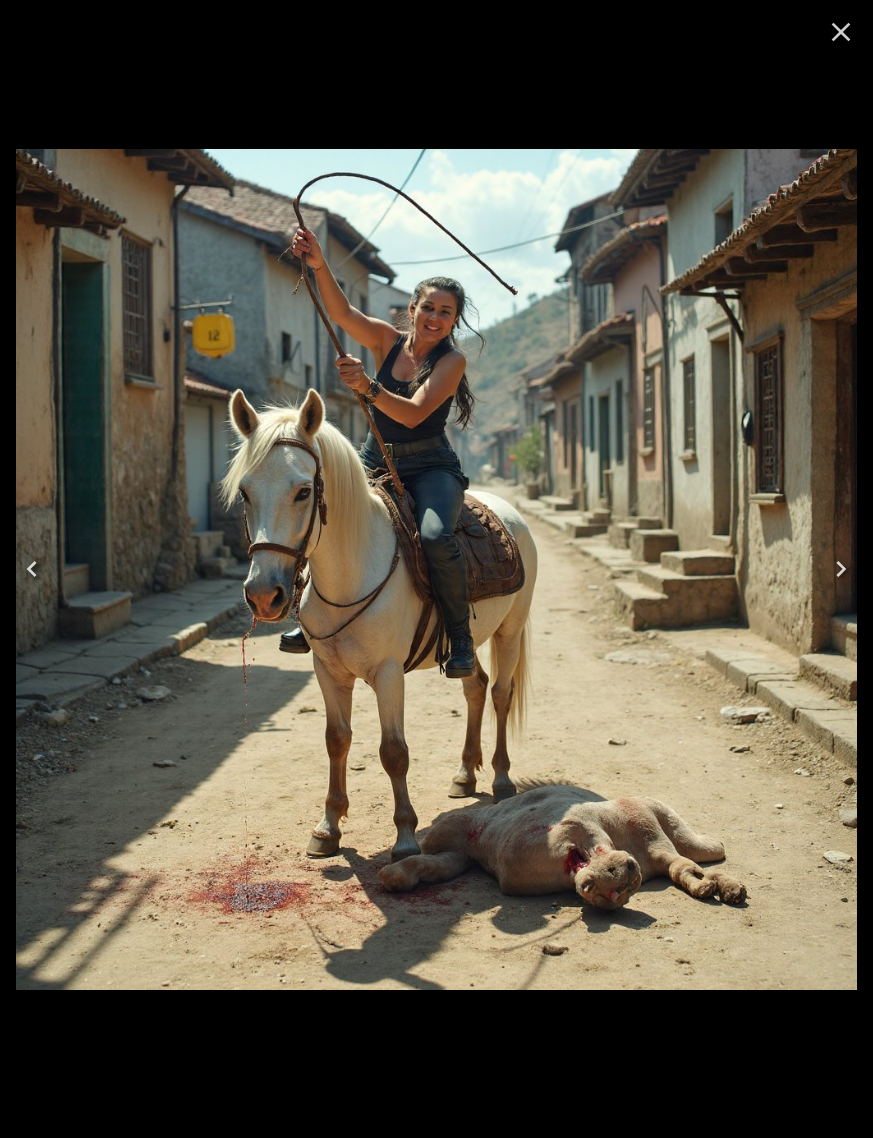 click 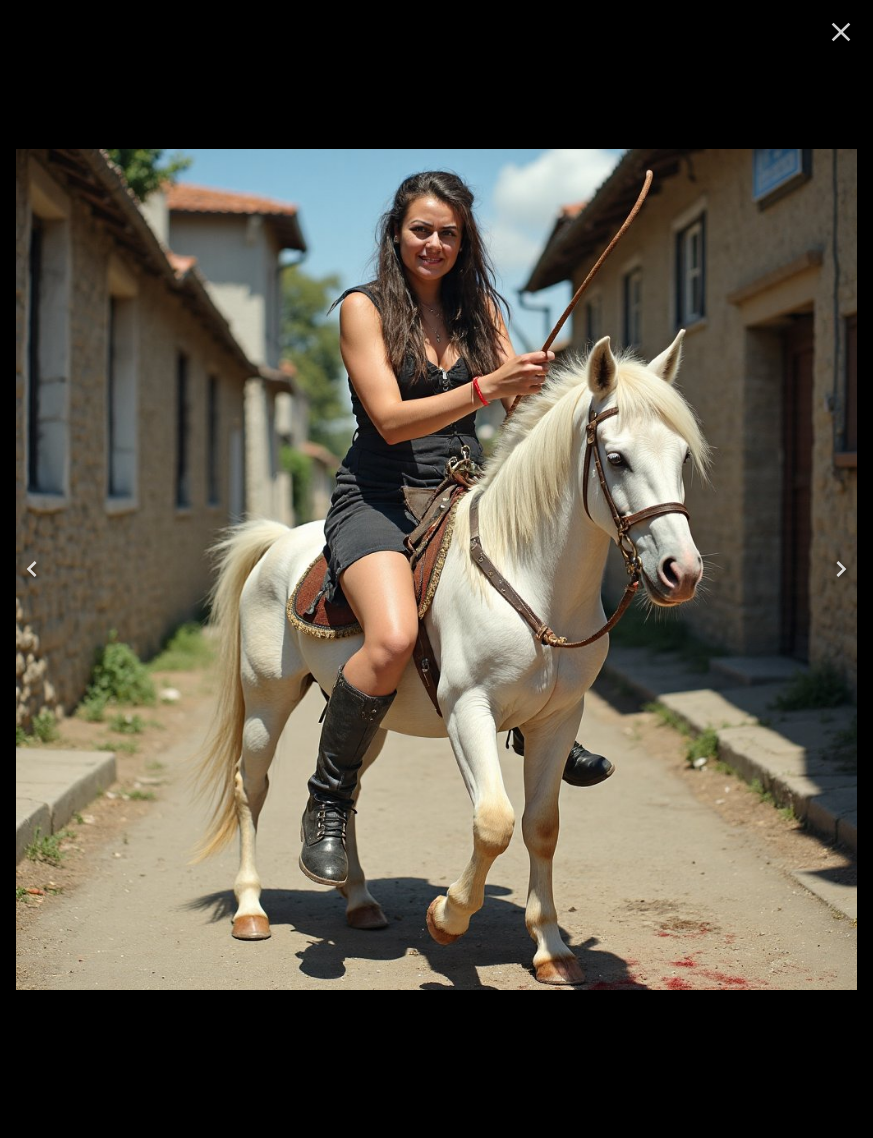click 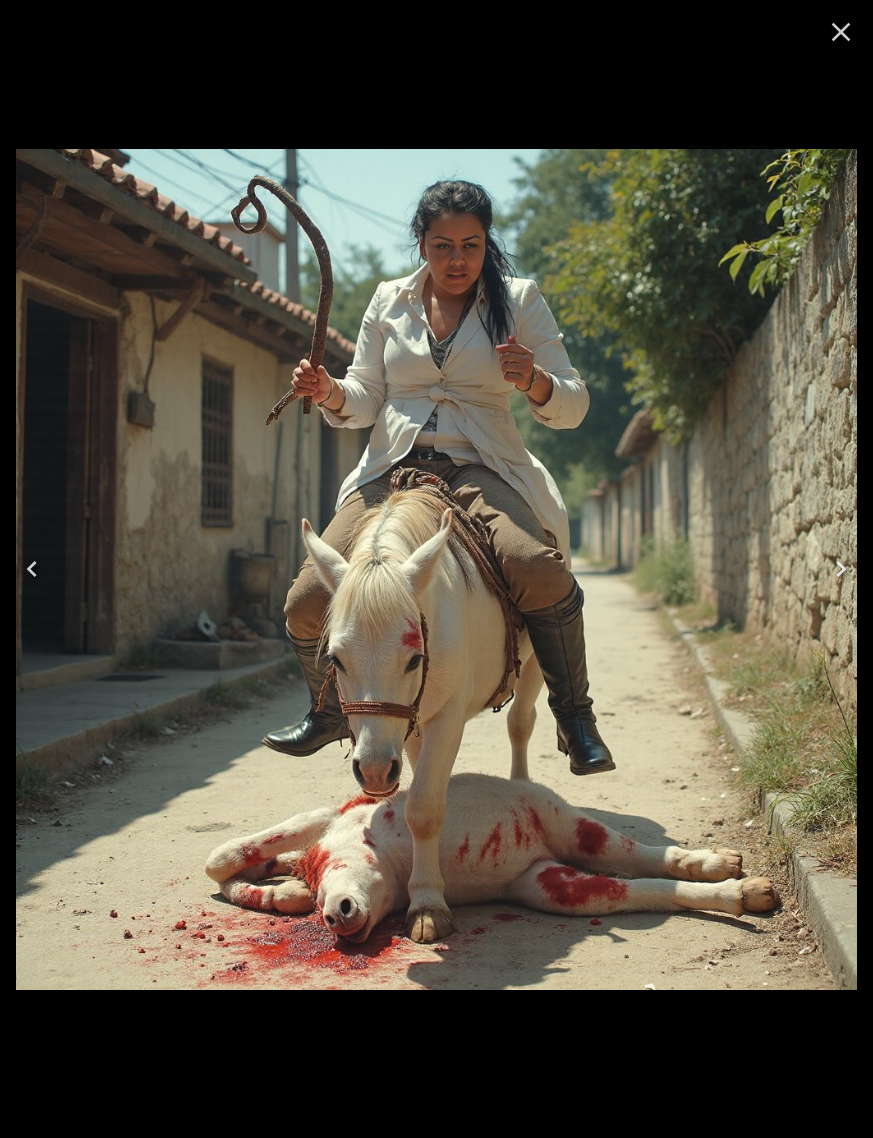 click 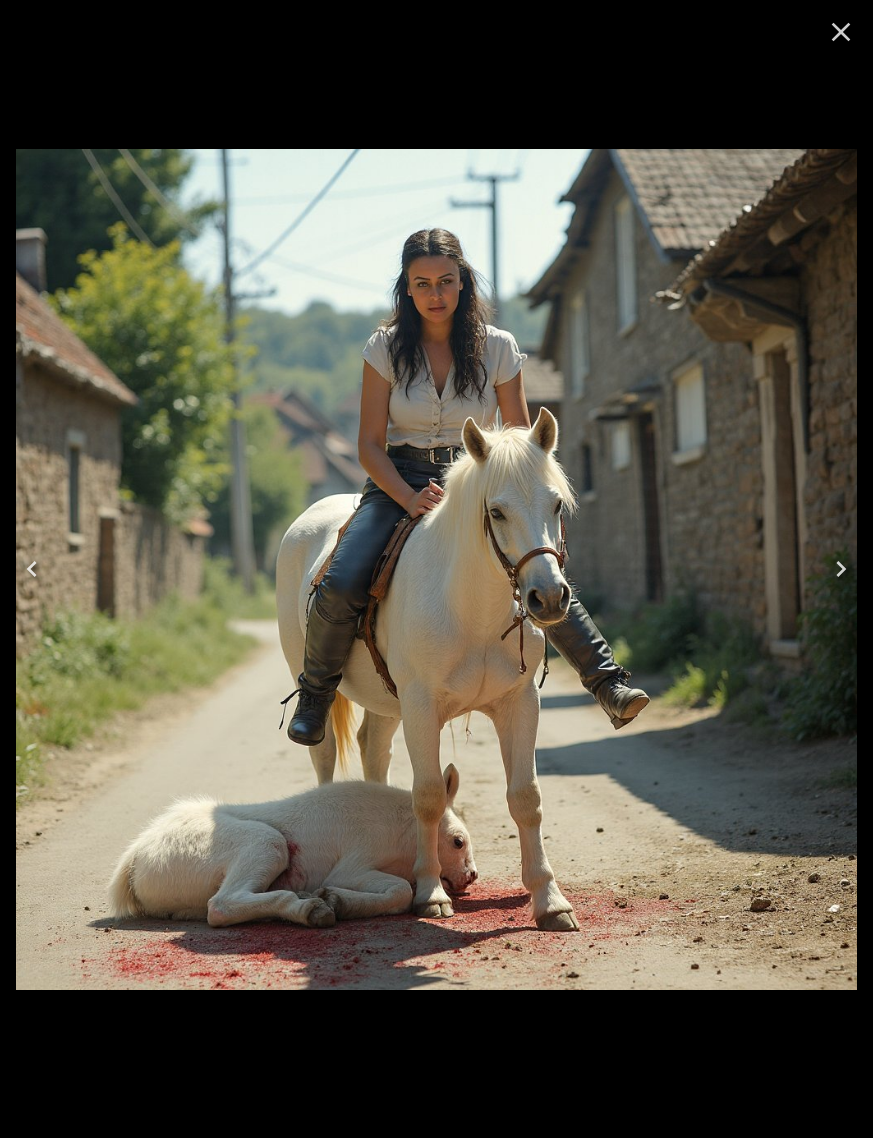 click 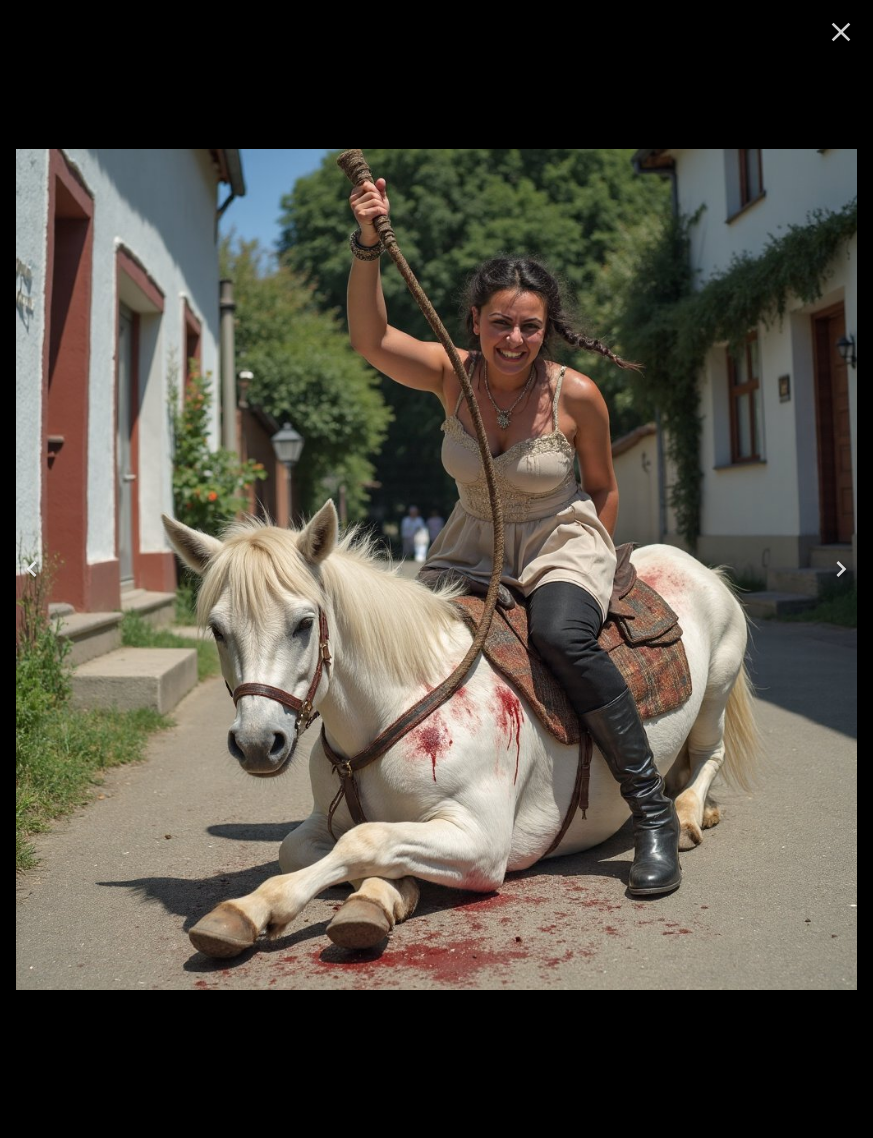 click 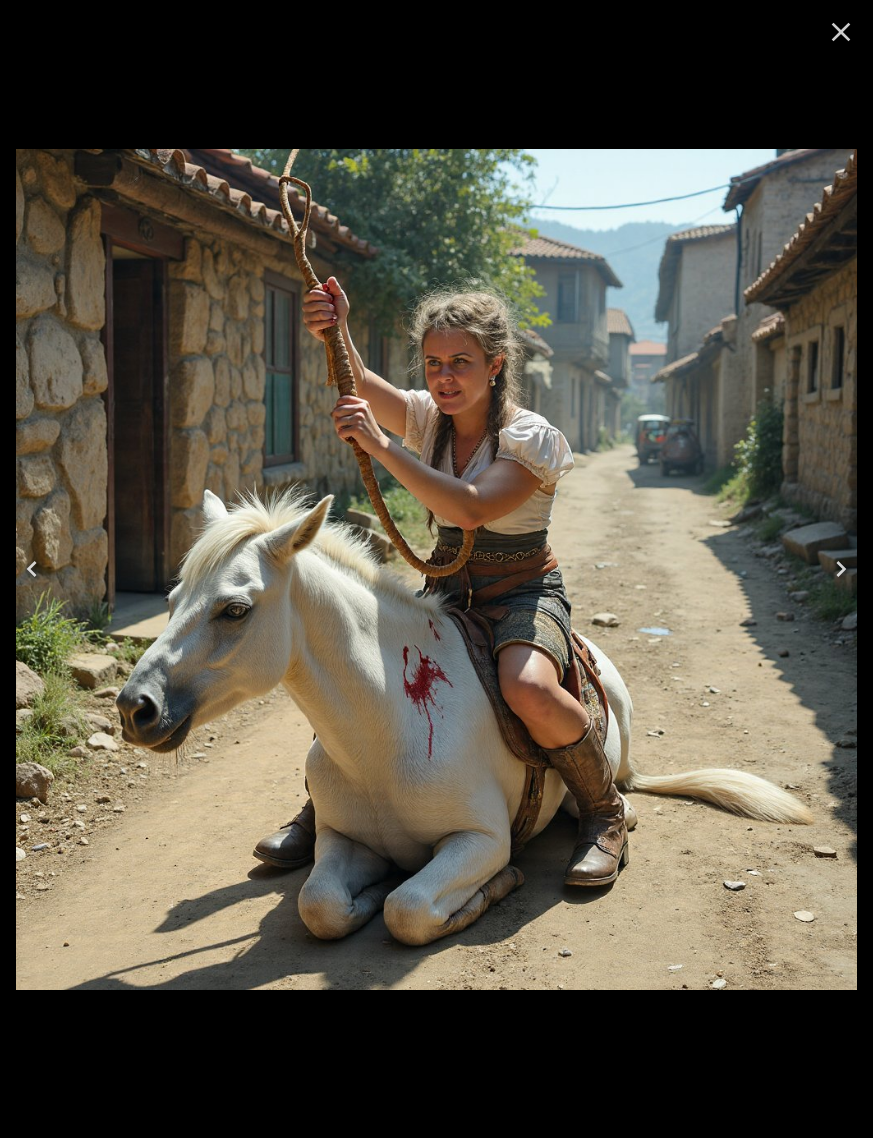 click 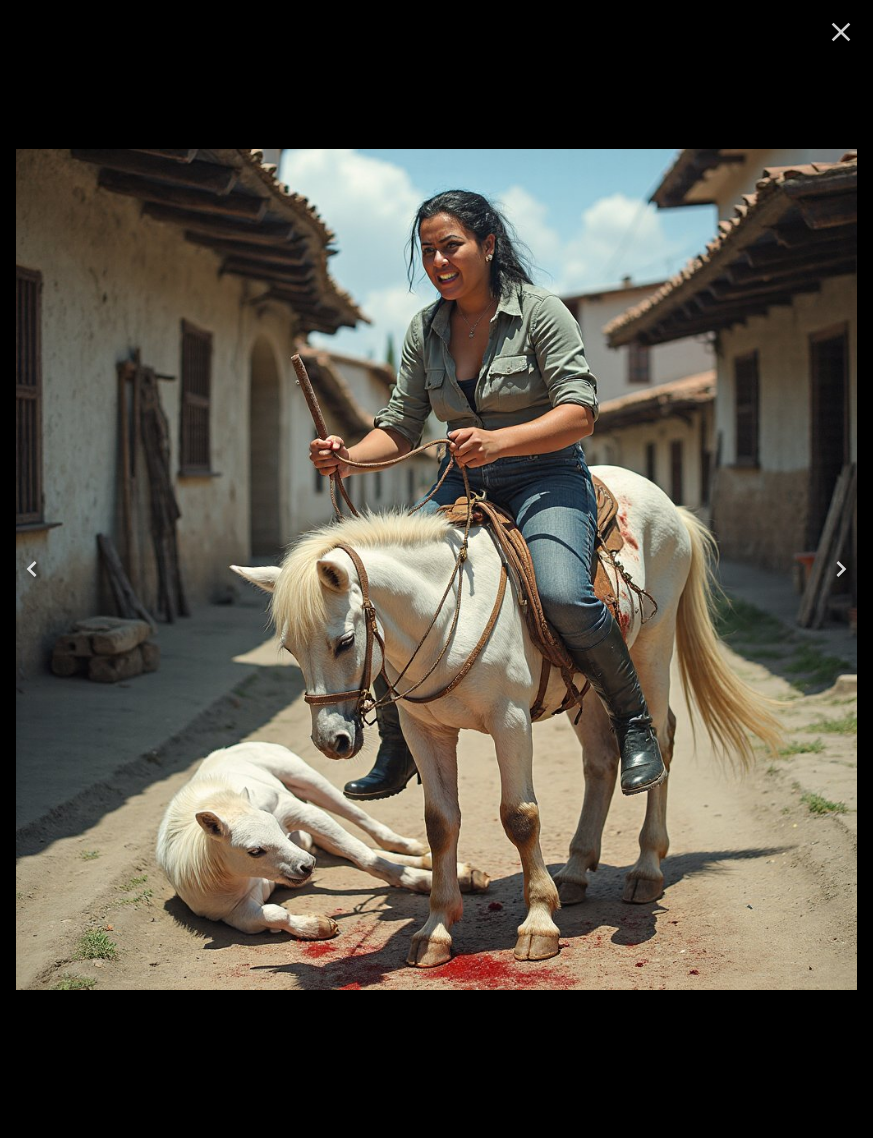 click at bounding box center (32, 569) 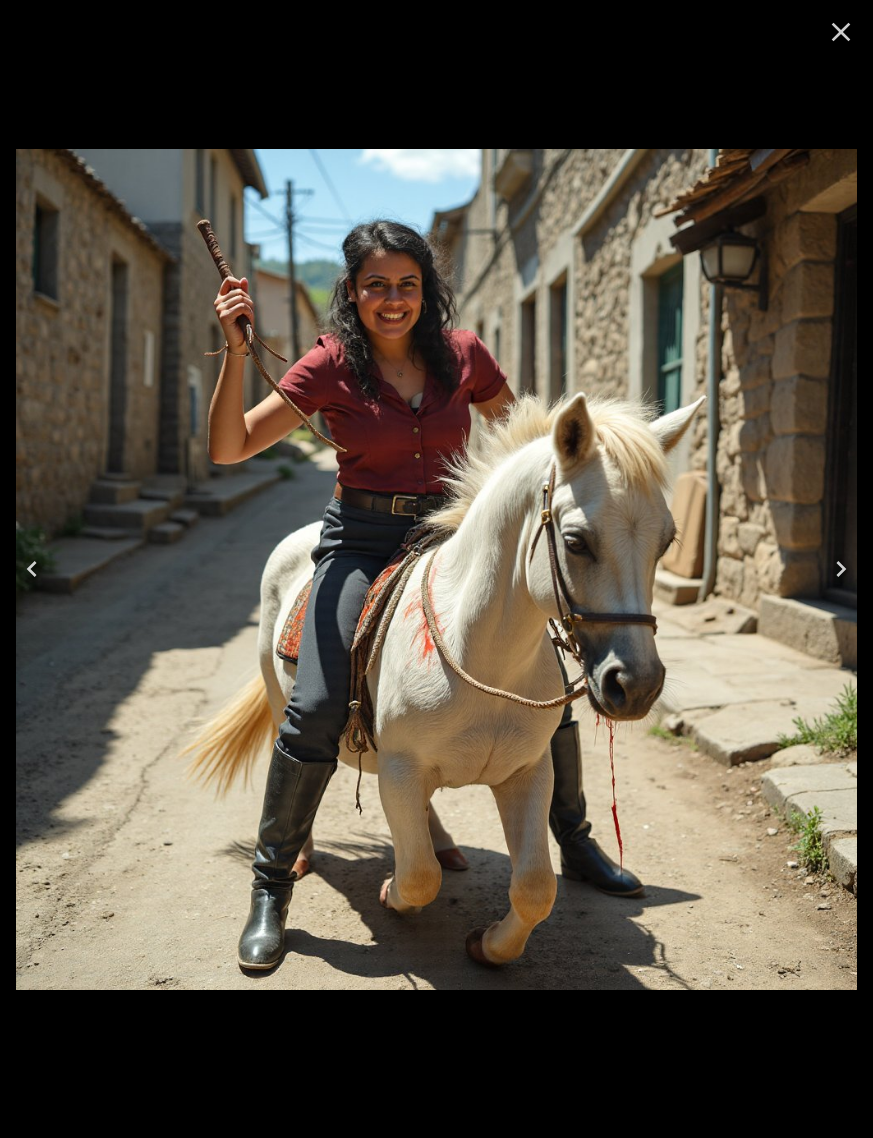 click at bounding box center (32, 569) 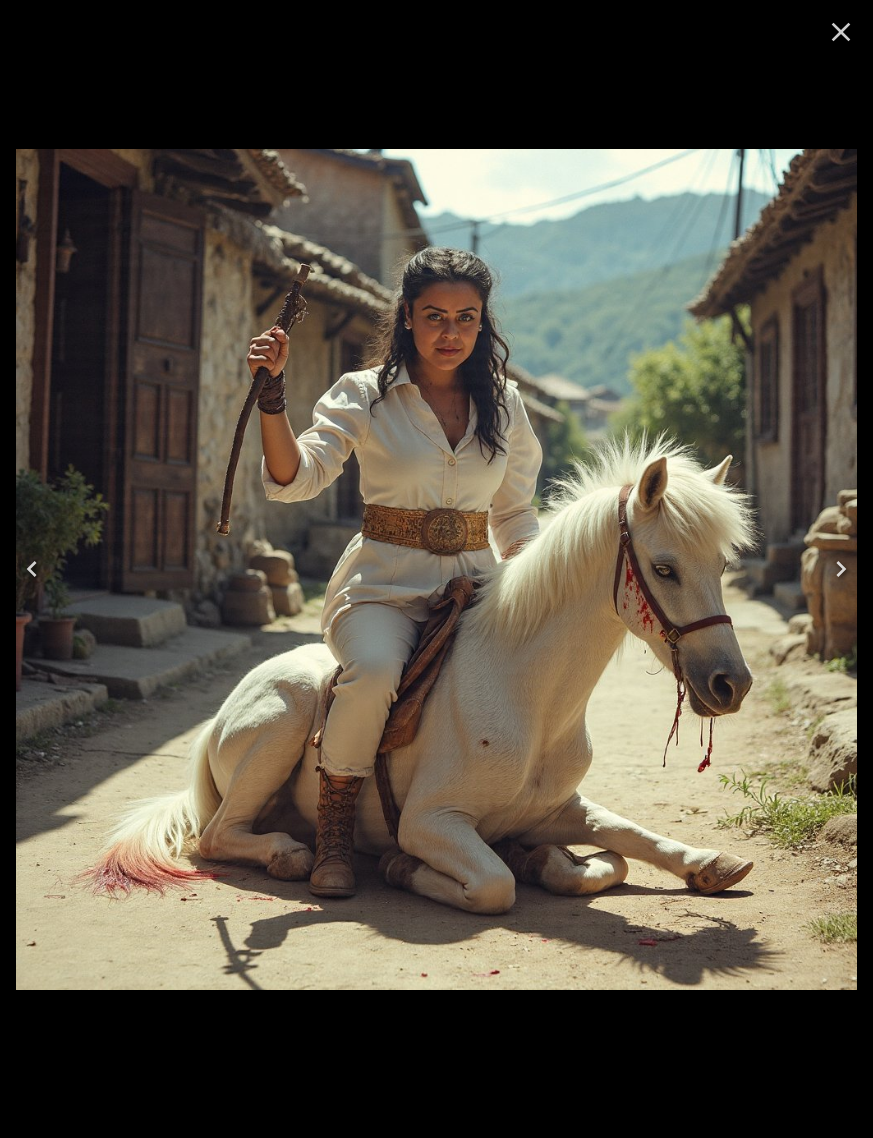 click 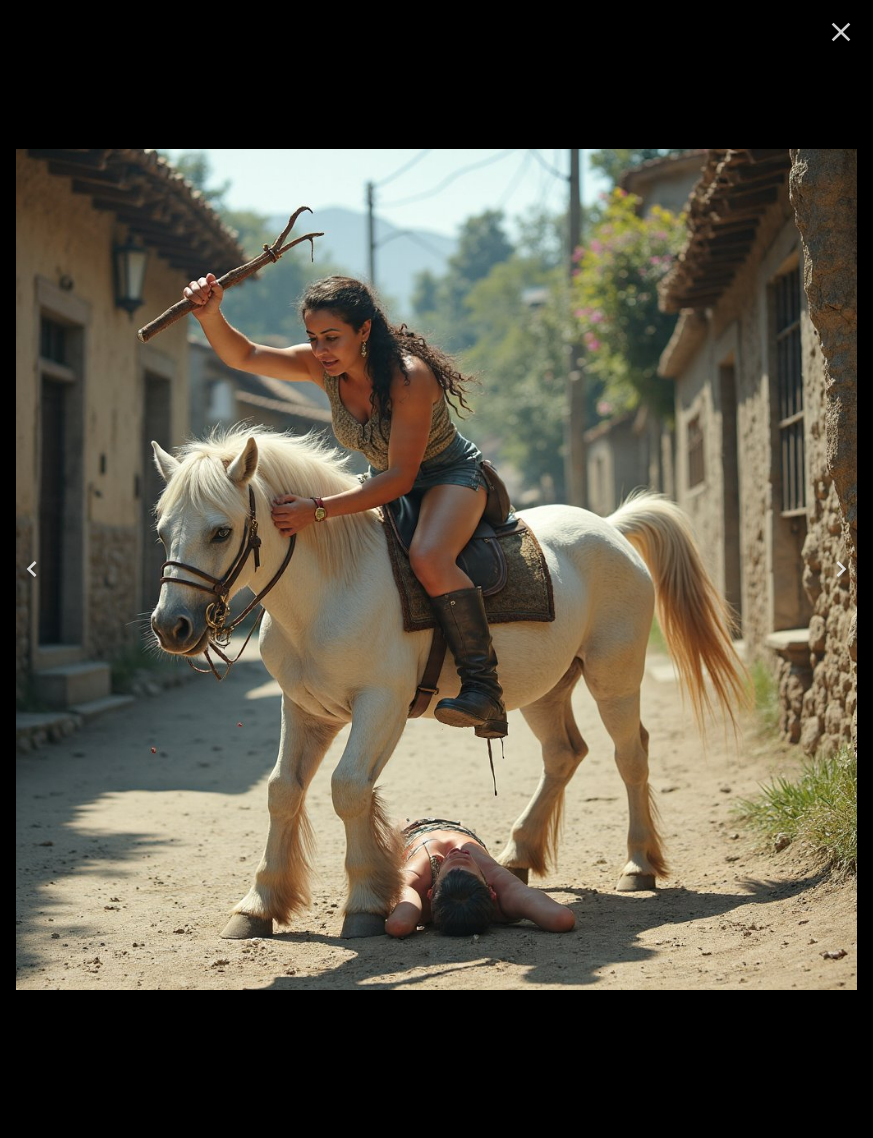 click 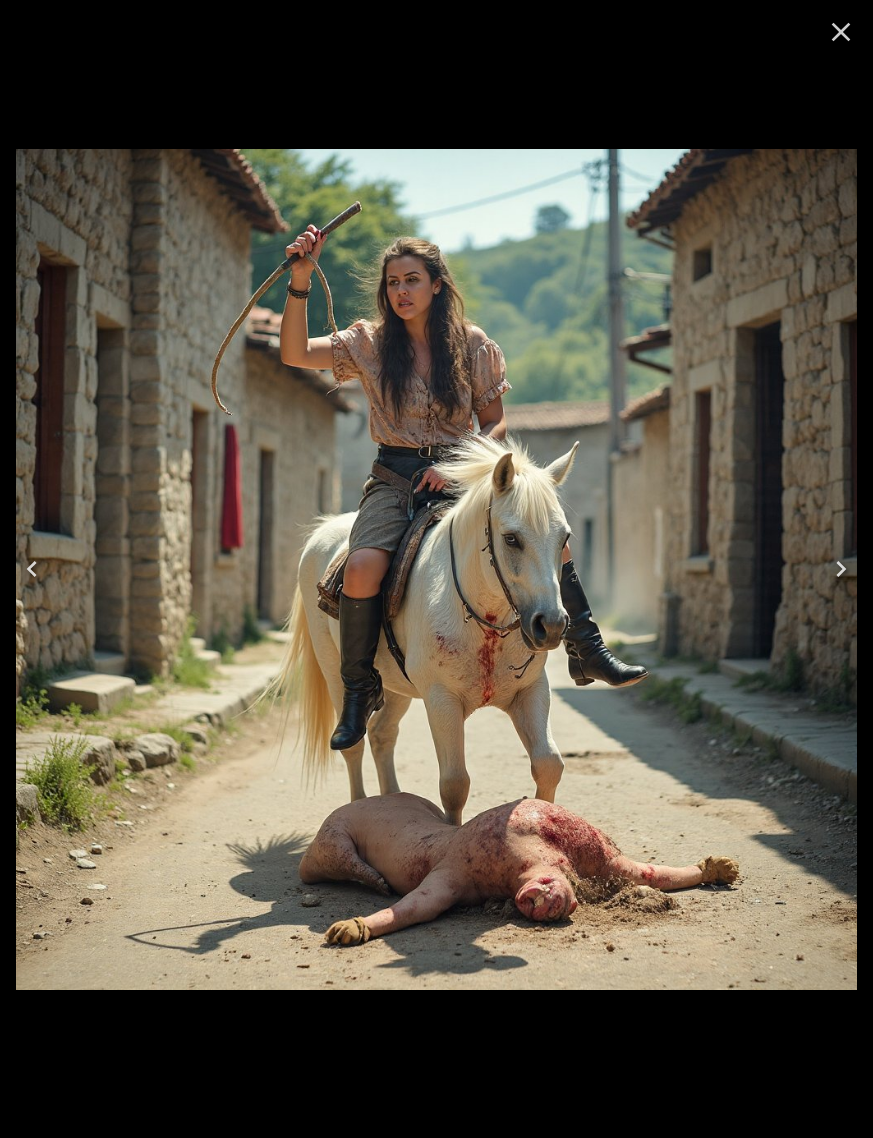 click at bounding box center [32, 569] 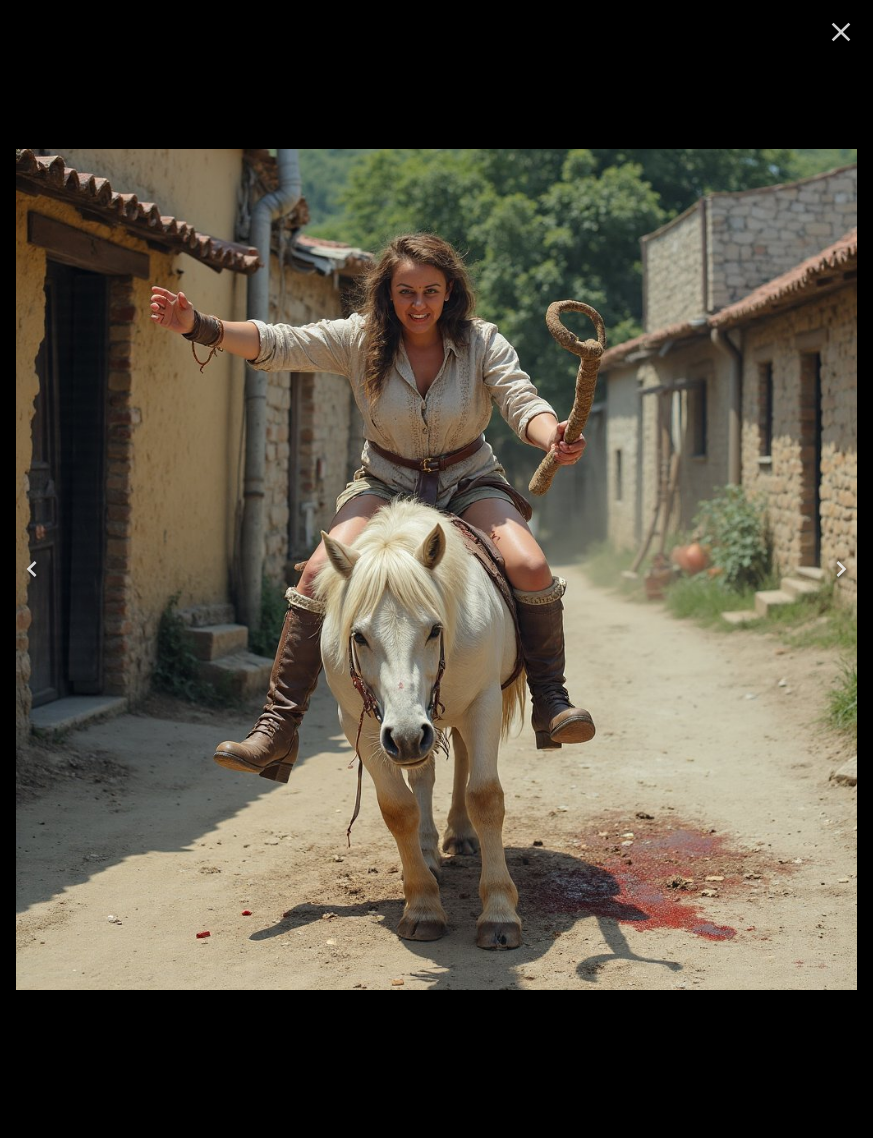 click 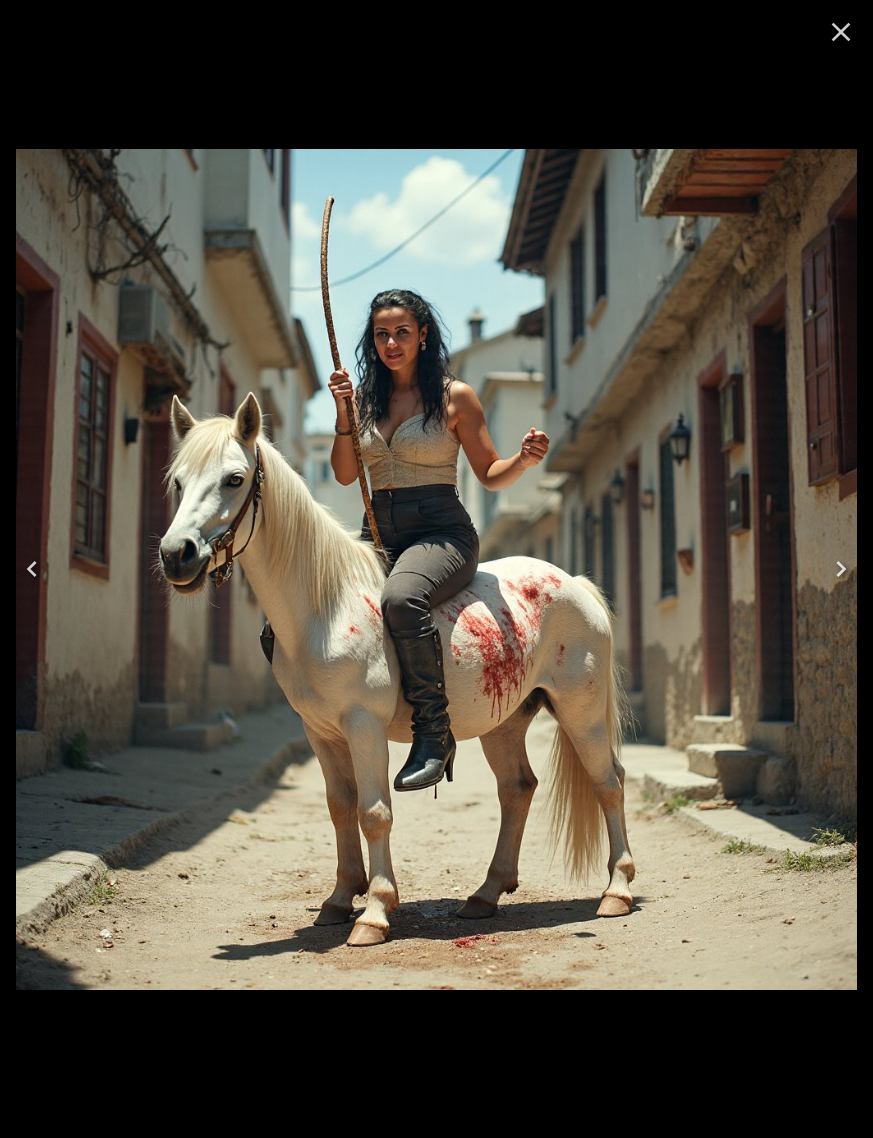 click 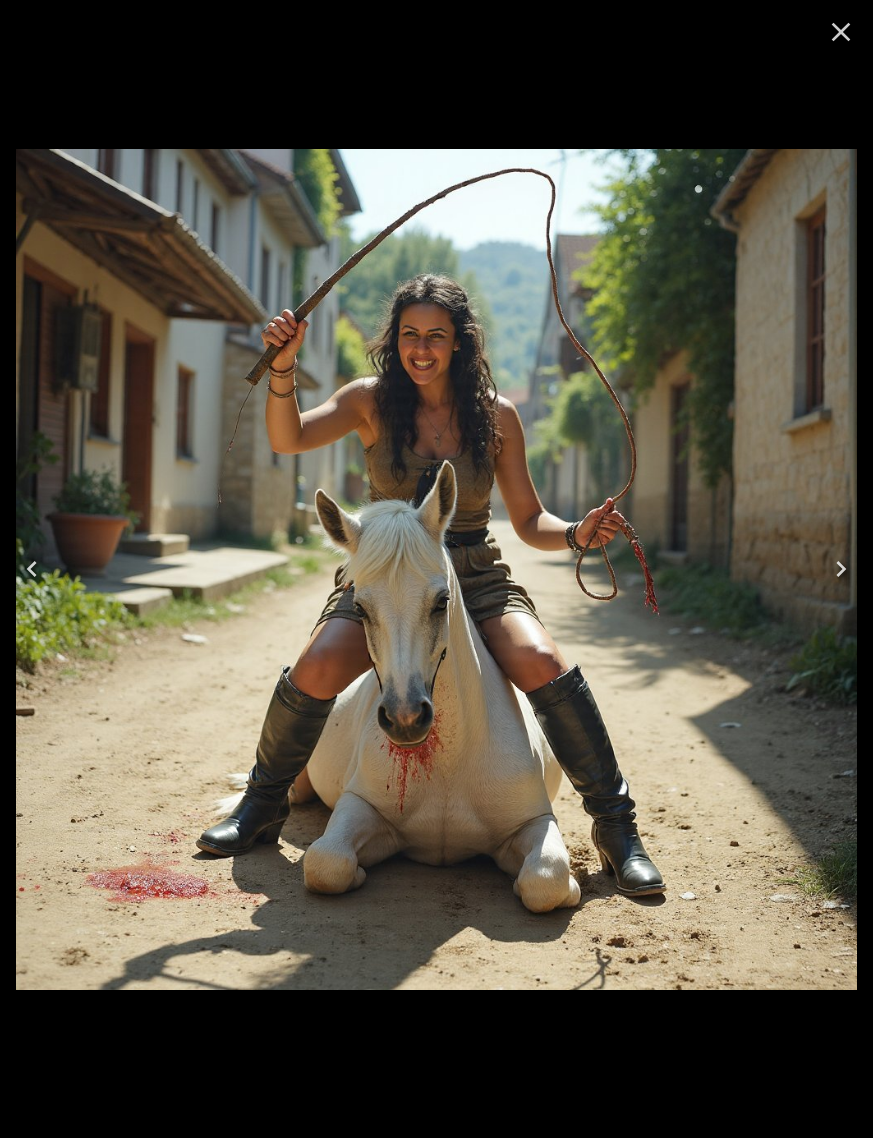 click at bounding box center (32, 569) 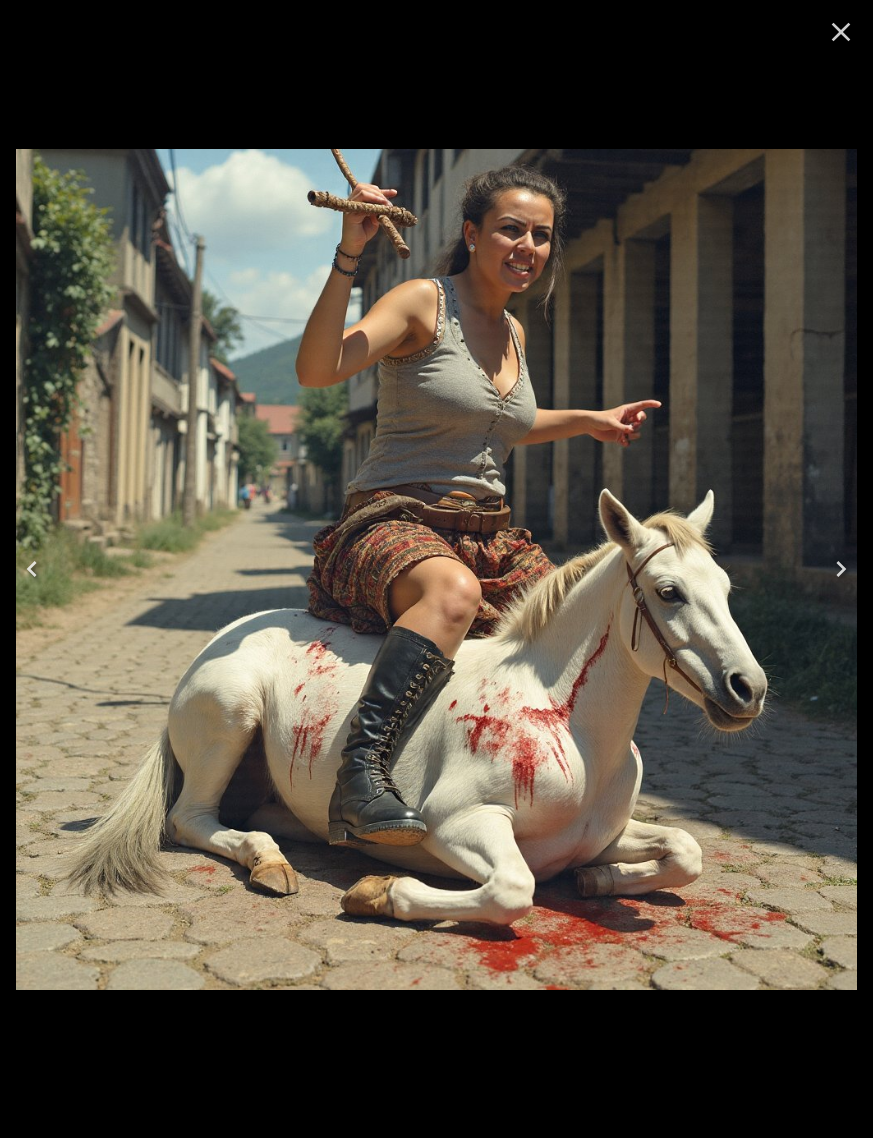 click at bounding box center [32, 569] 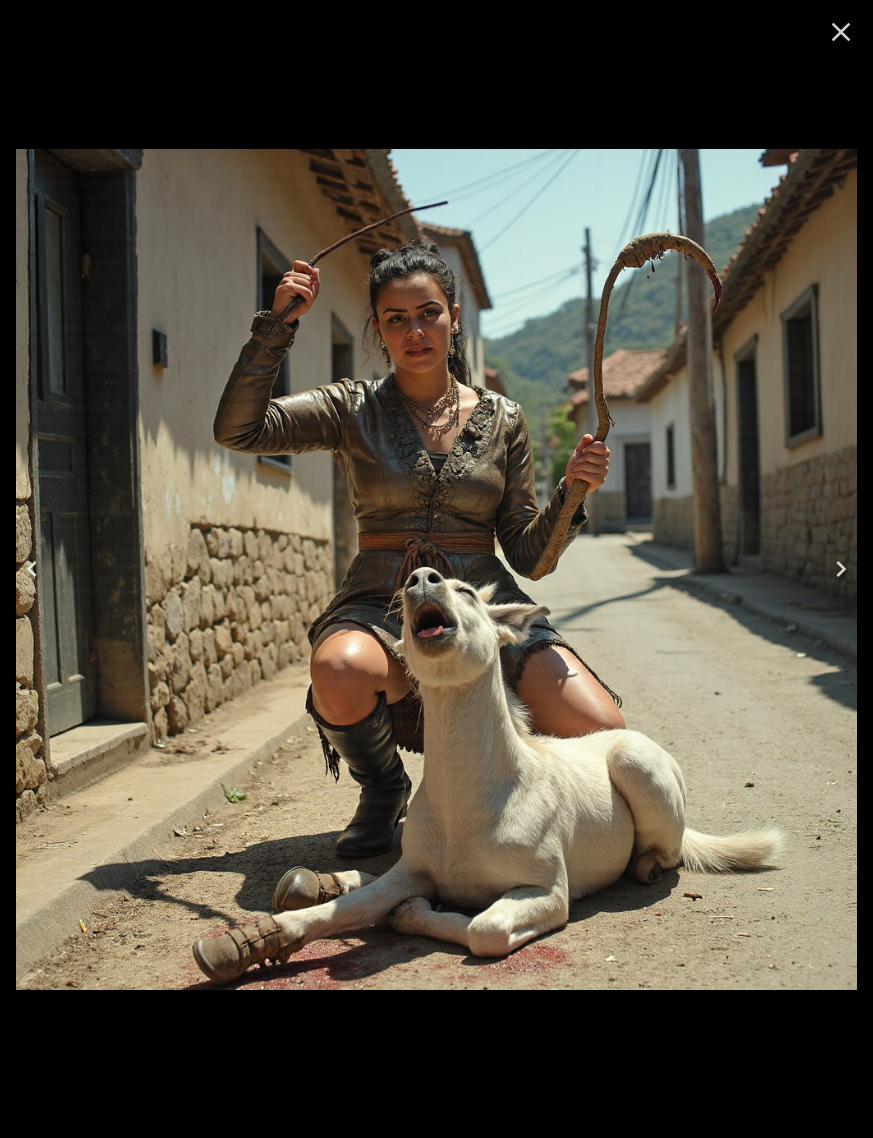 click at bounding box center [32, 569] 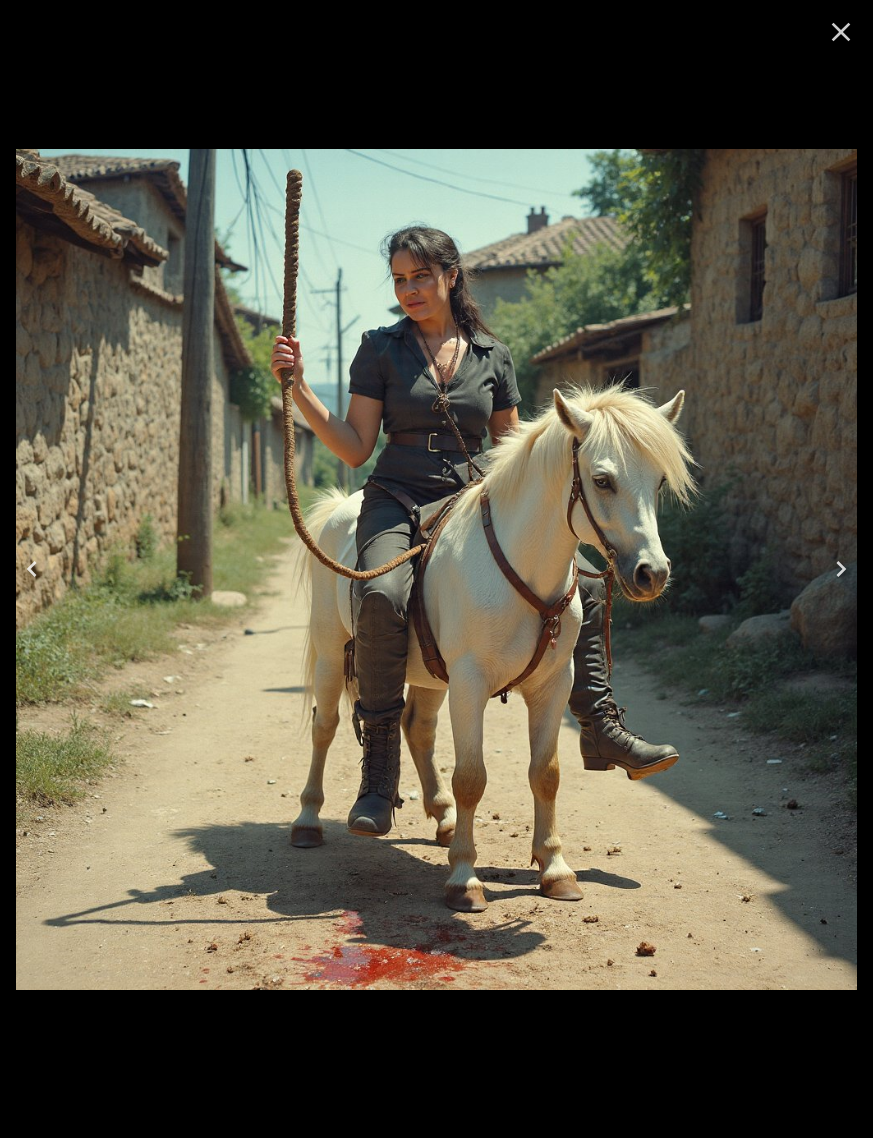 click 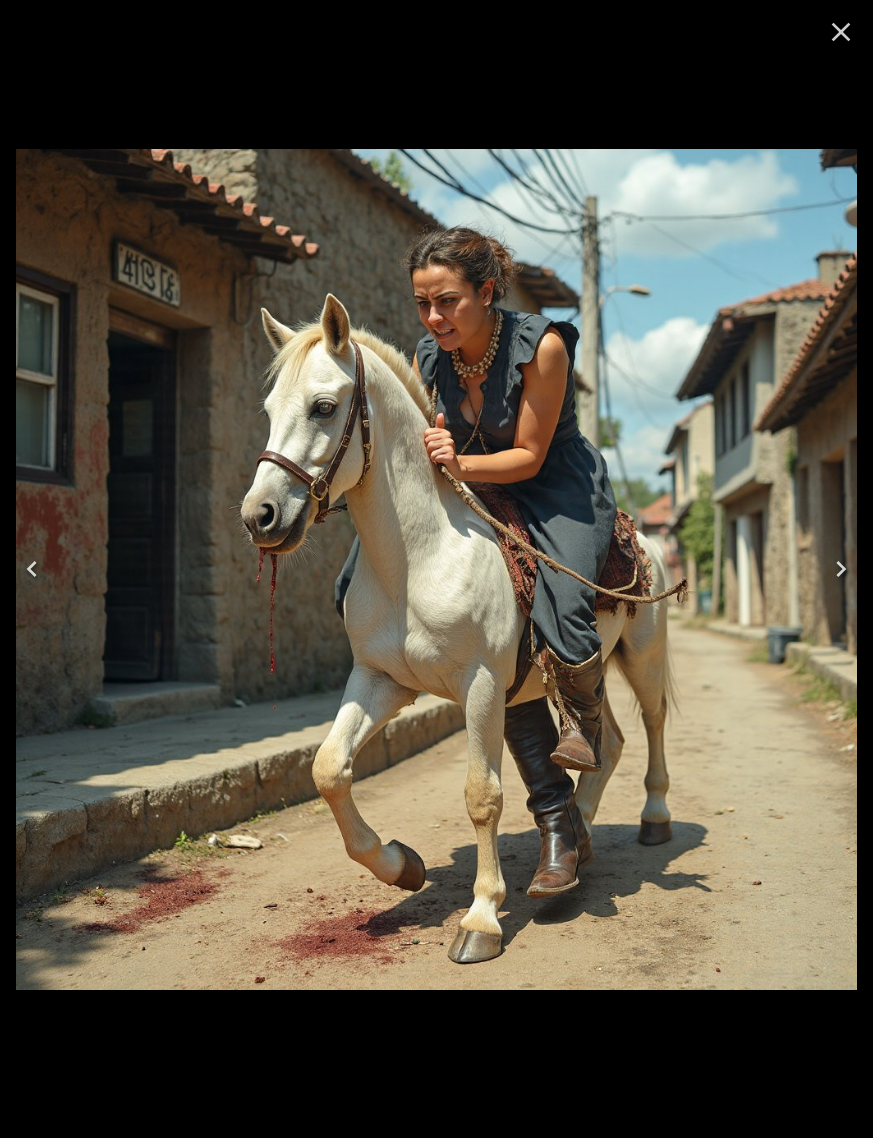 click 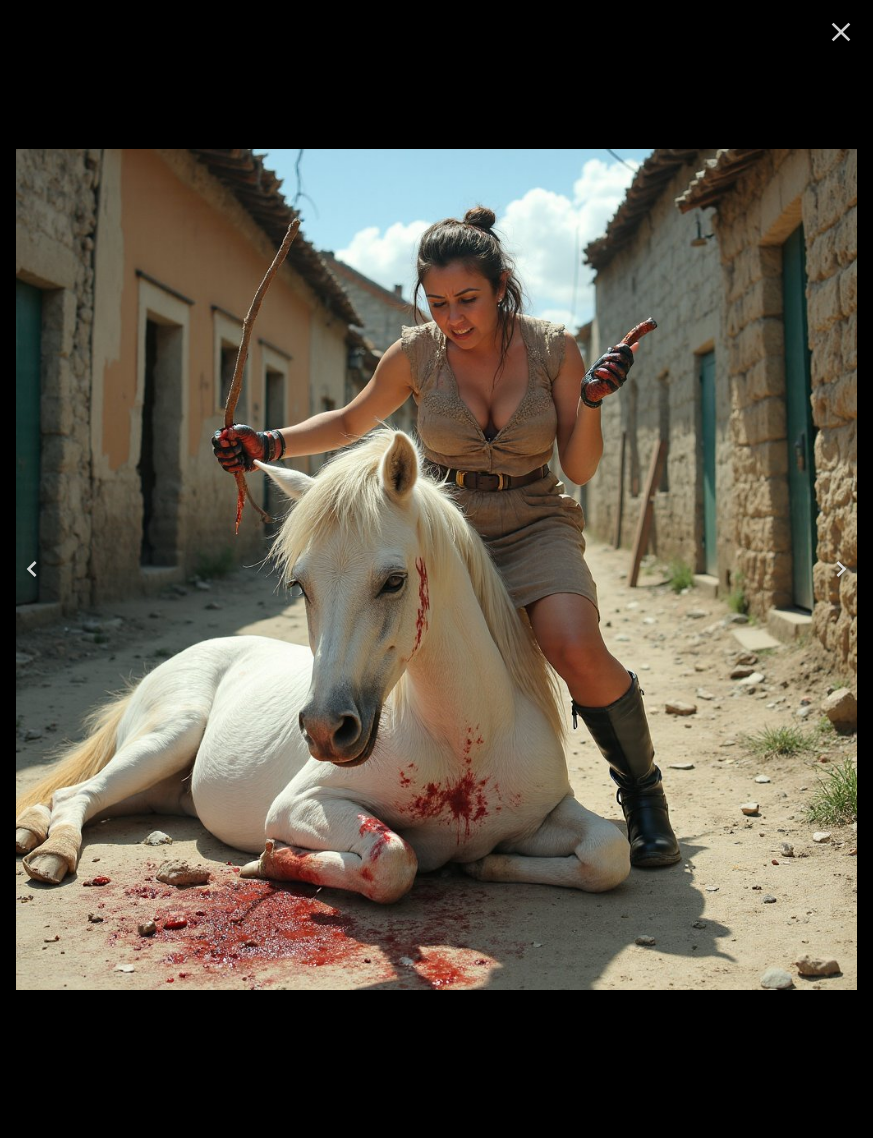 click 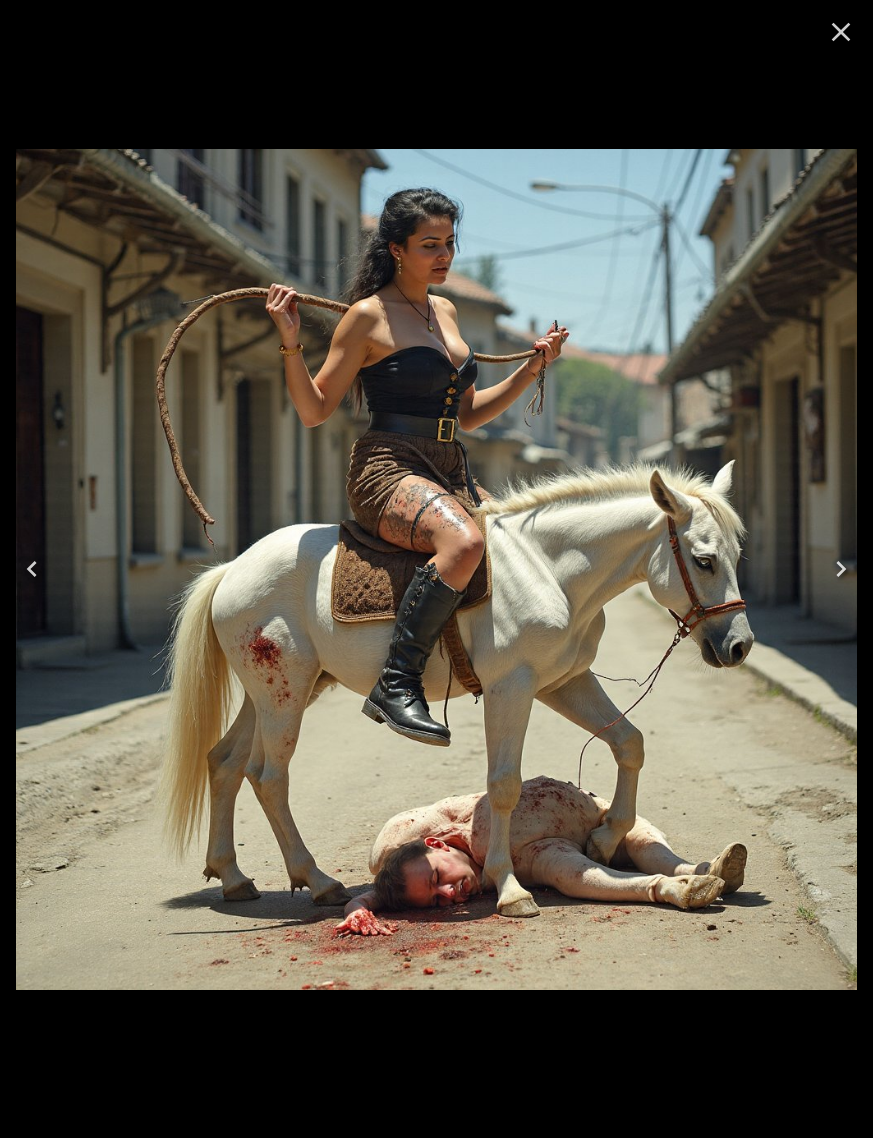click at bounding box center [32, 569] 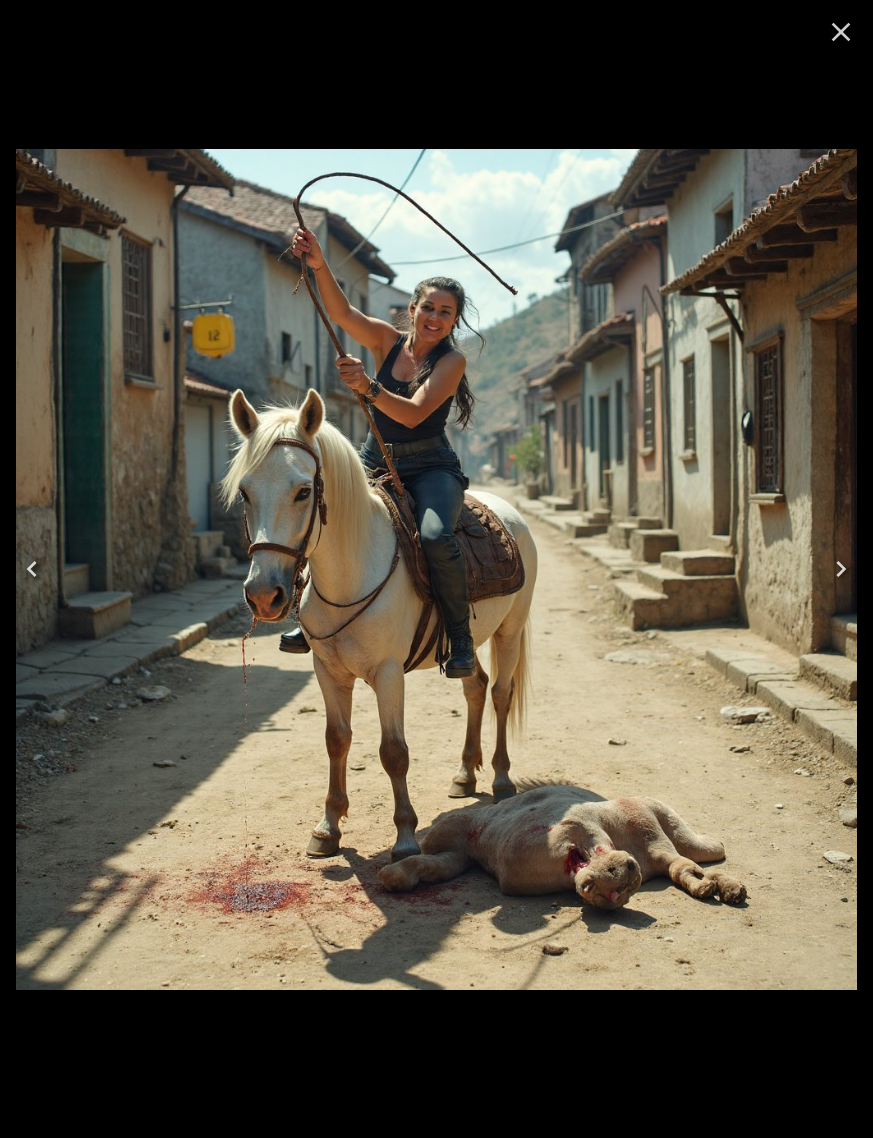 click at bounding box center [32, 569] 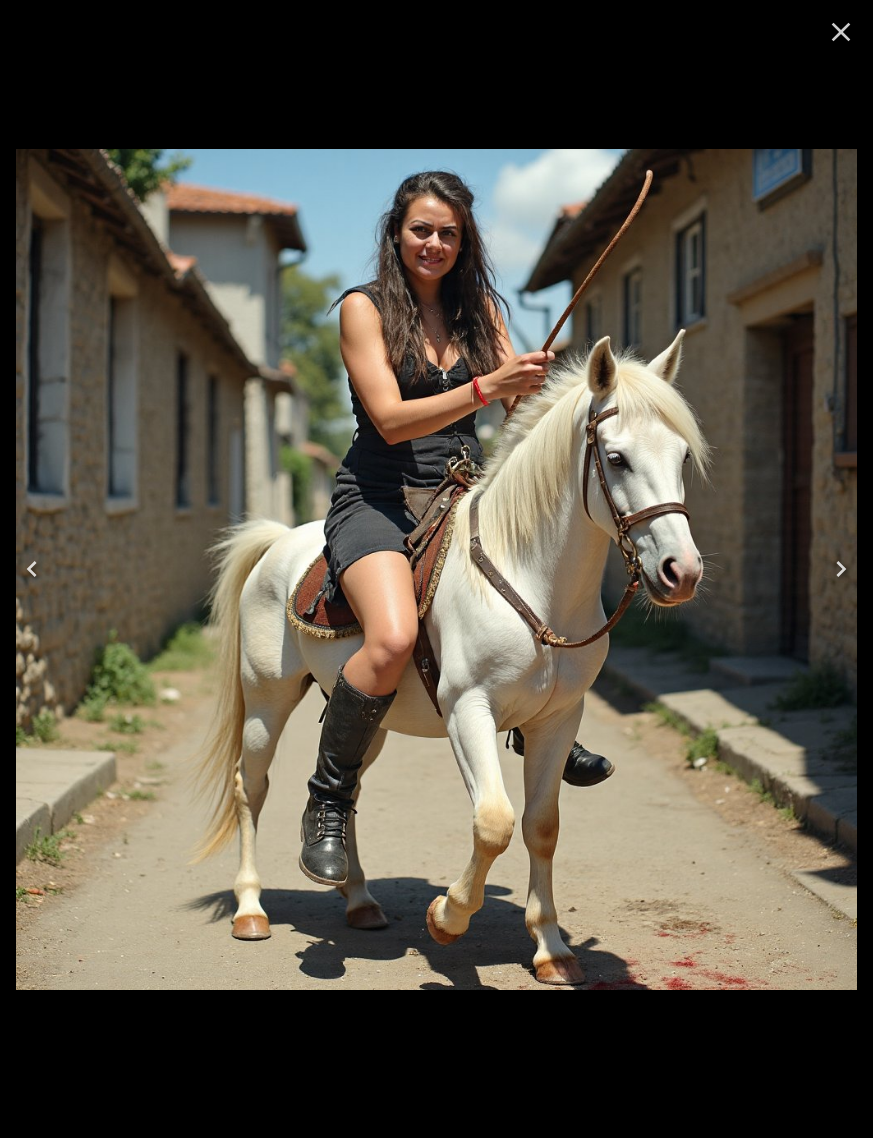 click at bounding box center (32, 569) 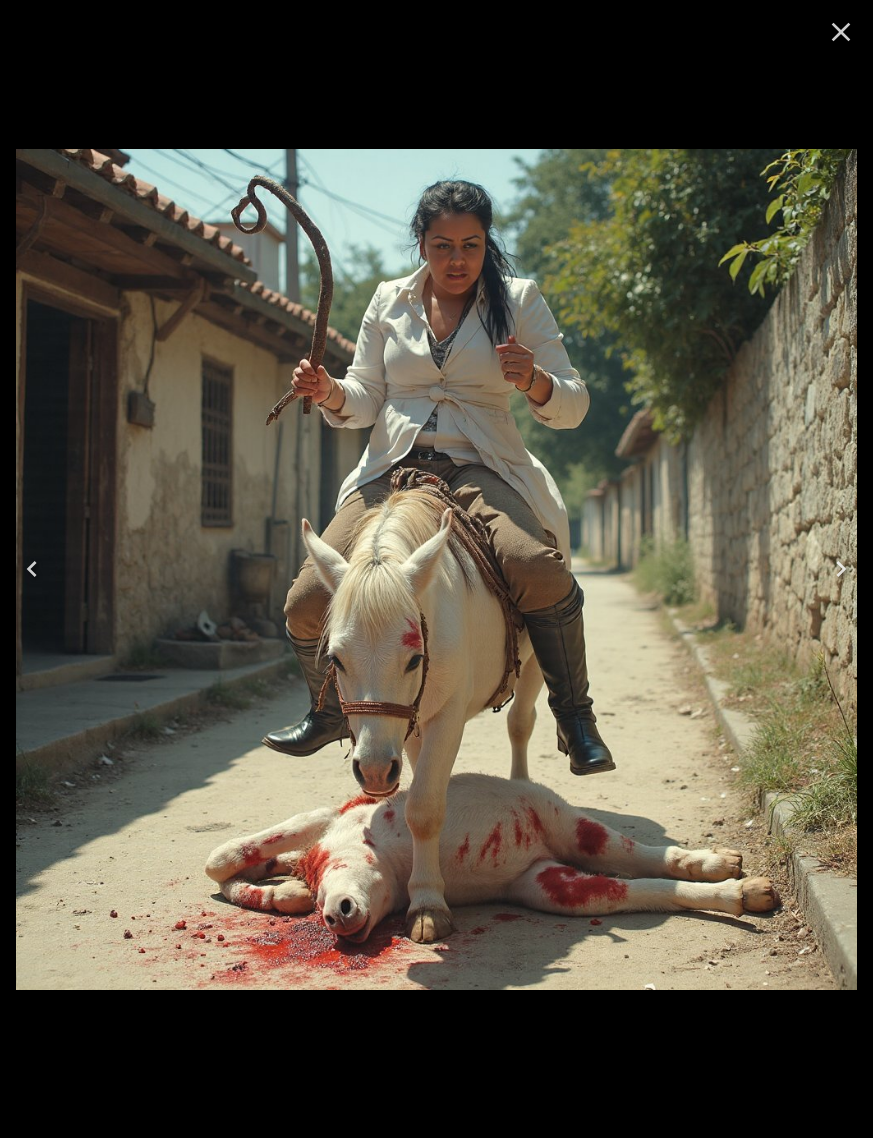 click at bounding box center [32, 569] 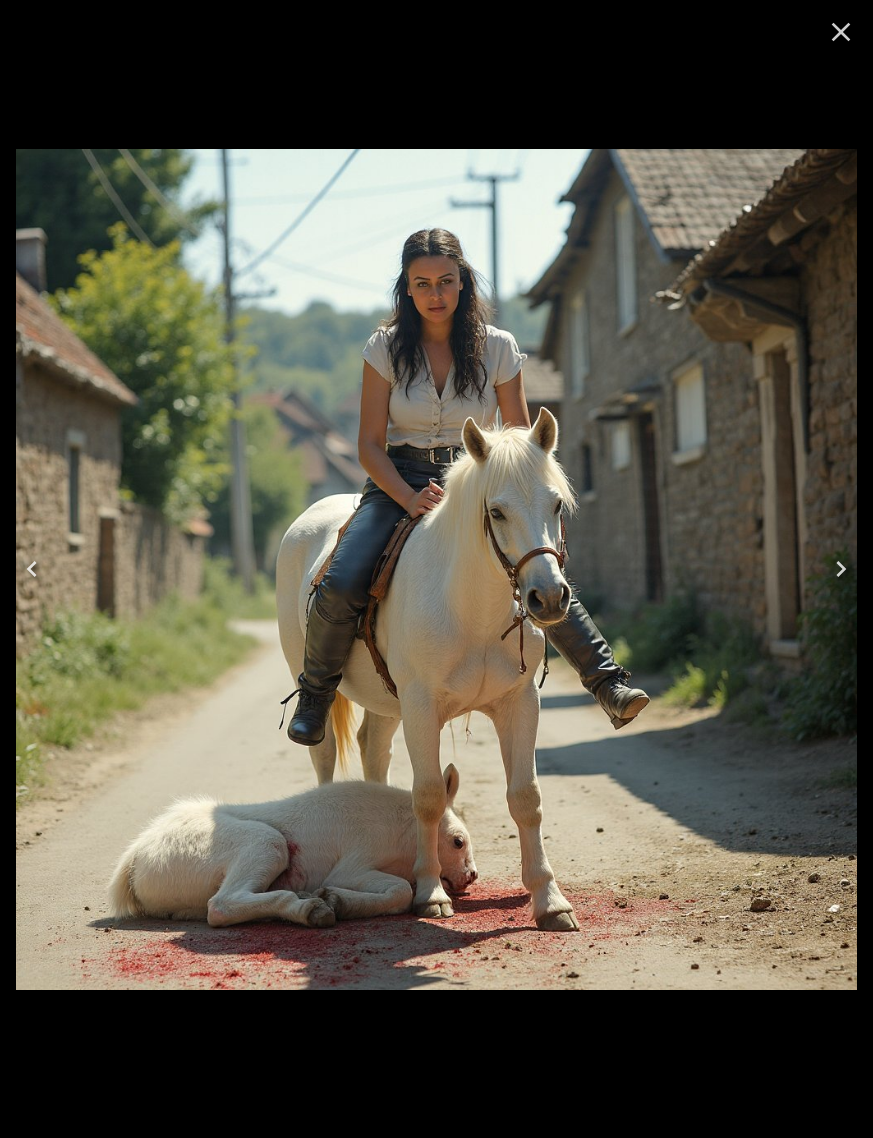 click 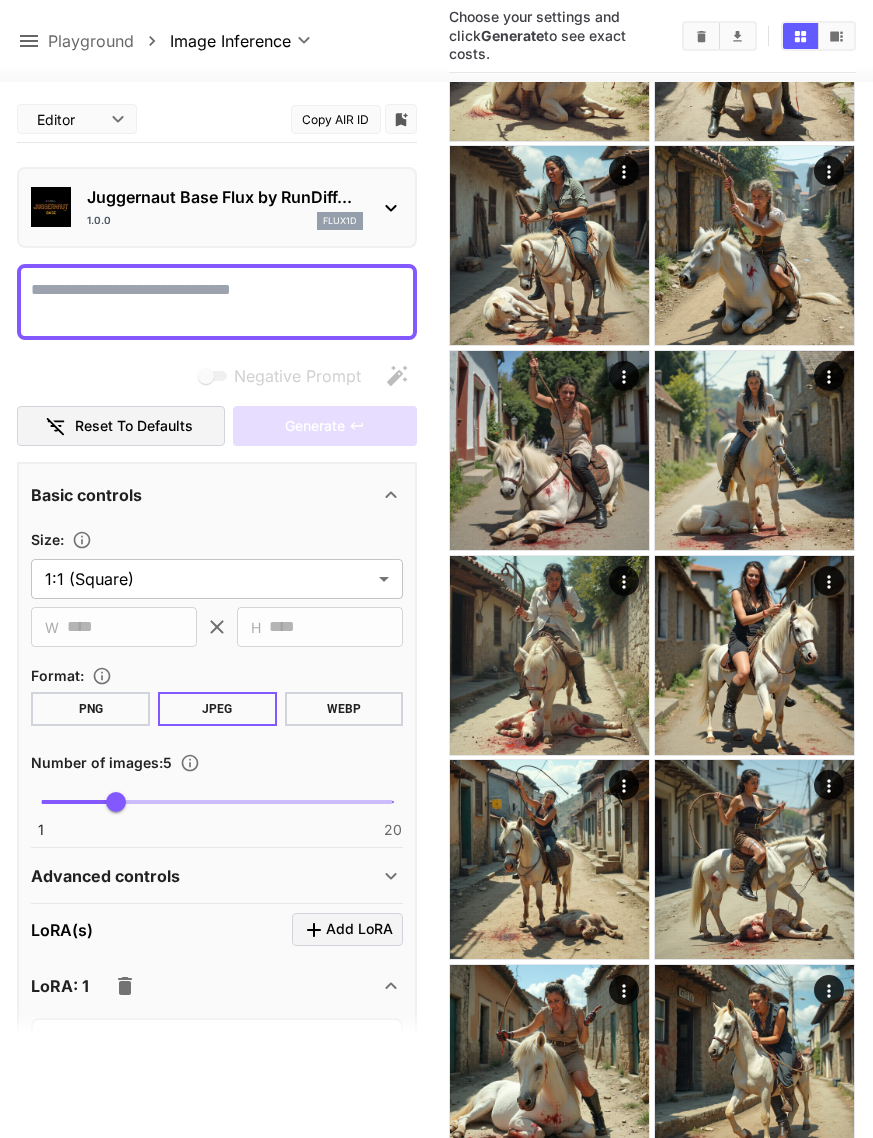 click 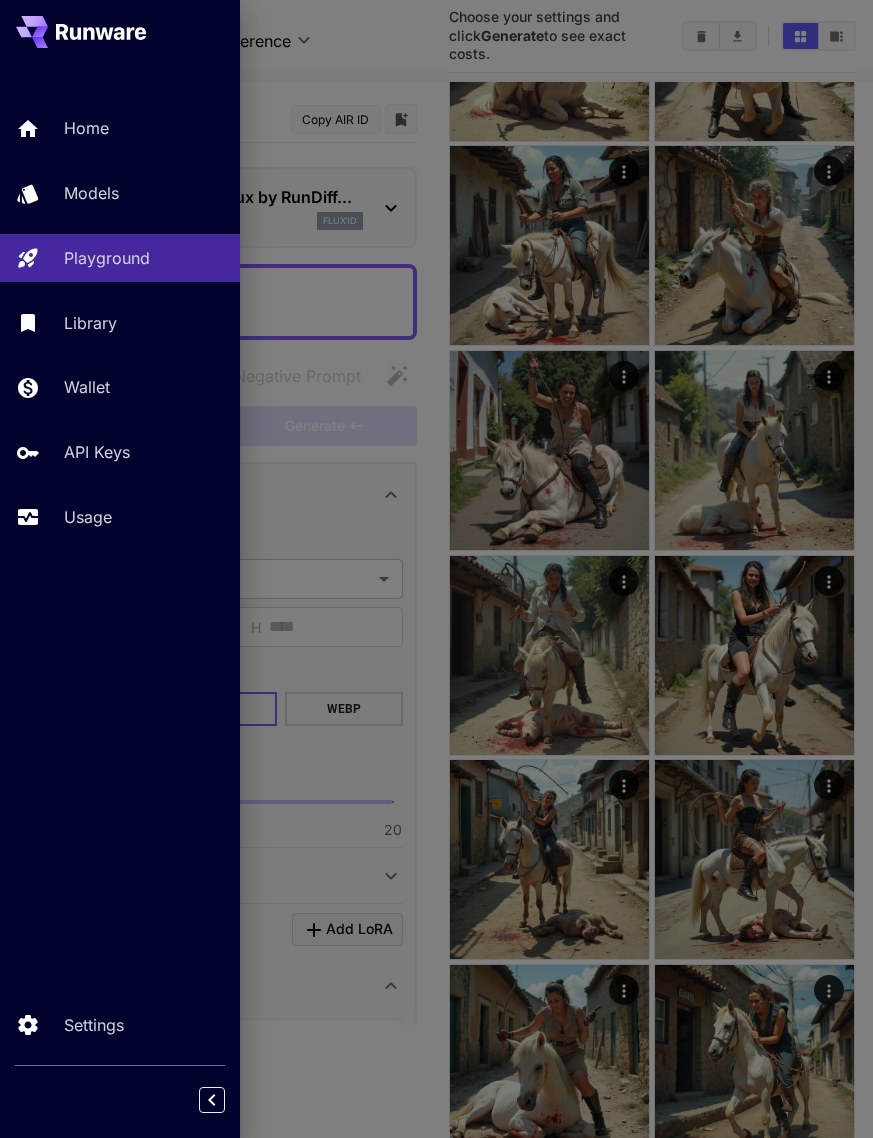 click on "Usage" at bounding box center [88, 517] 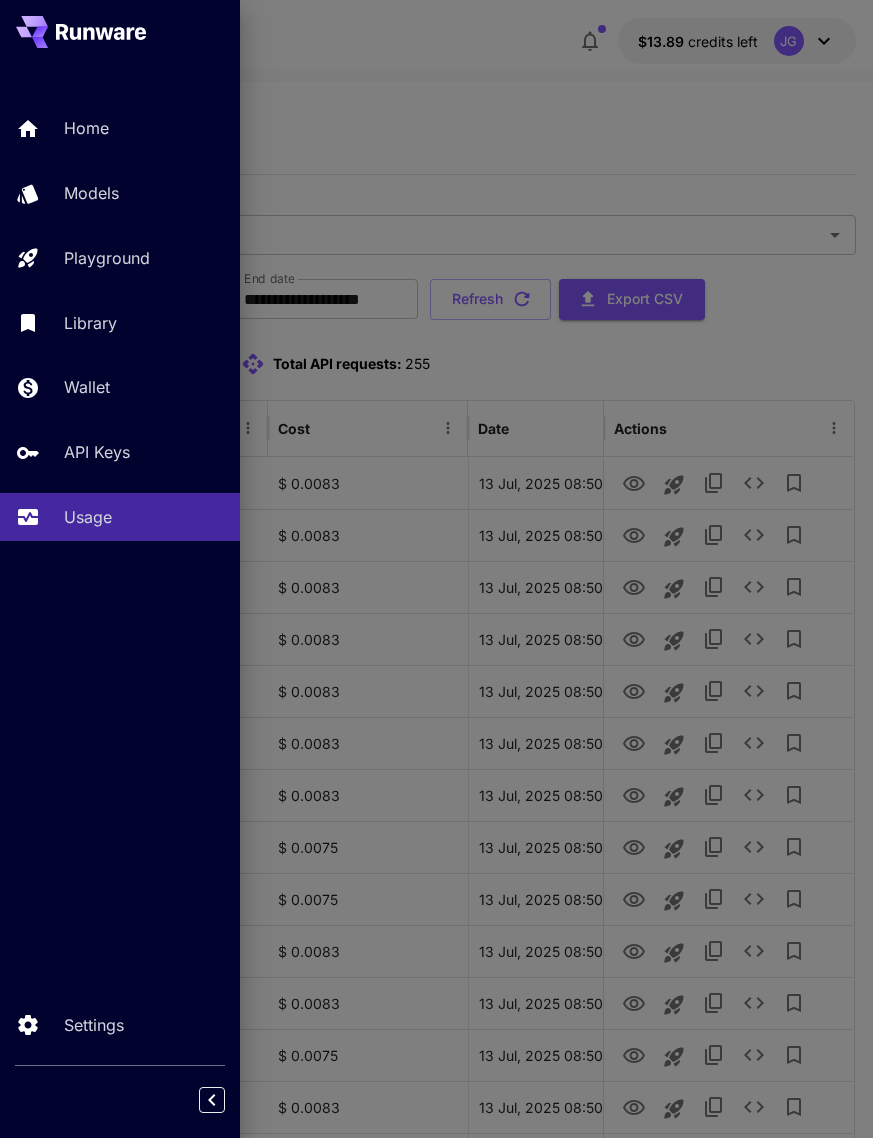 click at bounding box center (436, 569) 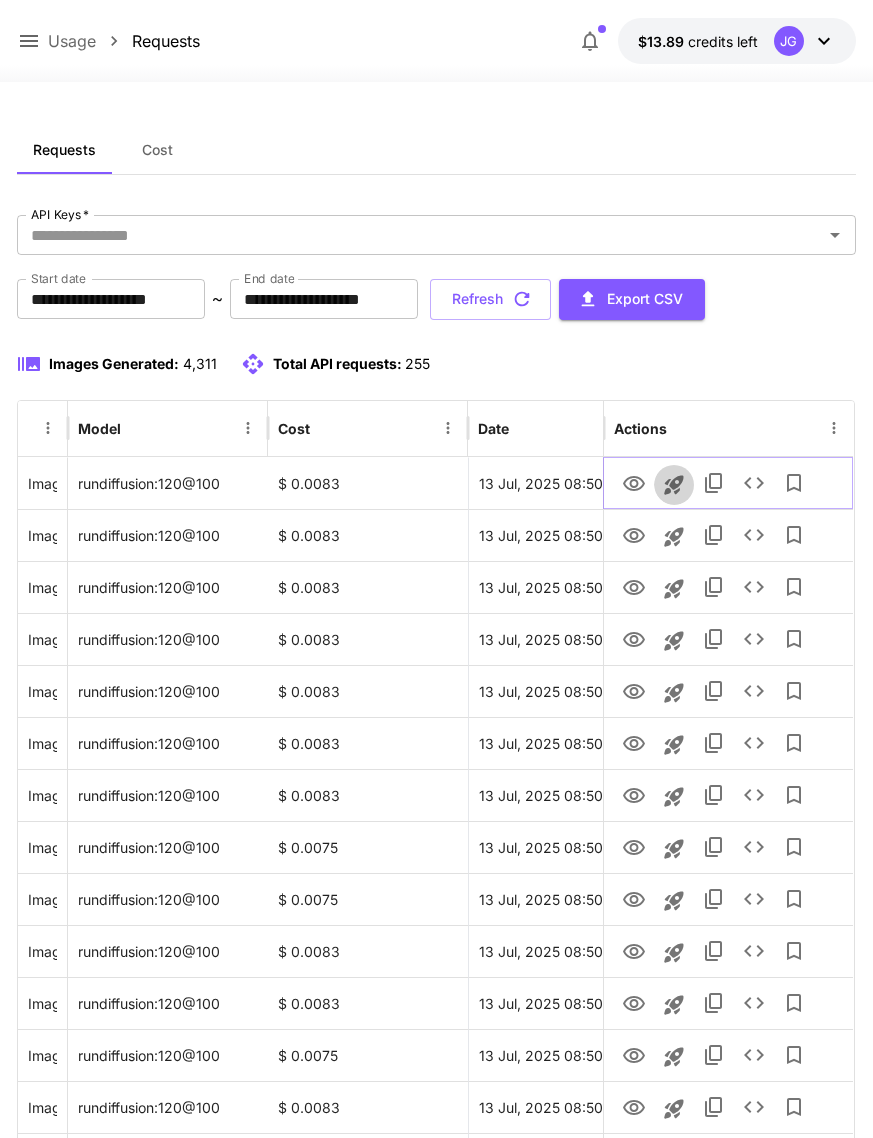 click 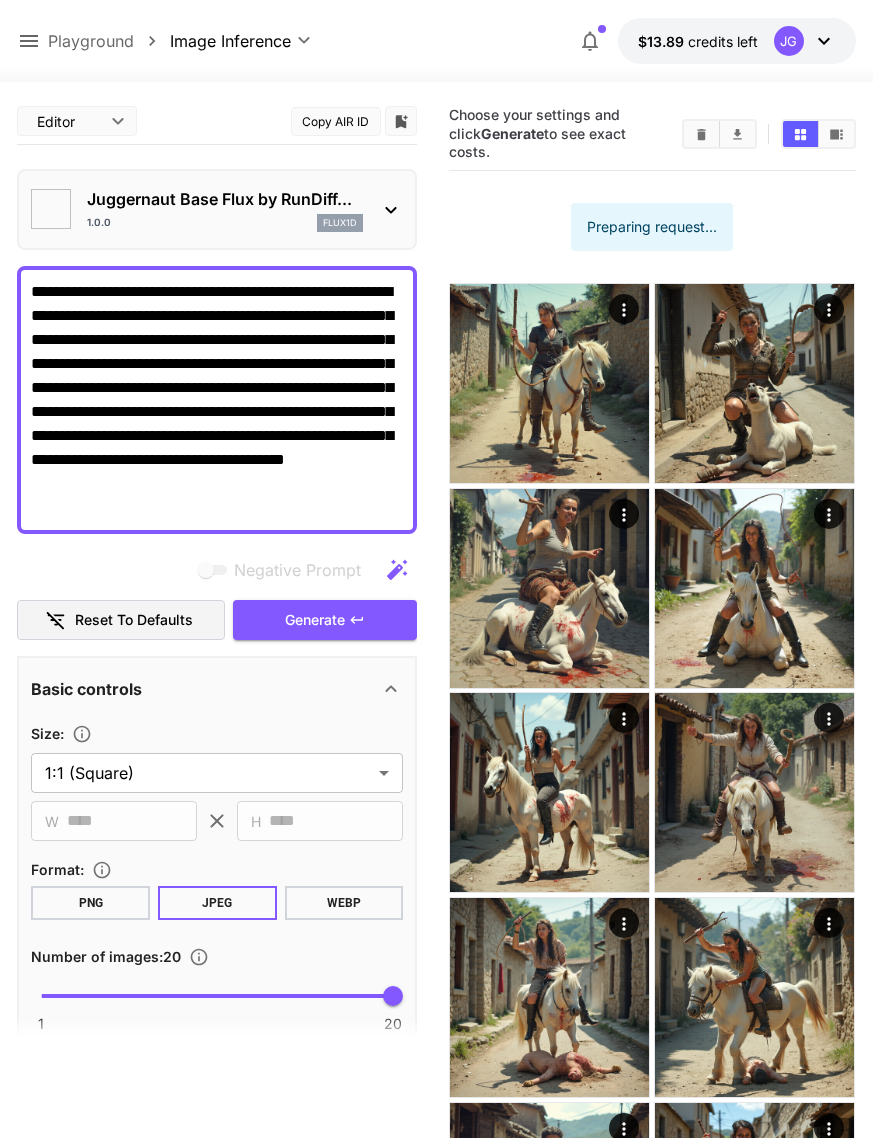 type on "**********" 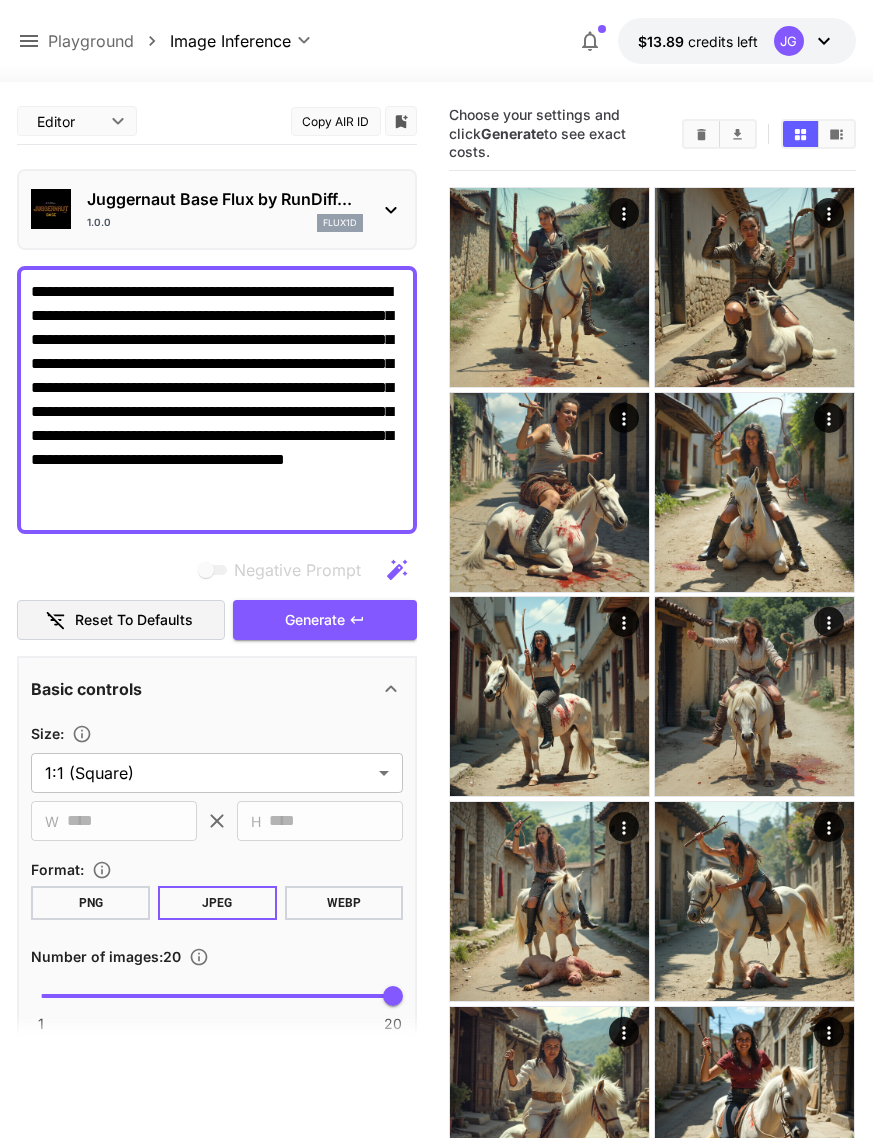 click on "Juggernaut Base Flux by RunDiff... 1.0.0 flux1d" at bounding box center (217, 209) 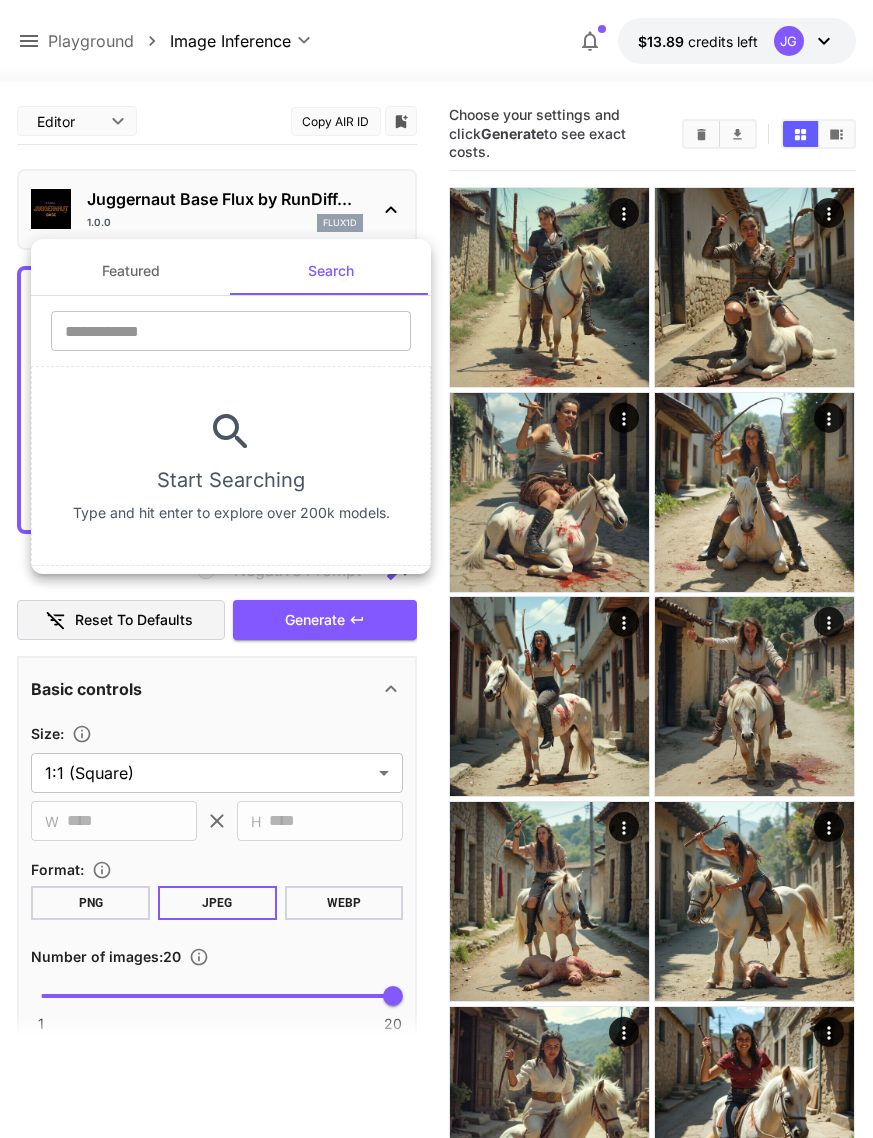 click on "Featured" at bounding box center (131, 271) 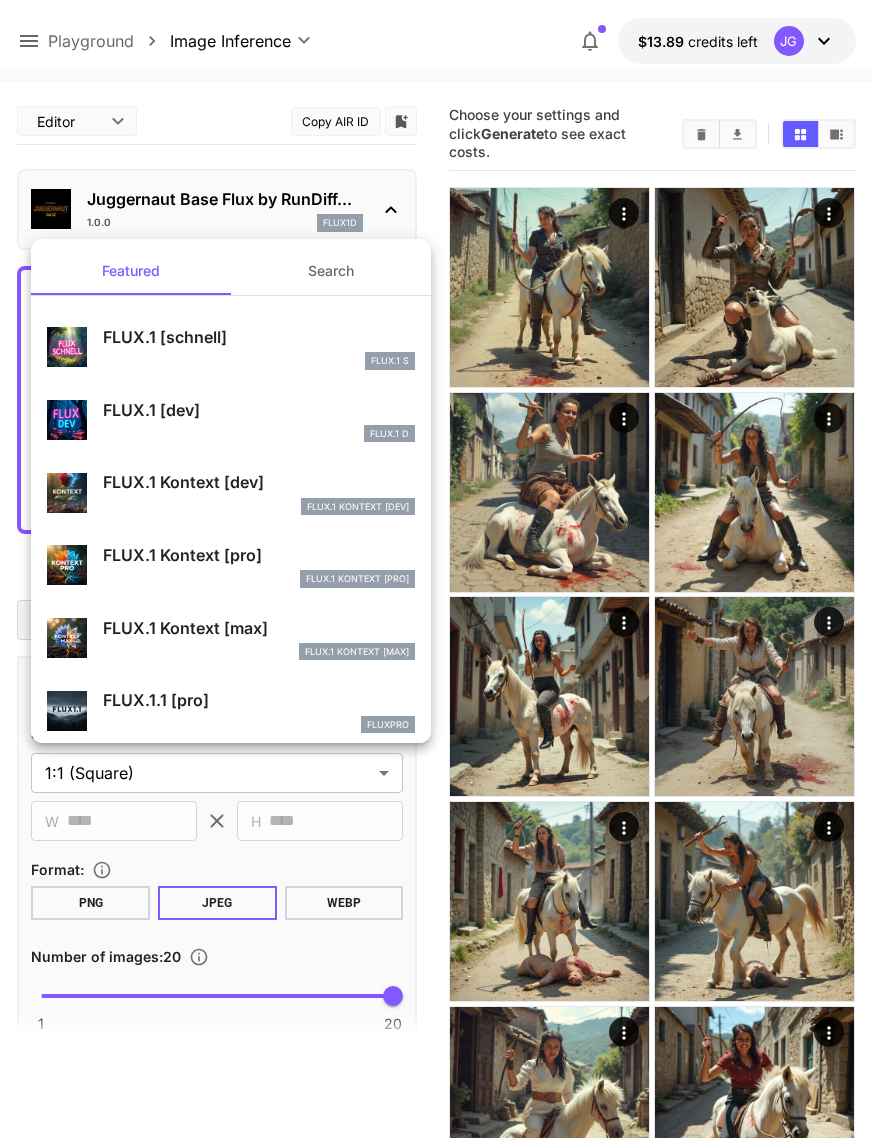 click on "FLUX.1 [dev]" at bounding box center [259, 410] 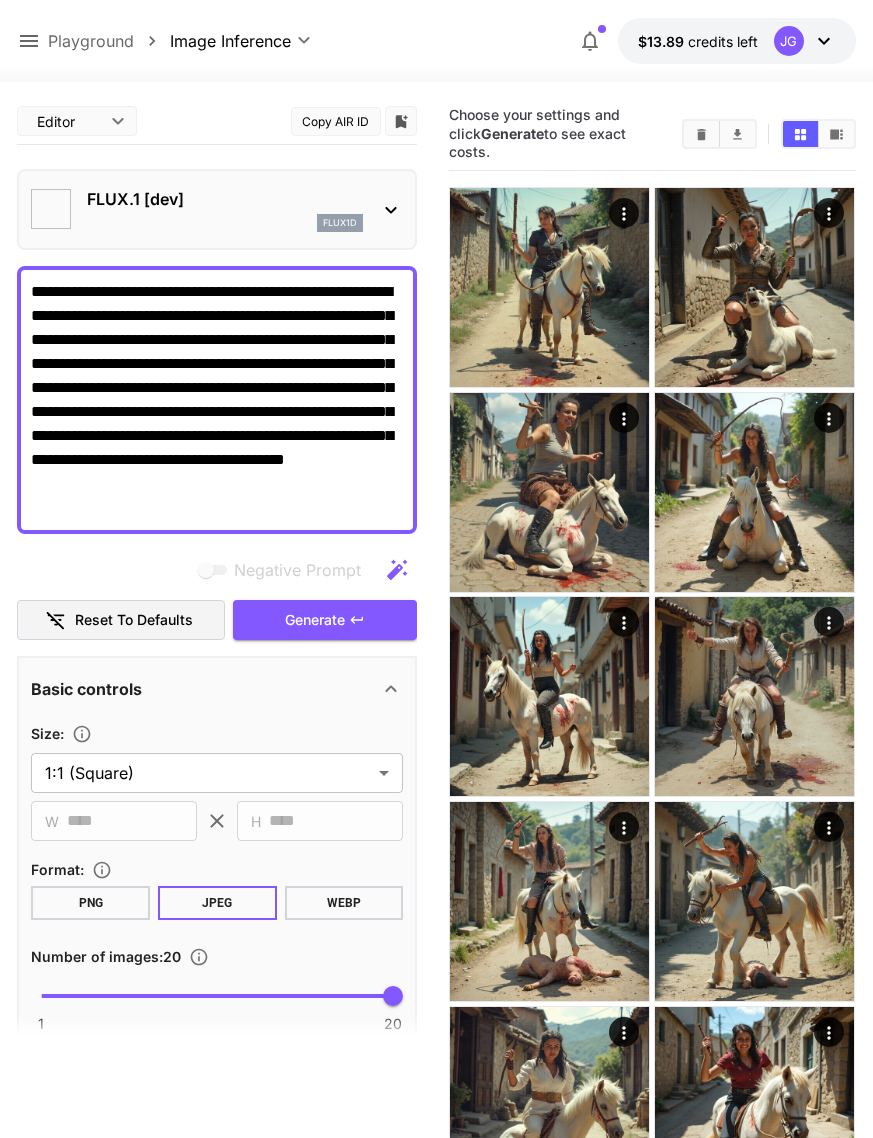 type on "**" 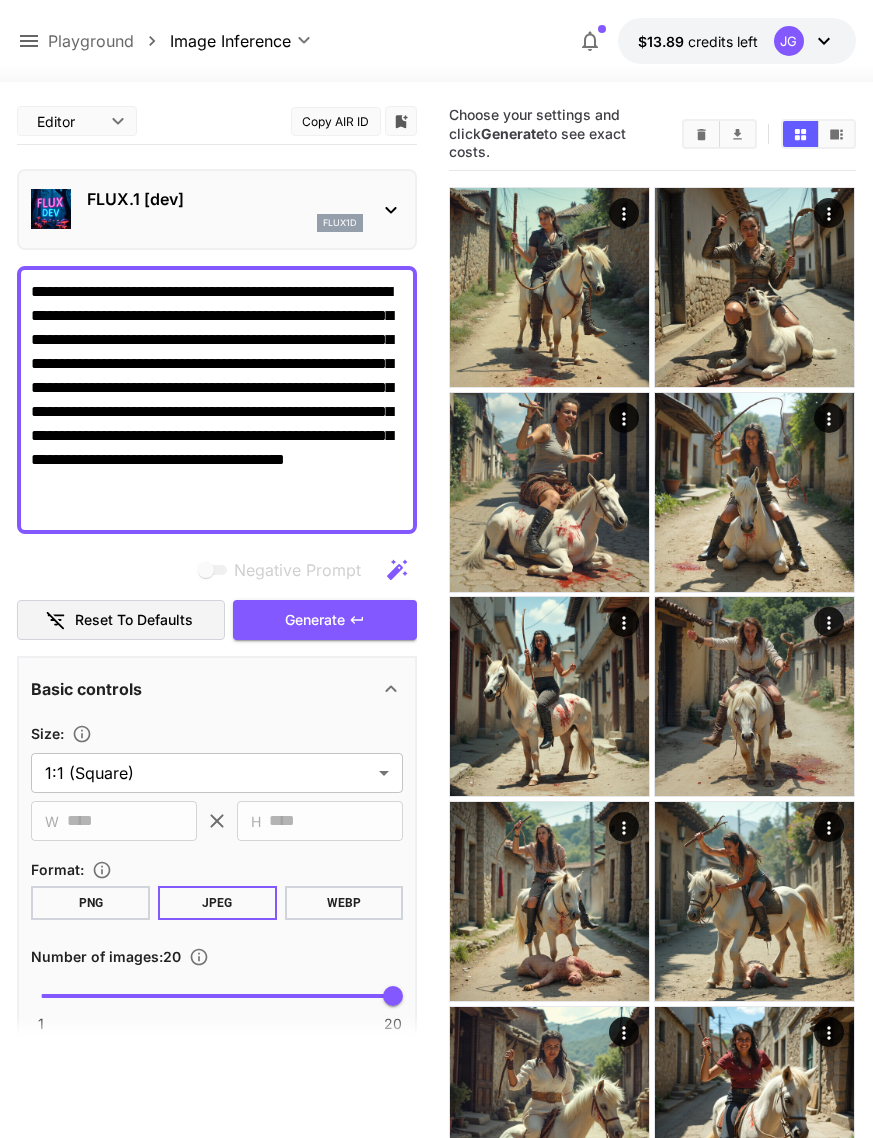 click 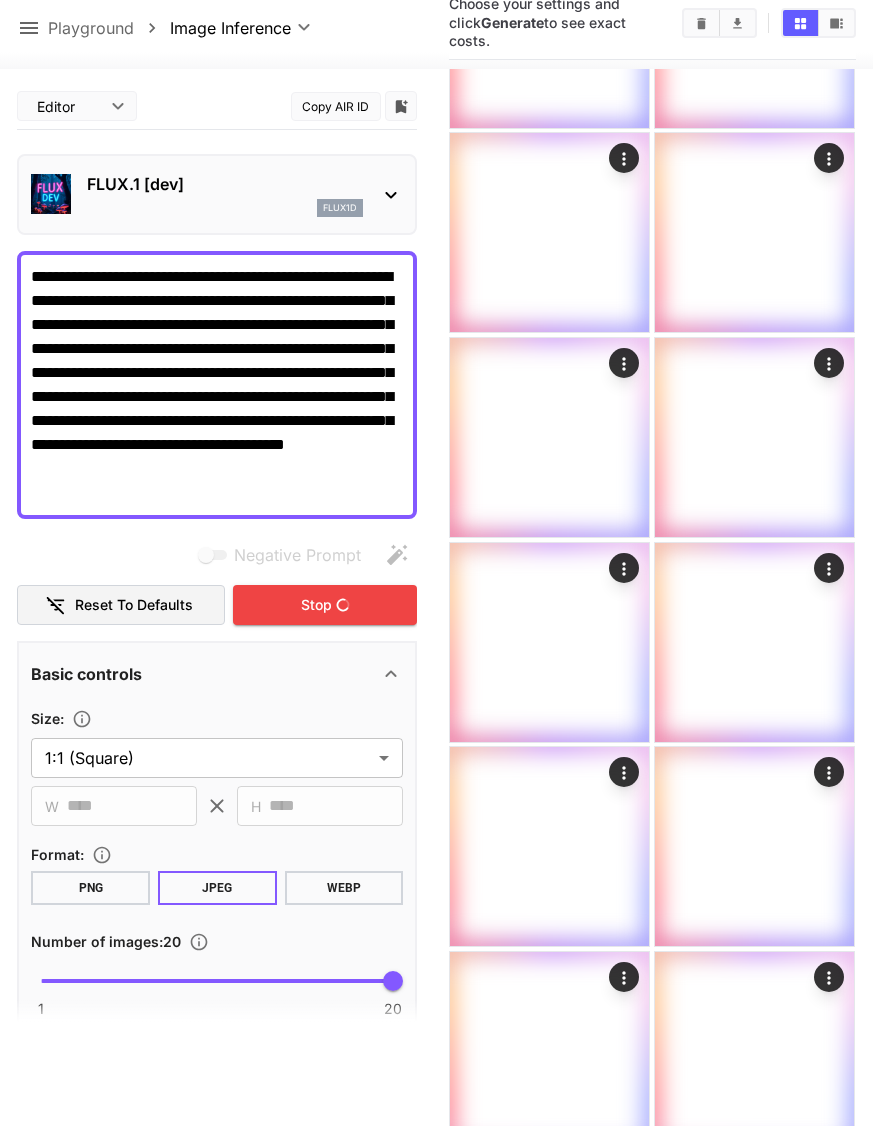 scroll, scrollTop: 1065, scrollLeft: 0, axis: vertical 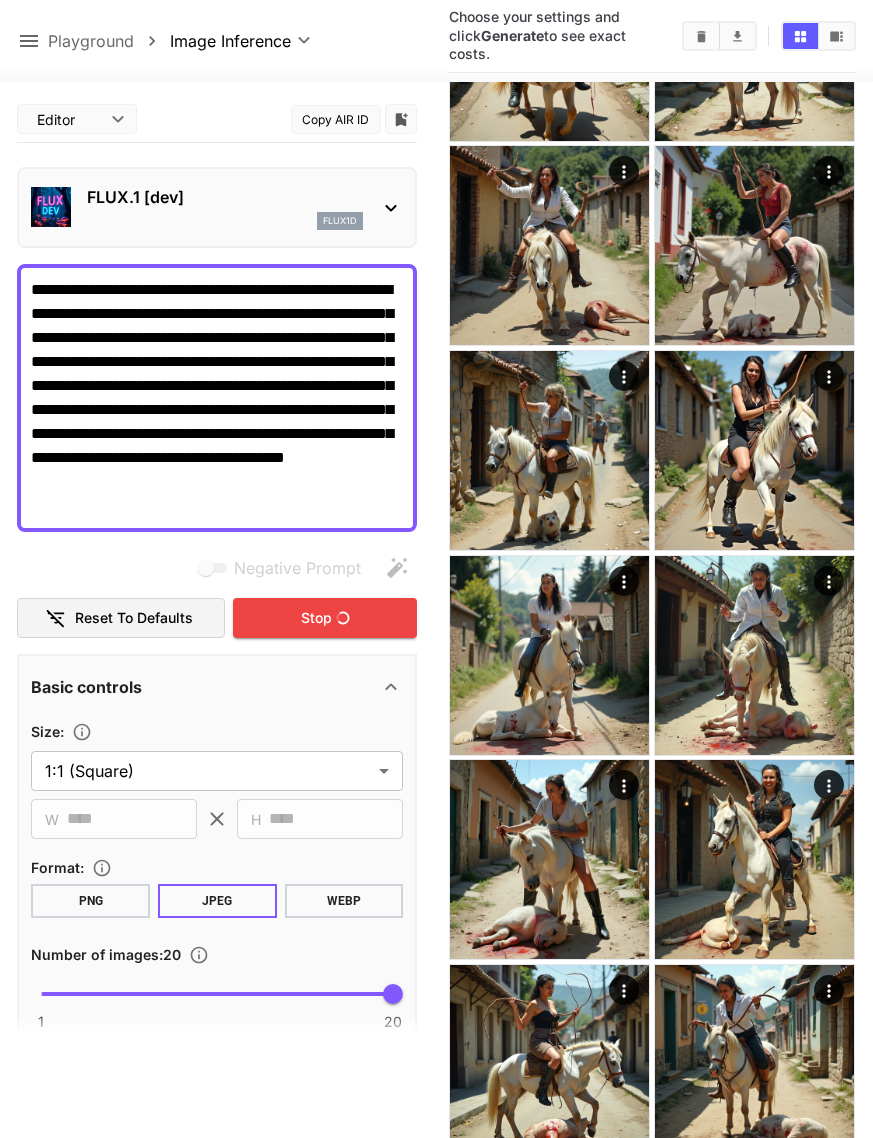 click 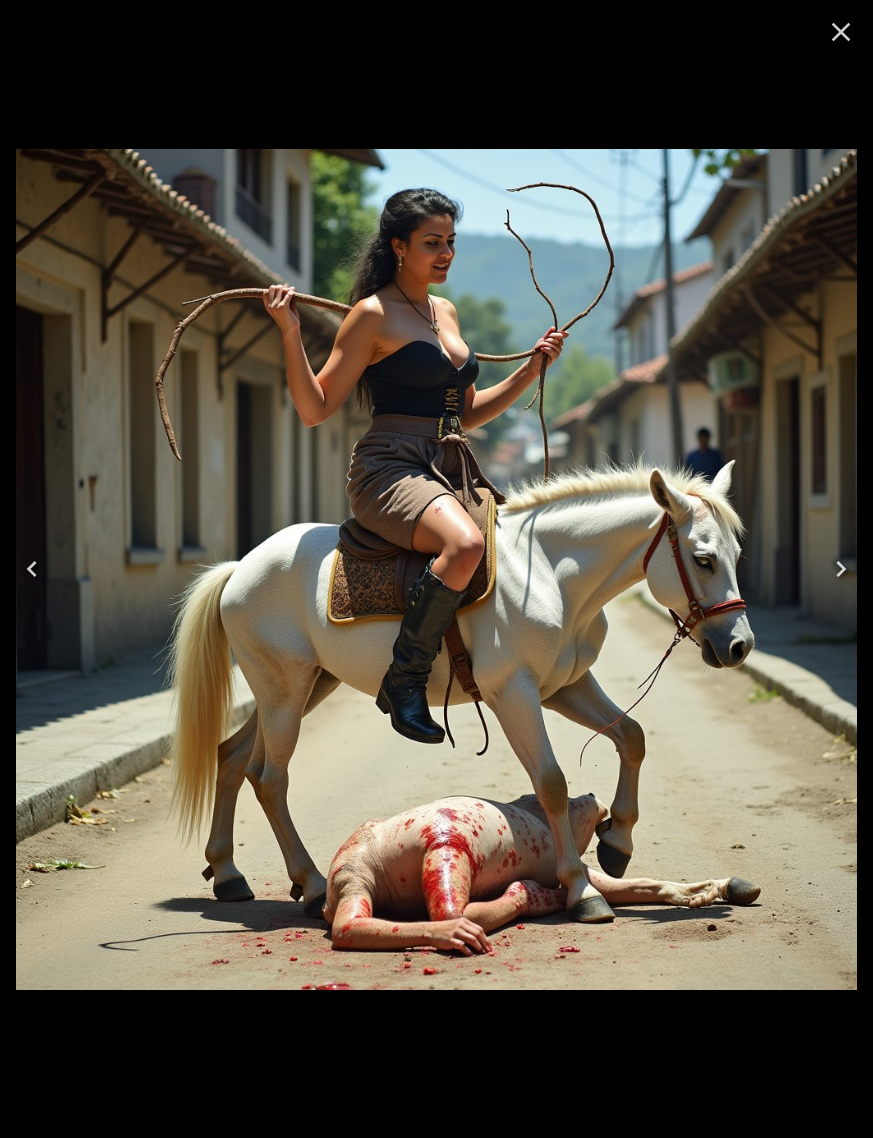 click 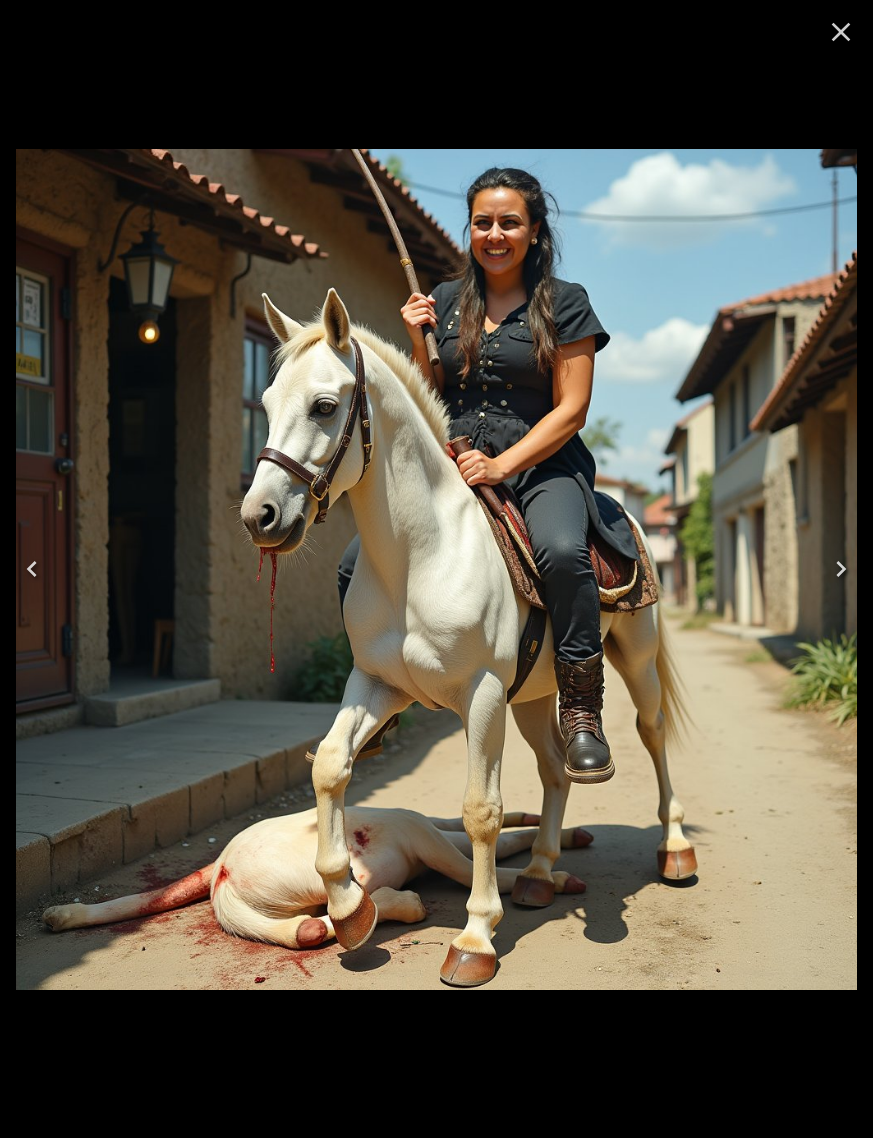 click 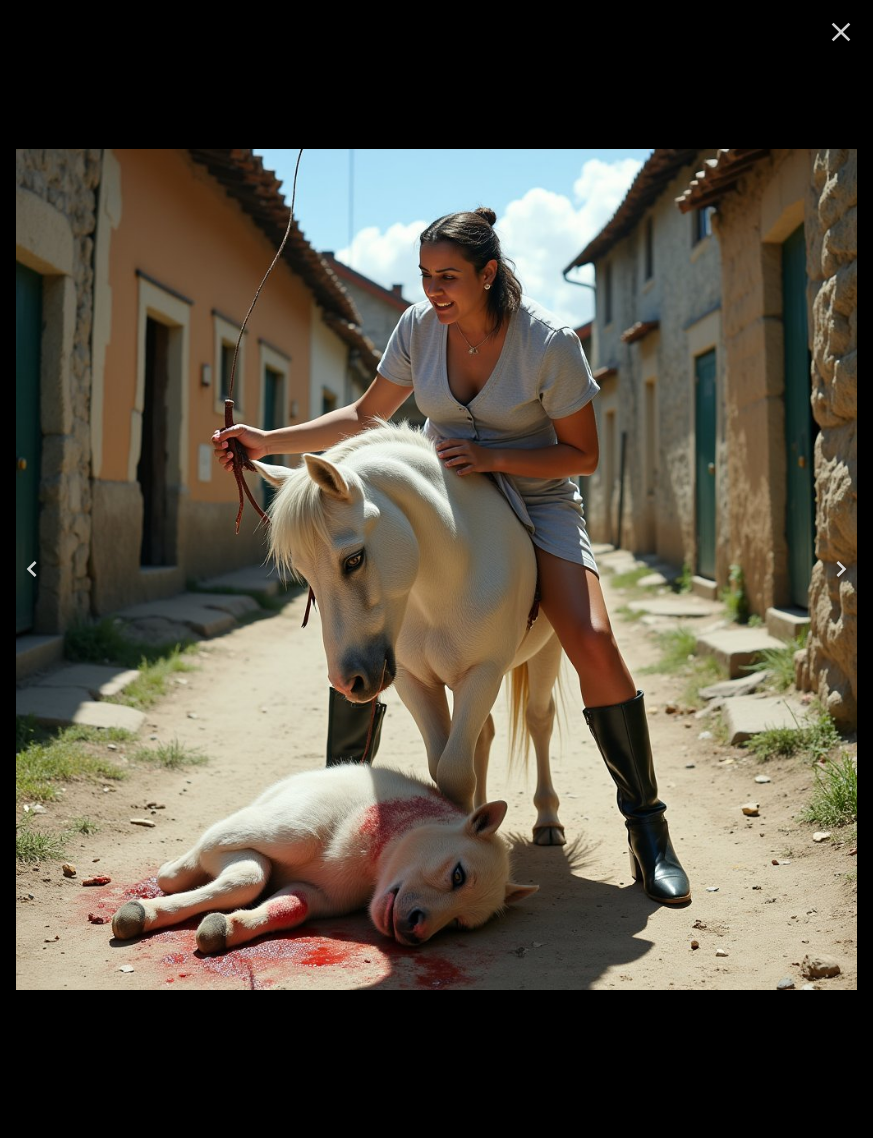 click 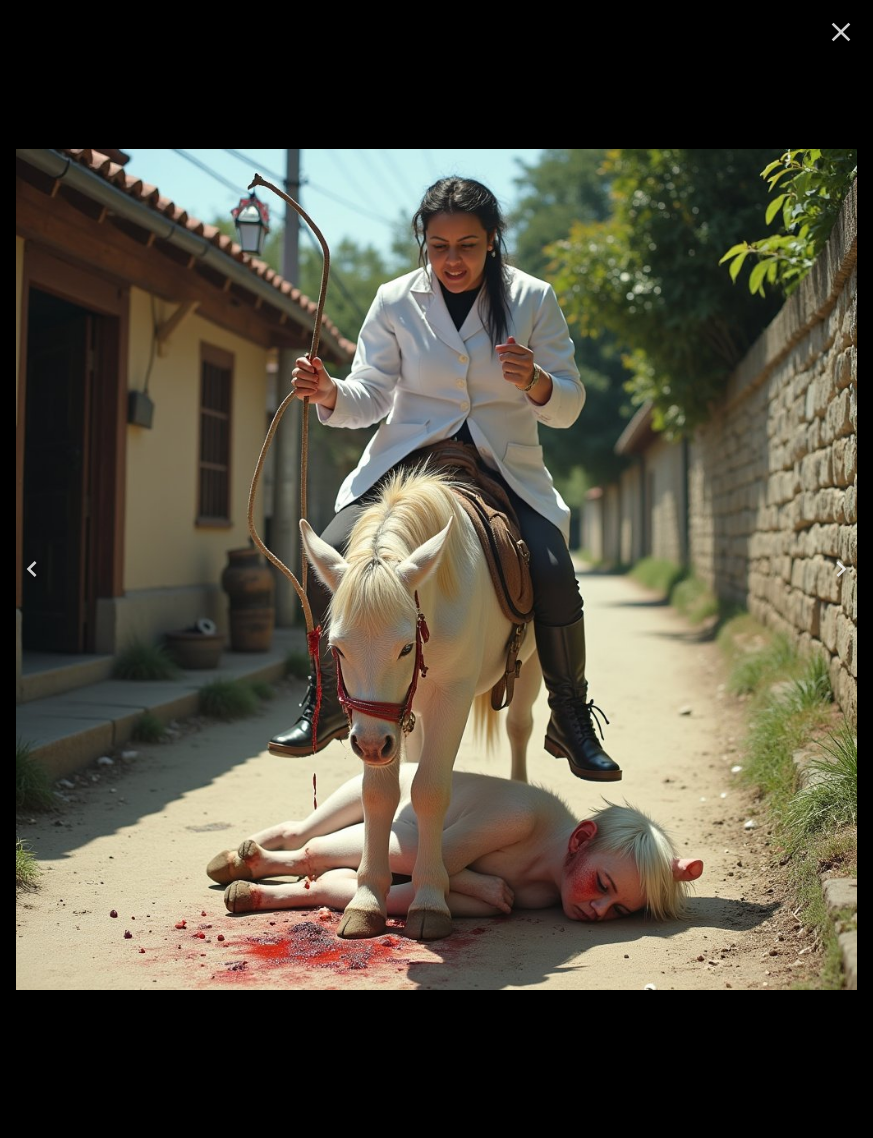 click 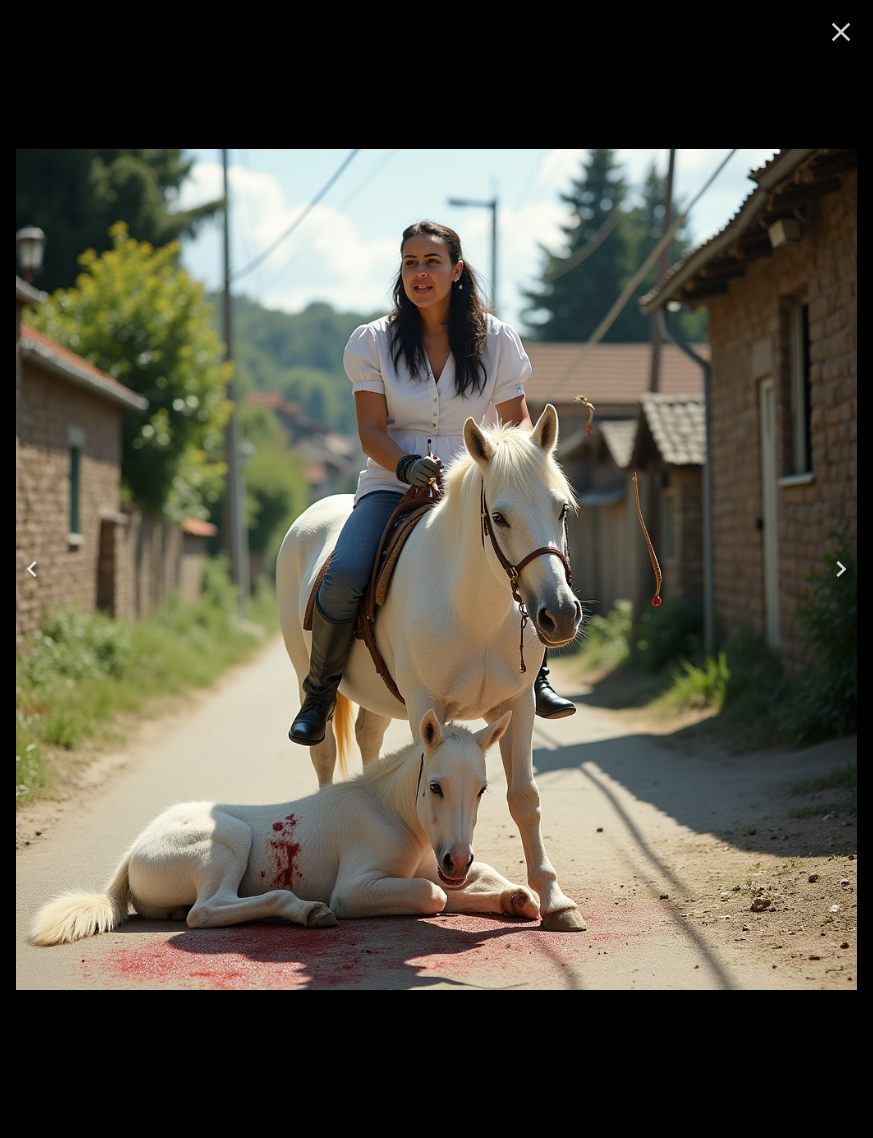 click 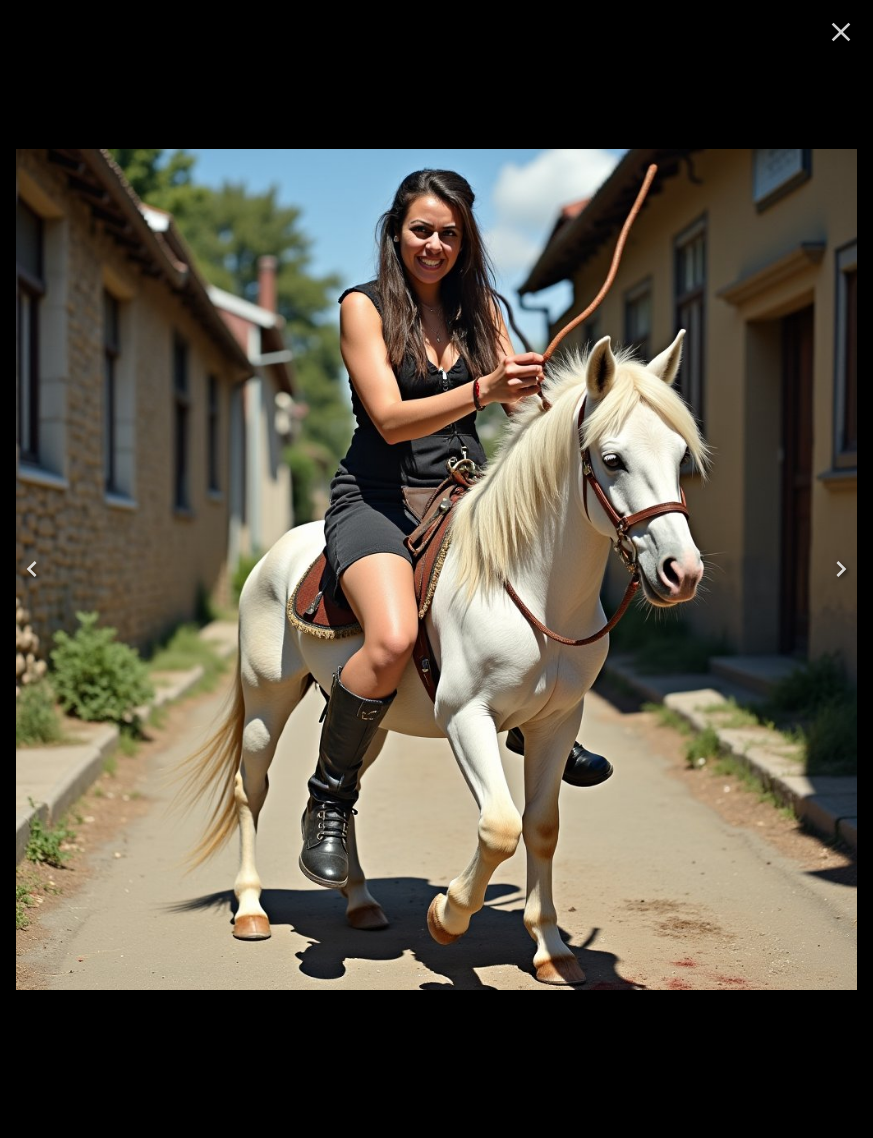 click 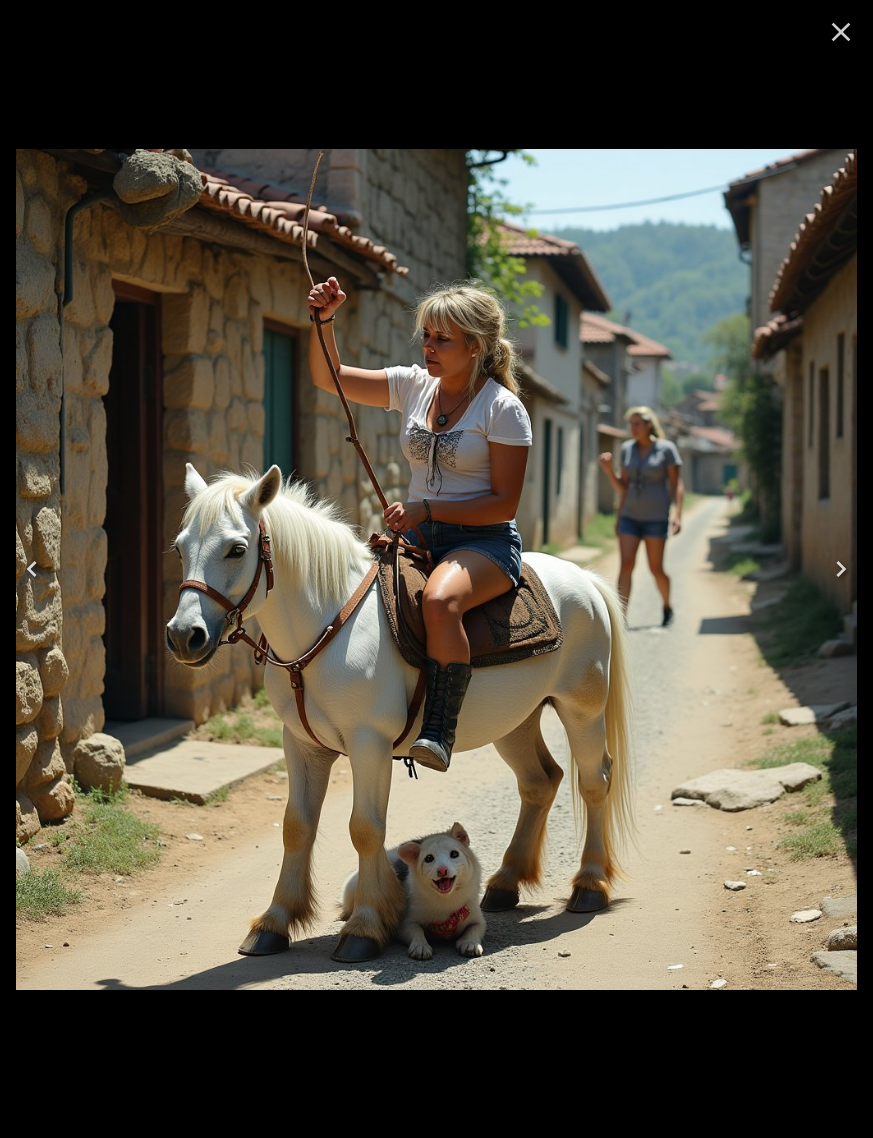 click 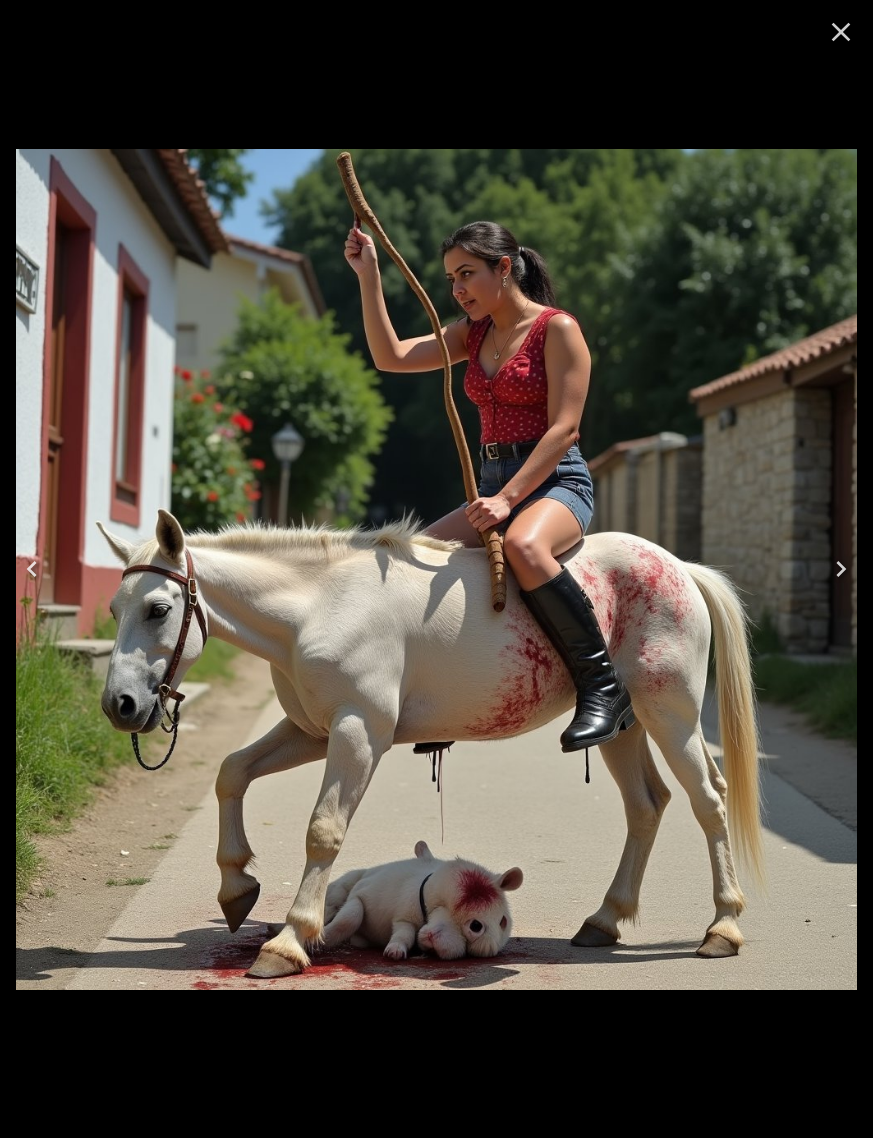 click 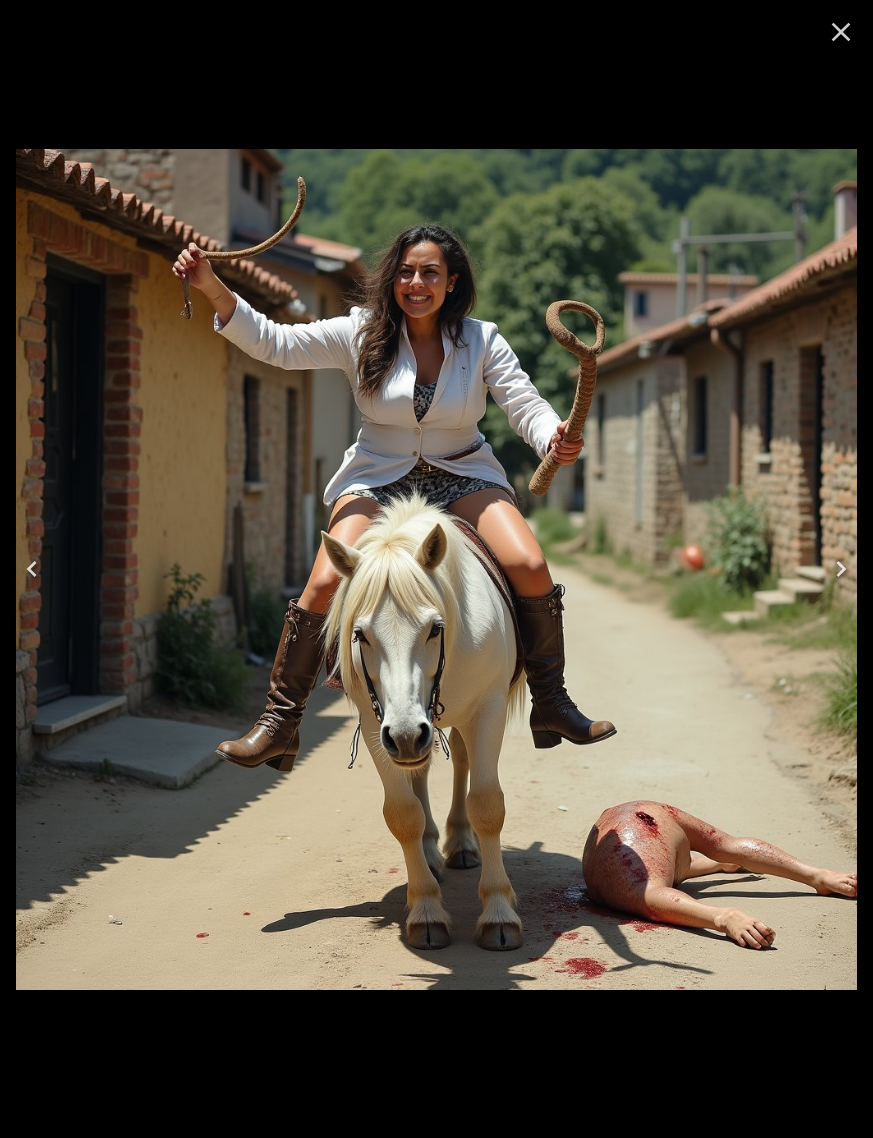click 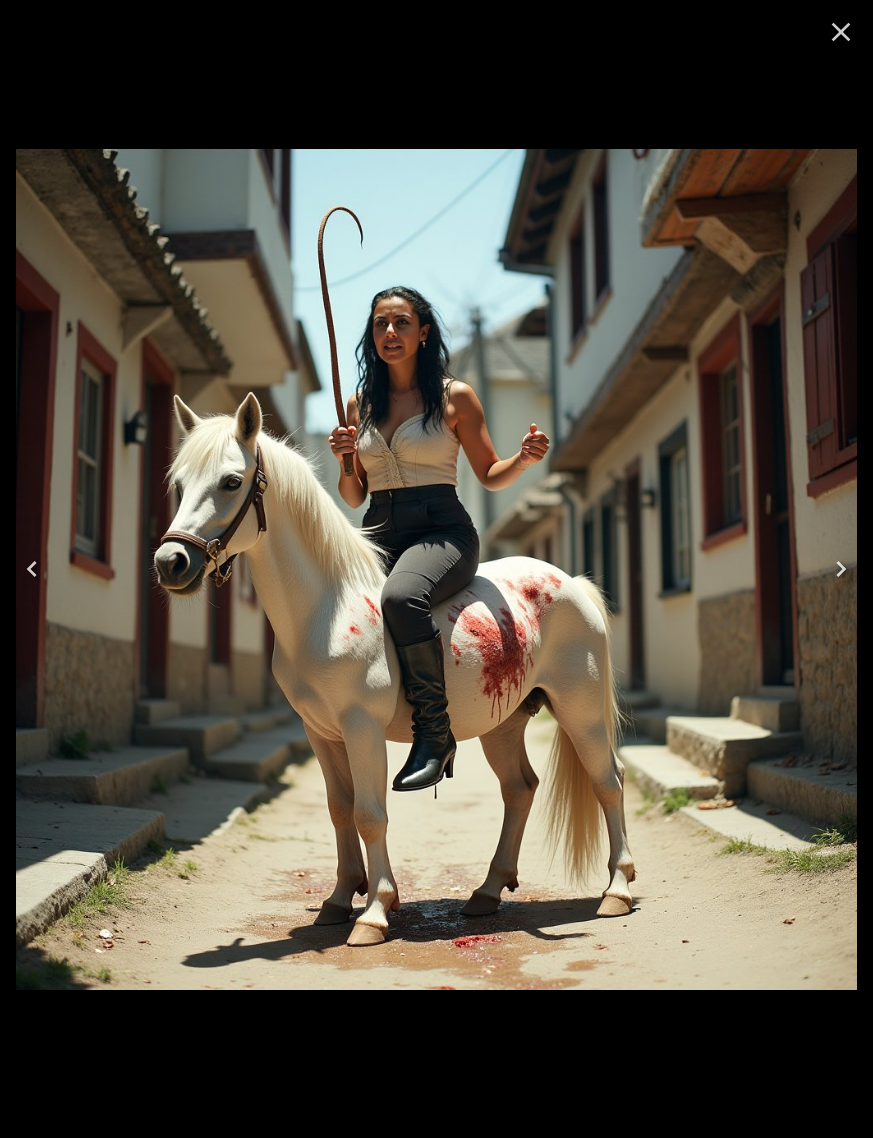click 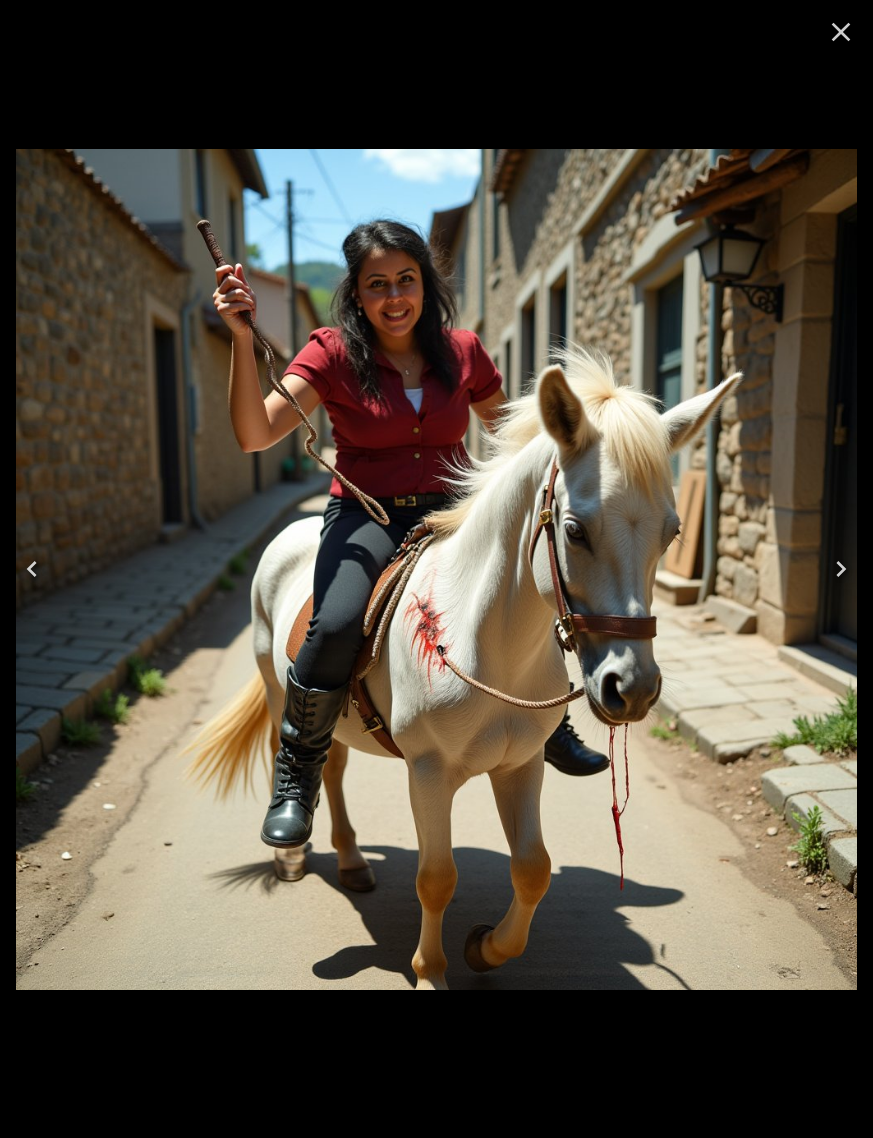 click 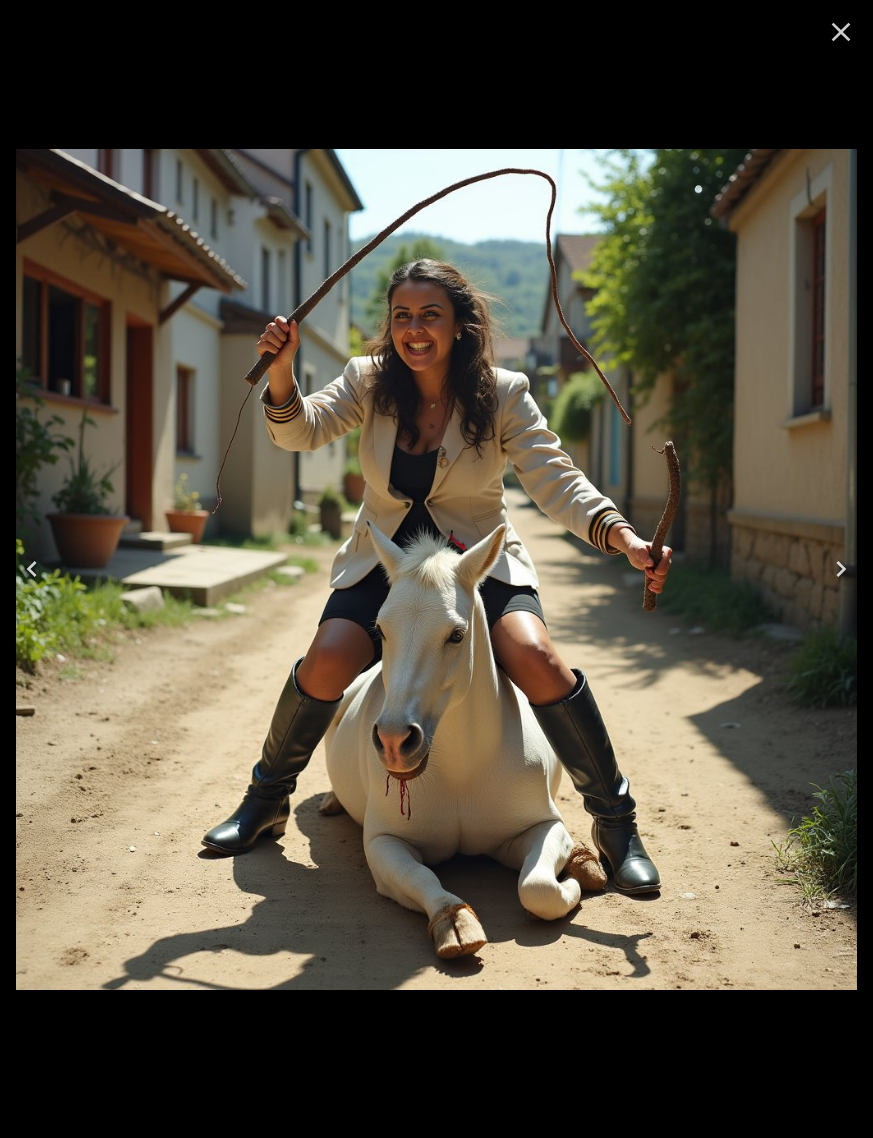 click 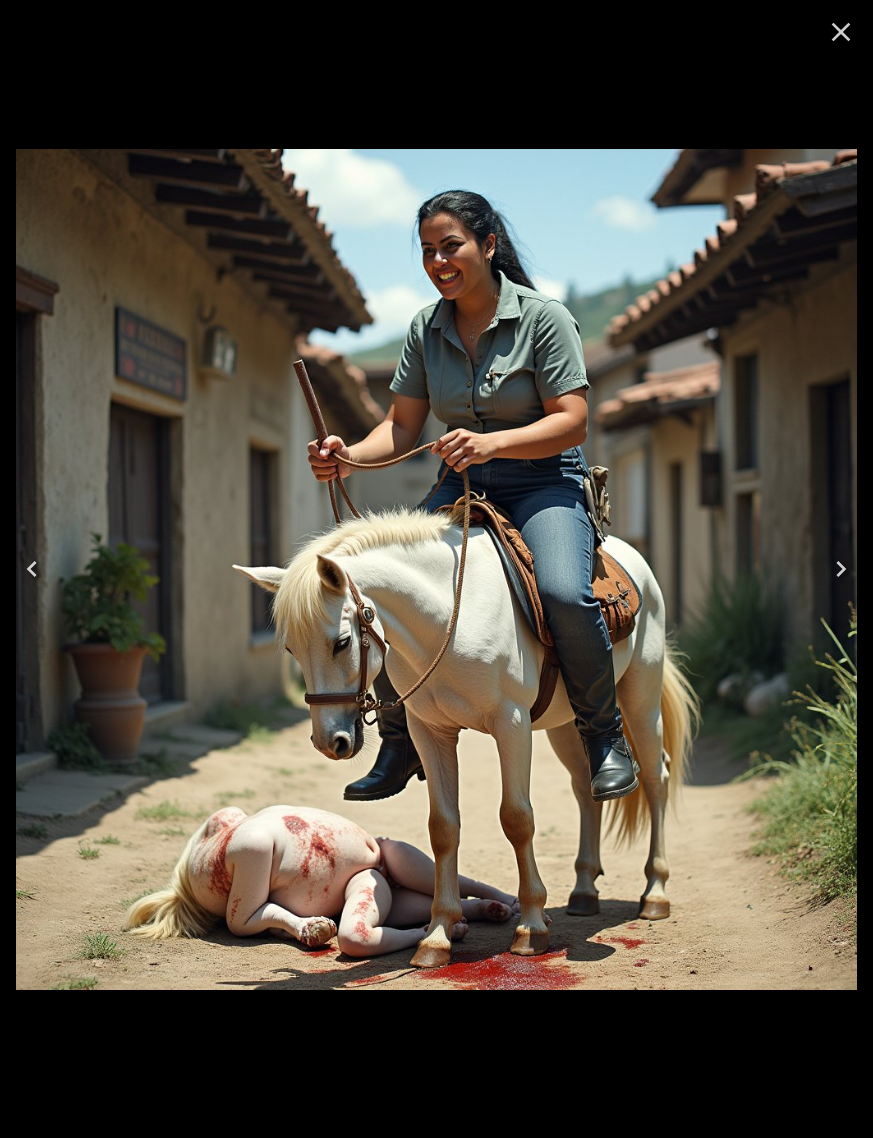 click 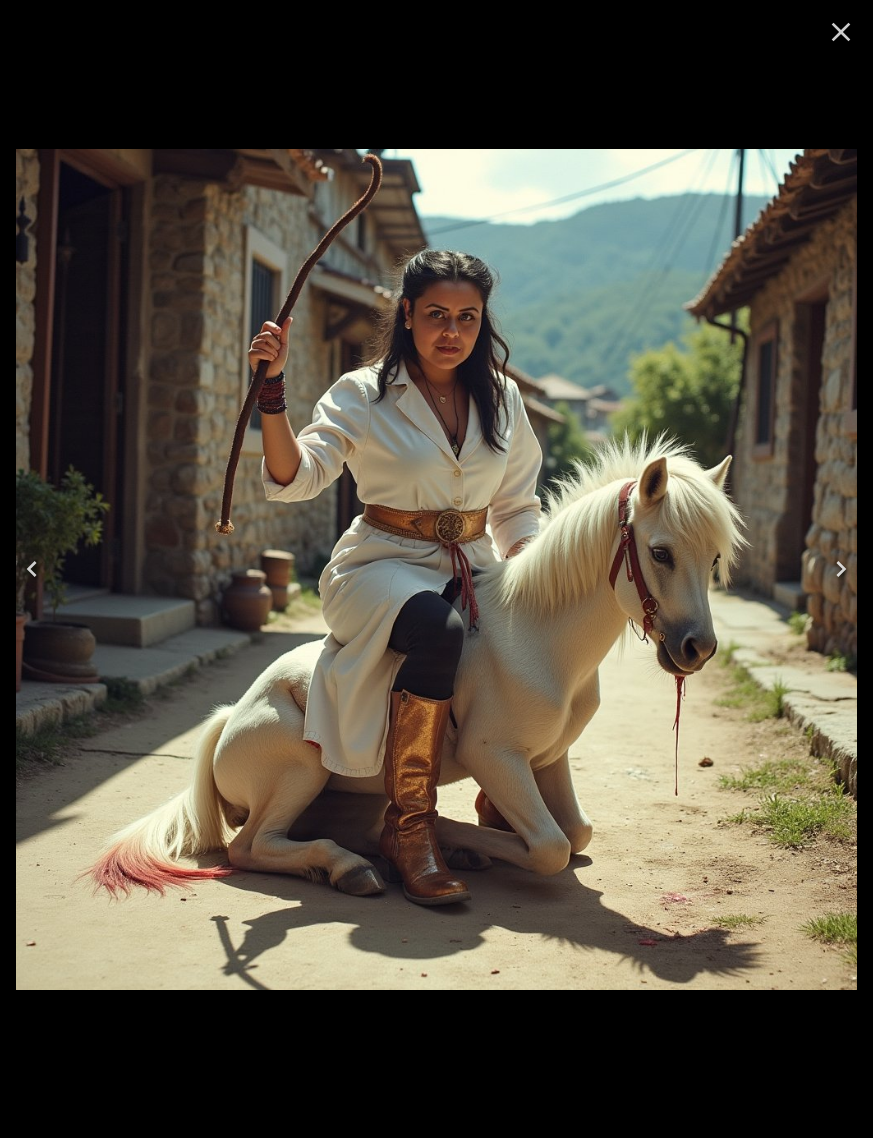 click 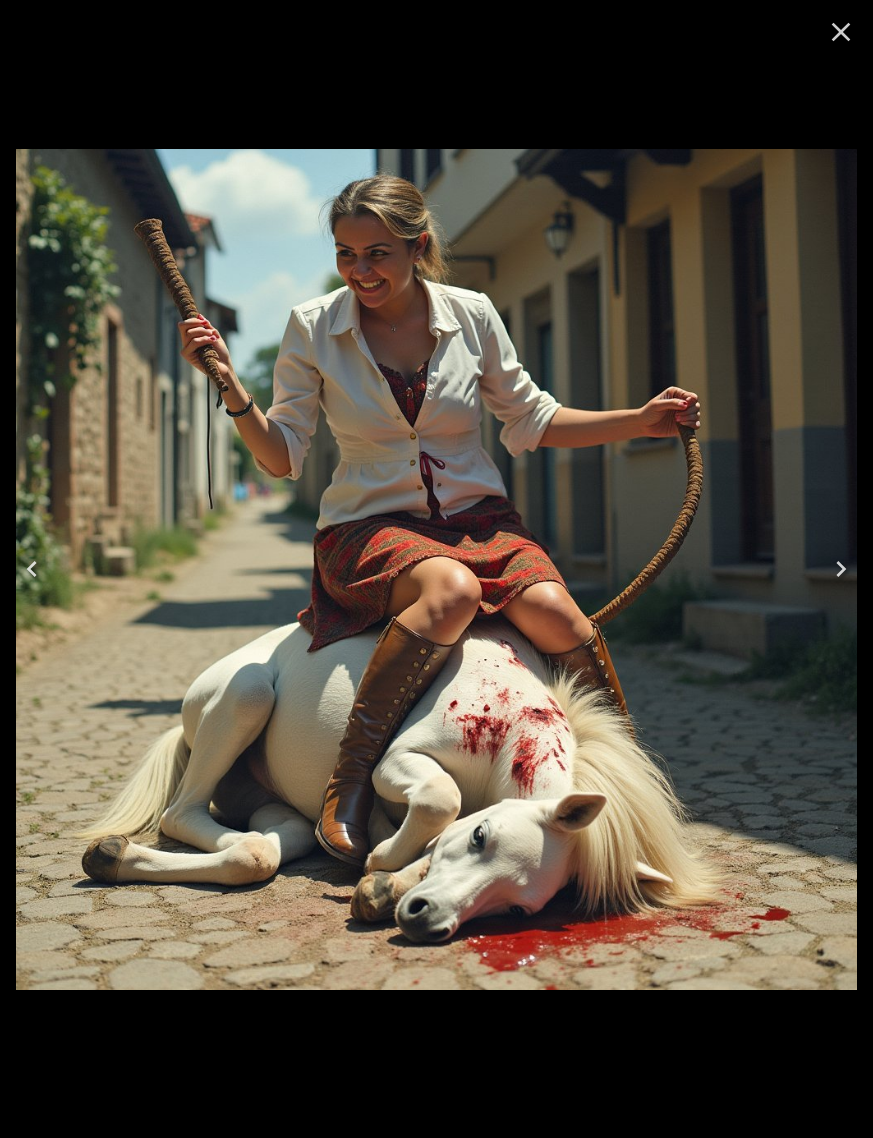 click at bounding box center [32, 569] 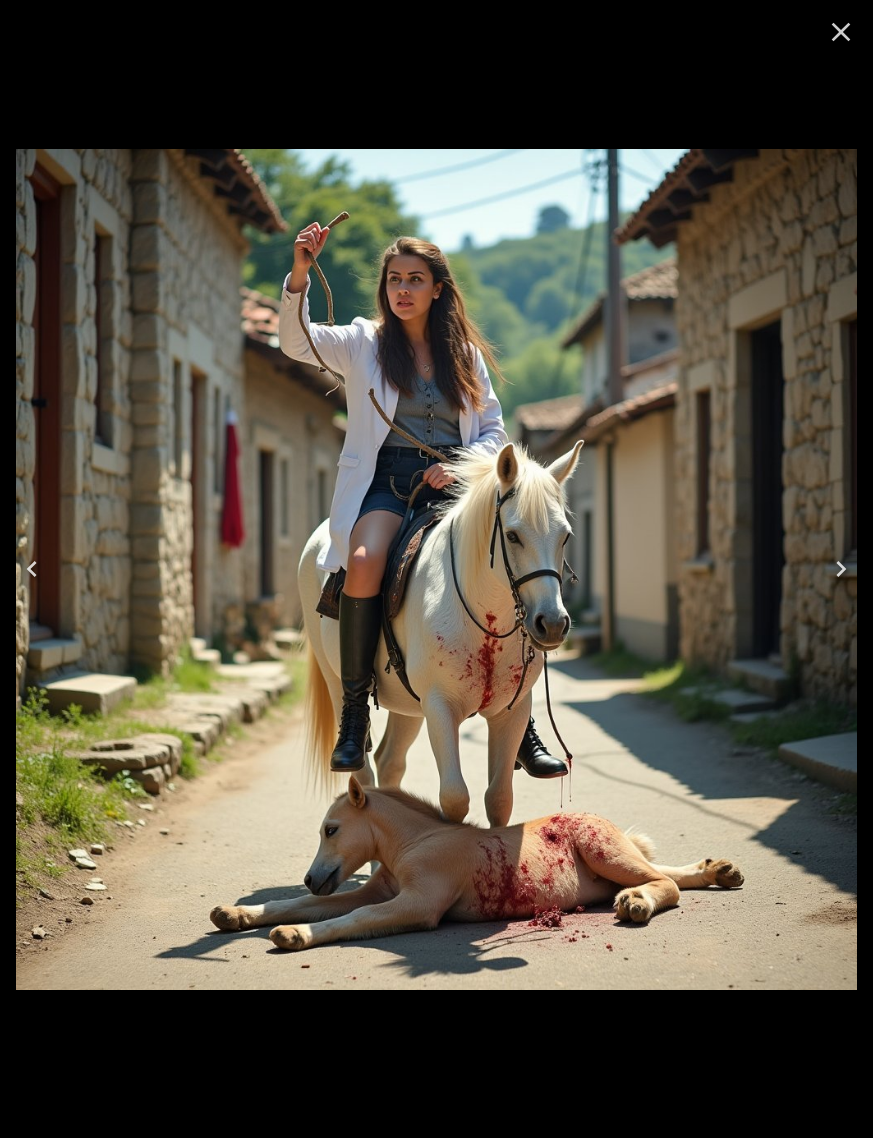 click at bounding box center (32, 569) 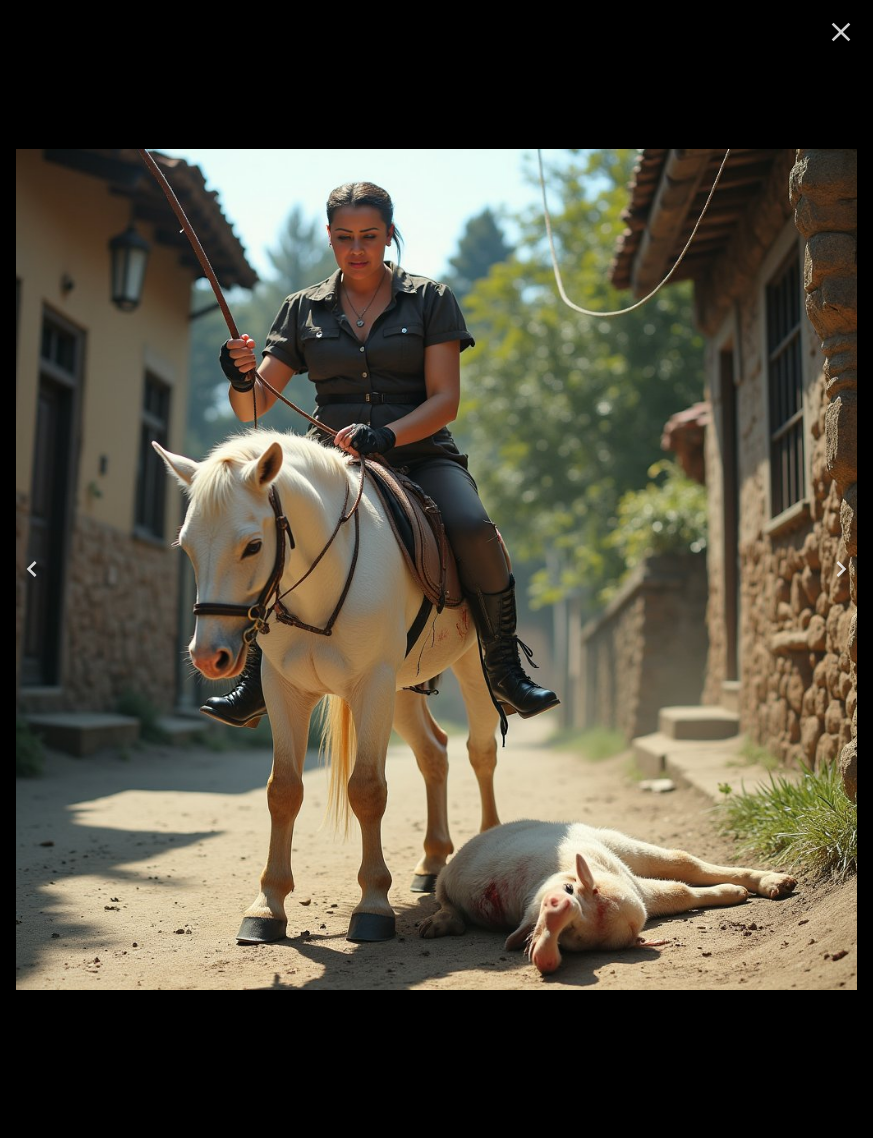 click 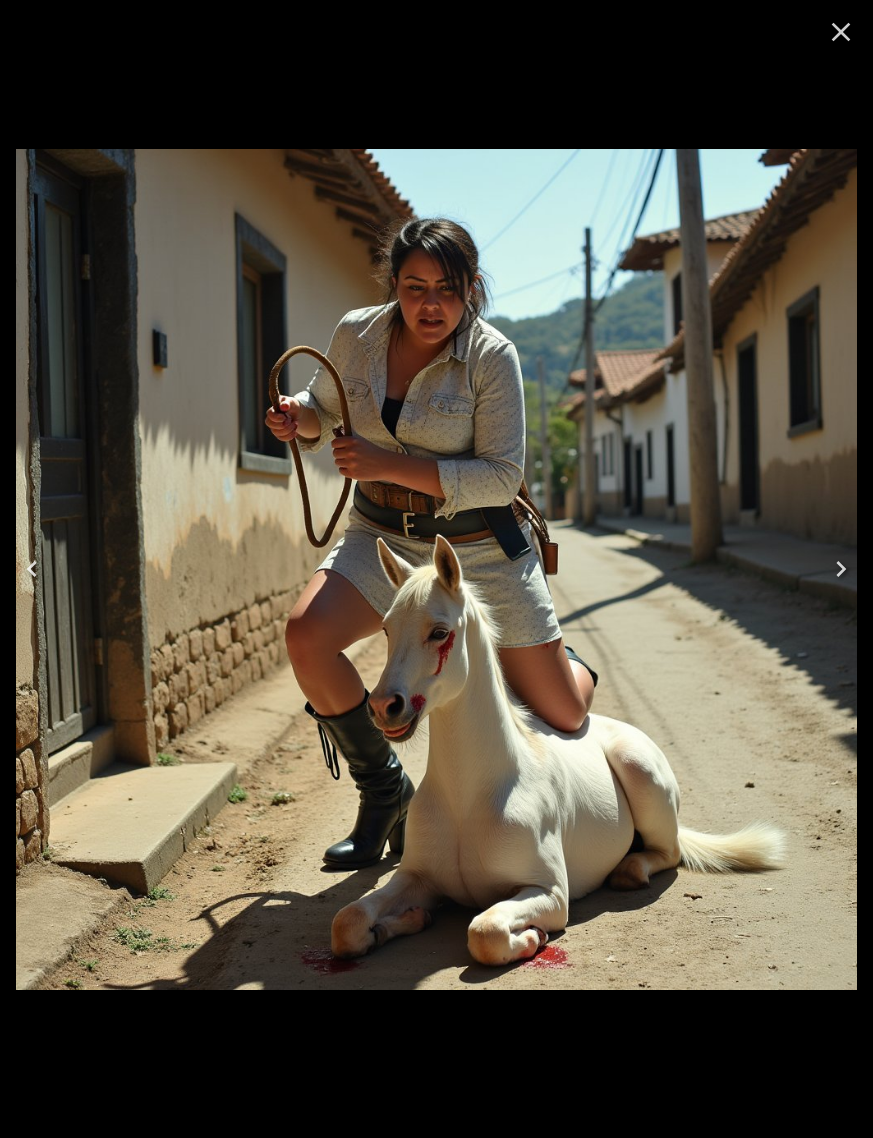 click at bounding box center (32, 569) 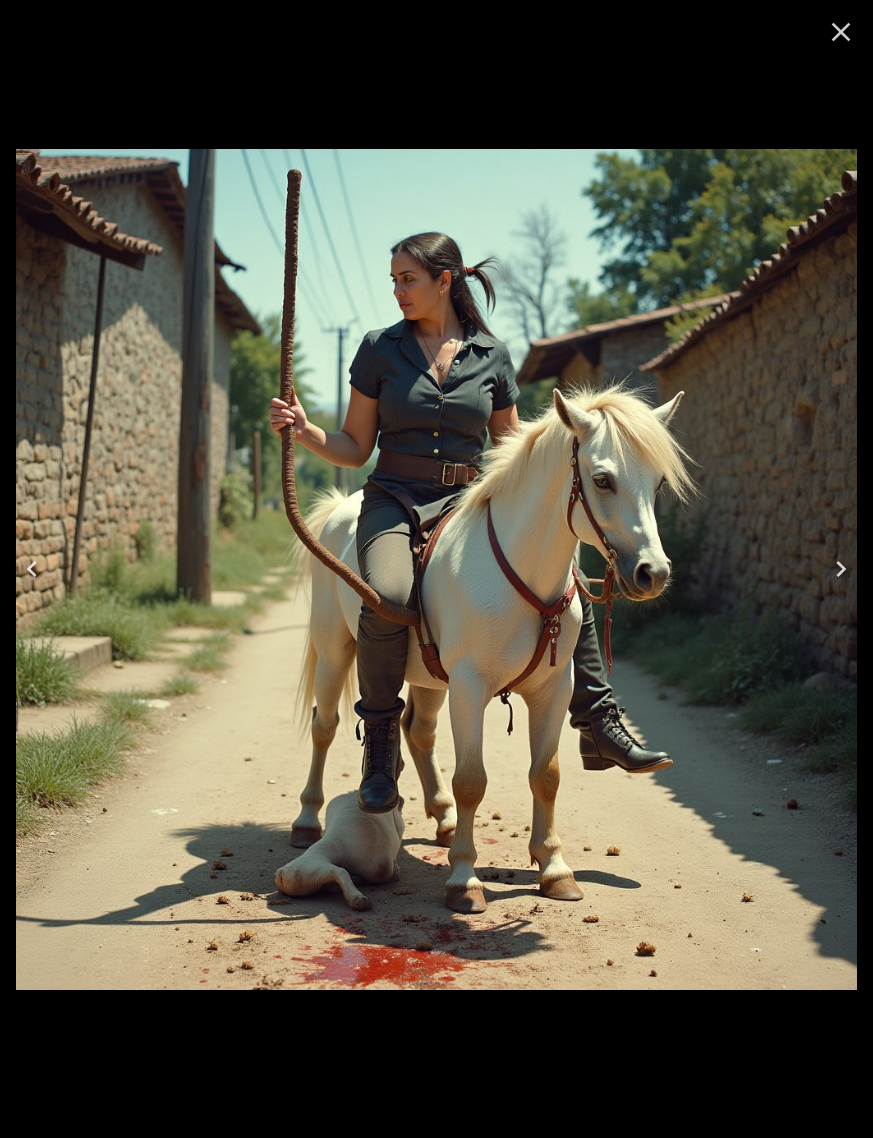 click 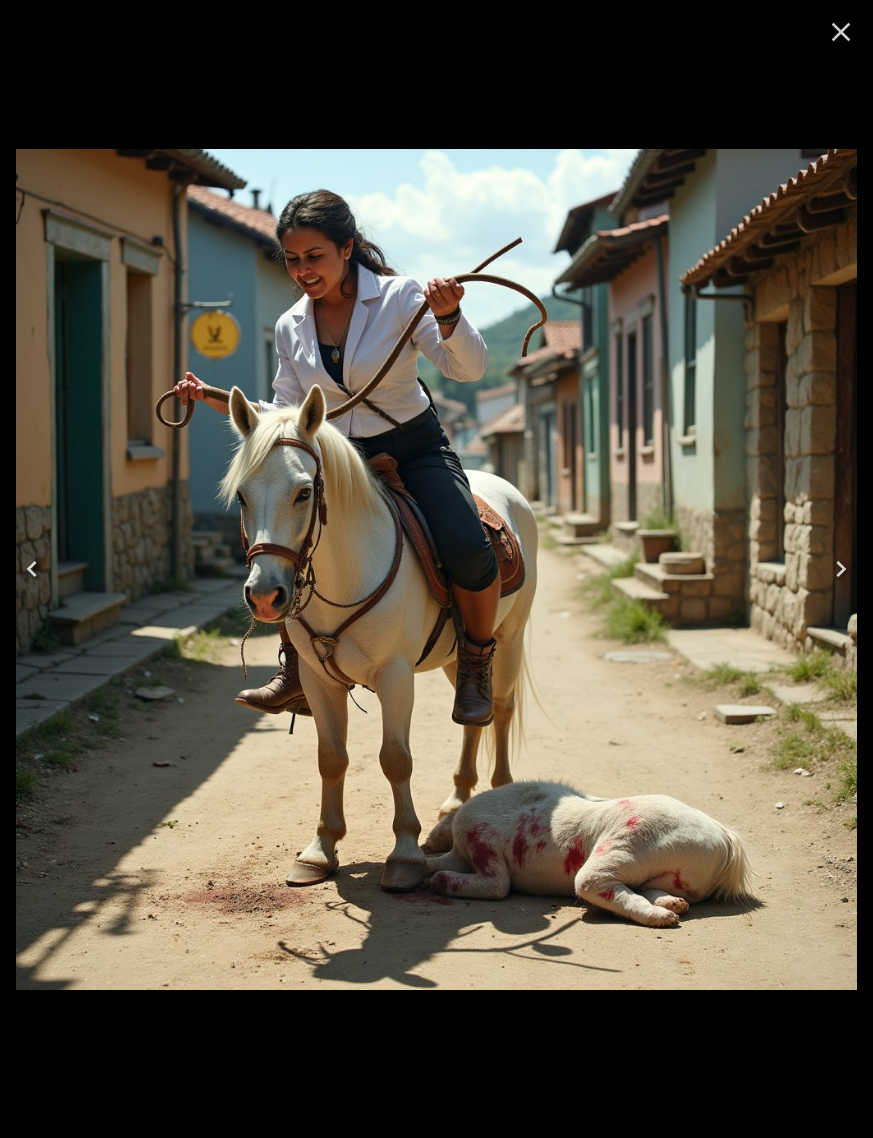 click at bounding box center [32, 569] 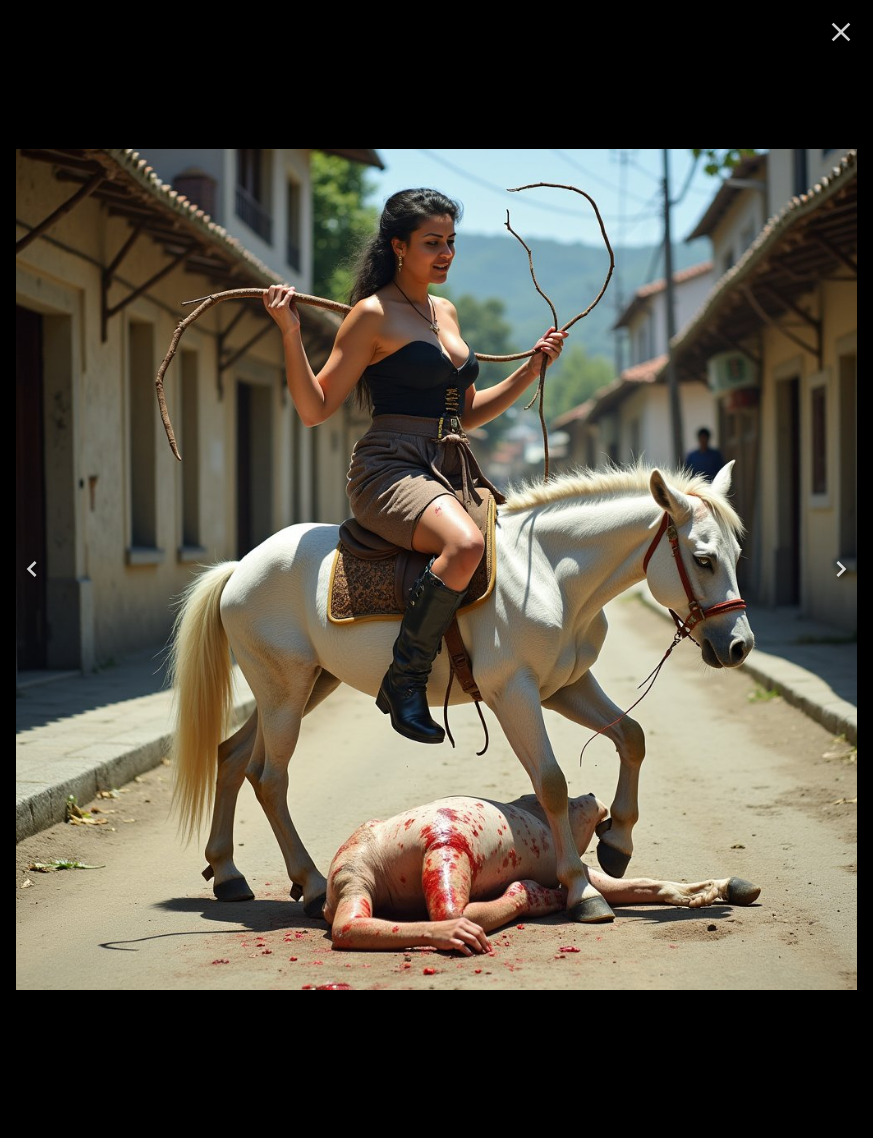 click 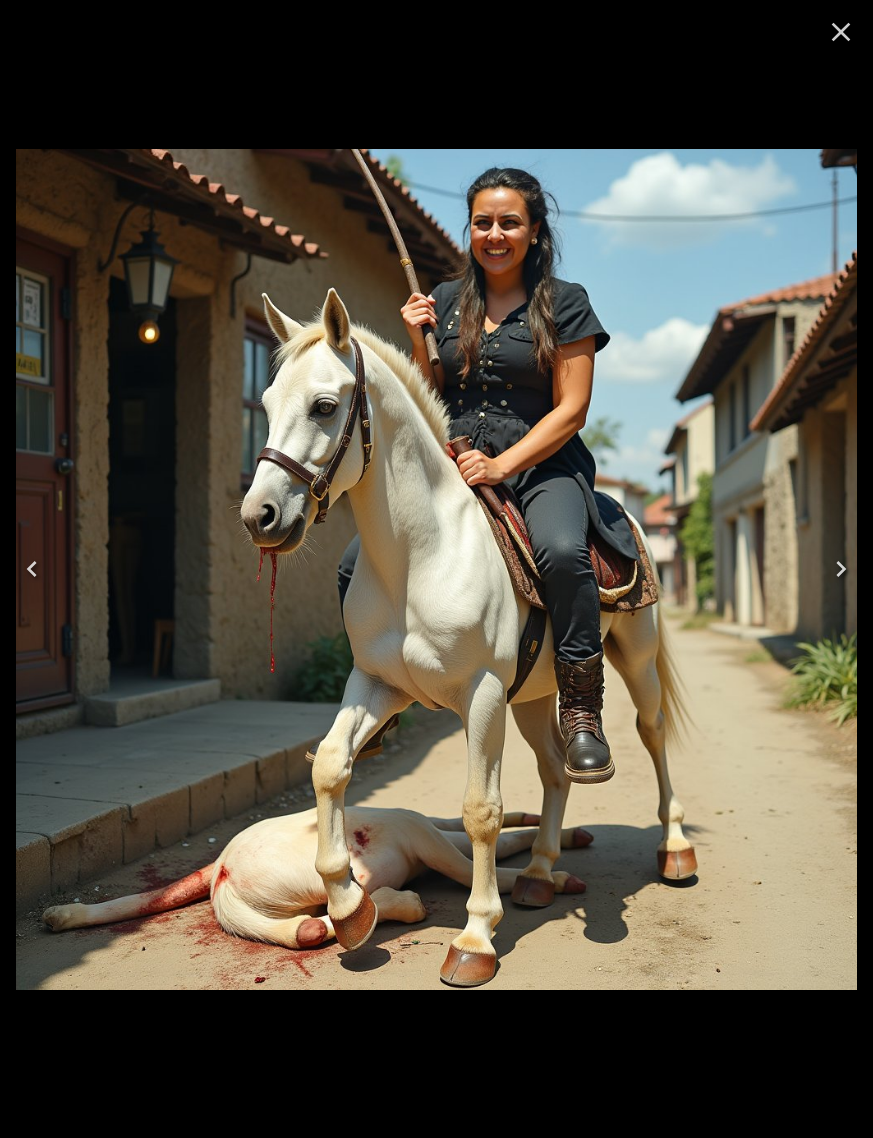 click 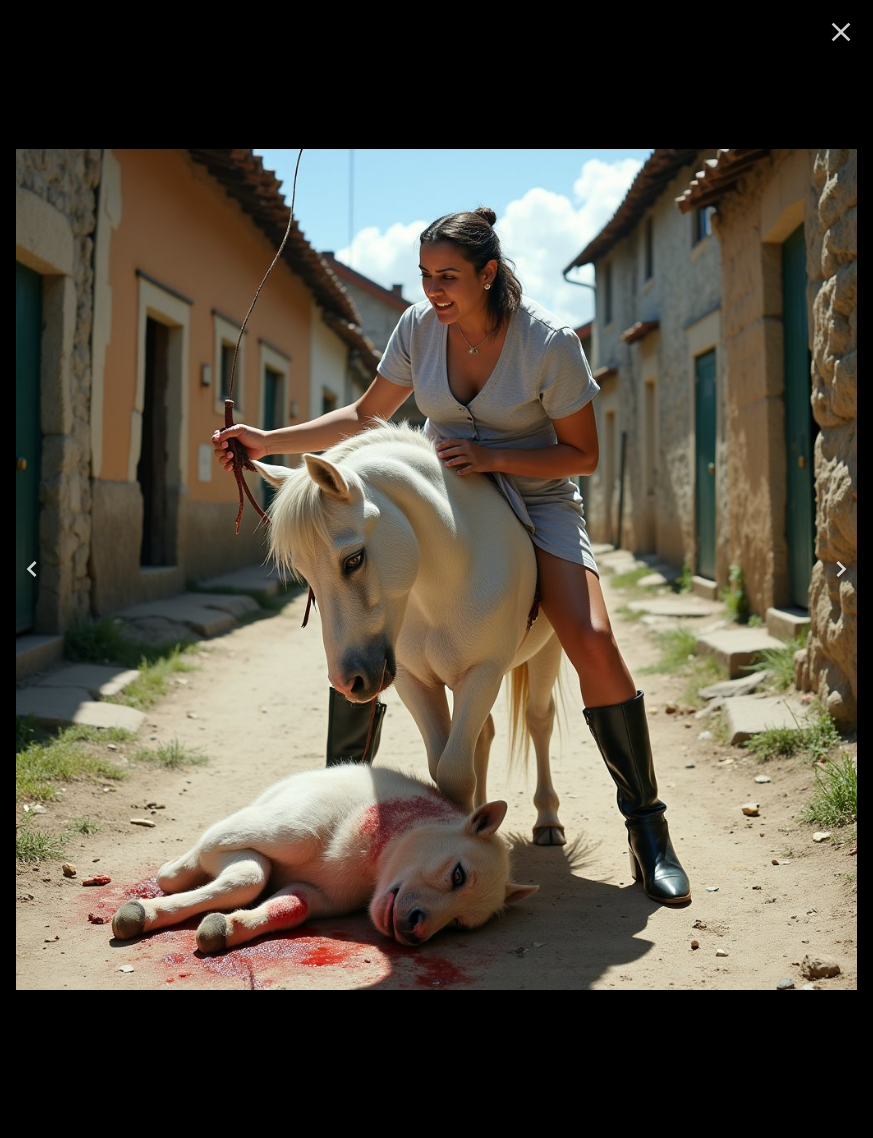 click at bounding box center [32, 569] 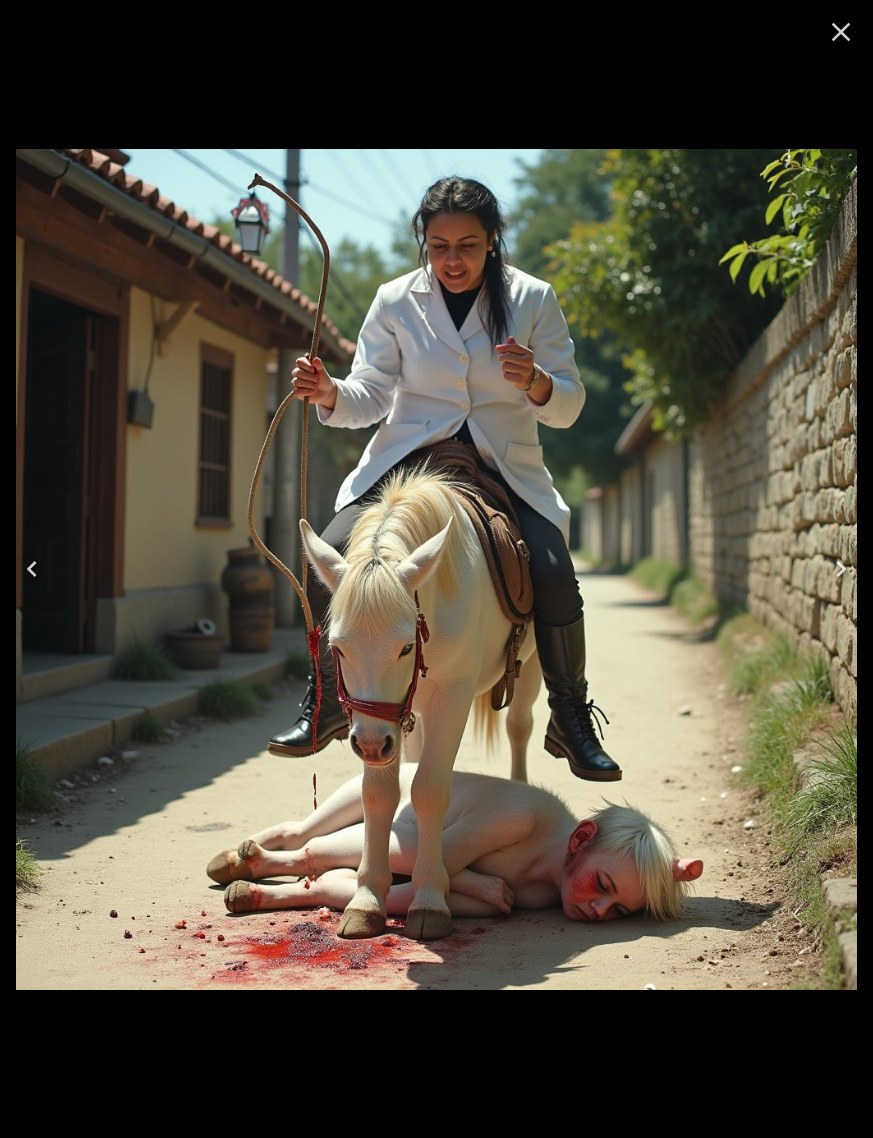 click at bounding box center [32, 569] 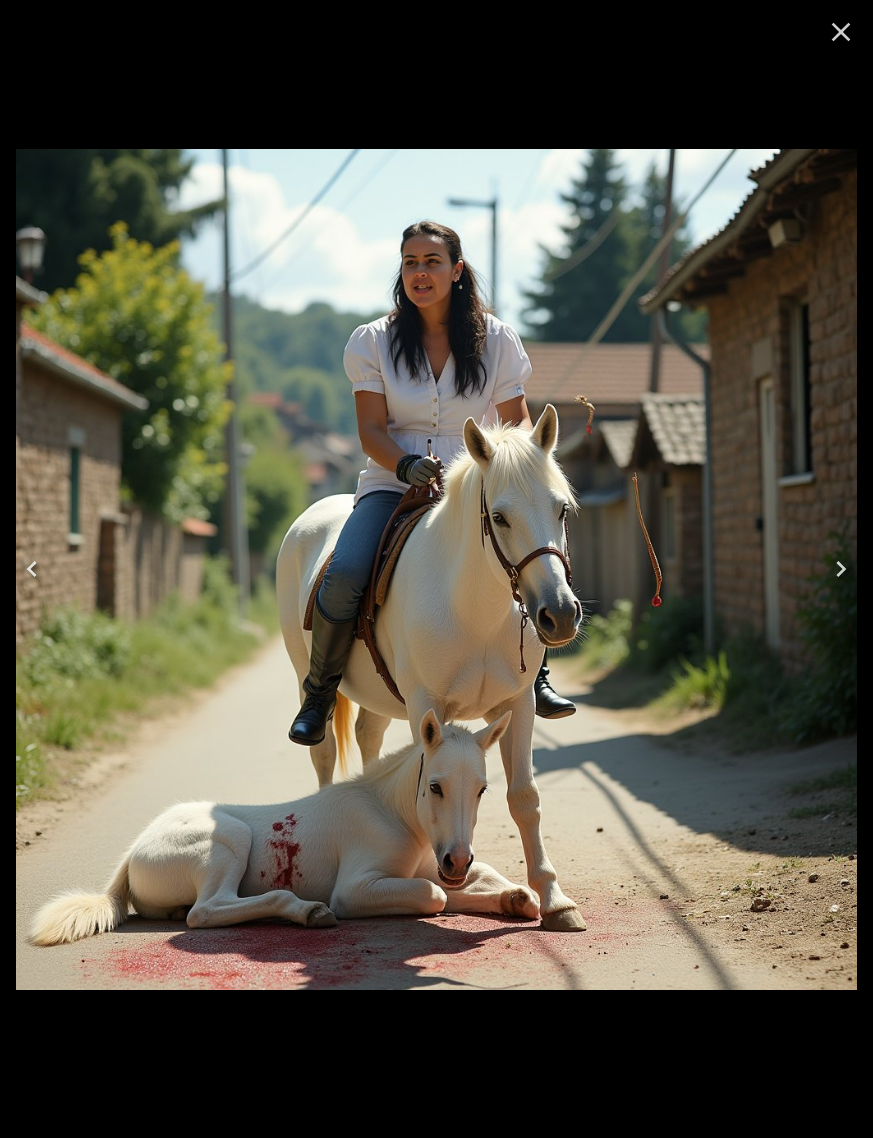 click at bounding box center (32, 569) 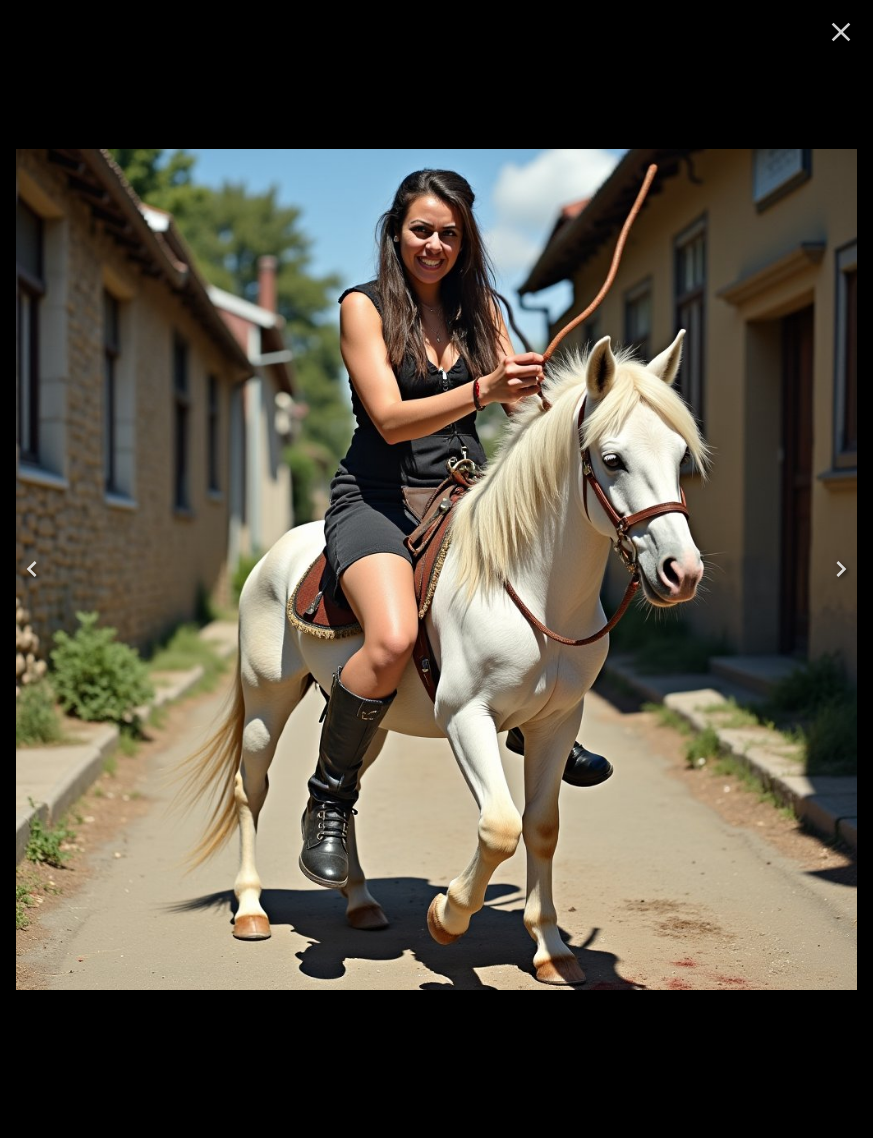 click at bounding box center [32, 569] 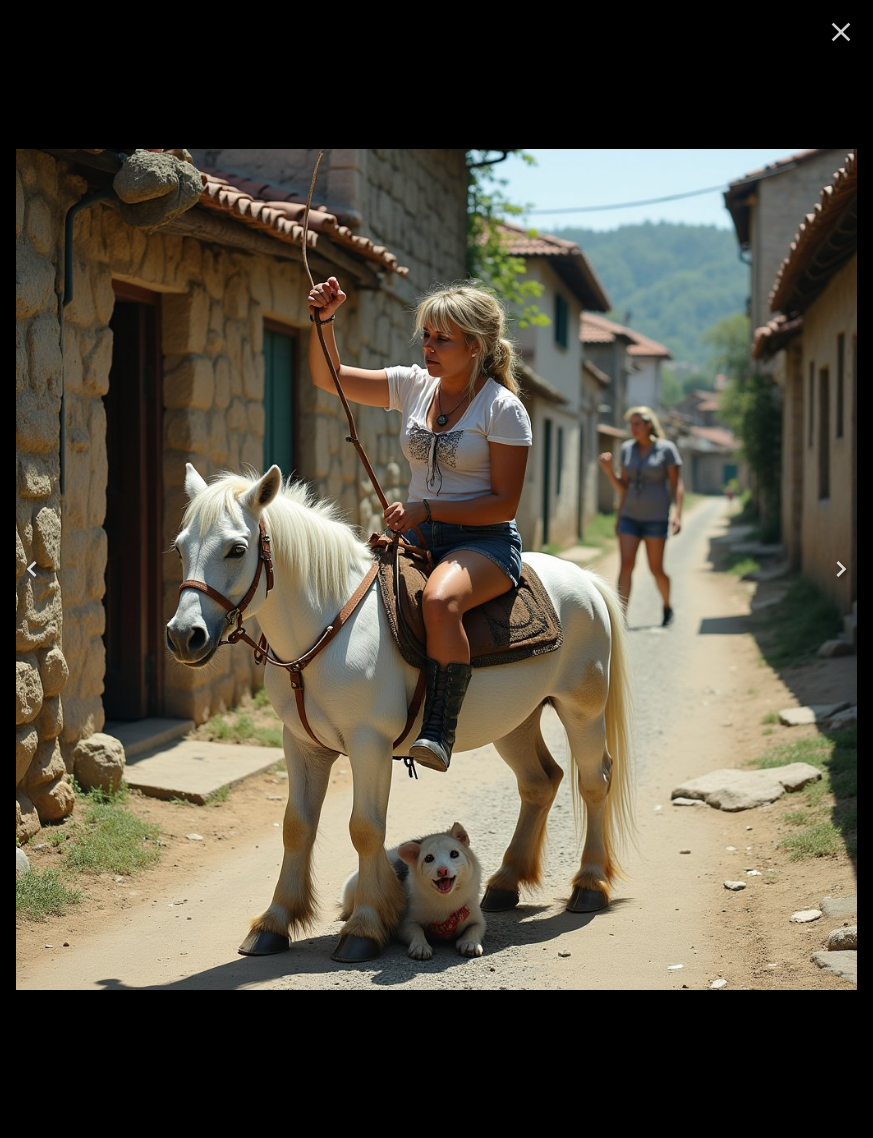 click at bounding box center (32, 569) 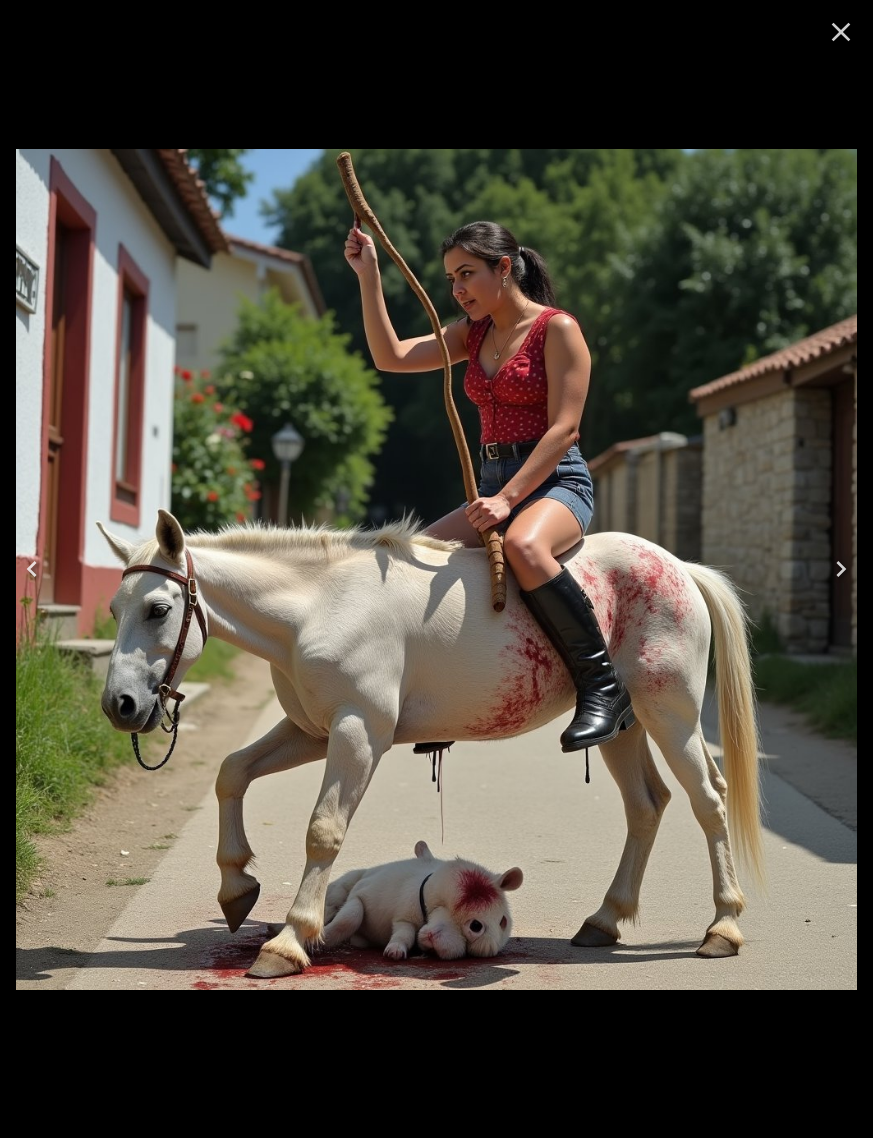 click at bounding box center (32, 569) 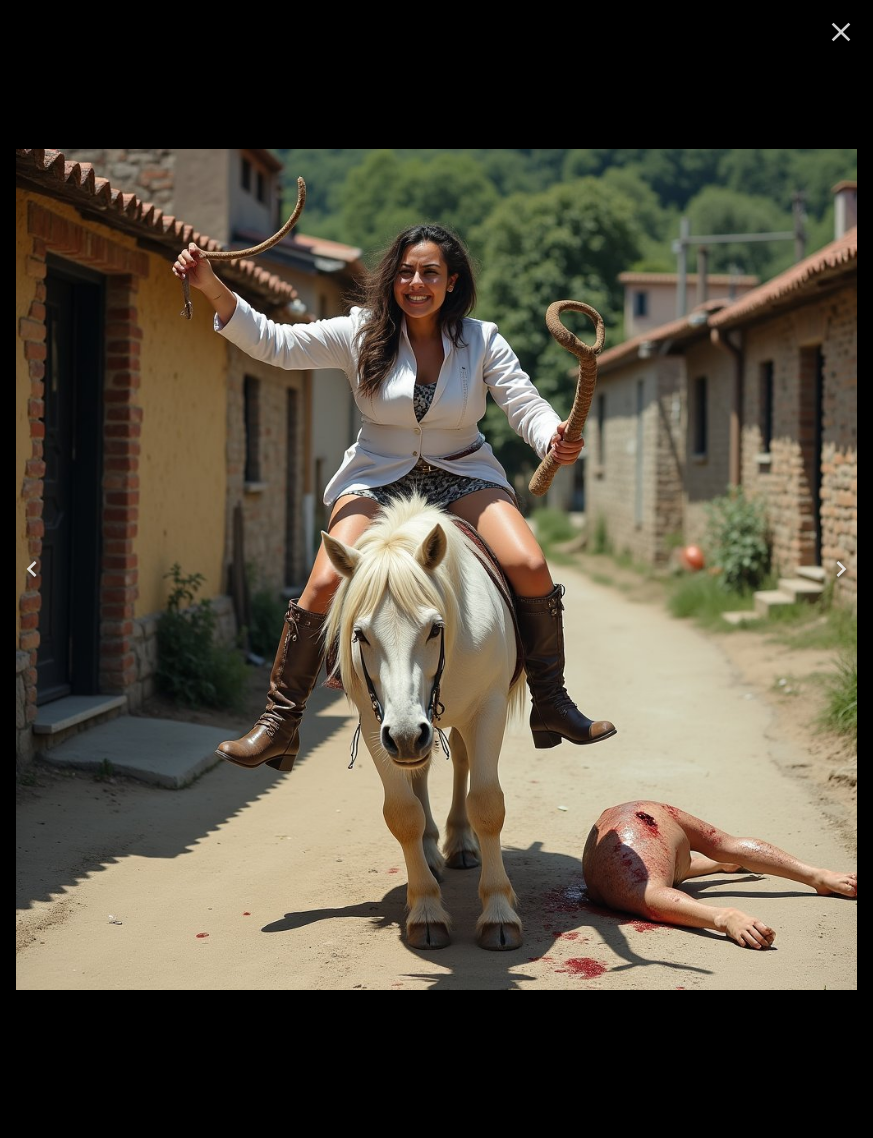 click at bounding box center (32, 569) 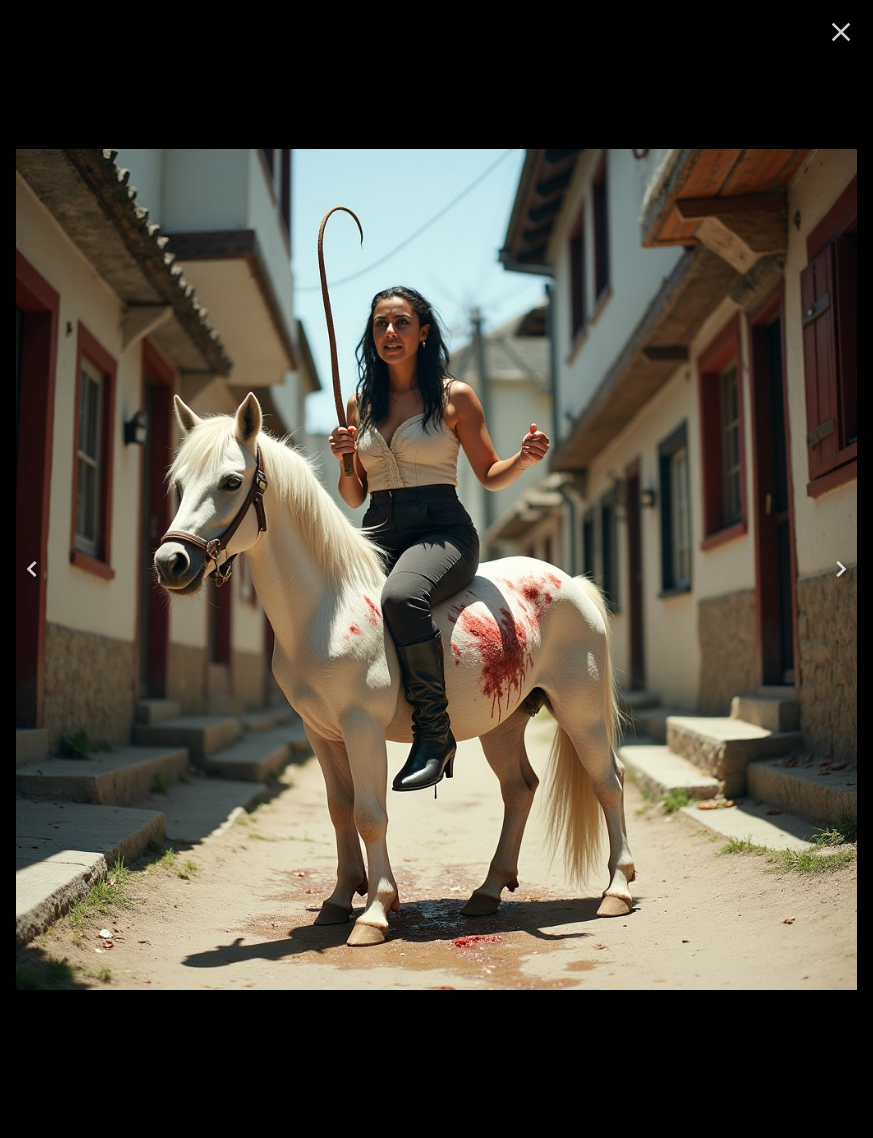 click 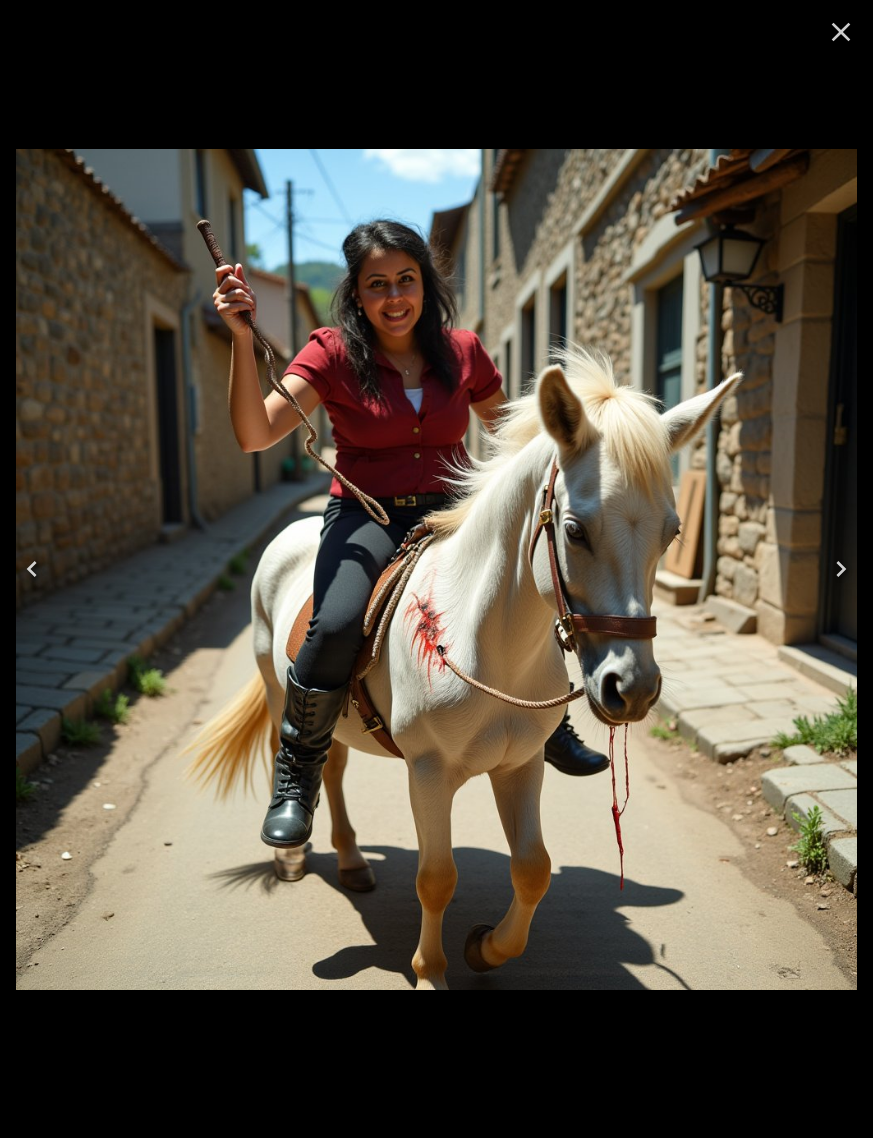 click at bounding box center [32, 569] 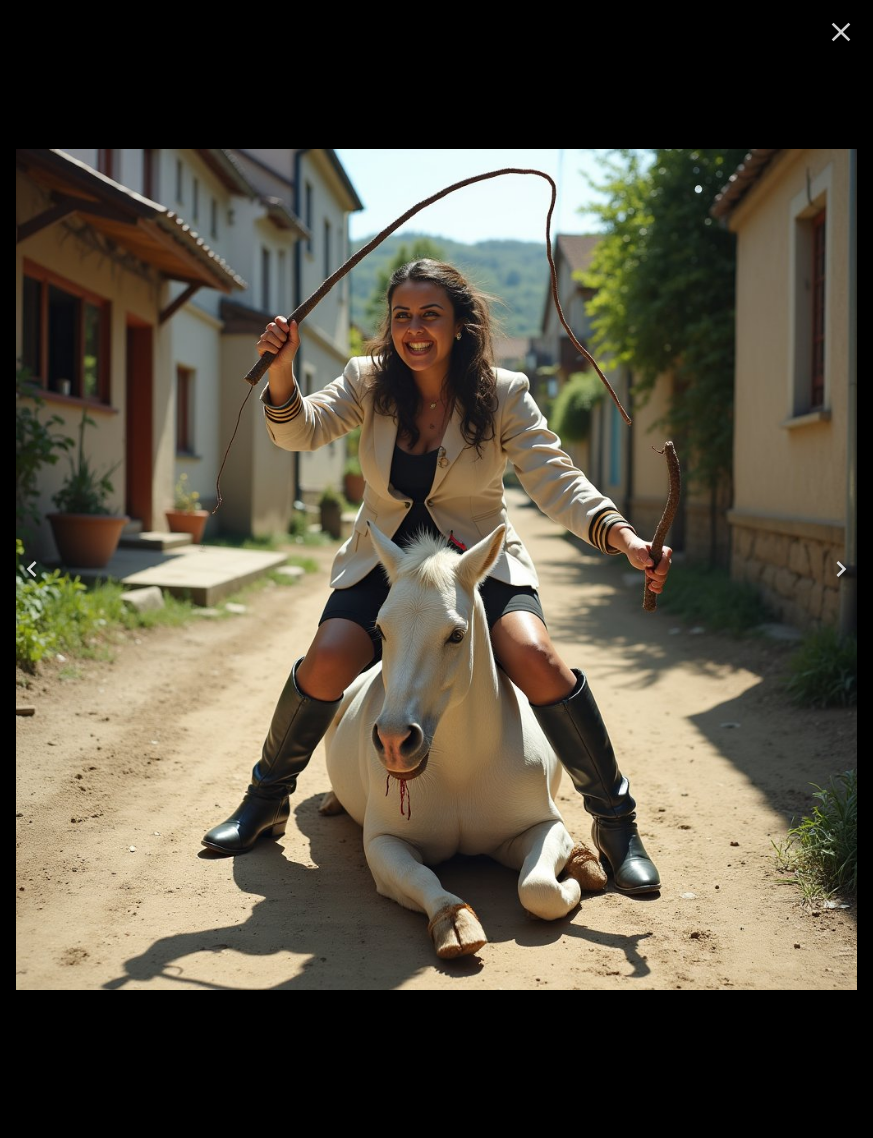 click 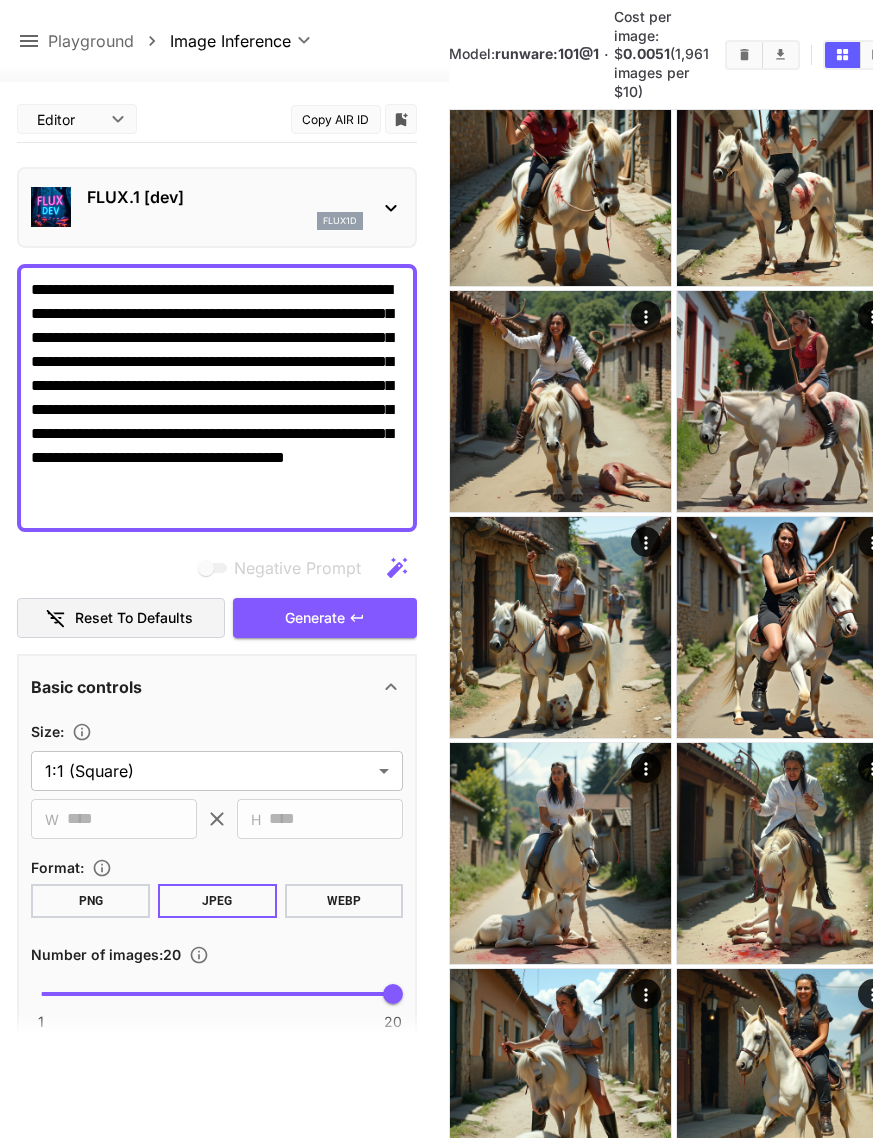 click 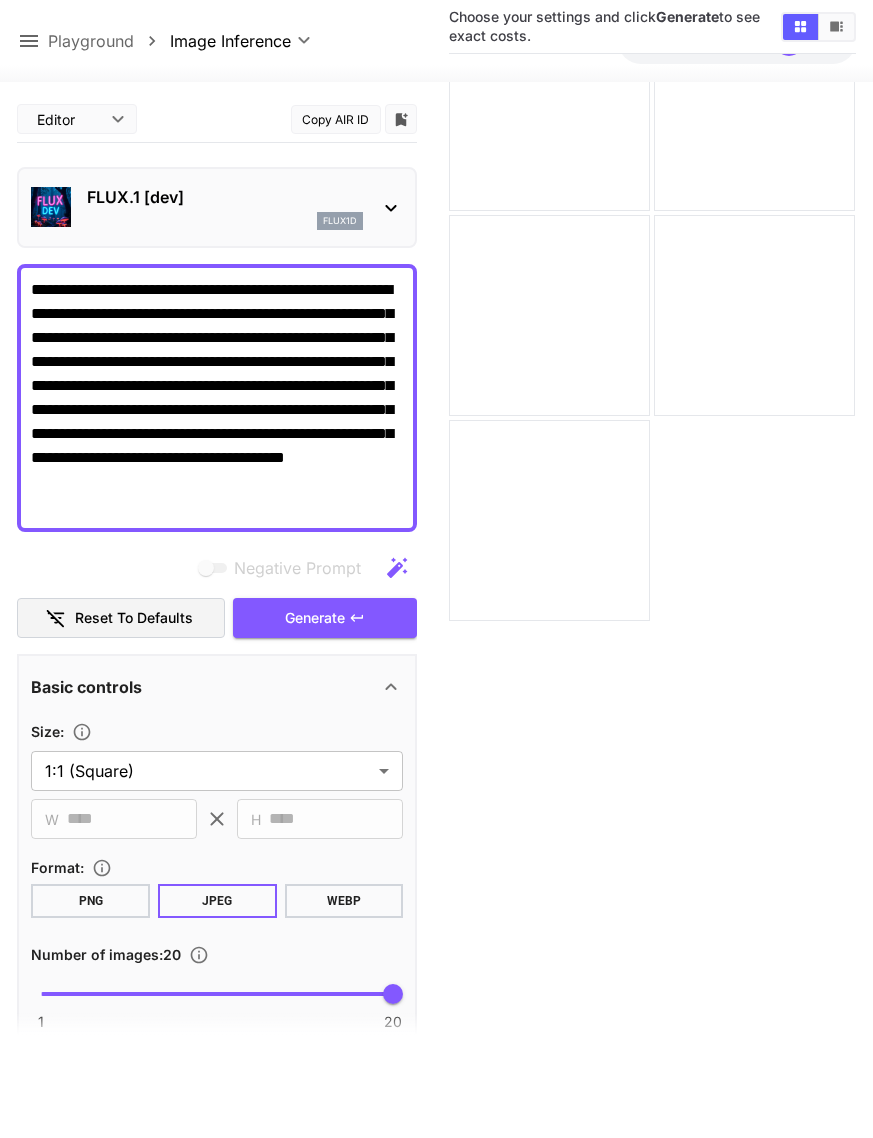 click 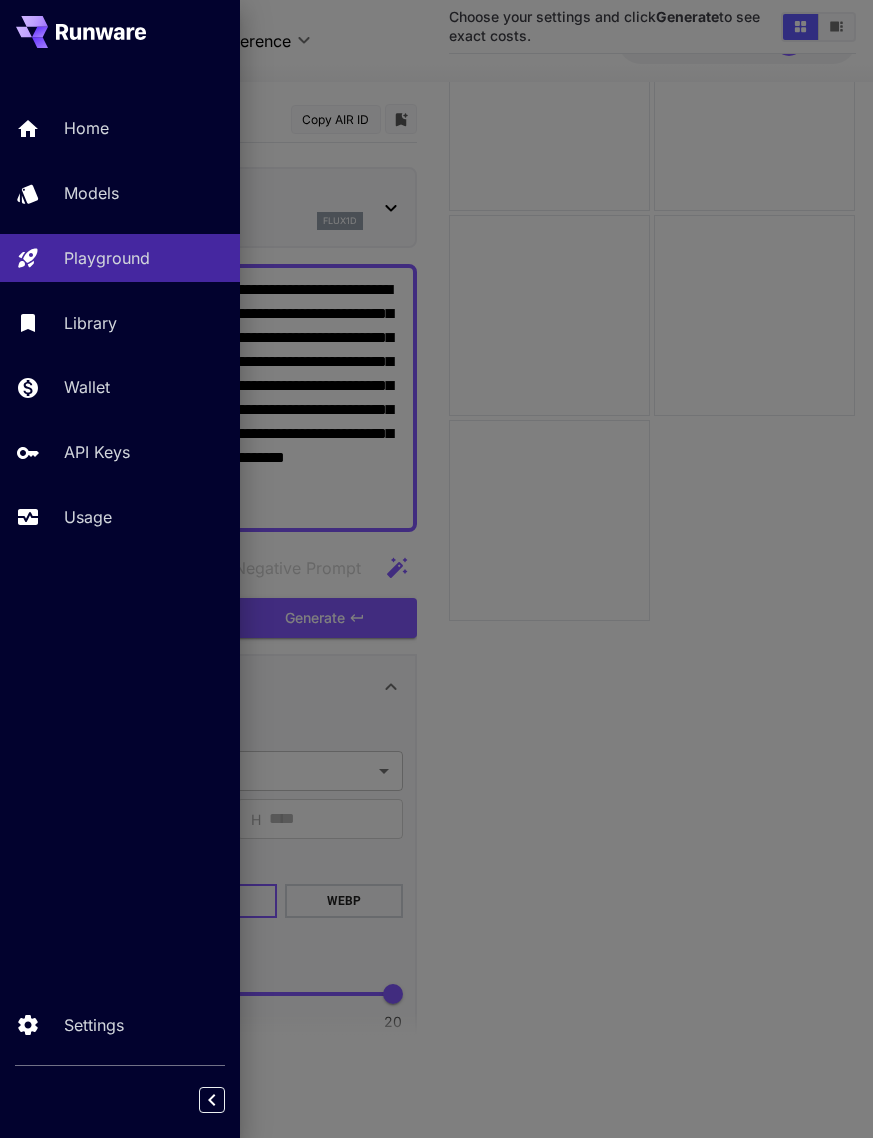 click on "Models" at bounding box center [144, 193] 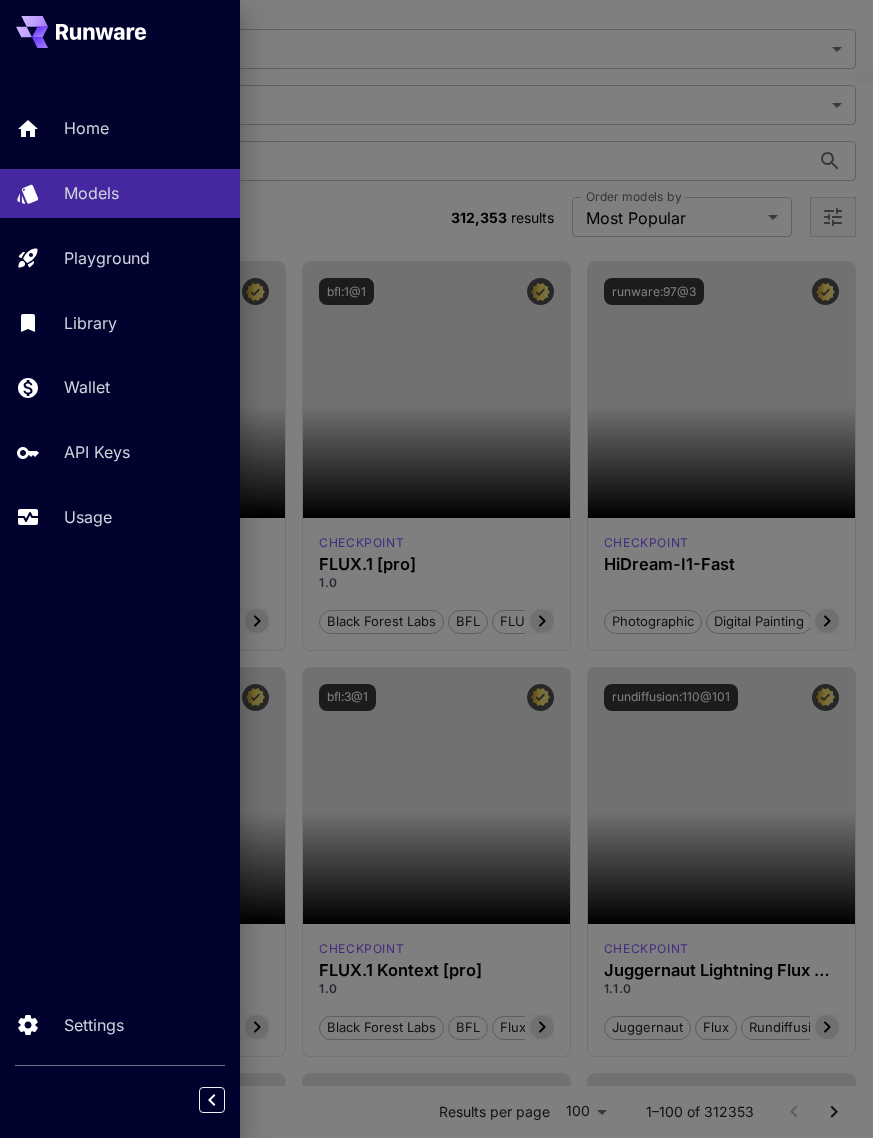 scroll, scrollTop: 0, scrollLeft: 0, axis: both 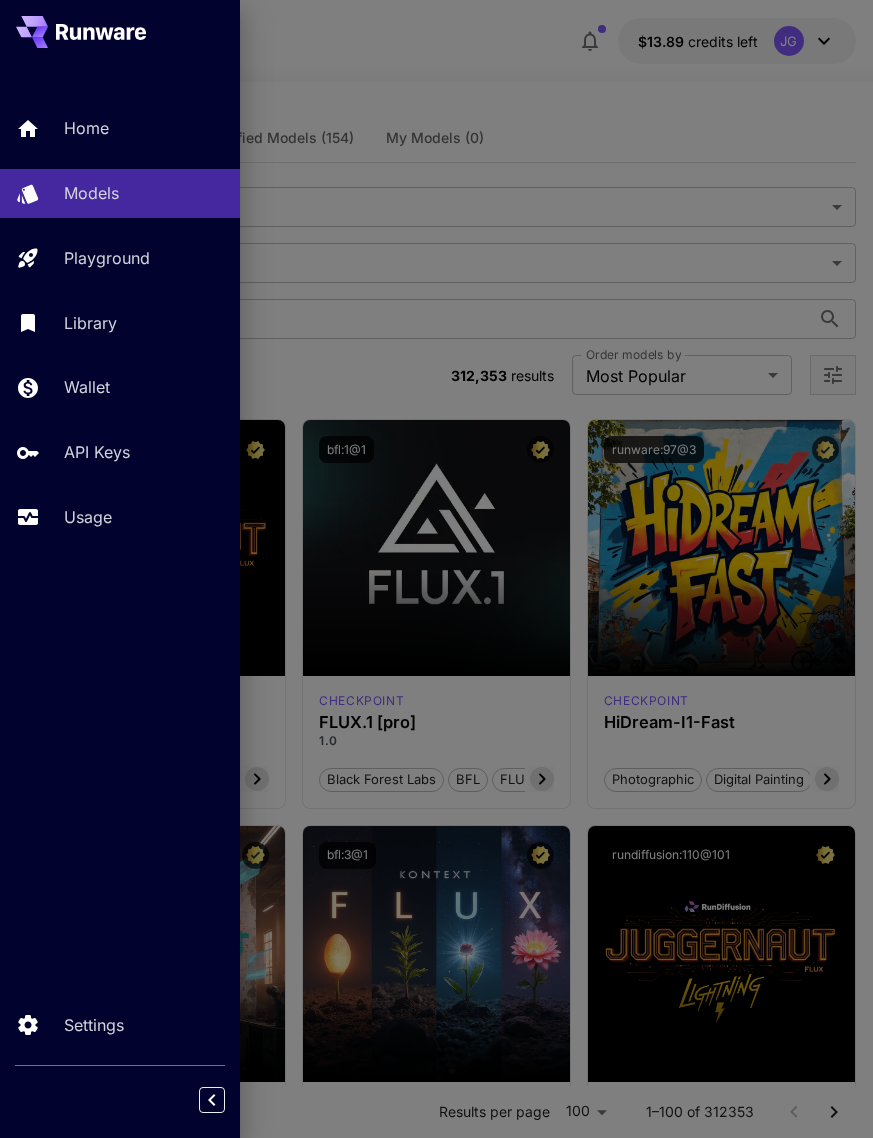 click at bounding box center (436, 569) 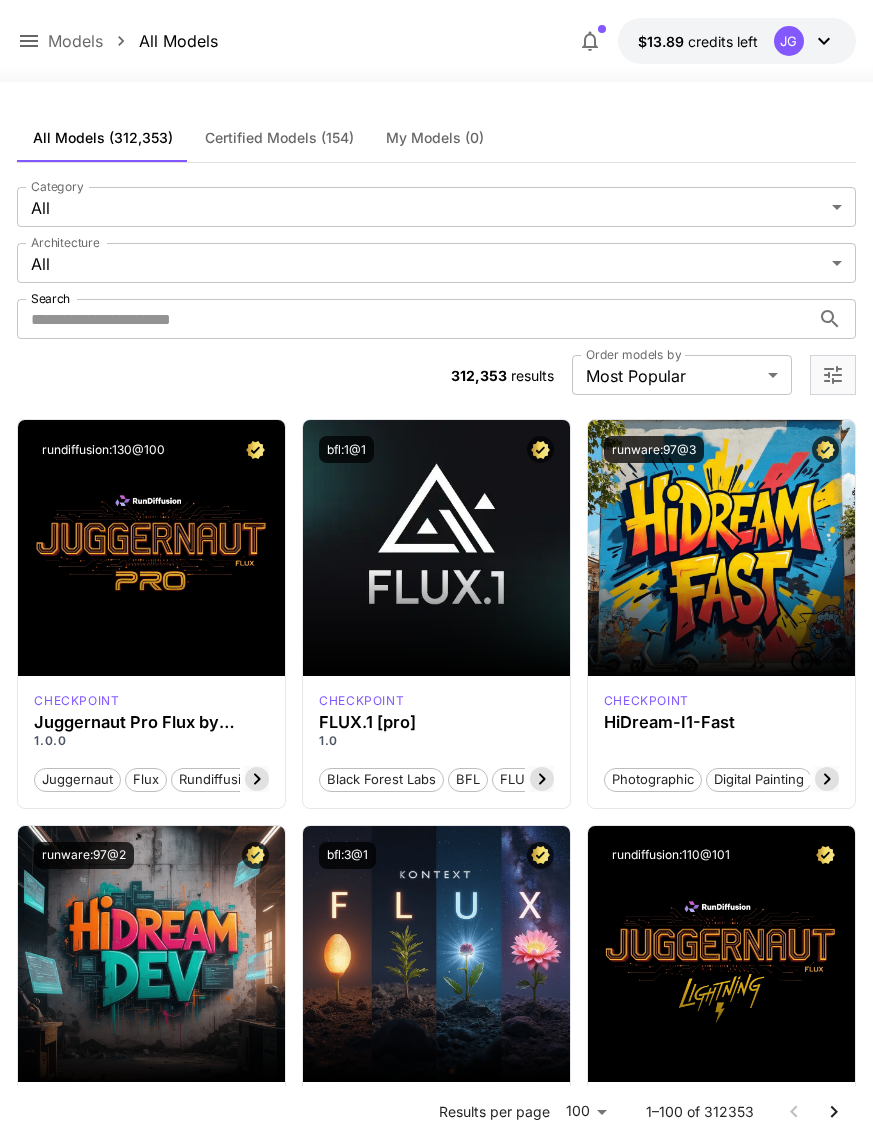 click on "**********" at bounding box center [436, 13104] 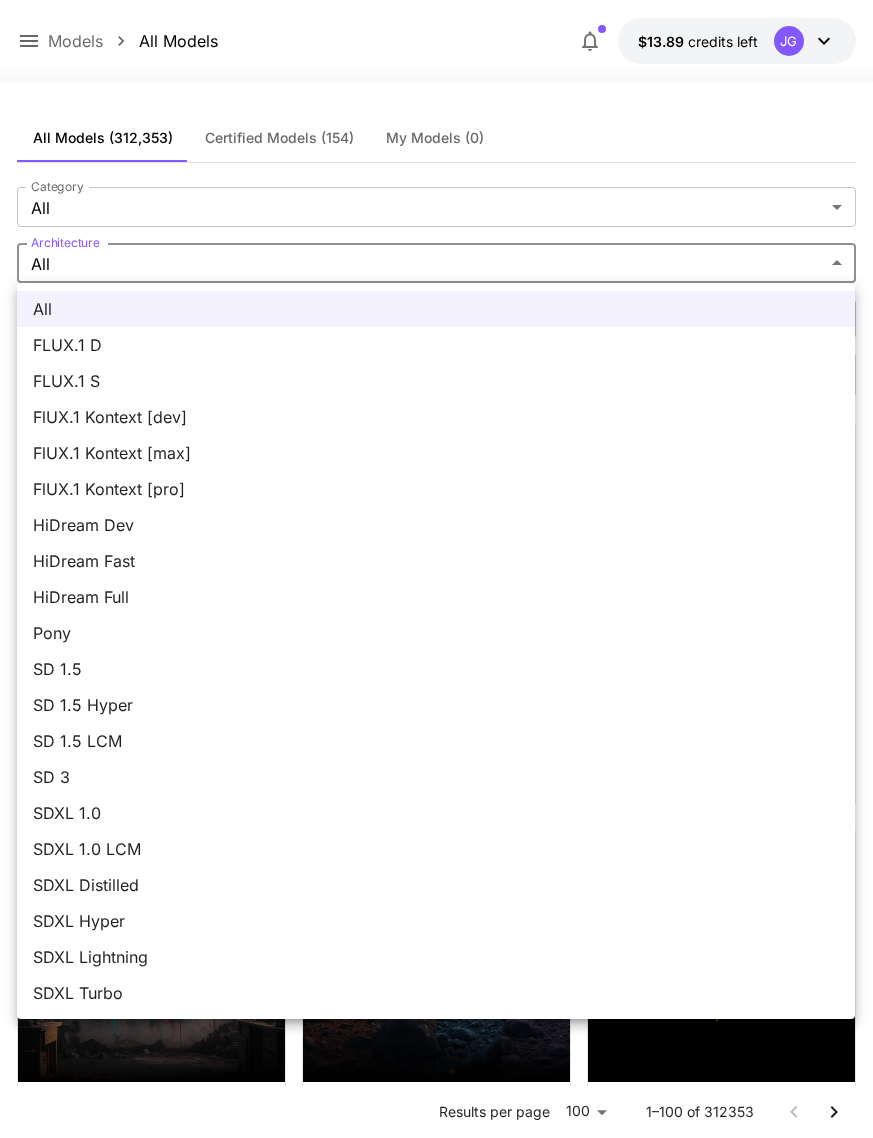 click on "FLUX.1 D" at bounding box center (436, 345) 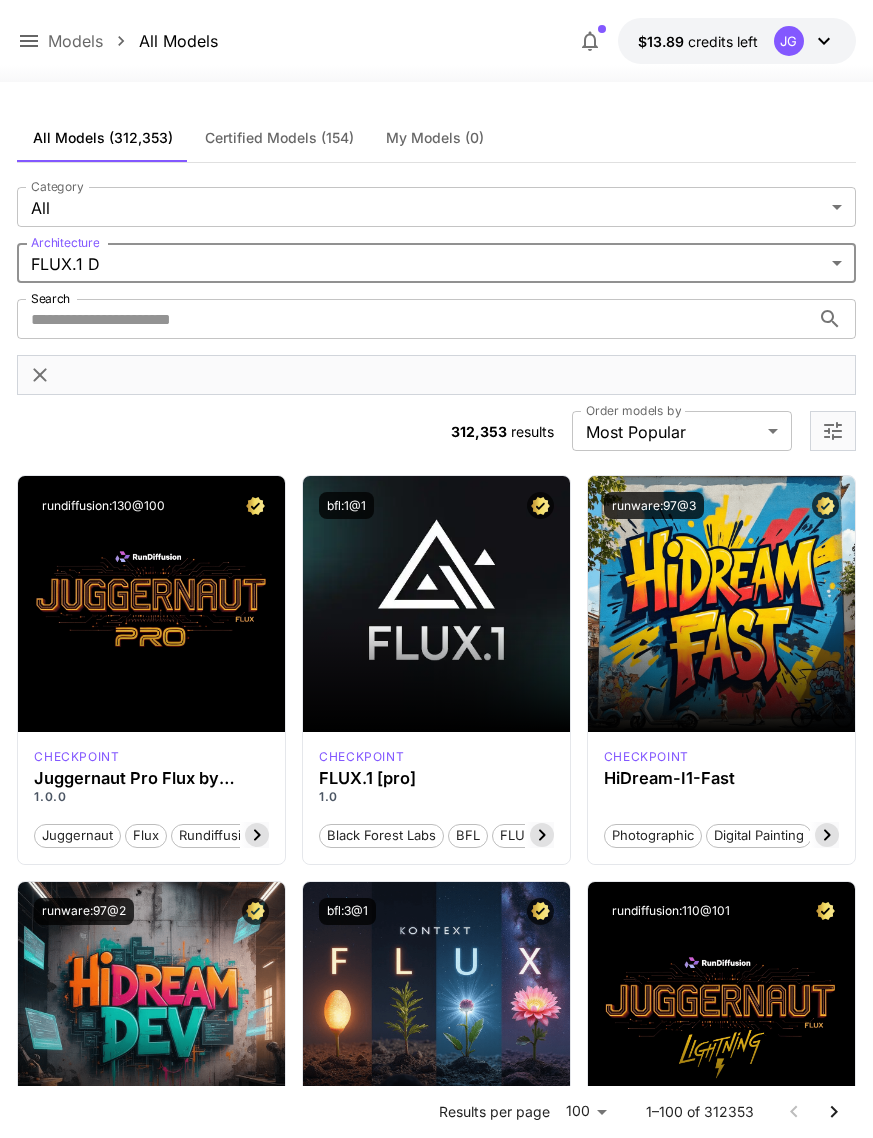 type on "******" 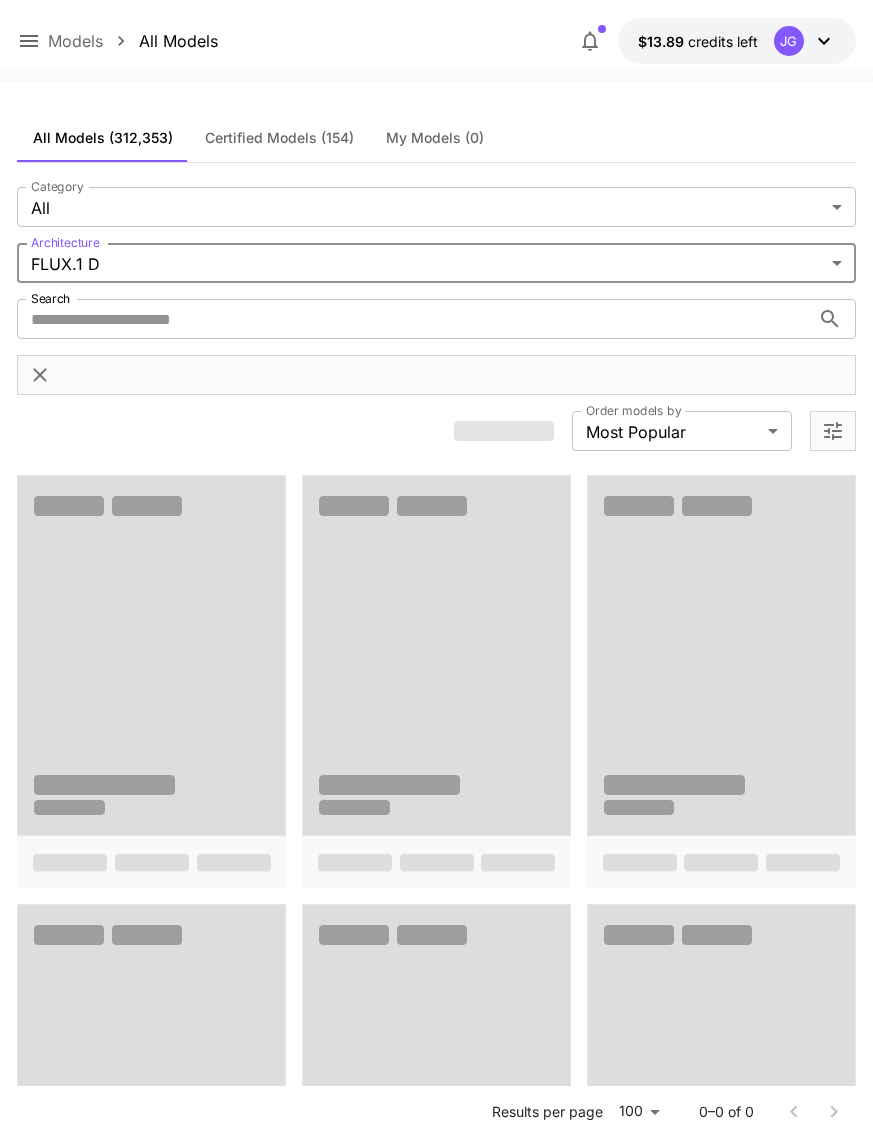 click on "Search" at bounding box center (413, 319) 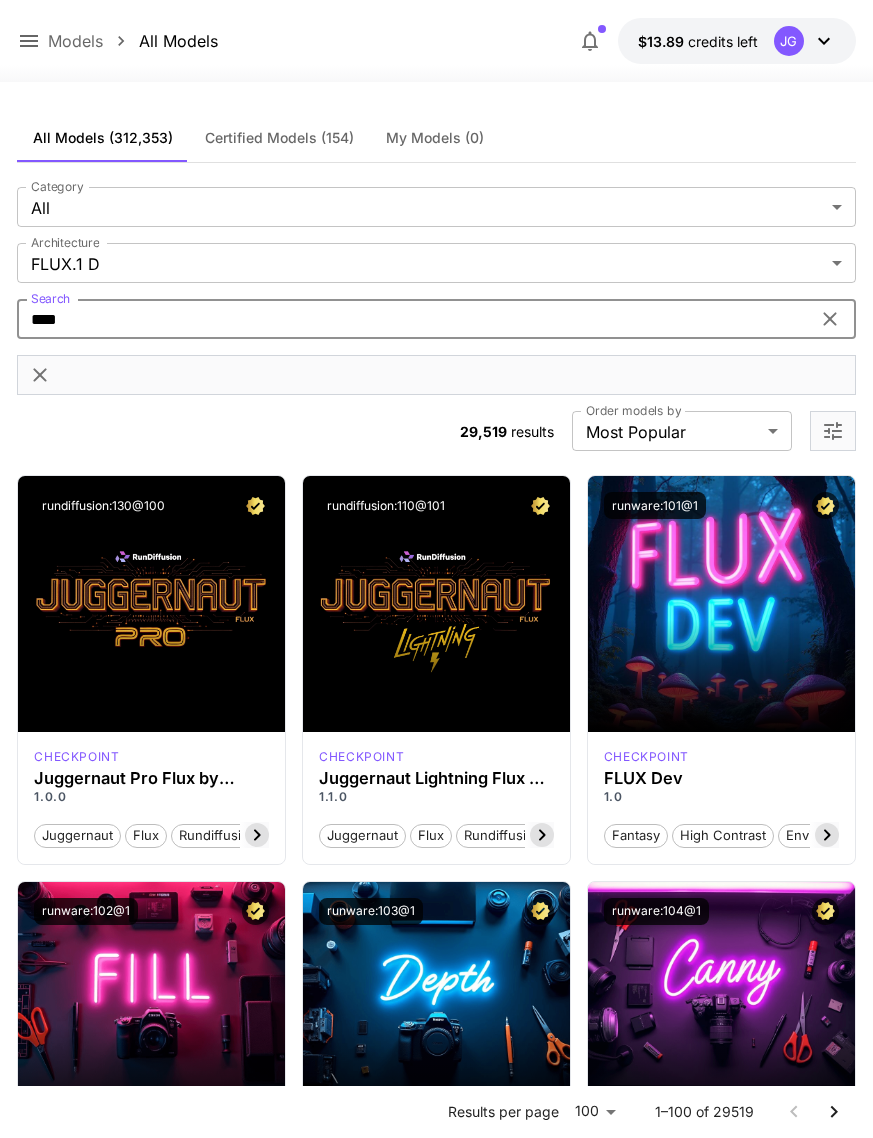 type on "*****" 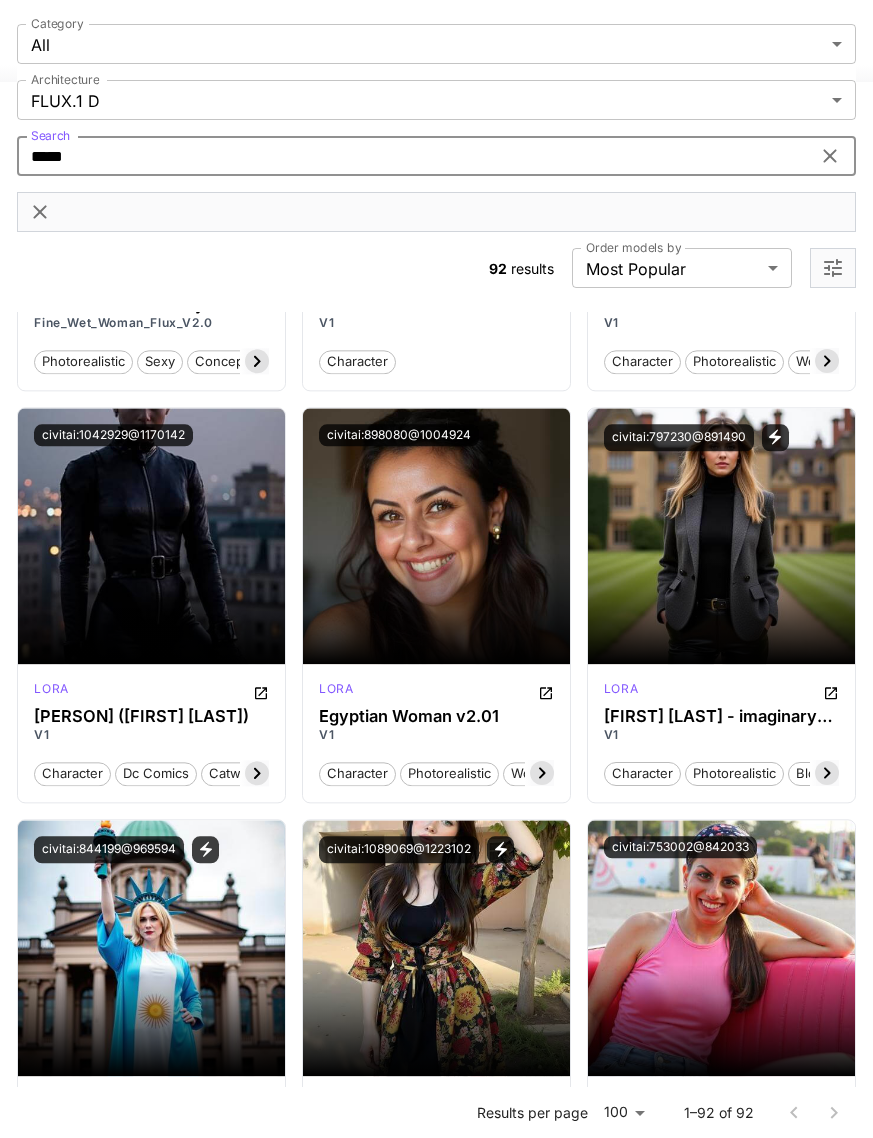 scroll, scrollTop: 7490, scrollLeft: 0, axis: vertical 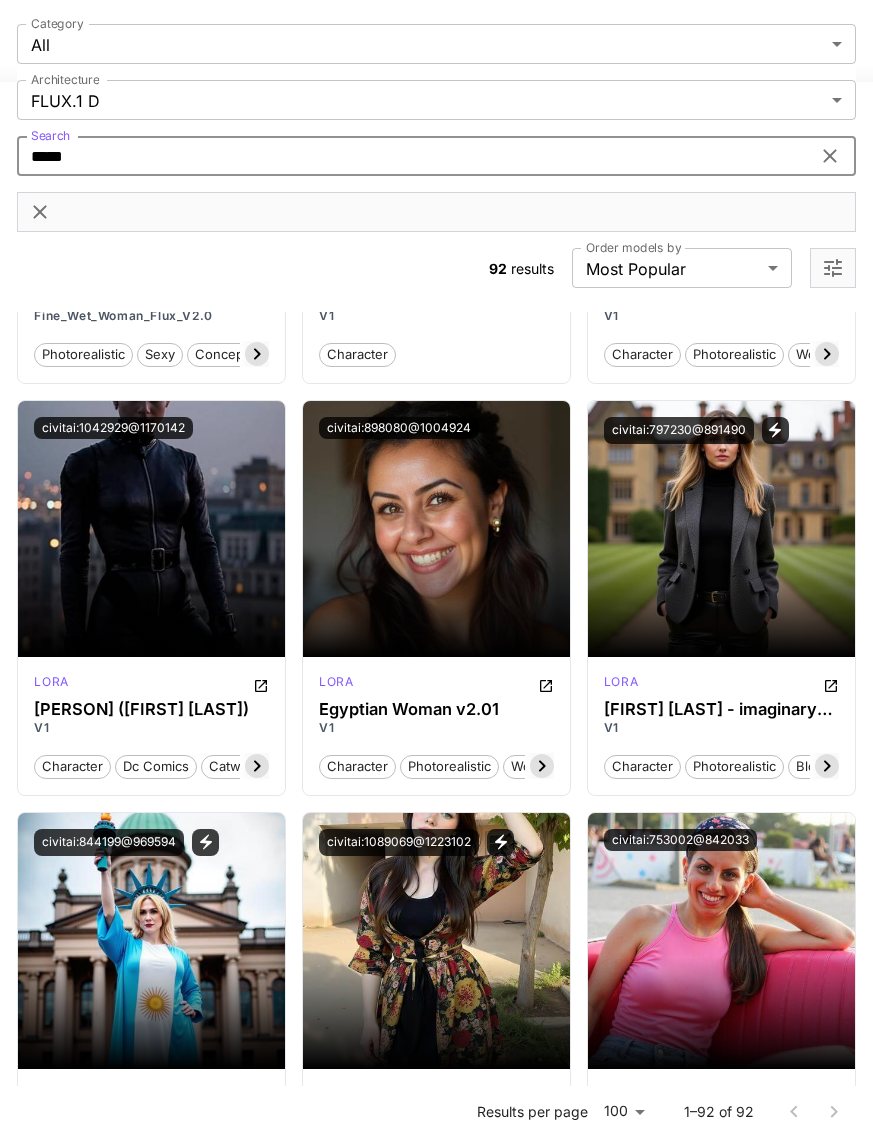 click on "Launch in Playground" at bounding box center (710, 528) 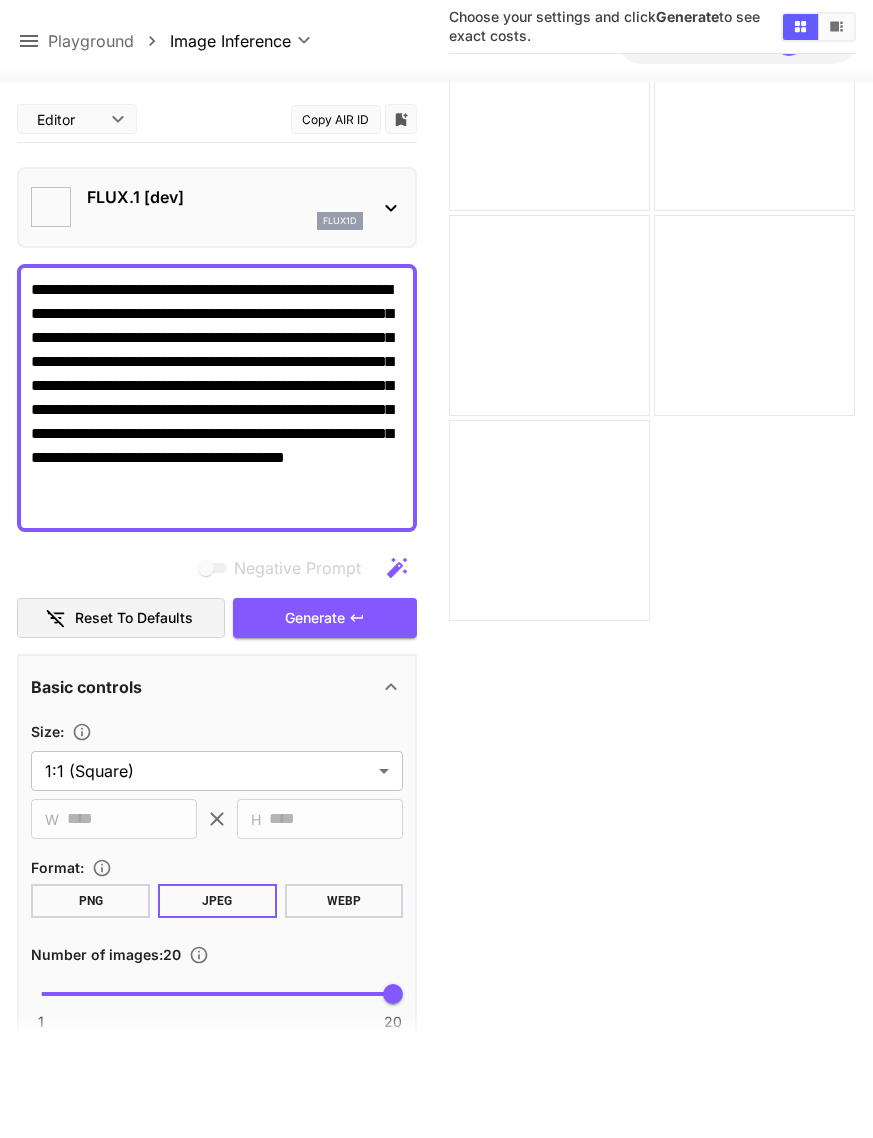 type on "**********" 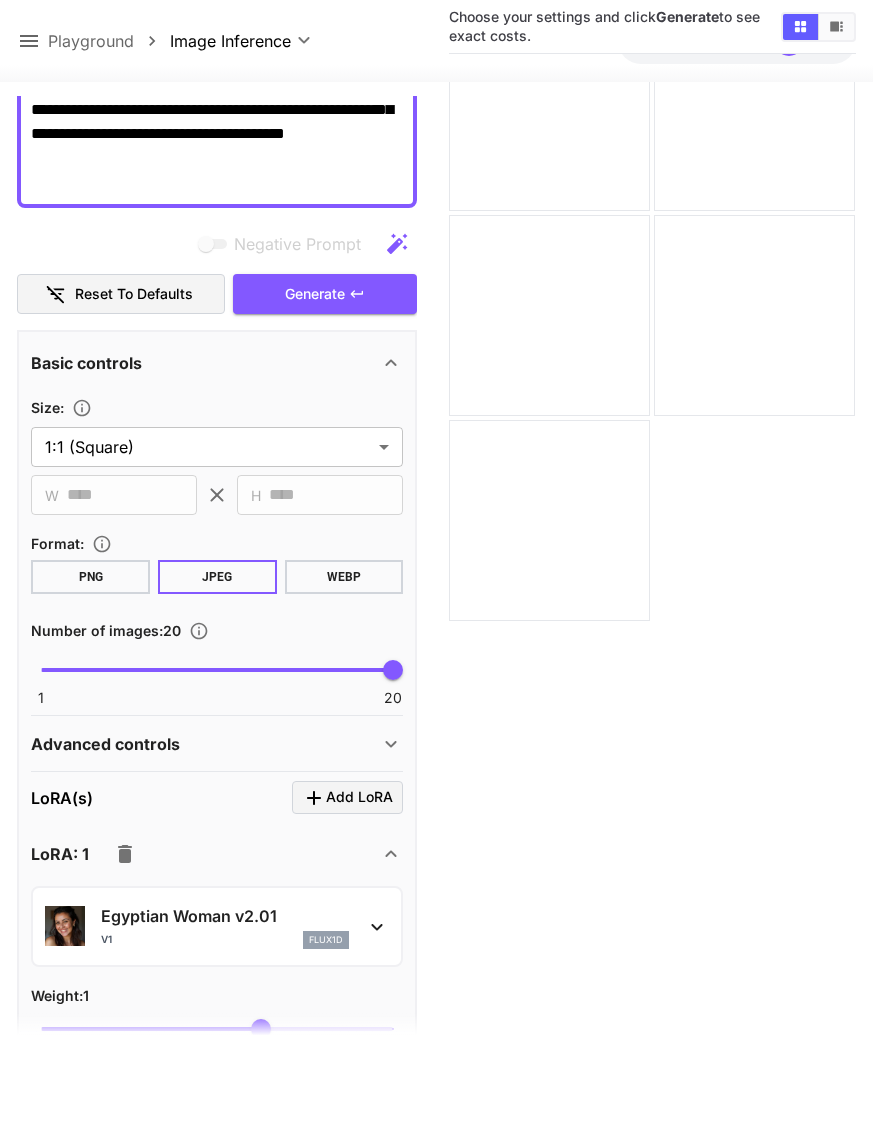 scroll, scrollTop: 371, scrollLeft: 0, axis: vertical 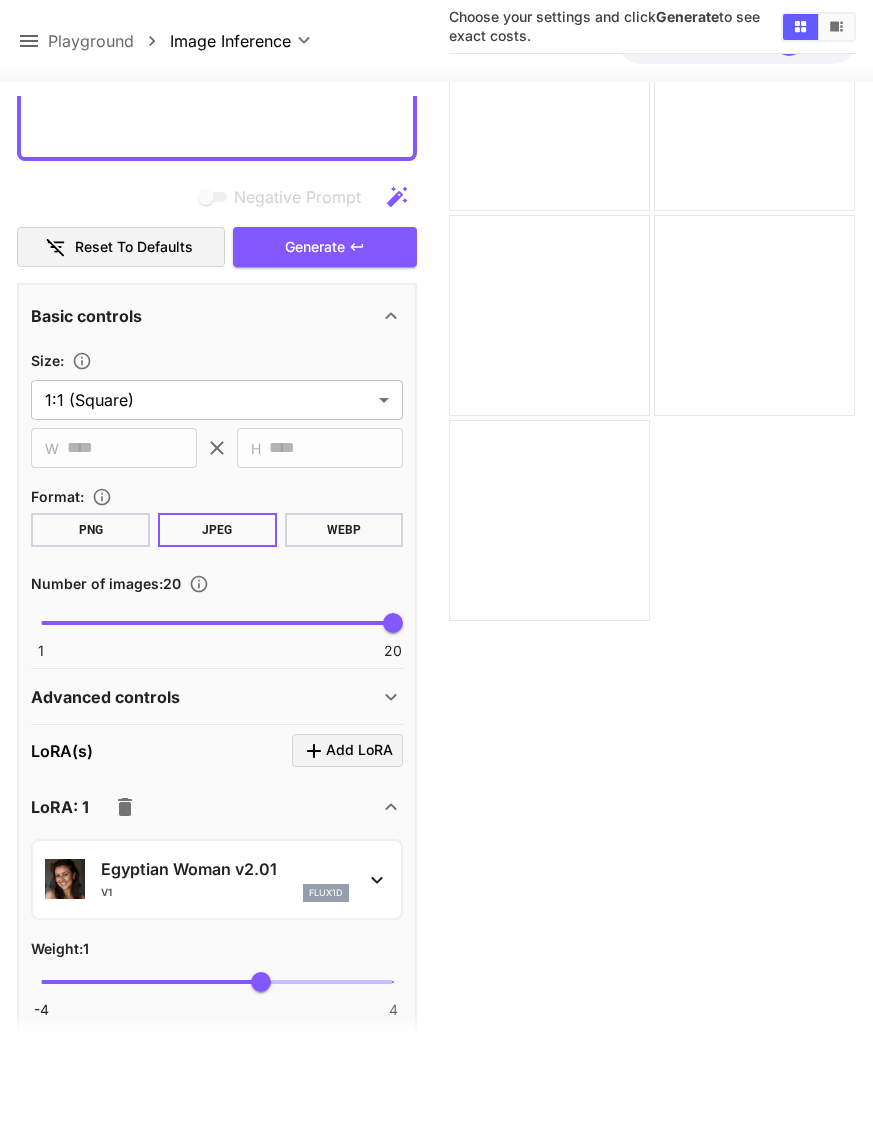 click 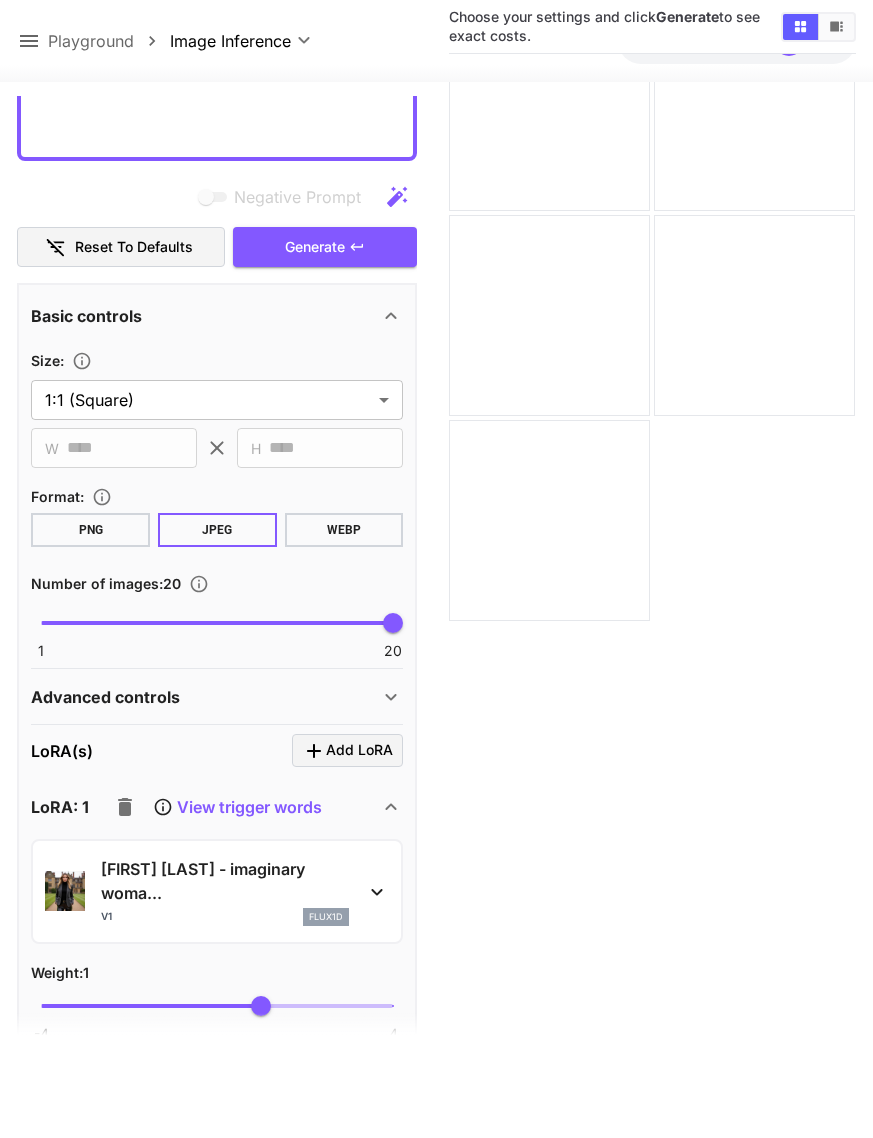 click on "Generate" at bounding box center [325, 247] 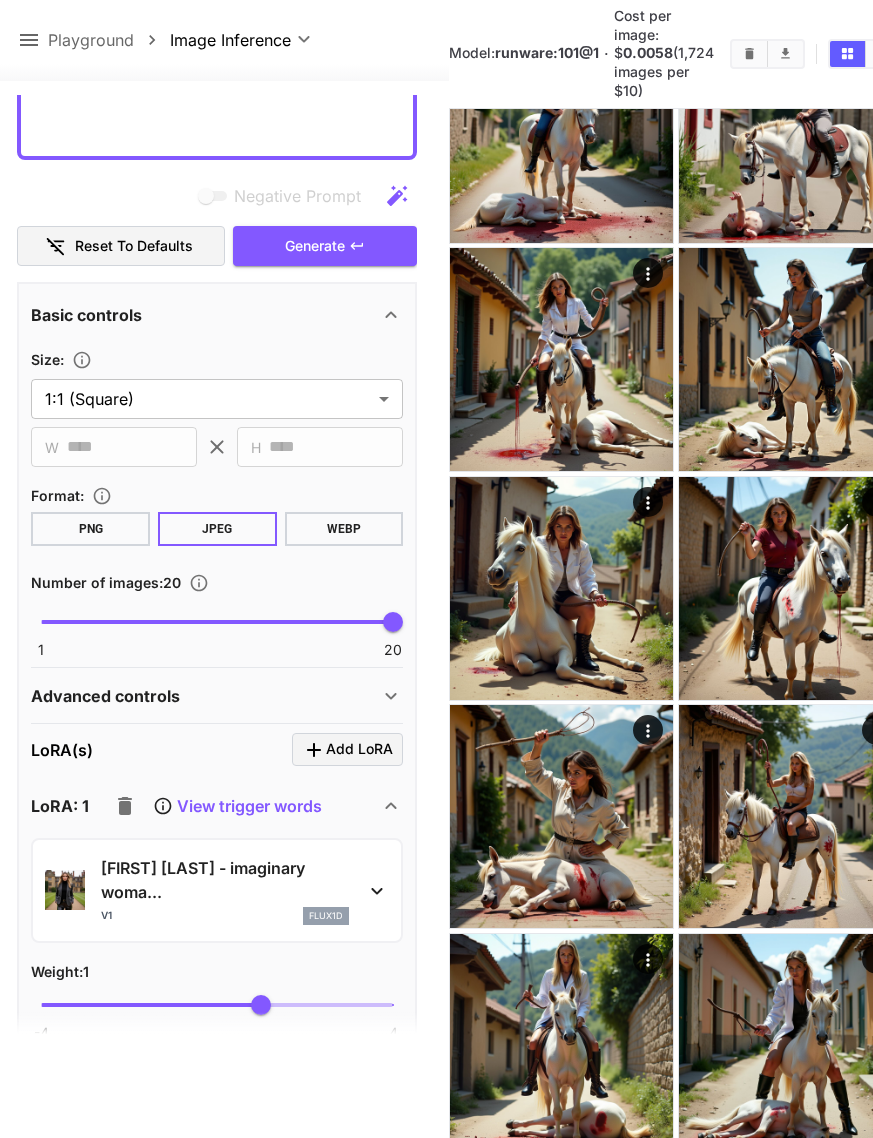 scroll, scrollTop: 1119, scrollLeft: 0, axis: vertical 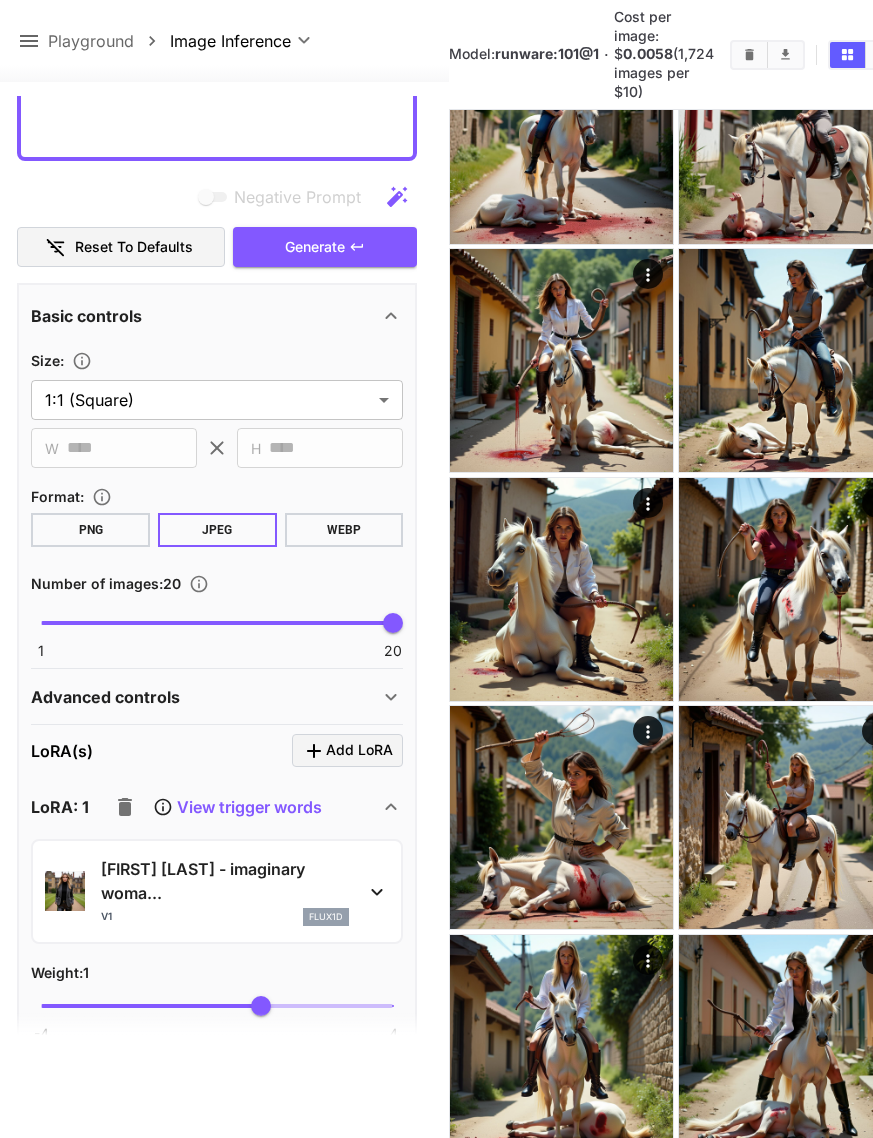 click 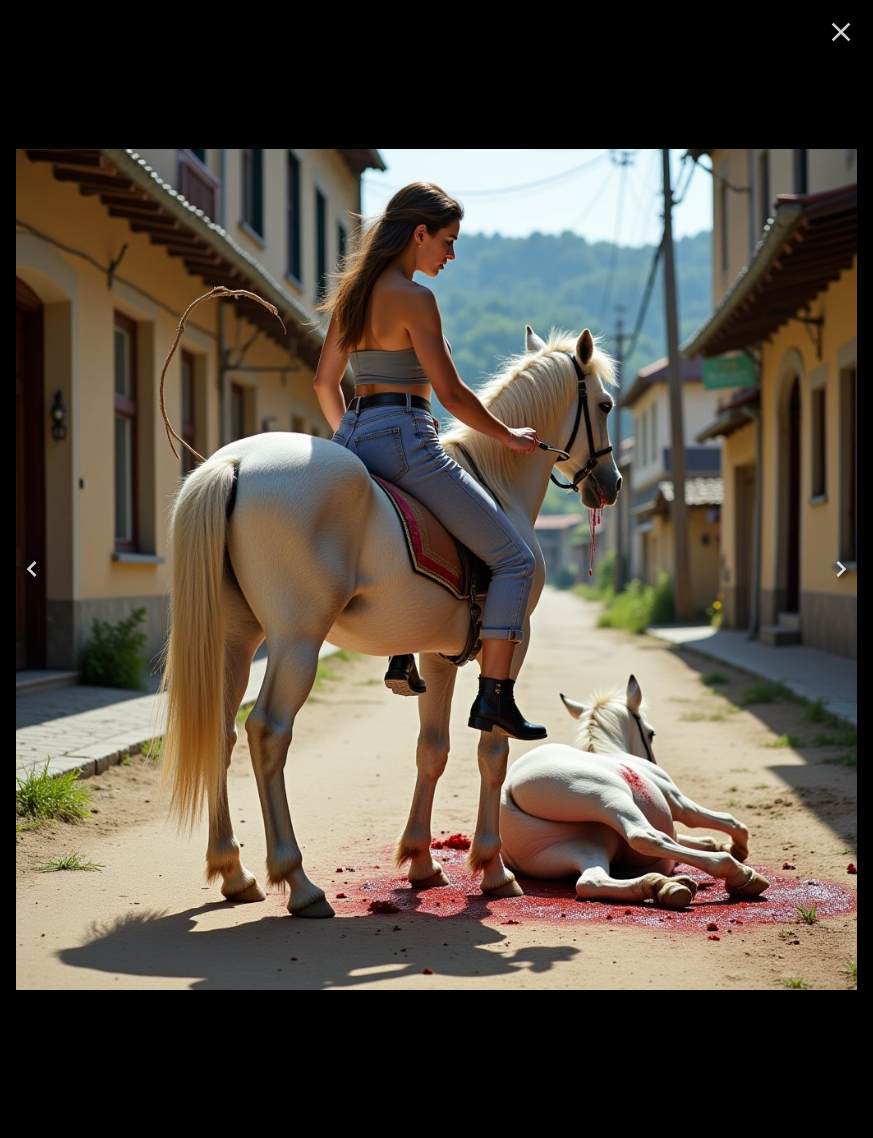 click 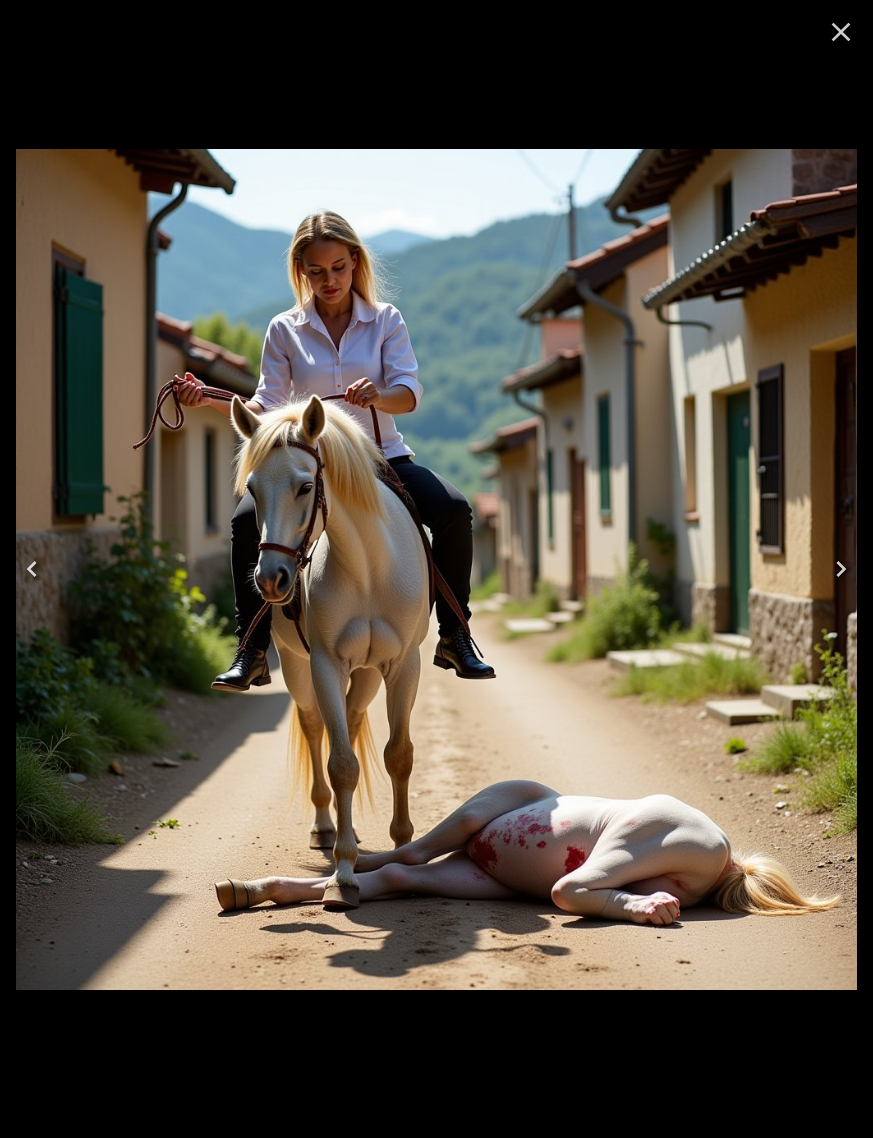 click at bounding box center (32, 569) 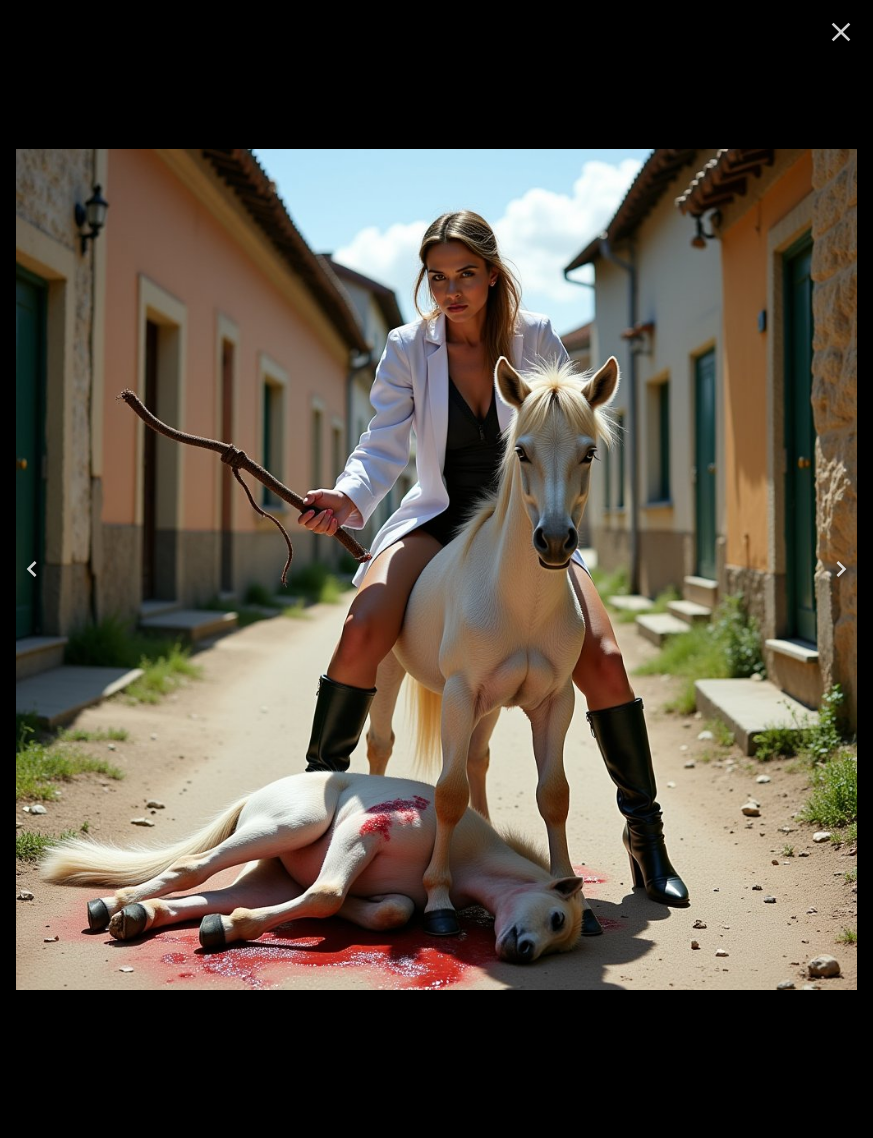 click 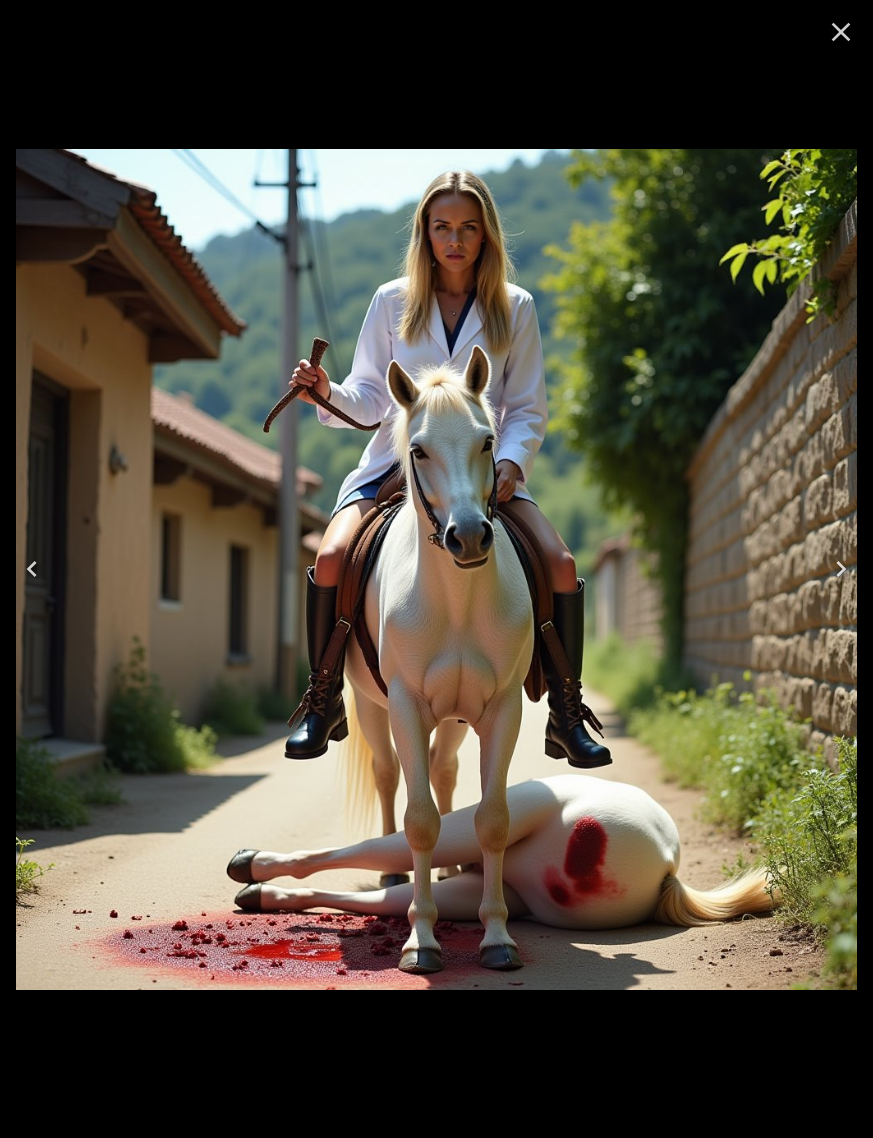 click 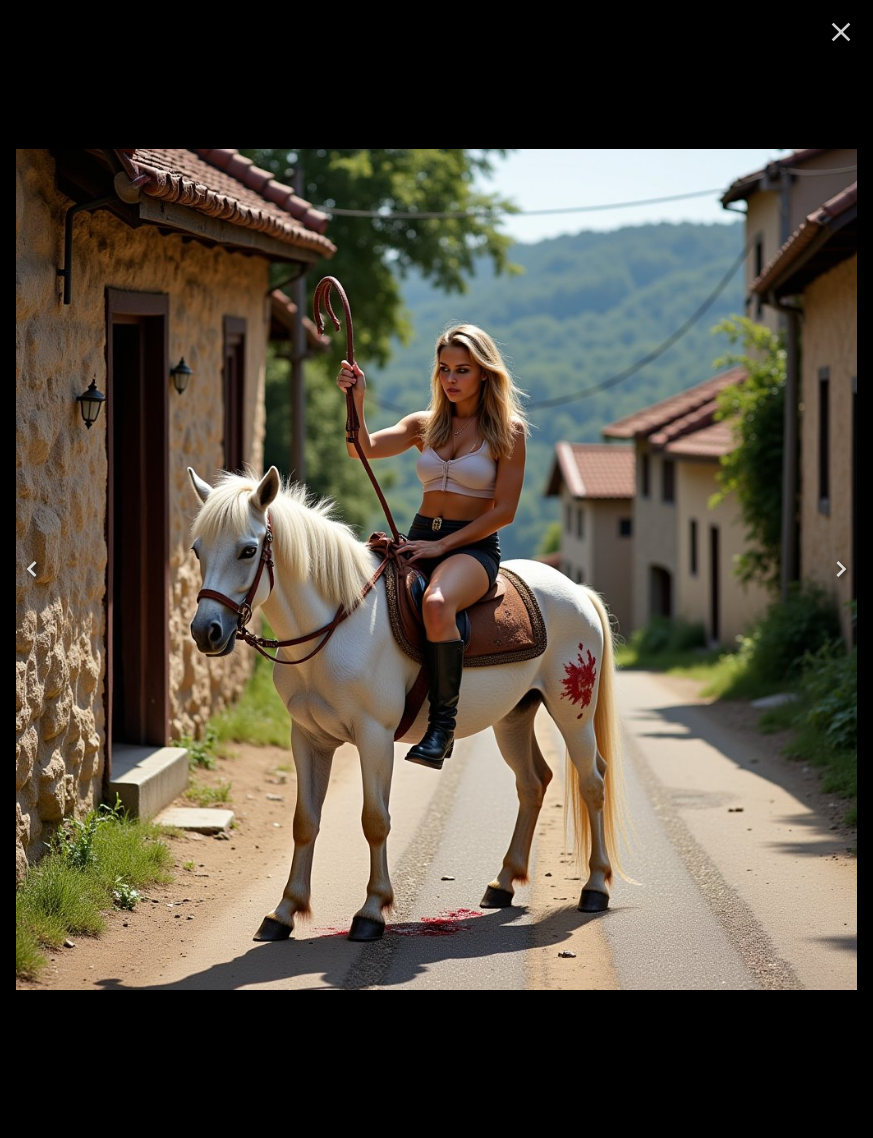 click 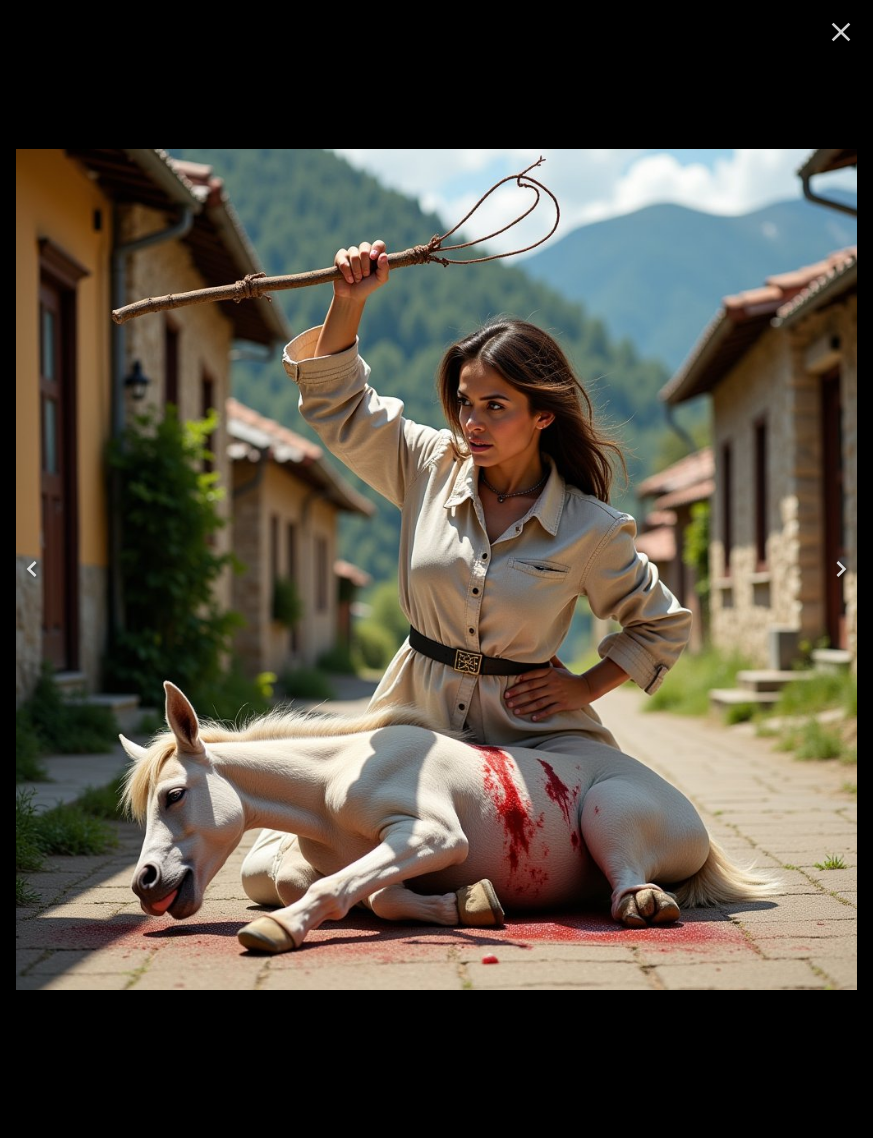 click at bounding box center [32, 569] 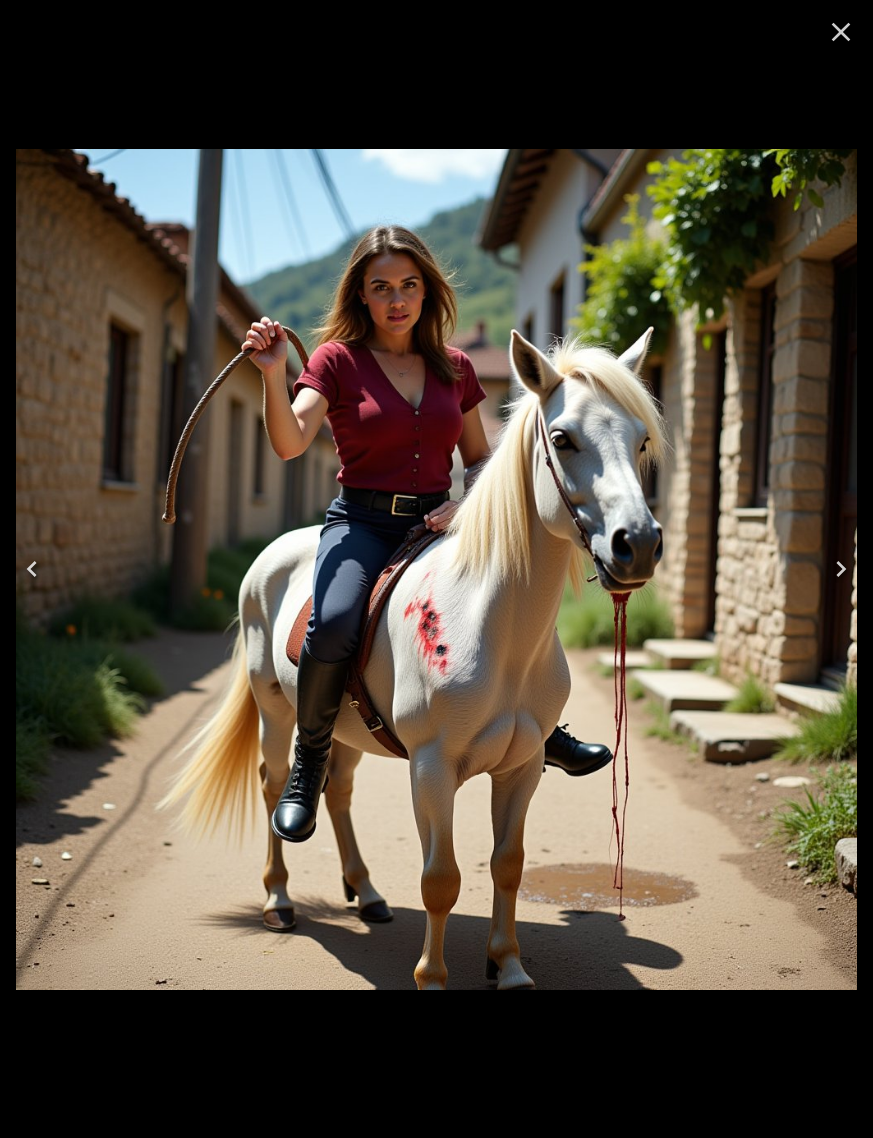 click at bounding box center (32, 569) 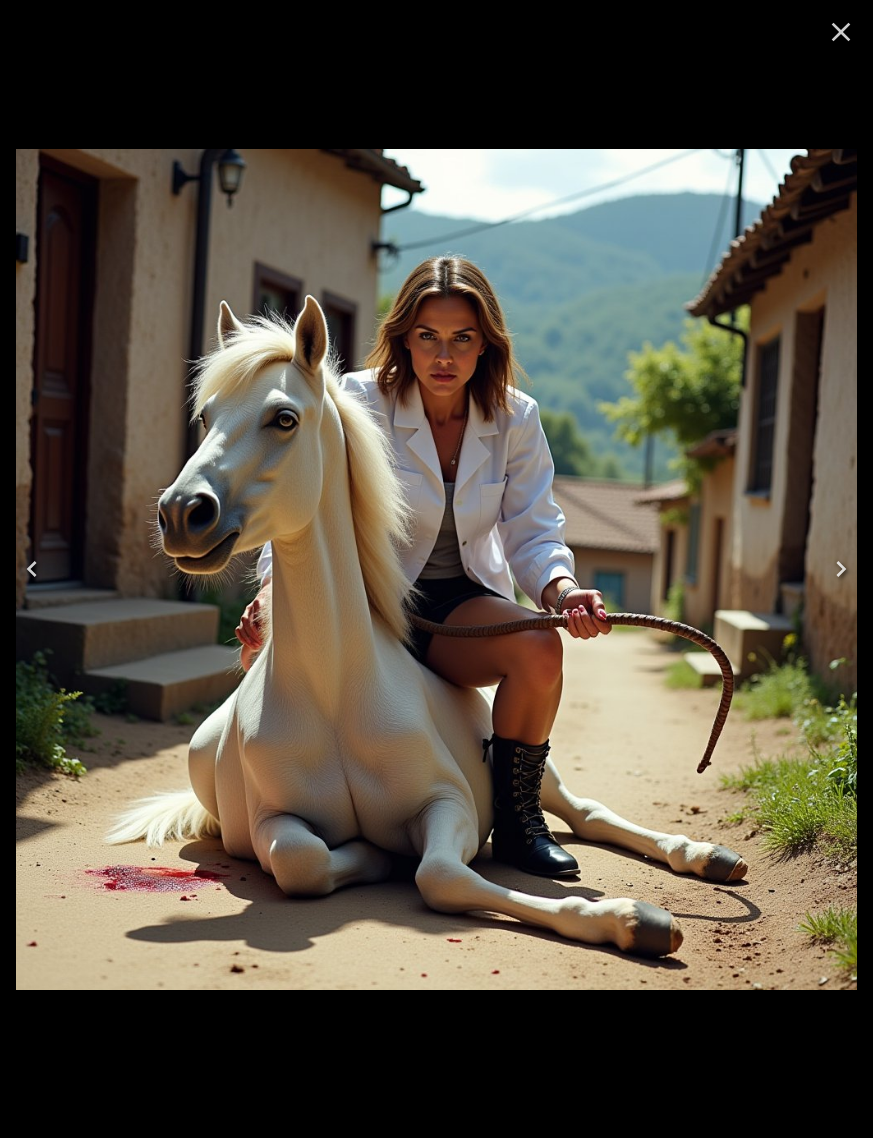 click at bounding box center [32, 569] 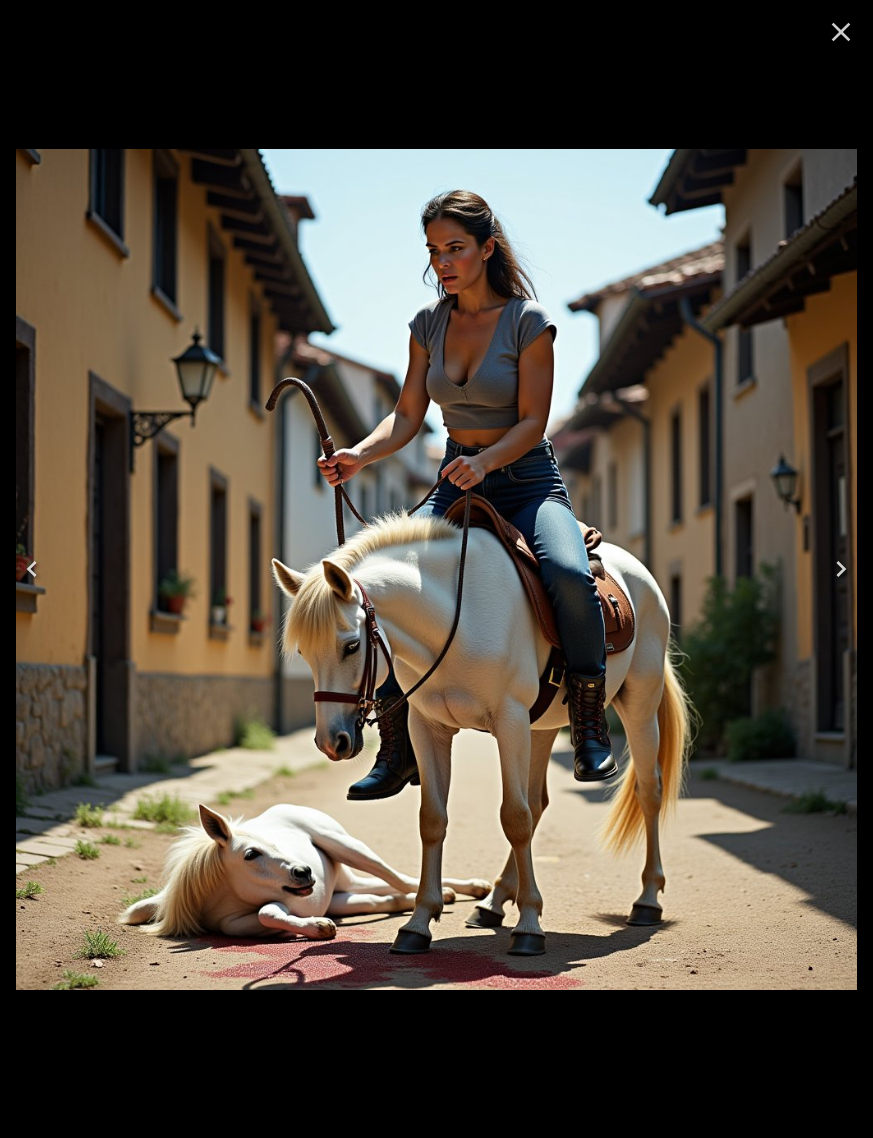 click at bounding box center [32, 569] 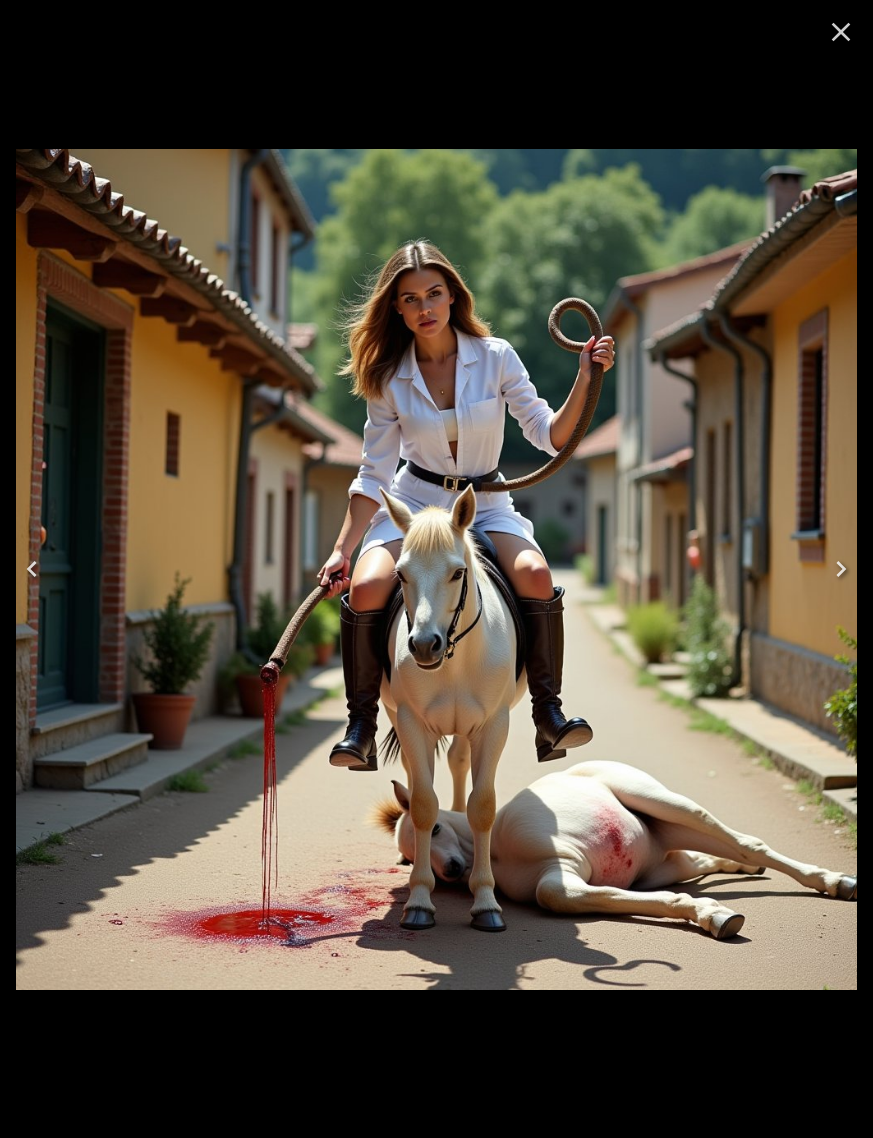 click at bounding box center [32, 569] 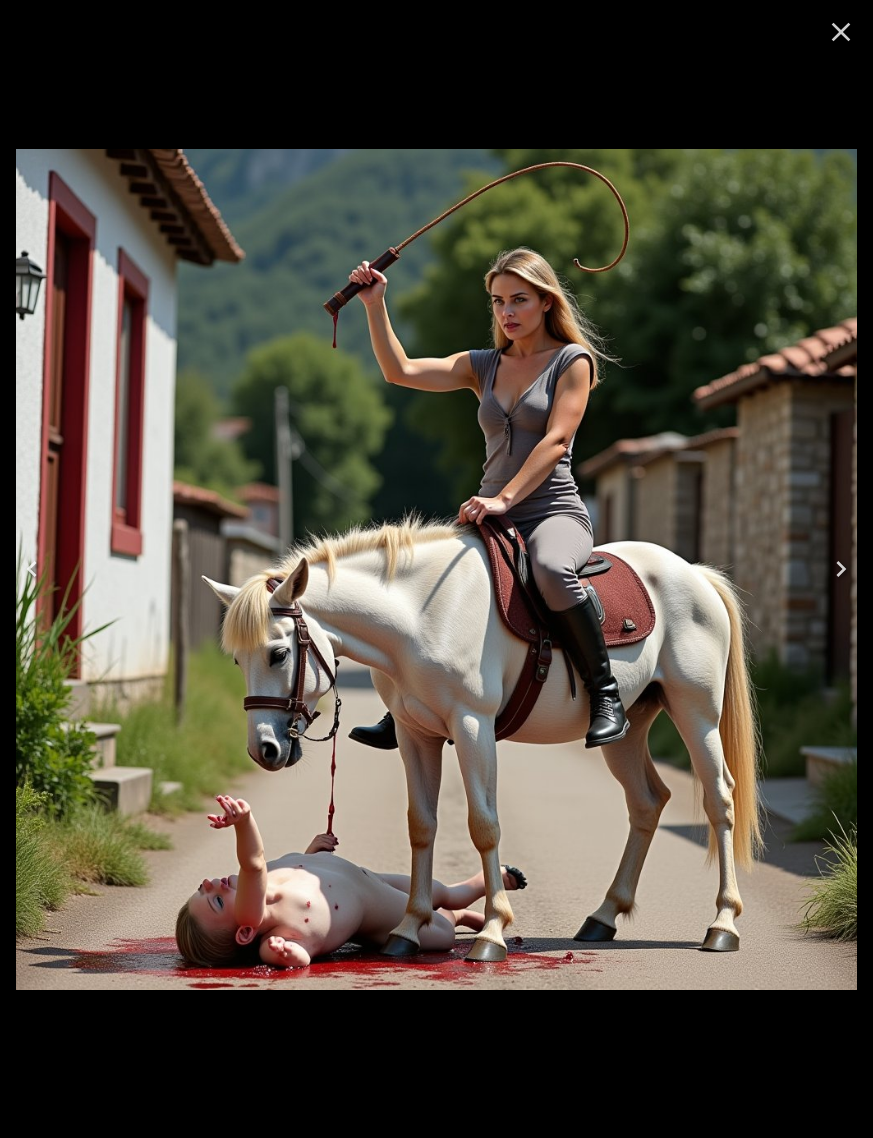 click at bounding box center (32, 569) 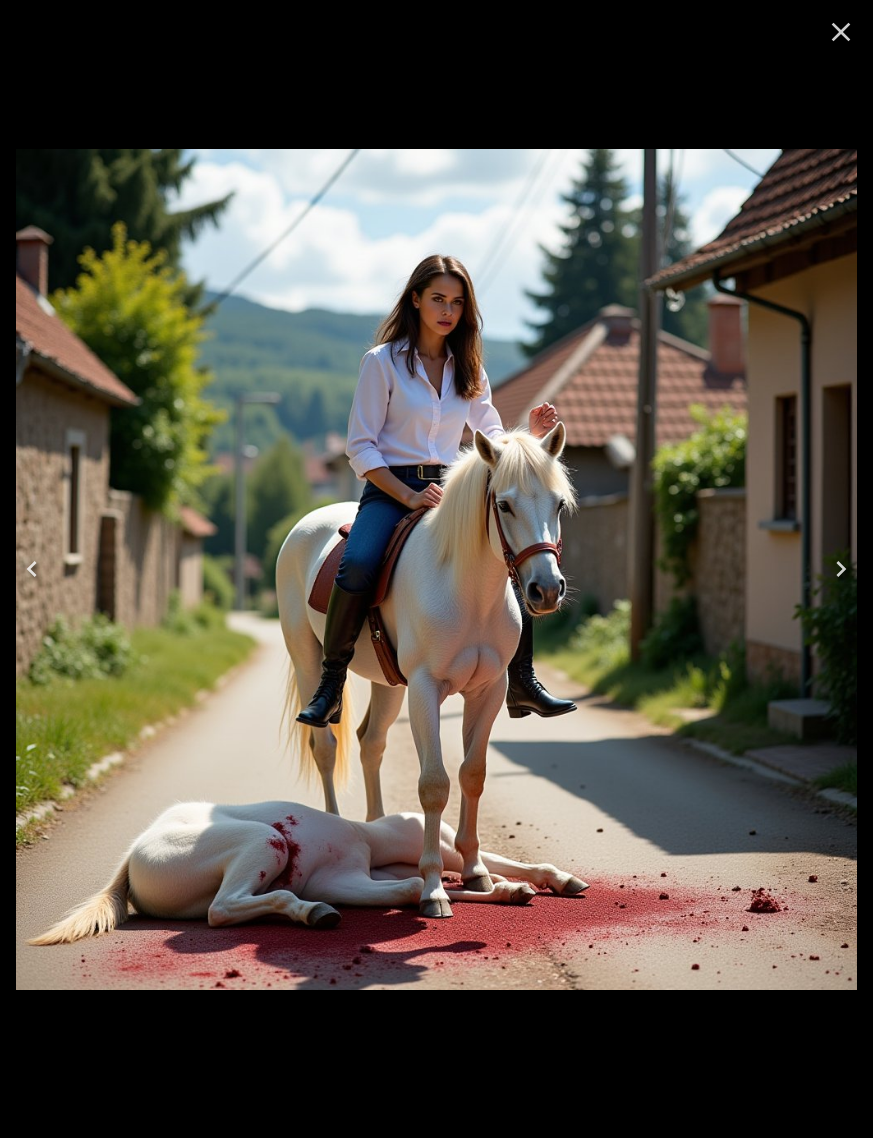 click 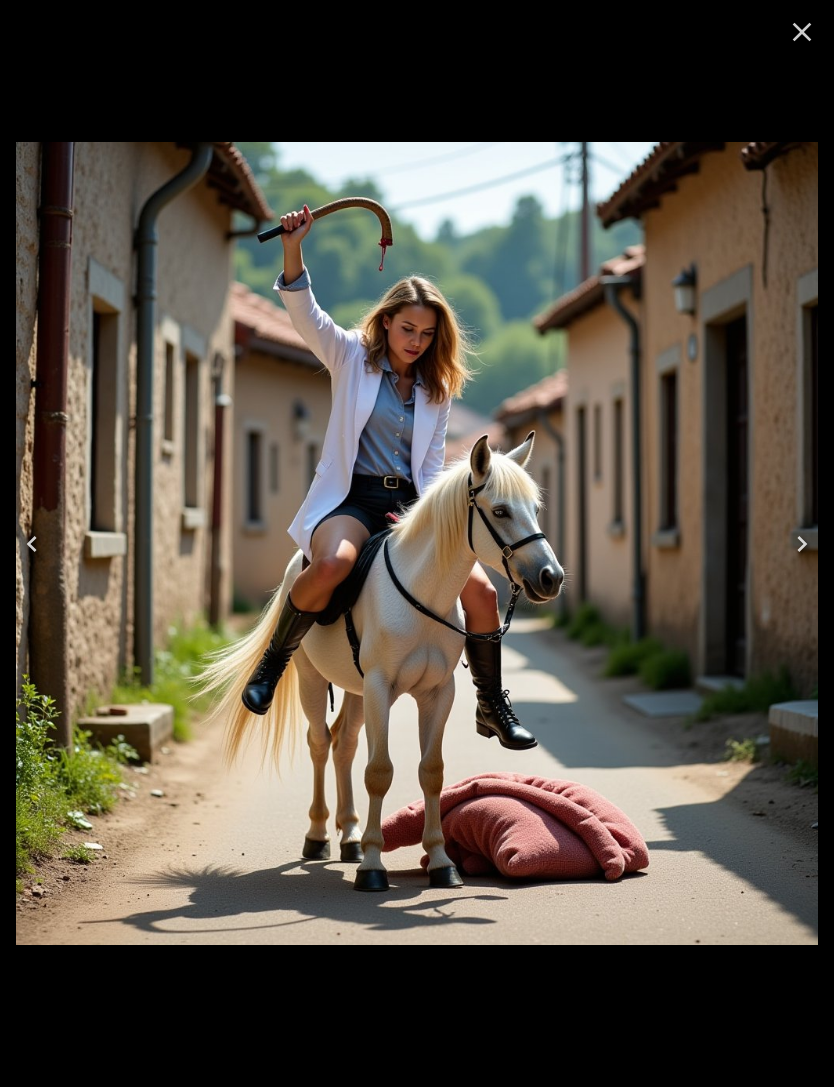 scroll, scrollTop: 1004, scrollLeft: 0, axis: vertical 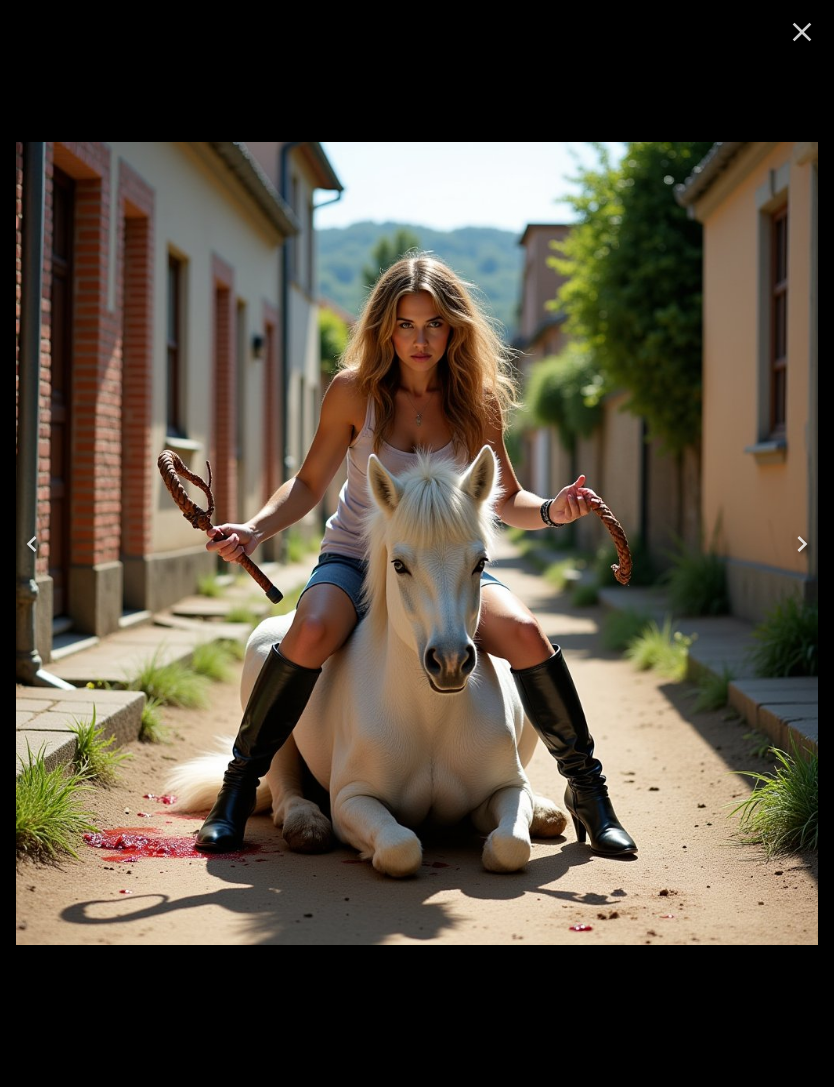 click 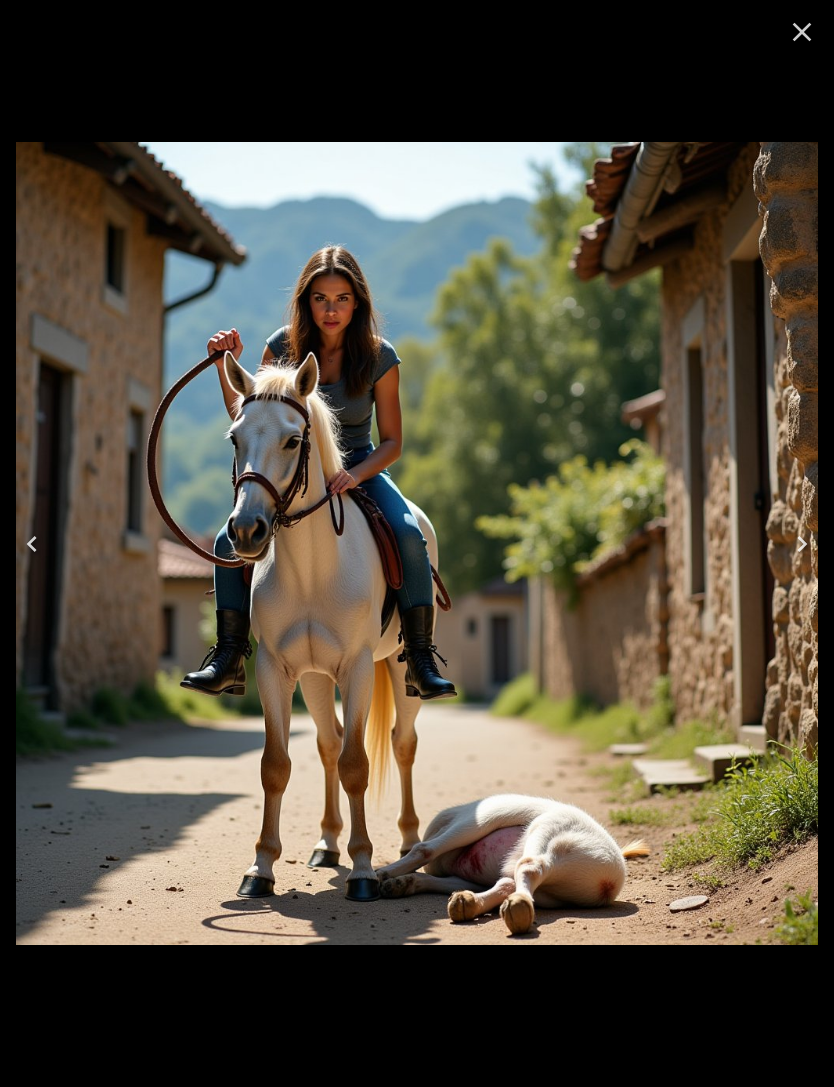 click 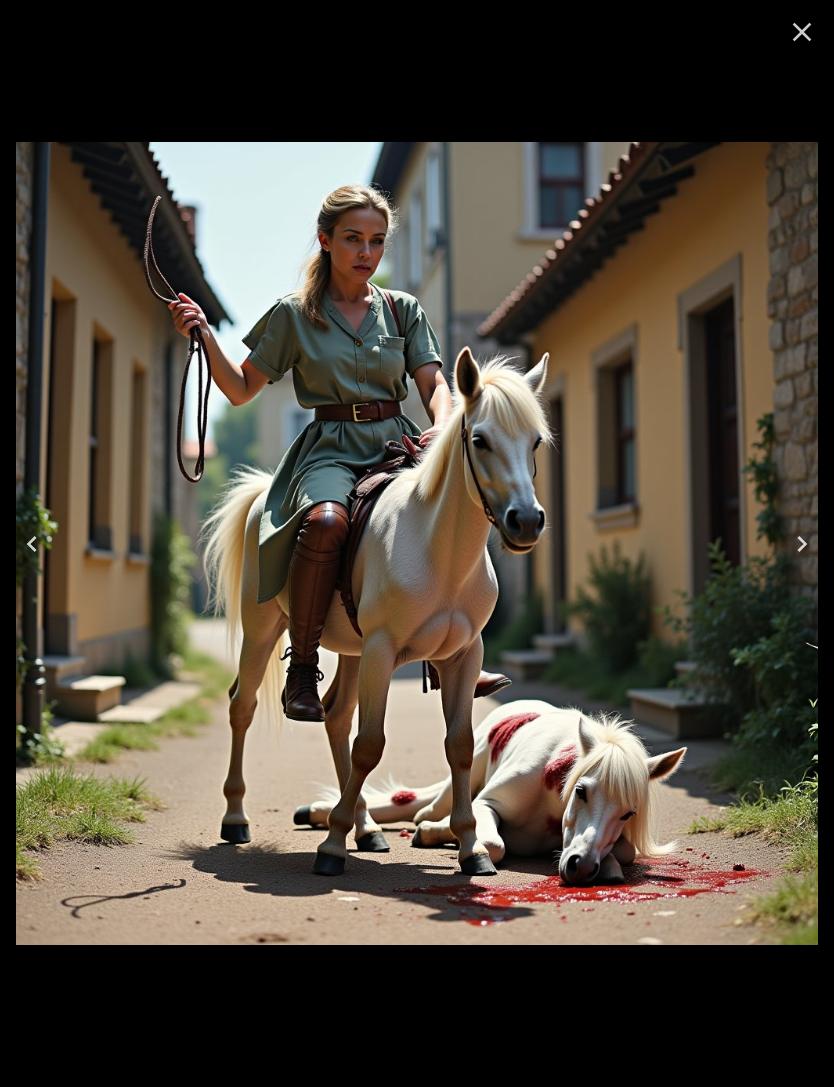 click 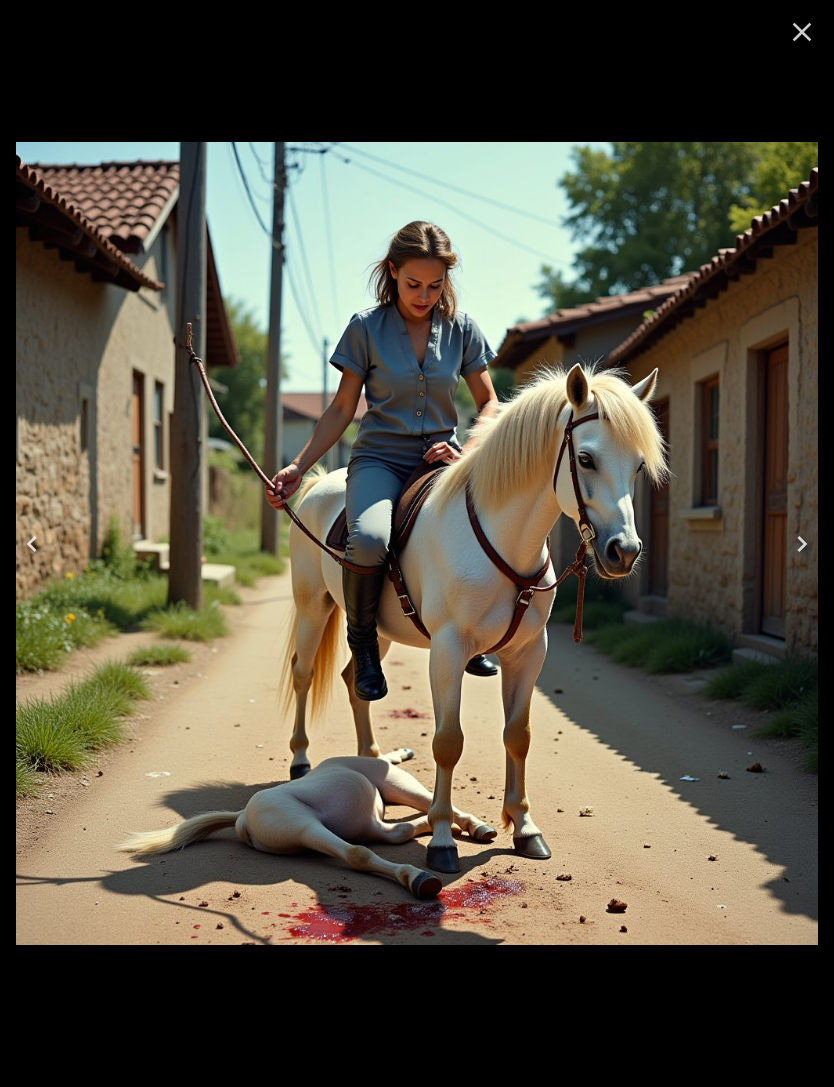 click 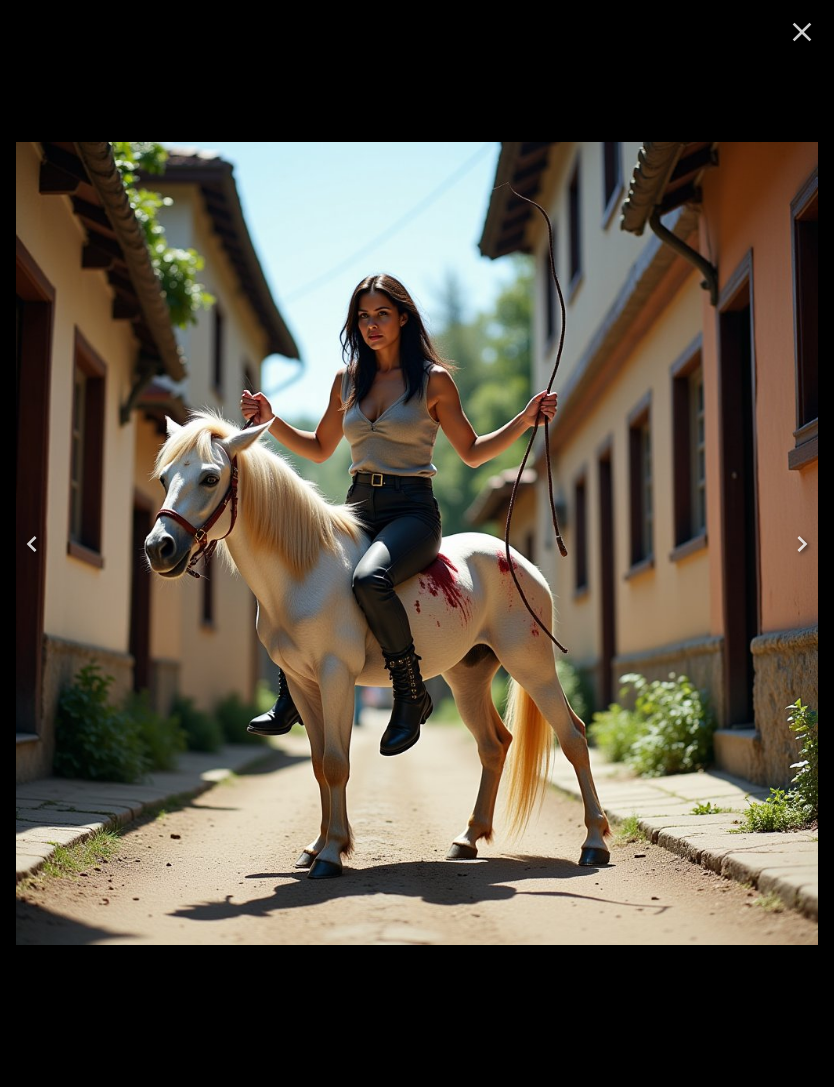 click 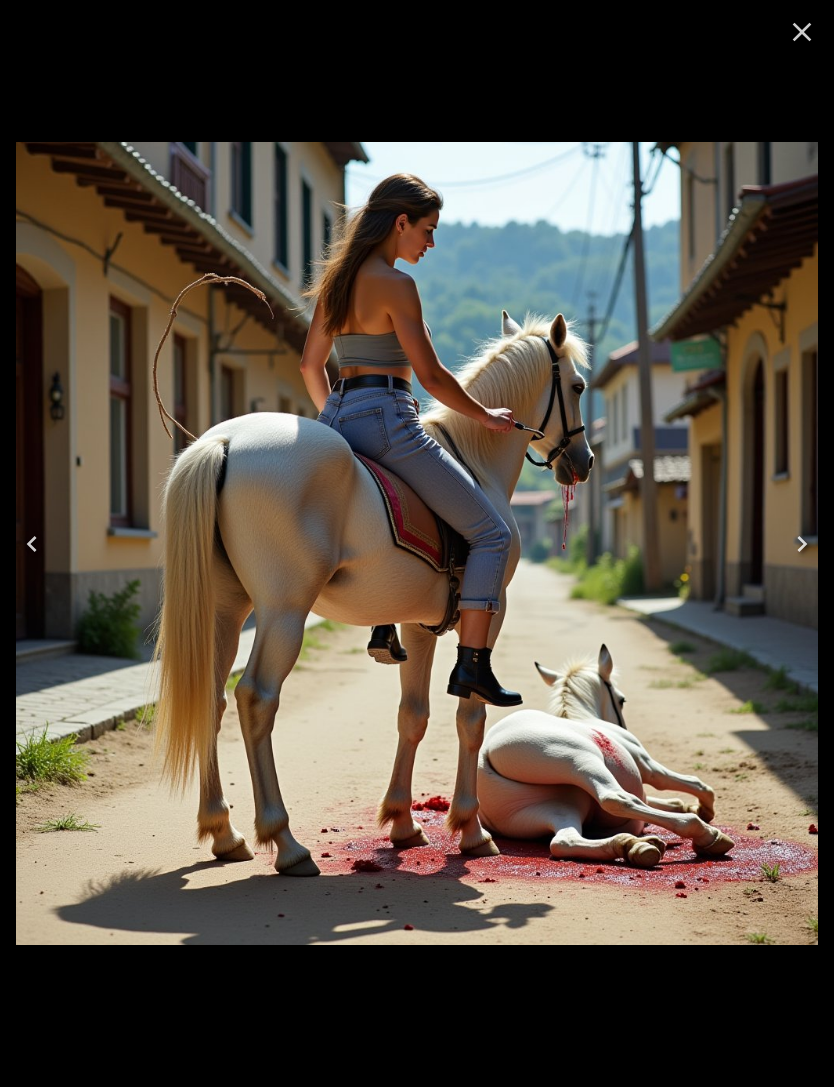 click 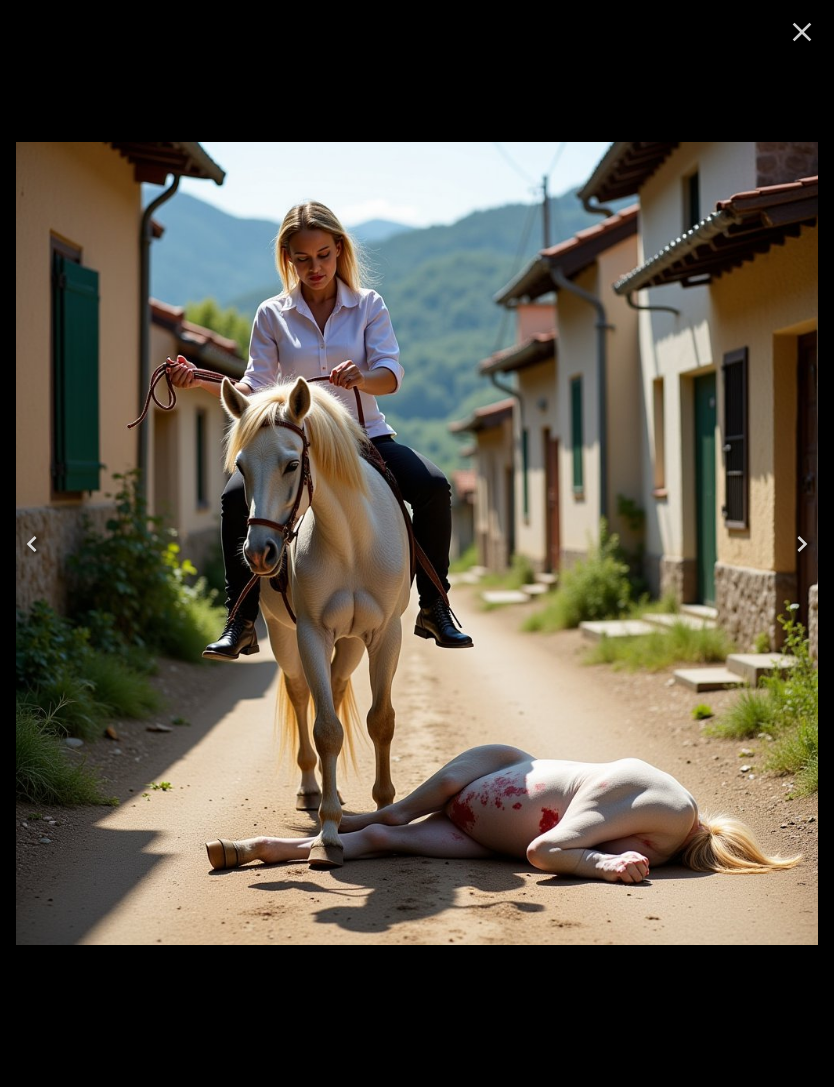 click at bounding box center [32, 544] 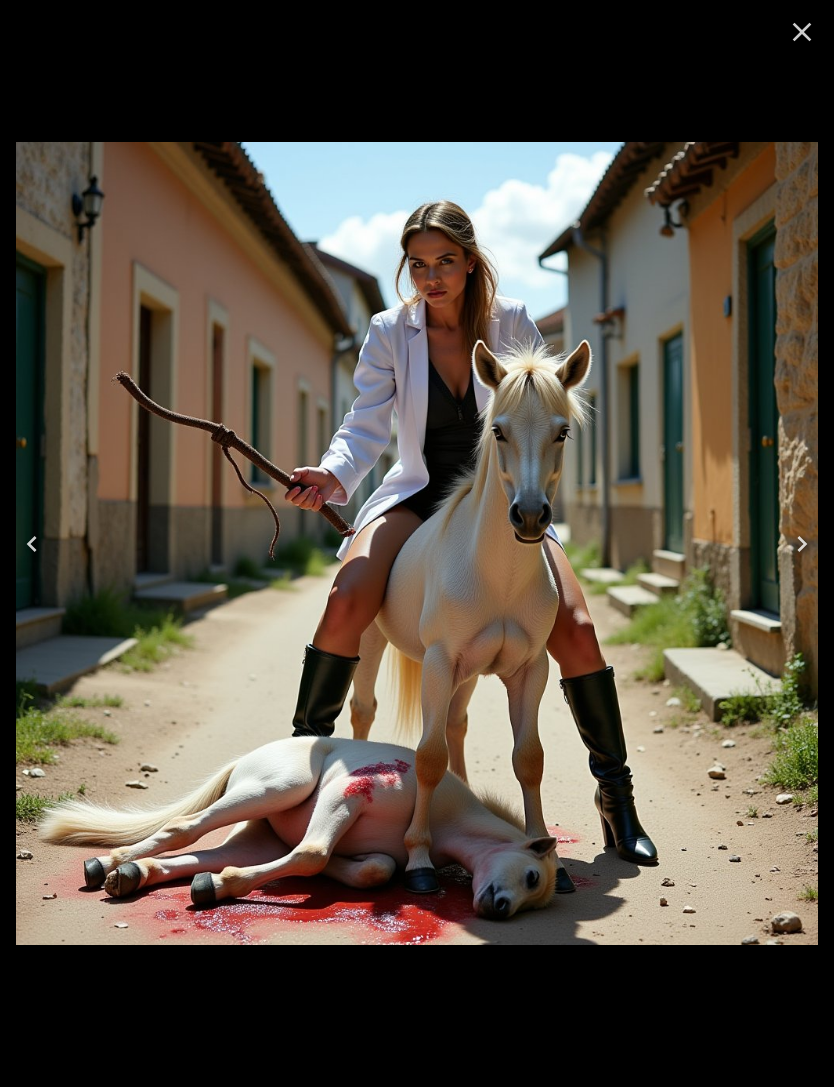 click at bounding box center (802, 32) 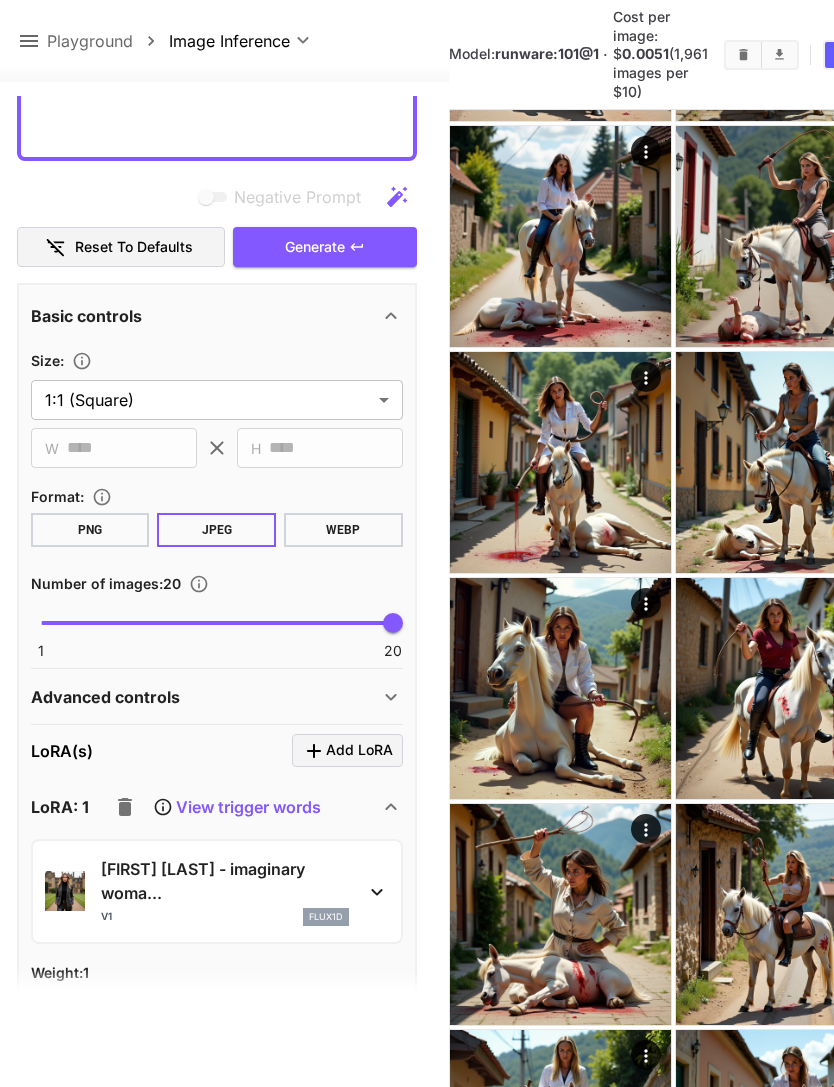 click 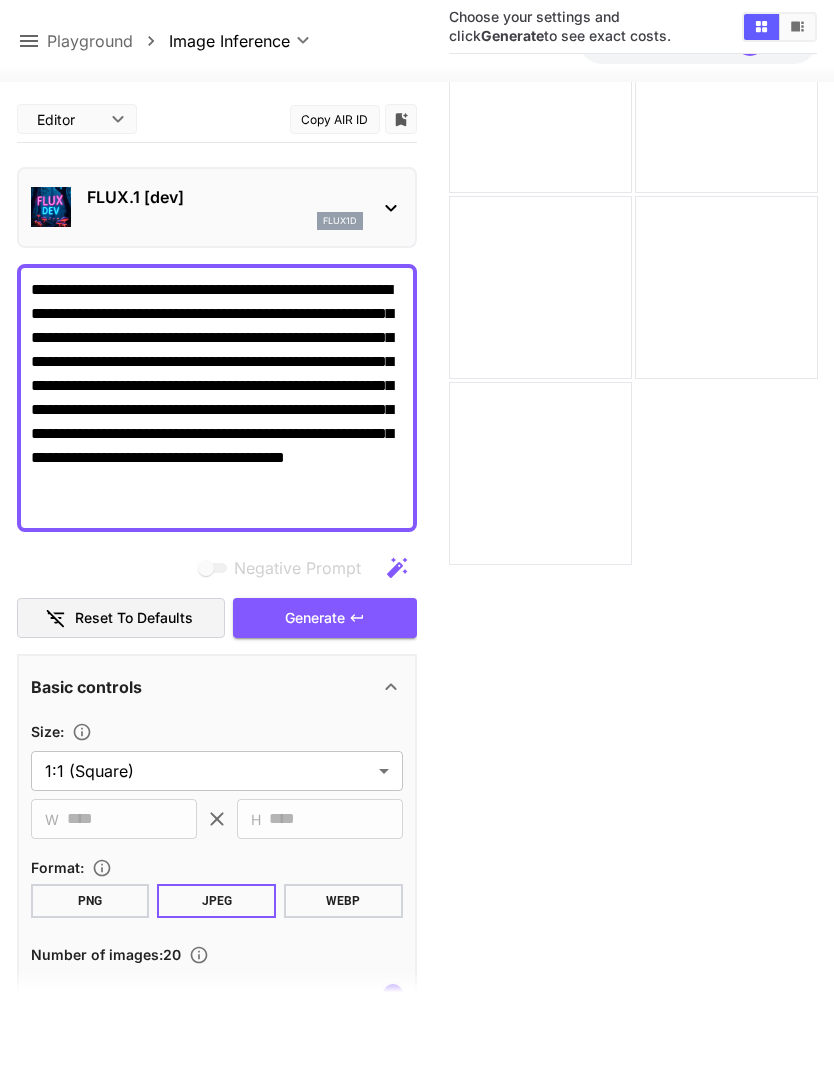 scroll, scrollTop: 0, scrollLeft: 0, axis: both 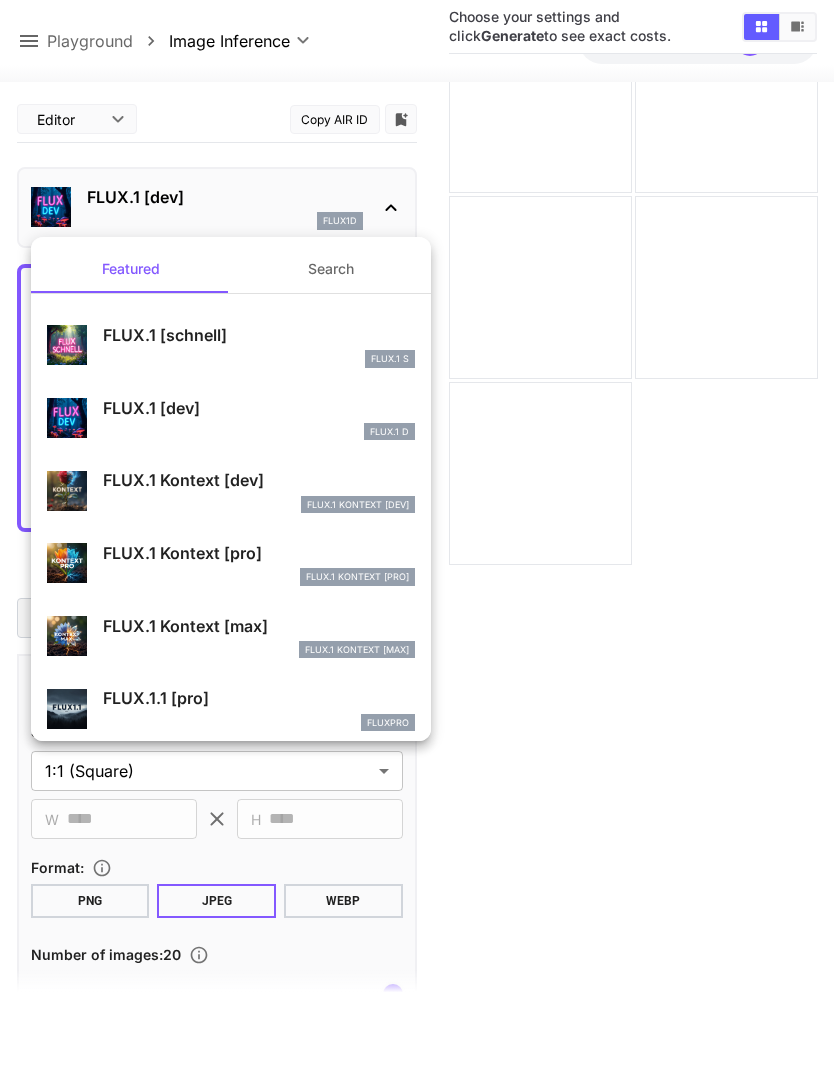 click on "Search" at bounding box center (331, 269) 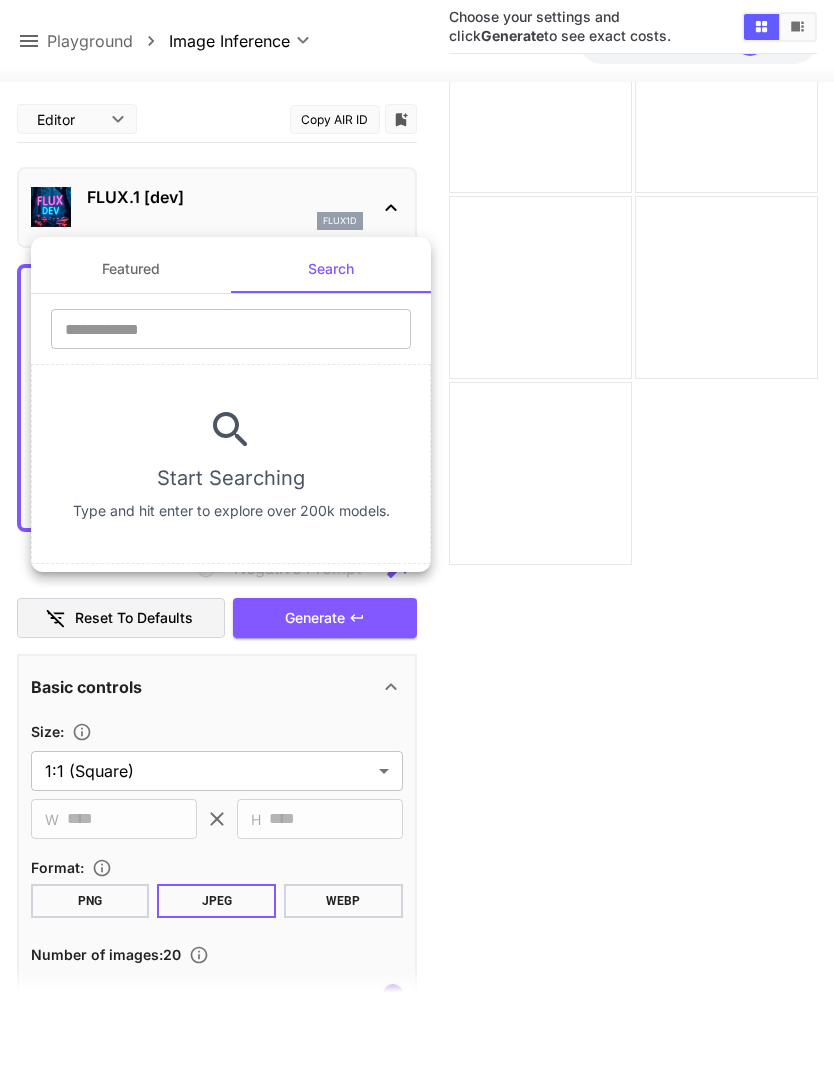 click at bounding box center (231, 329) 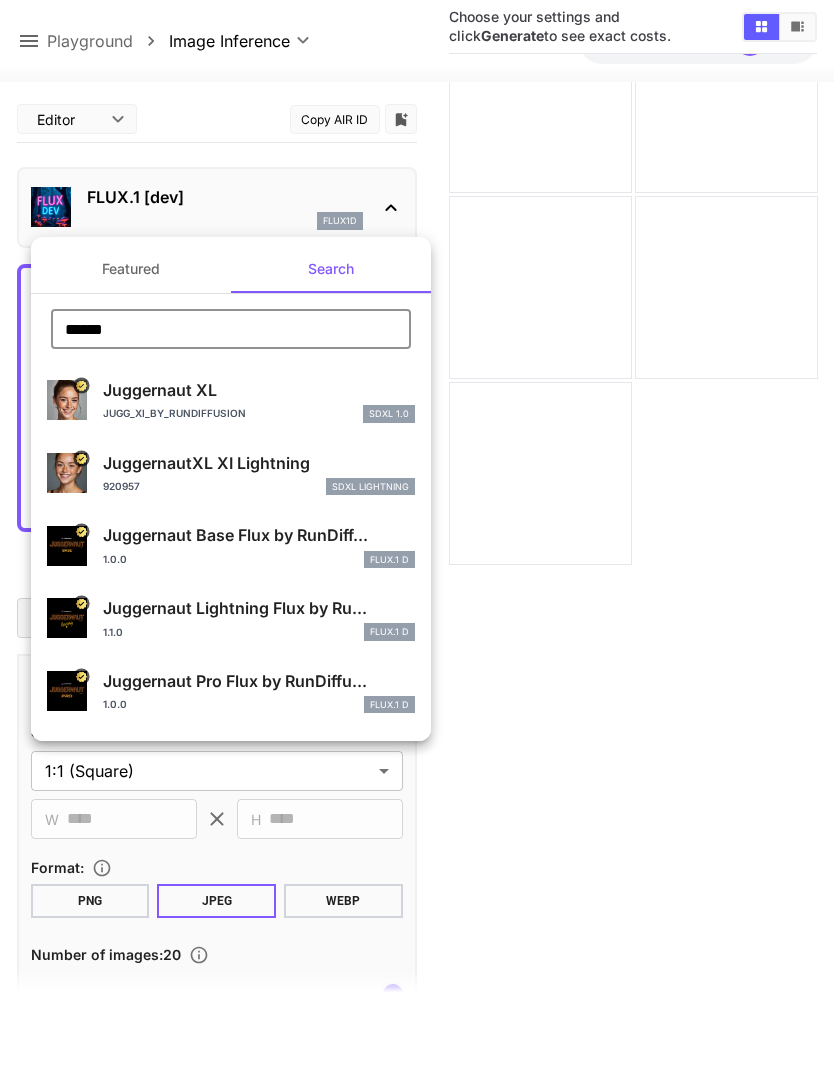 type on "******" 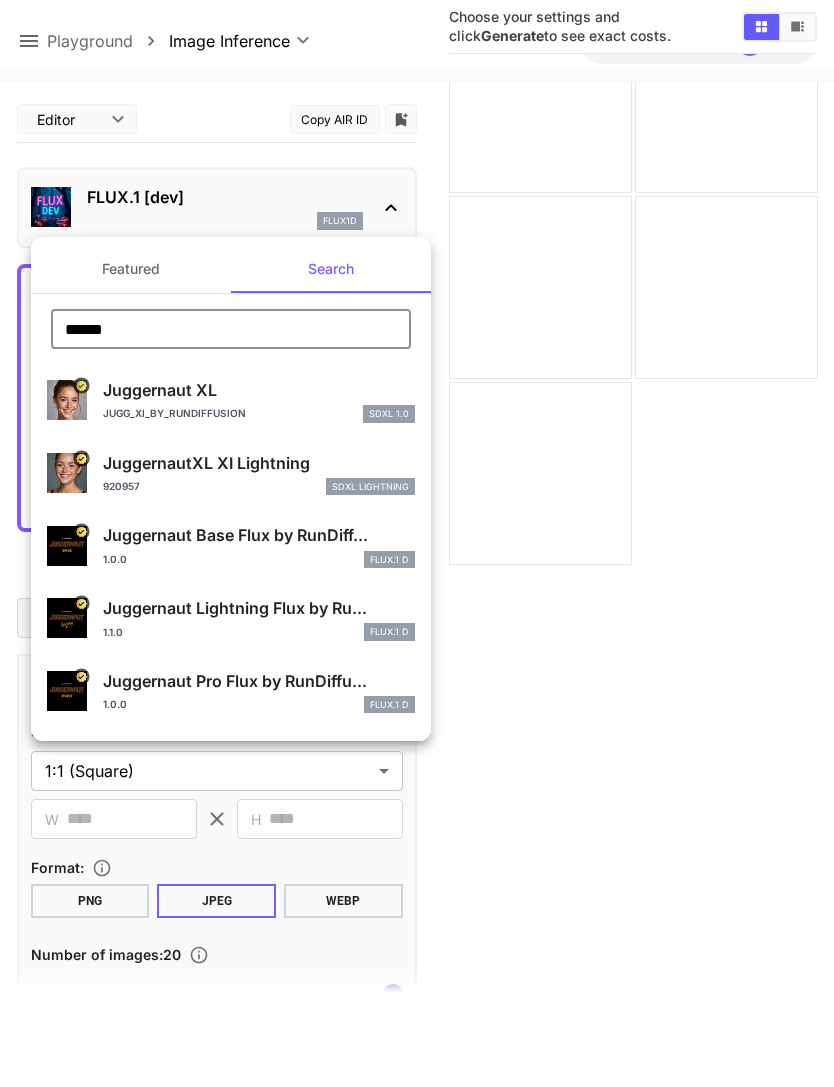 type on "*" 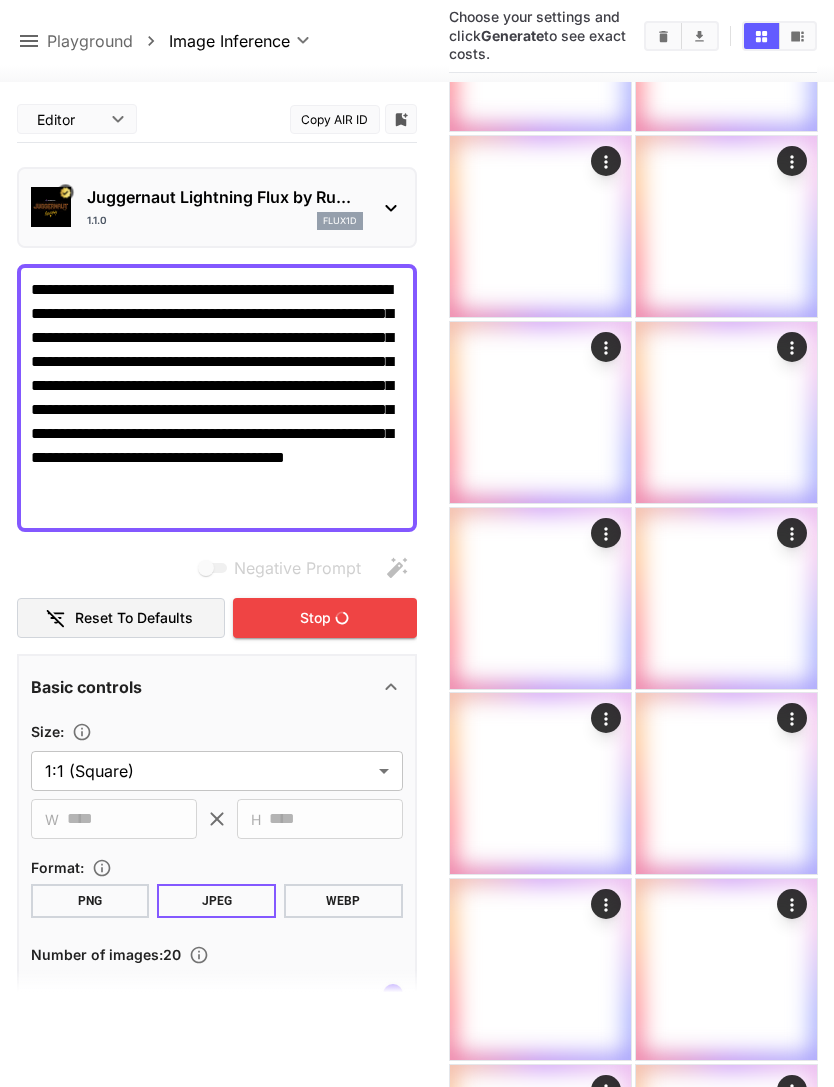 scroll, scrollTop: 950, scrollLeft: 0, axis: vertical 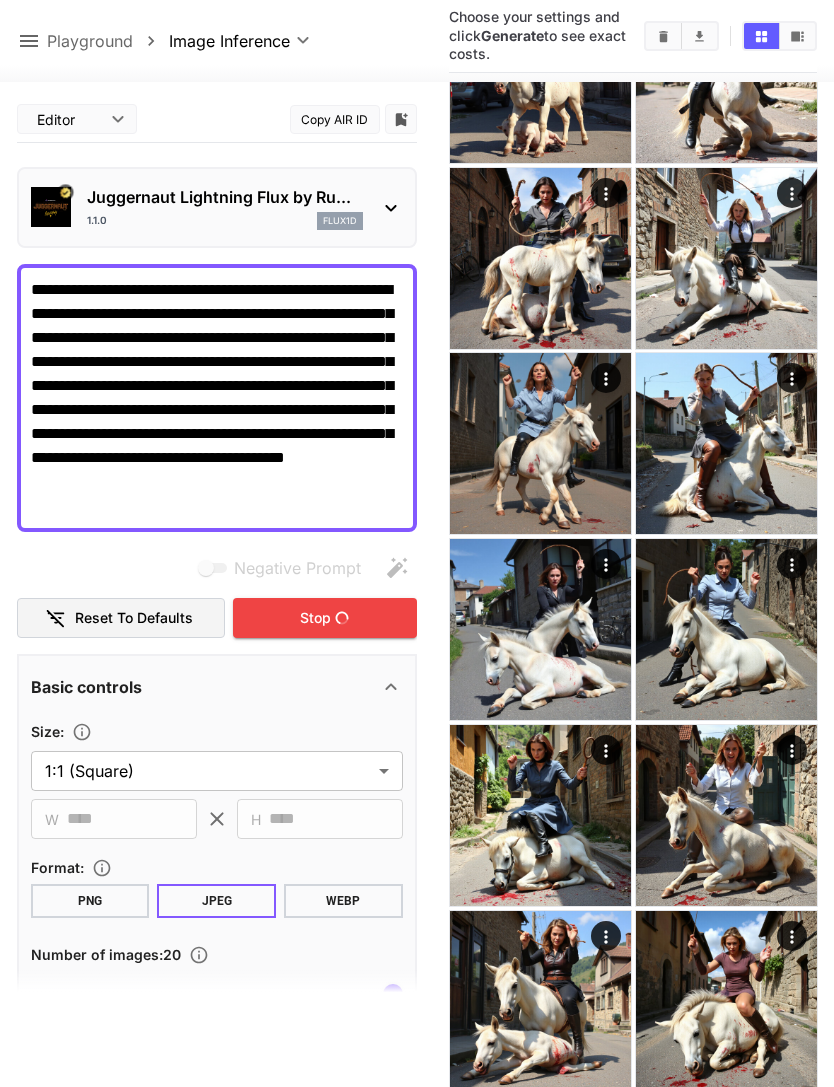 click 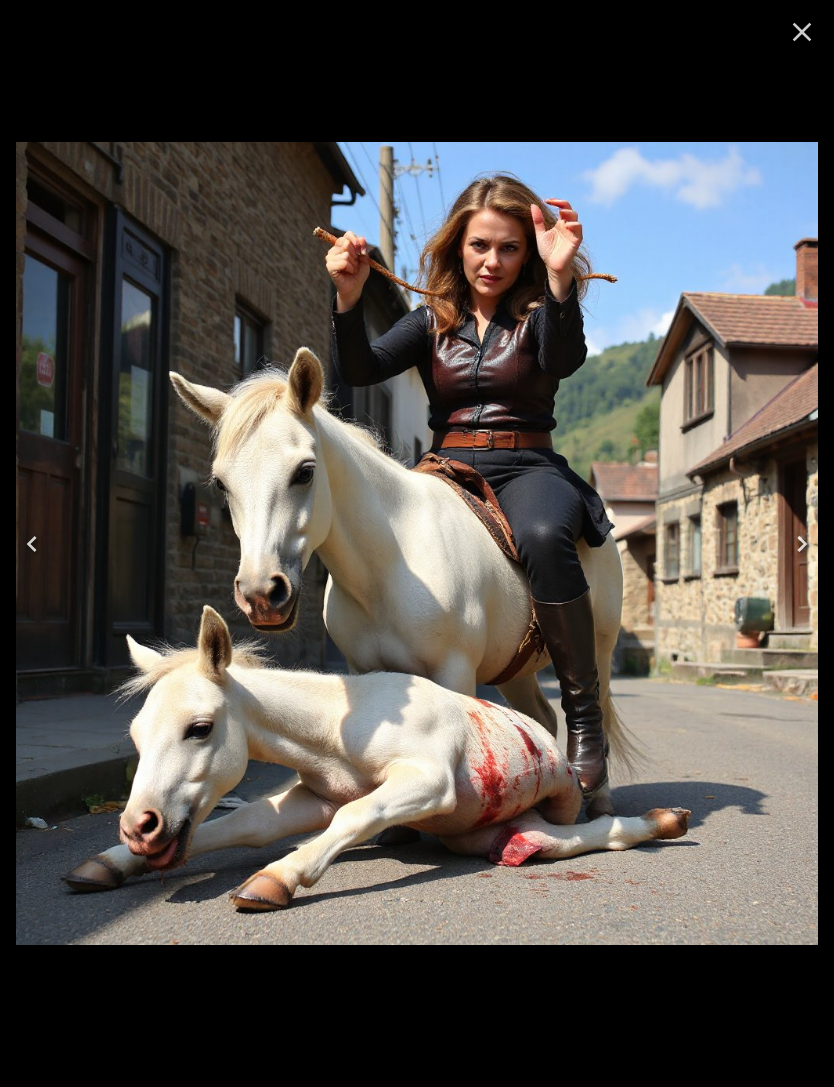 click 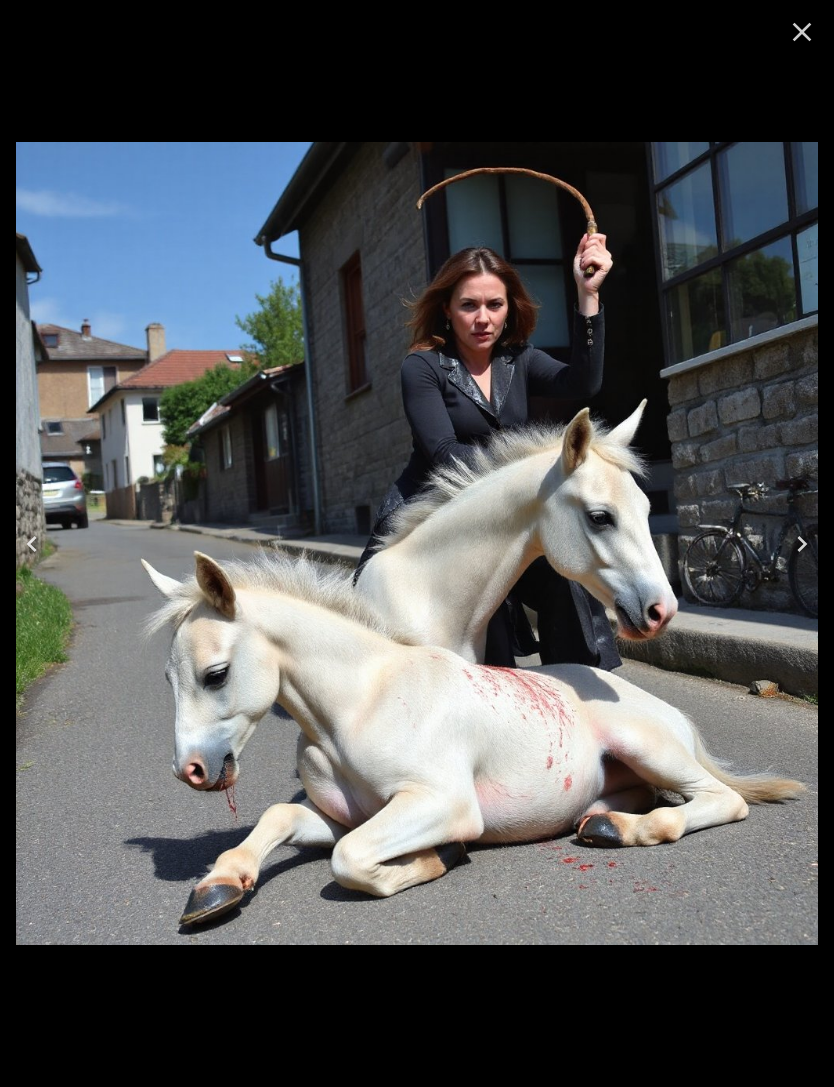 click 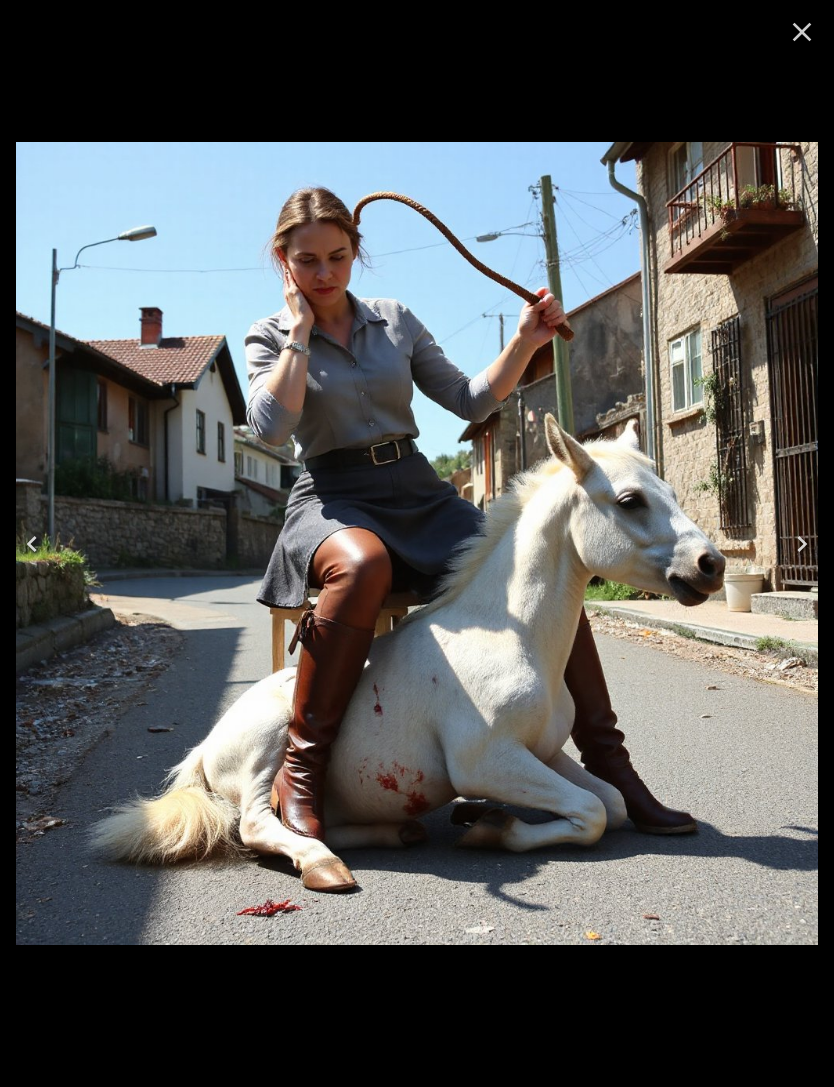 click 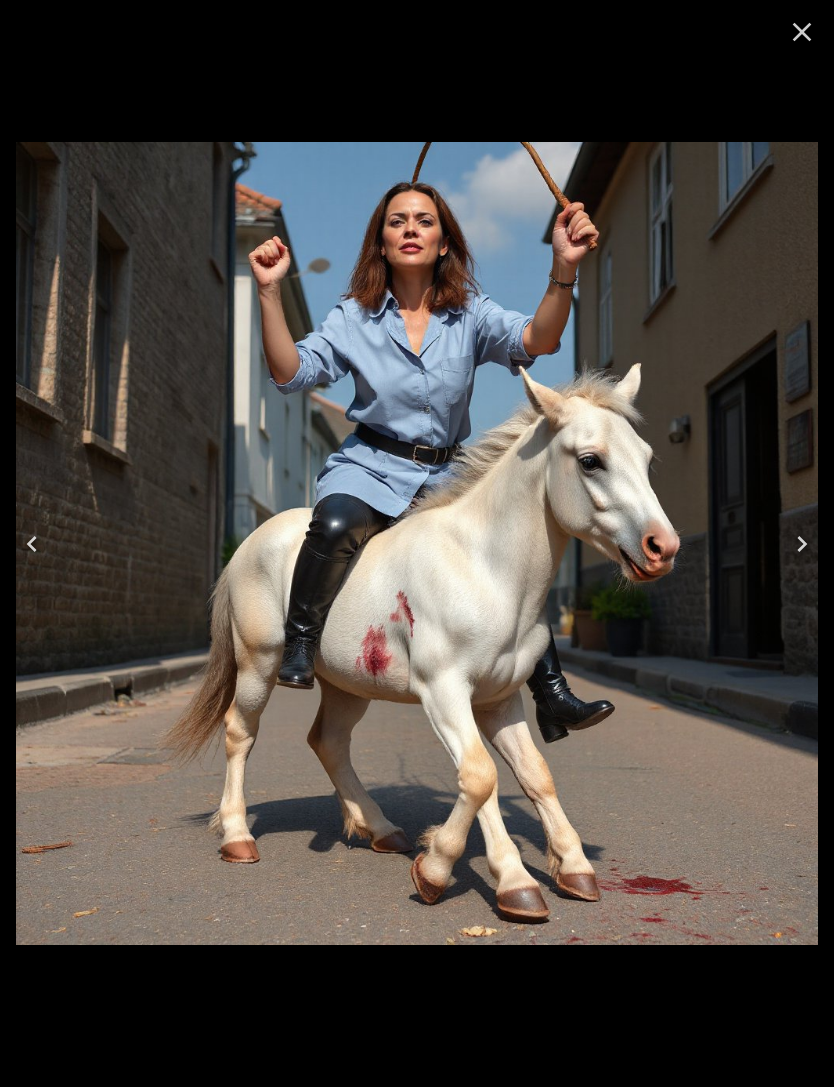 click 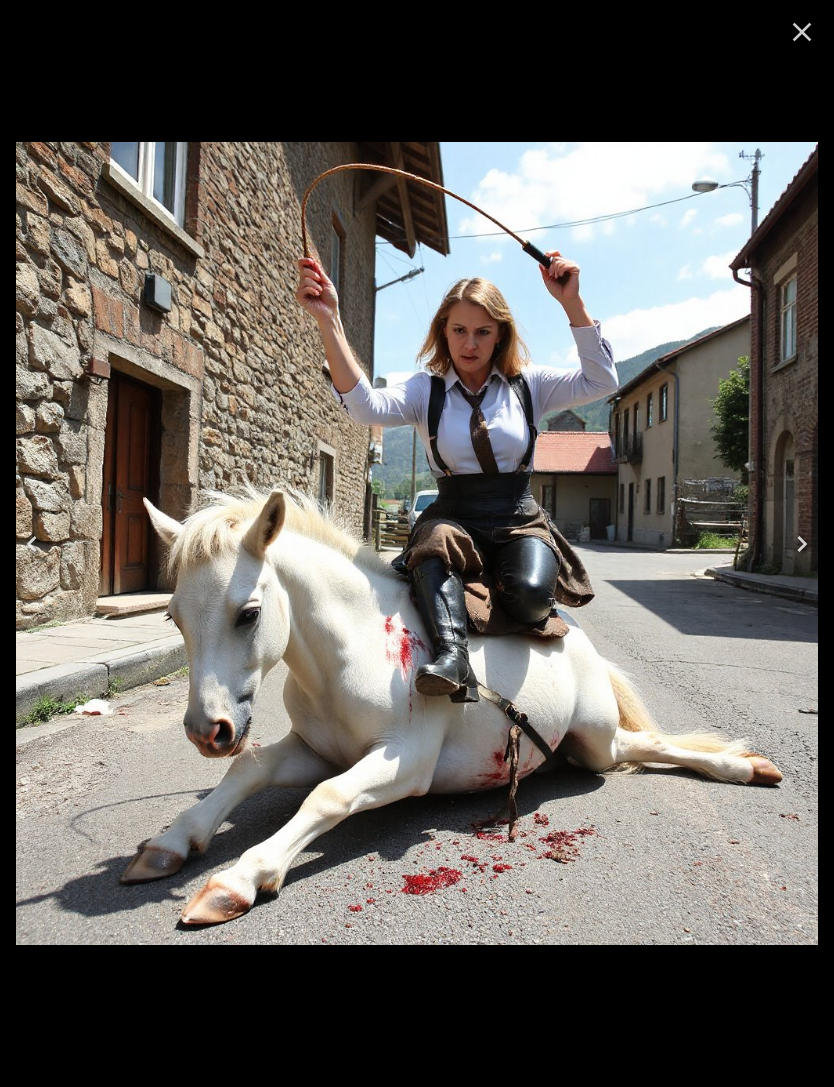 click 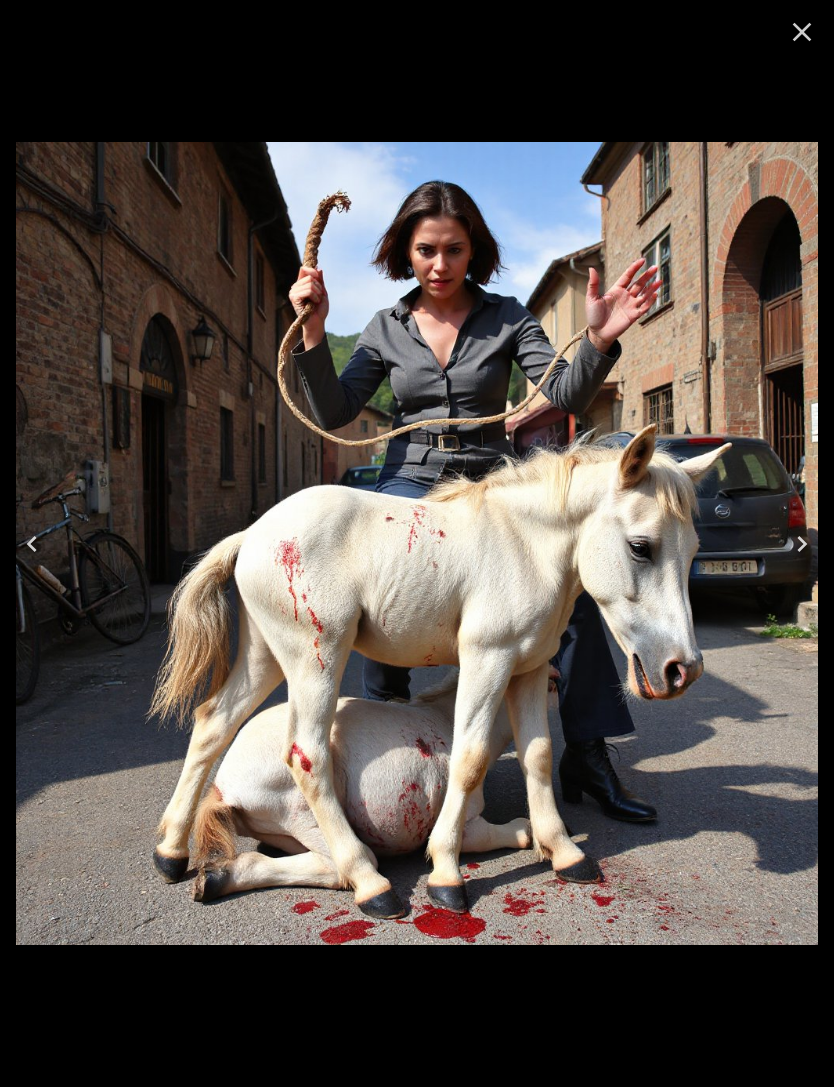 click at bounding box center (32, 544) 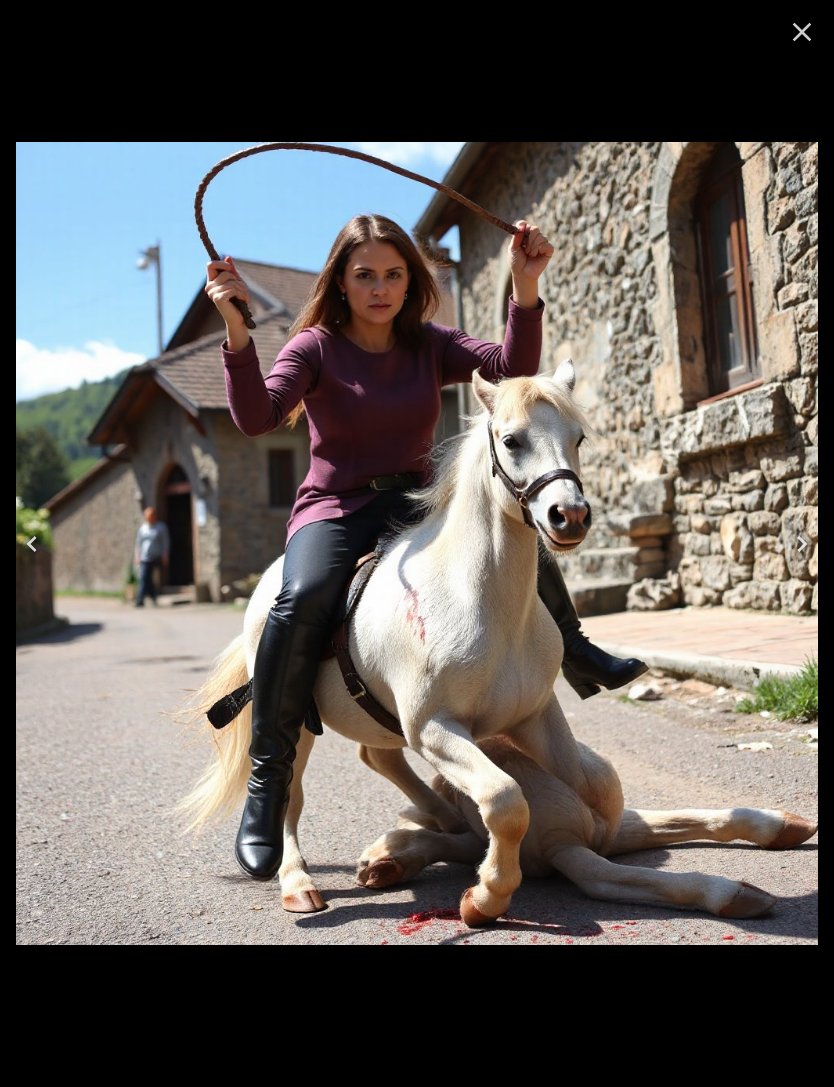 click at bounding box center (32, 544) 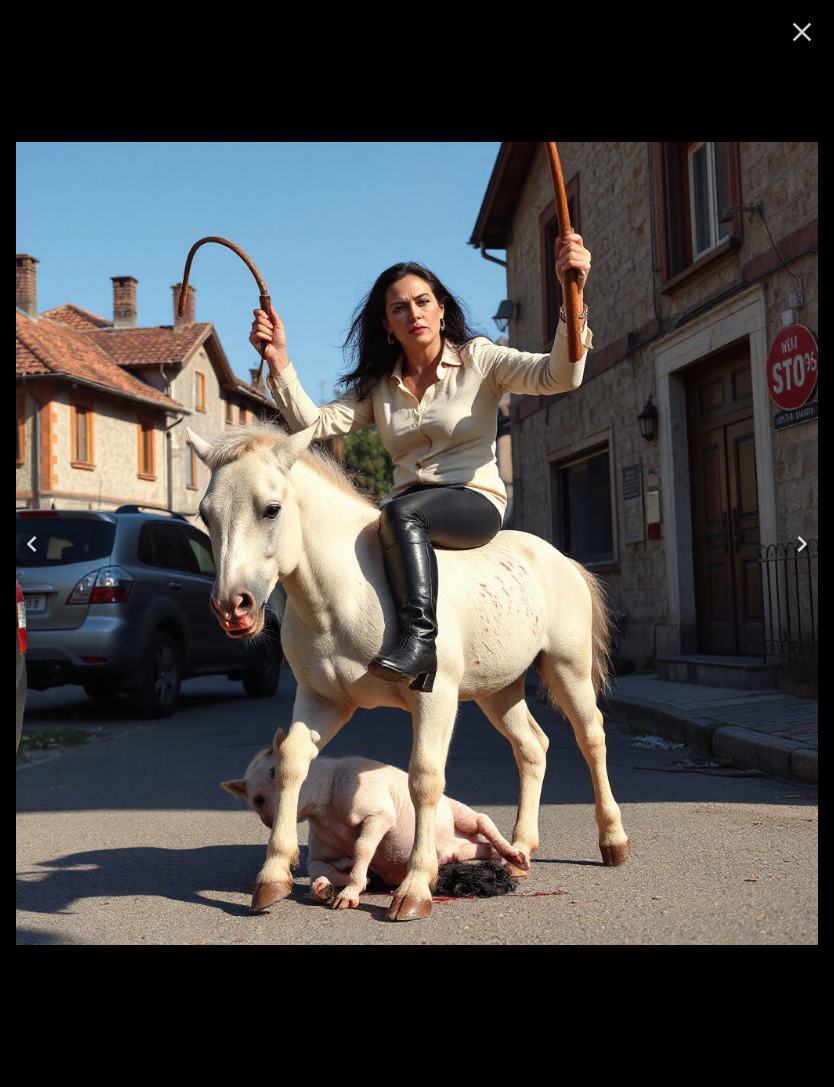 click 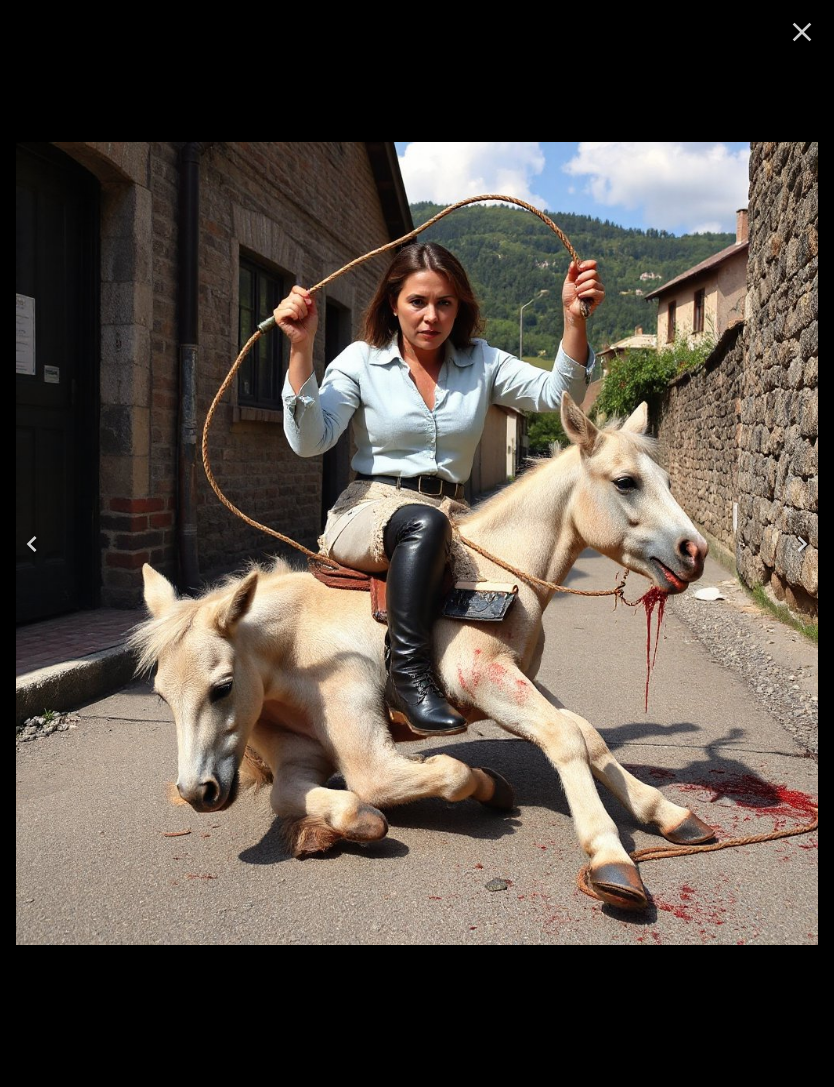 click 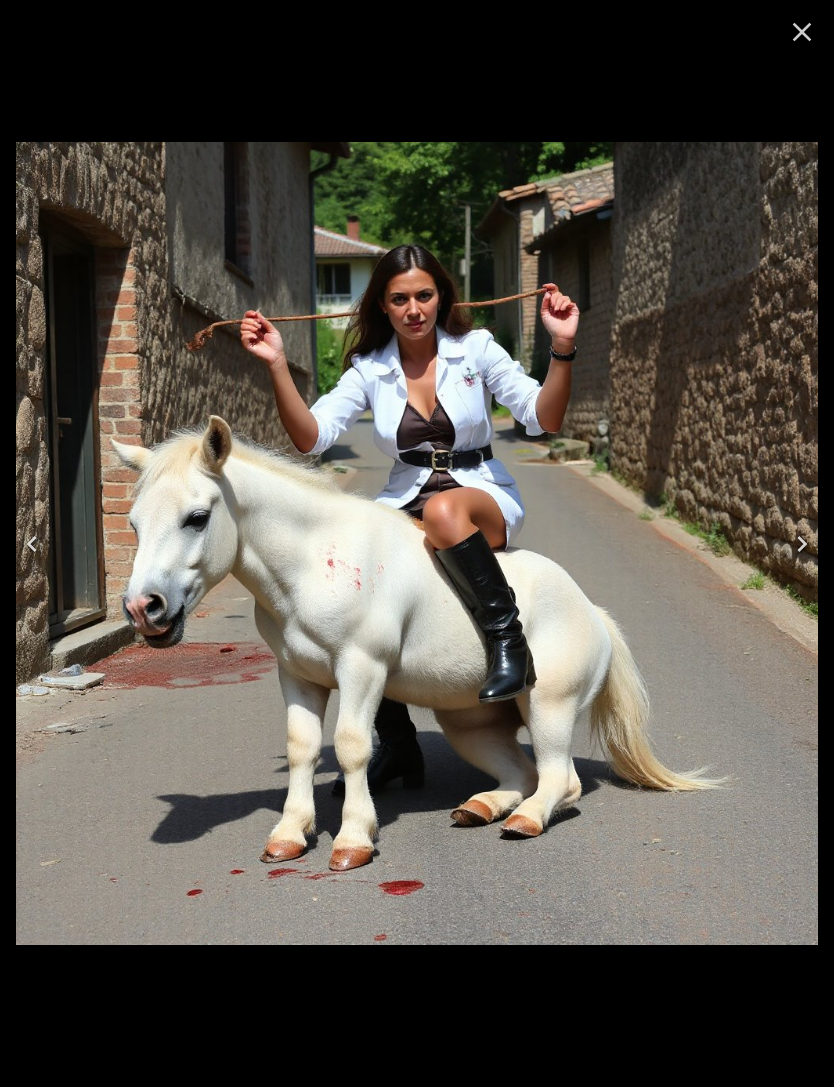 click 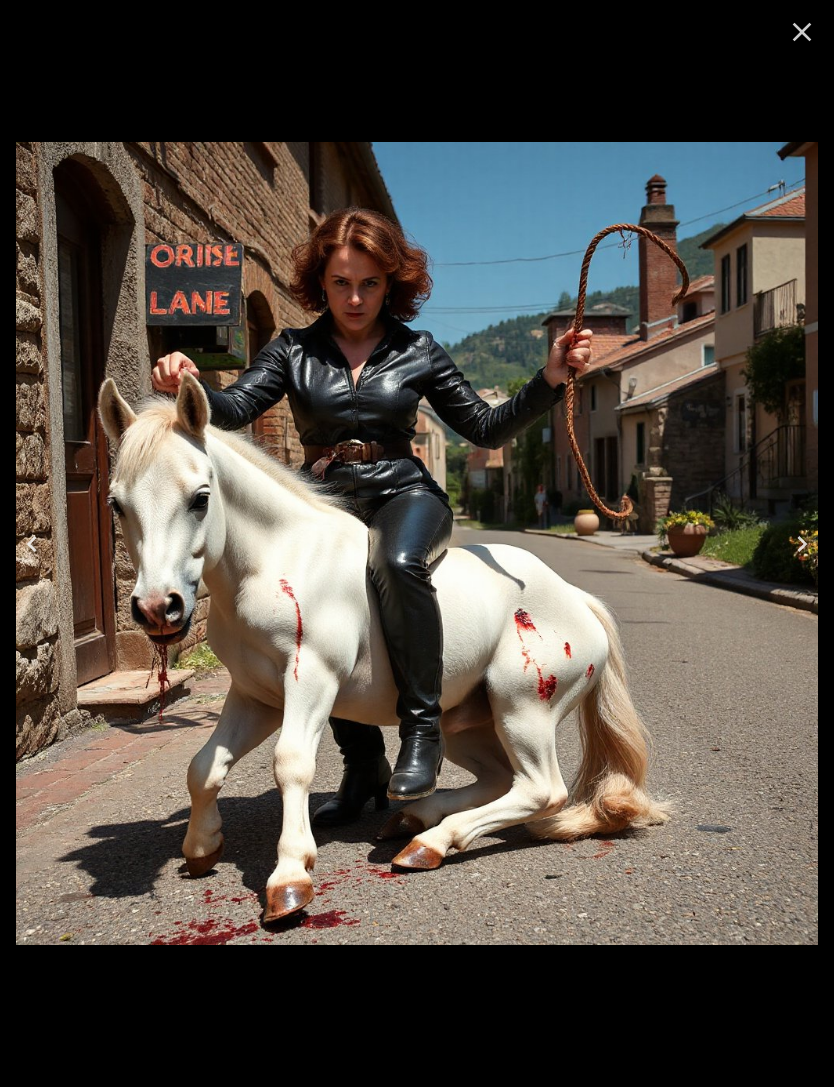 click 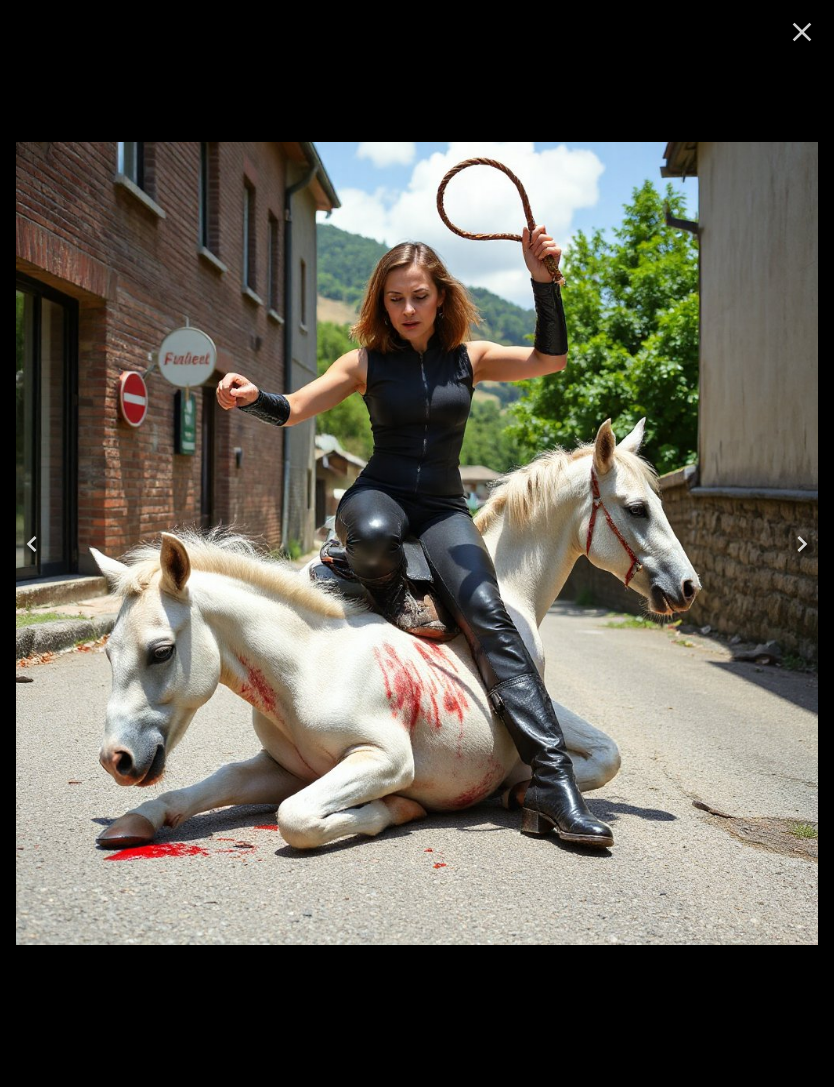 click 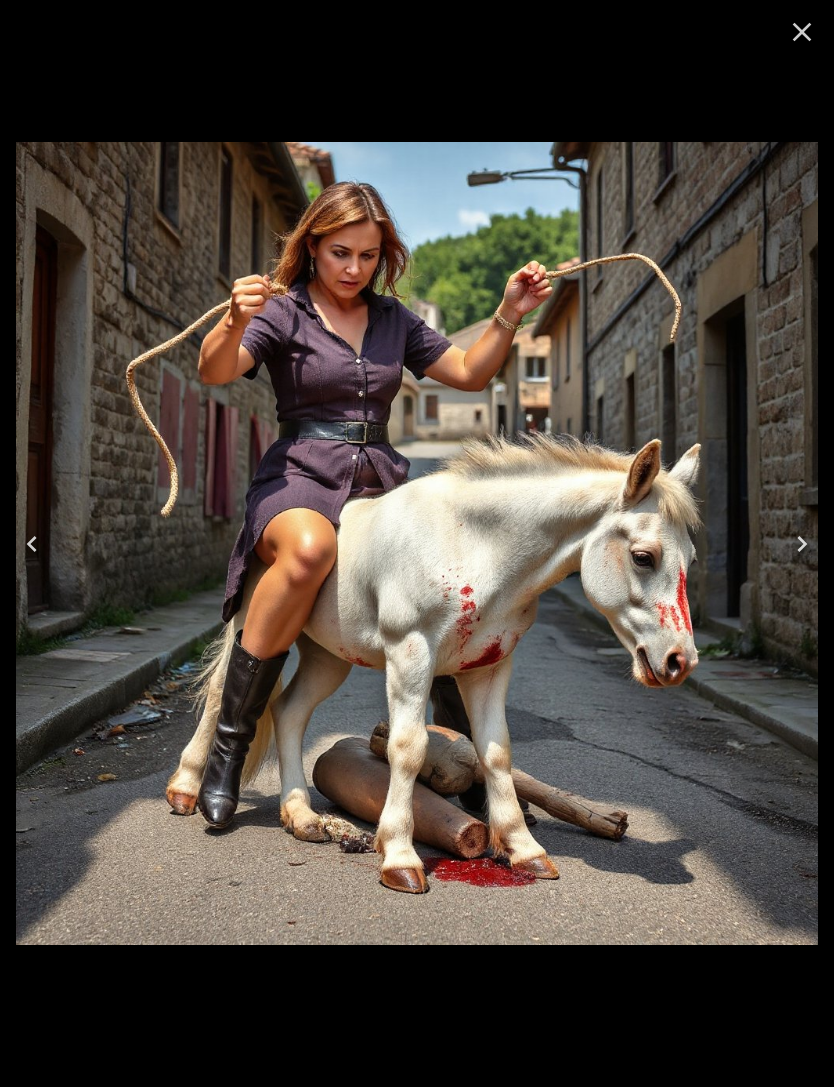 click 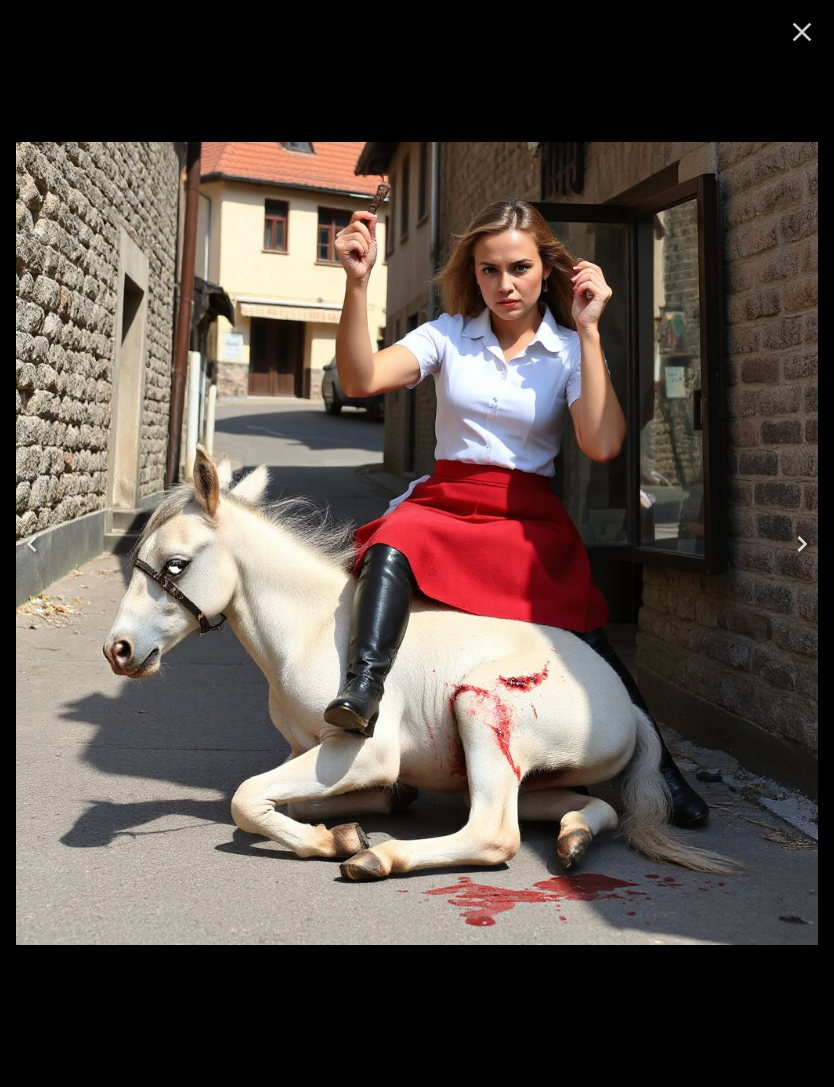 click 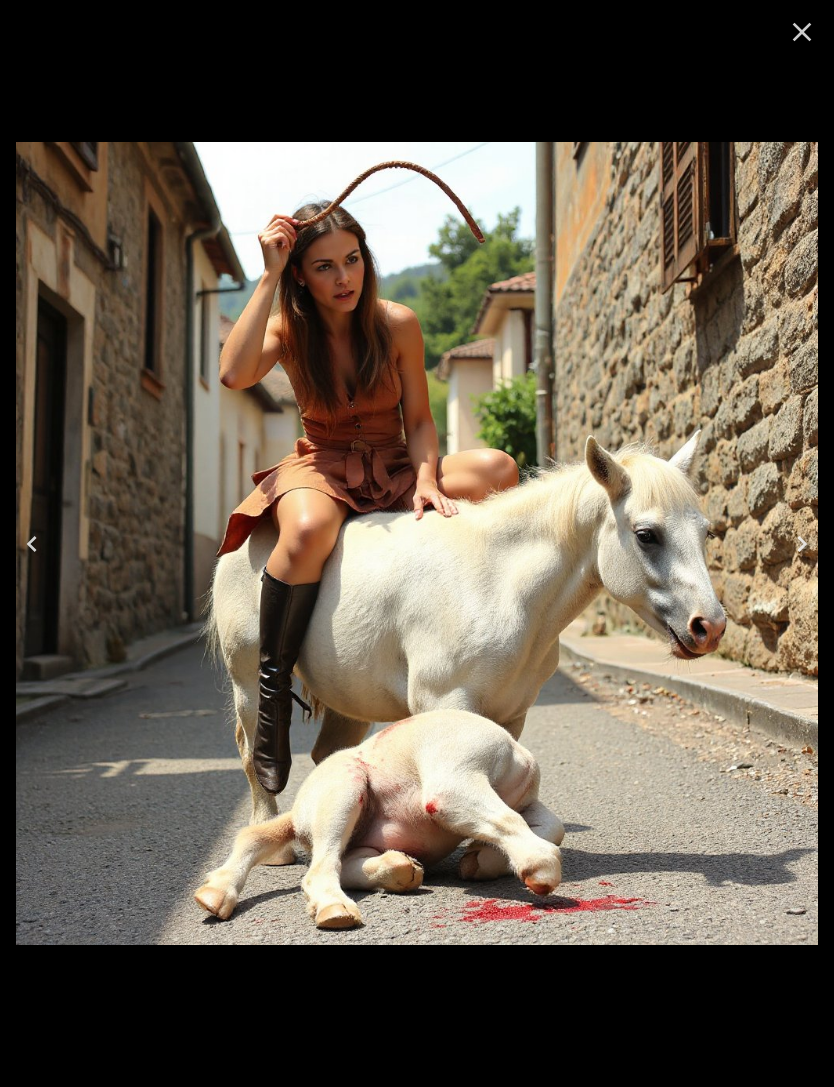 click 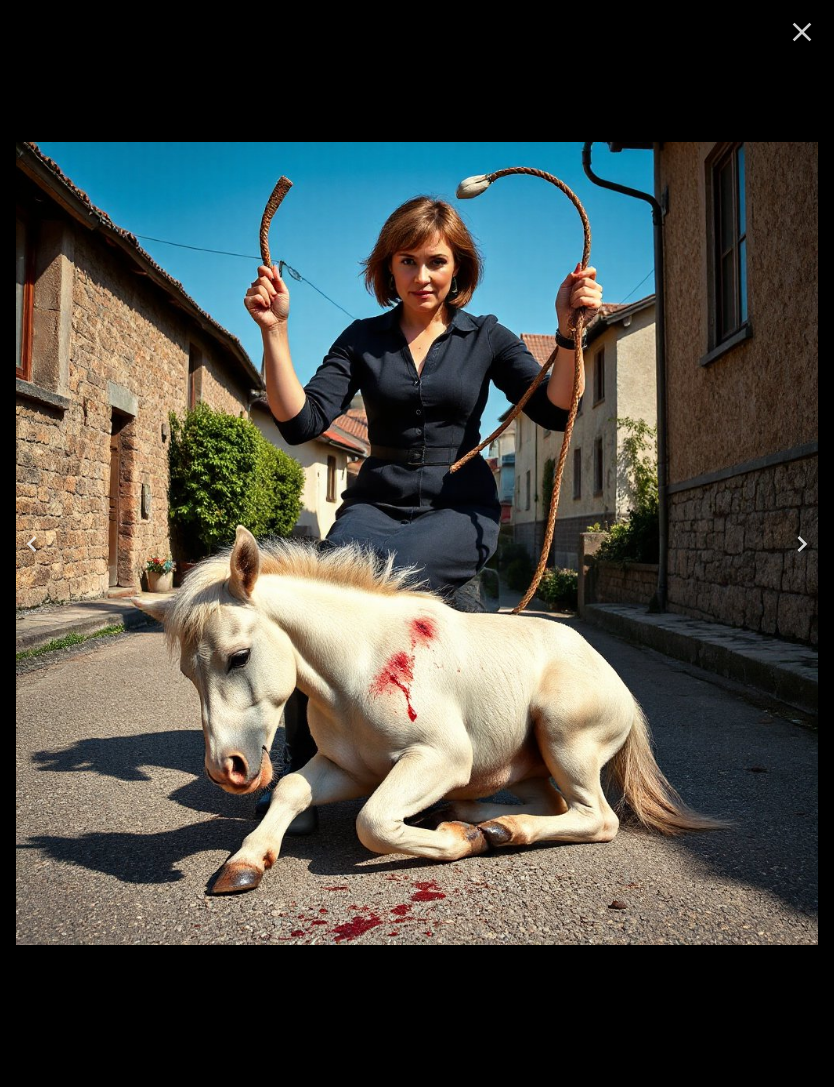 click 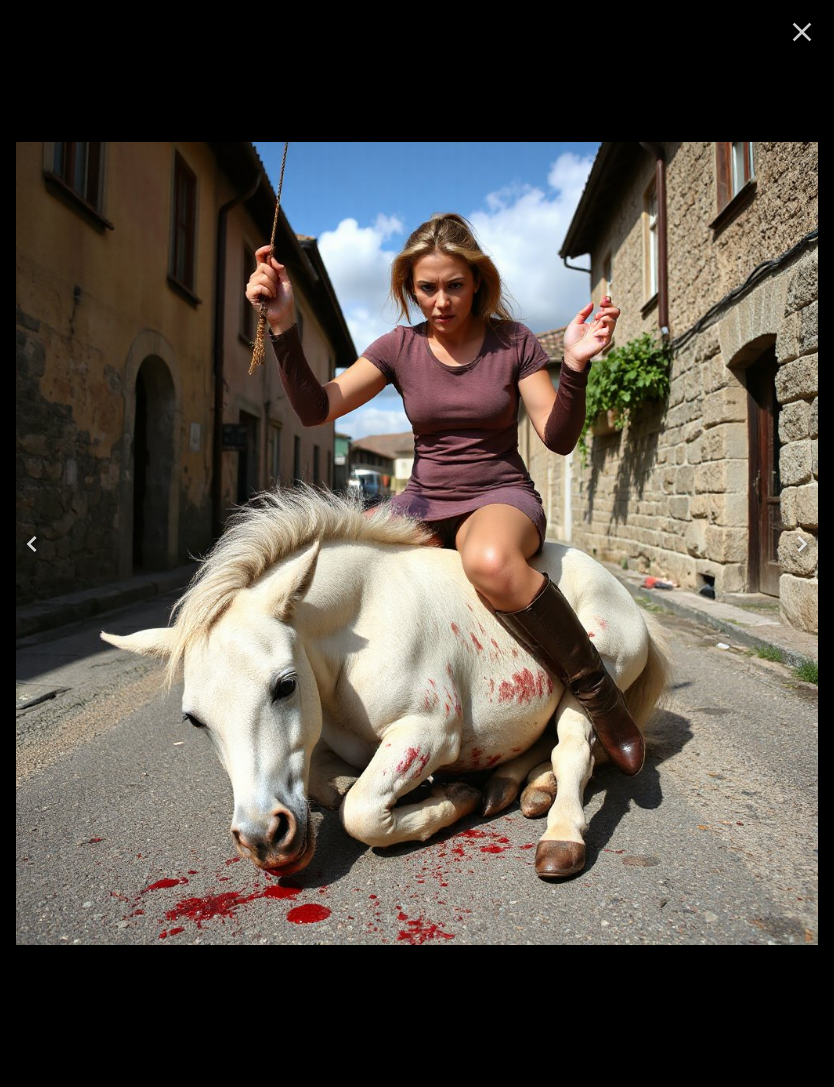 click 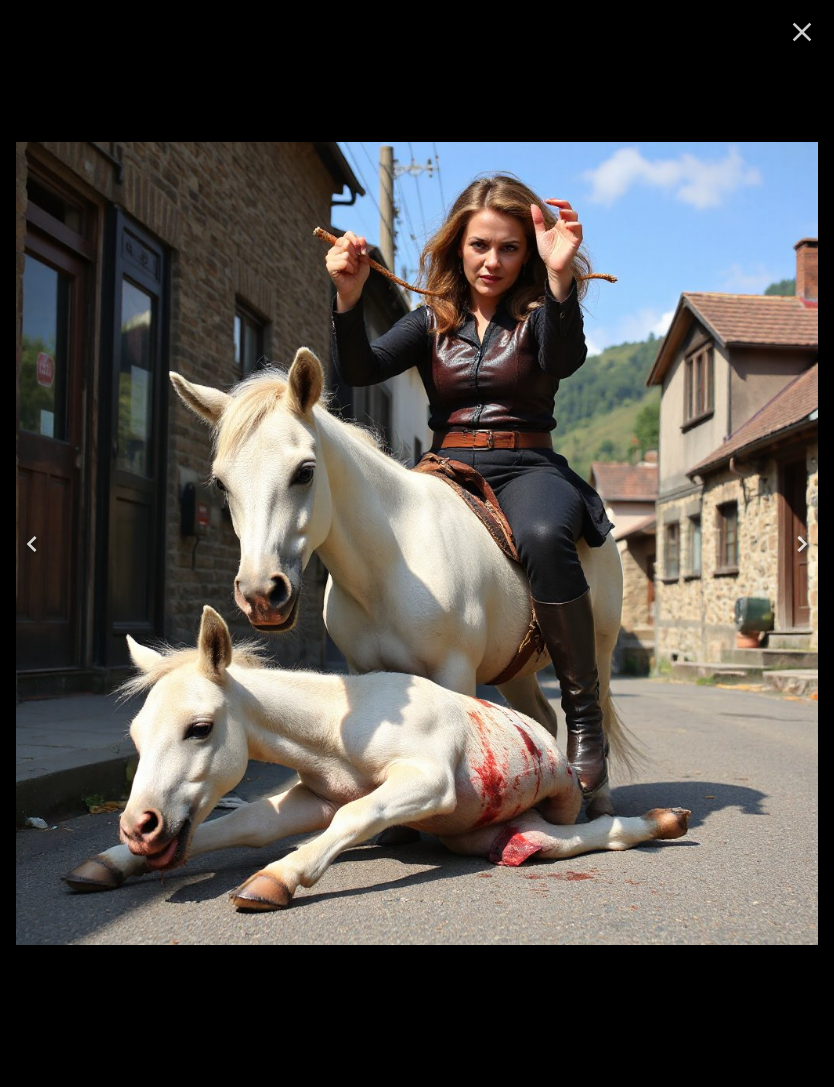 click 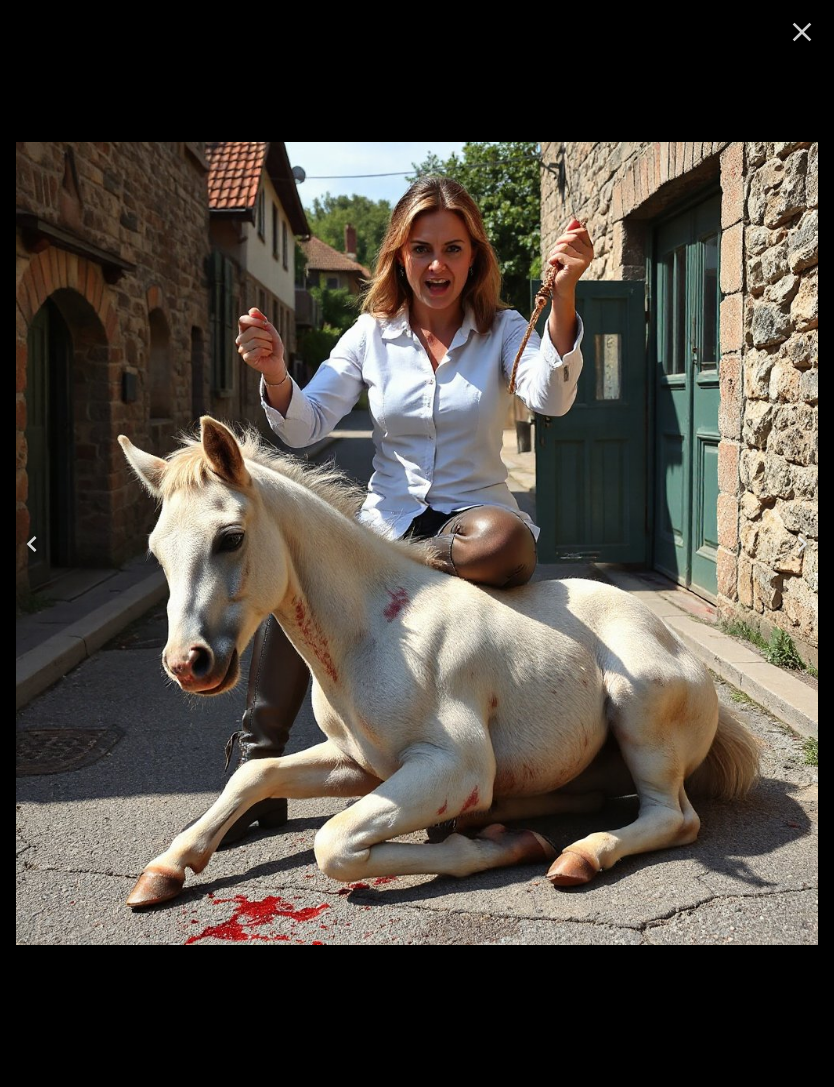 click 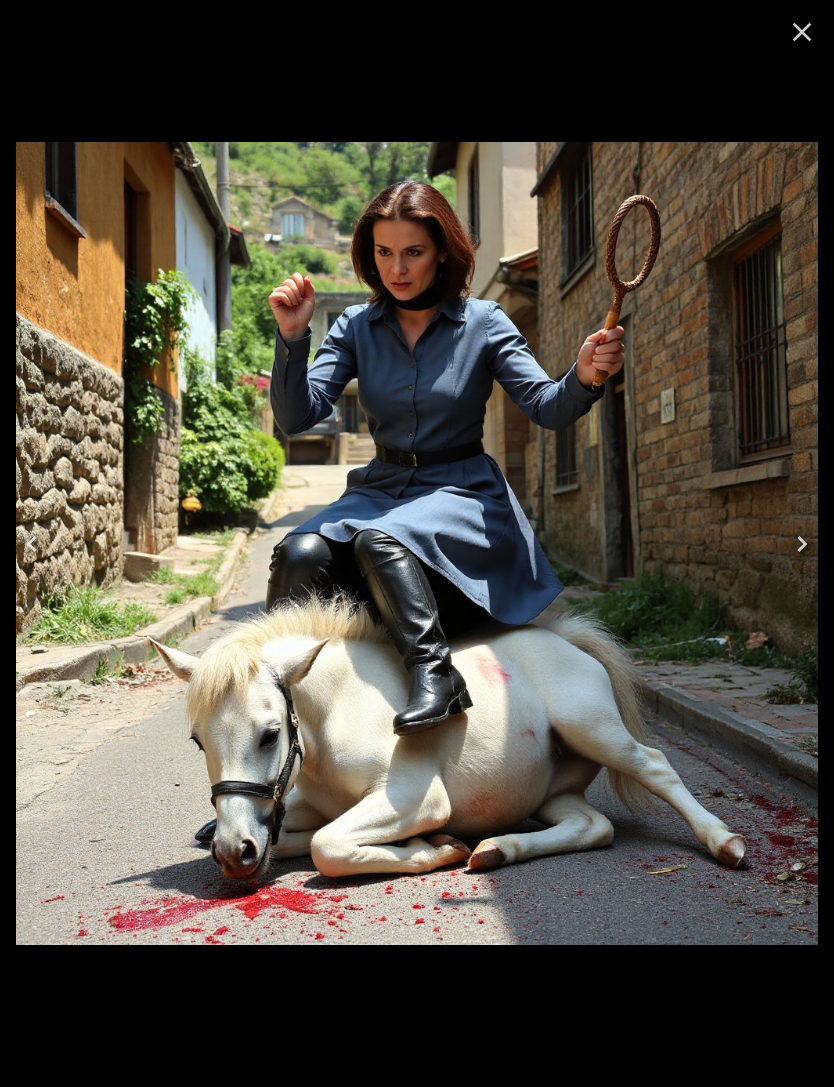 click 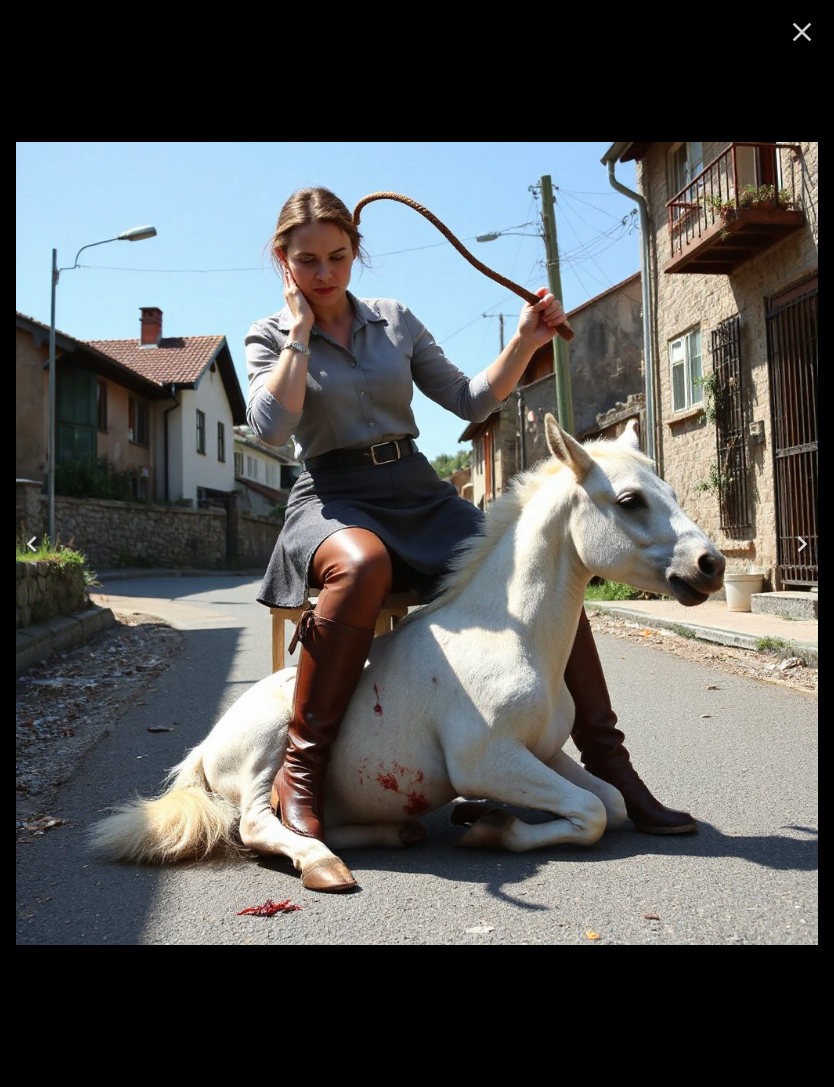 click 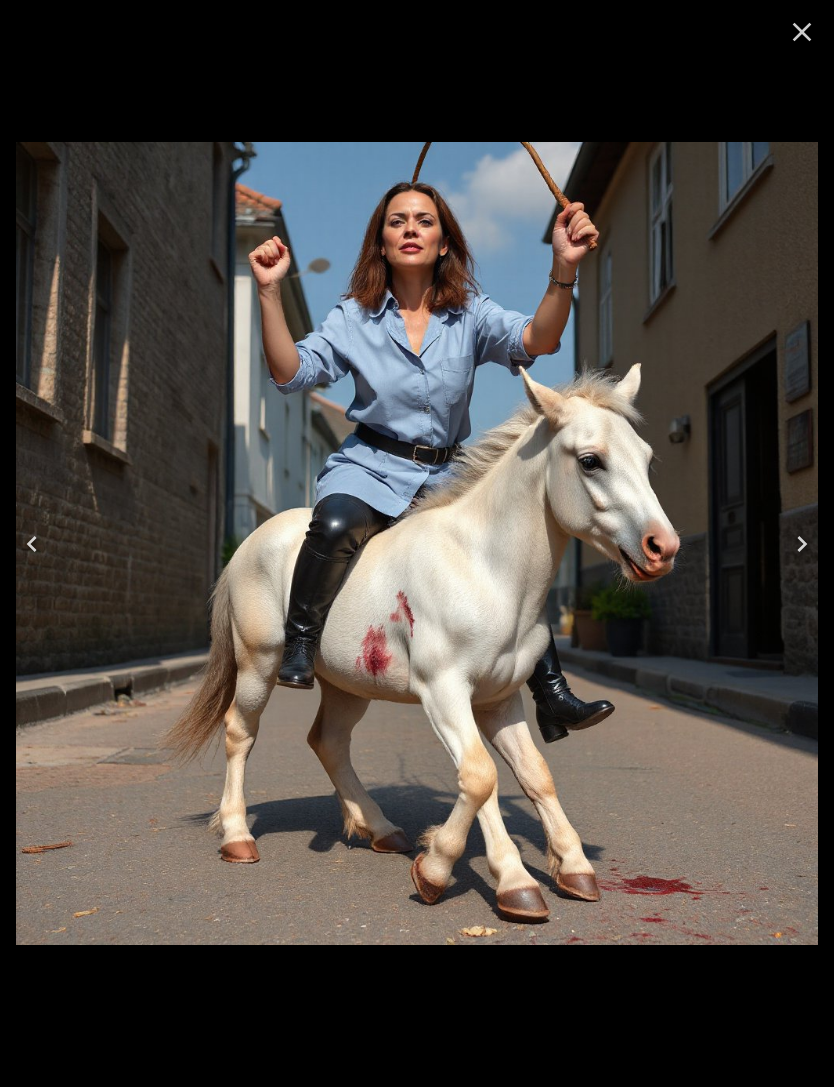 click 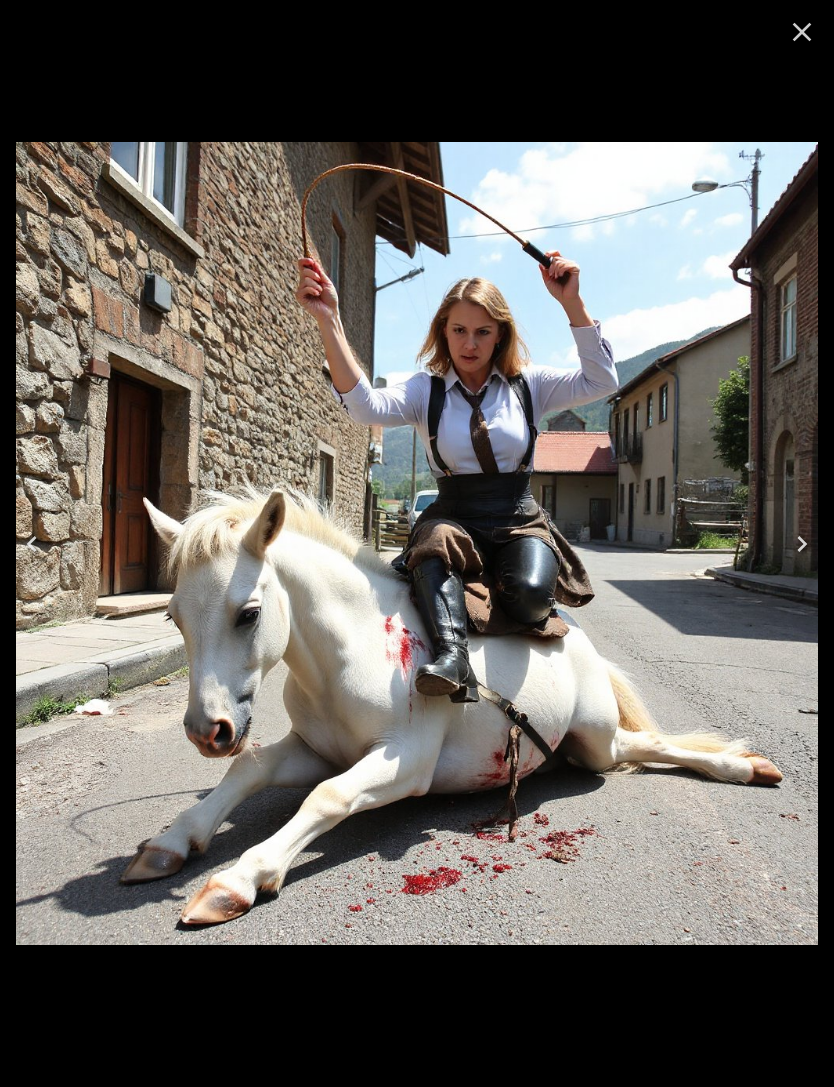 click 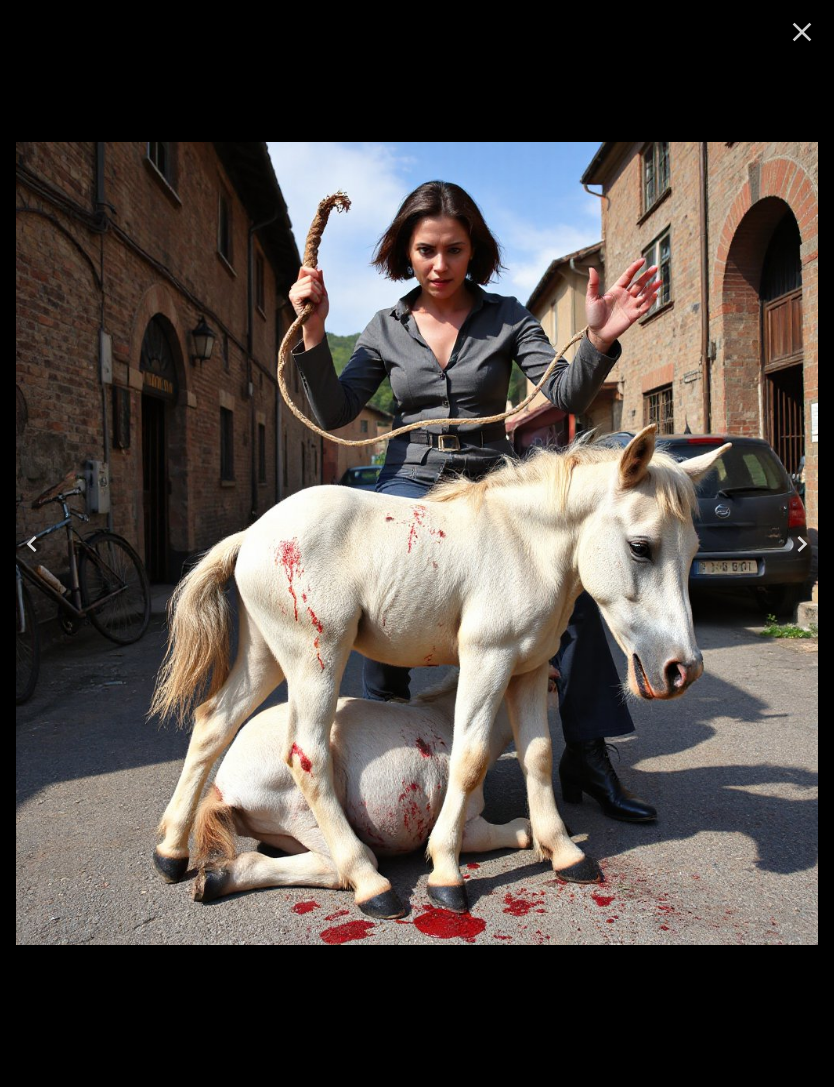 click 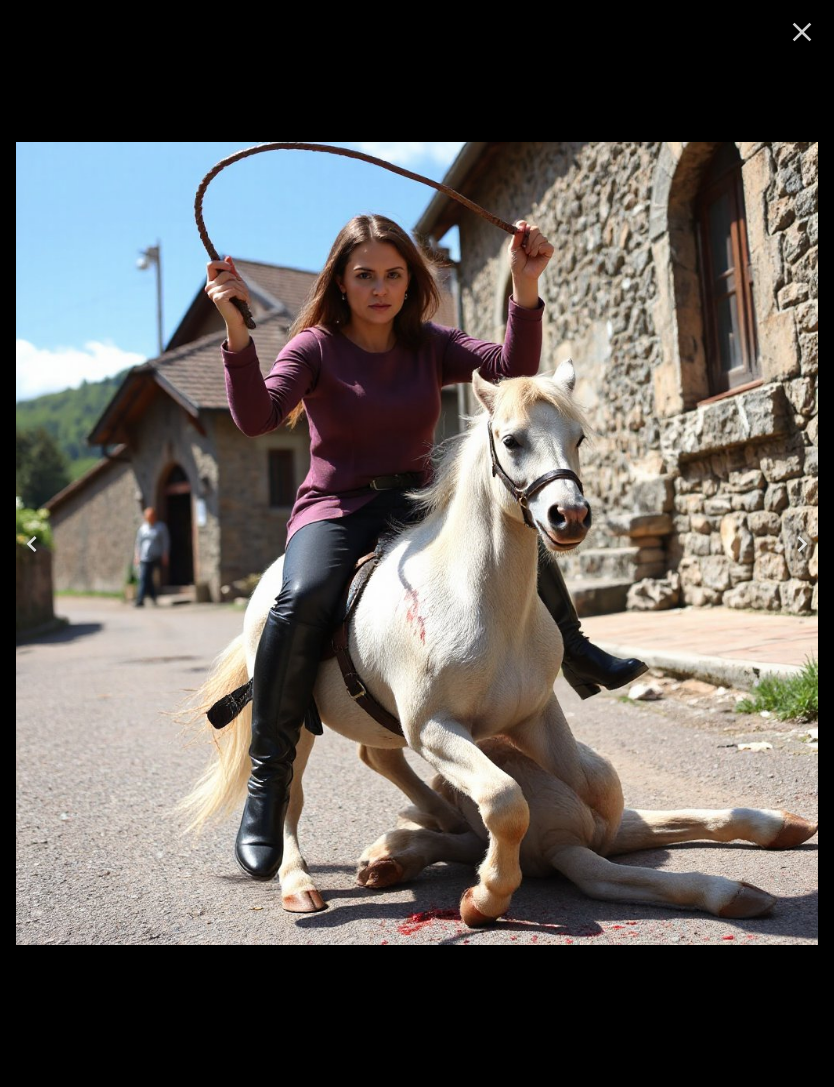 click 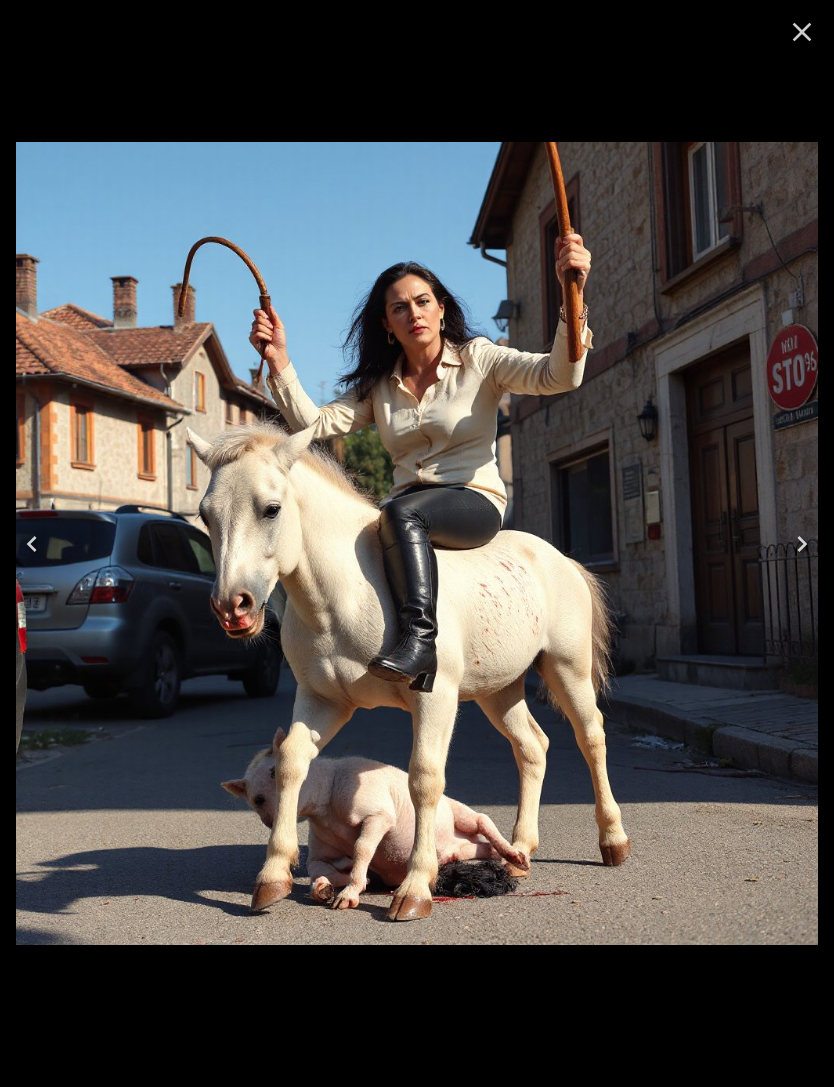 click 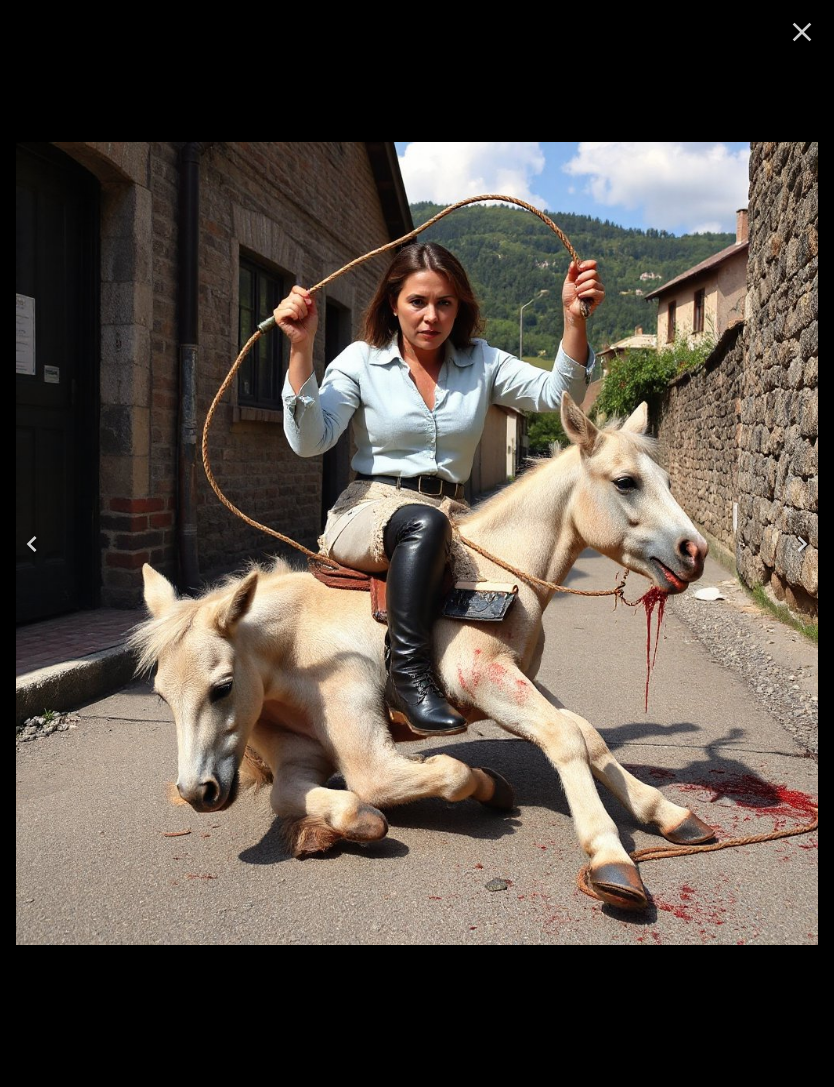 click 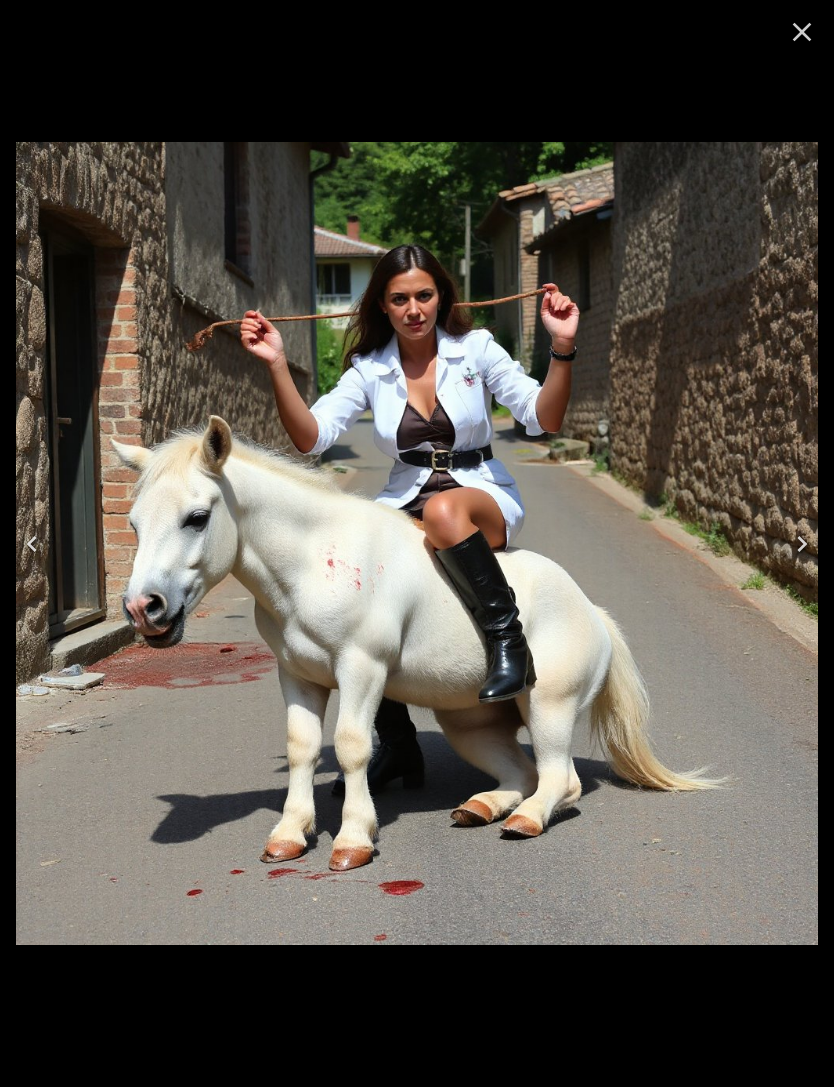 click 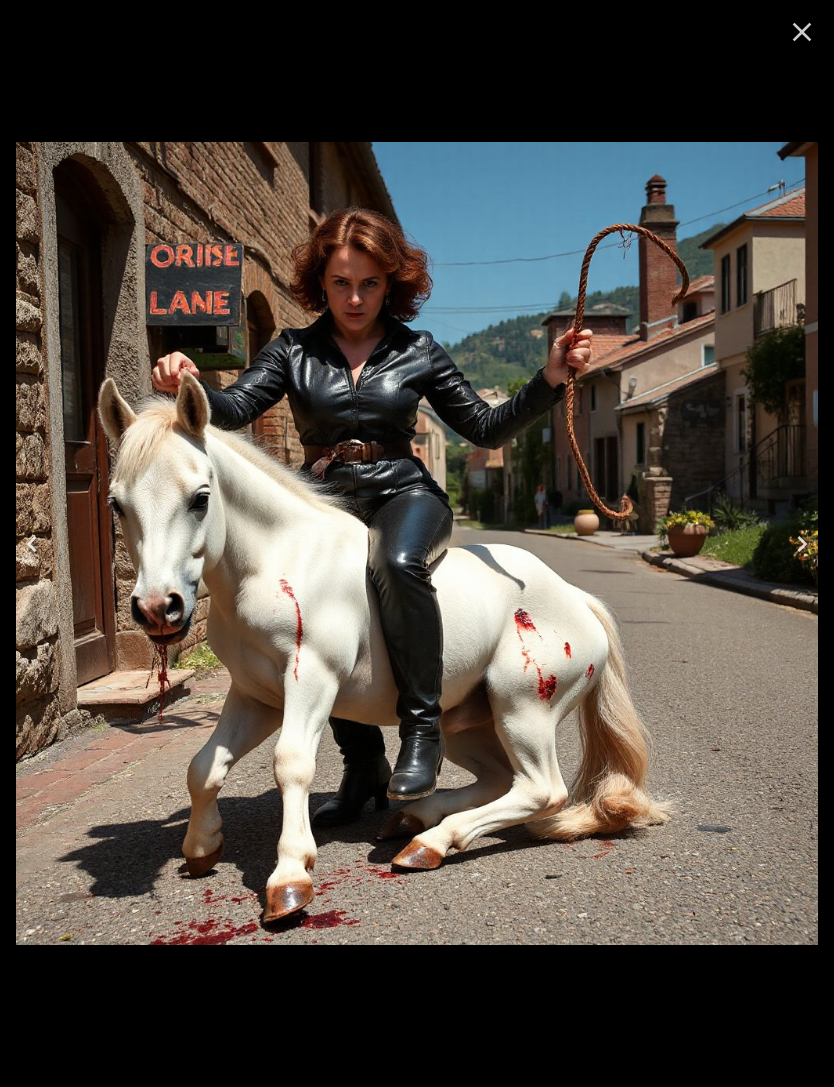 click 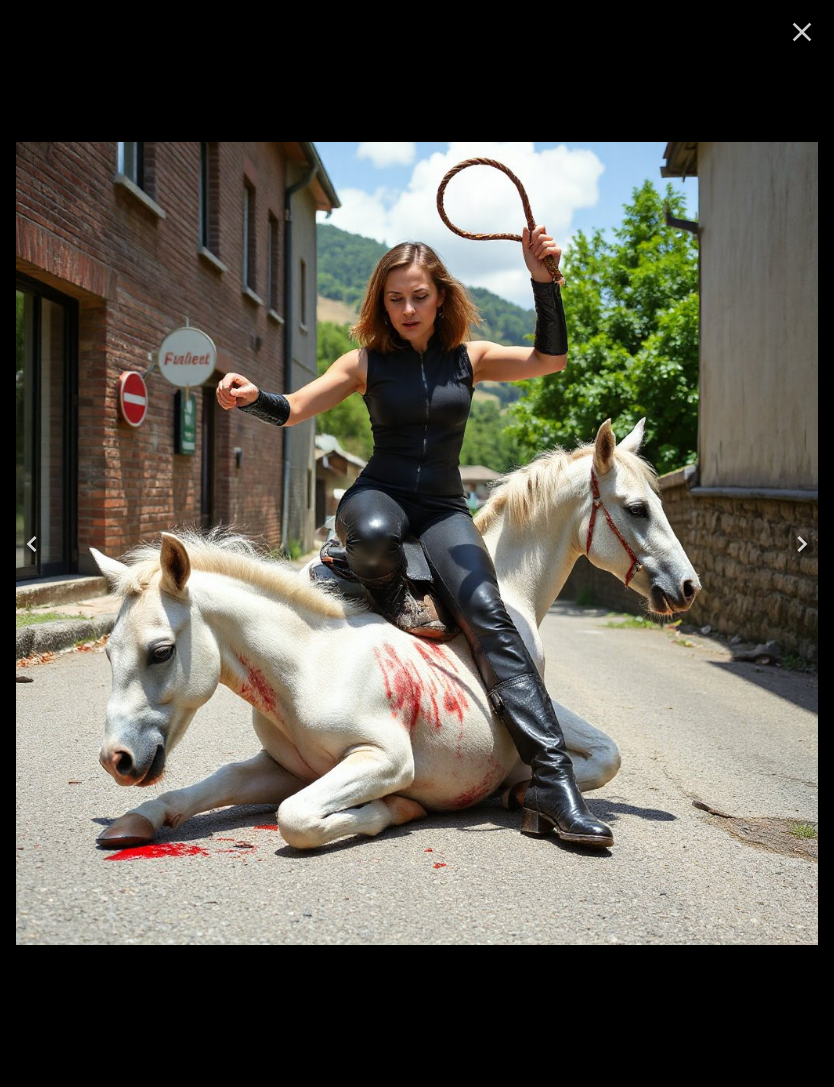 click 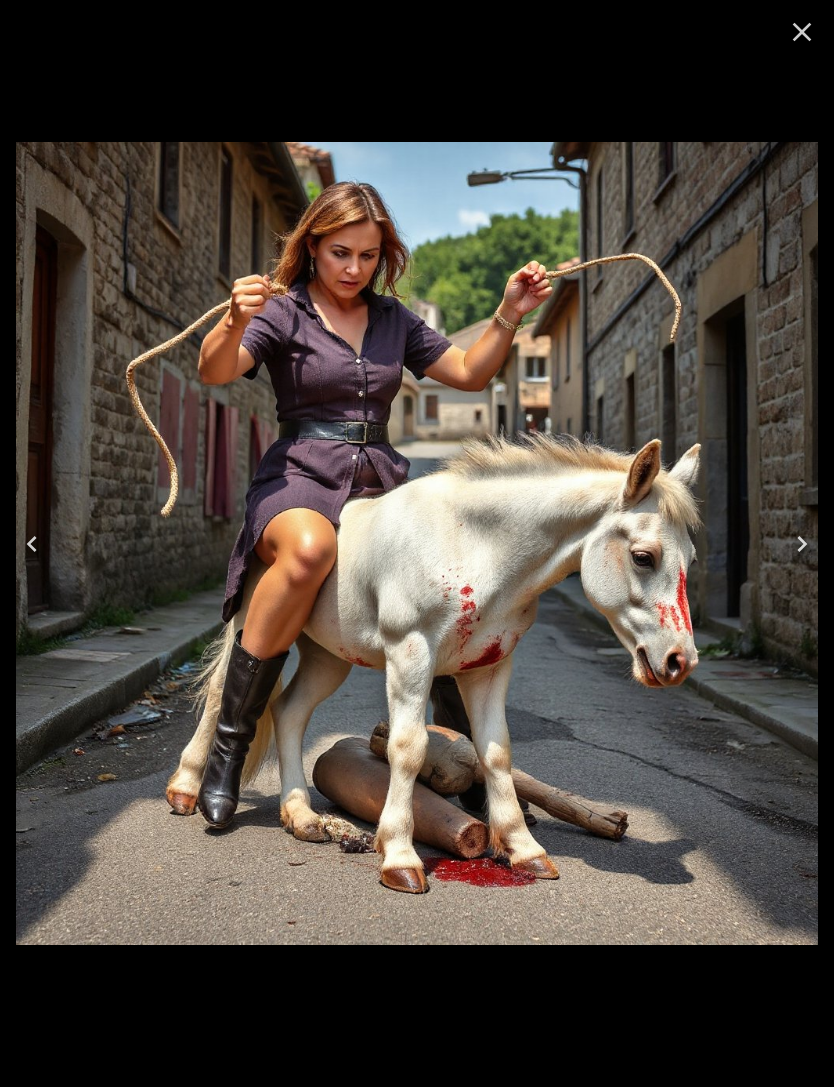 click 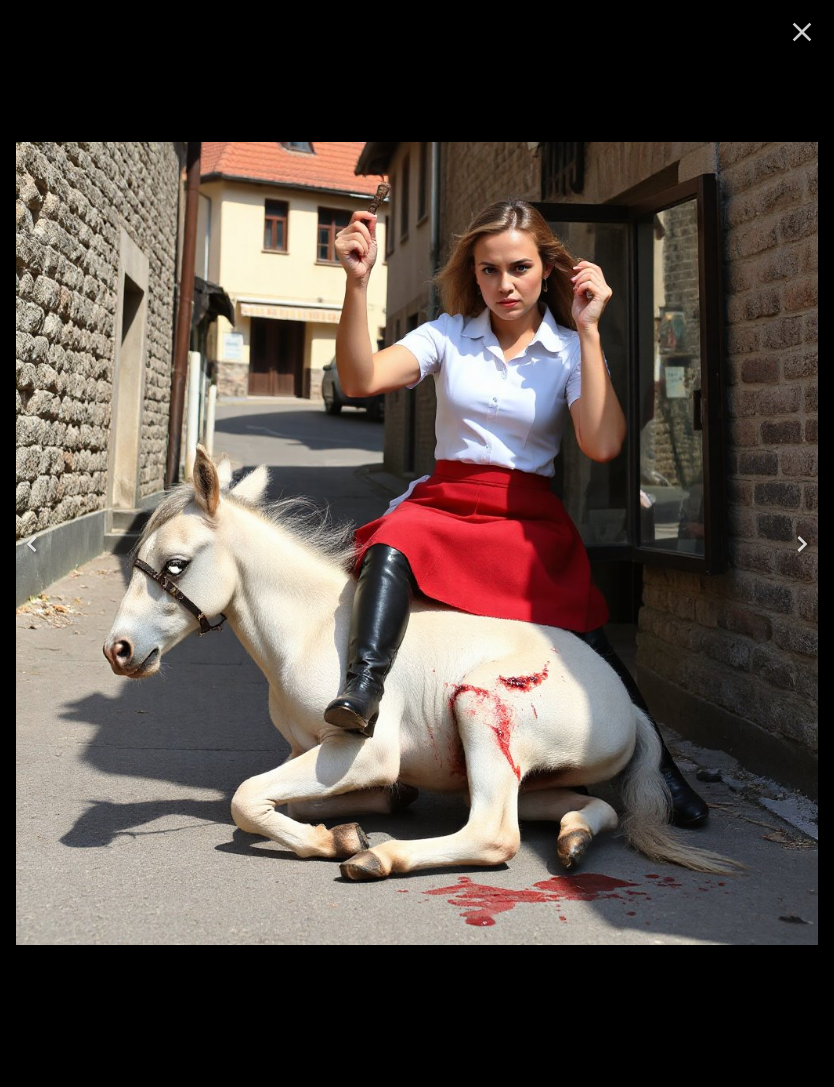 click 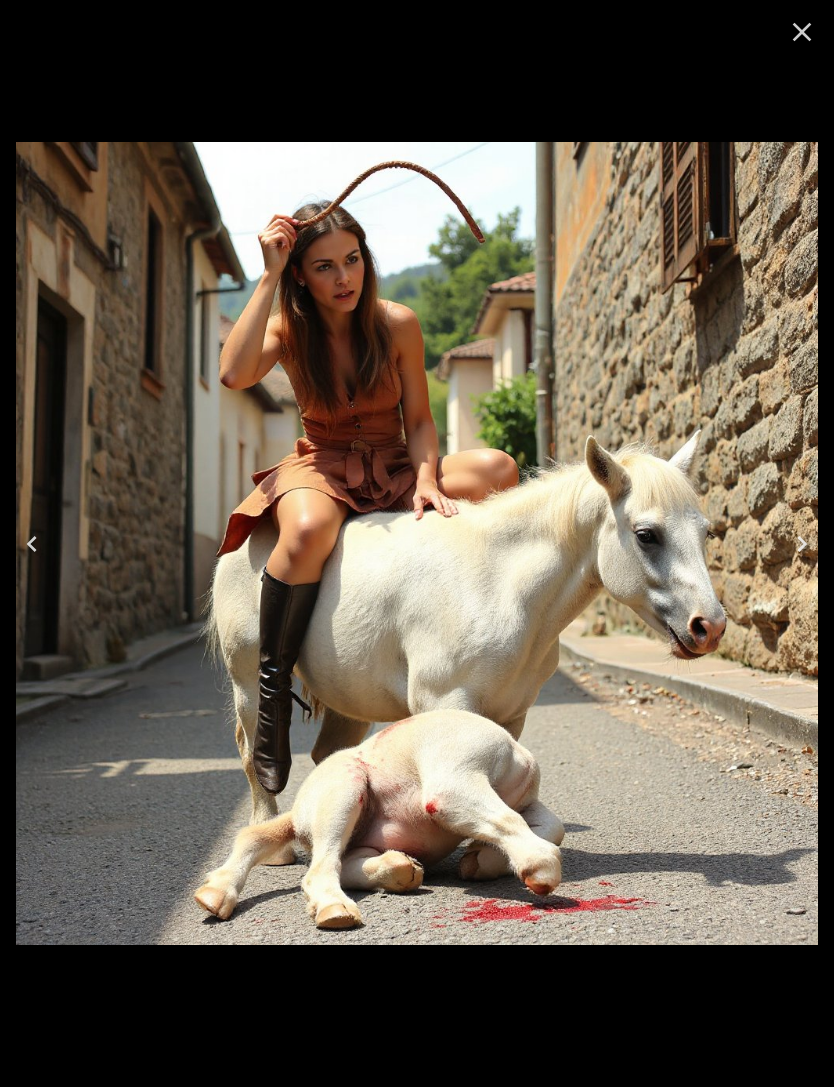 click at bounding box center (32, 544) 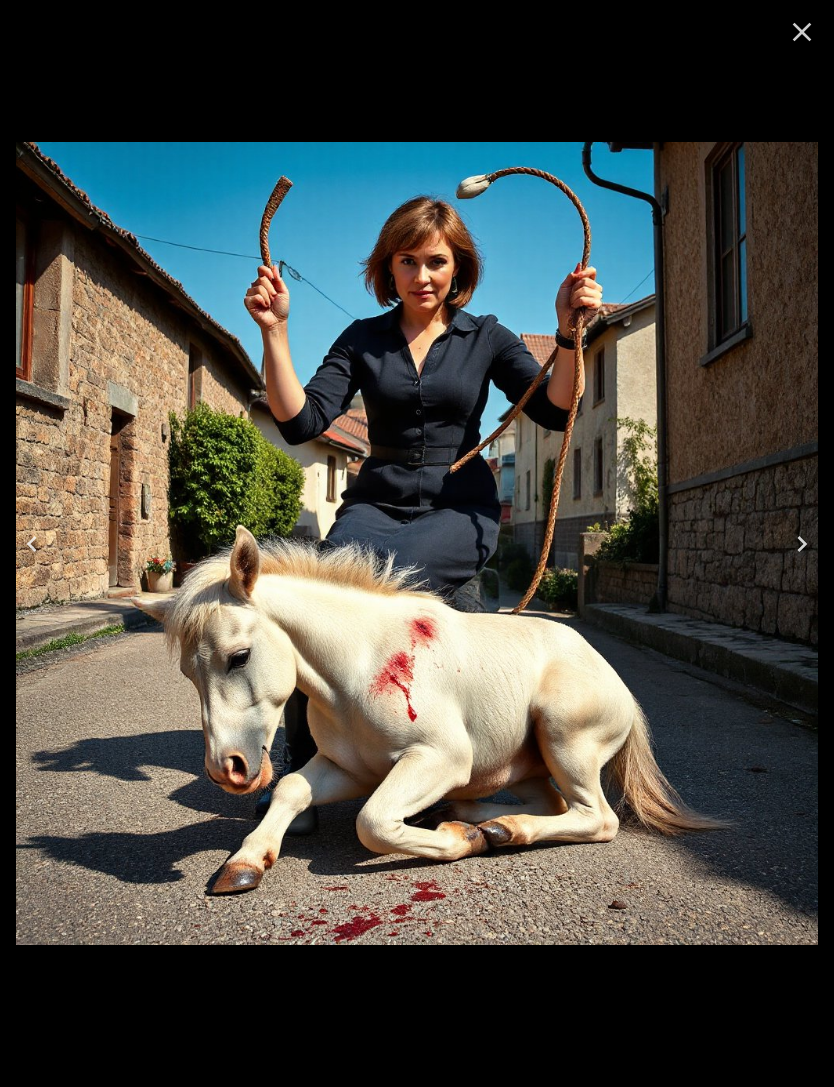 click at bounding box center [32, 544] 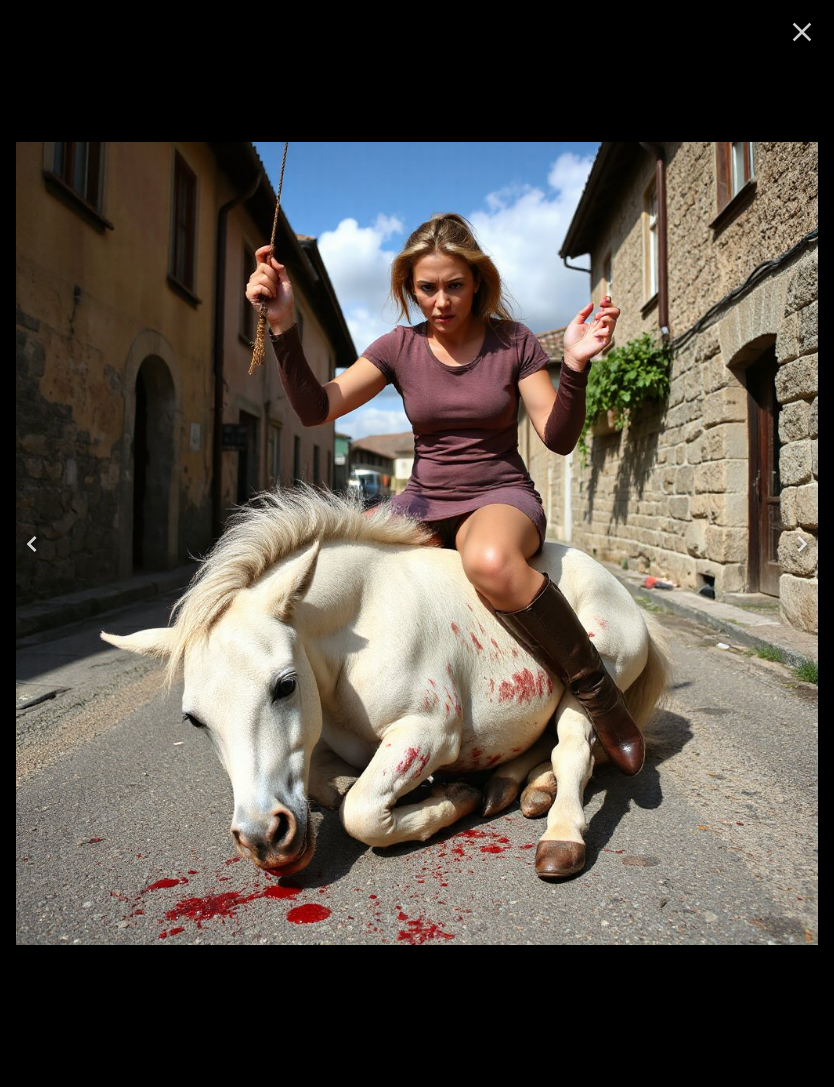 click 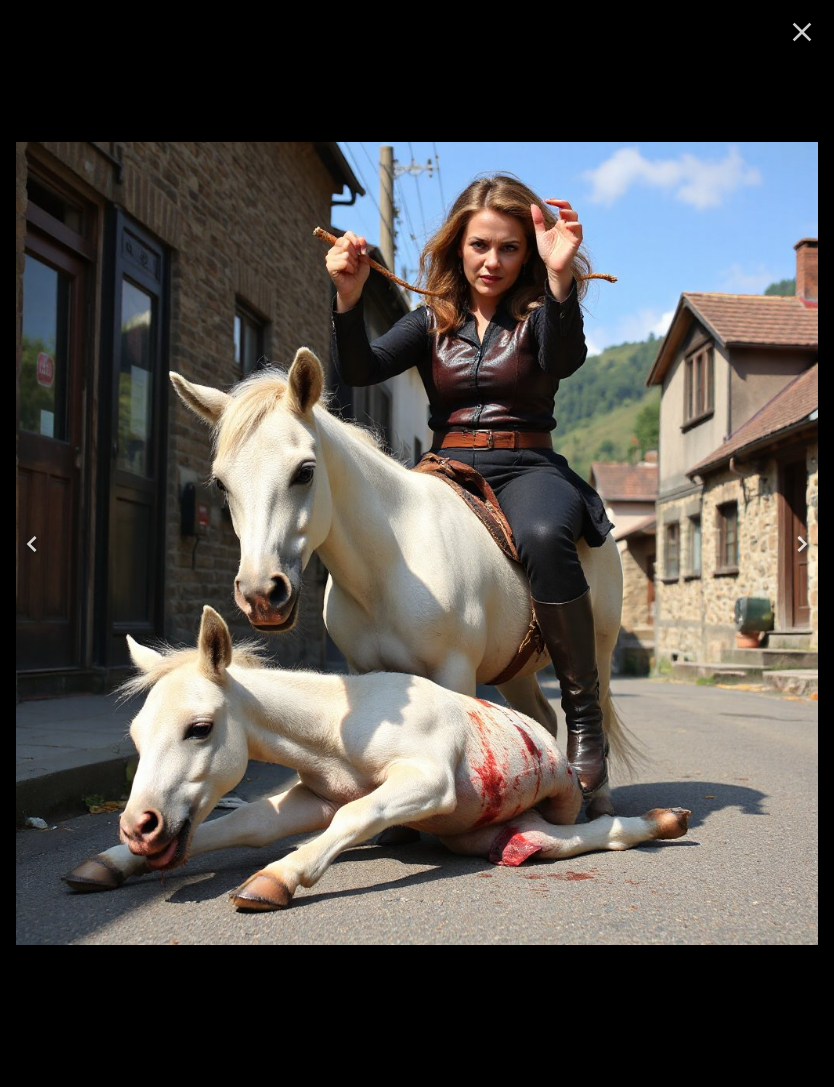click 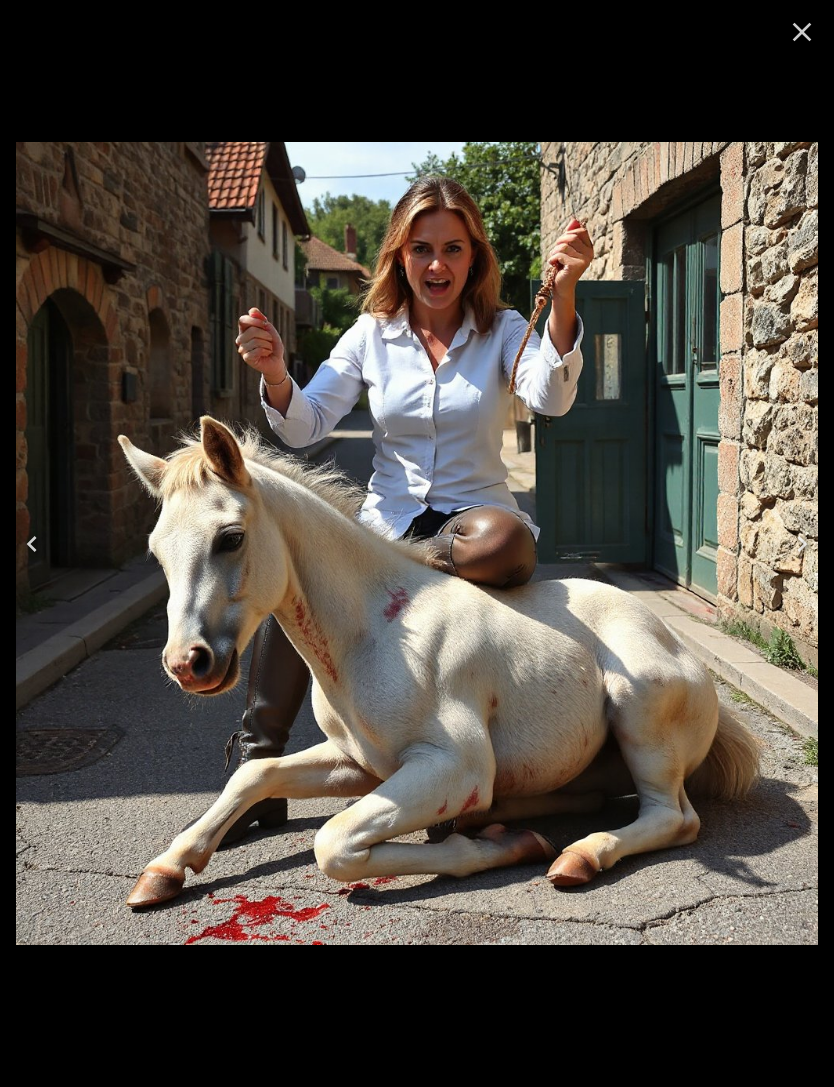 click 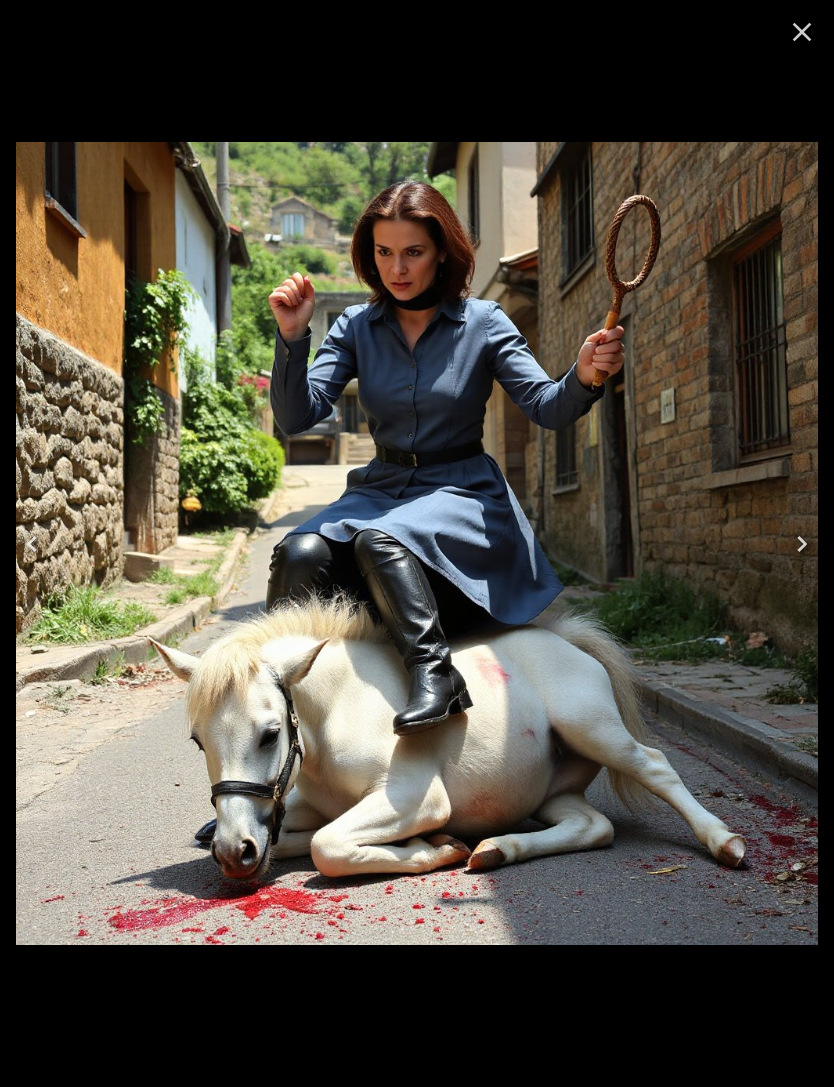 click at bounding box center [32, 544] 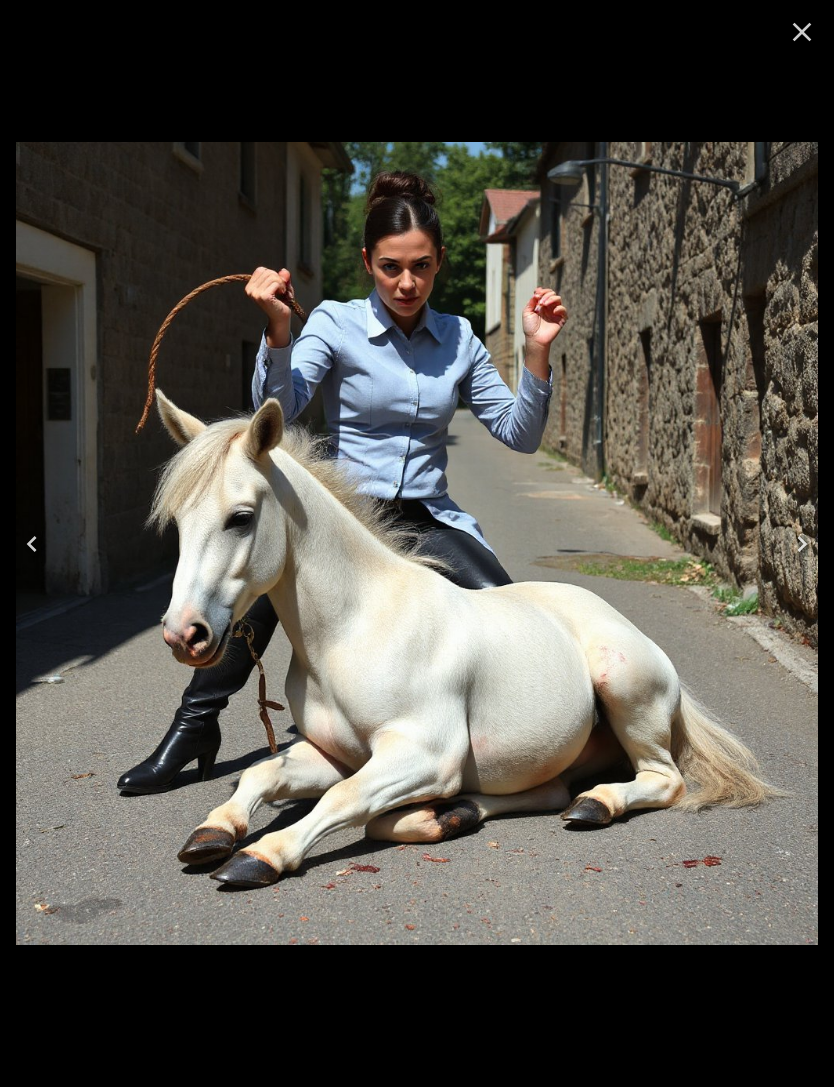 click 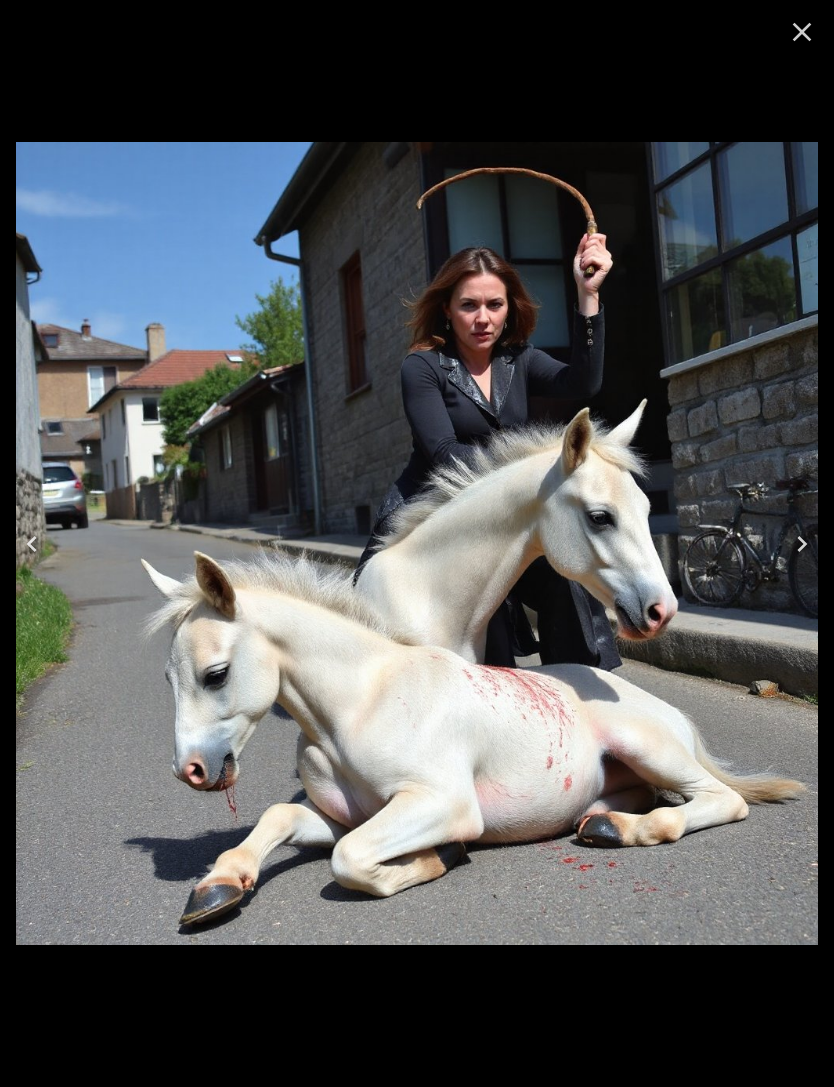 click 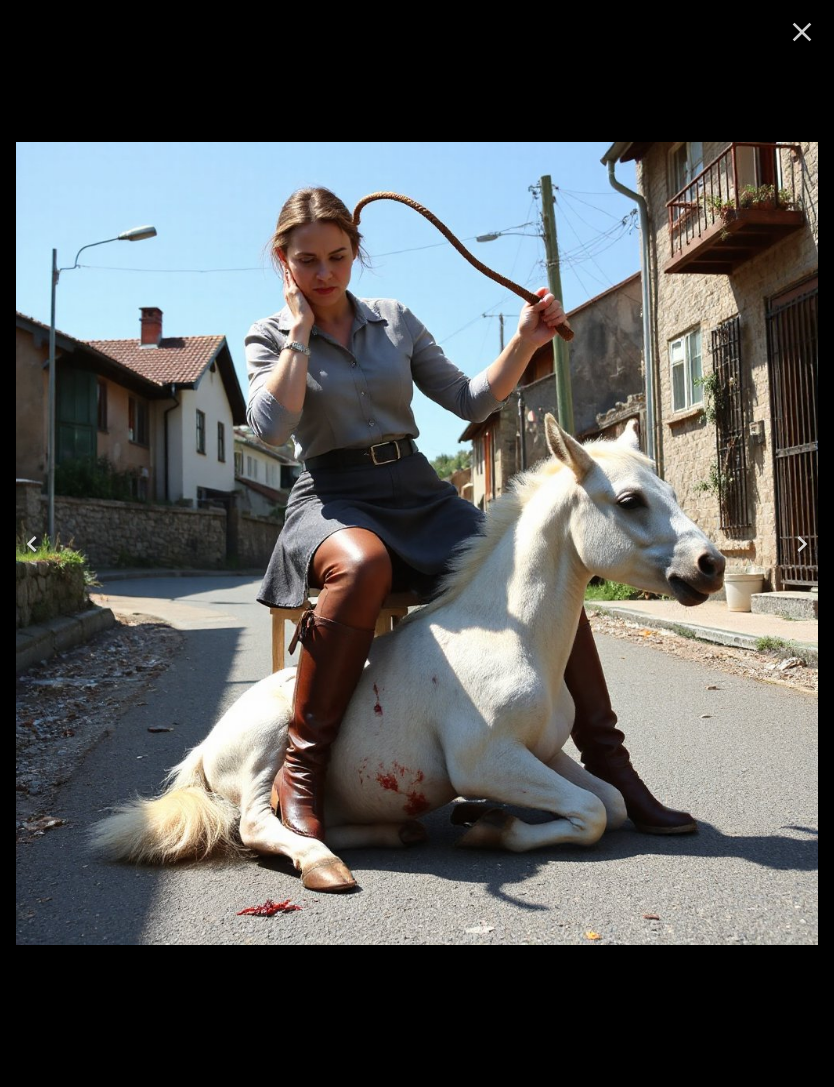 click 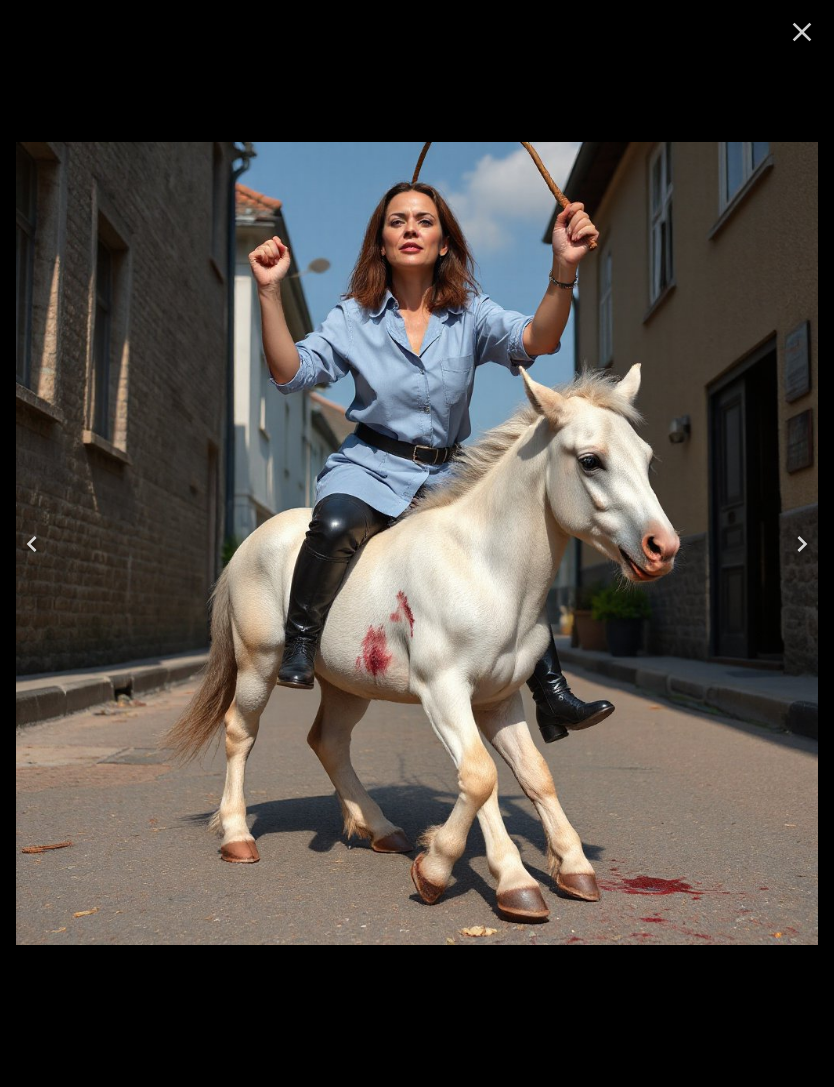 click 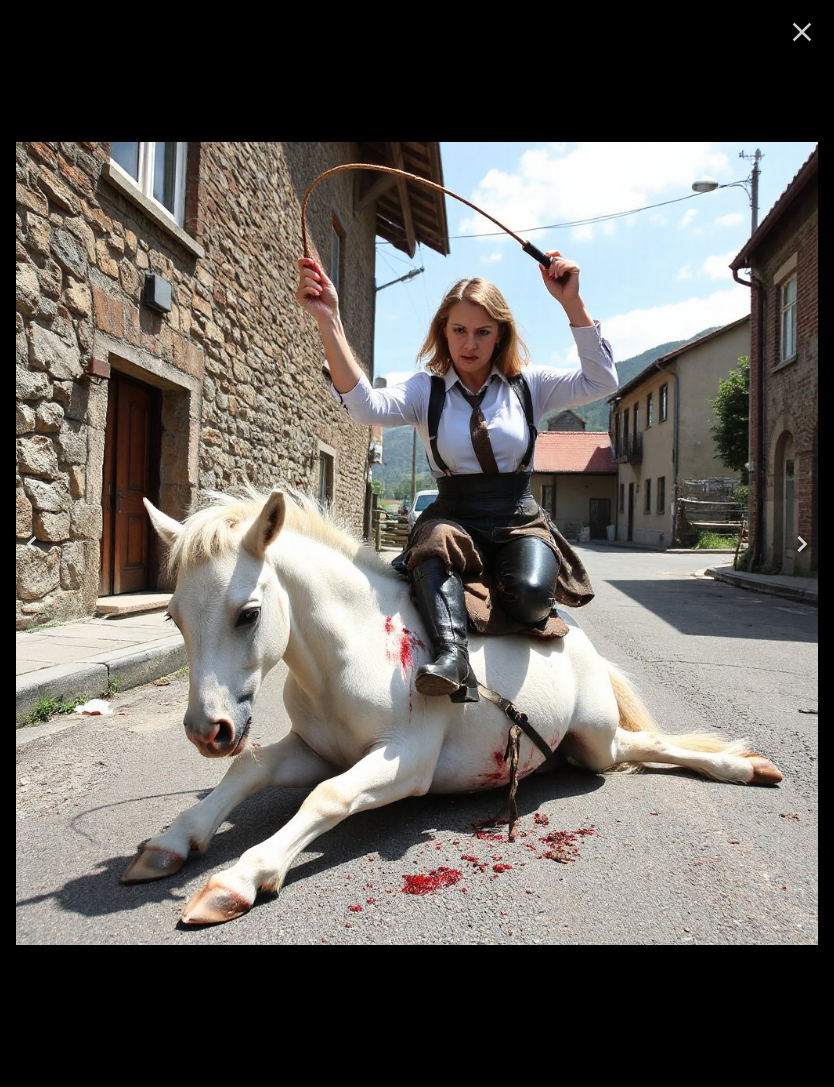 click 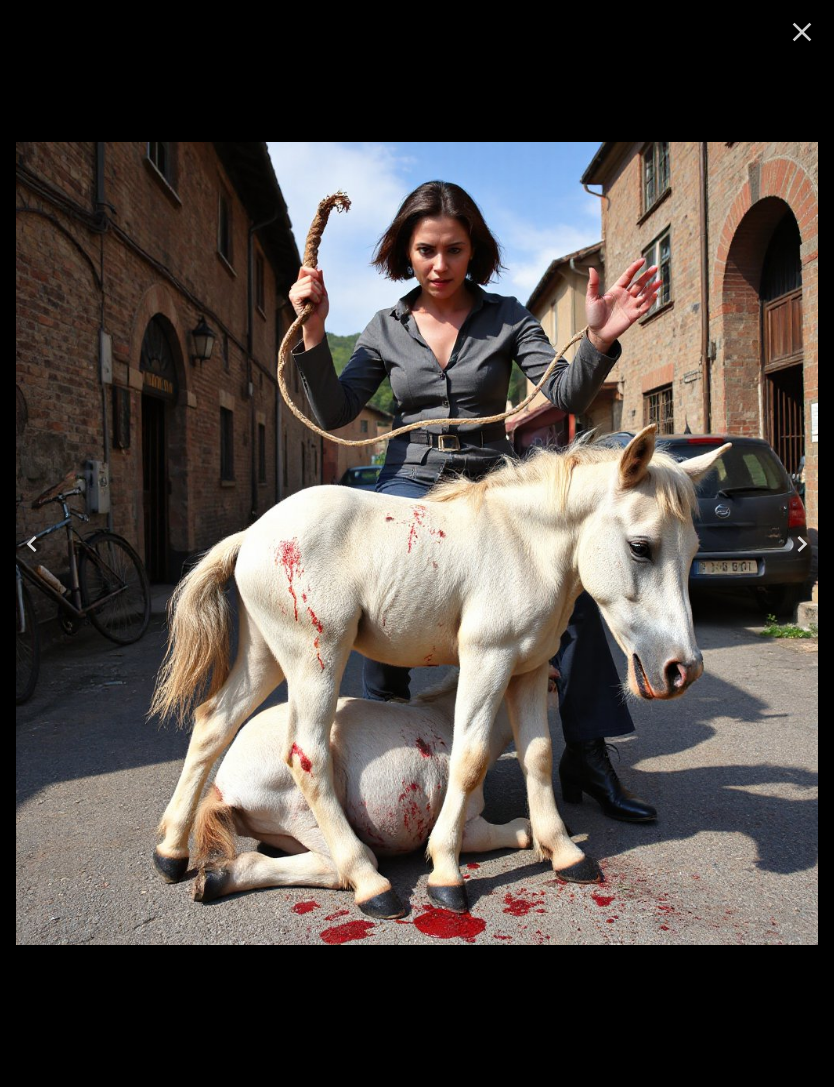 click 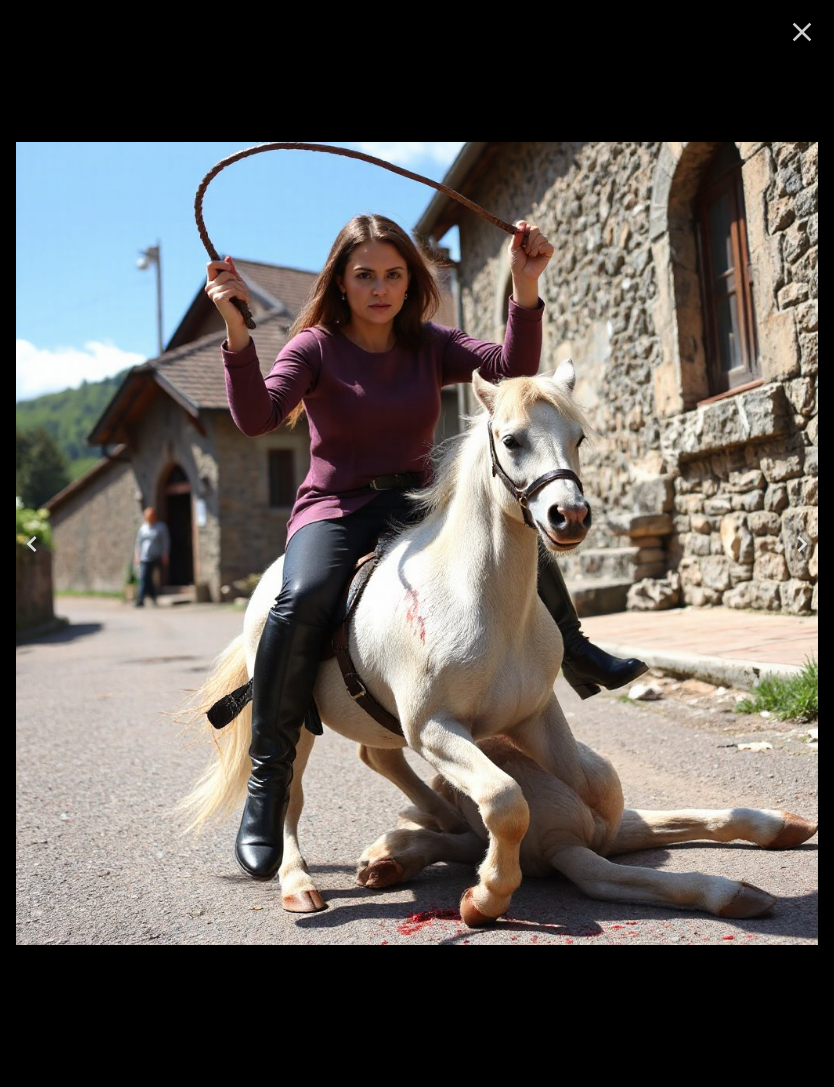 click 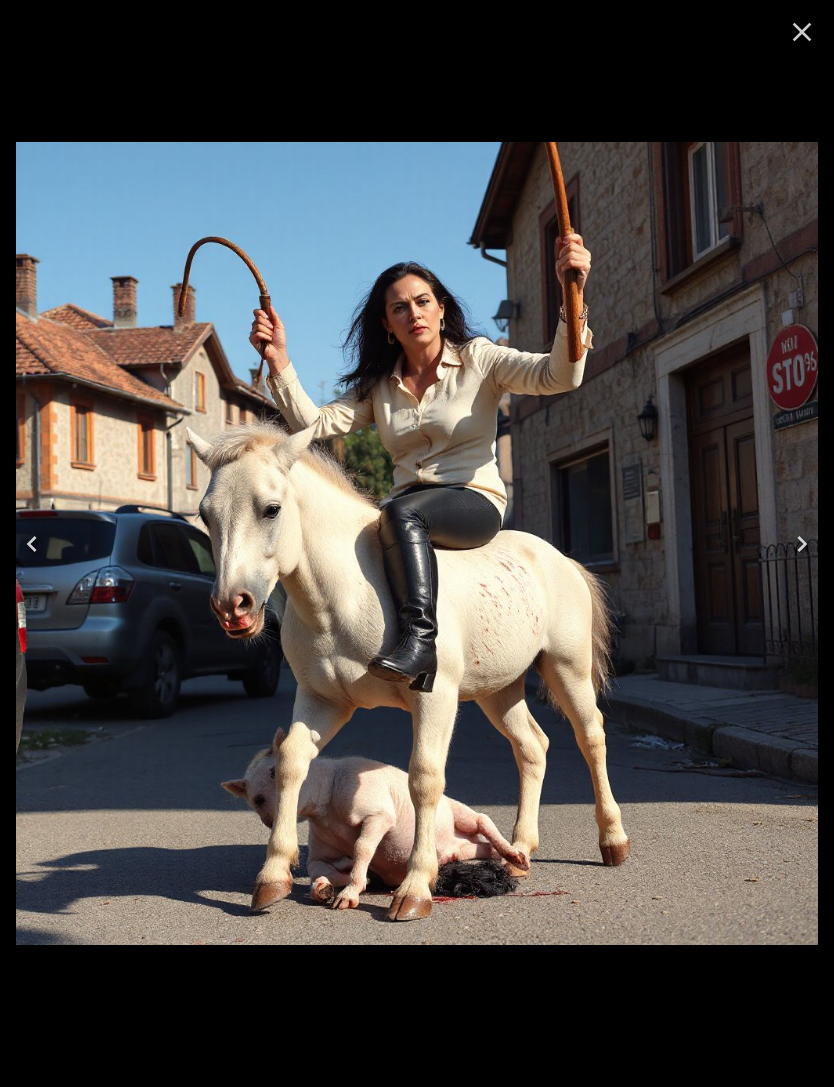 click 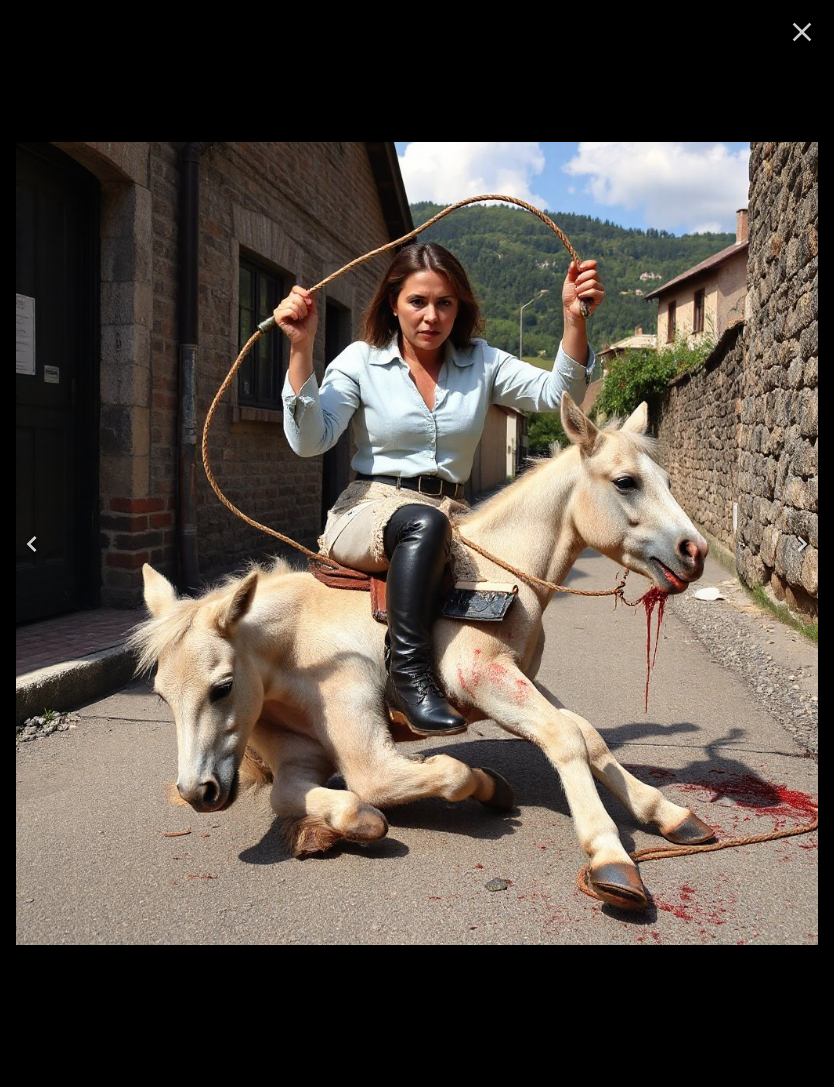 click at bounding box center (32, 544) 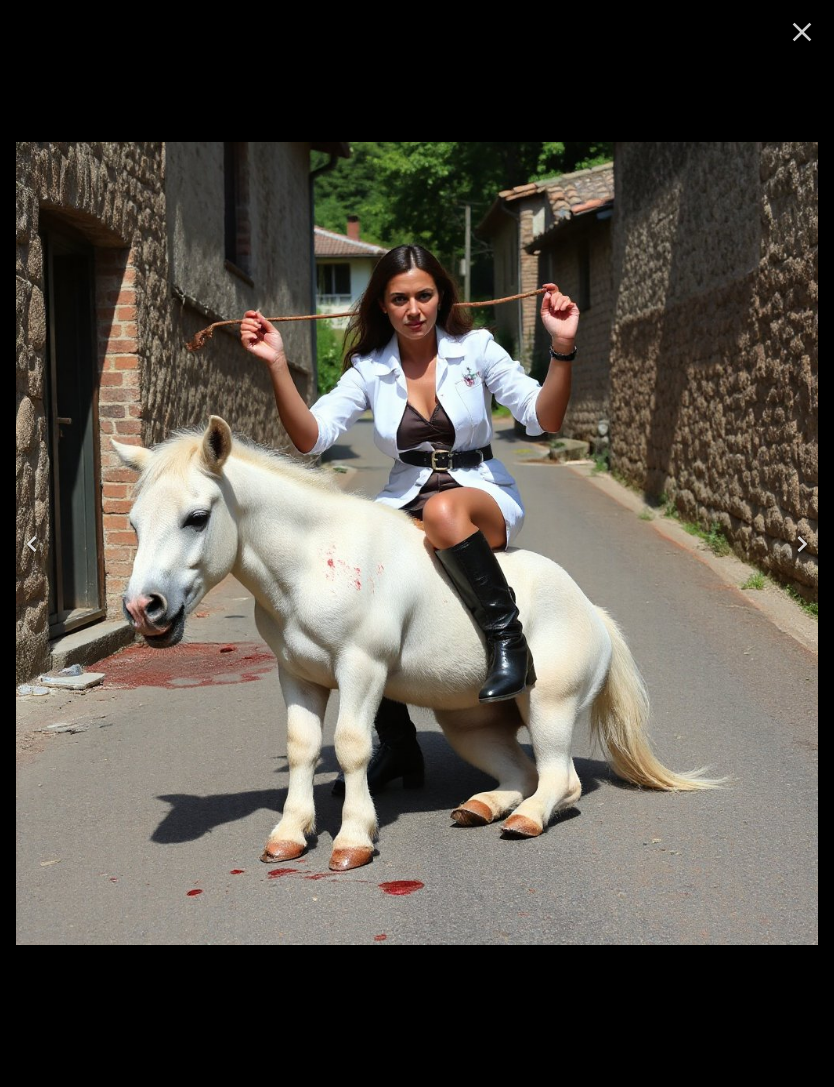 click 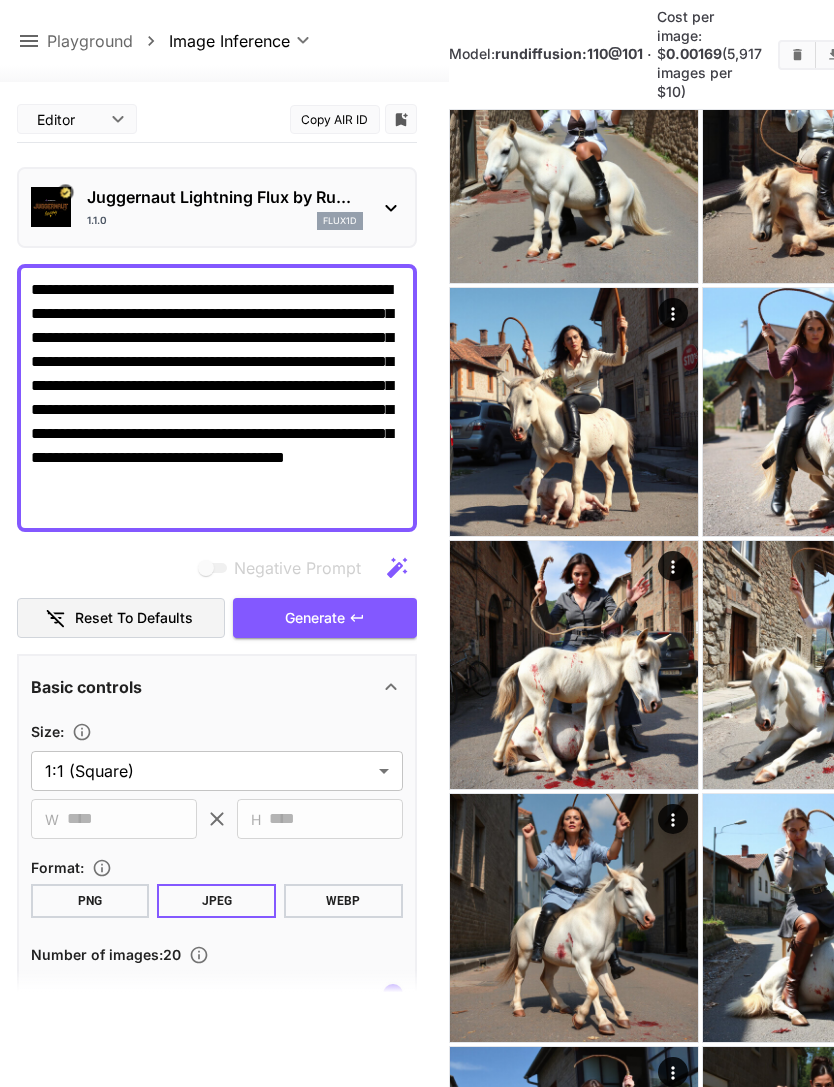 click 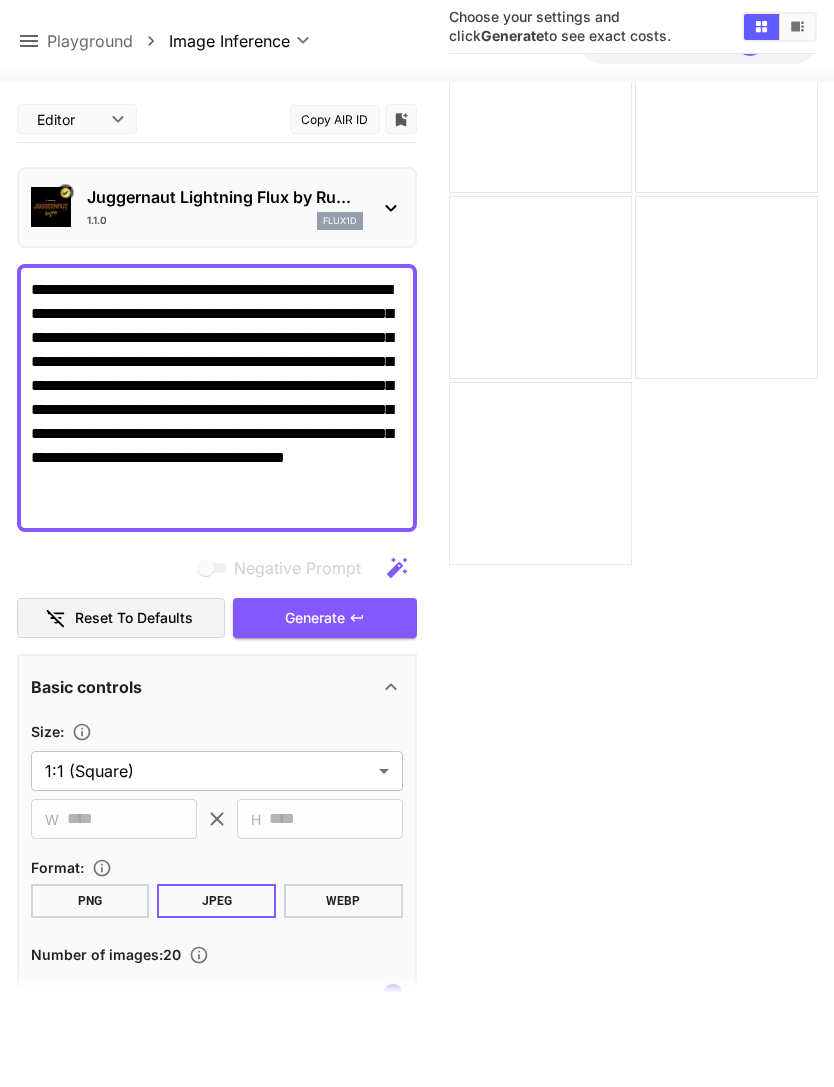 click 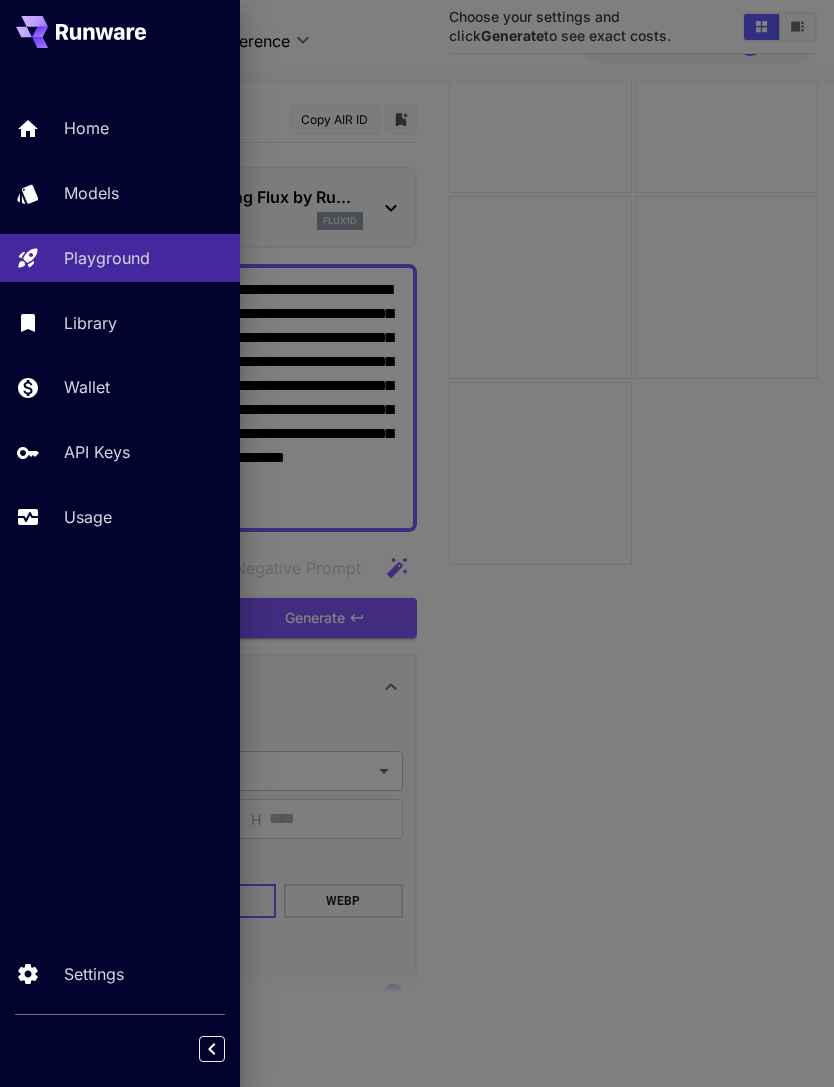 click on "Models" at bounding box center [144, 193] 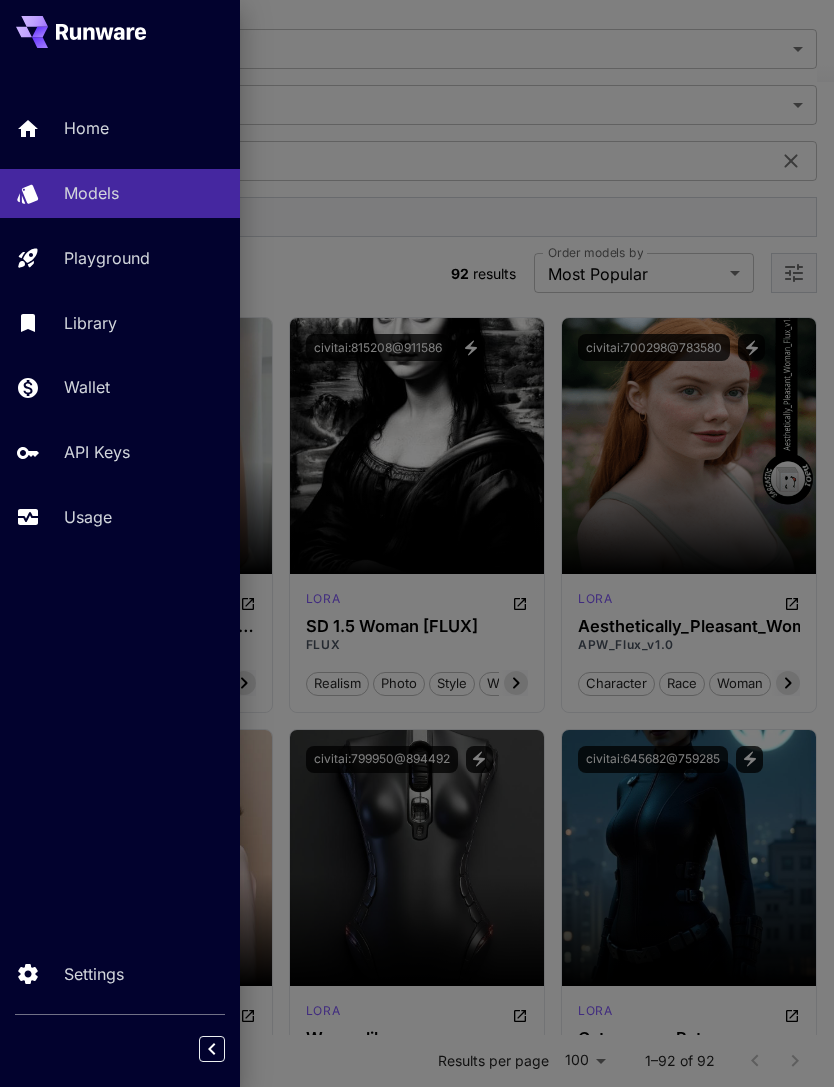 click at bounding box center (417, 543) 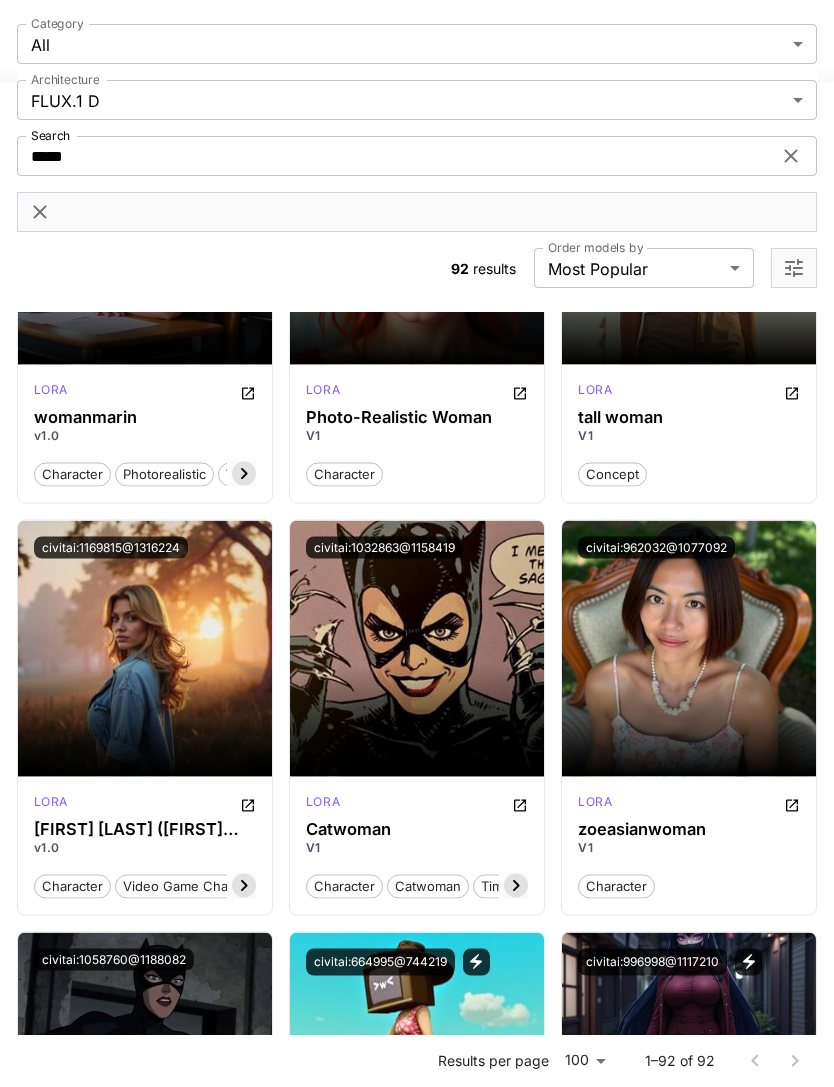 scroll, scrollTop: 10289, scrollLeft: 0, axis: vertical 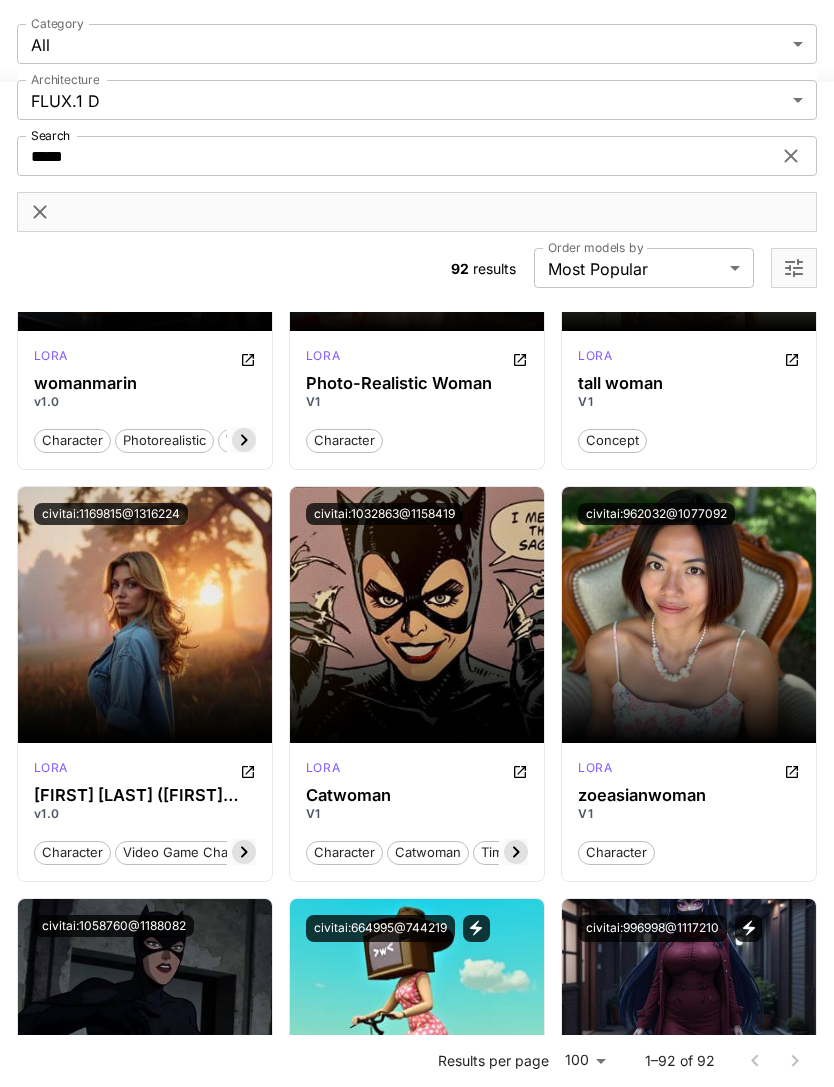 click on "Launch in Playground" at bounding box center [678, 614] 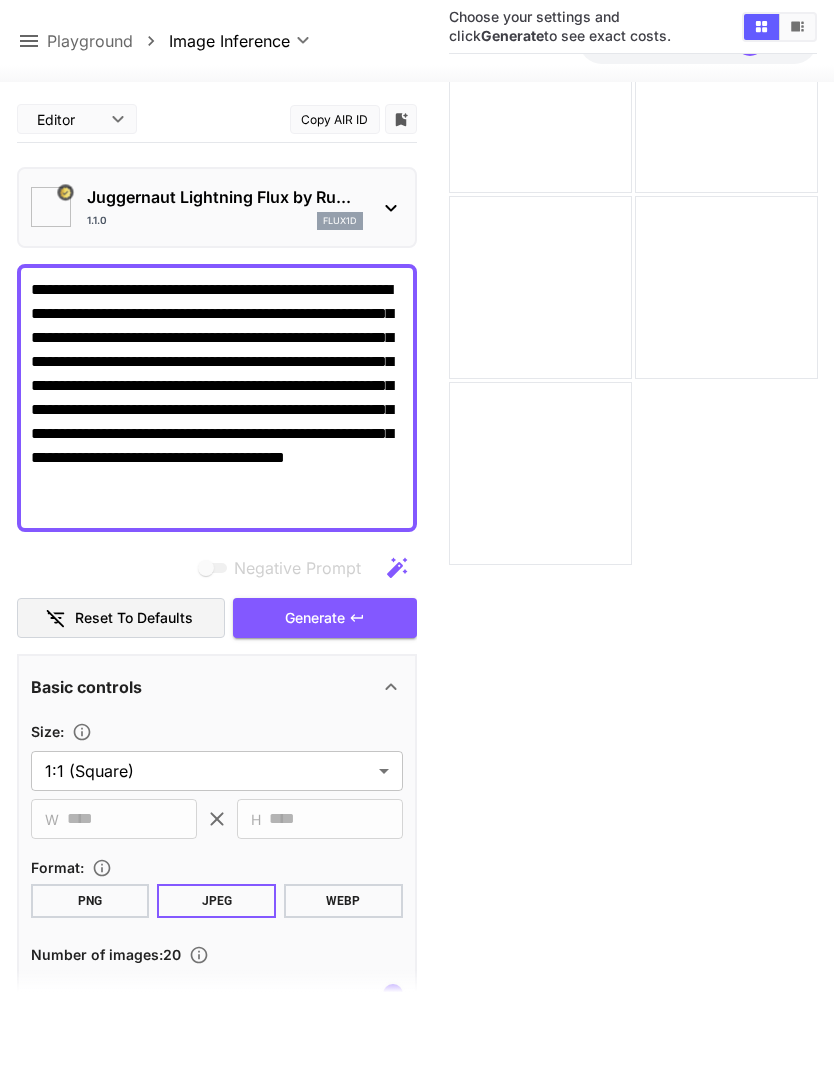 type on "**" 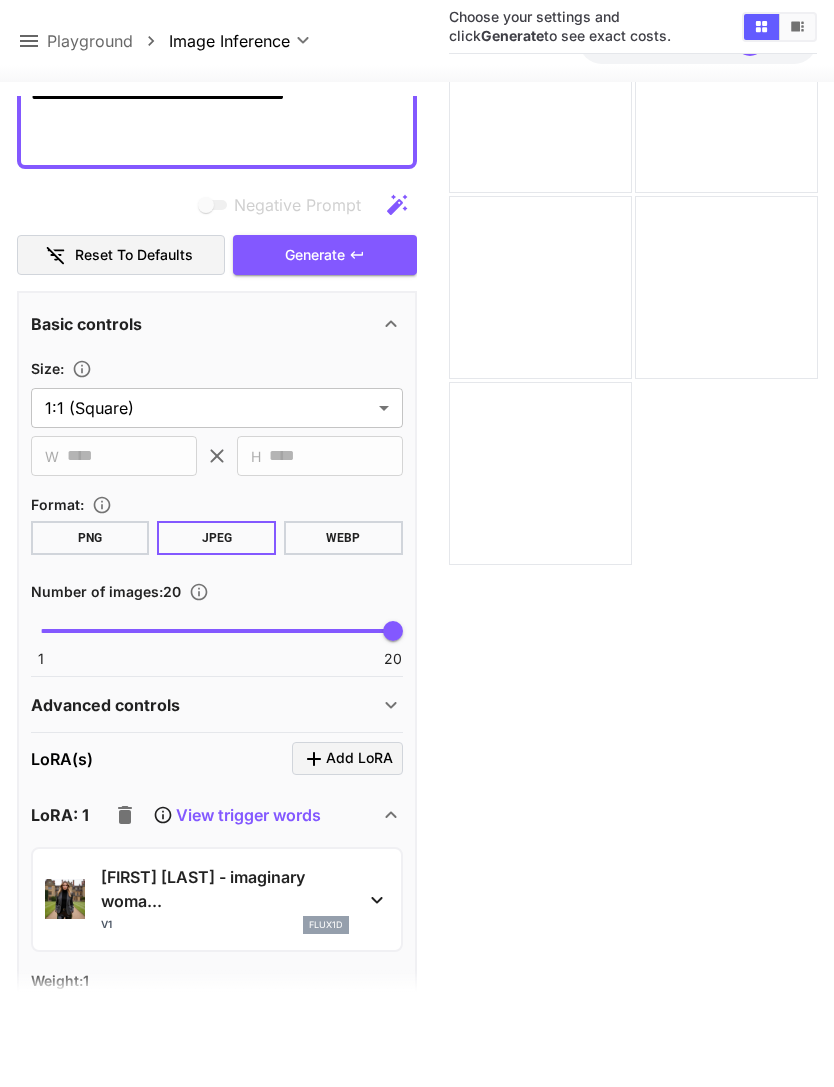 scroll, scrollTop: 385, scrollLeft: 0, axis: vertical 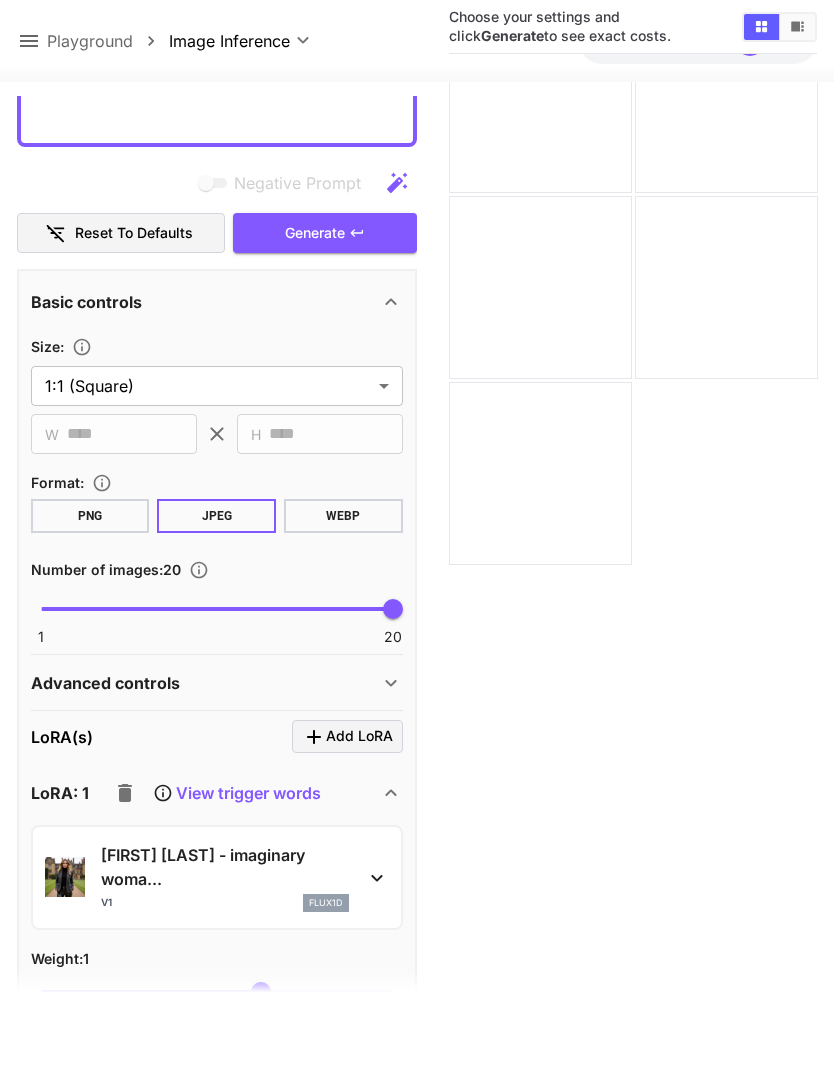 click 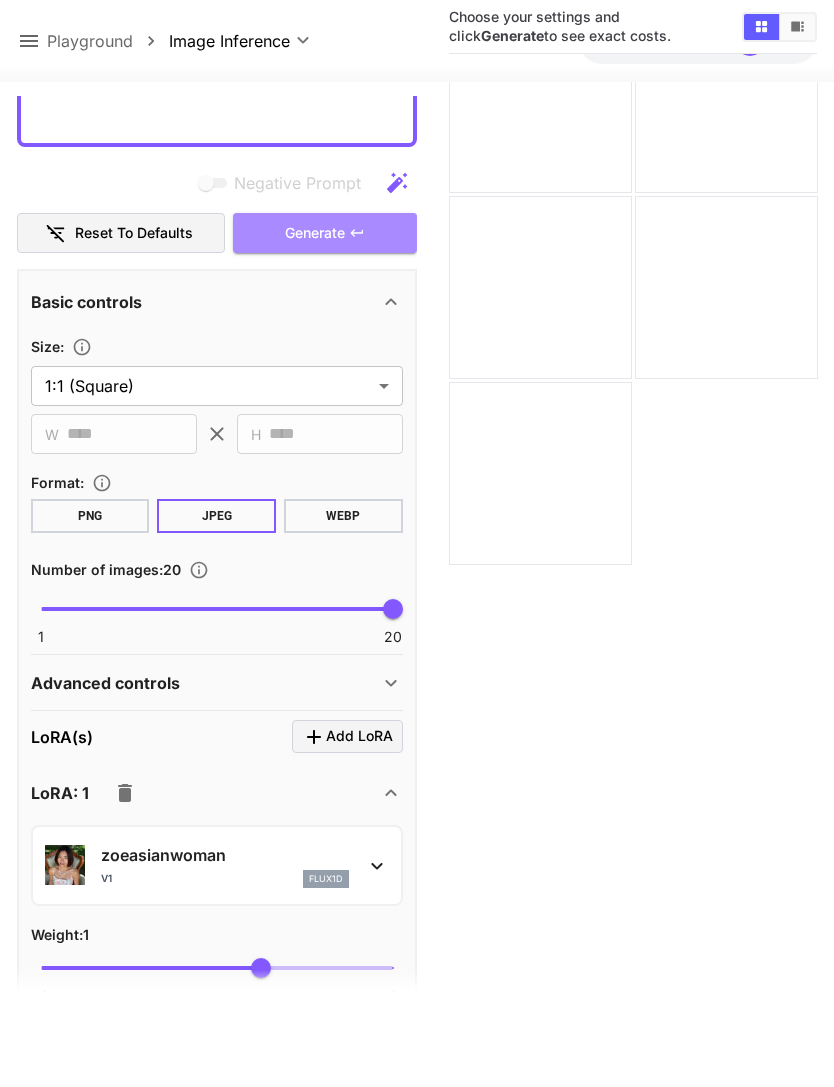 click on "Generate" at bounding box center [325, 233] 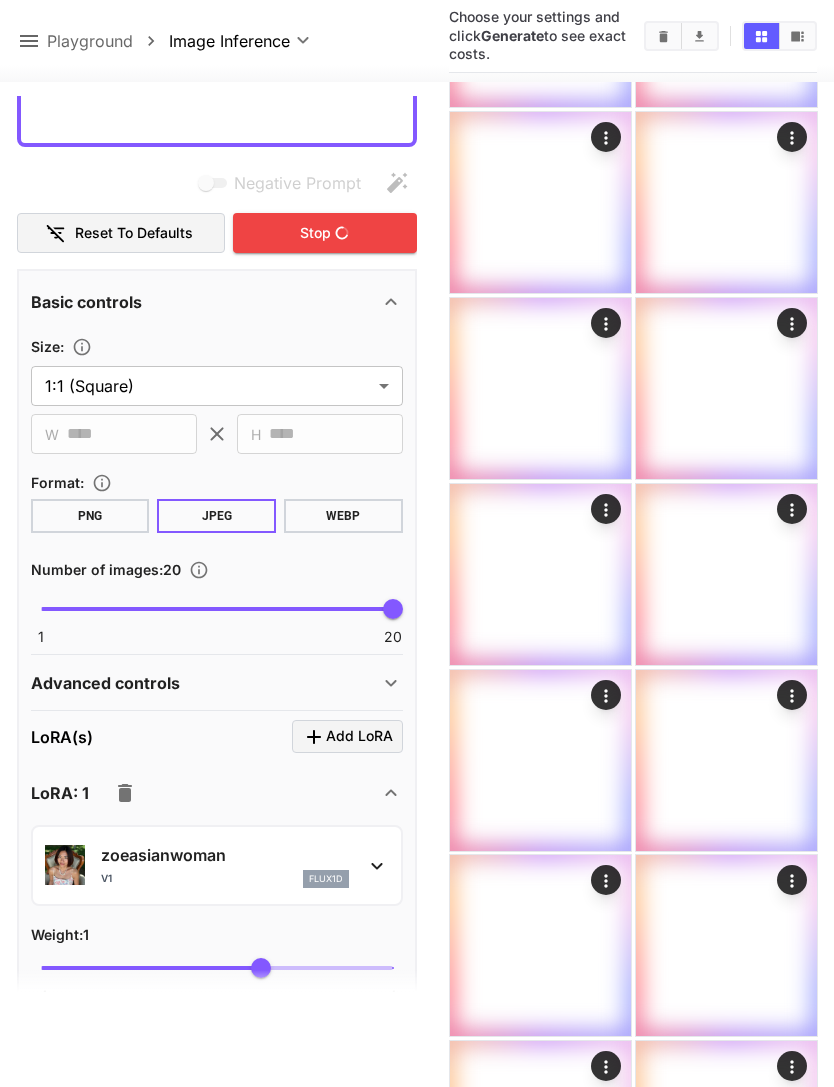 scroll, scrollTop: 950, scrollLeft: 0, axis: vertical 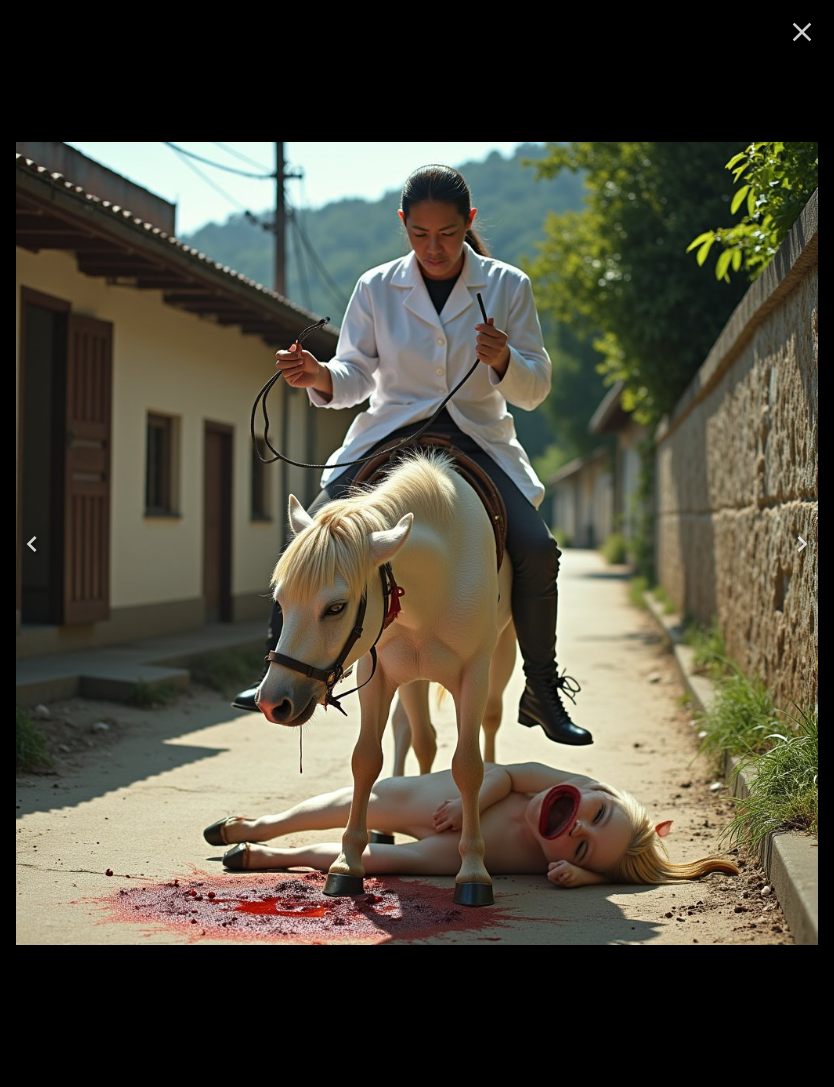 click 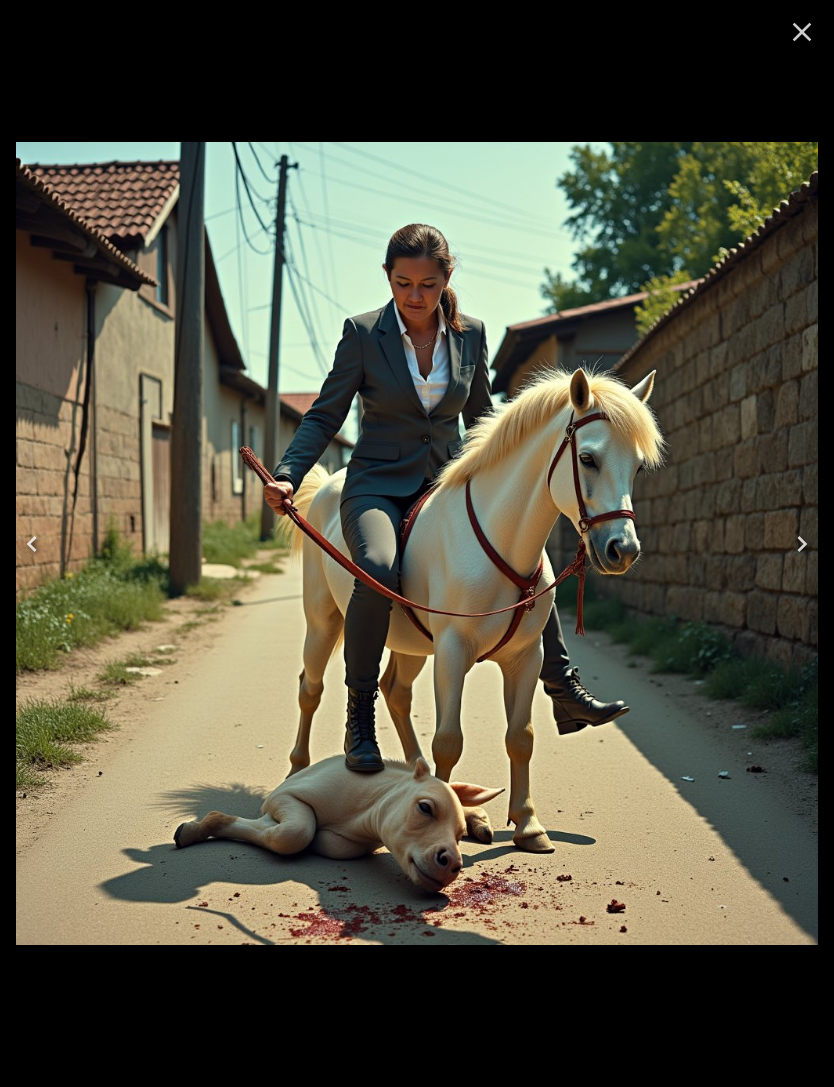 click at bounding box center [32, 544] 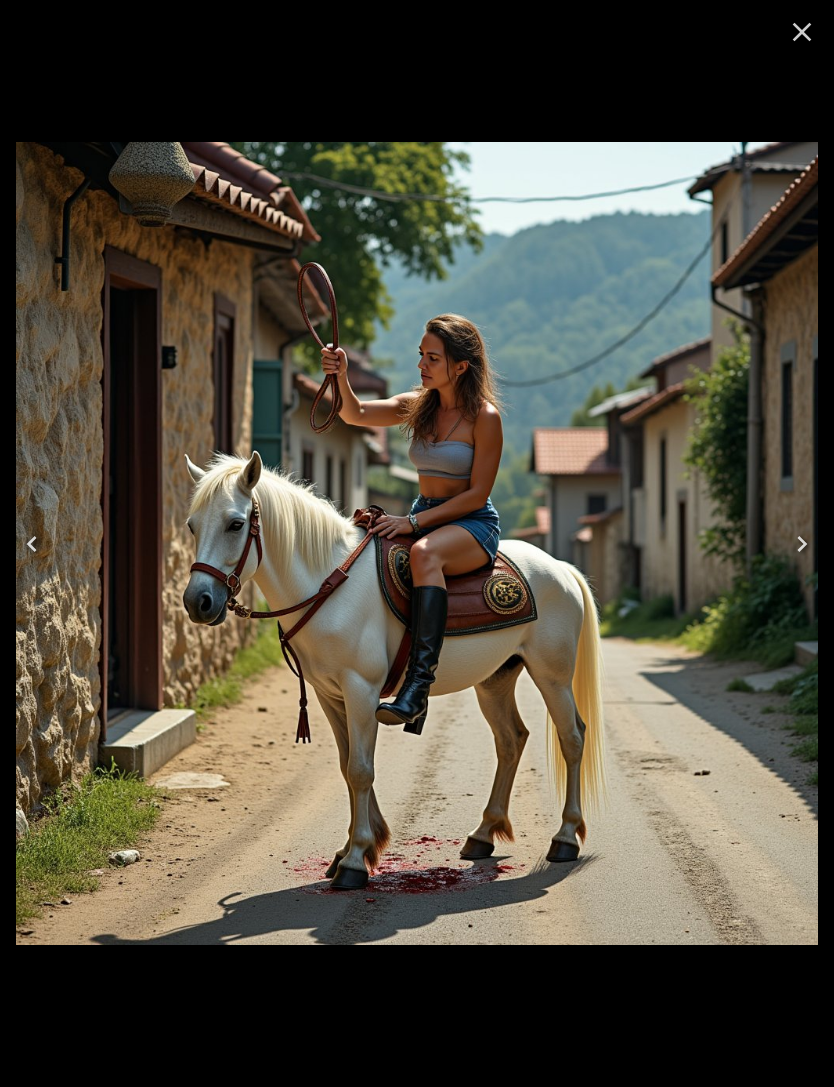 click 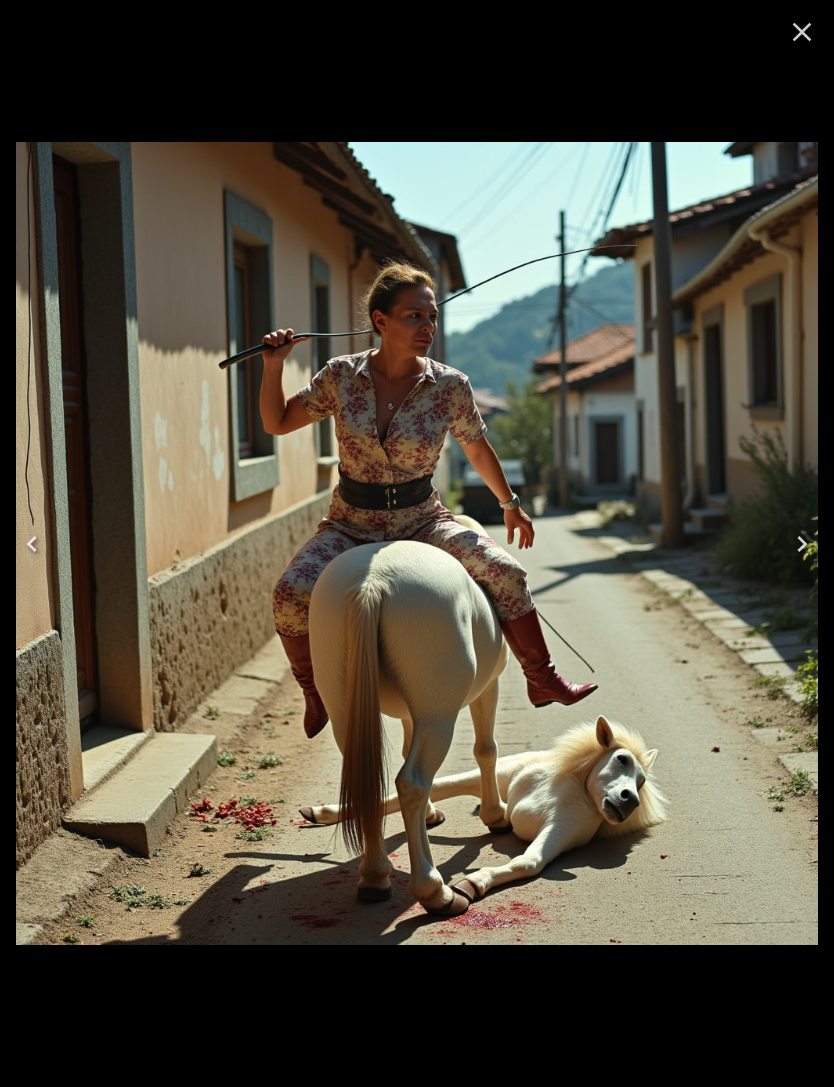 click 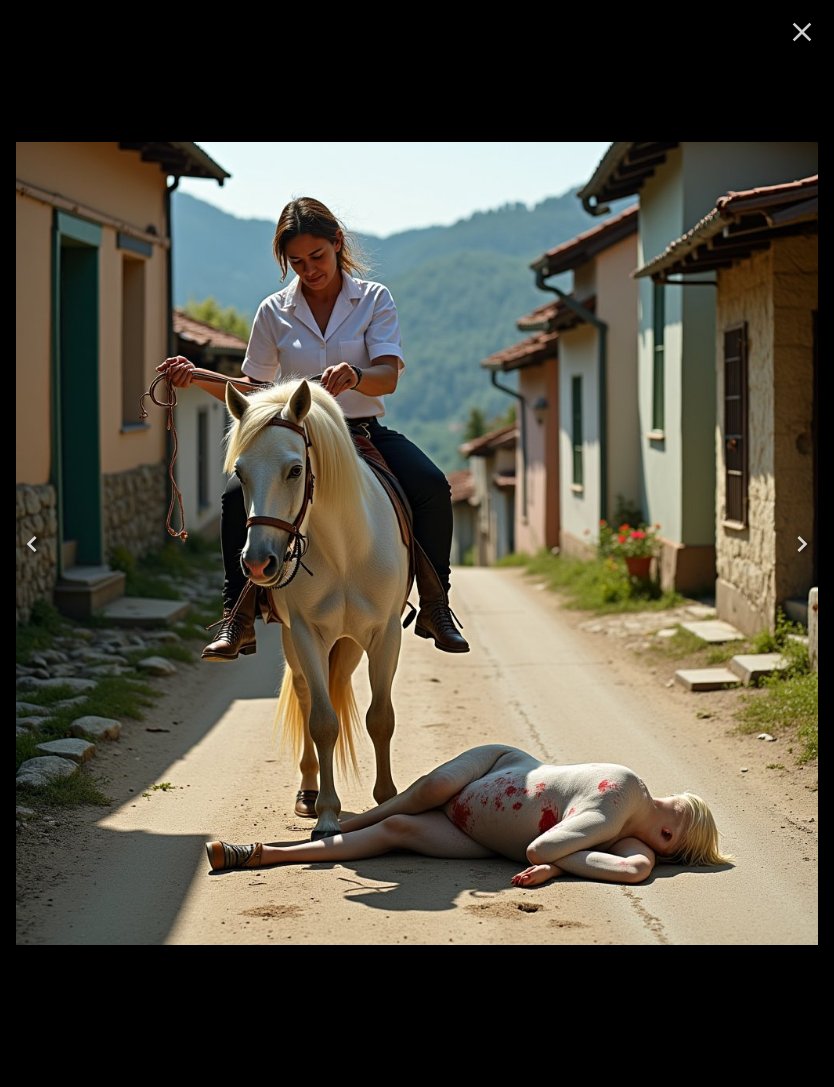 click 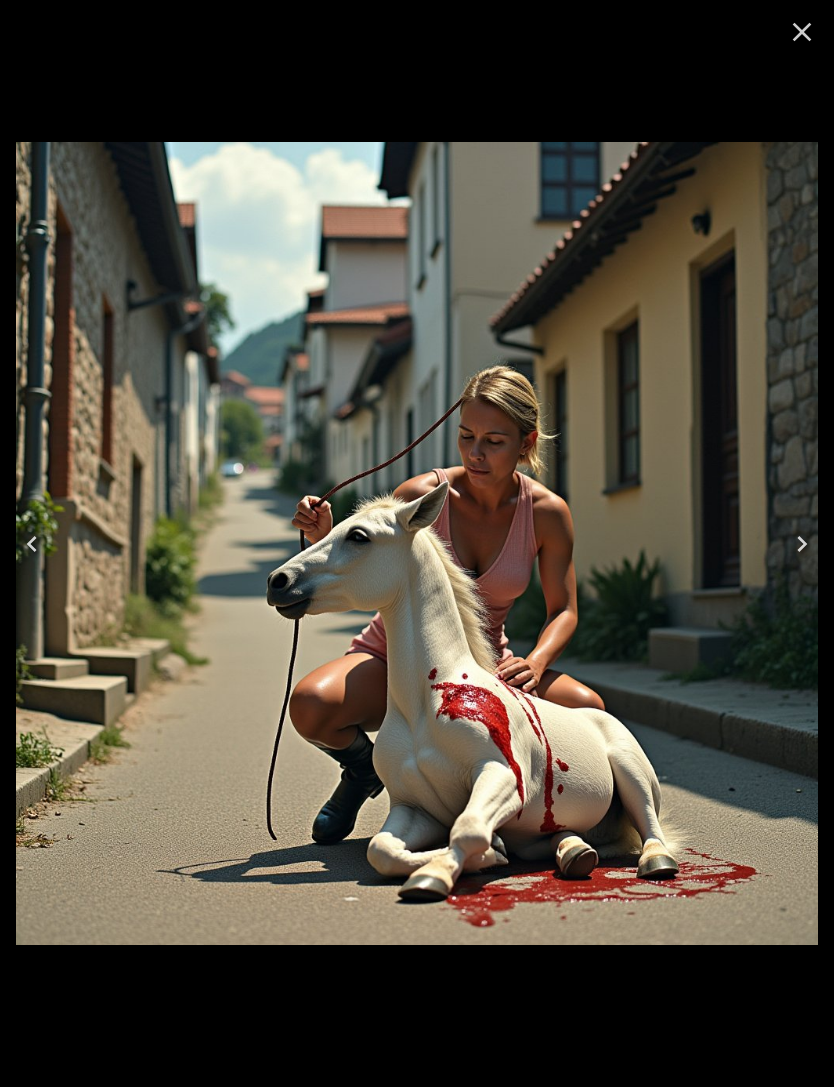 click 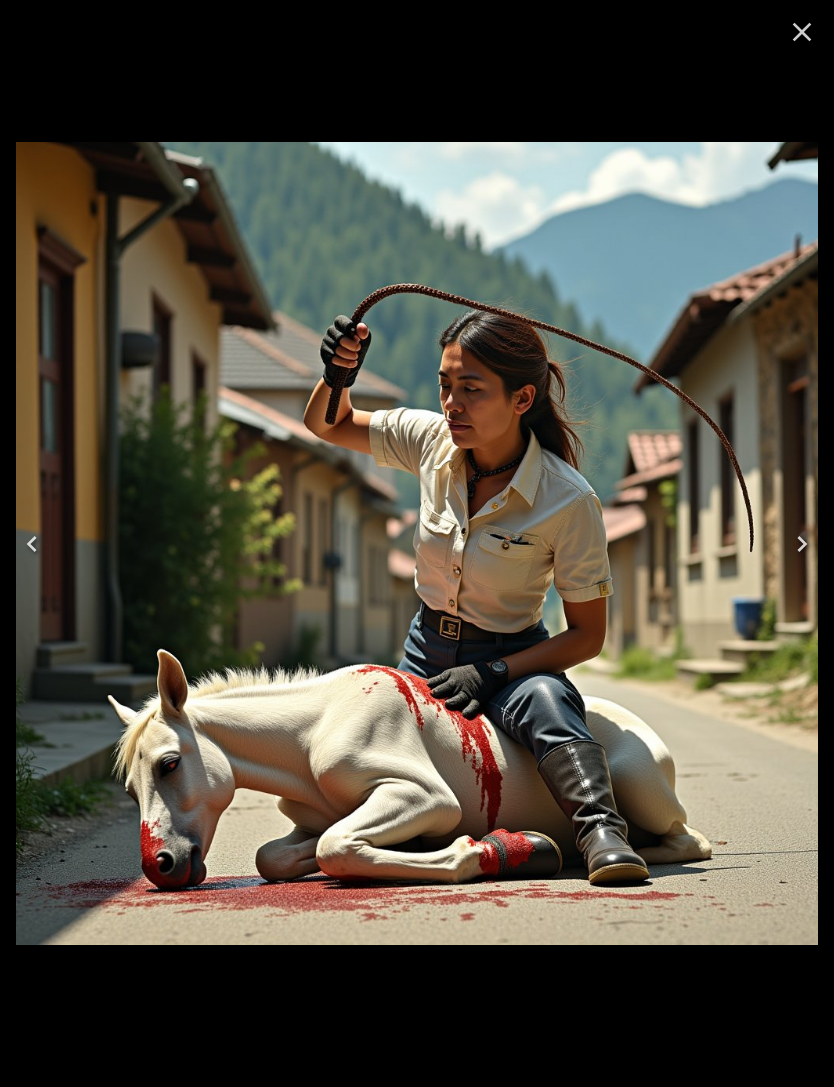 click 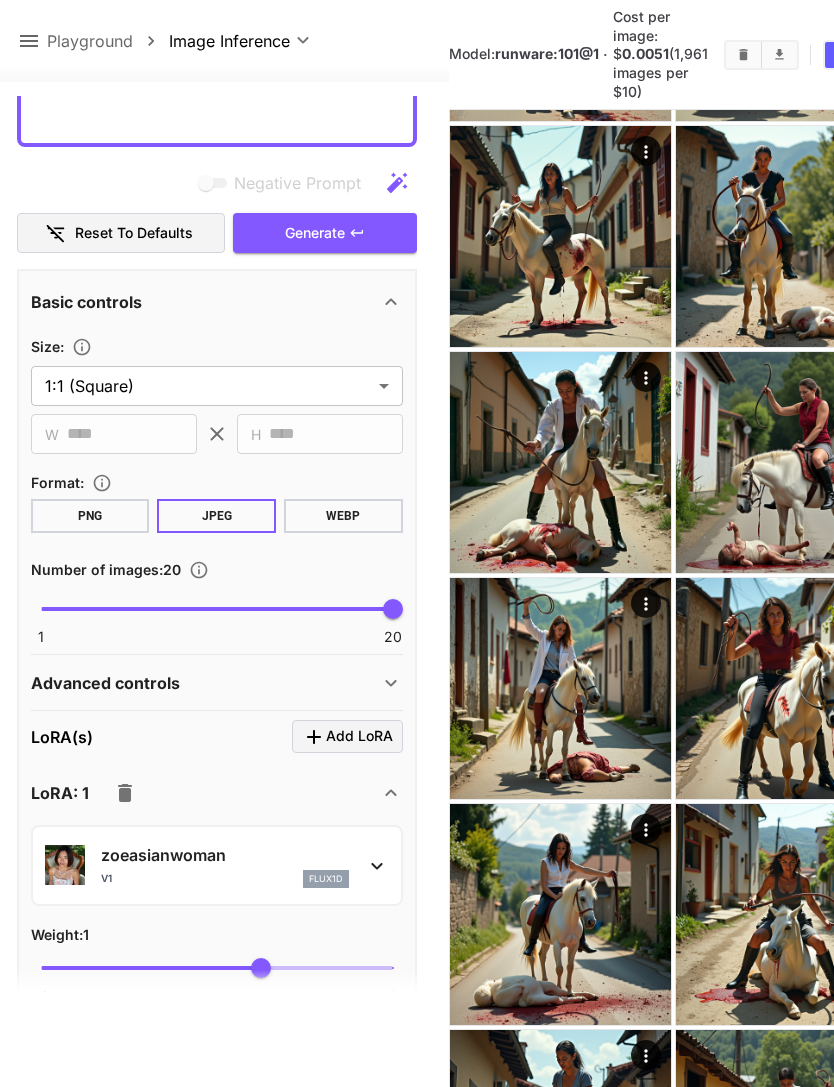 click at bounding box center [743, 55] 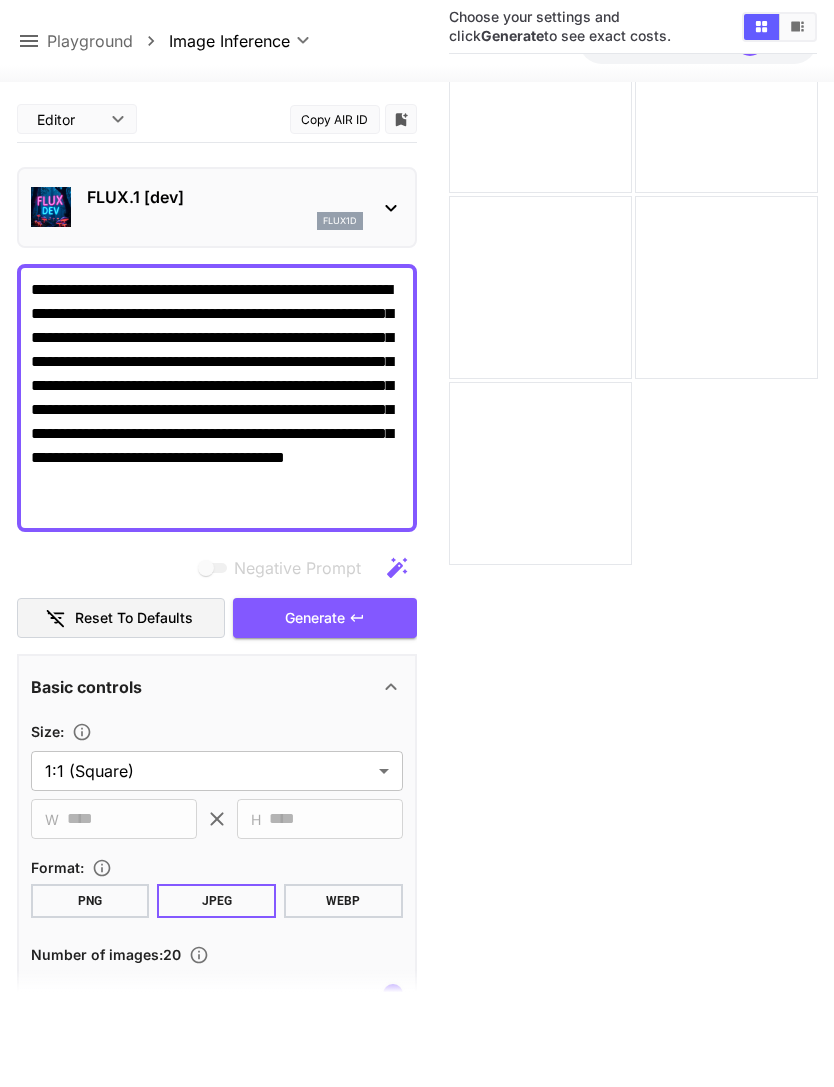scroll, scrollTop: 0, scrollLeft: 0, axis: both 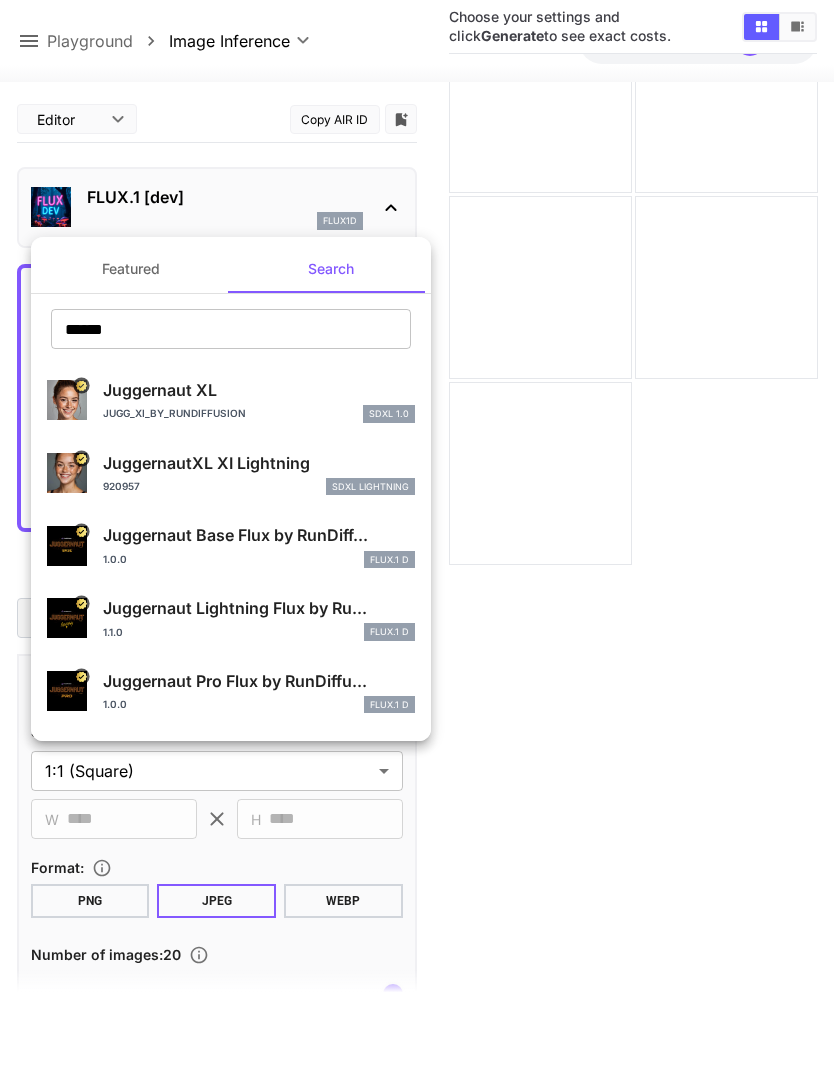 click on "Juggernaut Lightning Flux by Ru..." at bounding box center (259, 608) 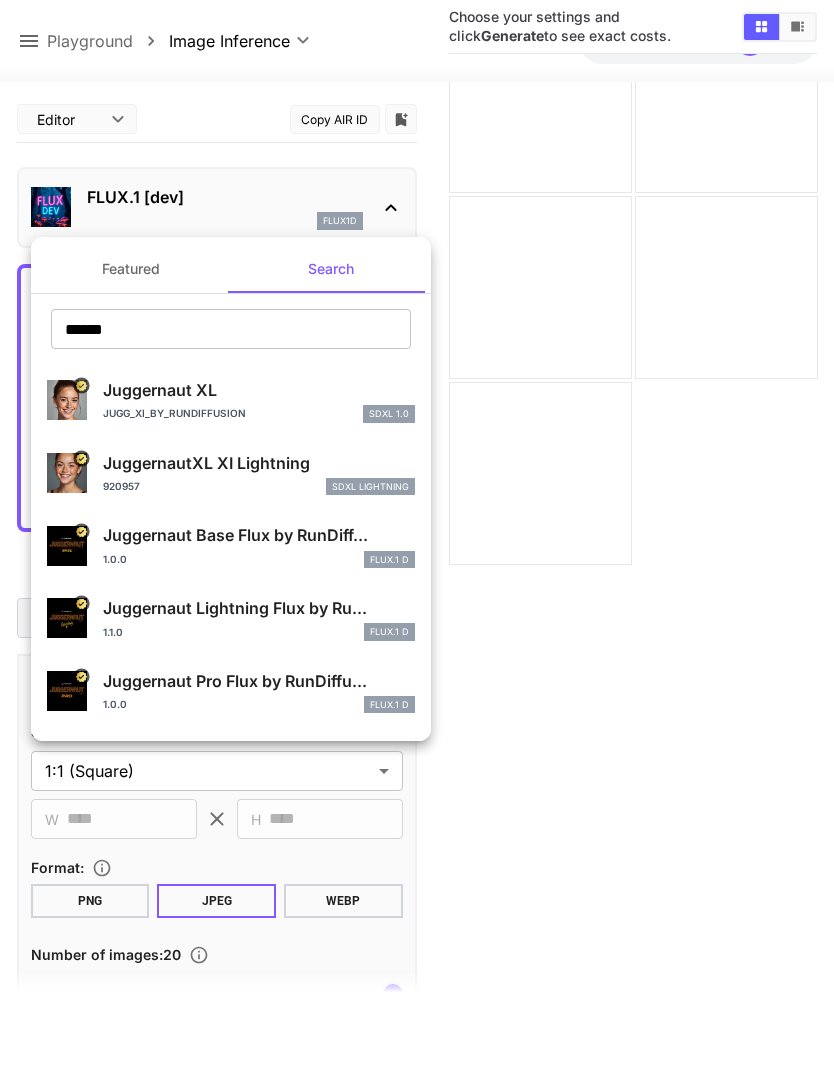 type on "*" 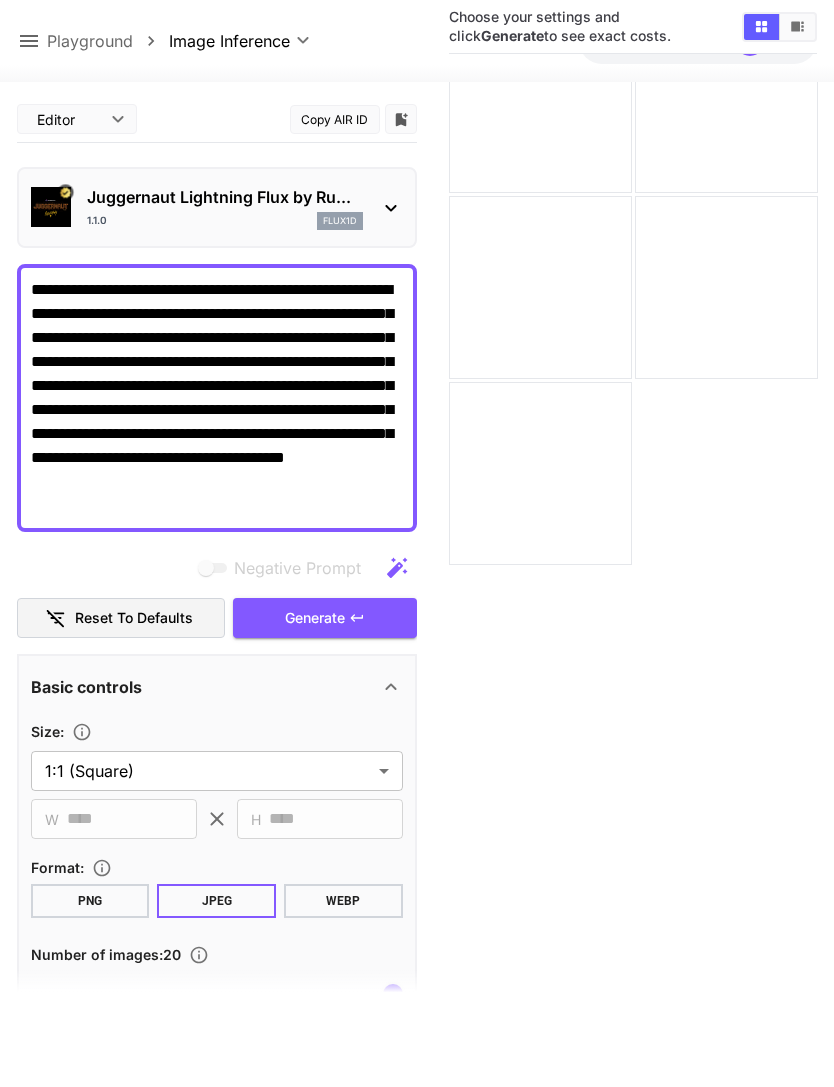 click on "Generate" at bounding box center [325, 618] 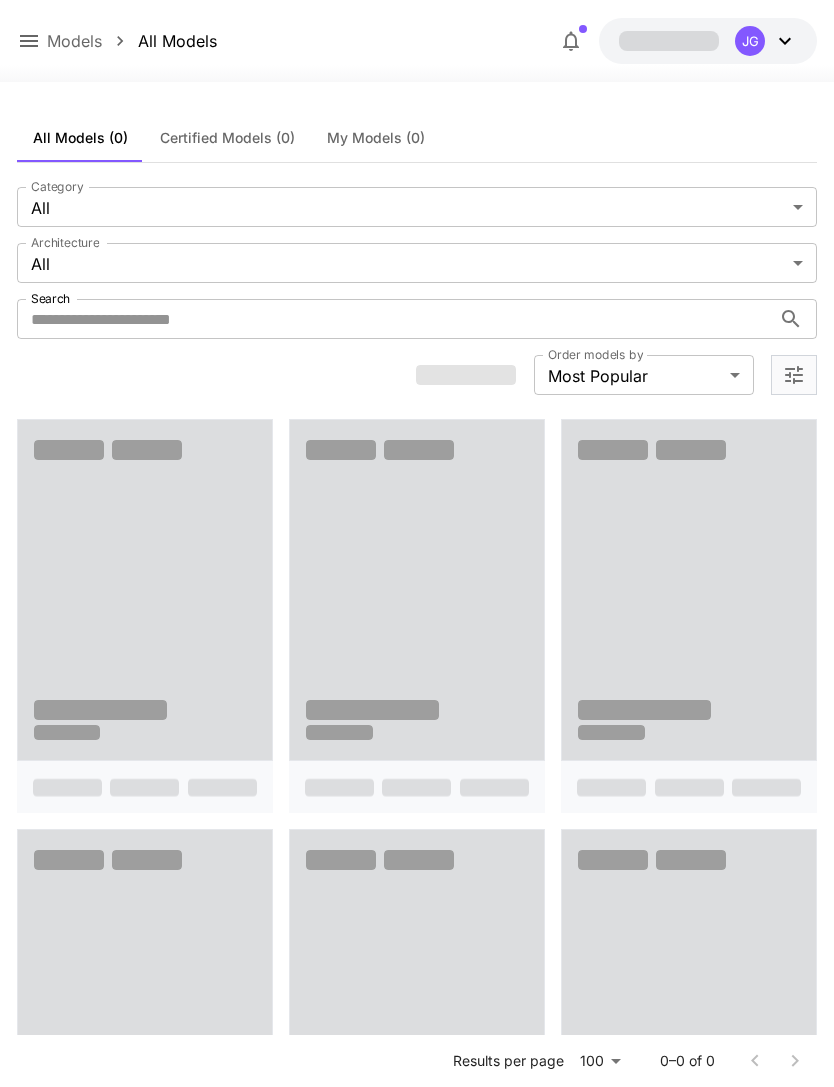 scroll, scrollTop: 0, scrollLeft: 0, axis: both 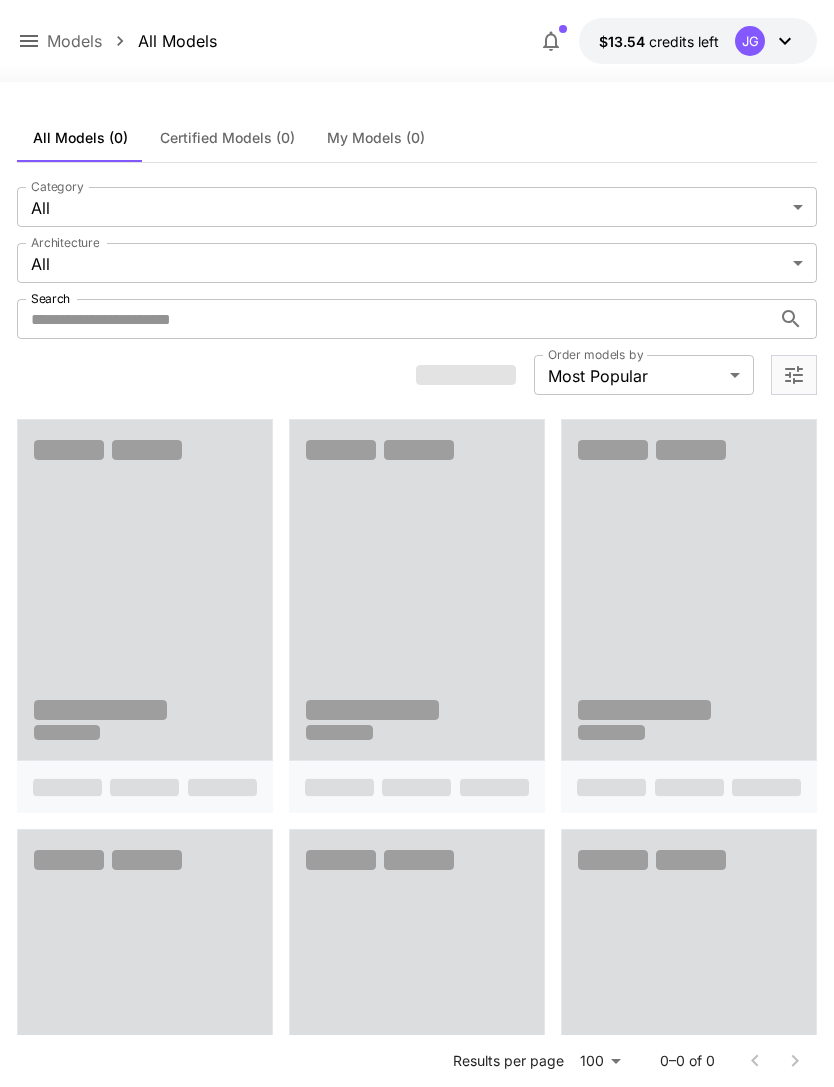 click on "**********" at bounding box center (417, 1693) 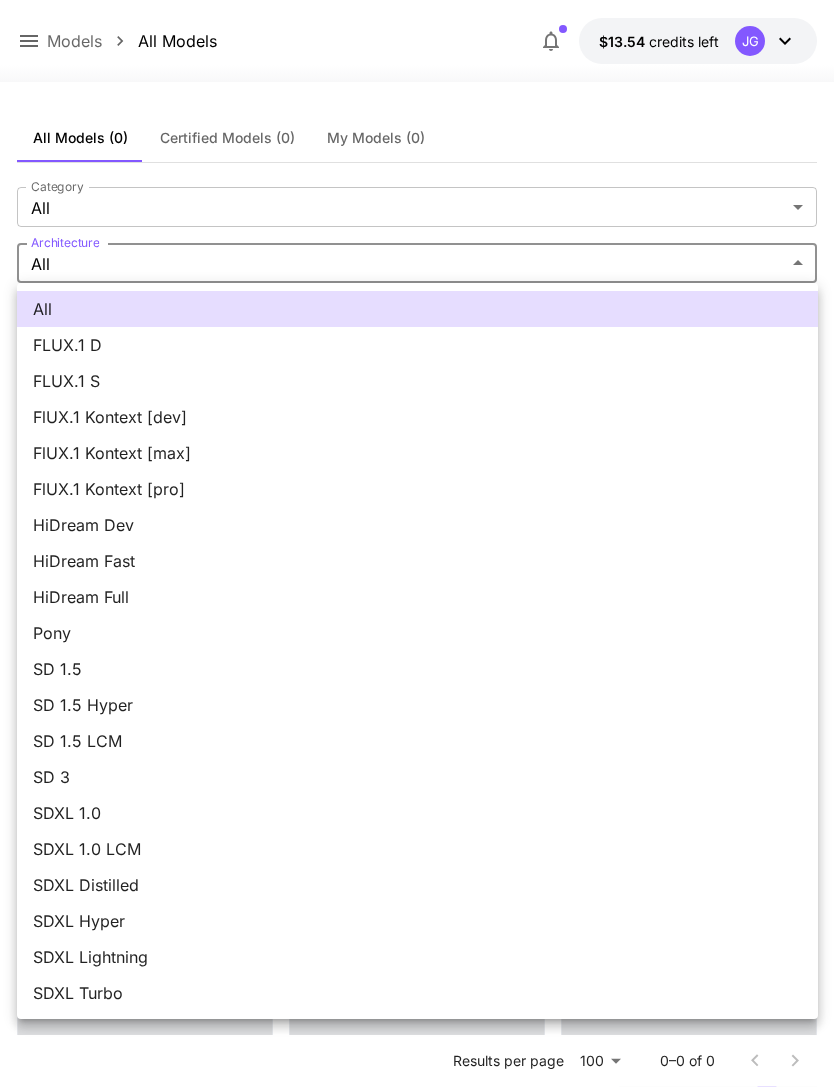 click on "FLUX.1 D" at bounding box center (417, 345) 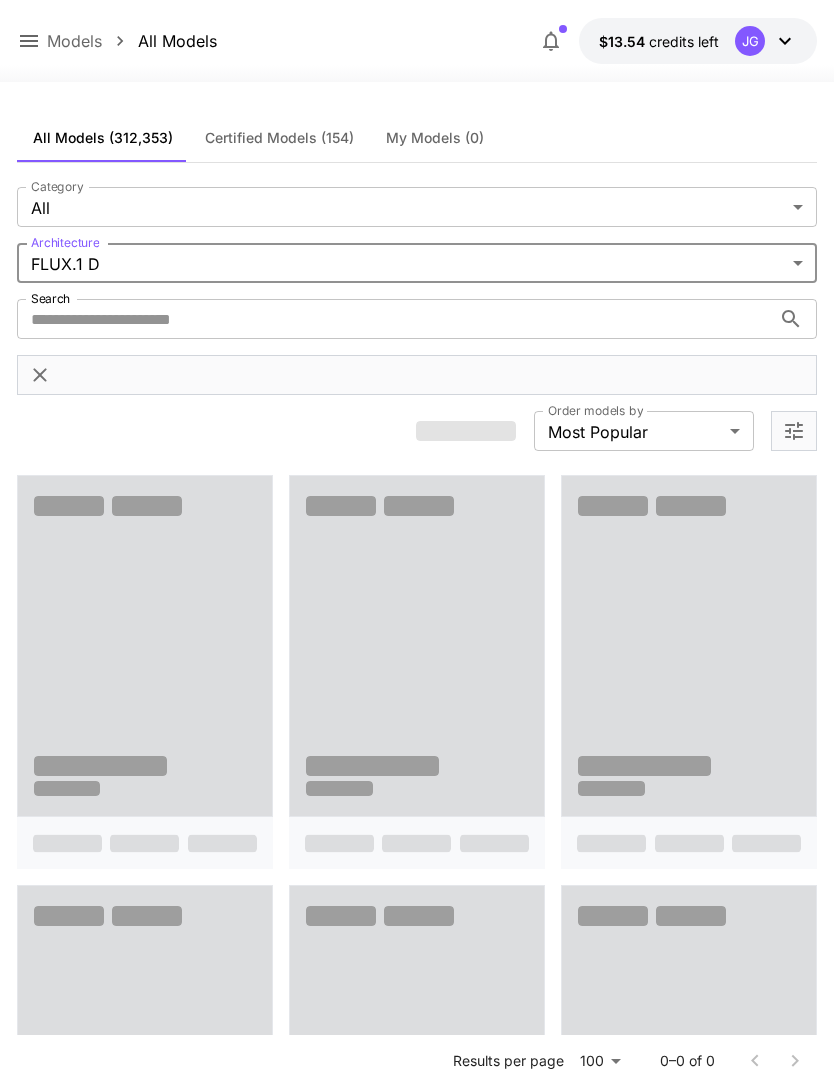 click on "Search" at bounding box center (394, 319) 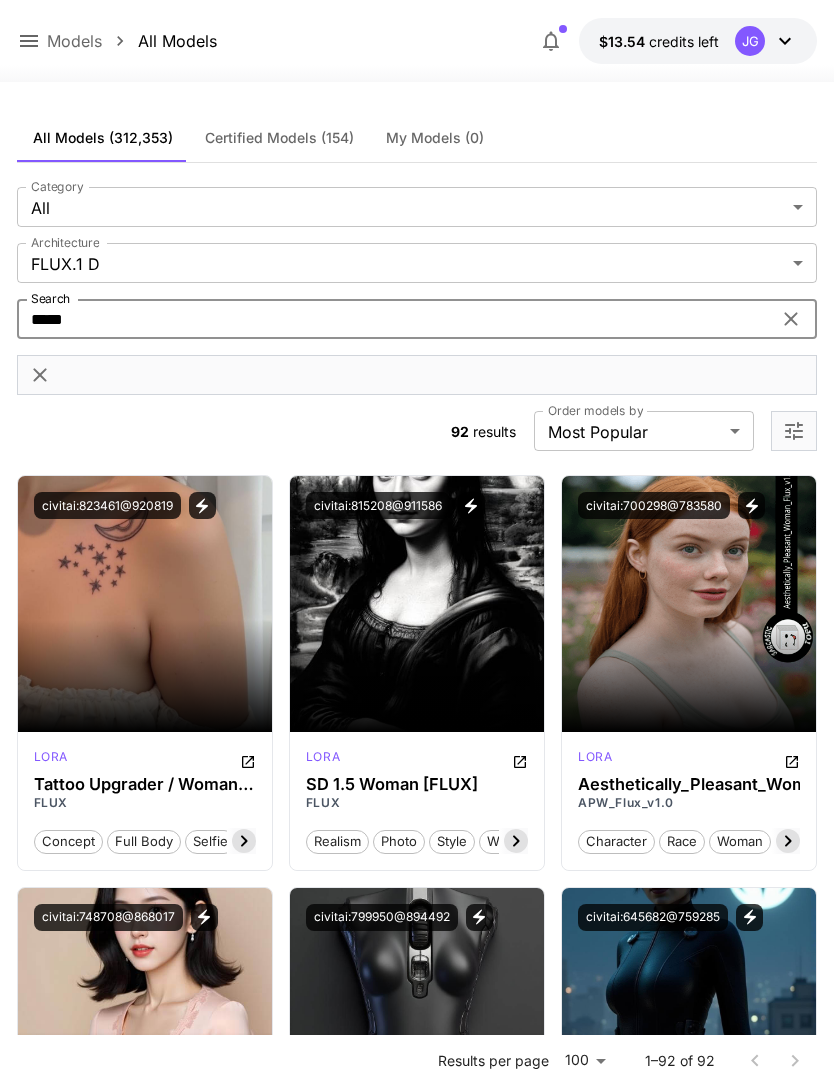 type on "*****" 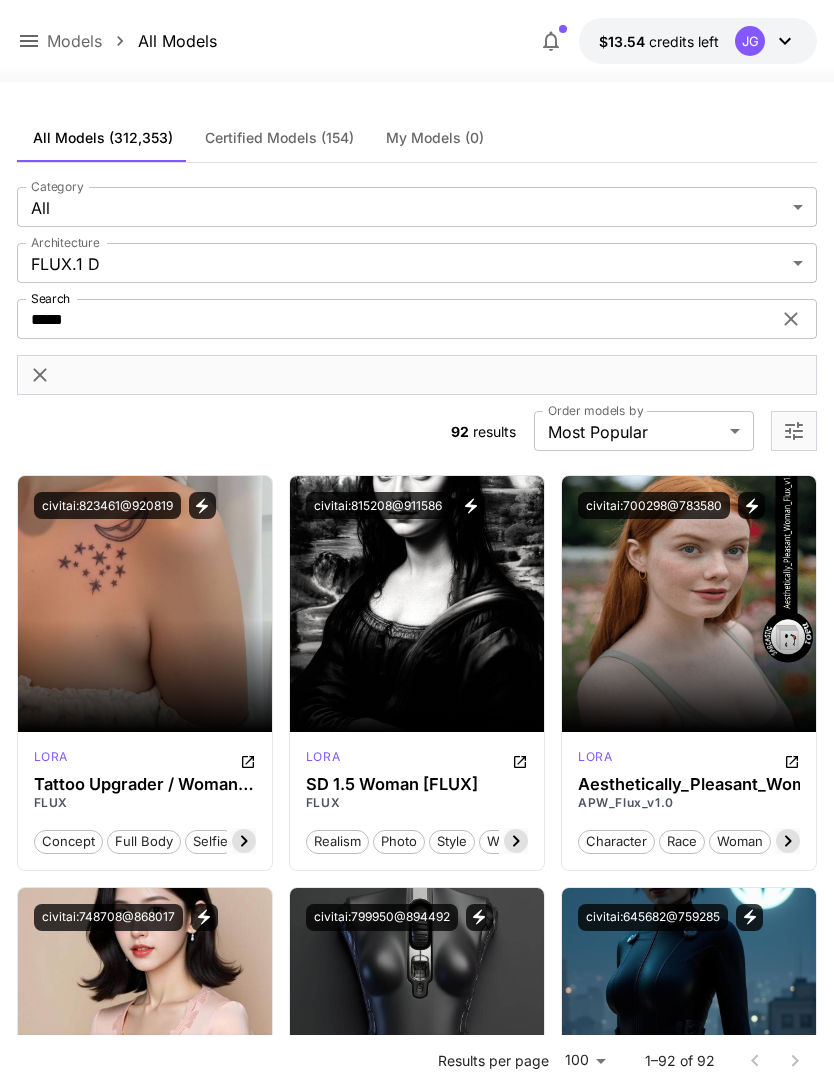click on "woman" at bounding box center (740, 842) 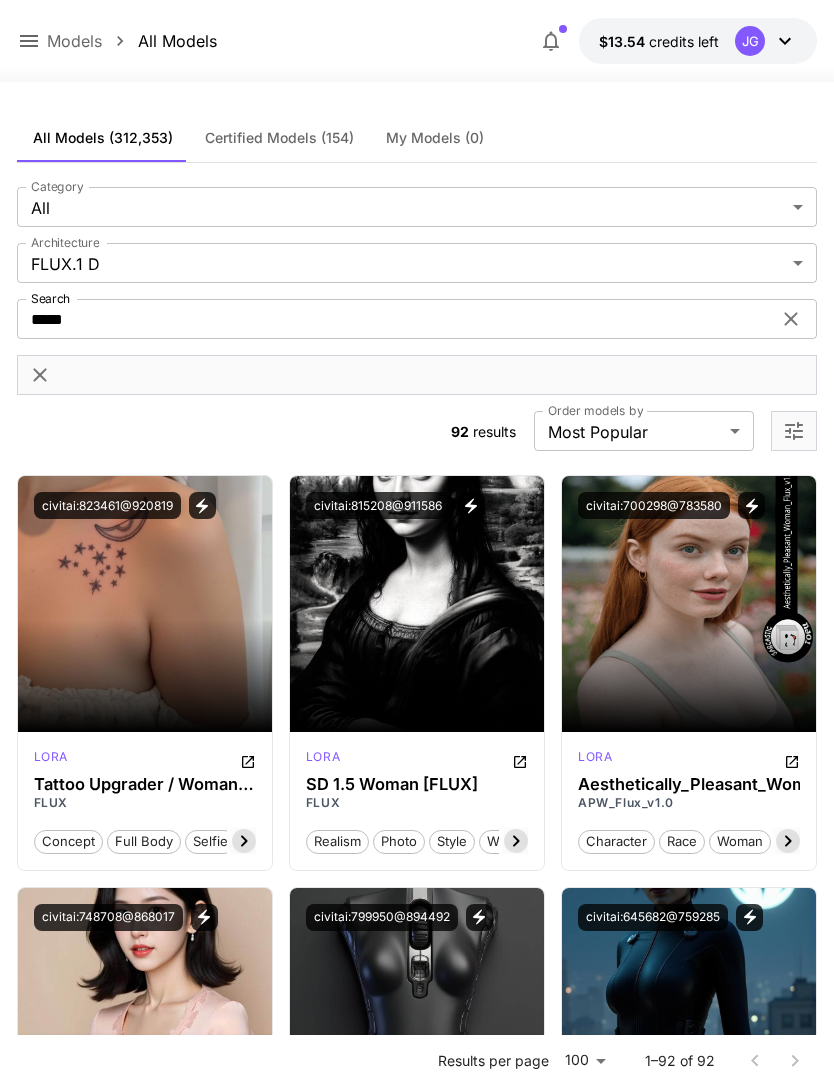 click 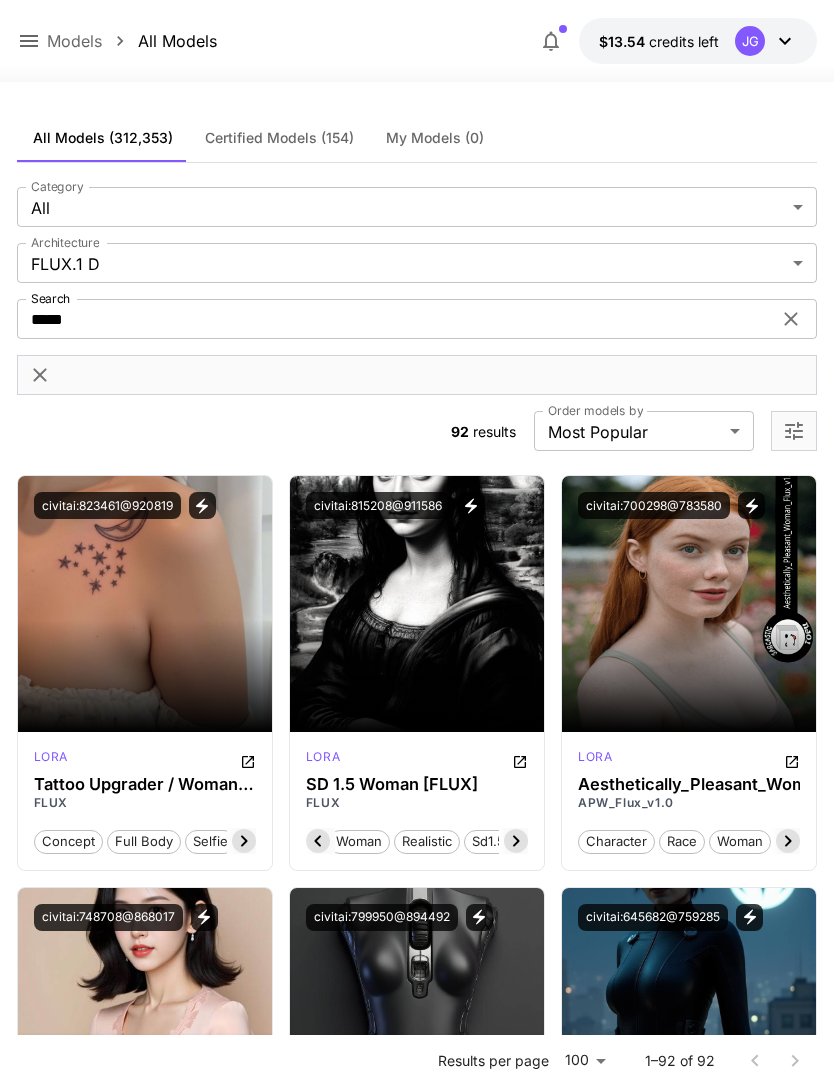 scroll, scrollTop: 0, scrollLeft: 200, axis: horizontal 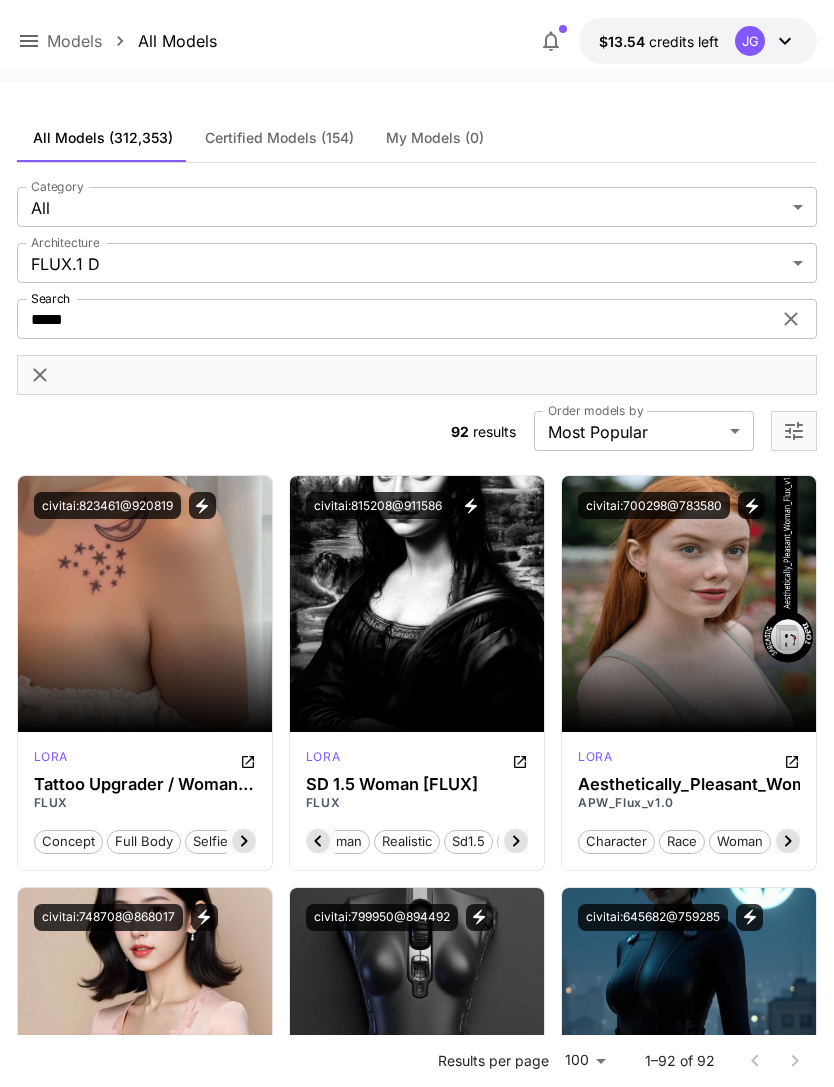 click on "woman" at bounding box center (339, 842) 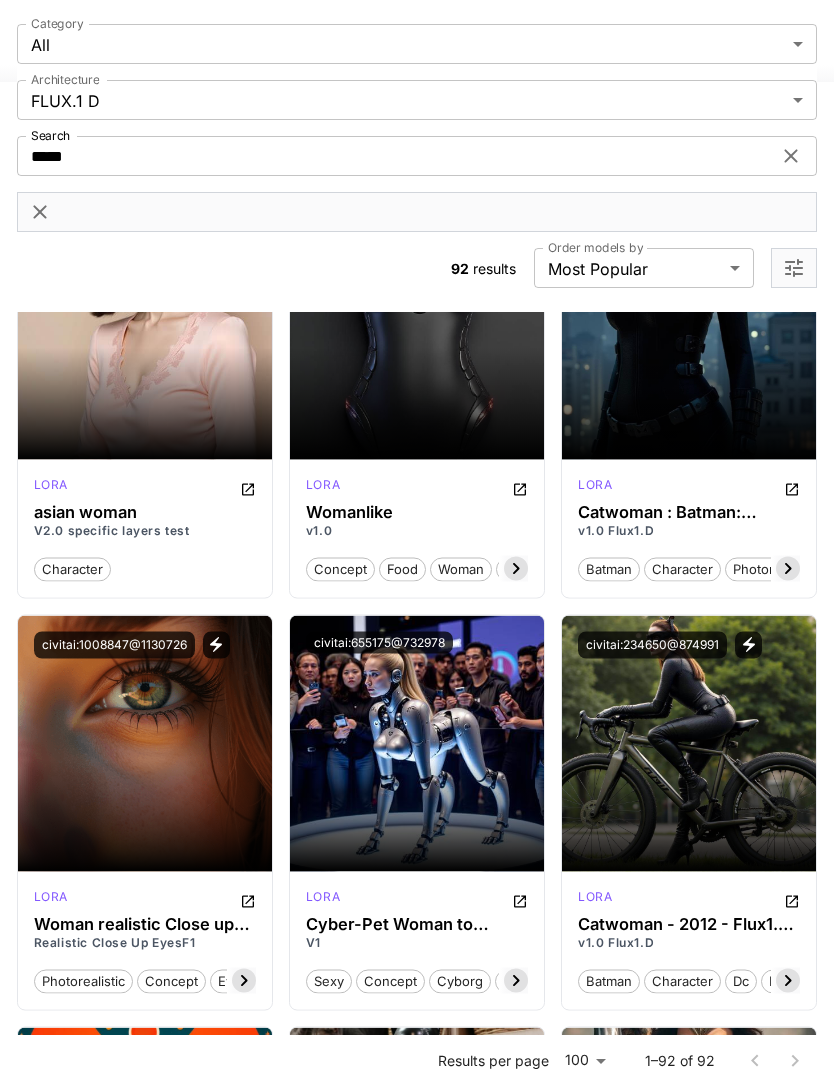 scroll, scrollTop: 685, scrollLeft: 0, axis: vertical 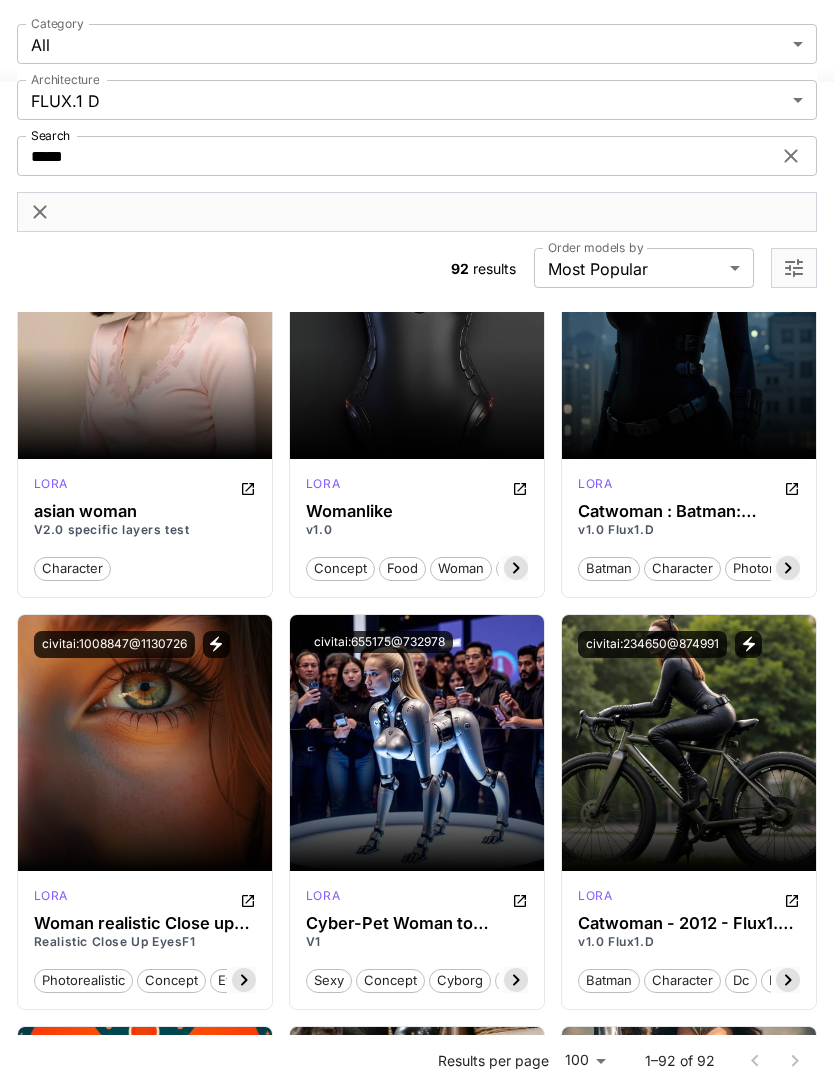 click on "character" at bounding box center [72, 569] 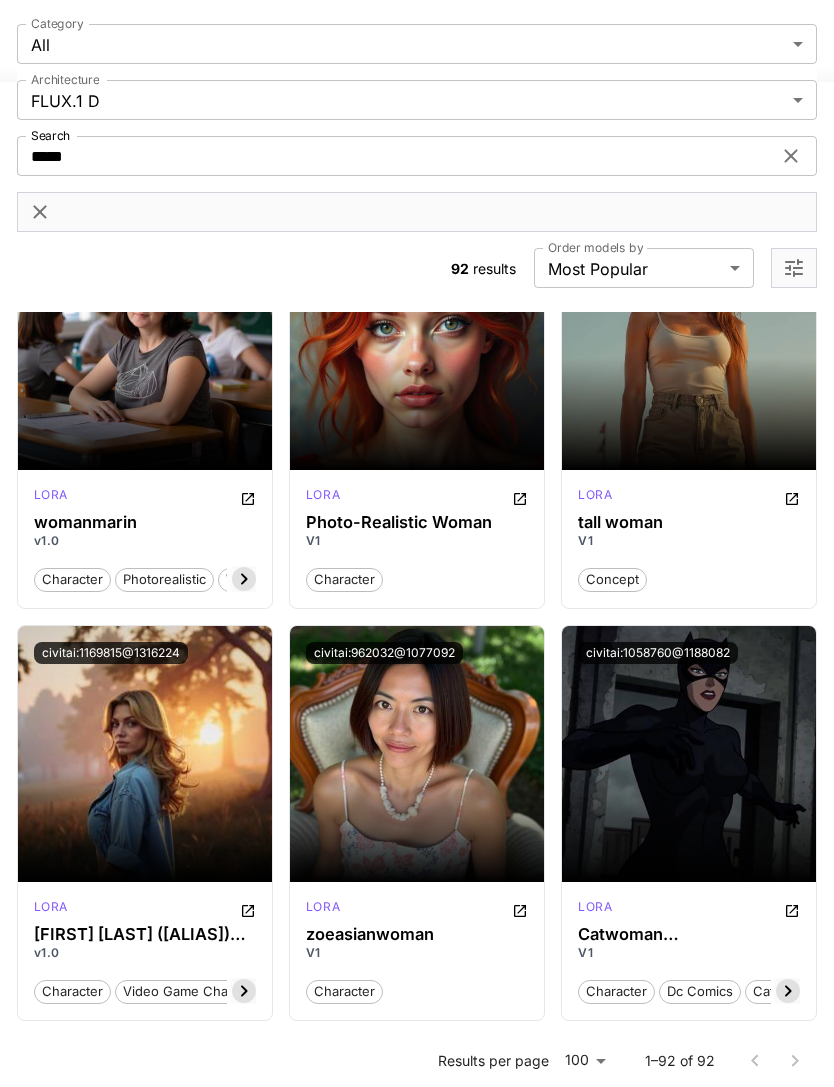 scroll, scrollTop: 10118, scrollLeft: 0, axis: vertical 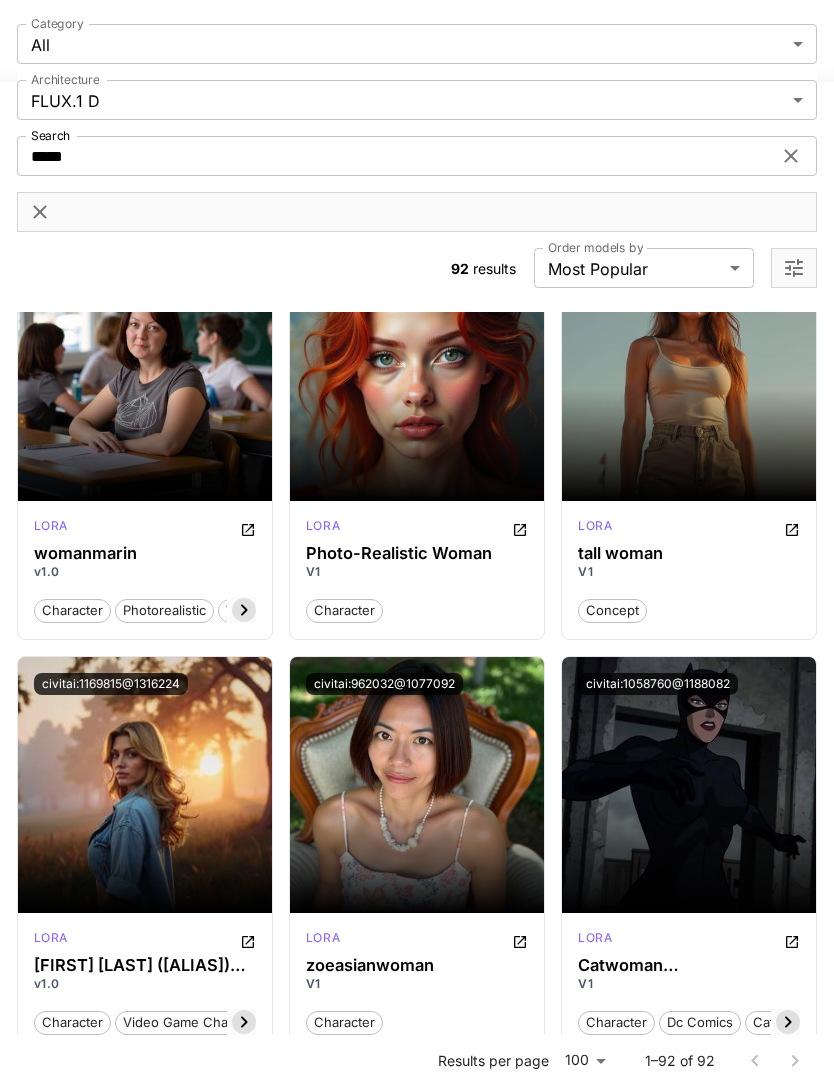 click on "Launch in Playground" at bounding box center [133, 784] 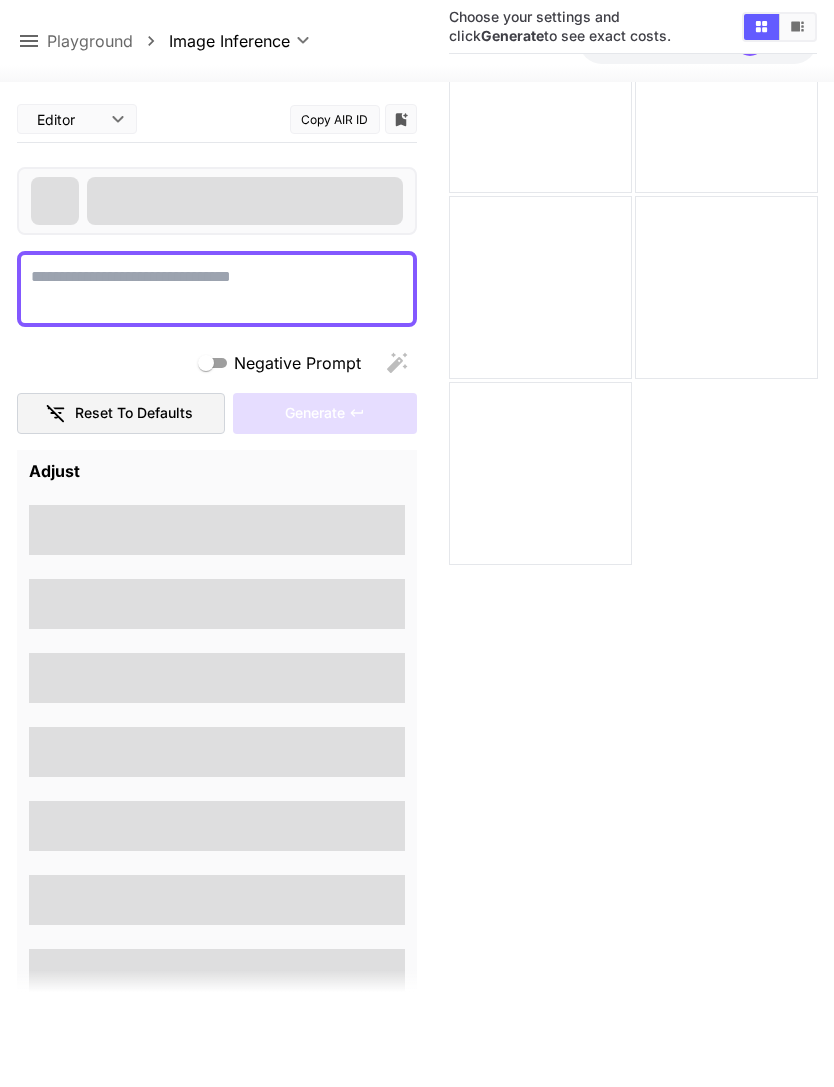 scroll, scrollTop: 64, scrollLeft: 0, axis: vertical 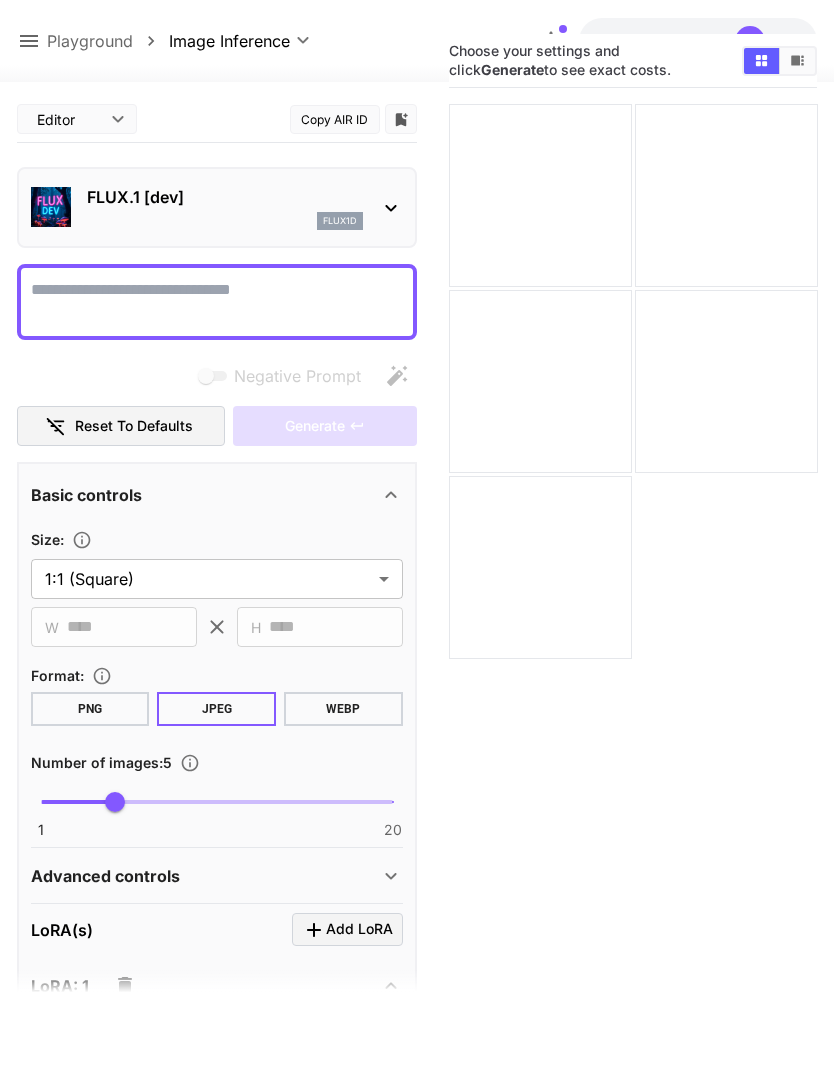 click 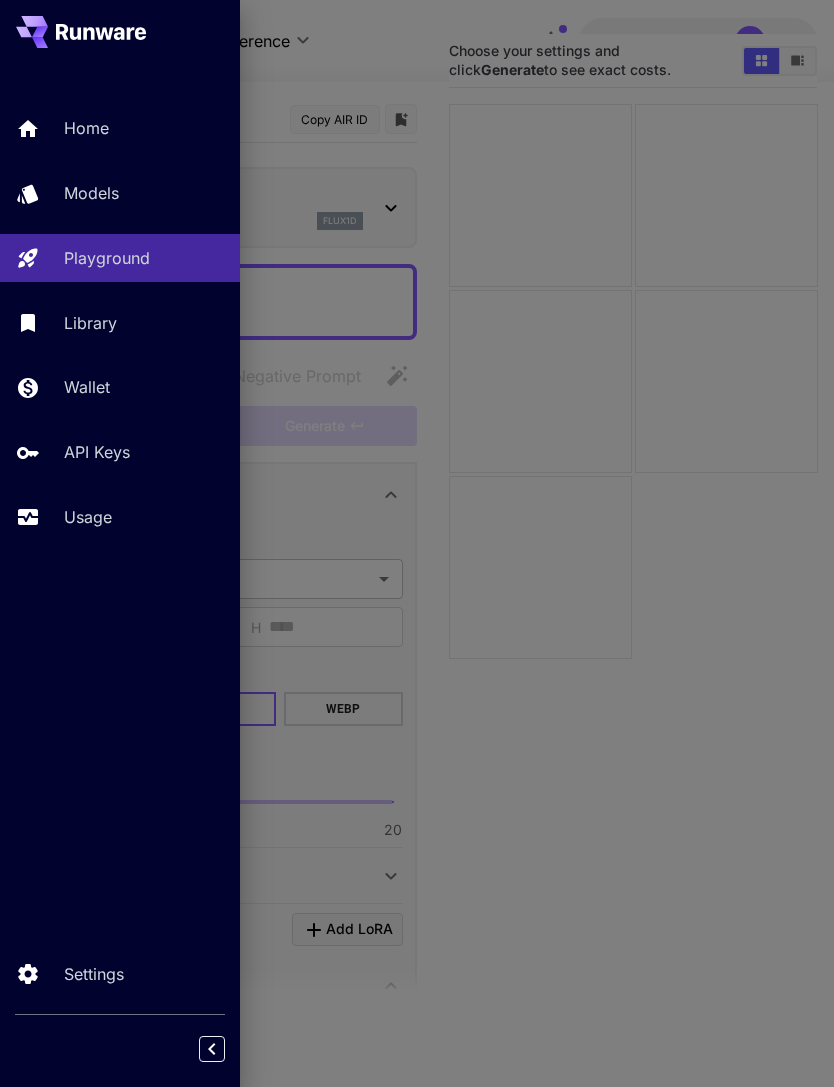 click on "Usage" at bounding box center (88, 517) 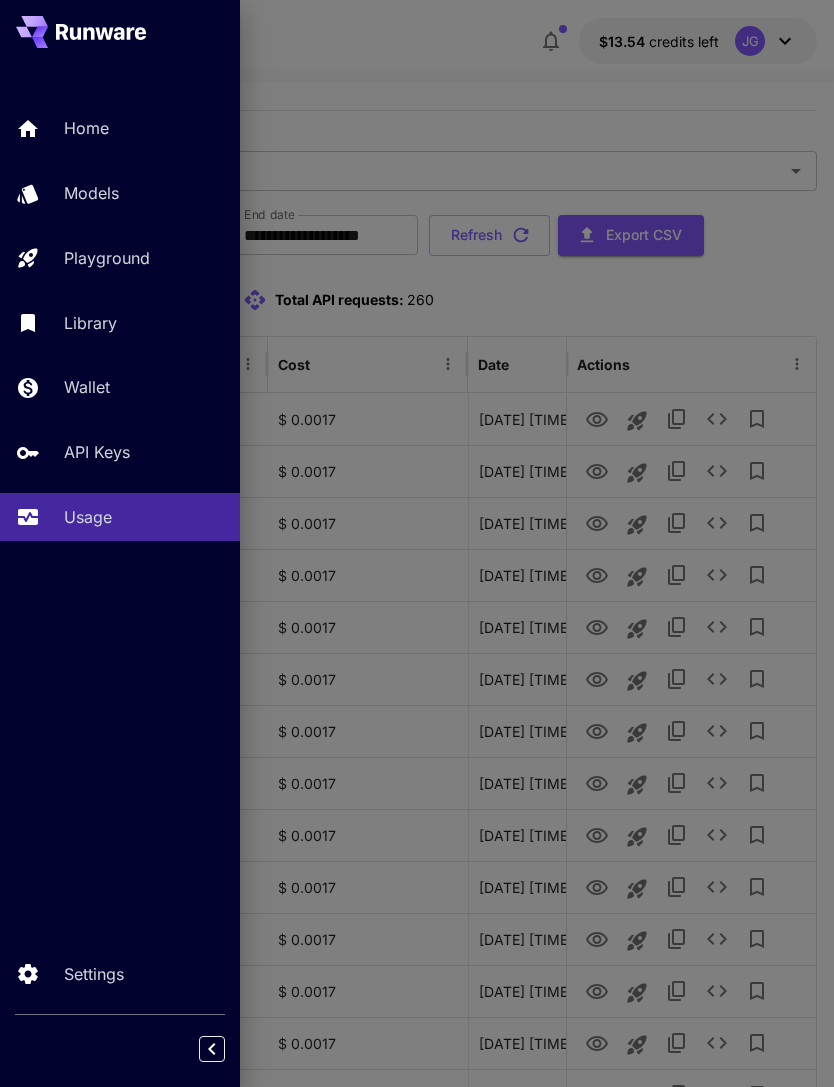 click at bounding box center [417, 543] 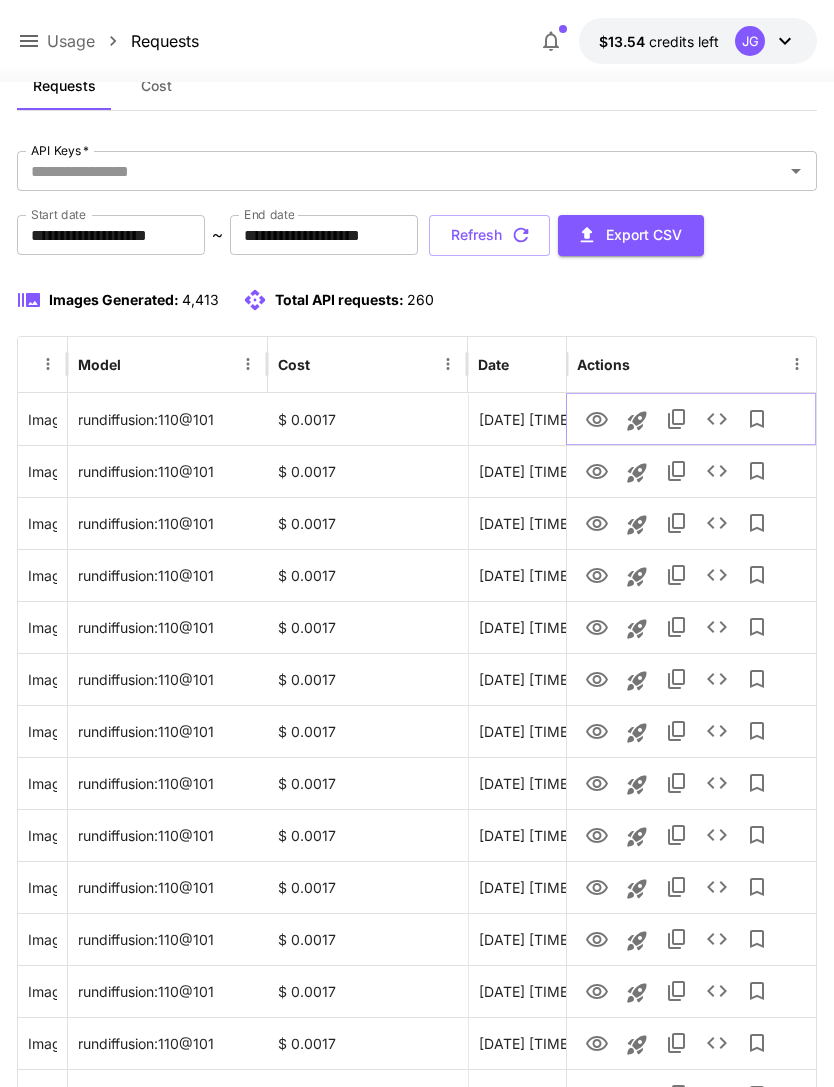 click 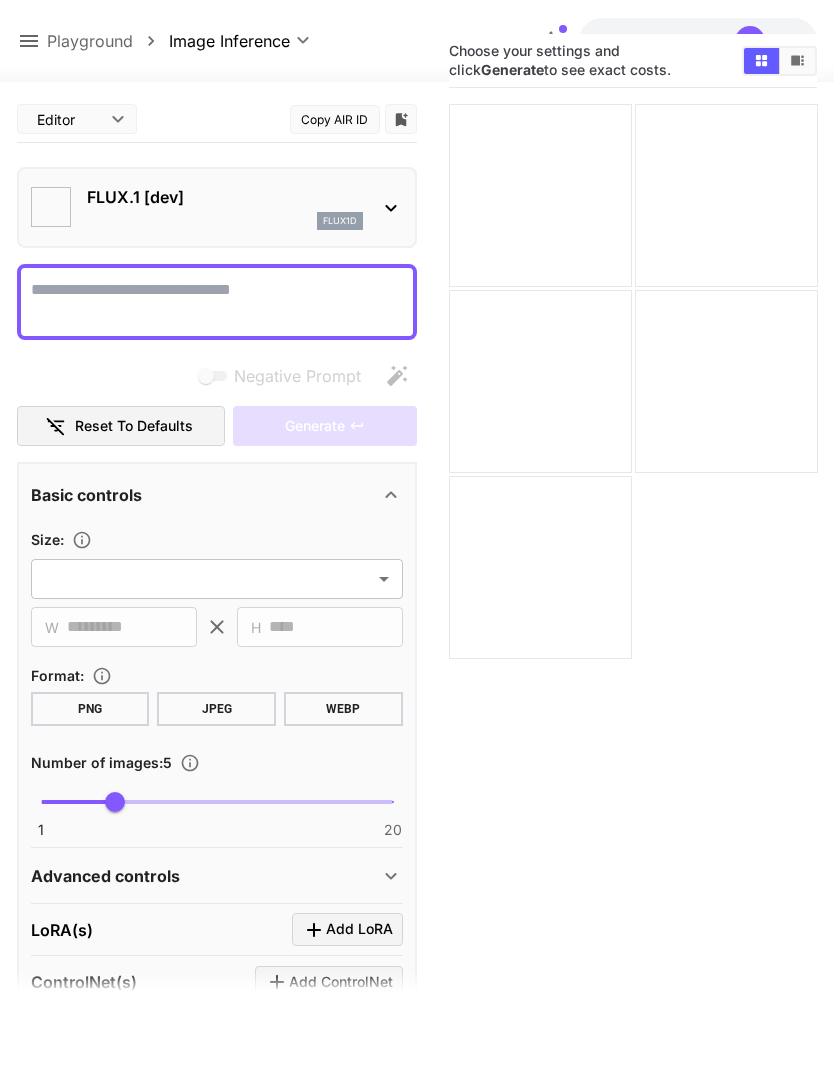 type on "**********" 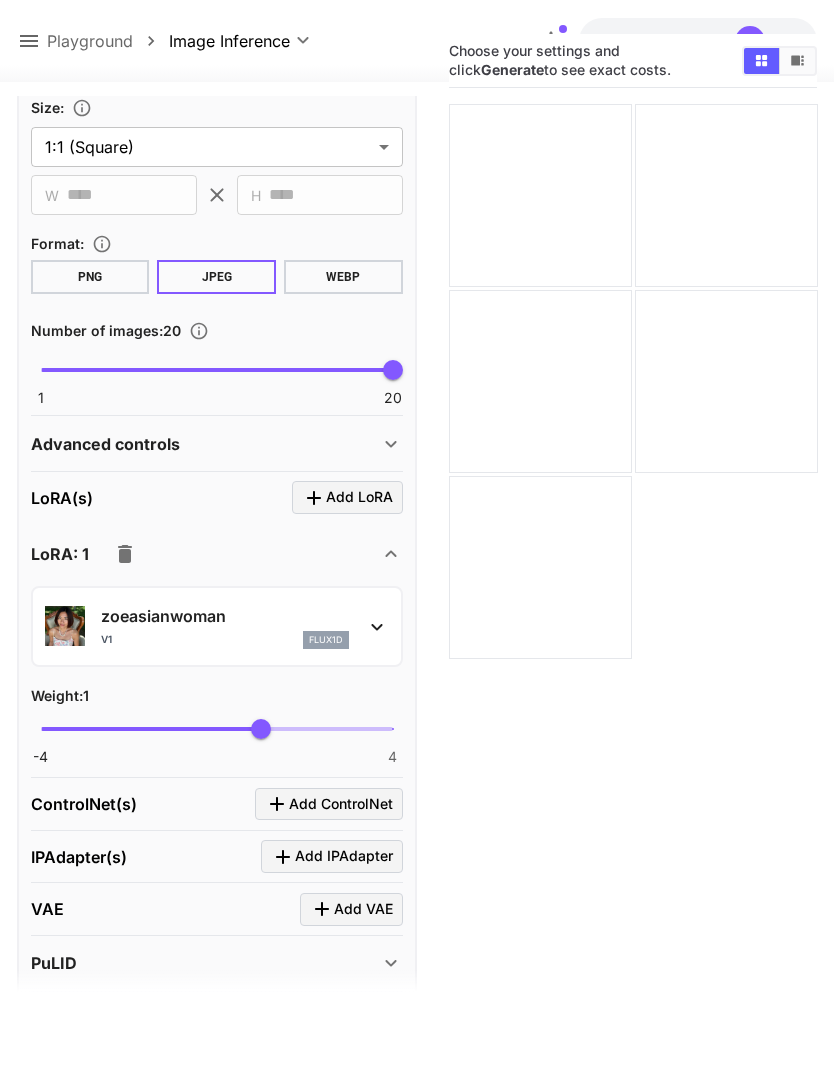 scroll, scrollTop: 719, scrollLeft: 0, axis: vertical 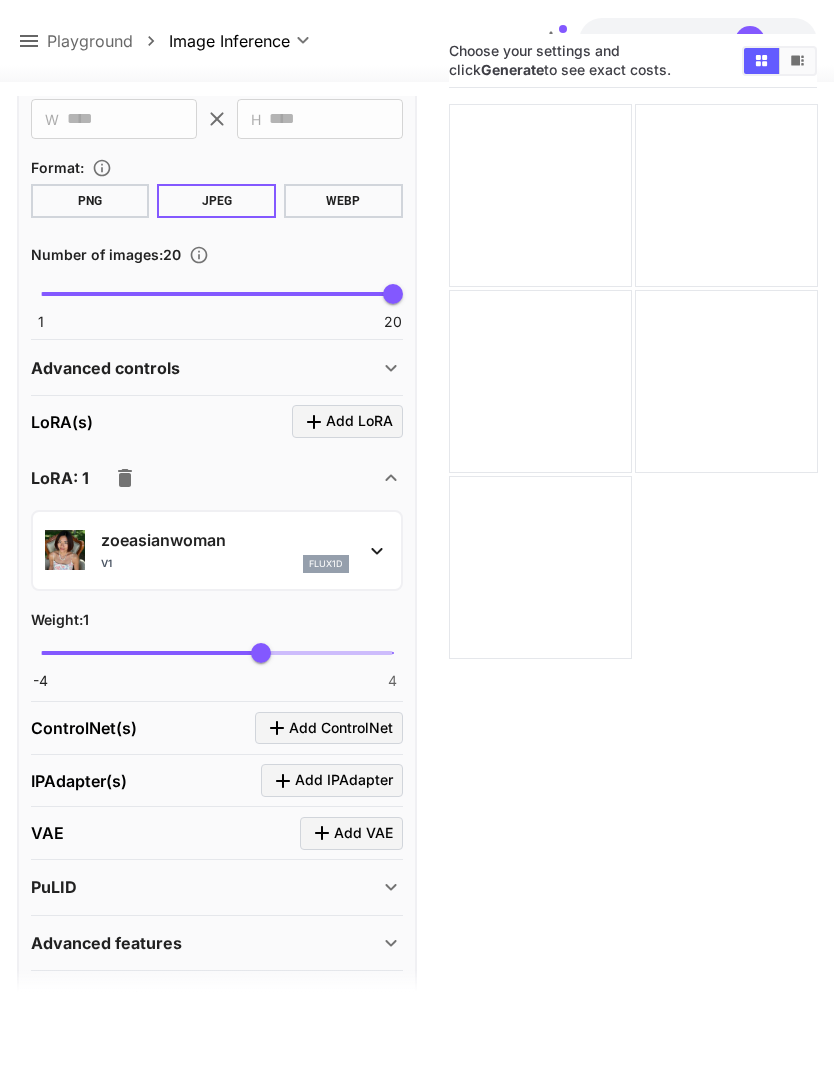 click 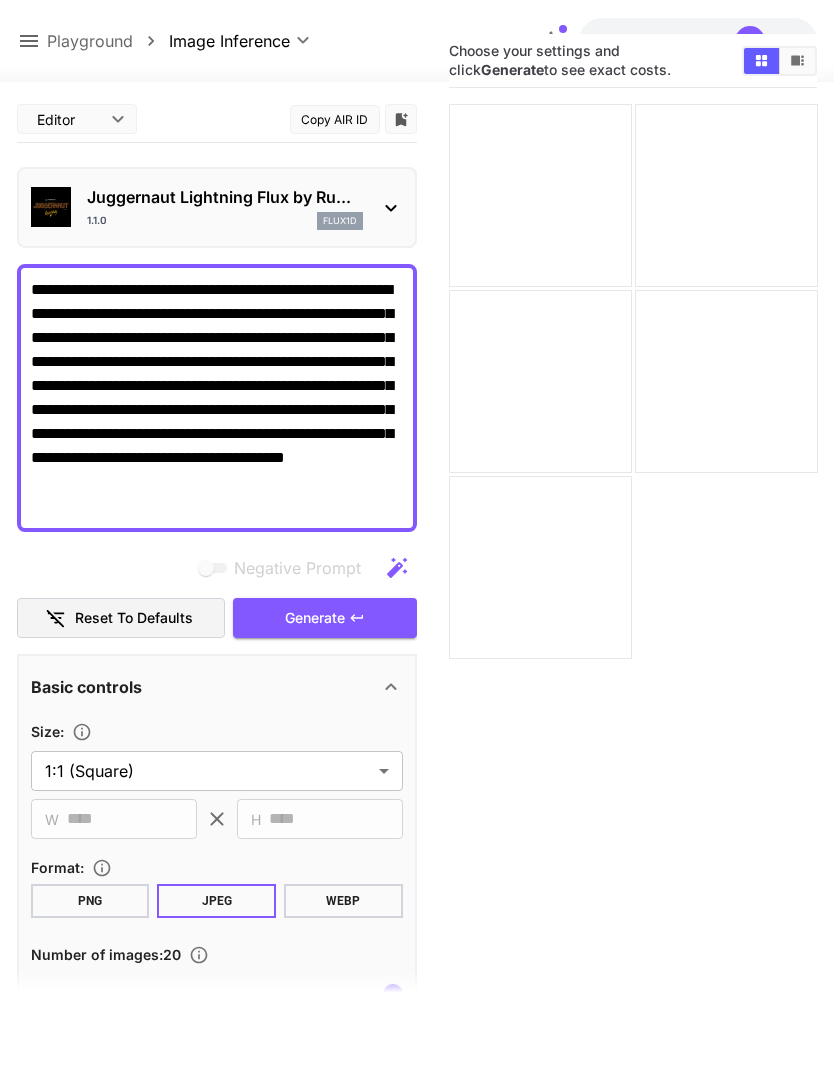 scroll, scrollTop: 0, scrollLeft: 0, axis: both 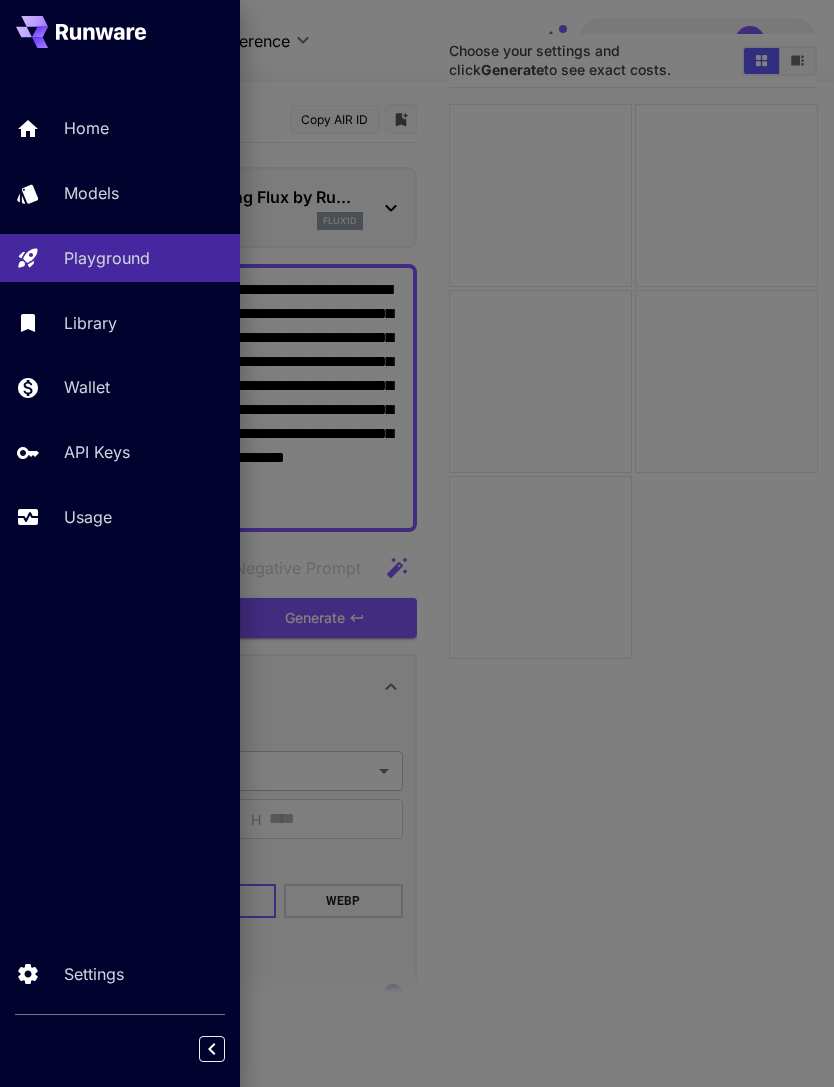 click on "Models" at bounding box center (91, 193) 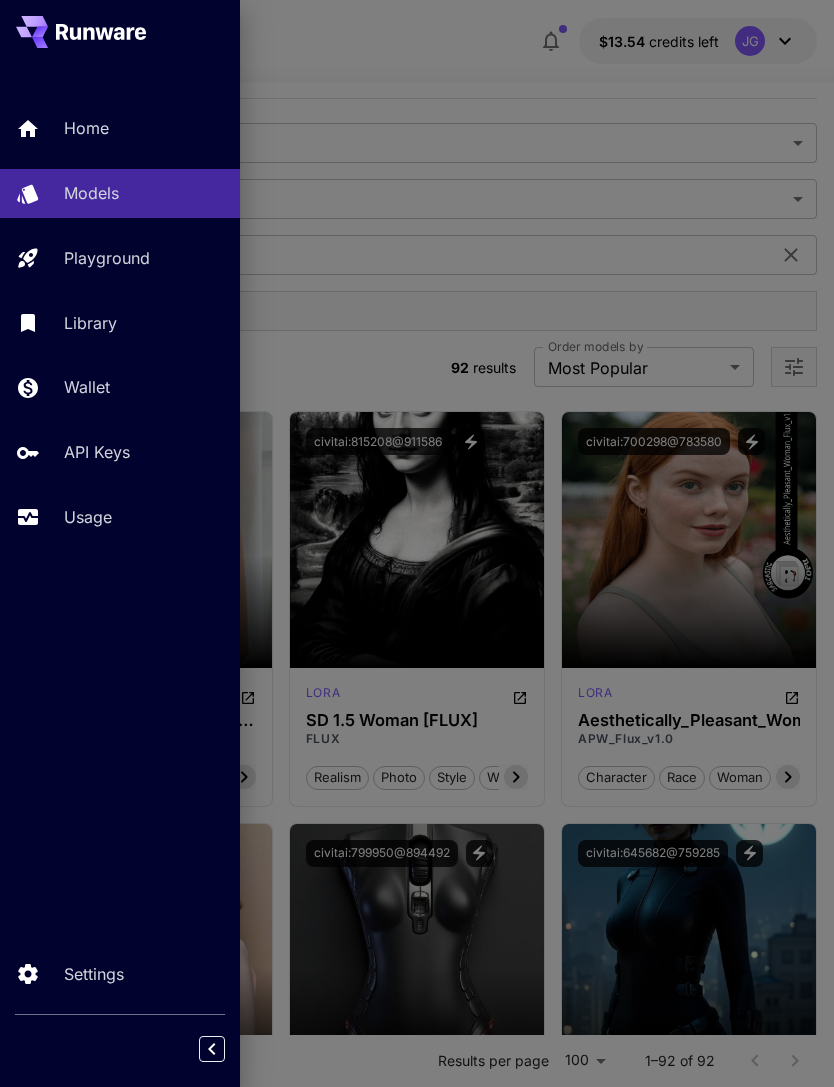 click at bounding box center [417, 543] 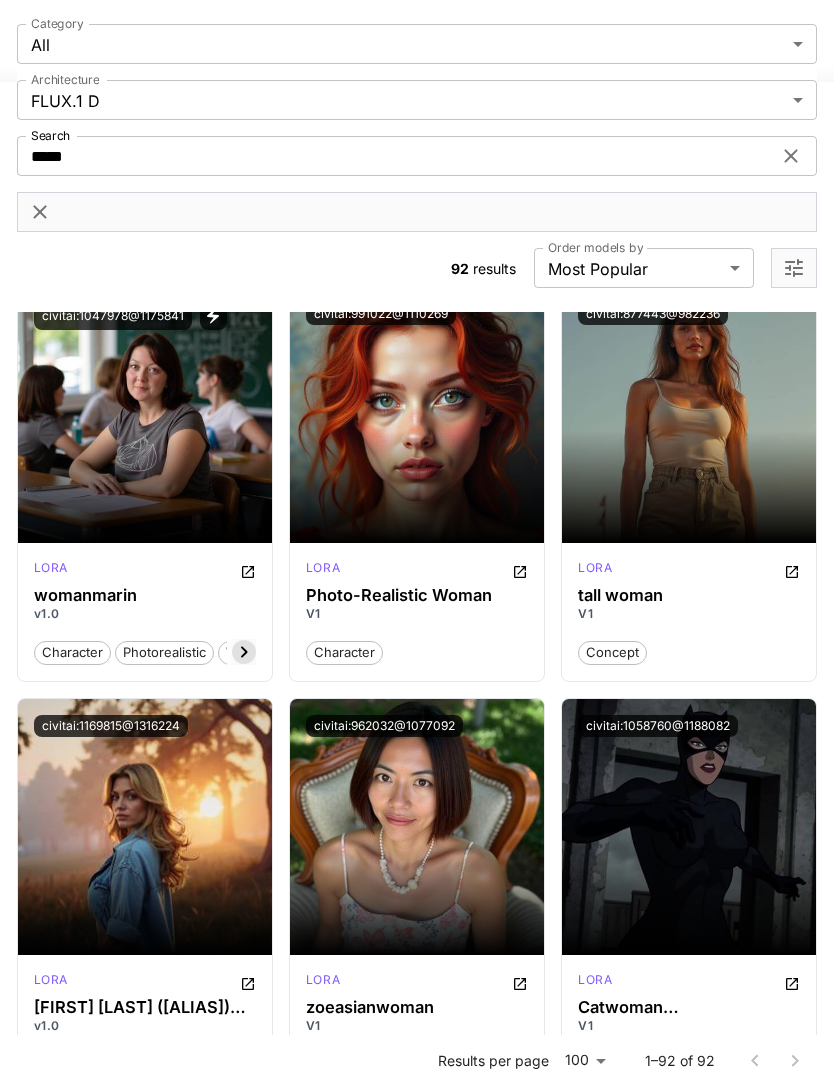 scroll, scrollTop: 10100, scrollLeft: 0, axis: vertical 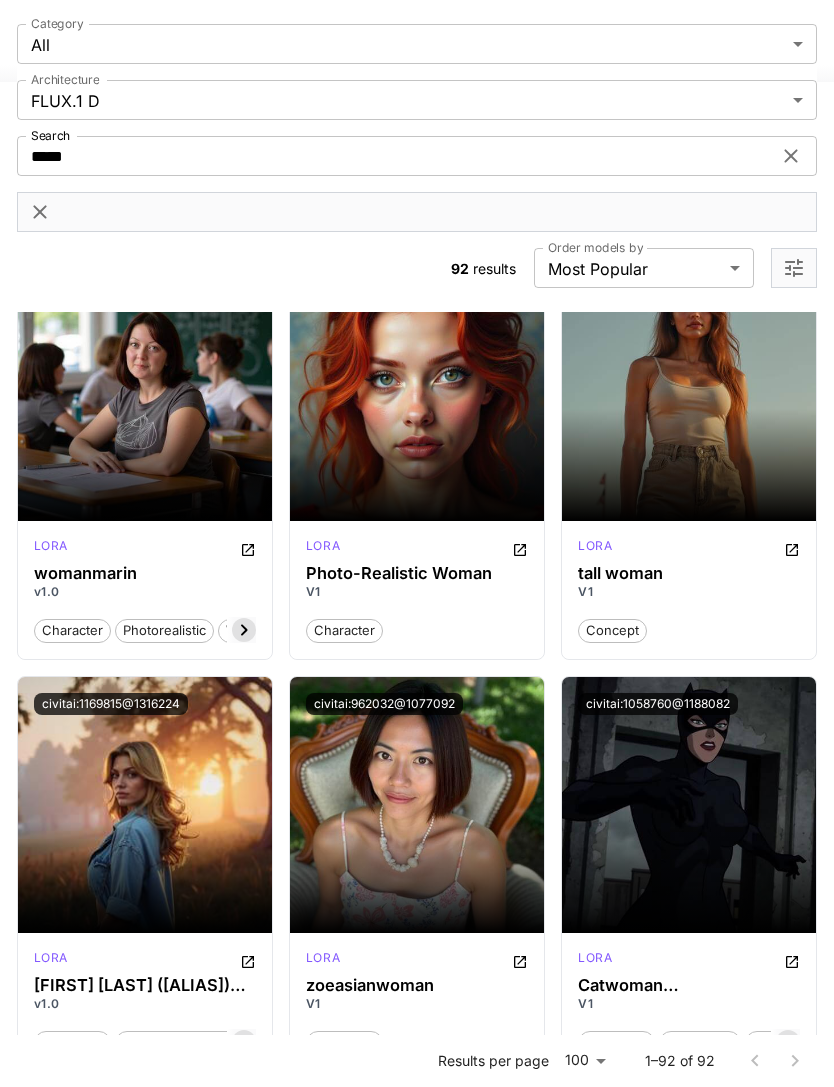 click on "Launch in Playground" at bounding box center [133, 804] 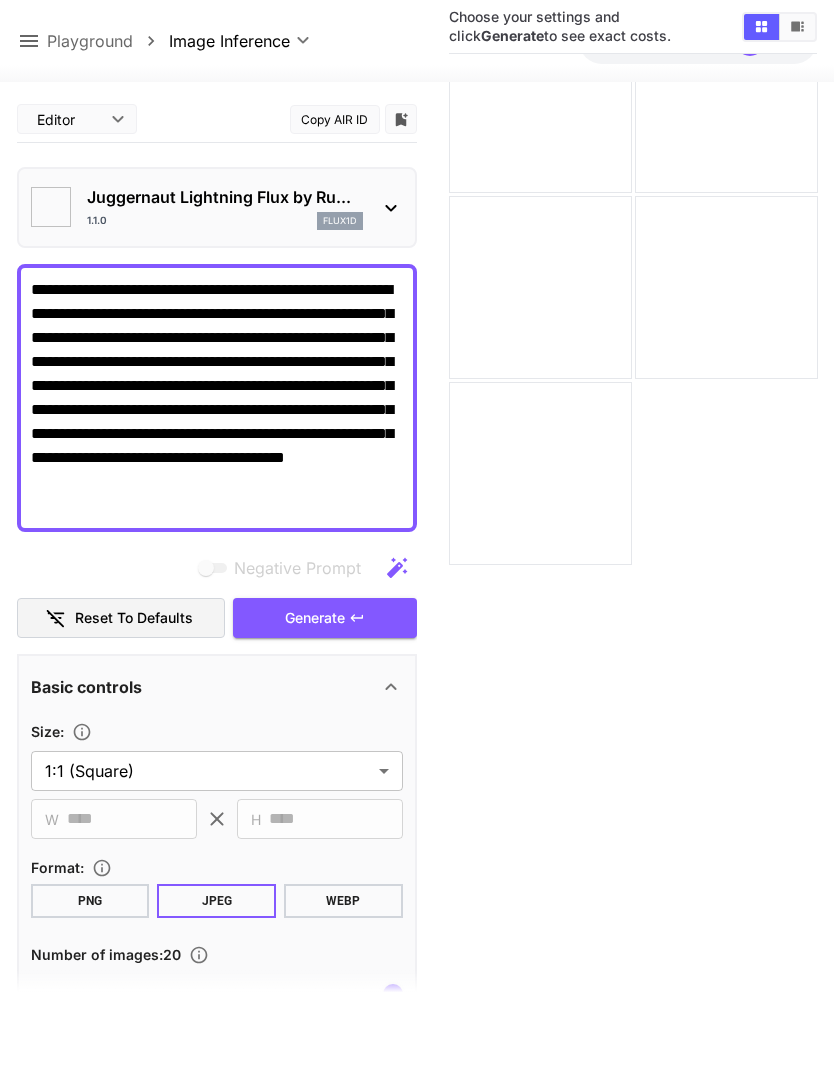type on "**" 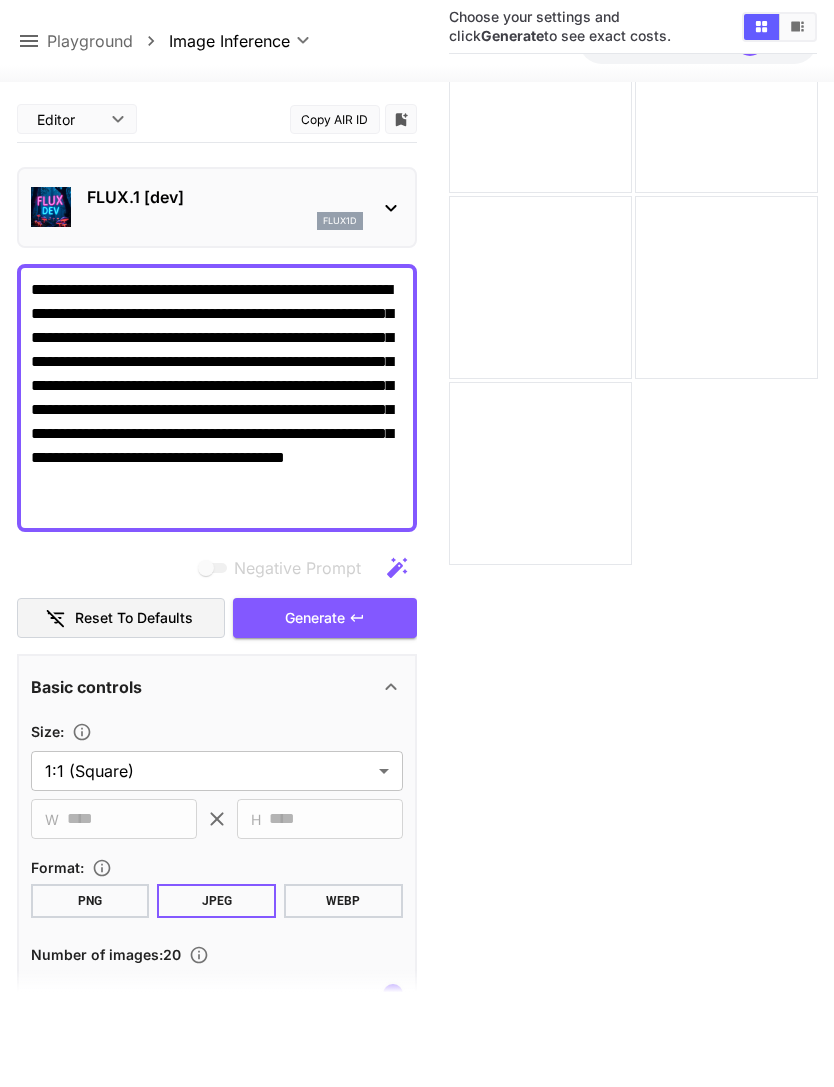 scroll, scrollTop: 0, scrollLeft: 0, axis: both 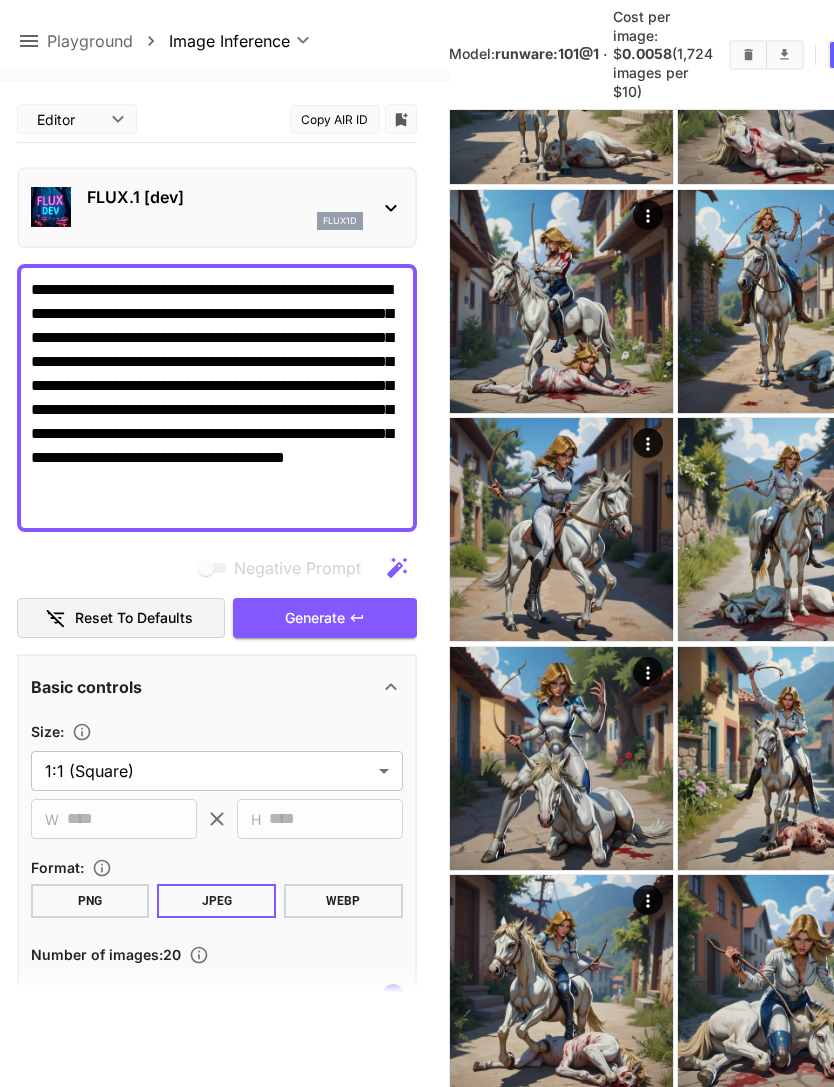click 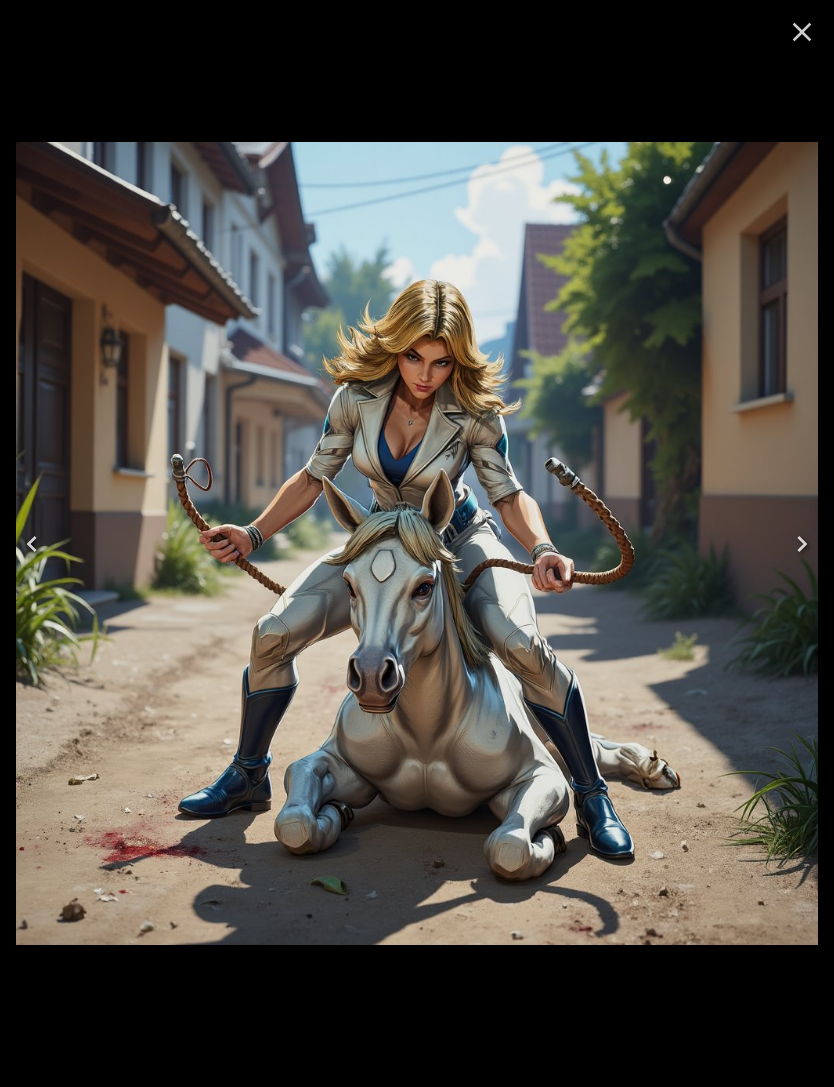 click 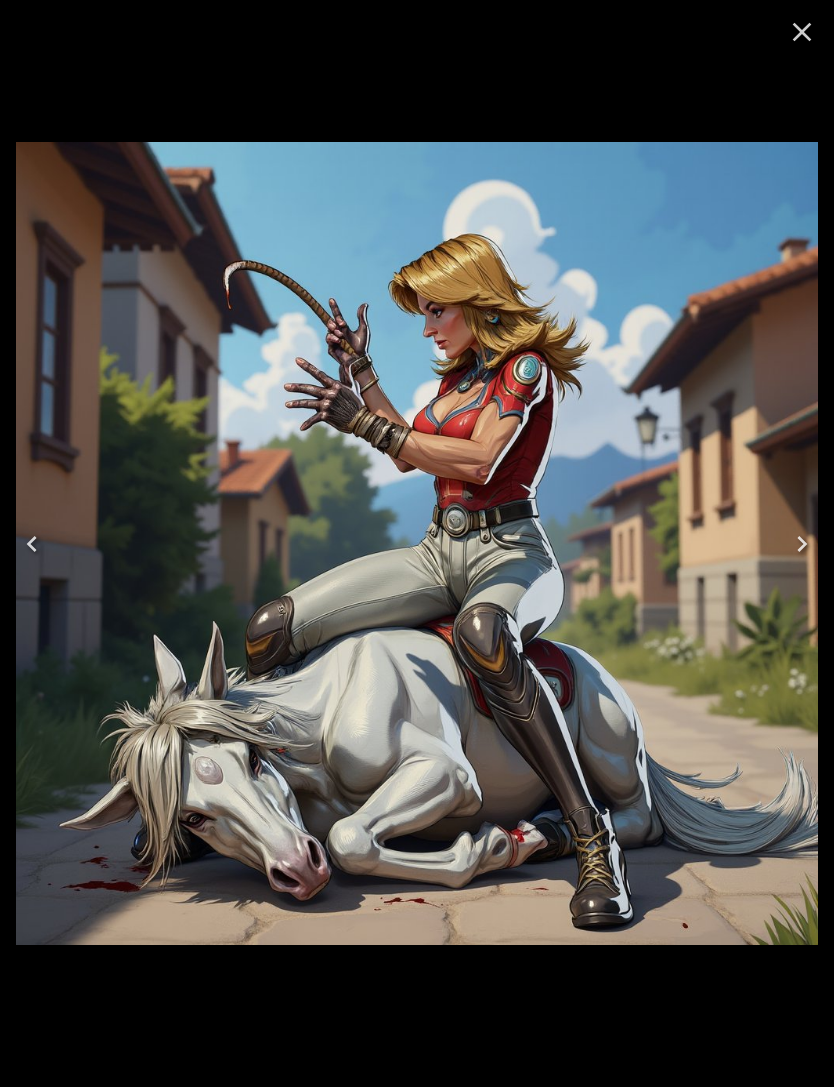 click at bounding box center [32, 544] 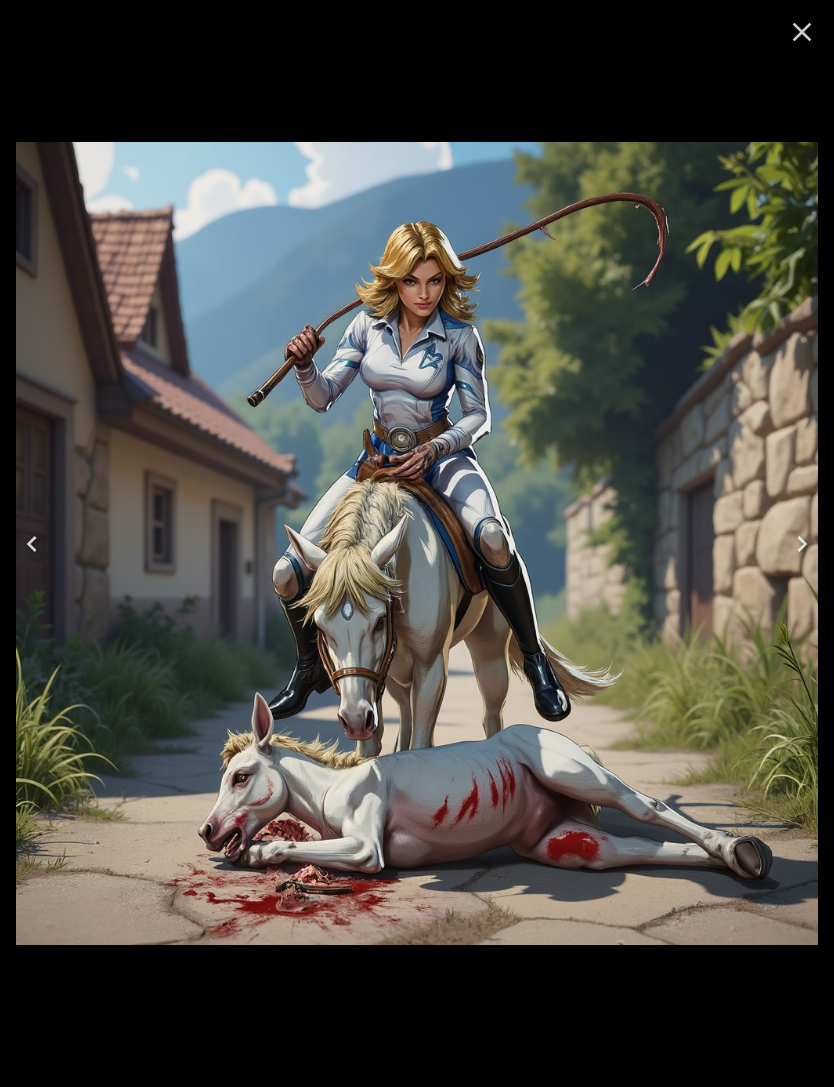 click at bounding box center [32, 544] 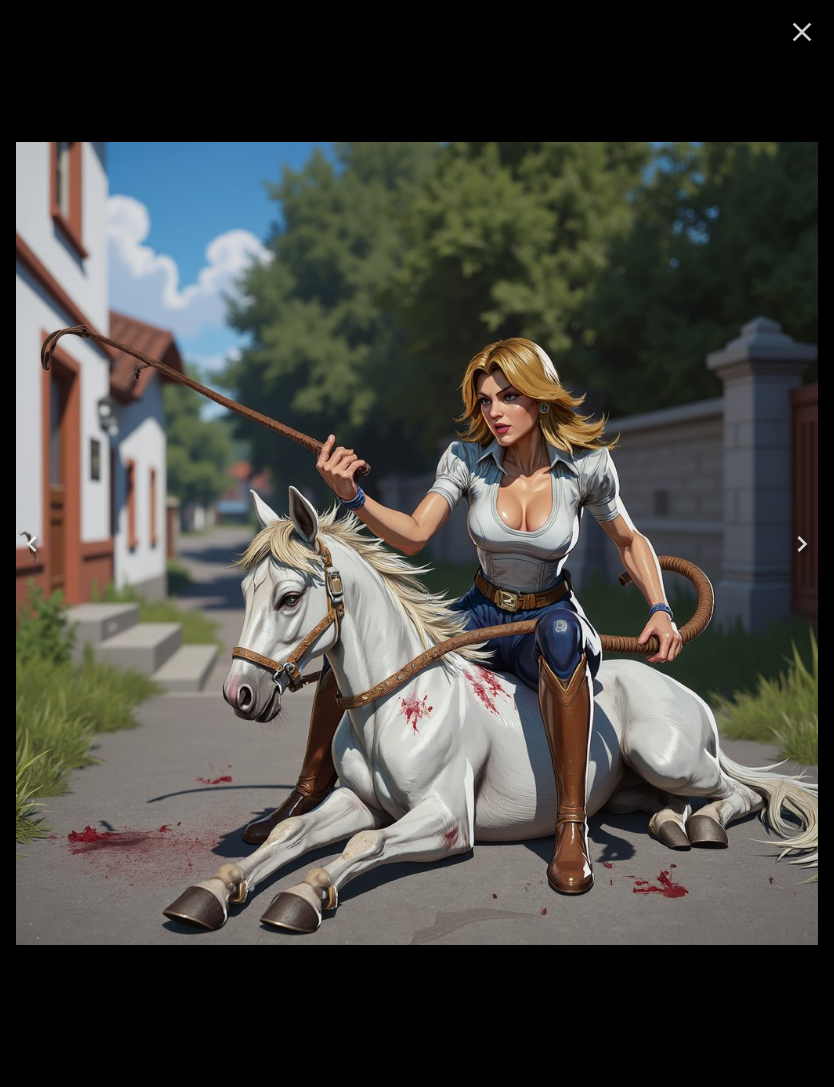 click at bounding box center (32, 544) 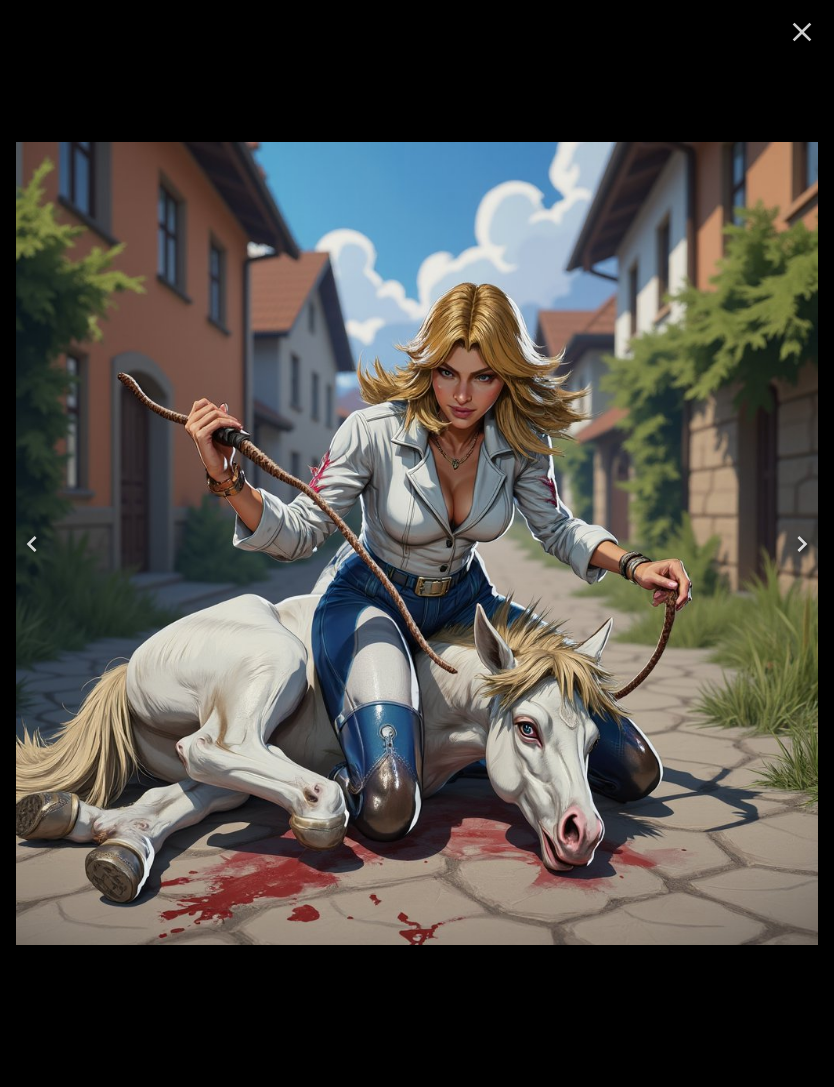 click 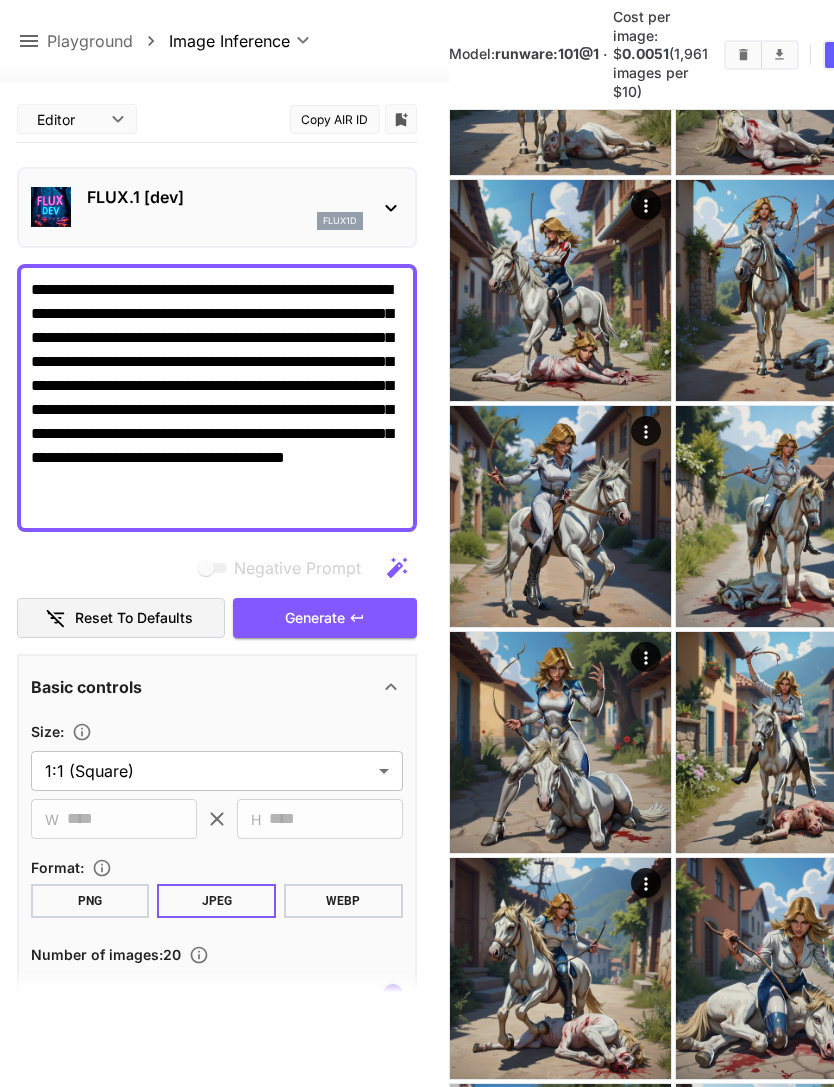 click 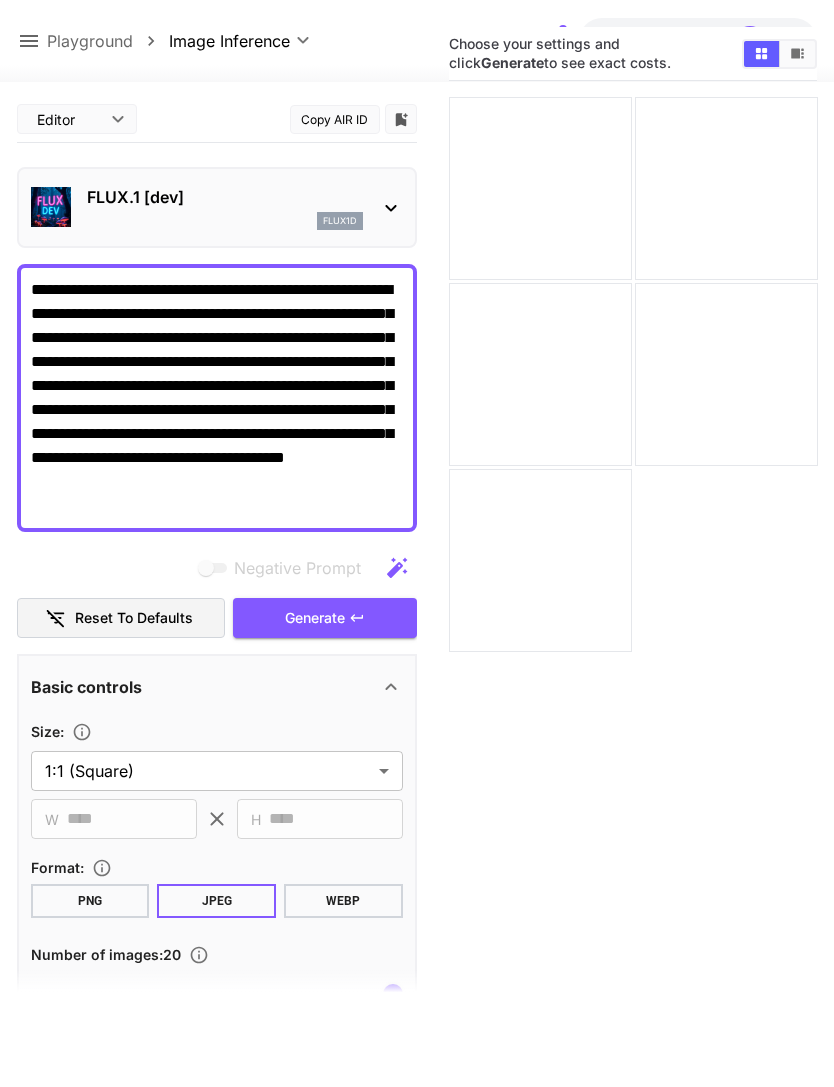 scroll, scrollTop: 0, scrollLeft: 0, axis: both 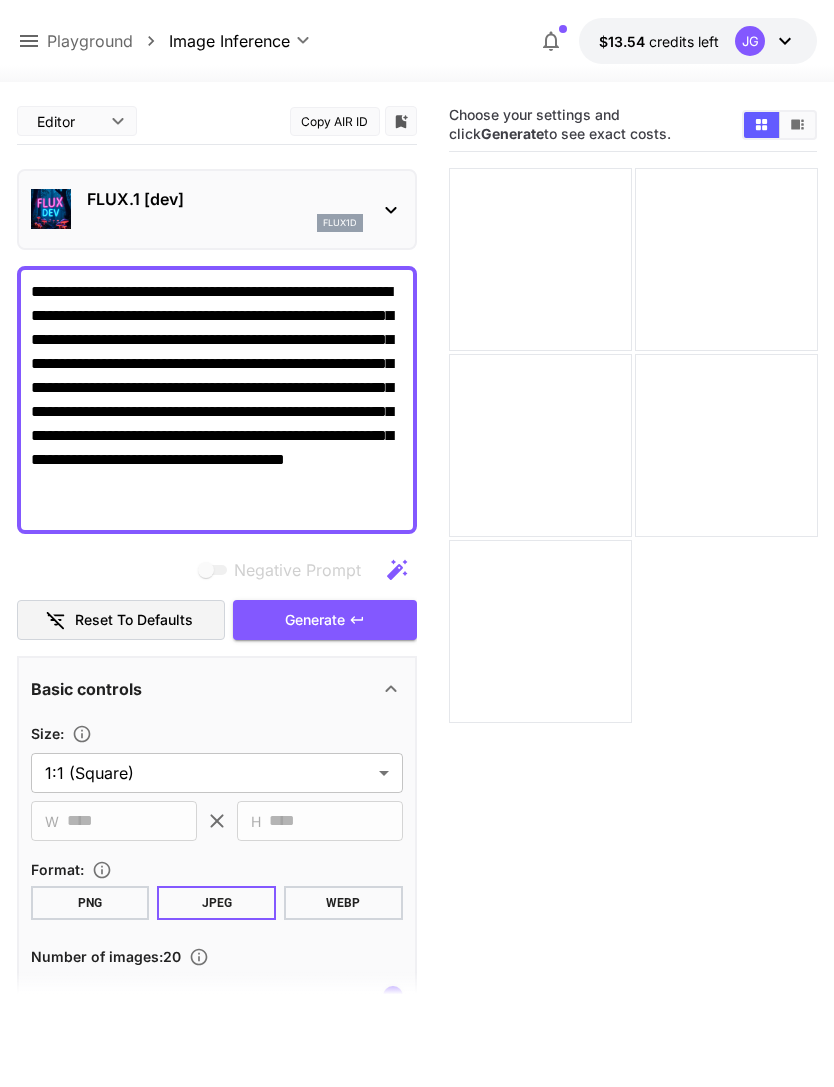 click 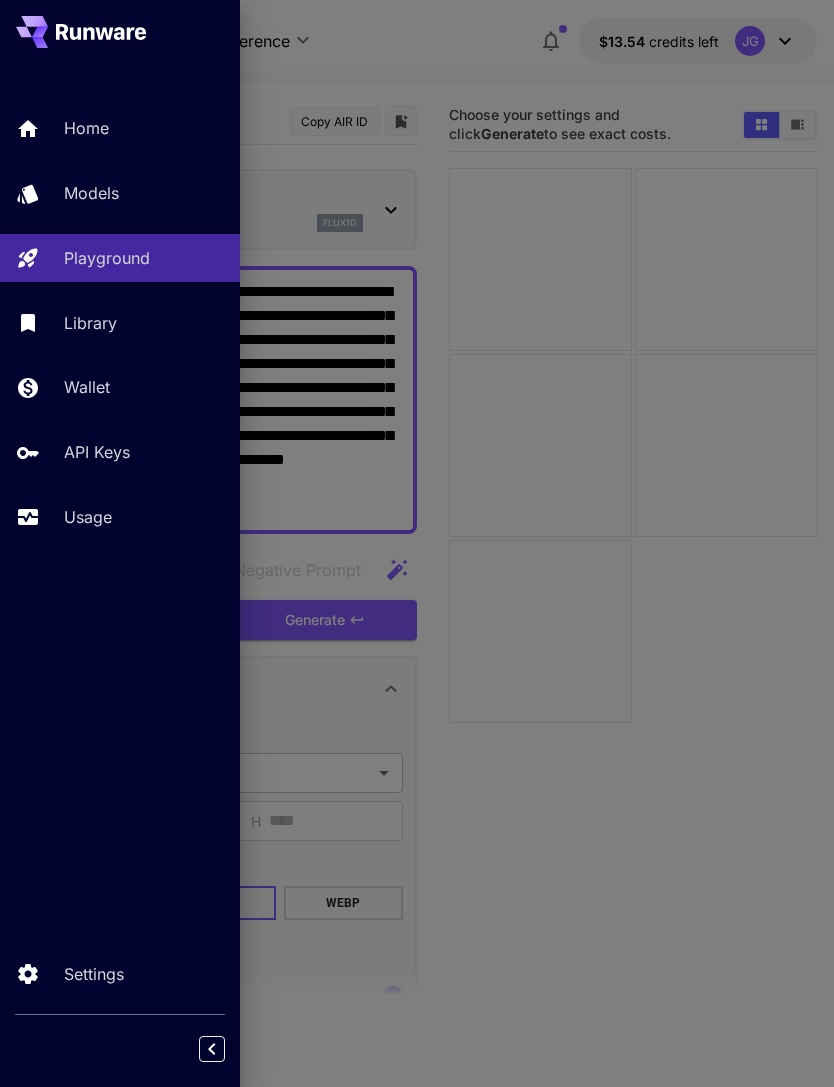 click on "Models" at bounding box center (91, 193) 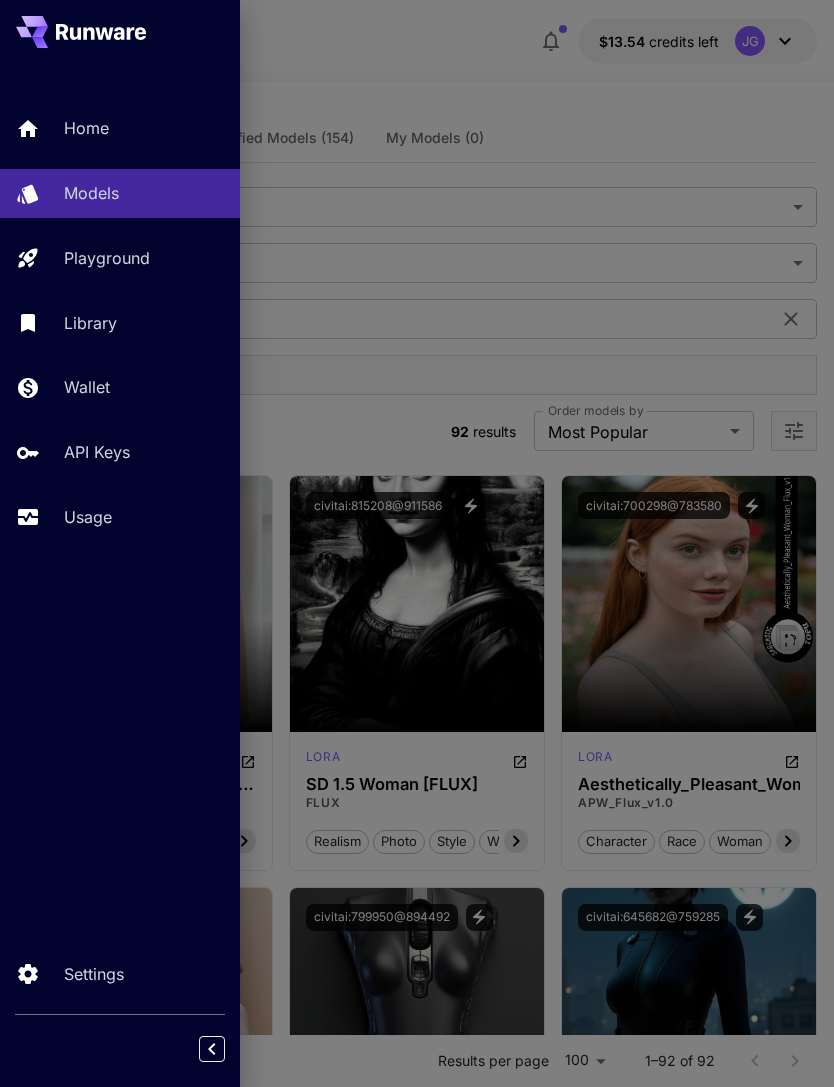click at bounding box center [417, 543] 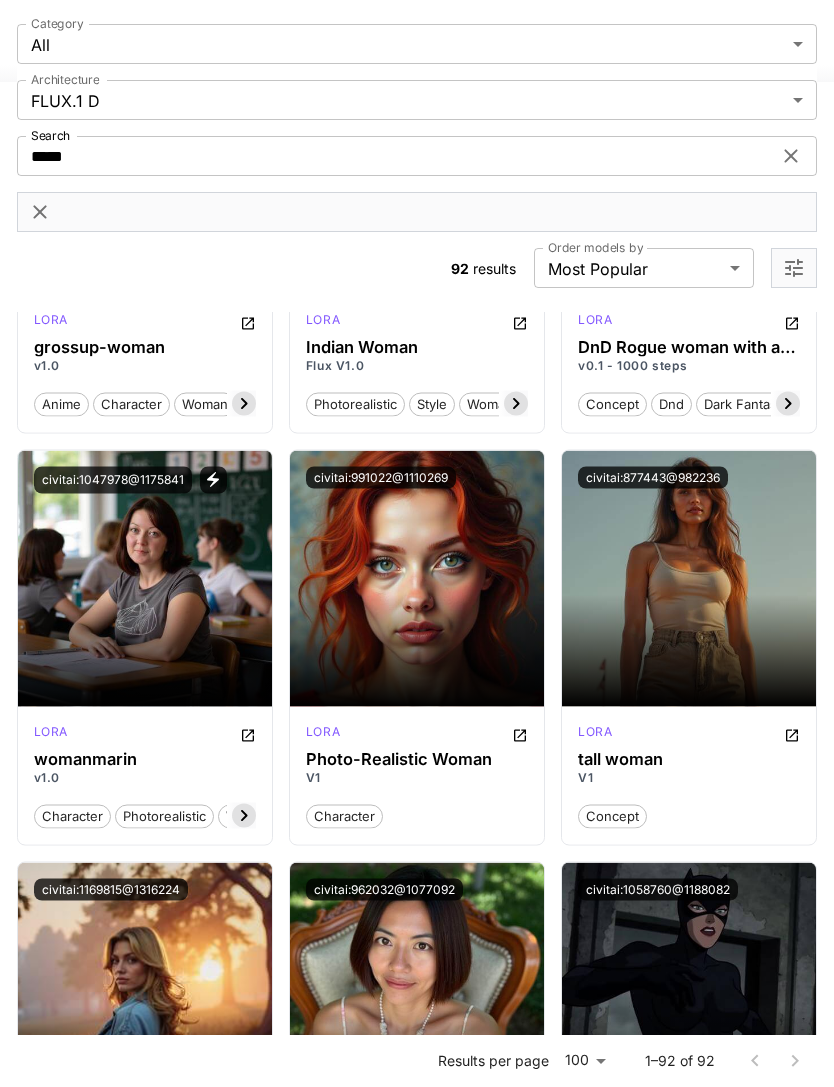 scroll, scrollTop: 9912, scrollLeft: 0, axis: vertical 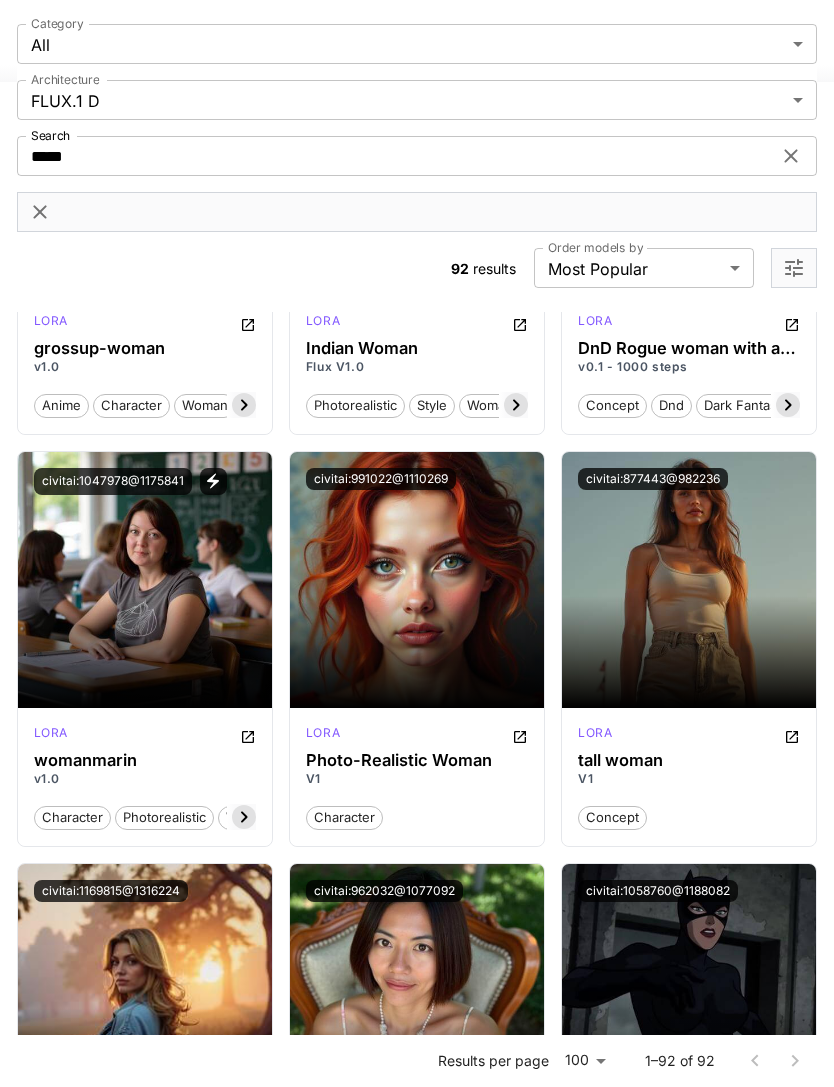 click on "Launch in Playground" at bounding box center [678, 579] 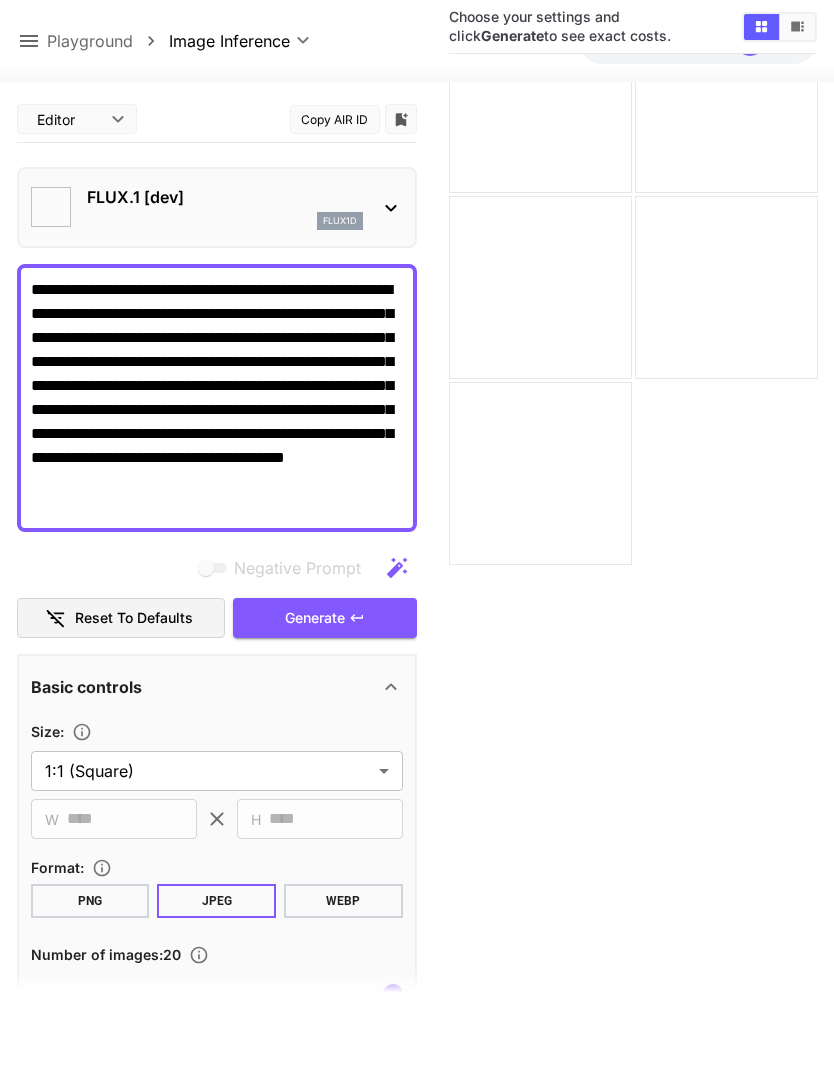 type on "**********" 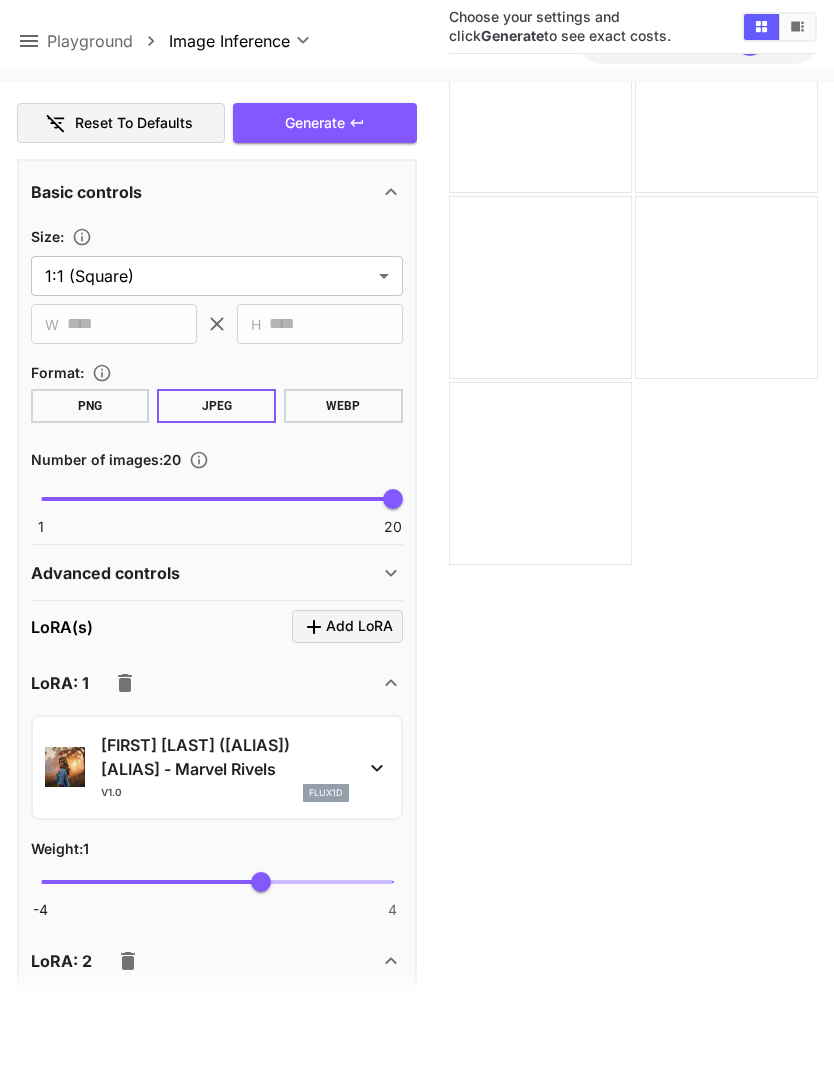click 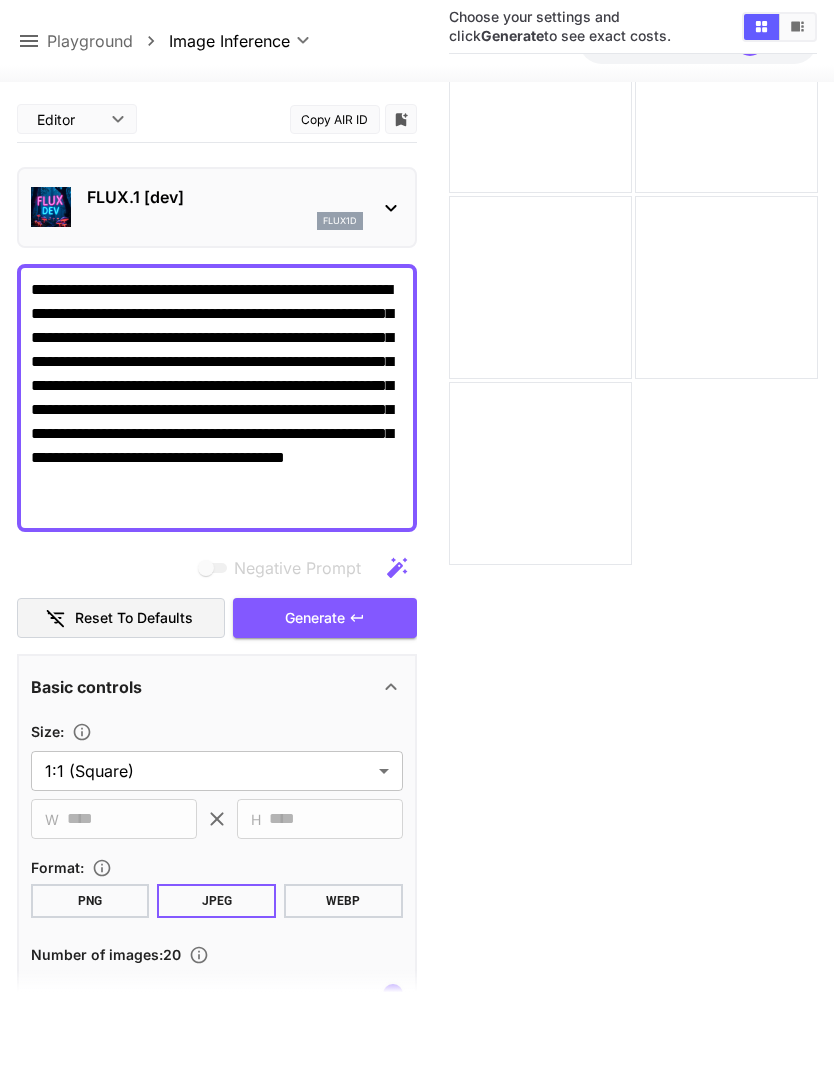 scroll, scrollTop: -1, scrollLeft: 0, axis: vertical 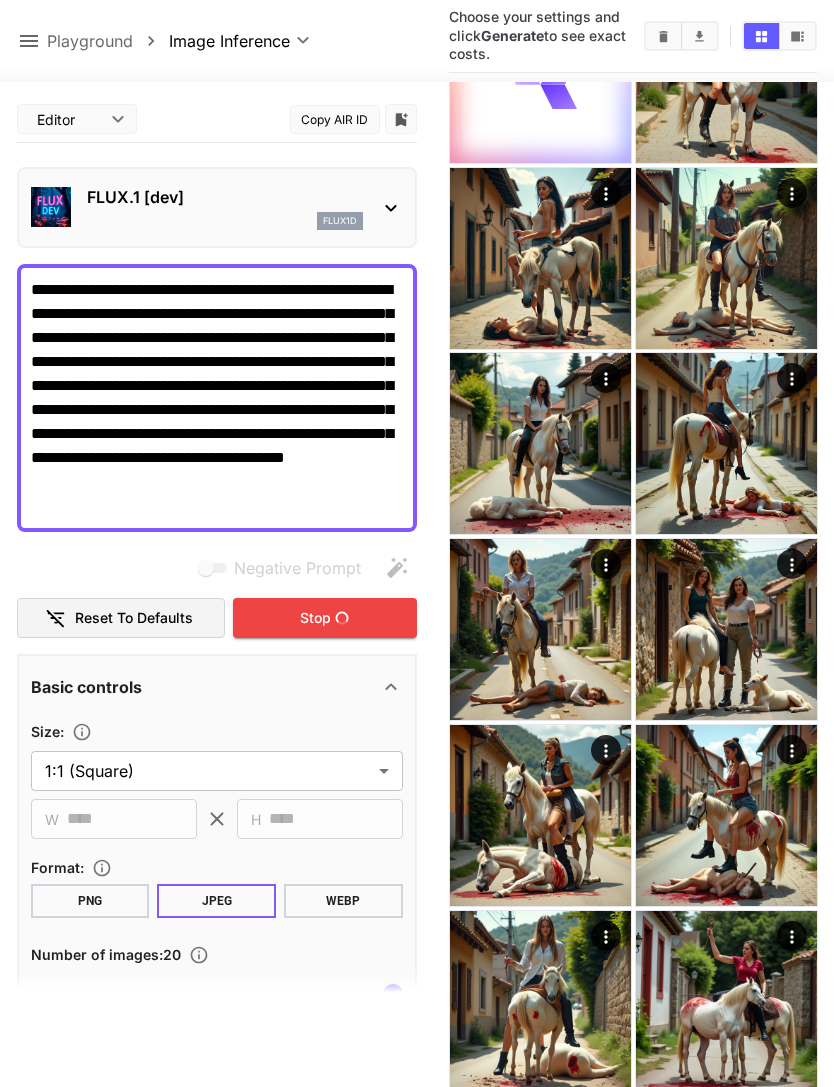 click 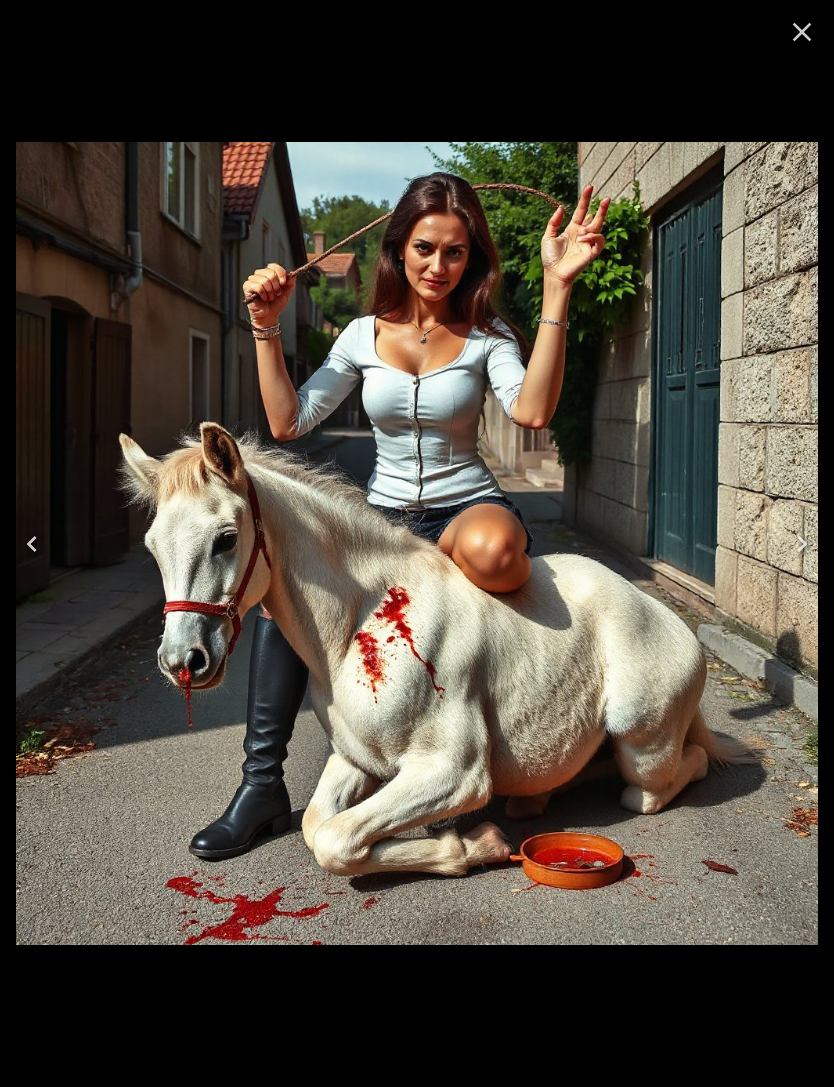 scroll, scrollTop: 950, scrollLeft: 0, axis: vertical 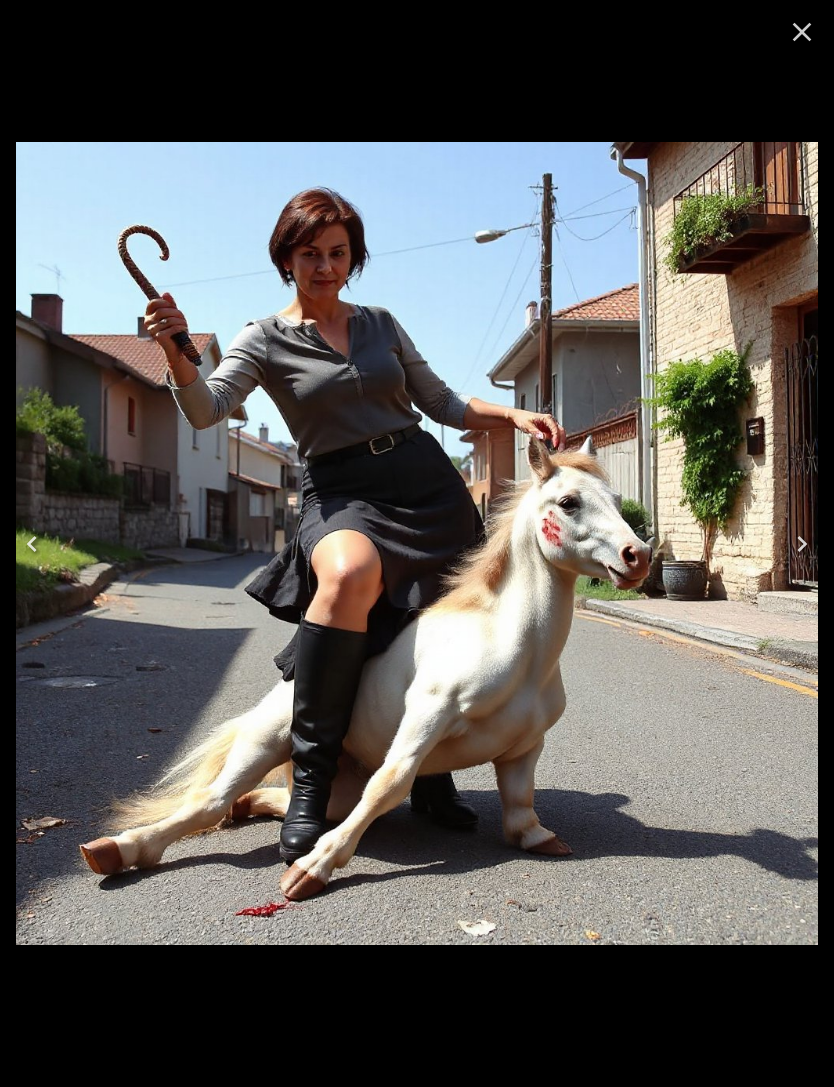 click at bounding box center (32, 544) 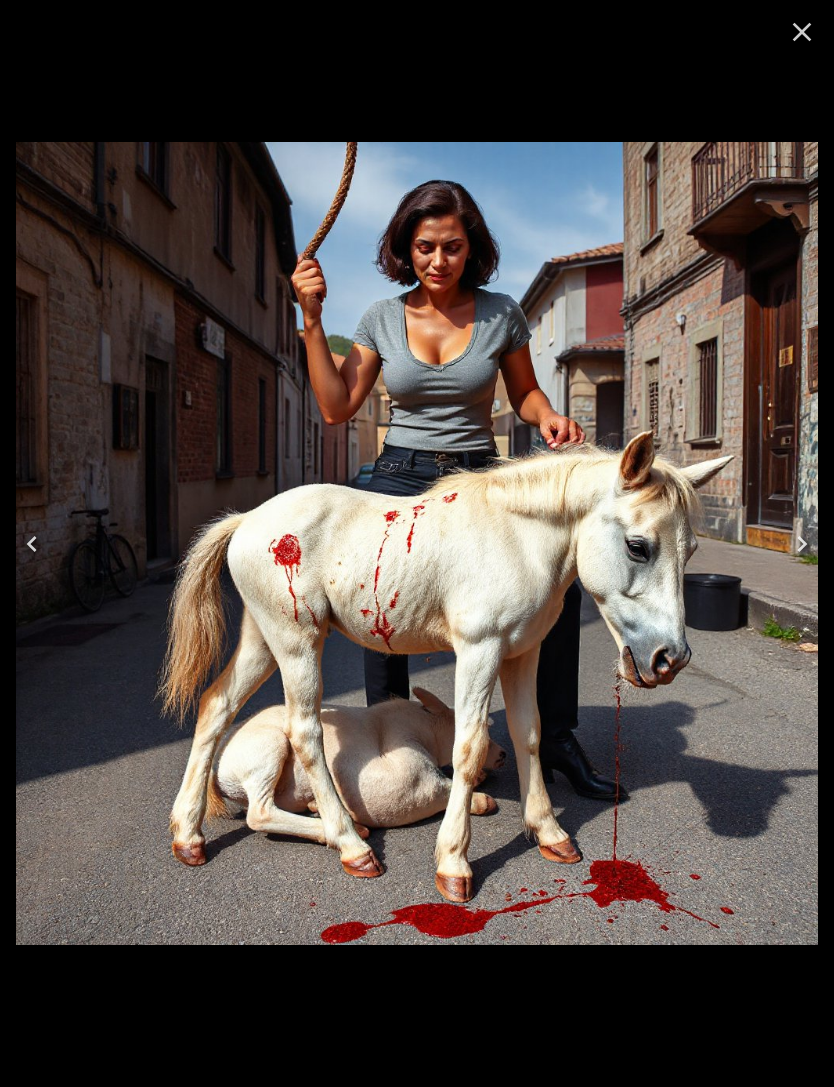 click at bounding box center [32, 544] 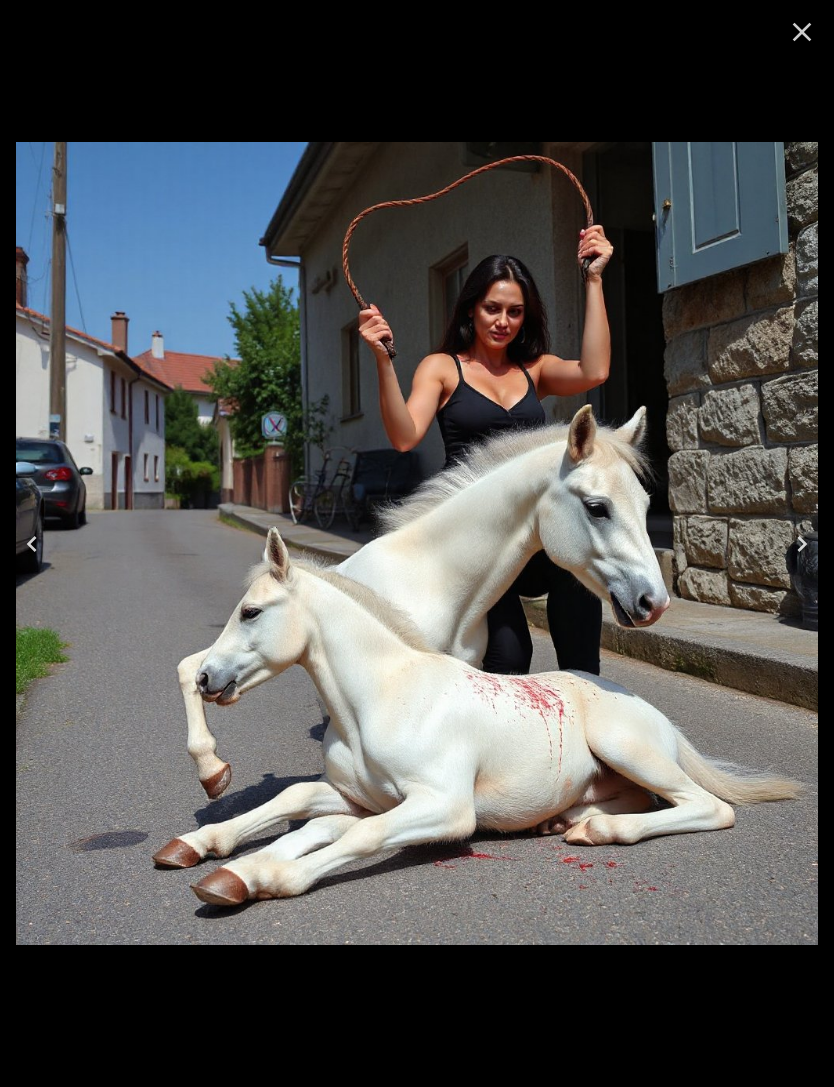 click at bounding box center [32, 544] 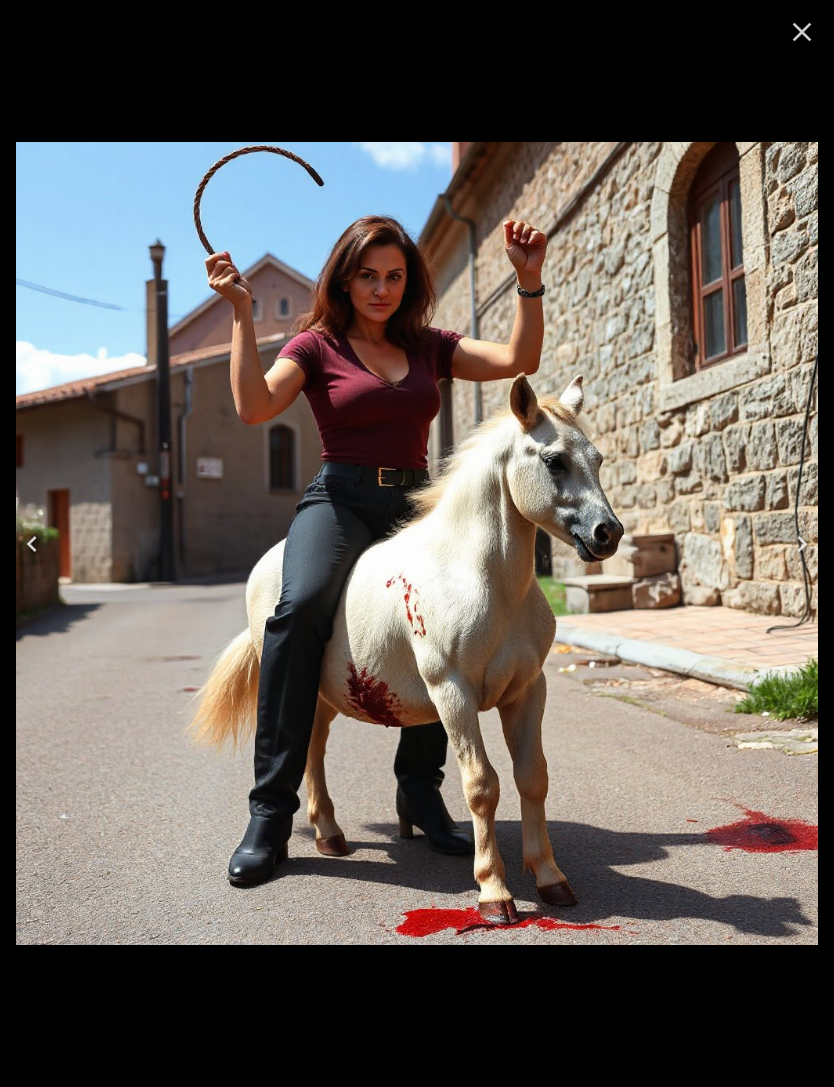 click at bounding box center (32, 544) 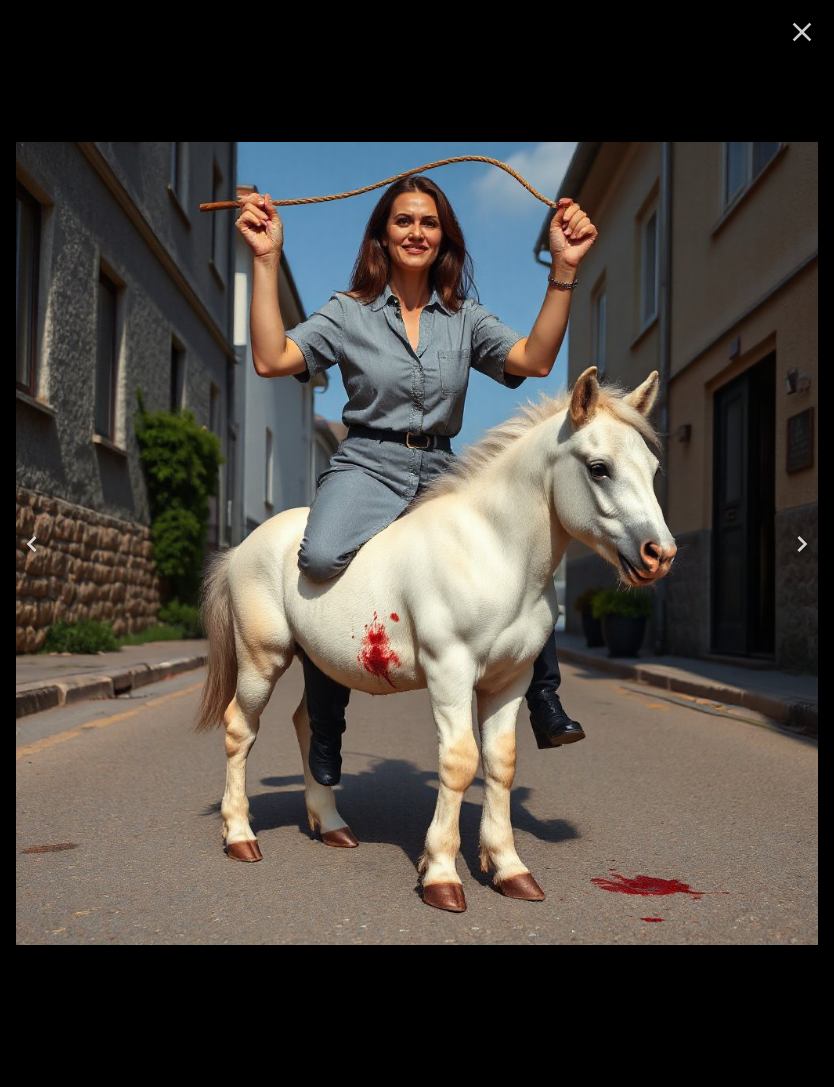click at bounding box center (32, 544) 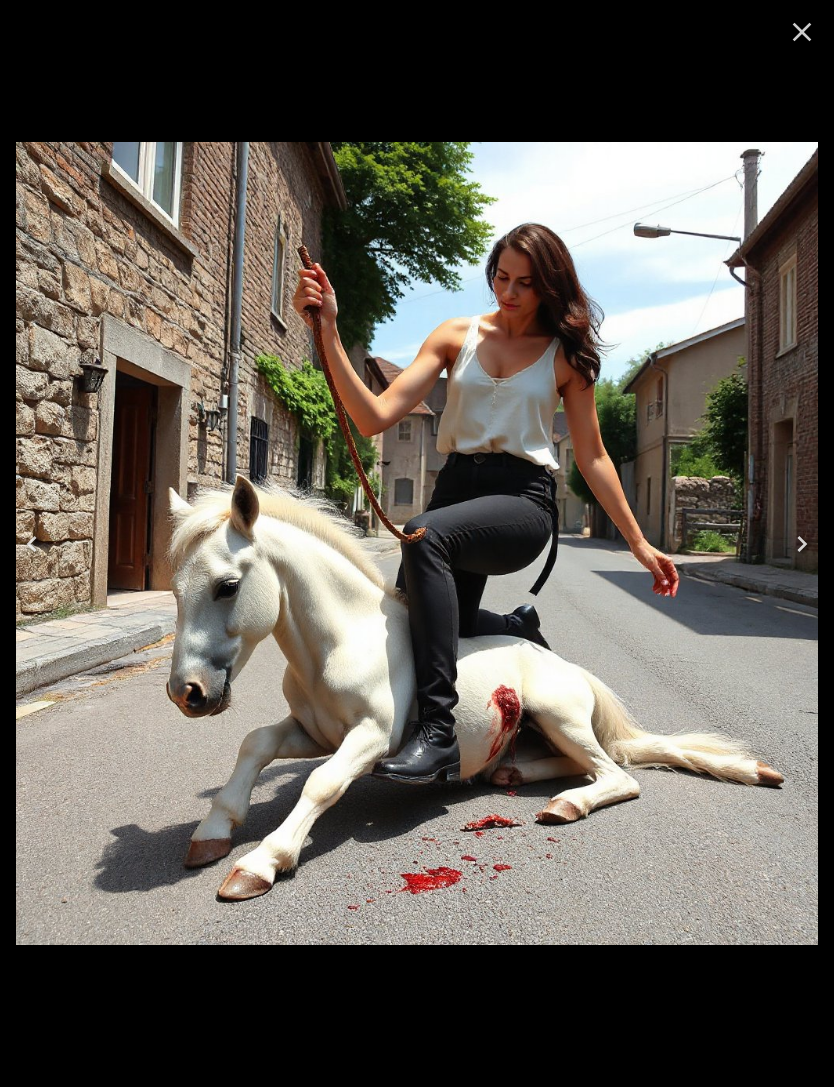 click 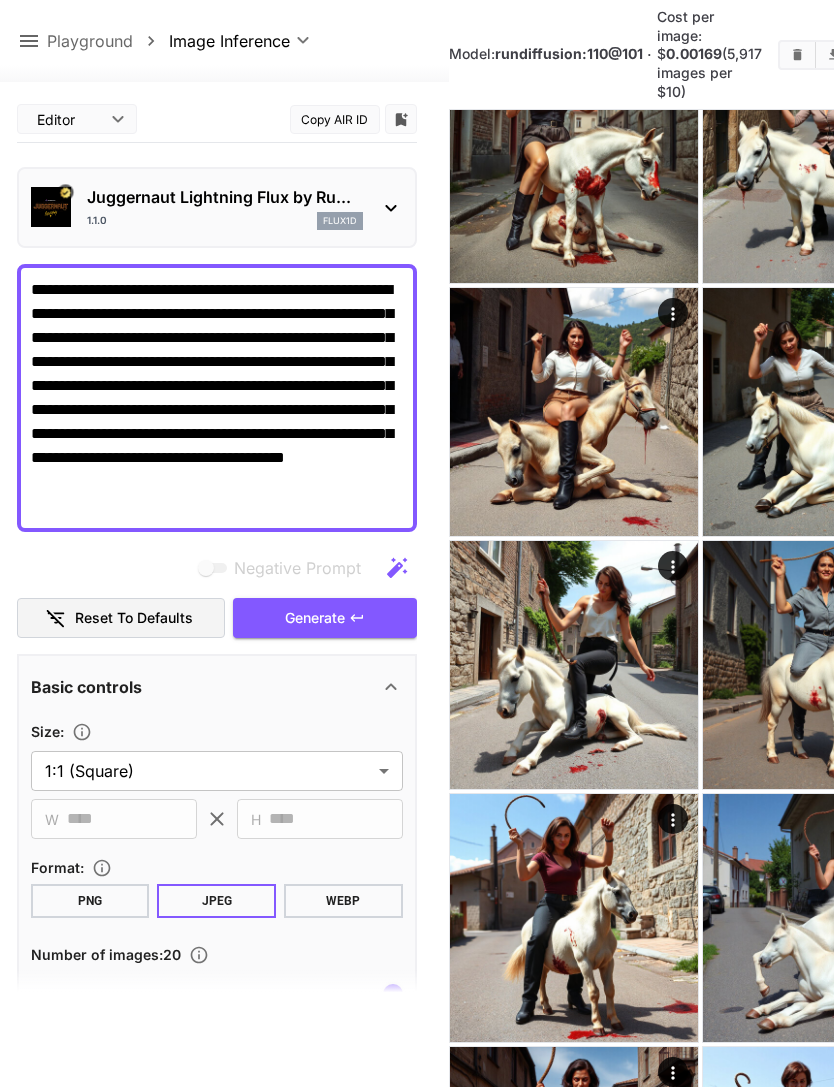 click on "**********" at bounding box center [217, 398] 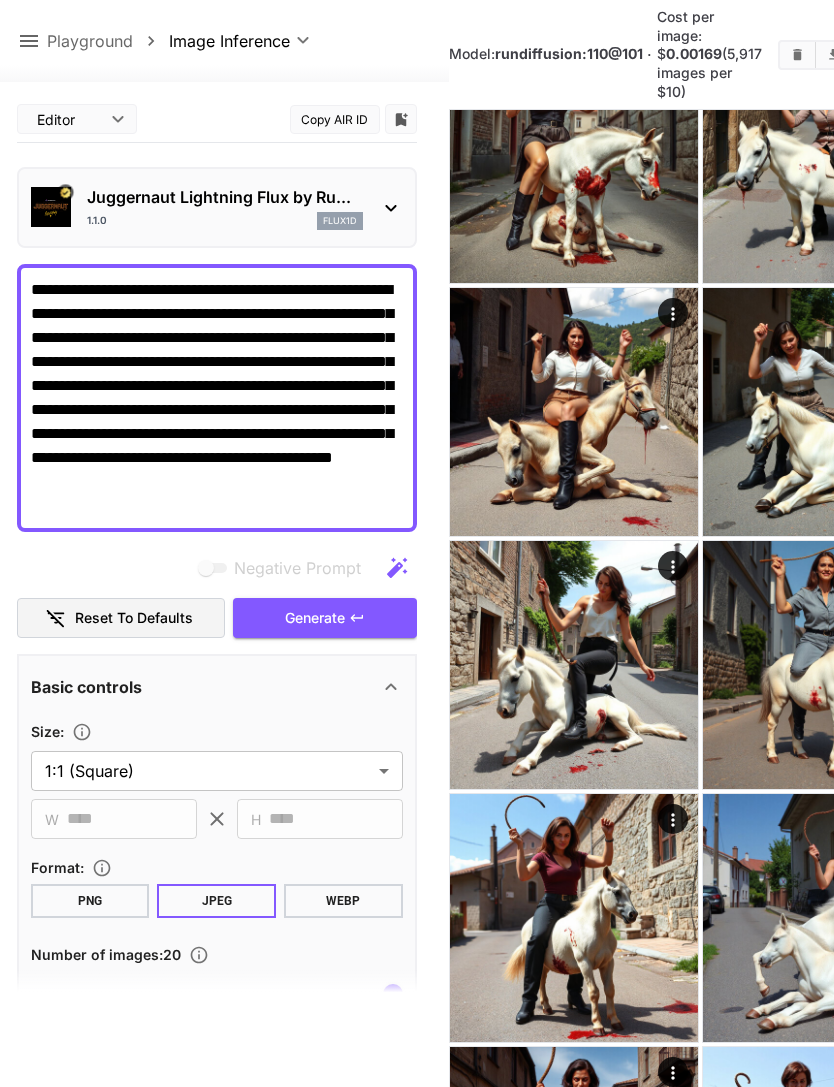 type on "**********" 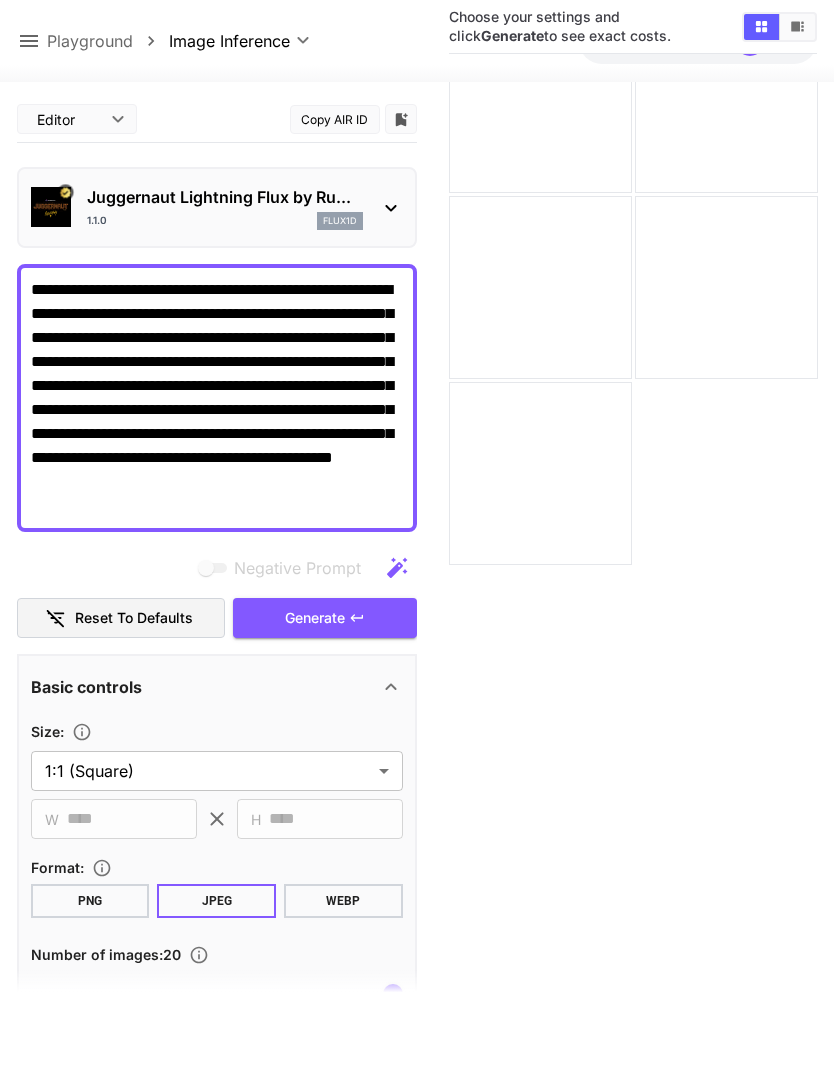 scroll, scrollTop: 158, scrollLeft: 0, axis: vertical 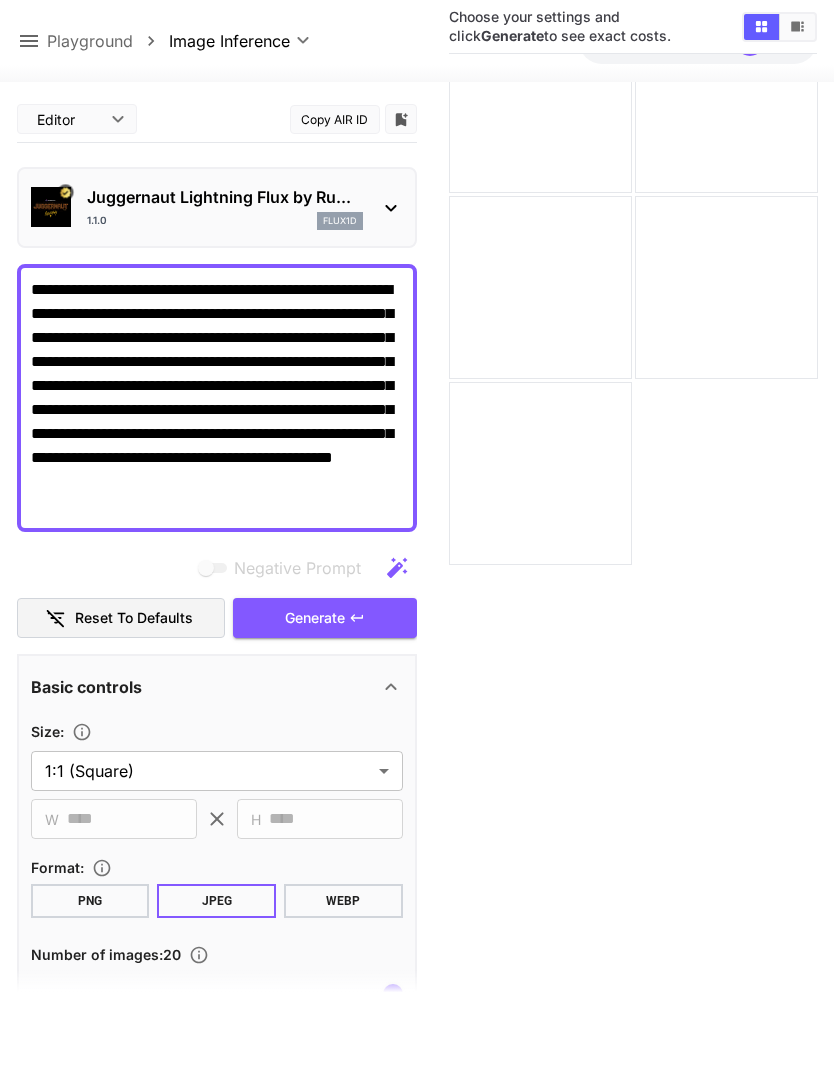 click on "Generate" at bounding box center (325, 618) 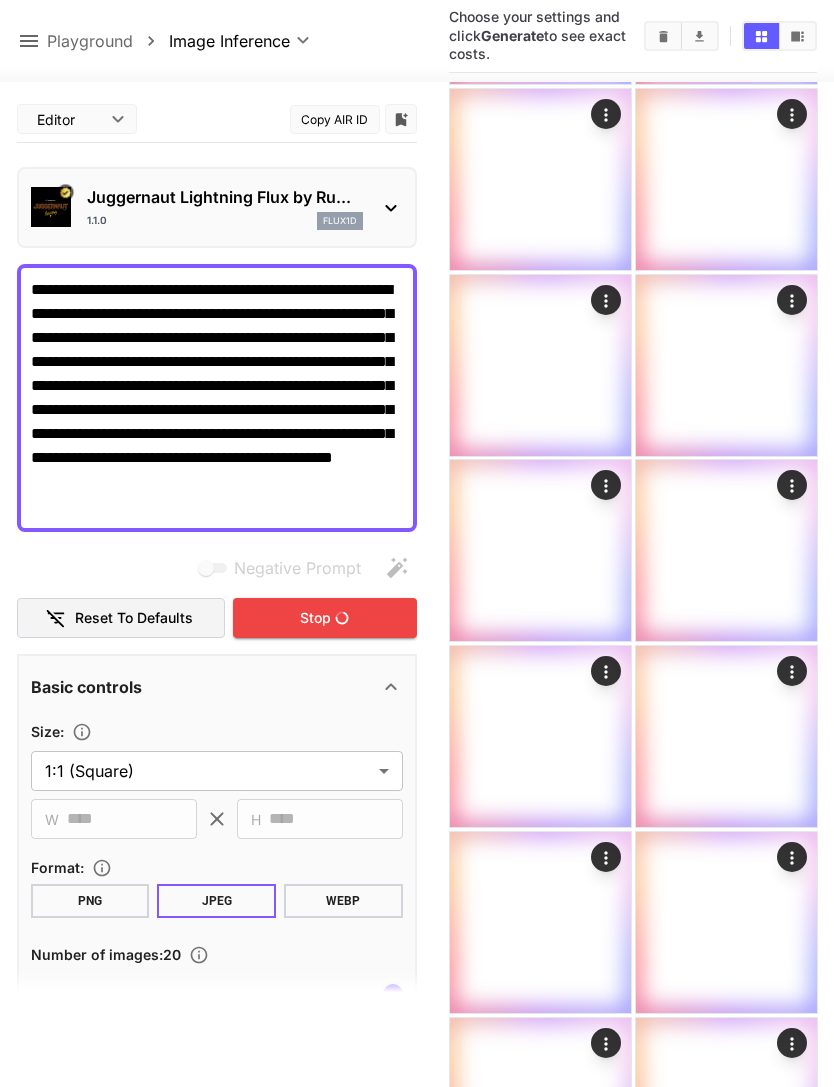 scroll, scrollTop: 950, scrollLeft: 0, axis: vertical 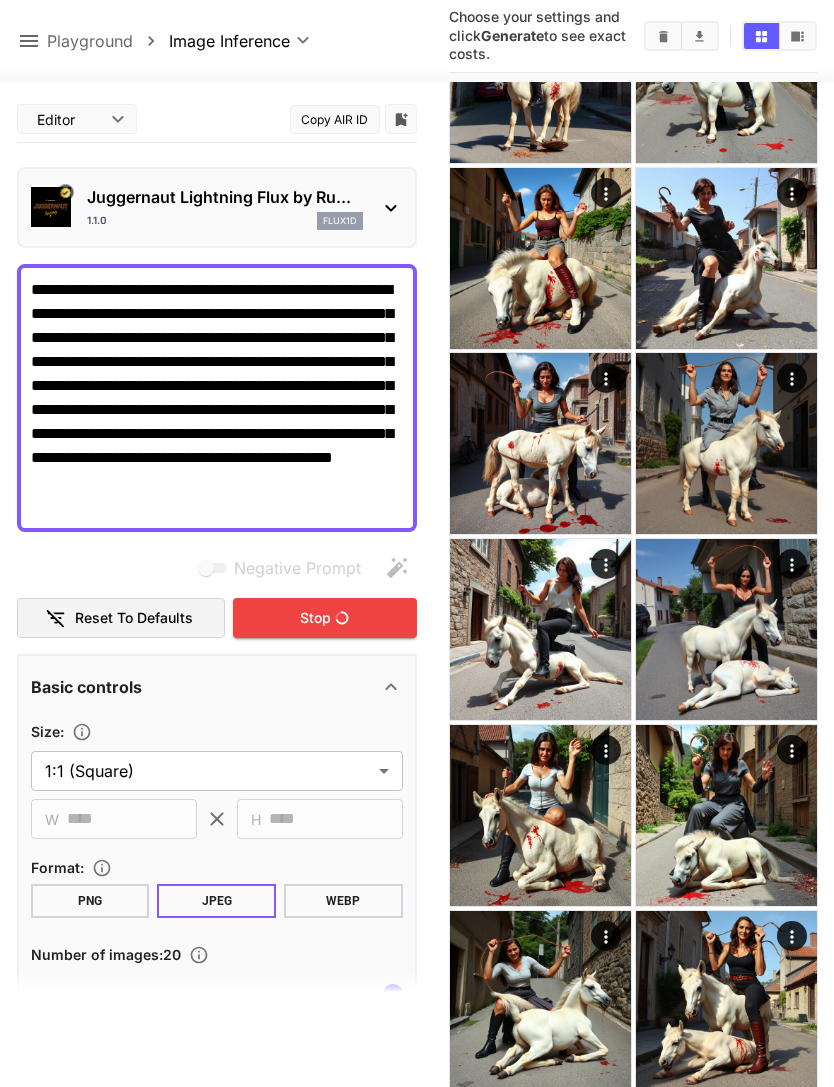 click 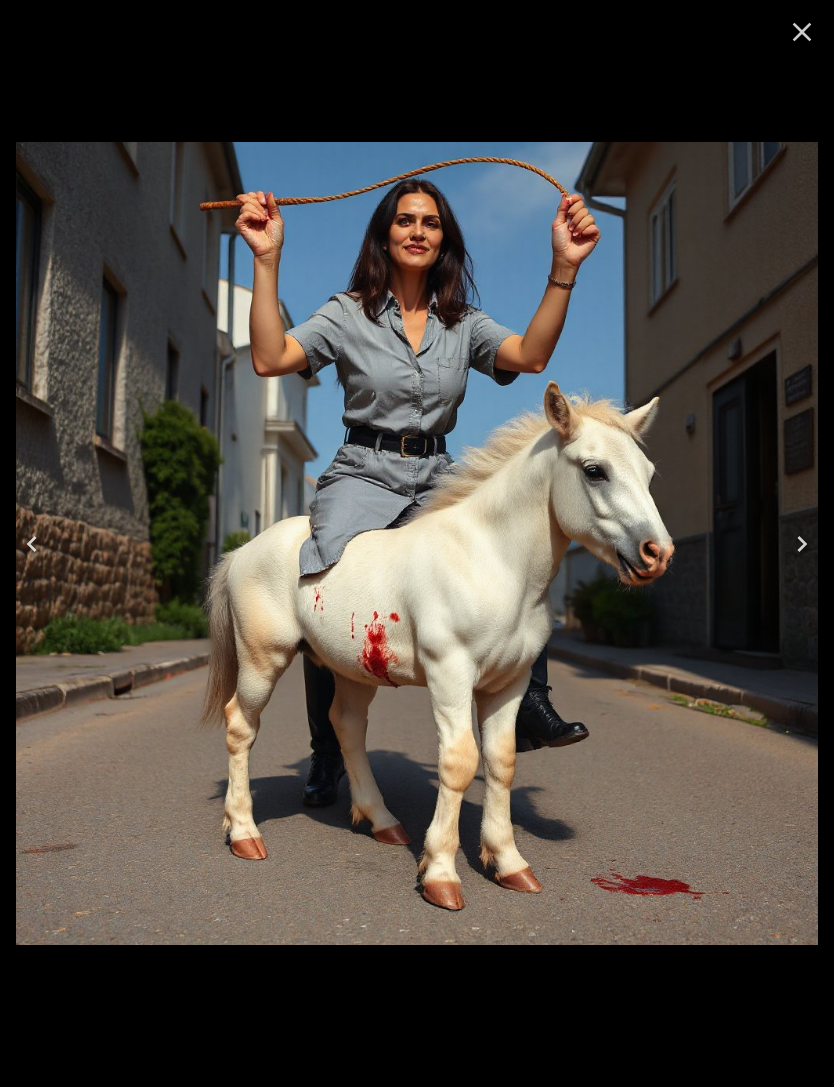 click 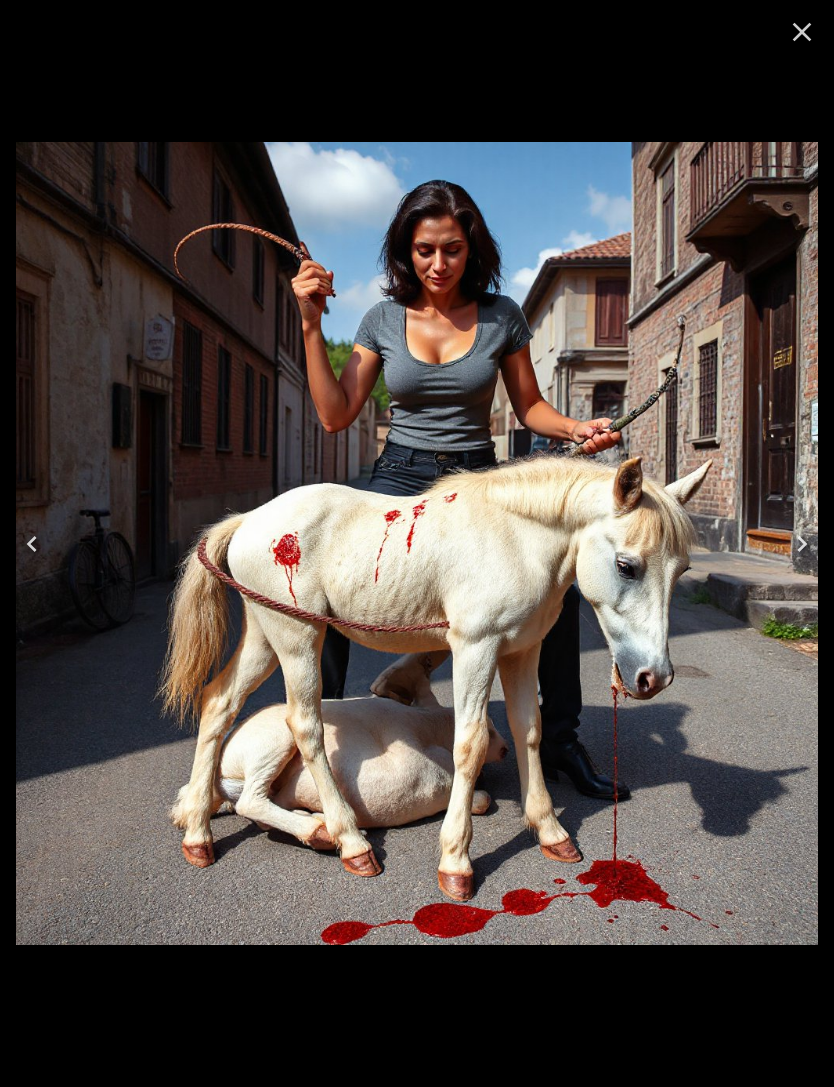 click 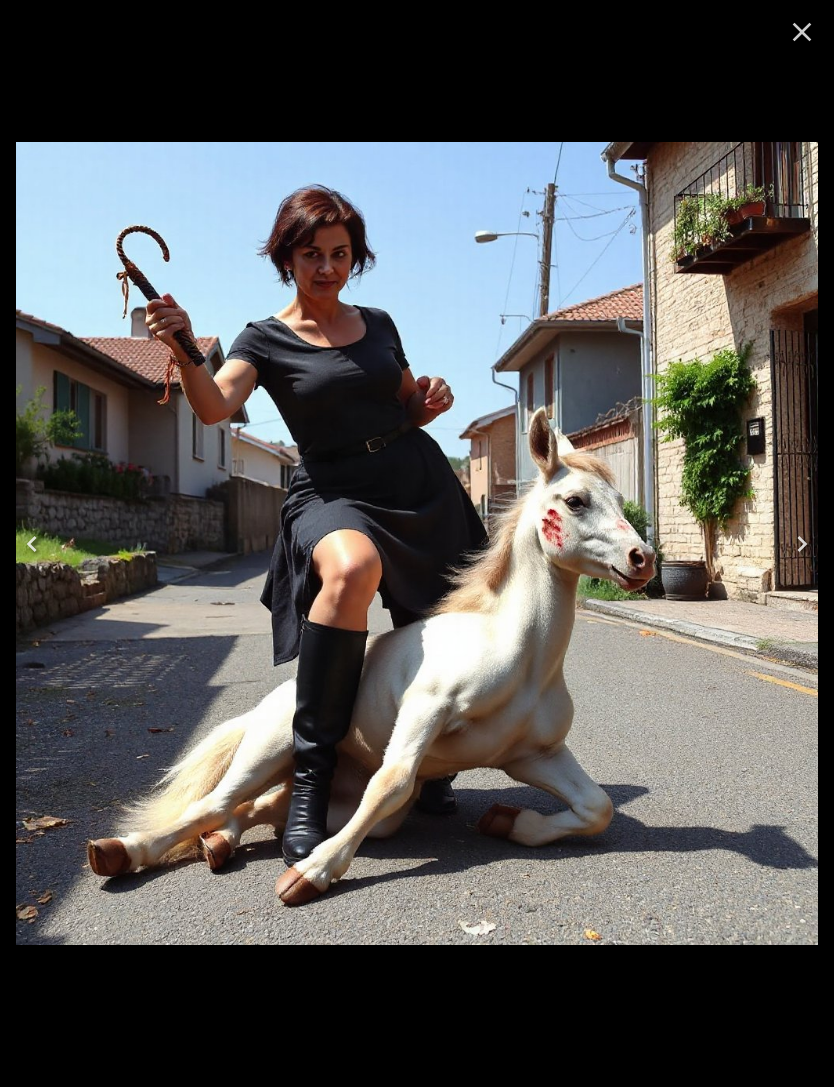 click at bounding box center [32, 544] 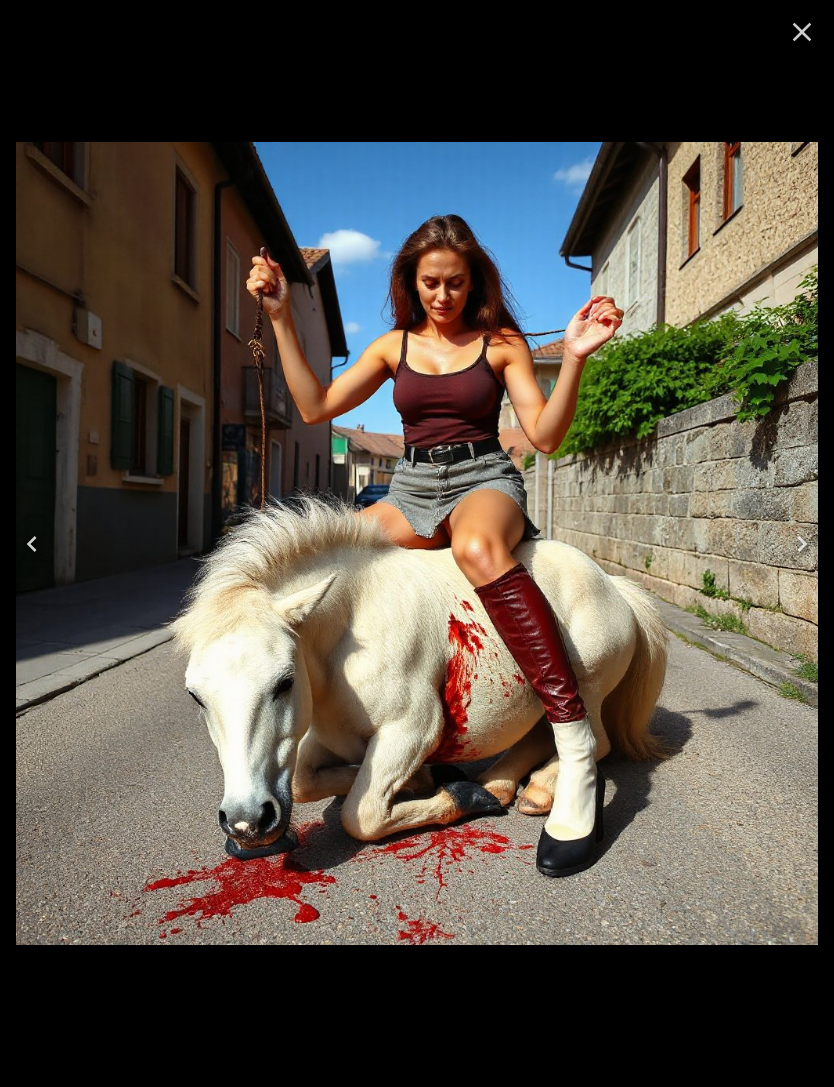 click at bounding box center (32, 544) 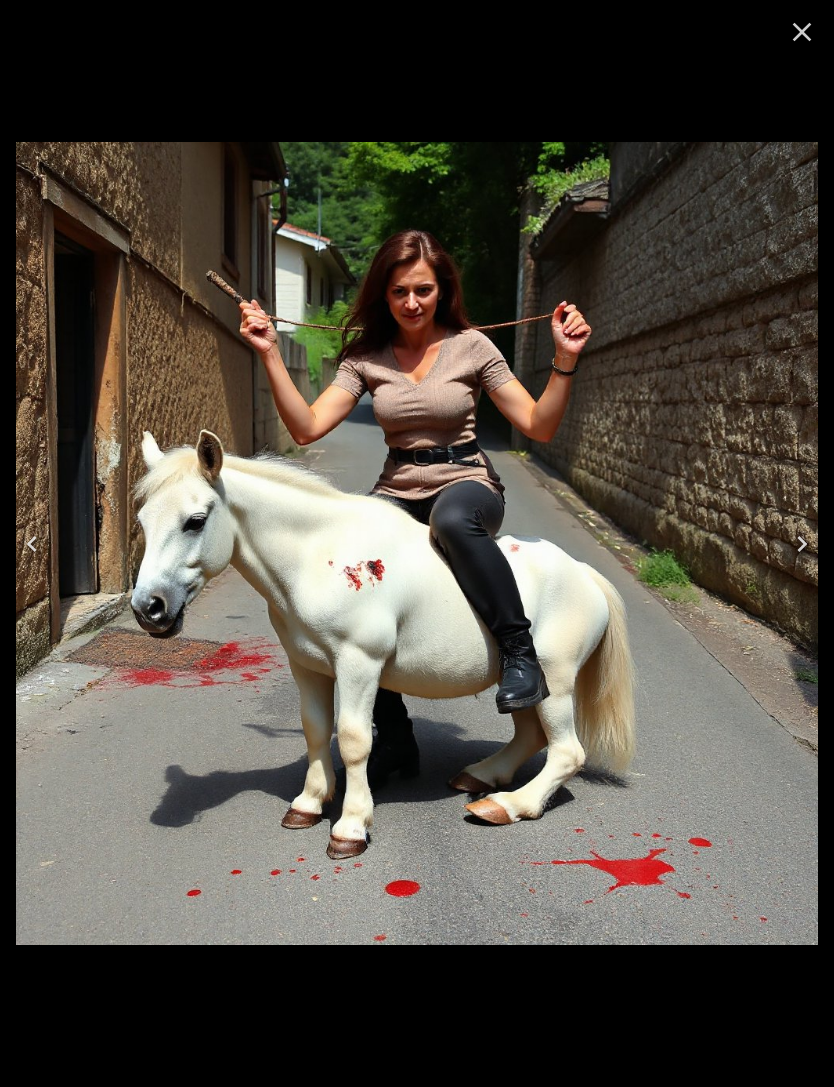click at bounding box center (32, 544) 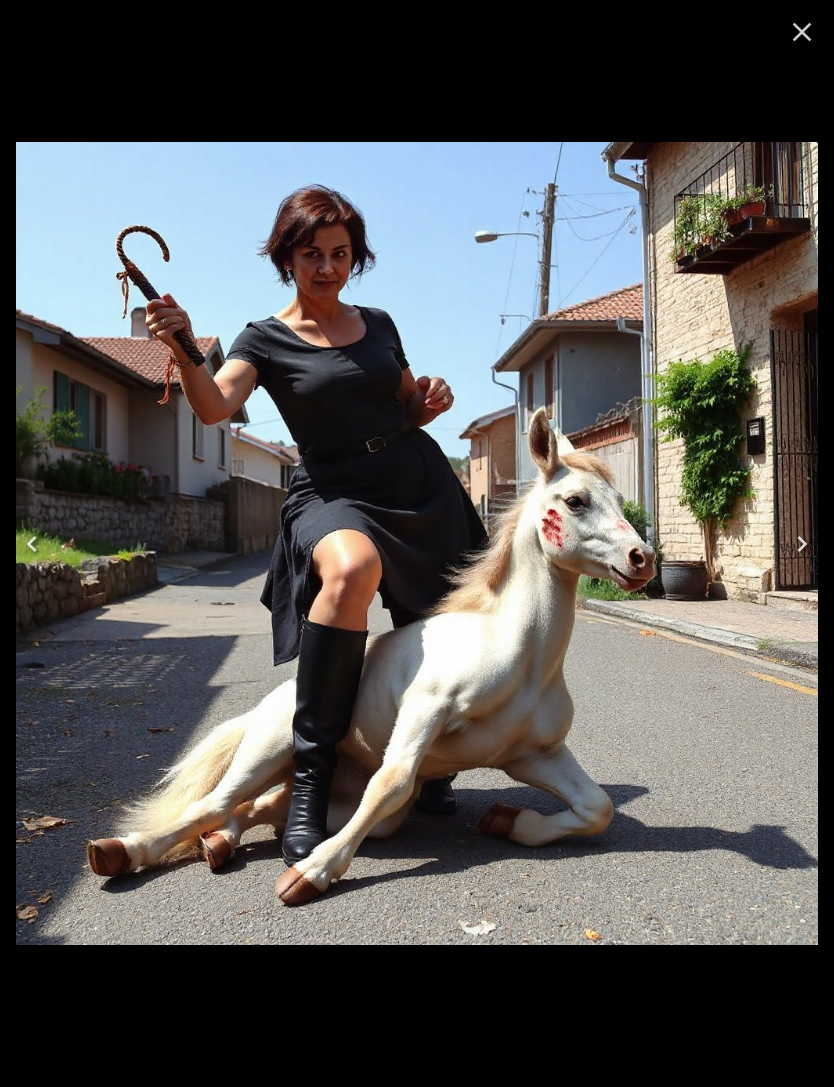 click at bounding box center (32, 544) 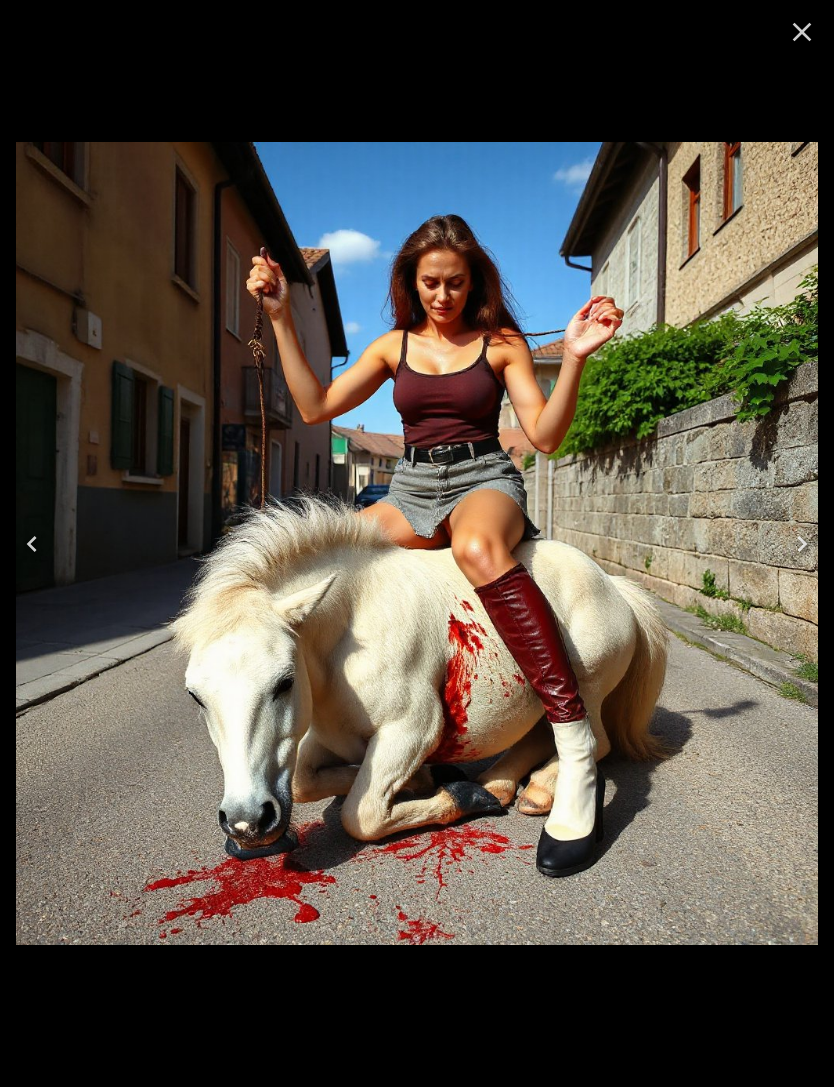 click at bounding box center (32, 544) 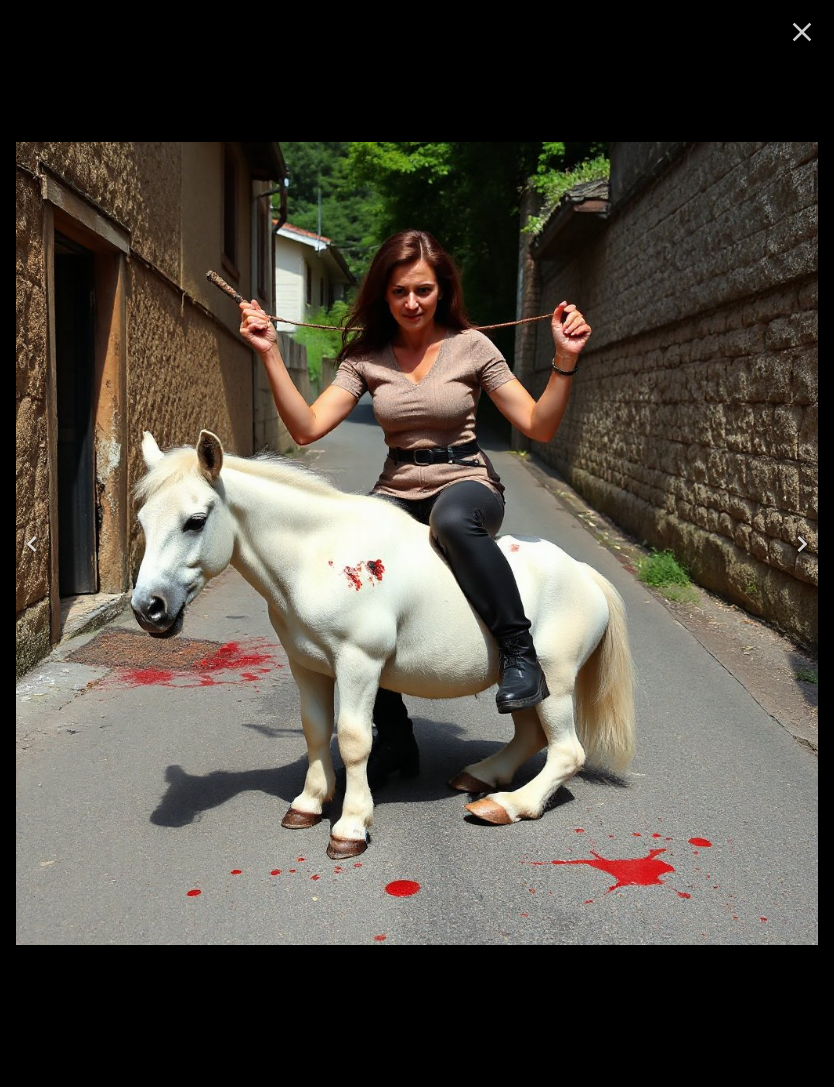 click at bounding box center (32, 544) 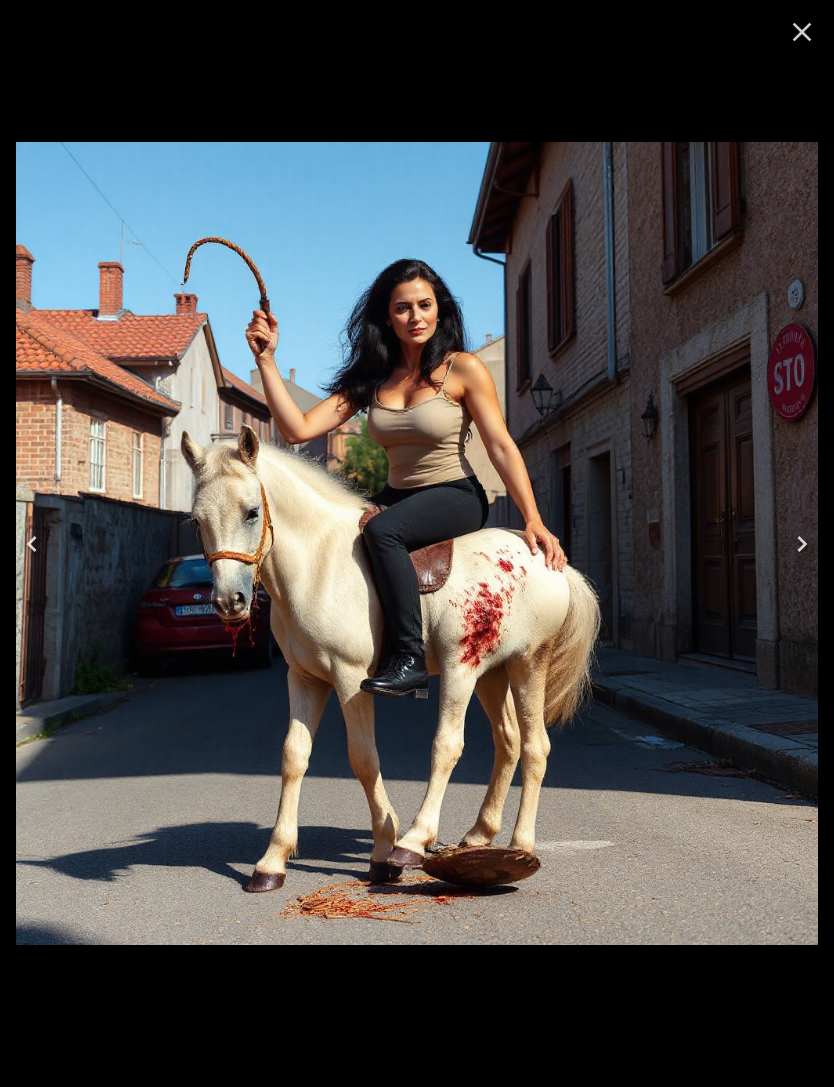 click at bounding box center (32, 544) 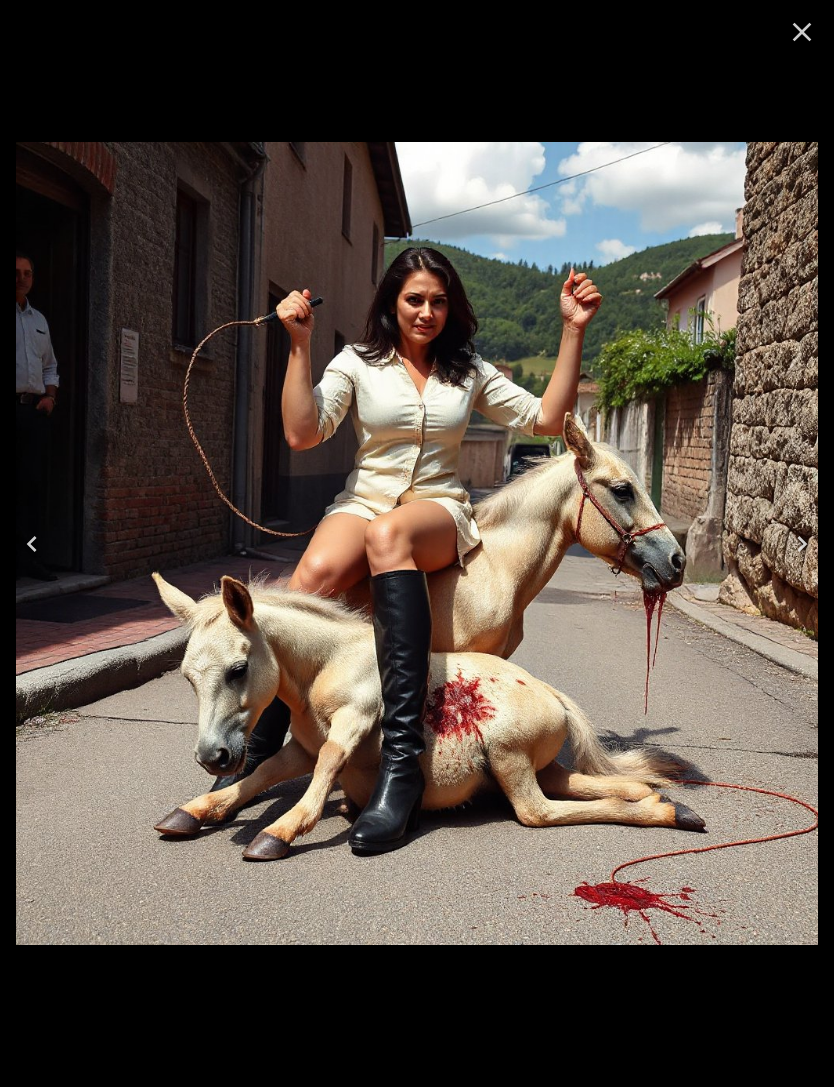 click at bounding box center (32, 544) 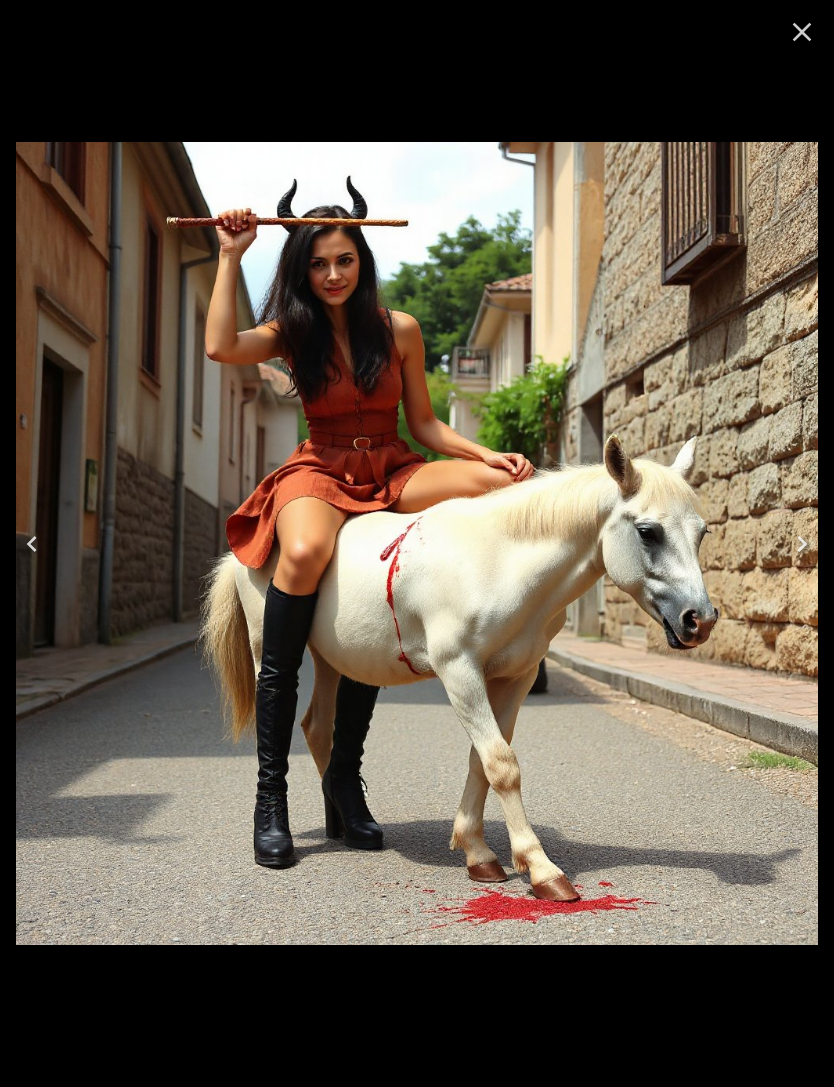 click at bounding box center [32, 544] 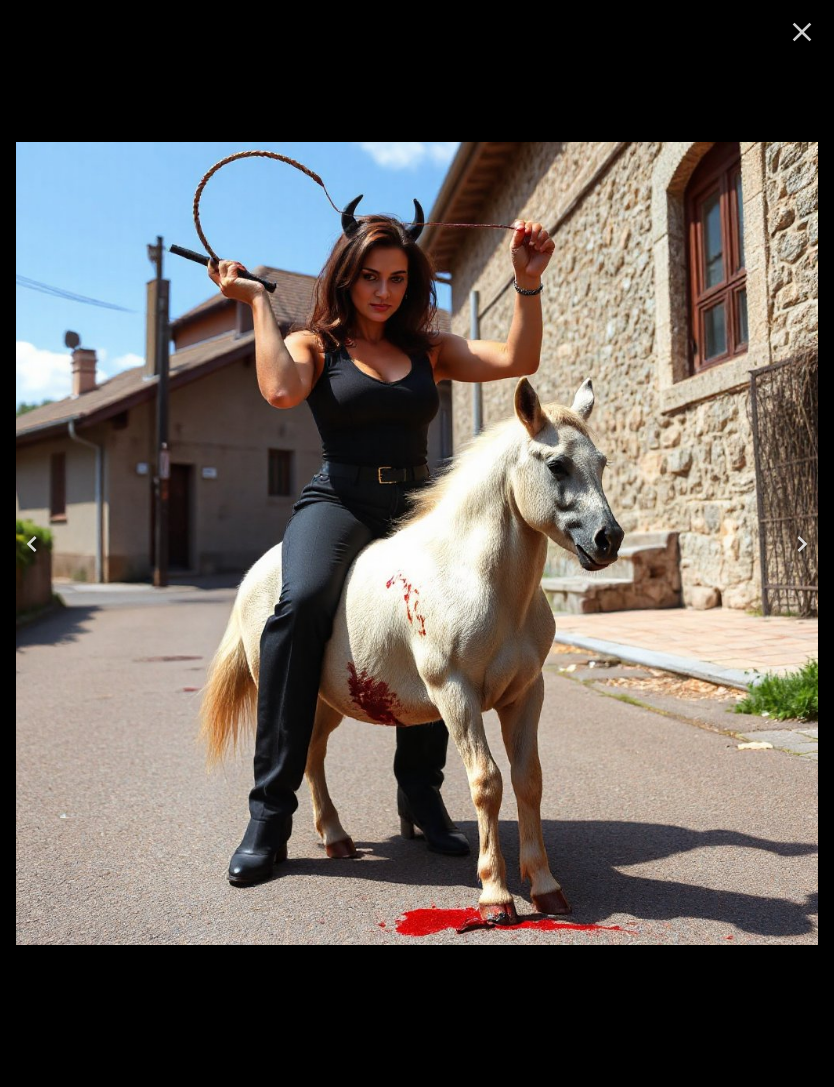 click 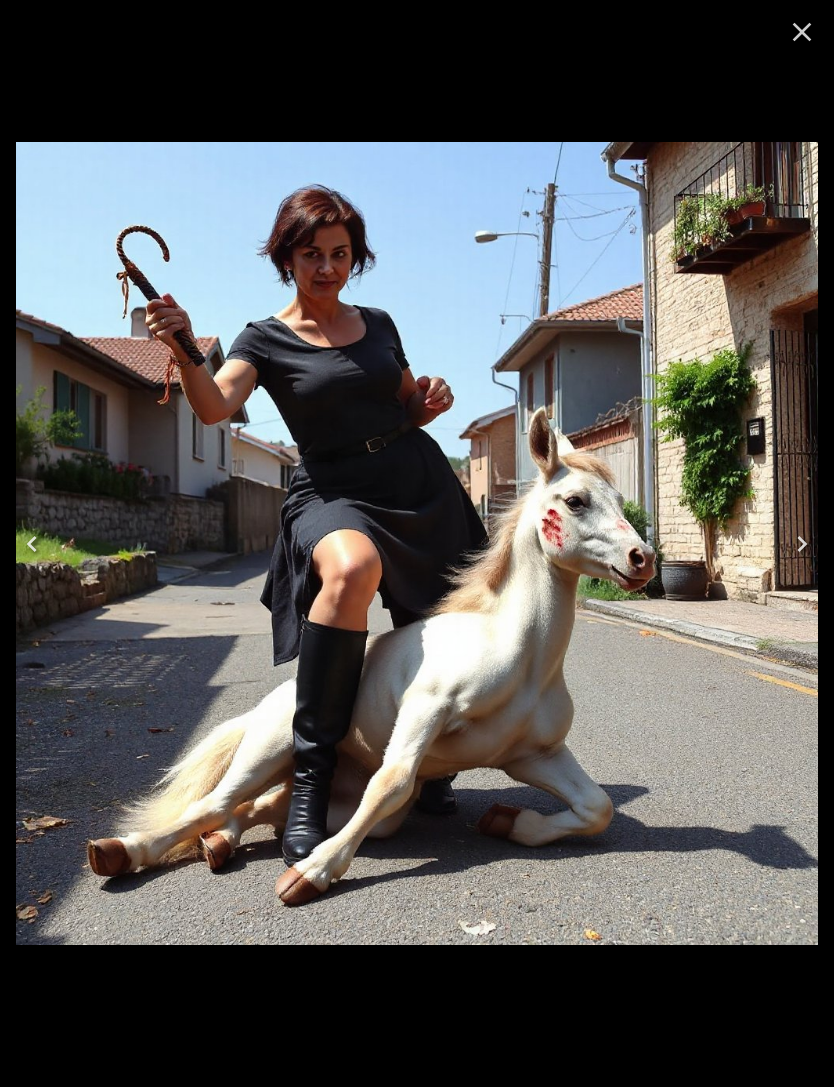 click 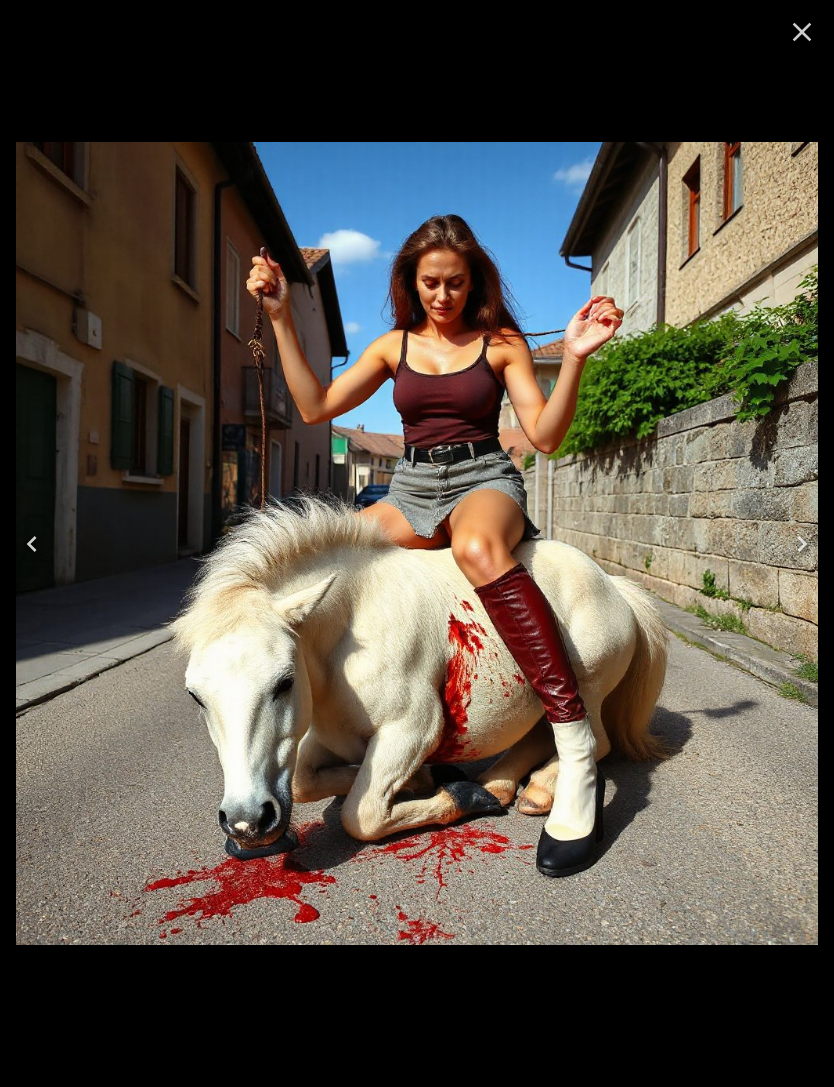 click 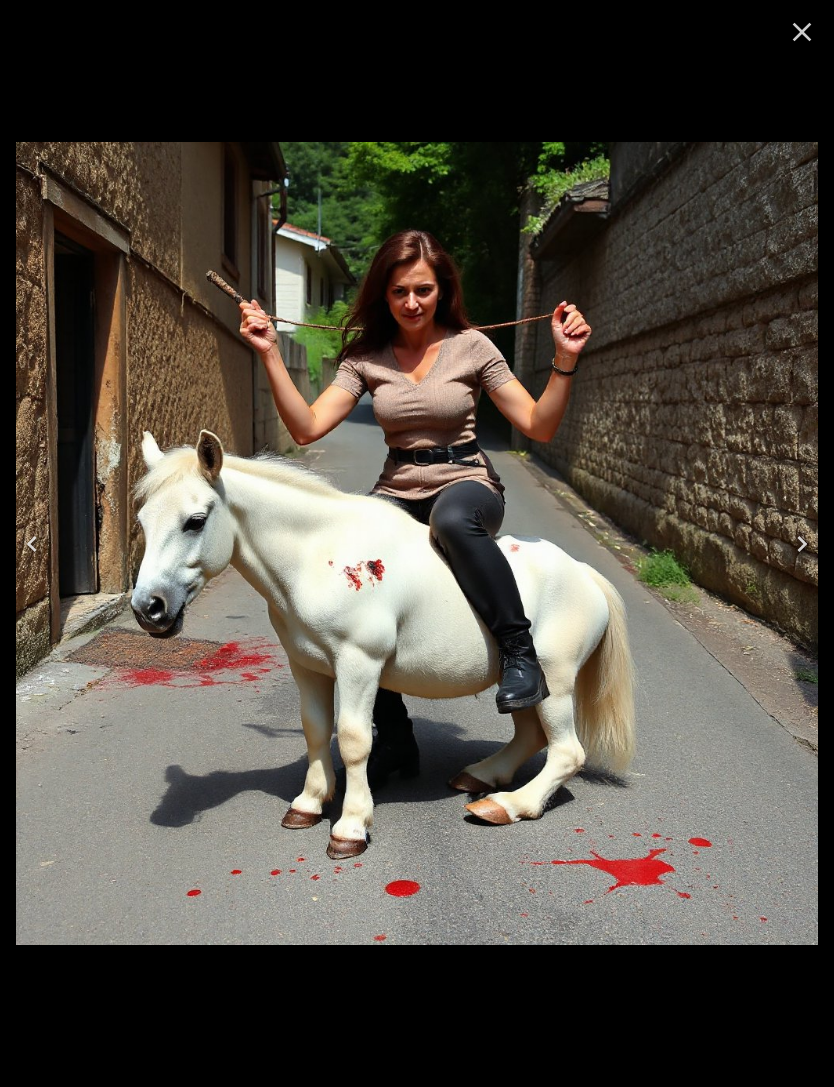click 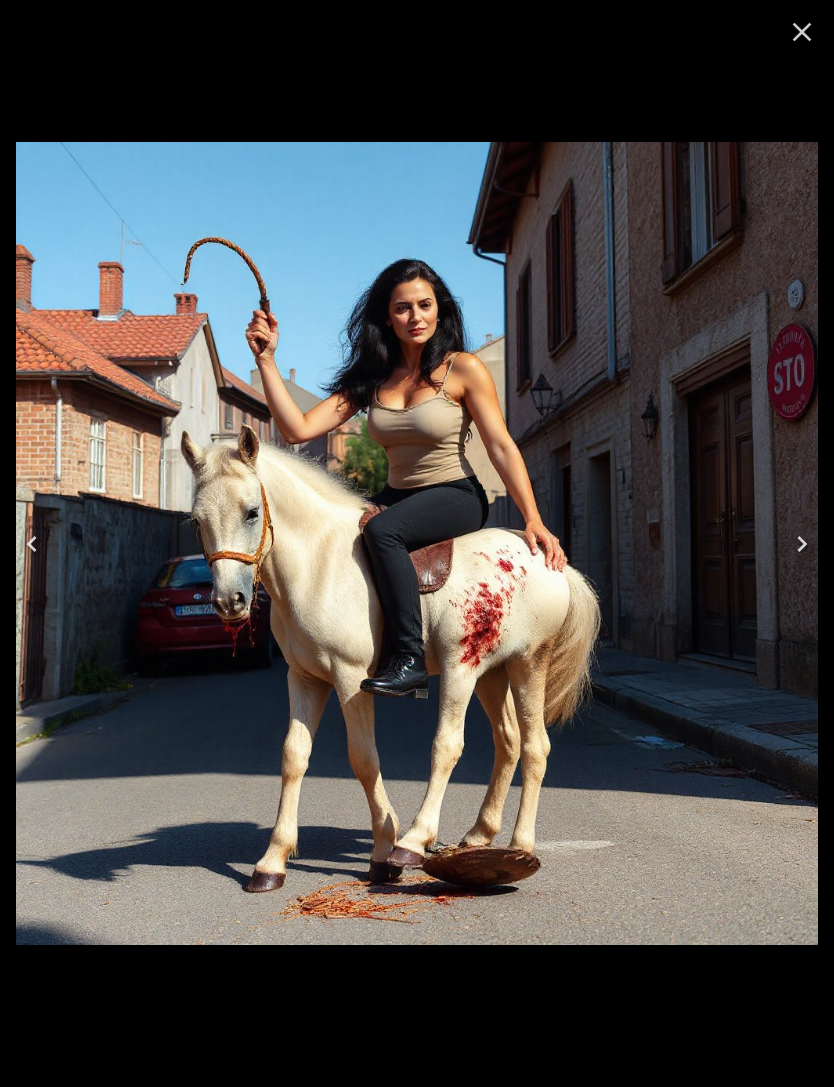 click 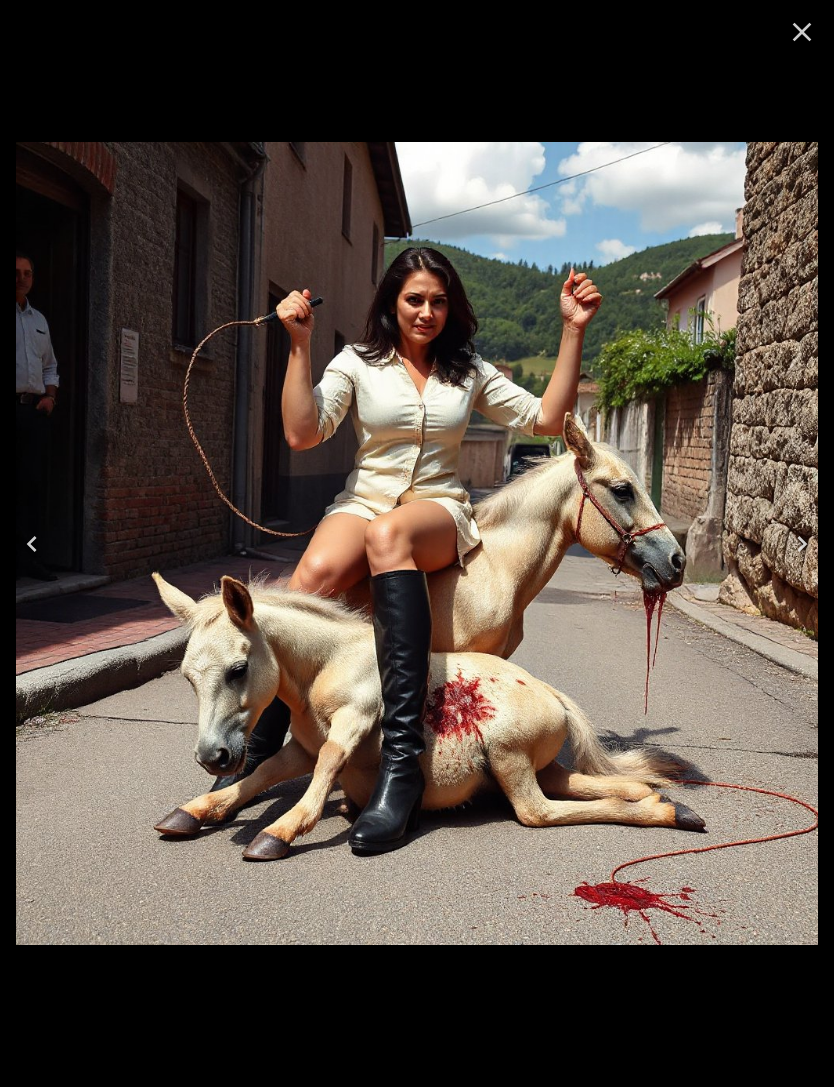 click 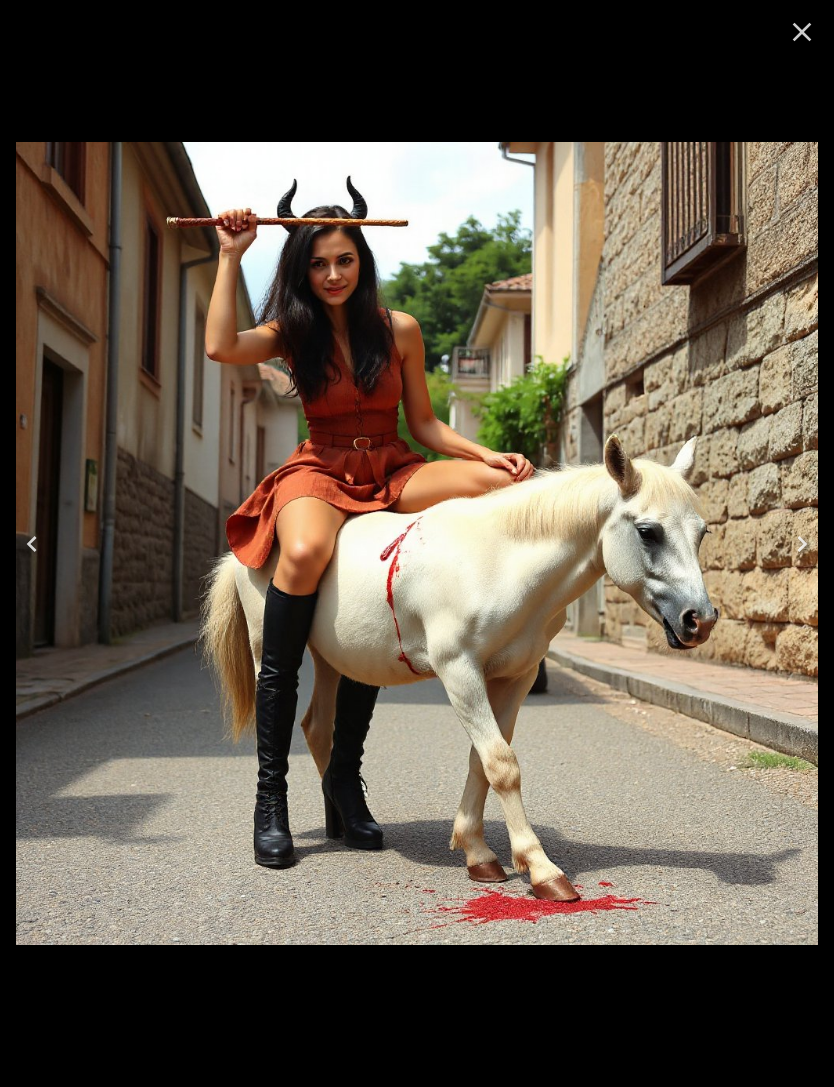 click 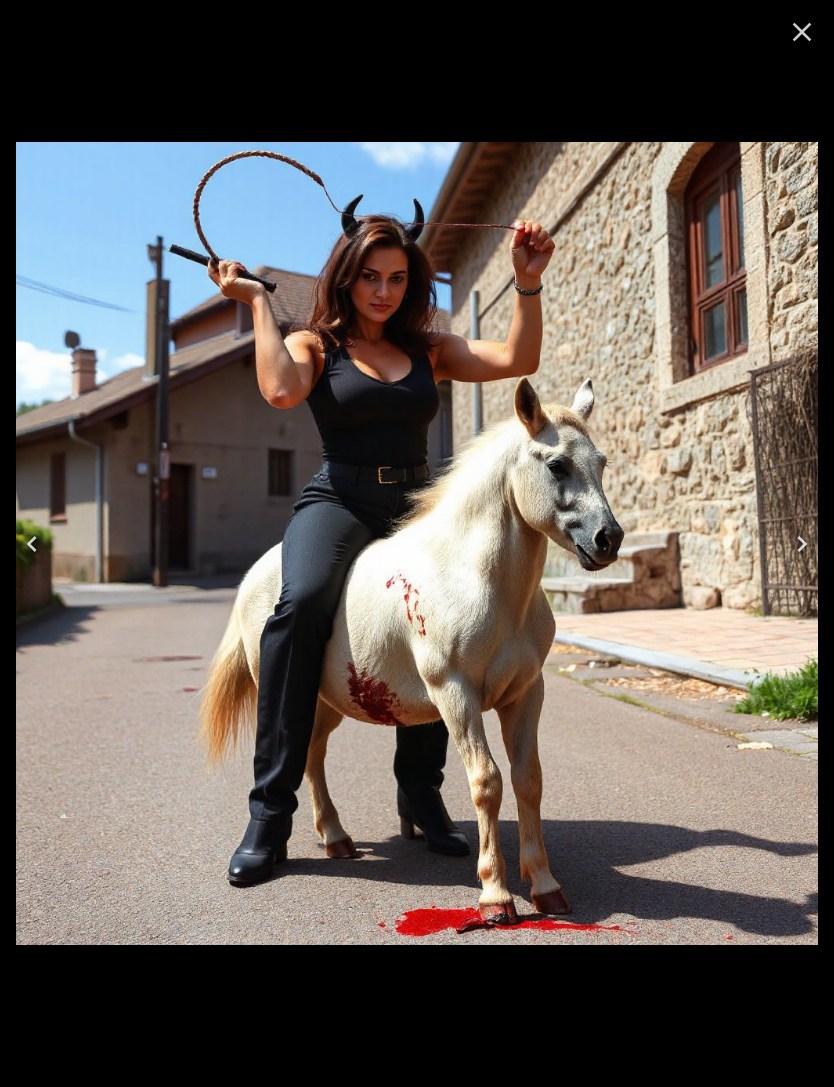 click 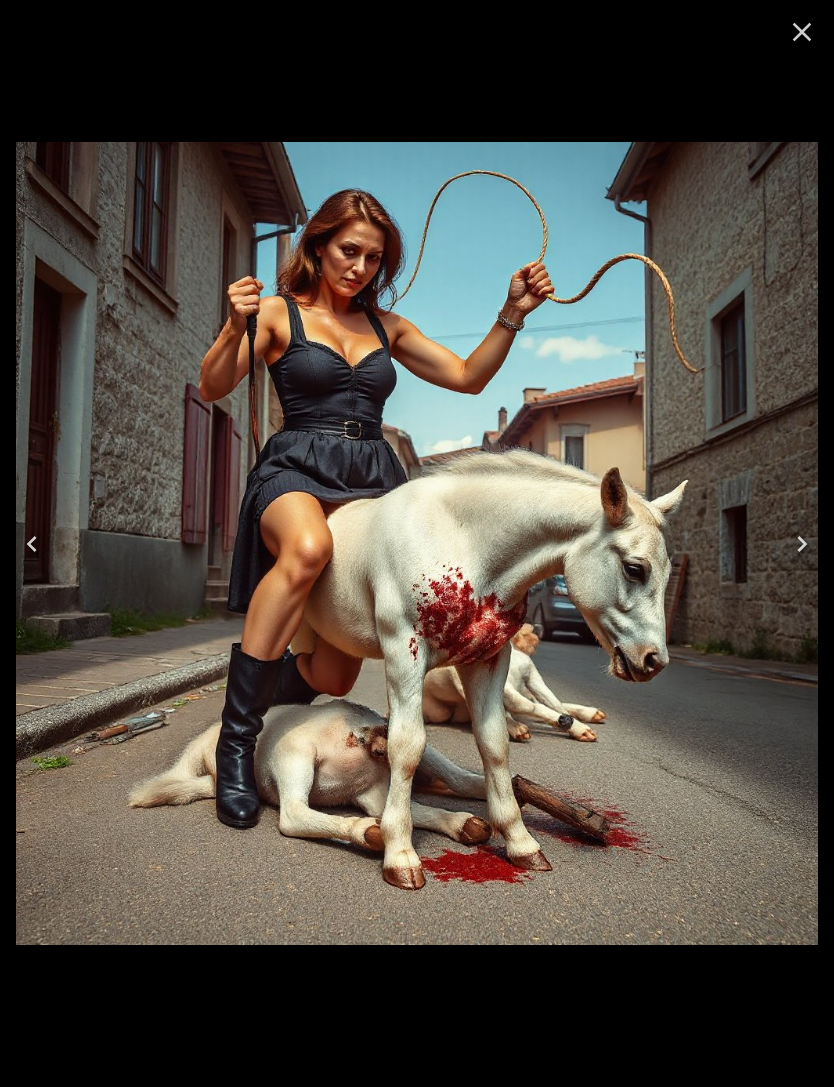 click 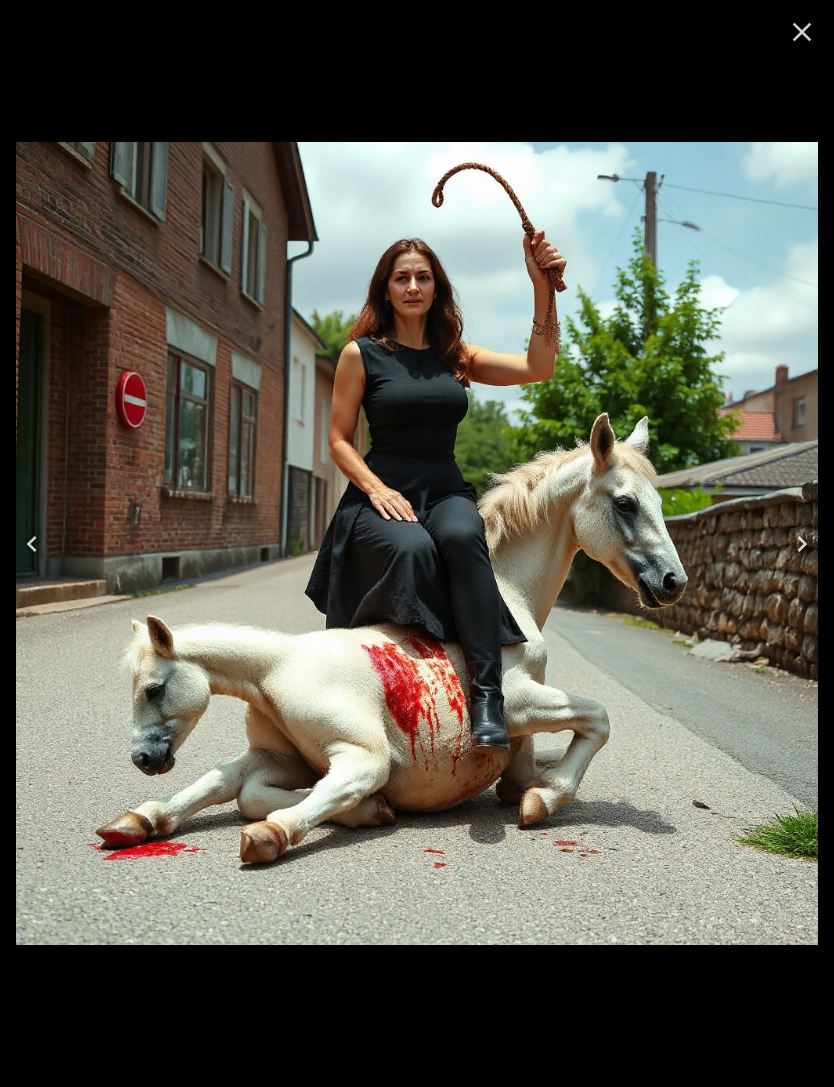 click at bounding box center [32, 544] 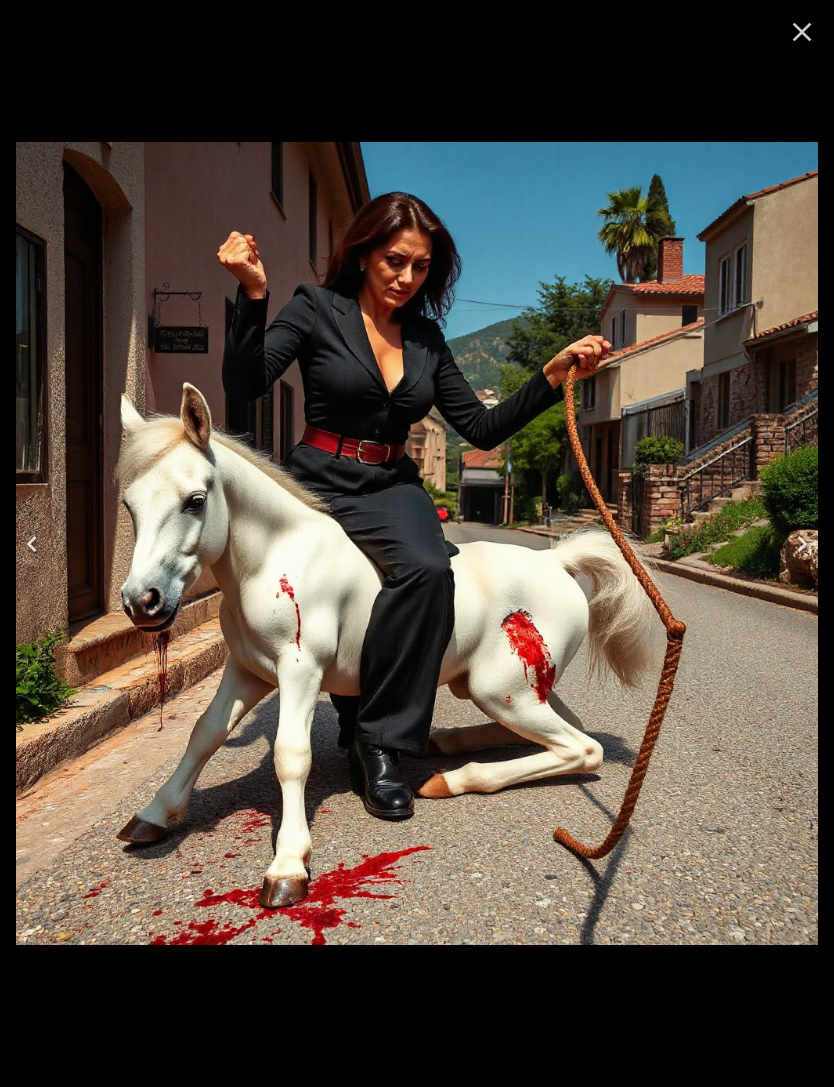 click 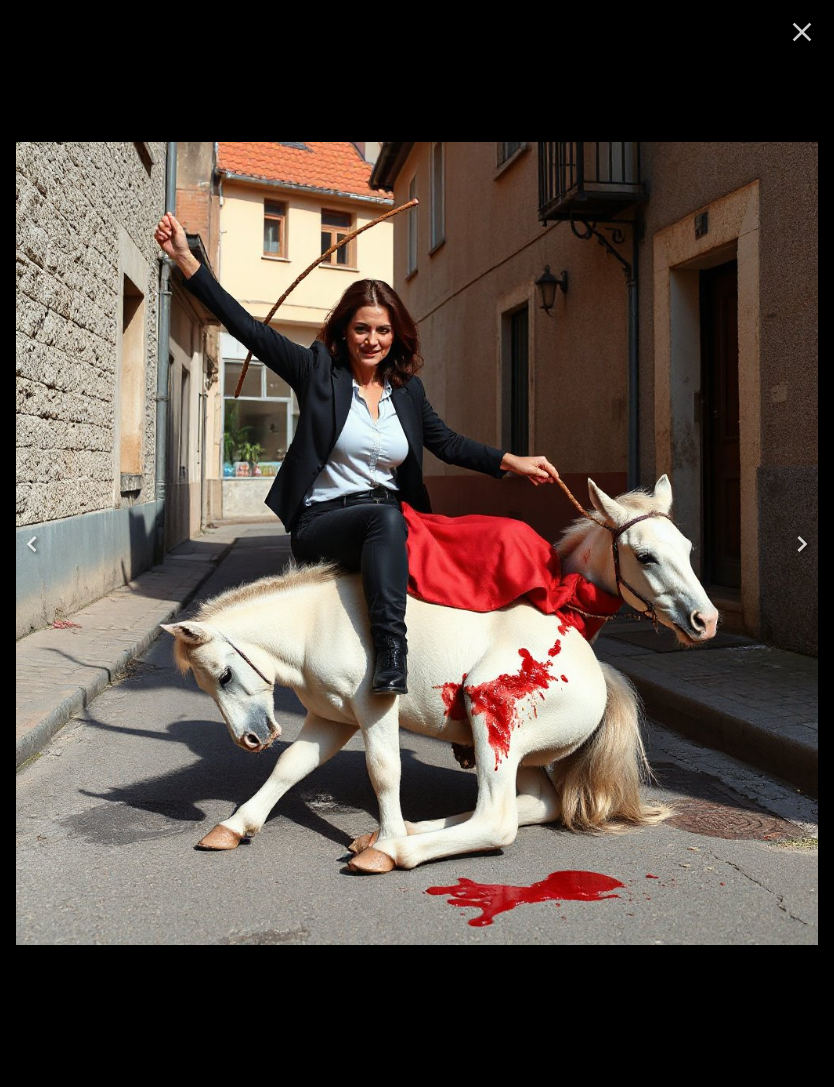 click at bounding box center [32, 544] 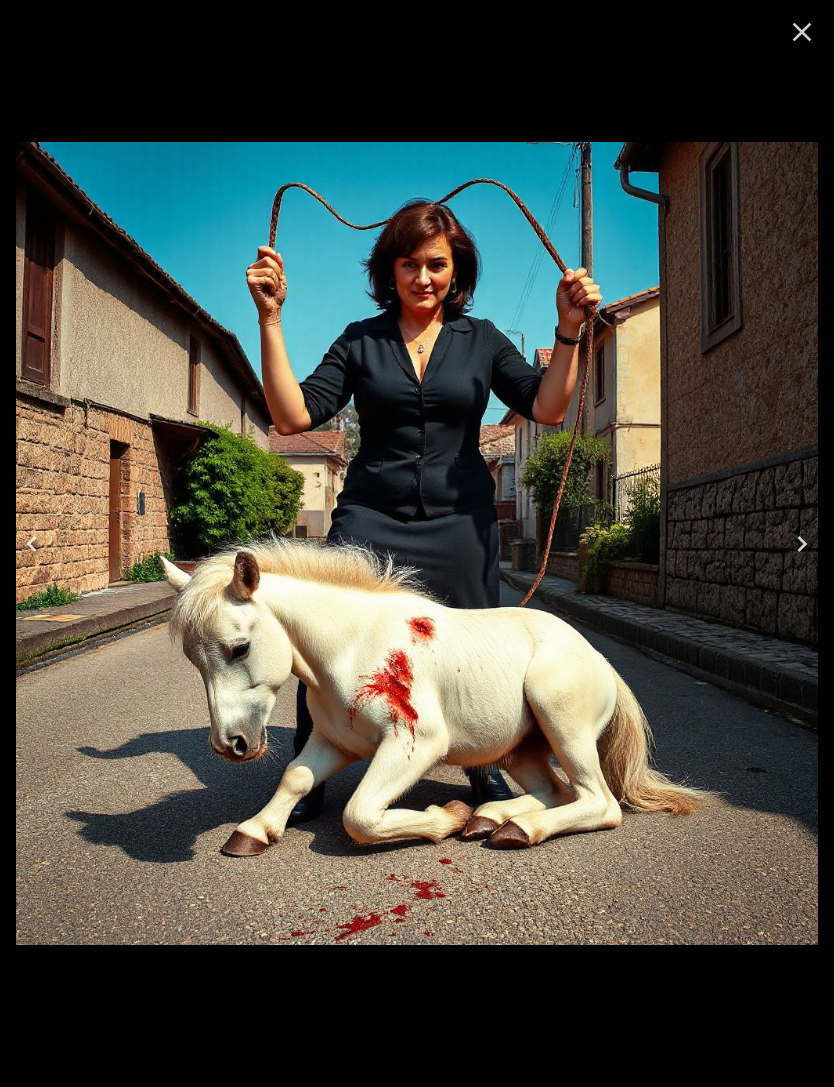 click at bounding box center (32, 544) 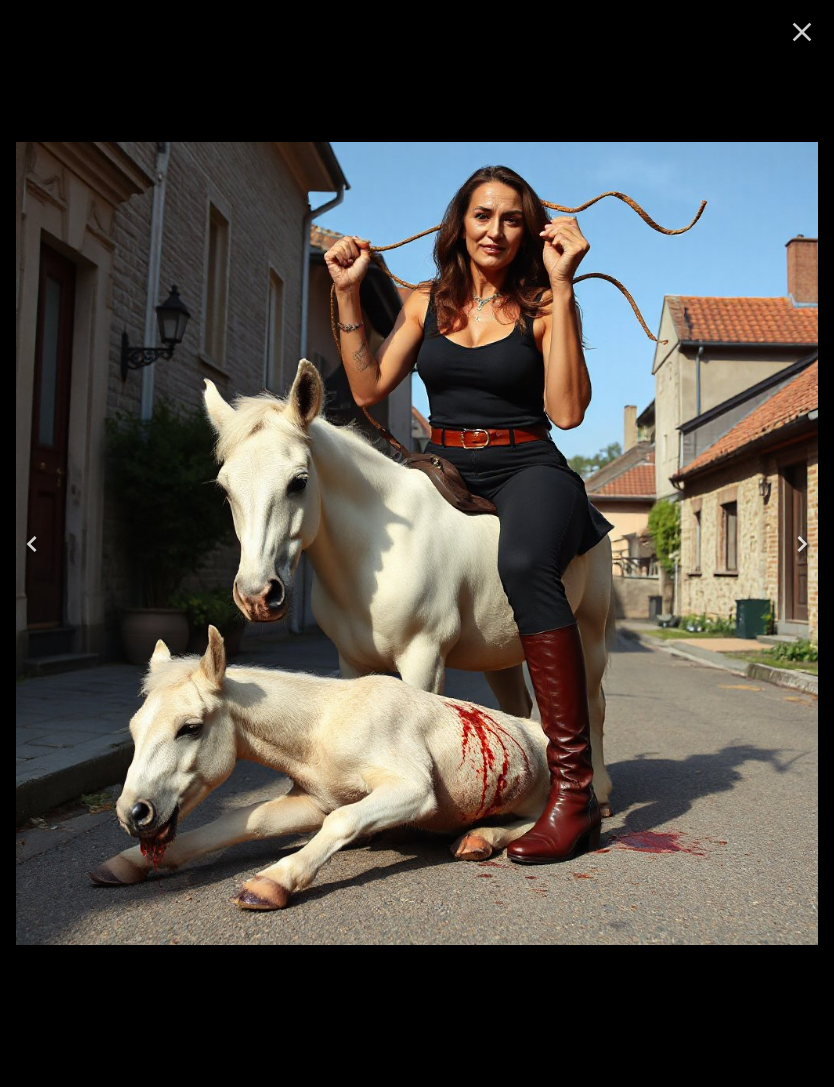 click at bounding box center (32, 544) 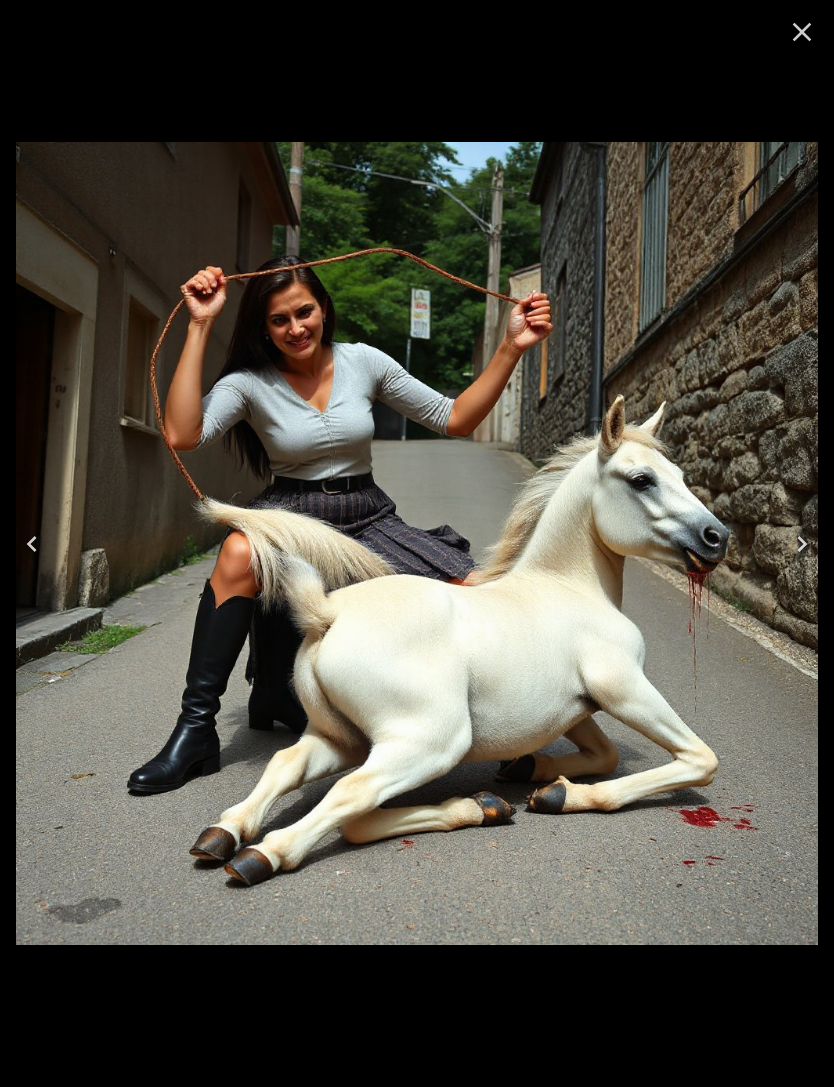 click at bounding box center [32, 544] 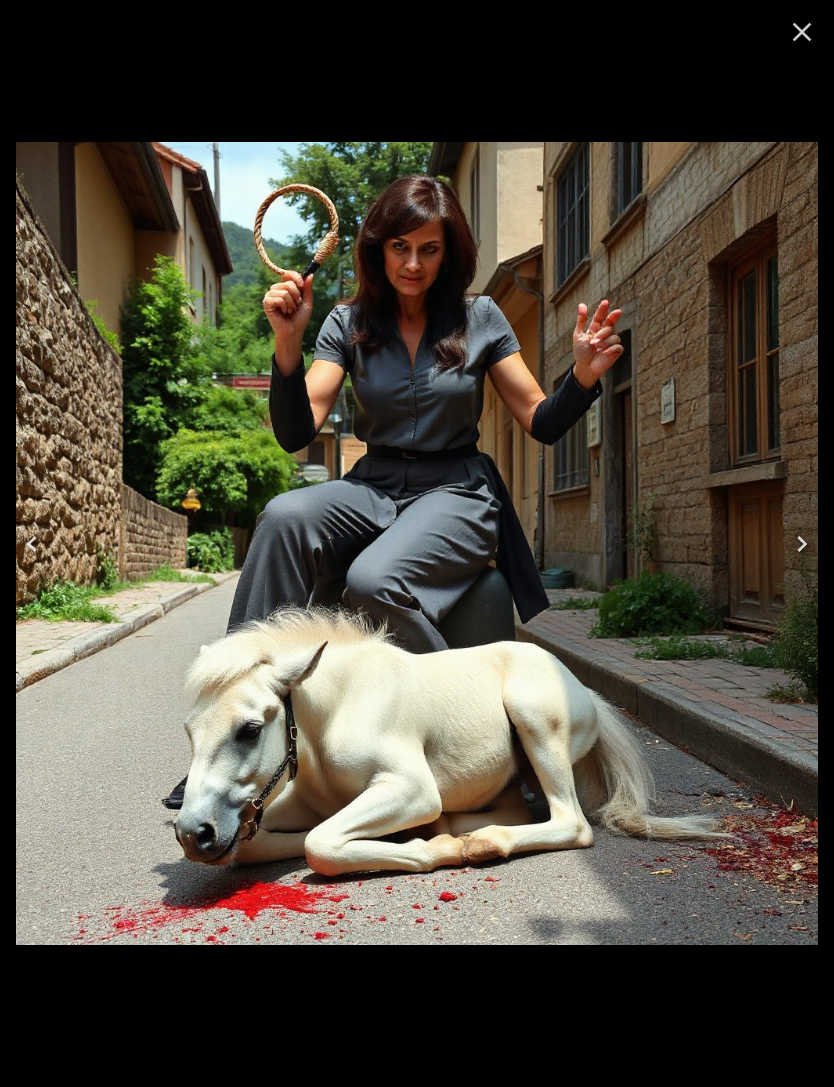 click at bounding box center (32, 544) 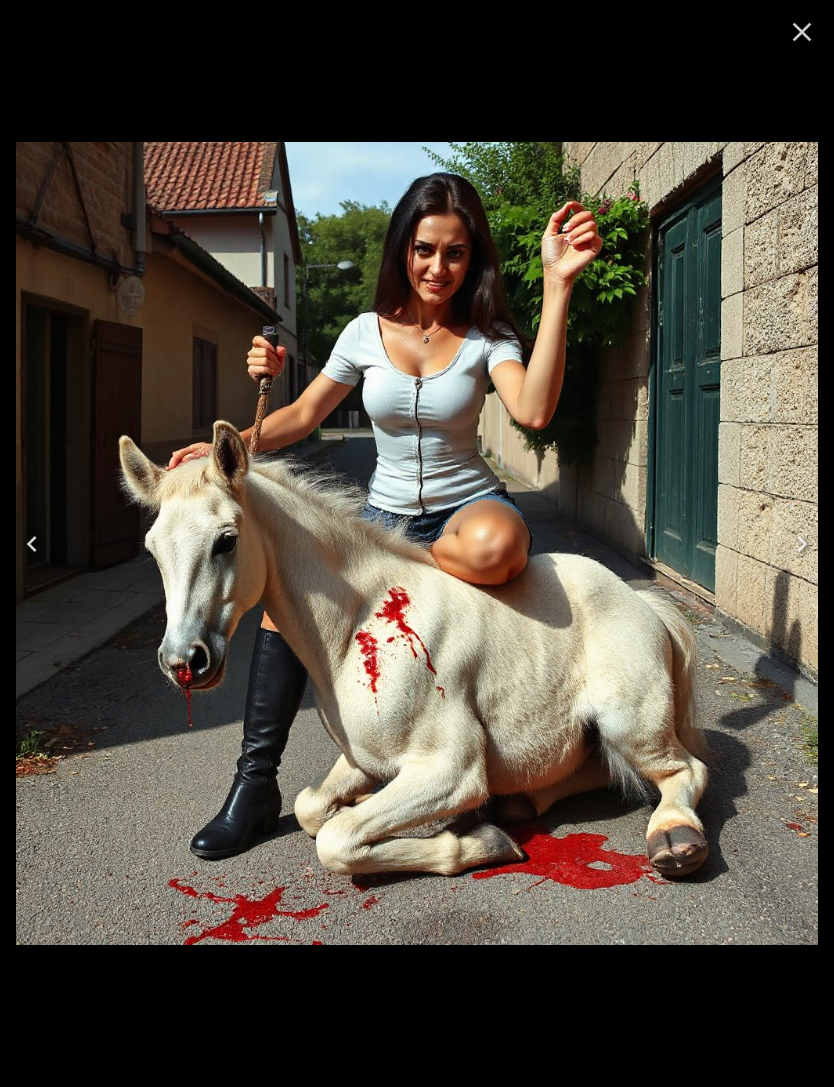 click at bounding box center (32, 544) 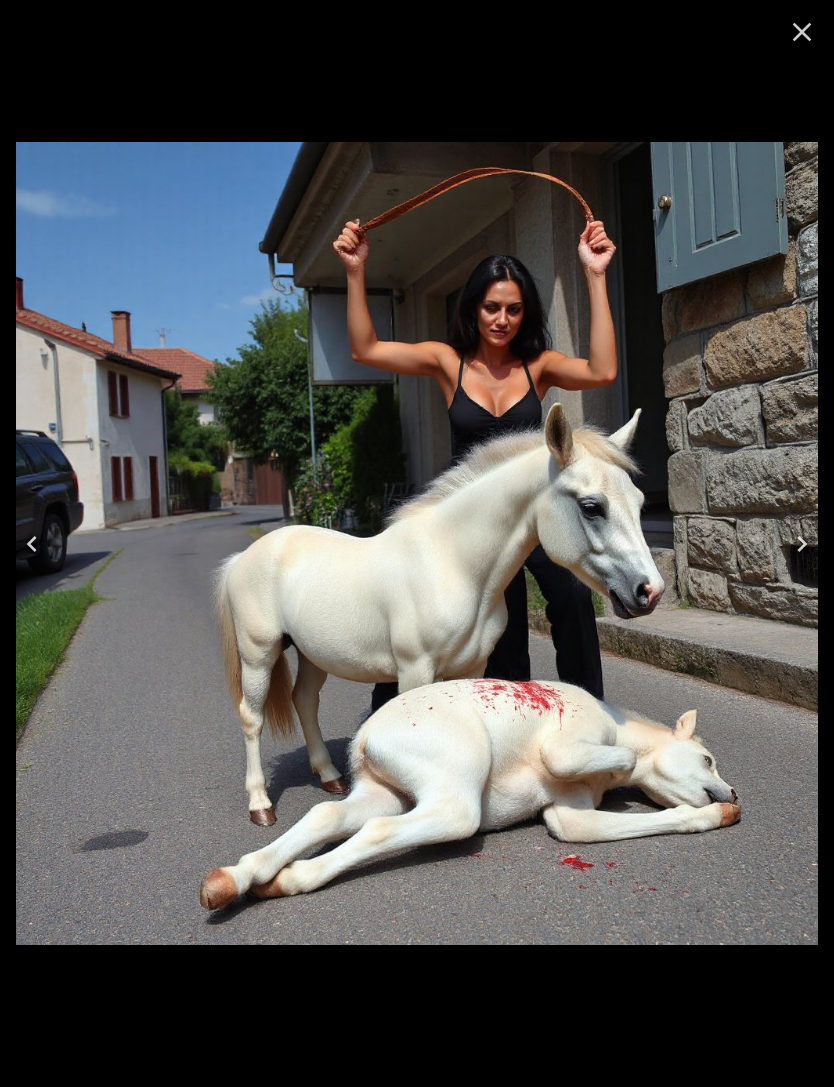 click at bounding box center (32, 544) 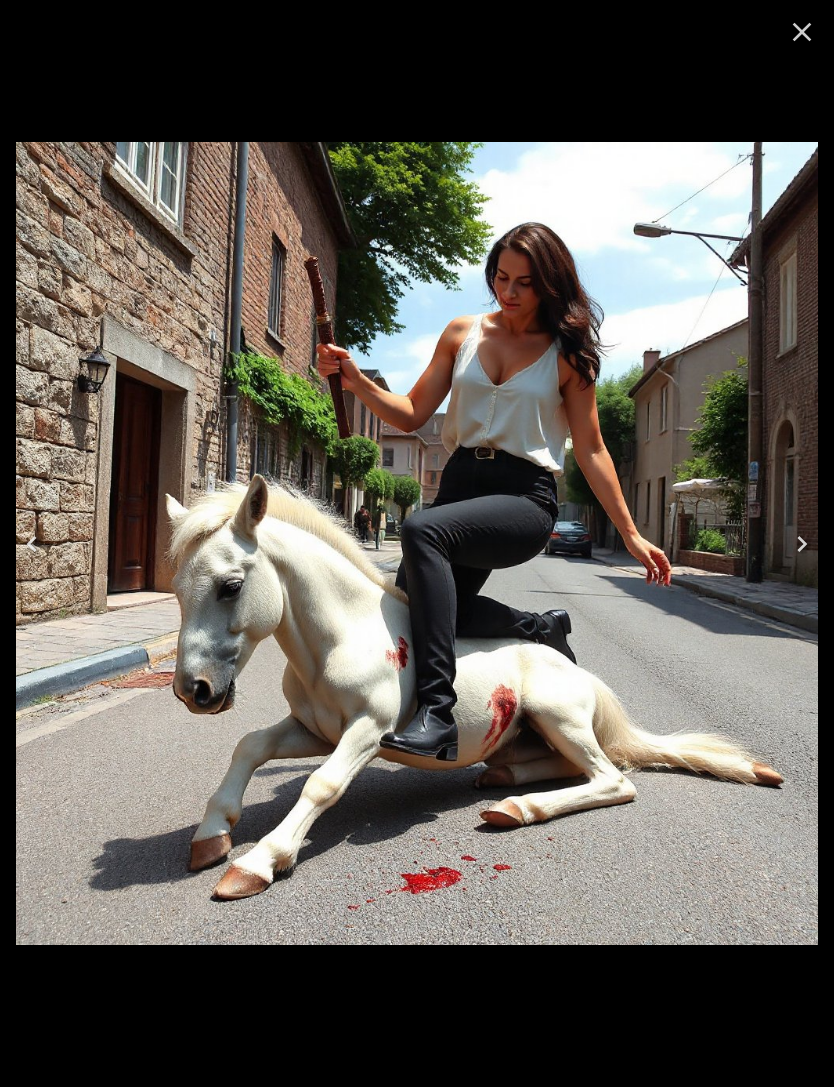 click at bounding box center (32, 544) 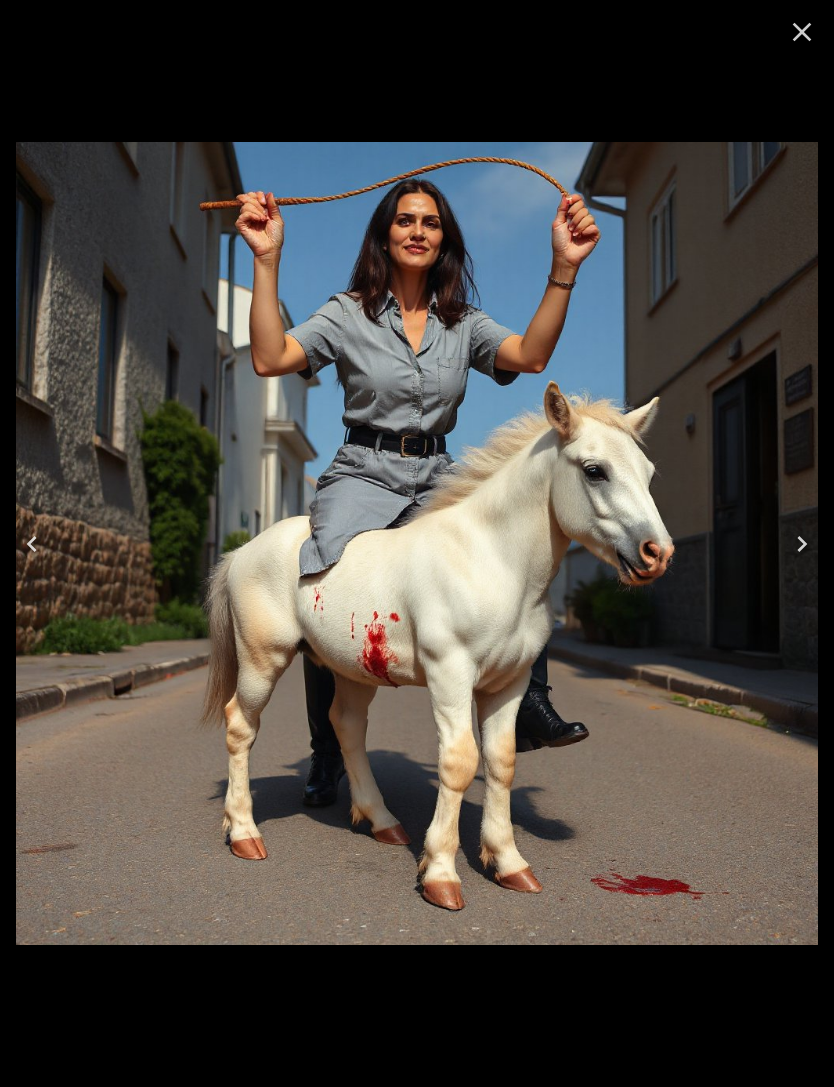 click at bounding box center [32, 544] 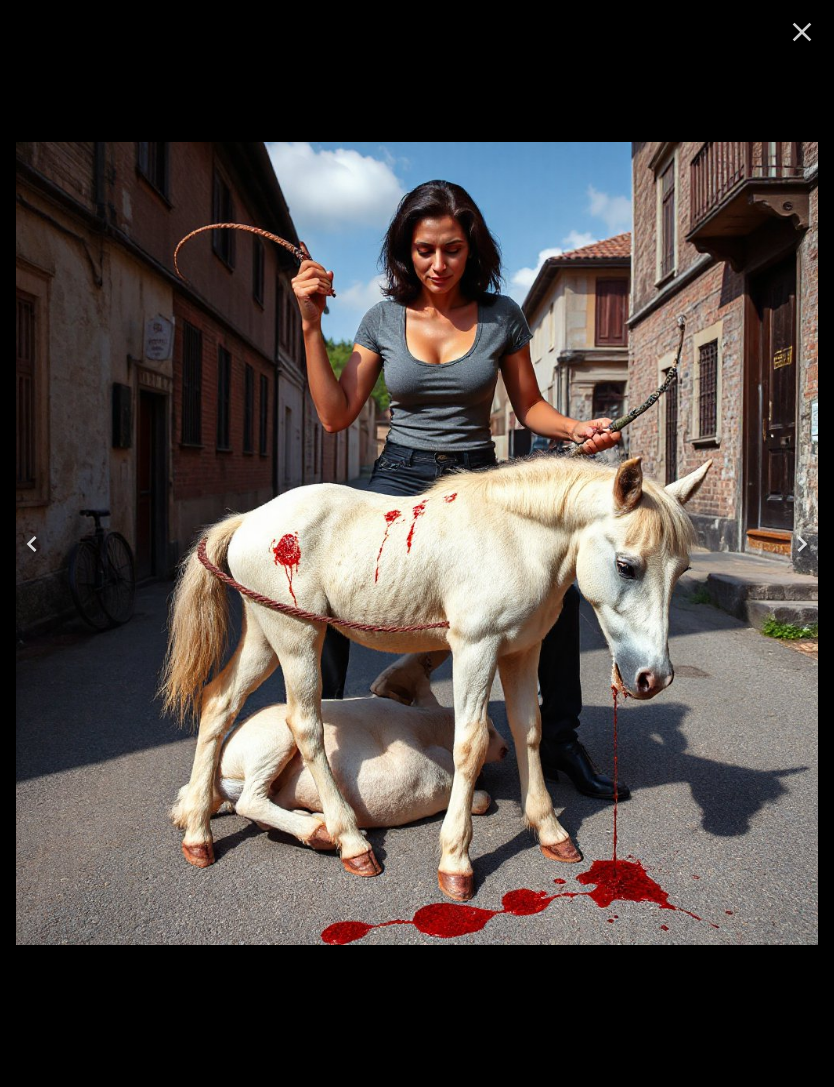 click 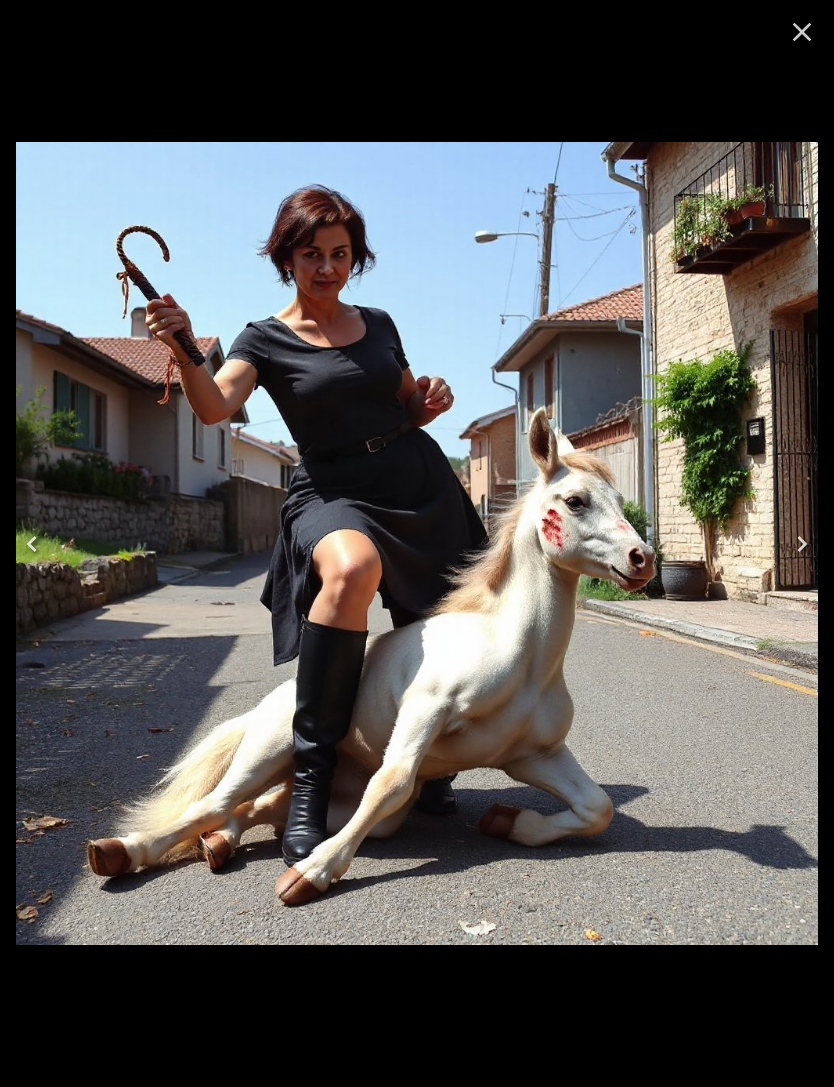 click at bounding box center (32, 544) 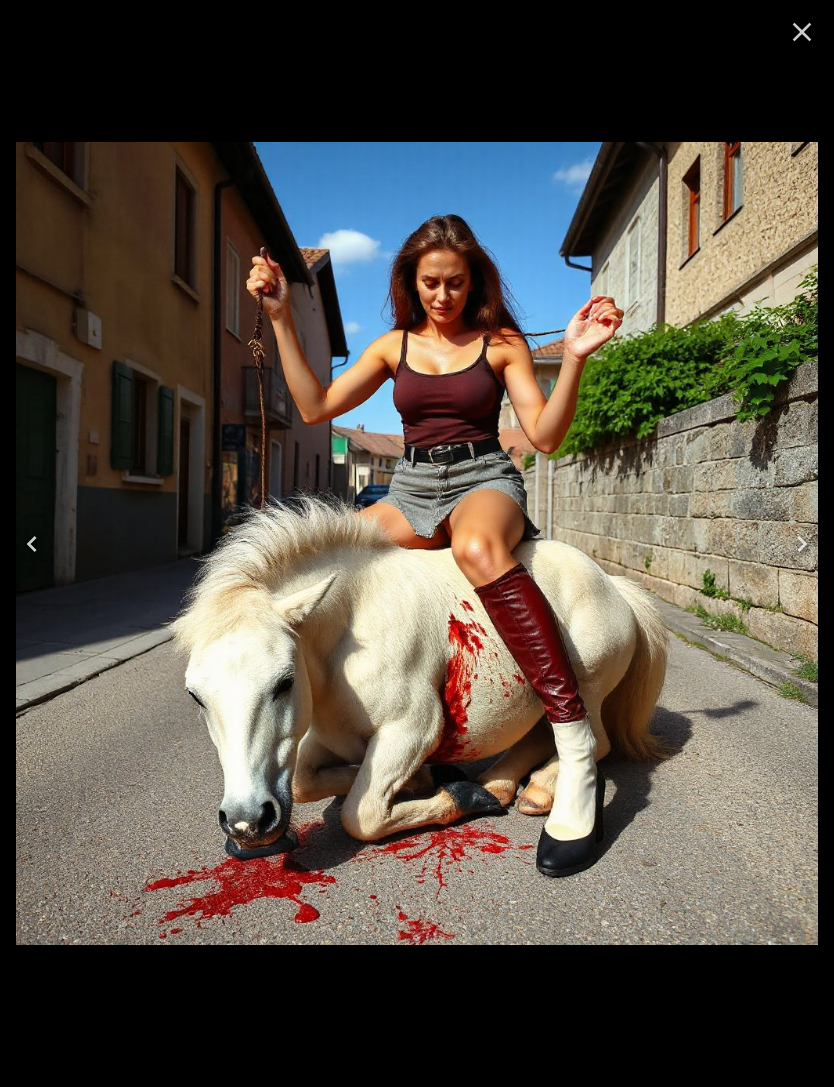 click at bounding box center (32, 544) 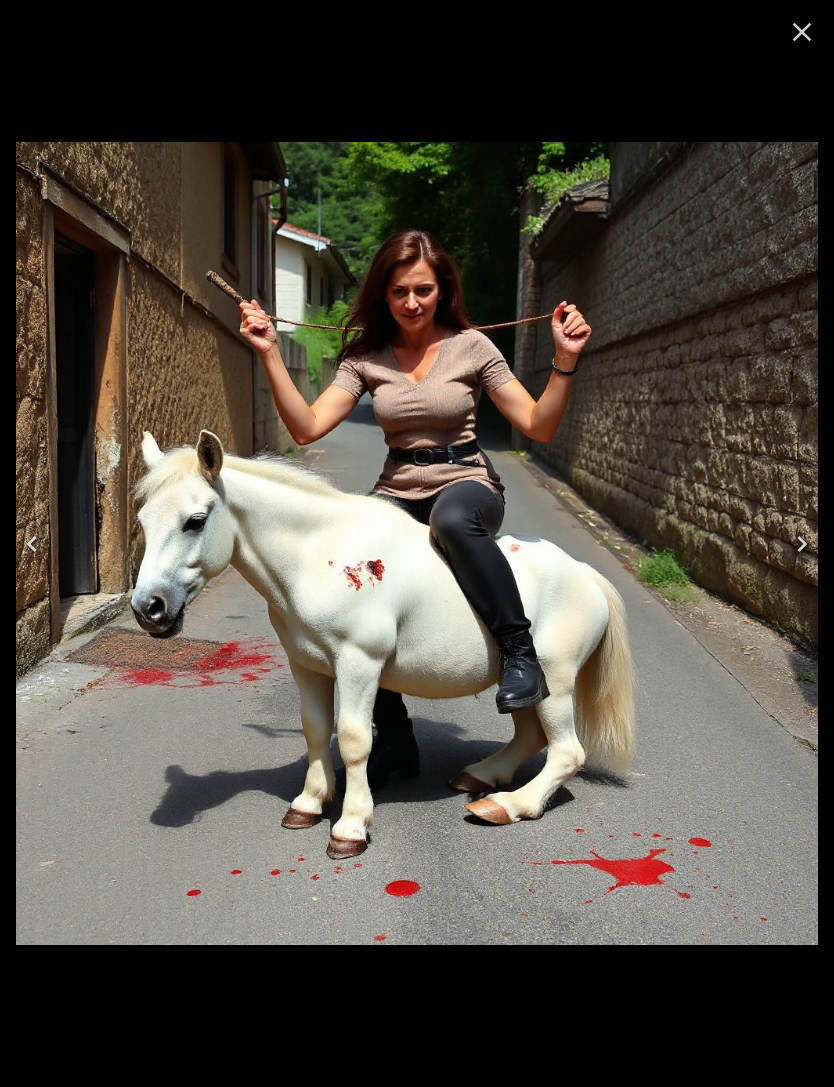 click at bounding box center [32, 544] 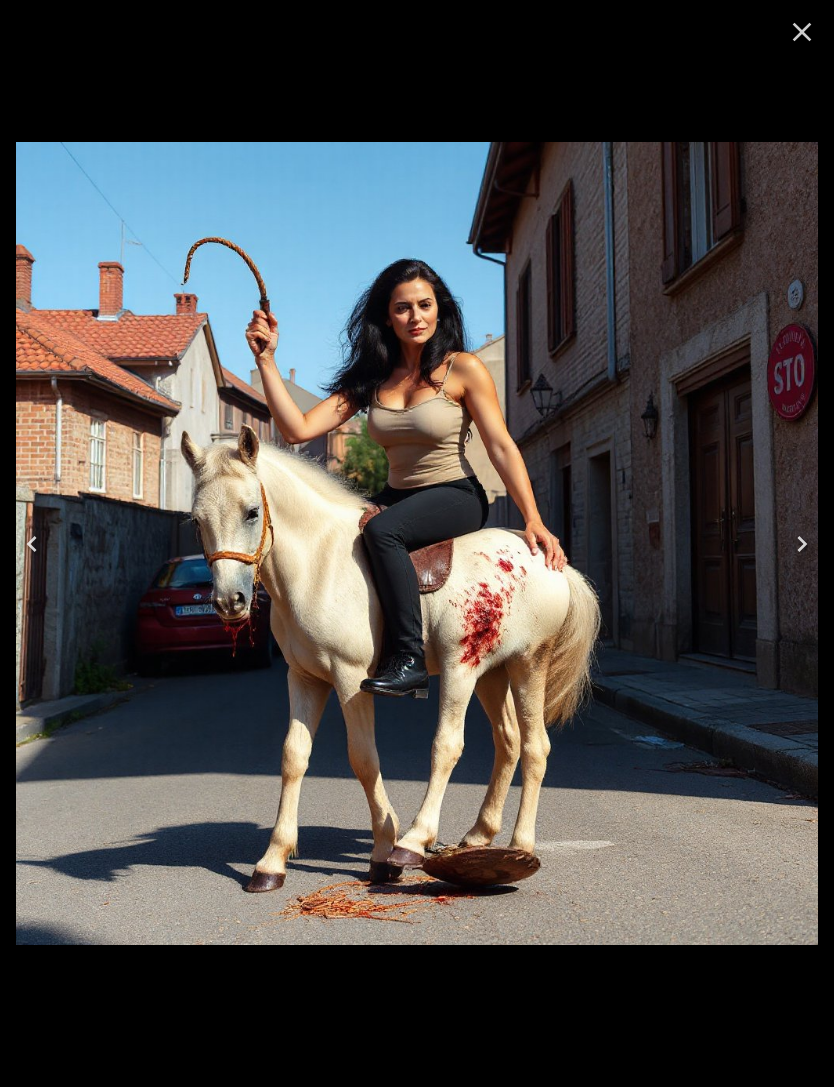 click at bounding box center (32, 544) 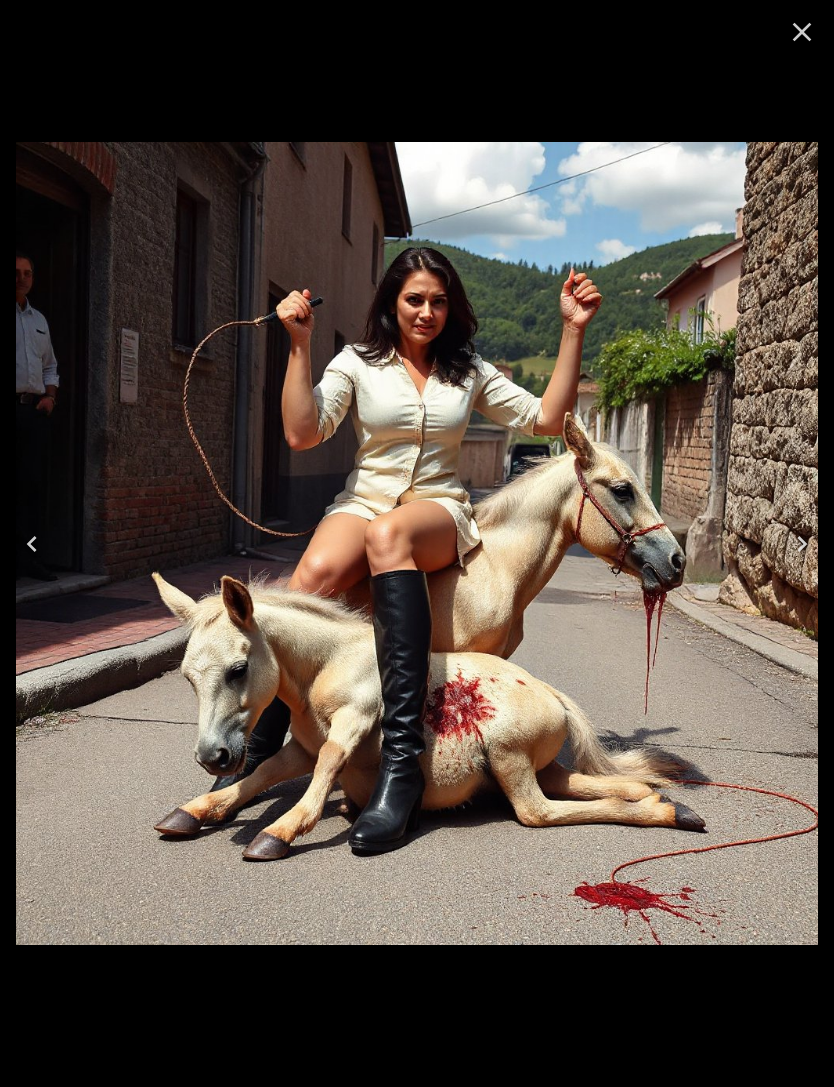 click at bounding box center (32, 544) 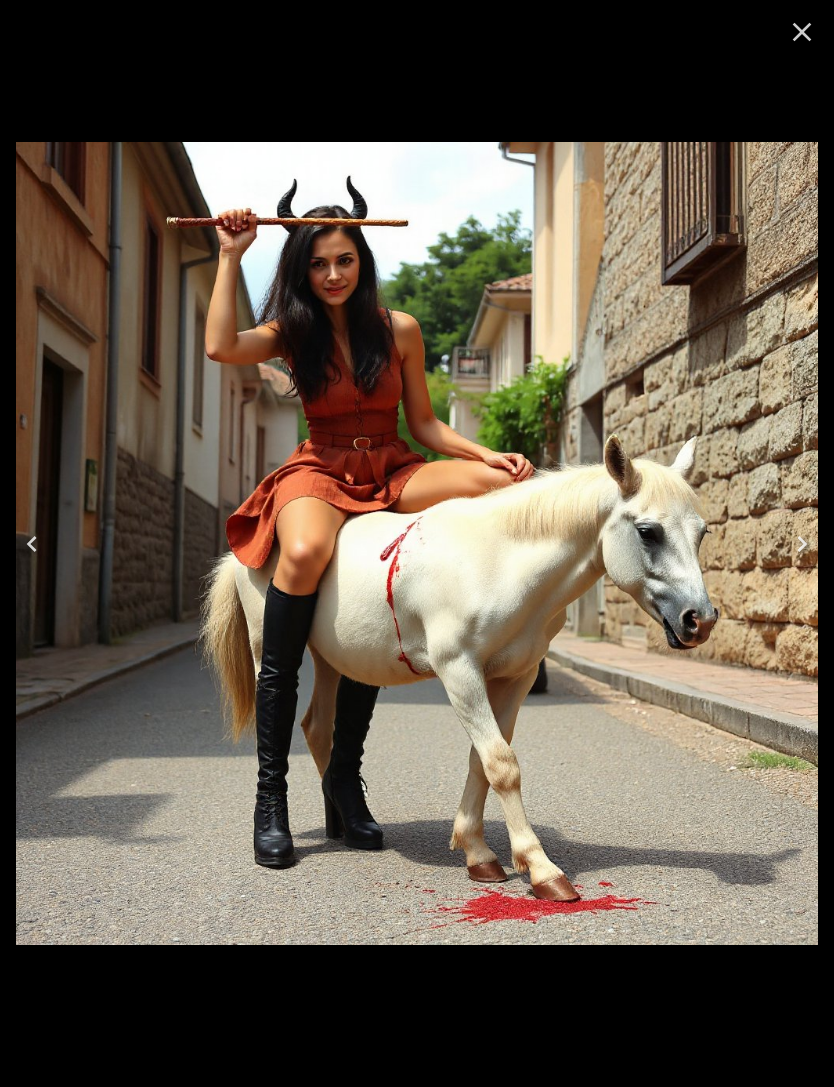 click at bounding box center [32, 544] 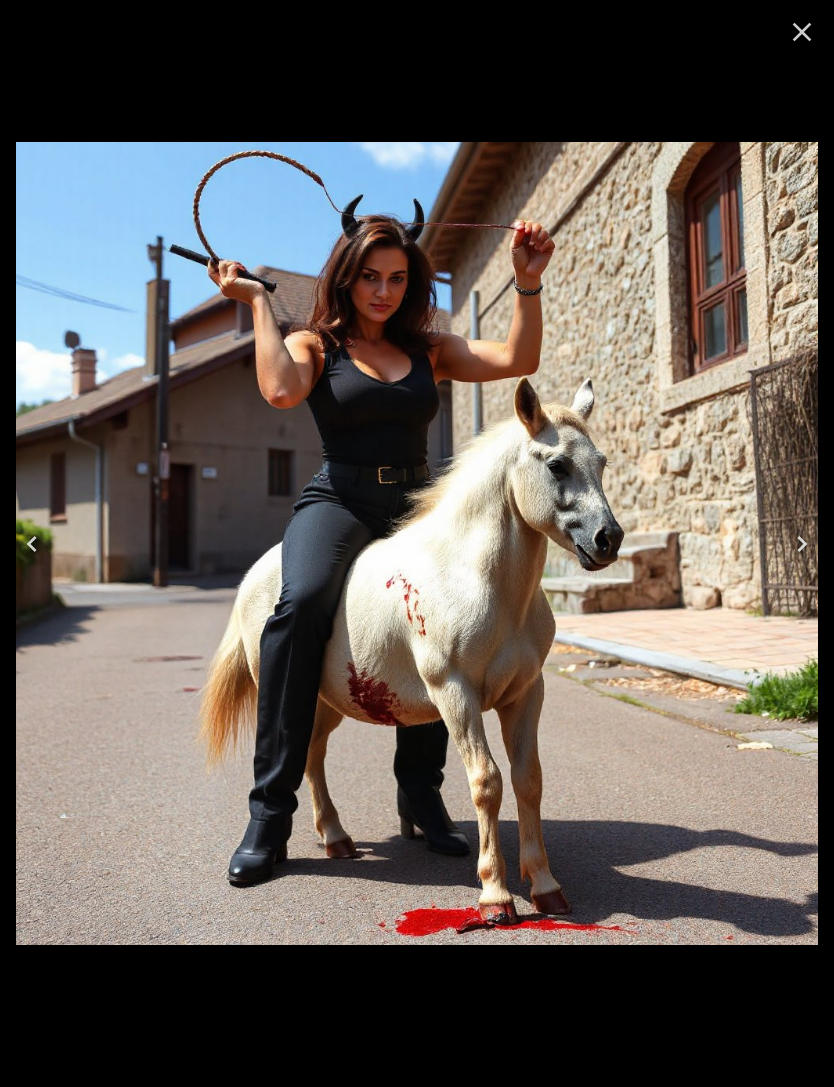 click at bounding box center [32, 544] 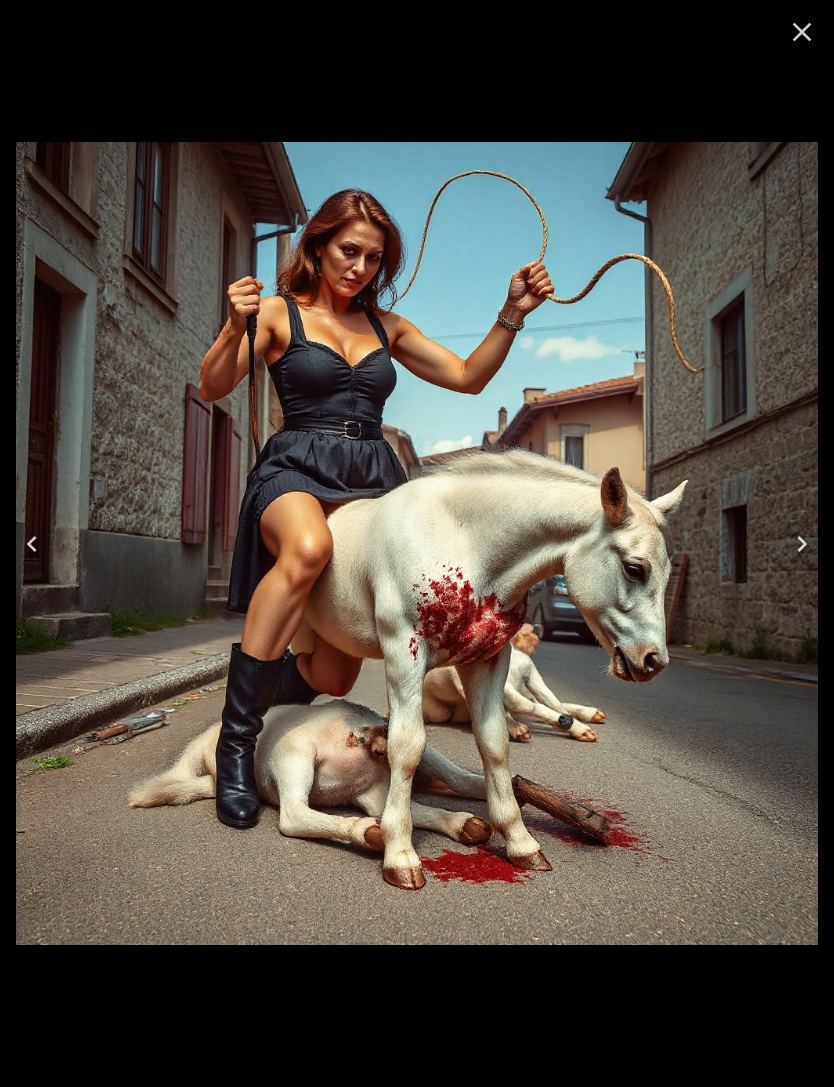 click at bounding box center [32, 544] 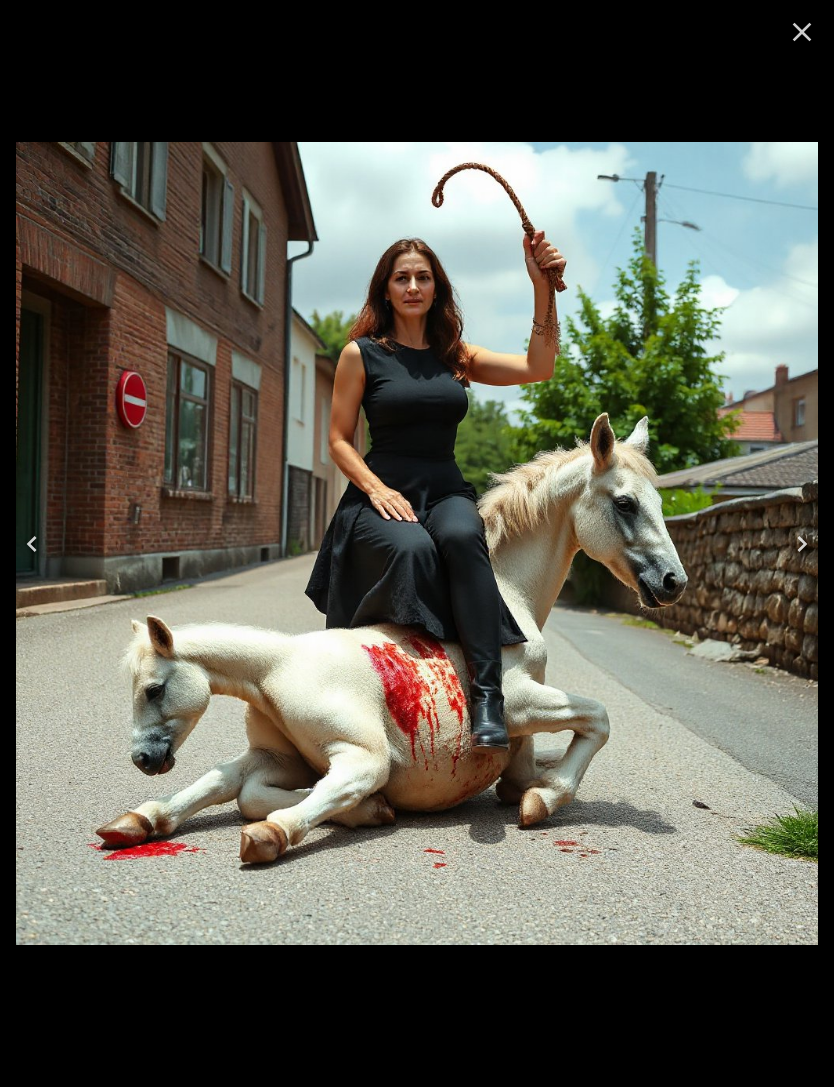 click at bounding box center [32, 544] 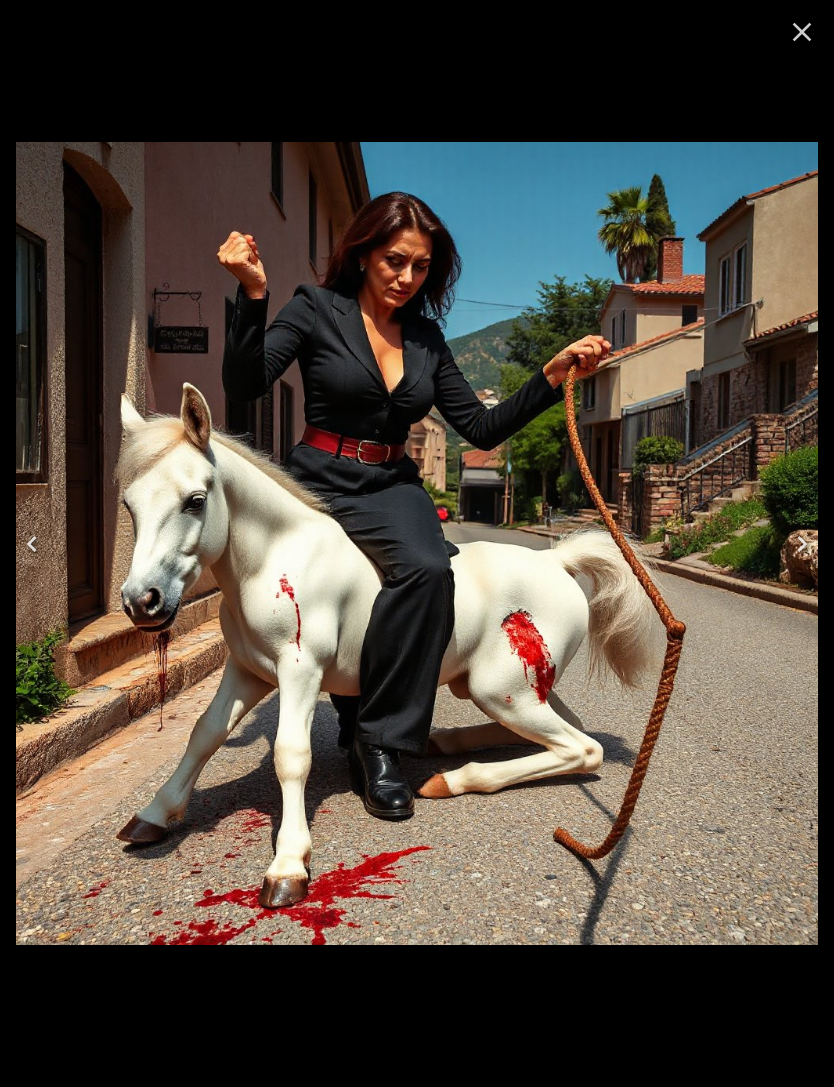 click at bounding box center [32, 544] 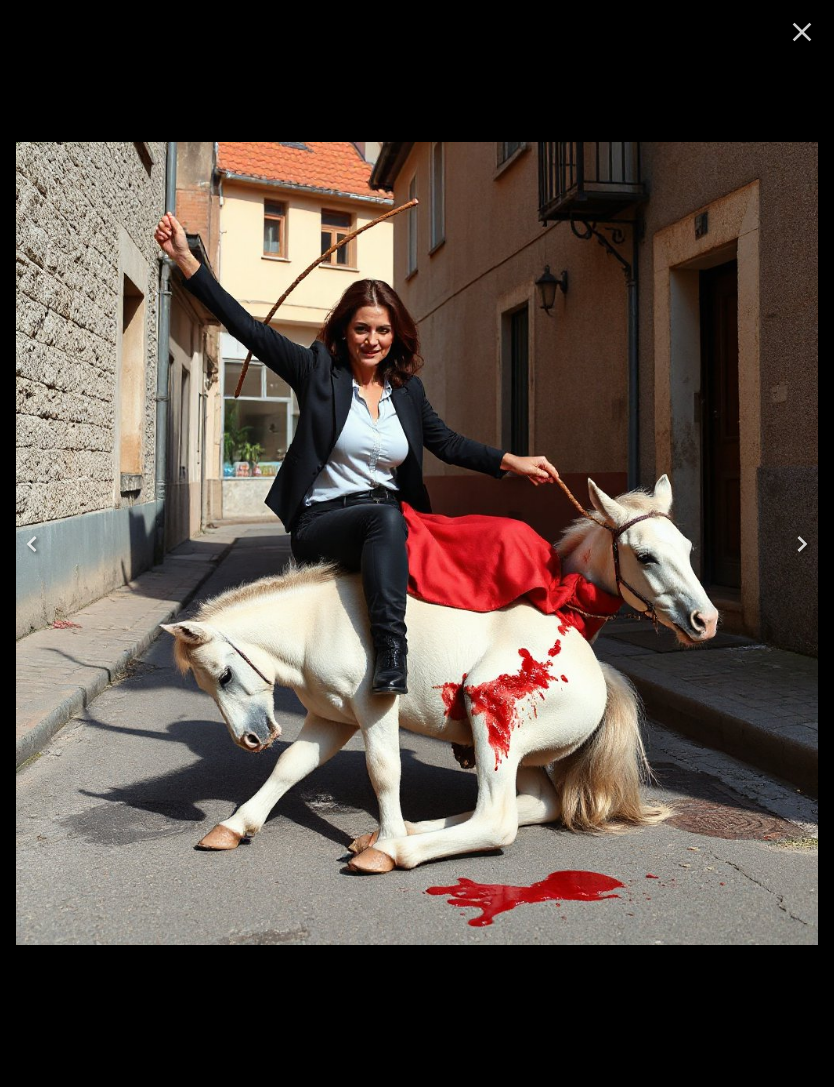 click at bounding box center (32, 544) 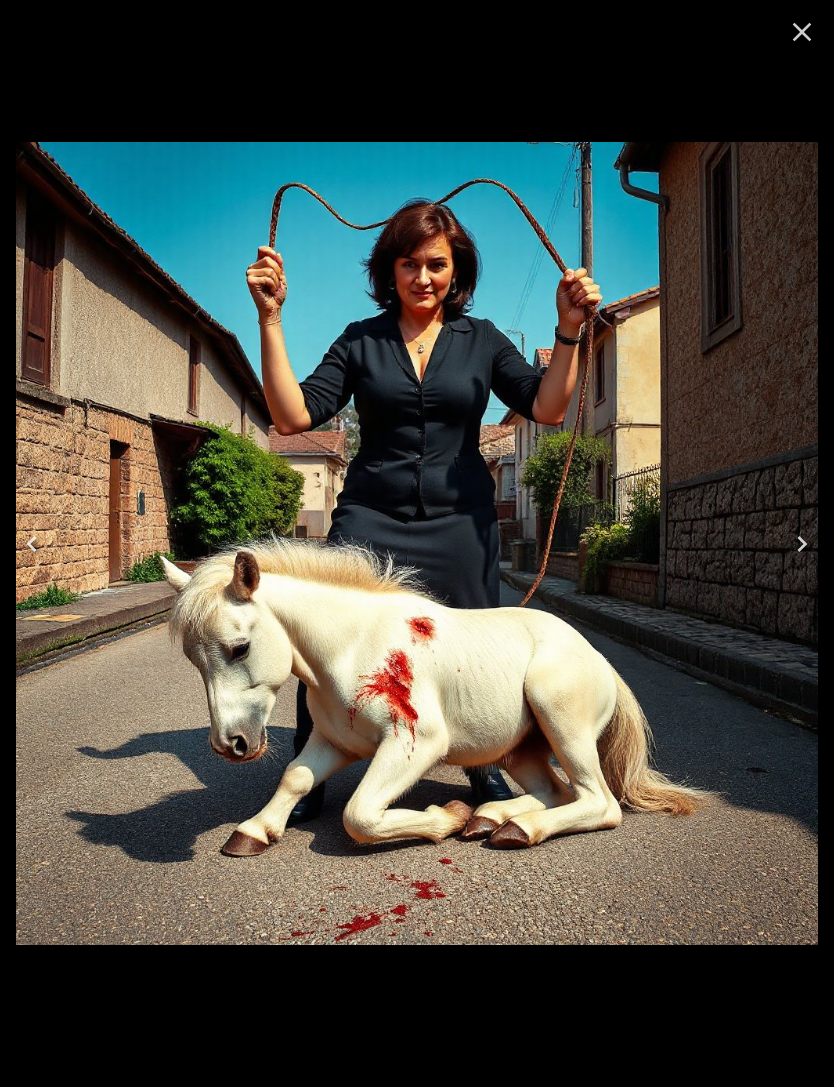 click at bounding box center [32, 544] 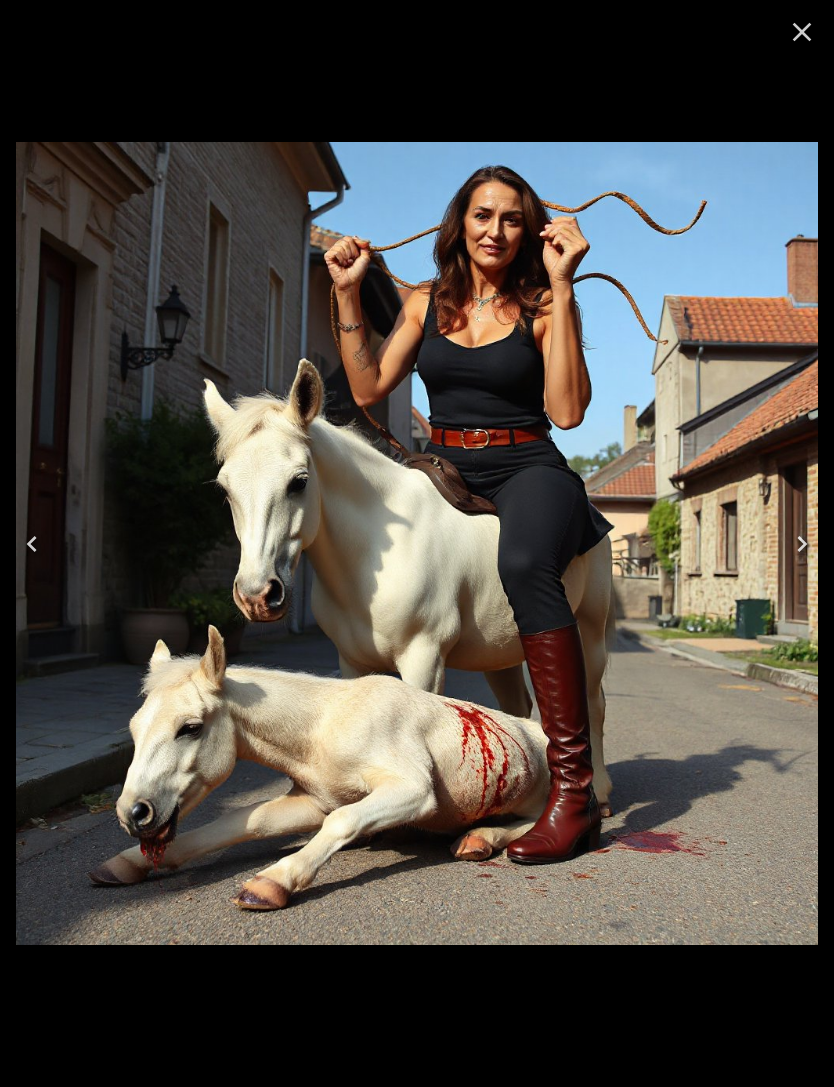 click at bounding box center (32, 544) 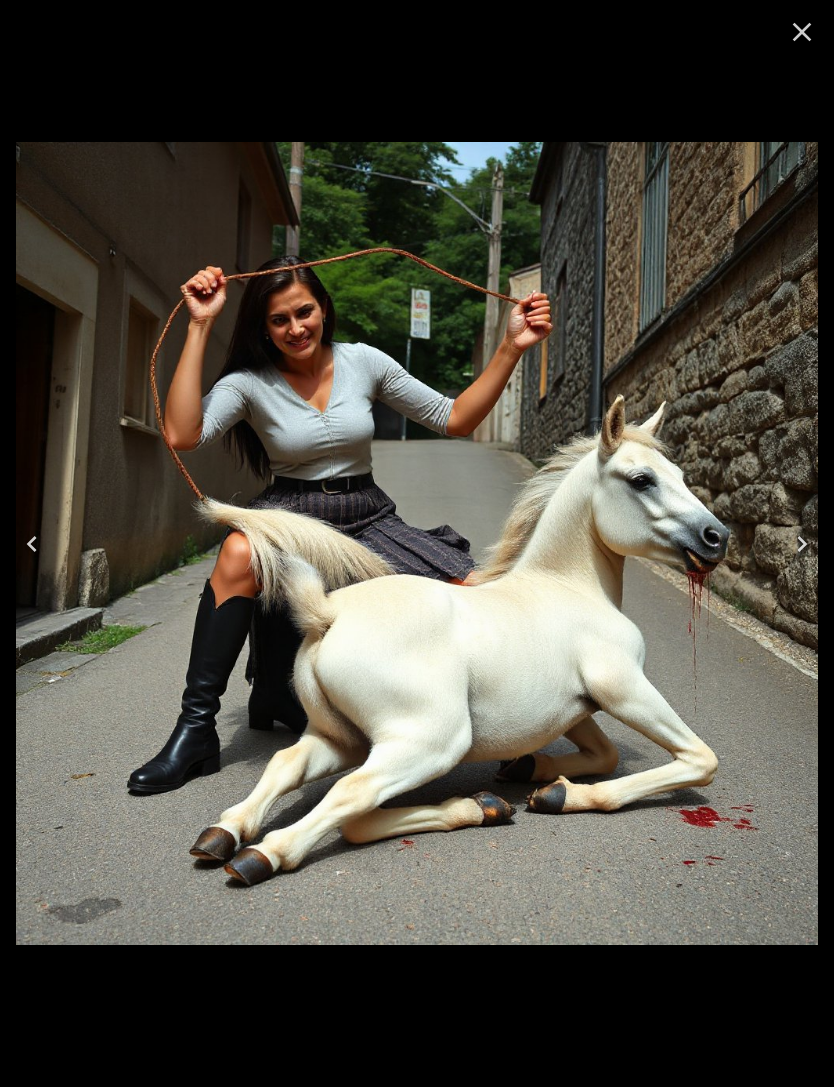 click at bounding box center (32, 544) 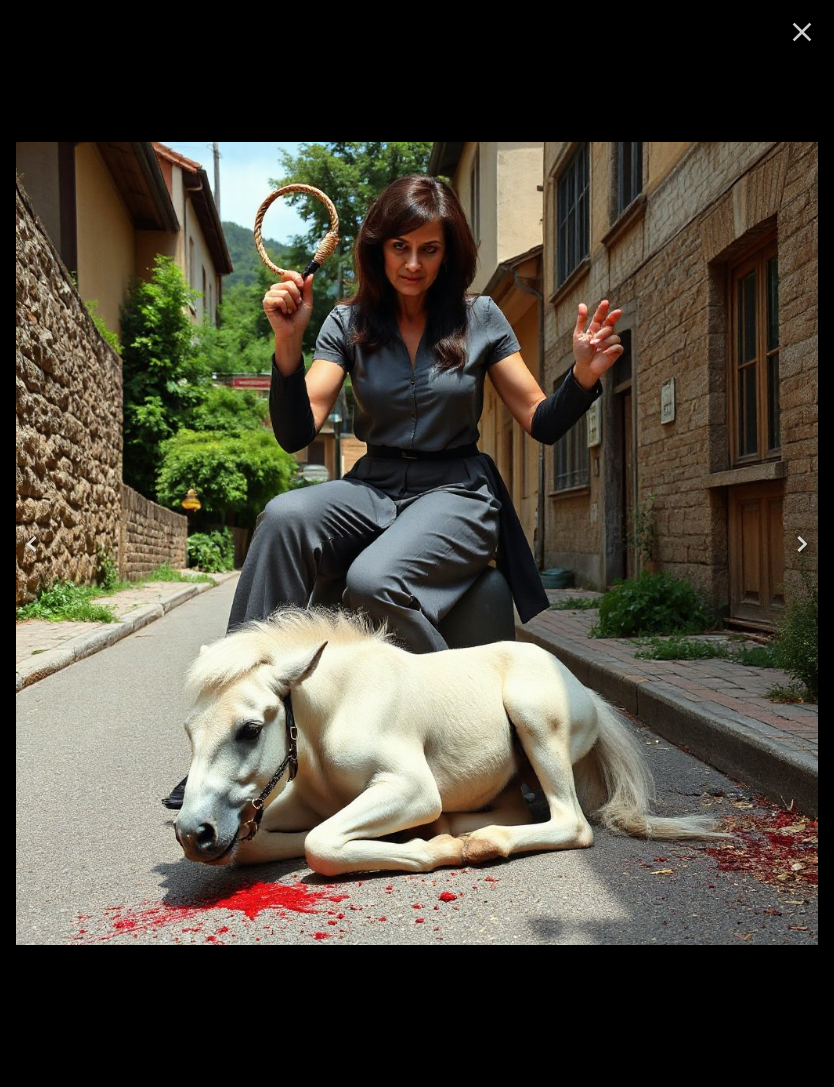 click 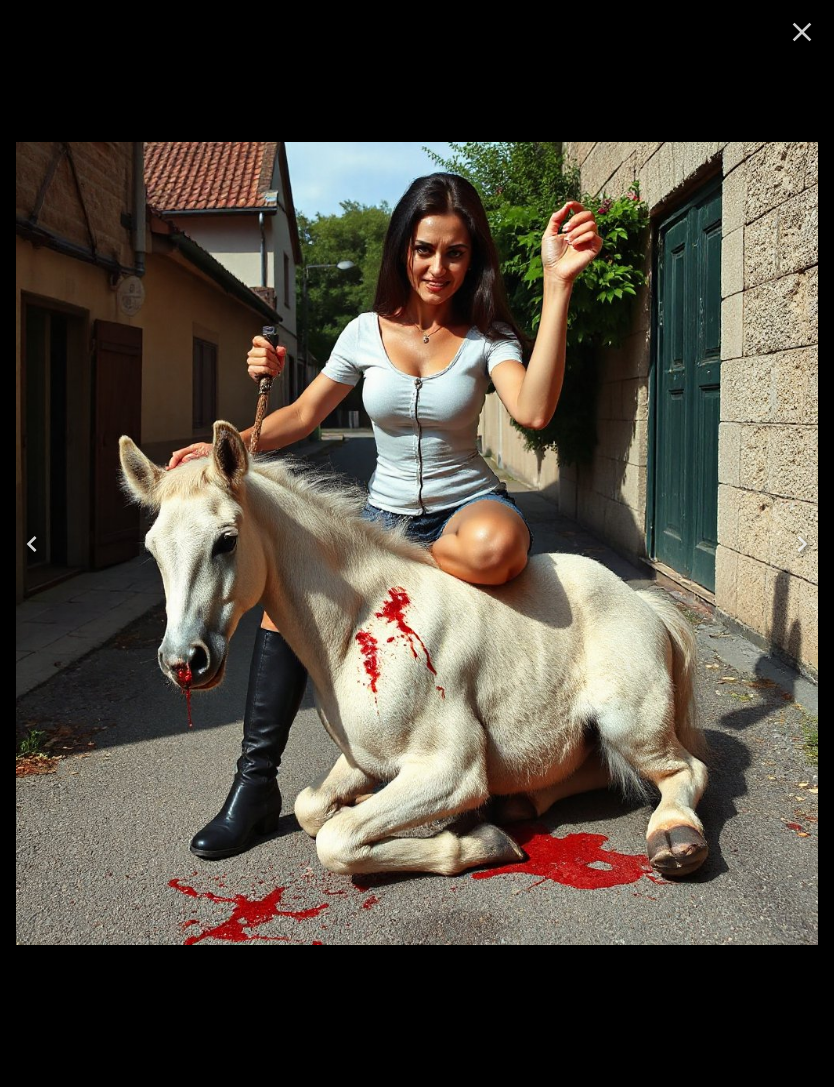 click at bounding box center [32, 544] 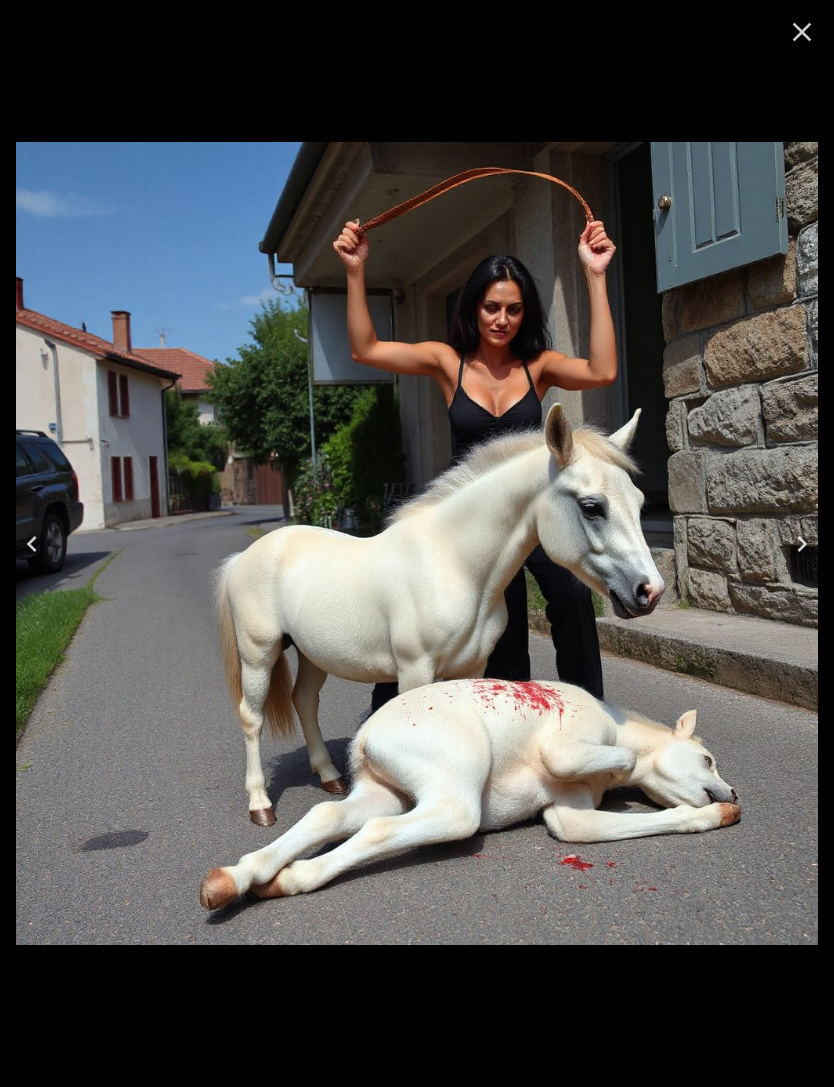 click at bounding box center (32, 544) 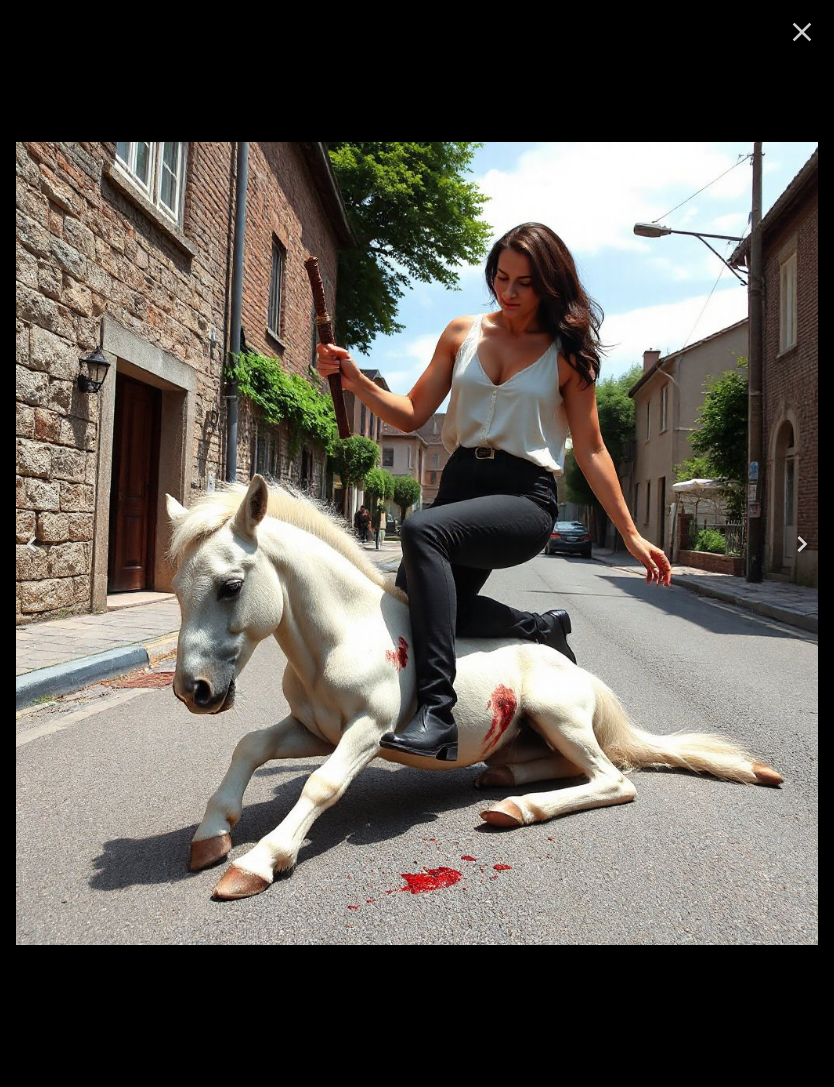 click 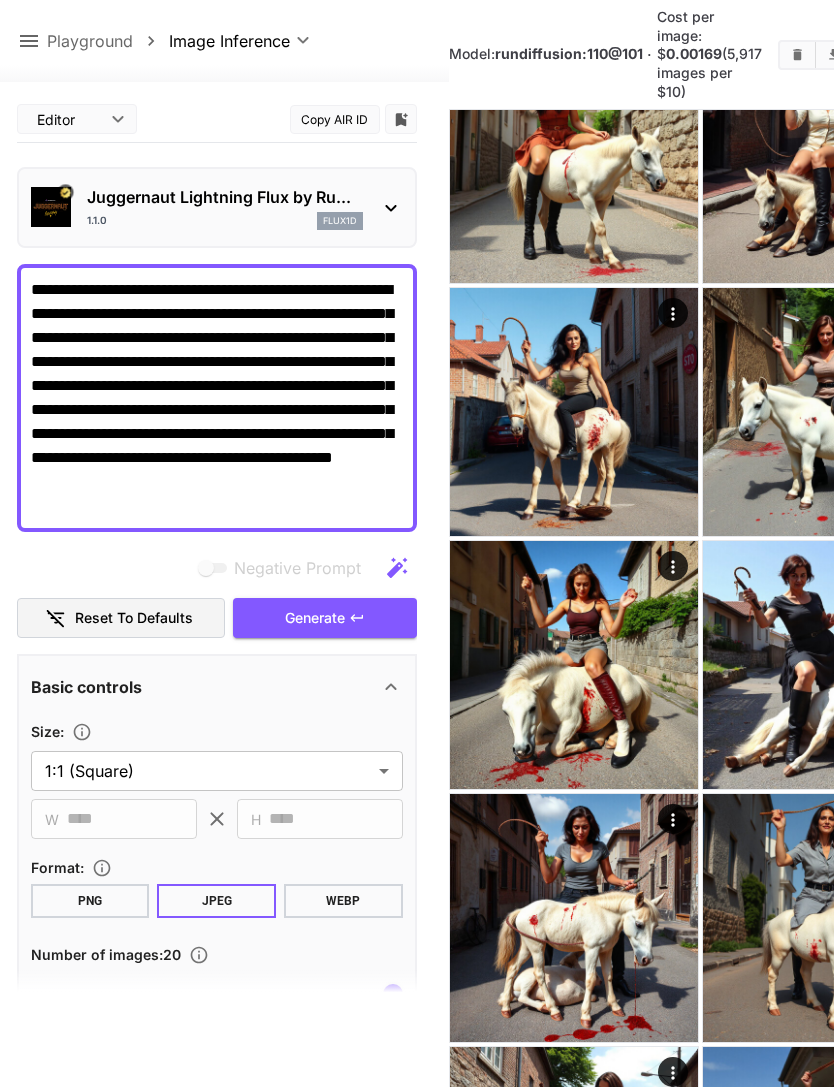 click 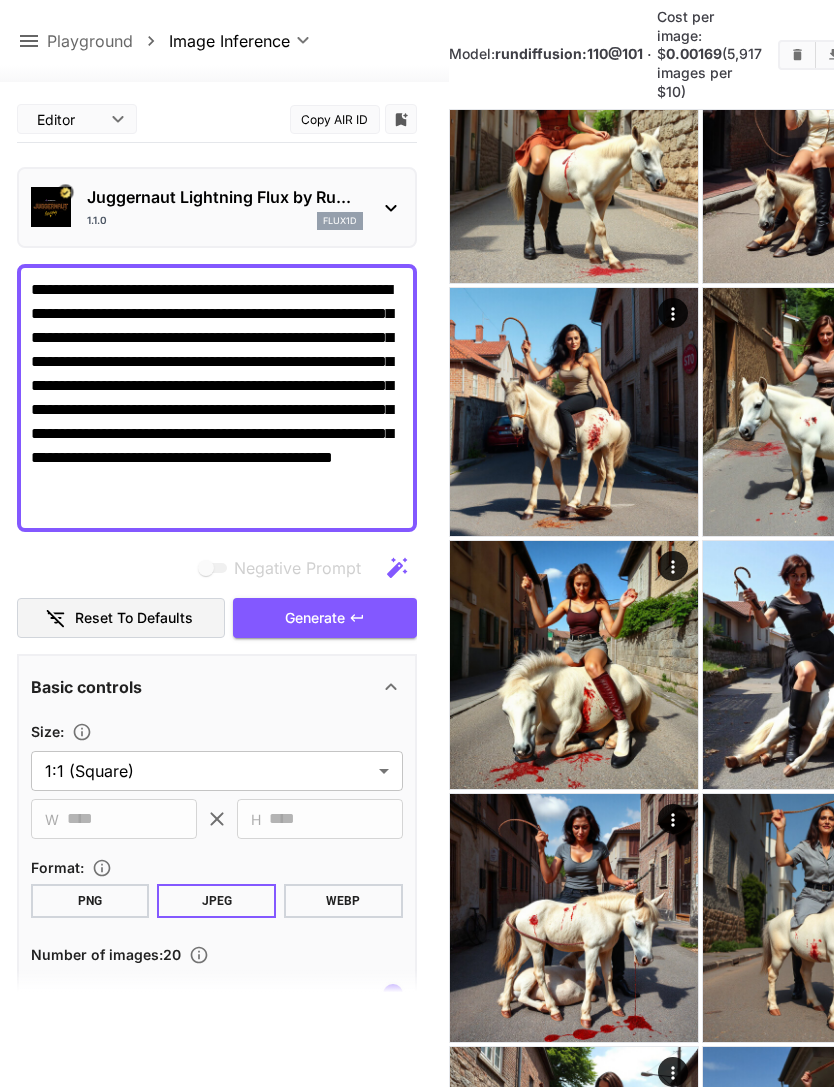 scroll, scrollTop: 158, scrollLeft: 0, axis: vertical 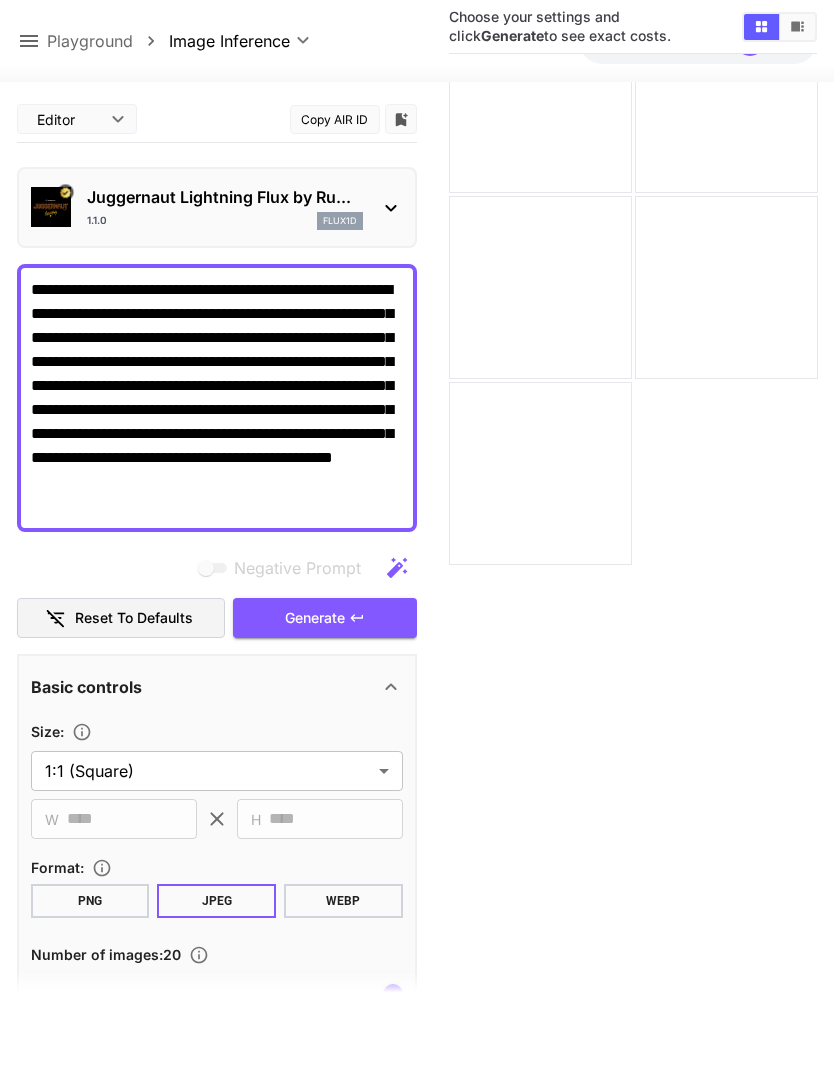 click on "Juggernaut Lightning Flux by Ru... 1.1.0 flux1d" at bounding box center (217, 207) 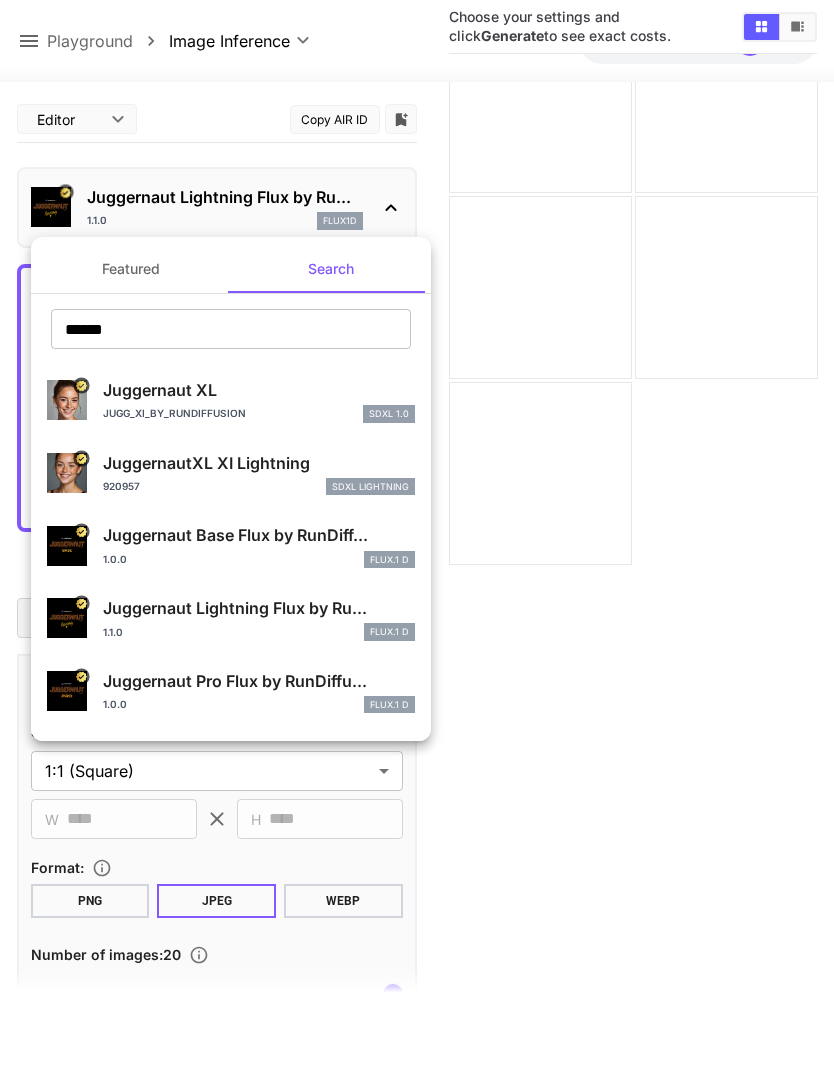 click on "Featured" at bounding box center (131, 269) 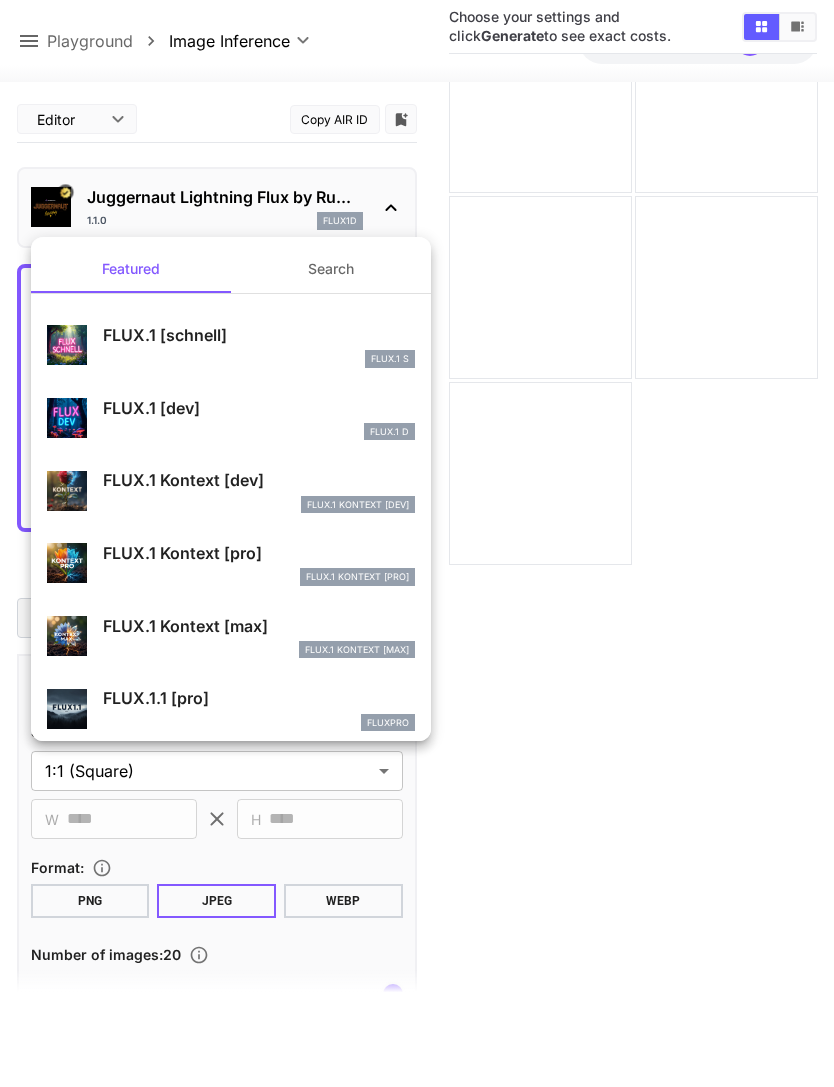 click on "FLUX.1 [dev]" at bounding box center [259, 408] 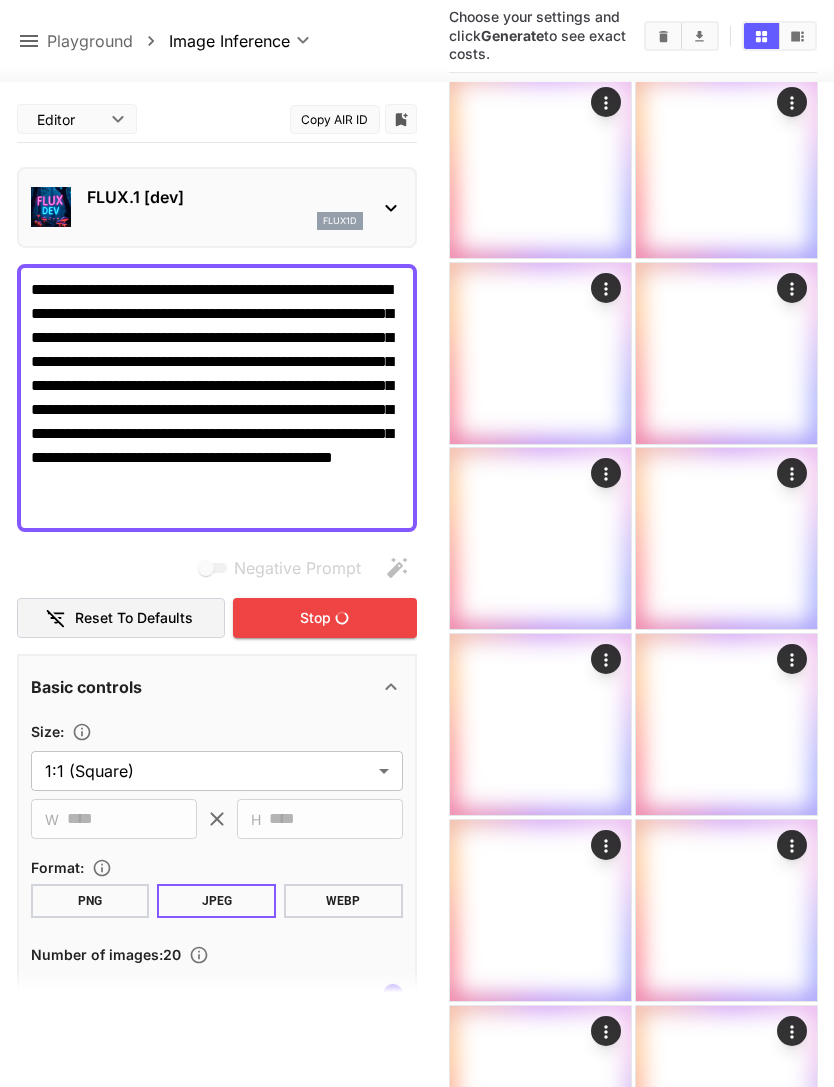 scroll, scrollTop: 950, scrollLeft: 0, axis: vertical 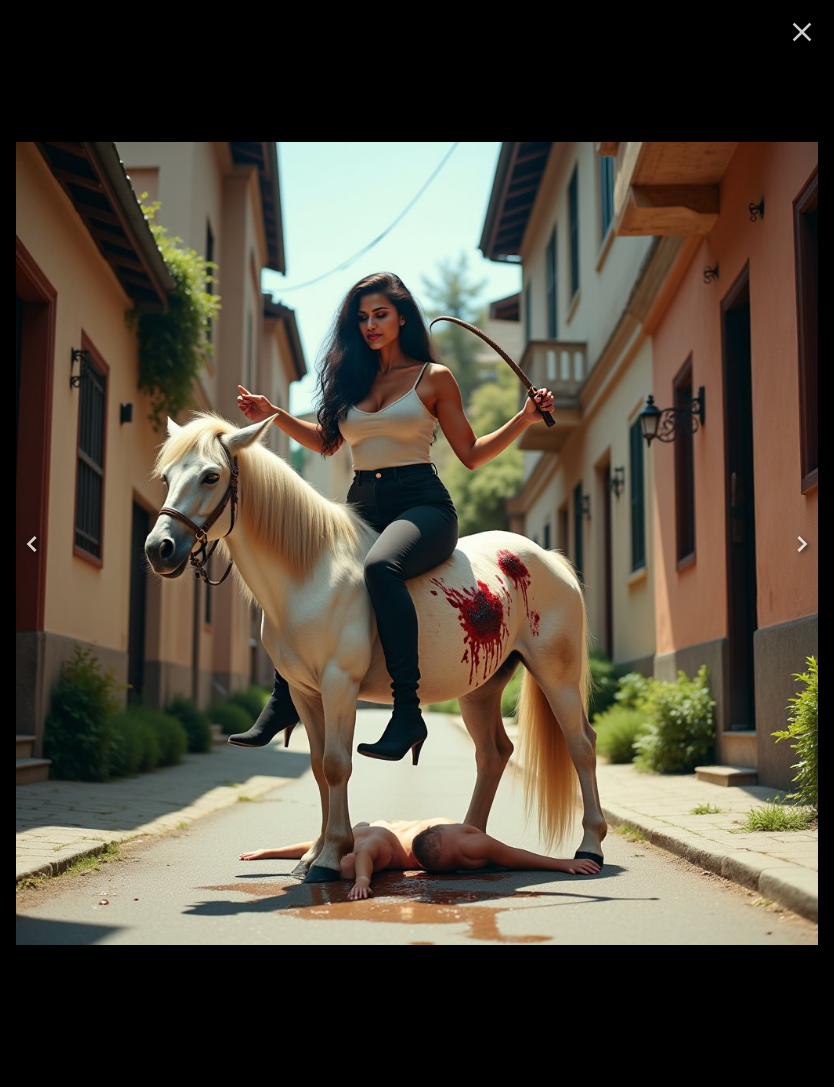 click 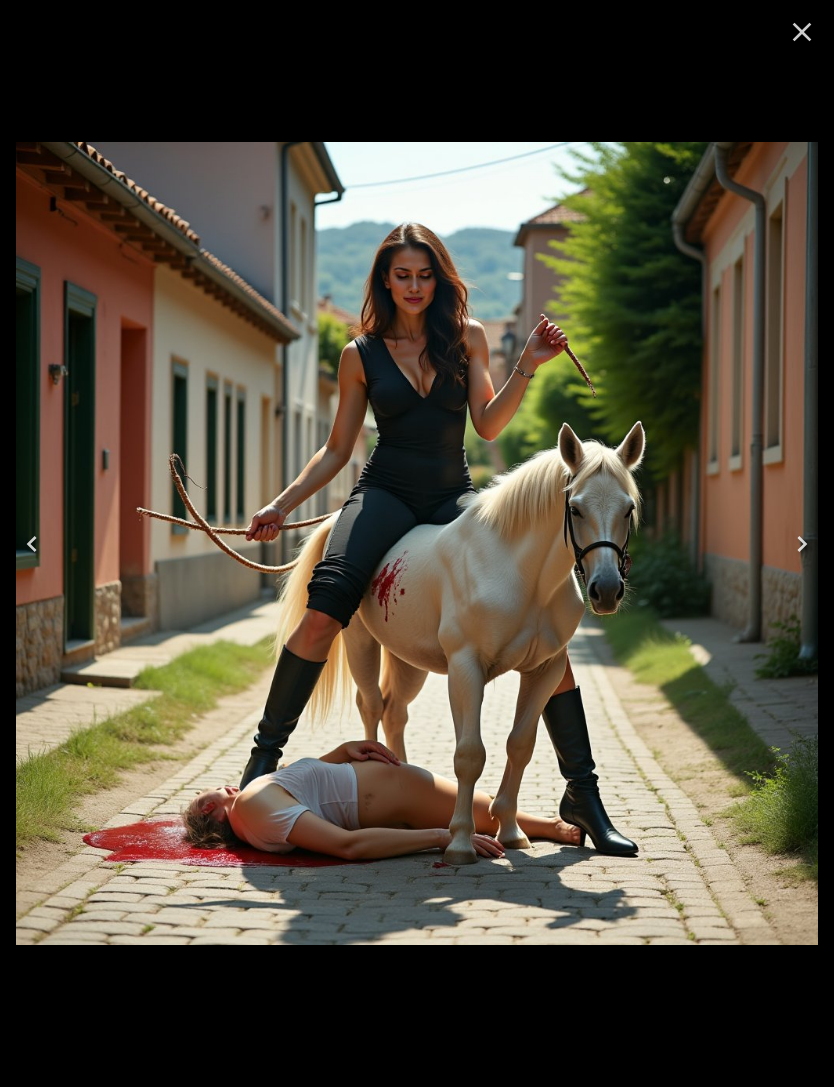 click 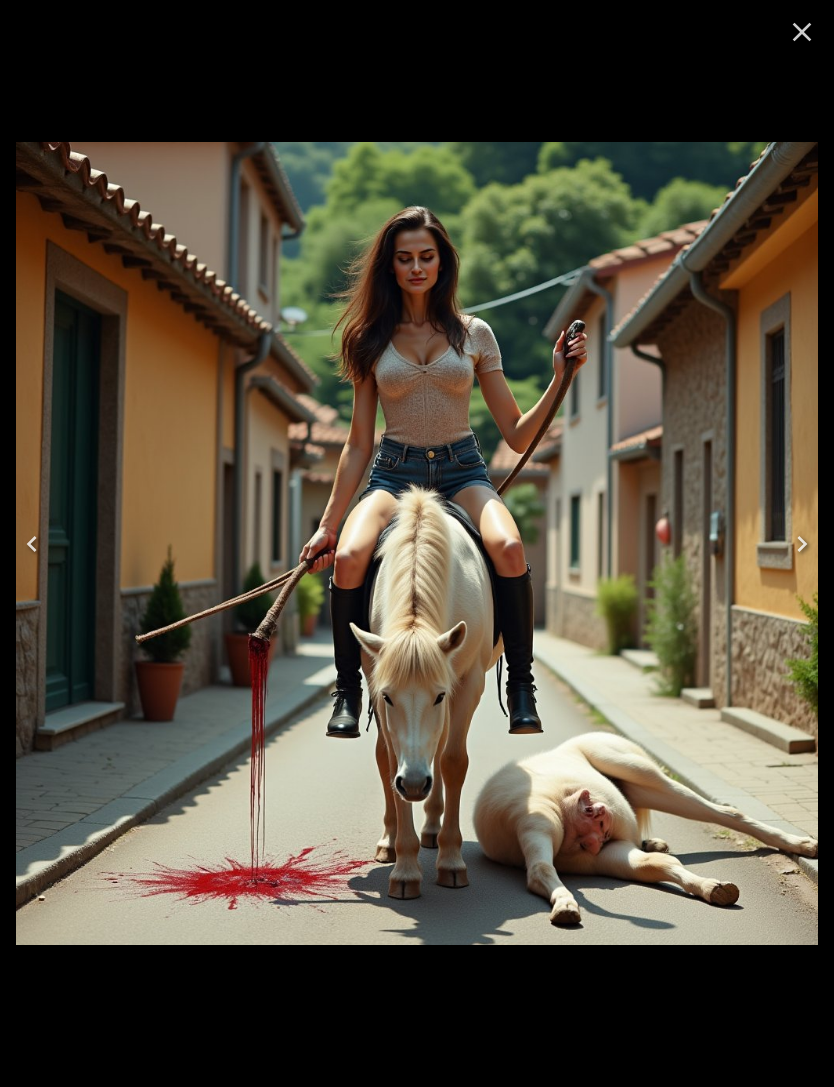 click at bounding box center [32, 544] 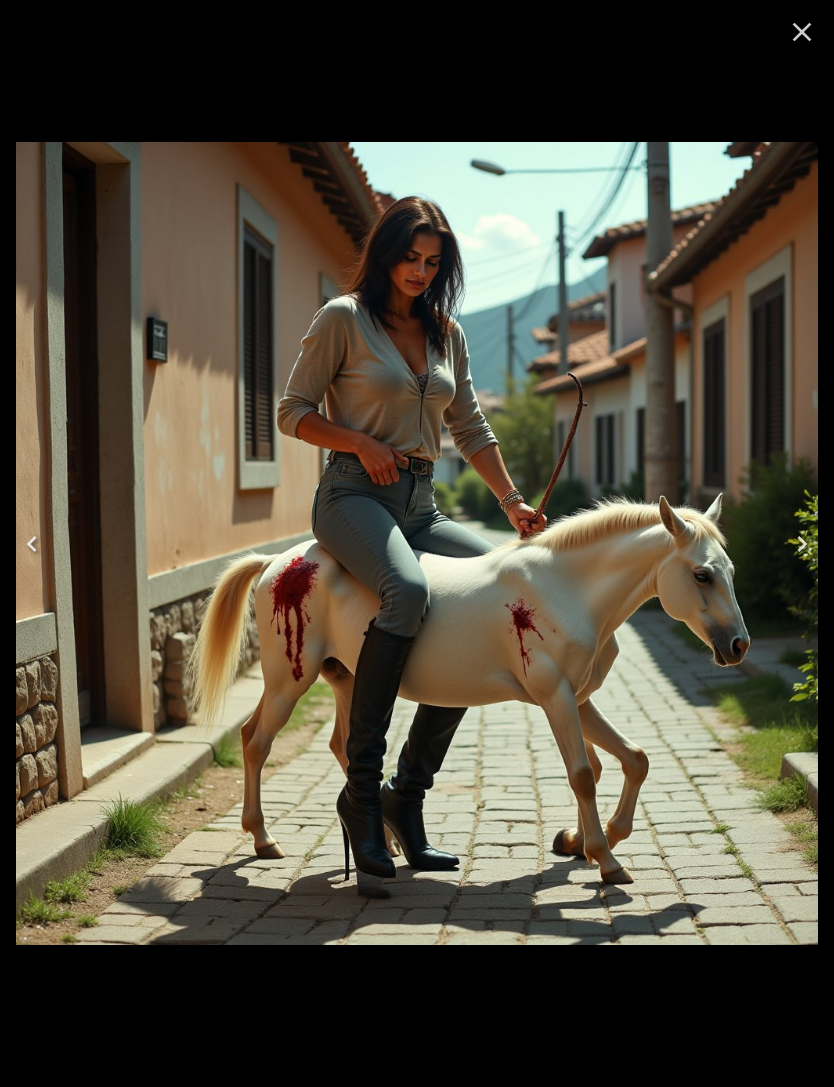 click 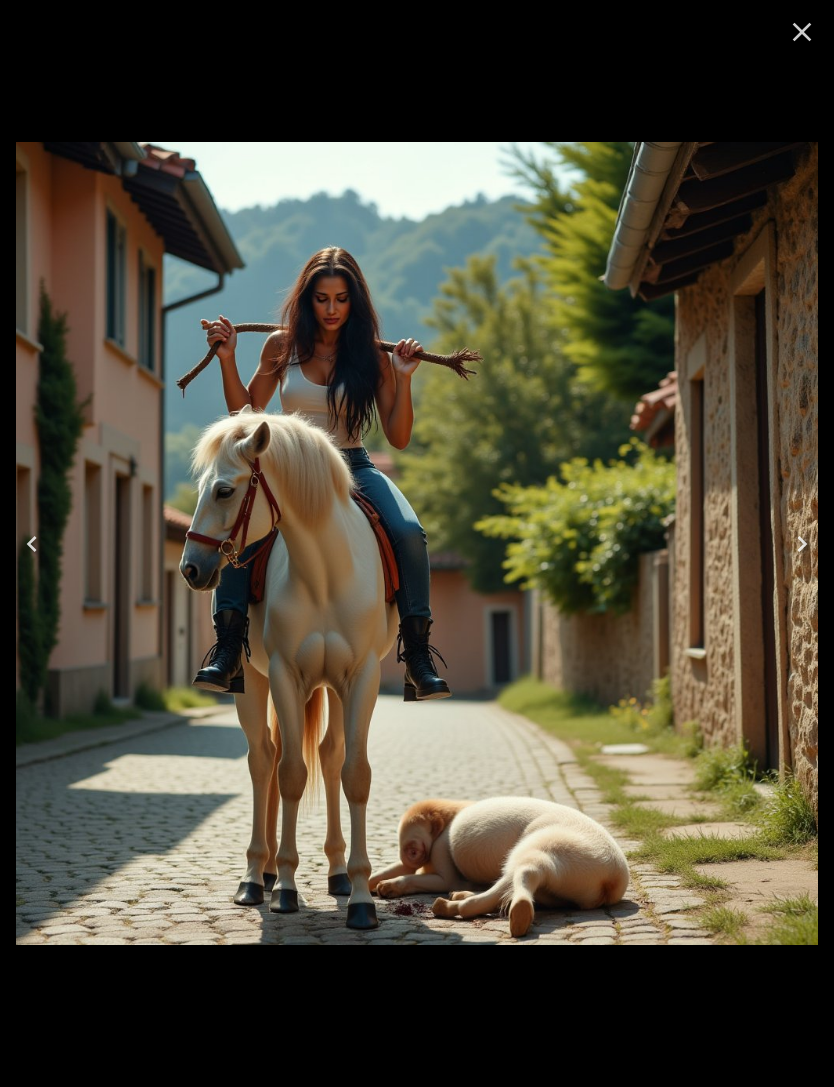click 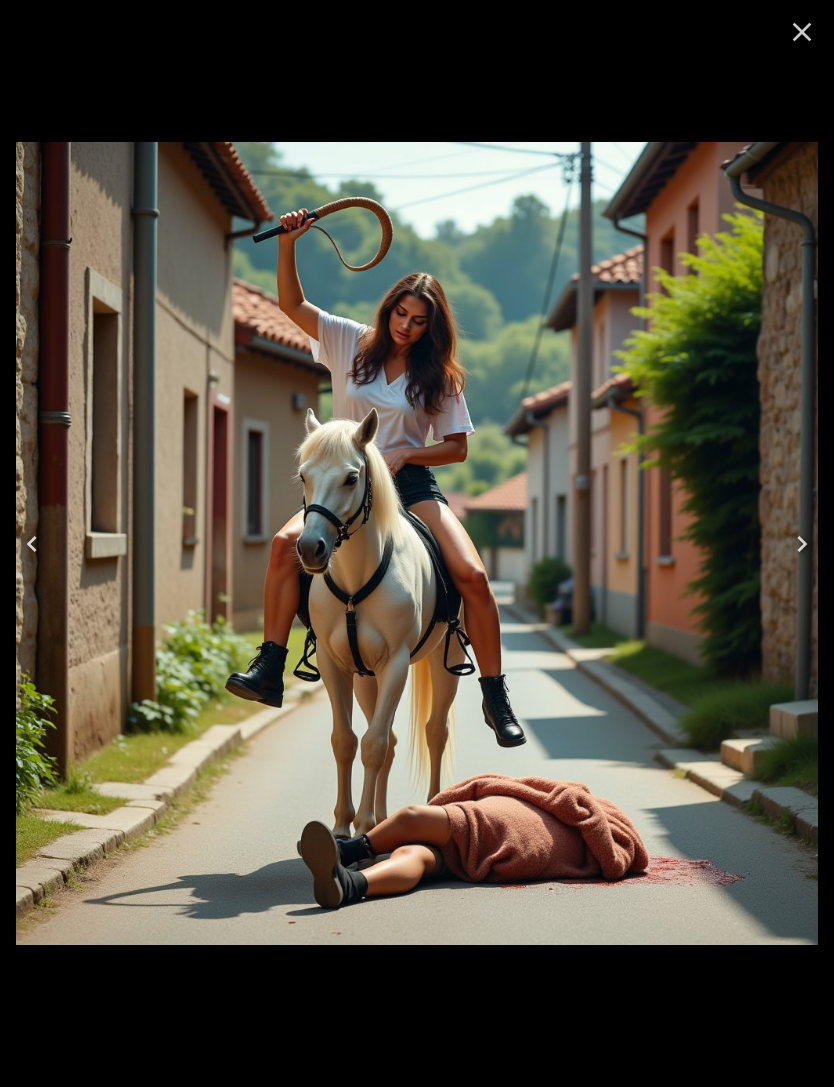 click 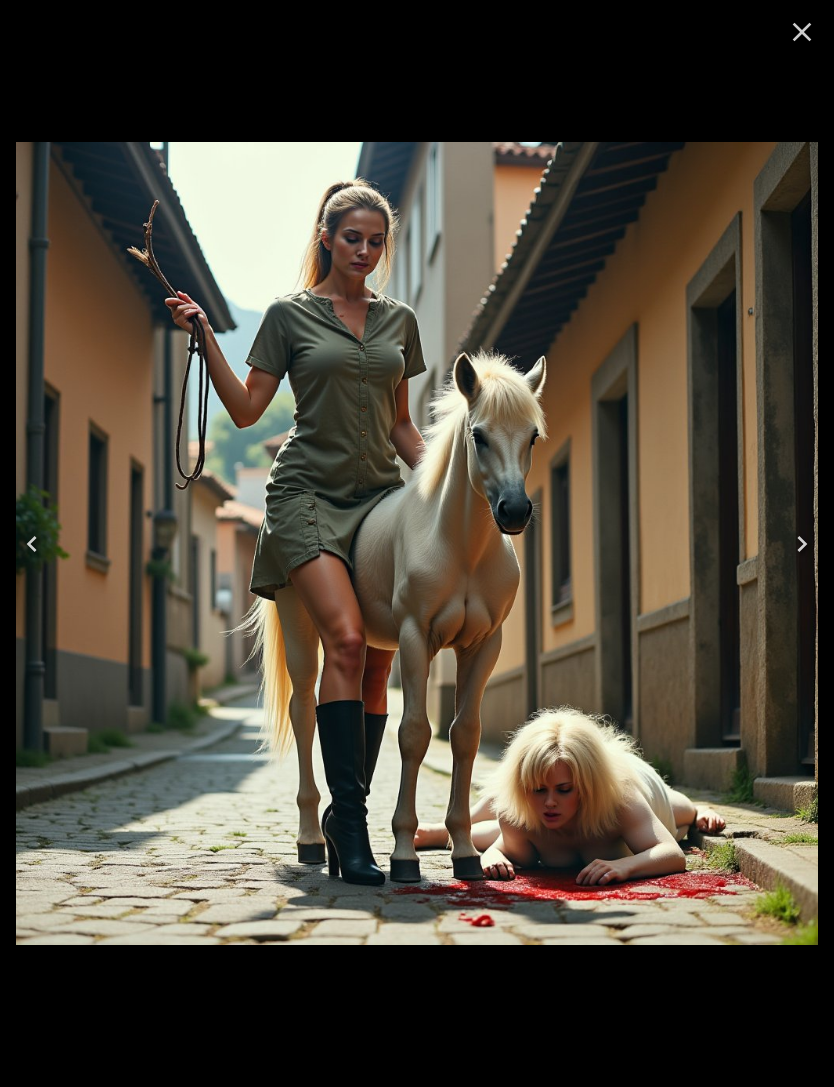click at bounding box center [32, 544] 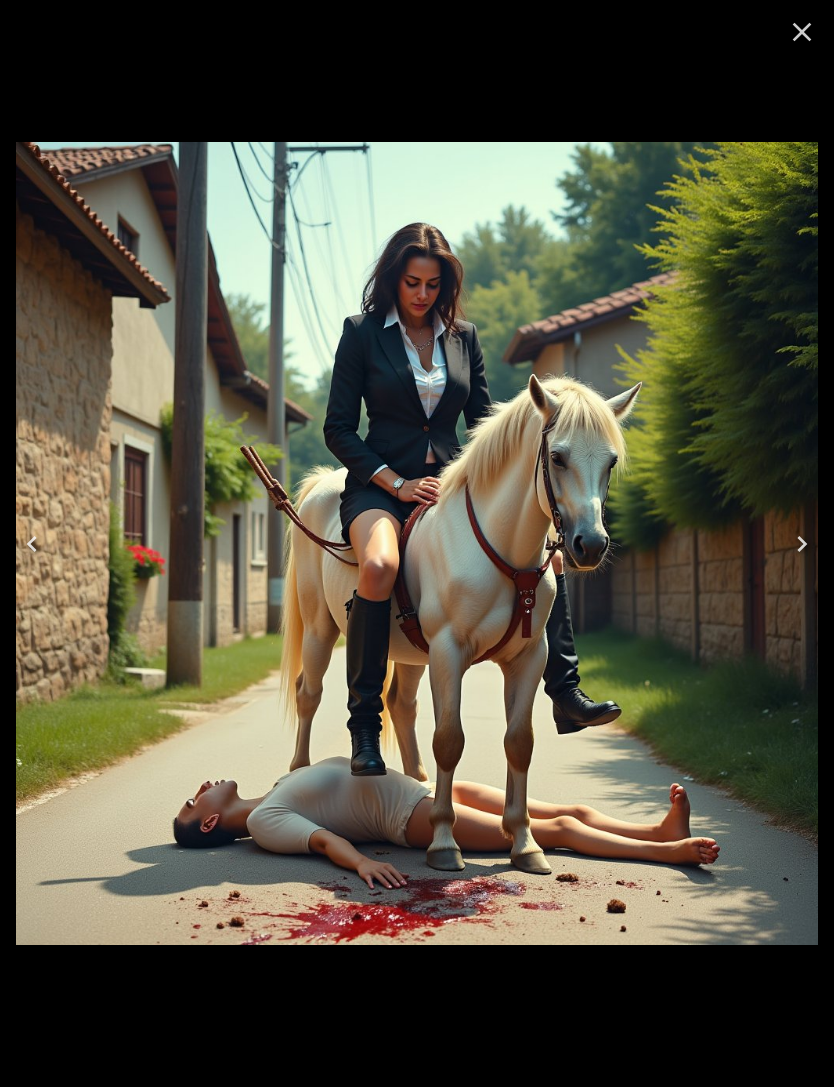 click 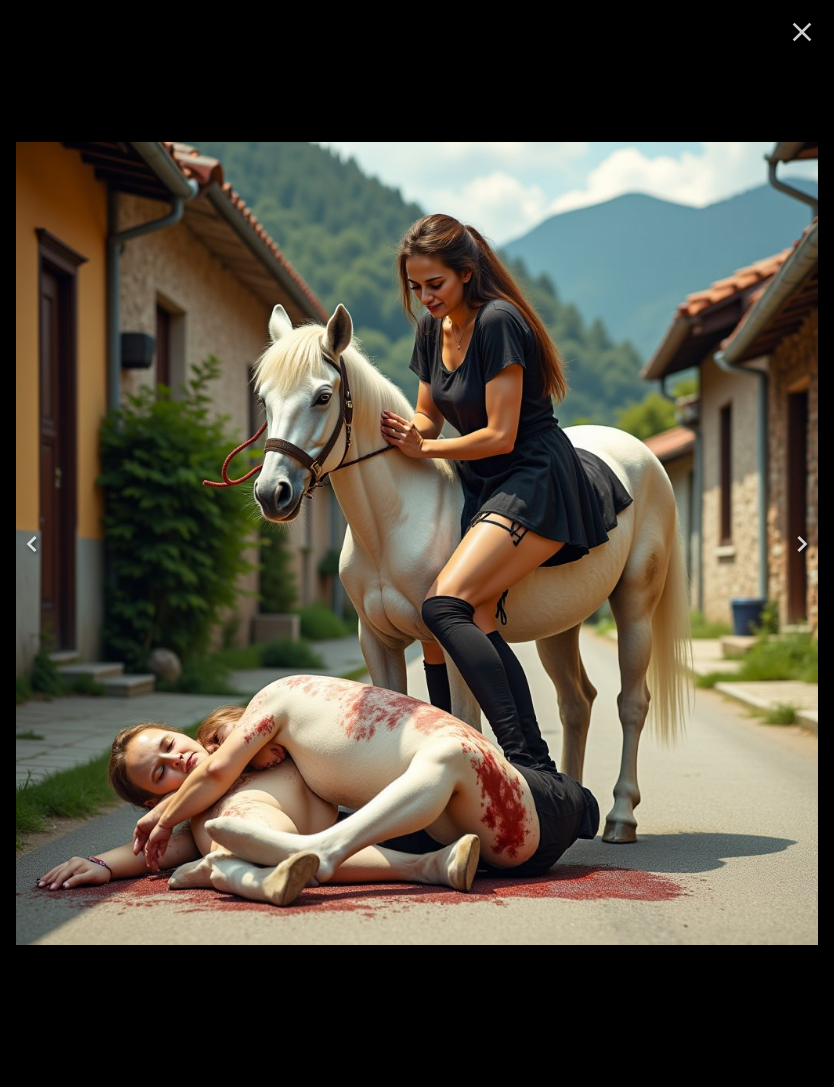 click at bounding box center [32, 544] 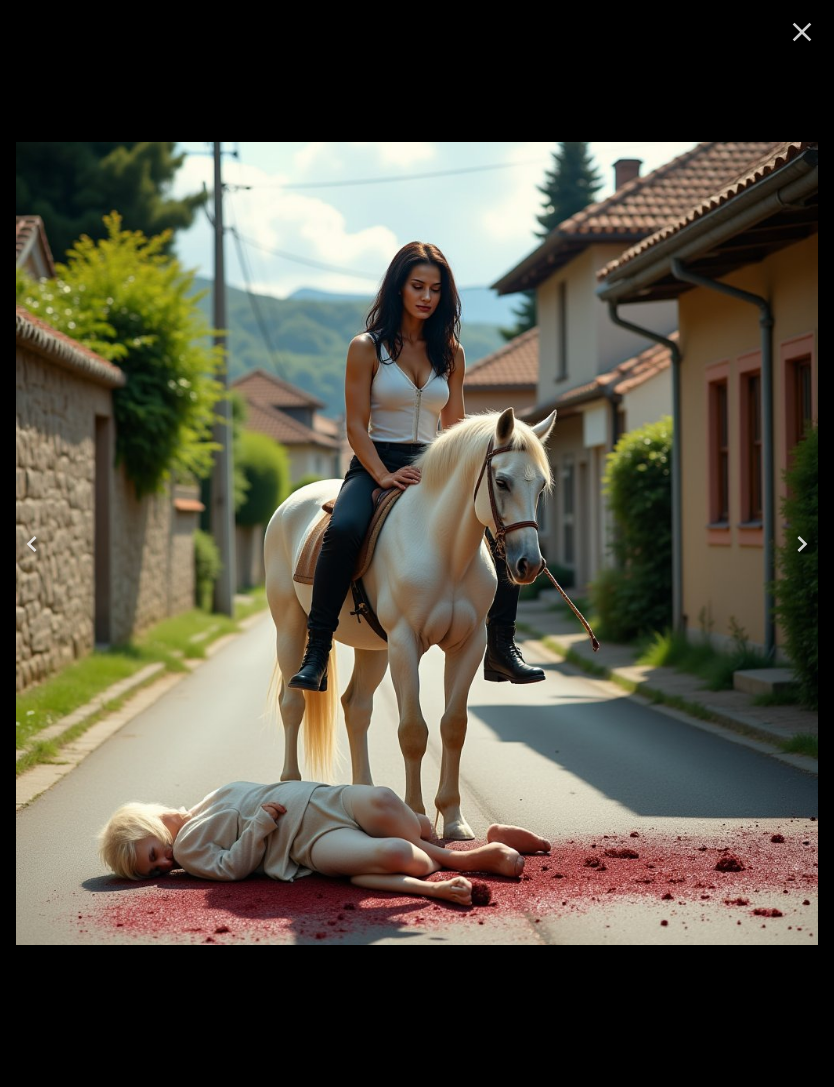click at bounding box center [32, 544] 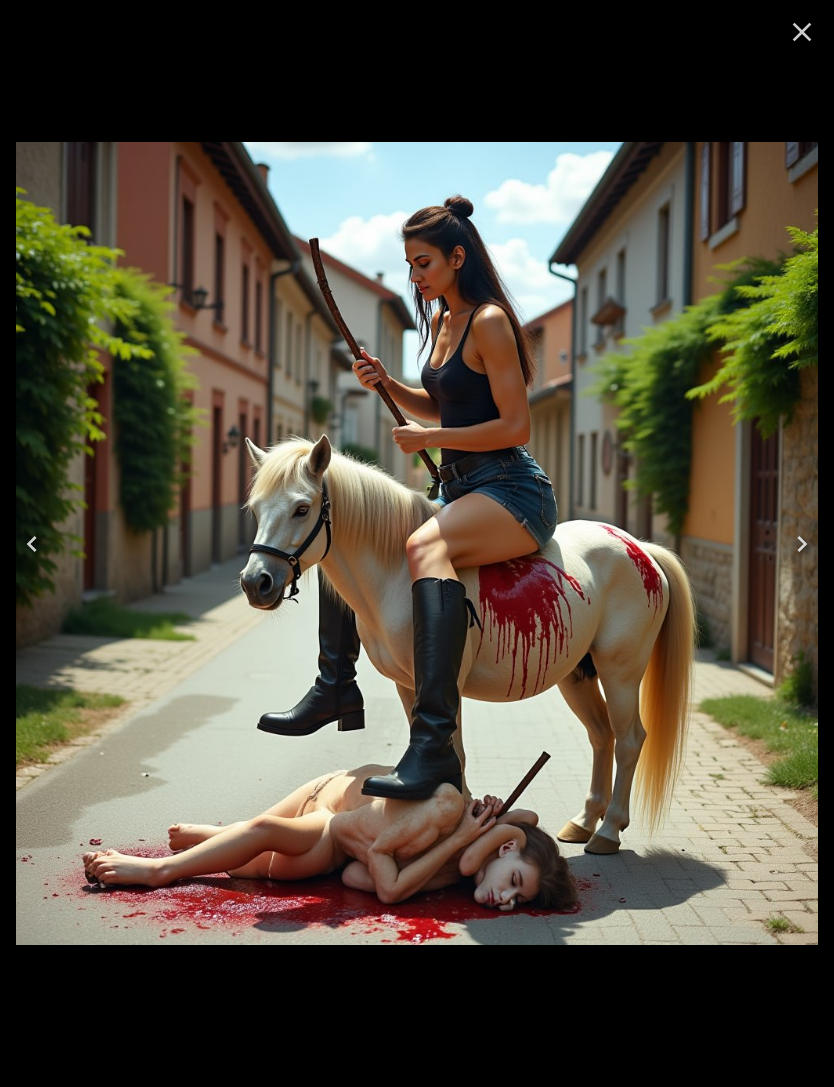 click at bounding box center [32, 544] 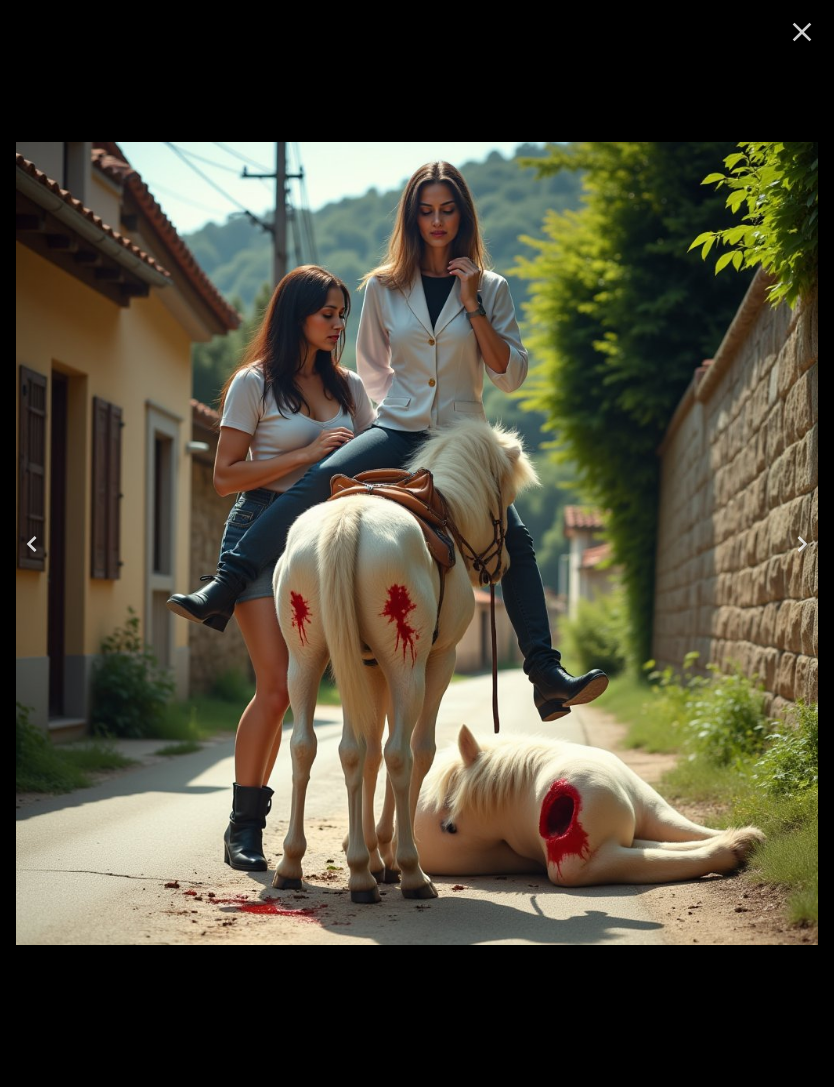 click at bounding box center (32, 544) 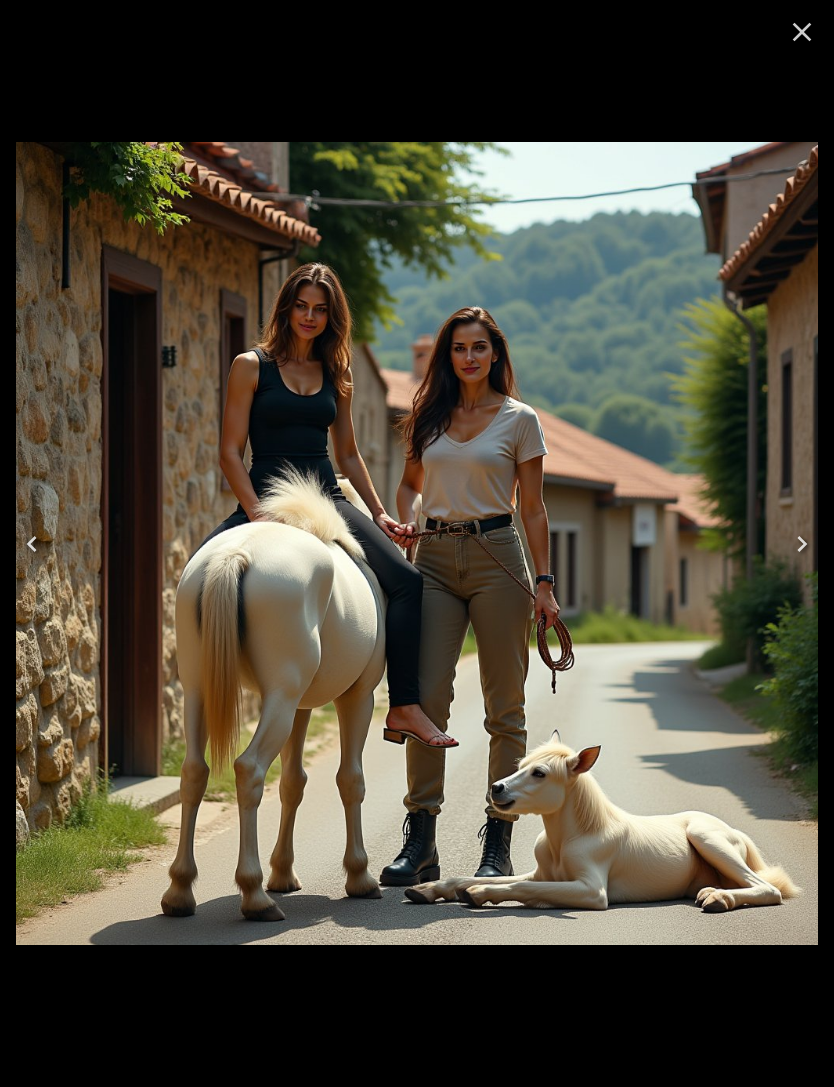 click at bounding box center (32, 544) 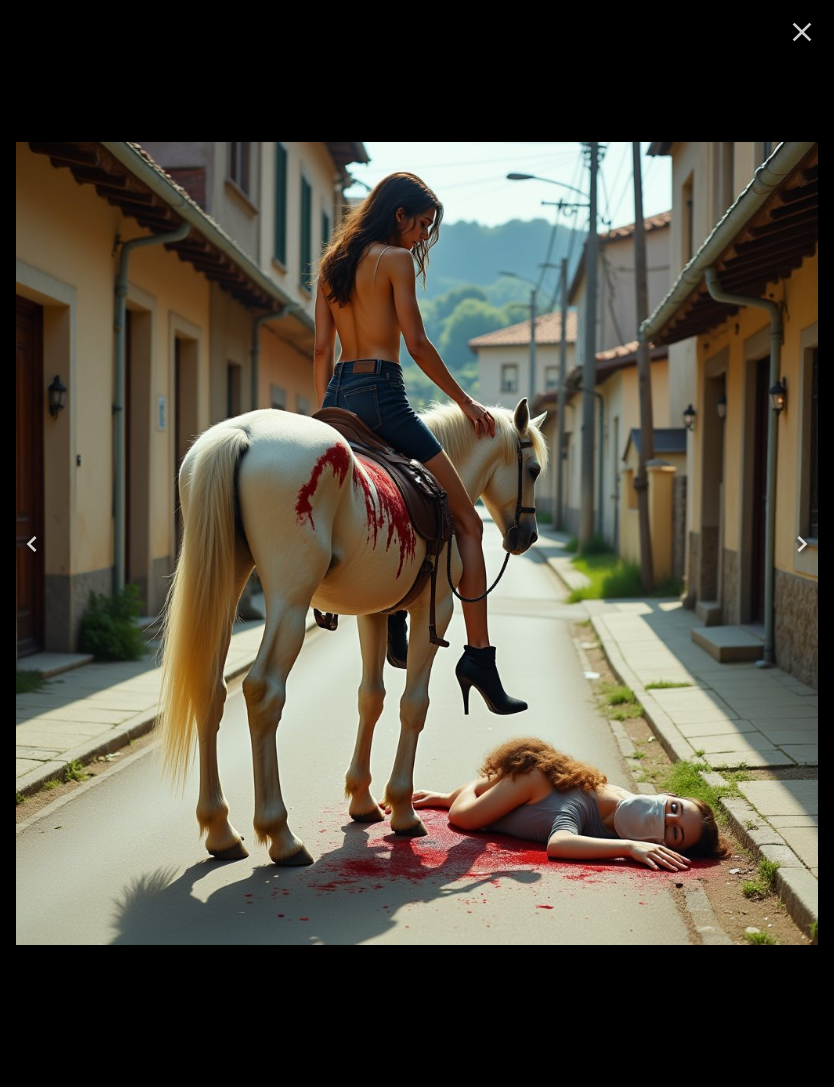 click at bounding box center [32, 544] 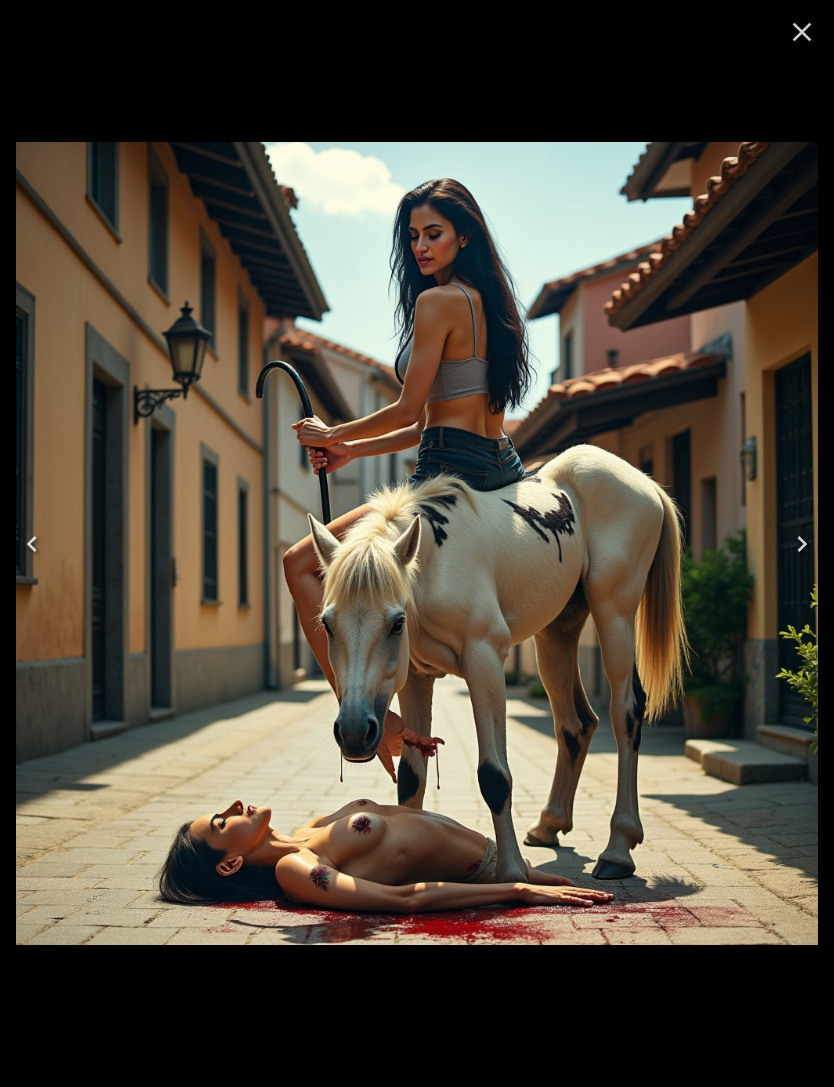 click at bounding box center (32, 544) 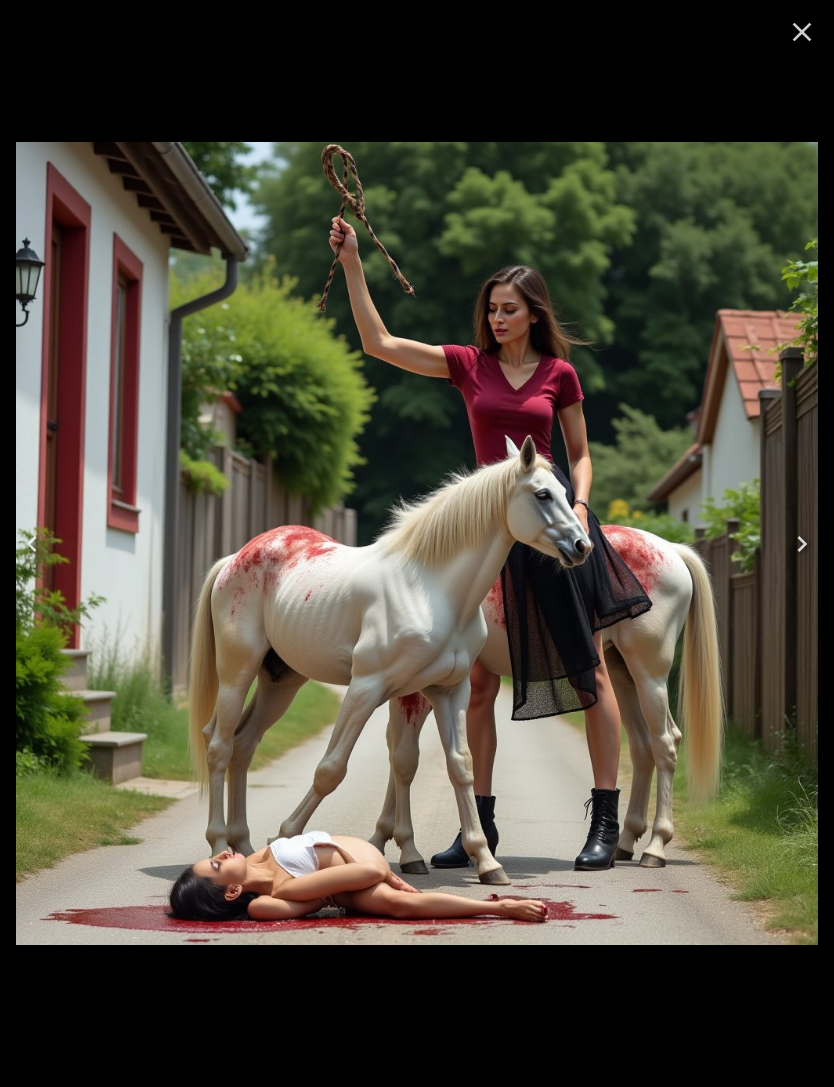 click 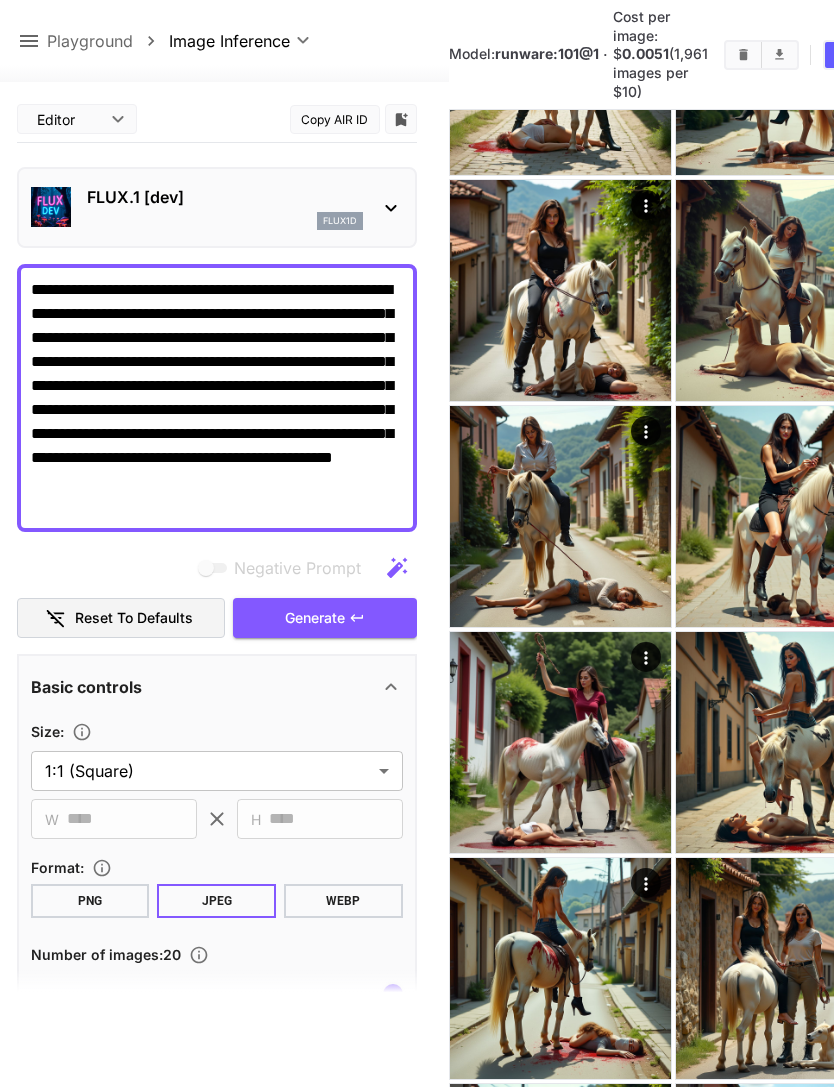 click on "**********" at bounding box center (217, 398) 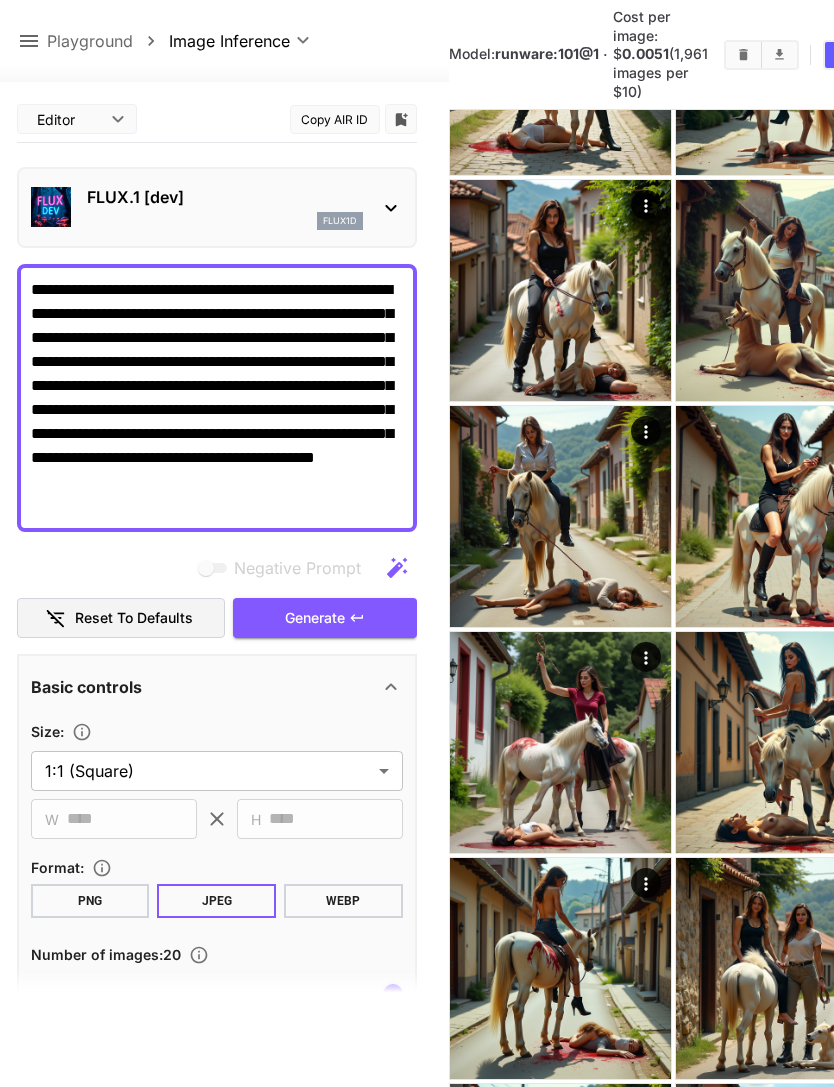 type on "**********" 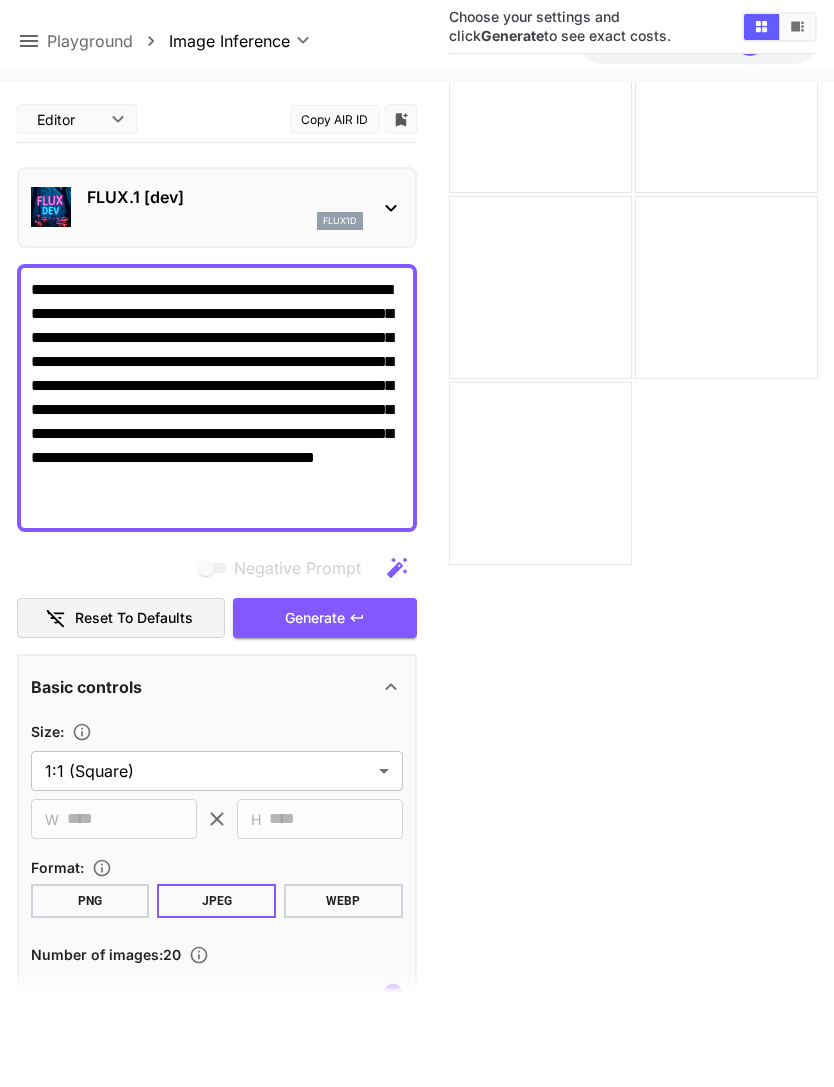 click 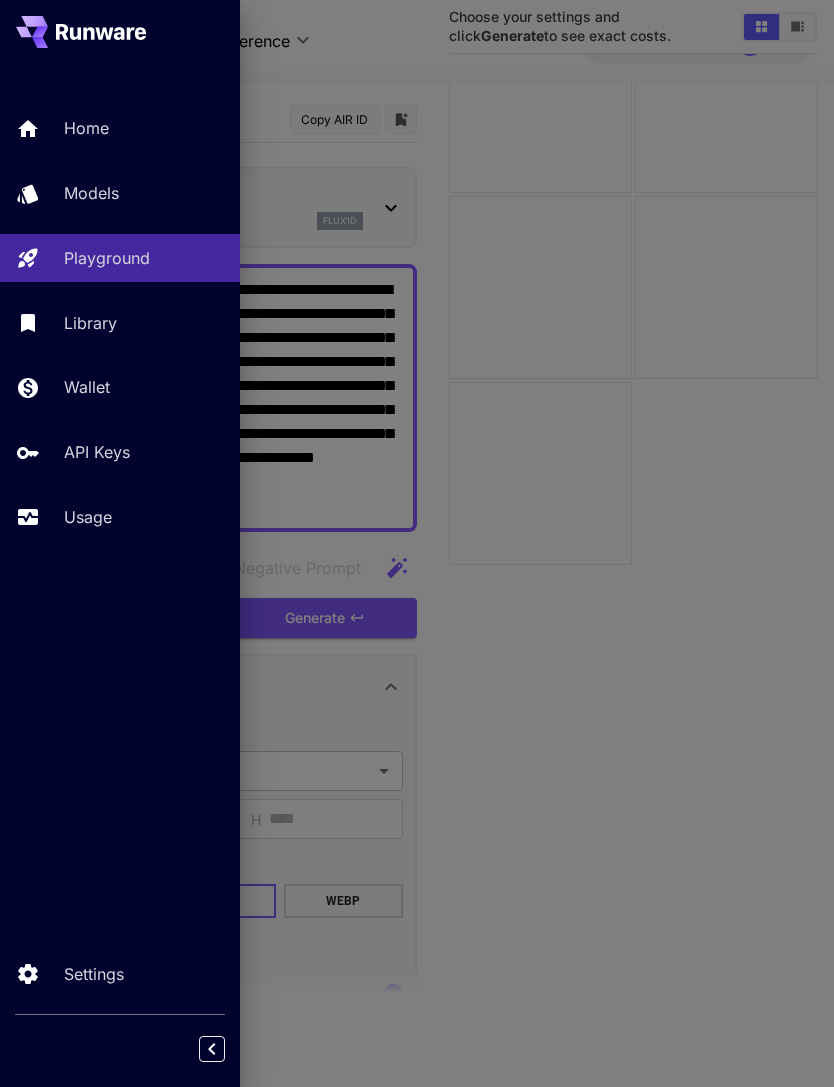 click on "Models" at bounding box center (91, 193) 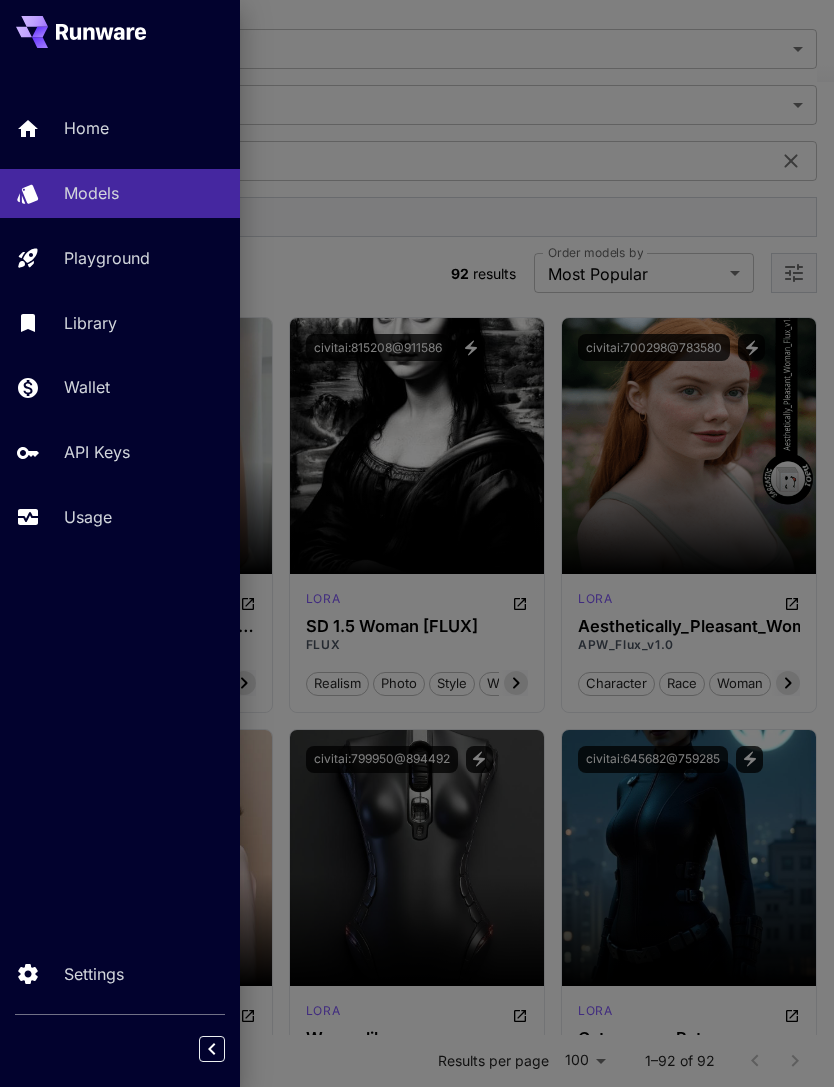 click at bounding box center (417, 543) 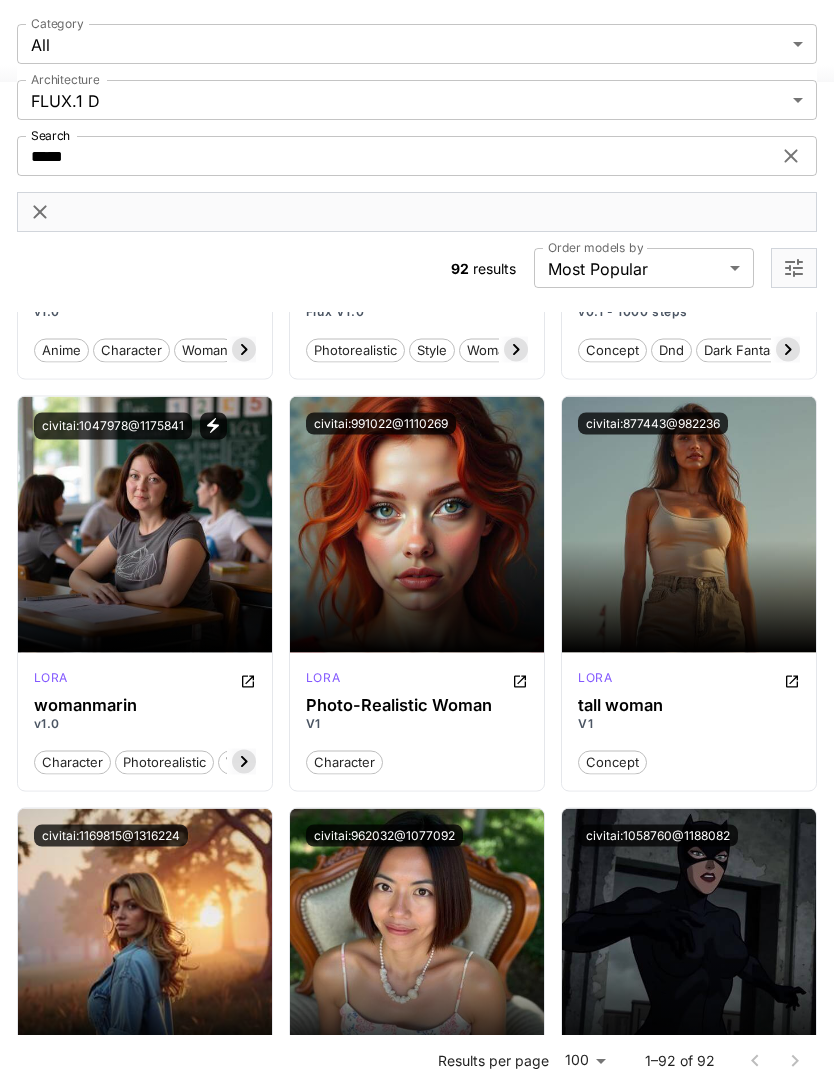 scroll, scrollTop: 9947, scrollLeft: 0, axis: vertical 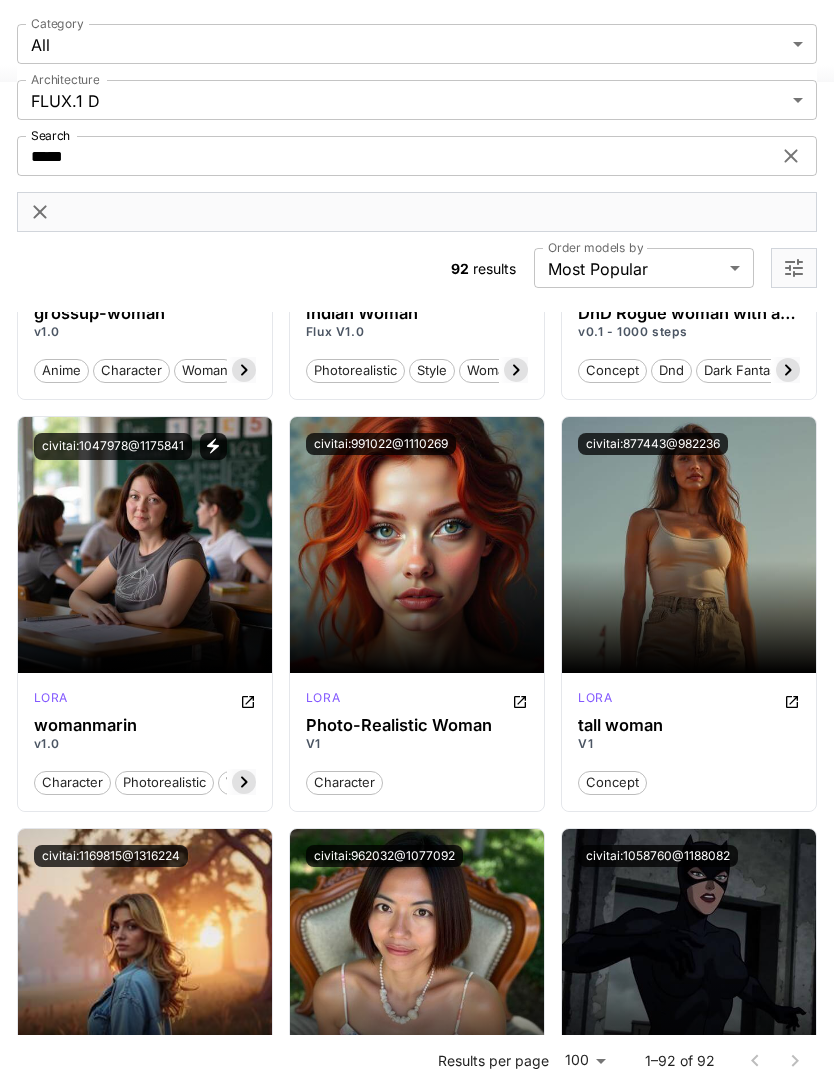 click on "Launch in Playground" at bounding box center (405, 544) 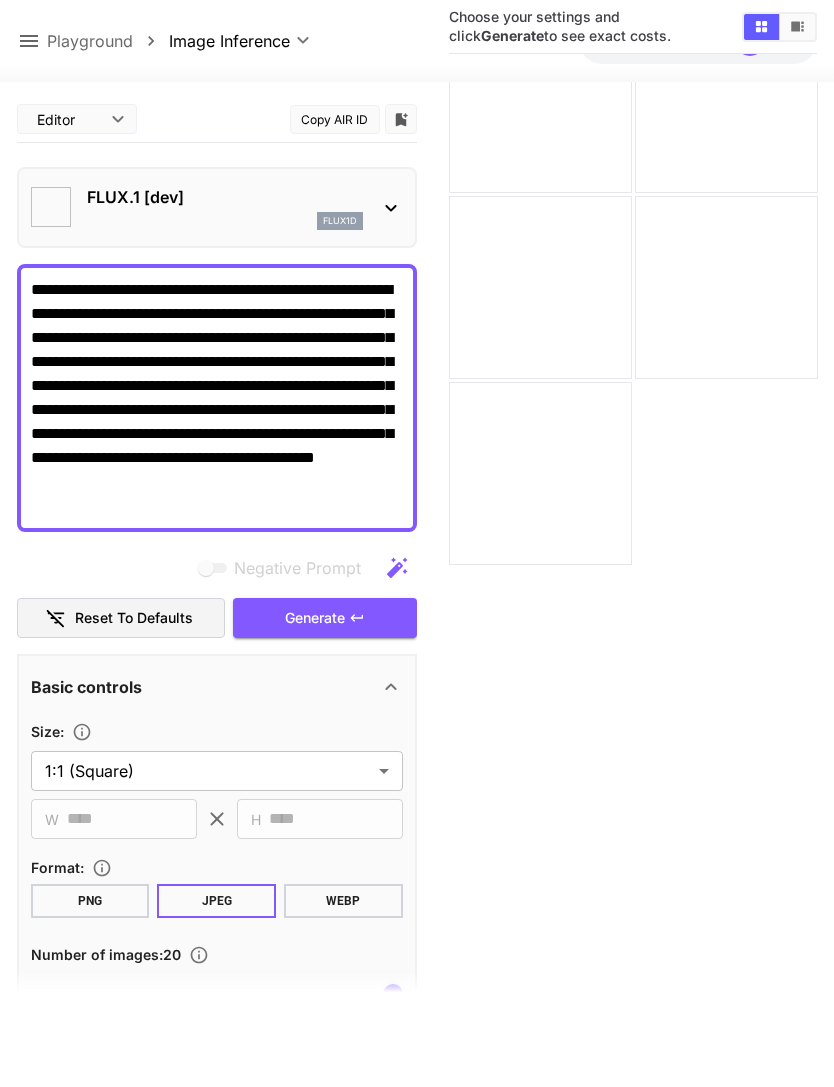 type on "**********" 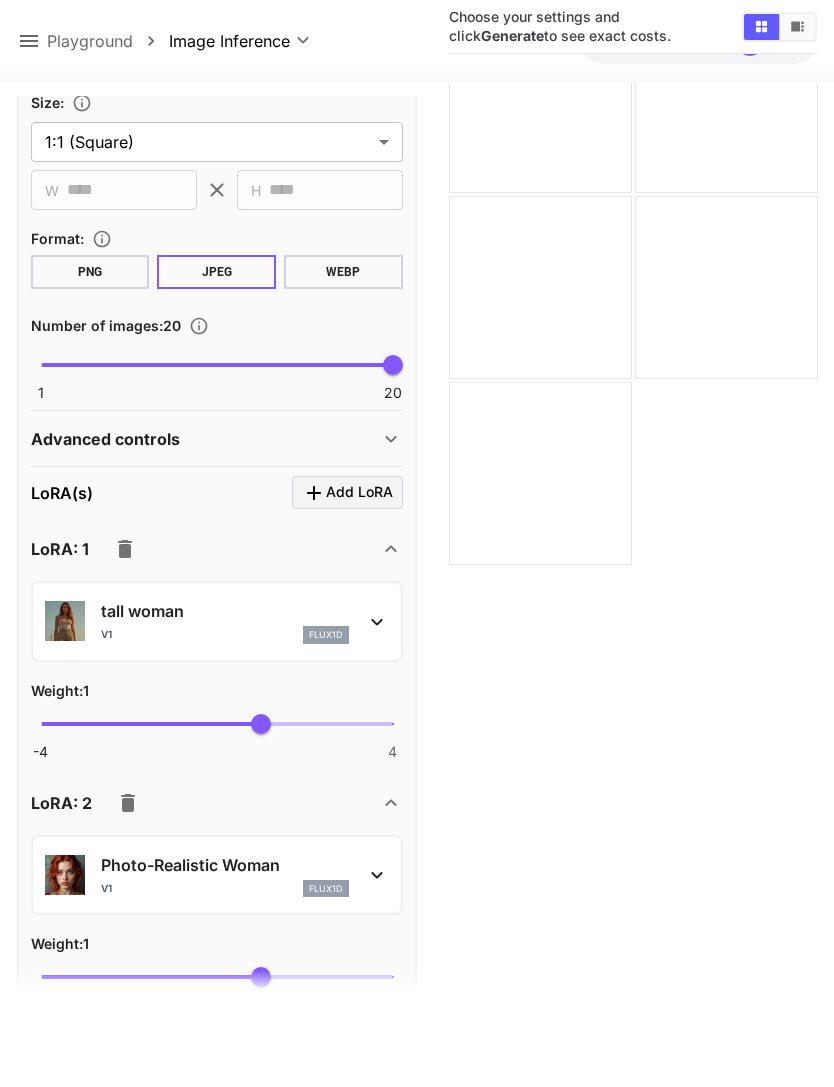 scroll, scrollTop: 641, scrollLeft: 0, axis: vertical 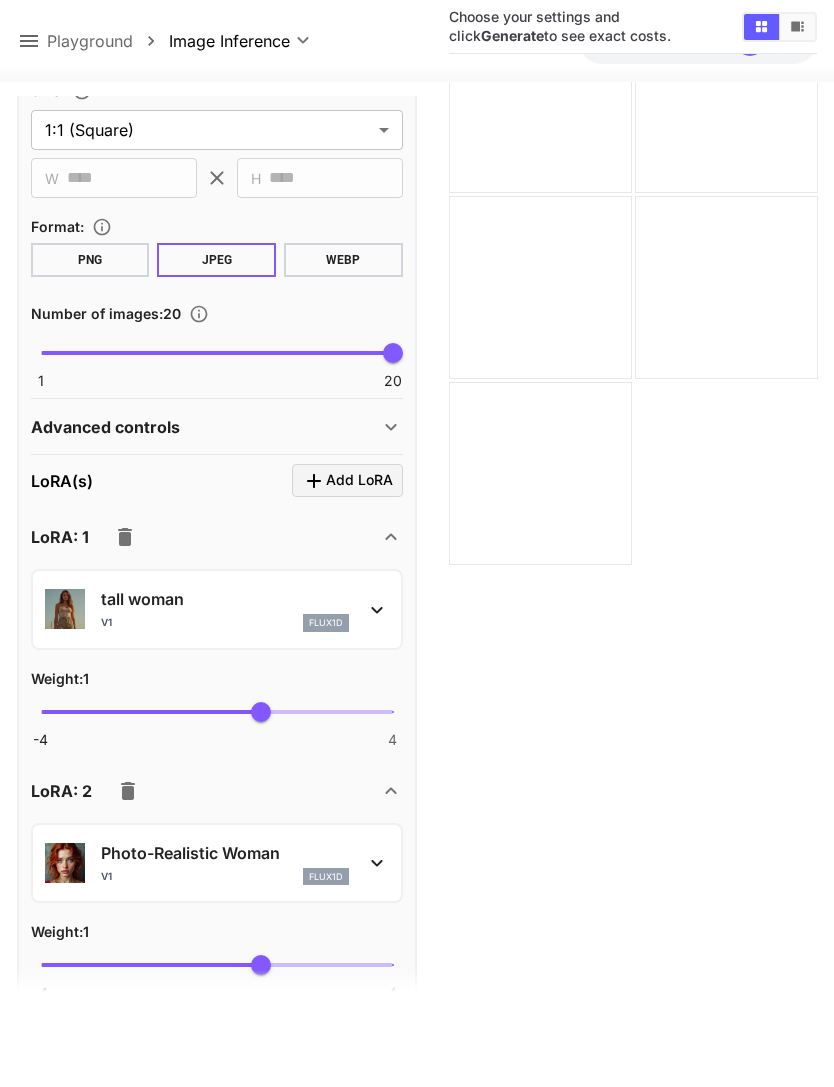 click 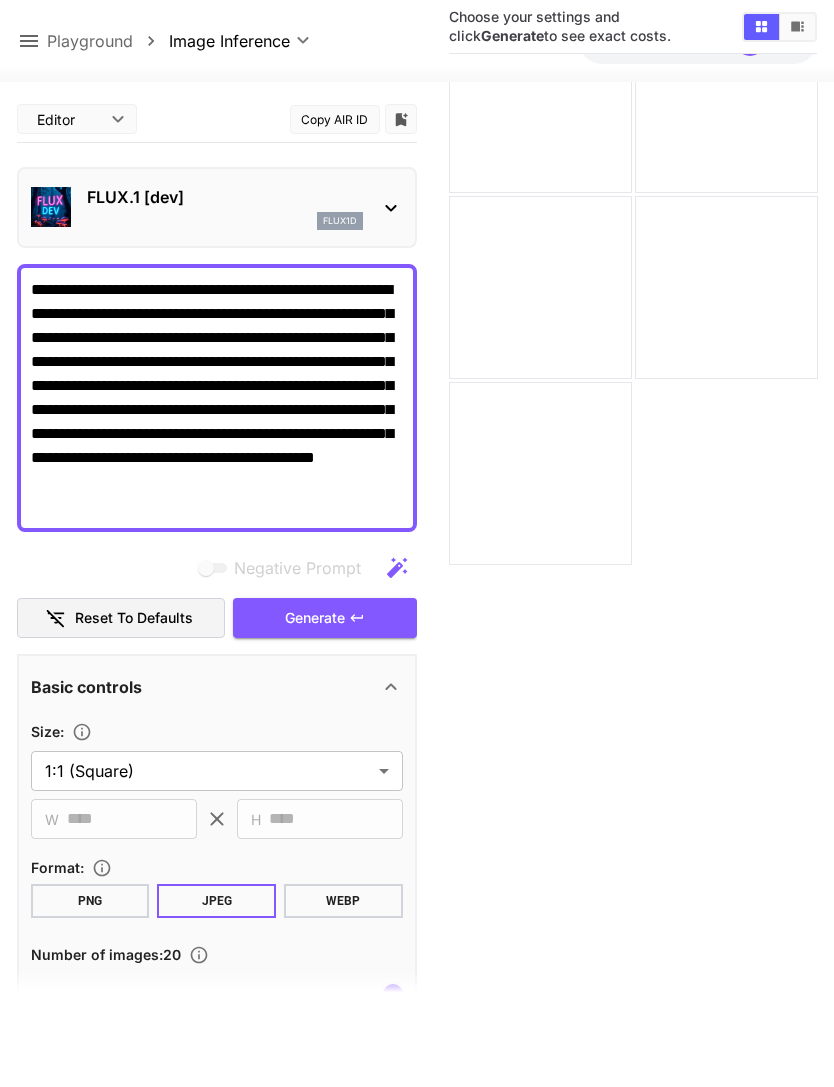 scroll, scrollTop: -1, scrollLeft: 0, axis: vertical 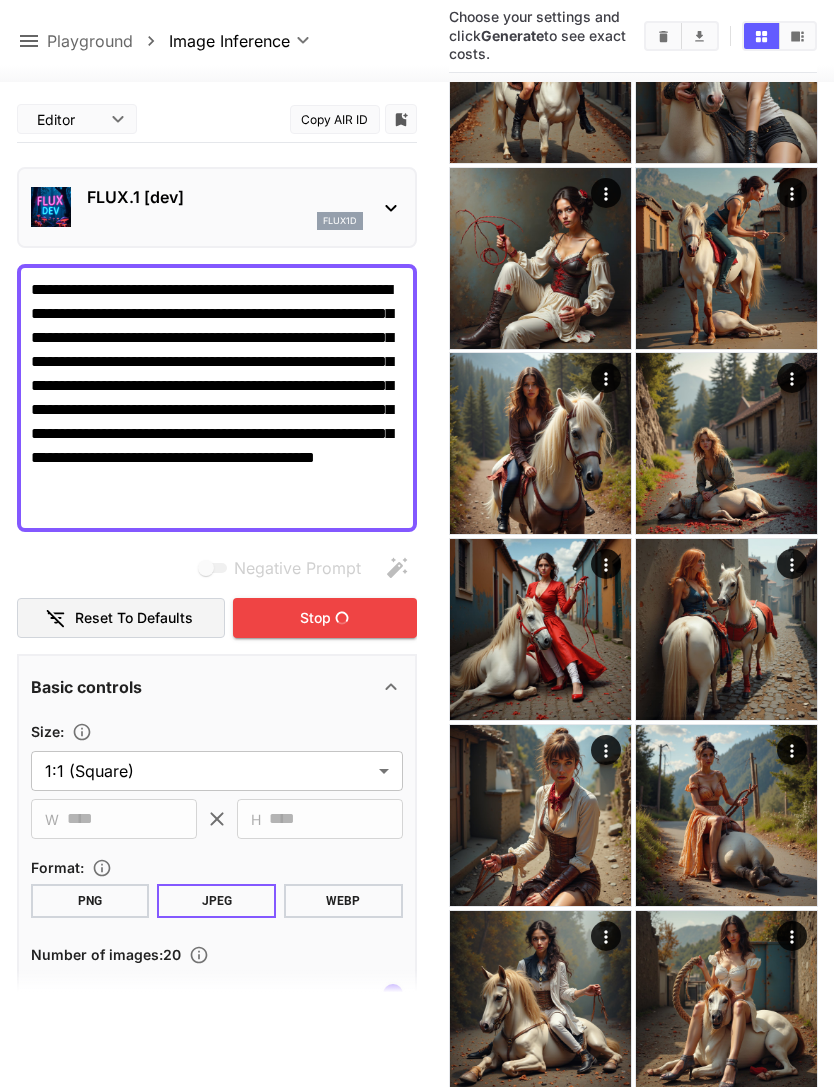 click 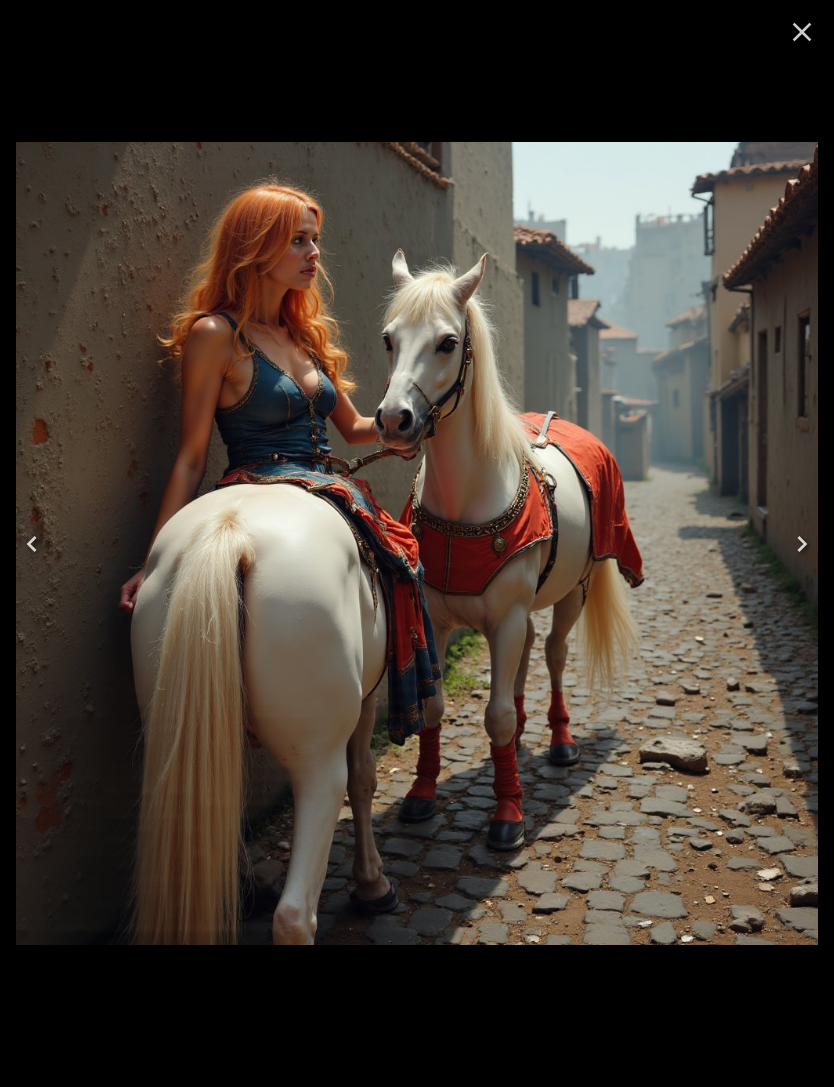 click 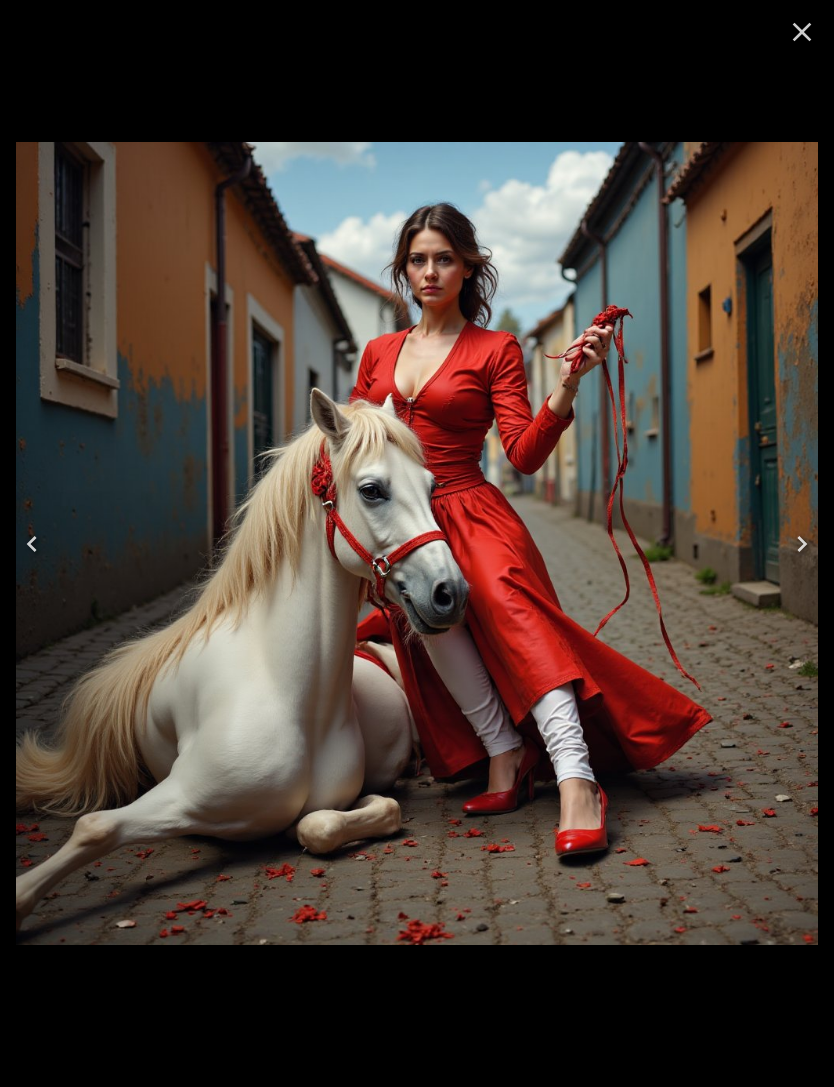 click 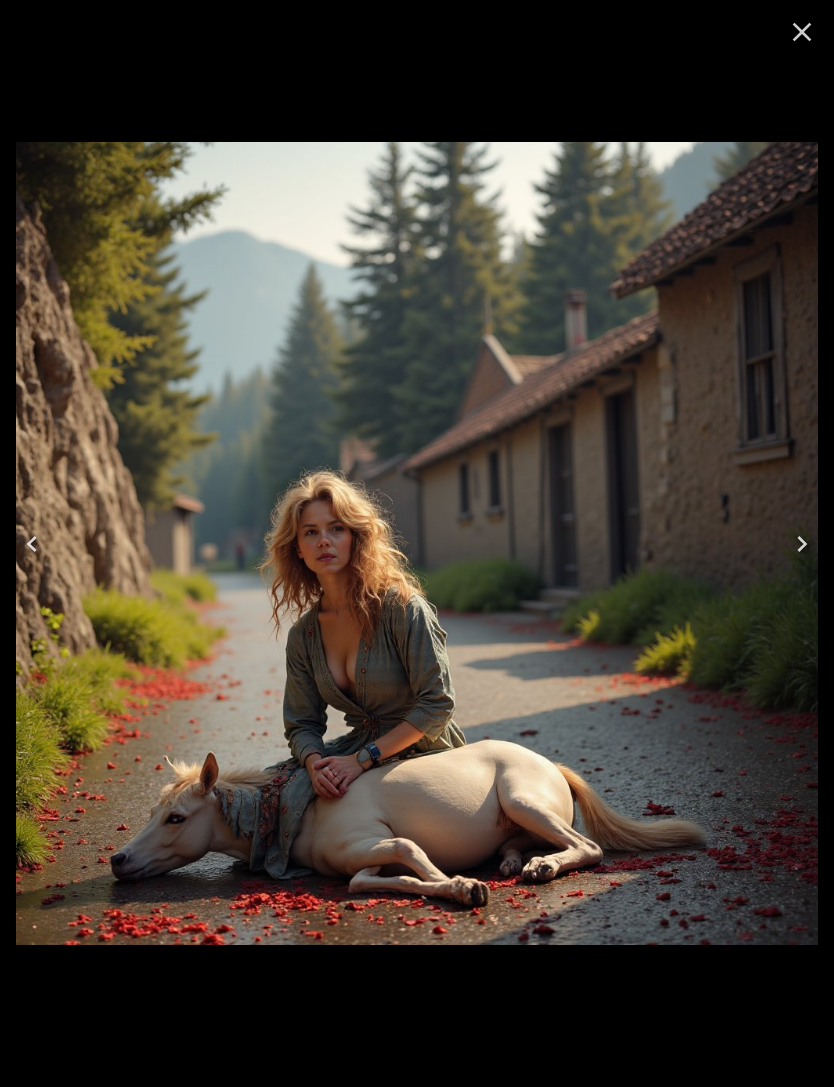 click 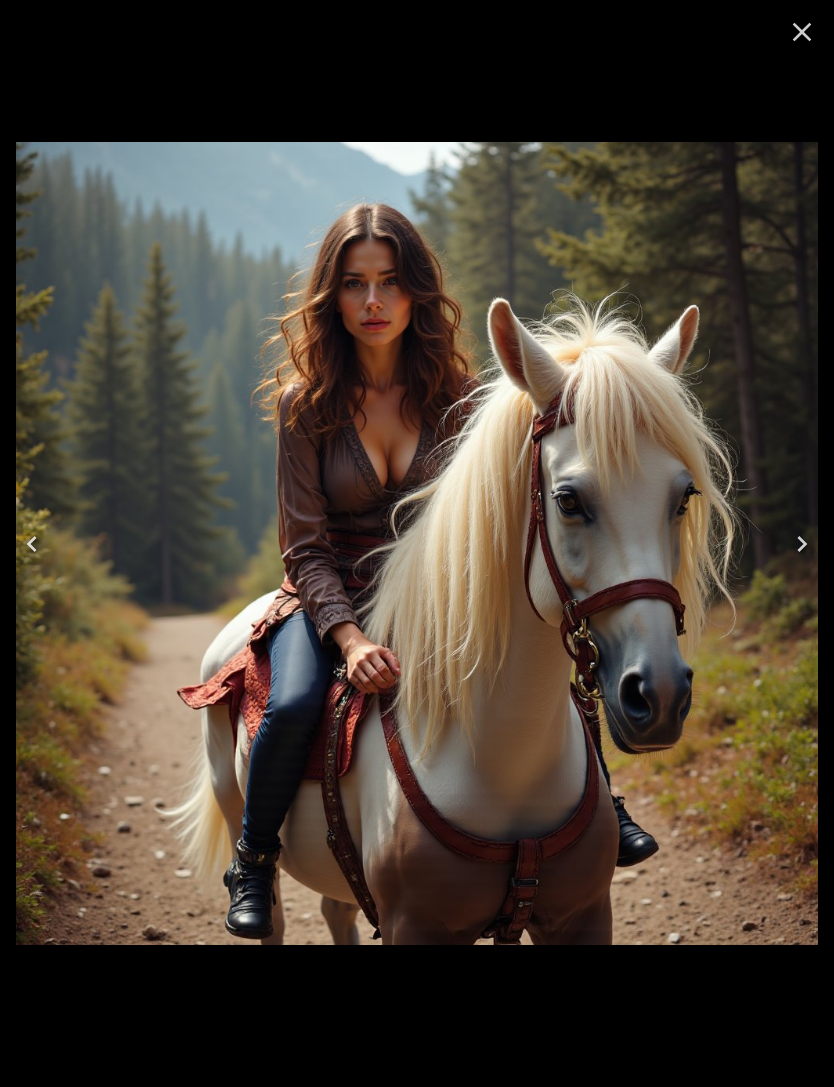 click 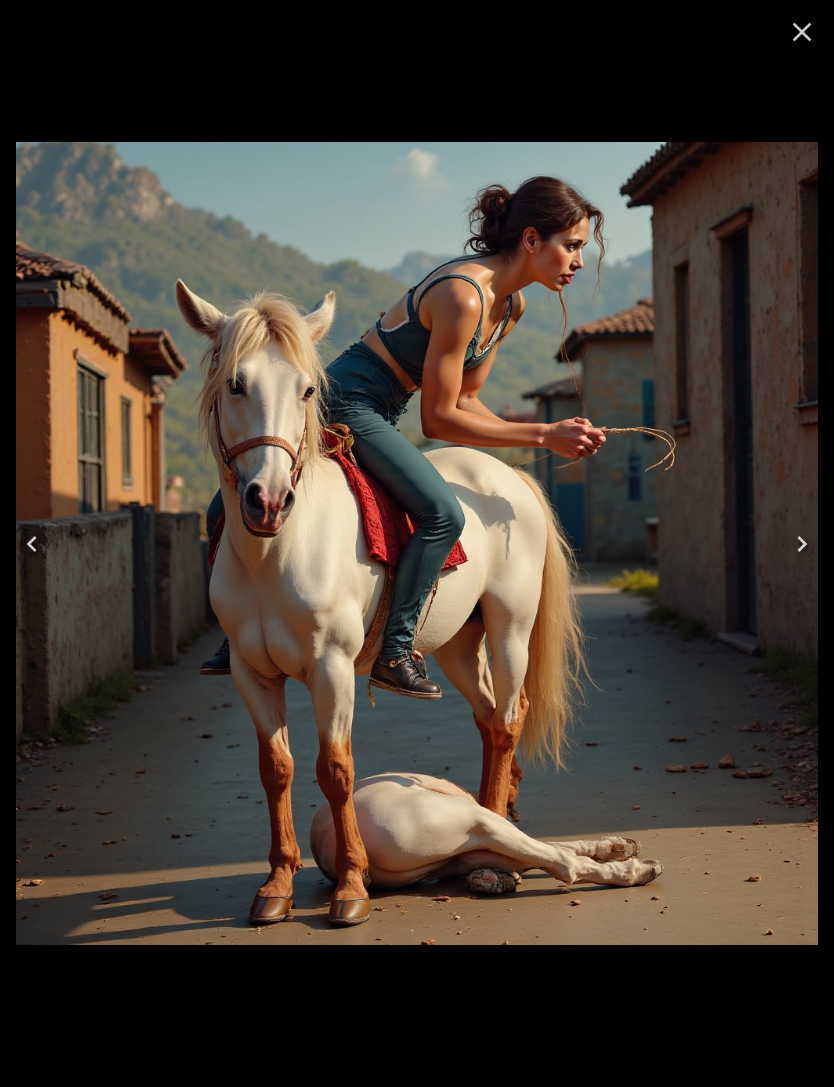 click 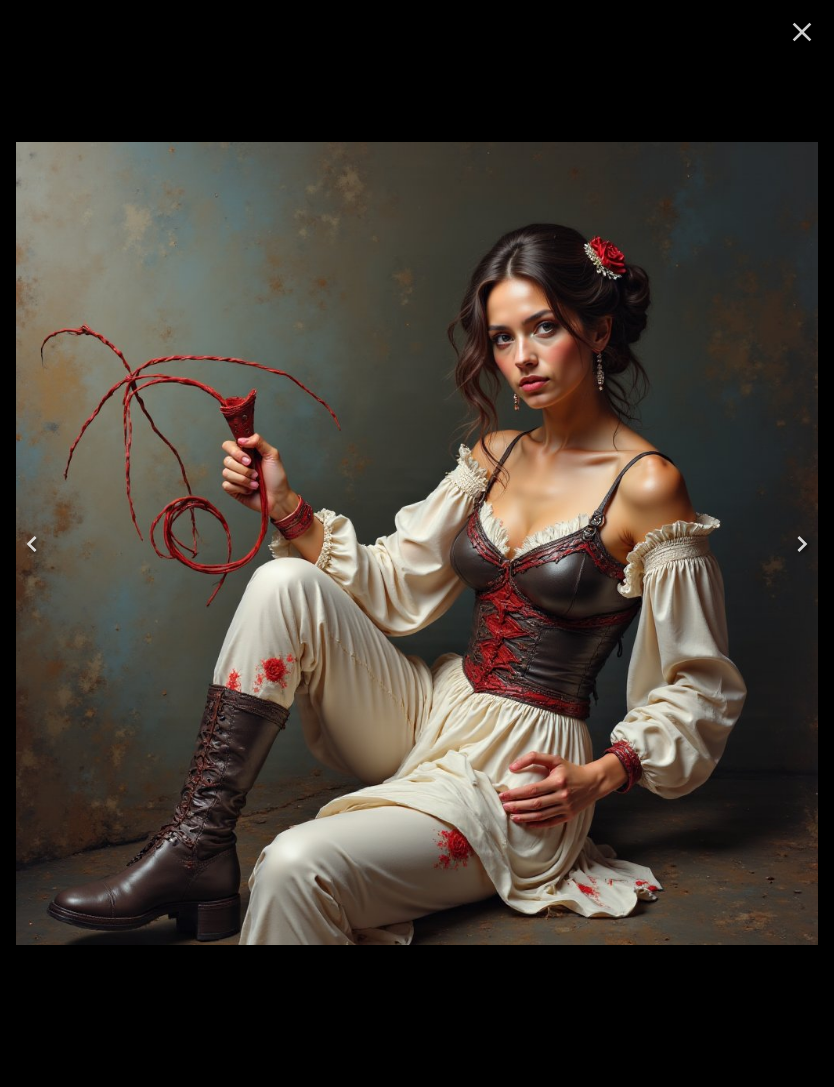 click 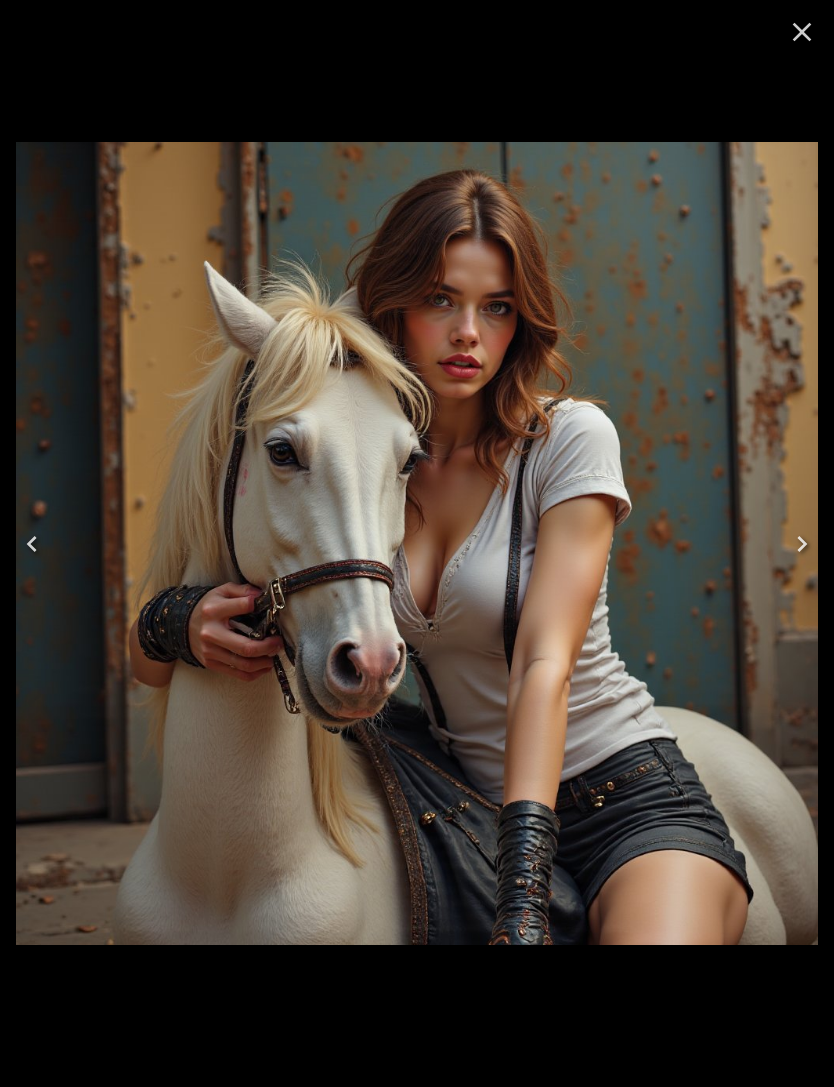 click 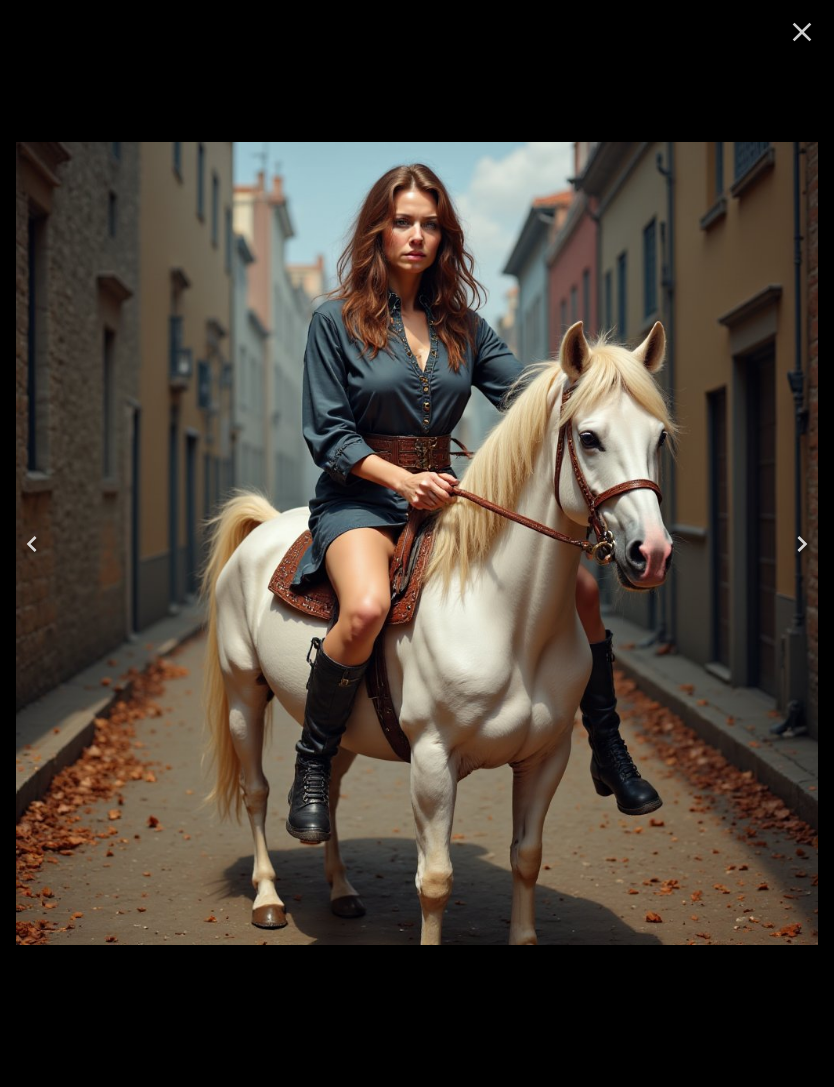 click 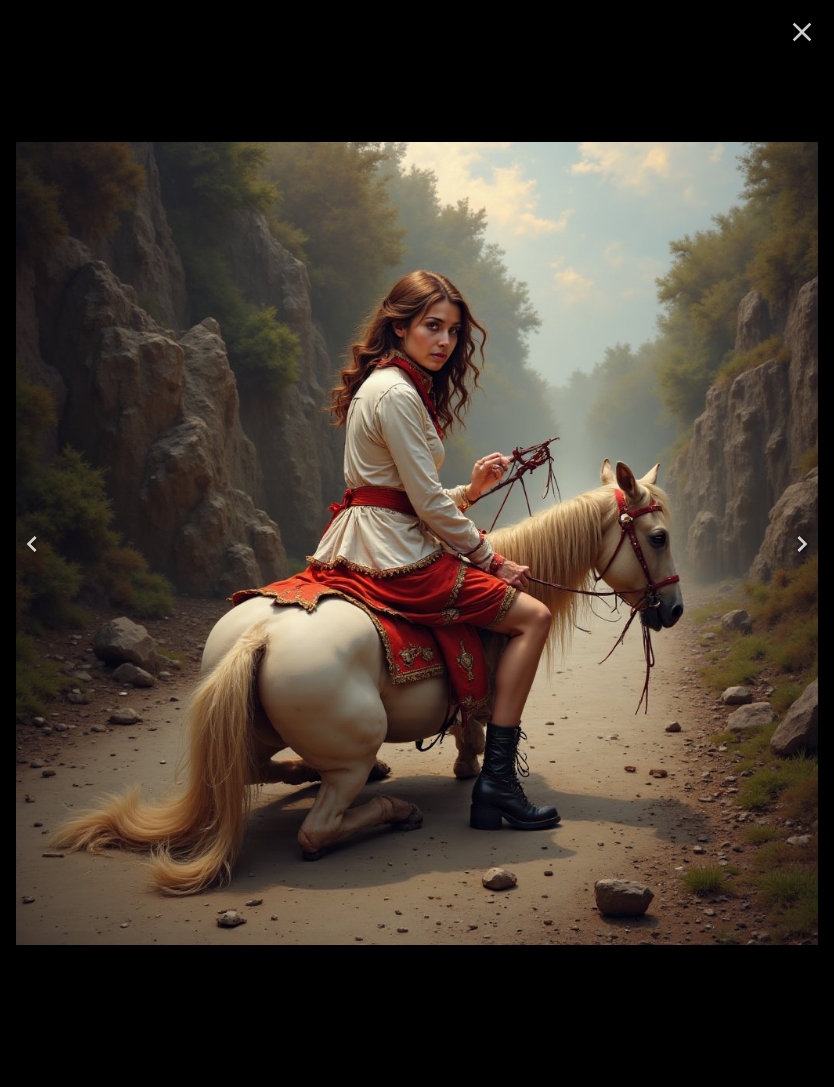 click 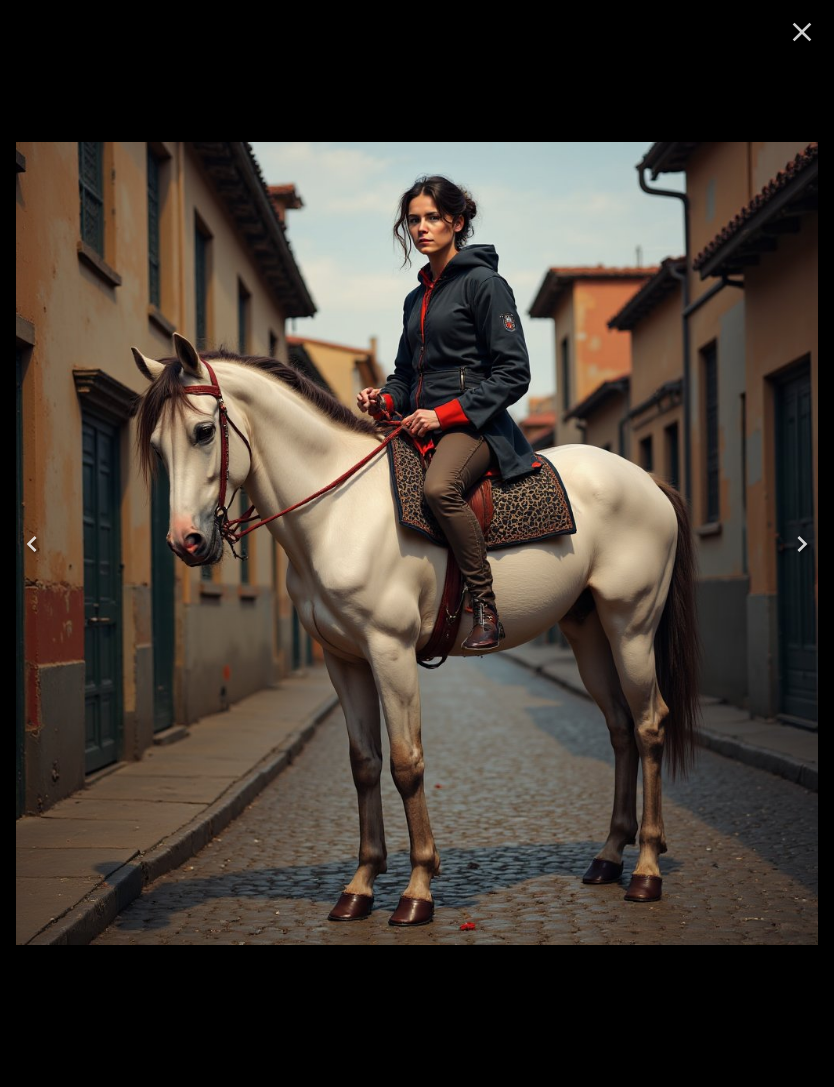 click 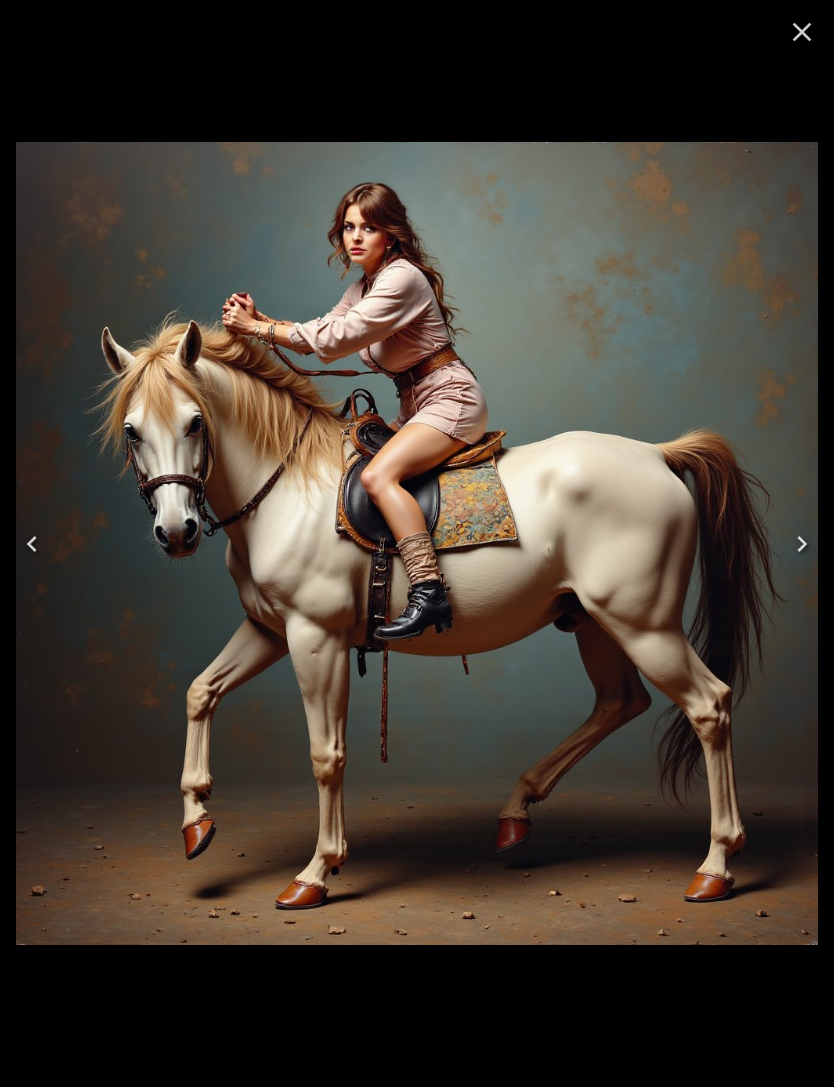 click 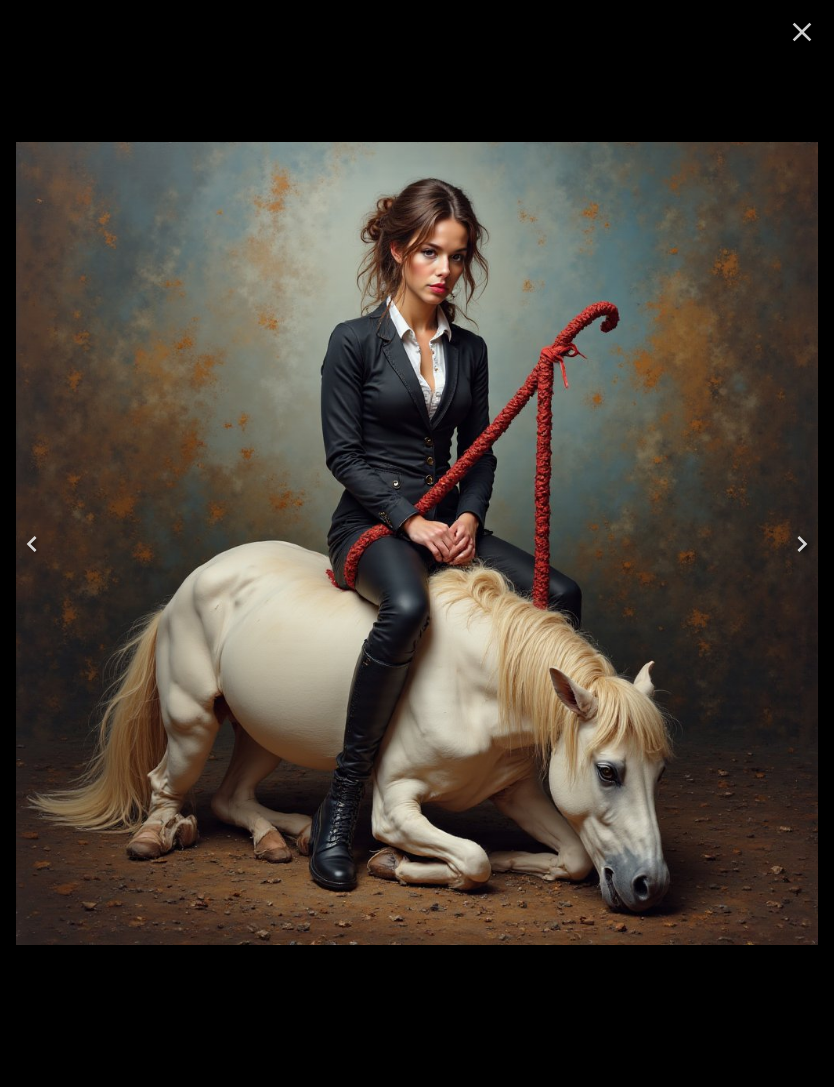 click 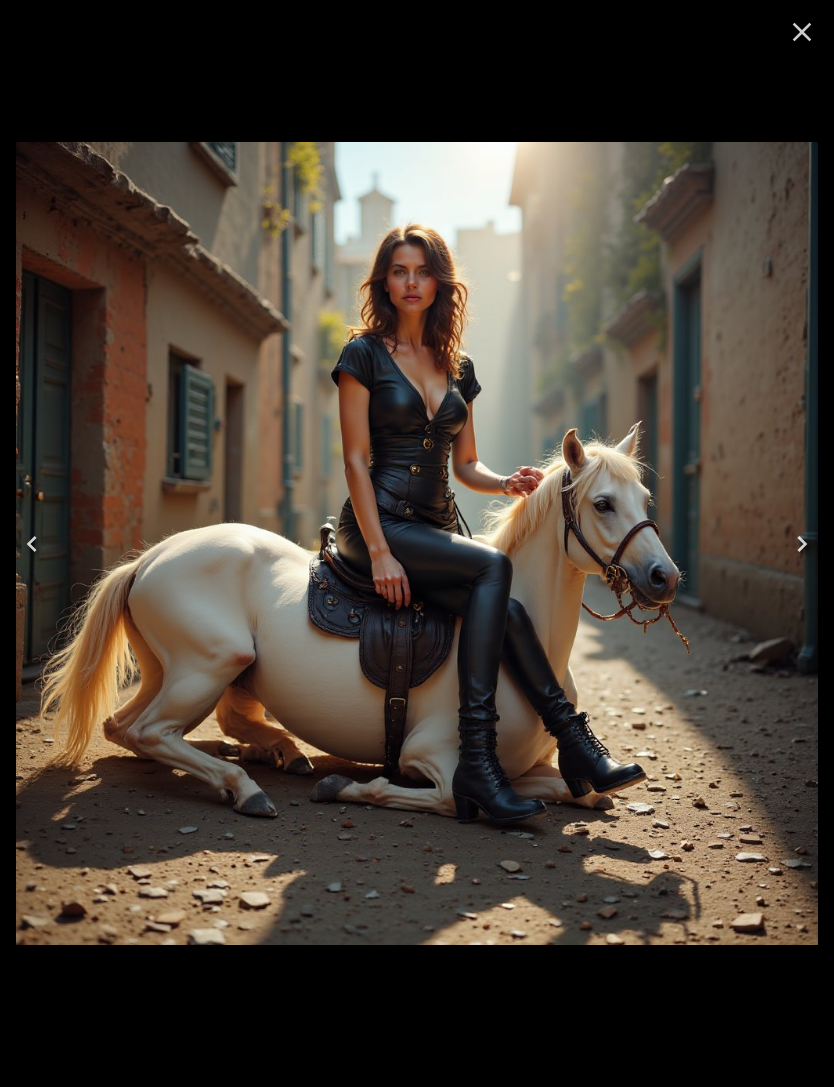 click 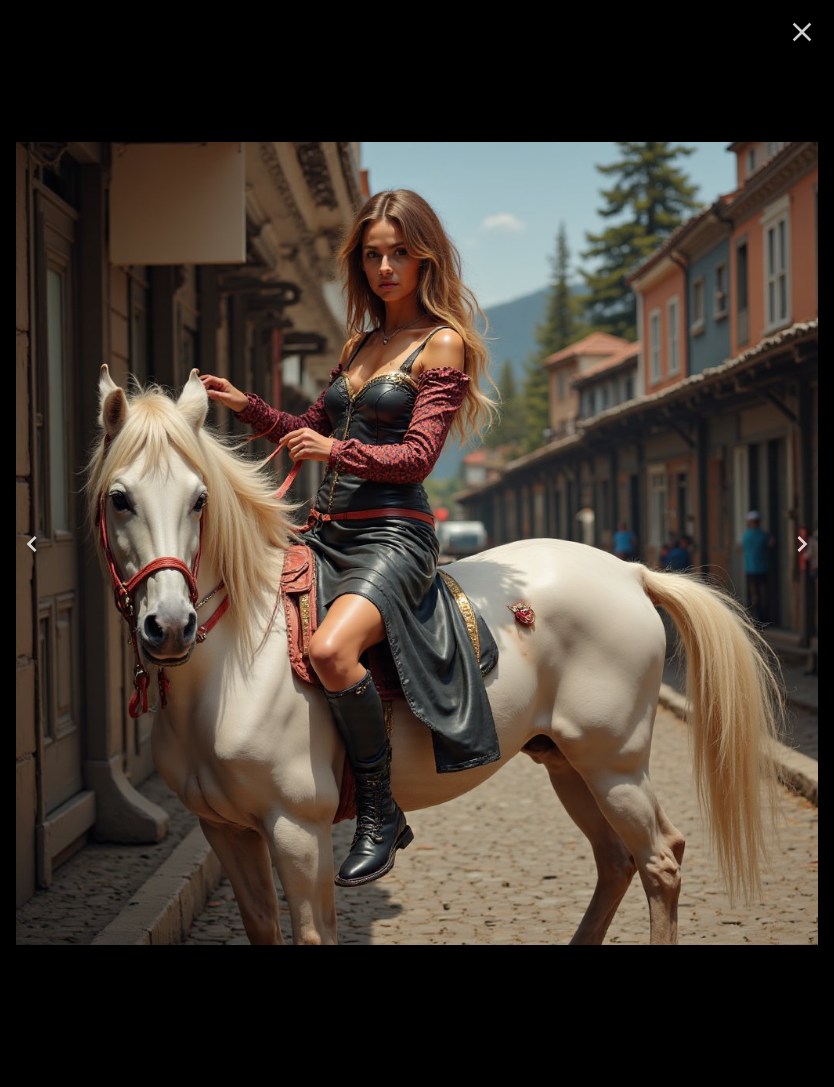 click 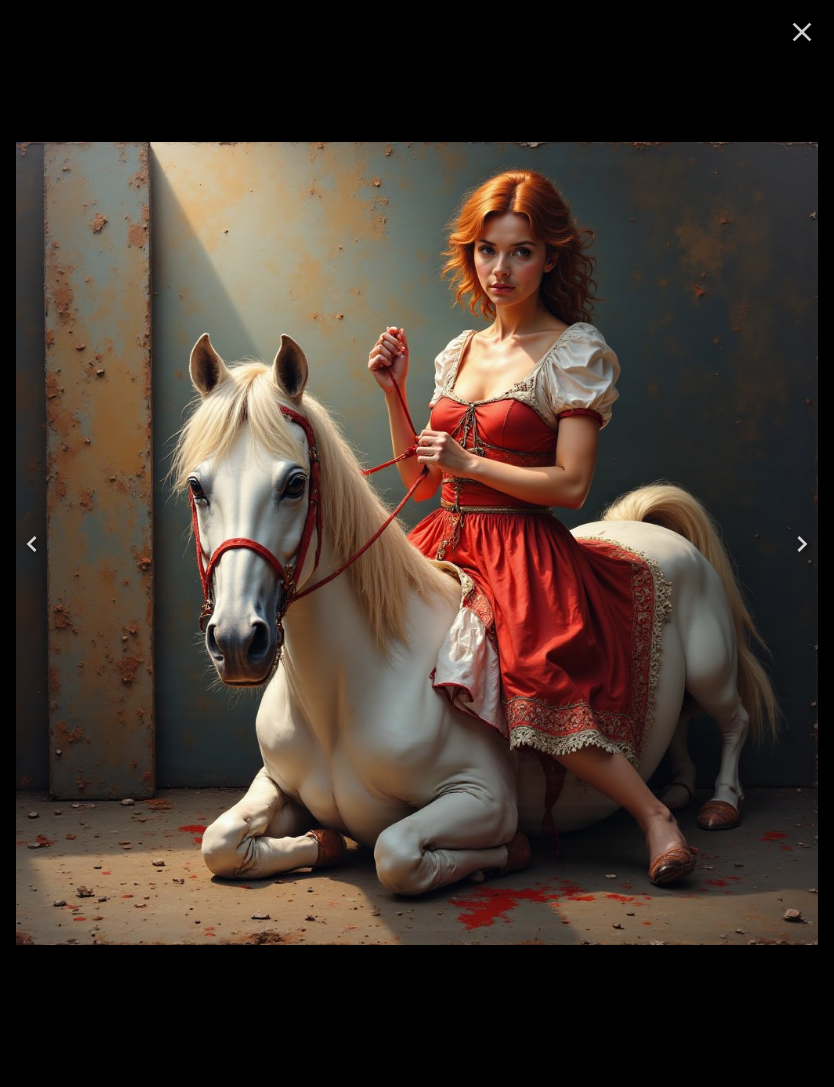 click 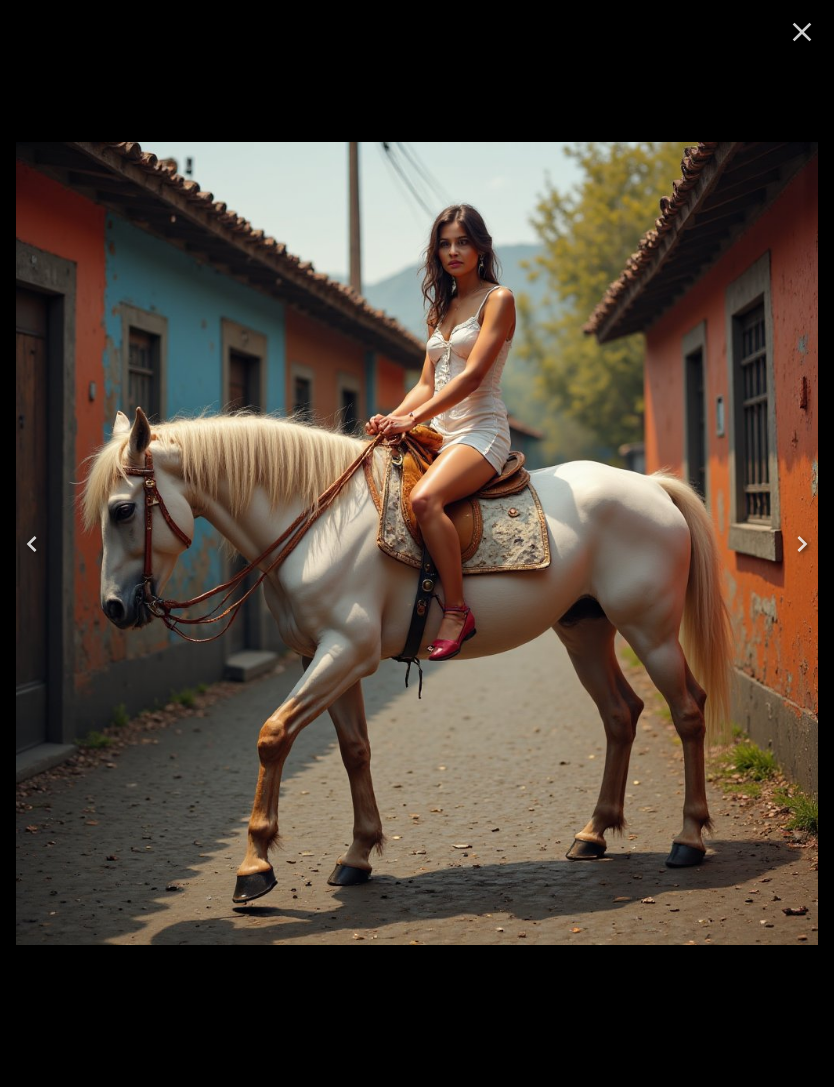 click 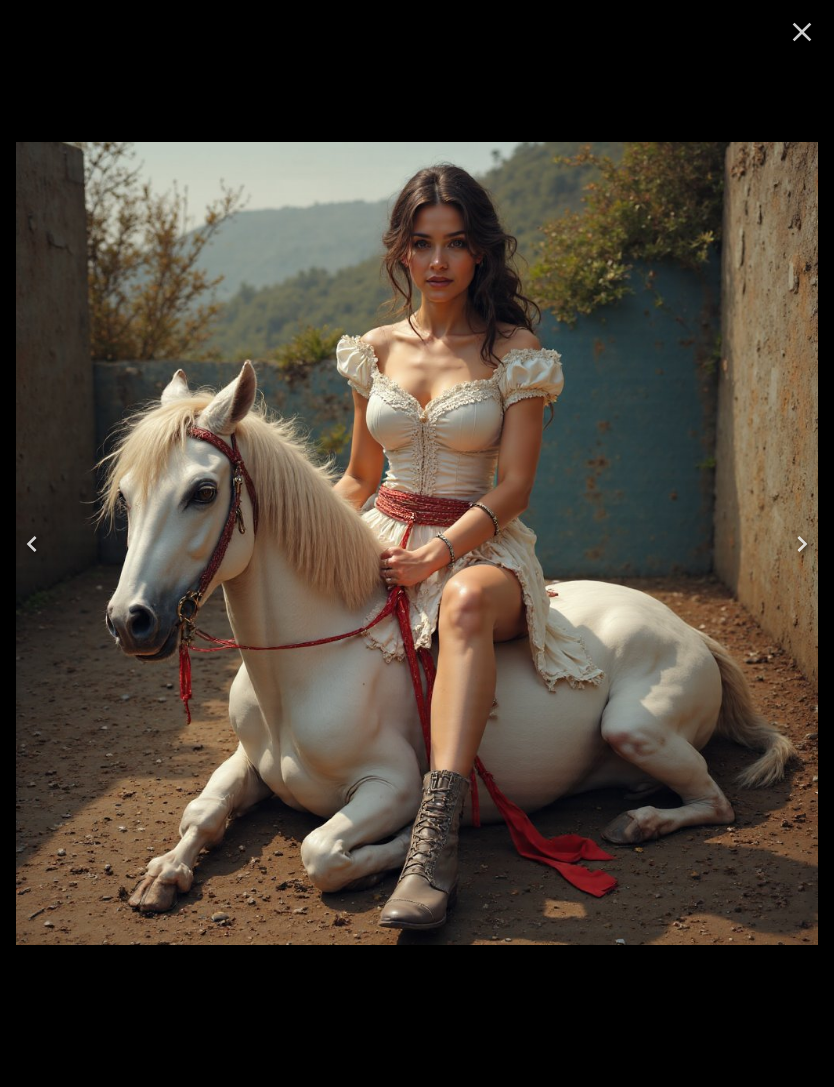 scroll, scrollTop: 1275, scrollLeft: 0, axis: vertical 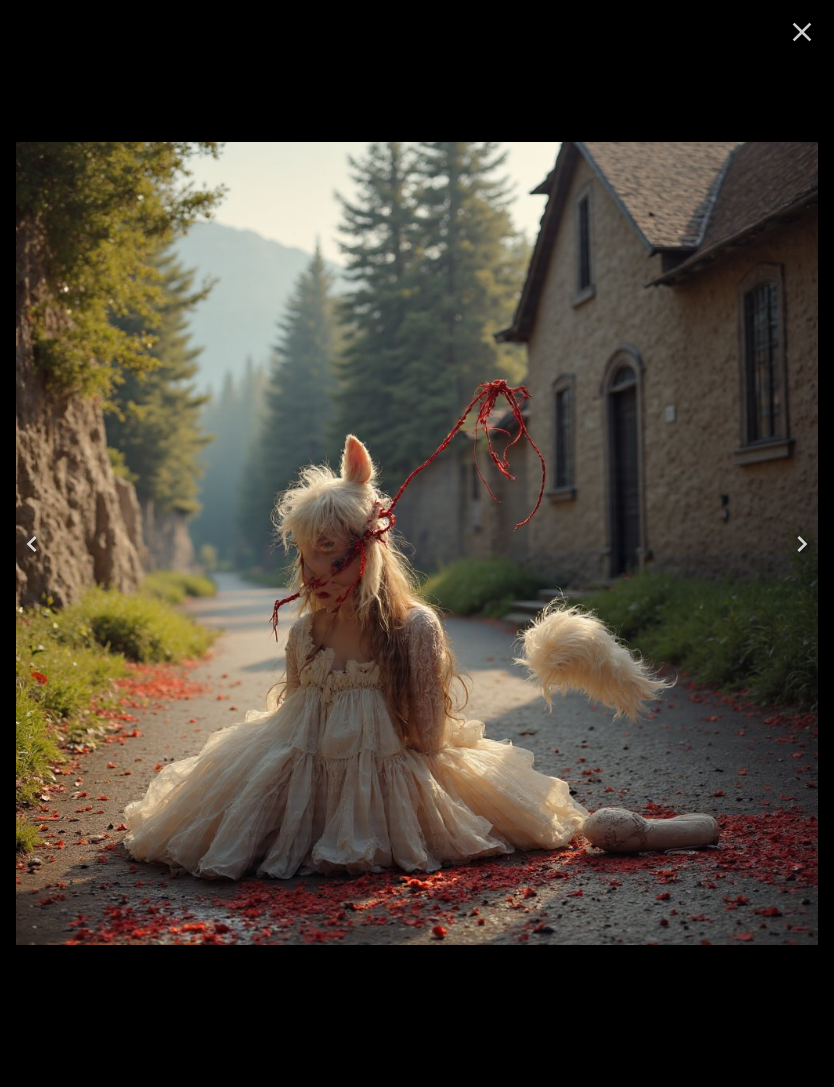 click 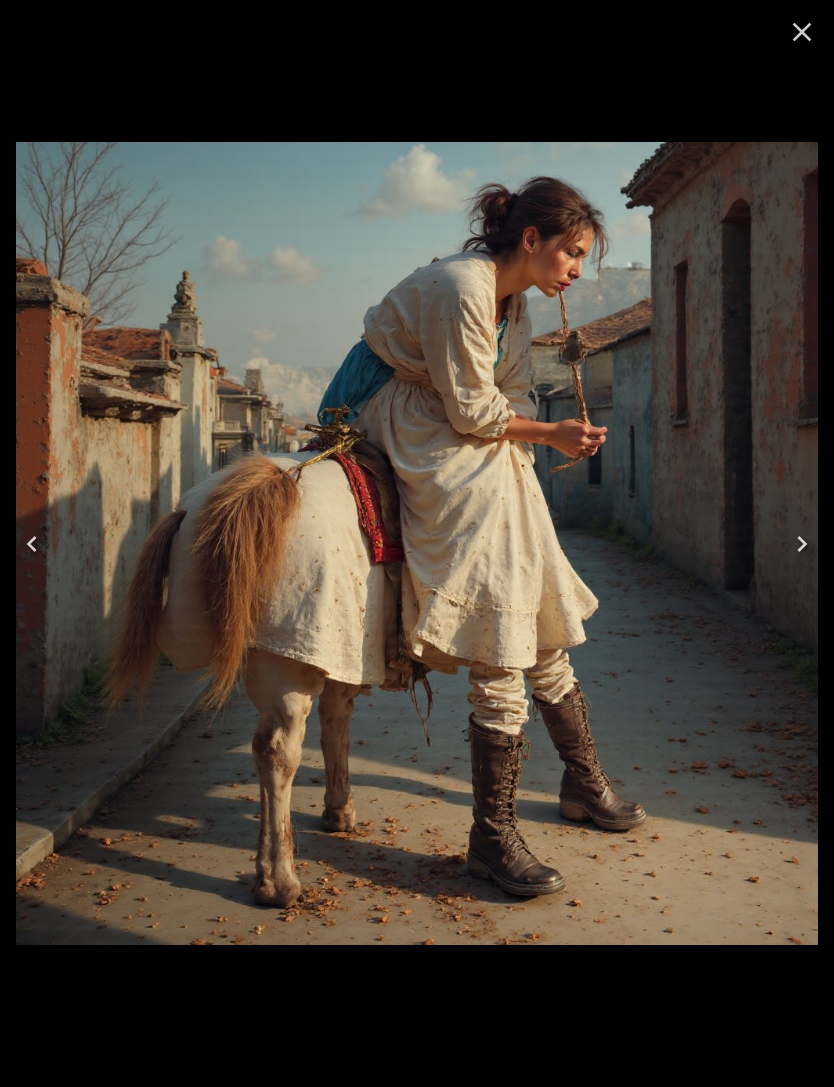 click 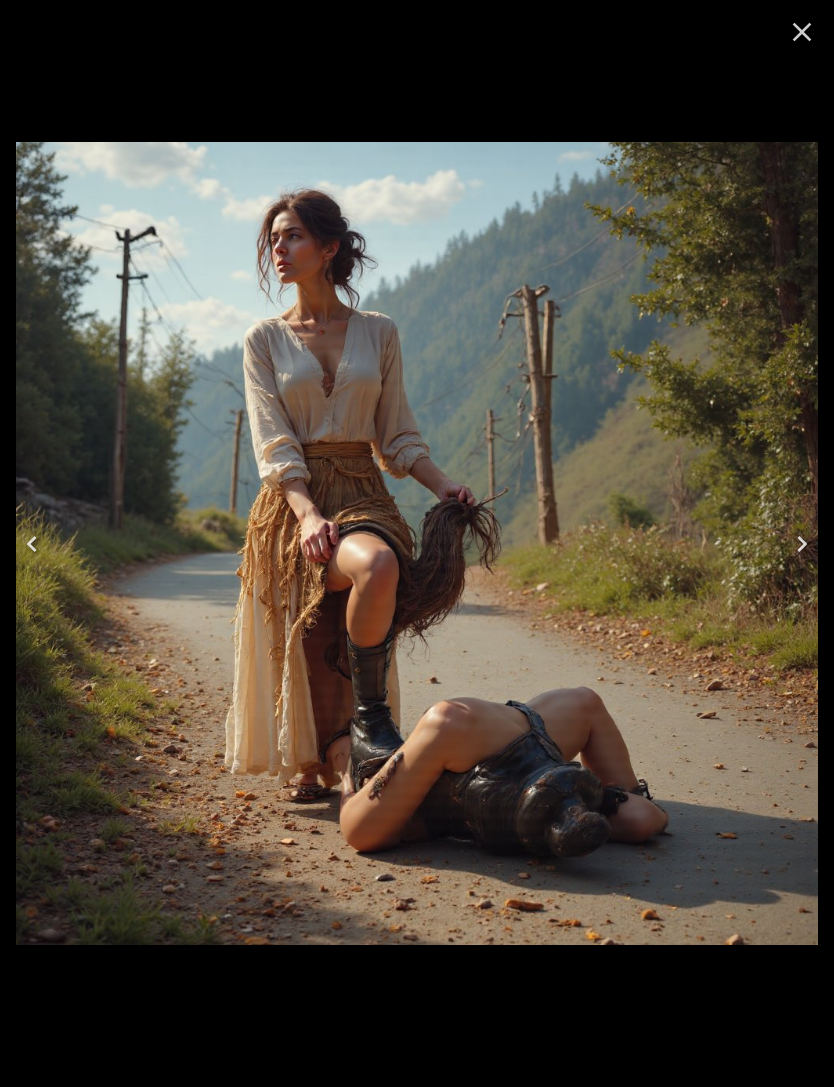 click 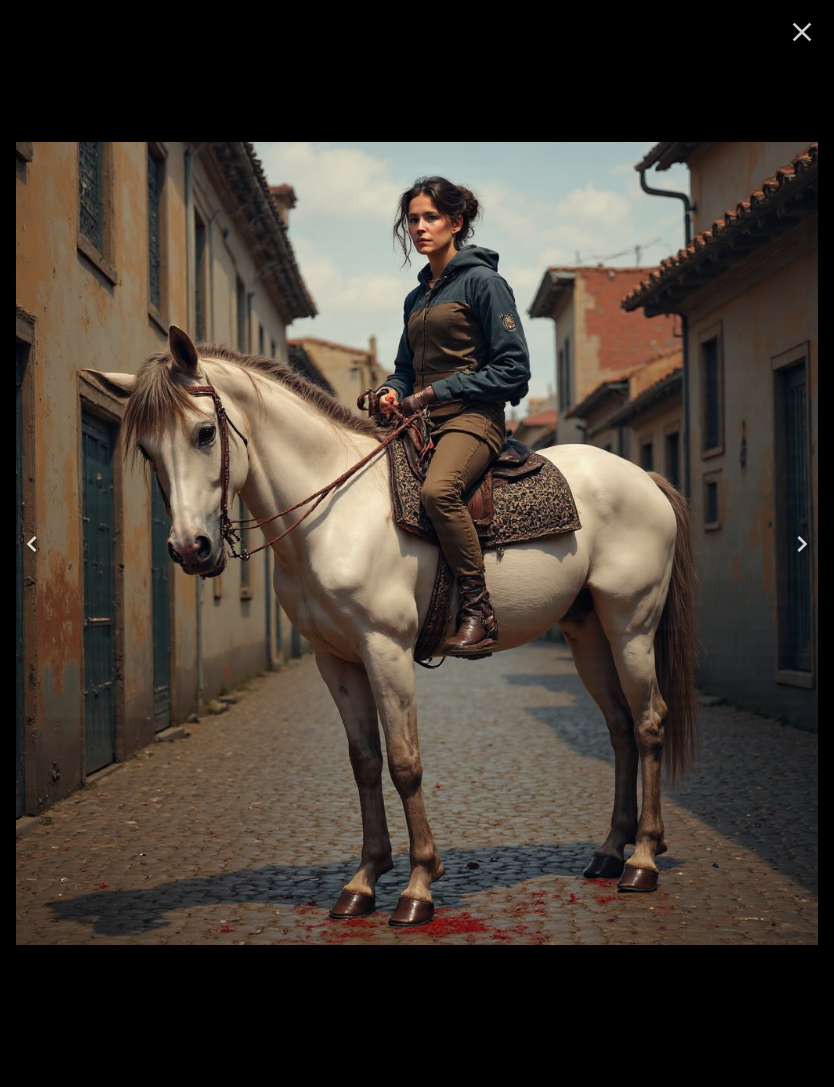 click 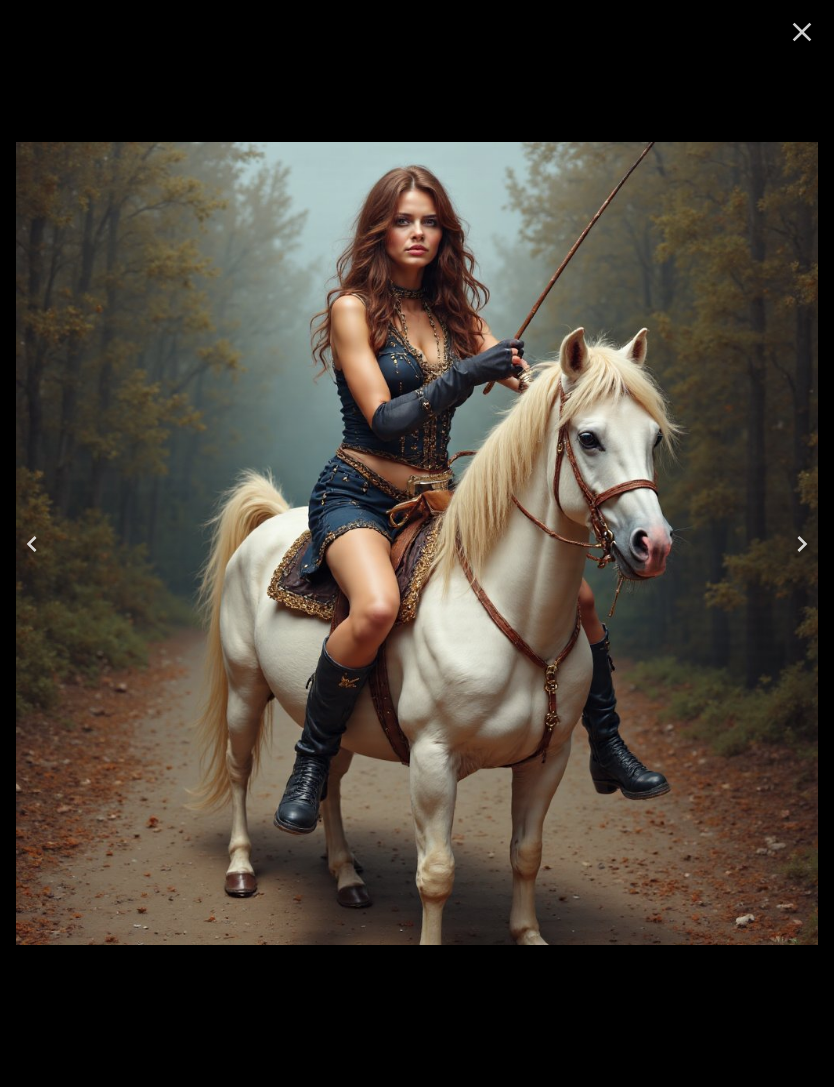 click 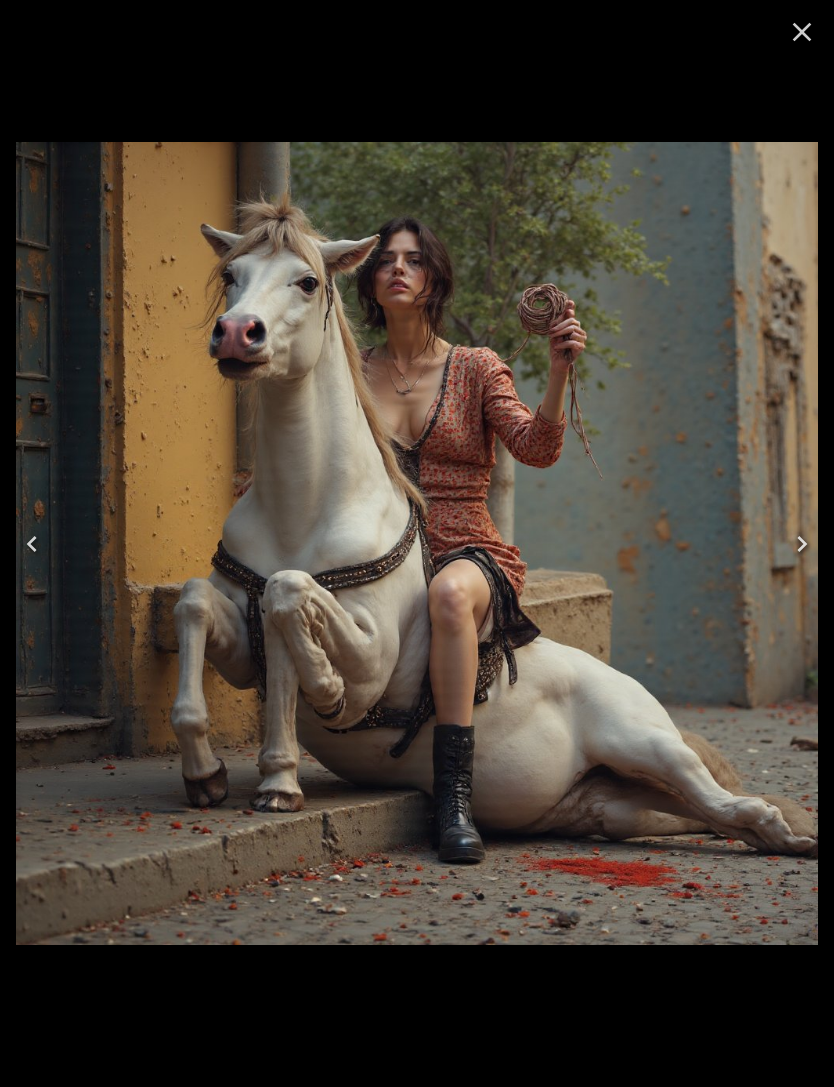 click 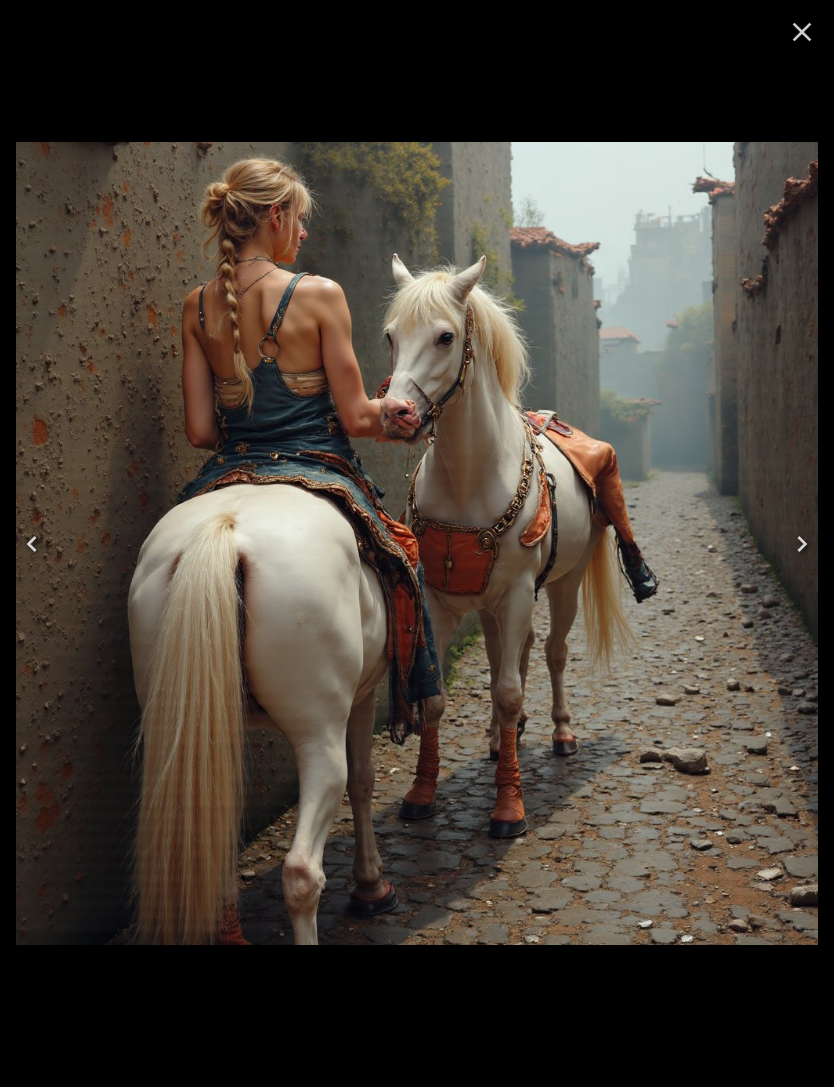 click 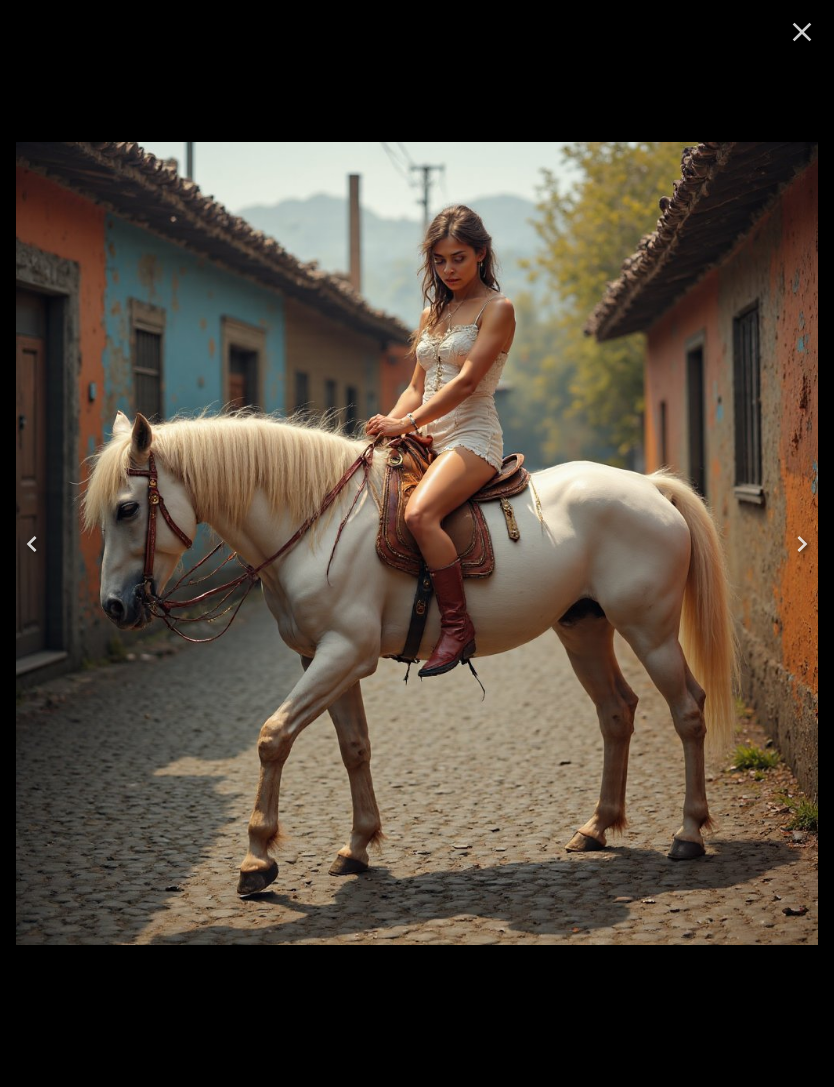 click 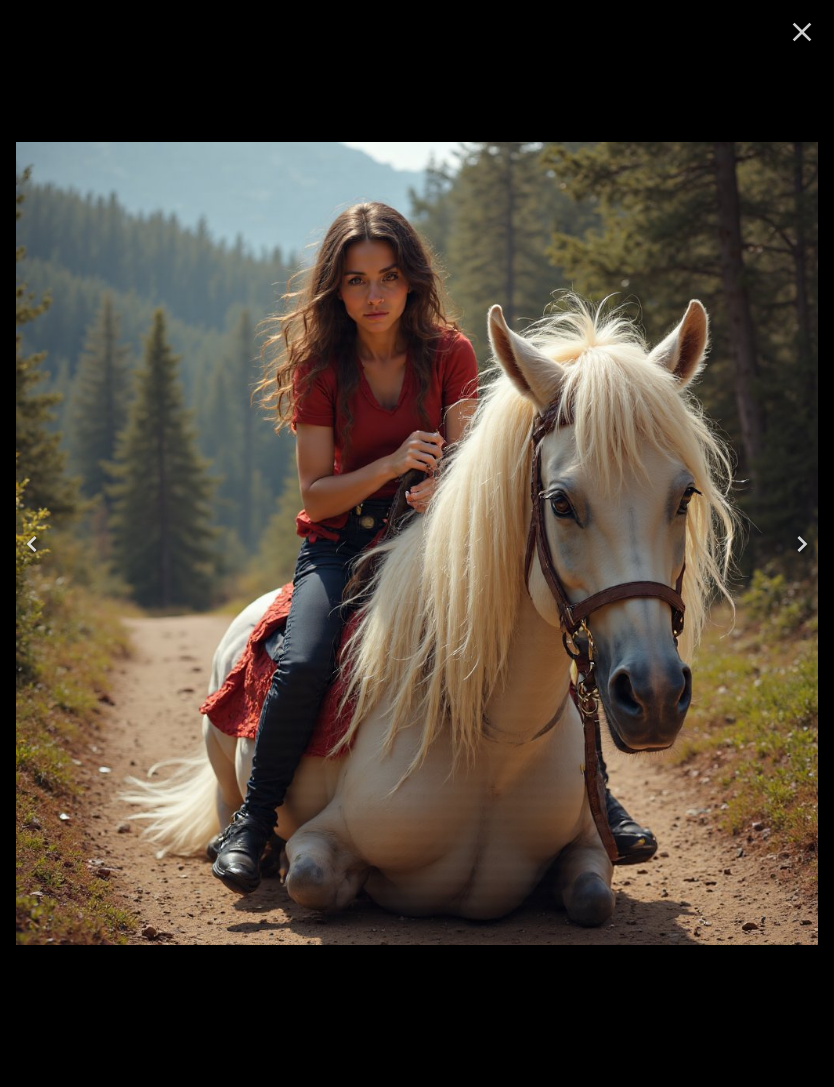 click 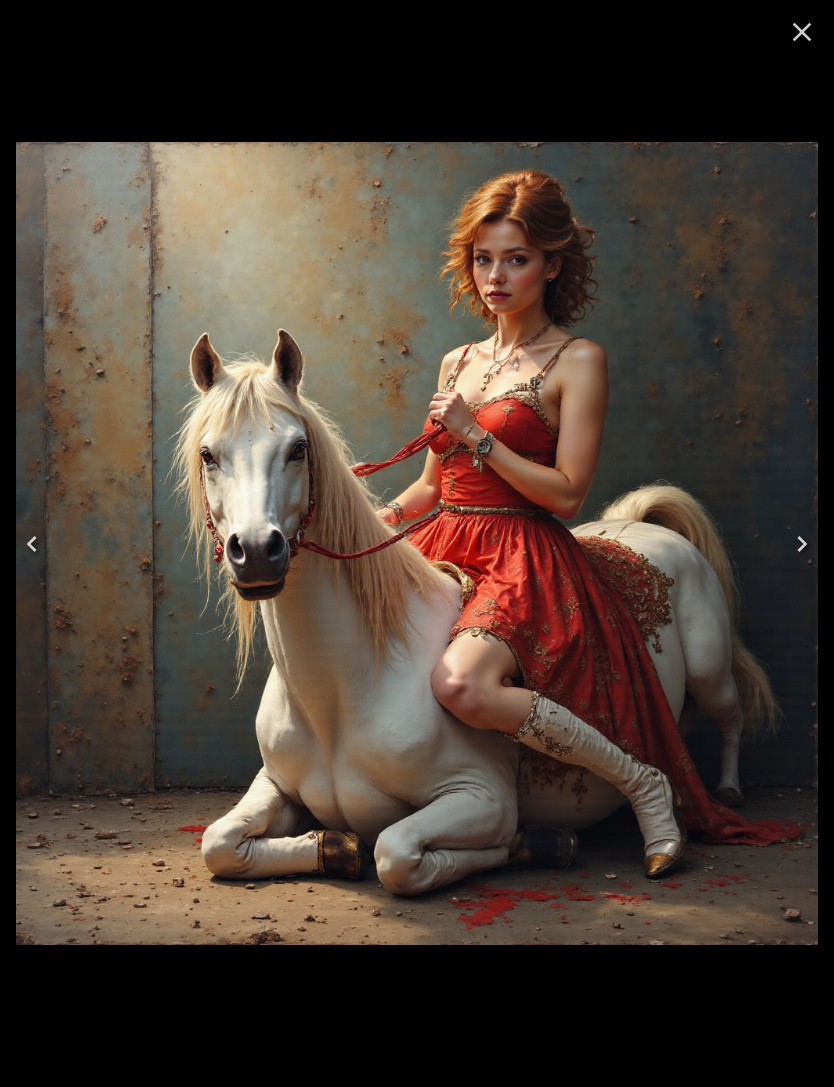 click at bounding box center [32, 544] 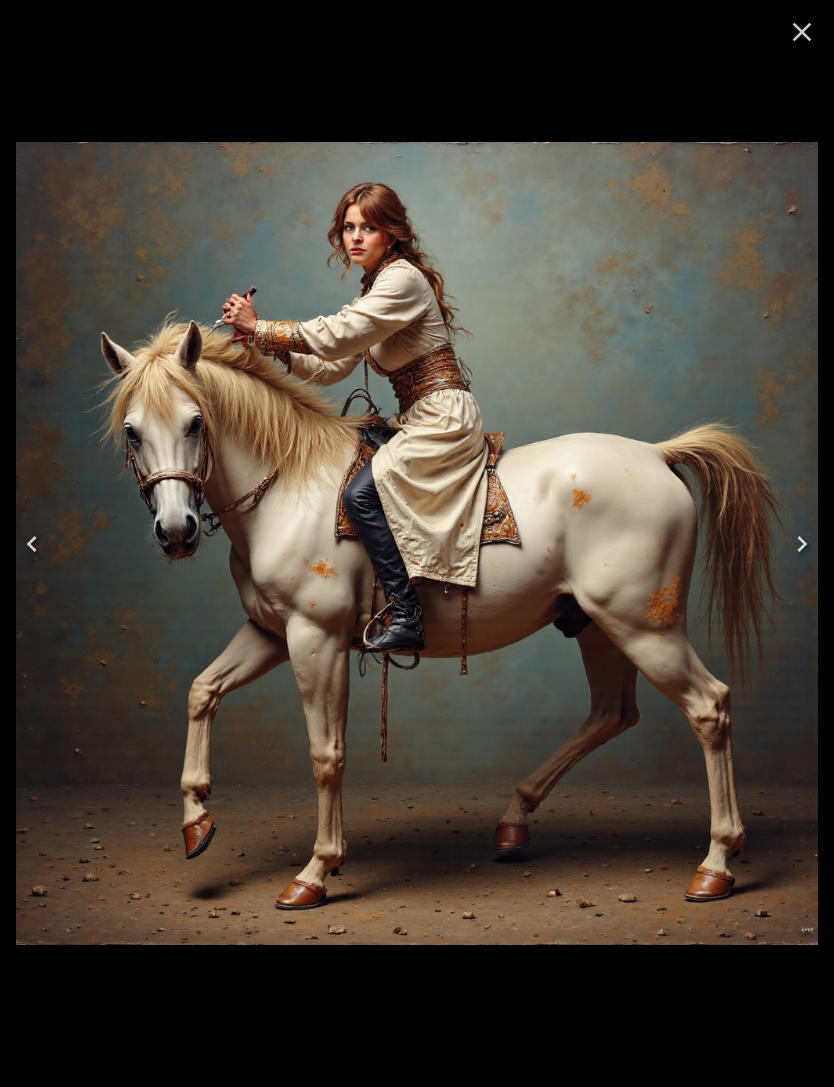 click 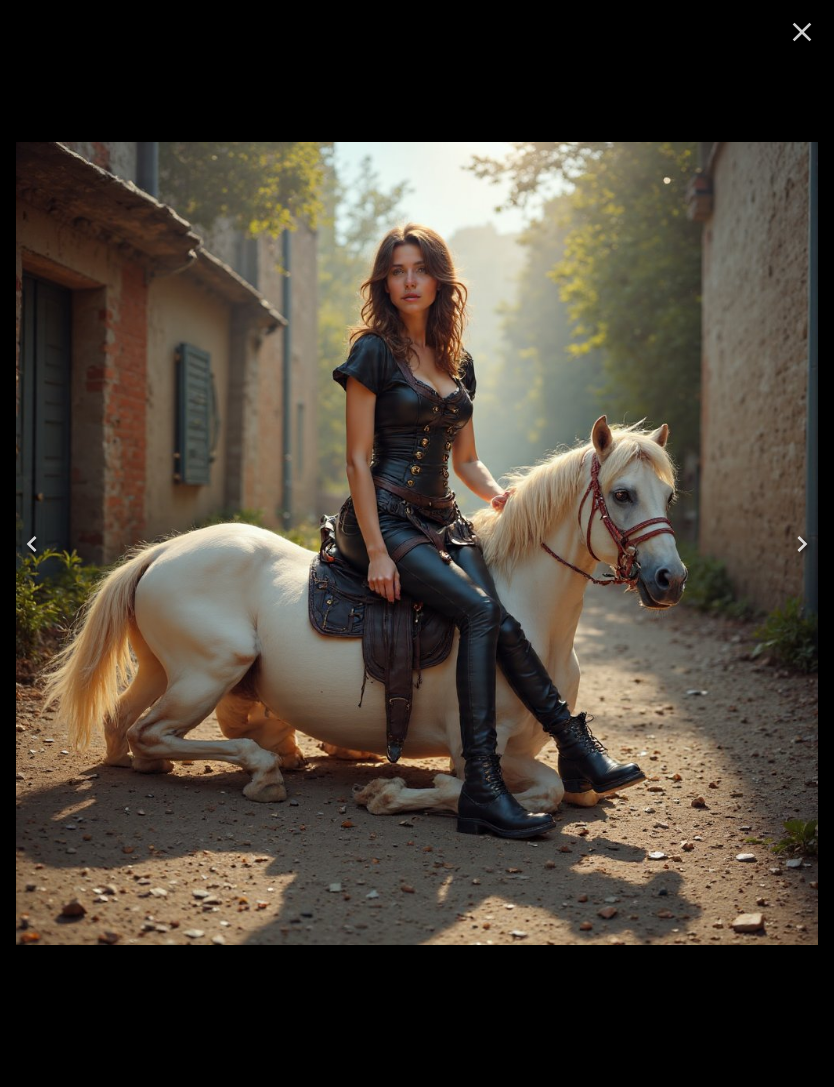 click 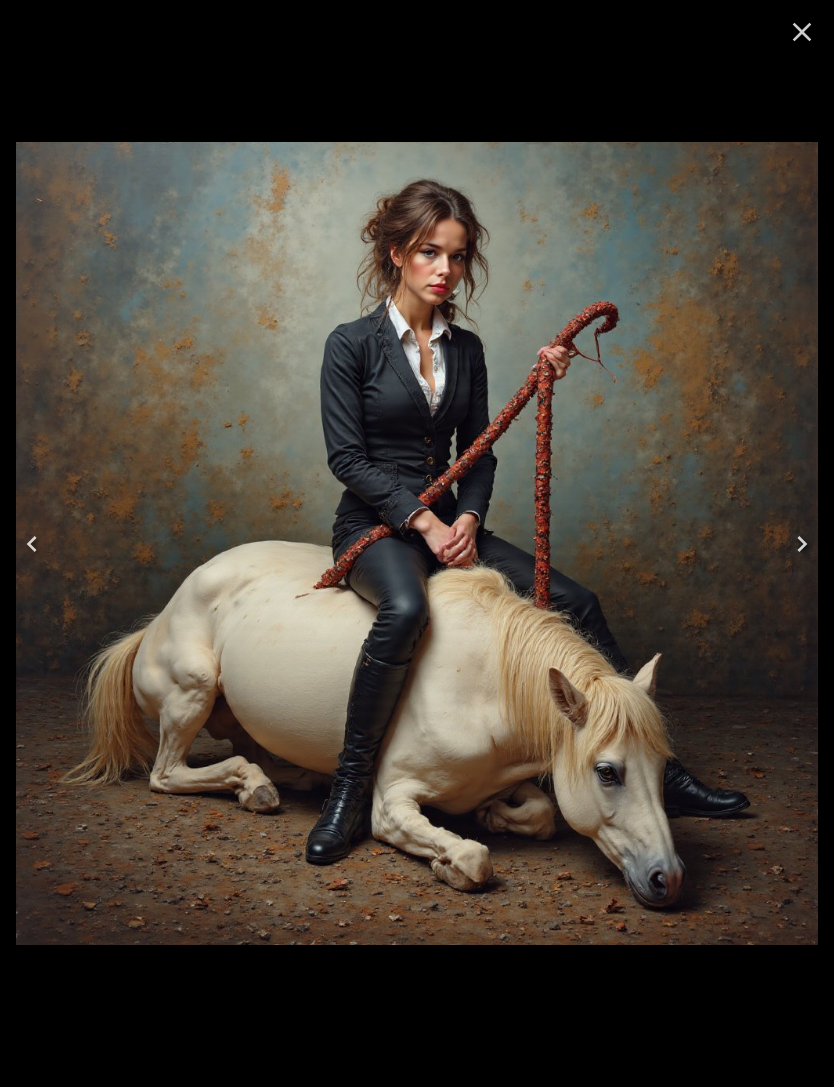 click at bounding box center [32, 544] 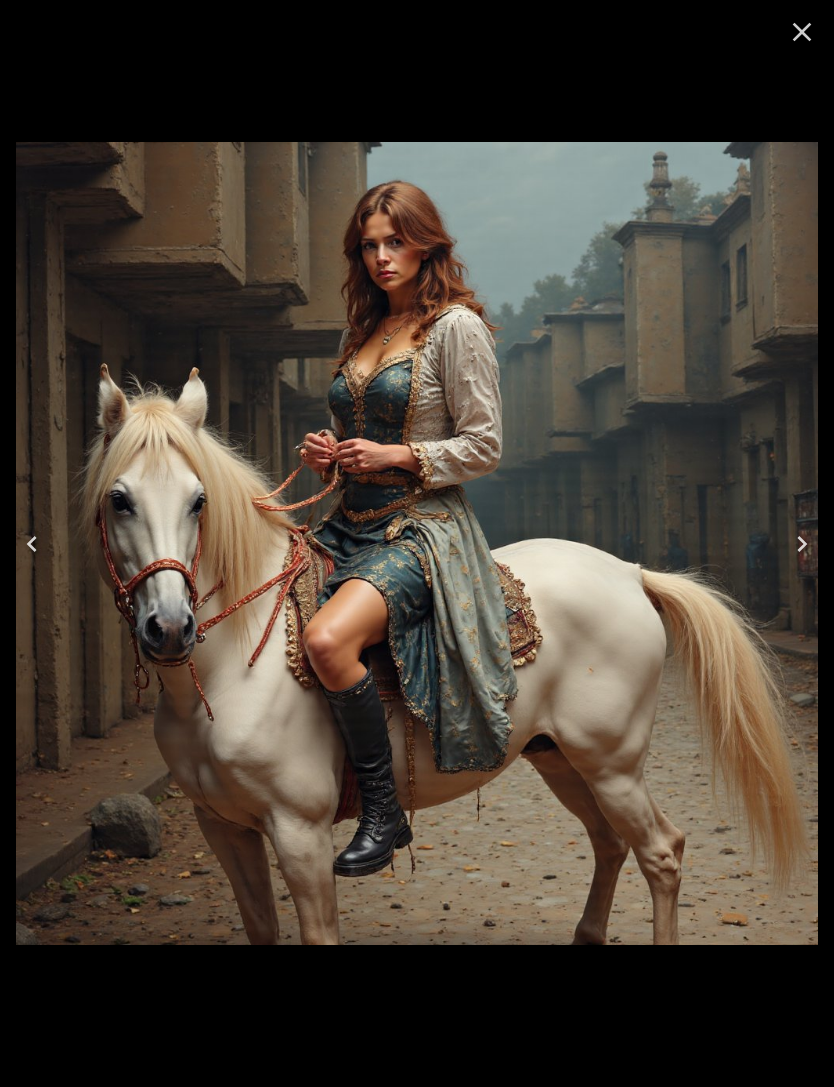 click at bounding box center (32, 544) 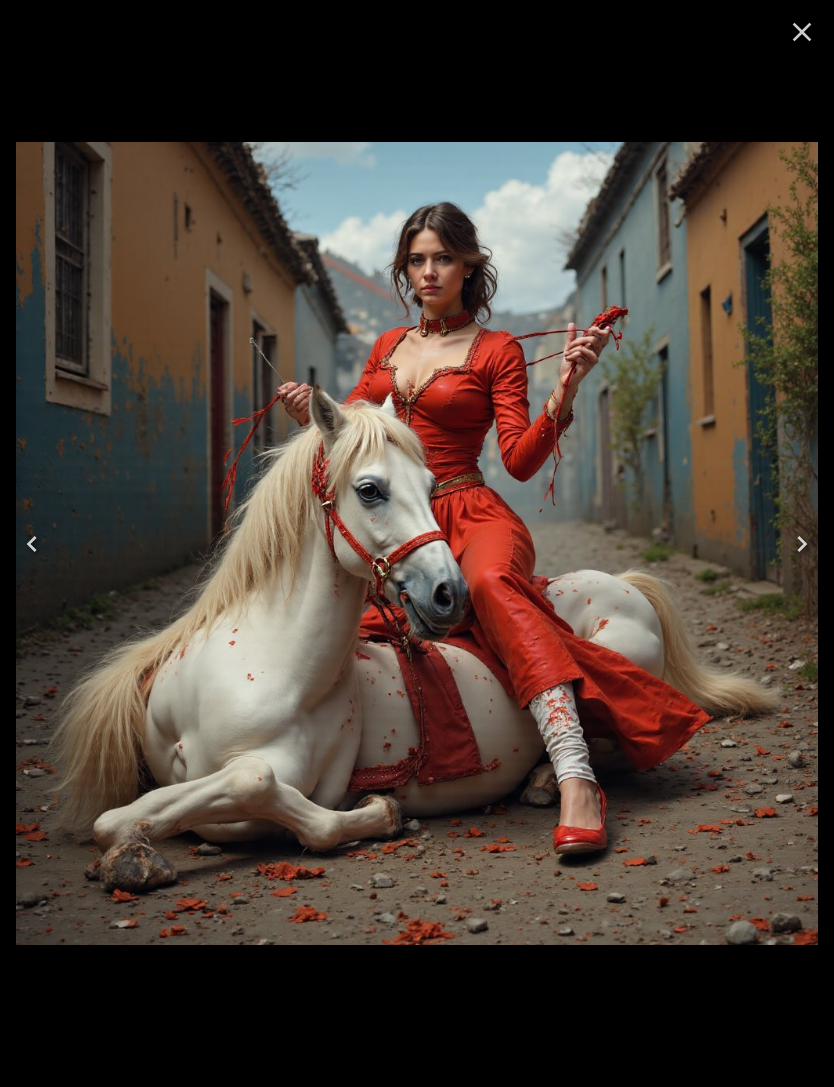 click at bounding box center (32, 544) 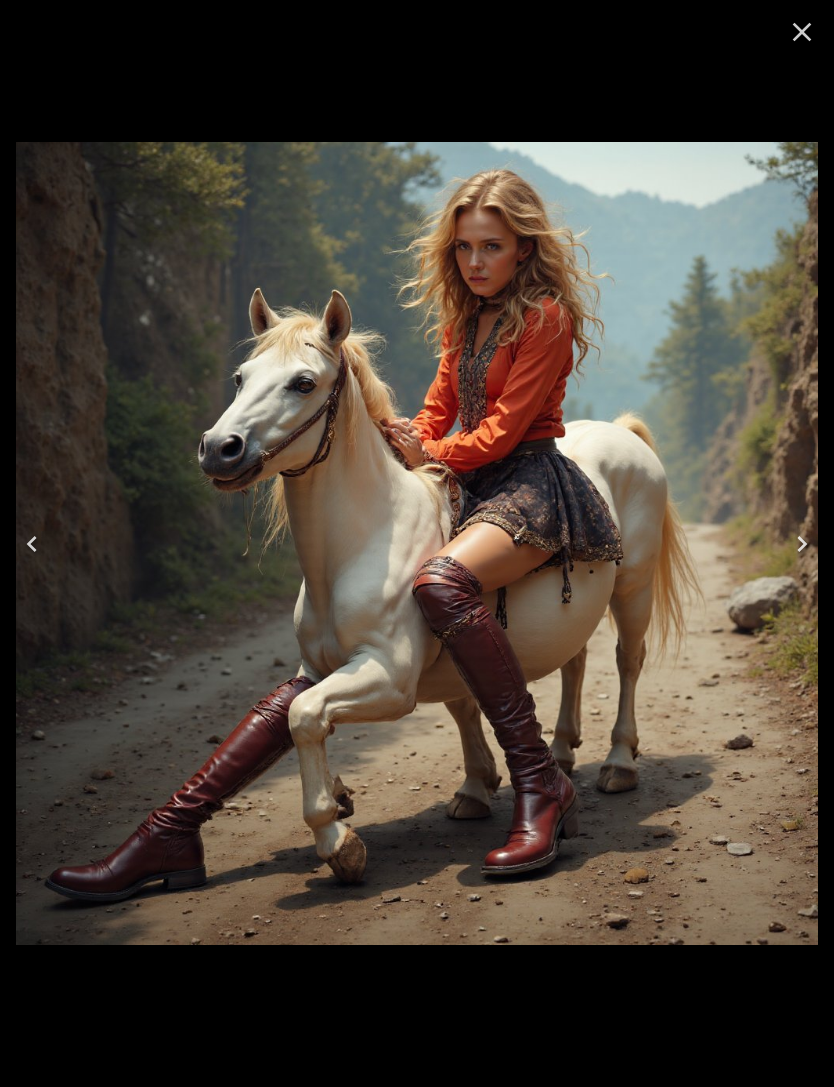 click 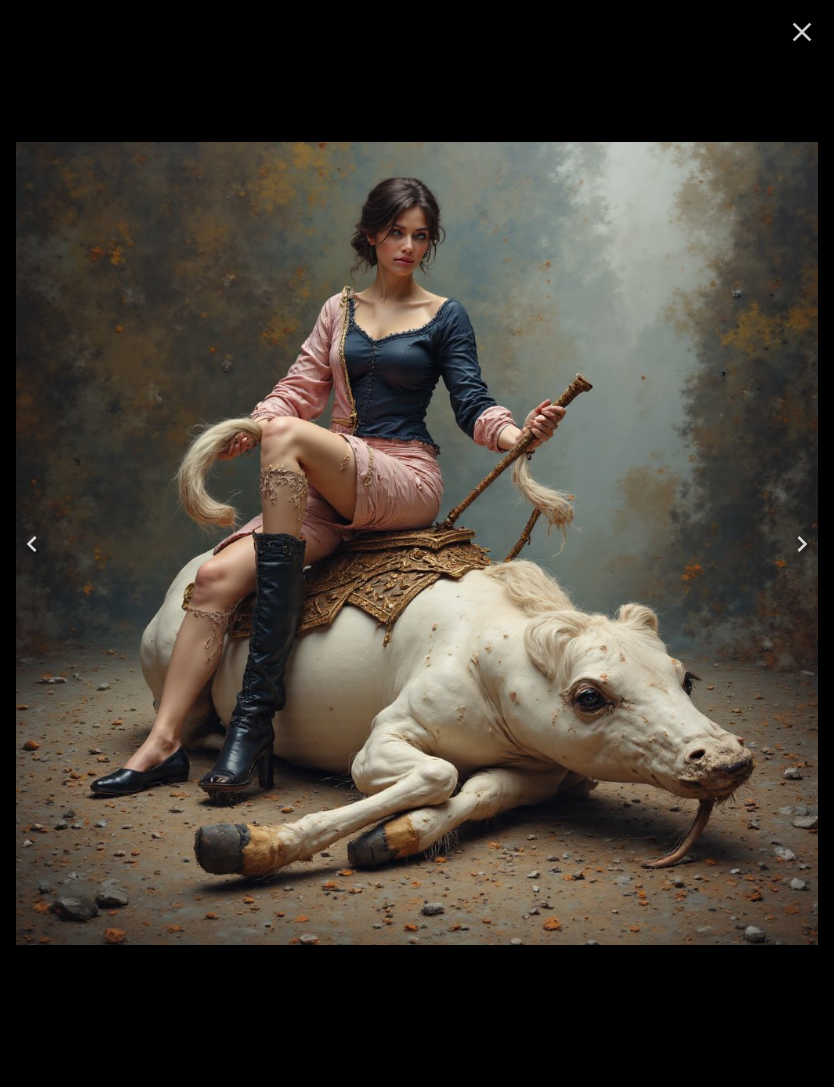 click 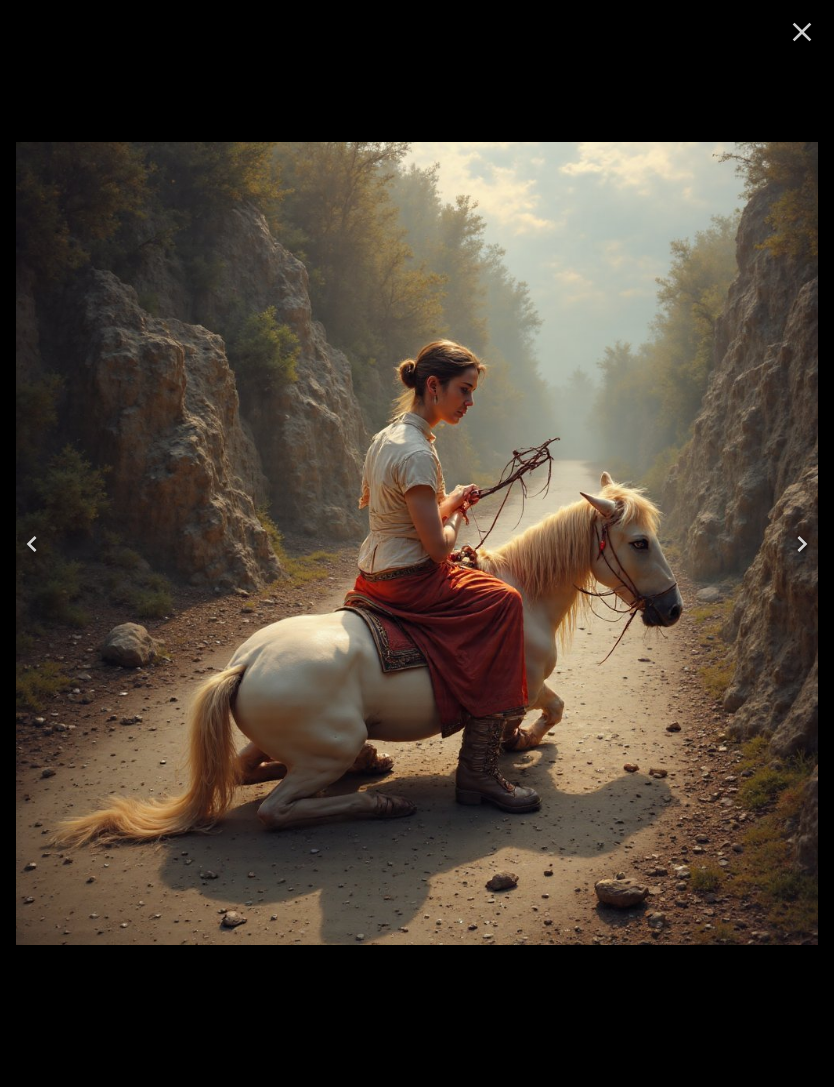 click at bounding box center (32, 544) 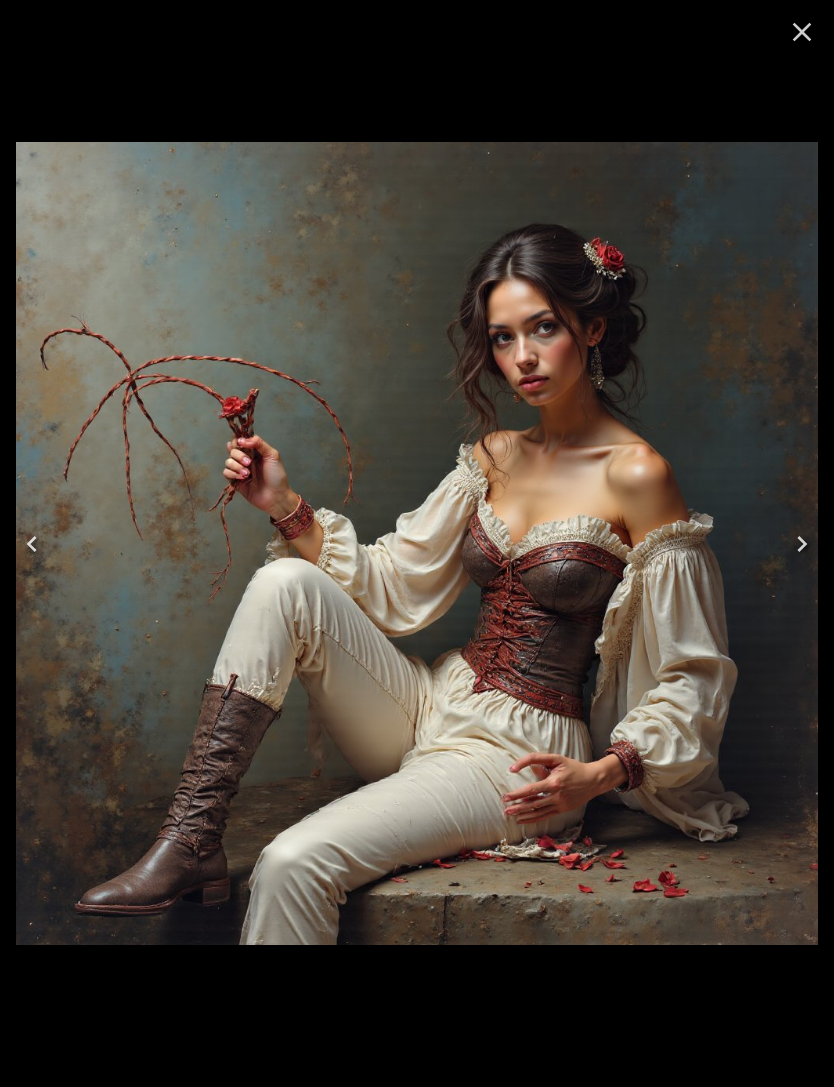 click 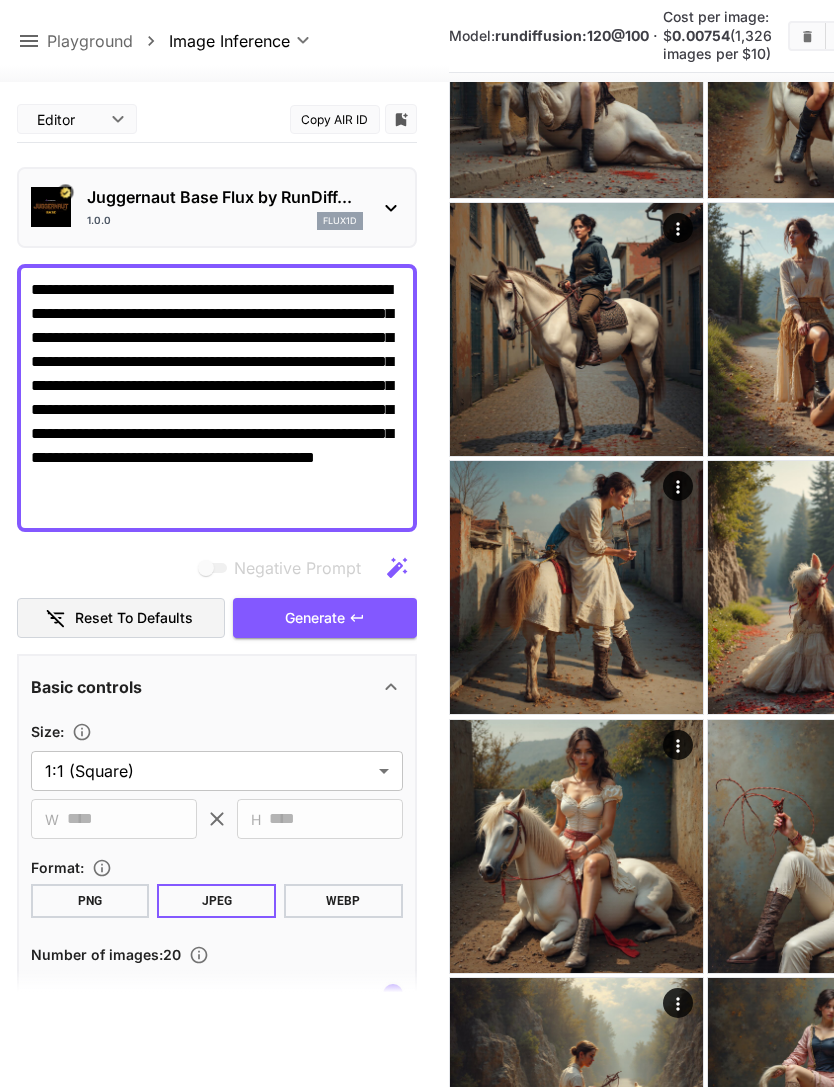 click 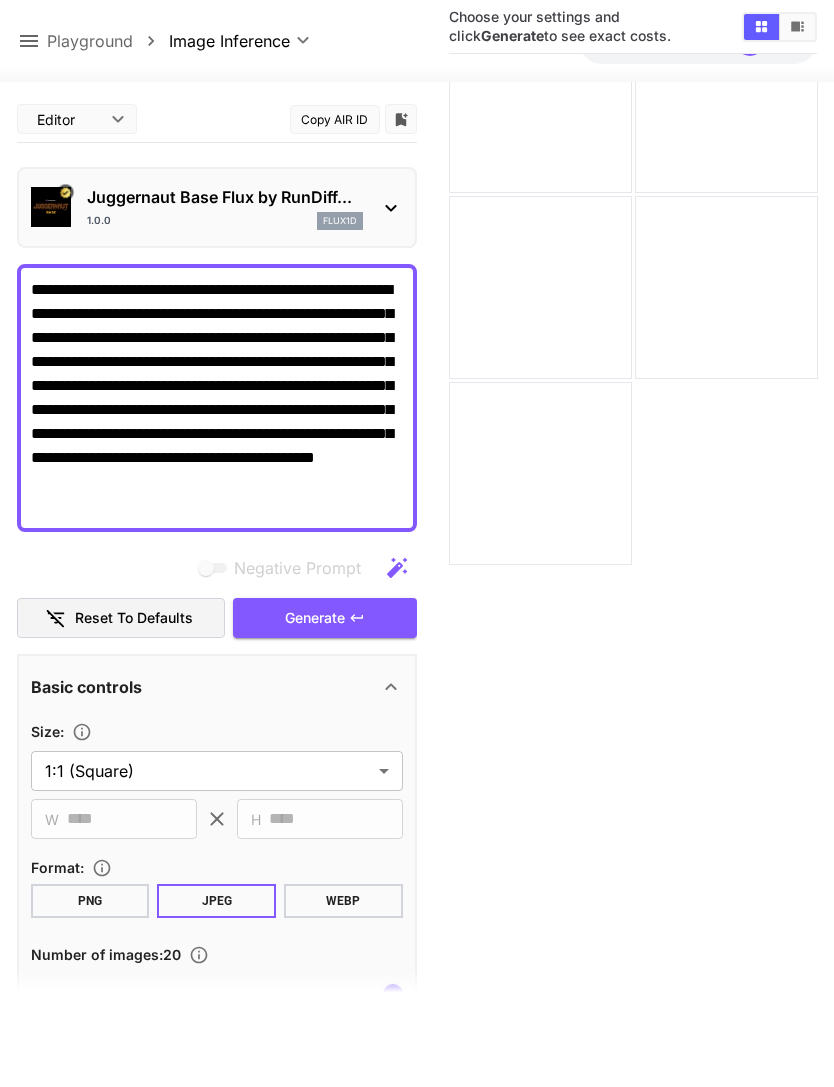 scroll, scrollTop: 0, scrollLeft: 0, axis: both 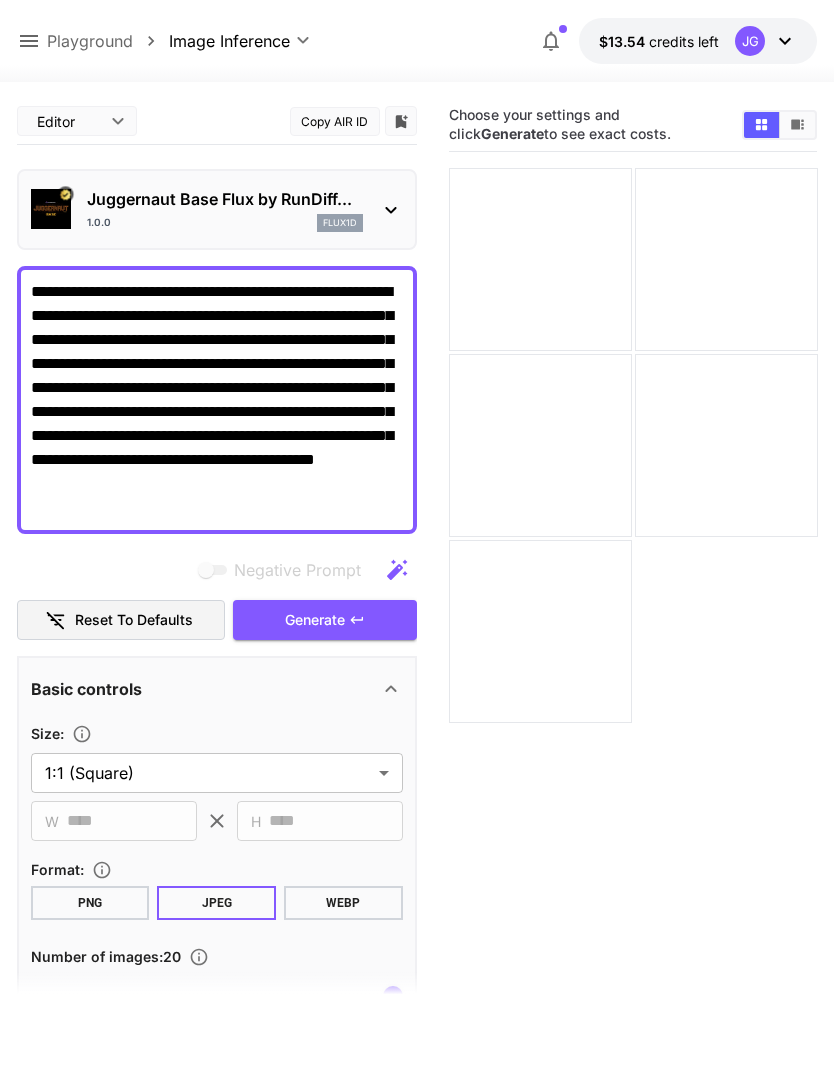 click 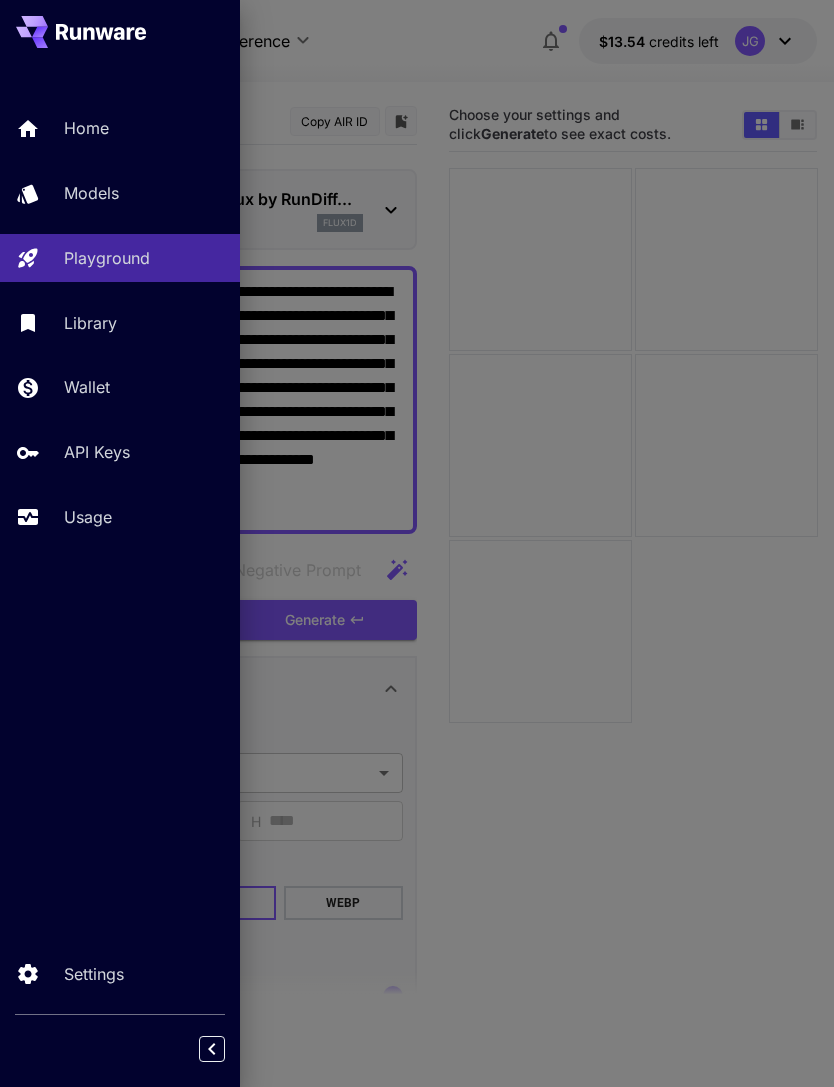 click on "Models" at bounding box center [91, 193] 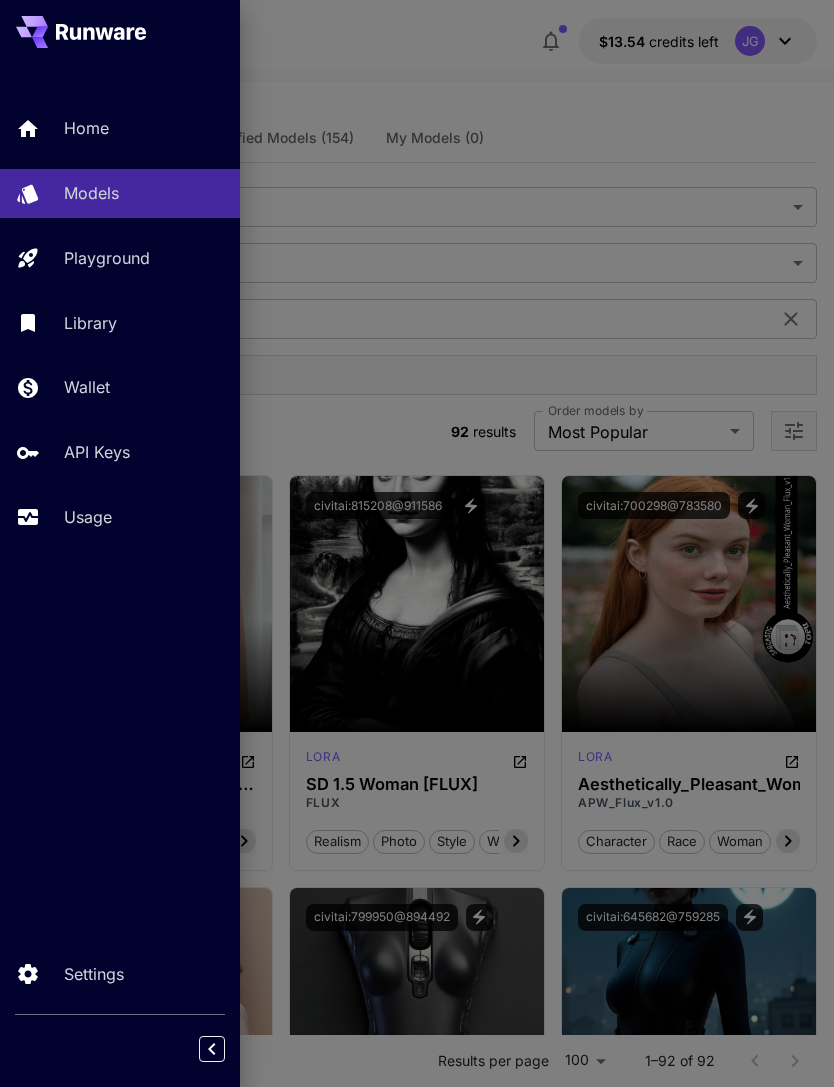 click at bounding box center [417, 543] 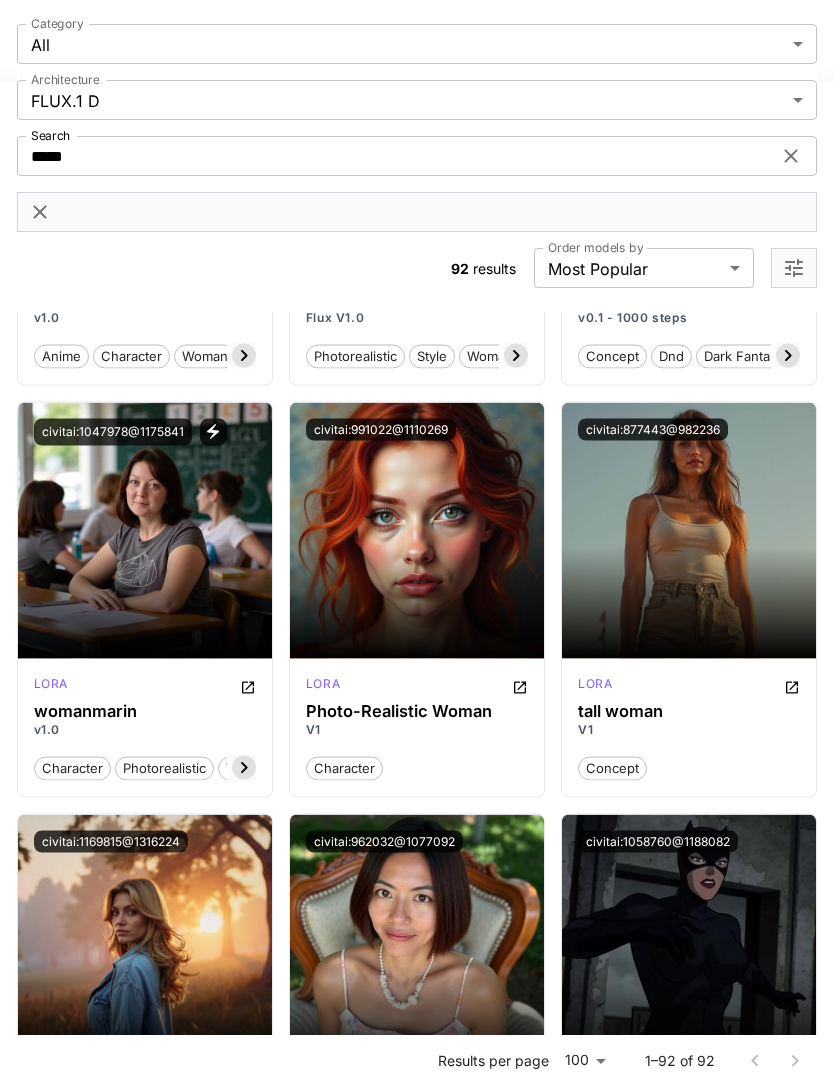 scroll, scrollTop: 9962, scrollLeft: 0, axis: vertical 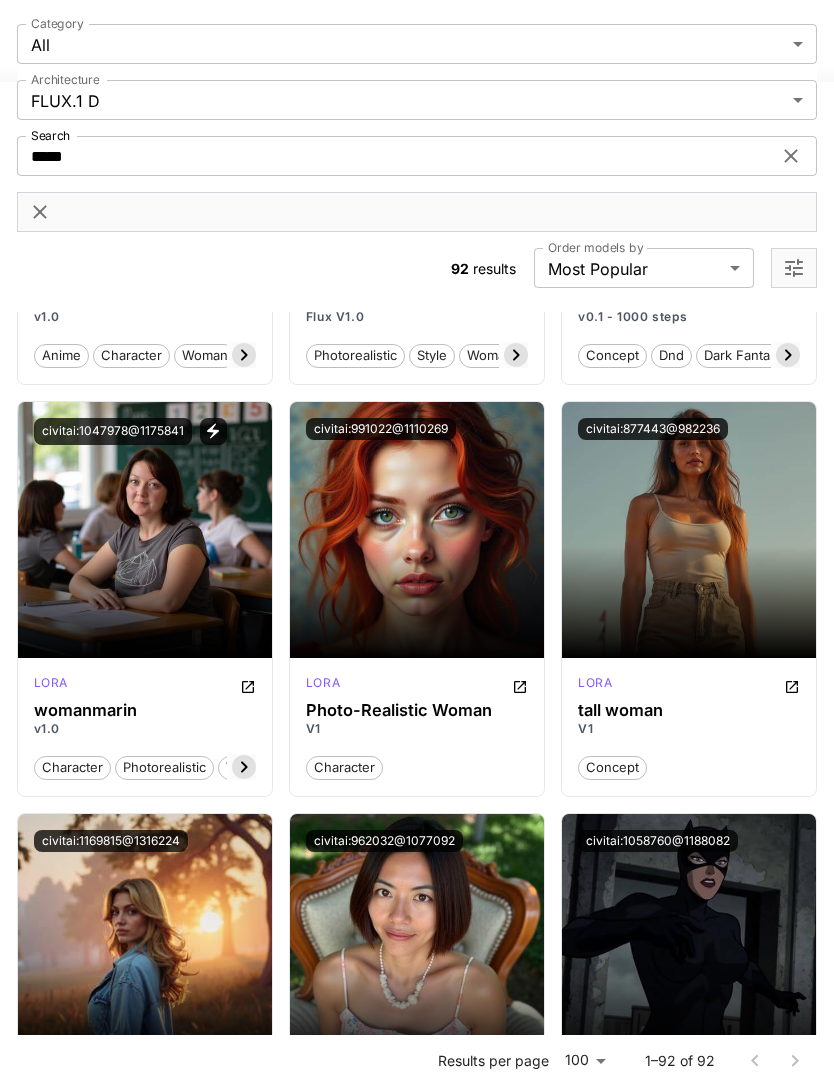 click on "Launch in Playground" at bounding box center [133, 529] 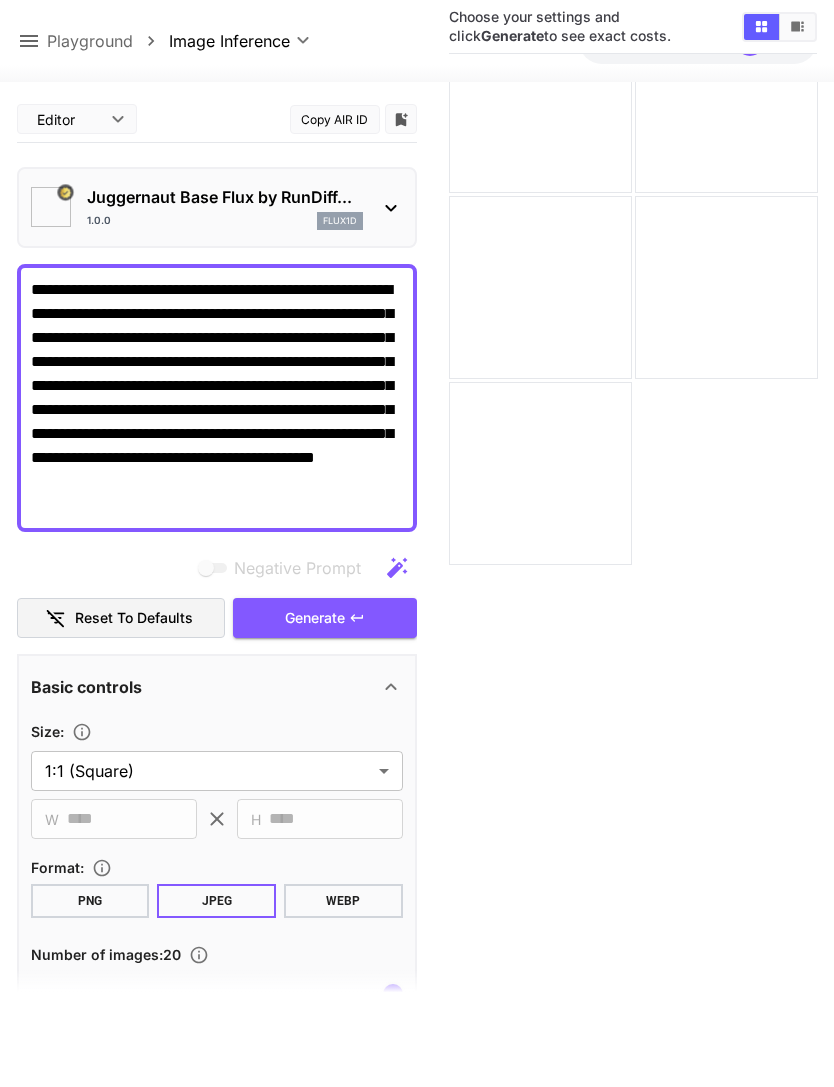 type on "**" 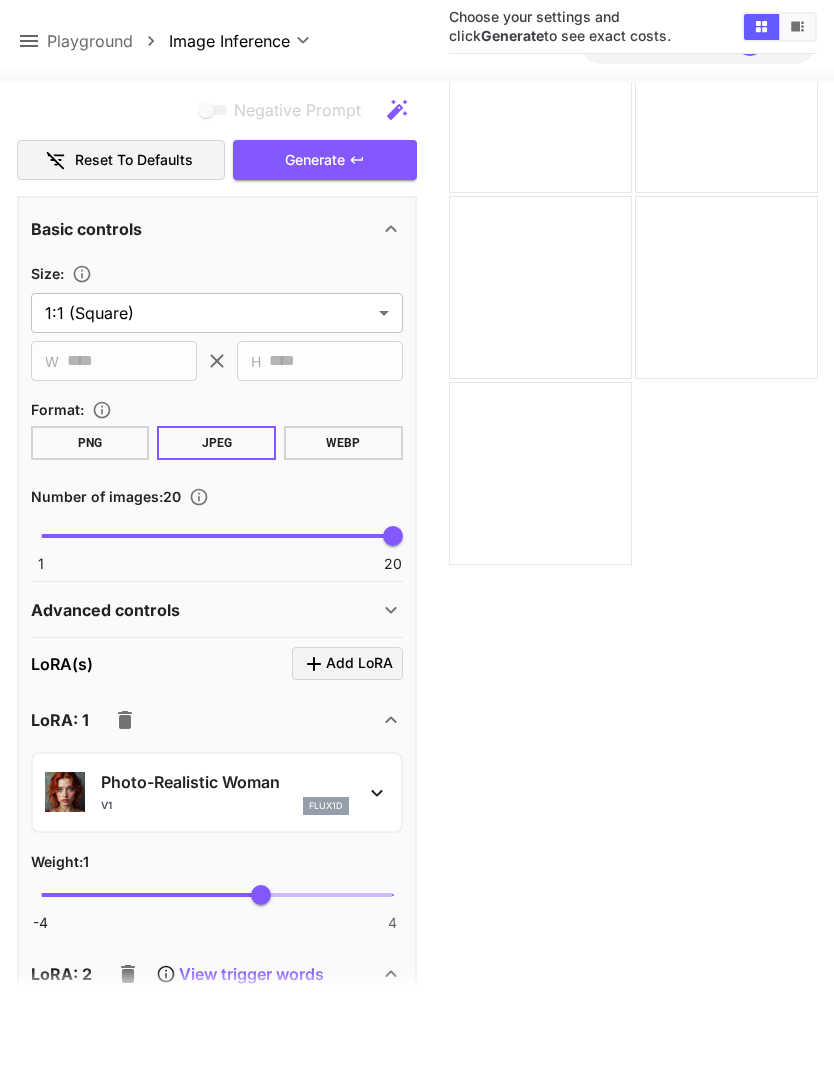 scroll, scrollTop: 666, scrollLeft: 0, axis: vertical 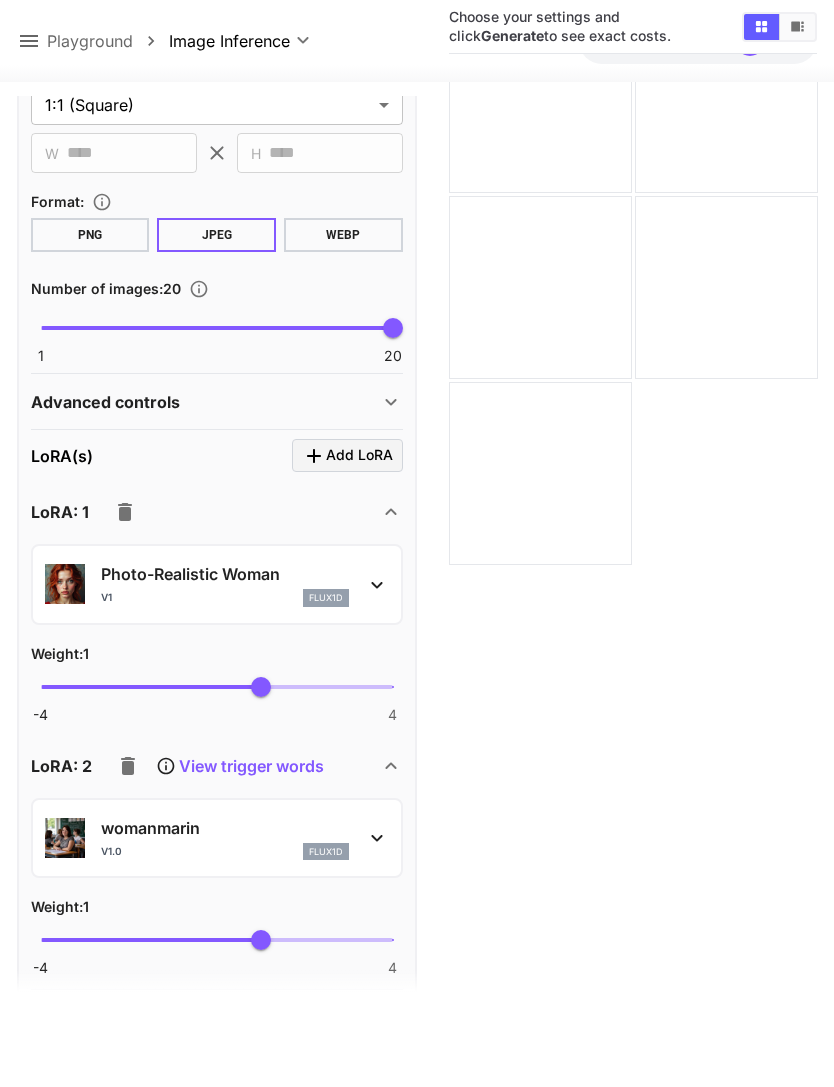click on "**********" at bounding box center [217, -268] 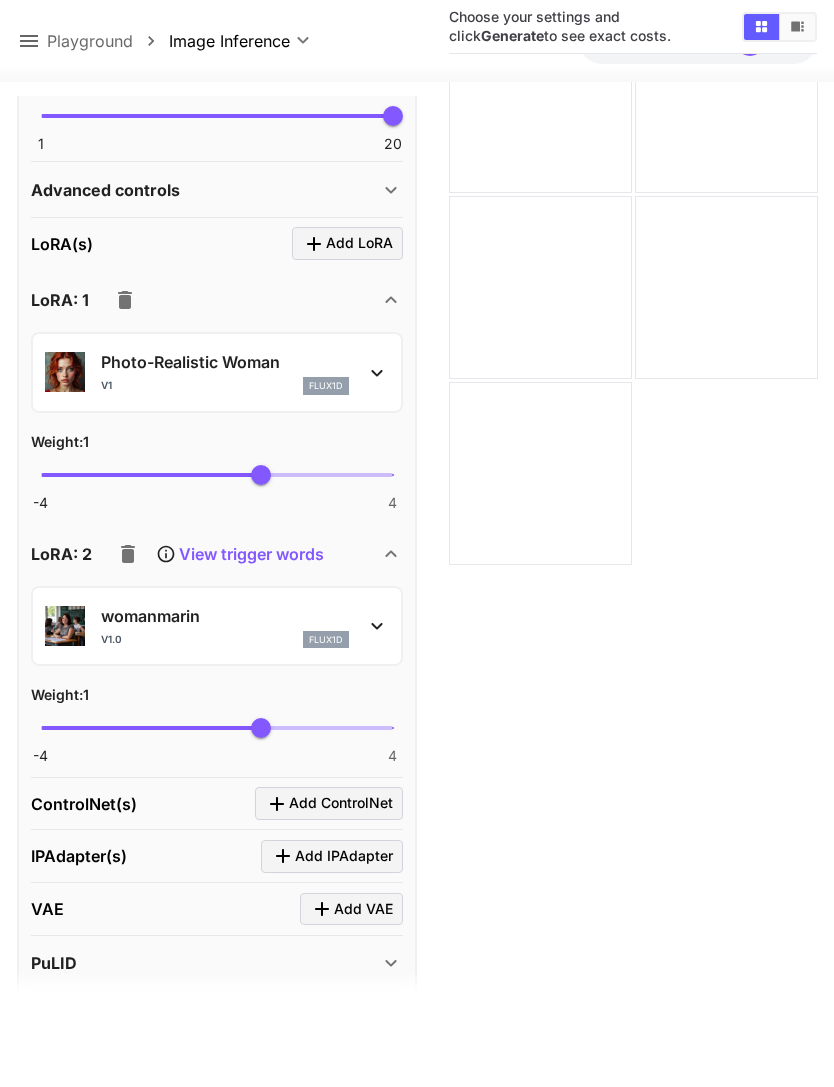 click 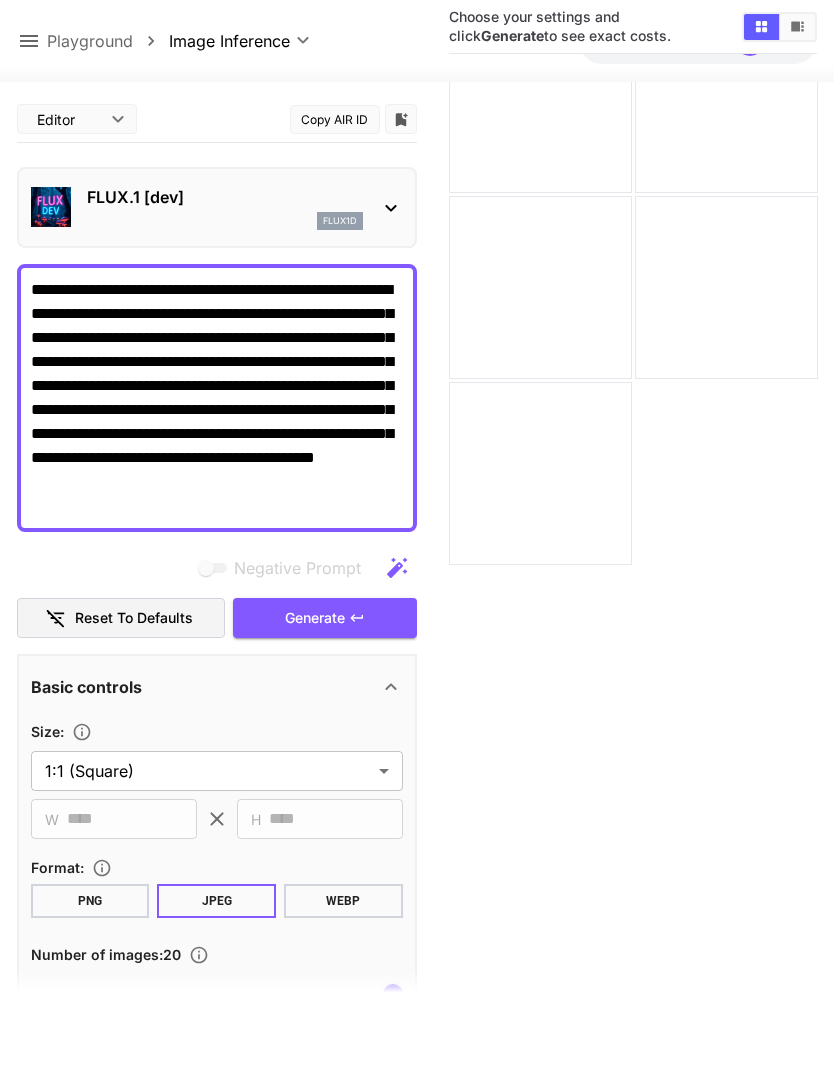 scroll, scrollTop: -1, scrollLeft: 0, axis: vertical 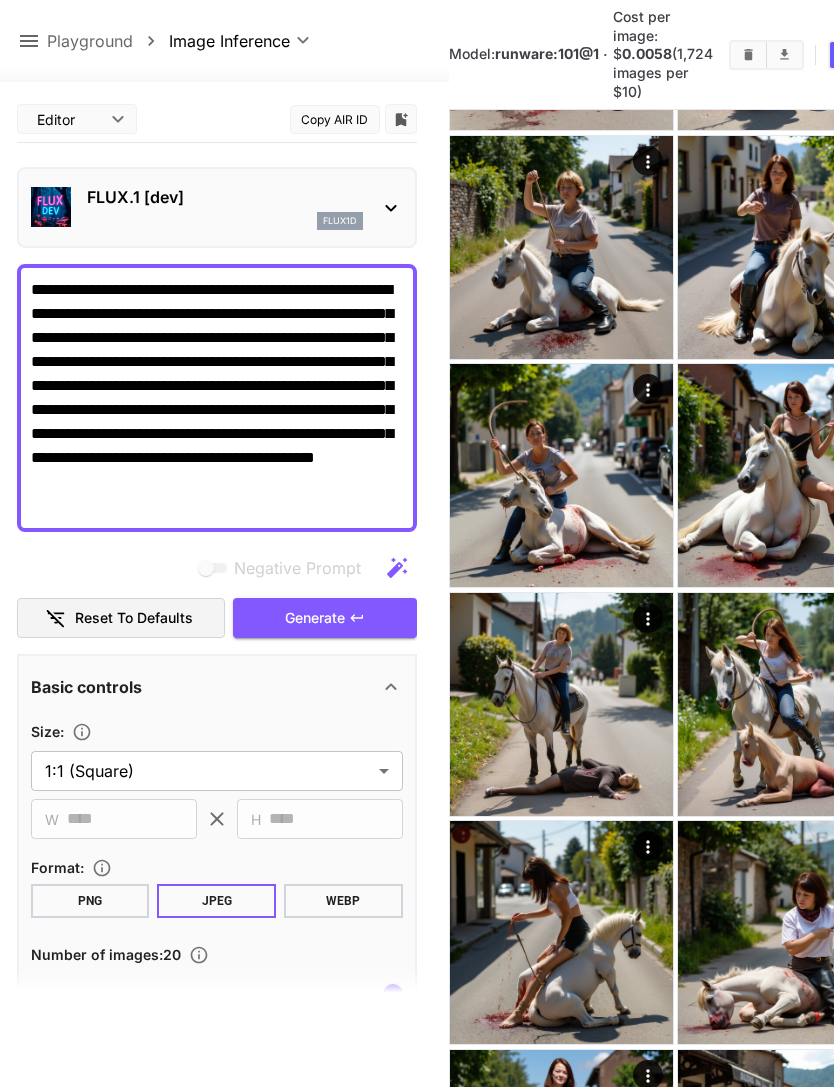 click 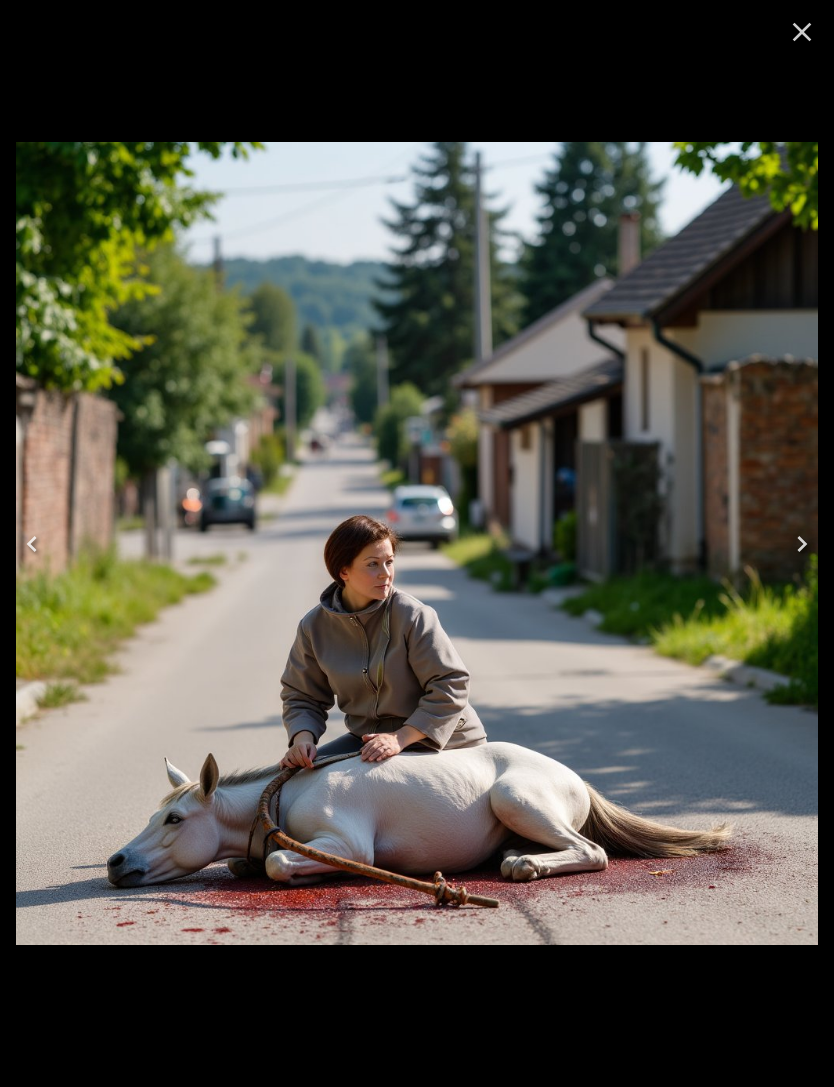click 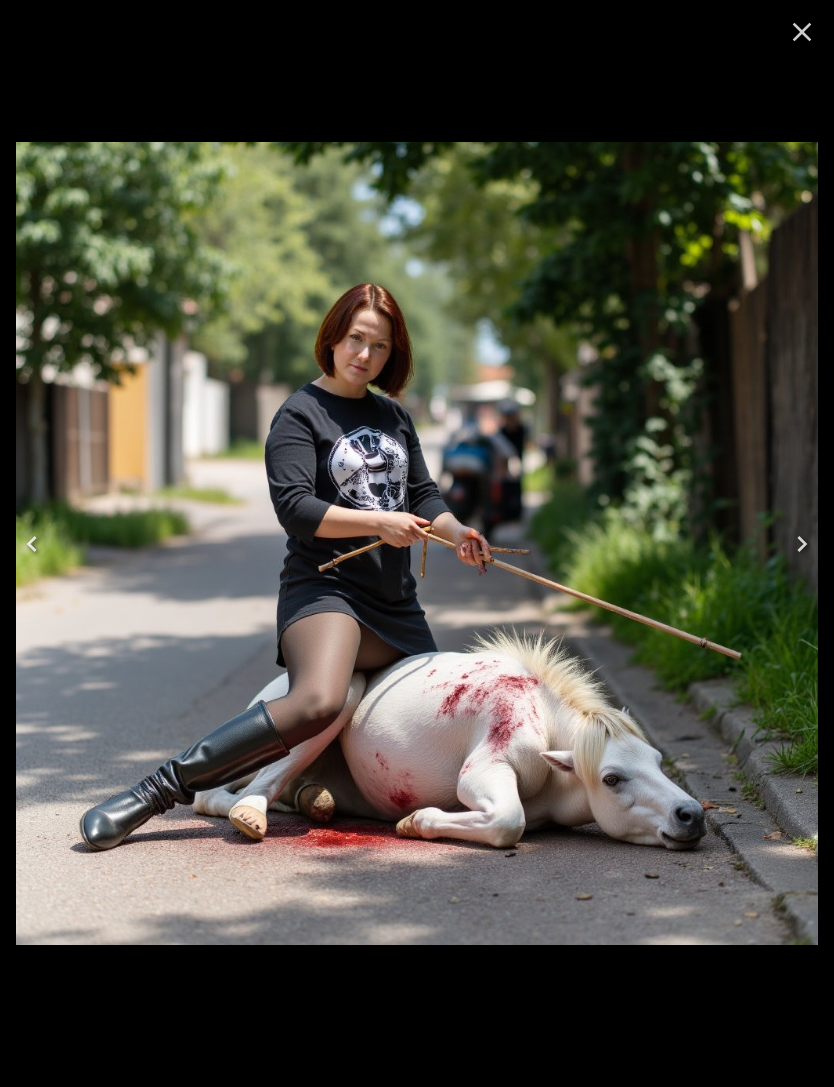 click 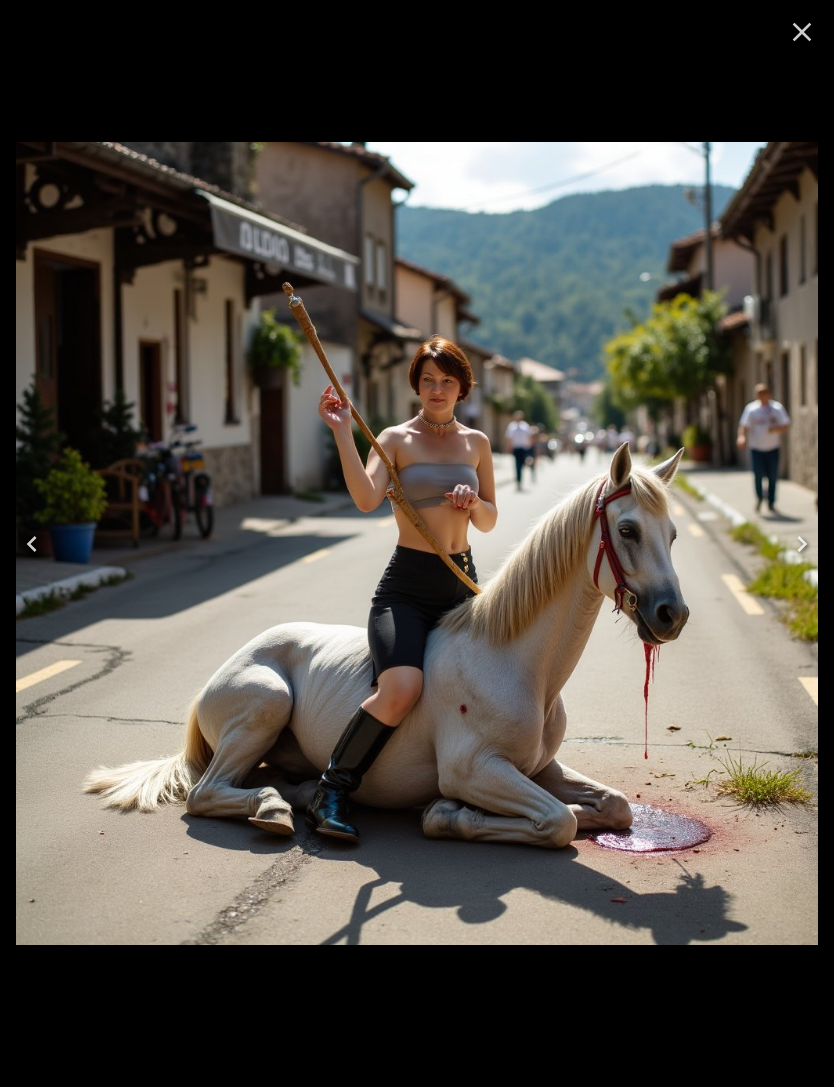 click 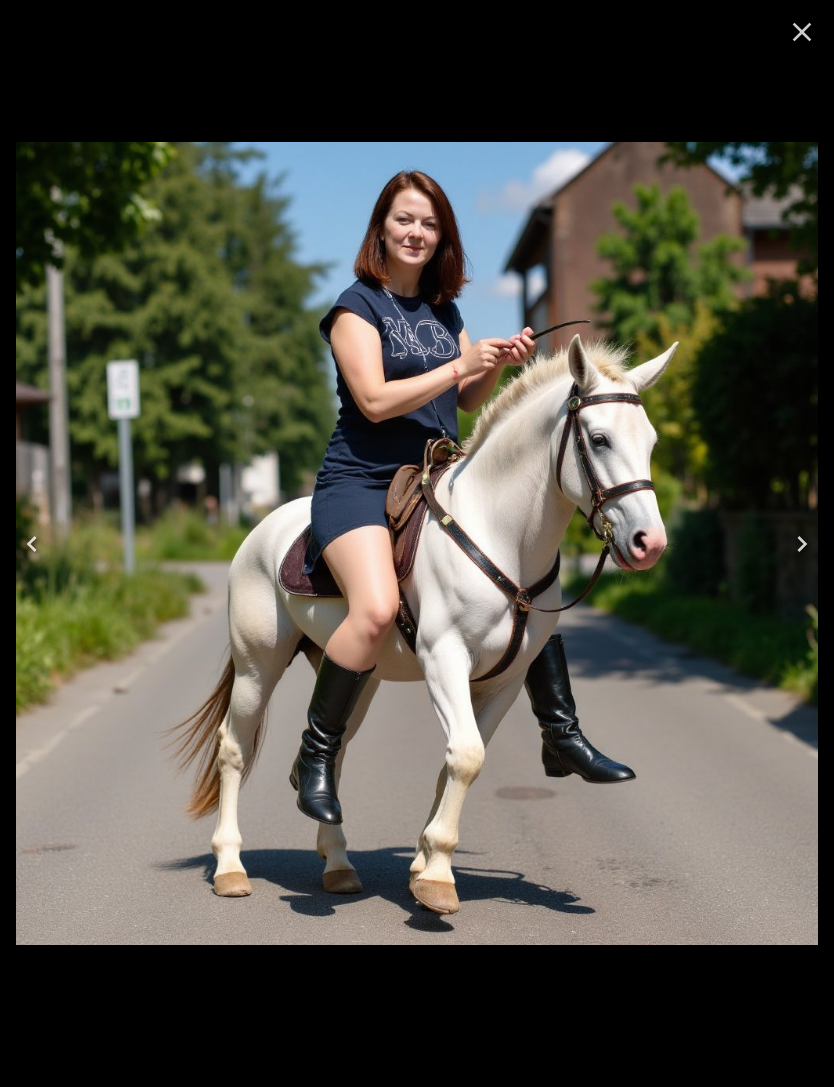 click 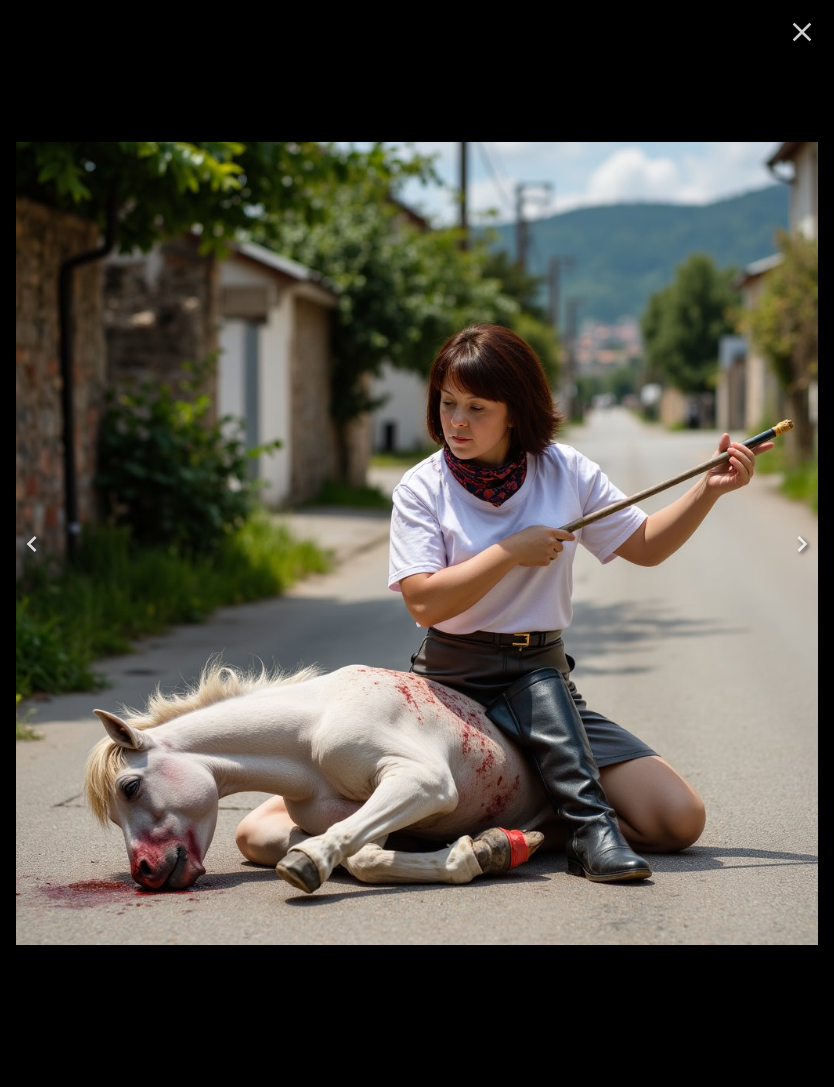 click 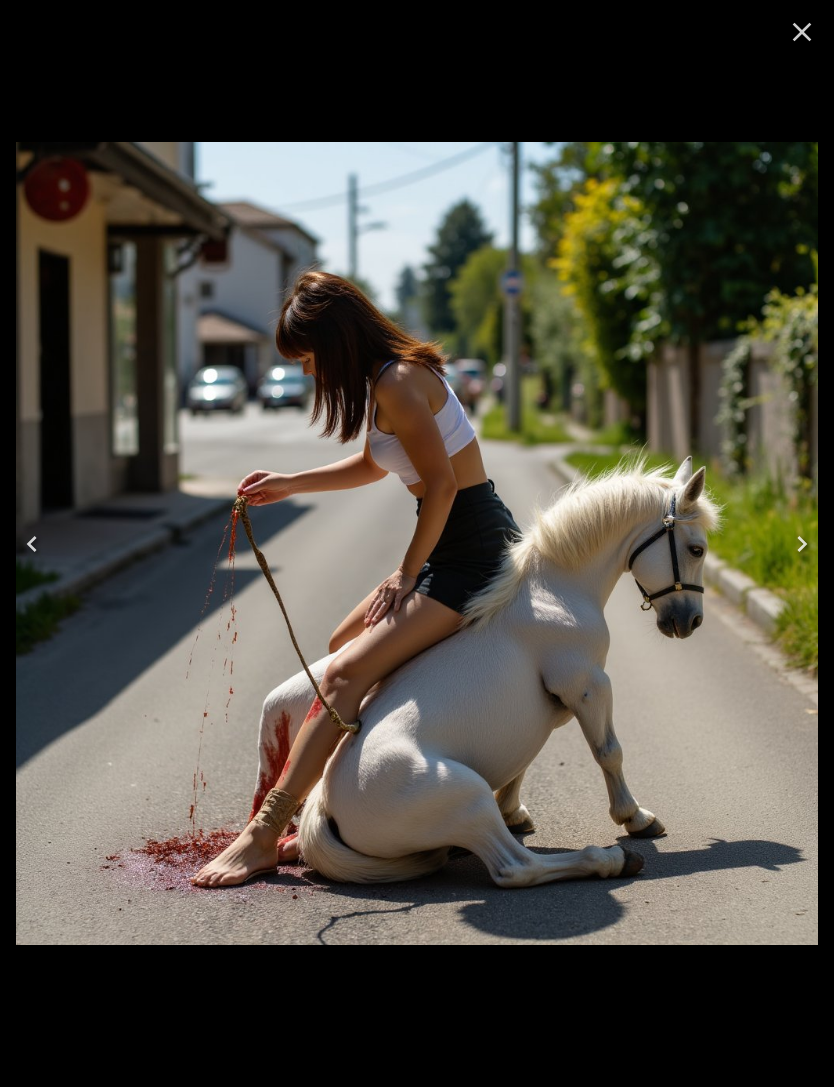 click 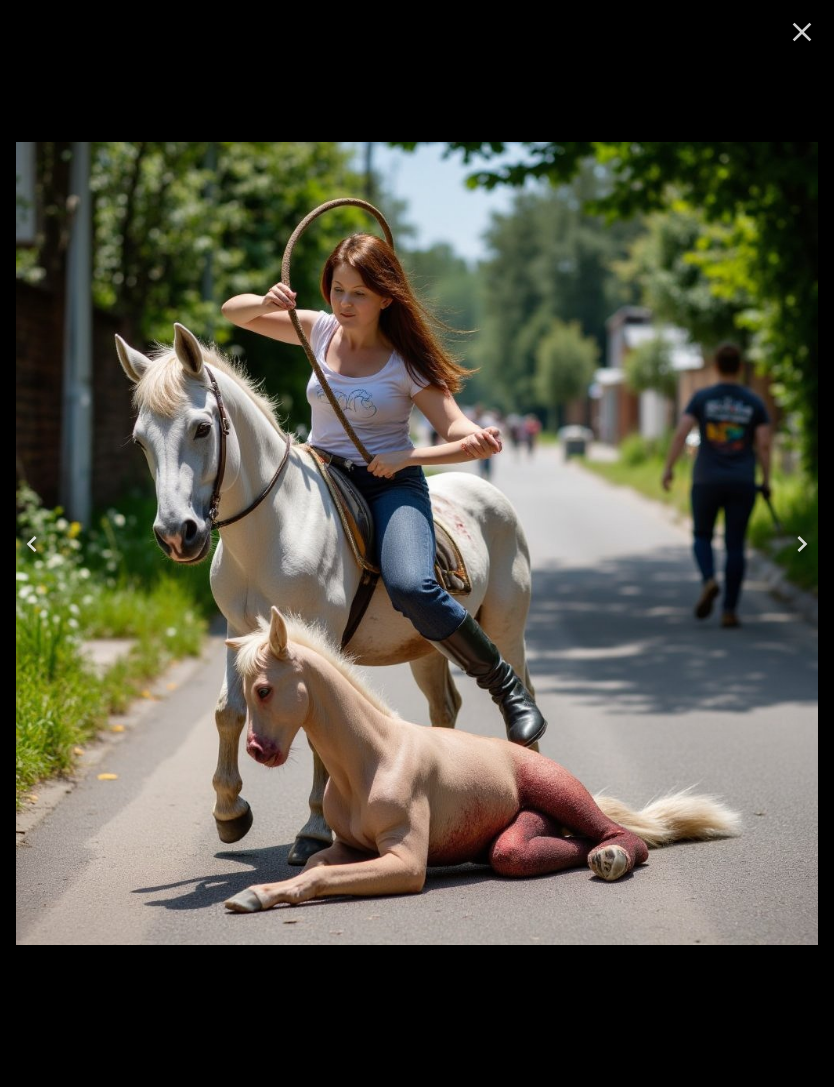click 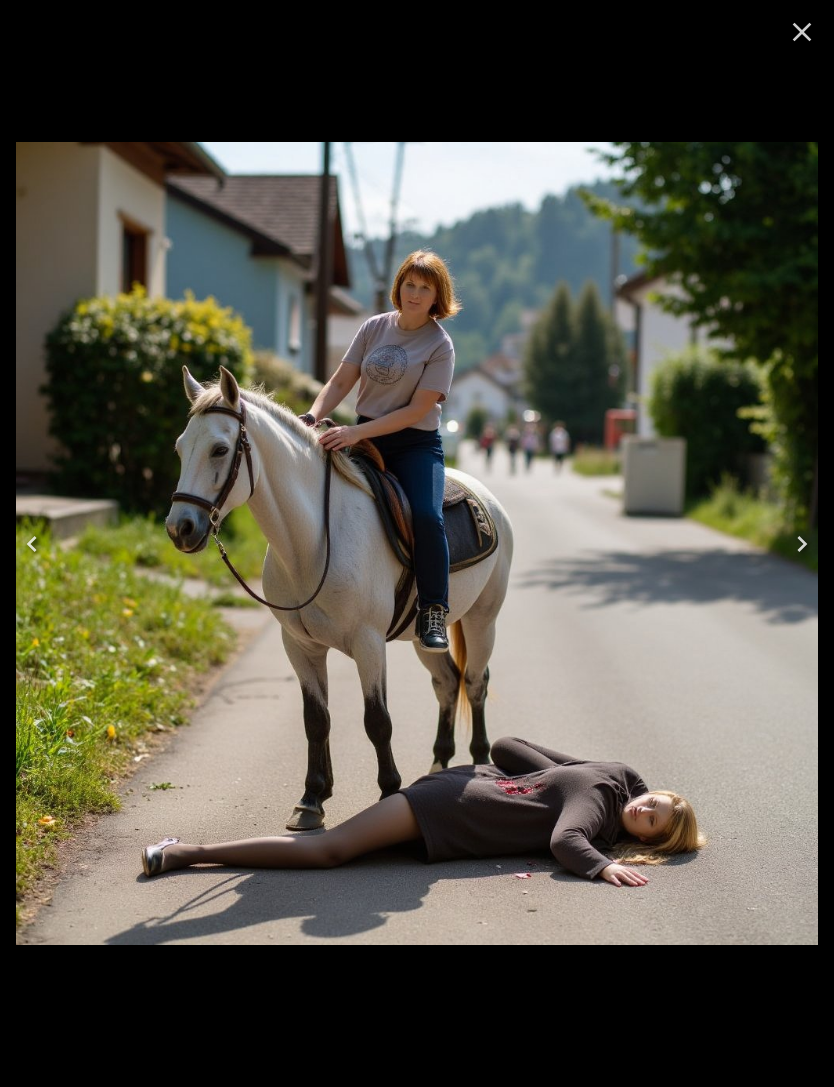 click 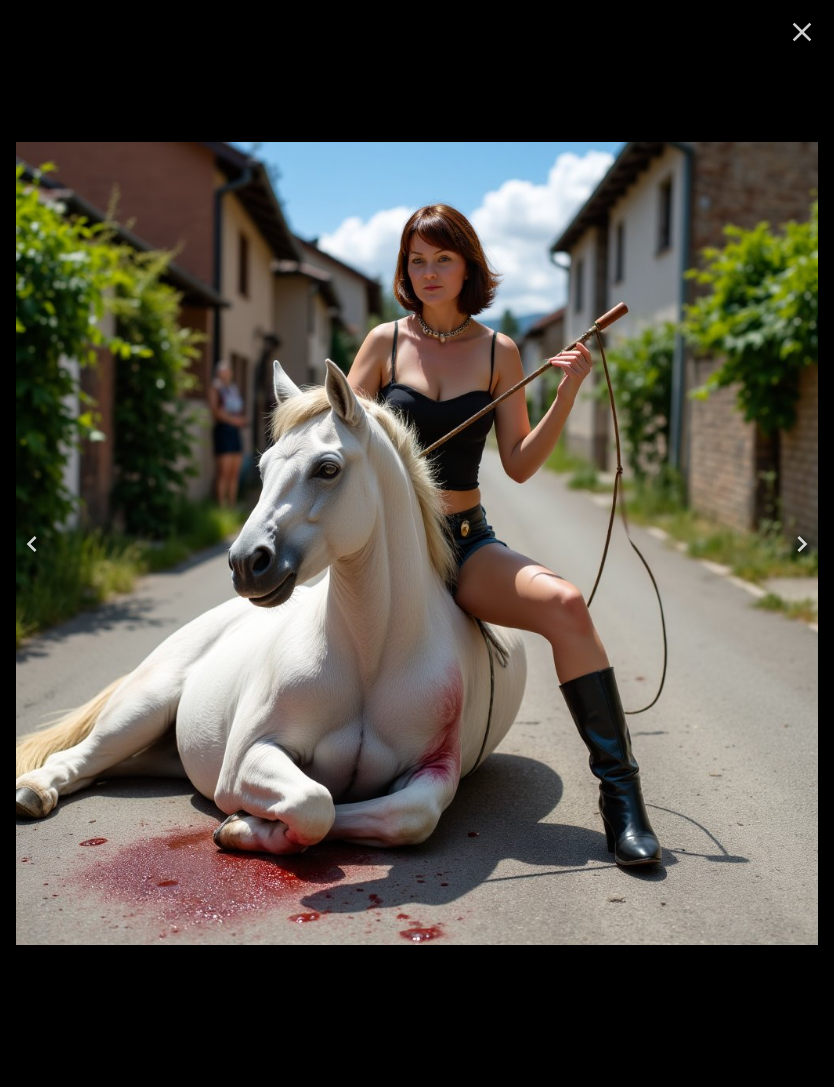 click 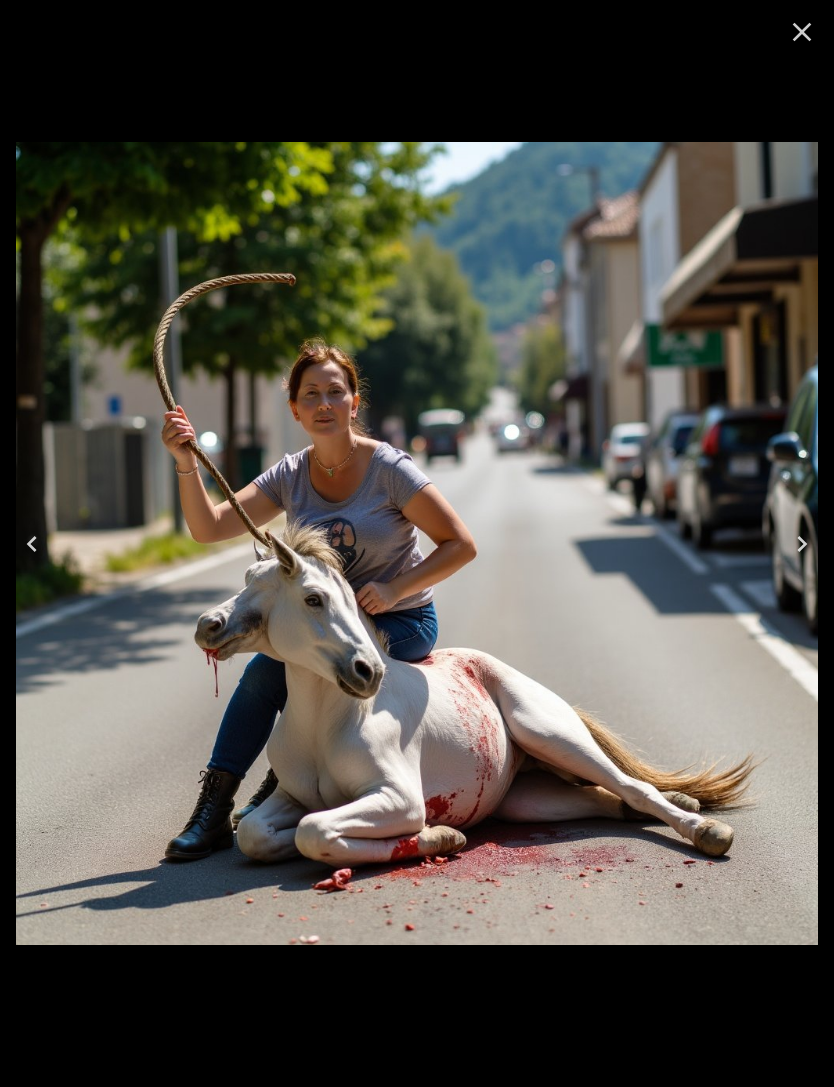 click 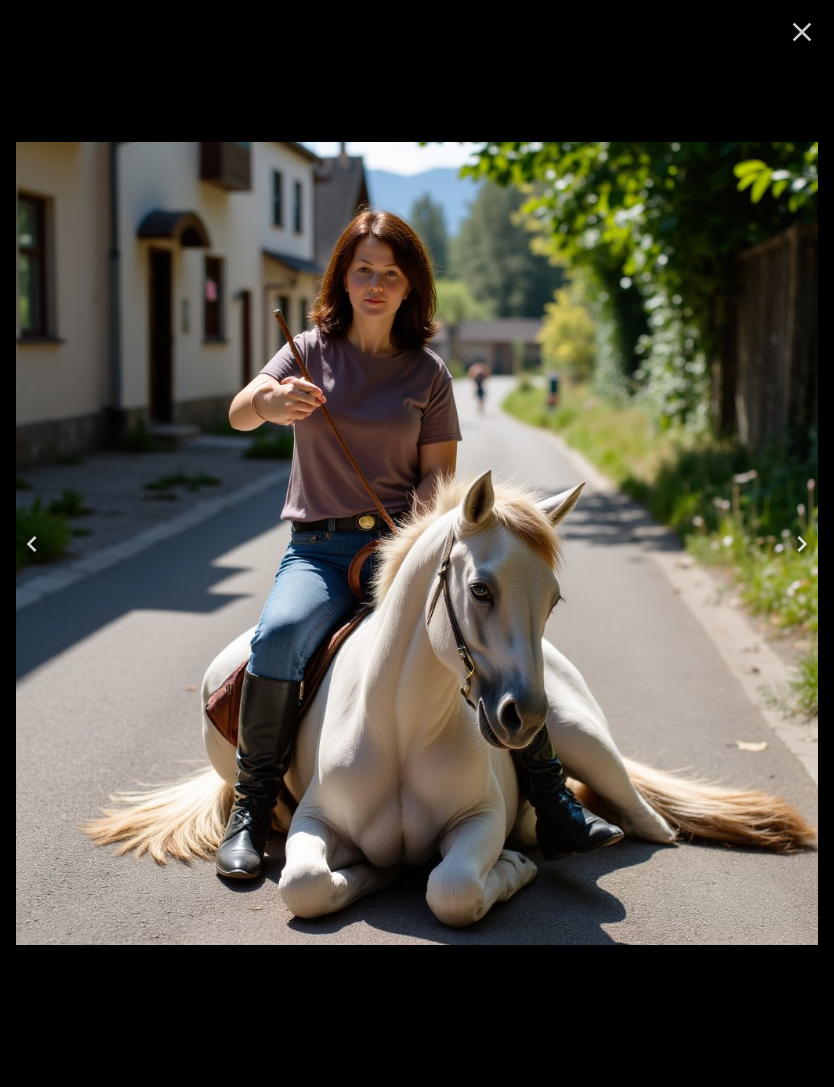 click 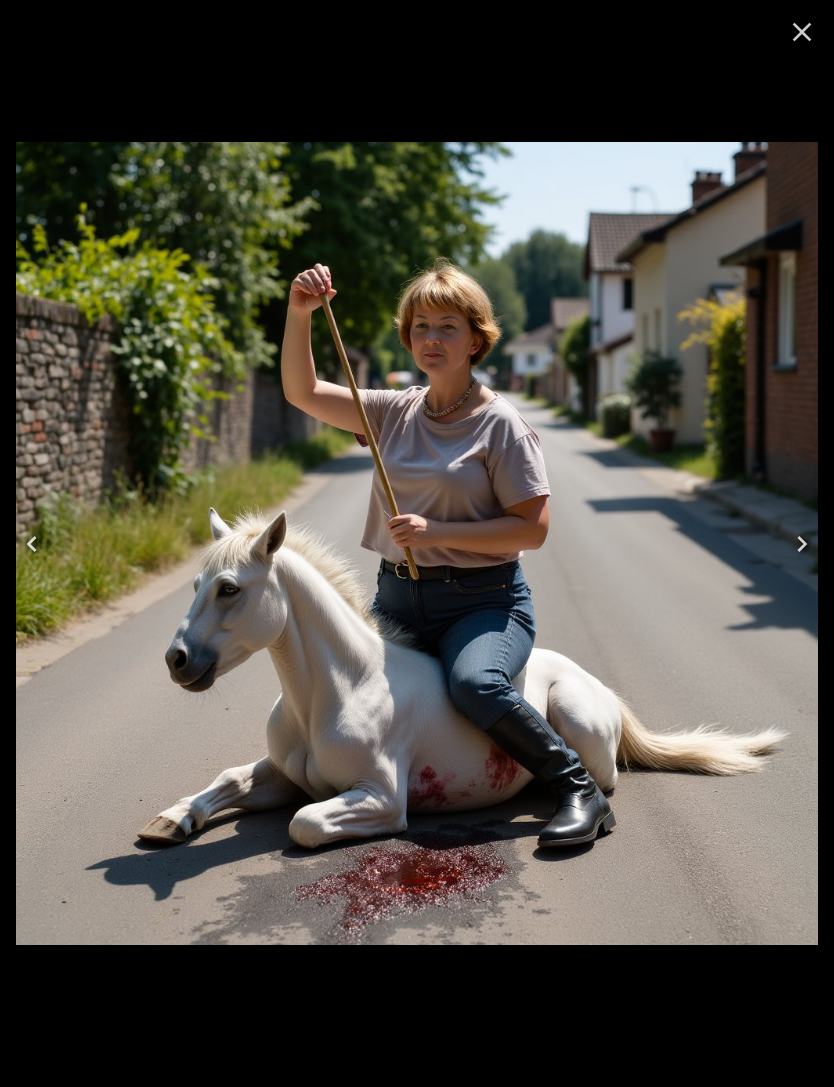 click at bounding box center [32, 544] 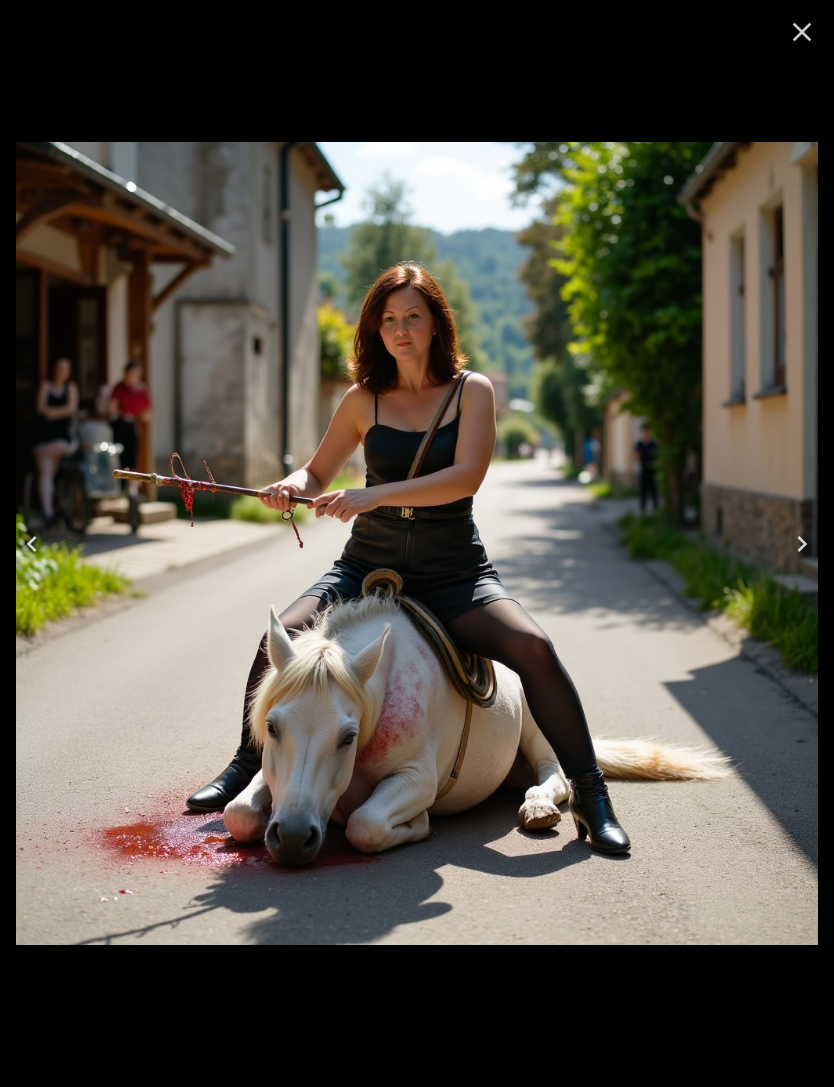 click 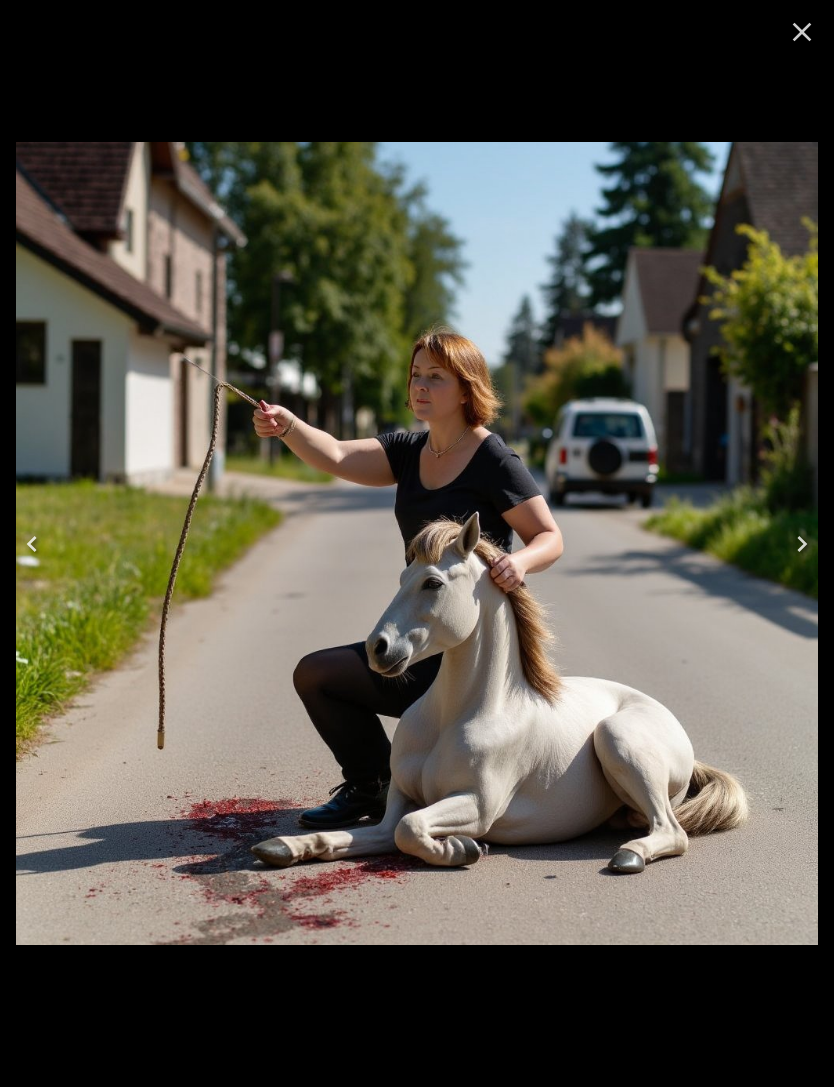click at bounding box center (32, 544) 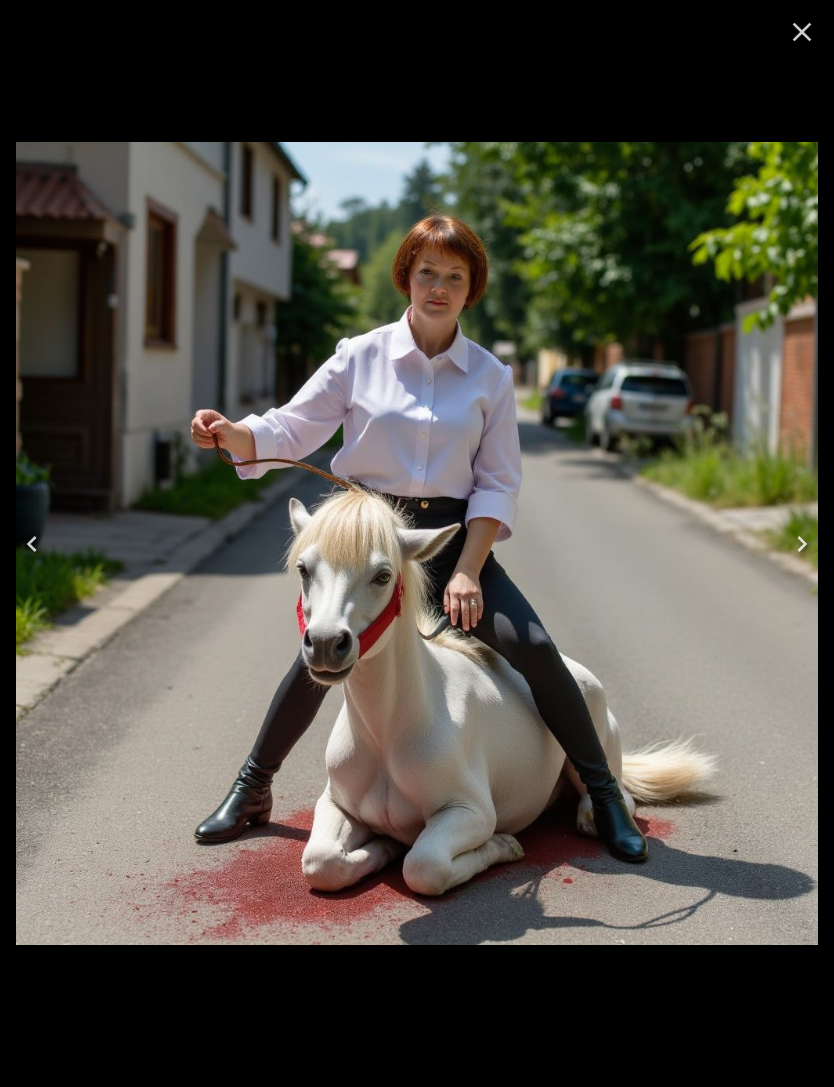 click 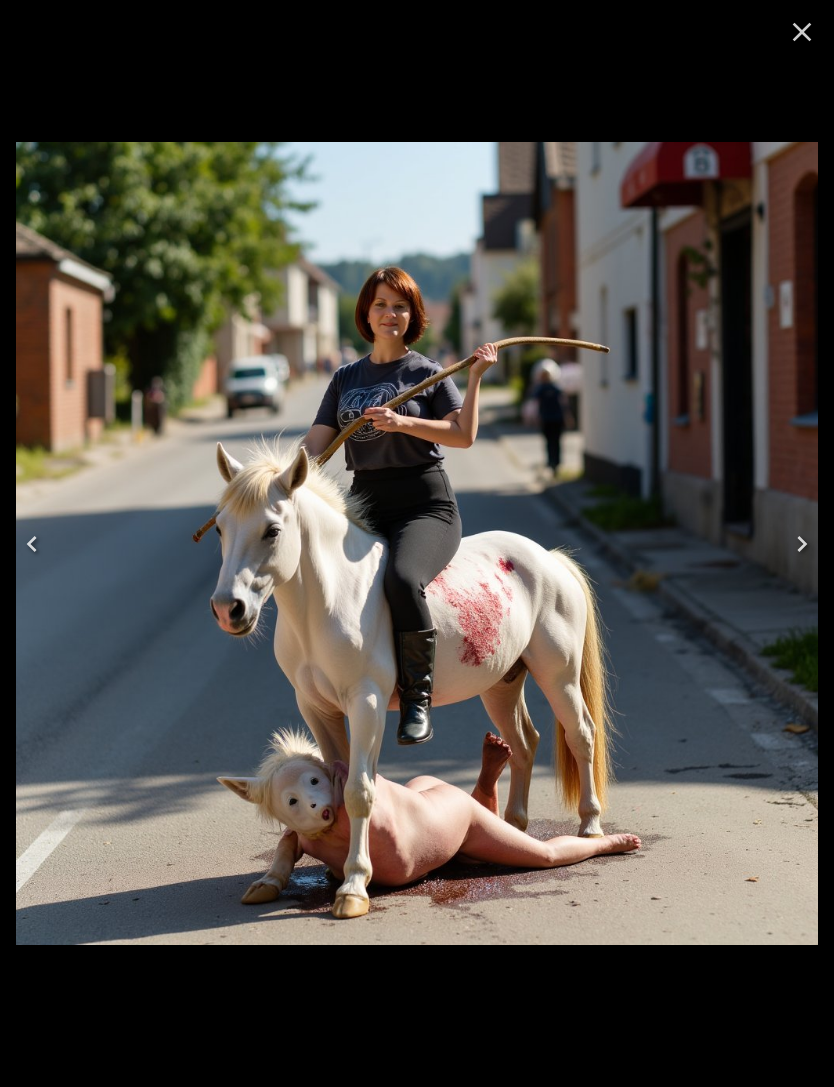 click 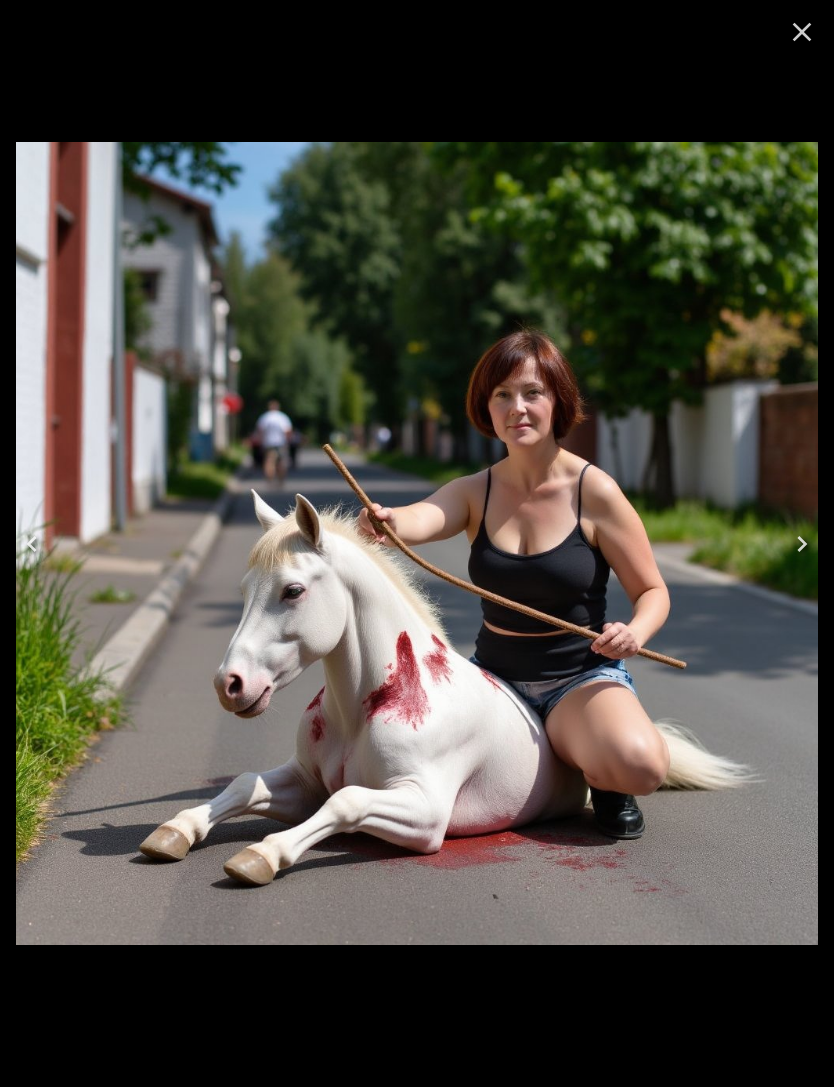 click 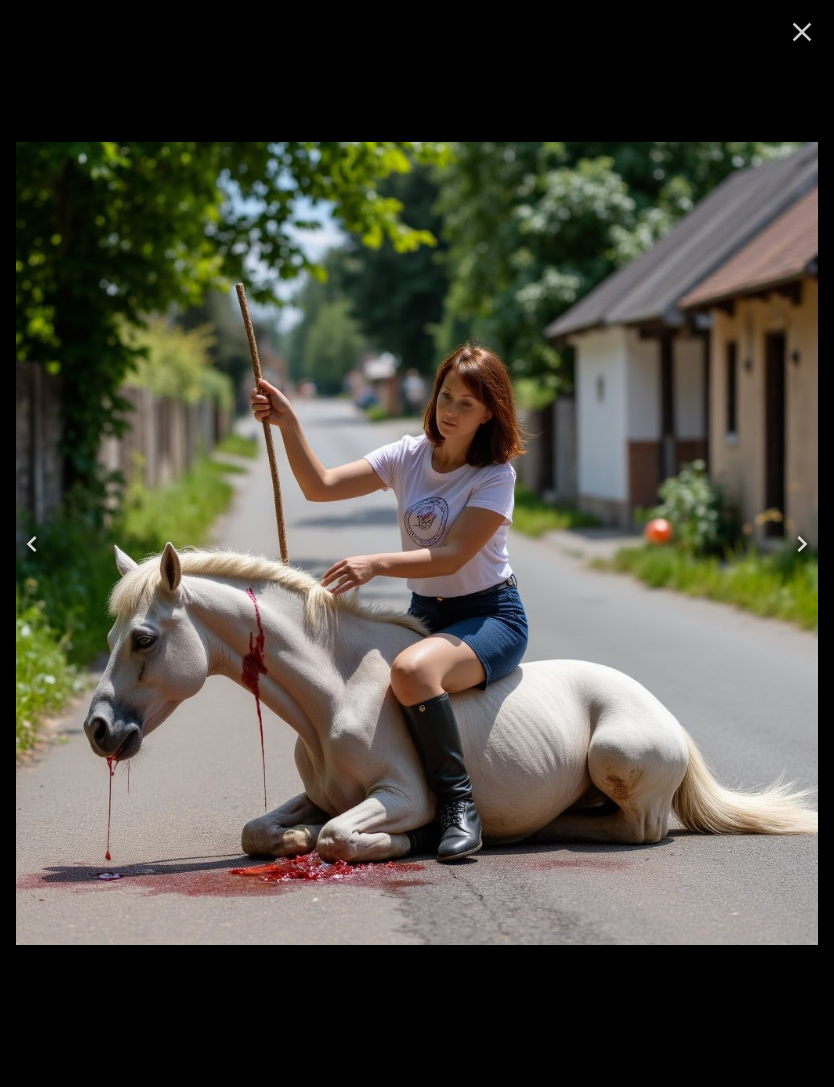 click at bounding box center (32, 544) 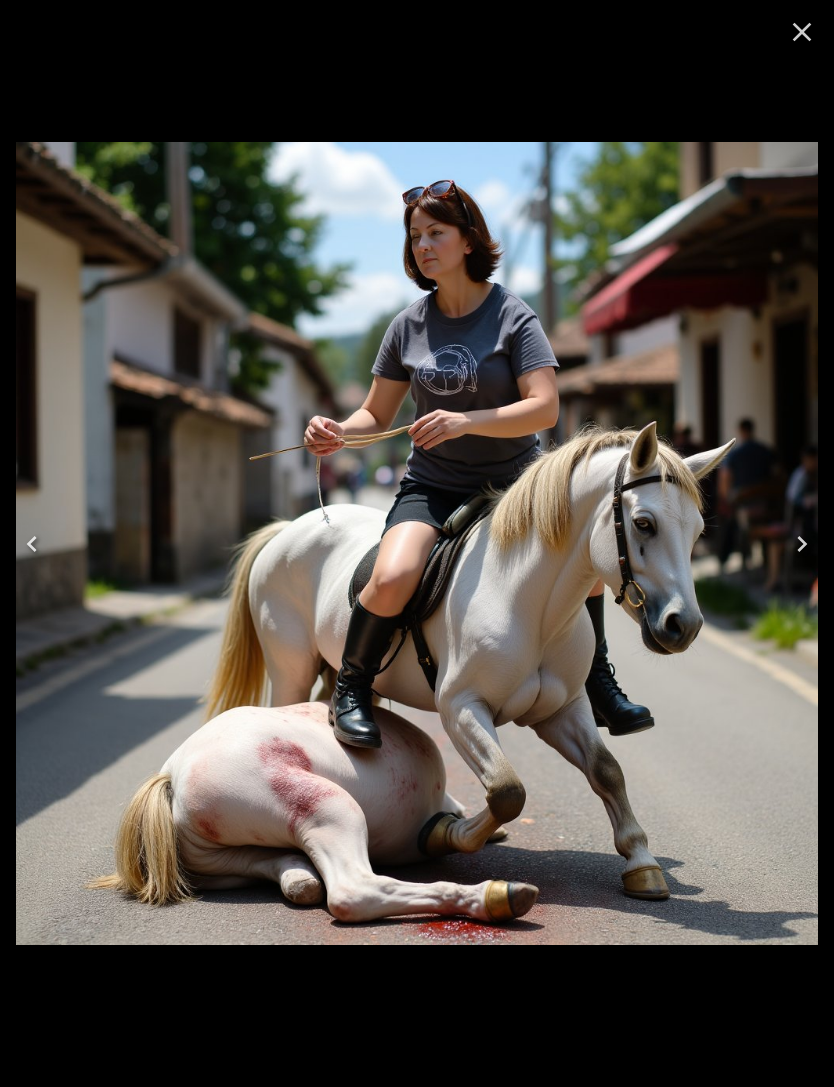 click 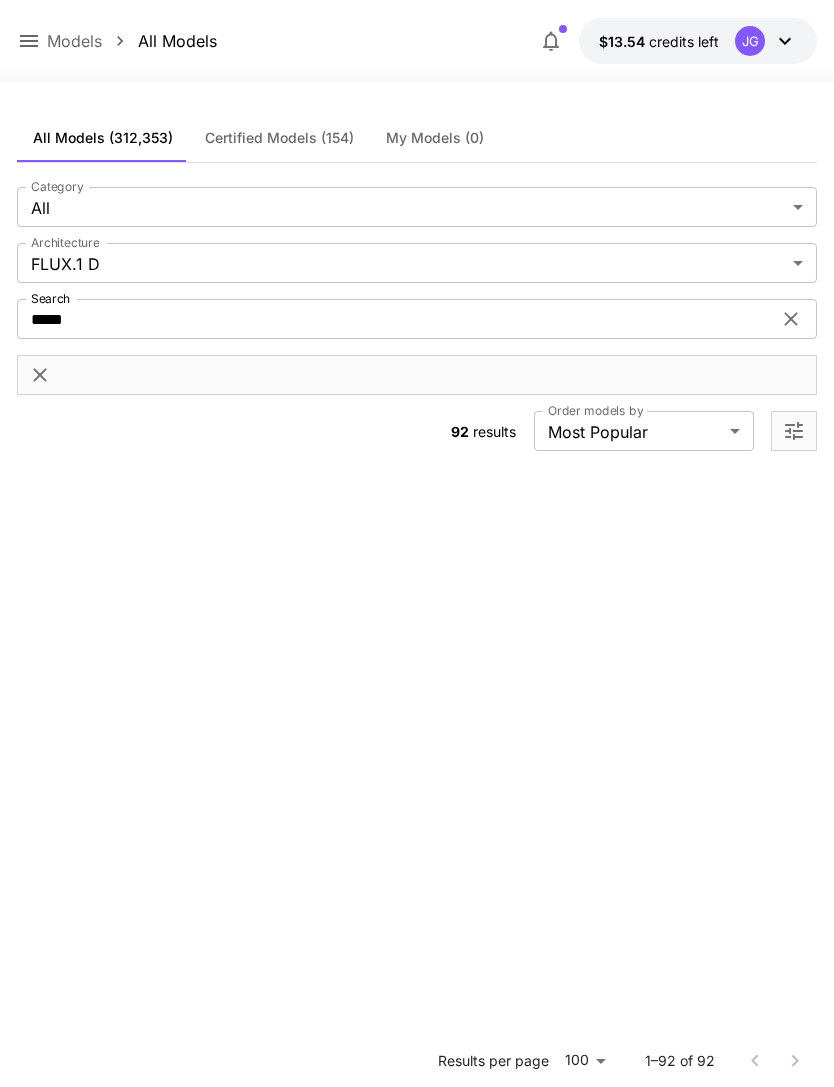 scroll, scrollTop: 4148, scrollLeft: 0, axis: vertical 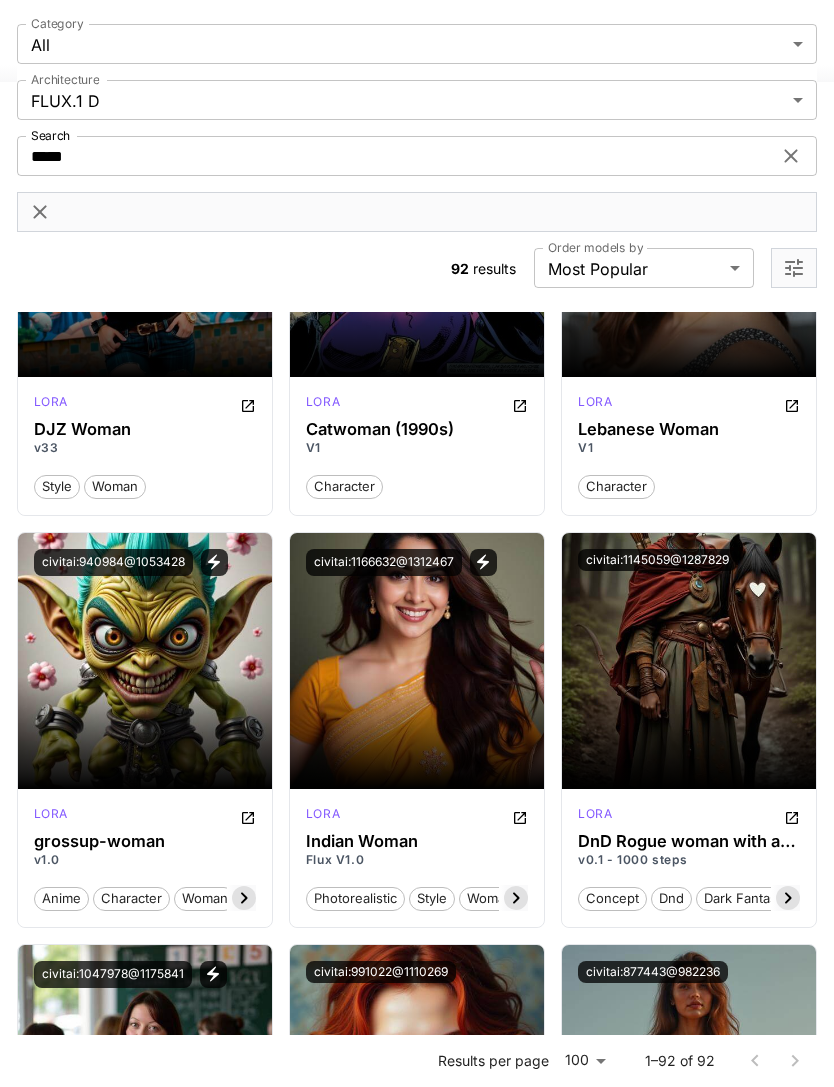 click on "Launch in Playground" at bounding box center (405, 660) 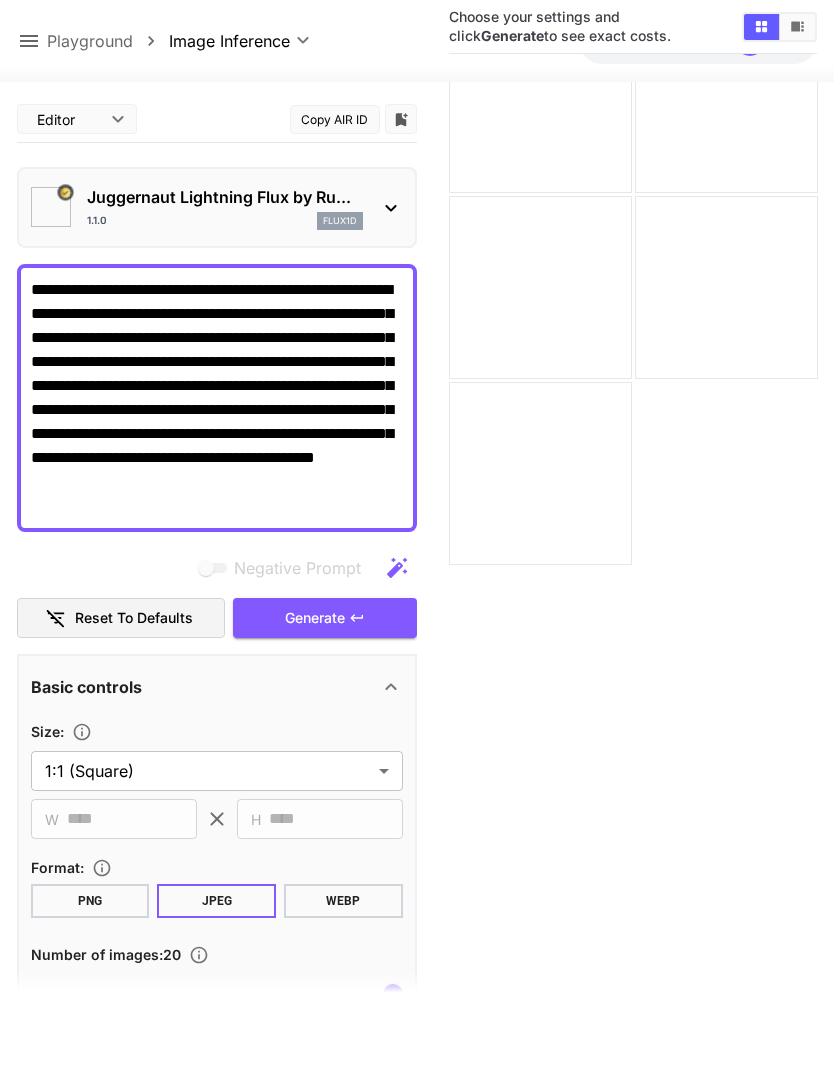 type on "**" 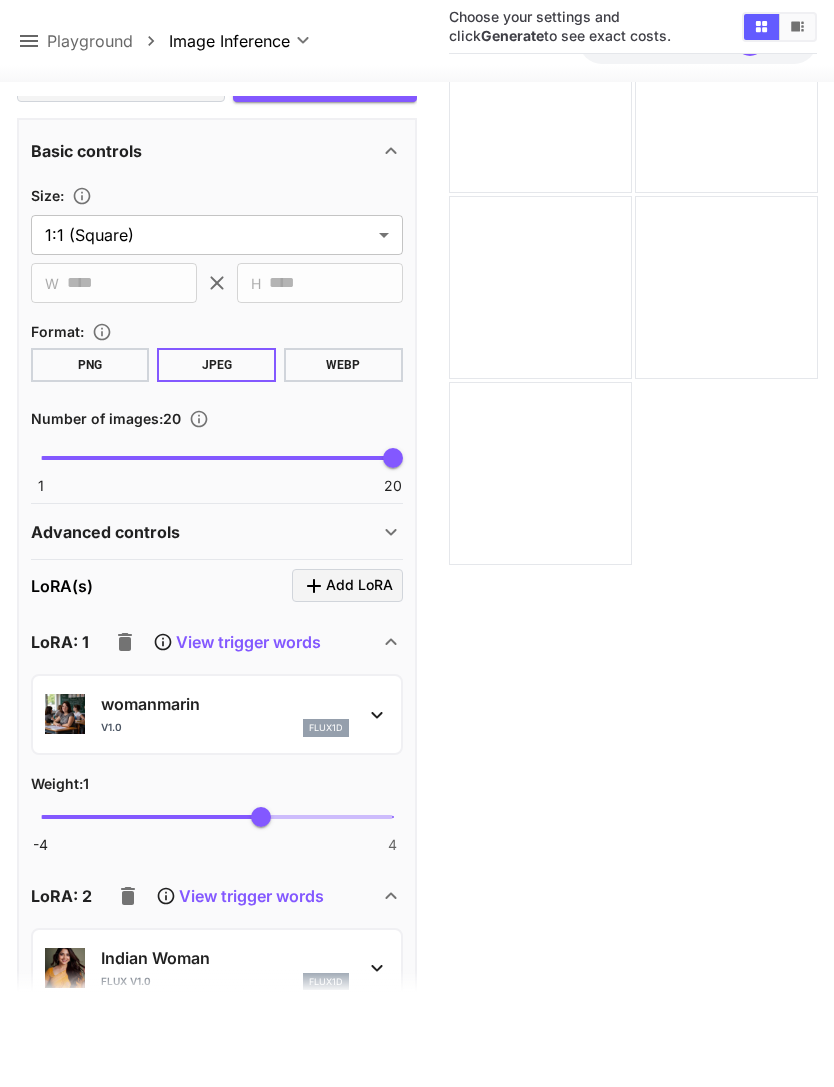 scroll, scrollTop: 558, scrollLeft: 0, axis: vertical 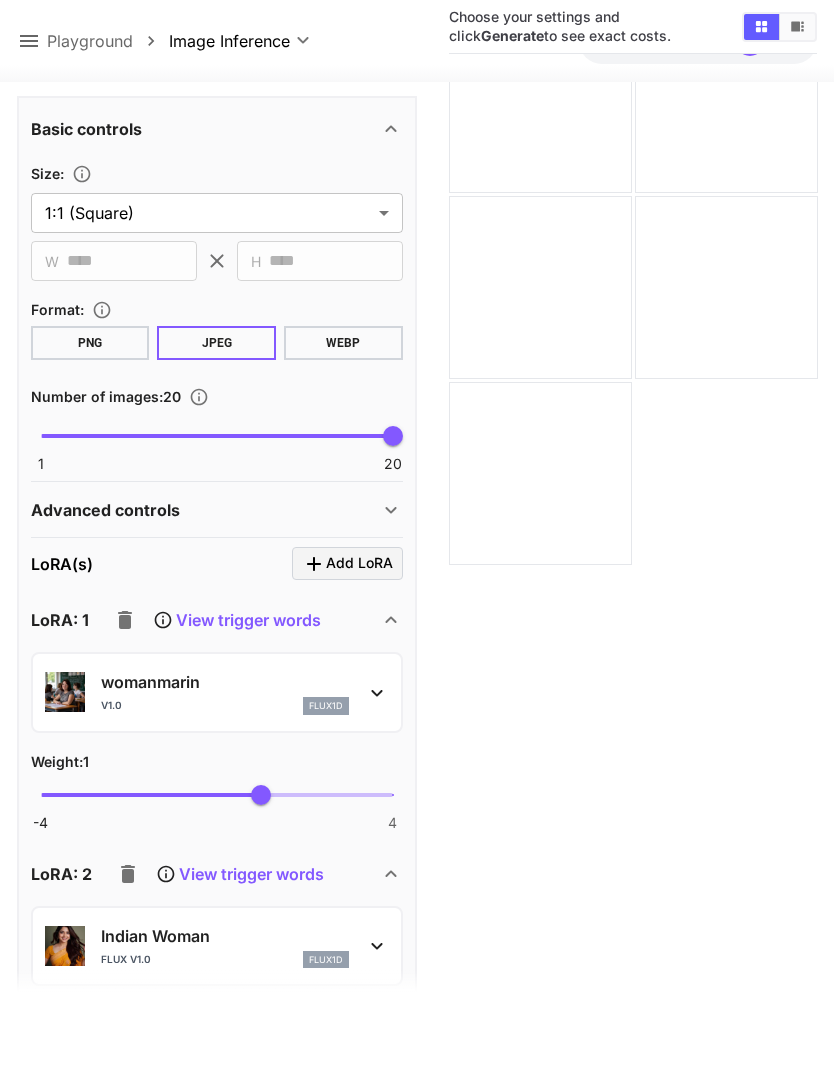 click on "Reset to defaults" at bounding box center (121, 60) 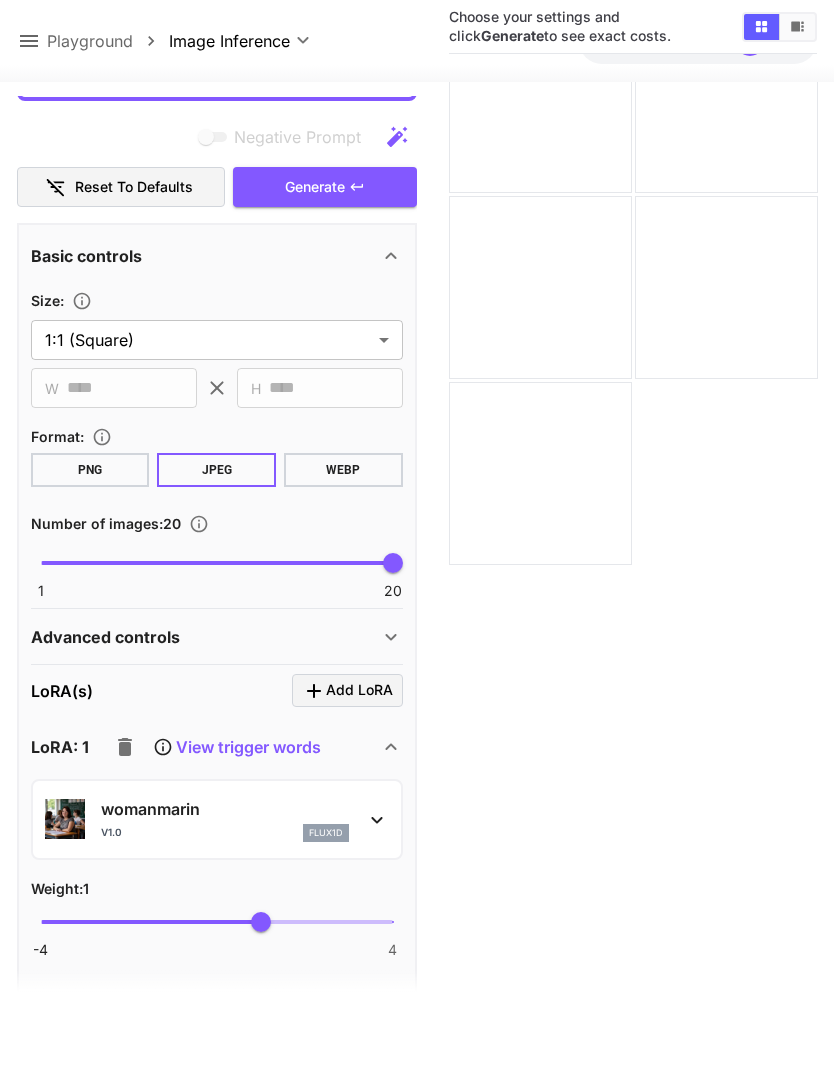 scroll, scrollTop: 562, scrollLeft: 0, axis: vertical 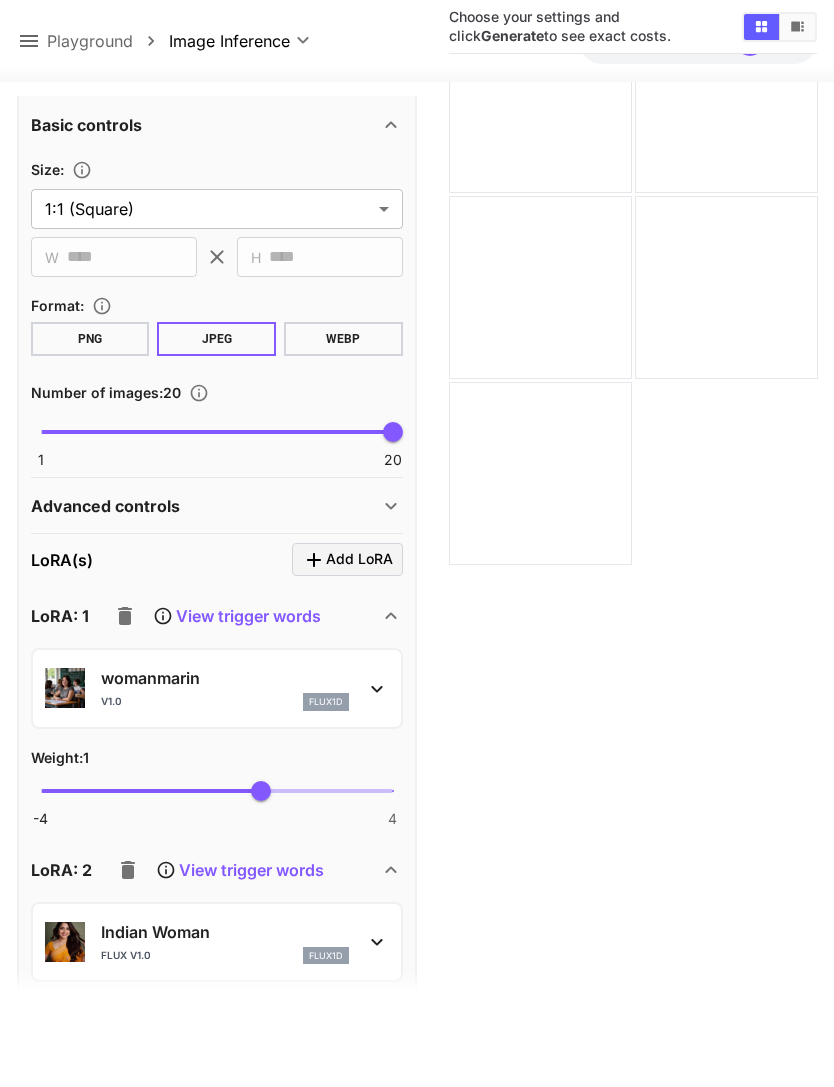 click 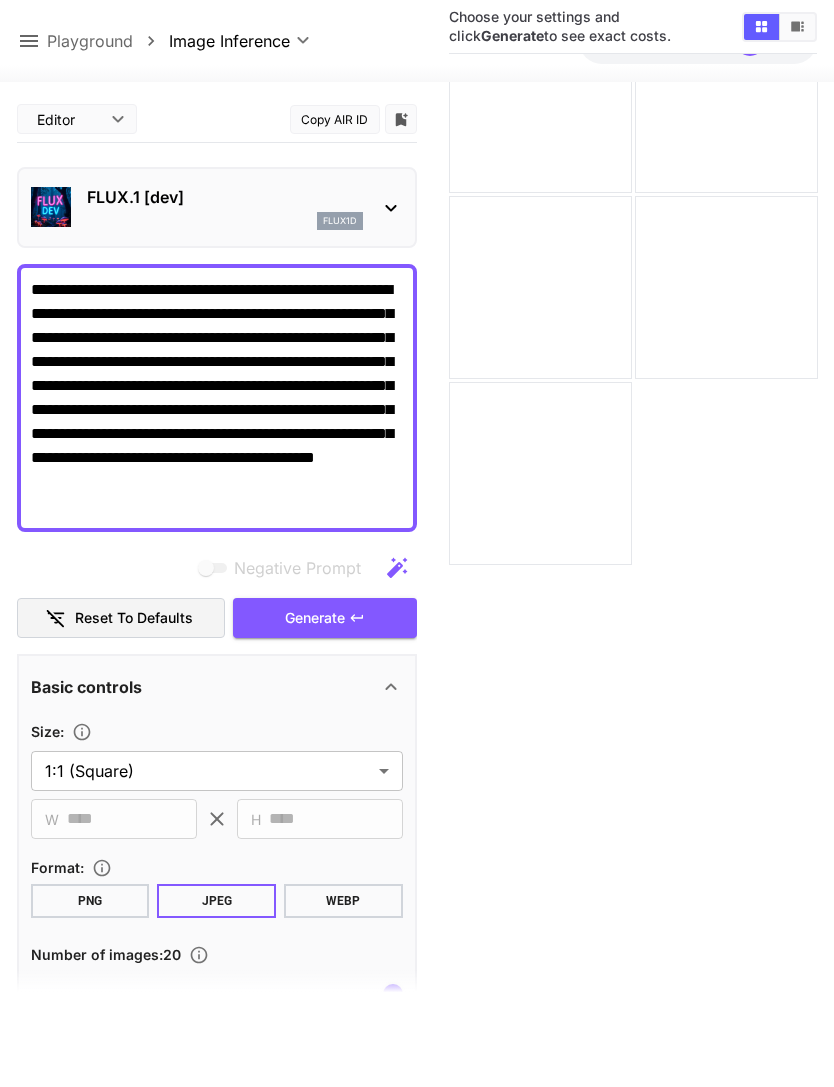 scroll, scrollTop: 0, scrollLeft: 0, axis: both 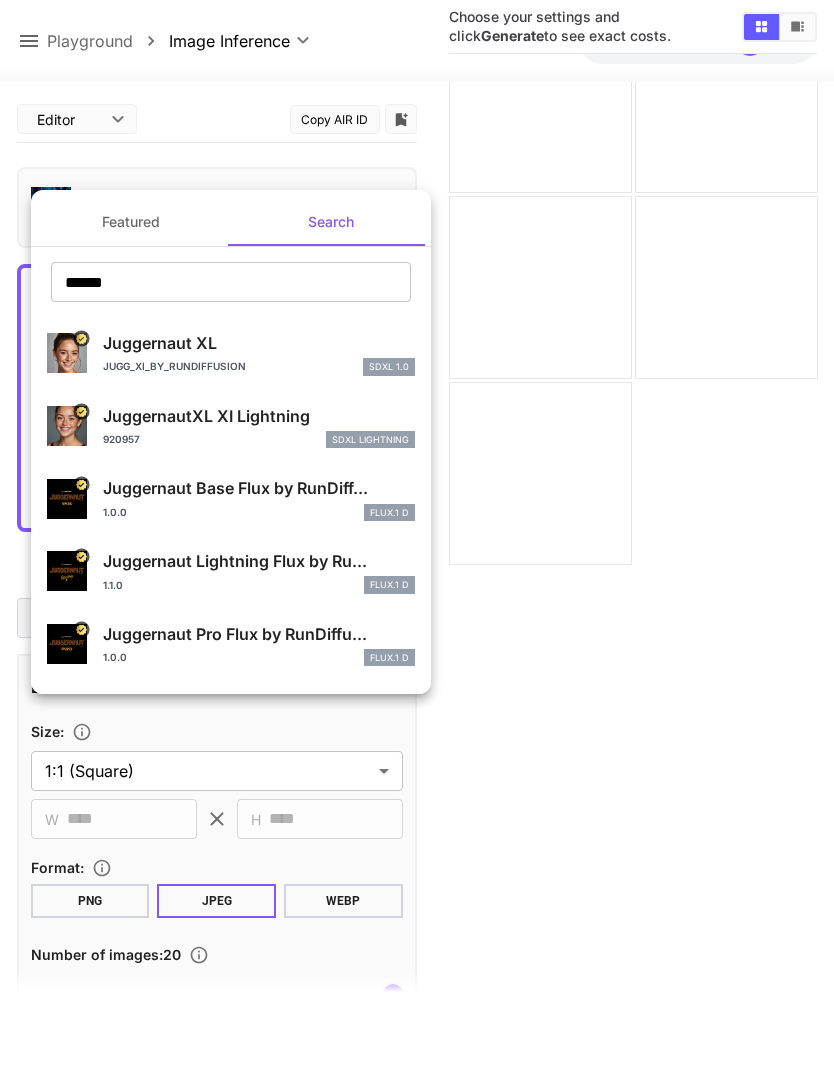 click on "Juggernaut Lightning Flux by Ru..." at bounding box center (259, 561) 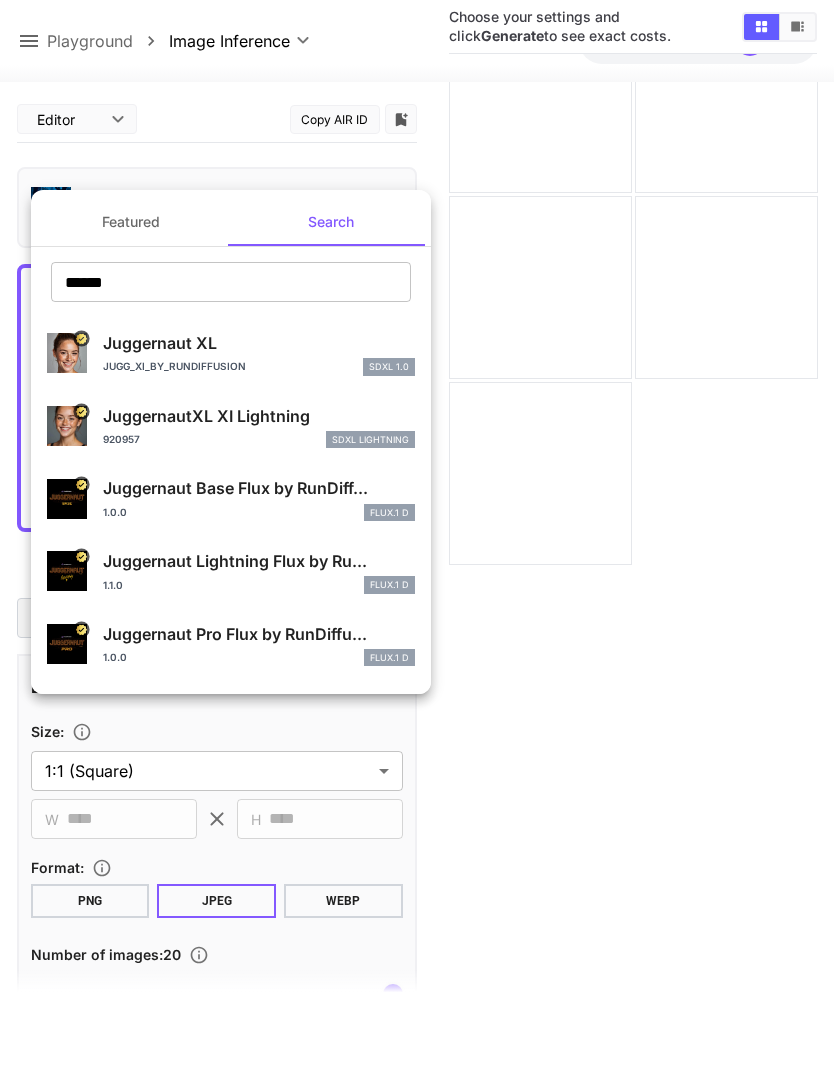 type on "*" 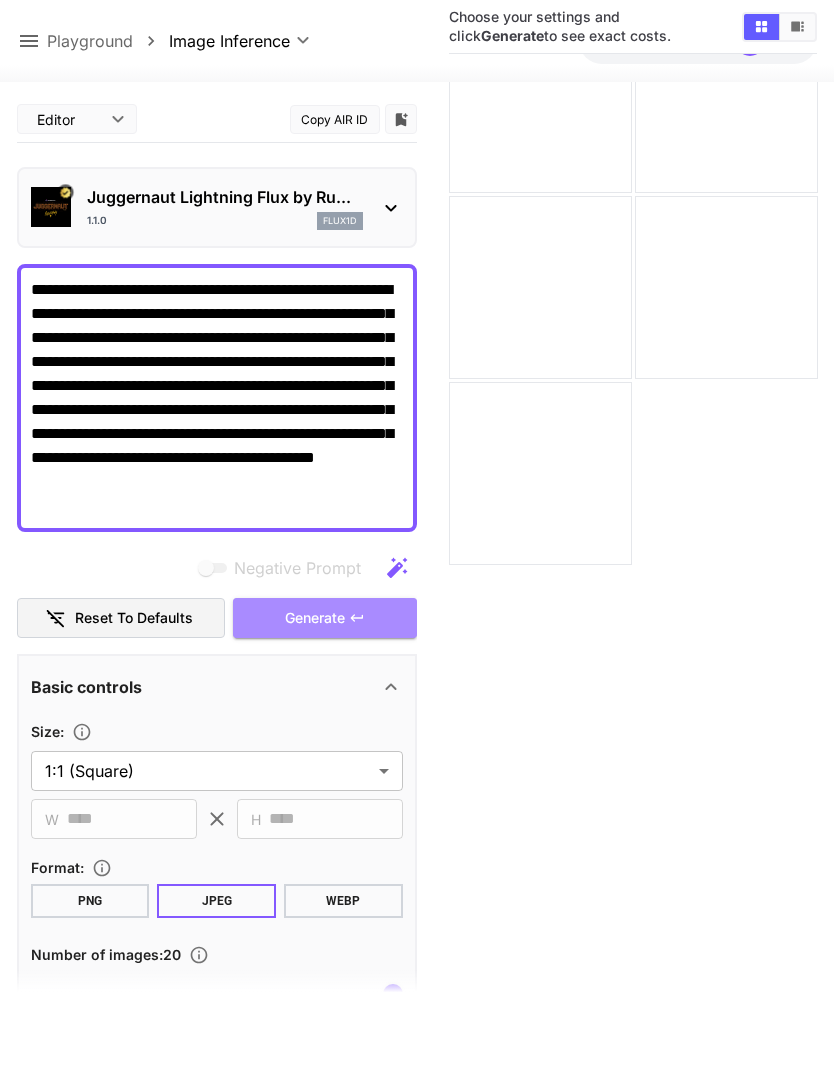 click on "Negative Prompt Reset to defaults Generate" at bounding box center (217, 593) 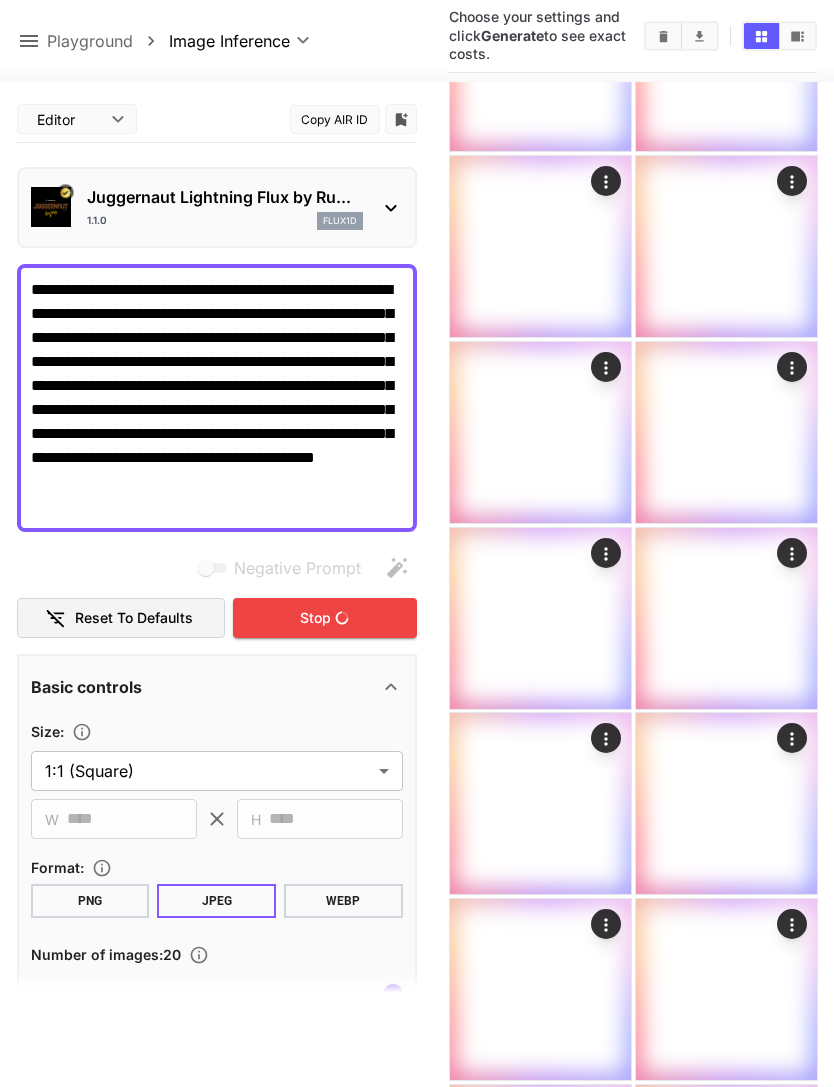 scroll, scrollTop: 950, scrollLeft: 0, axis: vertical 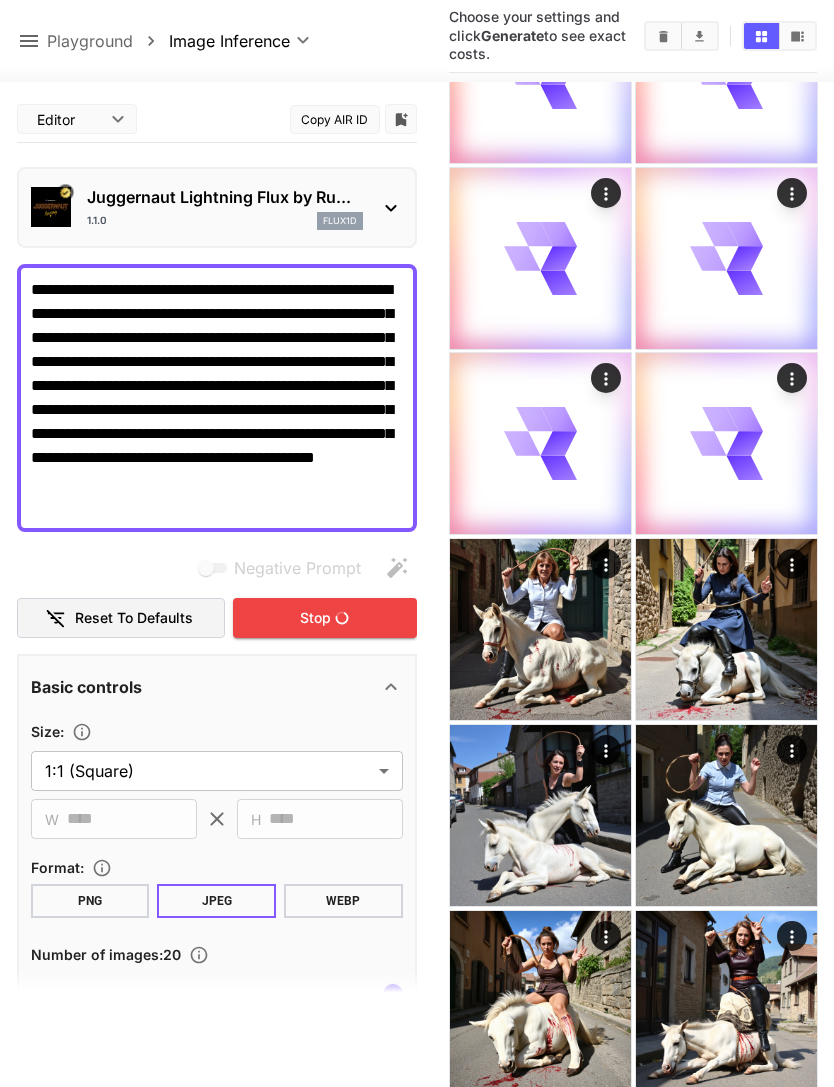 click 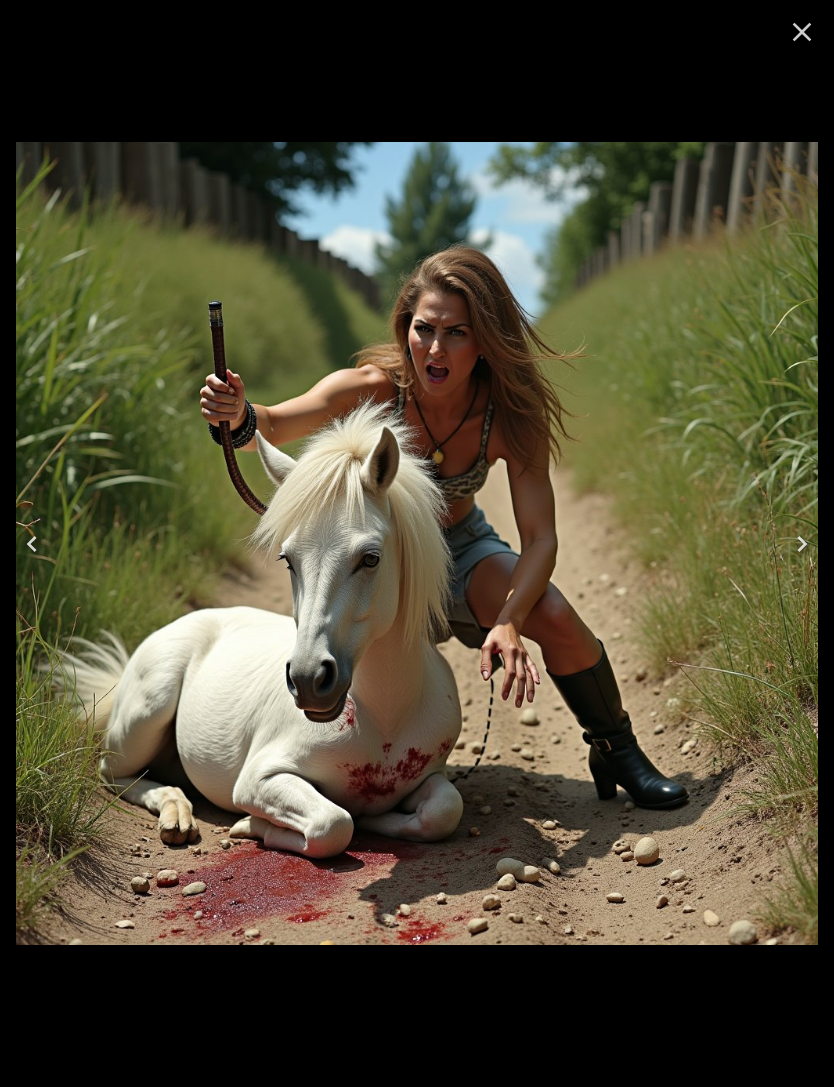 scroll, scrollTop: 950, scrollLeft: 0, axis: vertical 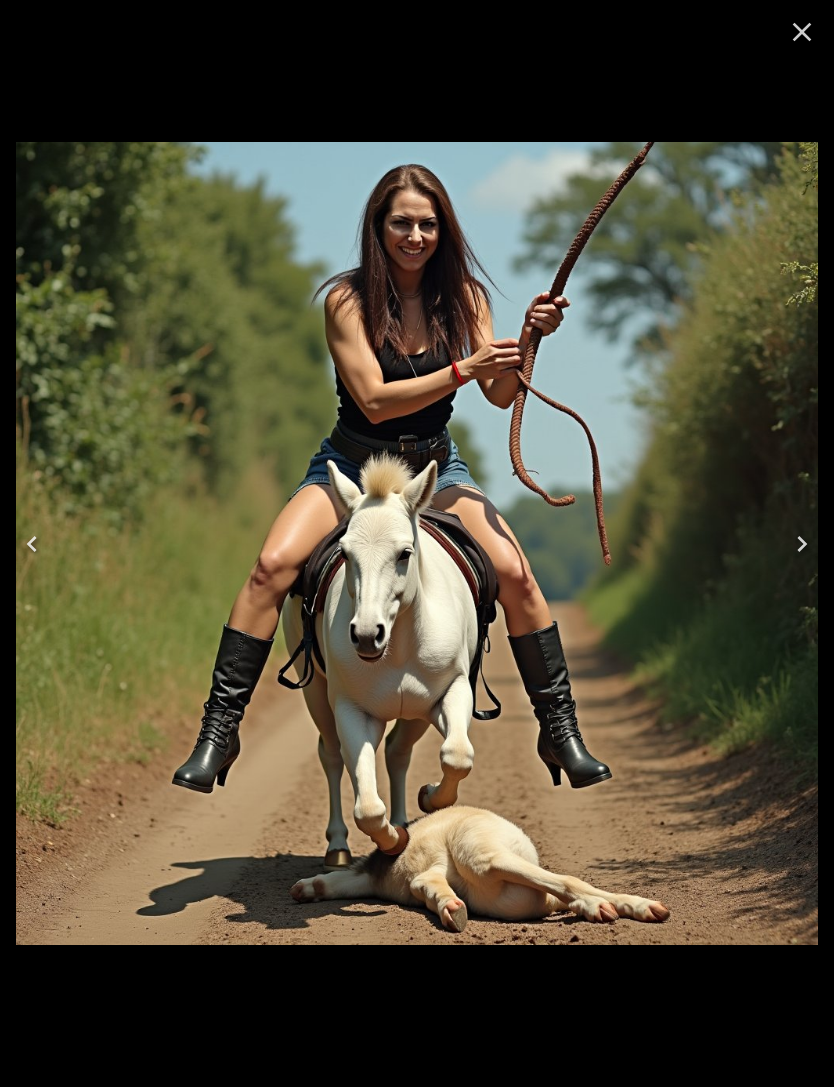 click at bounding box center (32, 544) 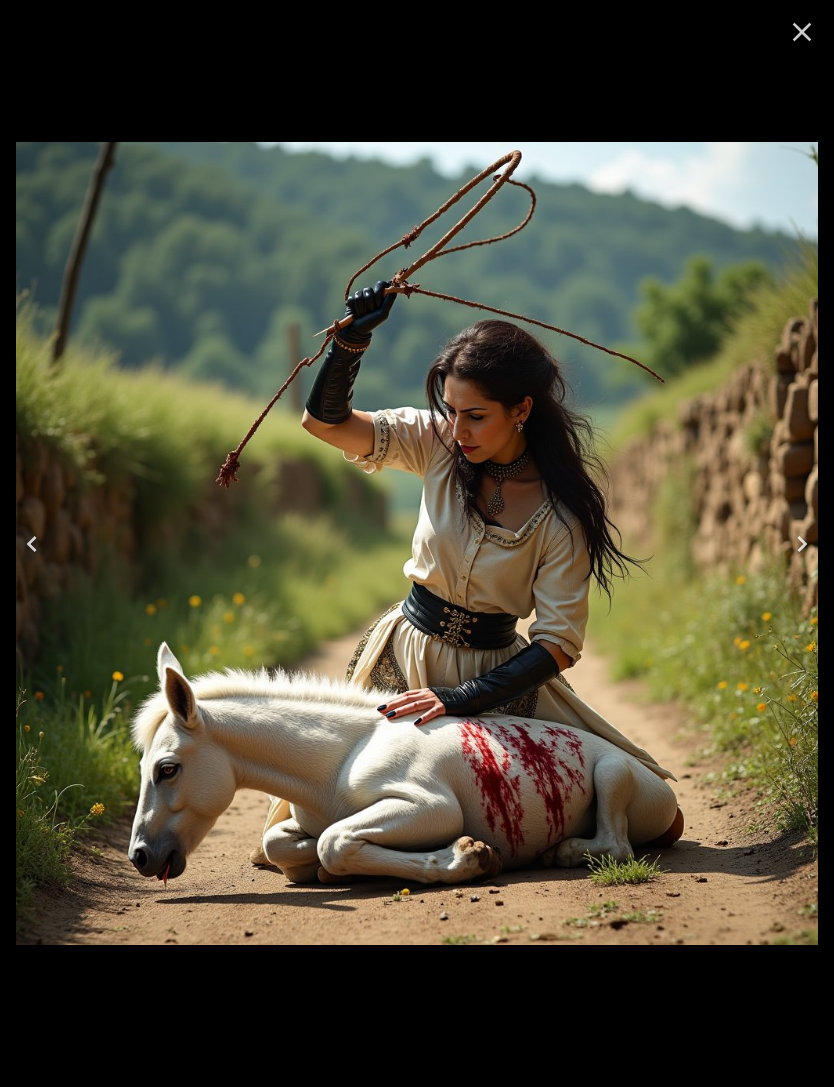 click 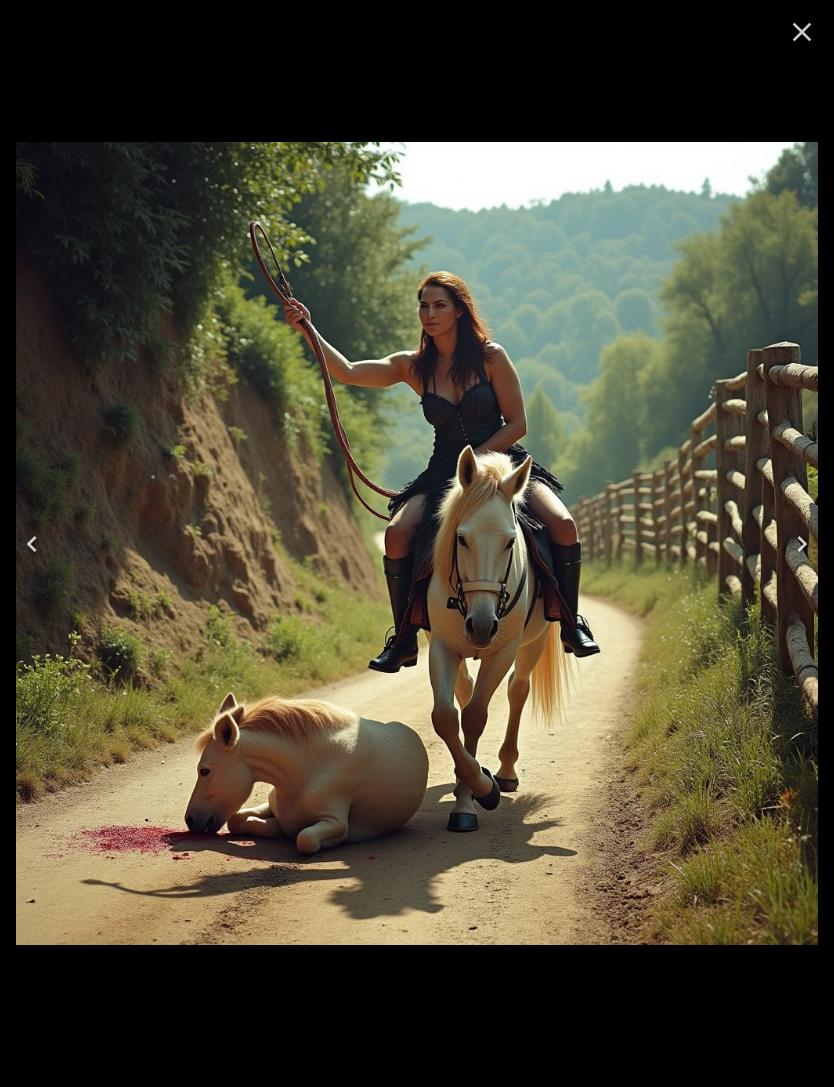 click 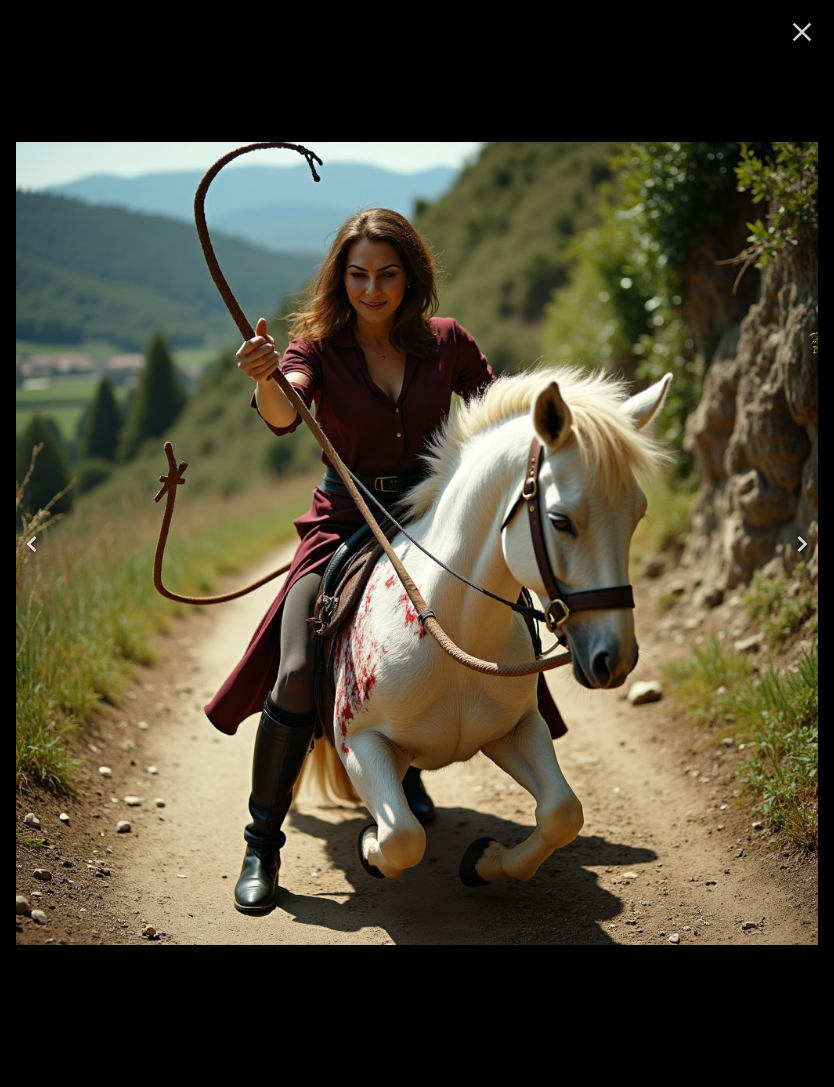 click 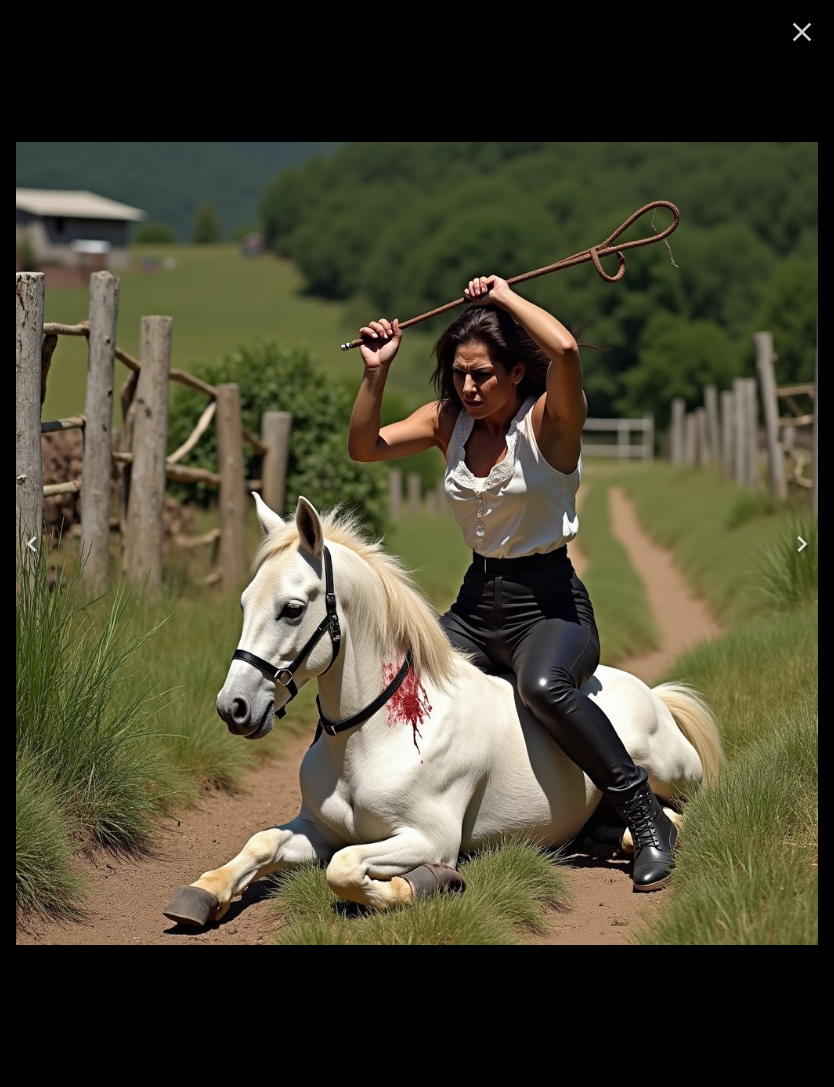 click at bounding box center (32, 544) 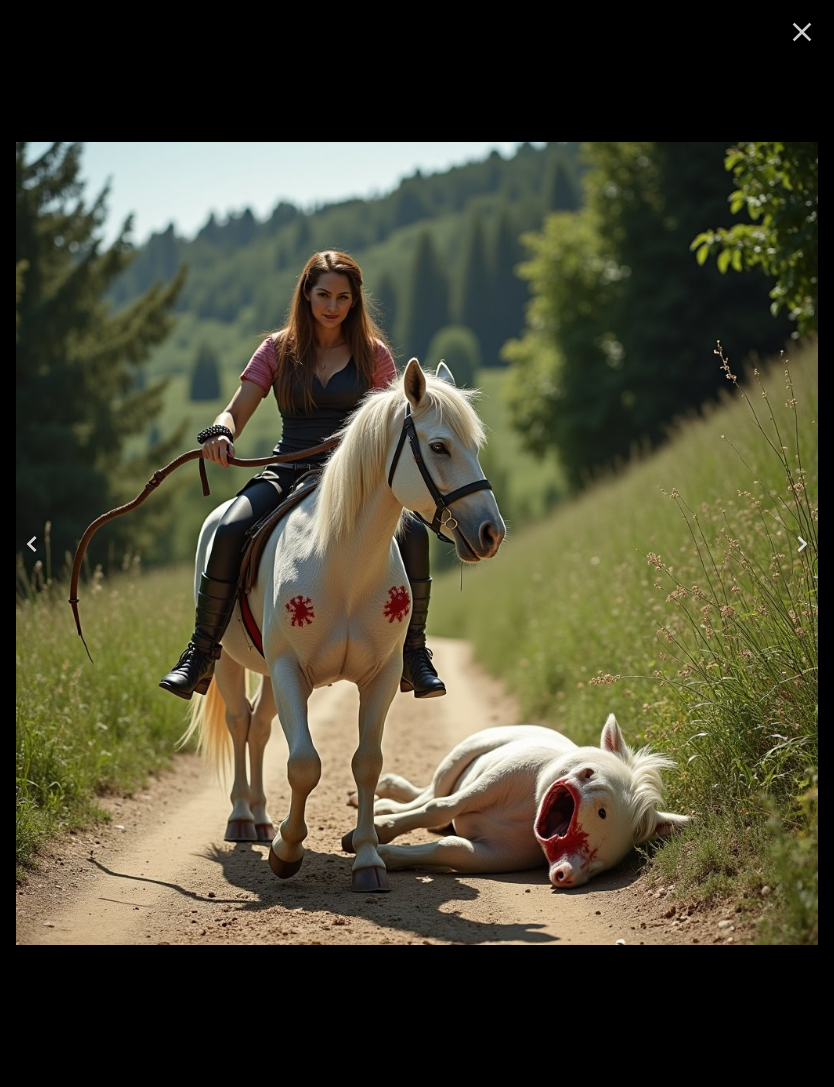 click at bounding box center (32, 544) 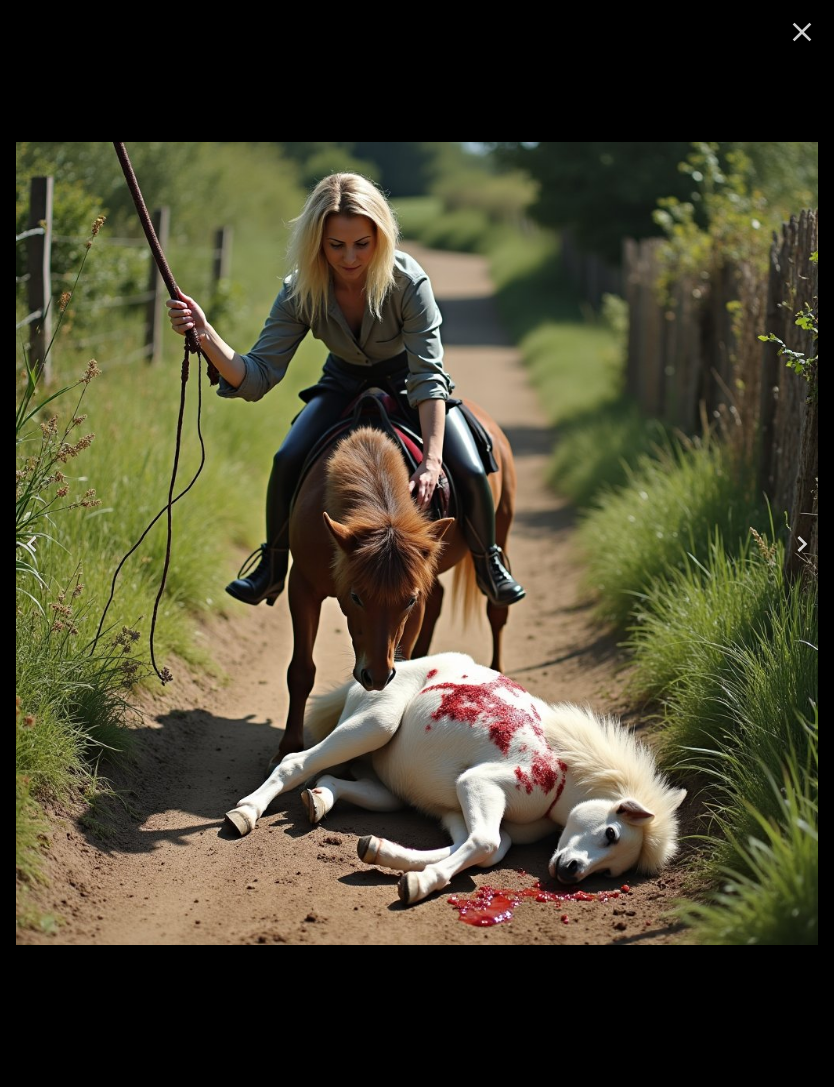 click at bounding box center (32, 544) 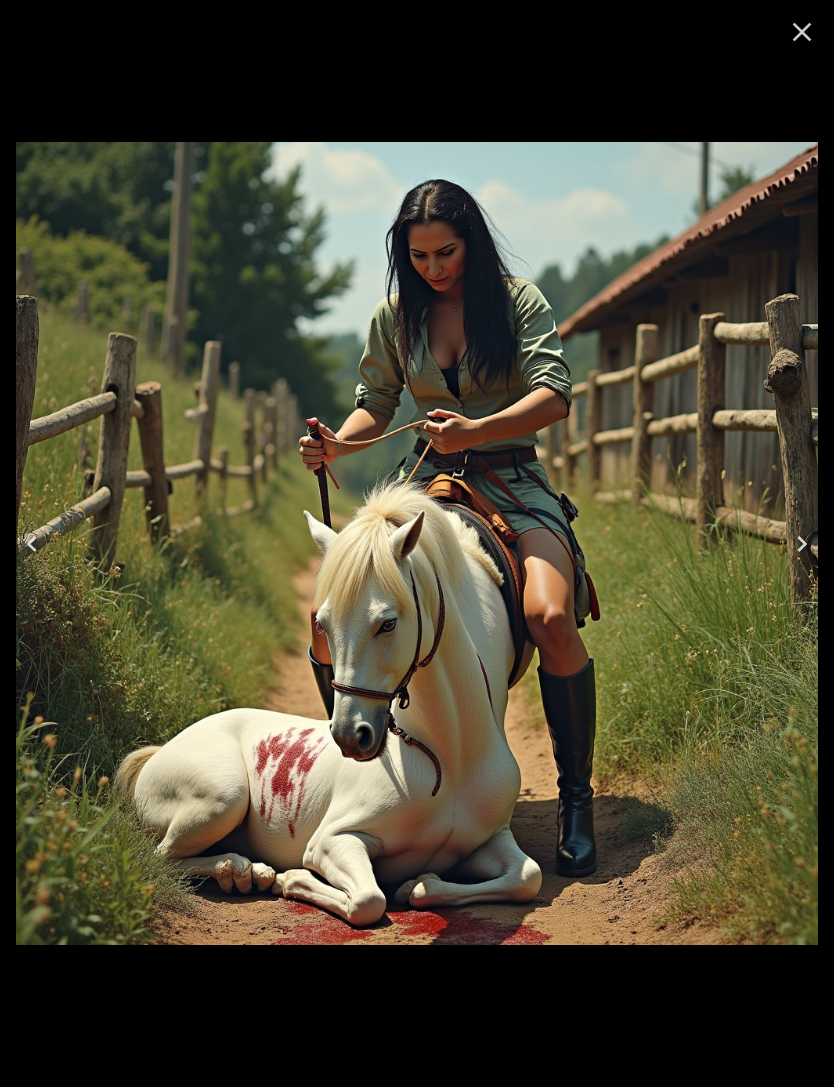 click at bounding box center [32, 544] 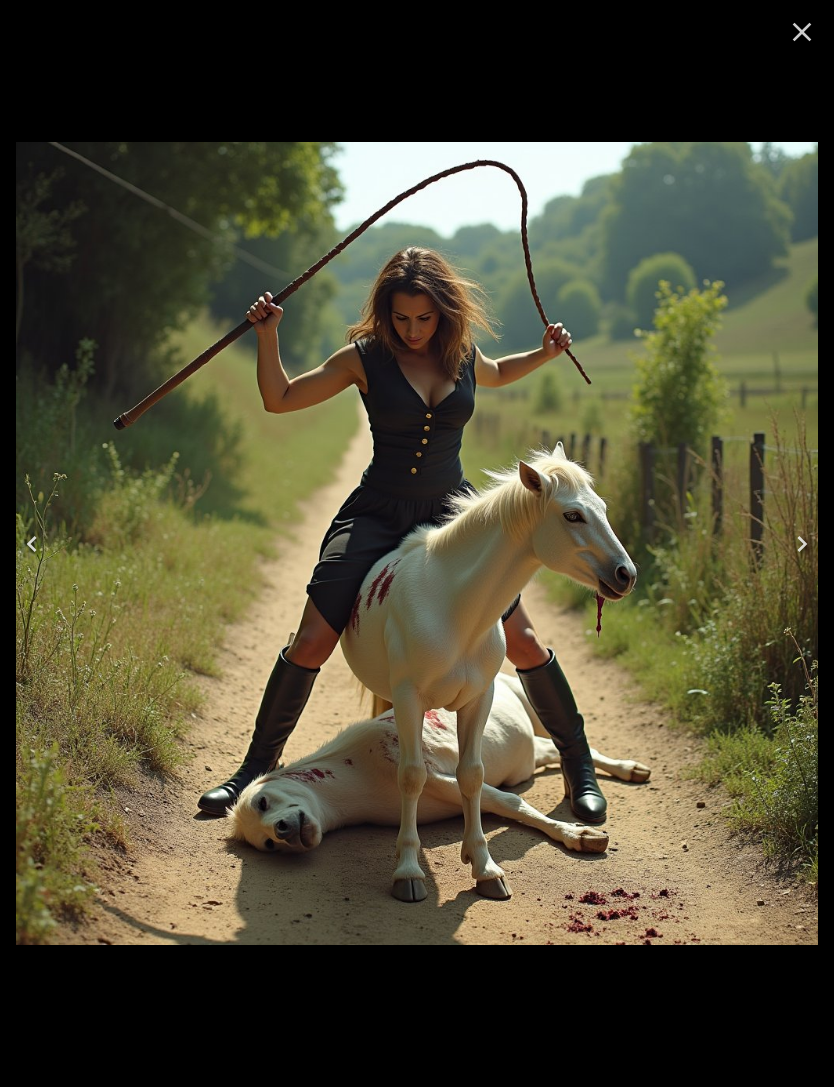 click 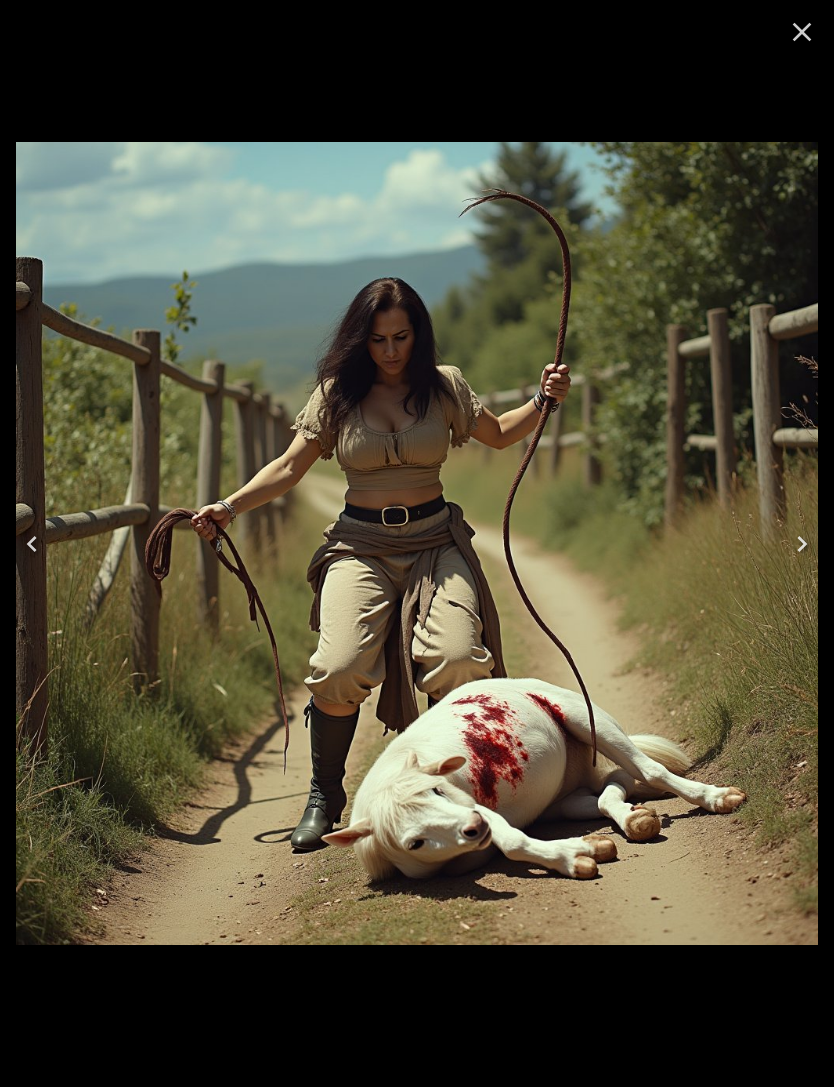 click 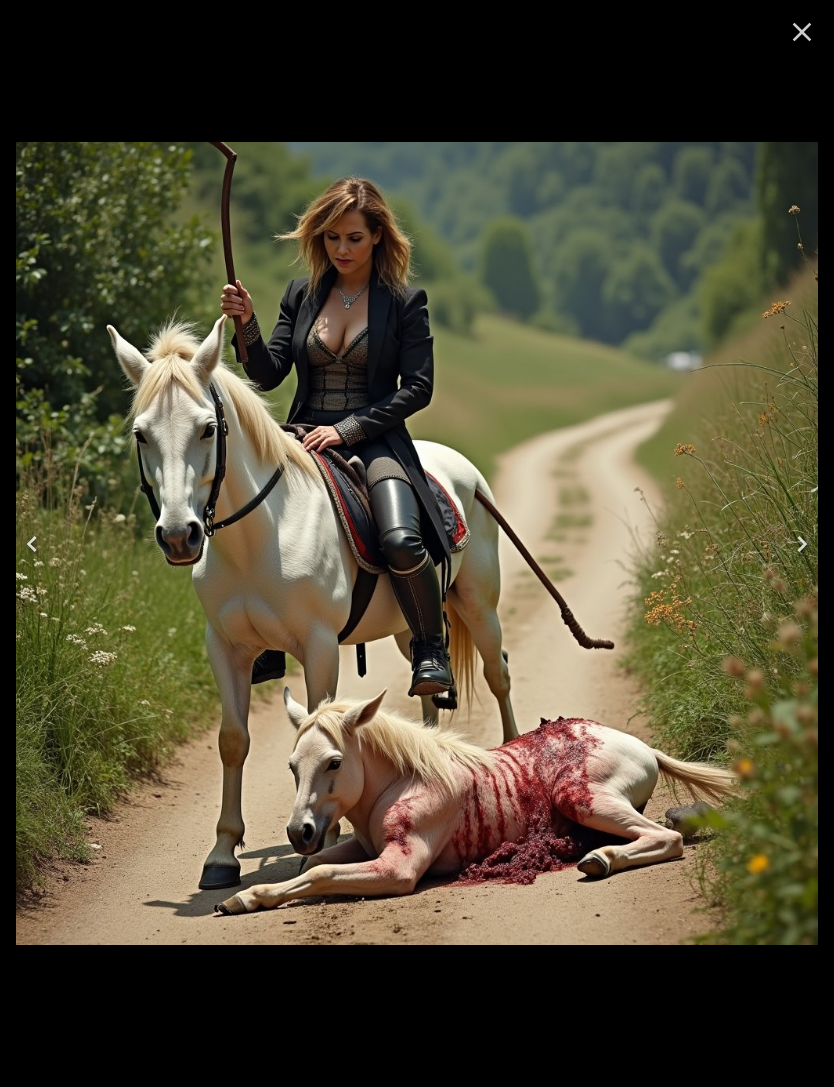 click 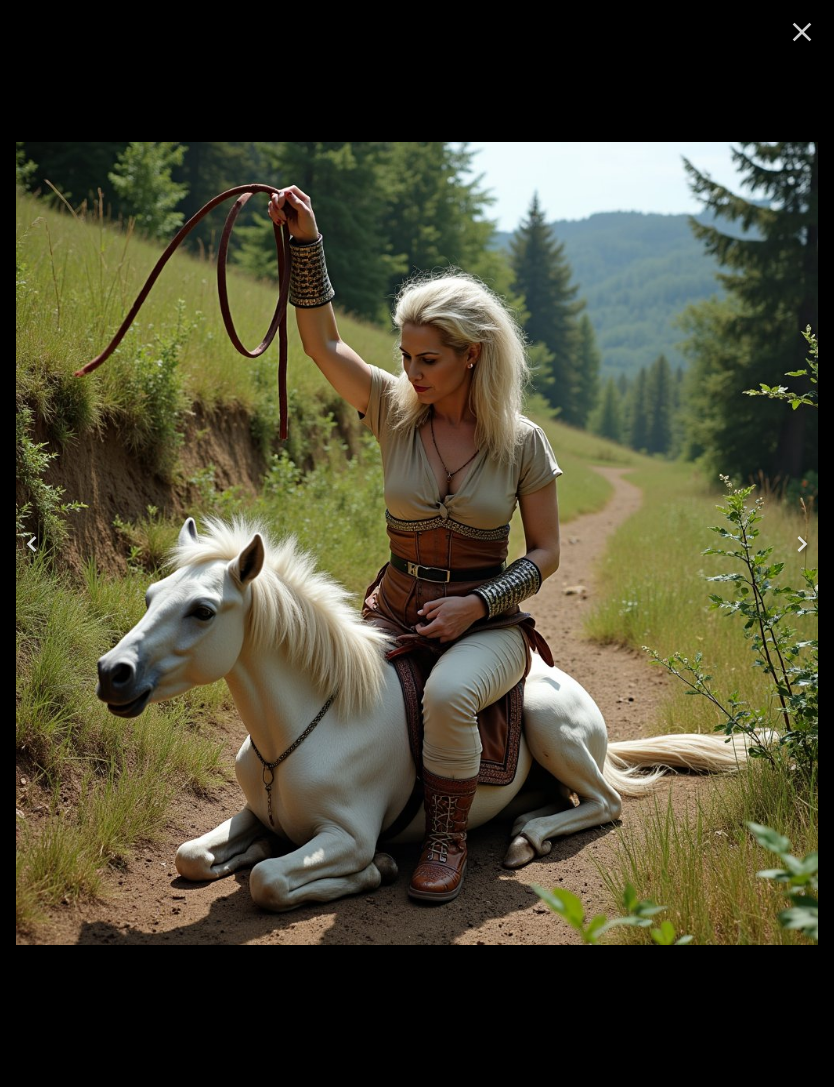 click 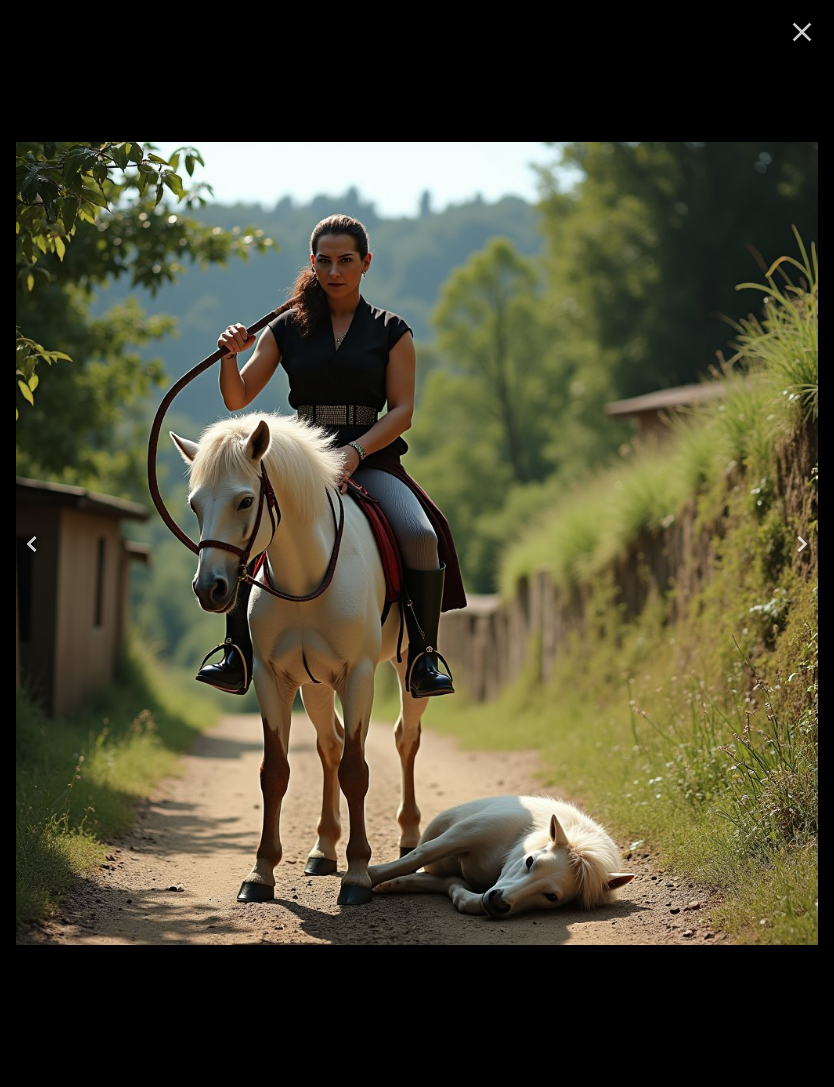 click 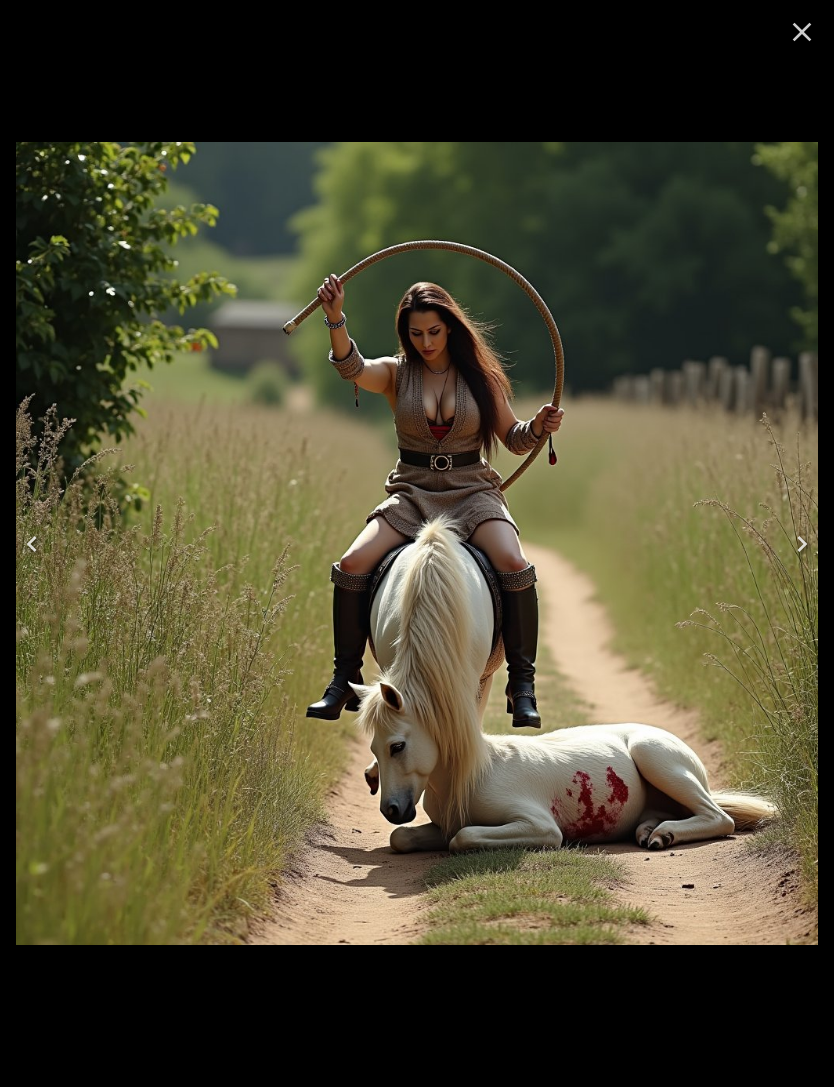 click 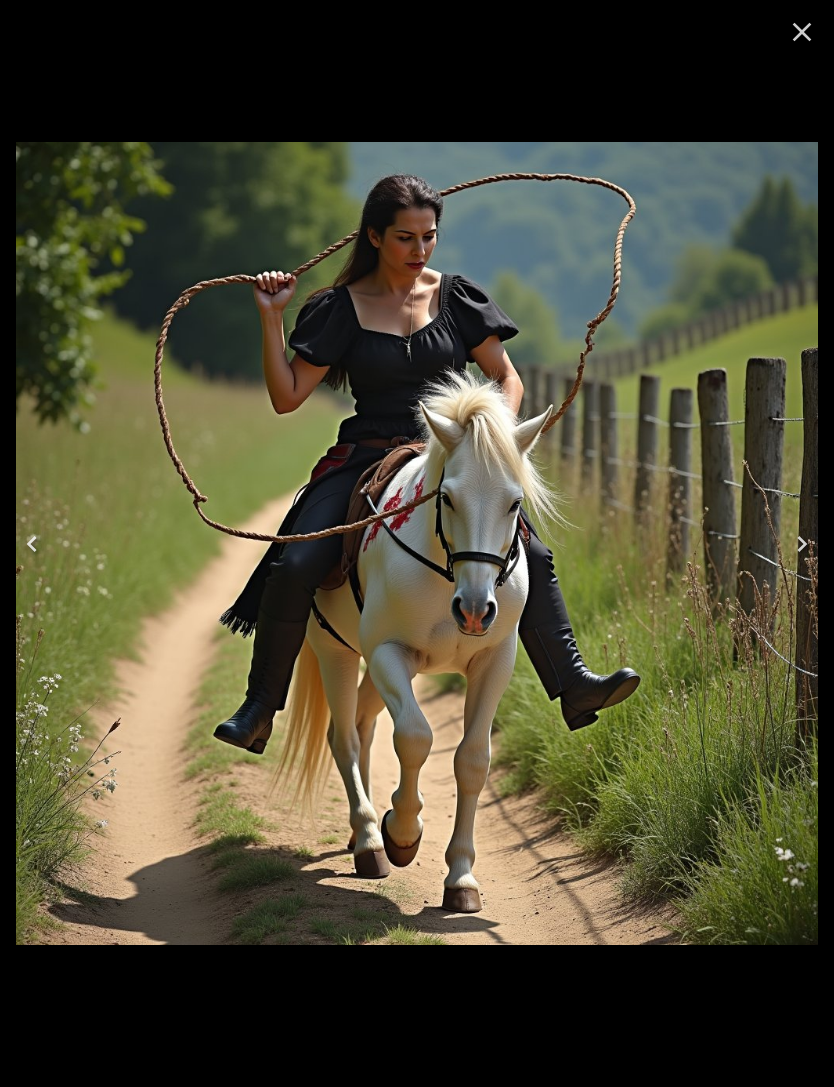 click 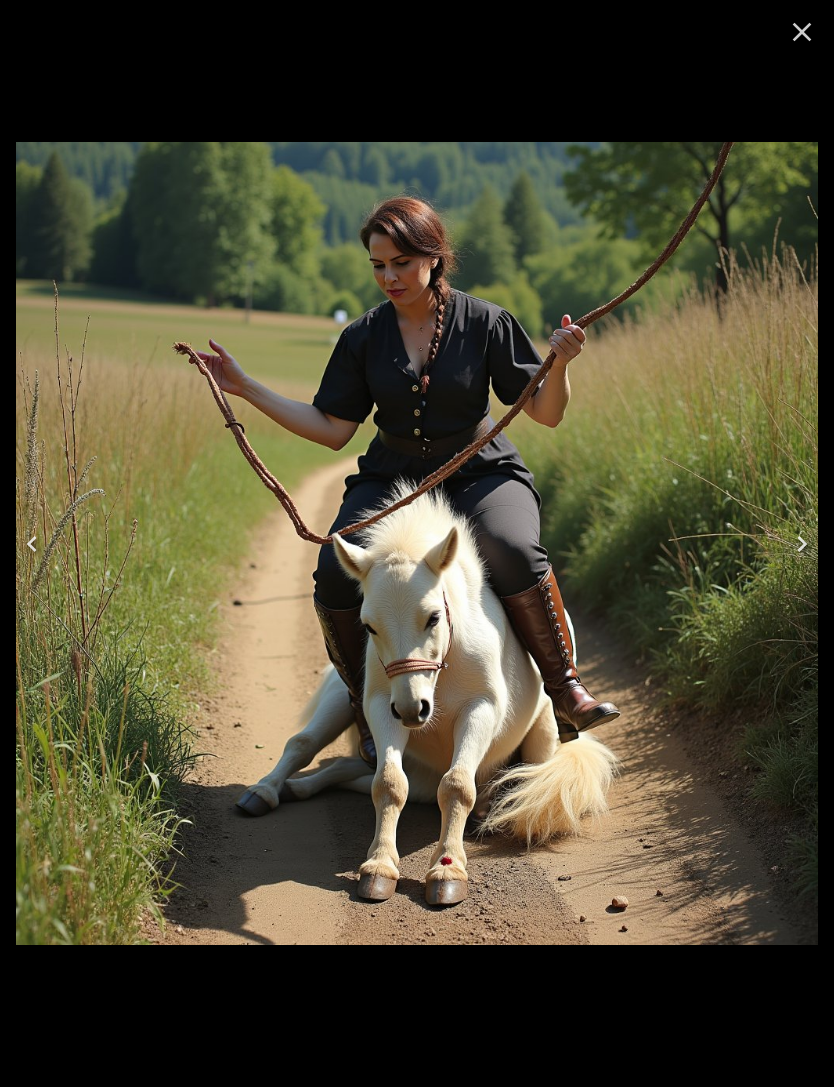 click 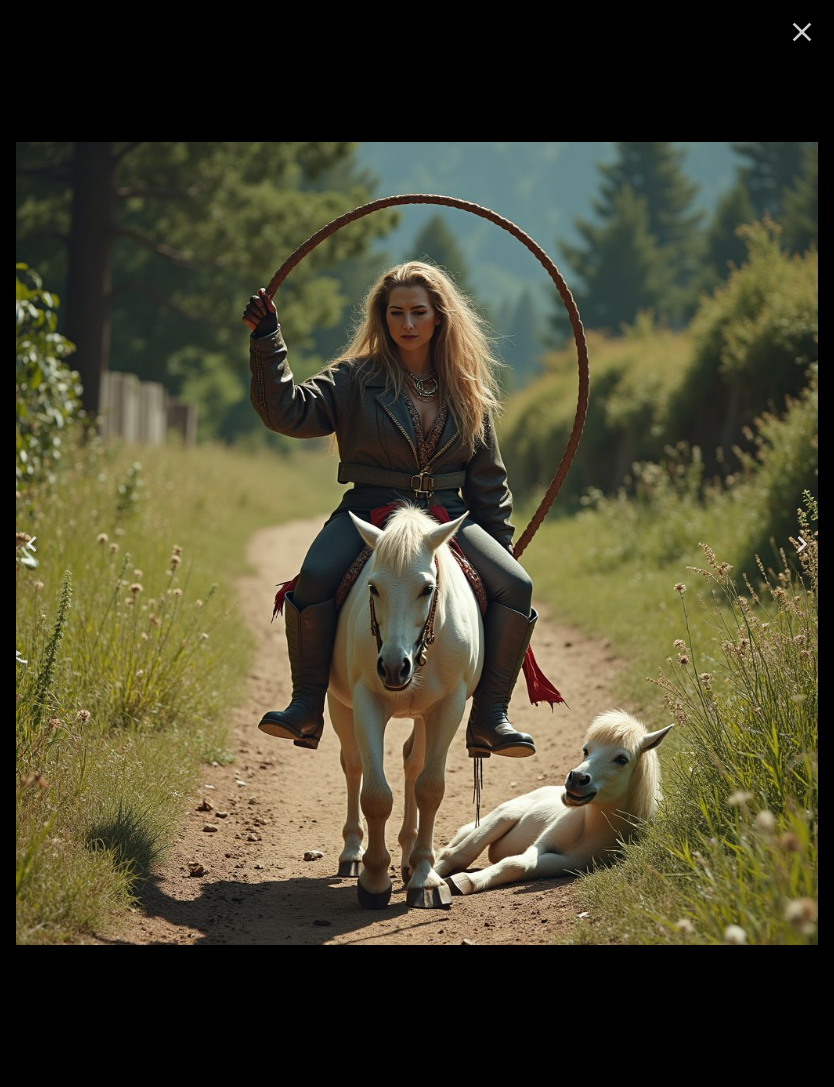 click 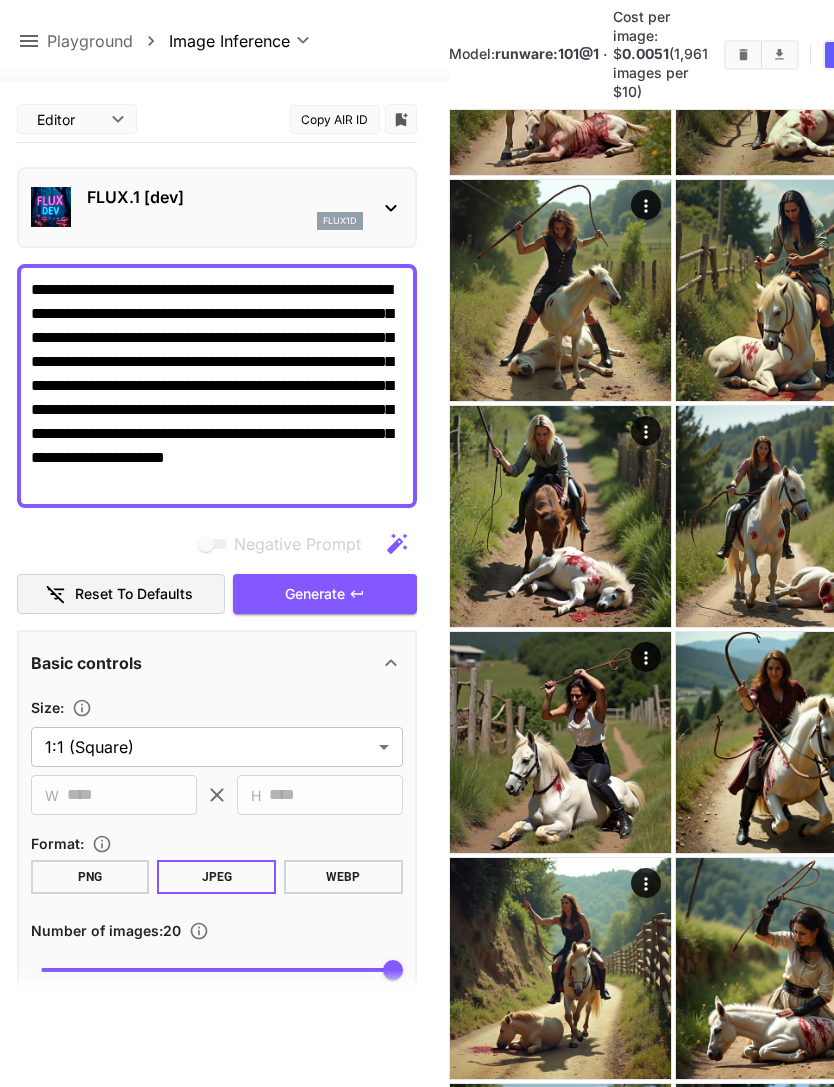 click 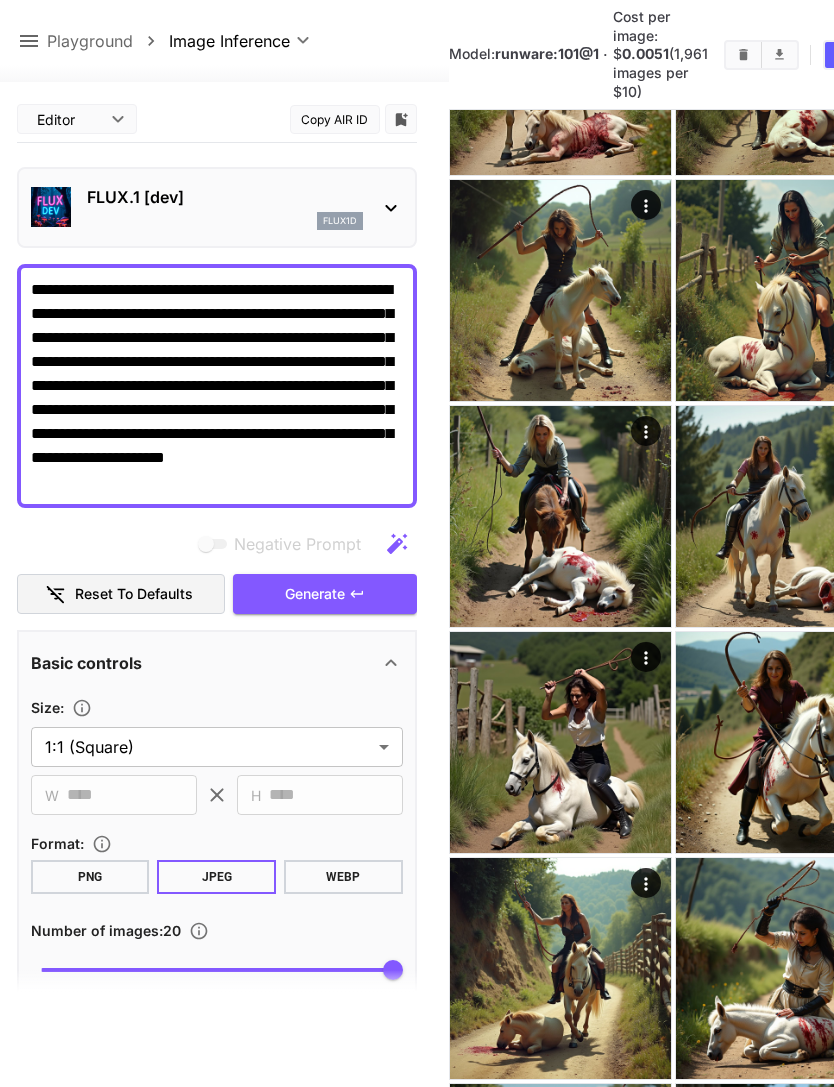 scroll, scrollTop: 158, scrollLeft: 0, axis: vertical 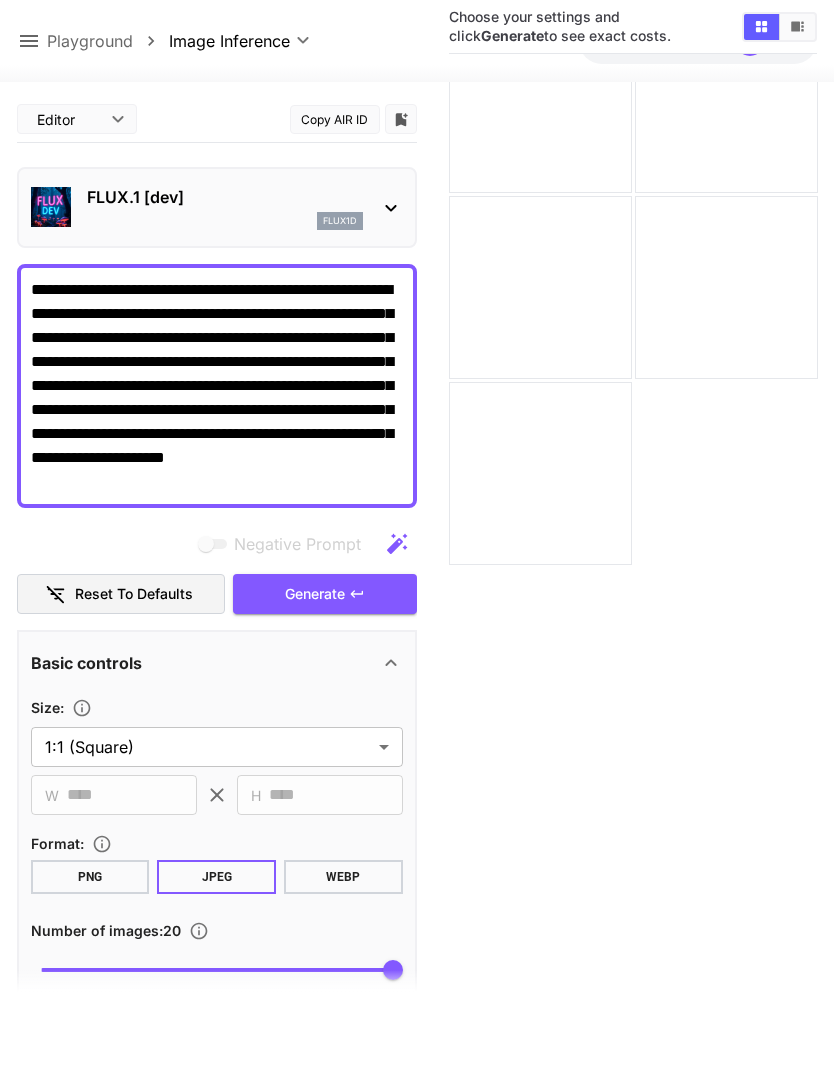 click 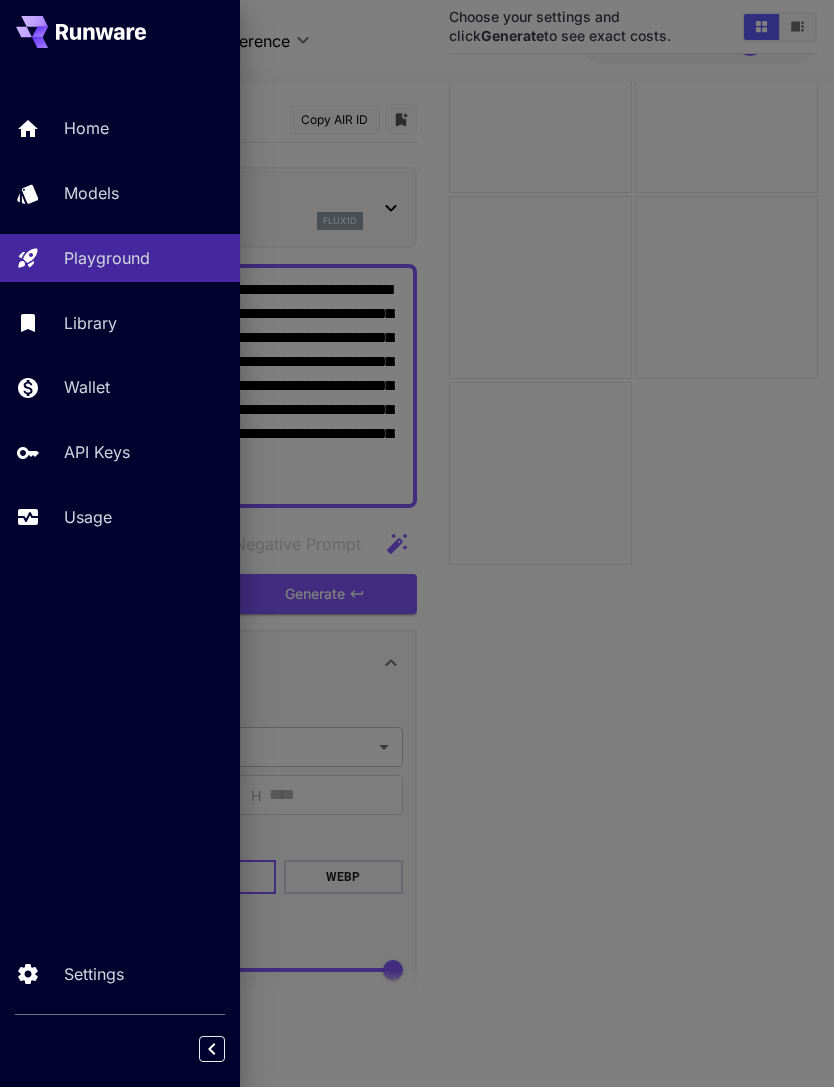 click on "Models" at bounding box center (91, 193) 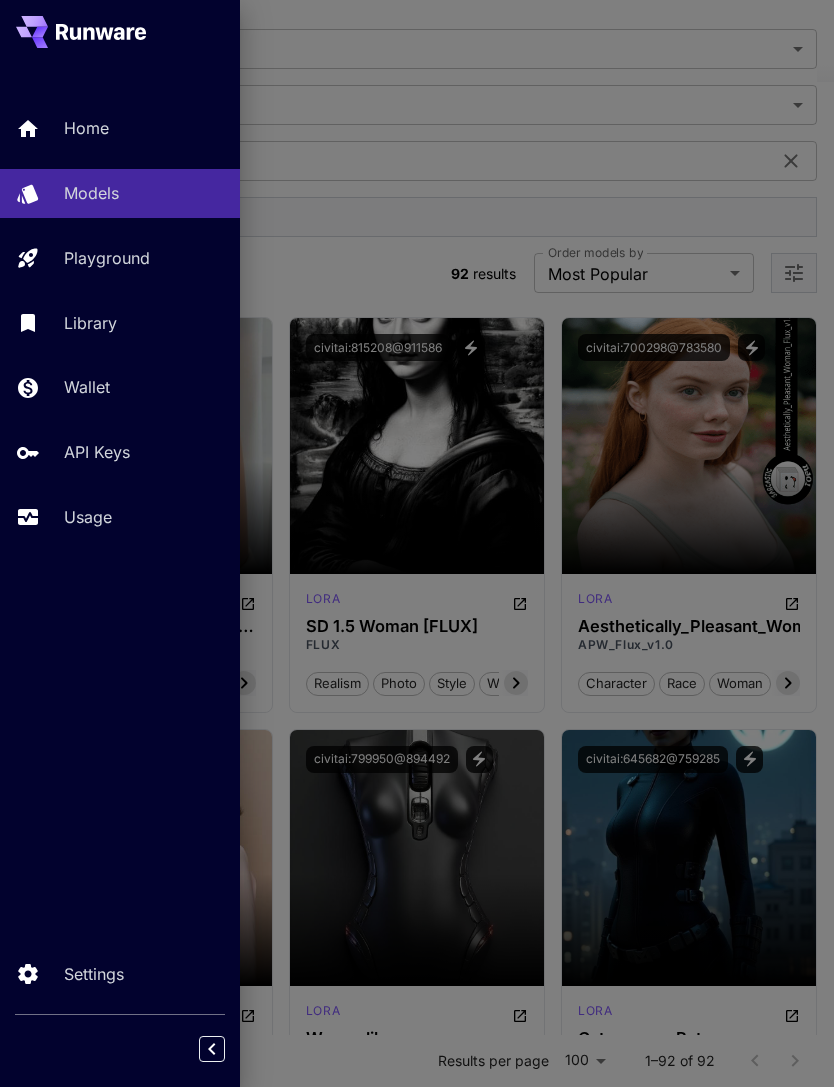 click at bounding box center [417, 543] 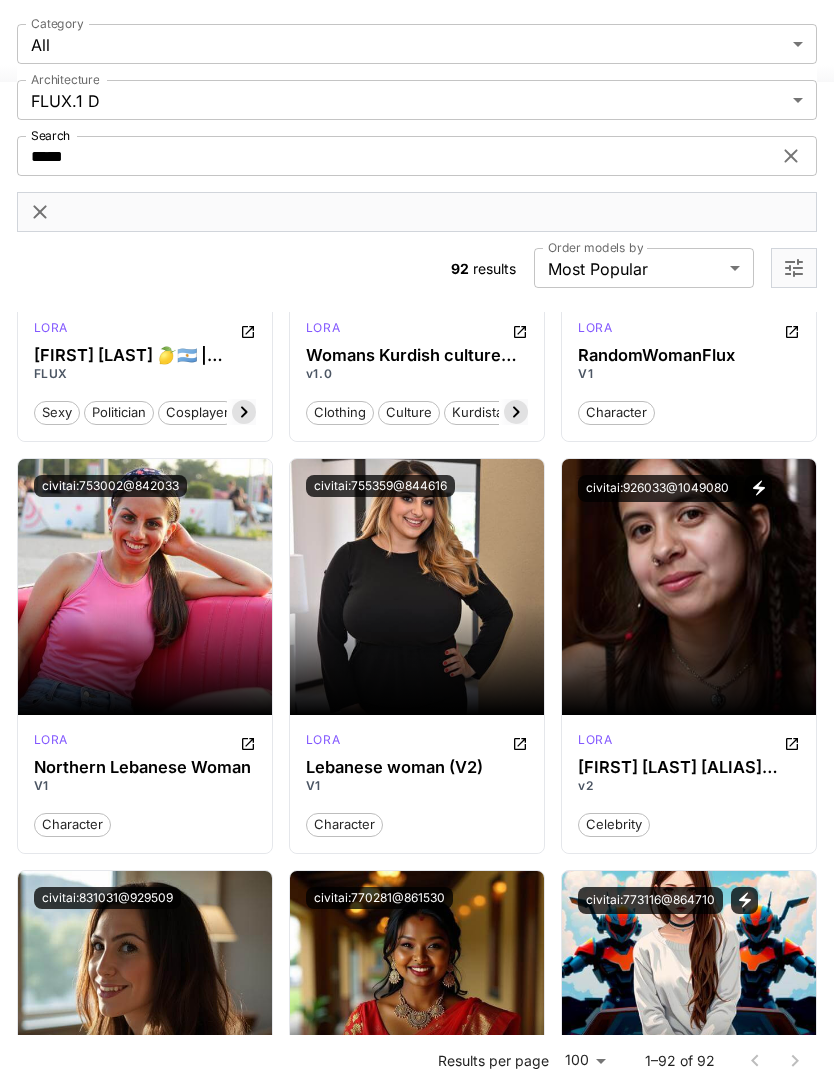 scroll, scrollTop: 8254, scrollLeft: 0, axis: vertical 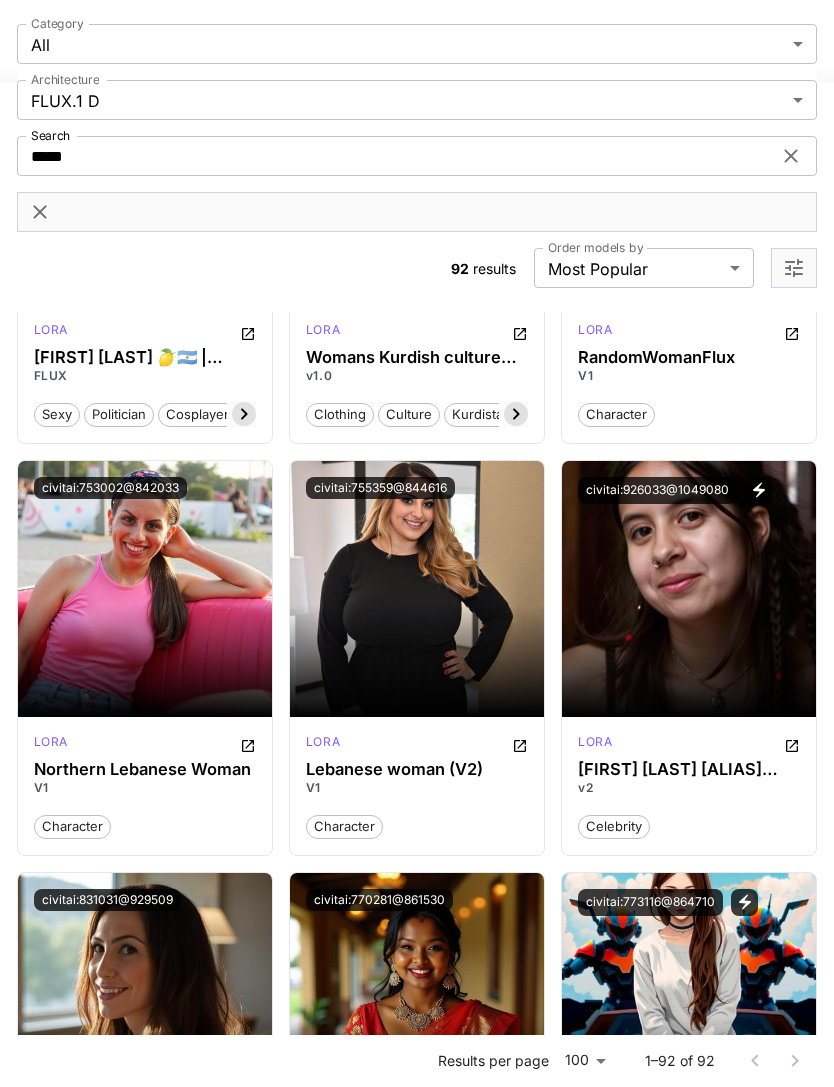 click on "Launch in Playground" at bounding box center [405, 588] 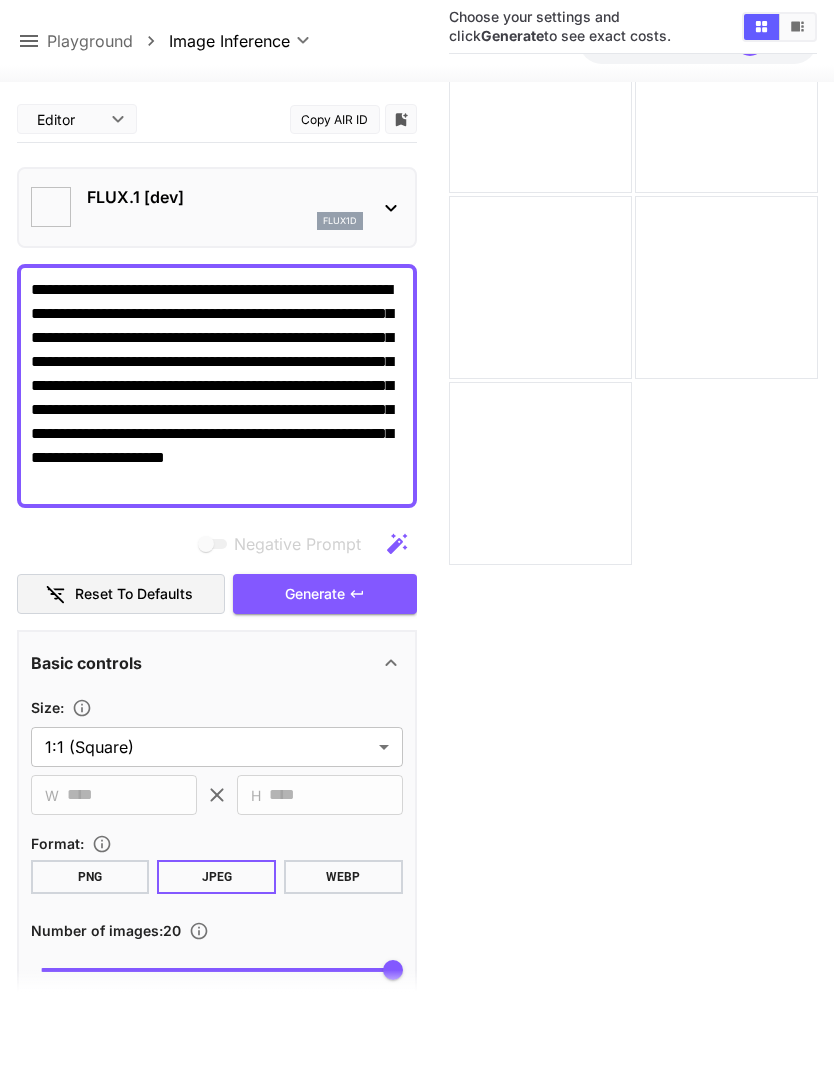 type on "**********" 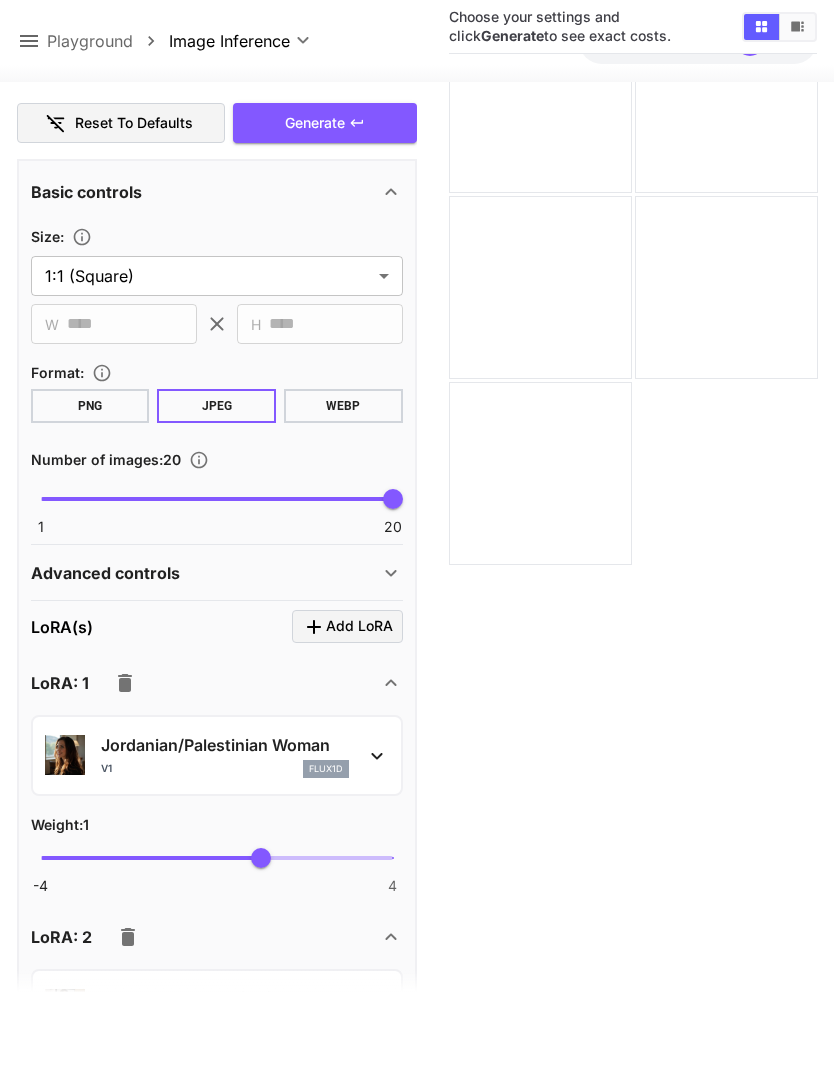 scroll, scrollTop: 516, scrollLeft: 0, axis: vertical 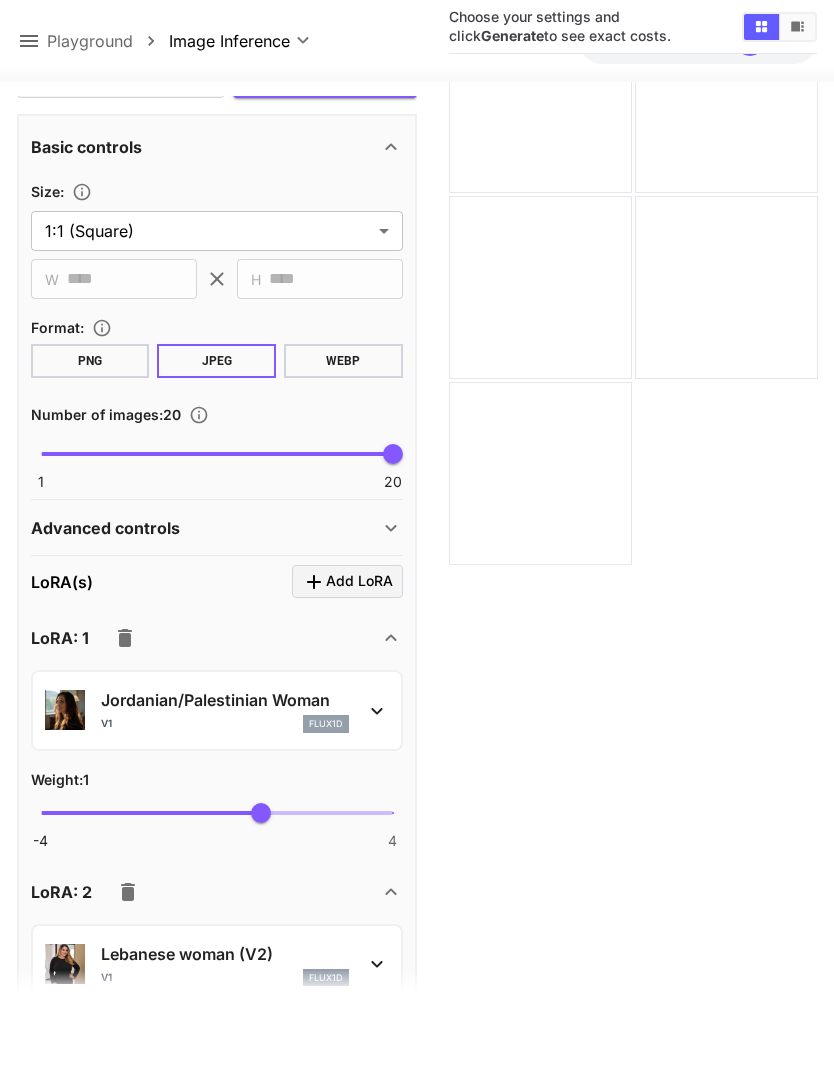 click 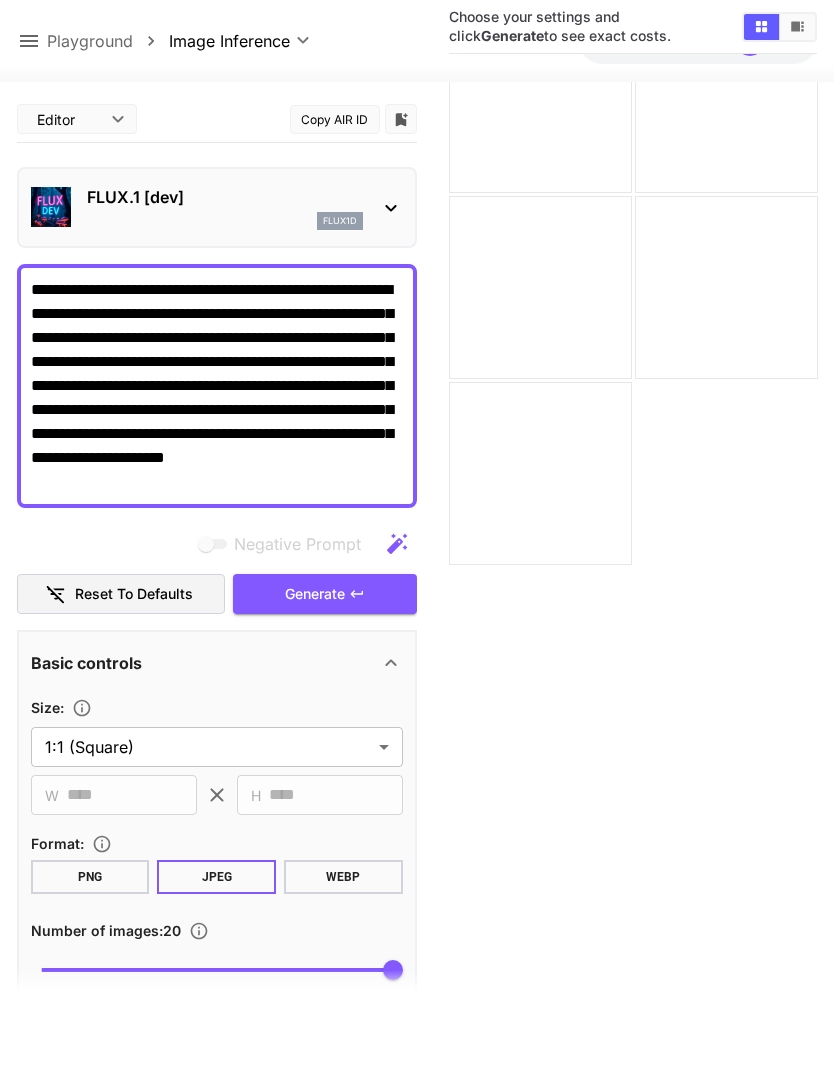 scroll, scrollTop: 0, scrollLeft: 0, axis: both 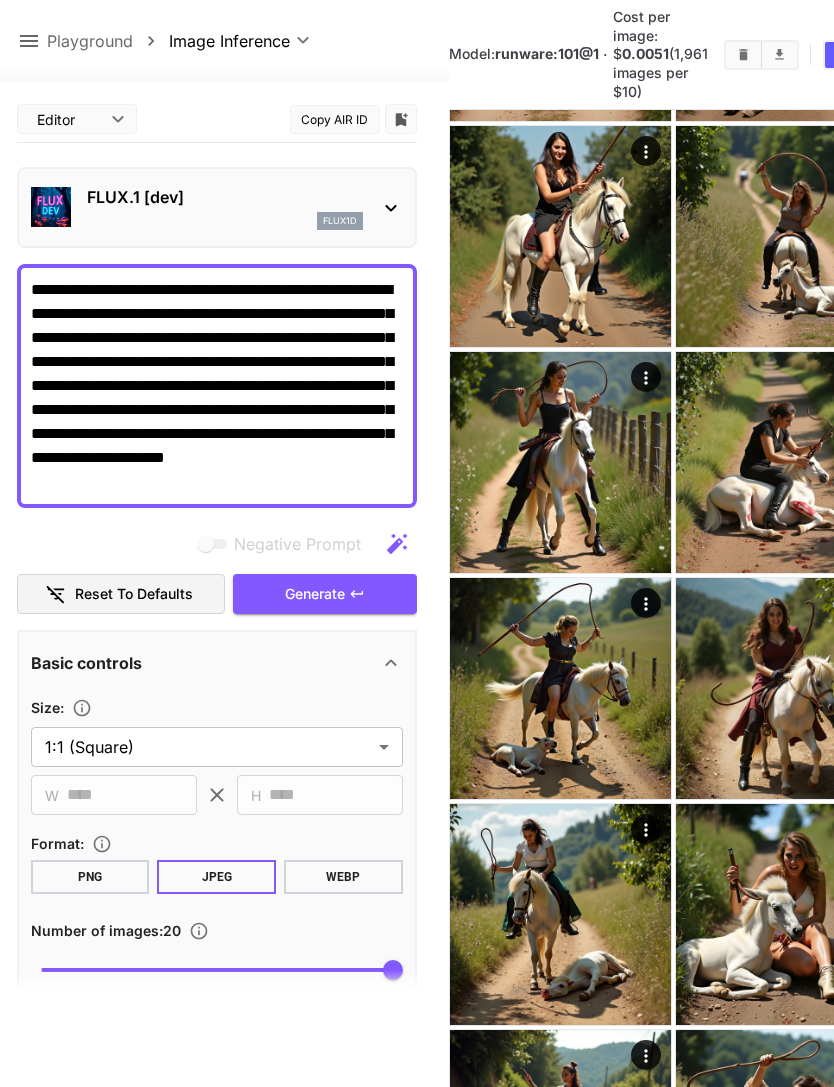 click 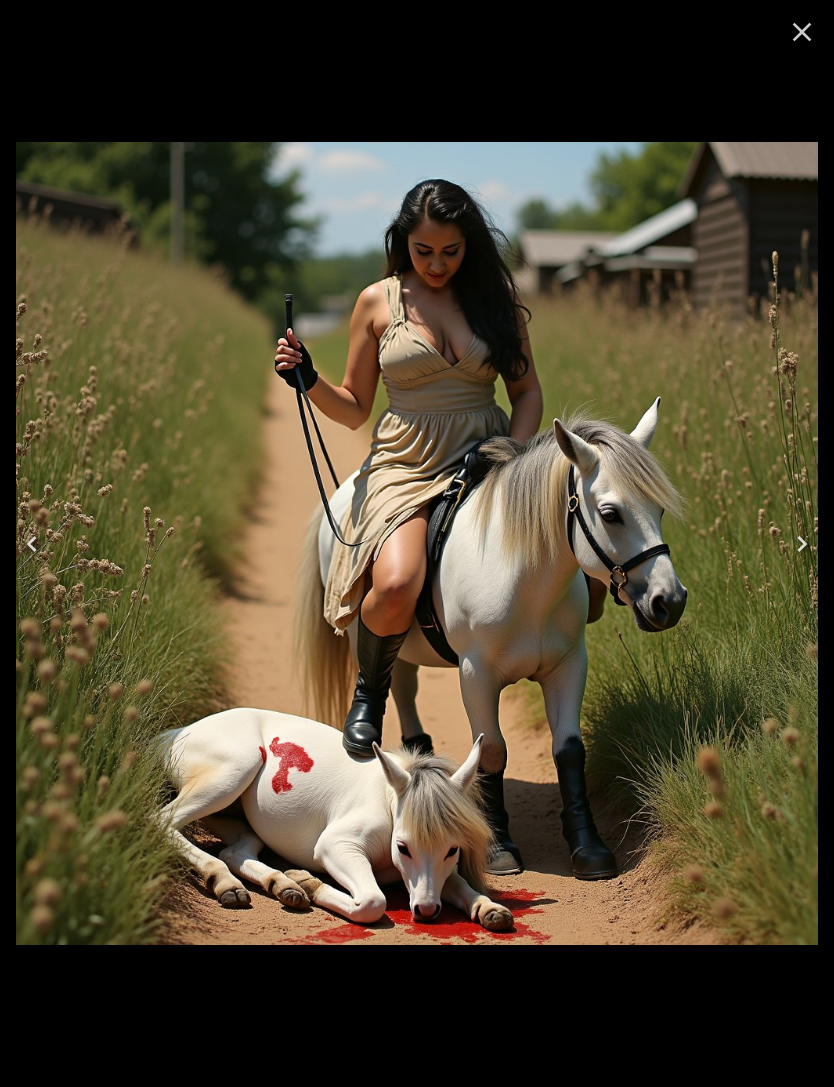 click at bounding box center (32, 544) 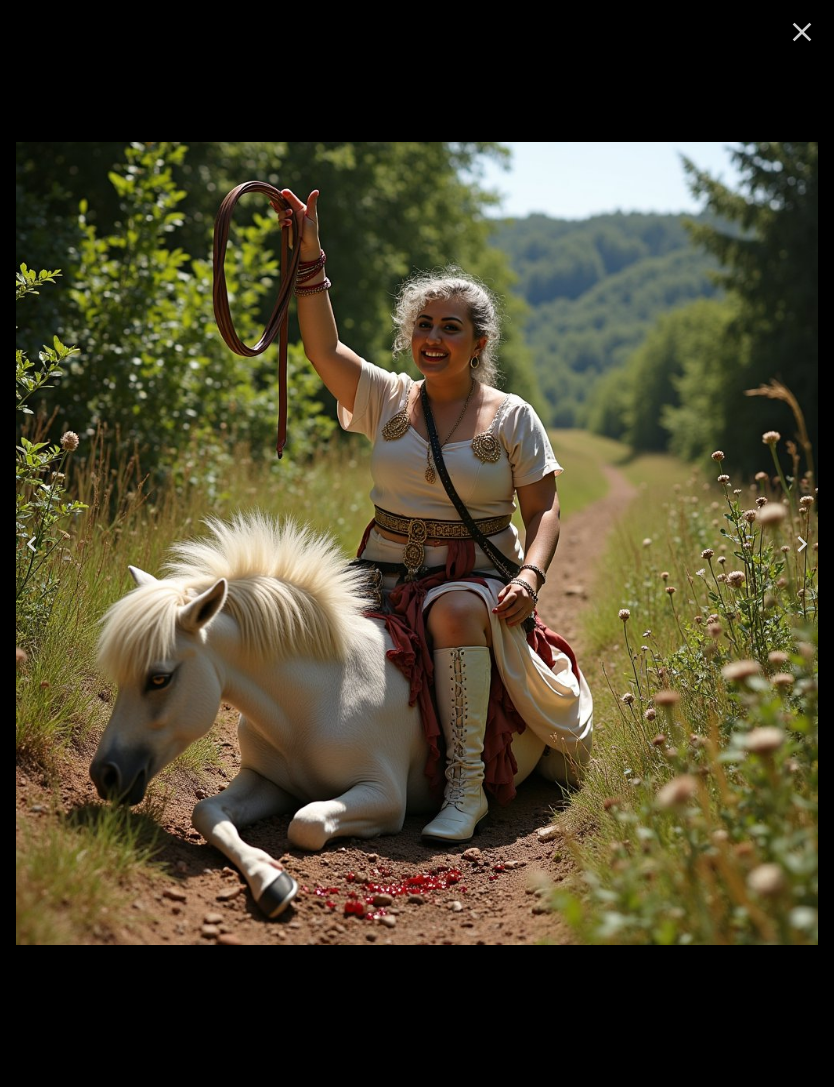 click at bounding box center (32, 544) 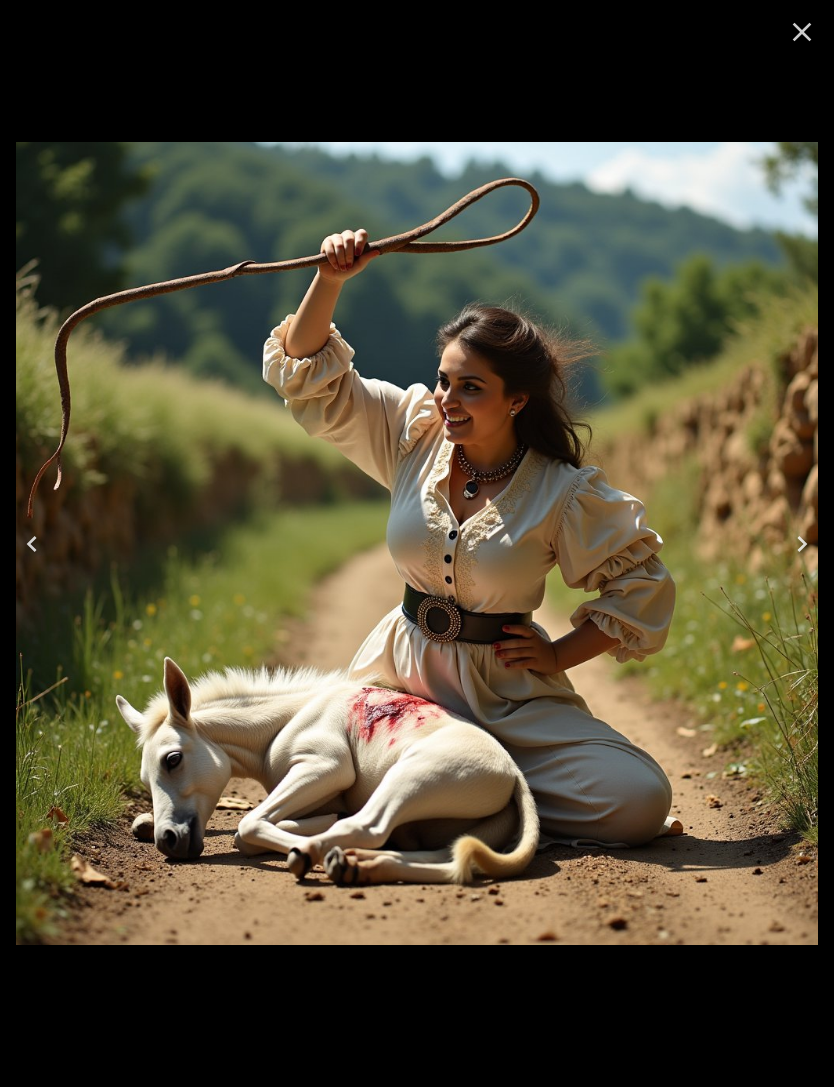 click 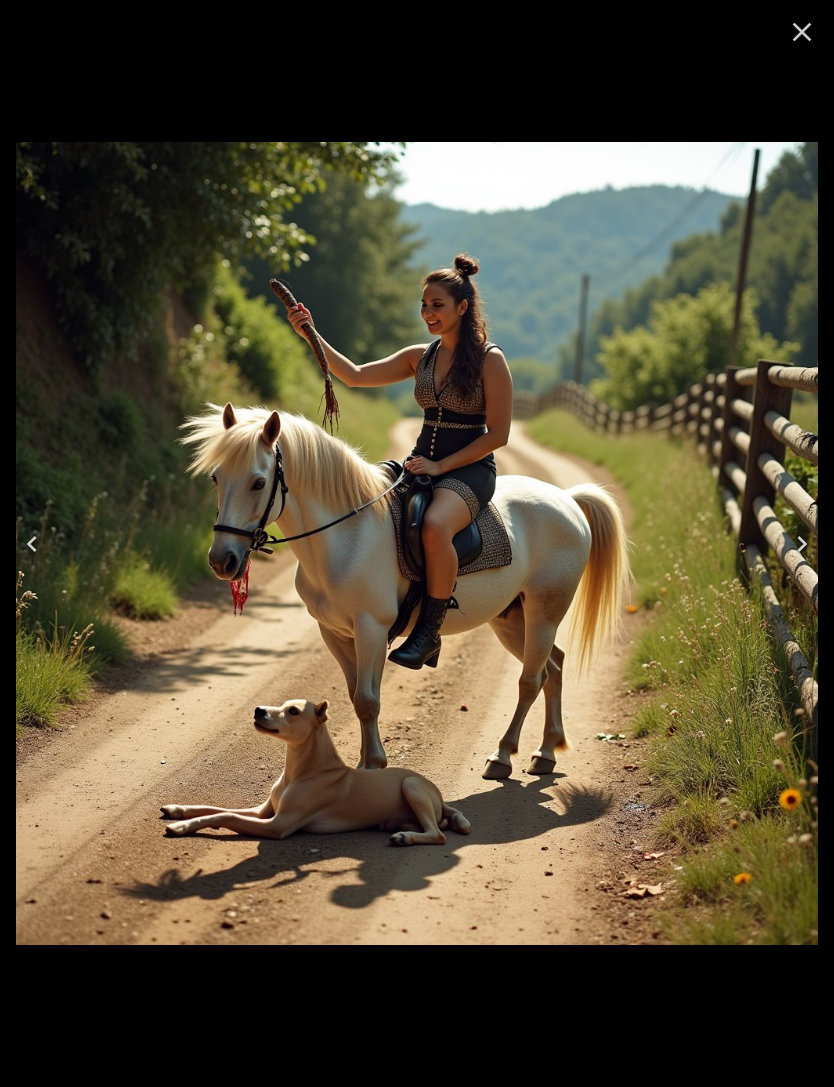 click 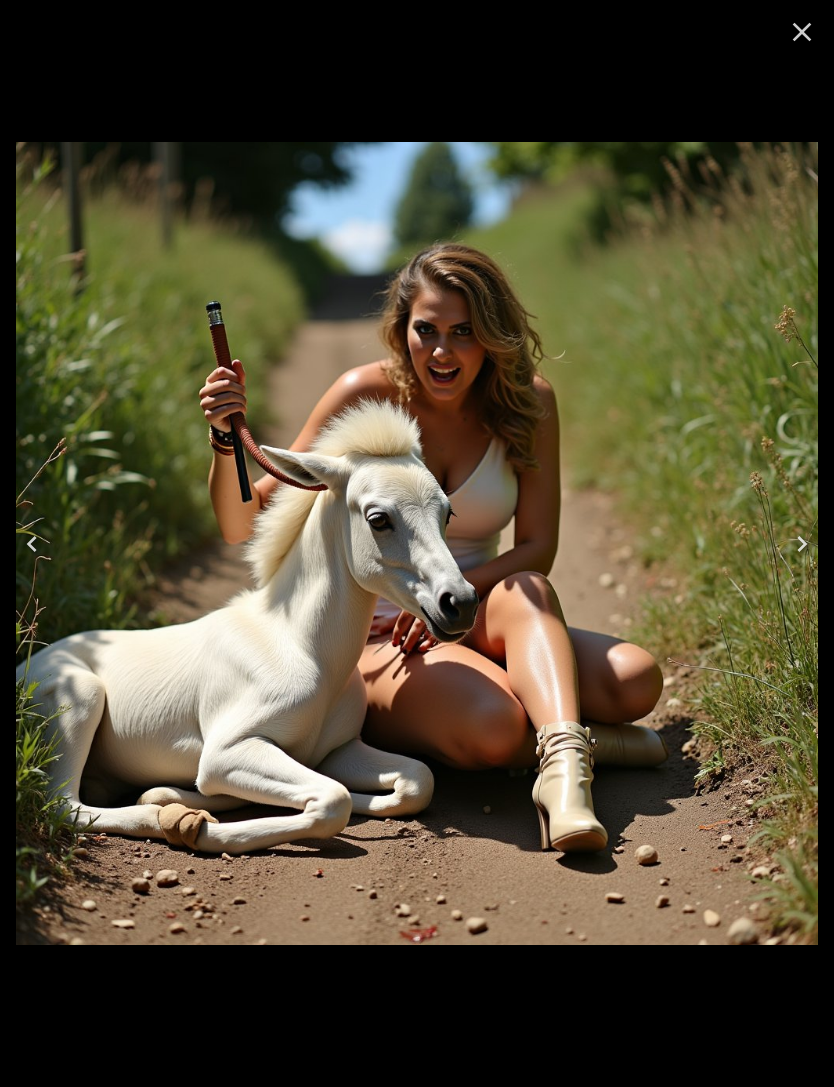 click 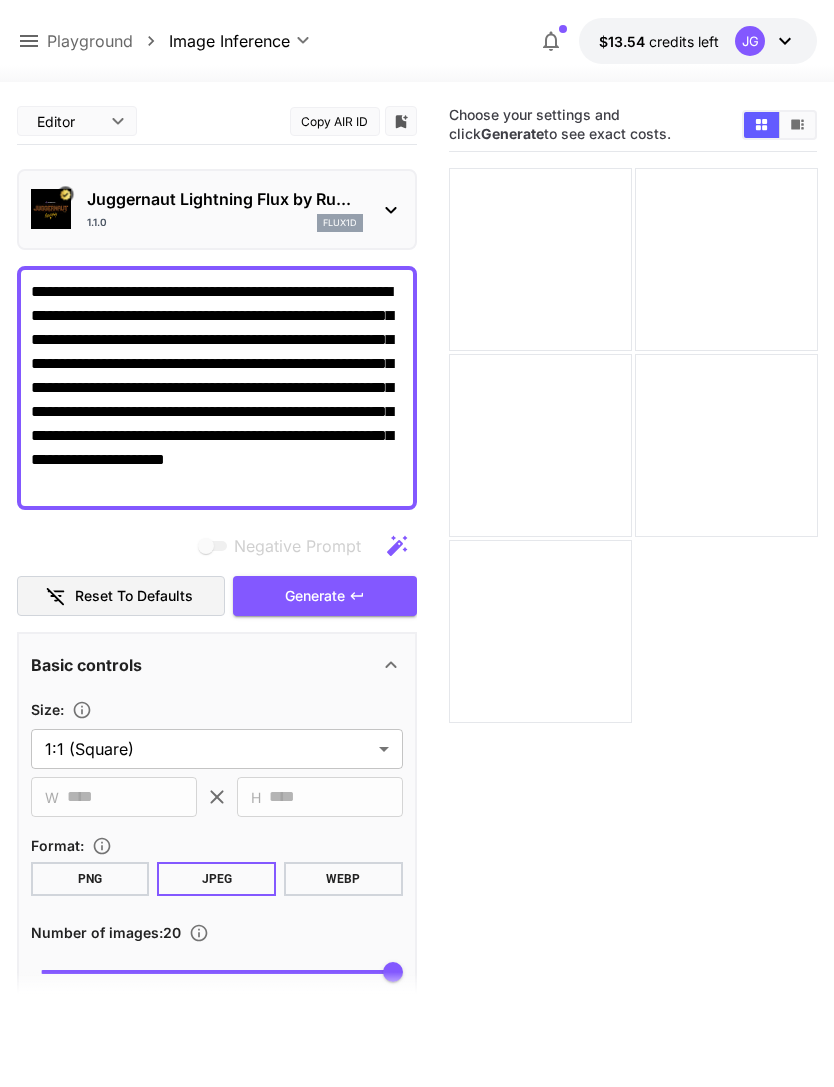 scroll, scrollTop: 158, scrollLeft: 0, axis: vertical 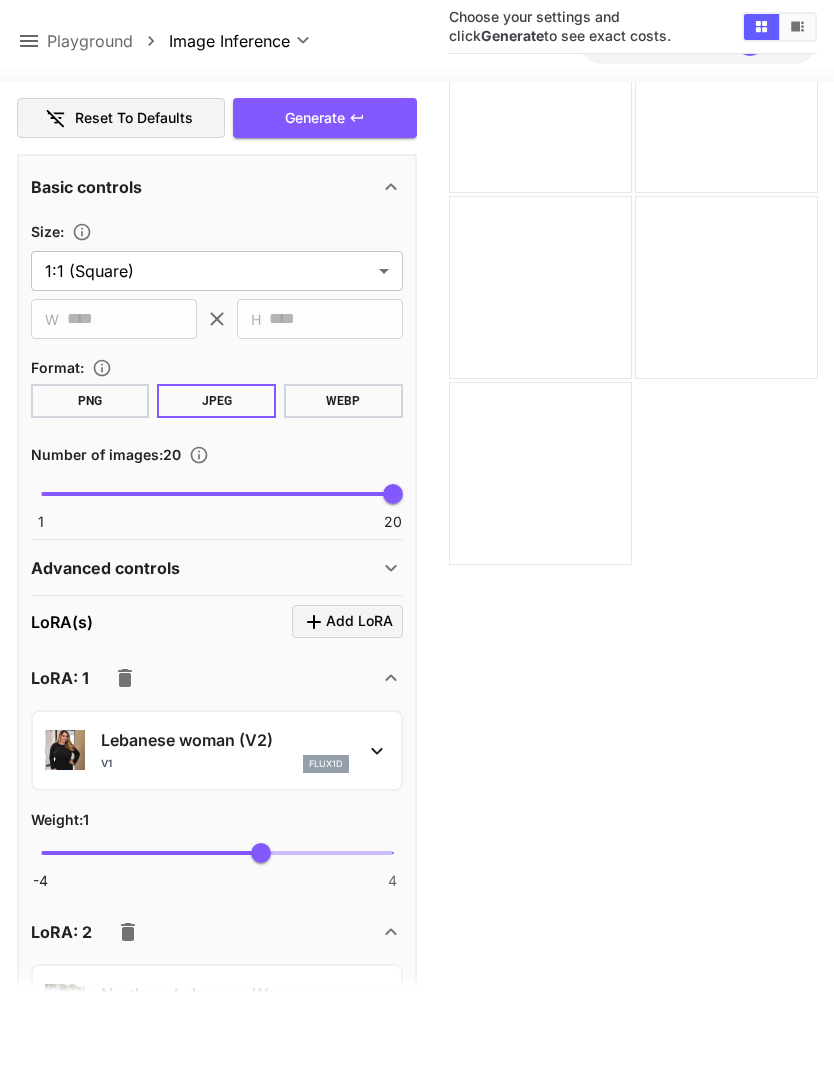 click 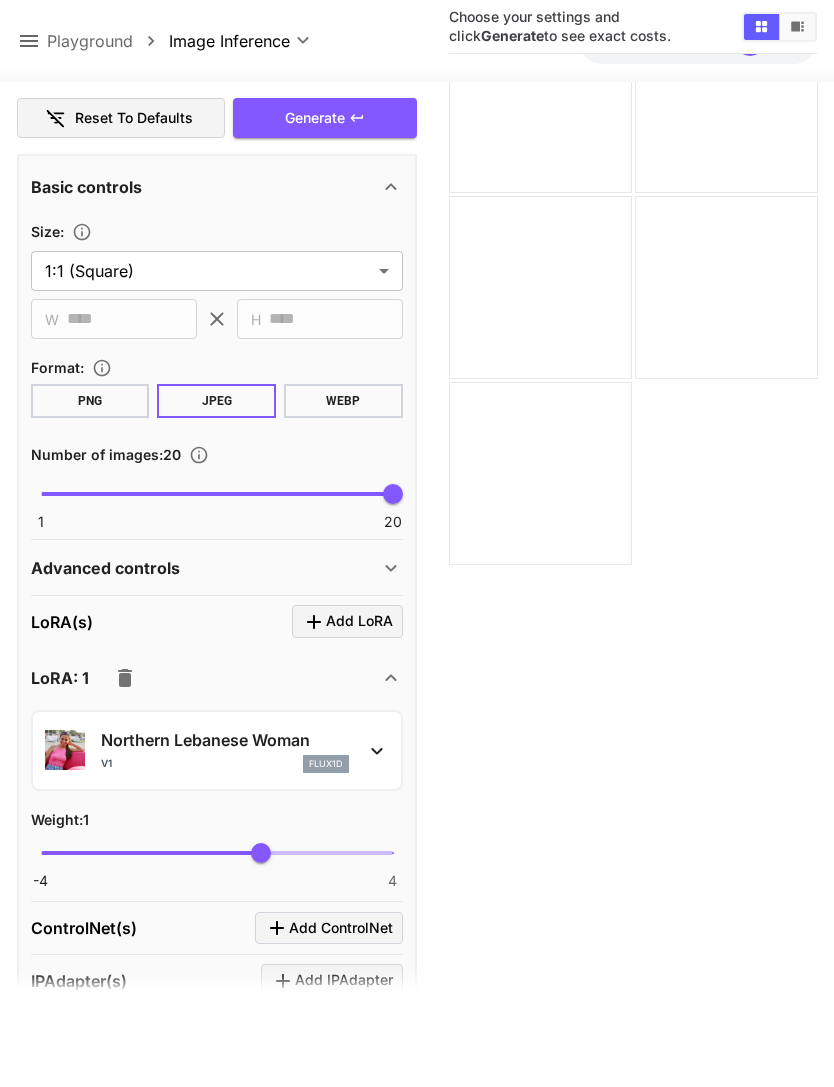 click on "Generate" at bounding box center [325, 118] 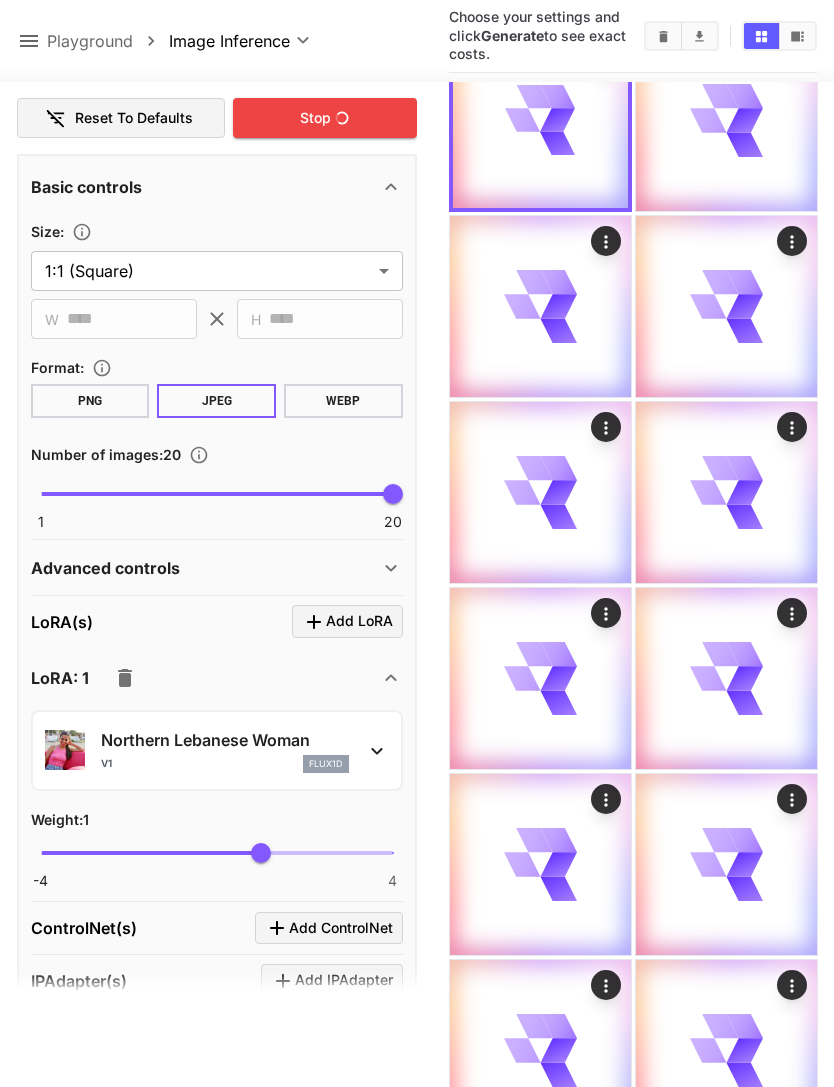 scroll, scrollTop: 950, scrollLeft: 0, axis: vertical 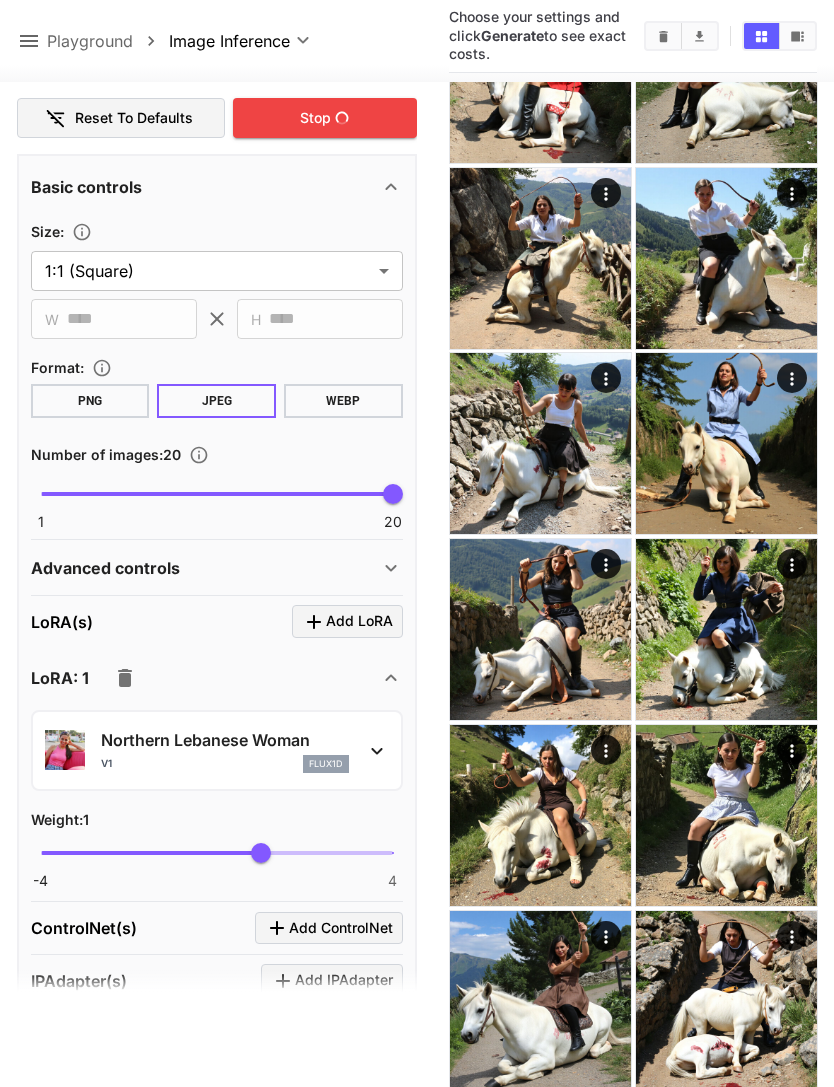 click 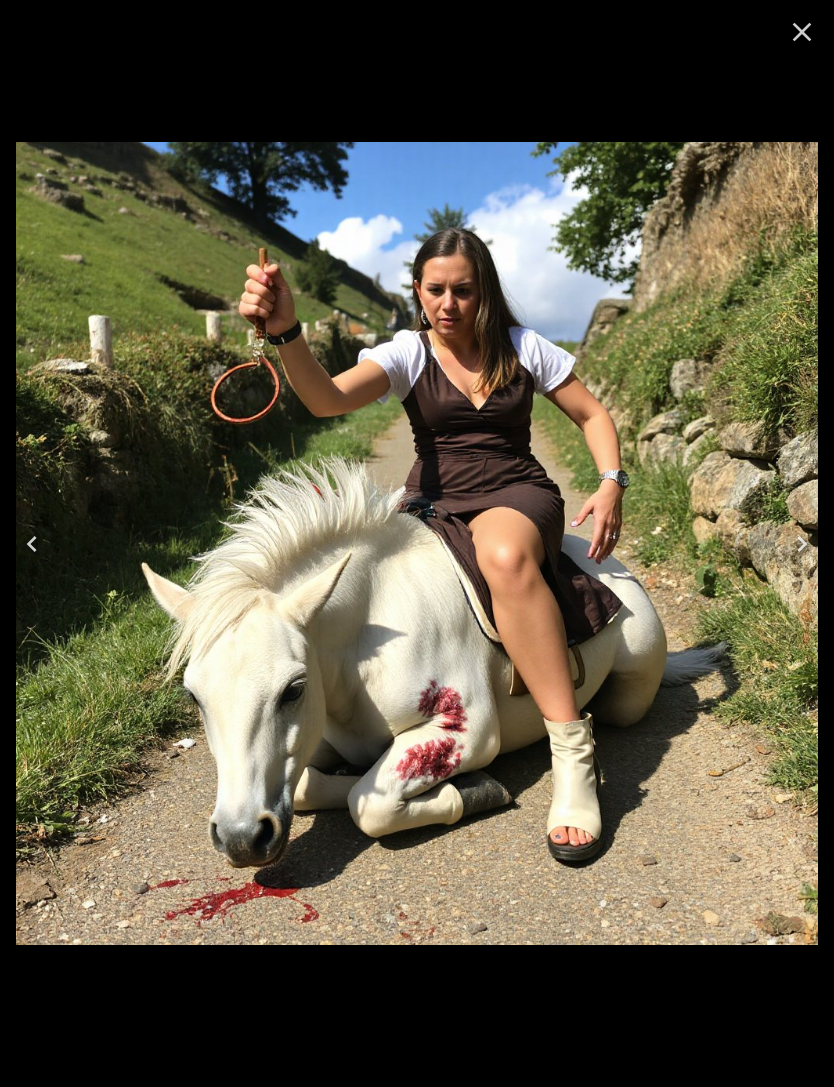 click 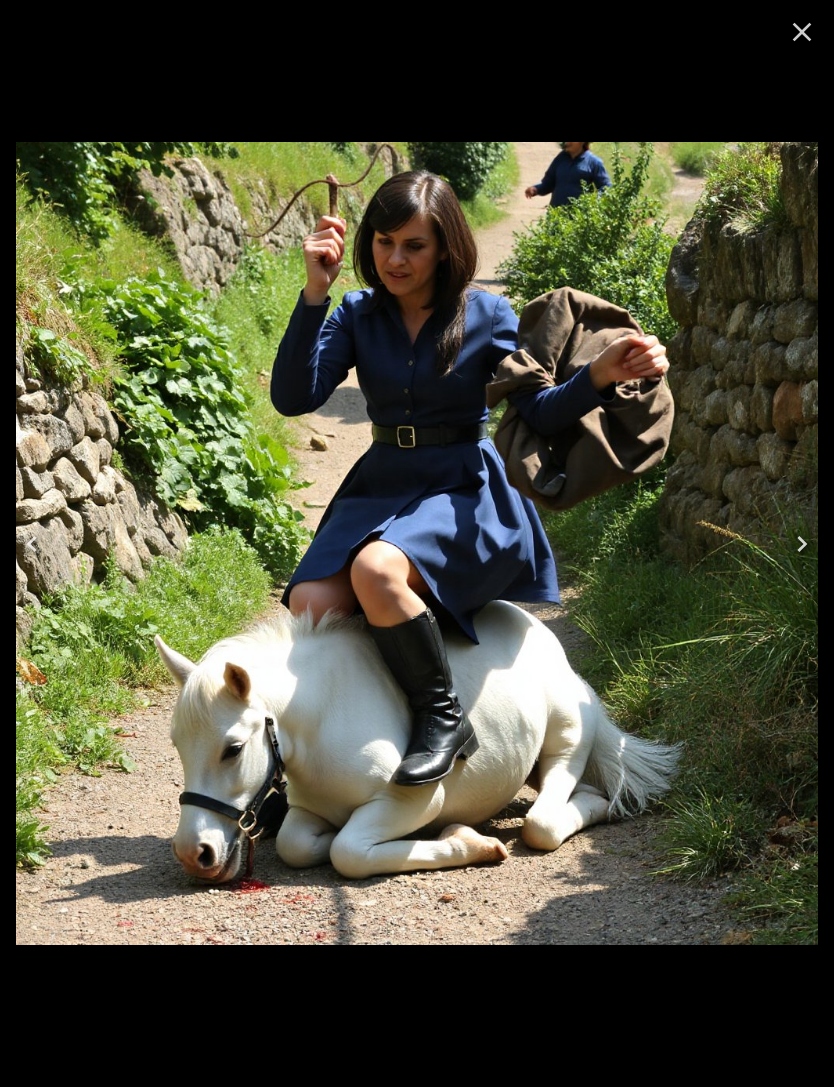 click 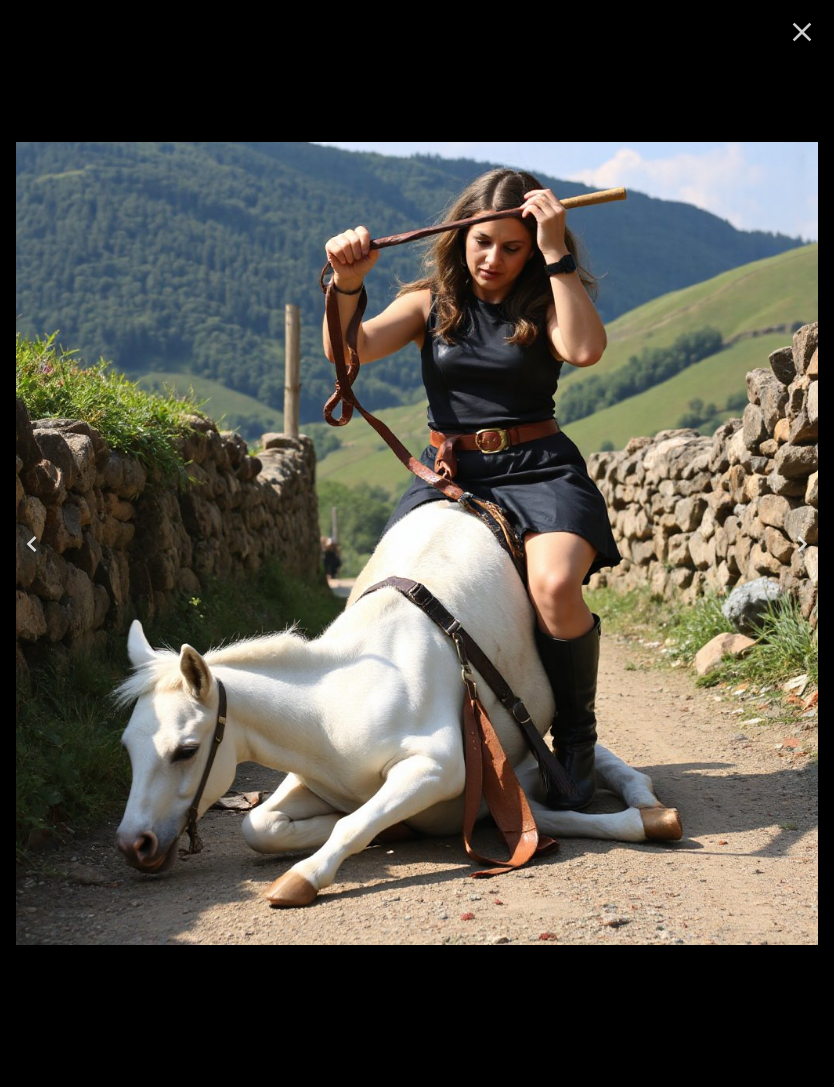 click 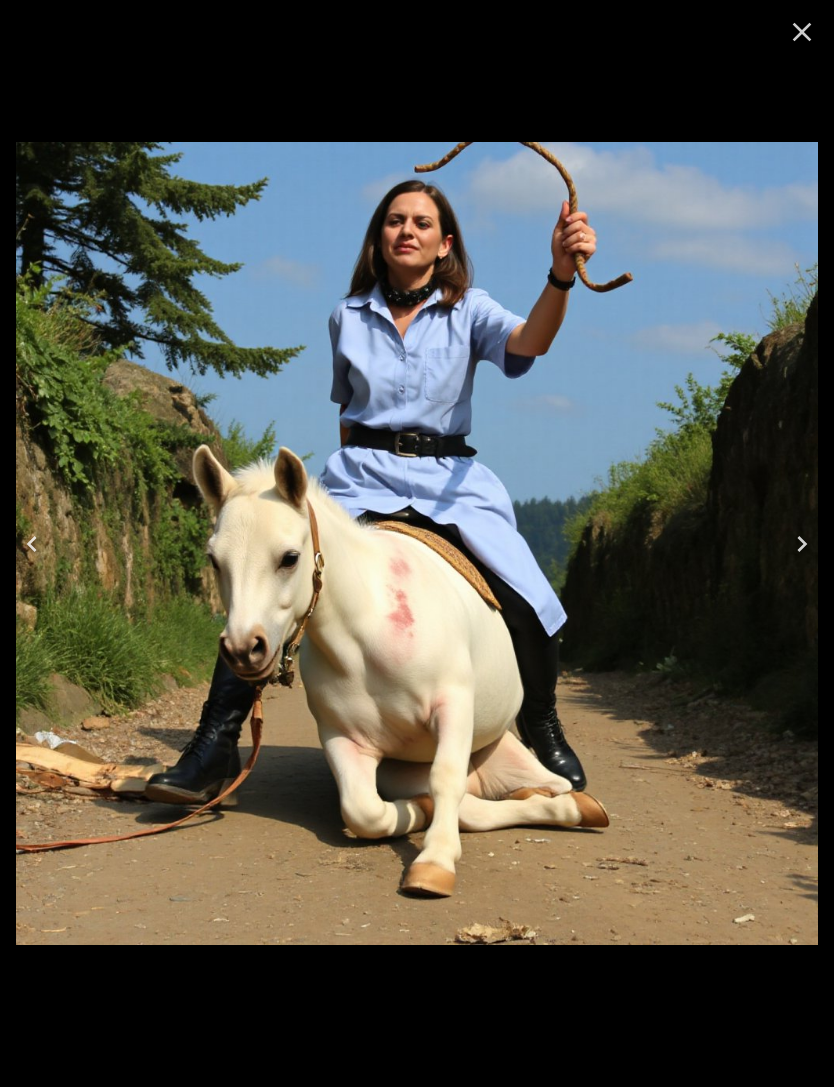 click 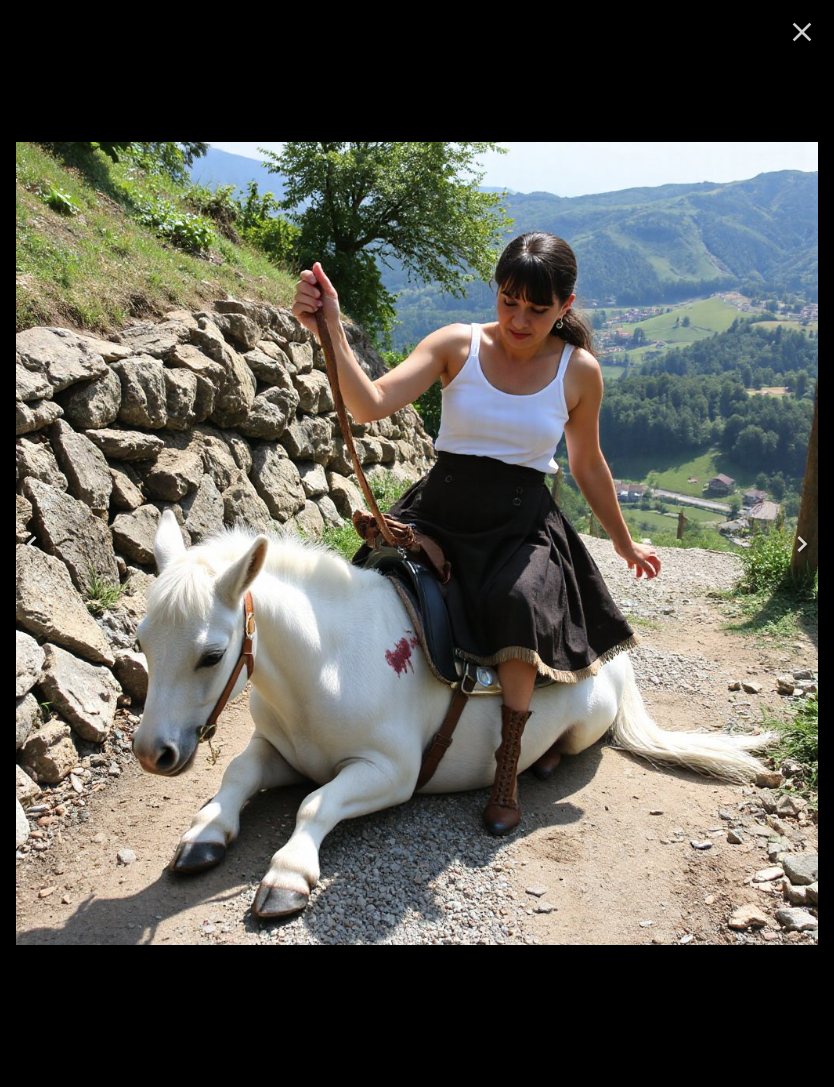 click 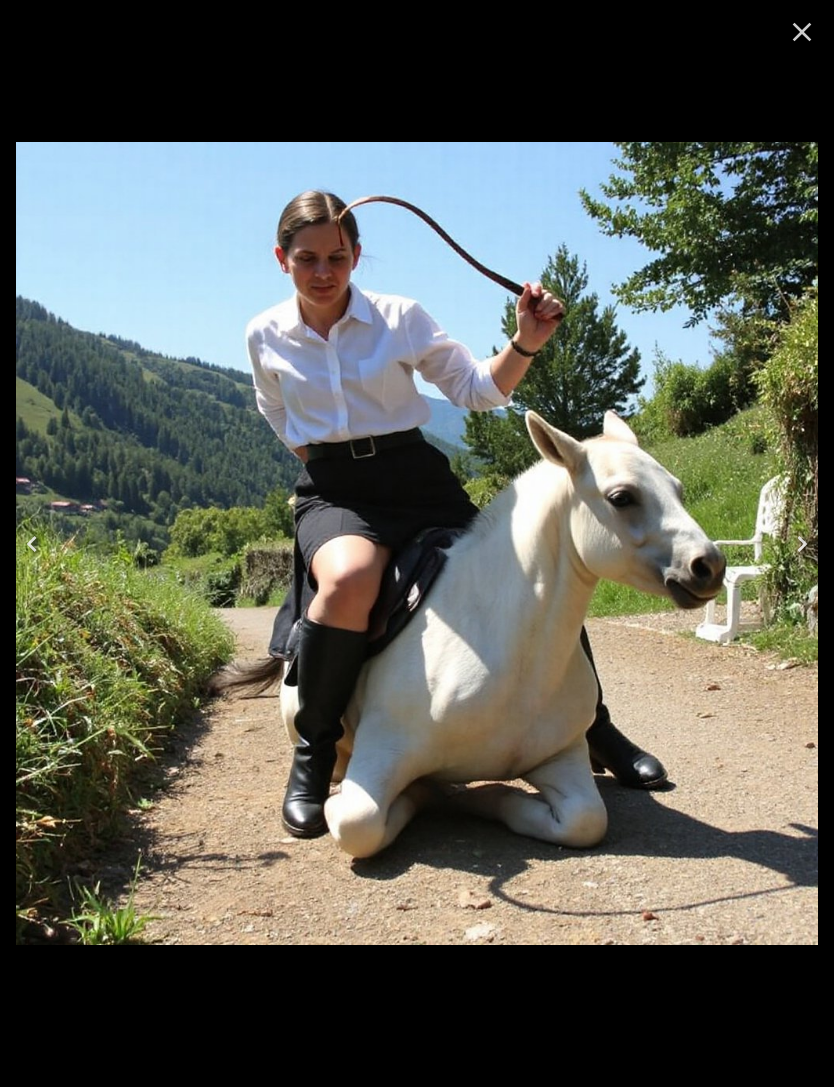 click 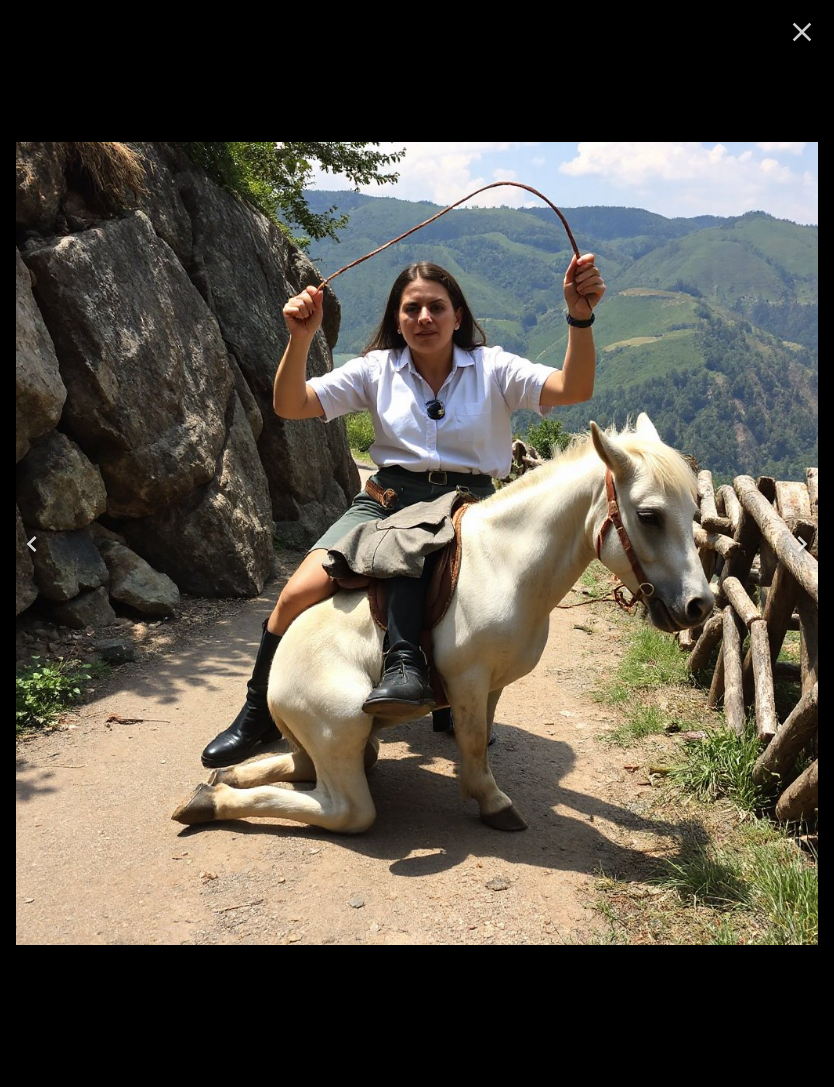 click 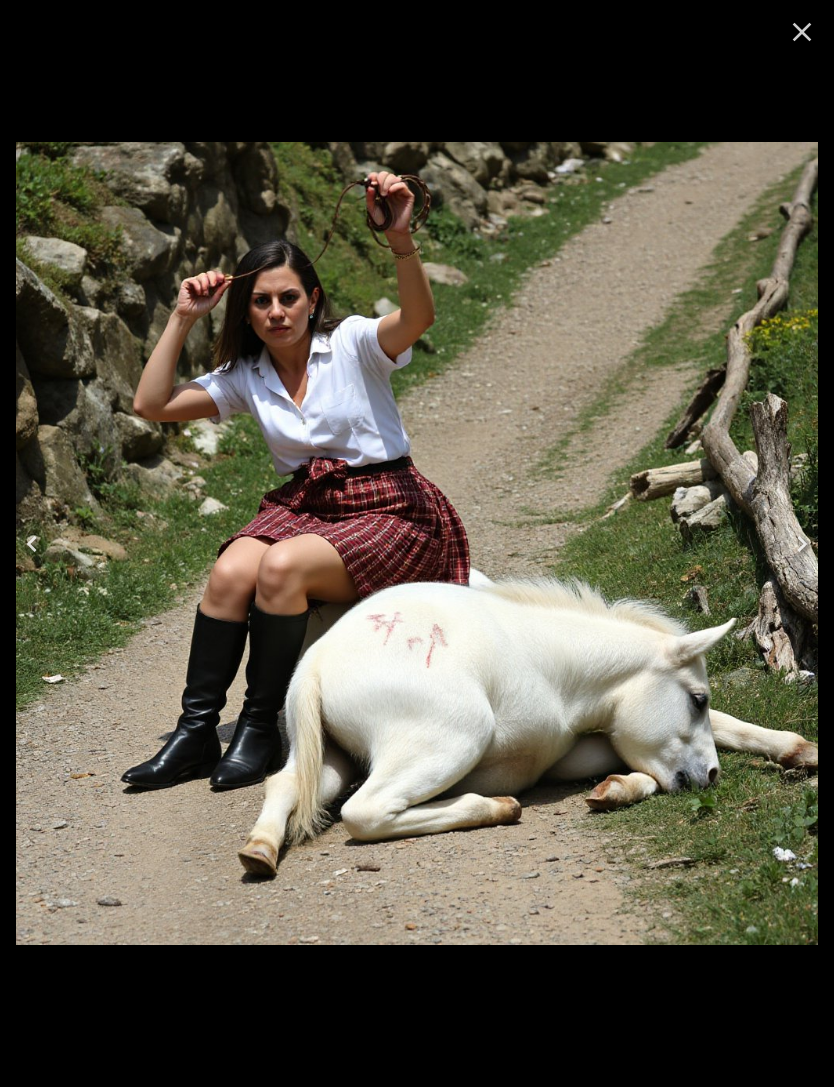 click 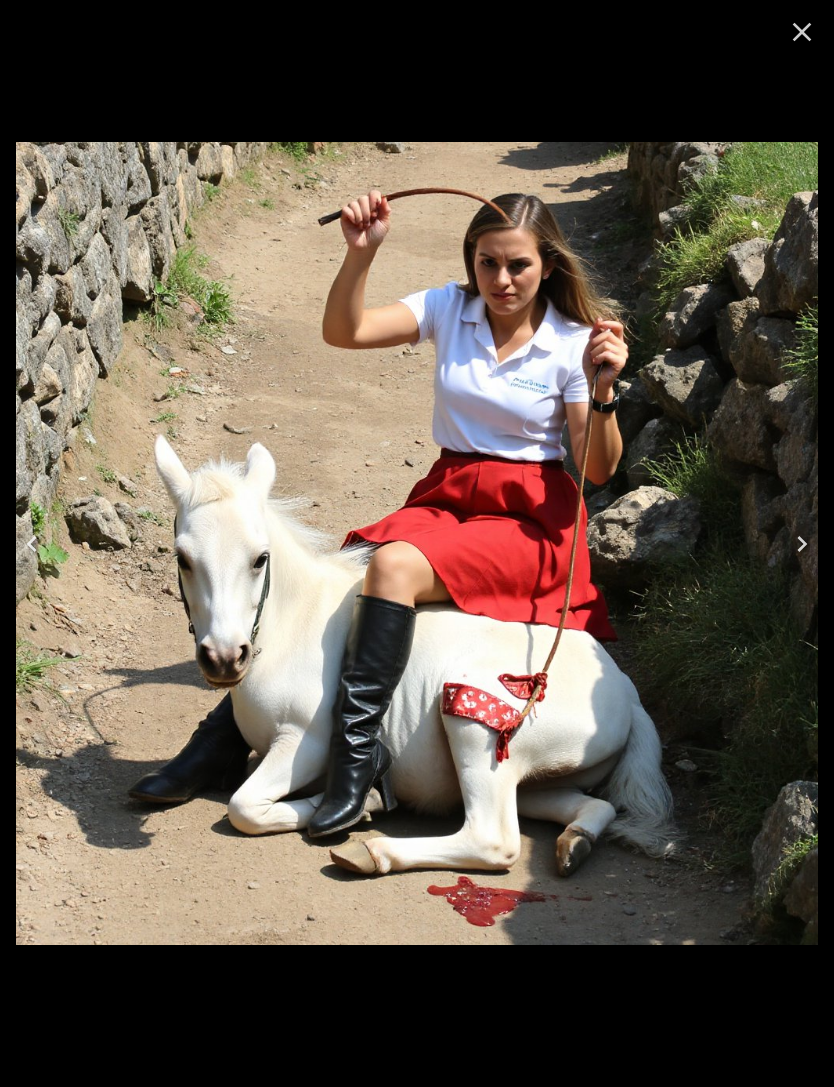 click 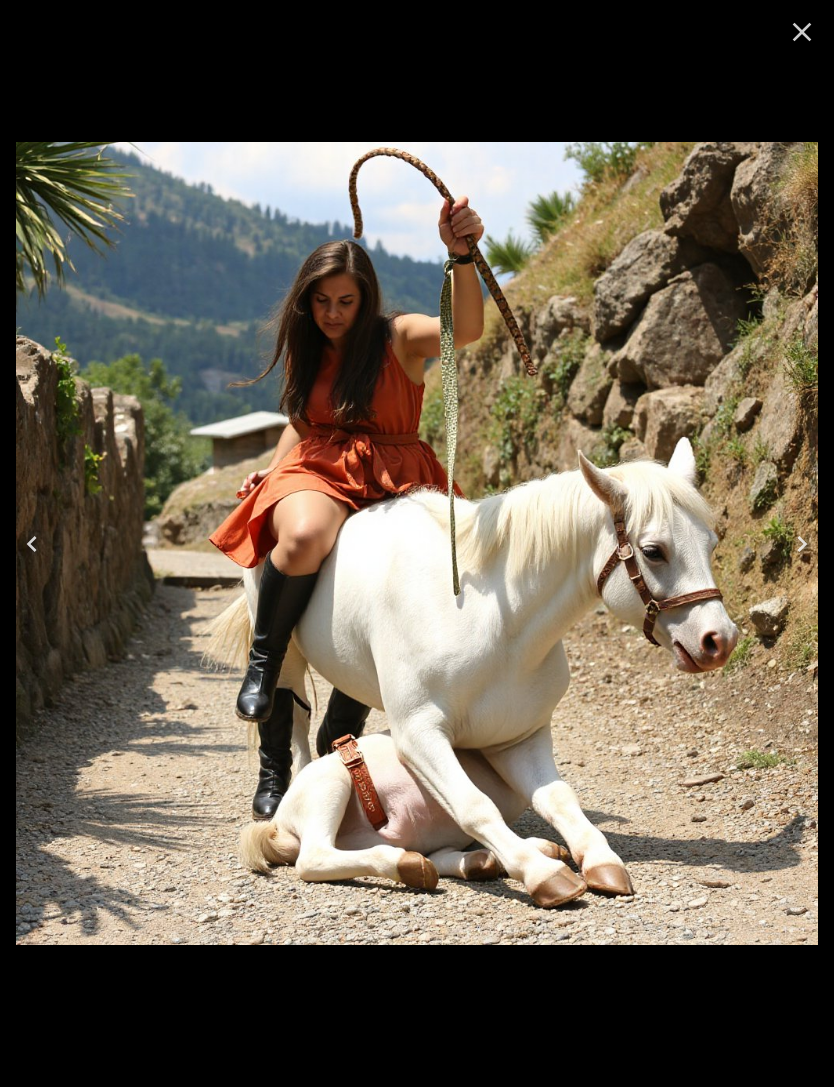 click 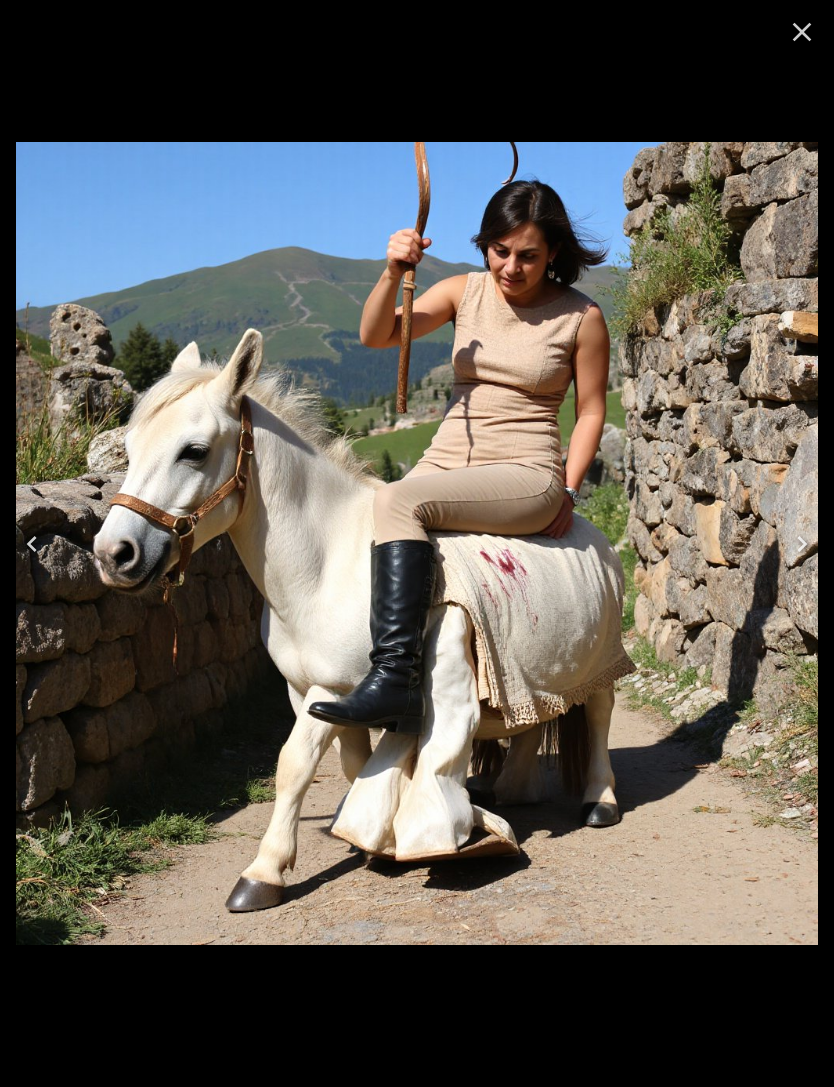 click 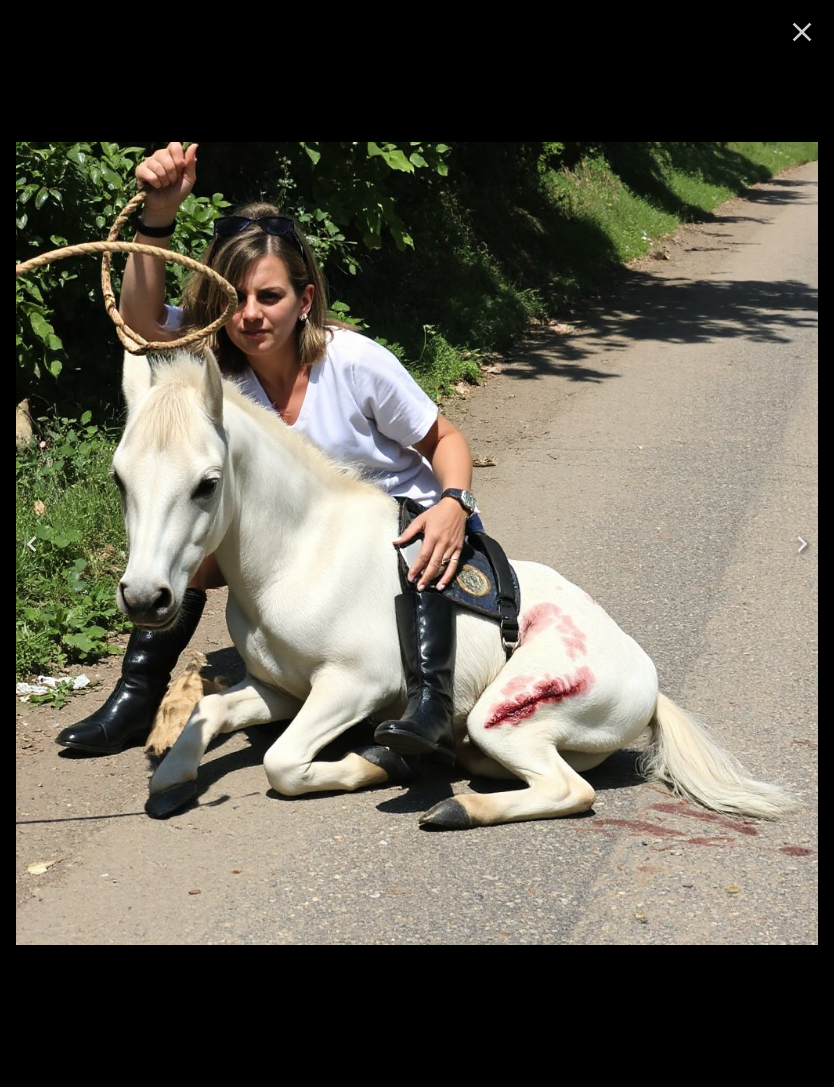 click 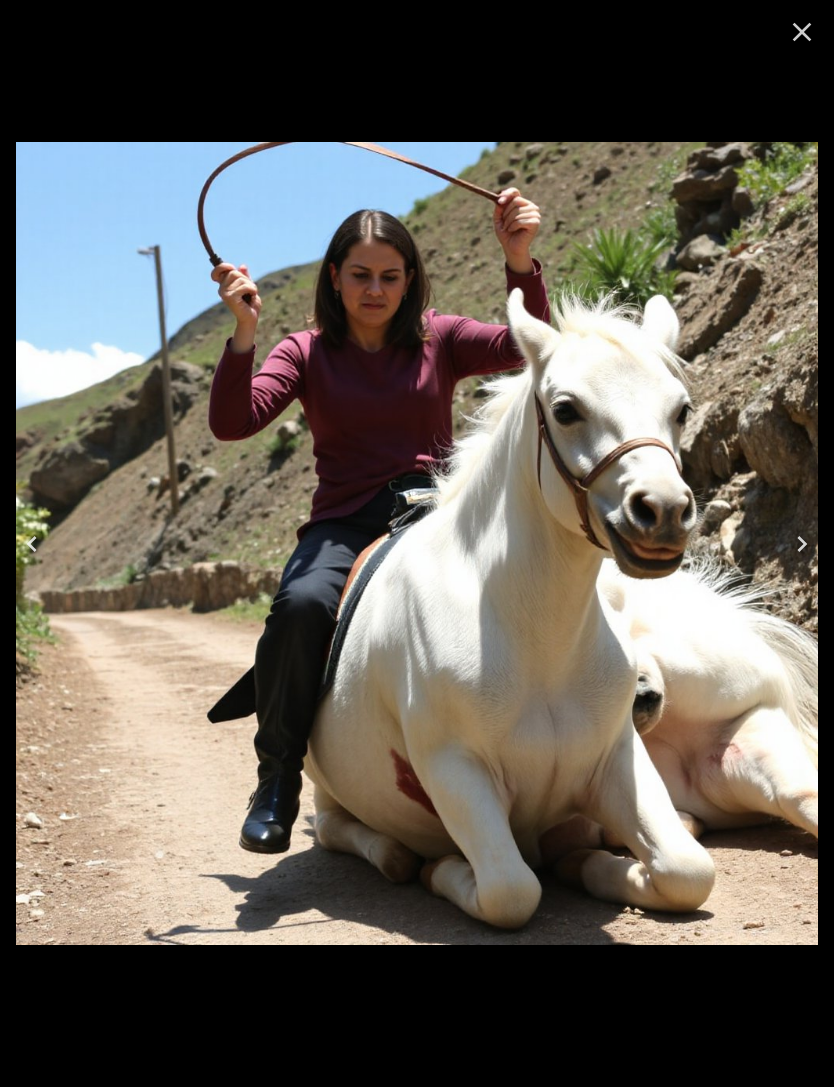 click 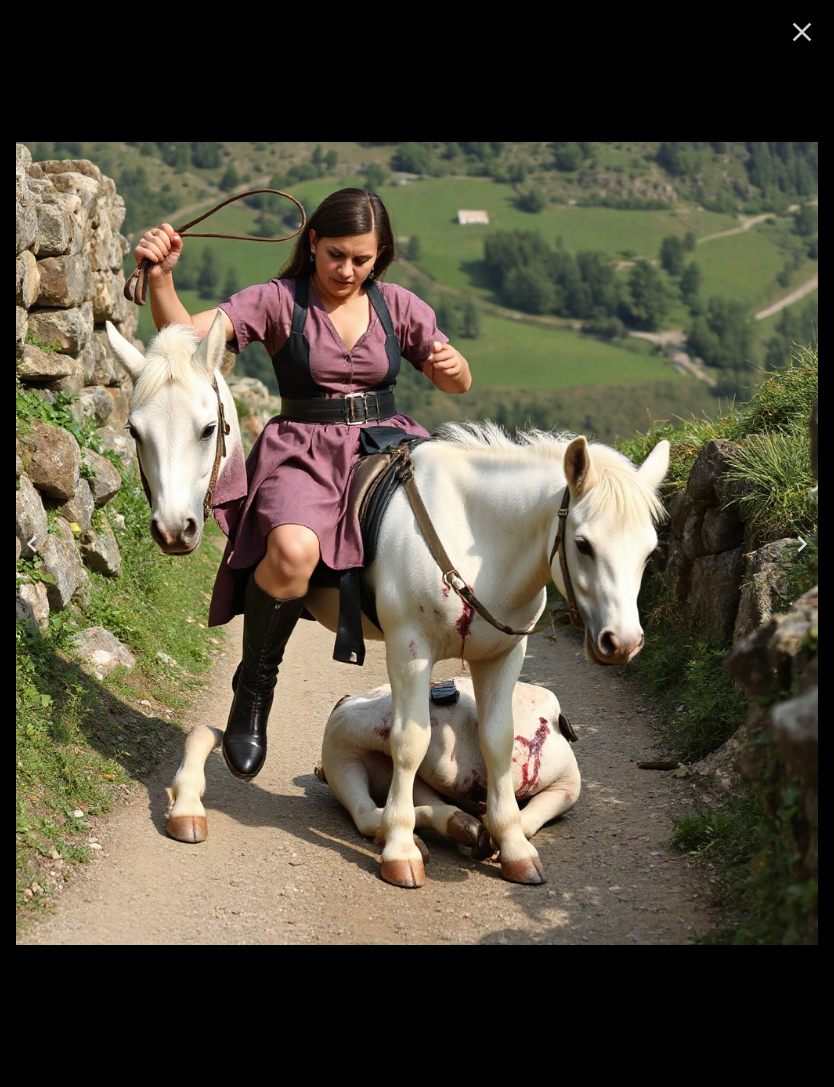 click 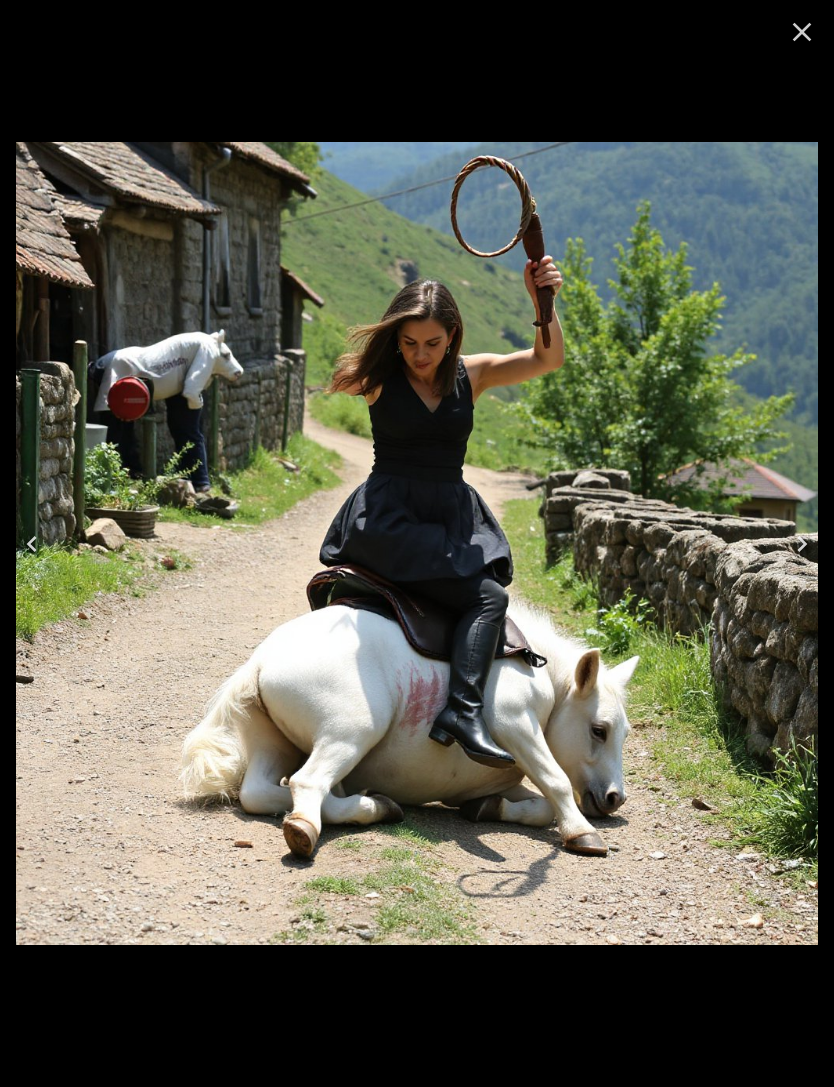 click 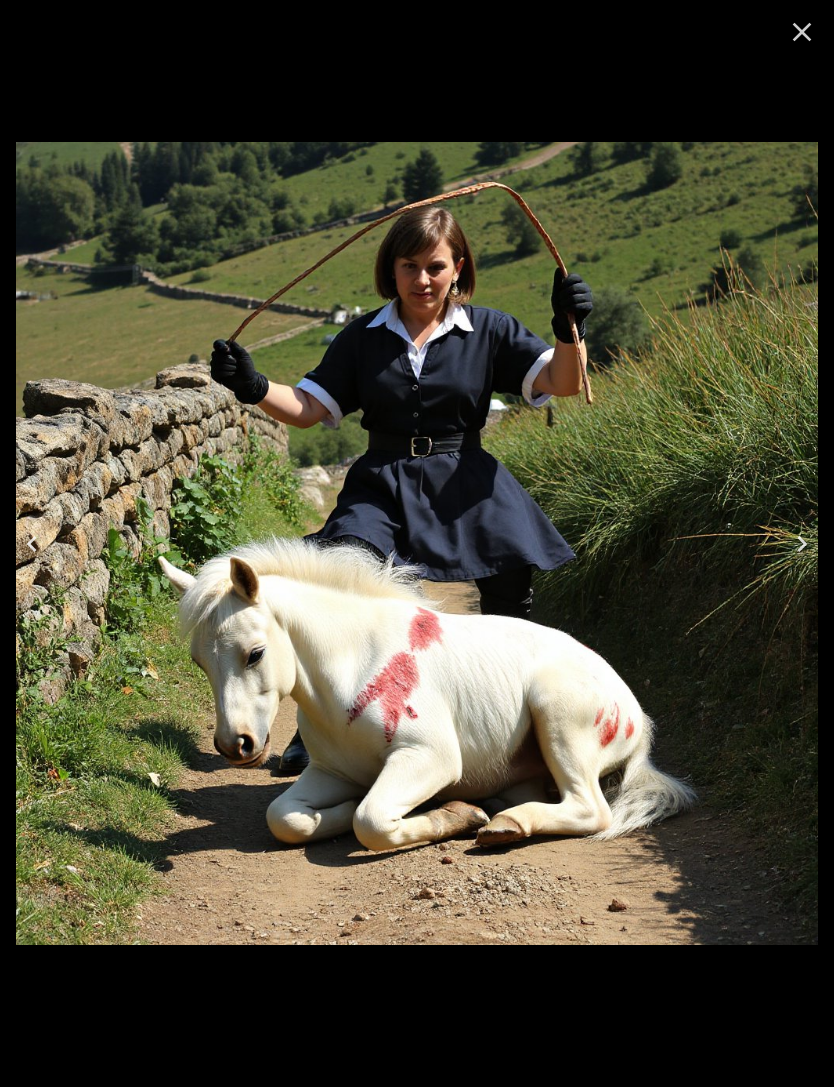 click 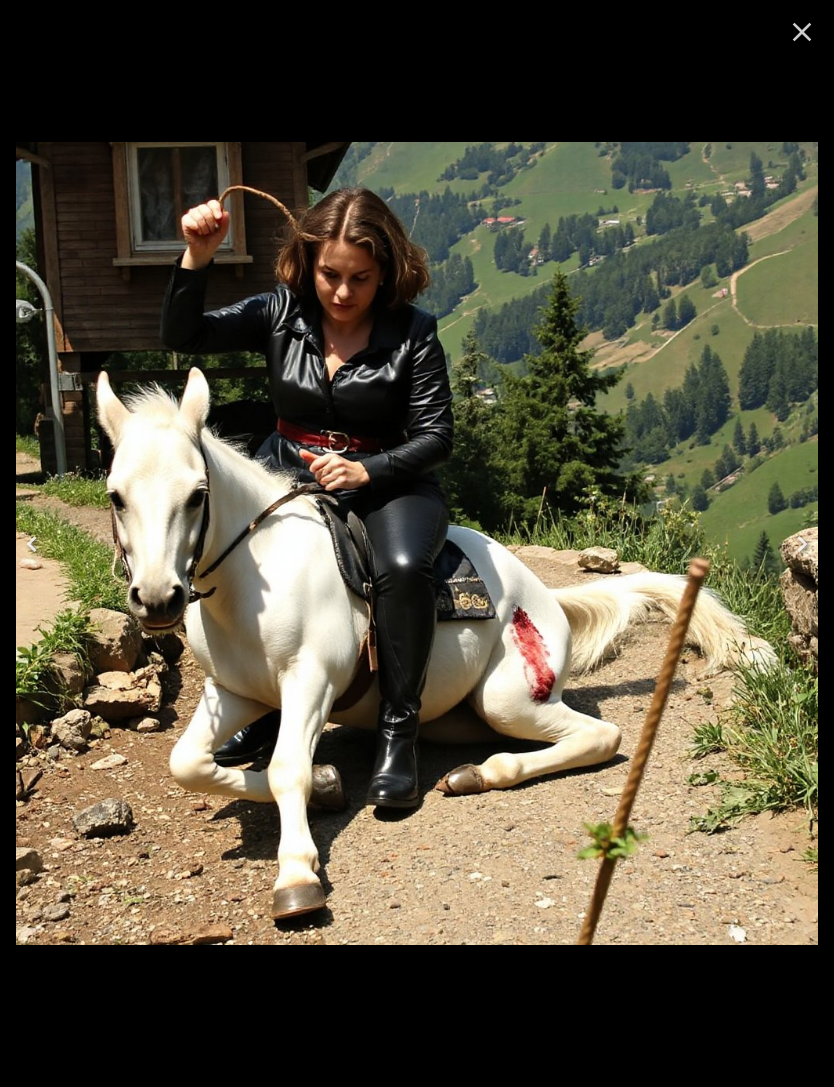 click 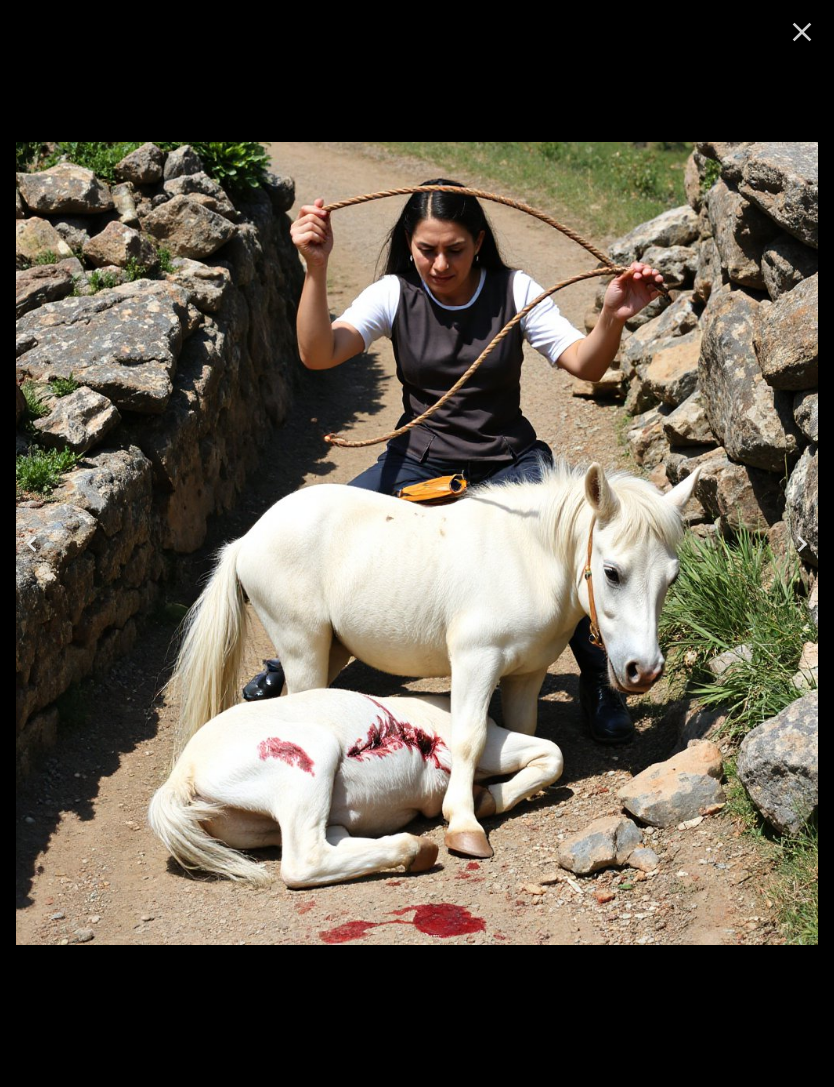 click 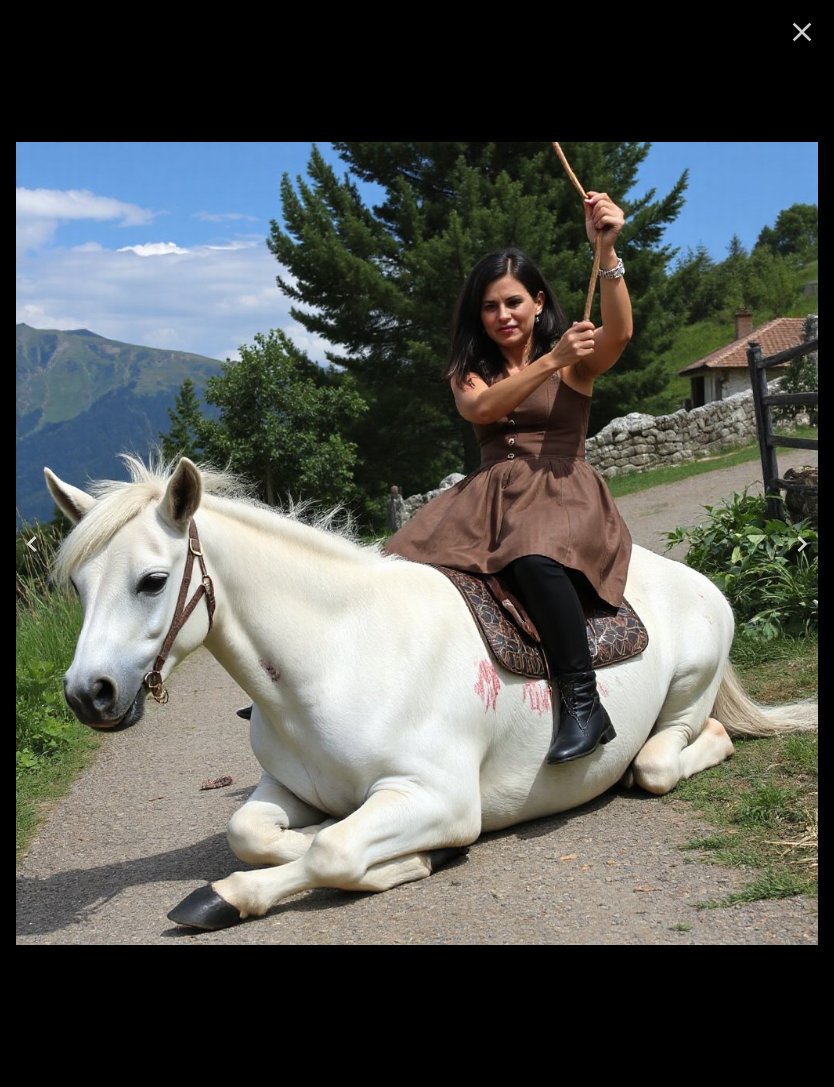 click 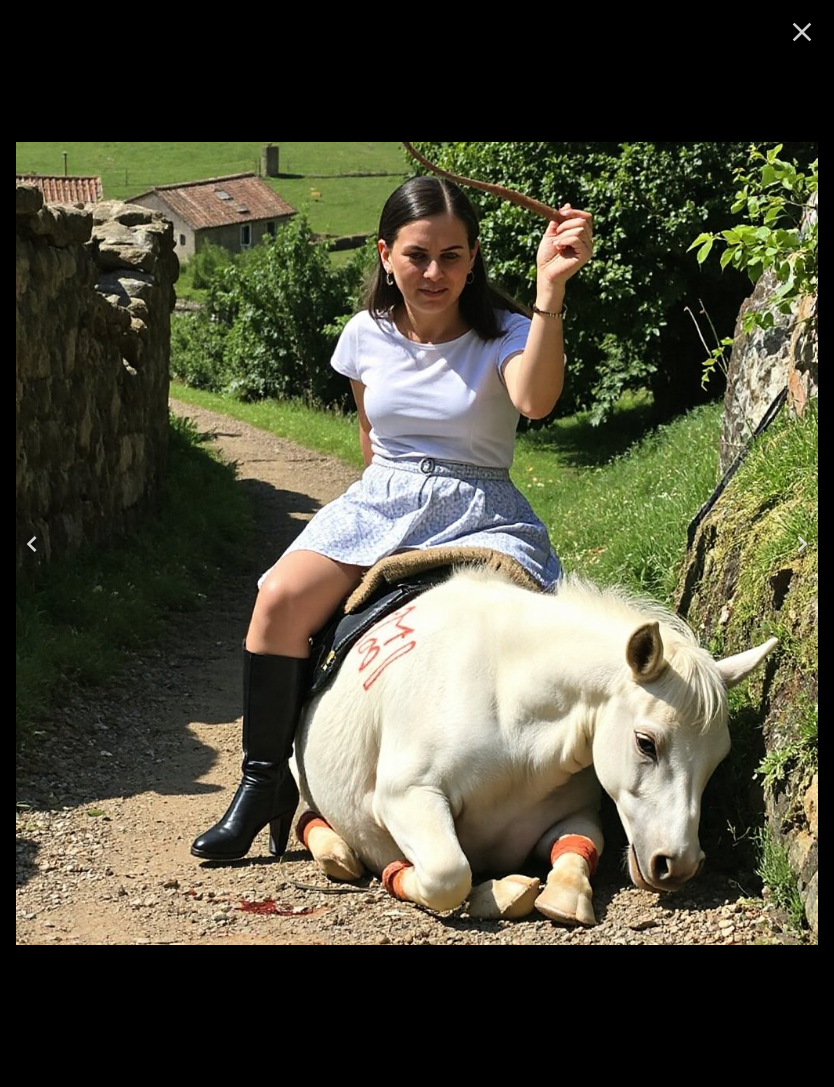 click 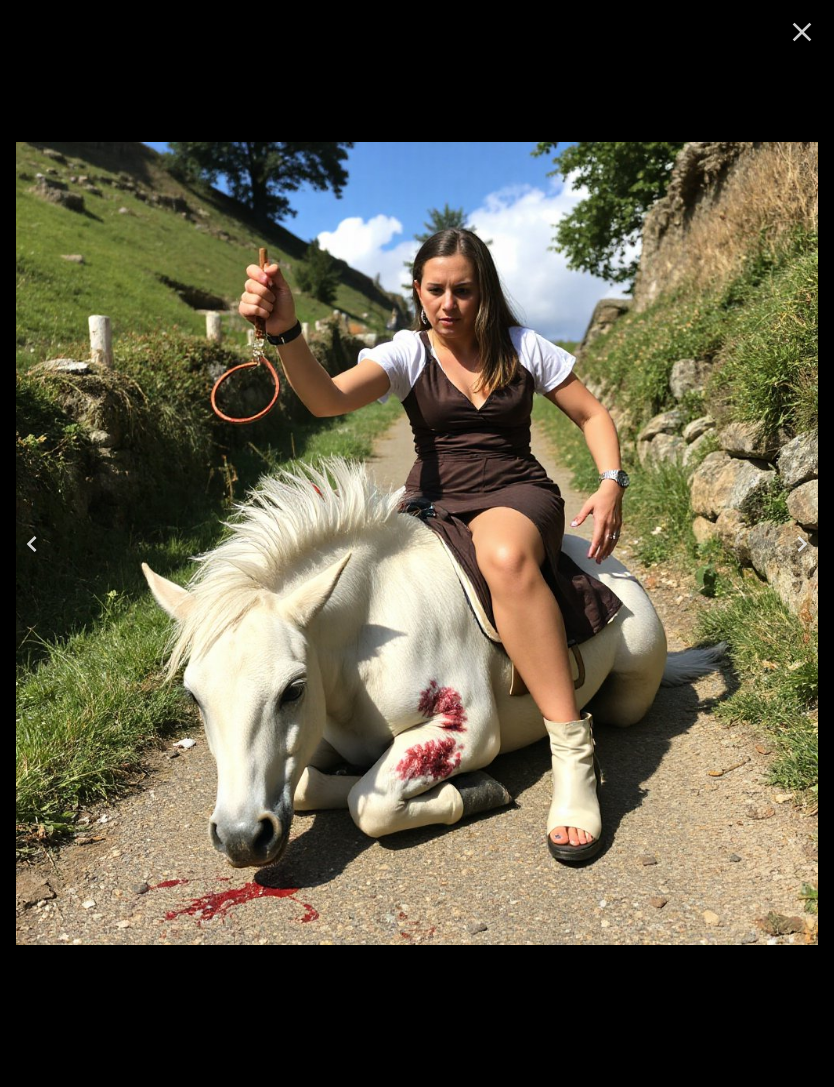 click 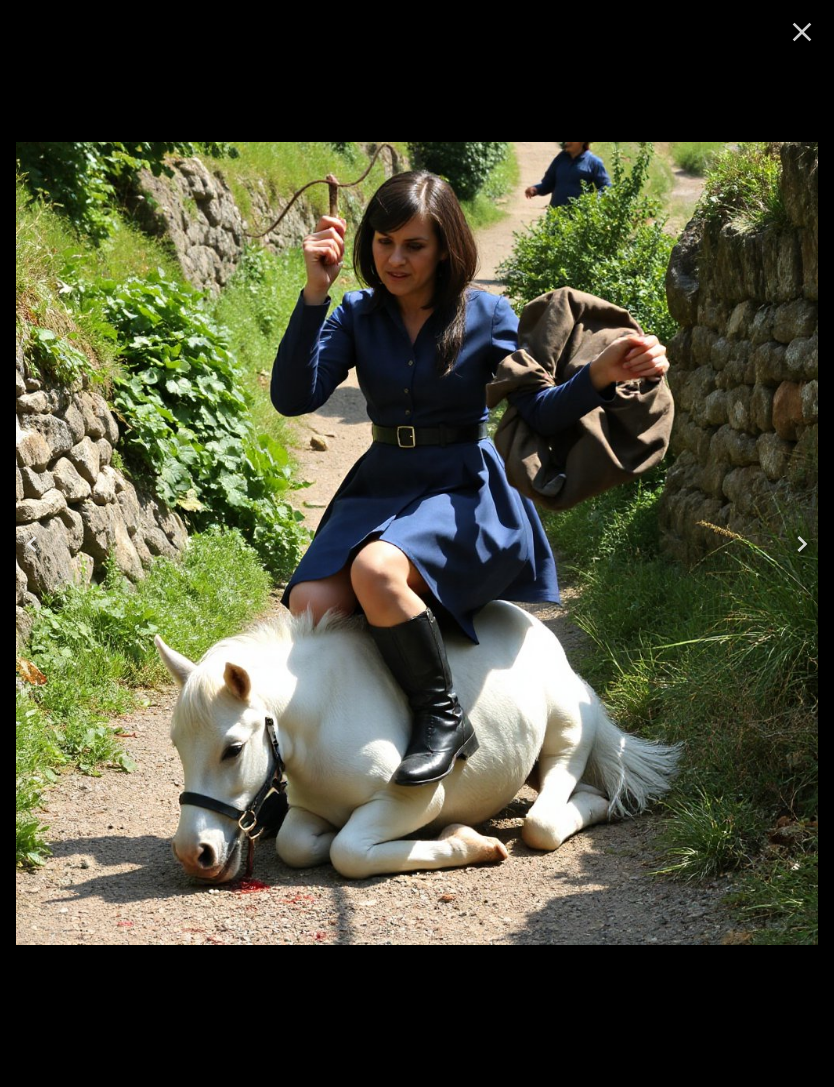 click 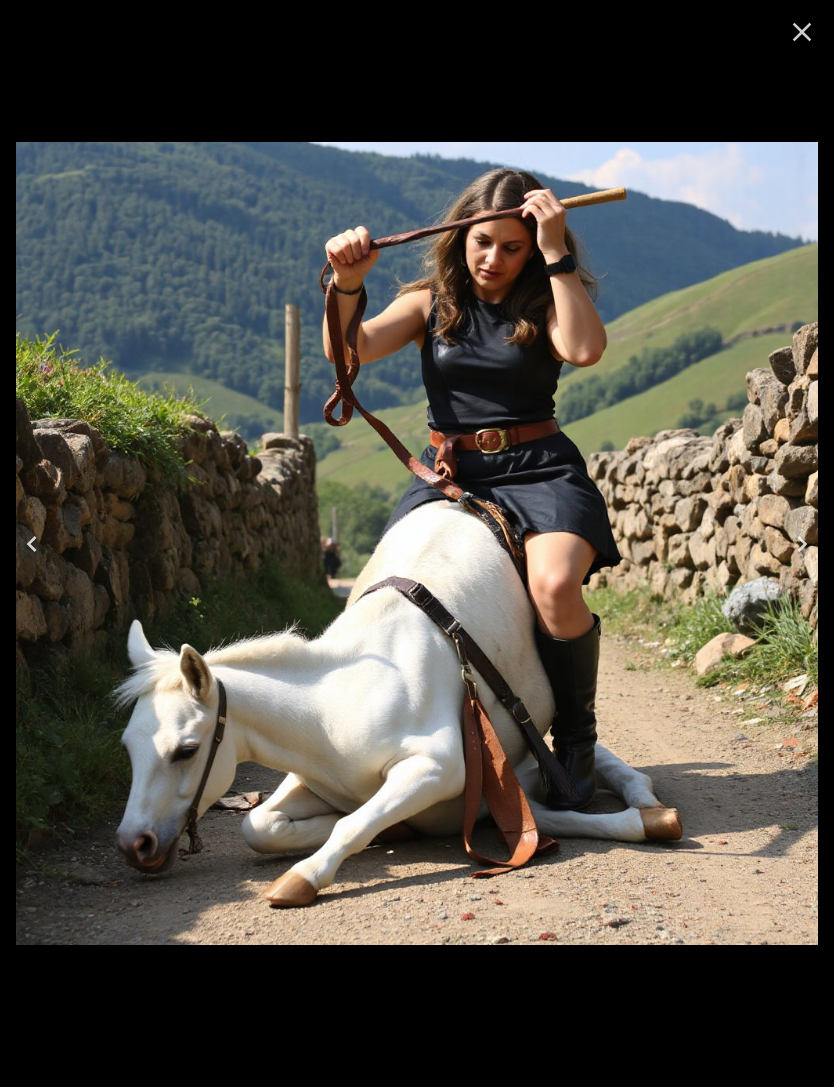 click 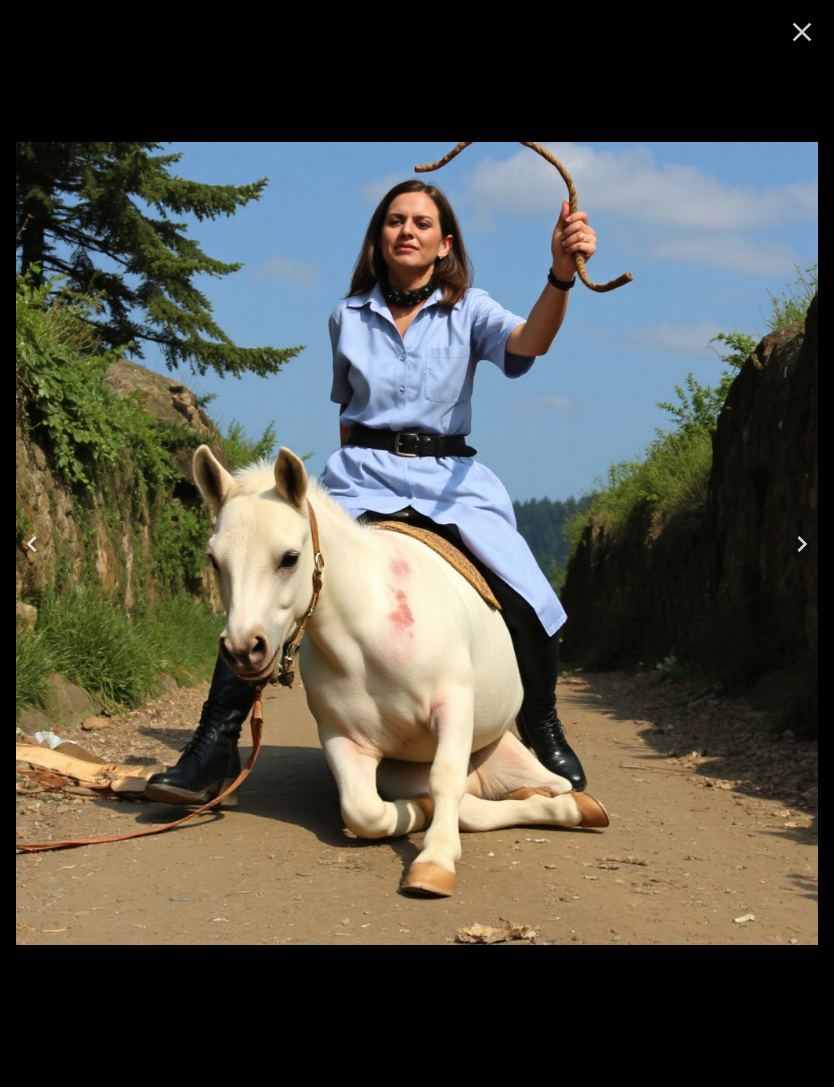 click at bounding box center (32, 544) 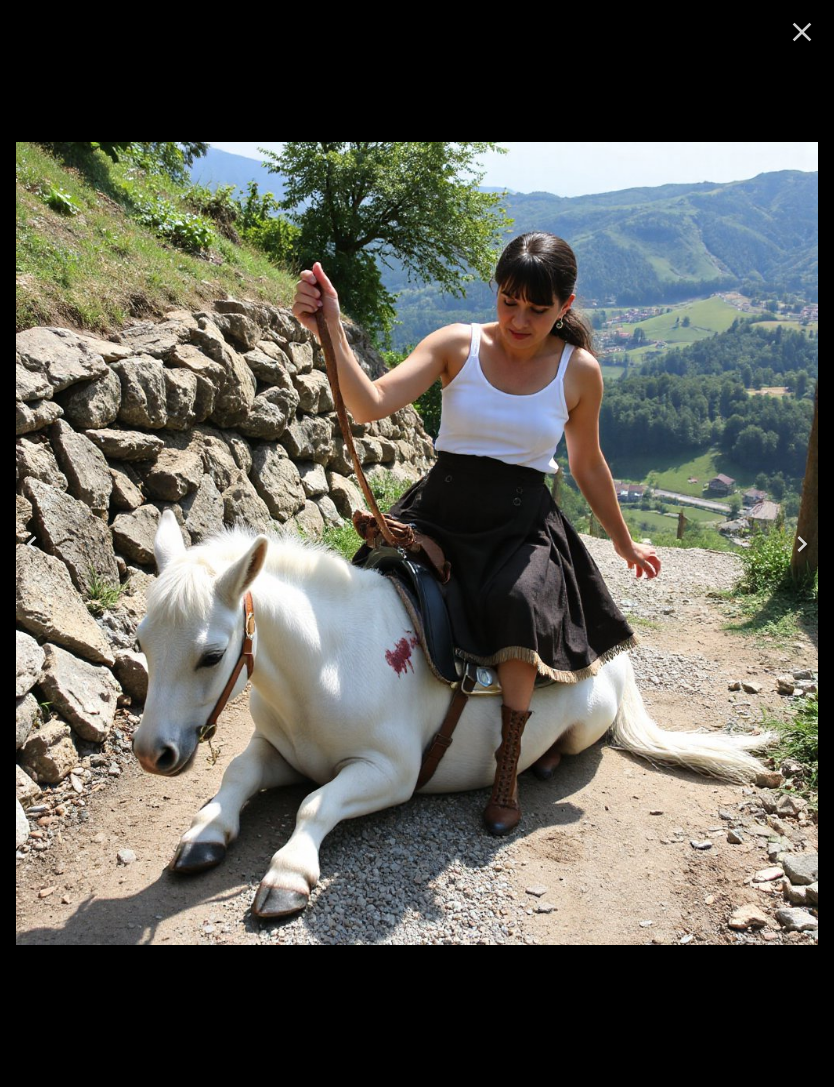 click at bounding box center (32, 544) 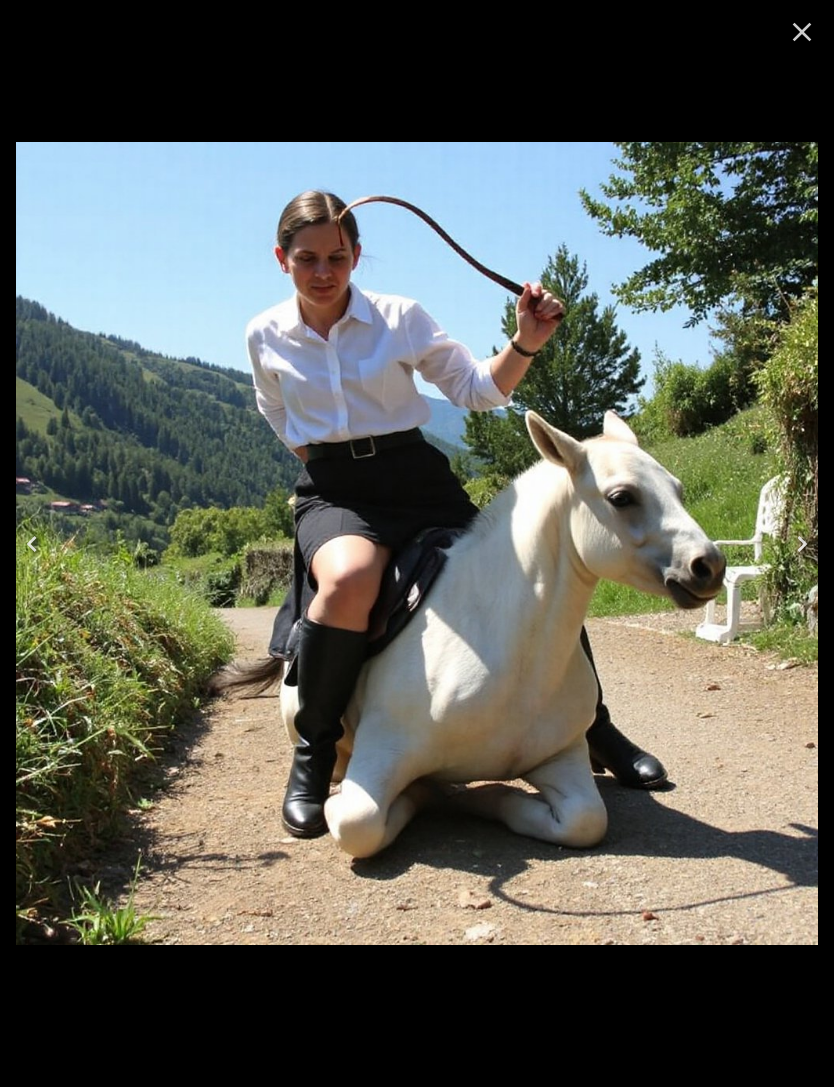 click 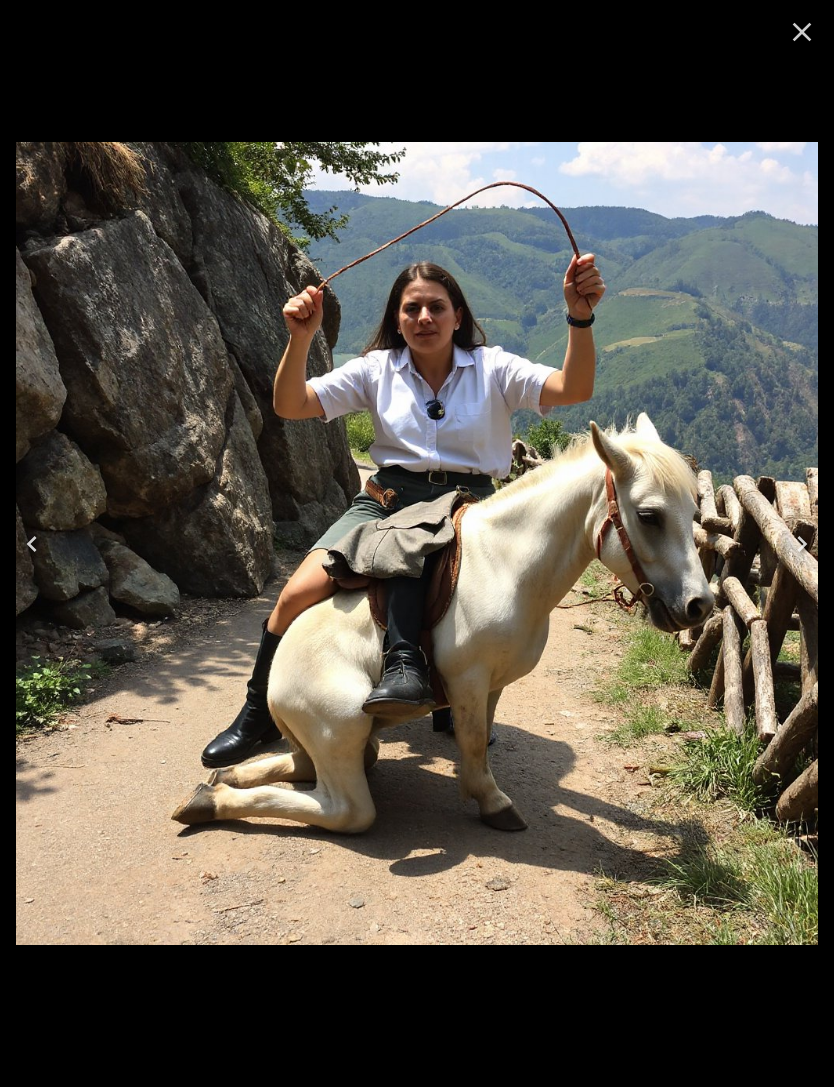 click 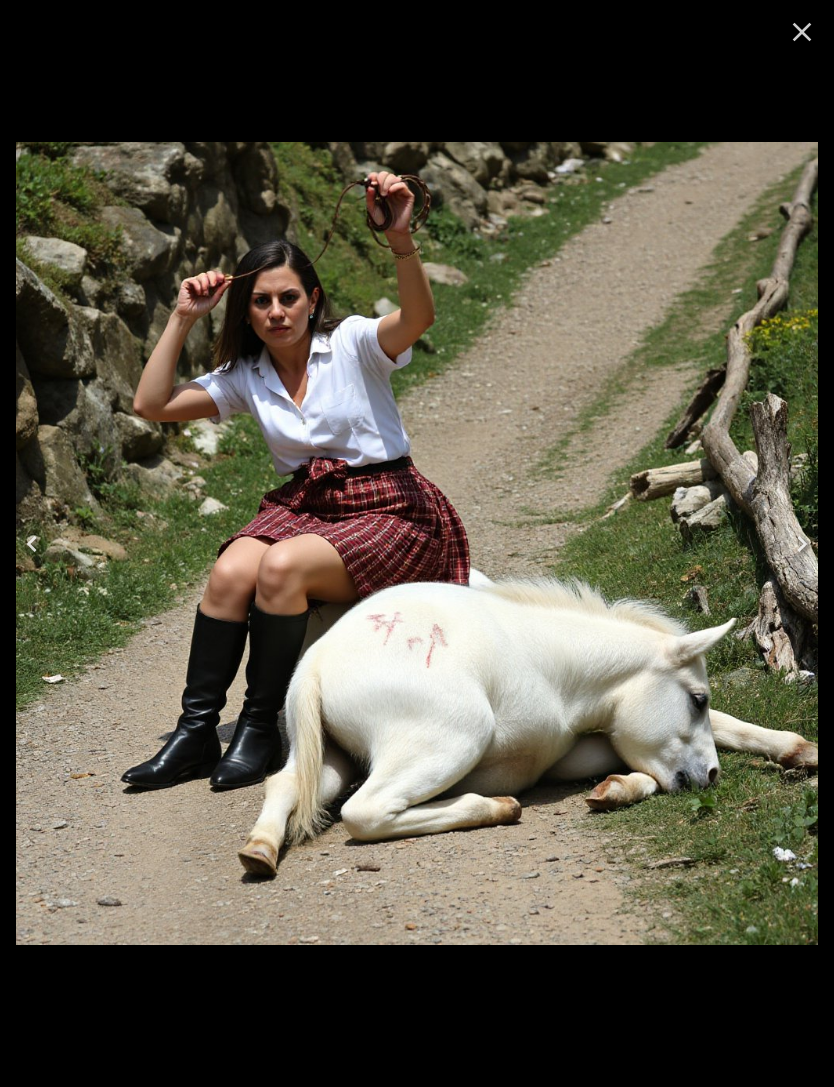 click 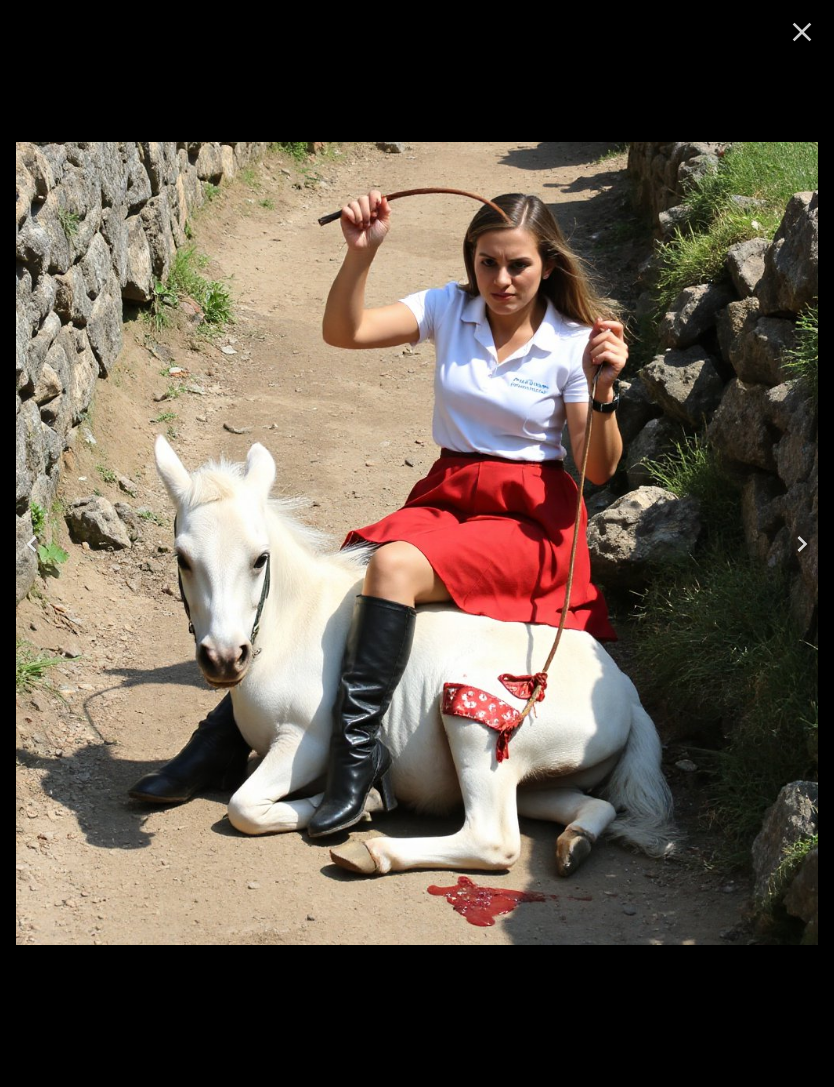 click 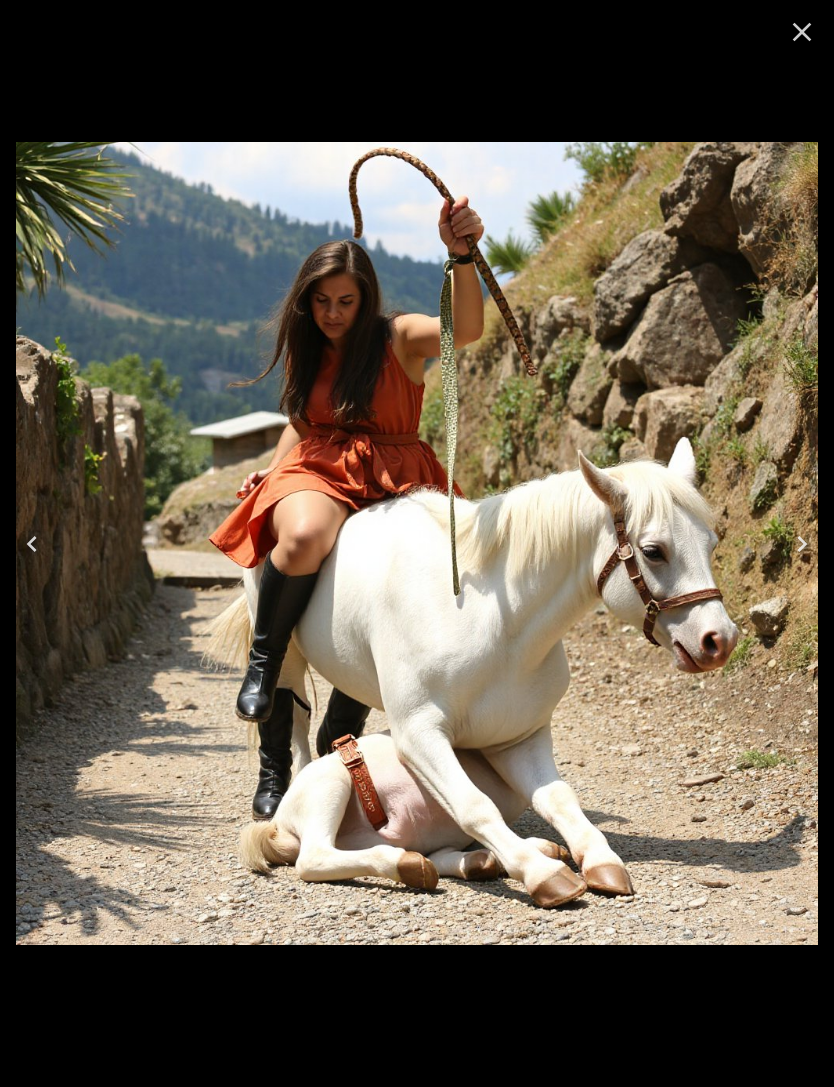 click at bounding box center (32, 544) 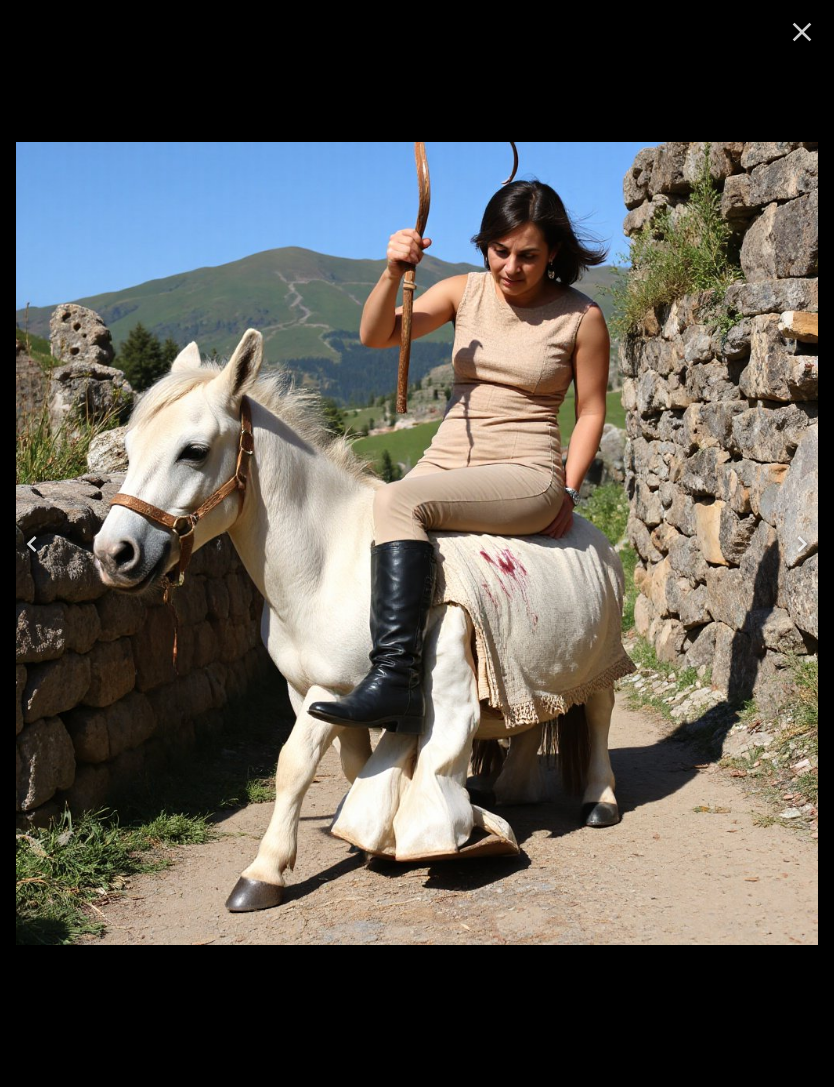 click 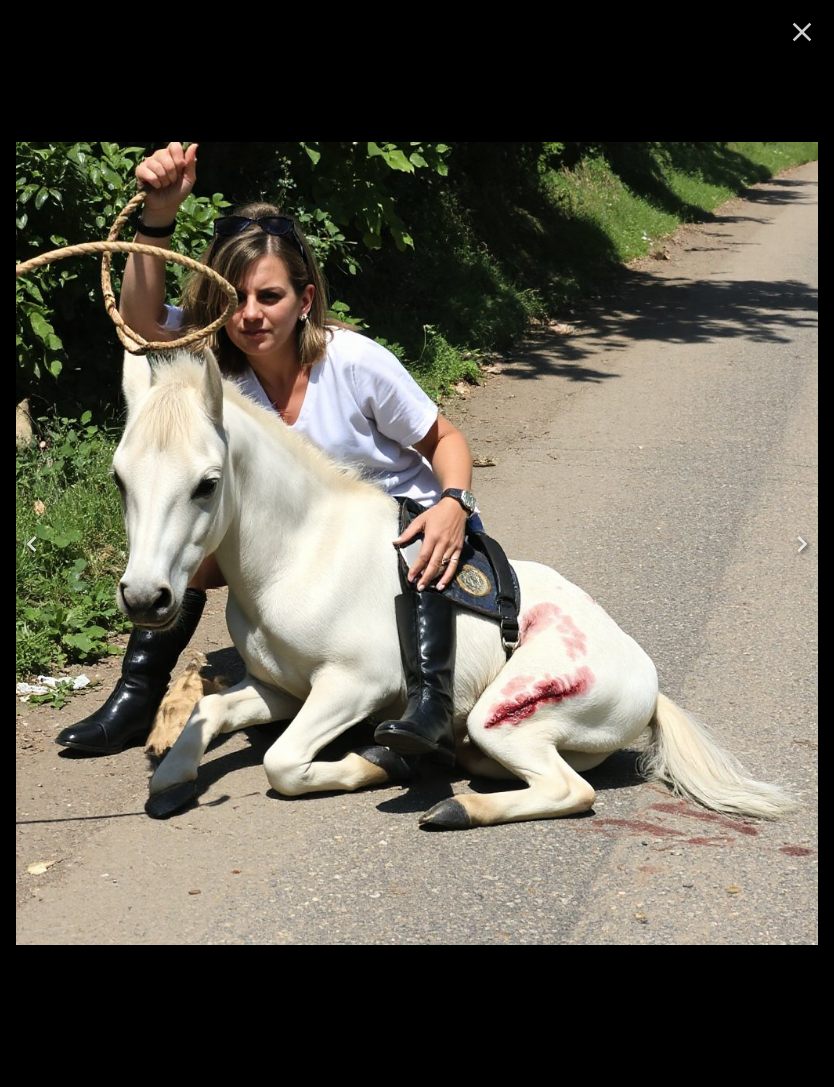 click 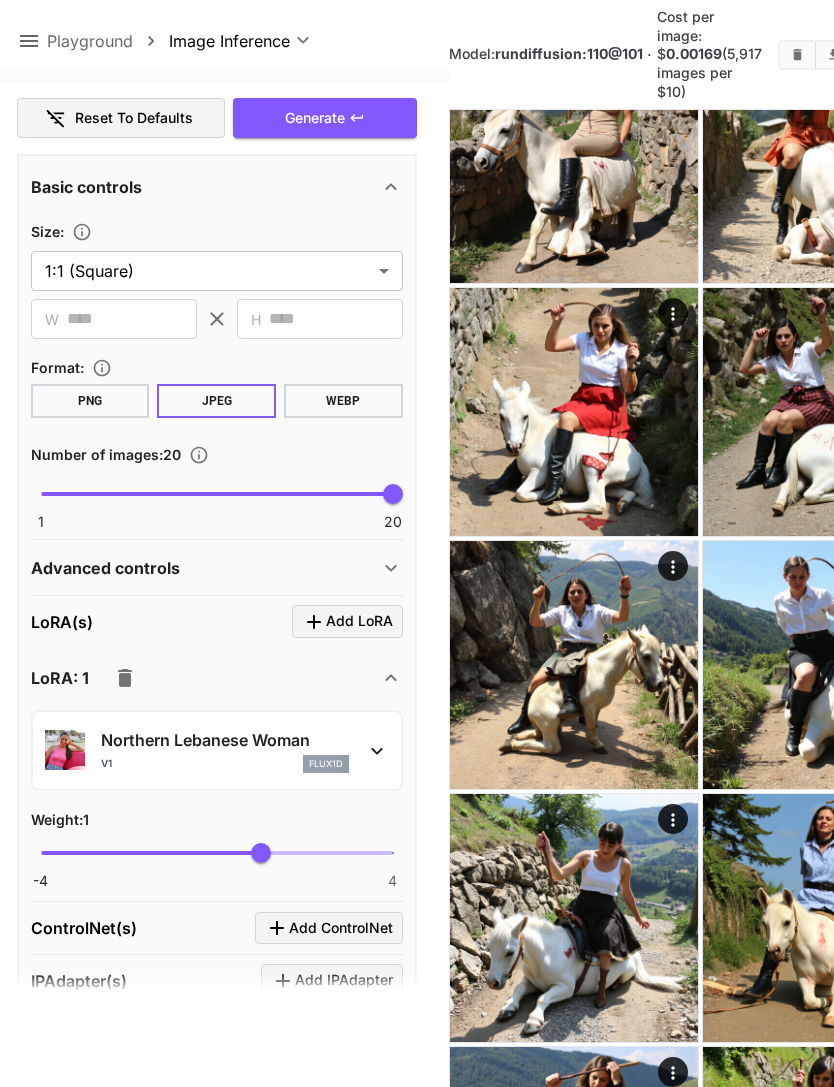 click at bounding box center [797, 55] 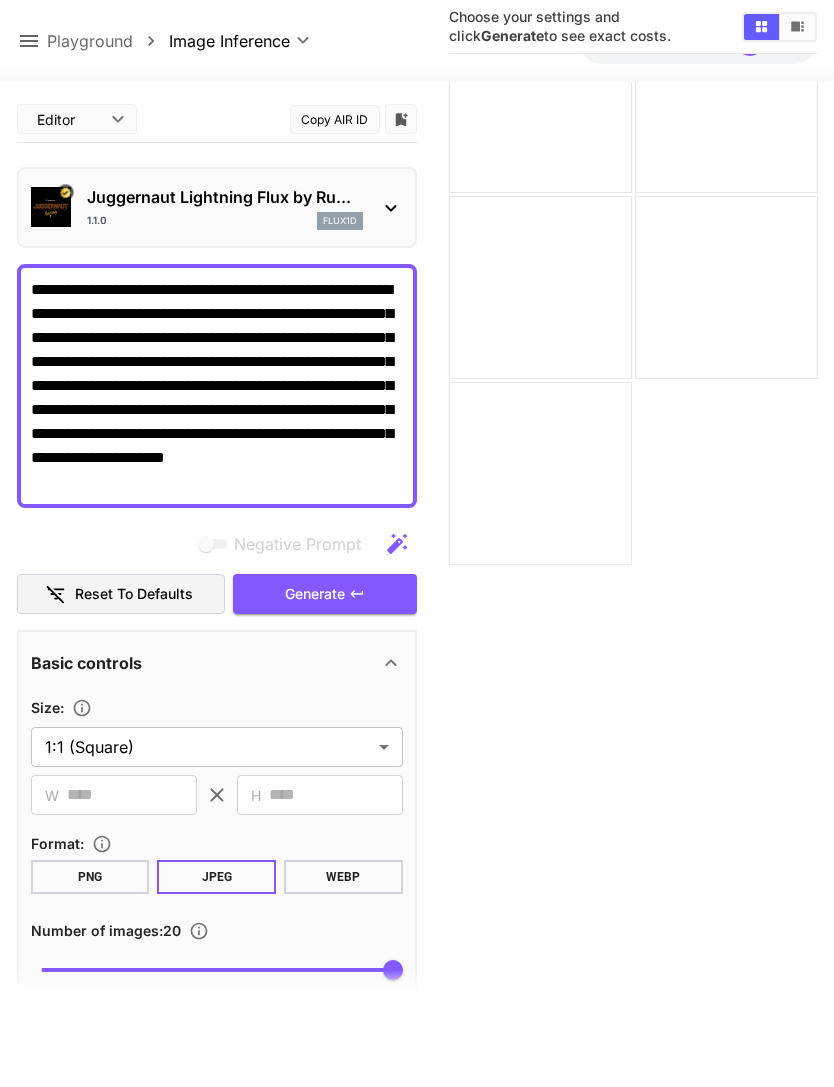scroll, scrollTop: 0, scrollLeft: 0, axis: both 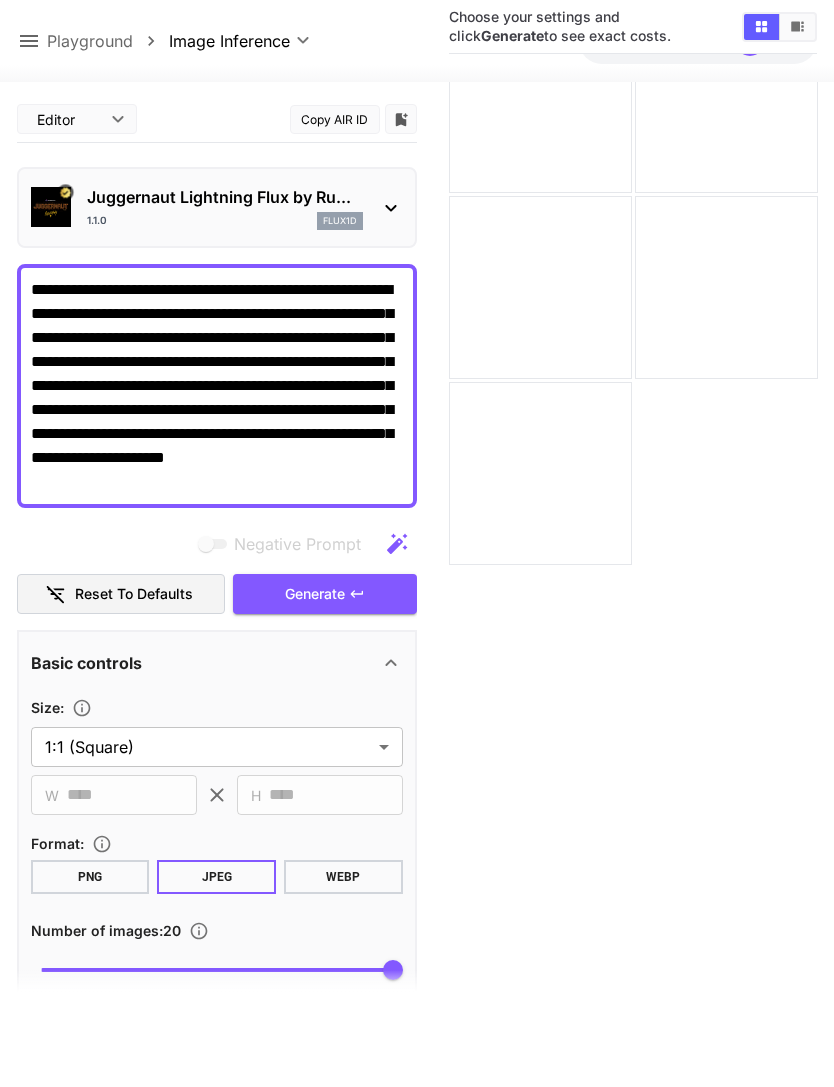 click on "**********" at bounding box center [217, 386] 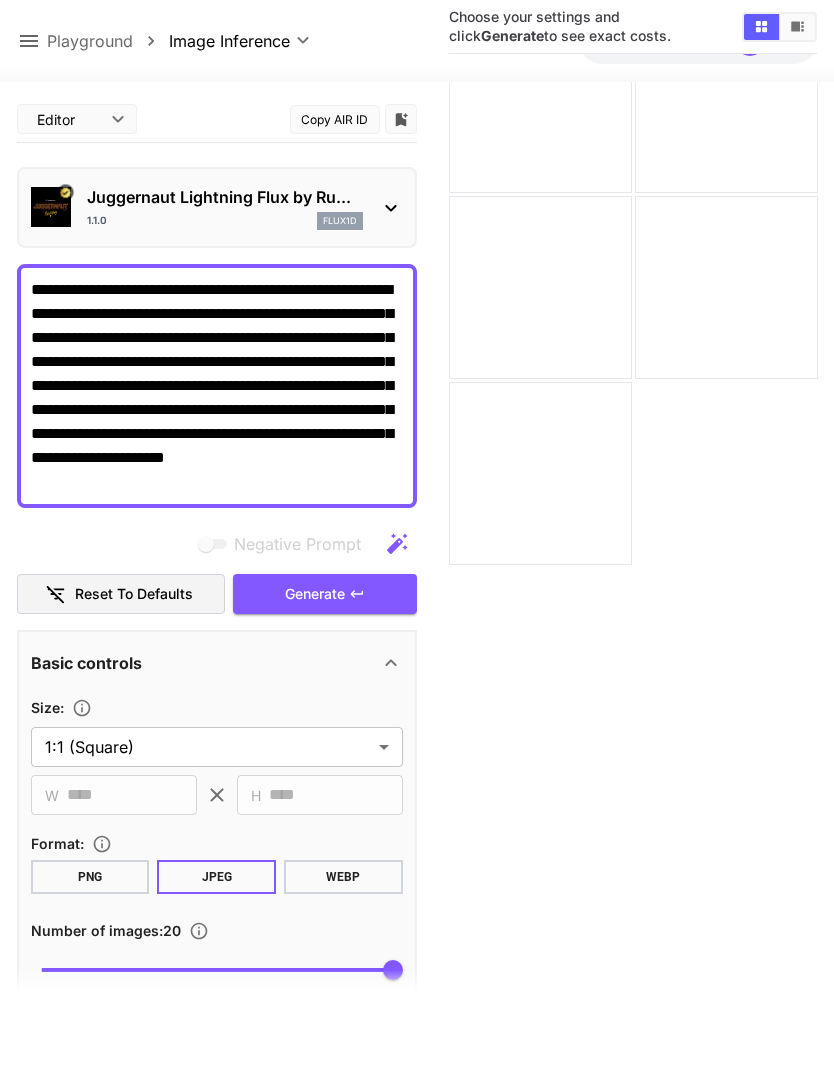 click on "**********" at bounding box center [217, 386] 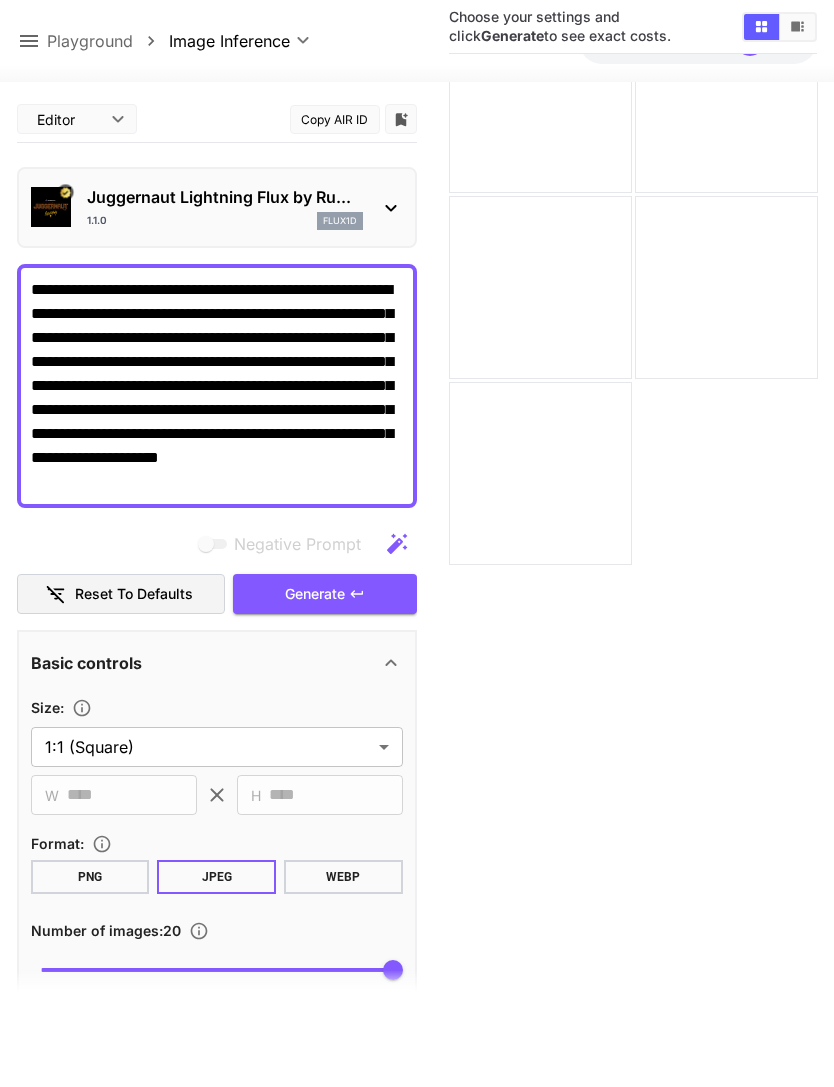 scroll, scrollTop: 0, scrollLeft: 0, axis: both 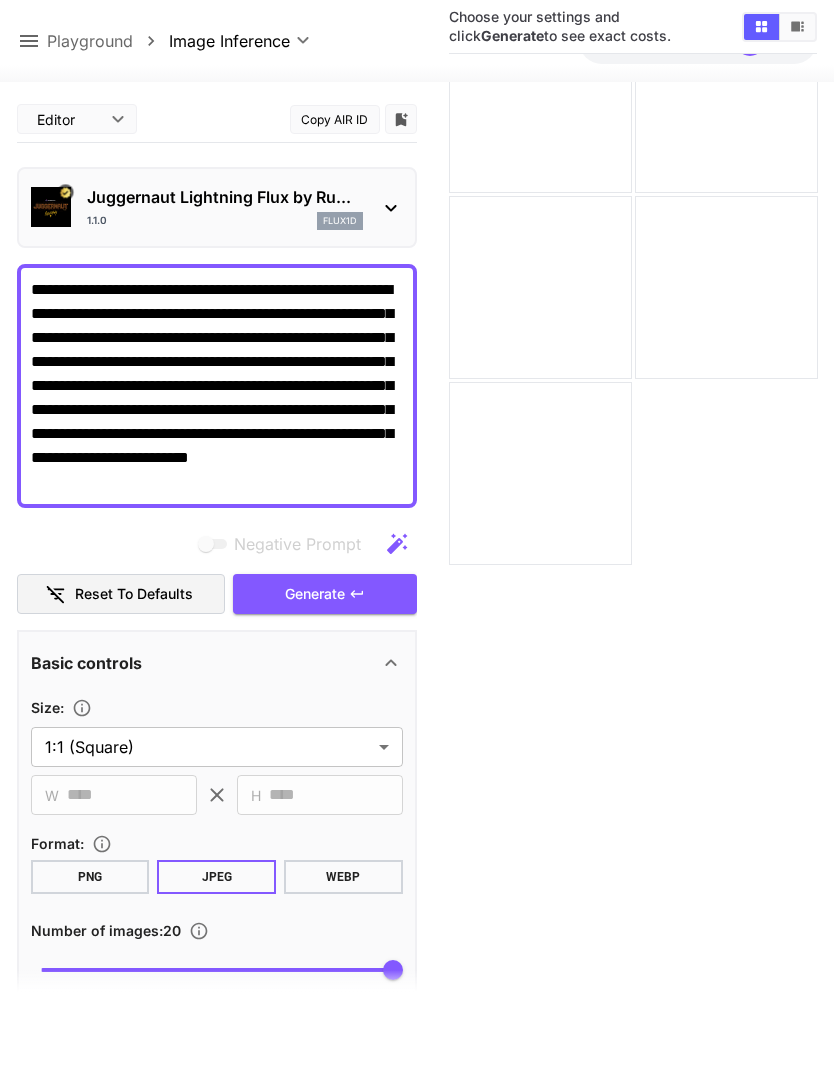 type on "**********" 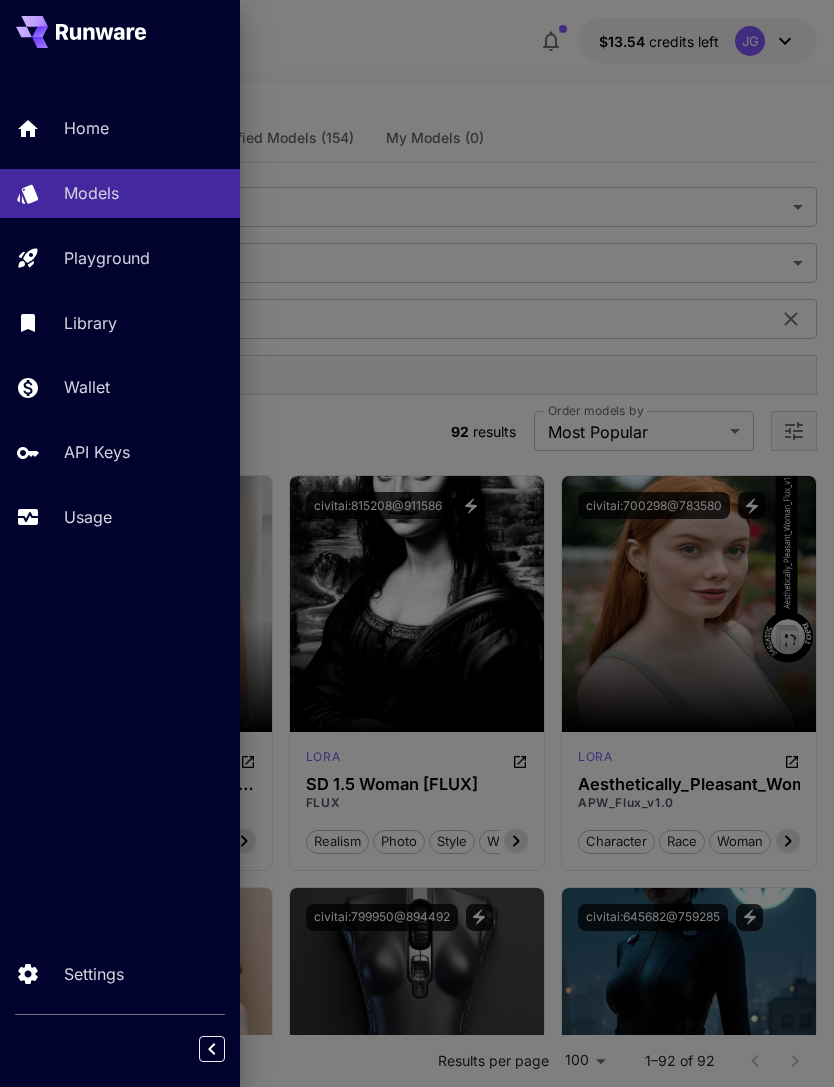 scroll, scrollTop: 158, scrollLeft: 0, axis: vertical 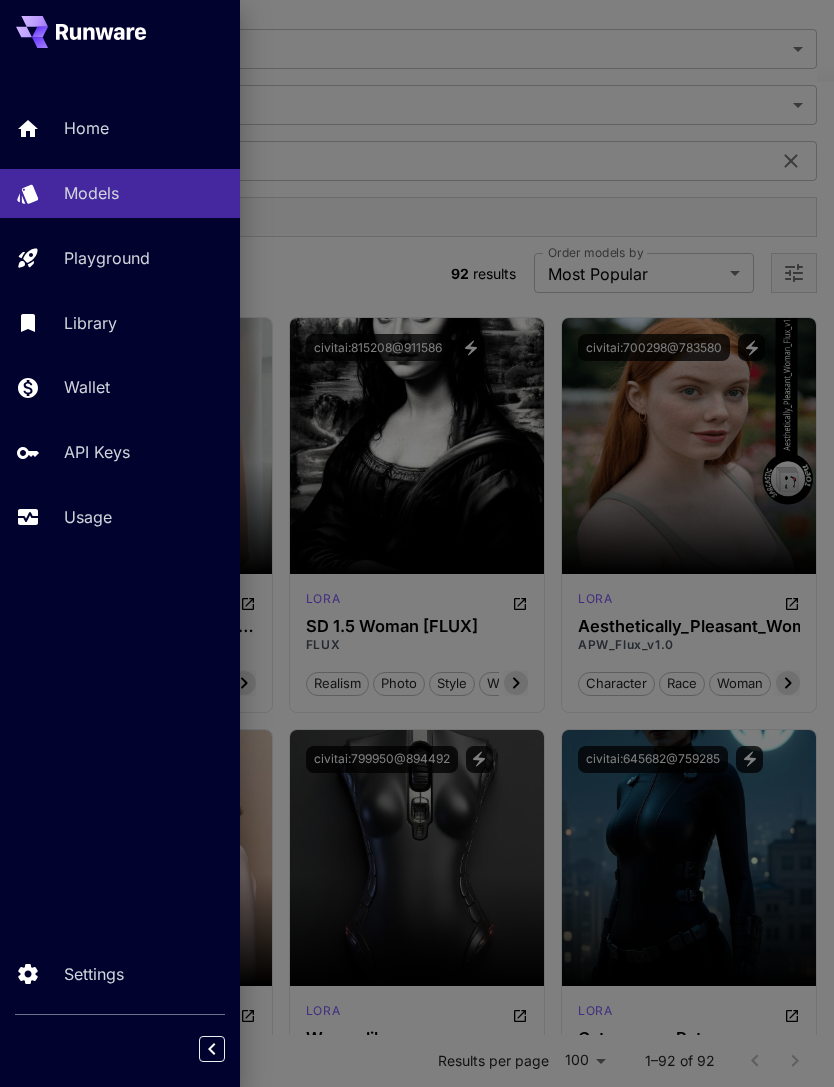 click at bounding box center (417, 543) 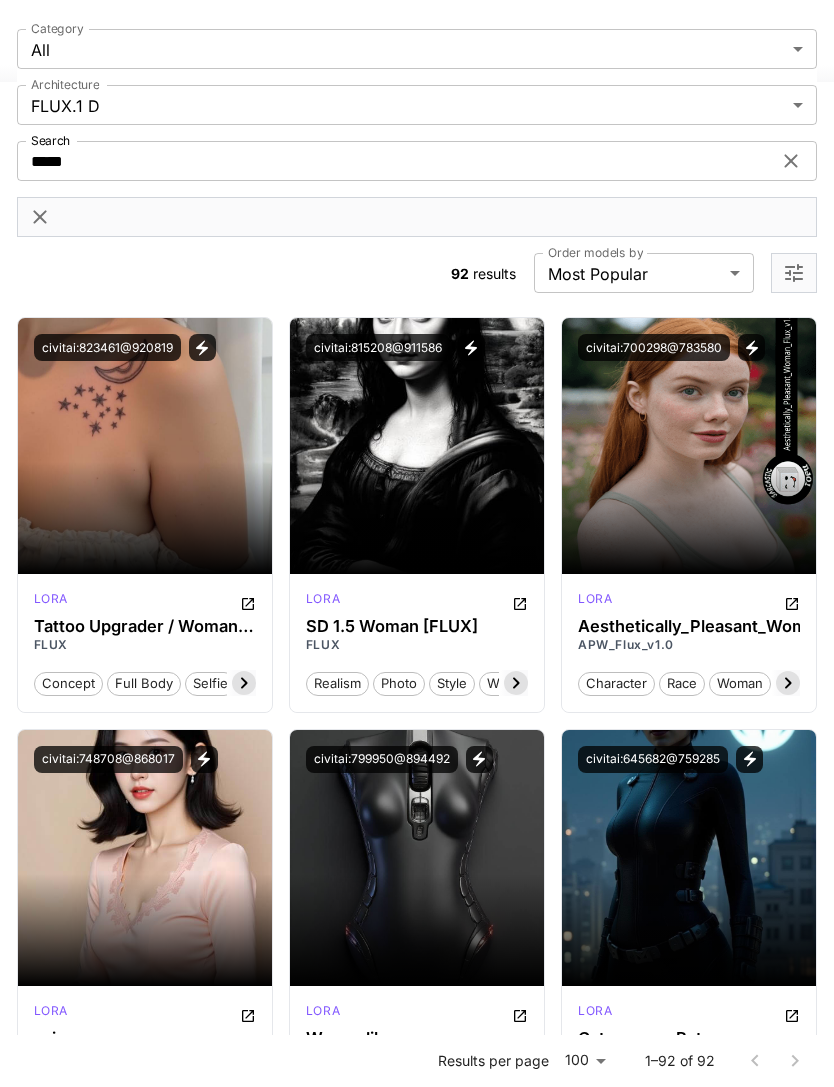 click on "Launch in Playground" at bounding box center (678, 446) 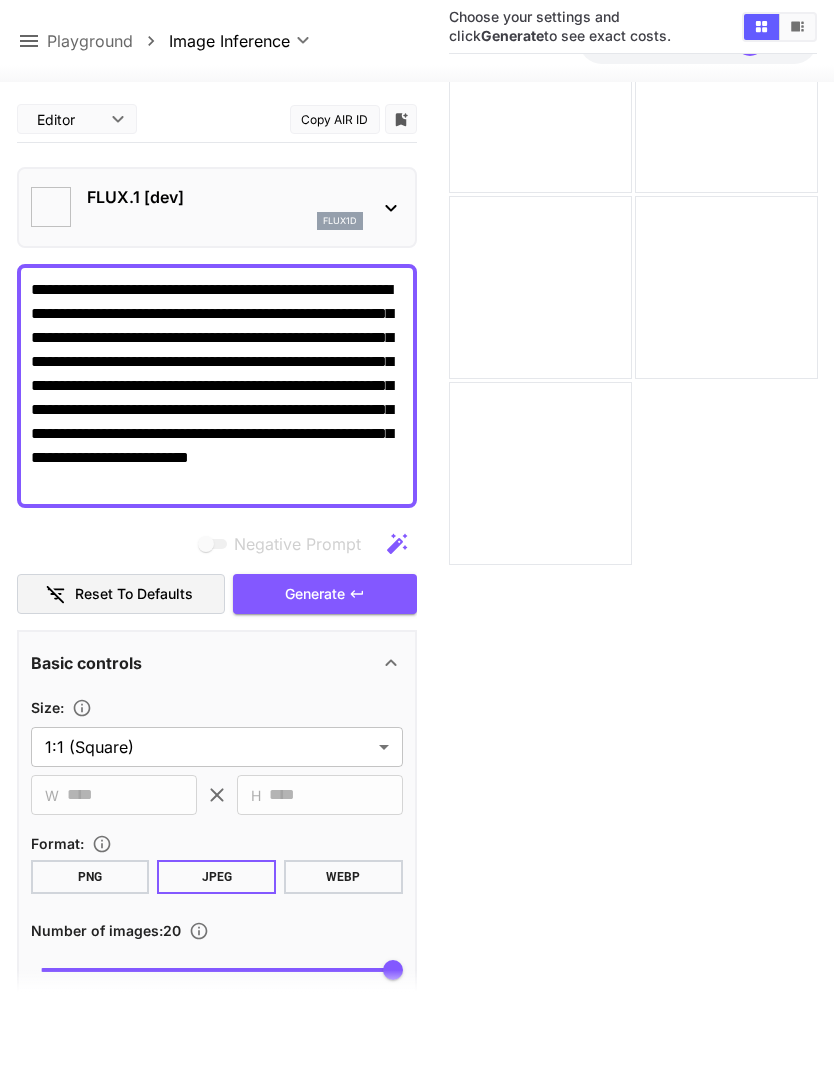 type on "**********" 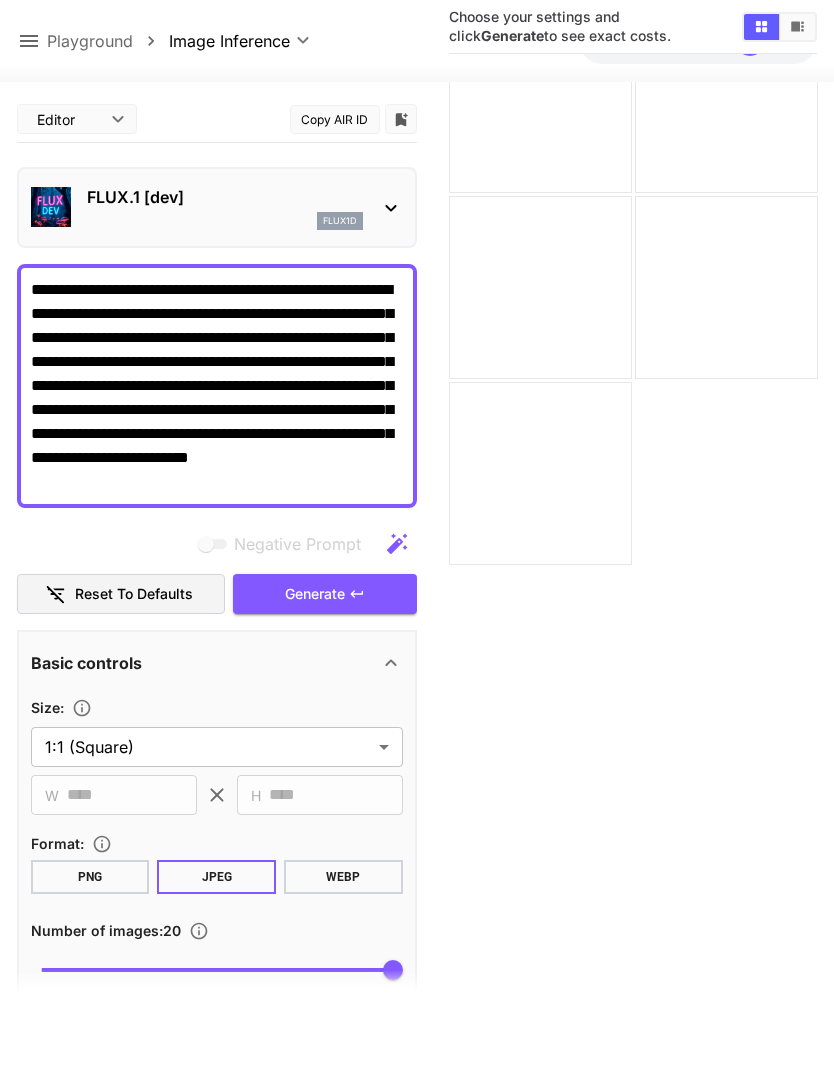 click 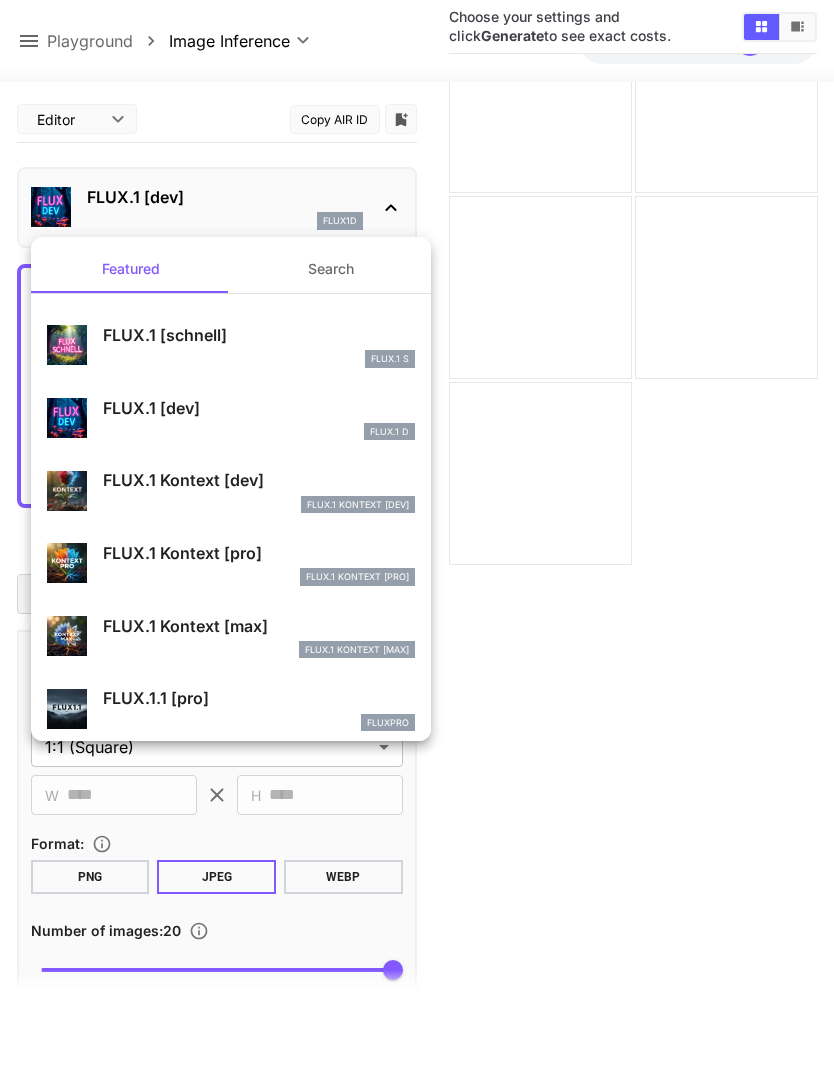 click on "Search" at bounding box center [331, 269] 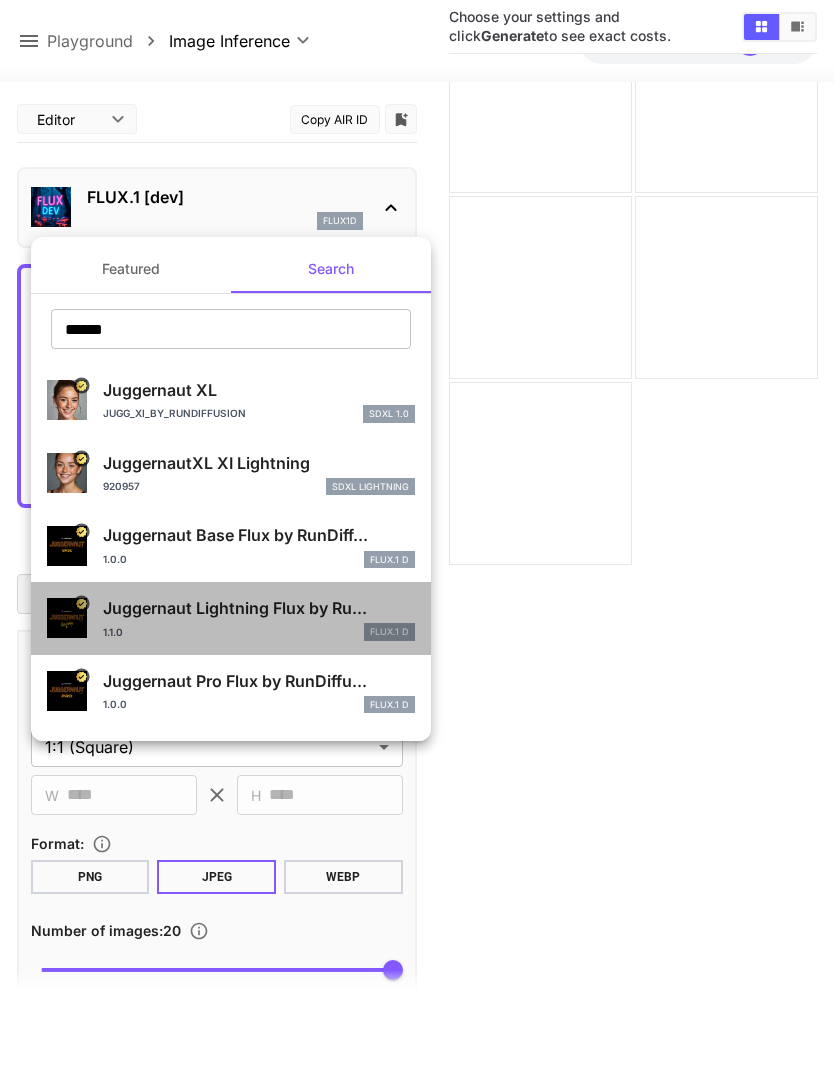 click on "Juggernaut Lightning Flux by Ru..." at bounding box center (259, 608) 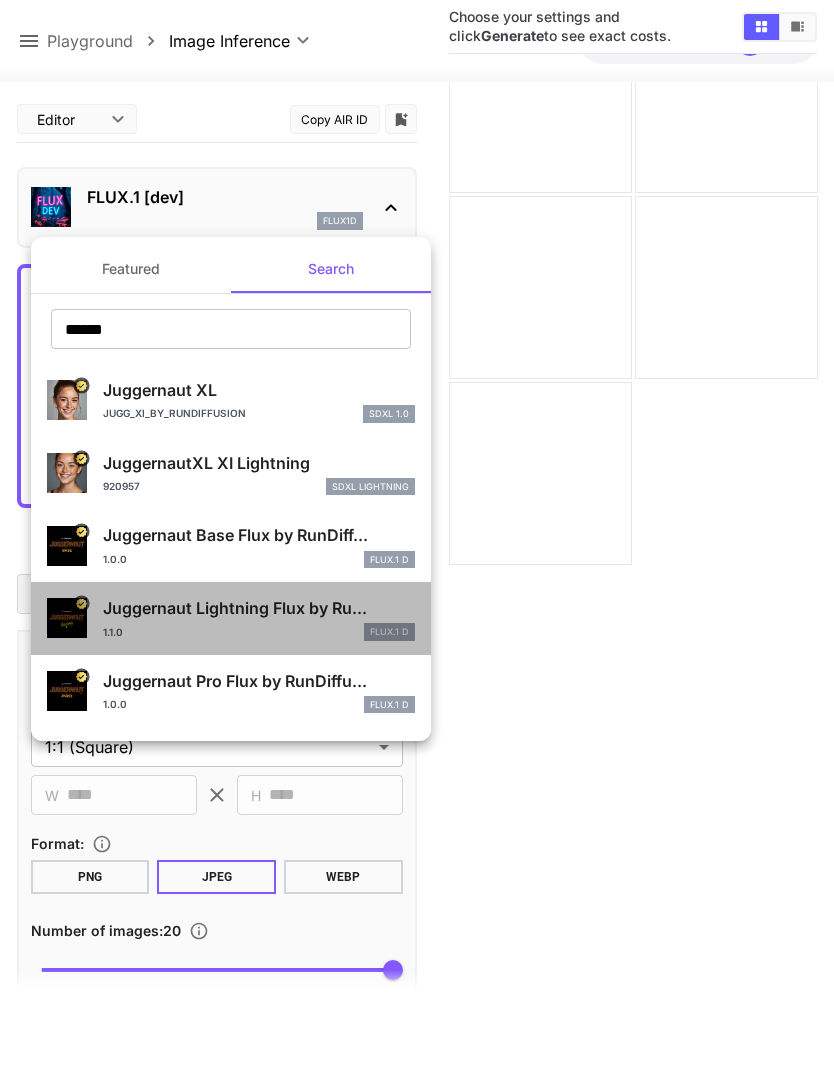 type on "*" 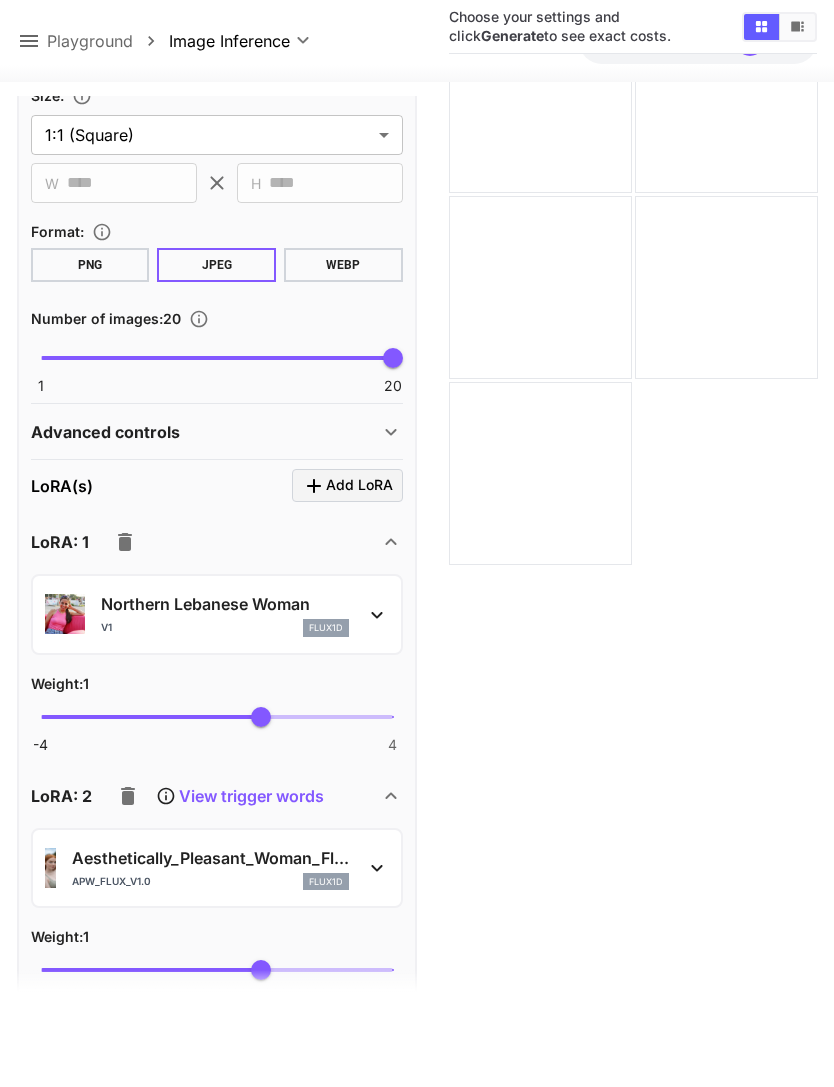 scroll, scrollTop: 672, scrollLeft: 0, axis: vertical 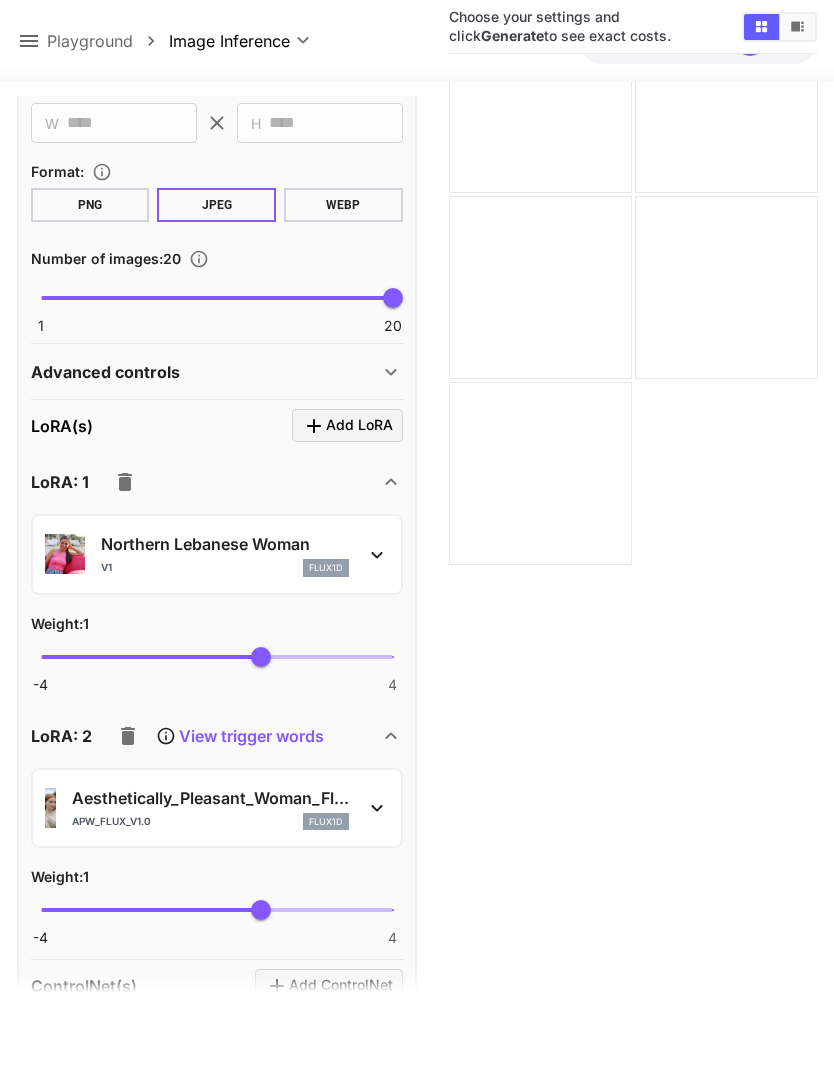 click 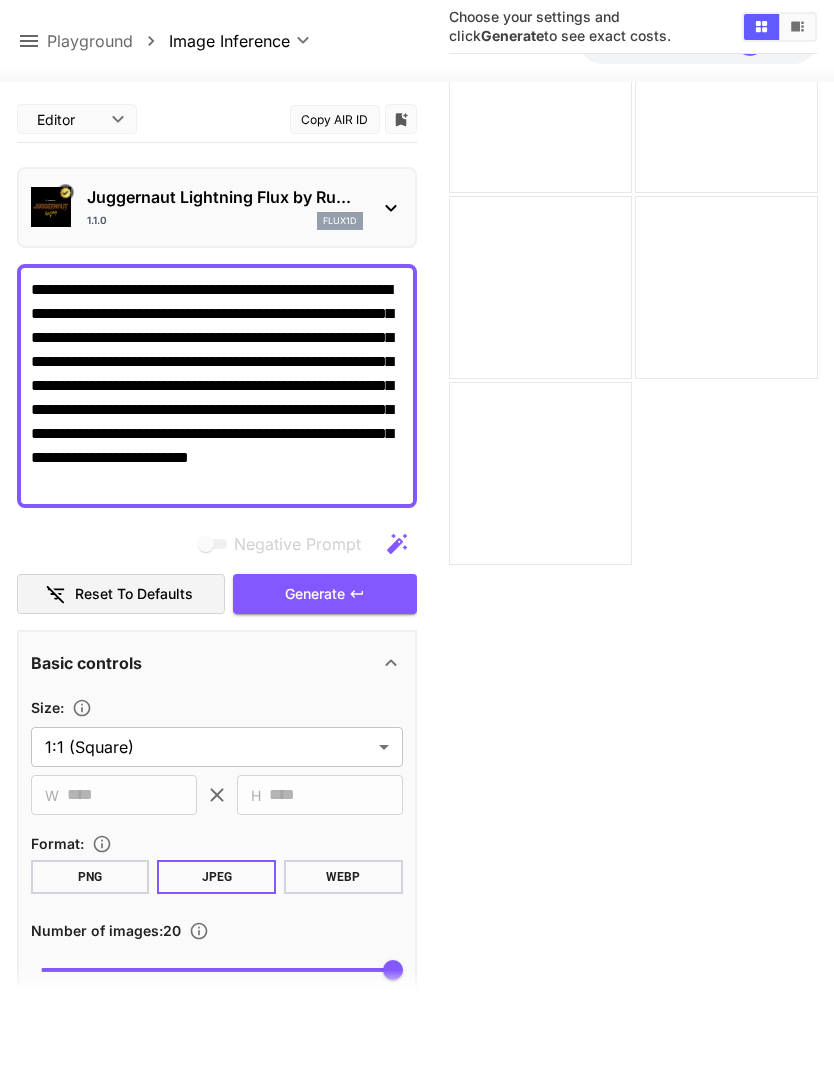scroll, scrollTop: 0, scrollLeft: 0, axis: both 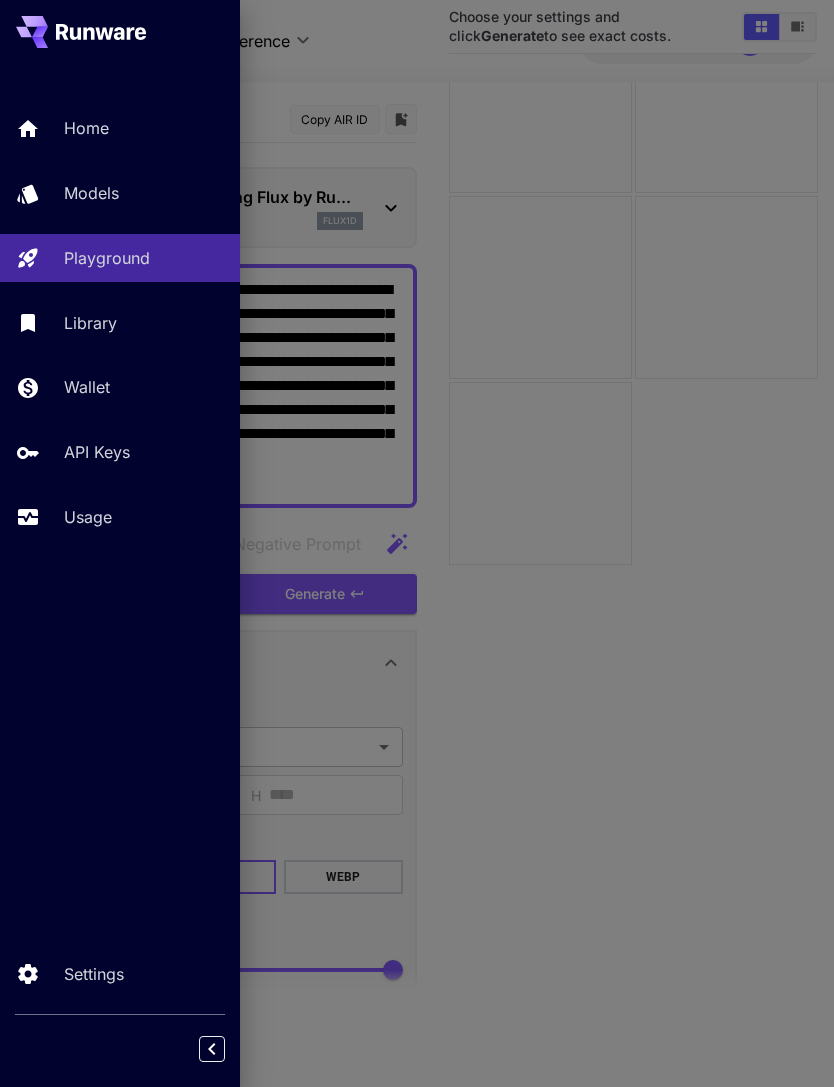 click on "Models" at bounding box center [144, 193] 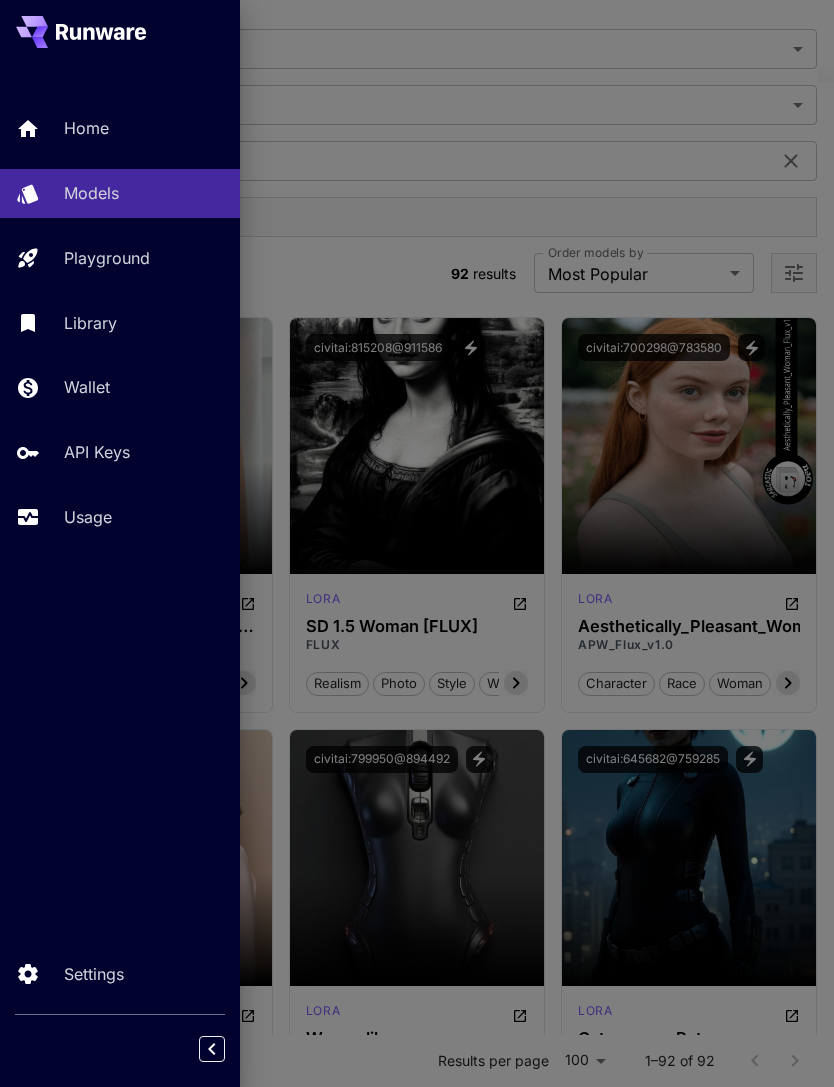 click at bounding box center (417, 543) 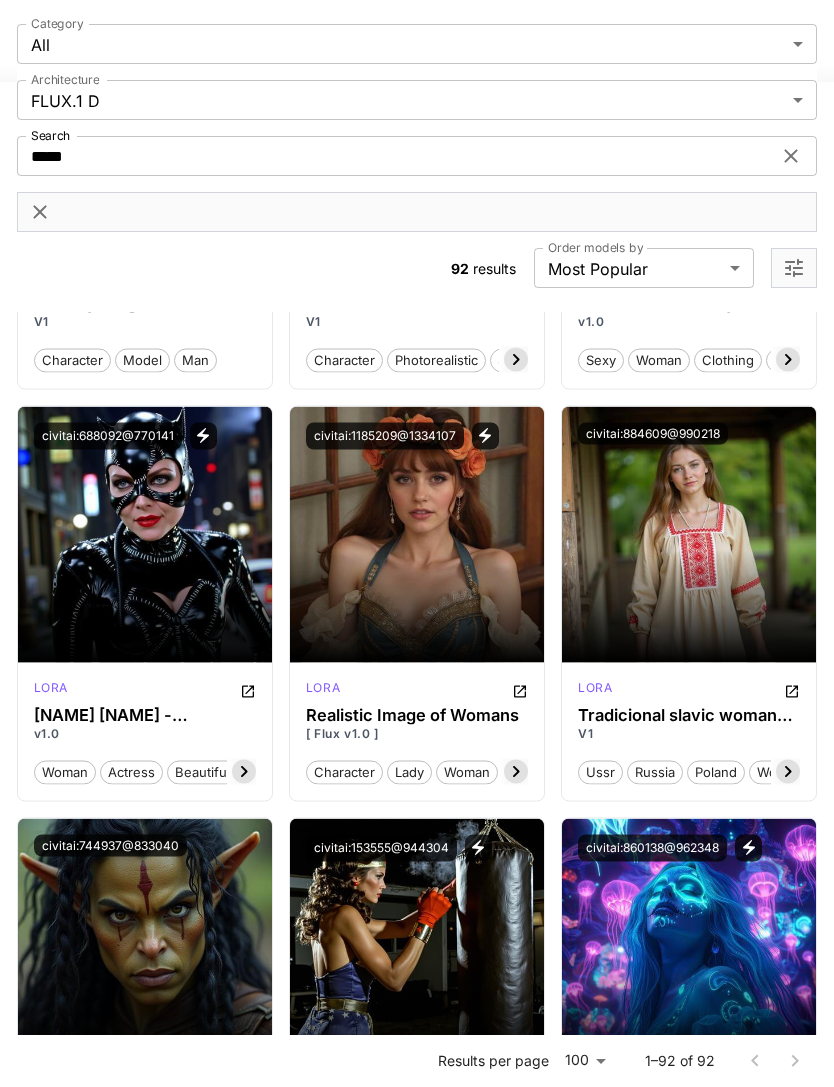 scroll, scrollTop: 2130, scrollLeft: 0, axis: vertical 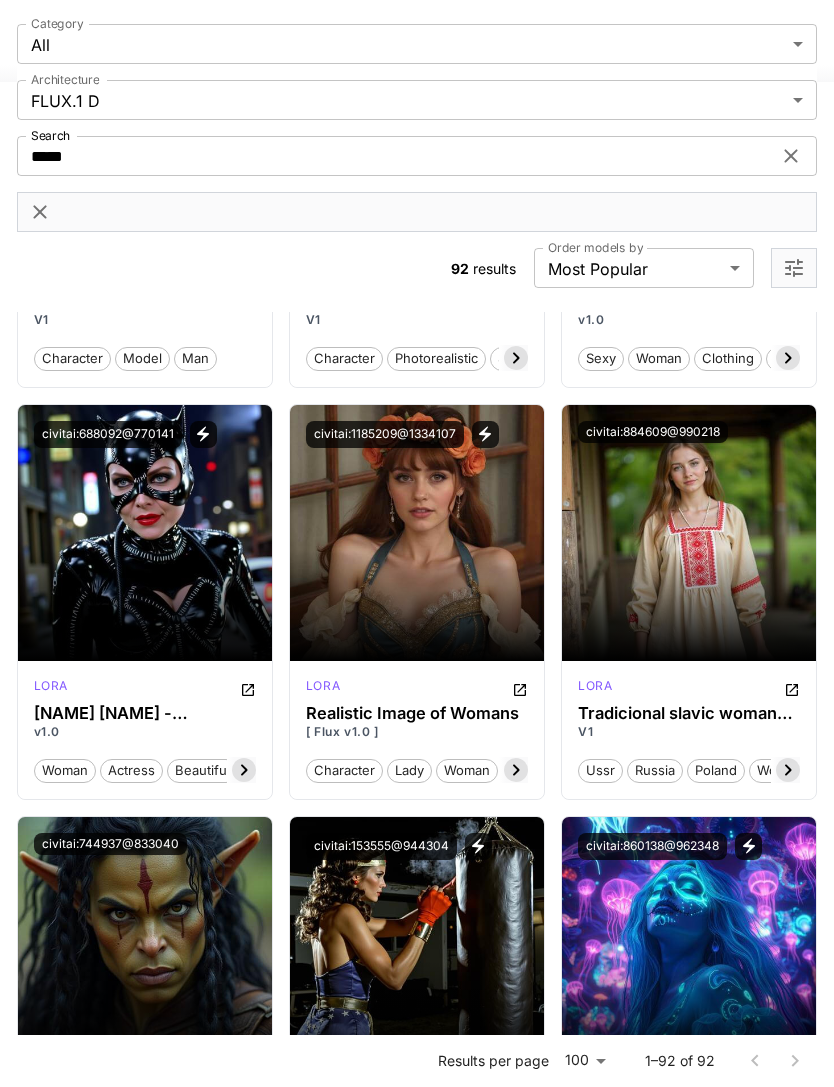 click on "Launch in Playground" at bounding box center [678, 532] 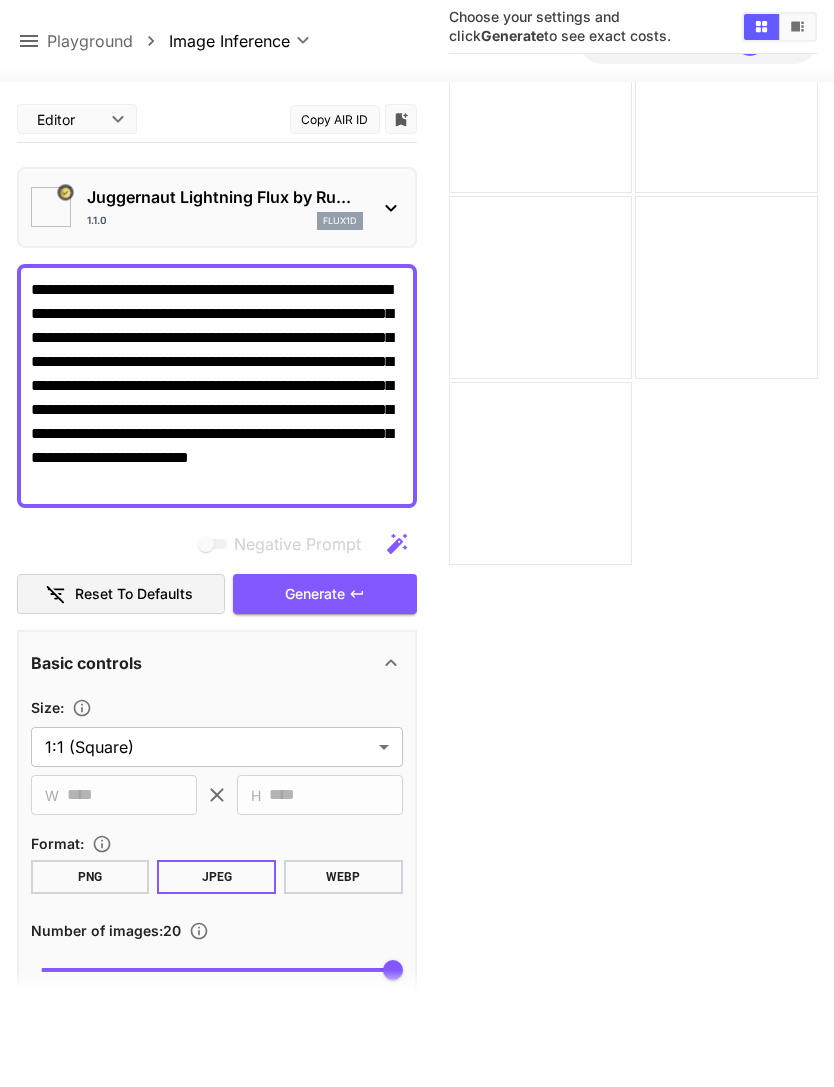 type on "**" 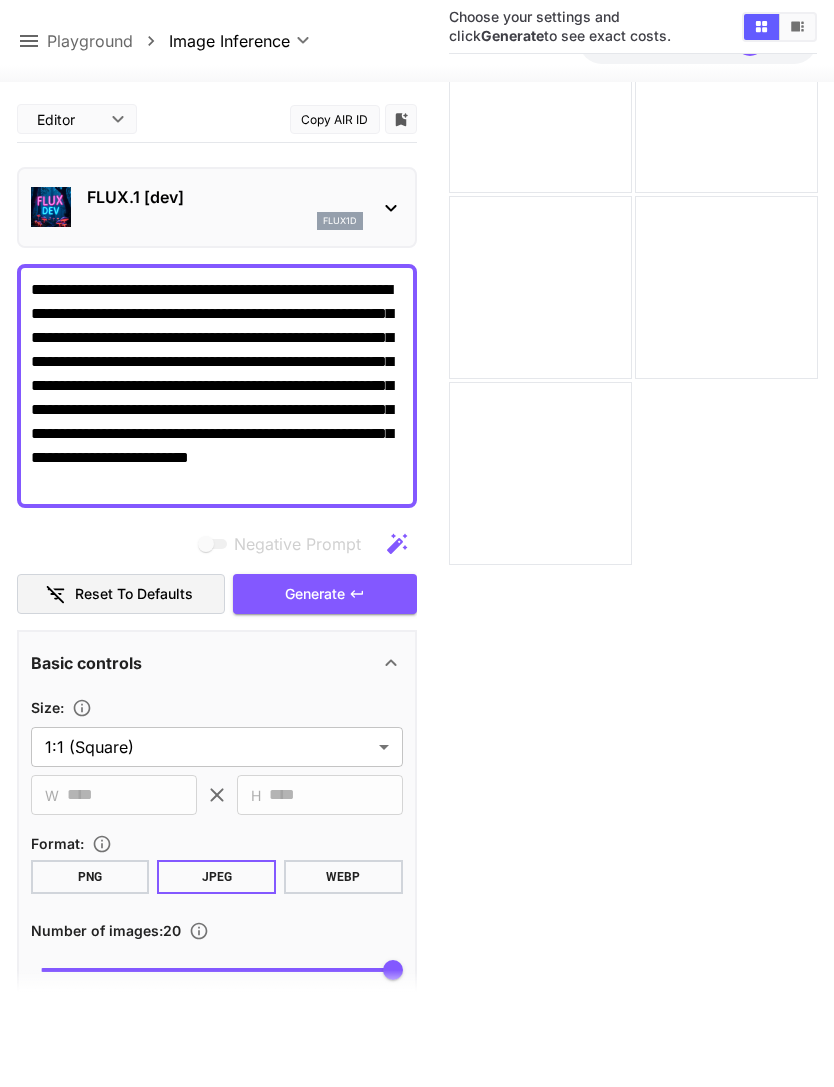 click 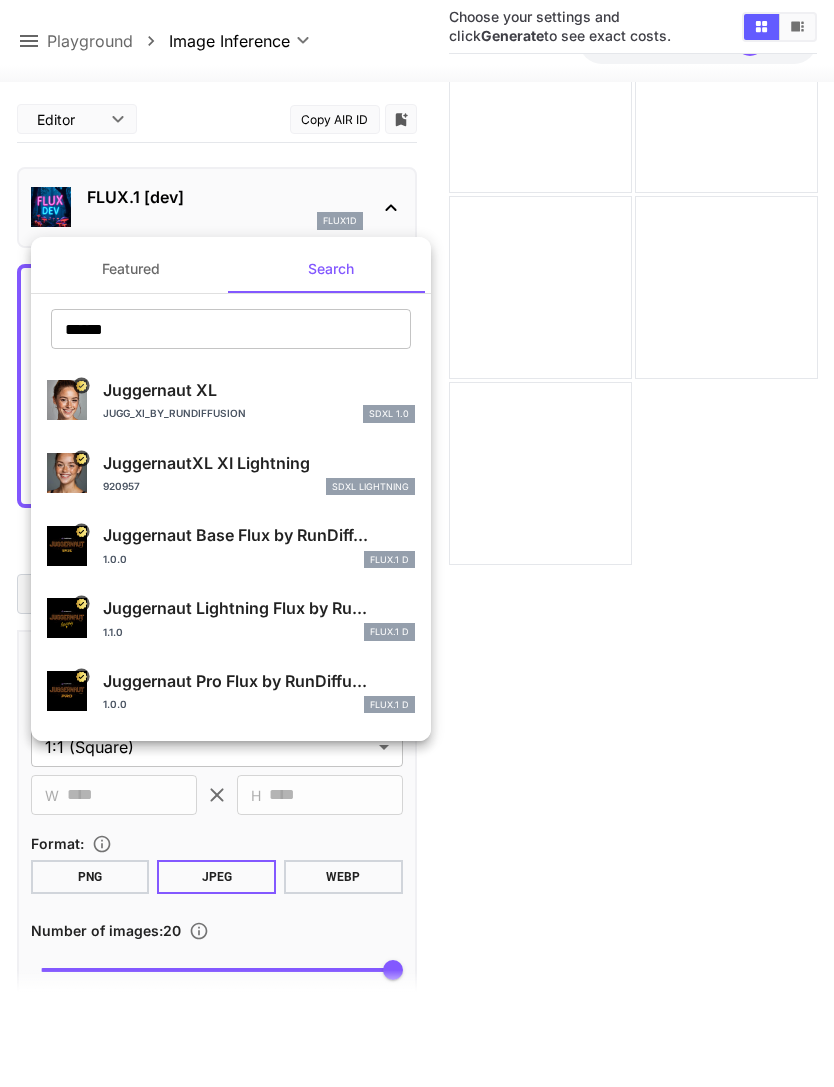 click on "Juggernaut Lightning Flux by Ru..." at bounding box center (259, 608) 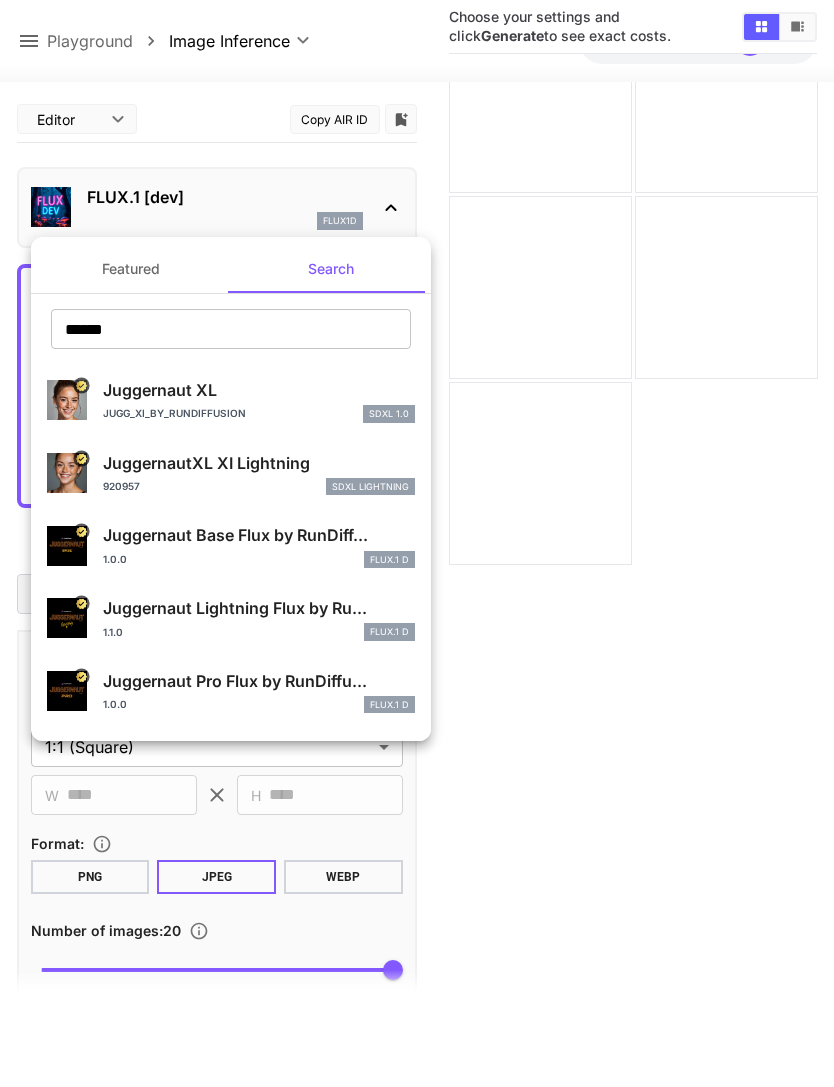type on "*" 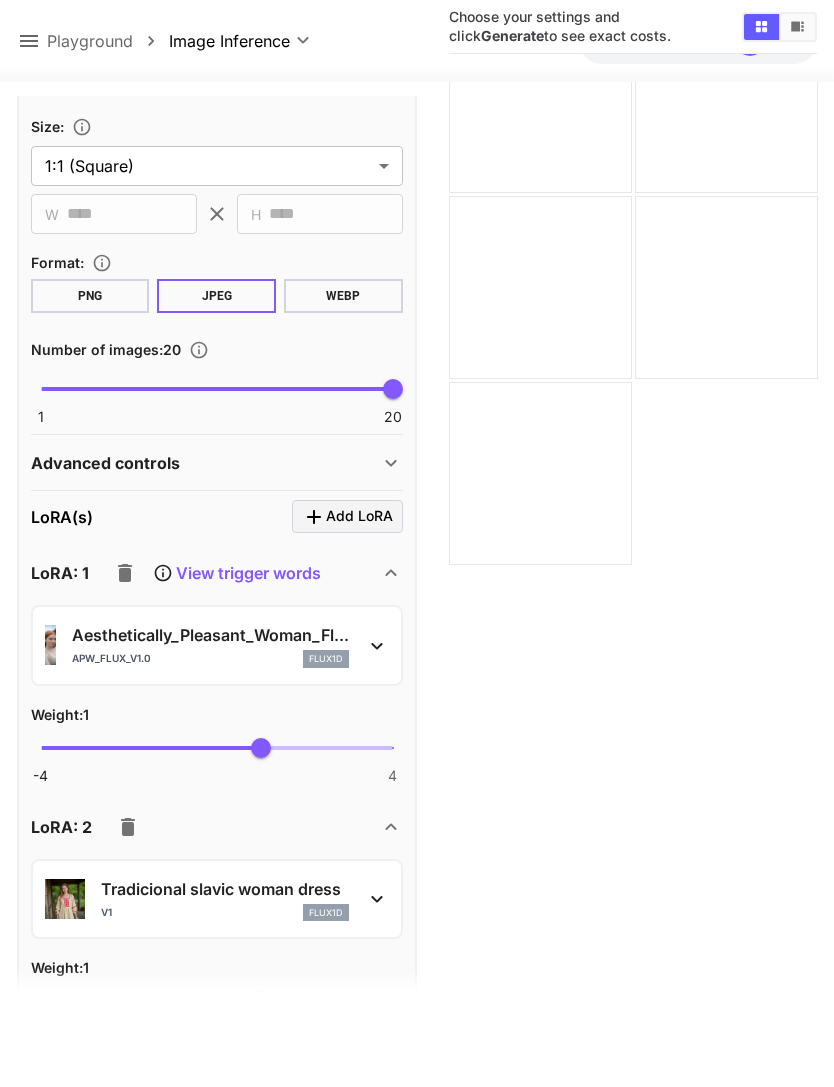 scroll, scrollTop: 589, scrollLeft: 0, axis: vertical 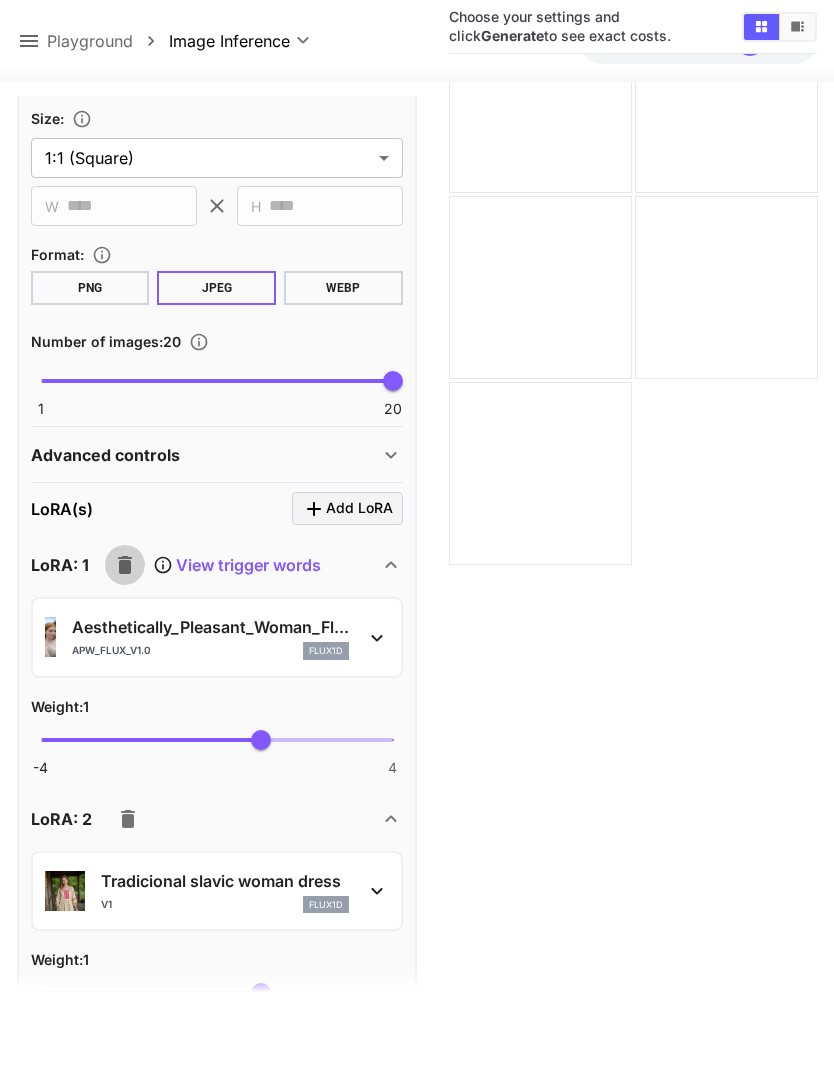 click 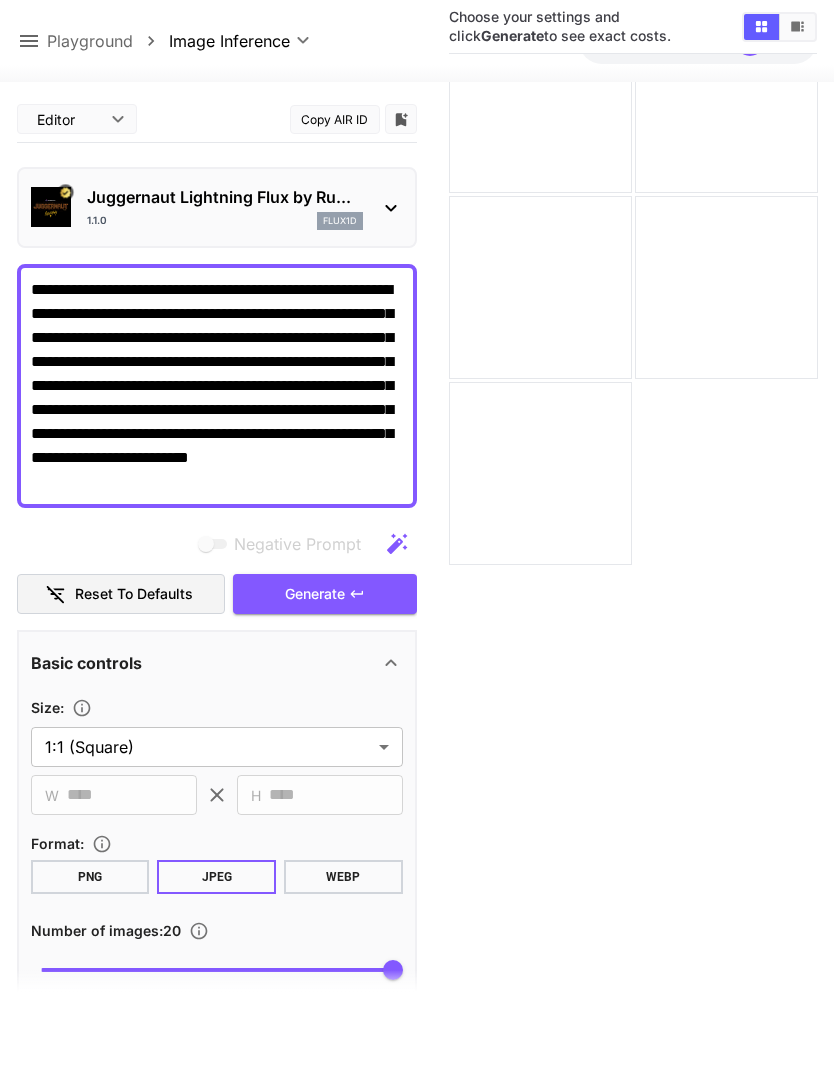 scroll, scrollTop: 0, scrollLeft: 0, axis: both 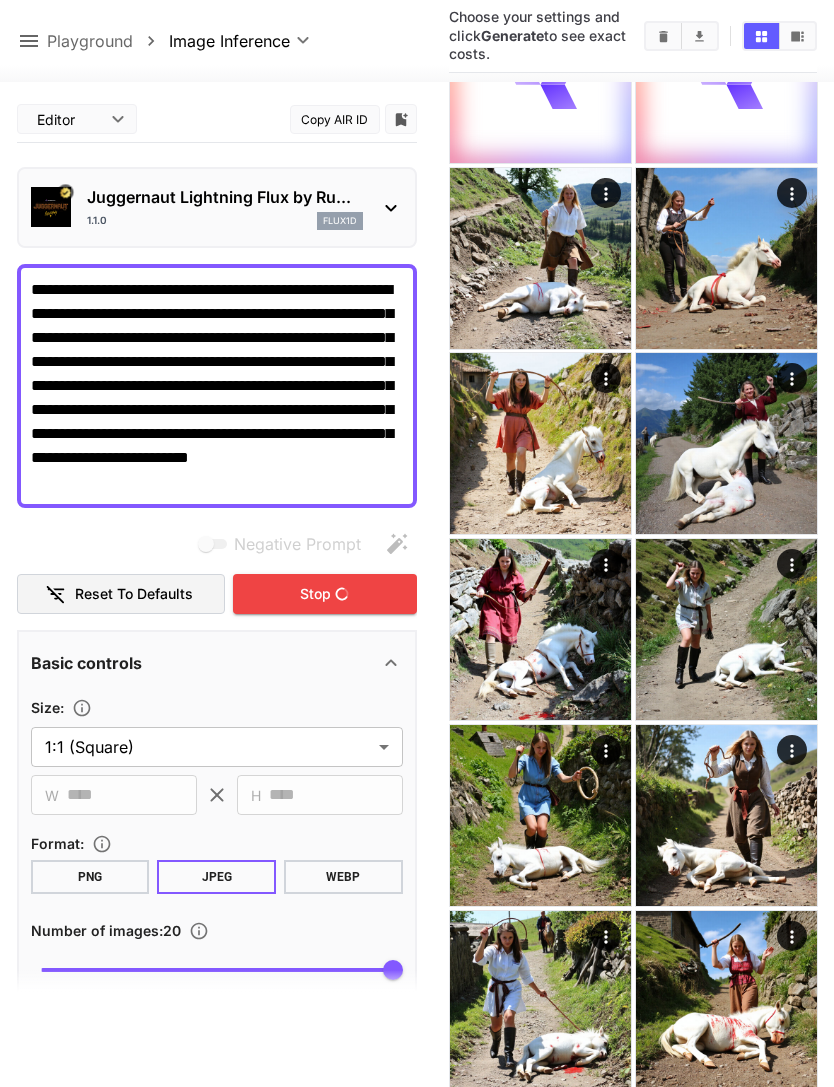 click 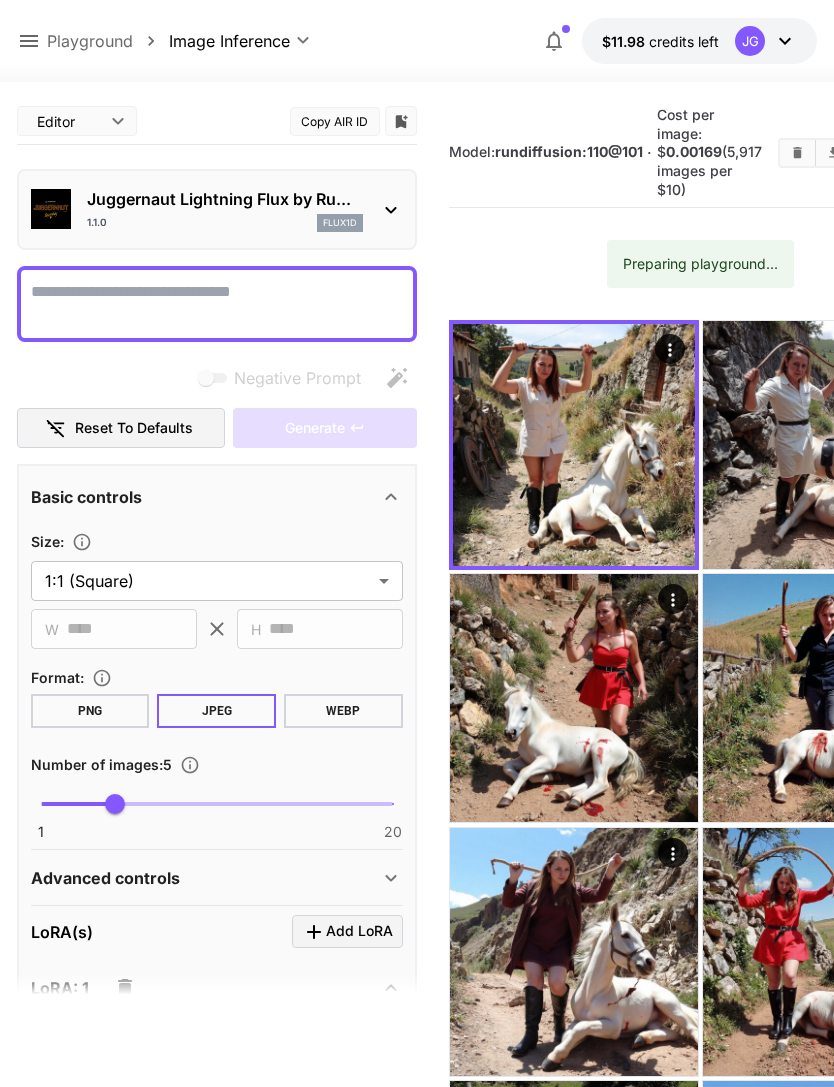 scroll, scrollTop: 0, scrollLeft: 0, axis: both 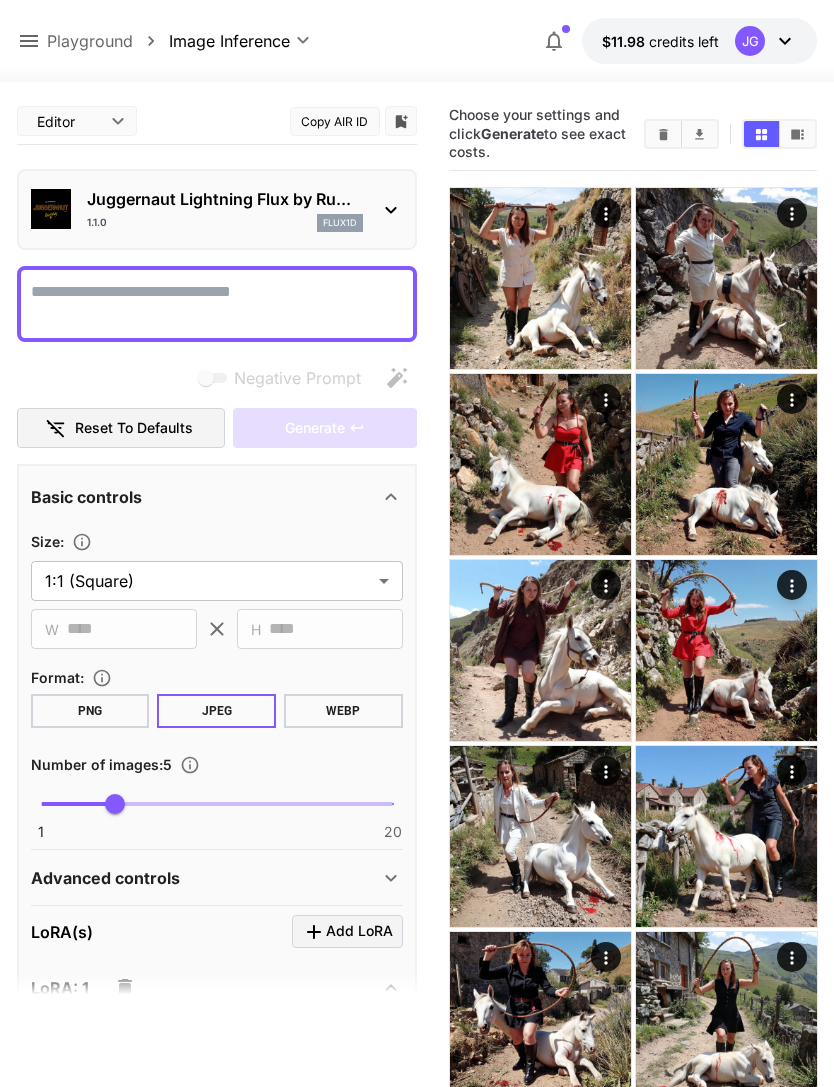 click 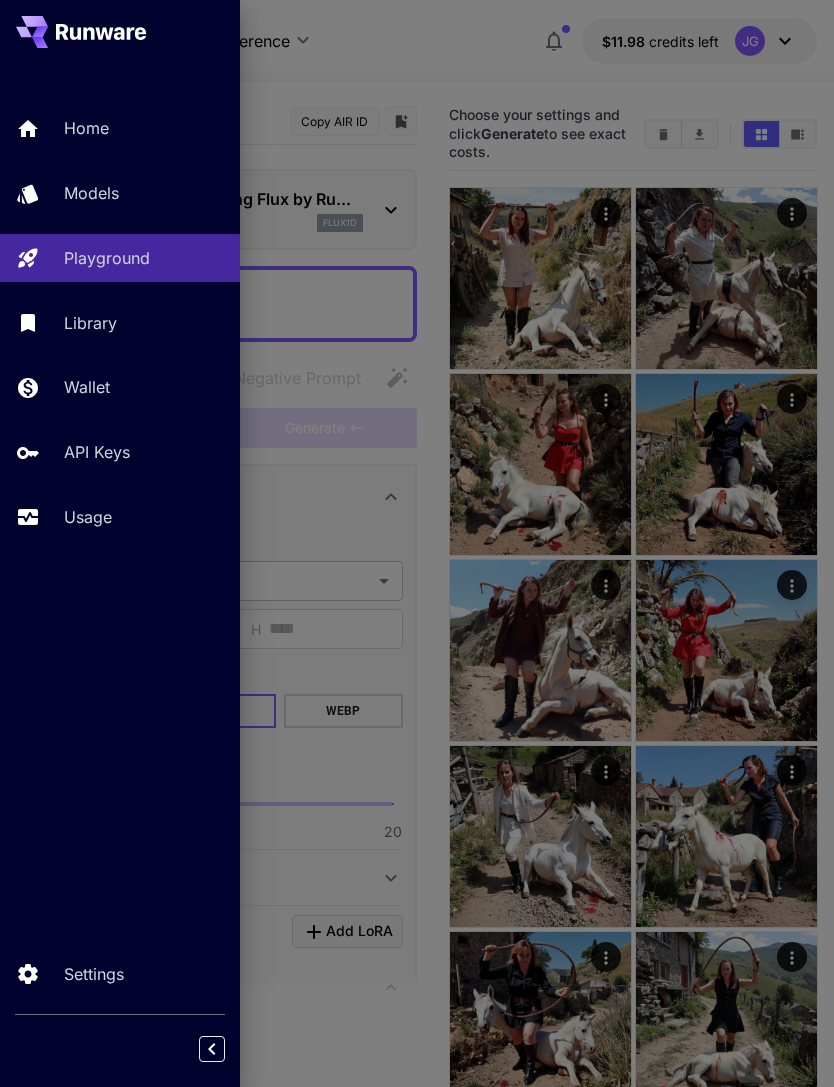 click on "Usage" at bounding box center (88, 517) 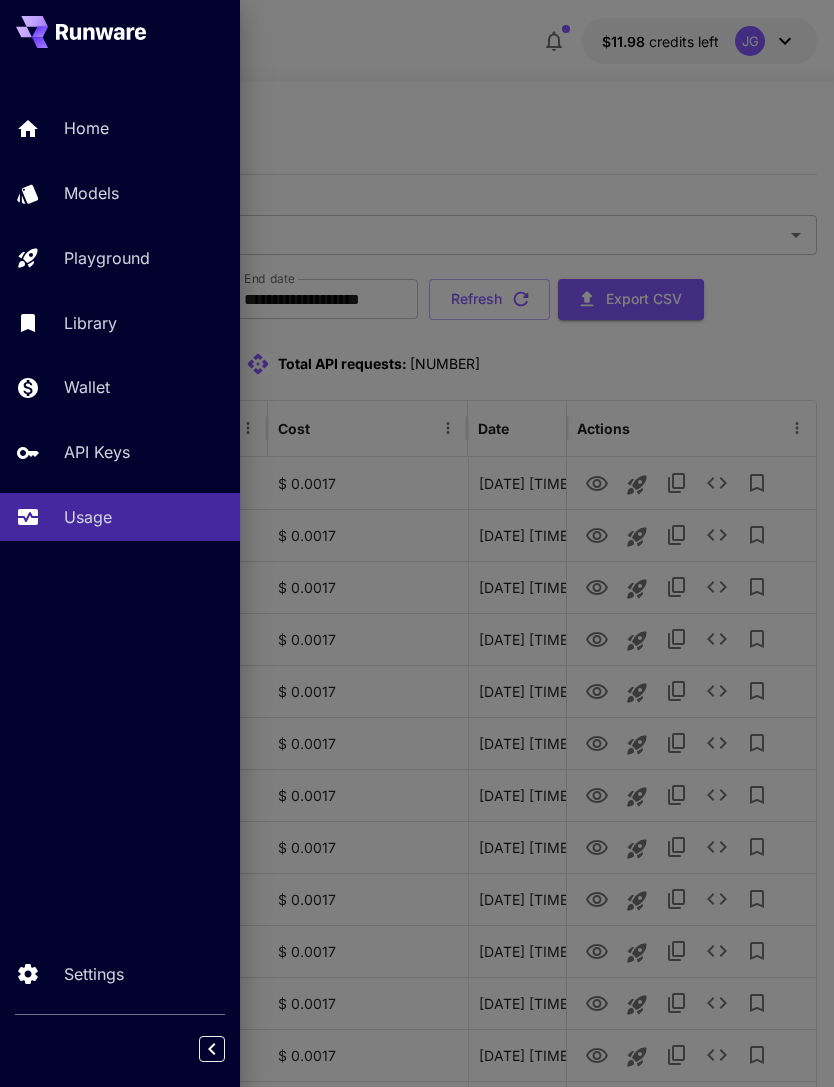 click at bounding box center [417, 543] 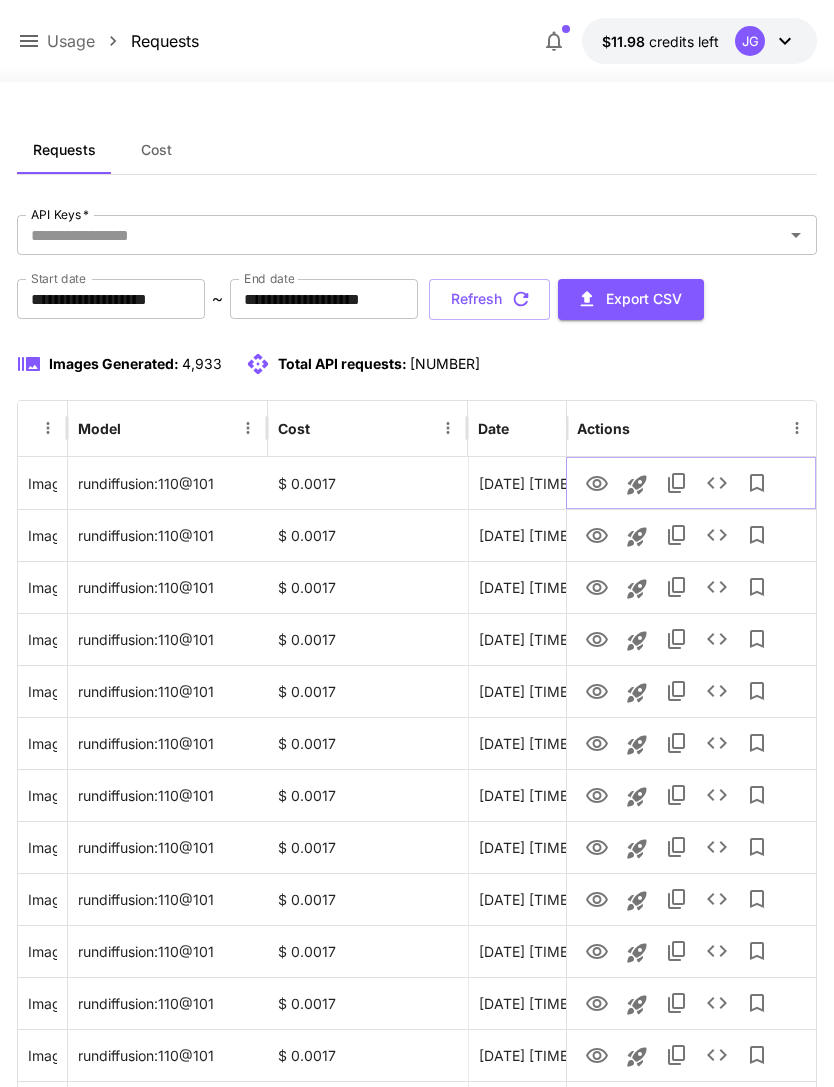 click 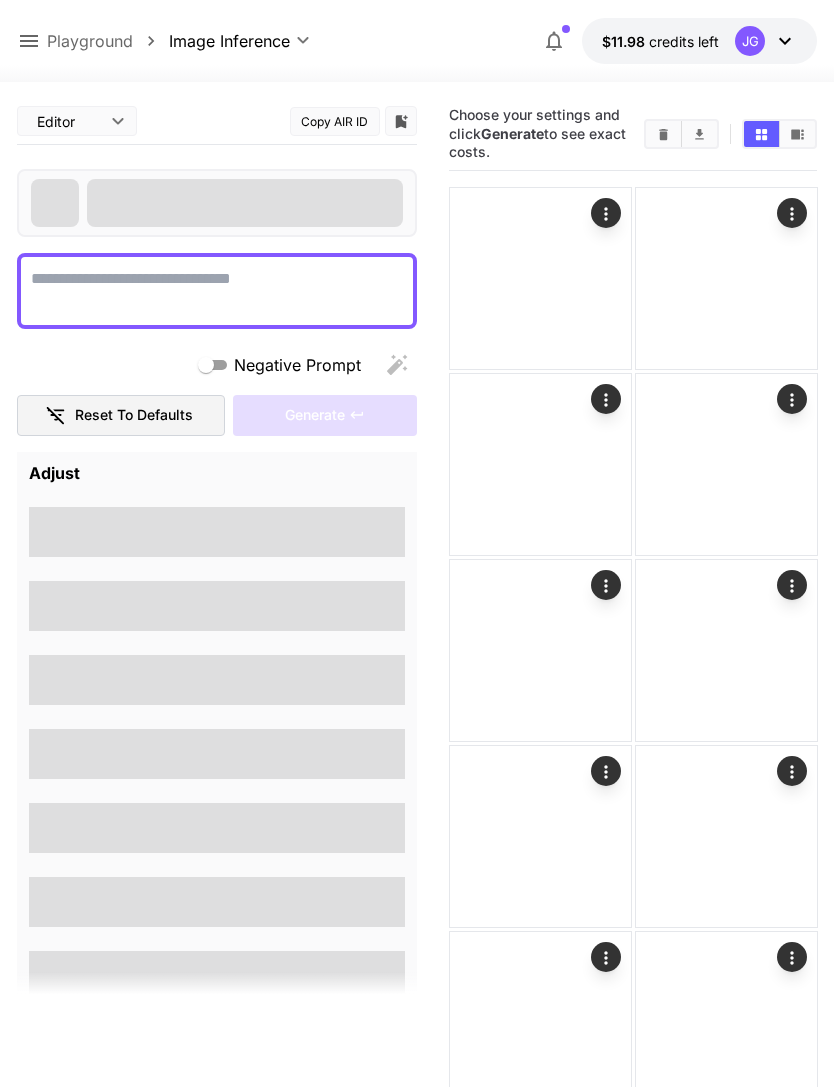 type on "**********" 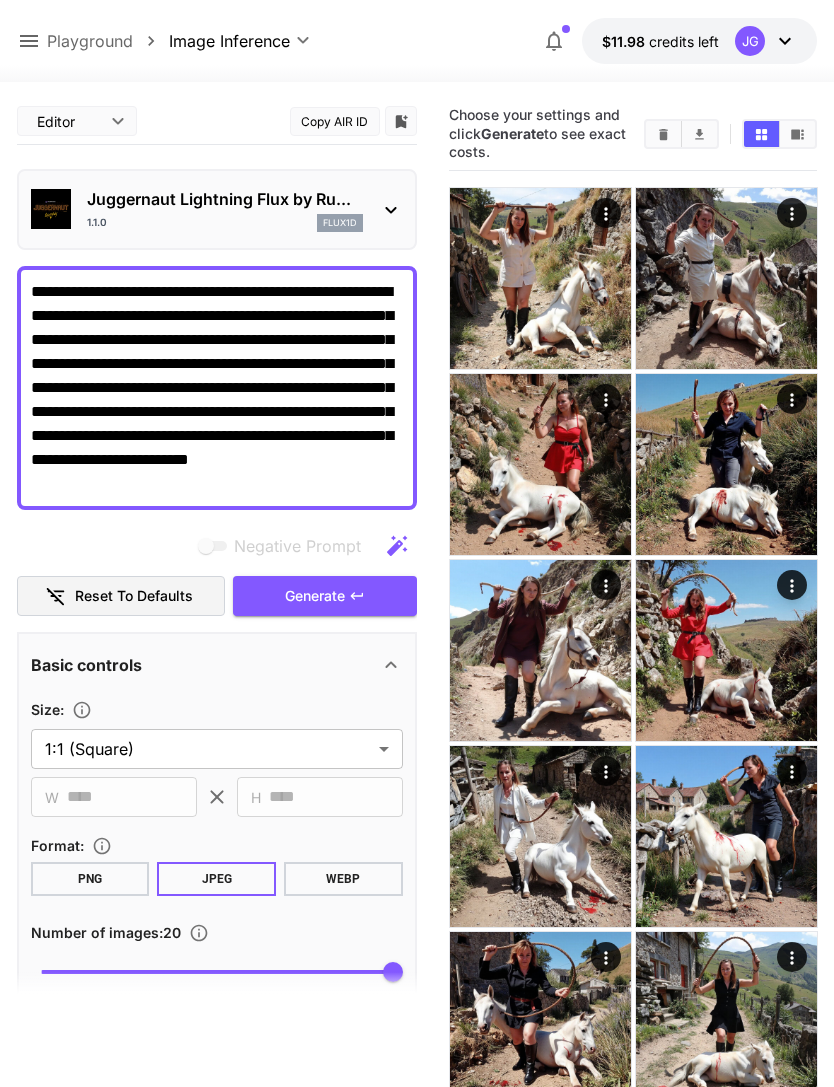 click 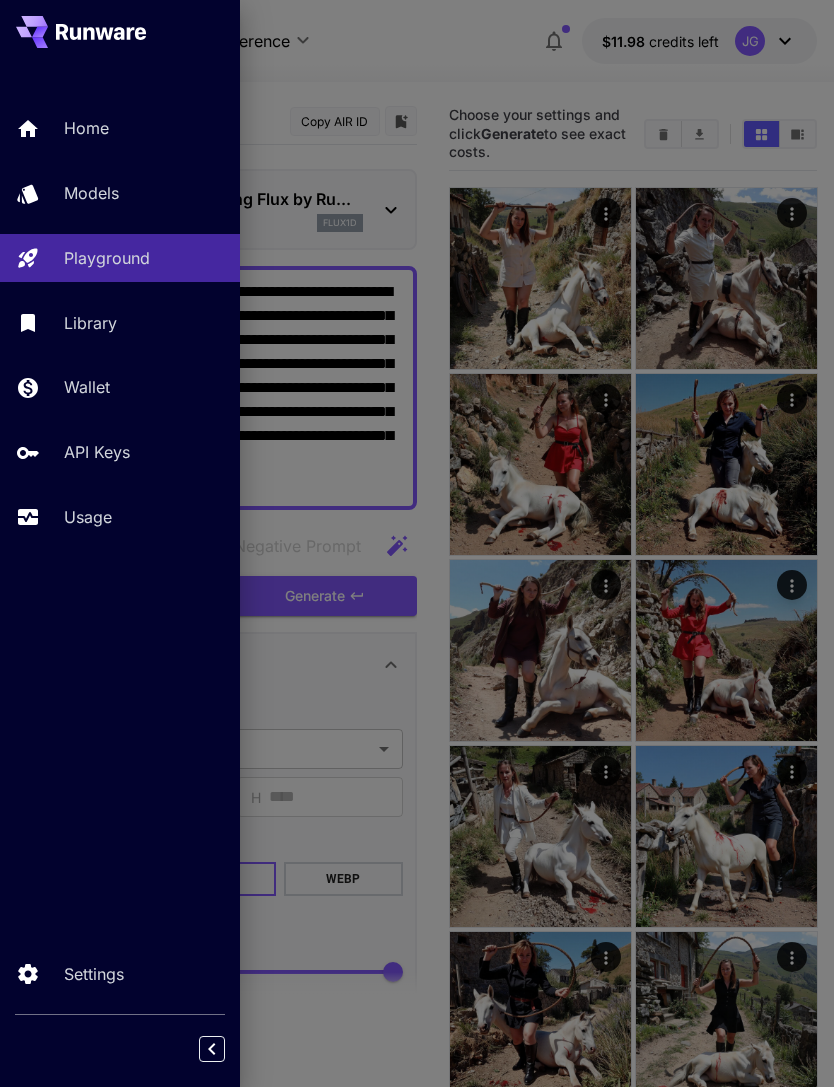 click on "Models" at bounding box center (144, 193) 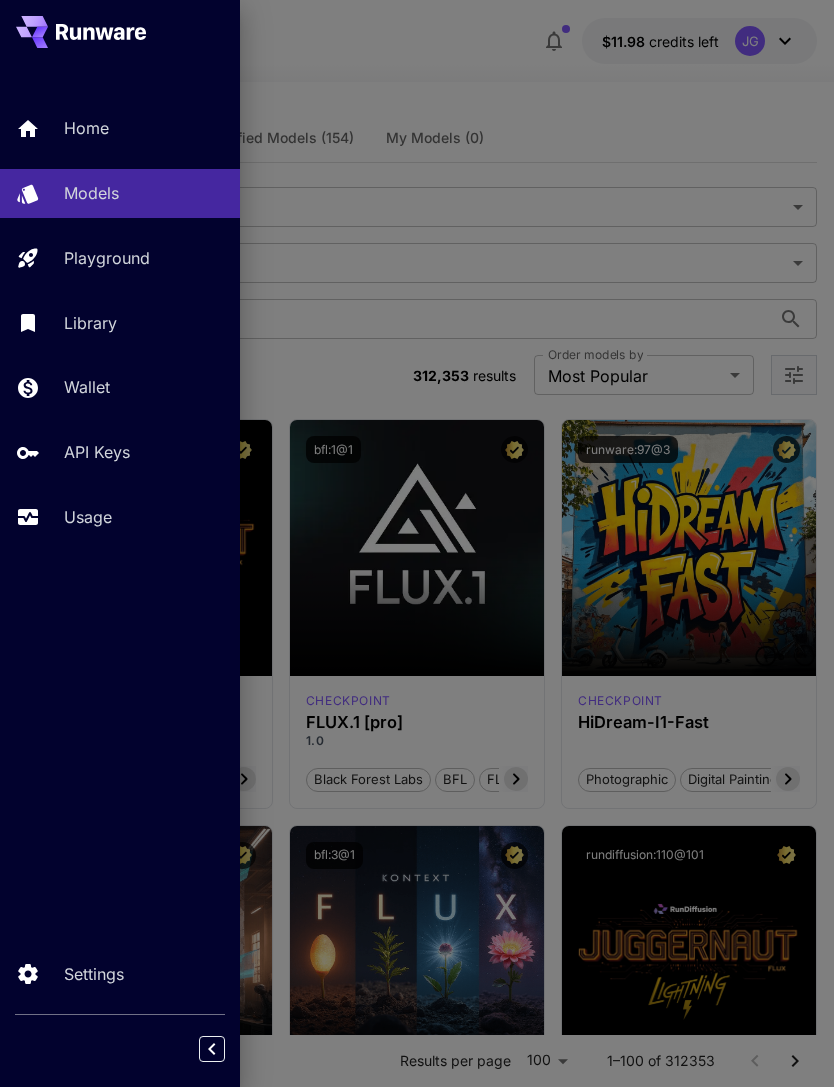 click at bounding box center [417, 543] 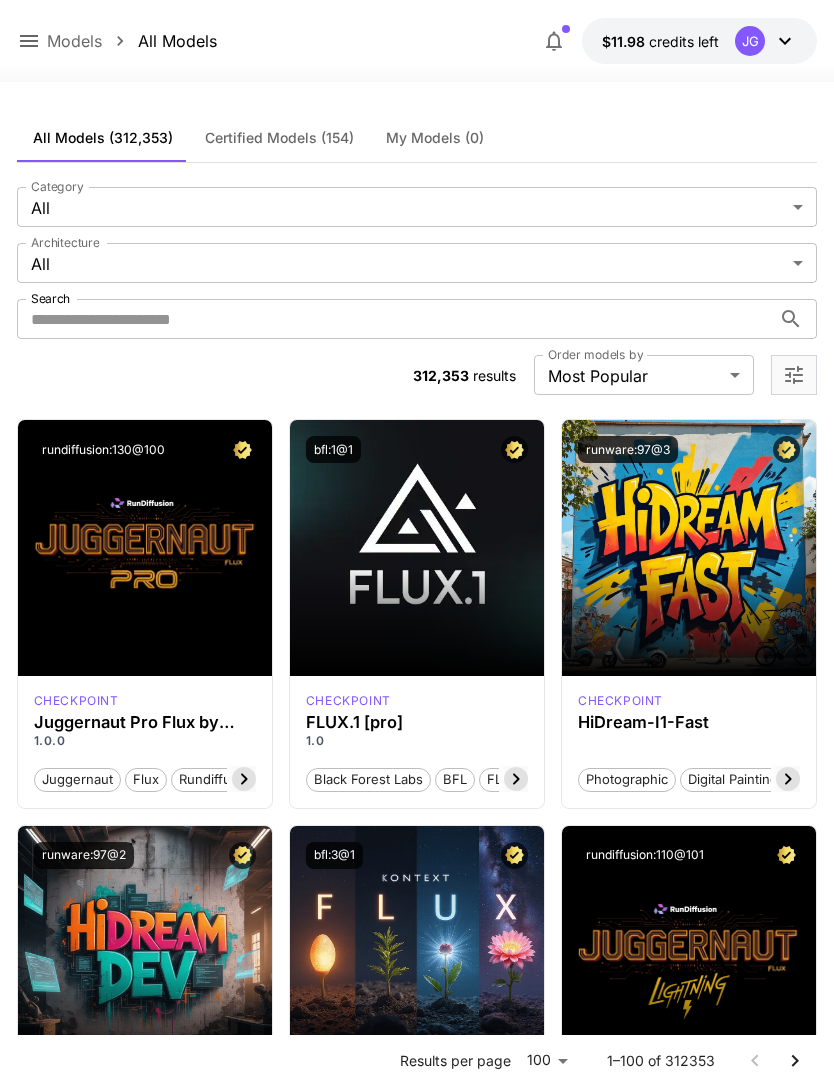 click on "**********" at bounding box center [417, 13104] 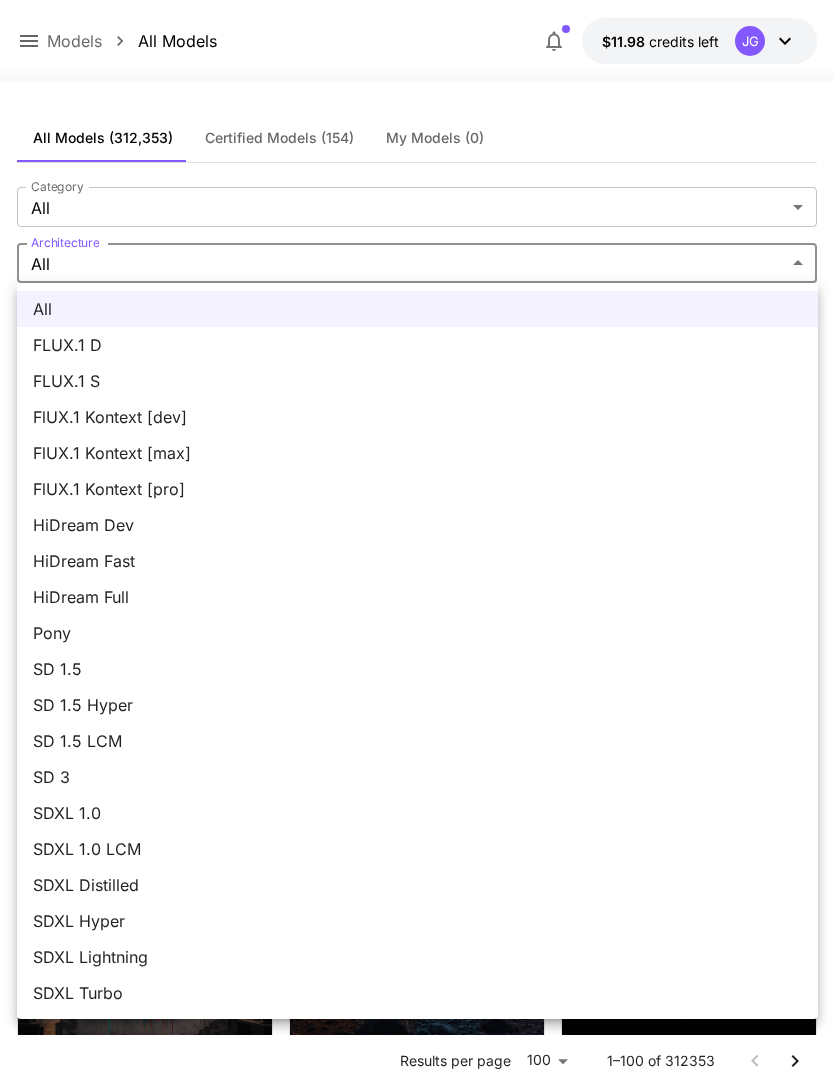 click on "FLUX.1 D" at bounding box center [417, 345] 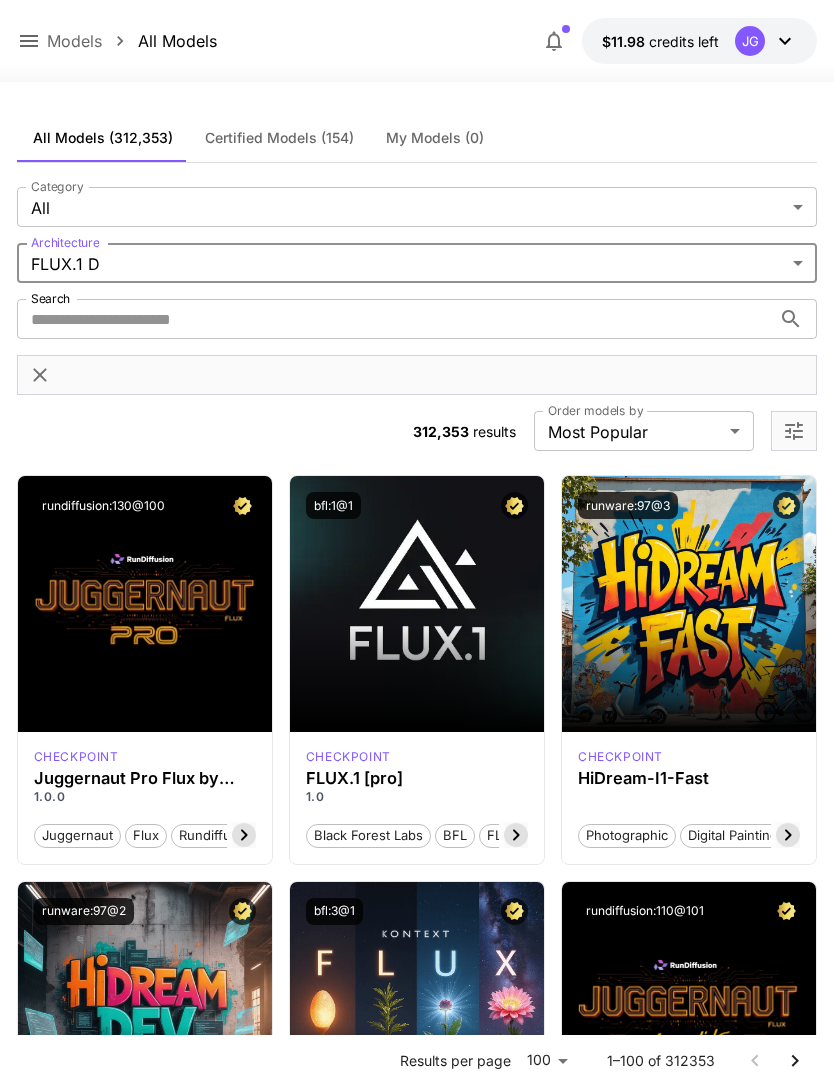 click on "Search" at bounding box center [394, 319] 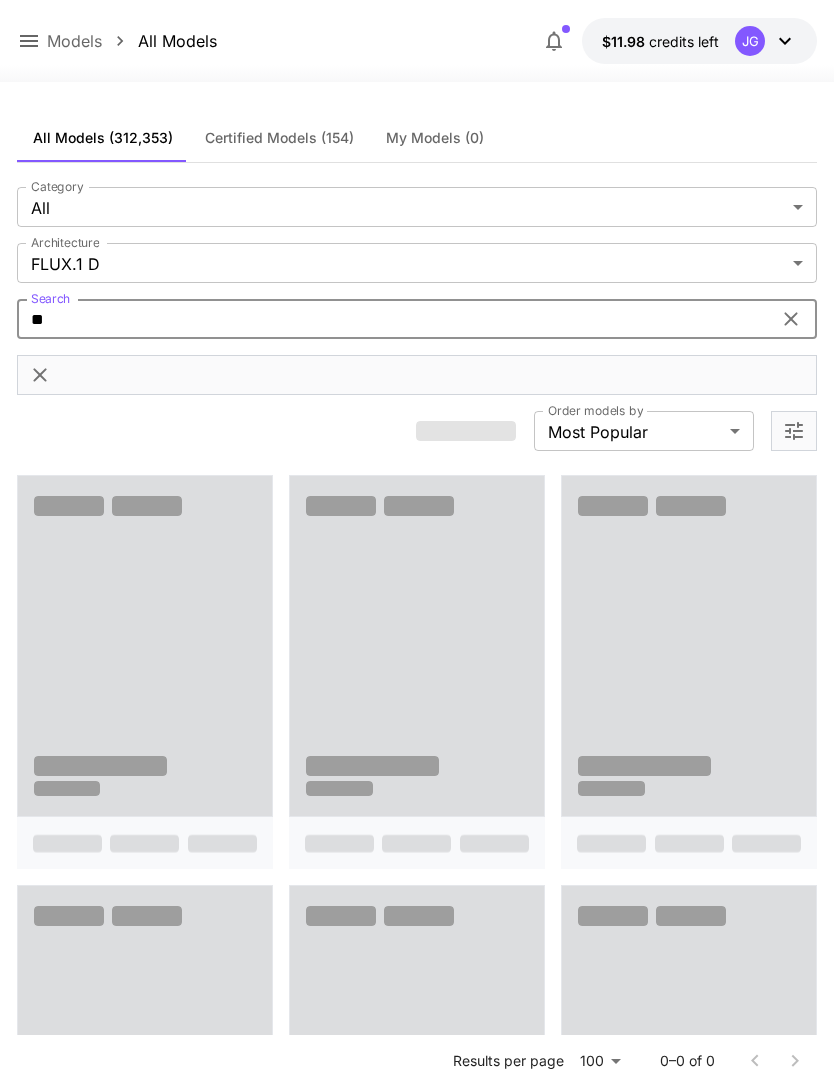 type on "*" 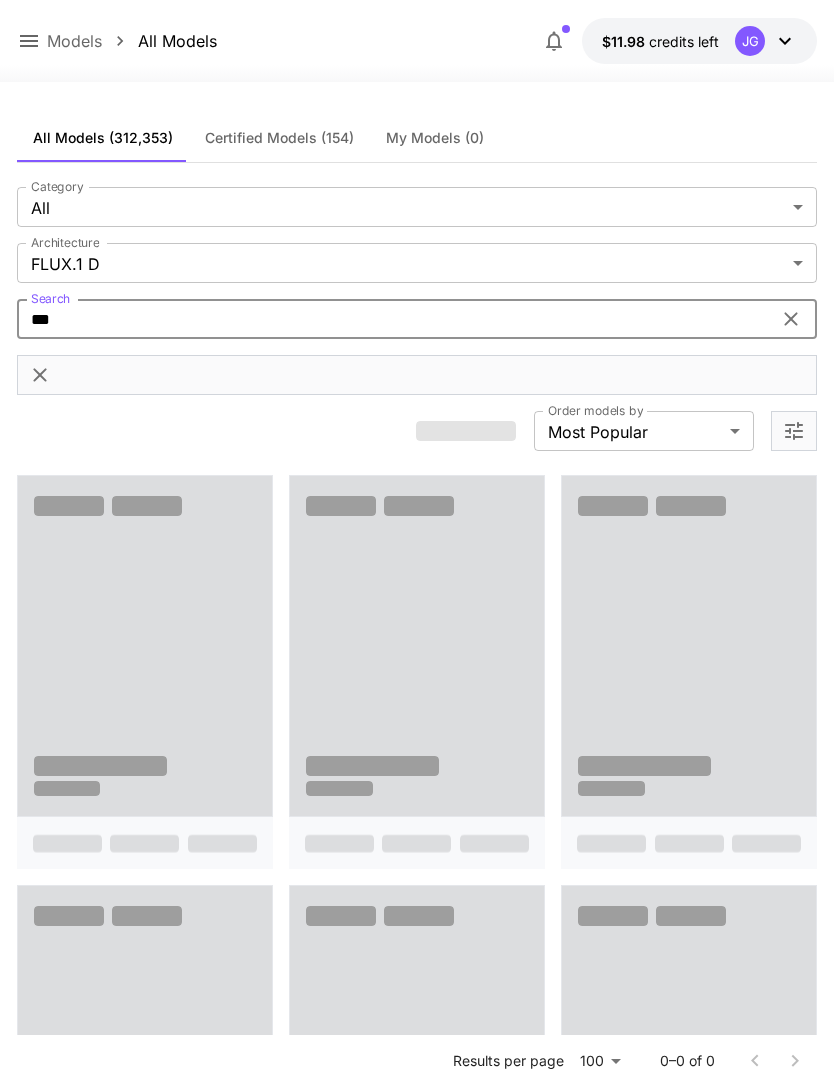 type on "****" 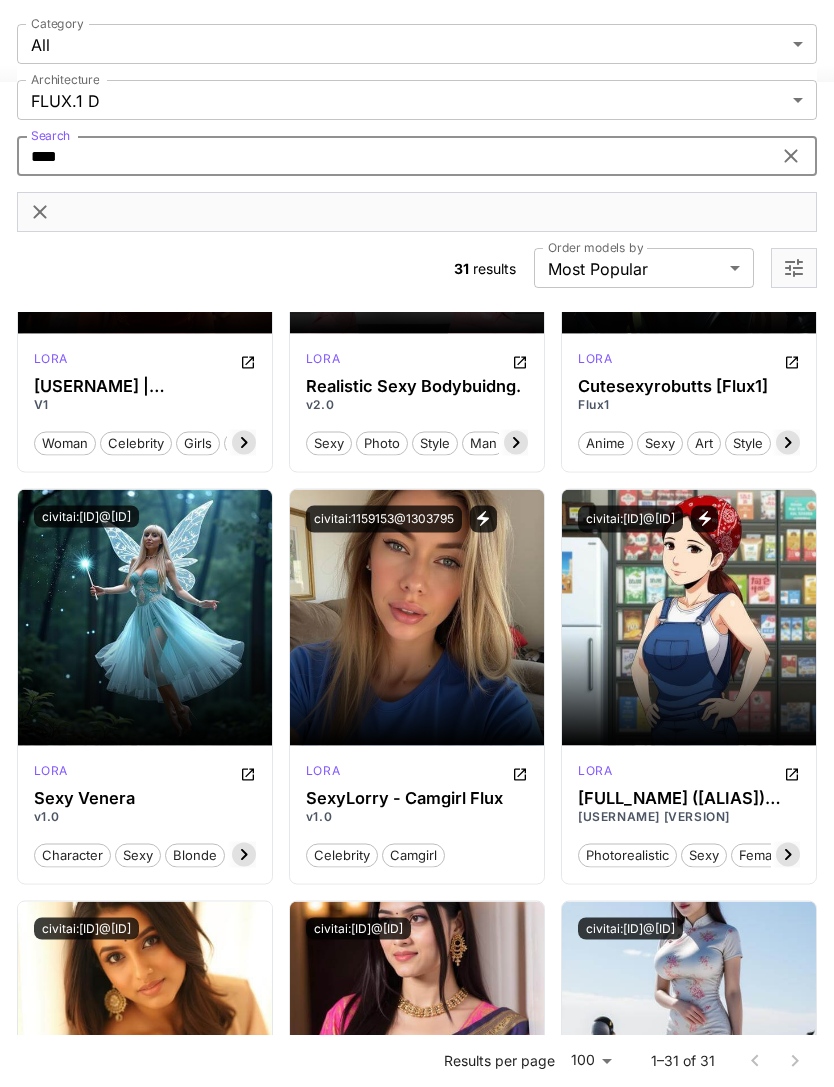 scroll, scrollTop: 3284, scrollLeft: 0, axis: vertical 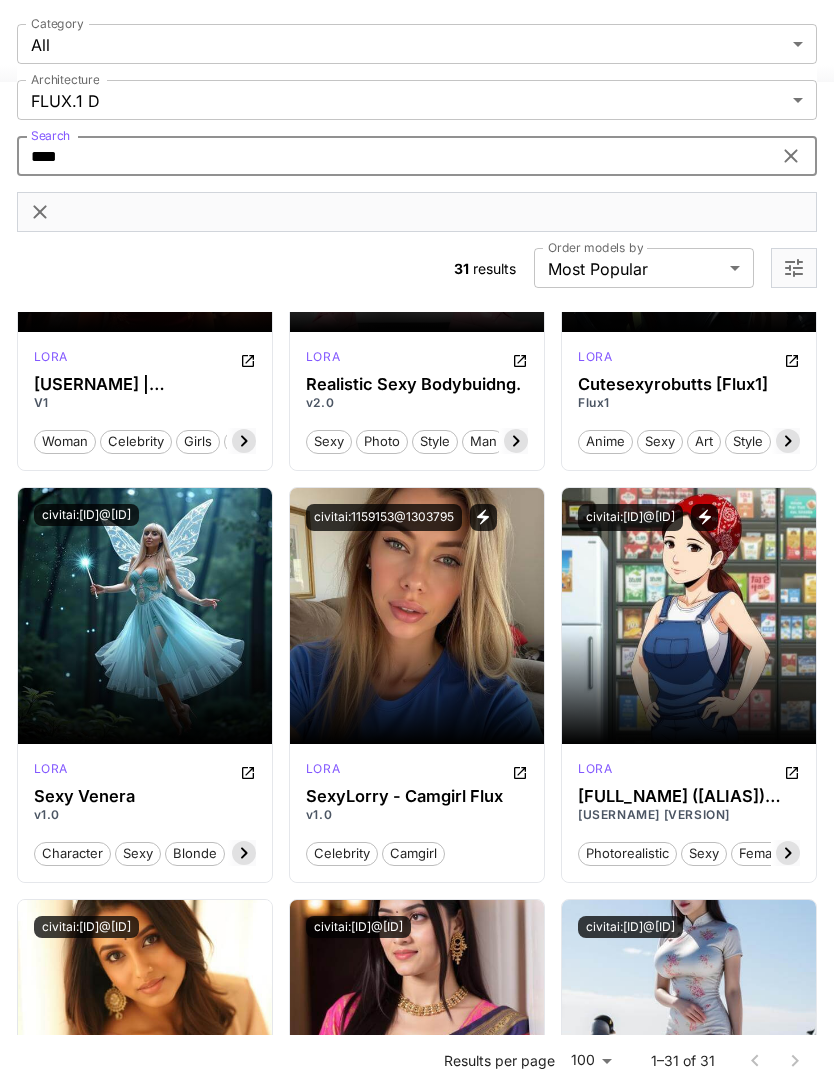 click on "Launch in Playground" at bounding box center (405, 615) 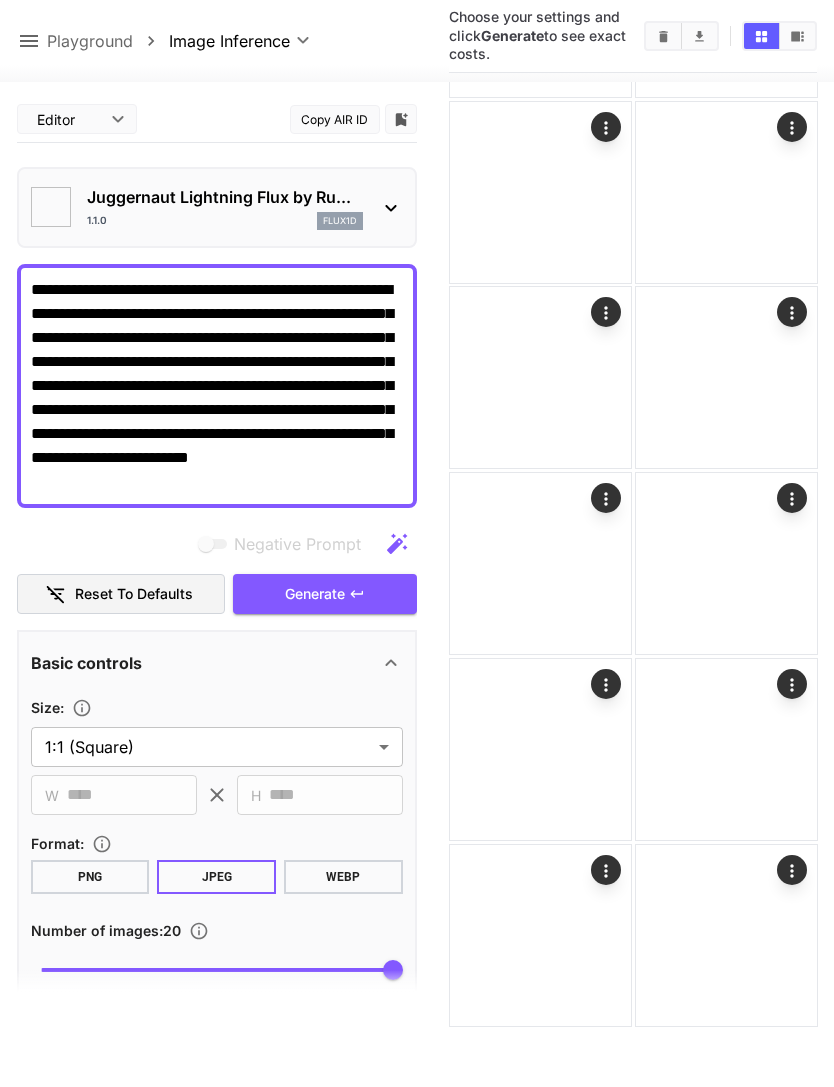 type on "**" 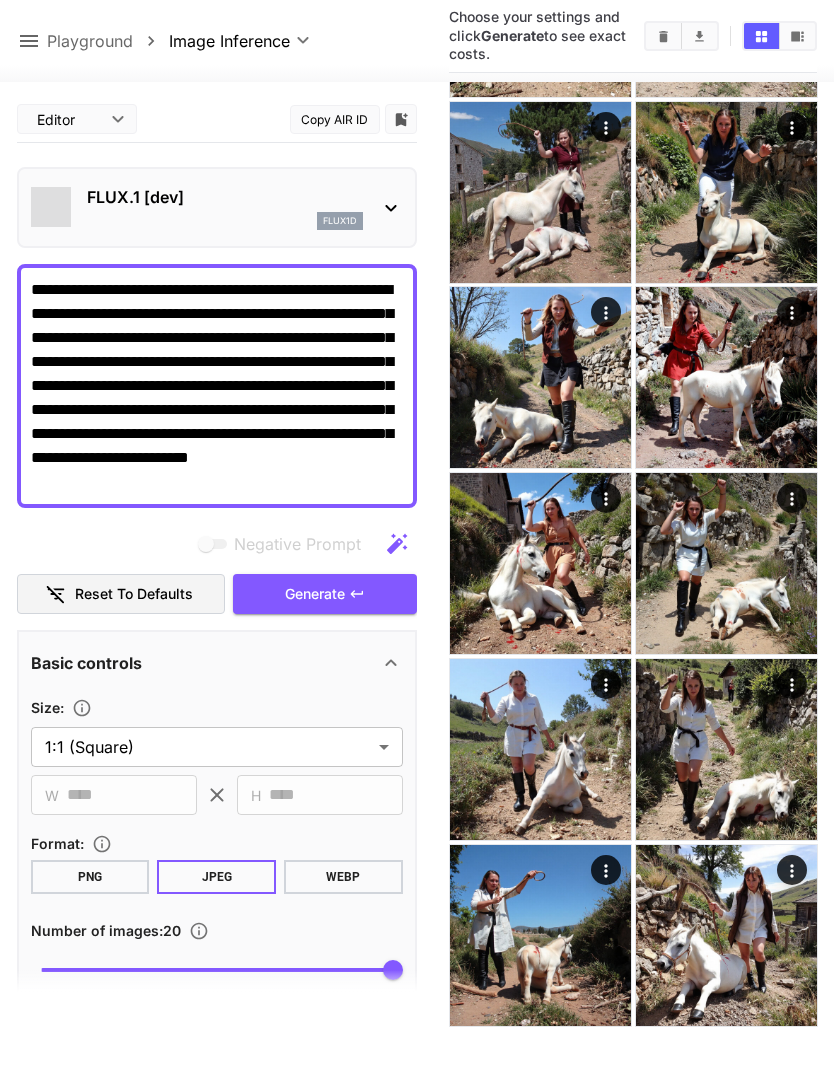 scroll, scrollTop: 950, scrollLeft: 0, axis: vertical 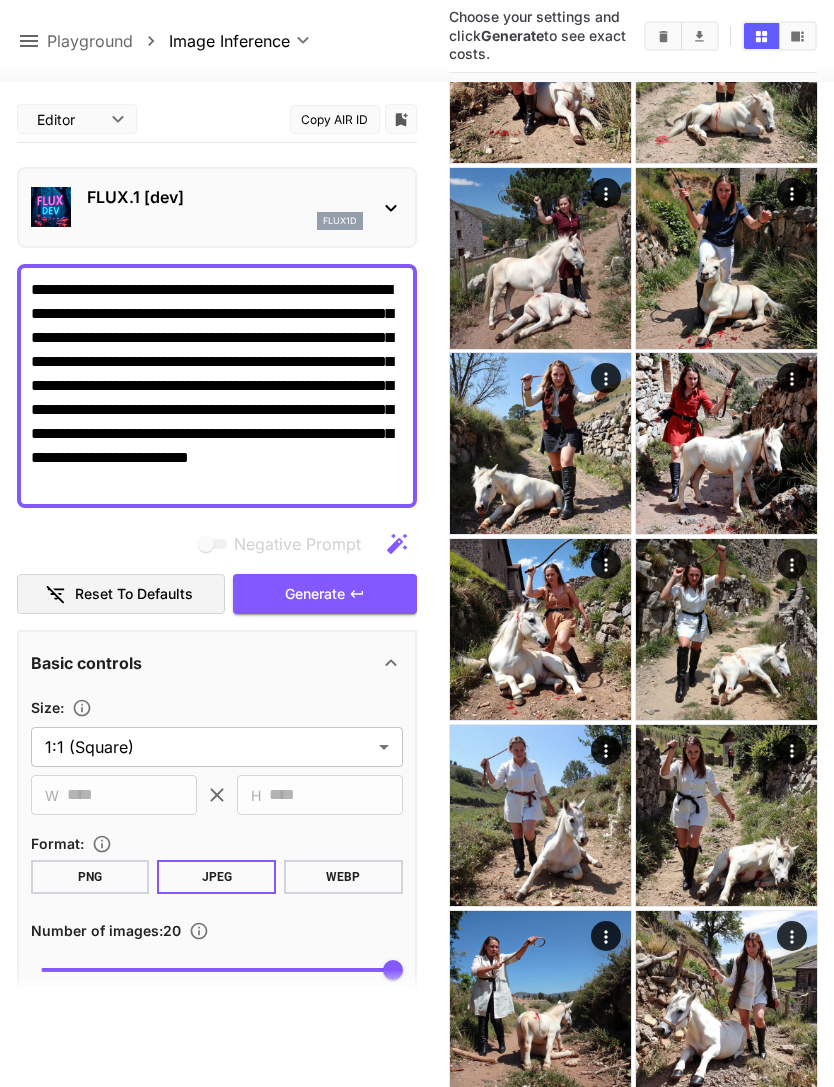 click 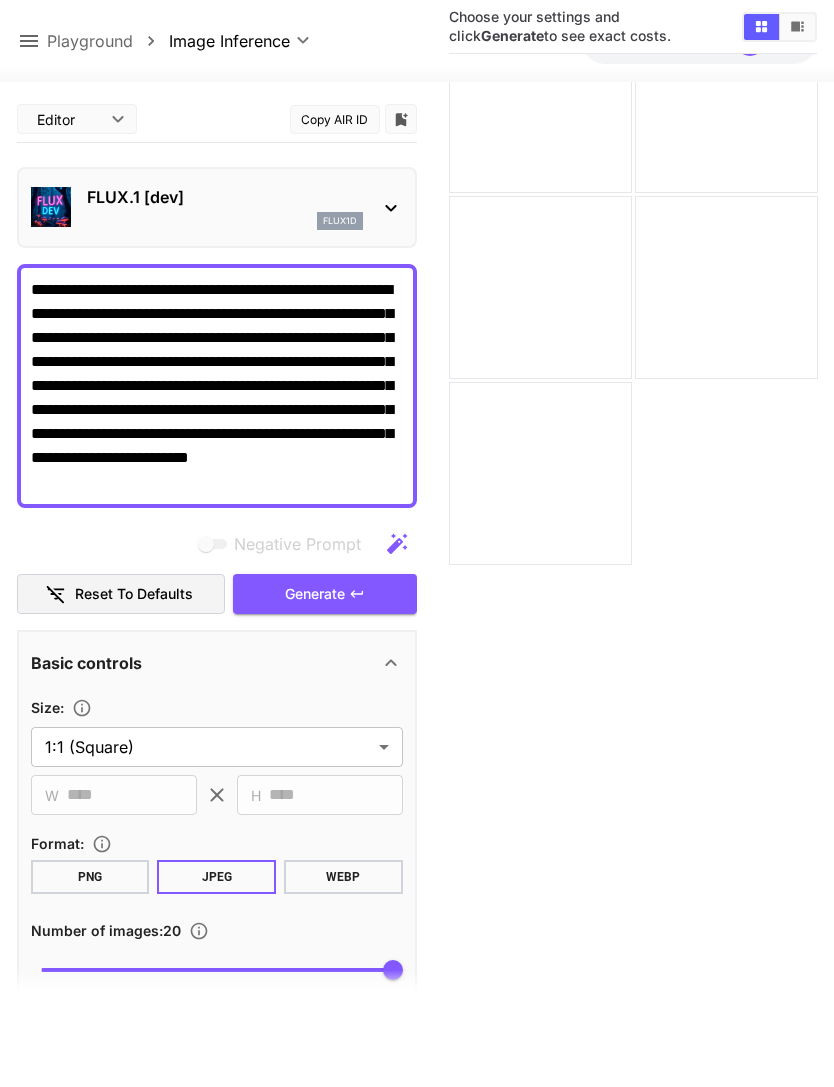 click on "FLUX.1 [dev] flux1d" at bounding box center (217, 207) 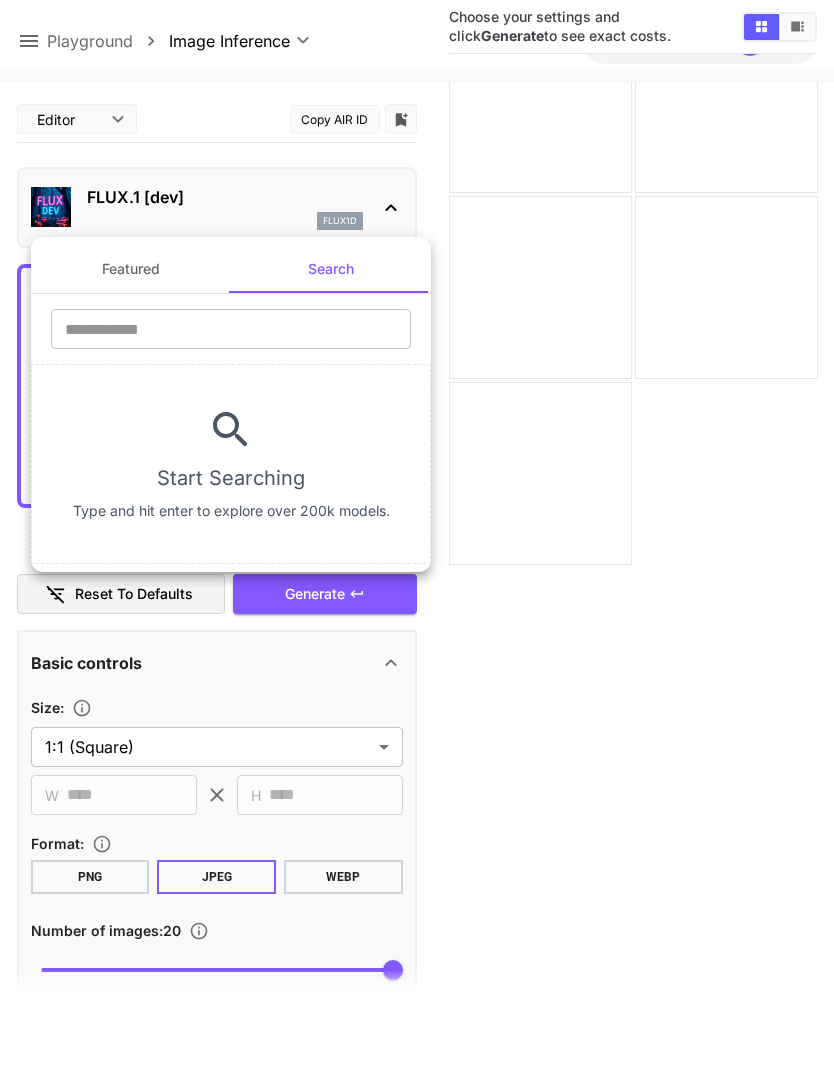 click at bounding box center [231, 329] 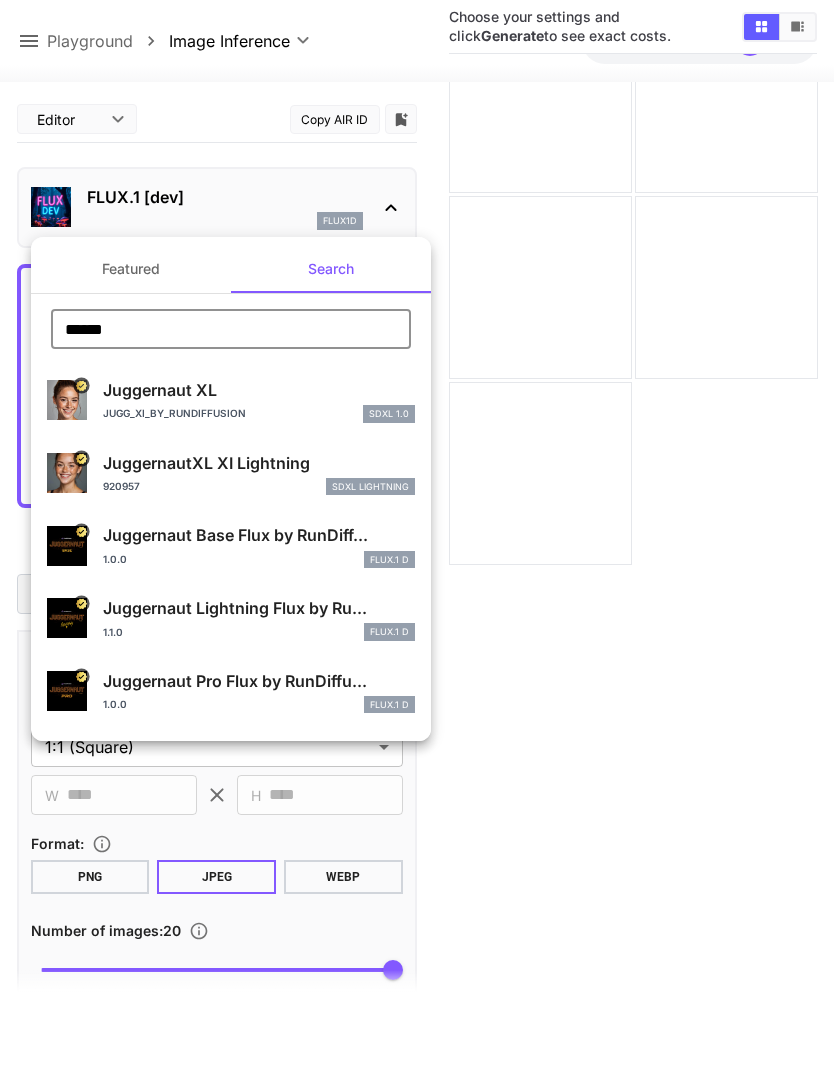 type on "******" 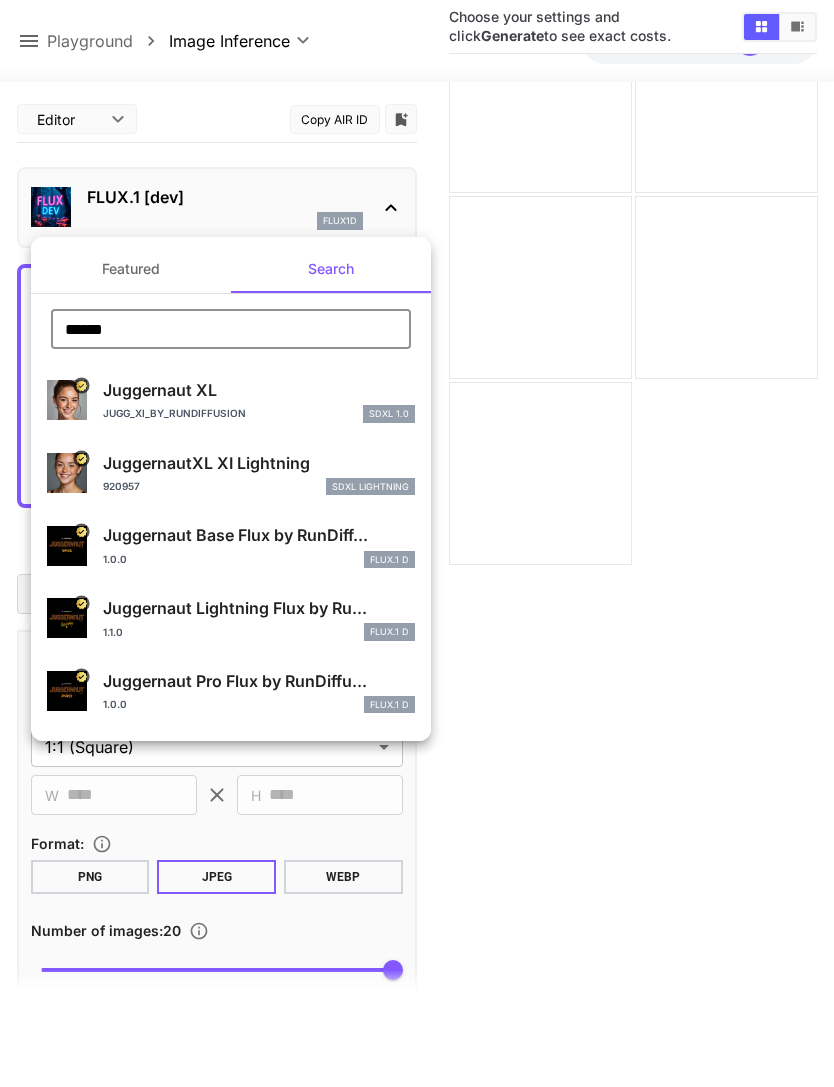 type on "*" 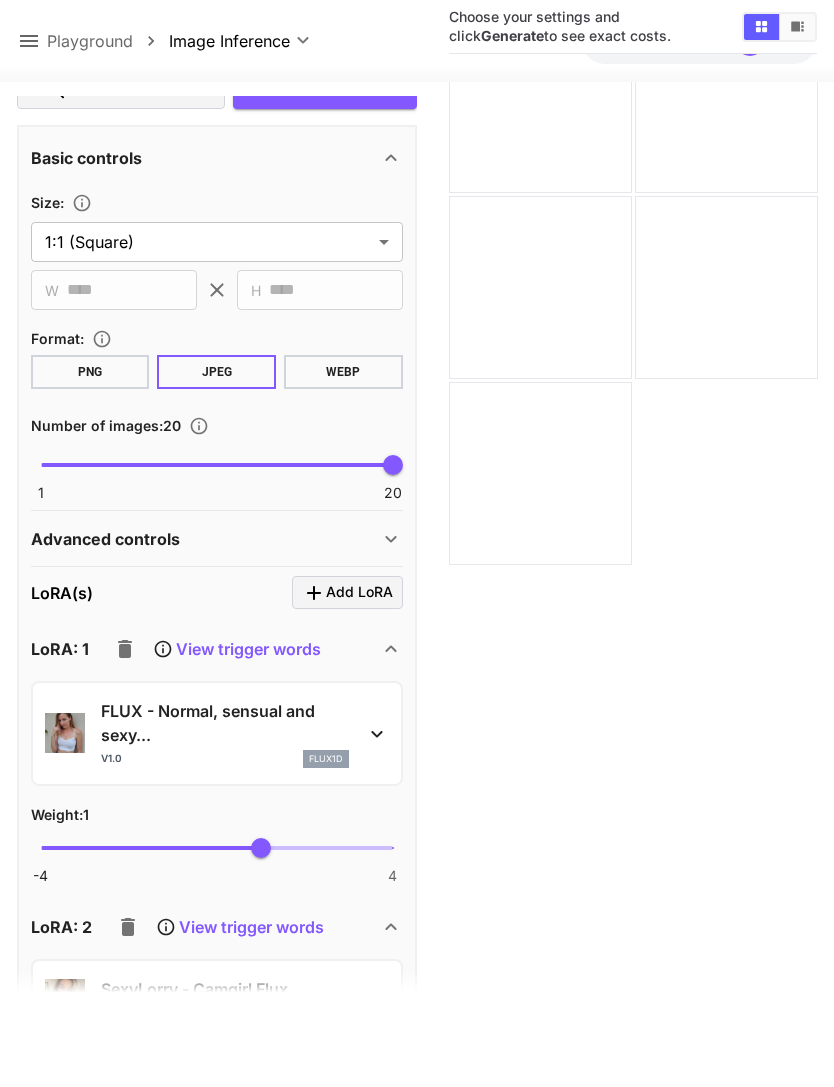 scroll, scrollTop: 520, scrollLeft: 0, axis: vertical 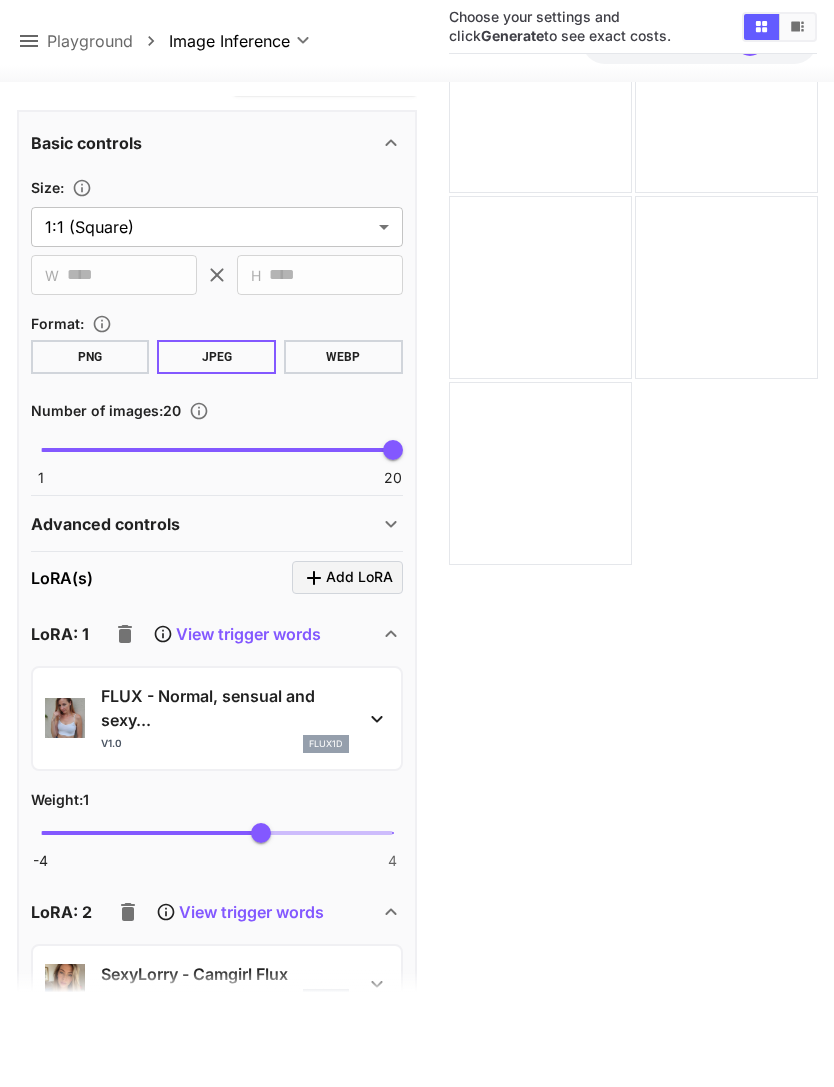 click 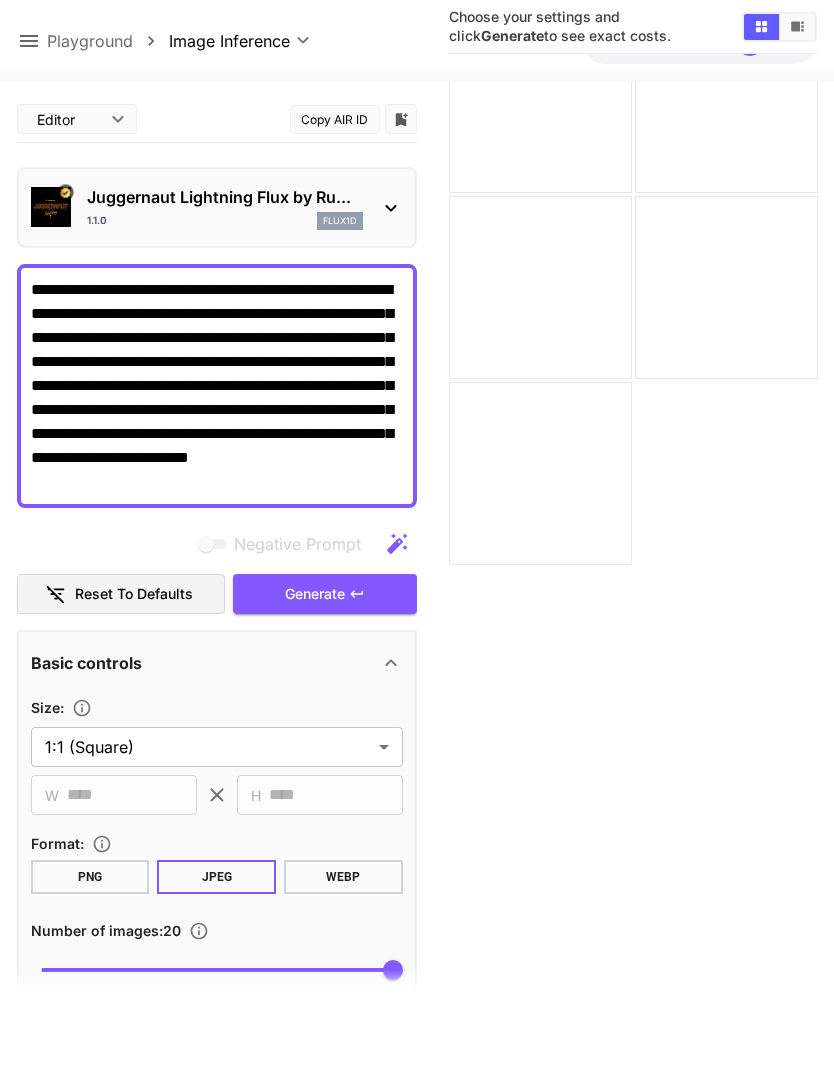 scroll, scrollTop: 0, scrollLeft: 0, axis: both 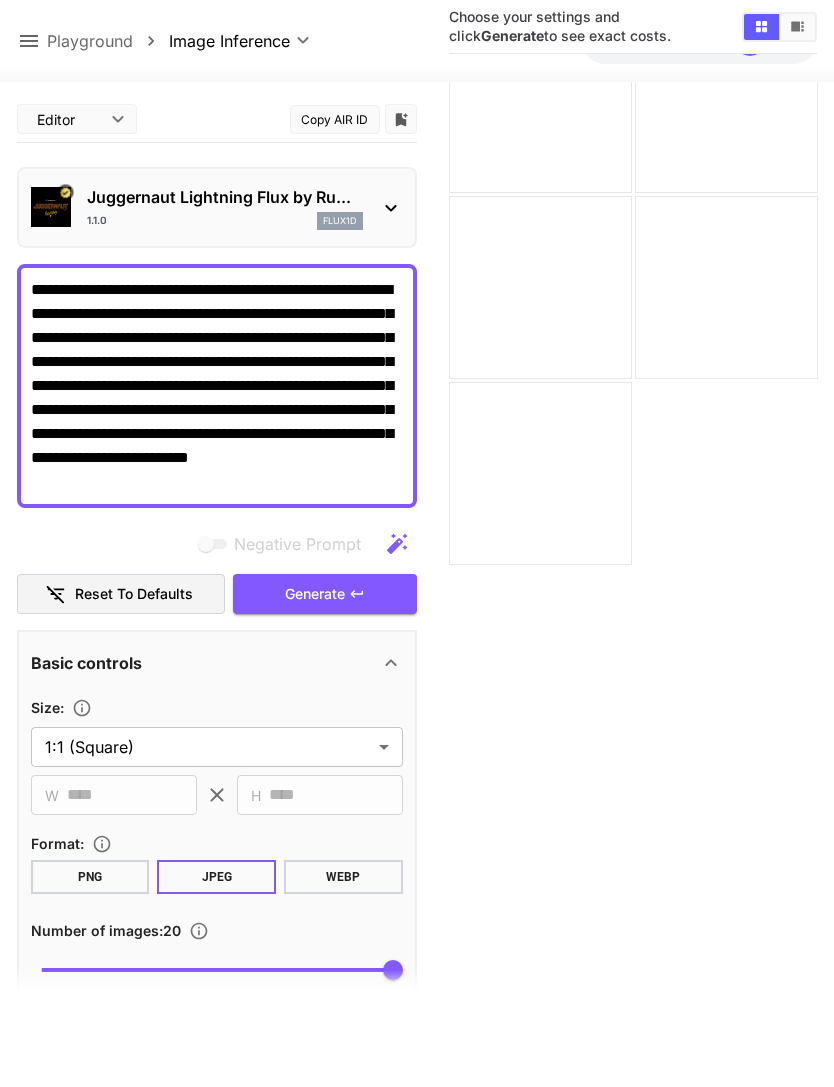 click on "**********" at bounding box center [217, 386] 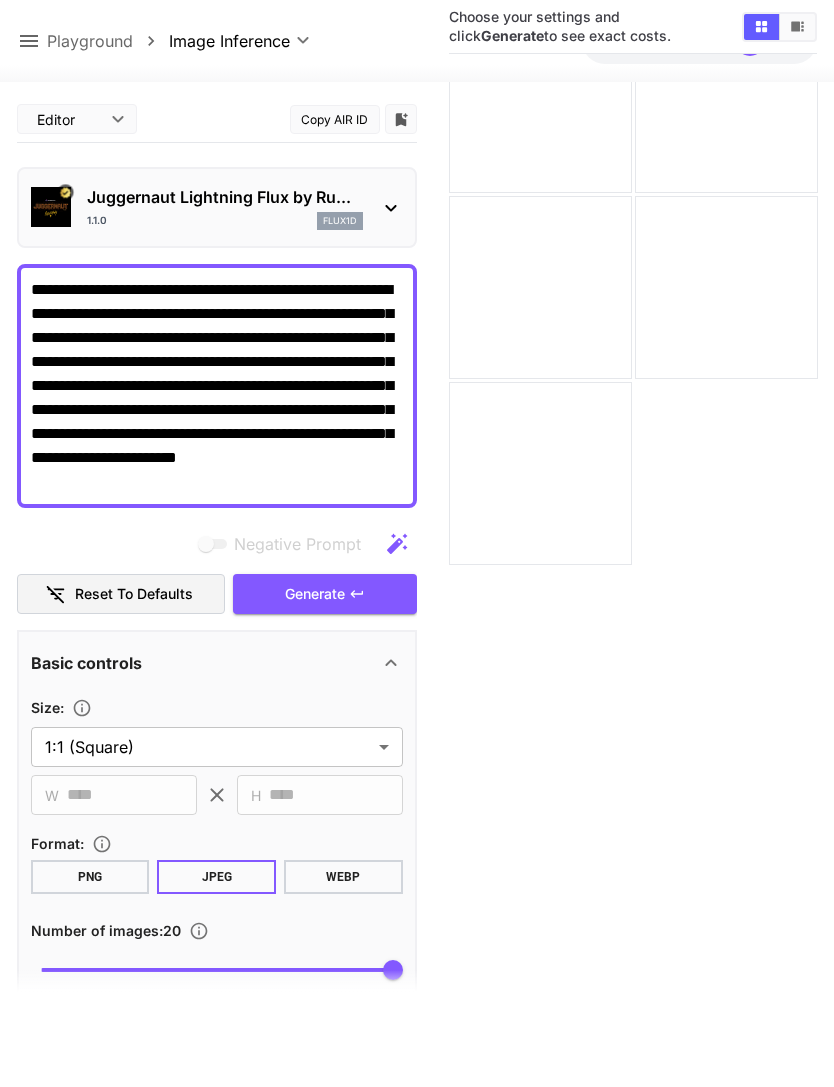 scroll, scrollTop: 0, scrollLeft: 0, axis: both 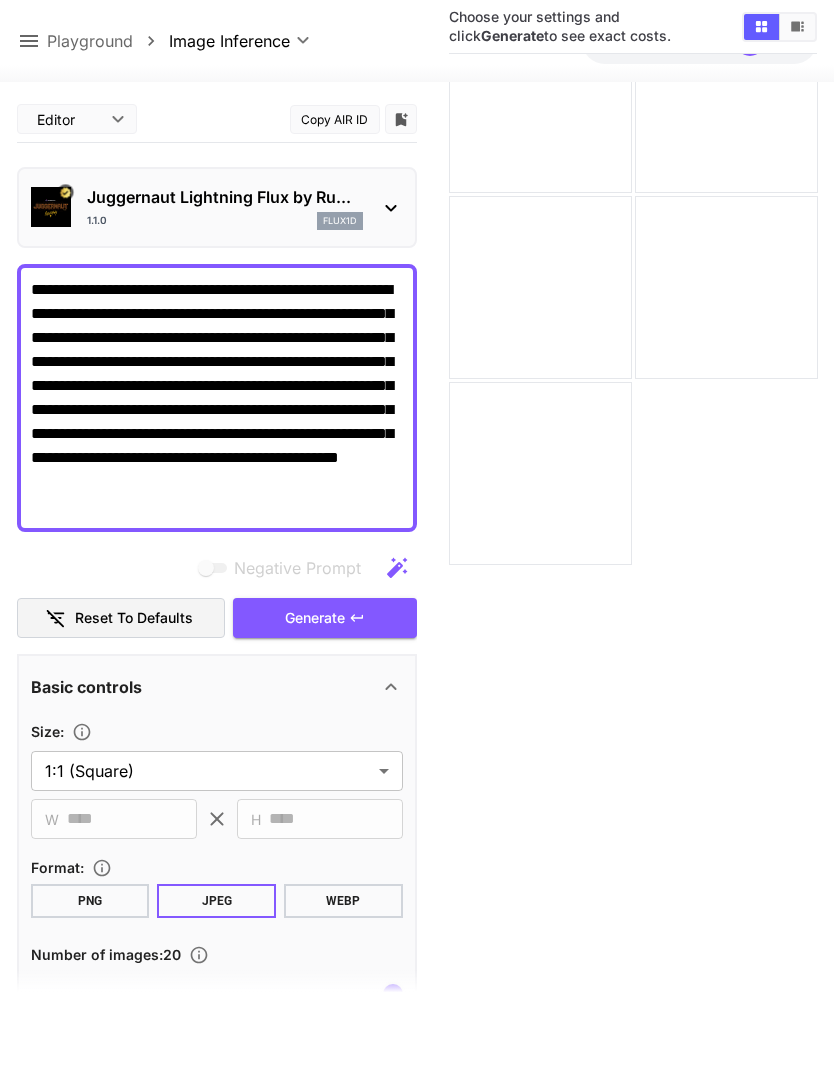type on "**********" 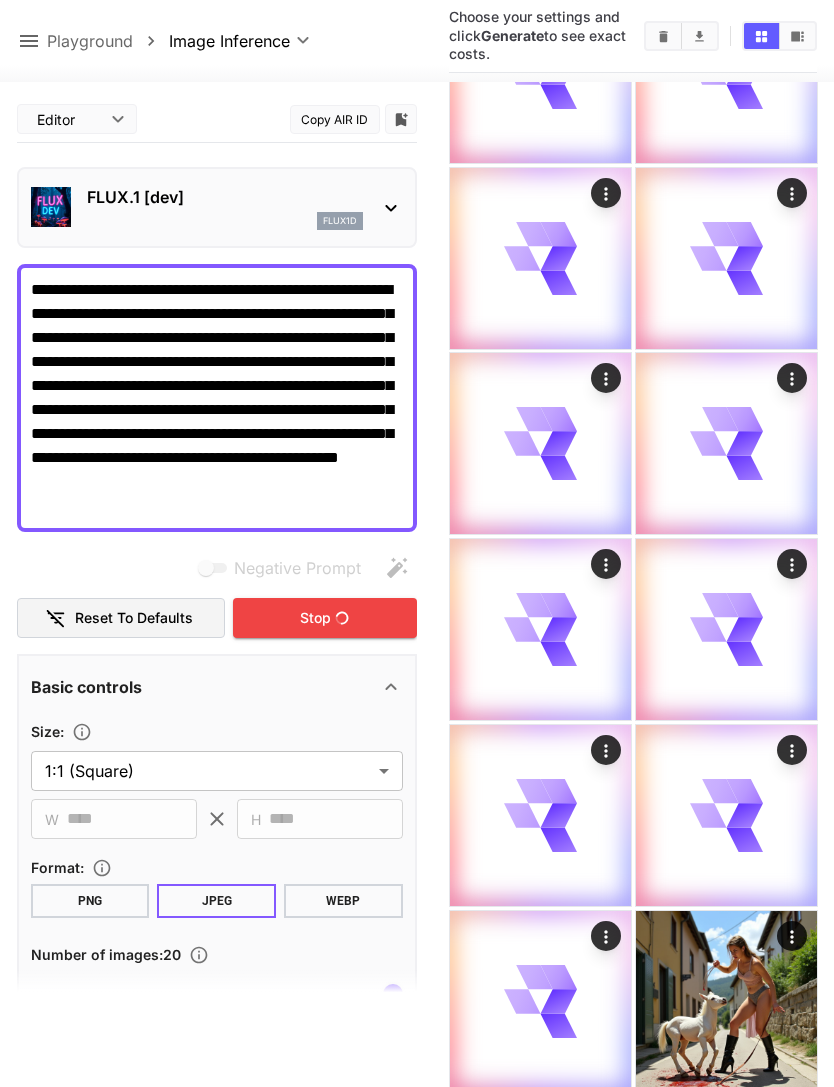 scroll, scrollTop: 950, scrollLeft: 0, axis: vertical 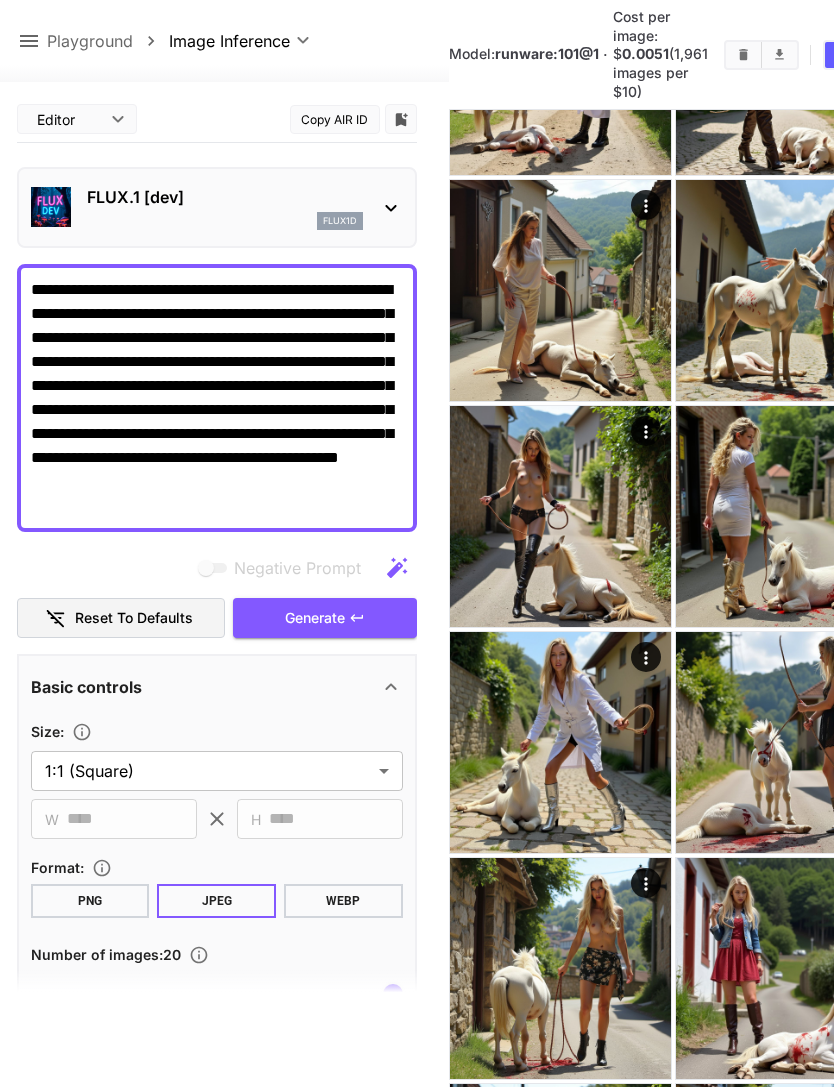 click at bounding box center (786, 1420) 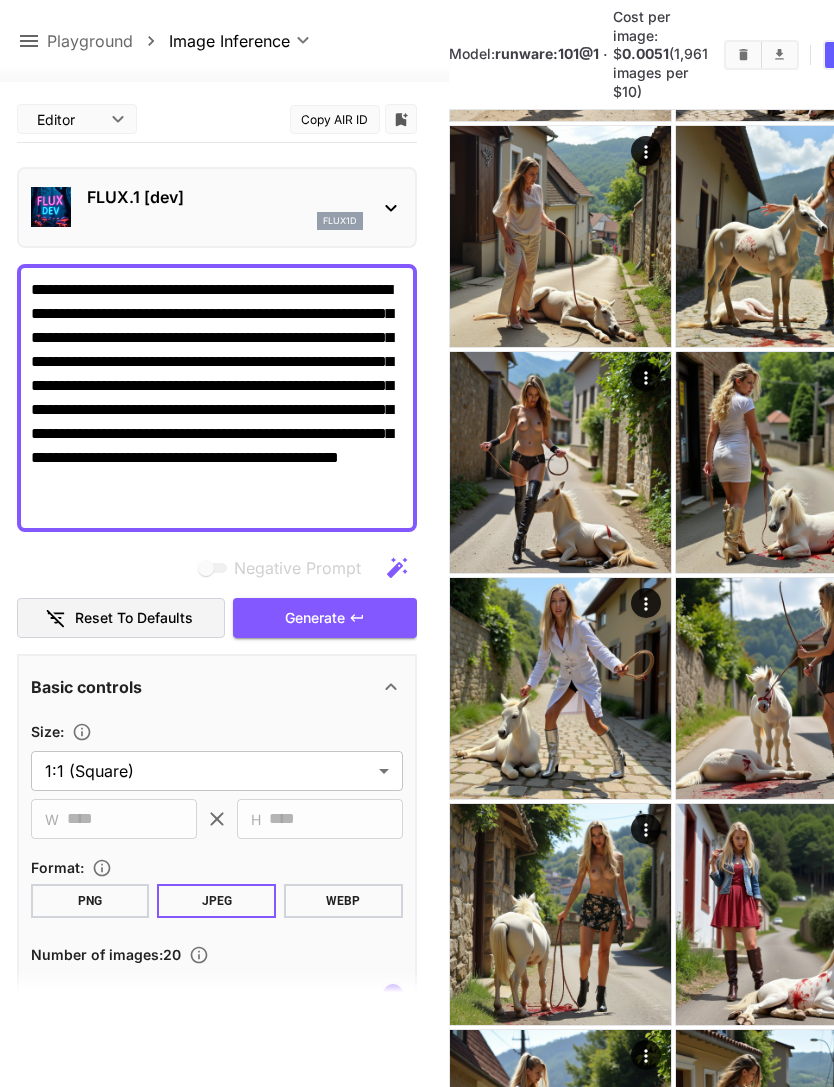 click 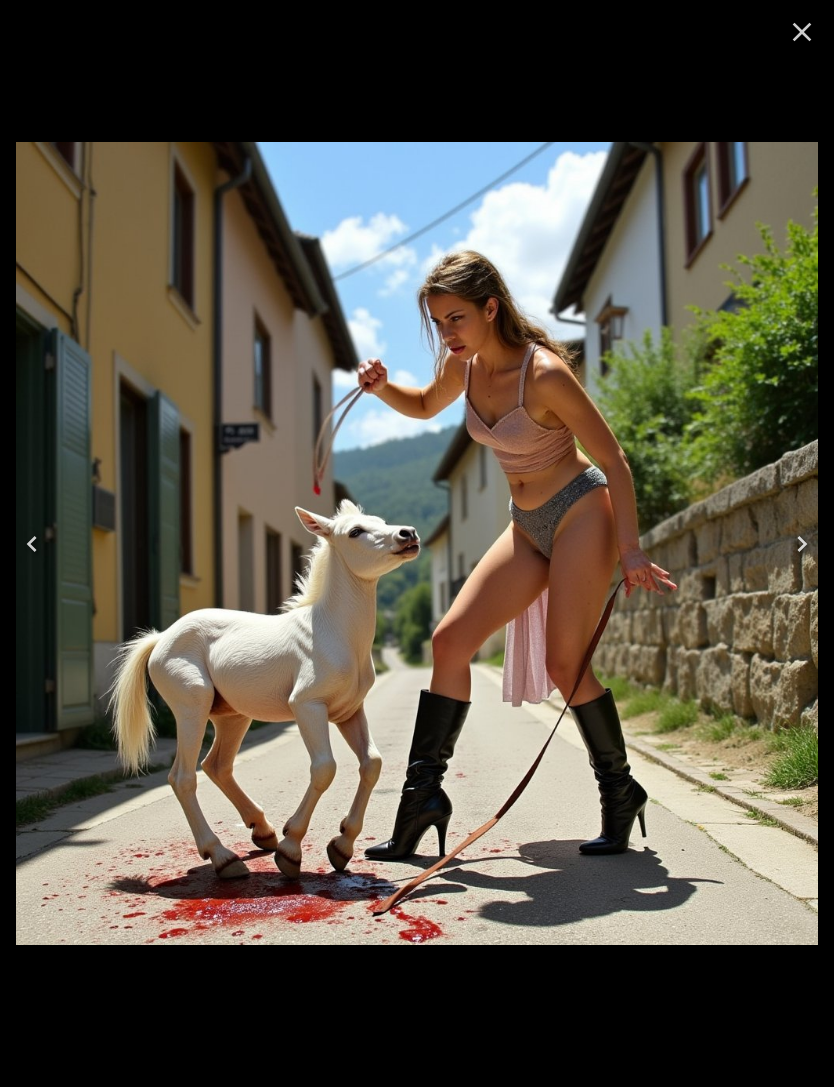 click at bounding box center (32, 544) 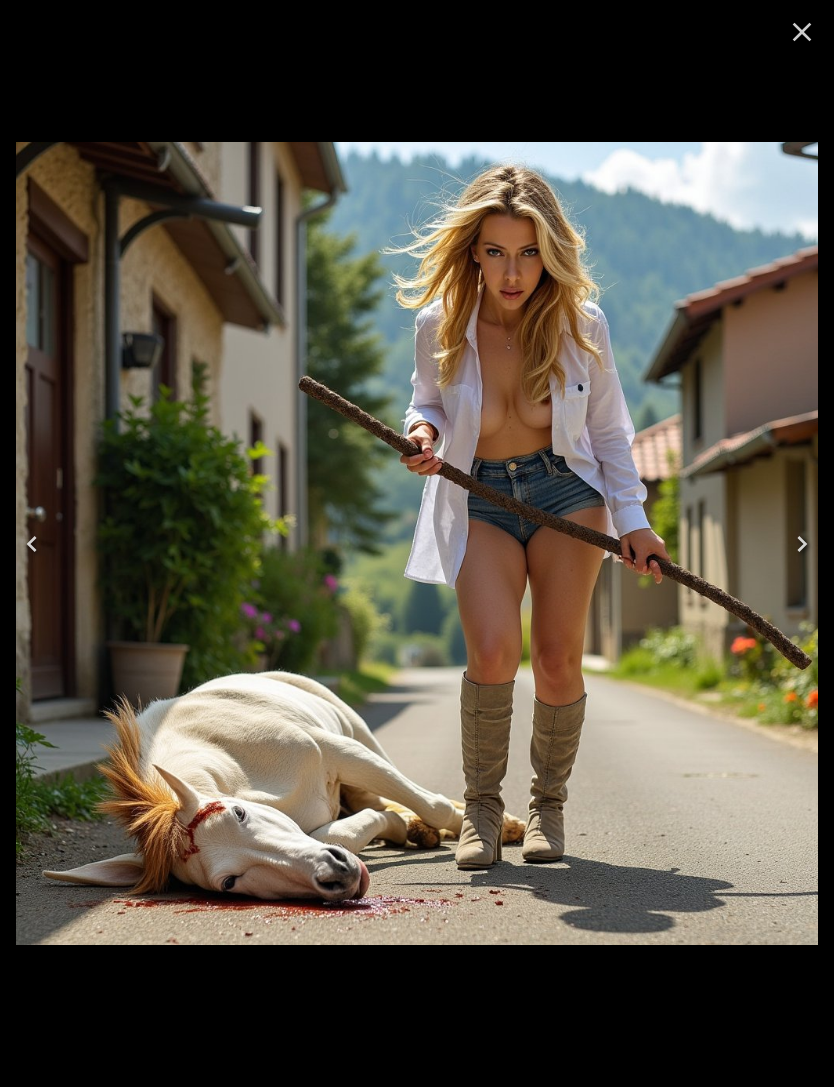 click 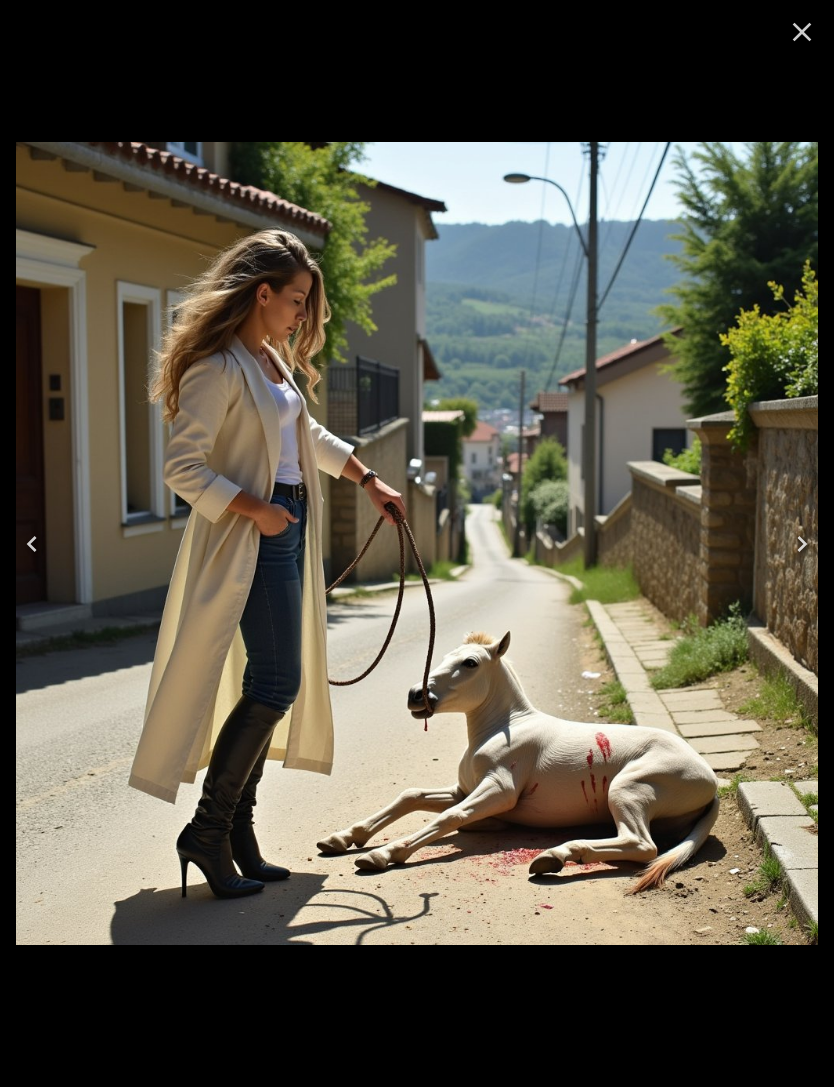 click 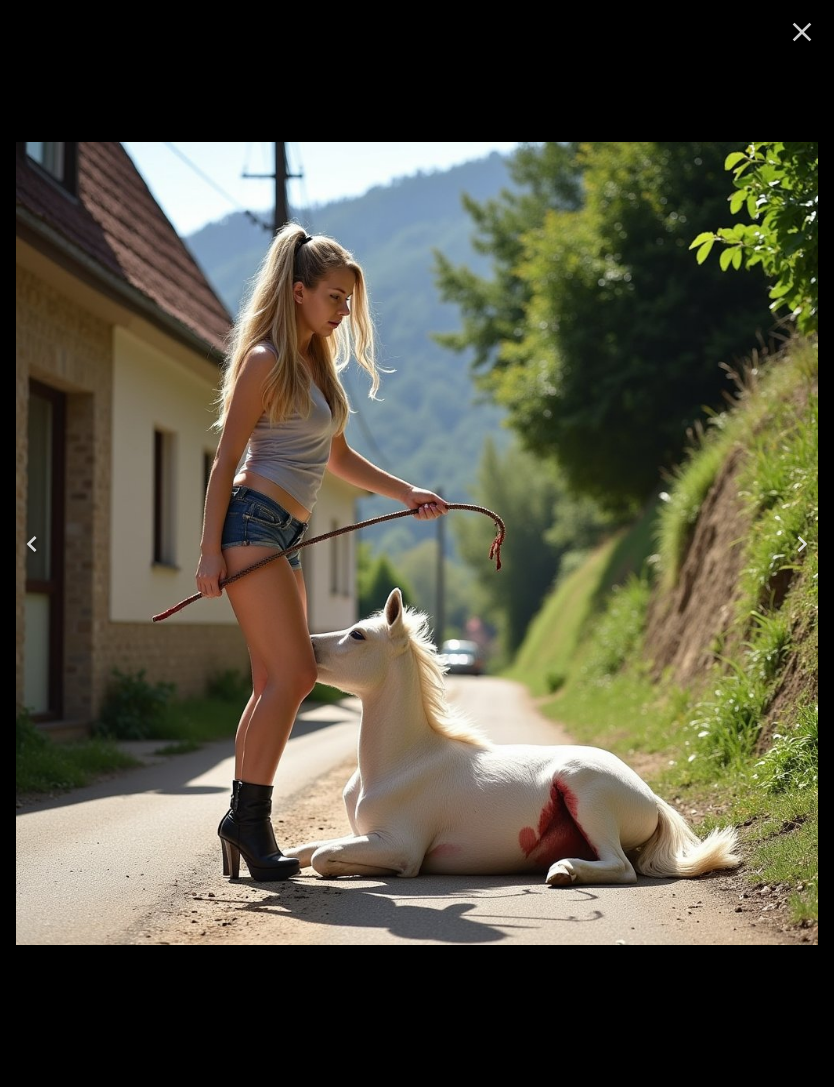 click 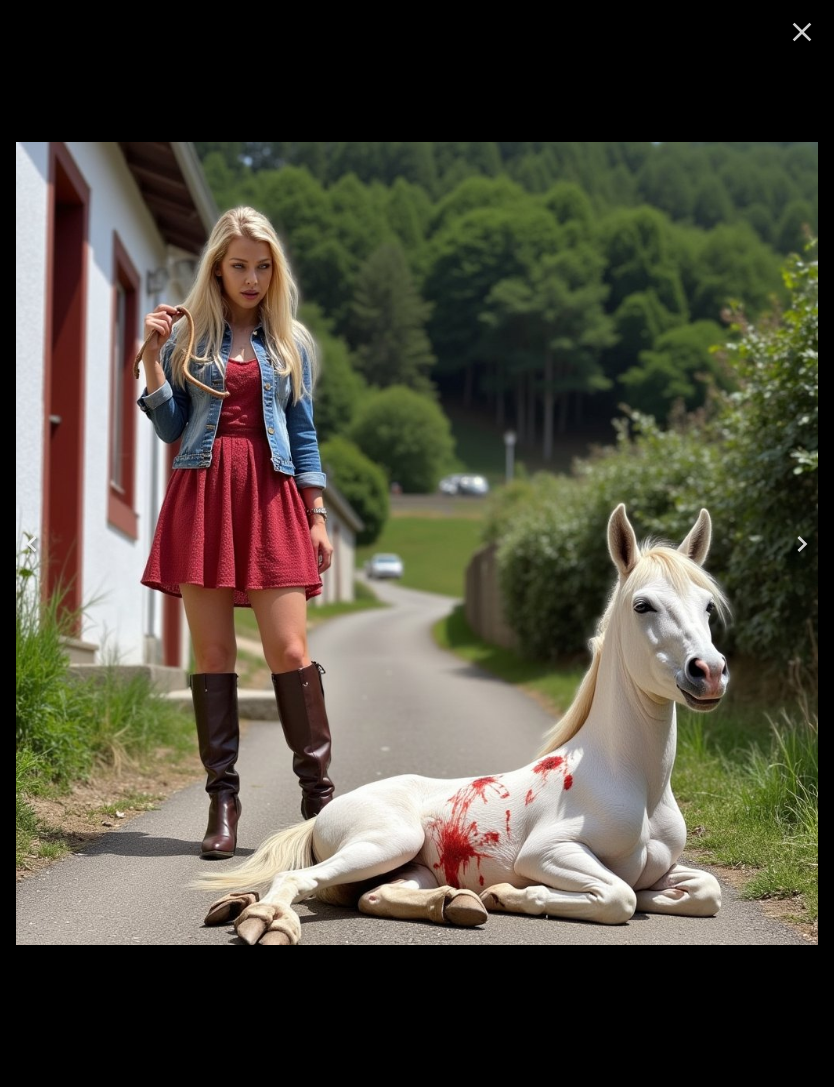 click 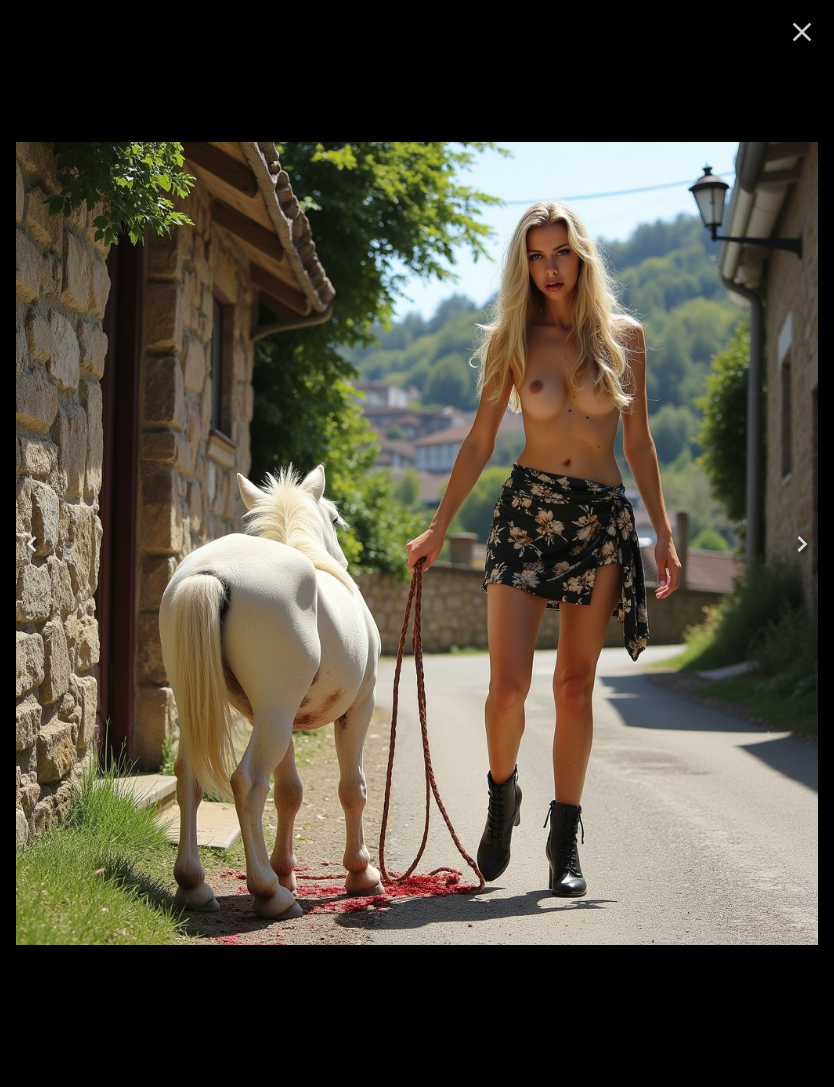 click 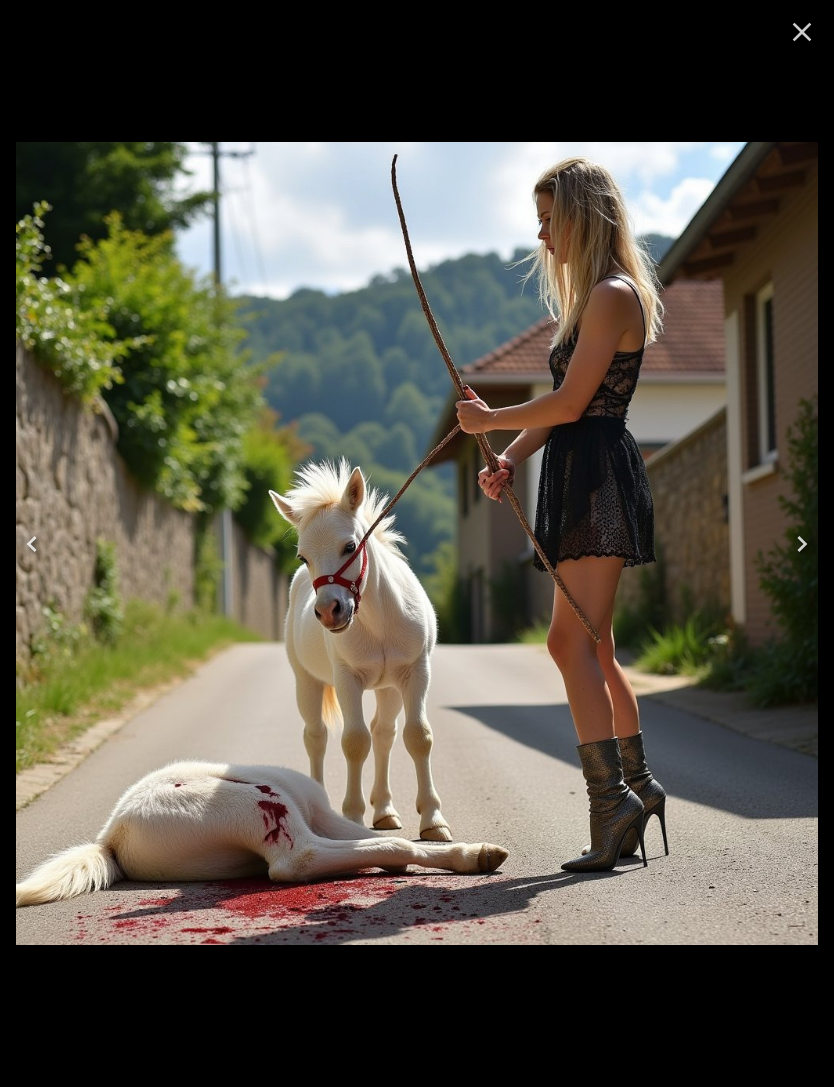 click 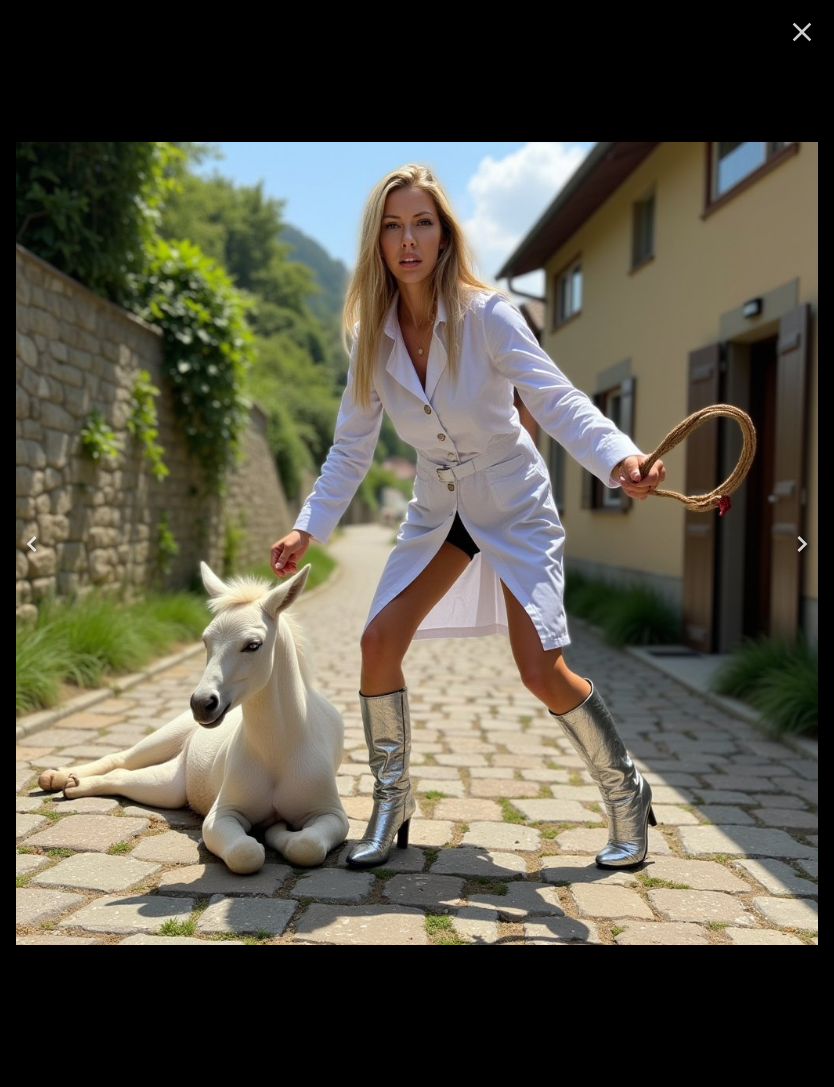 click at bounding box center [32, 544] 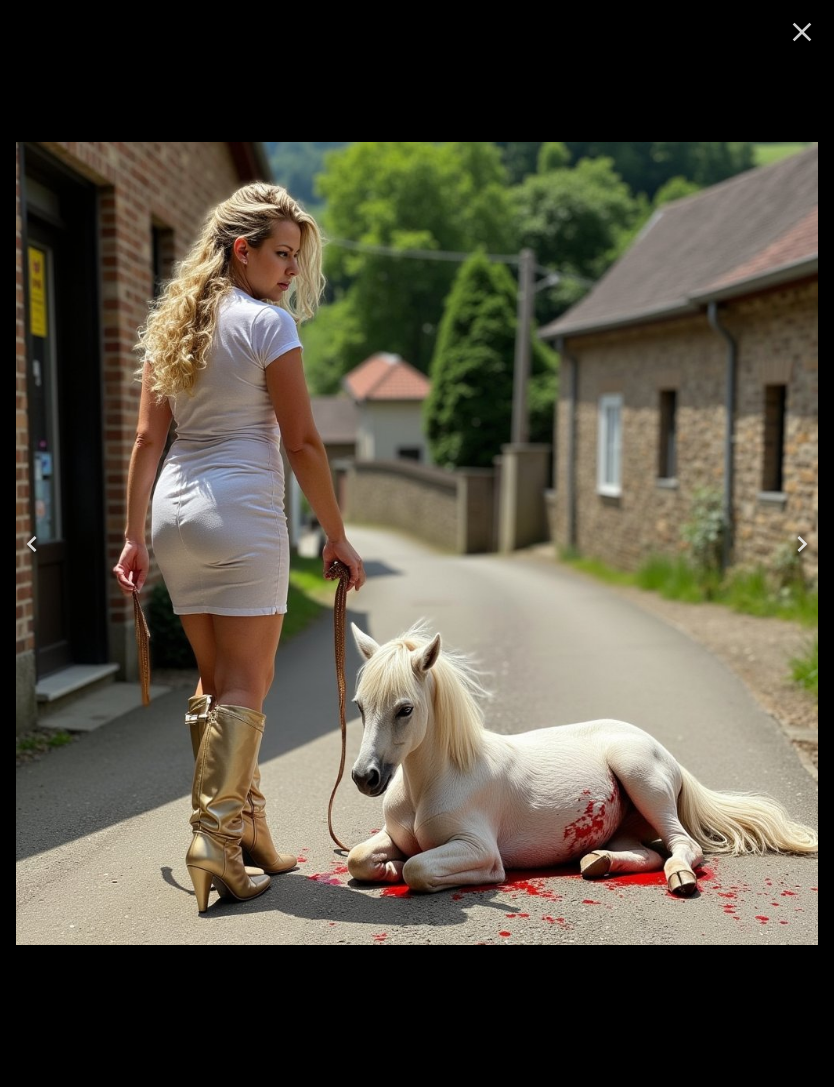 click 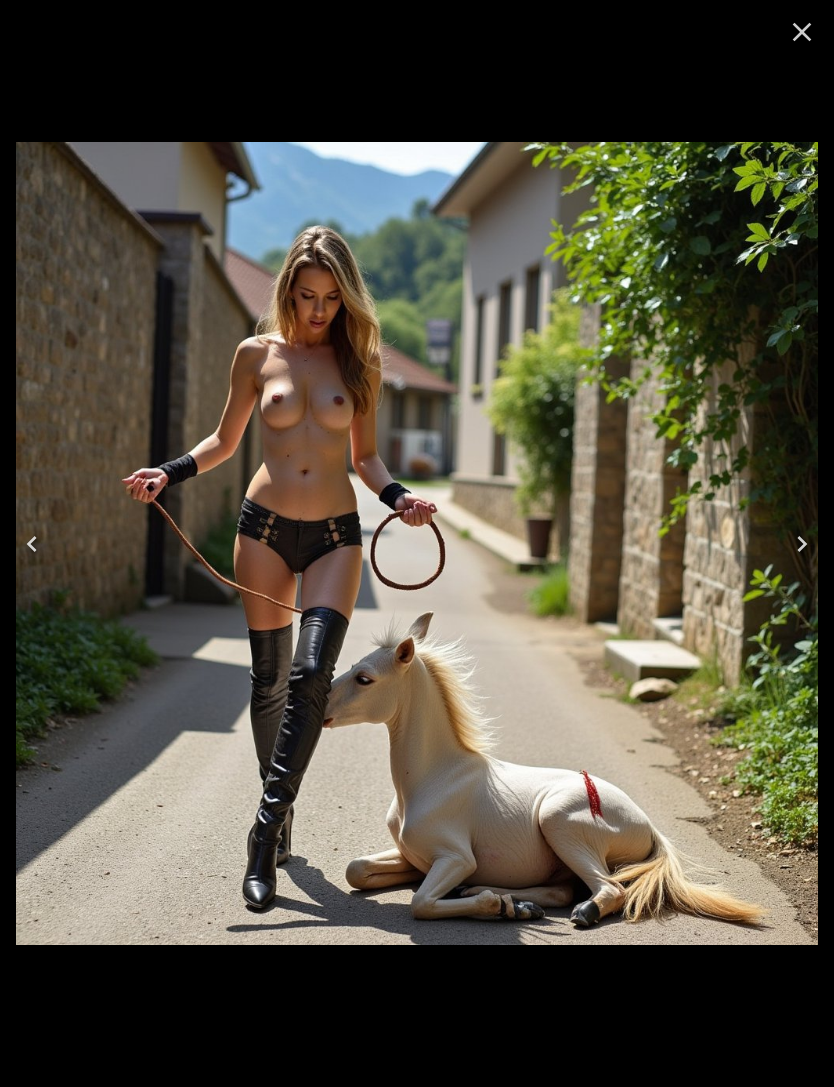 click at bounding box center (32, 544) 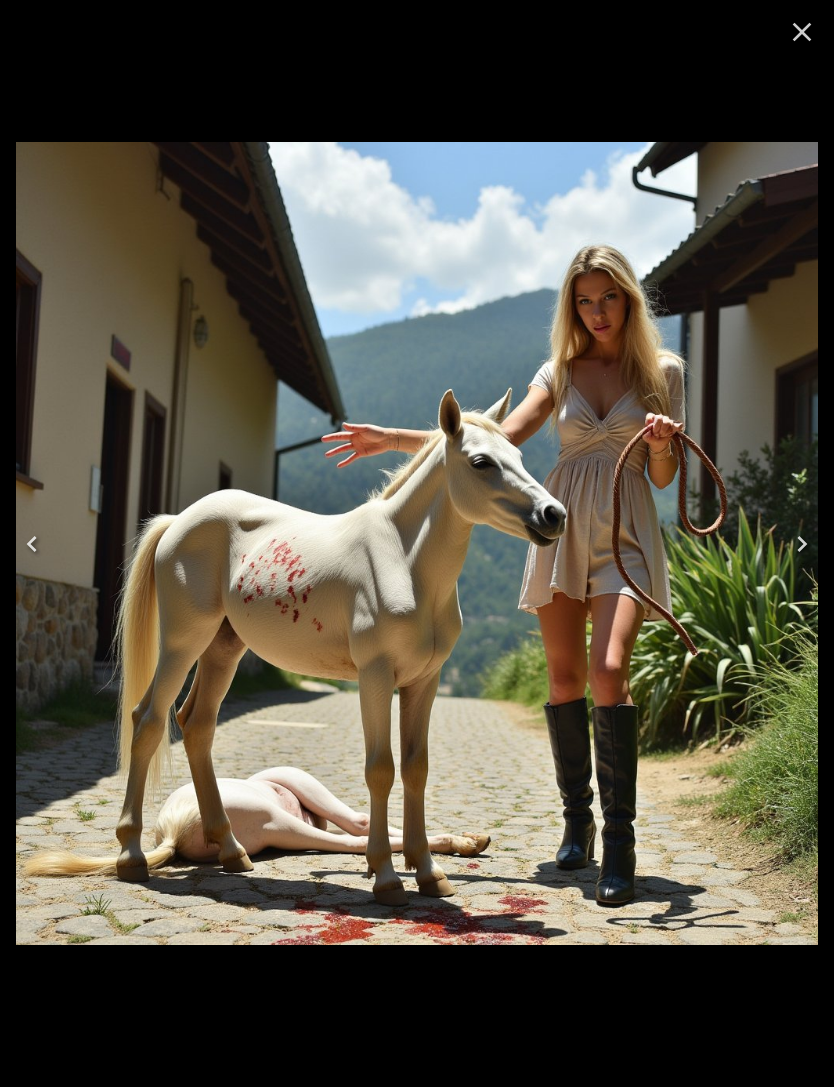 click at bounding box center [32, 544] 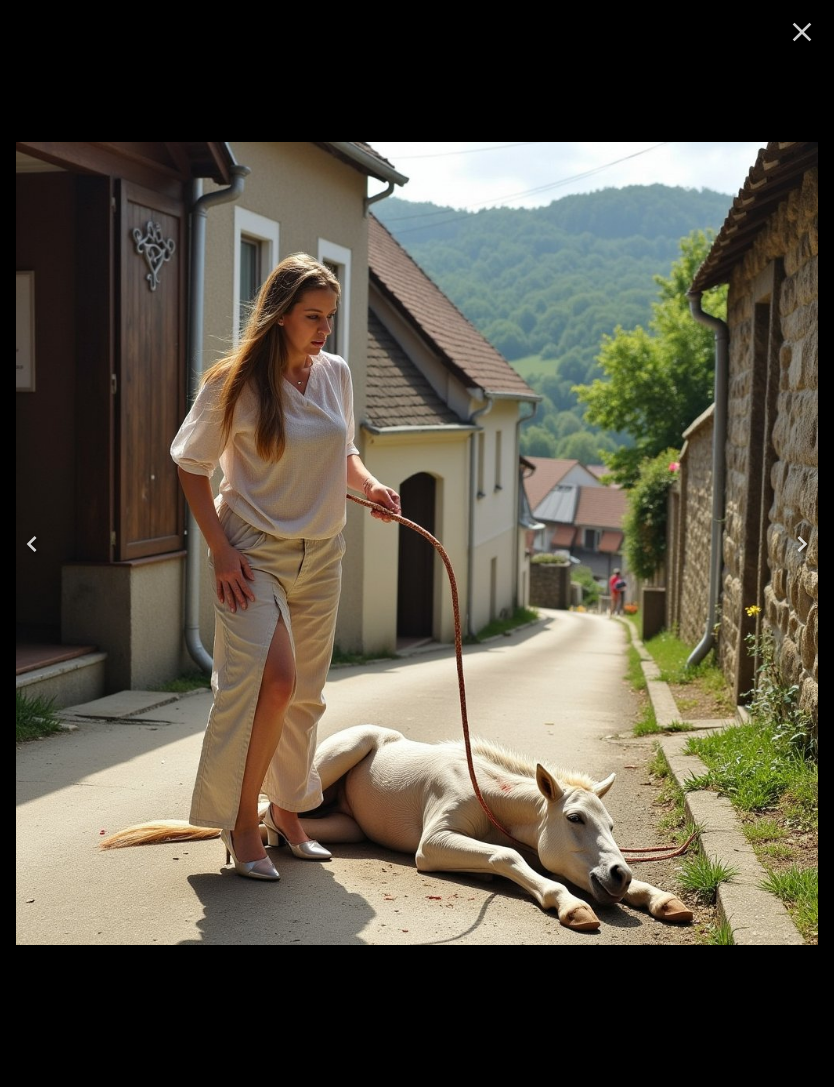 click at bounding box center [32, 544] 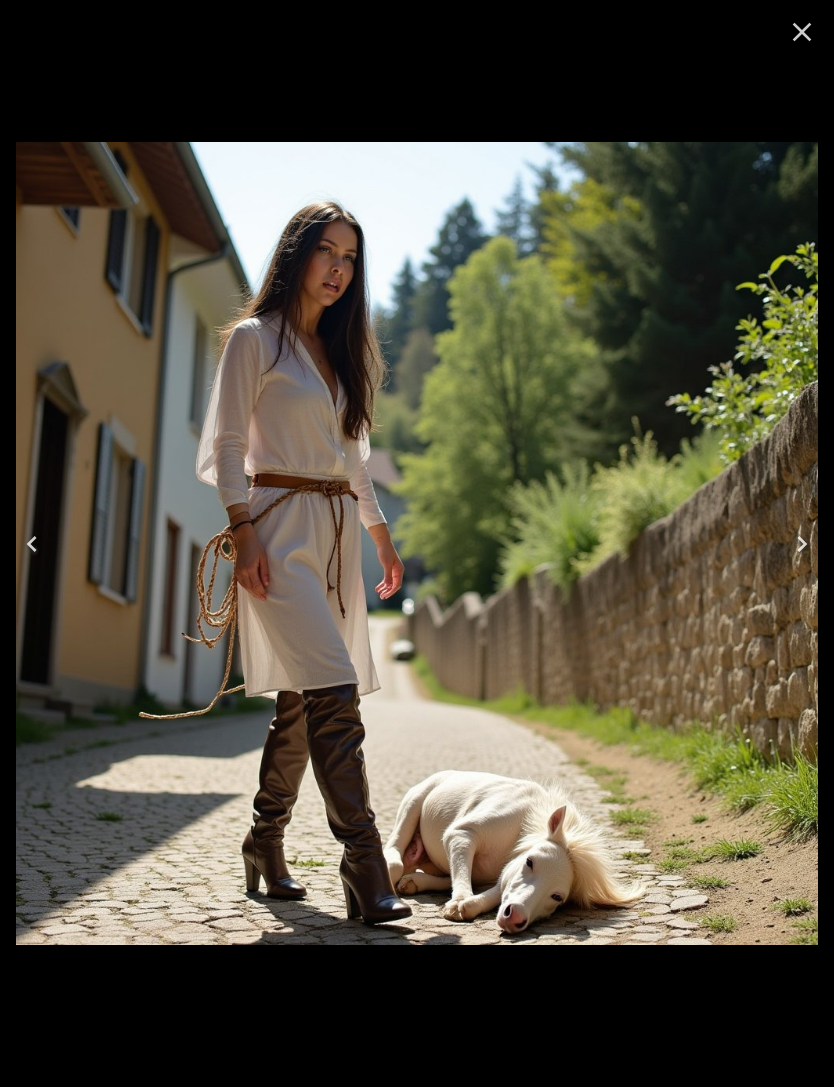 click 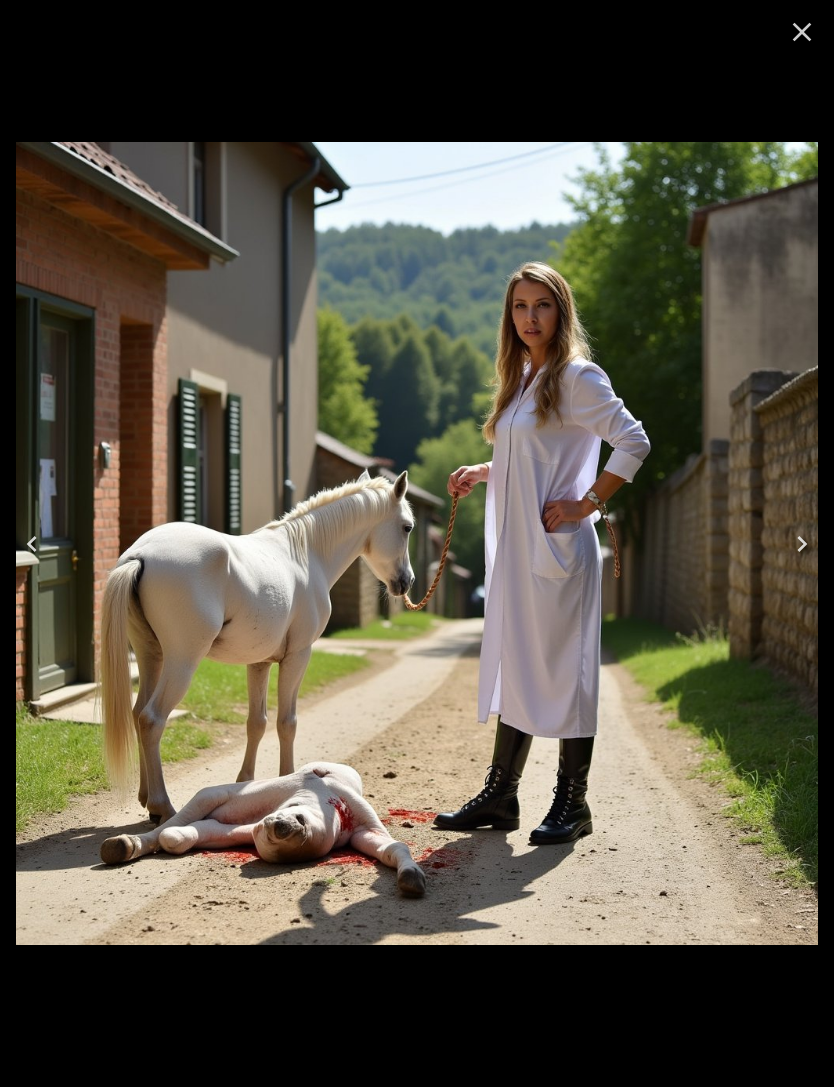 click at bounding box center (32, 544) 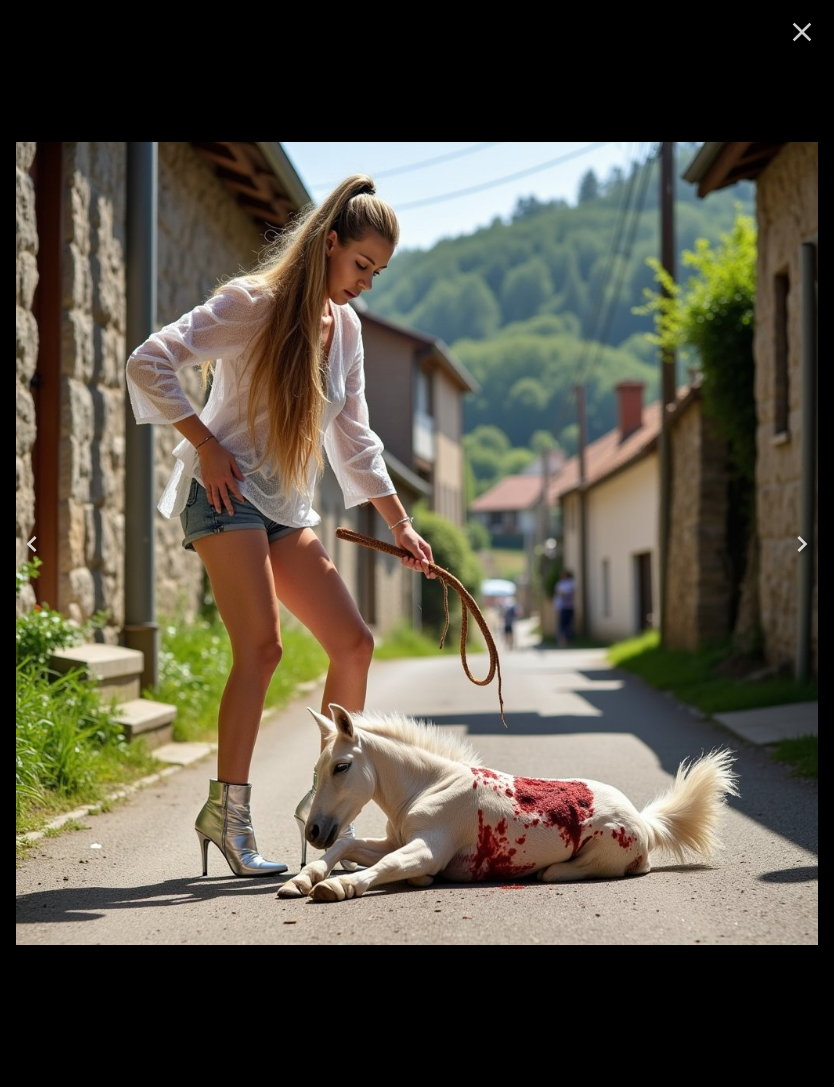 click at bounding box center (417, 543) 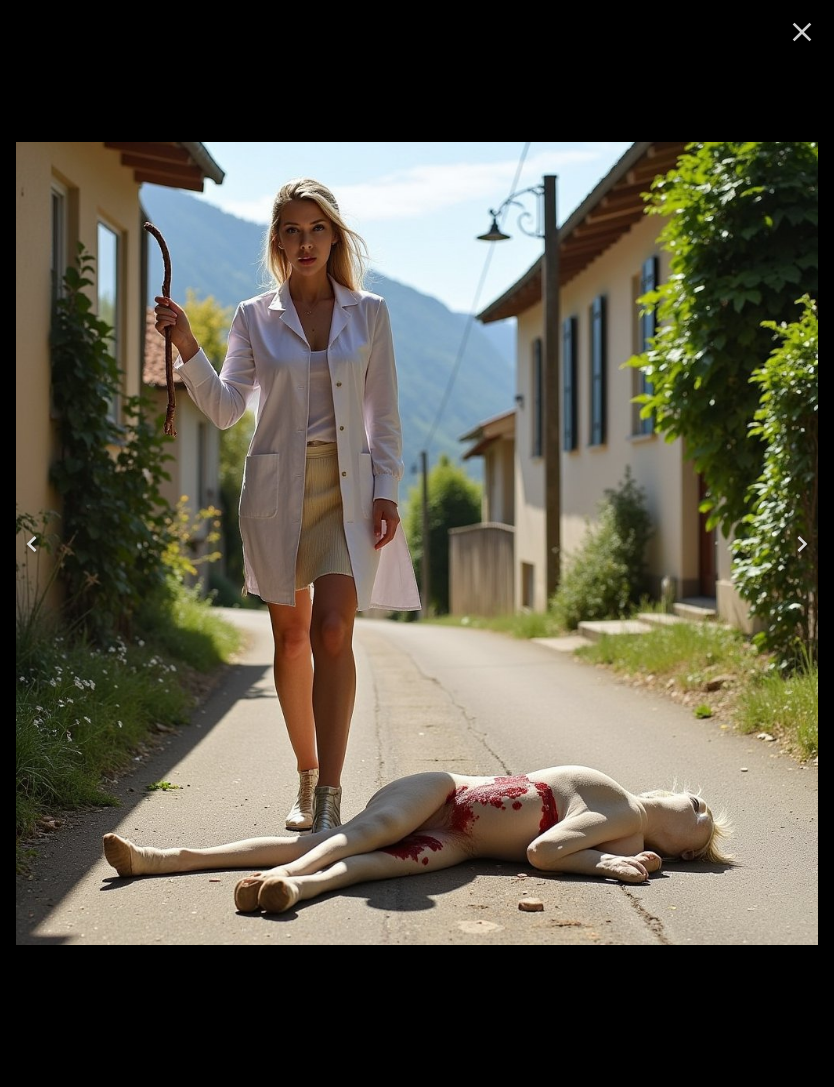 click 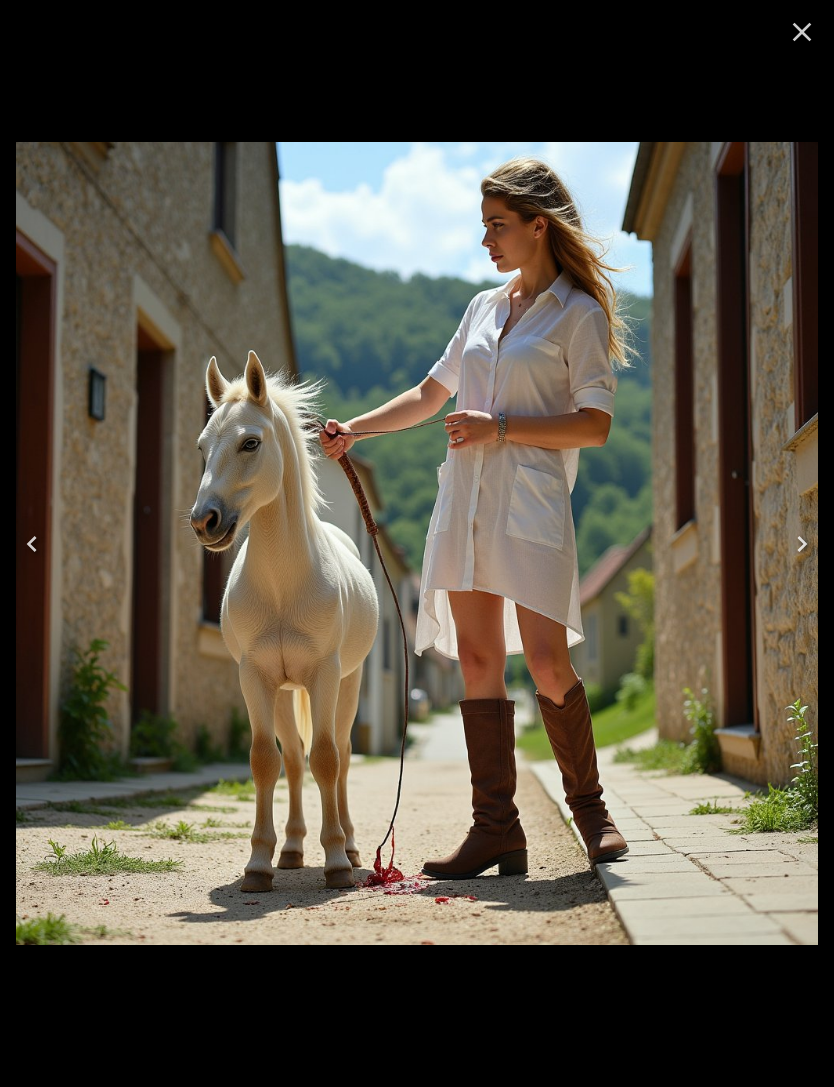 click 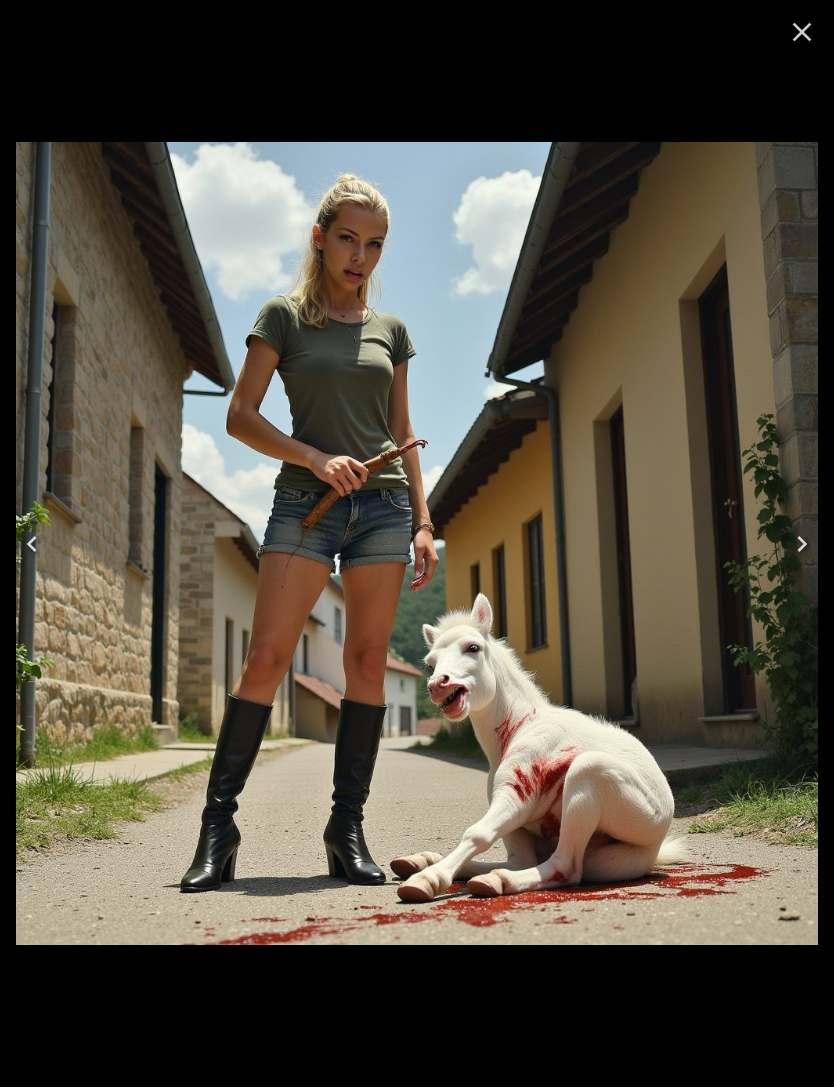 click 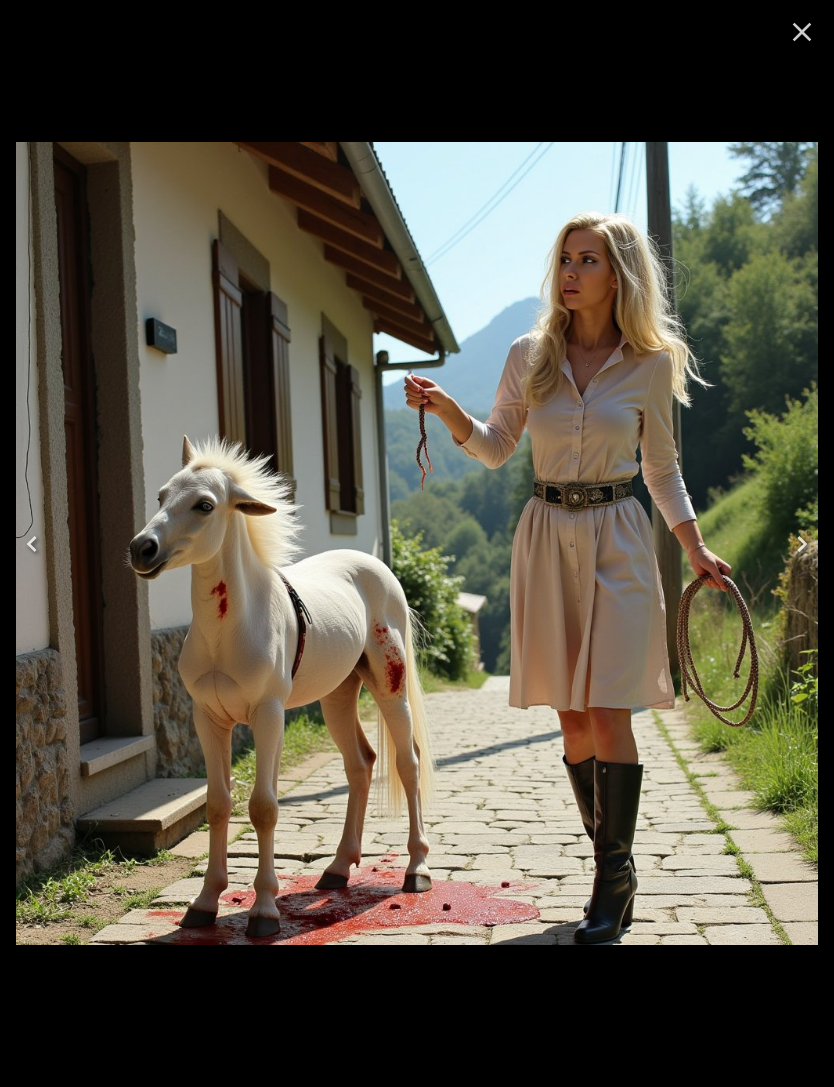 click 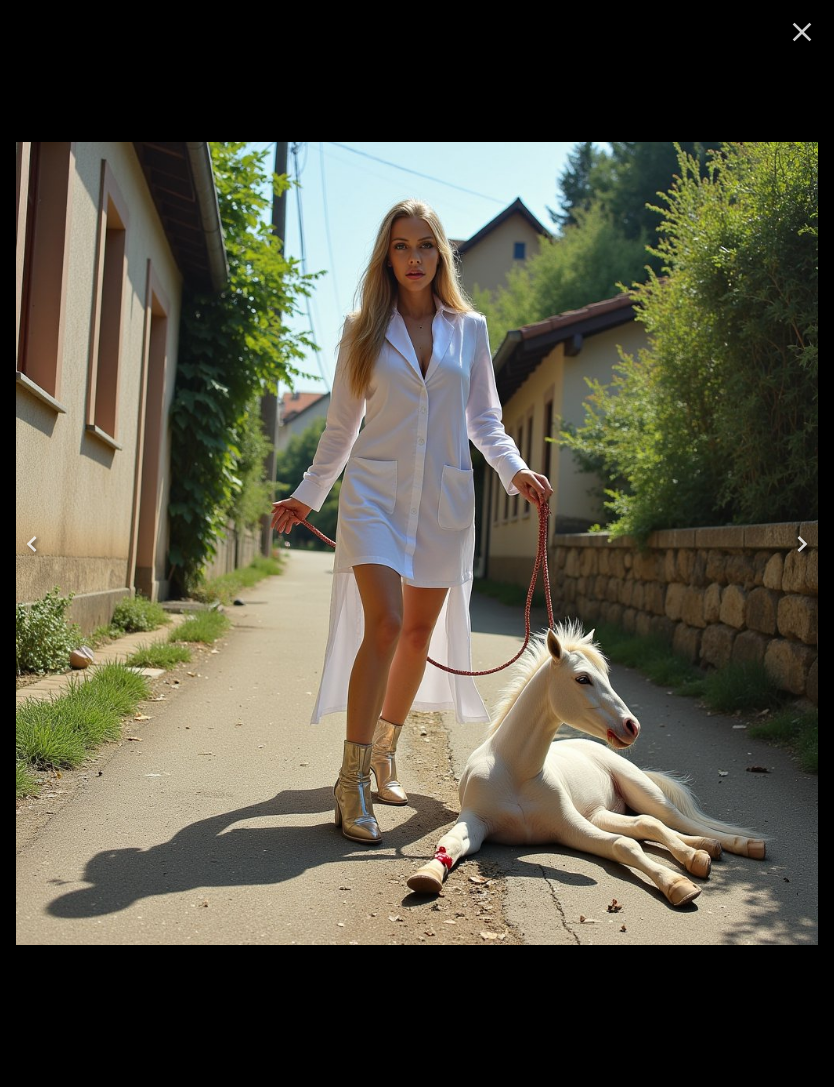 click 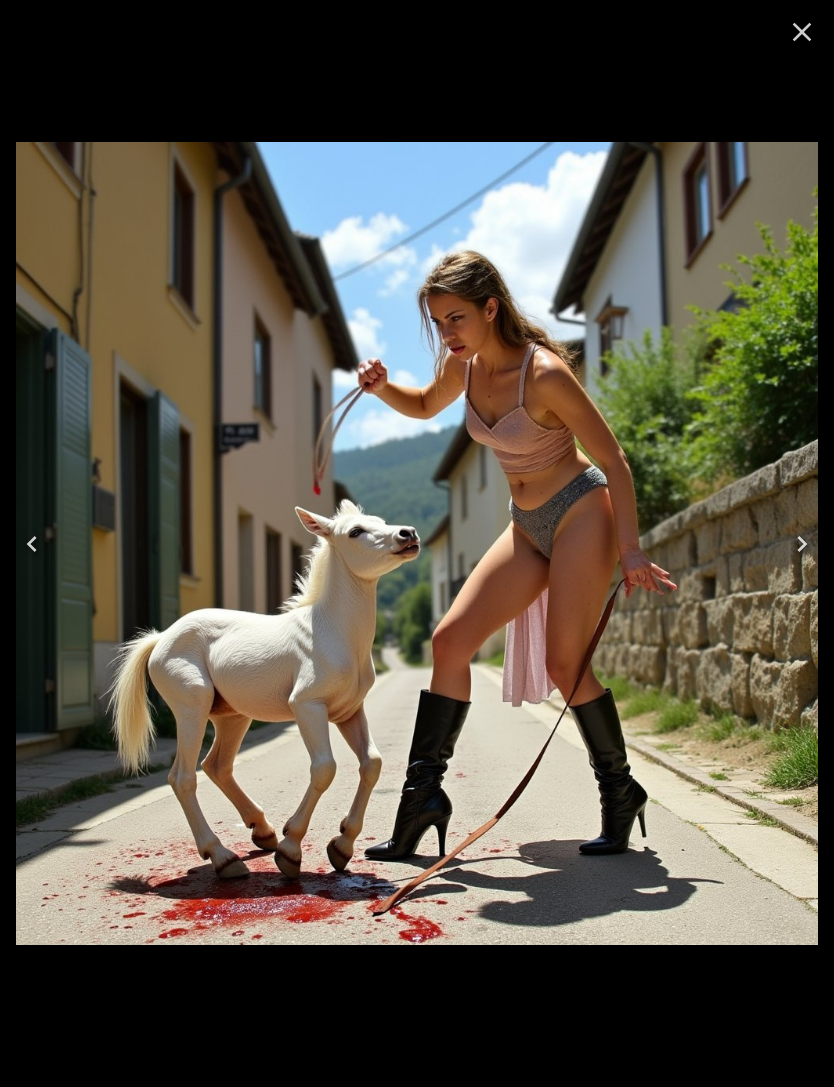 click 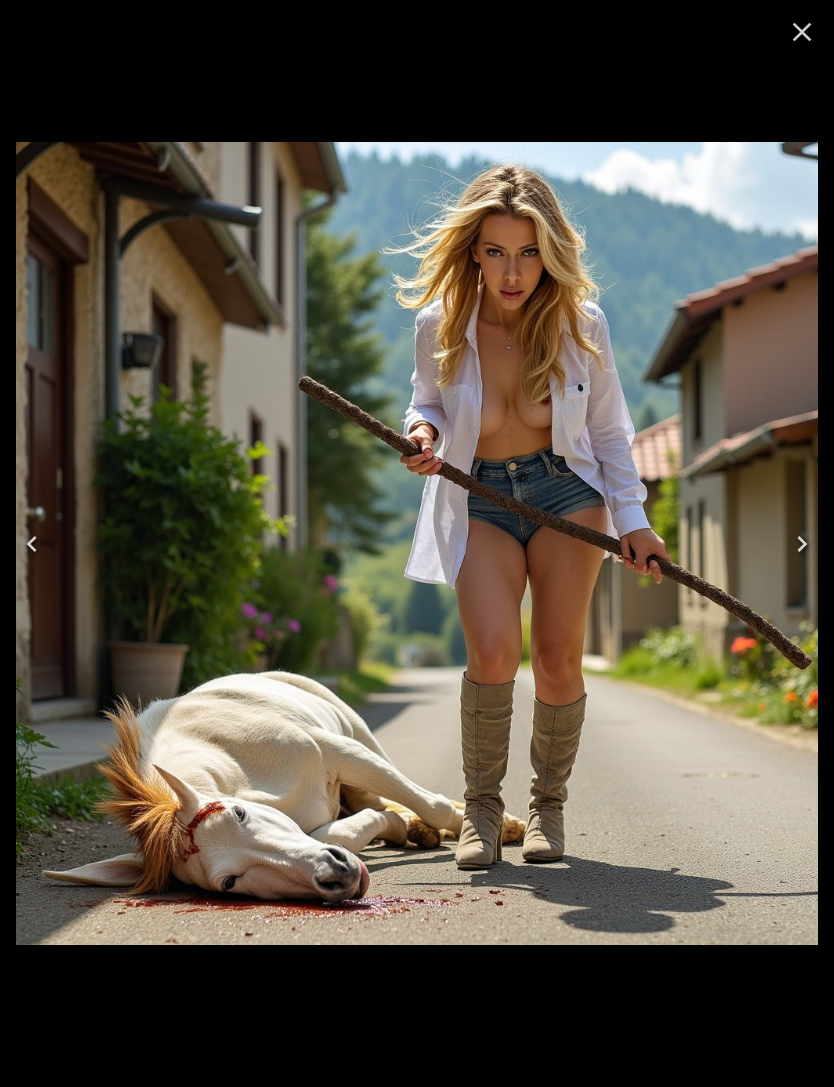 click 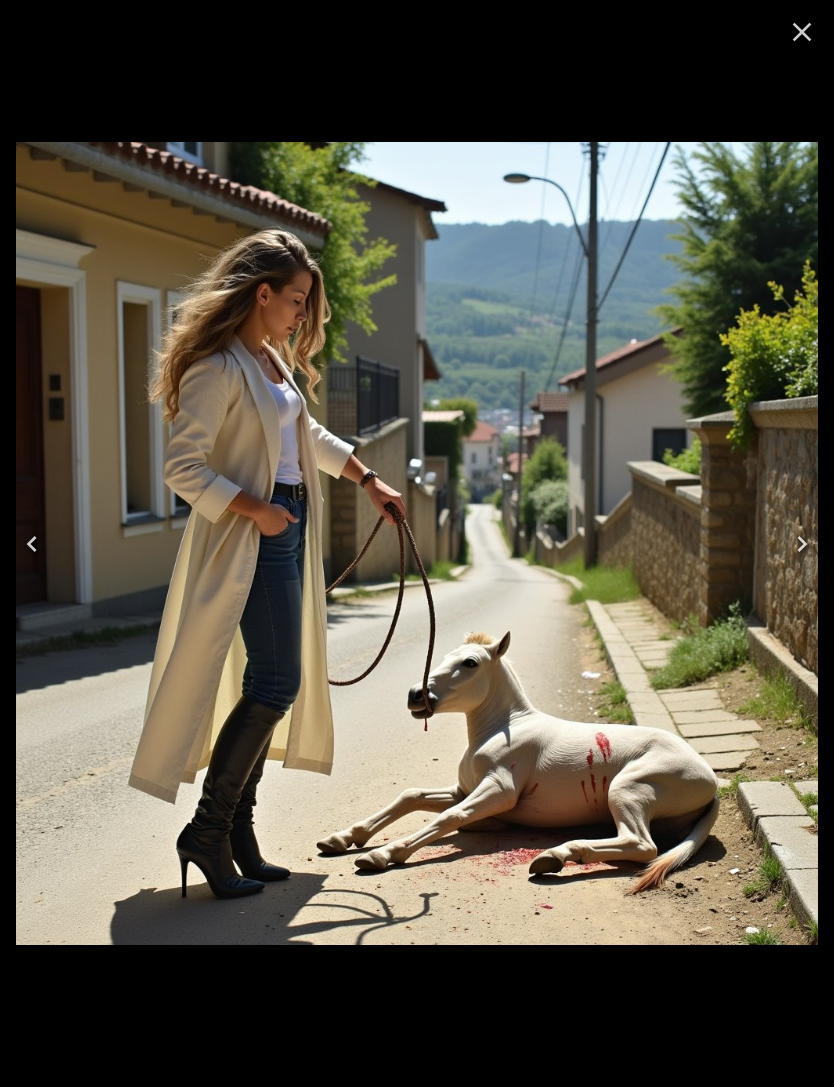 click 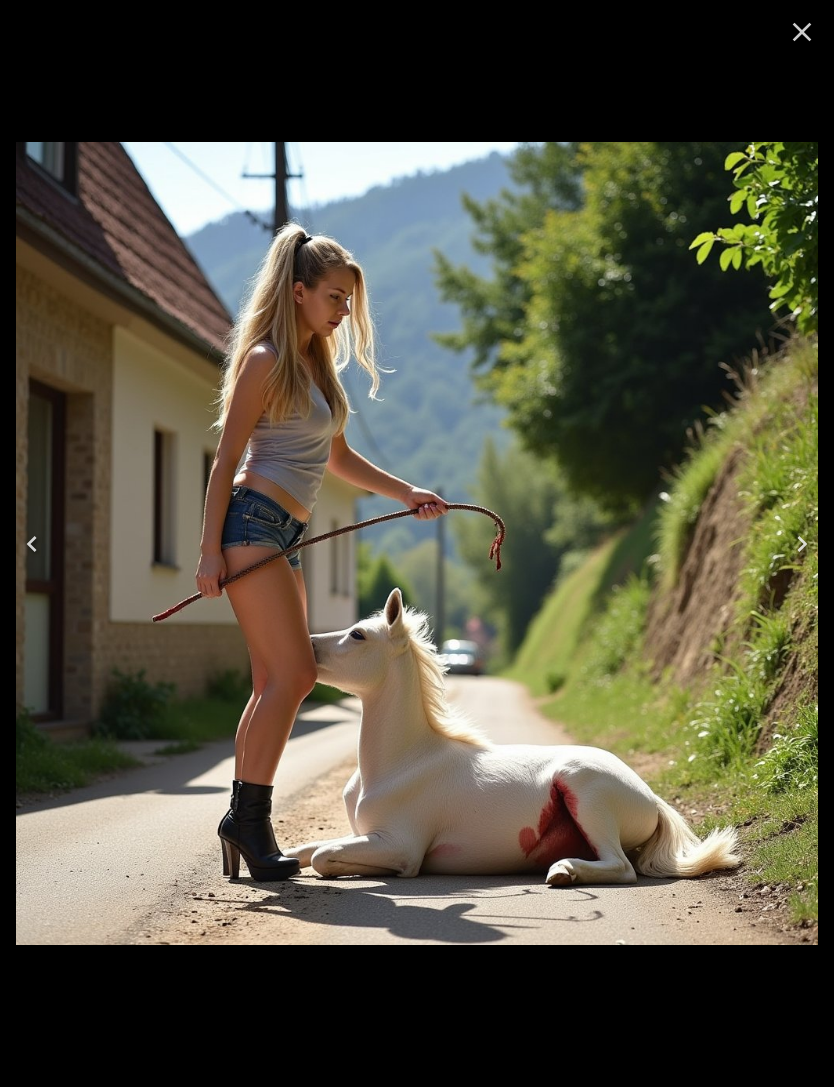 click at bounding box center [32, 544] 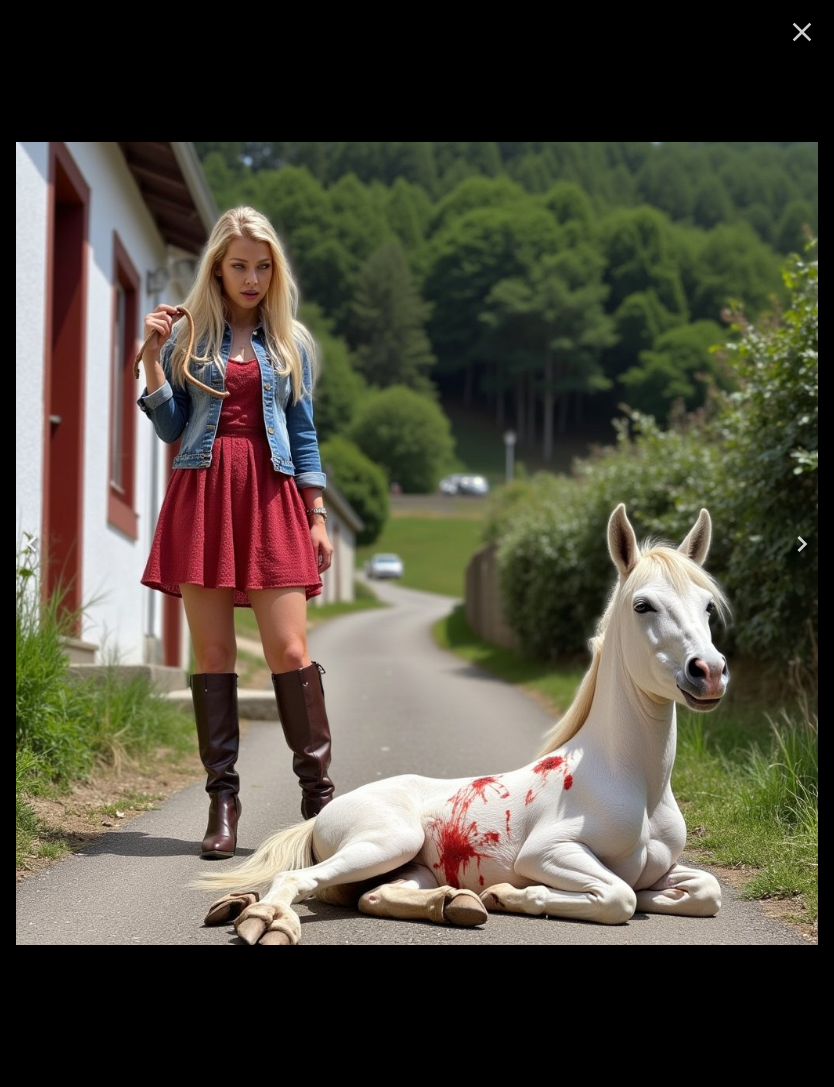 click at bounding box center (32, 544) 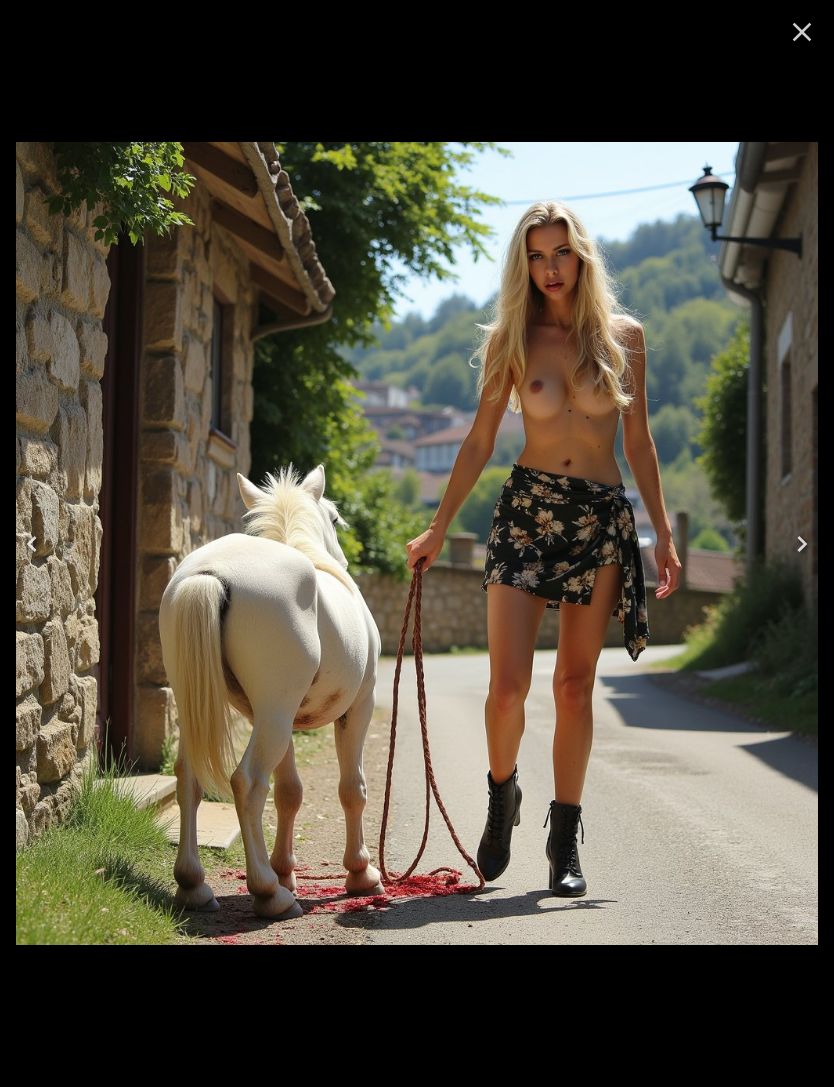 click at bounding box center (32, 544) 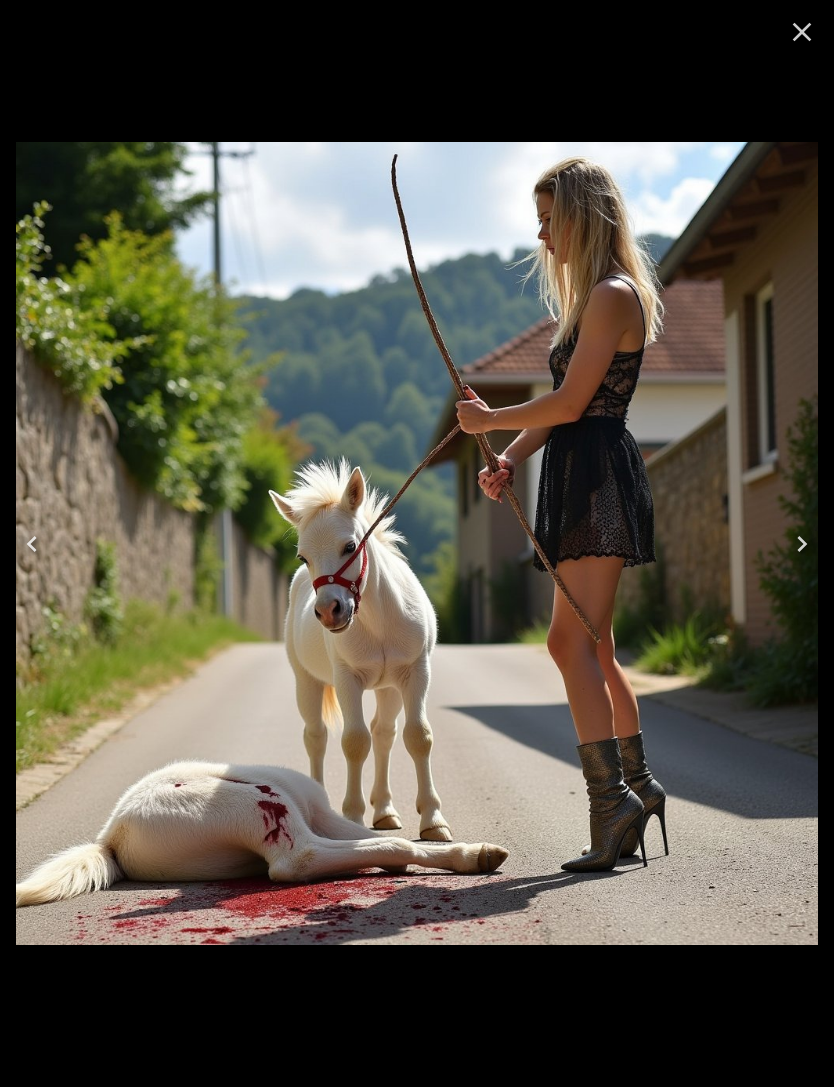 click 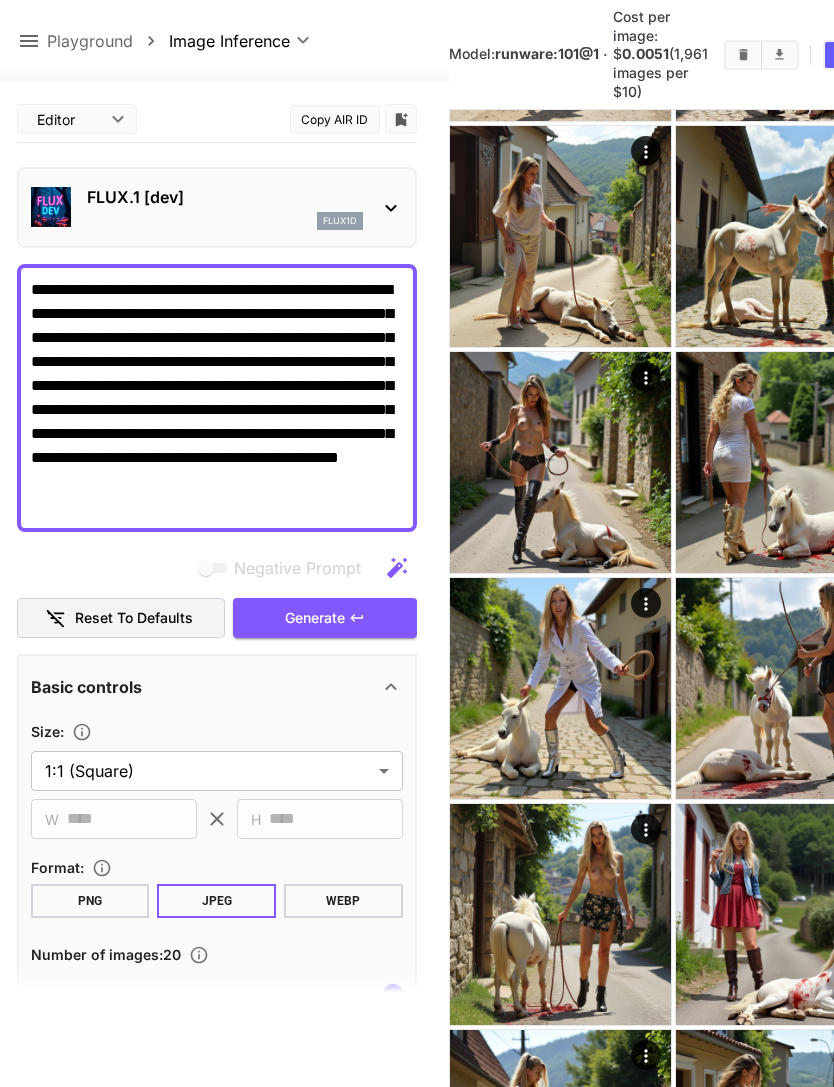 click 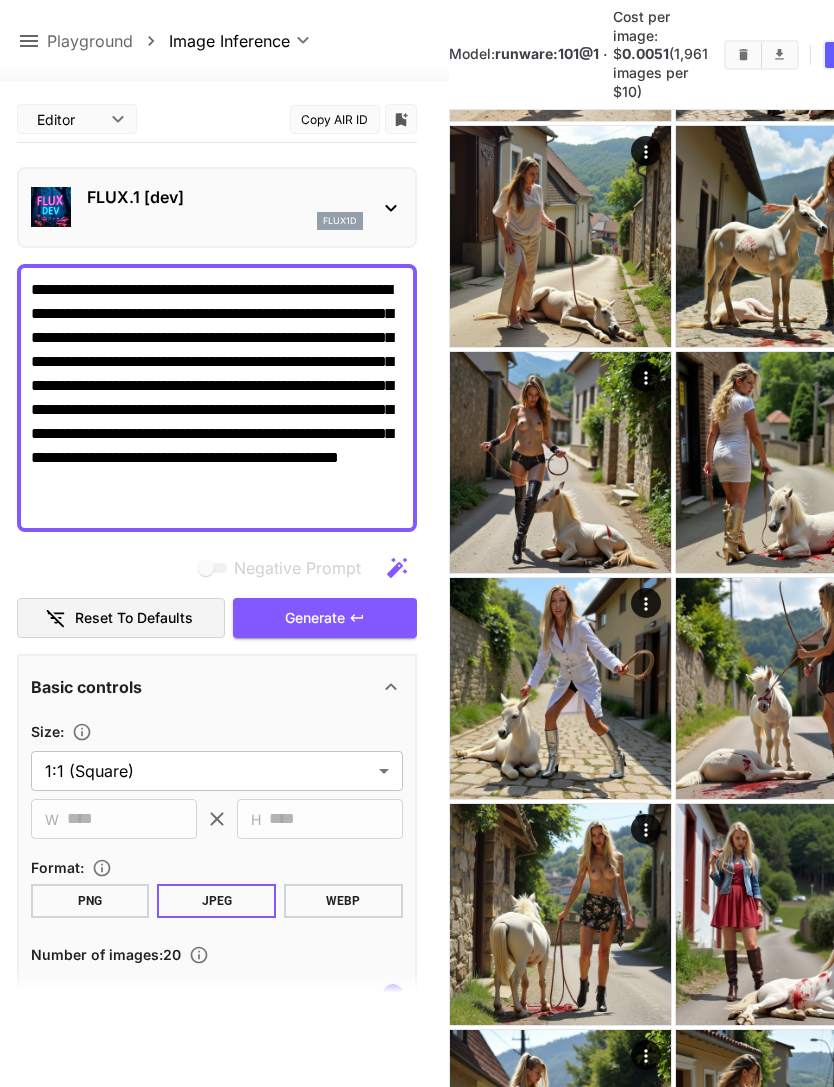 scroll, scrollTop: 158, scrollLeft: 0, axis: vertical 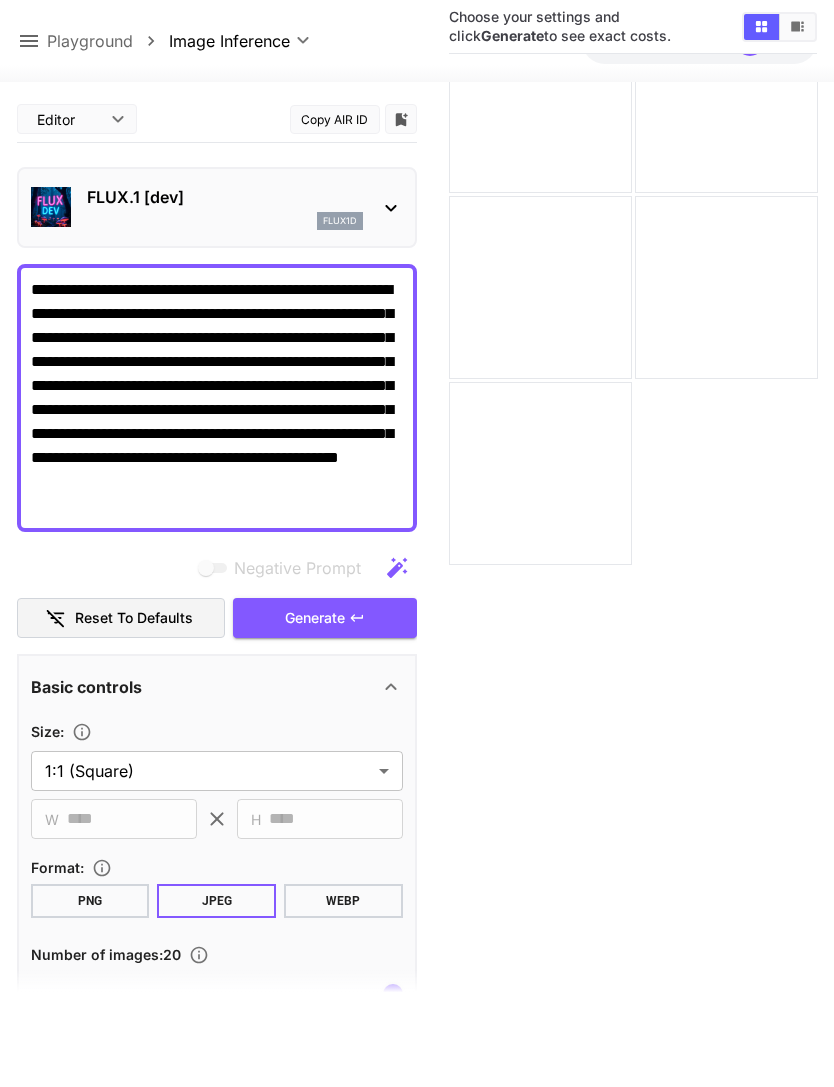 click 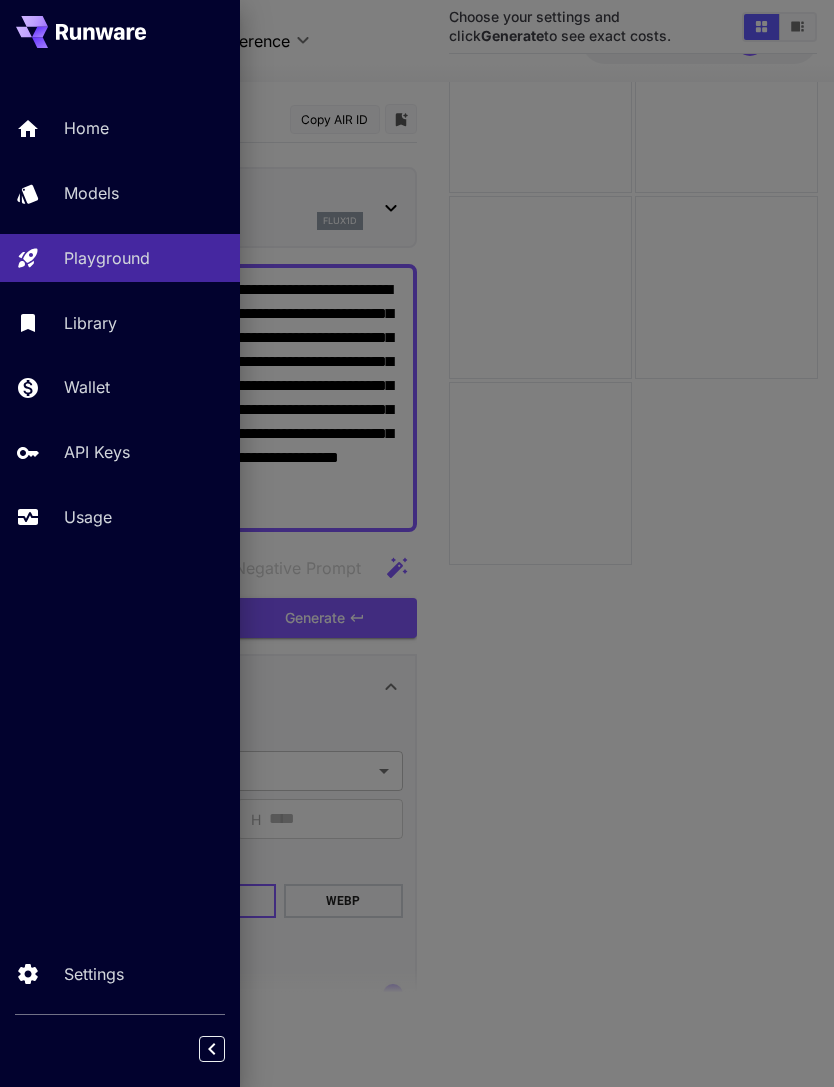 click on "Models" at bounding box center [144, 193] 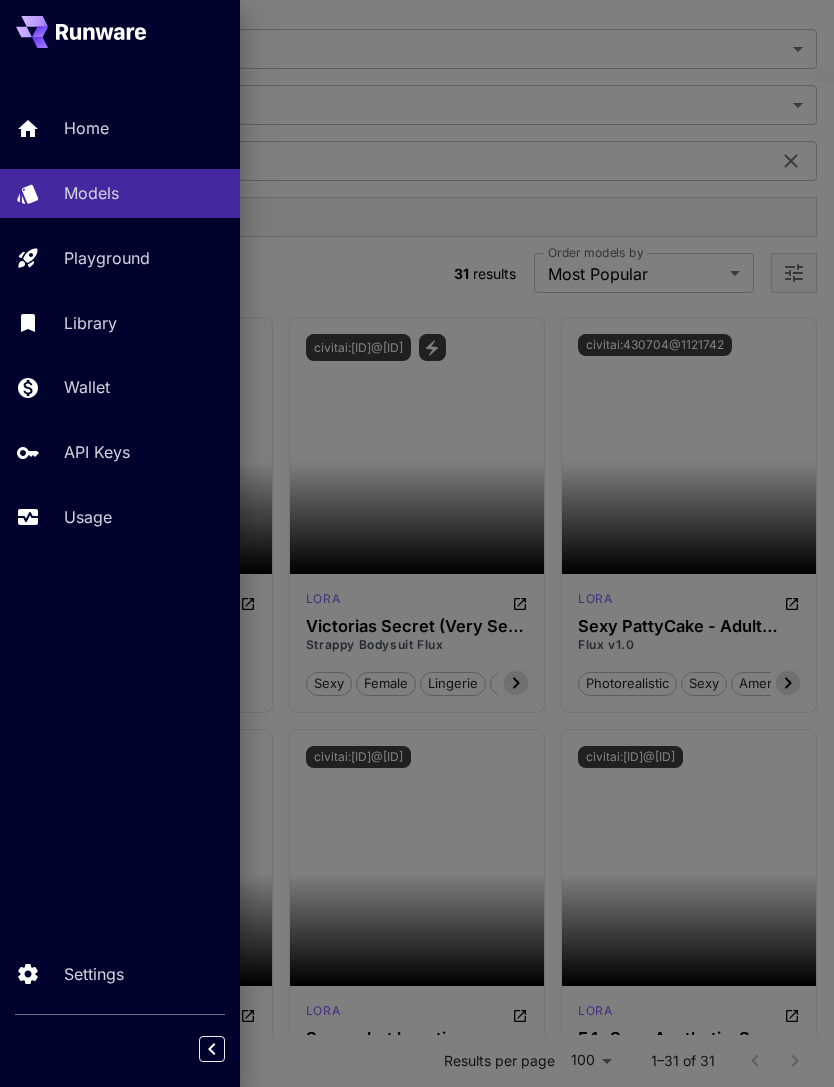 click at bounding box center (417, 543) 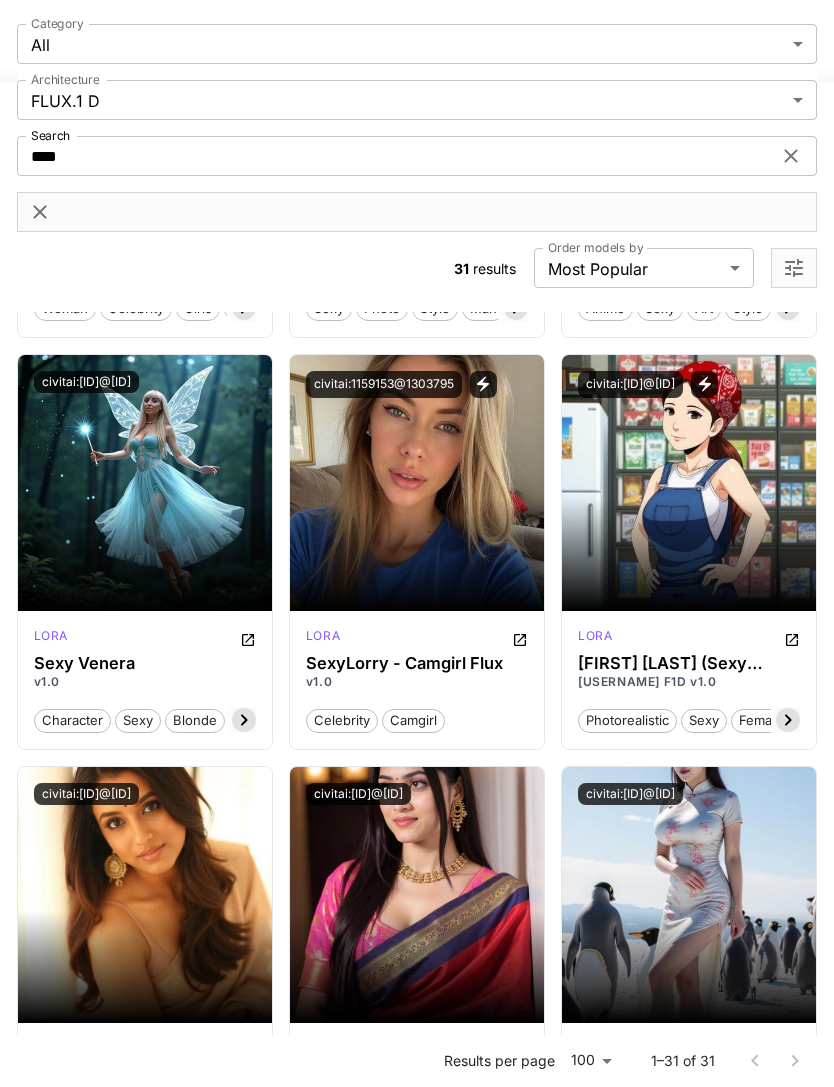 scroll, scrollTop: 3417, scrollLeft: 0, axis: vertical 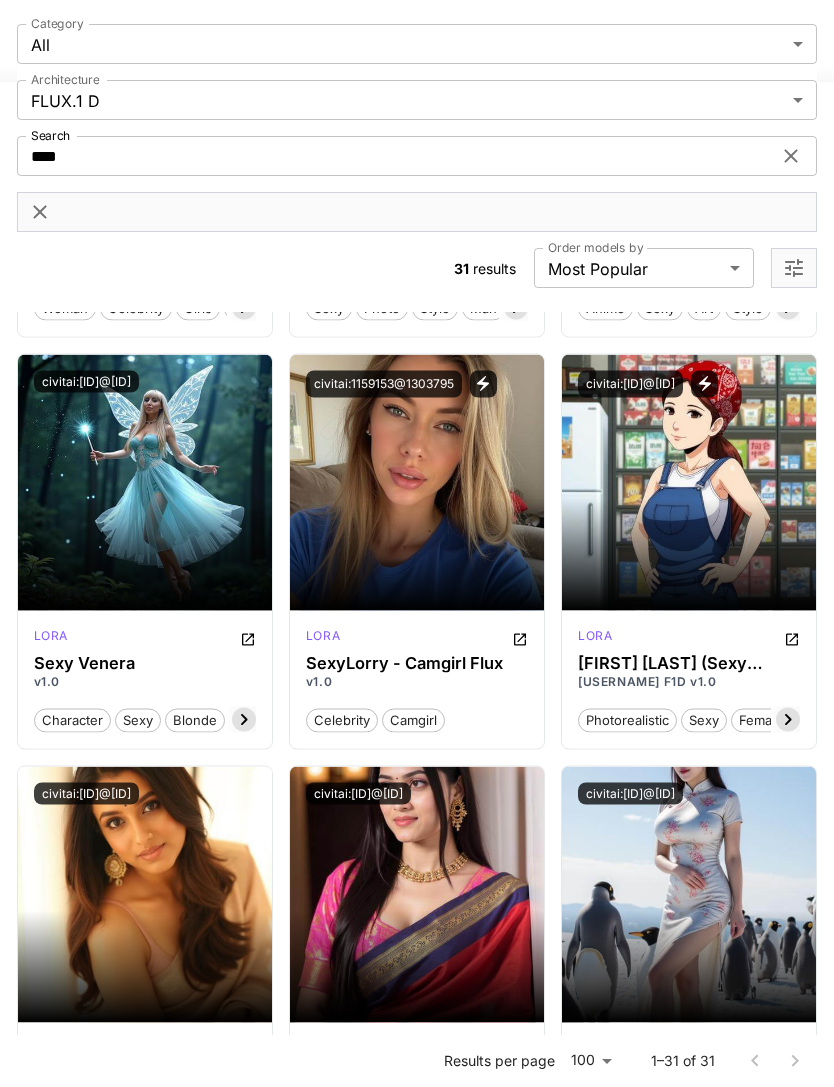 click on "celebrity" at bounding box center (342, 721) 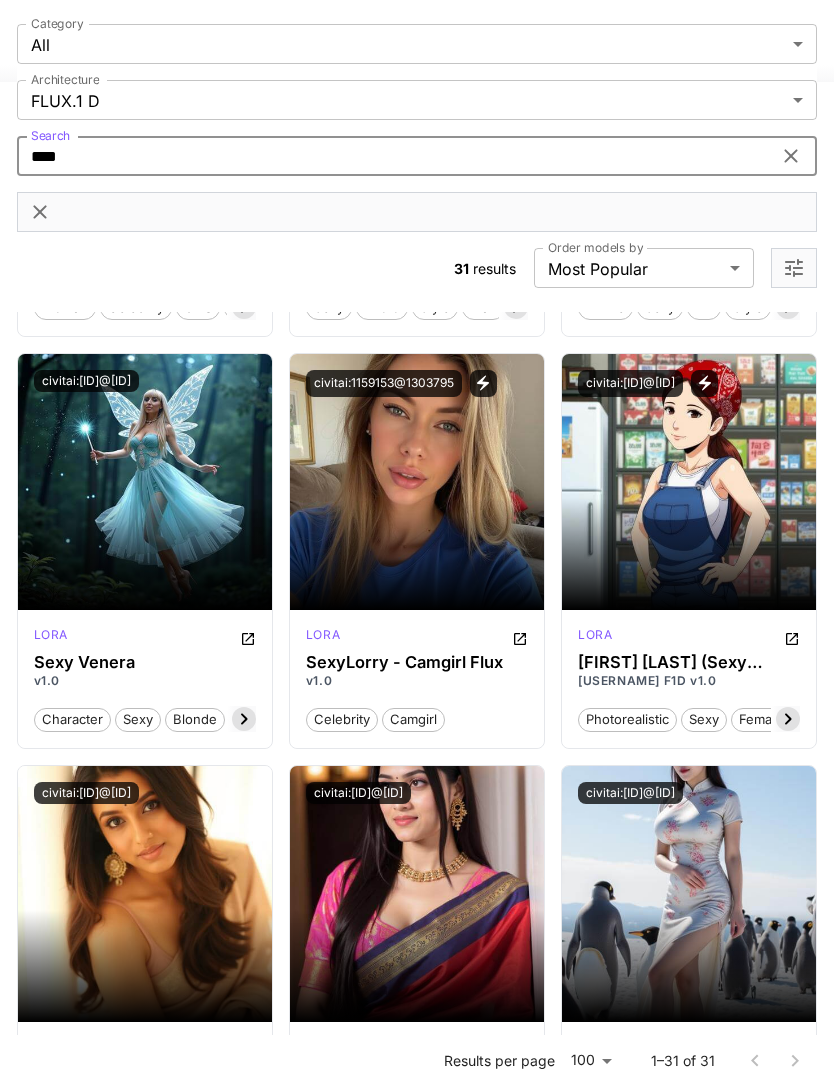 scroll, scrollTop: 3417, scrollLeft: 0, axis: vertical 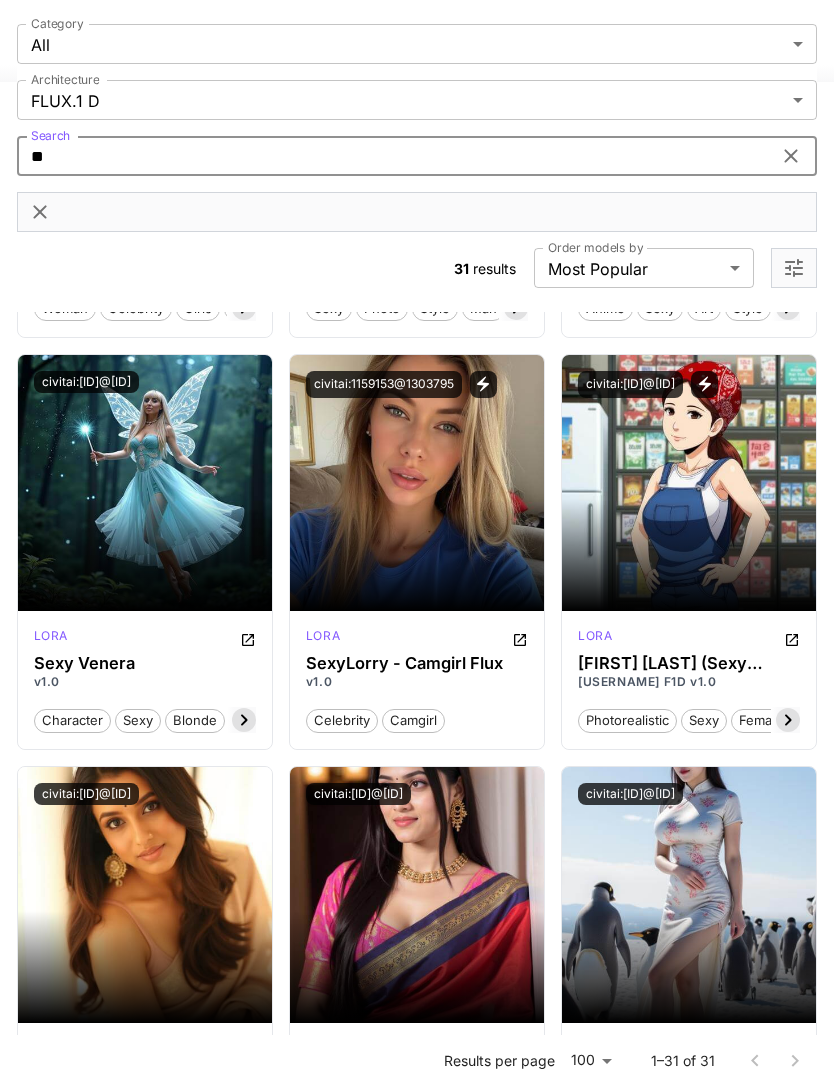 type on "*" 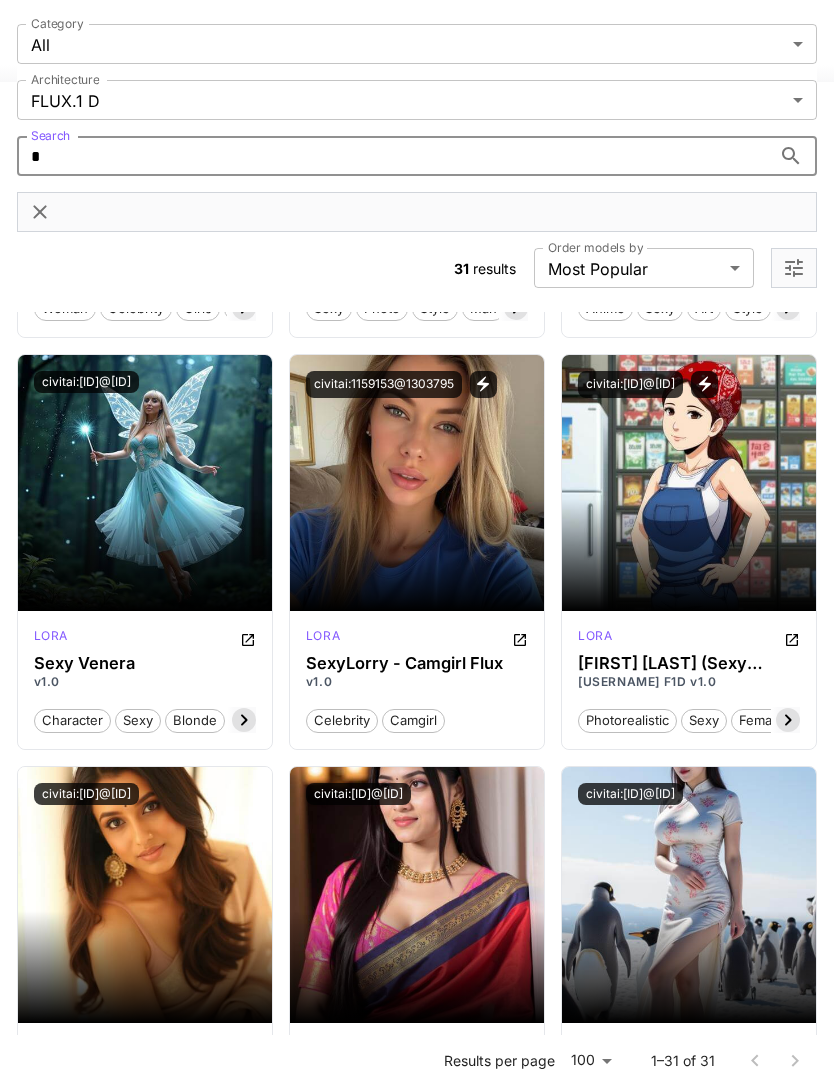 scroll, scrollTop: 2294, scrollLeft: 0, axis: vertical 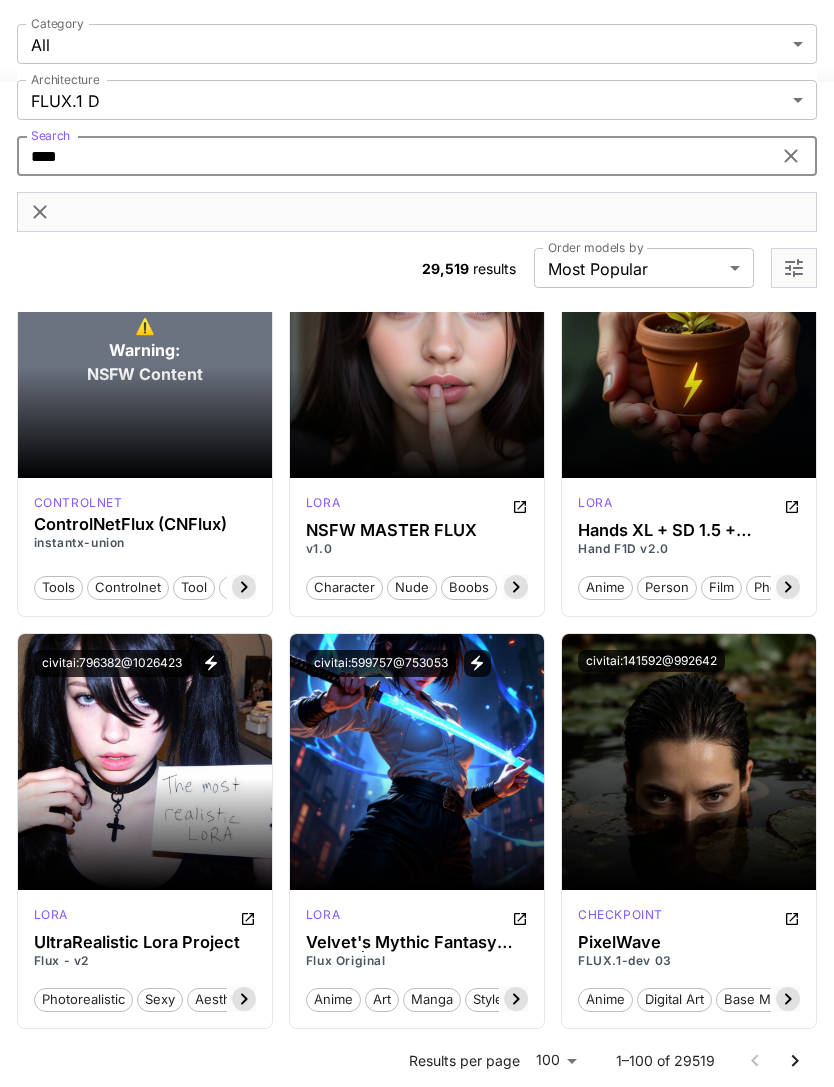 type on "*****" 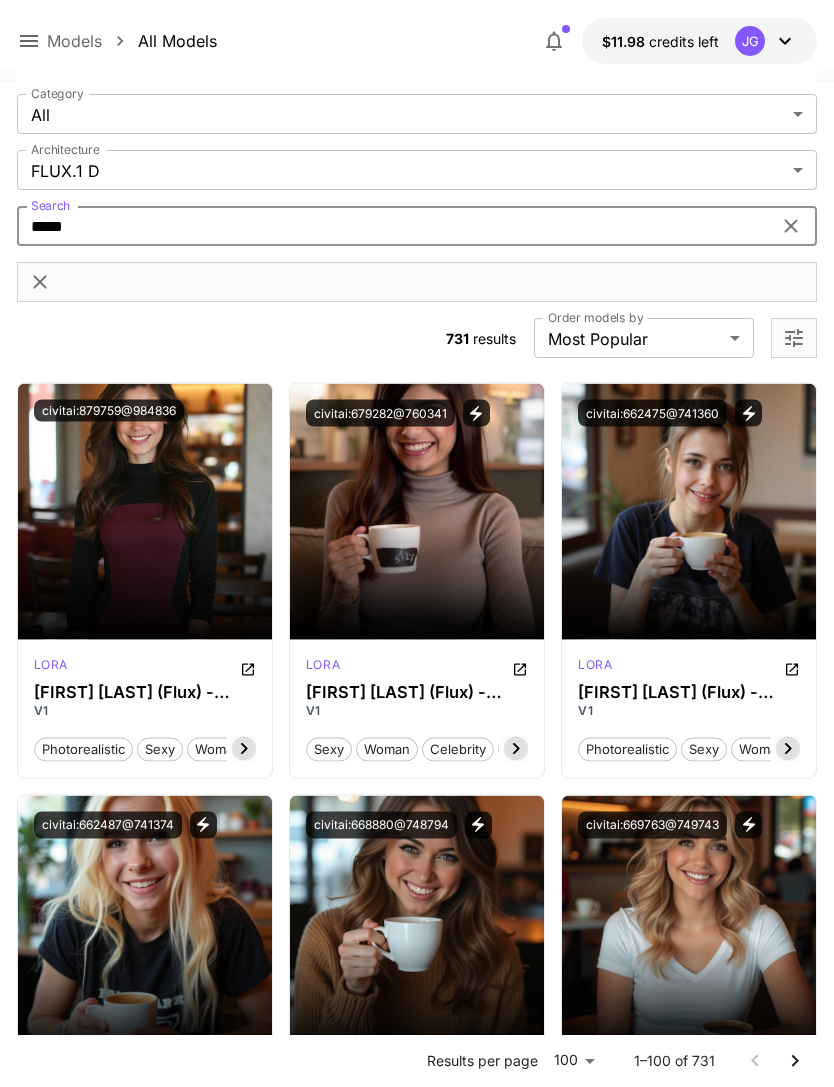 scroll, scrollTop: 0, scrollLeft: 0, axis: both 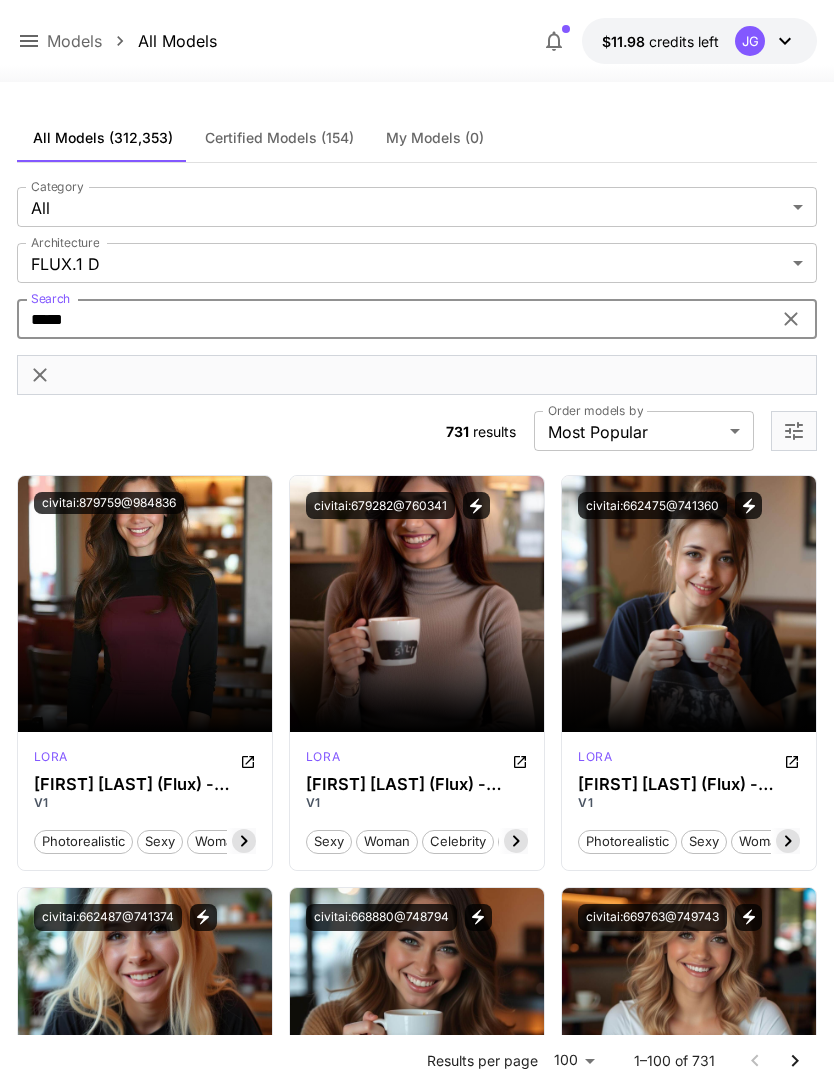 click on "Launch in Playground" at bounding box center [678, 604] 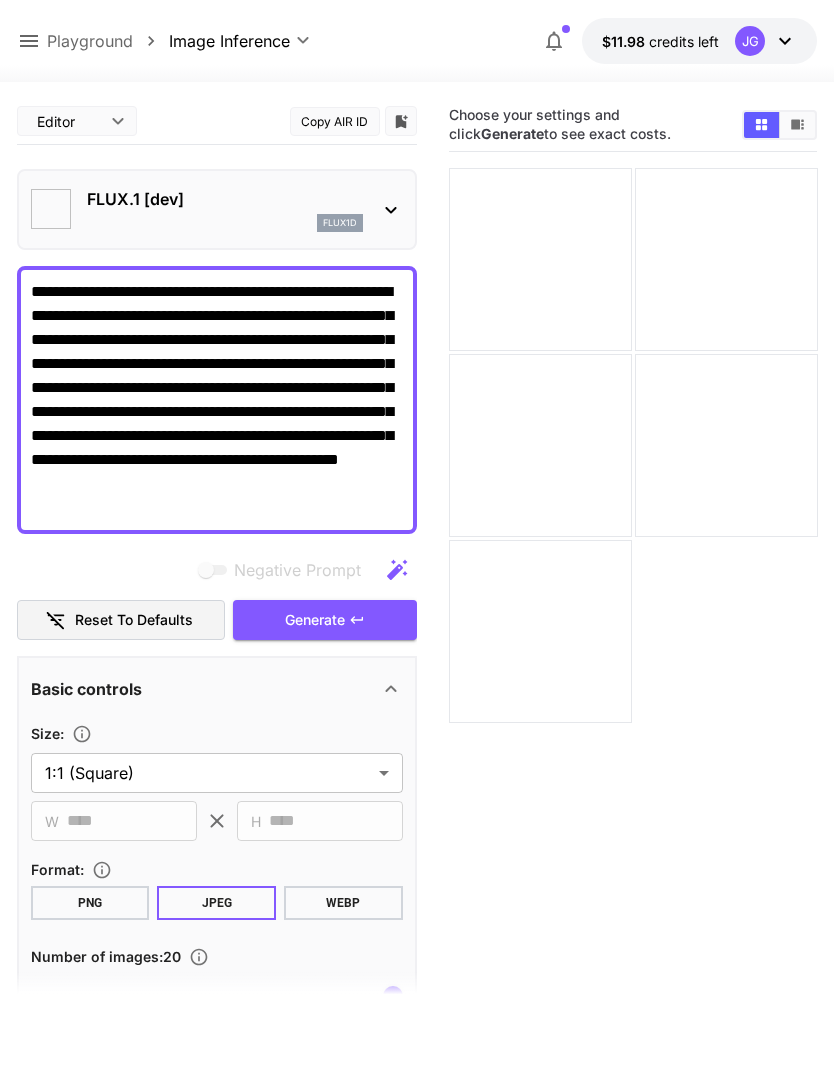 type on "**********" 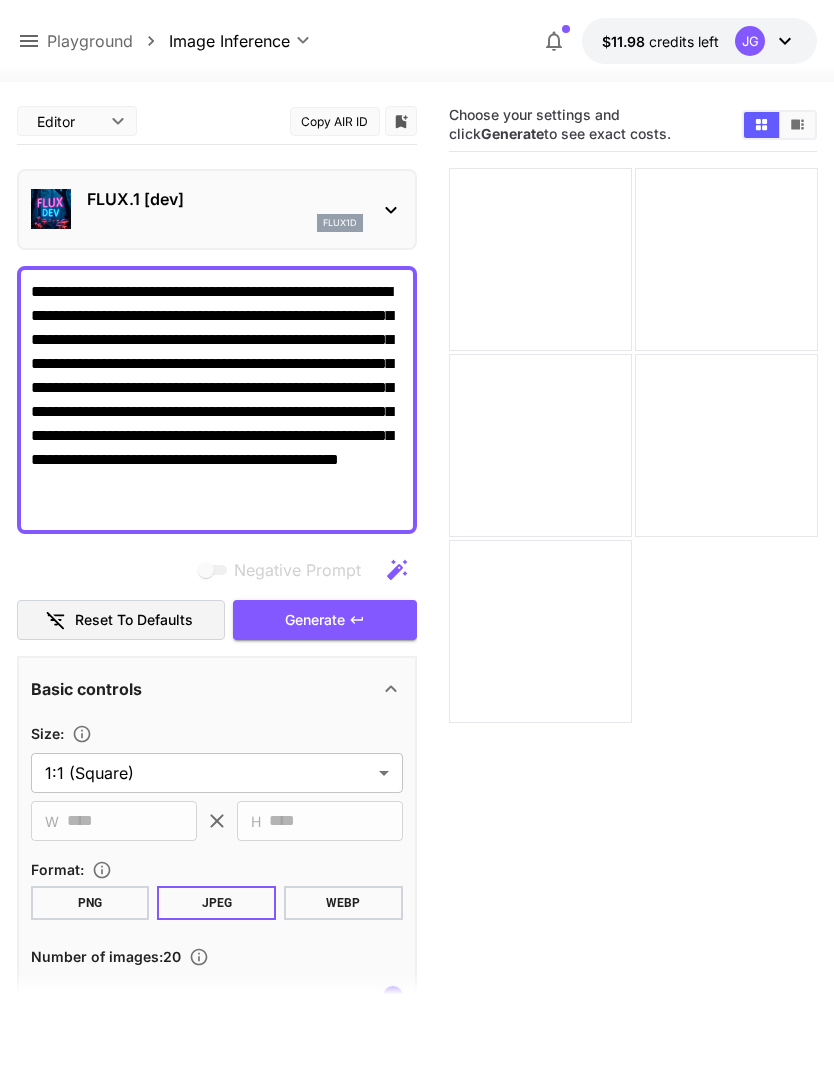 click 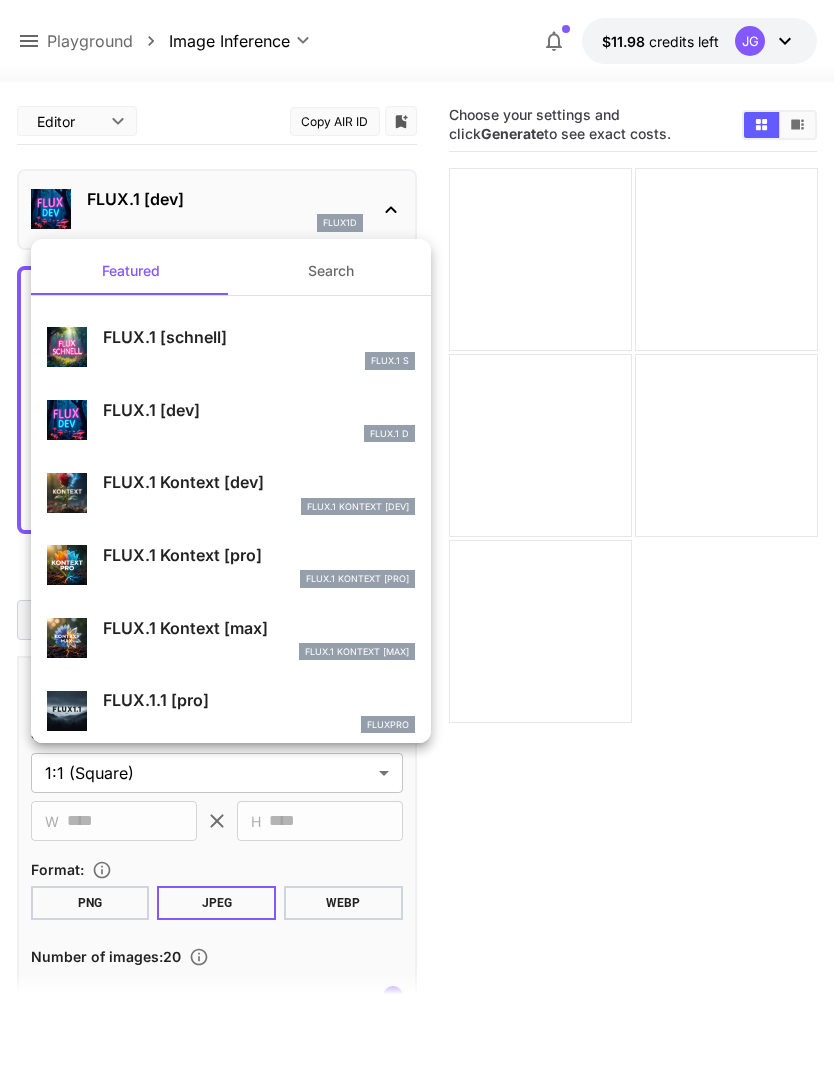 scroll, scrollTop: 0, scrollLeft: 0, axis: both 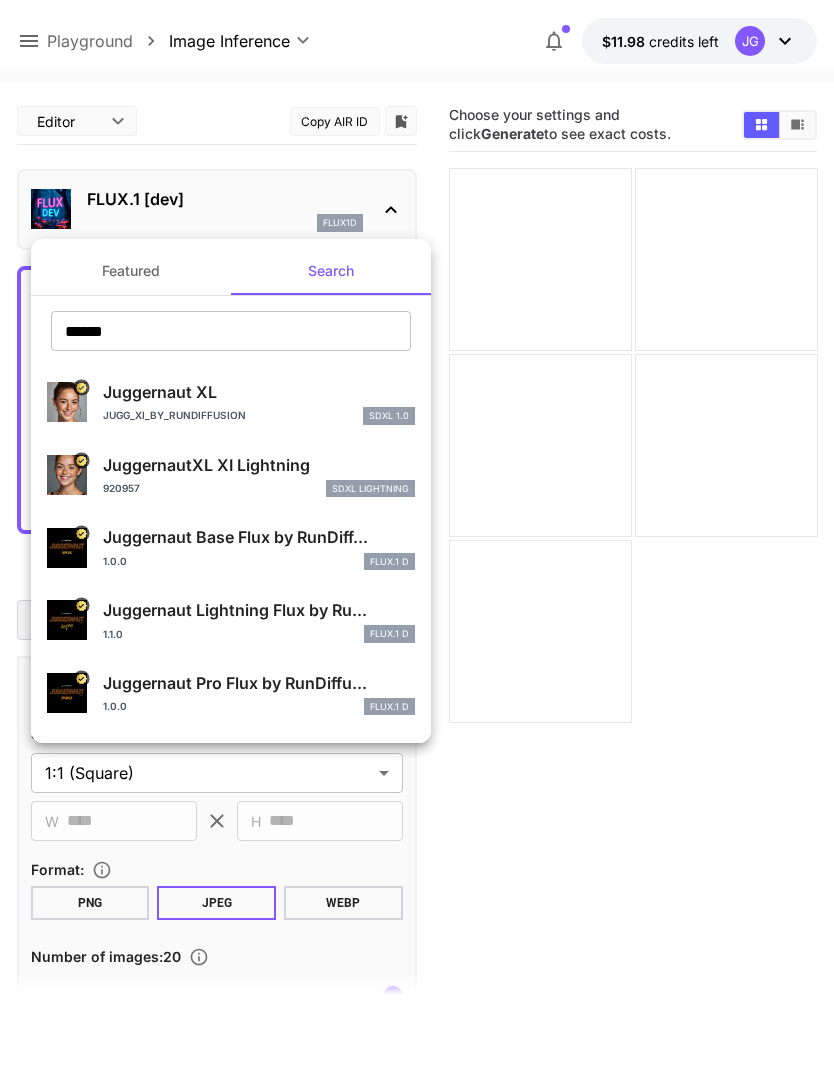 click on "Juggernaut Lightning Flux by Ru..." at bounding box center [259, 610] 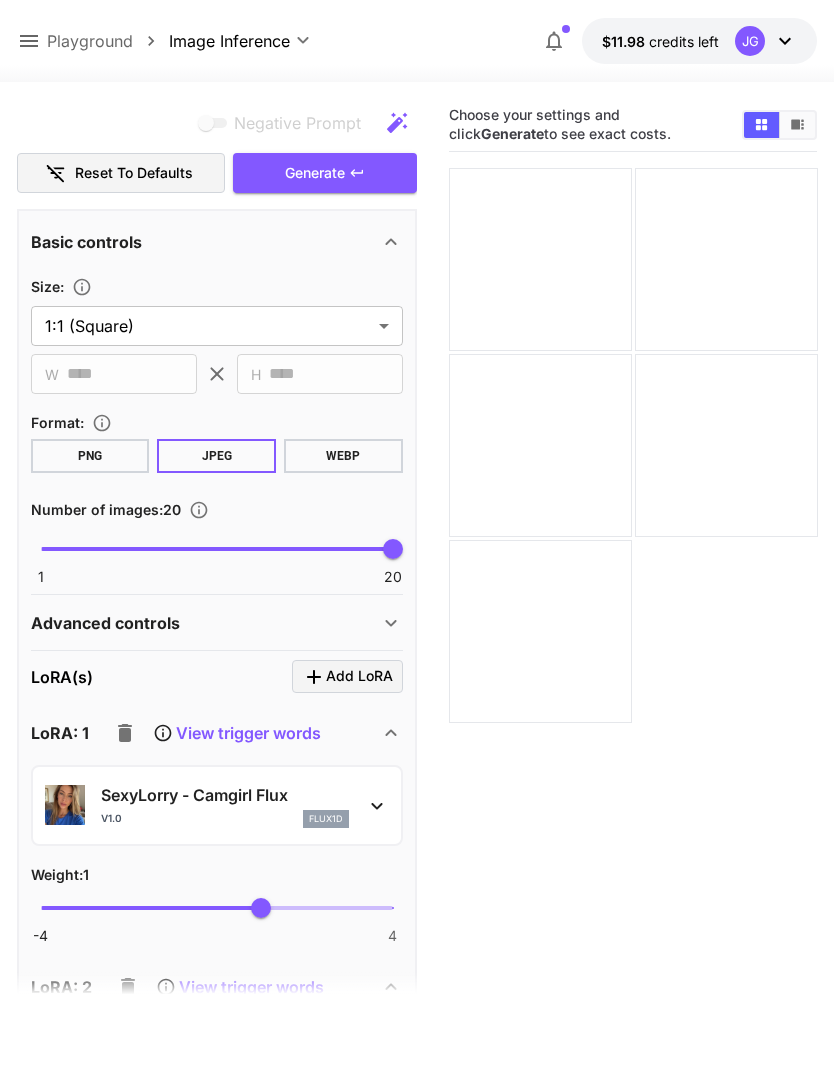 scroll, scrollTop: 492, scrollLeft: 0, axis: vertical 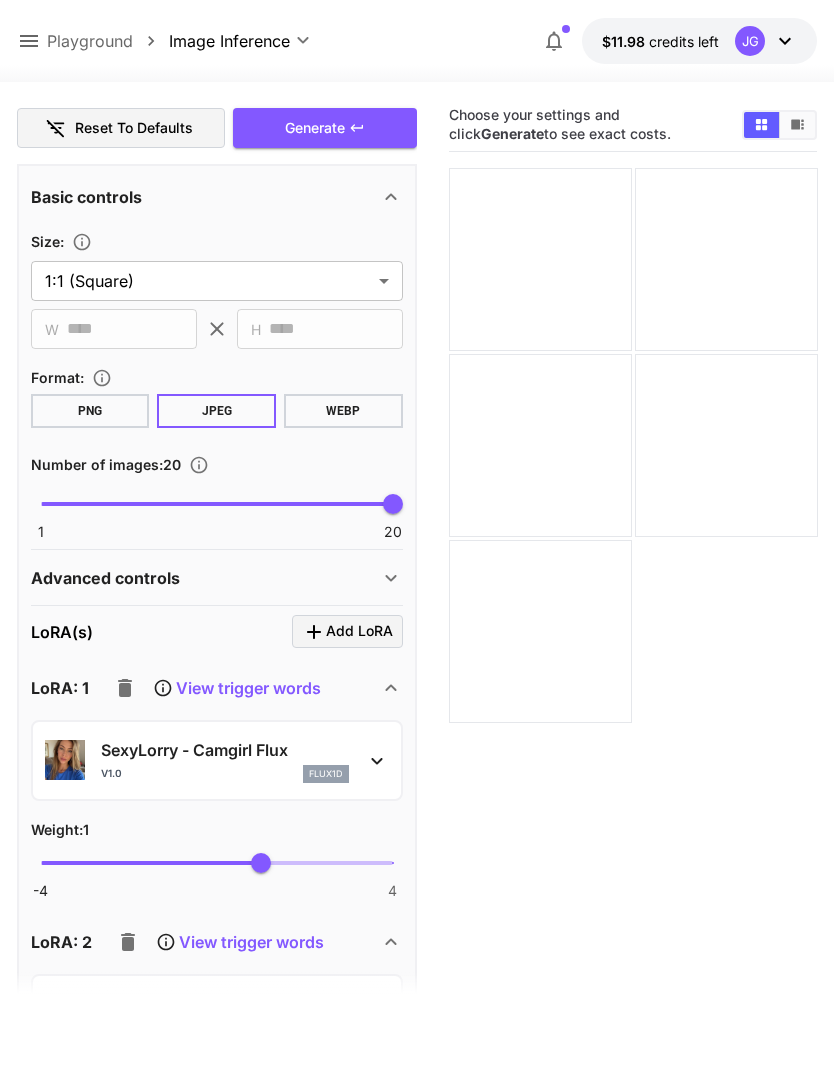 click 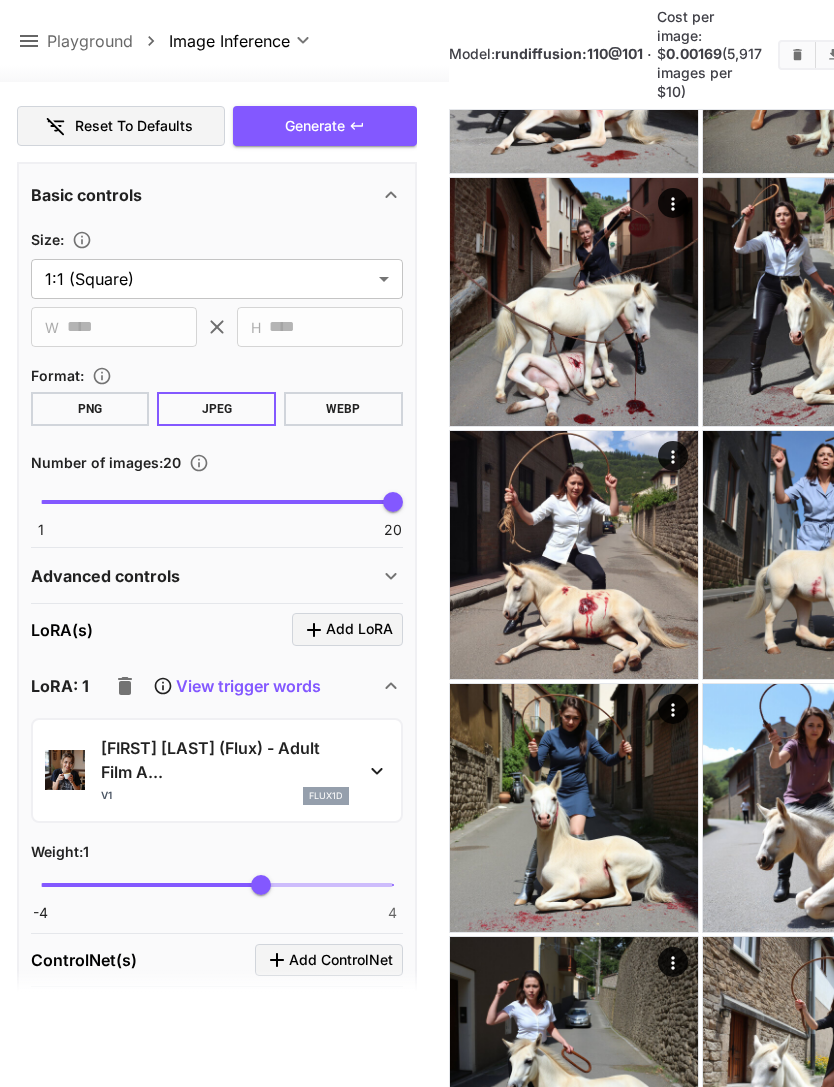 scroll, scrollTop: 1235, scrollLeft: 0, axis: vertical 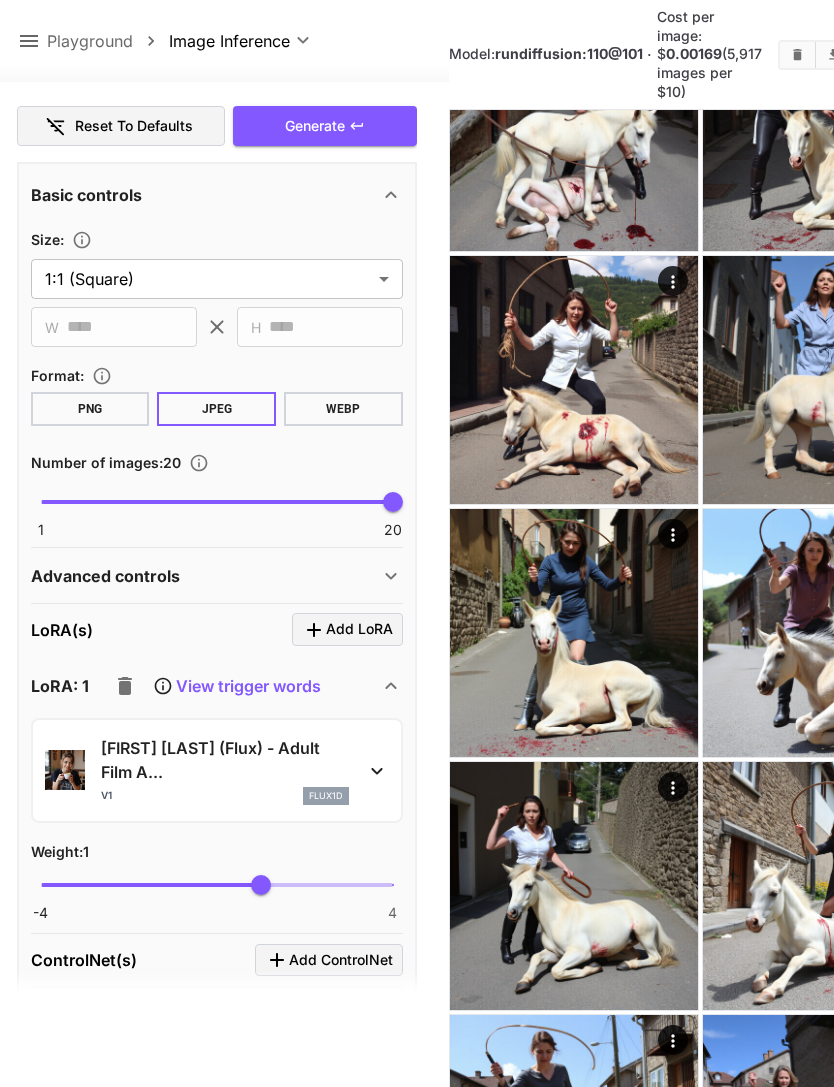 click 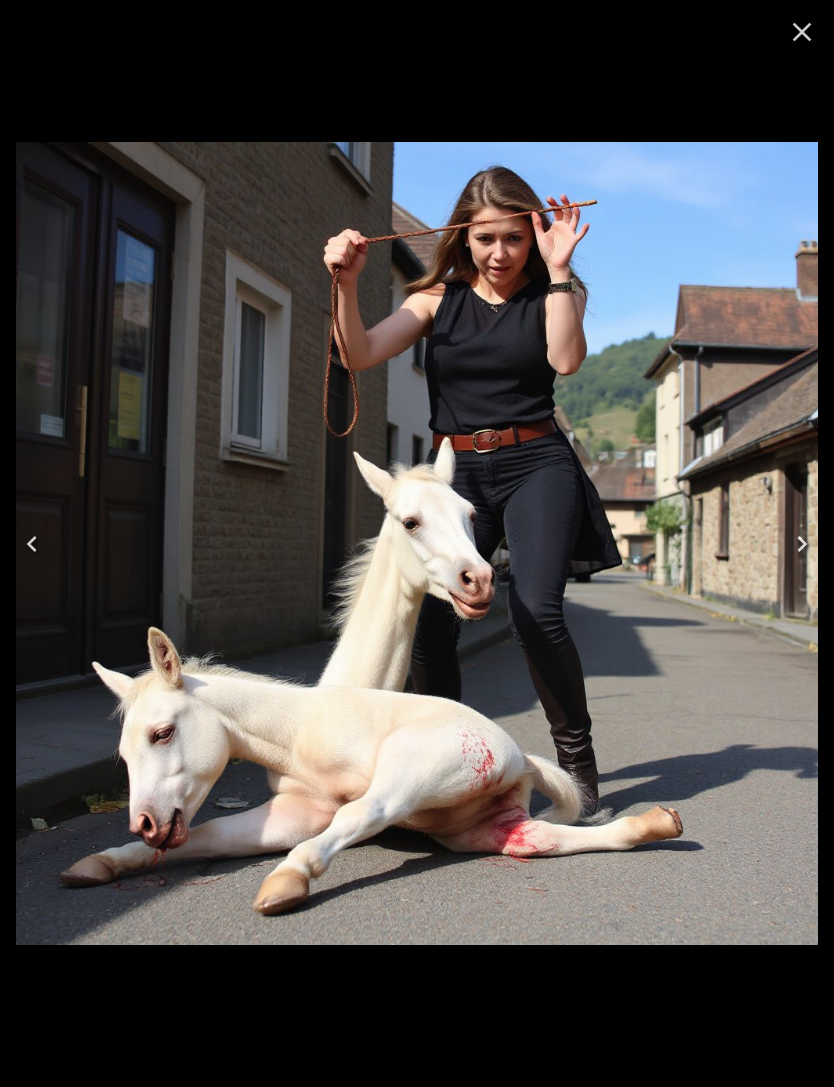 click 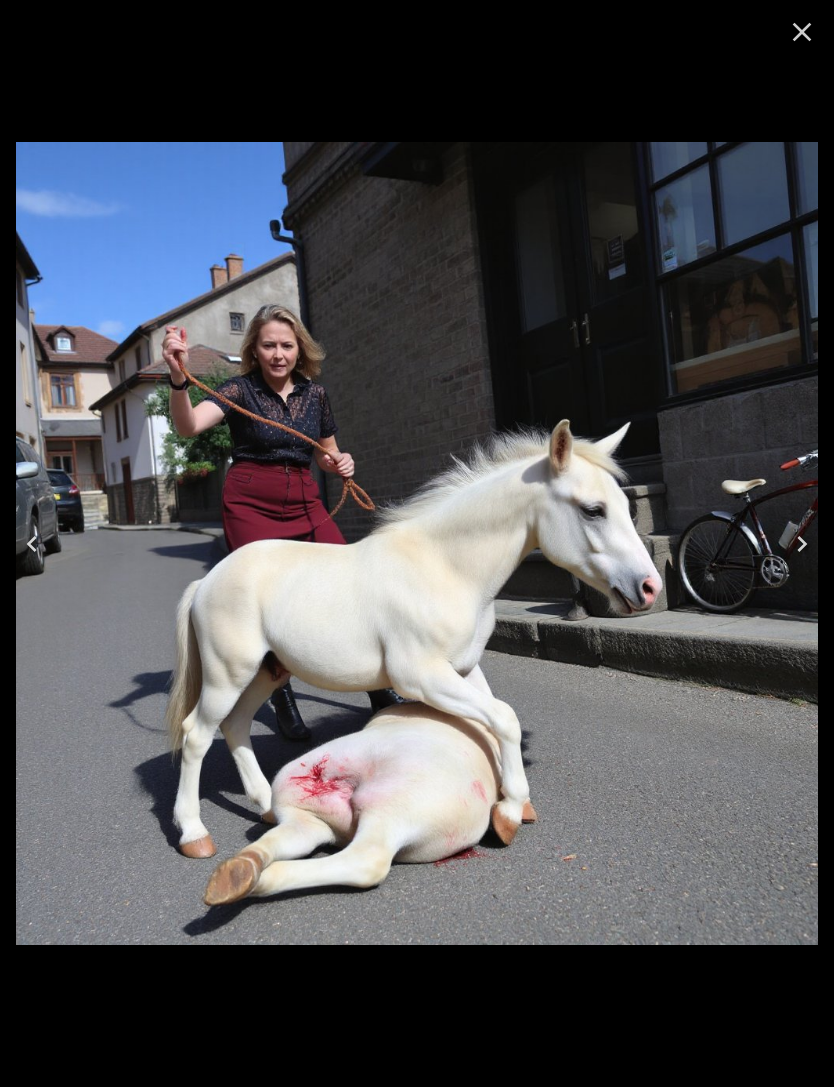 click 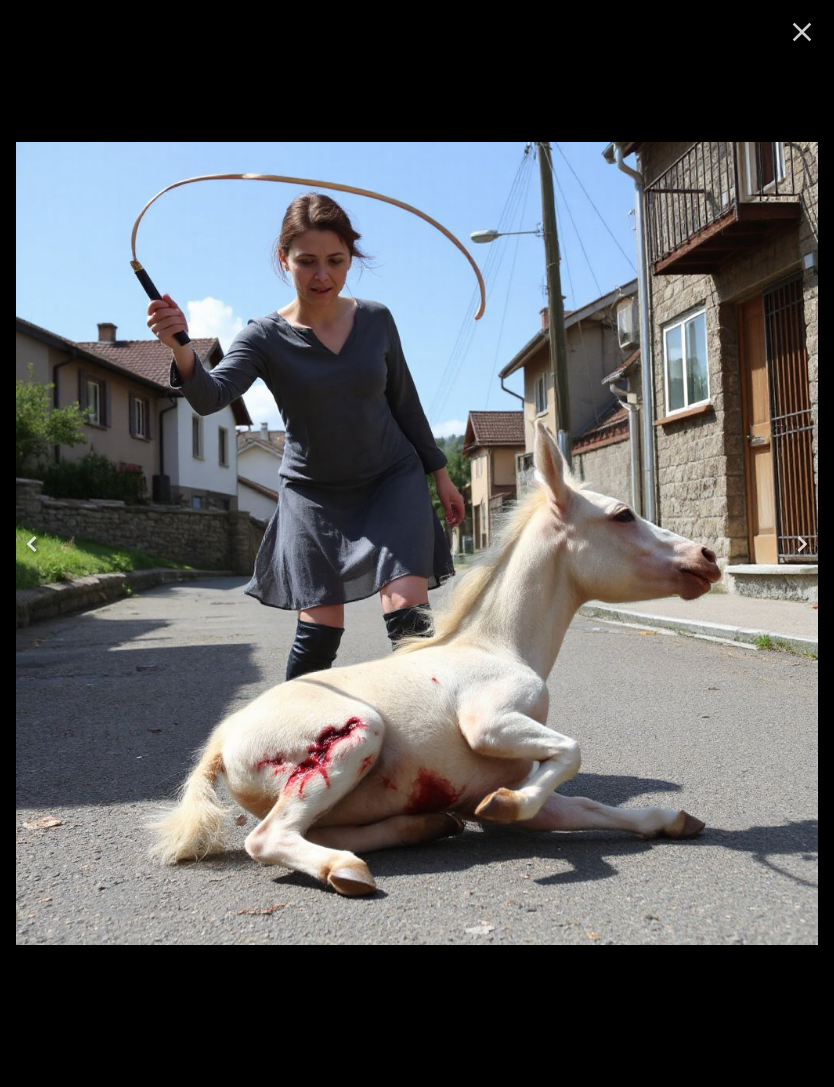 click 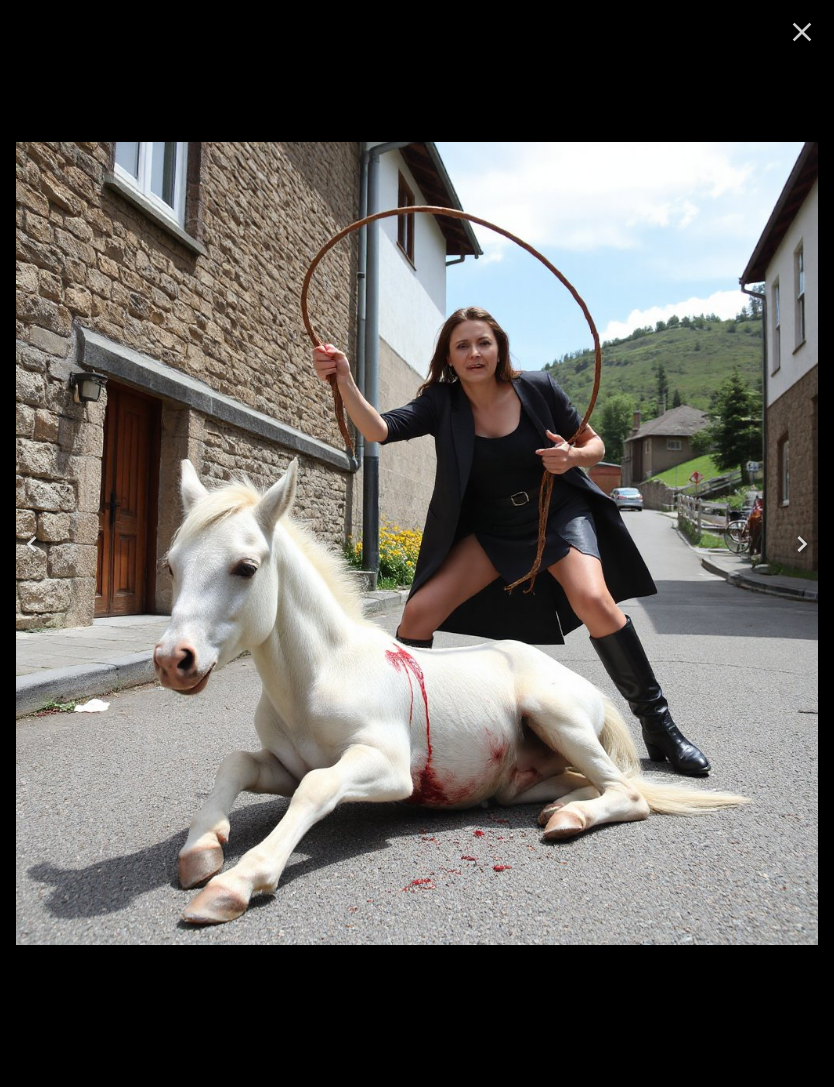 click 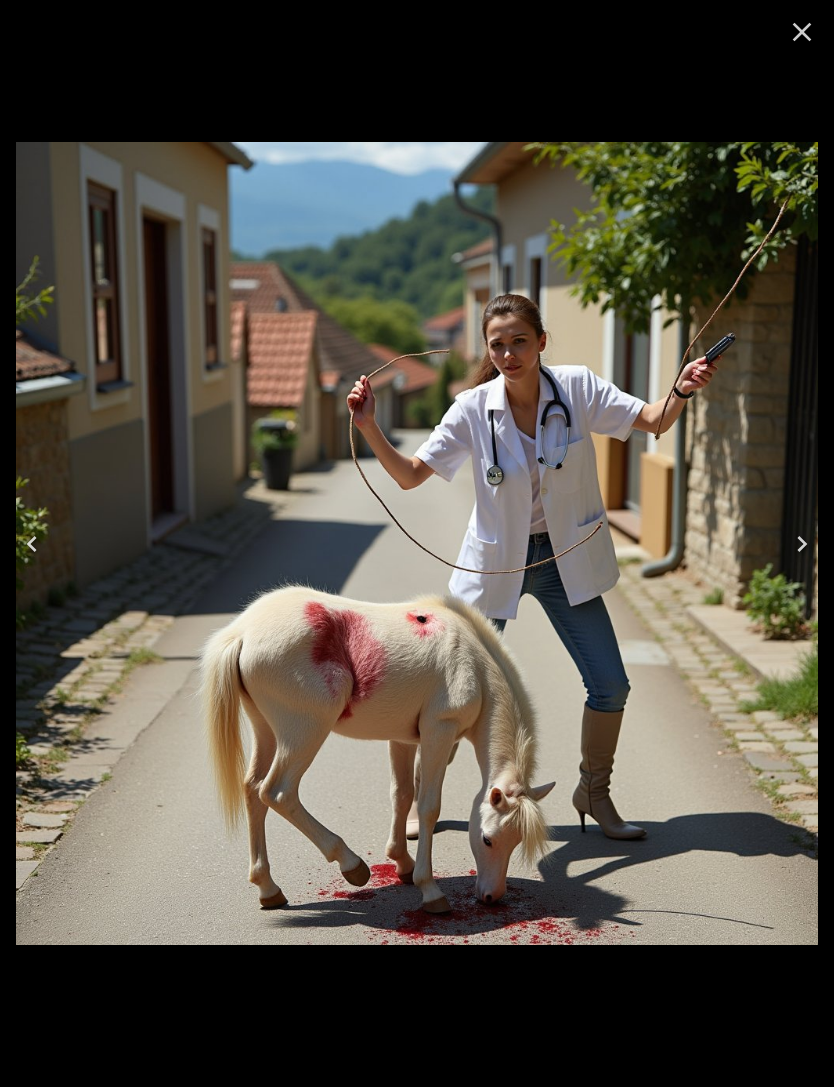 scroll, scrollTop: 1004, scrollLeft: 0, axis: vertical 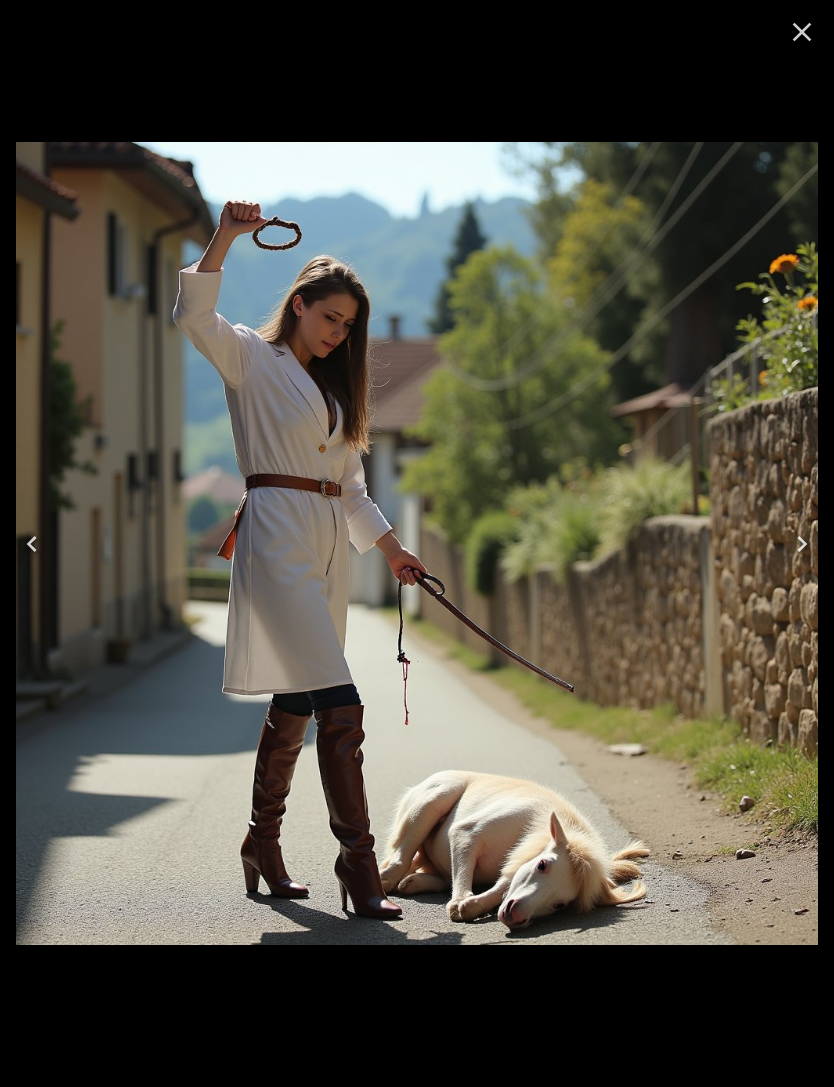 click 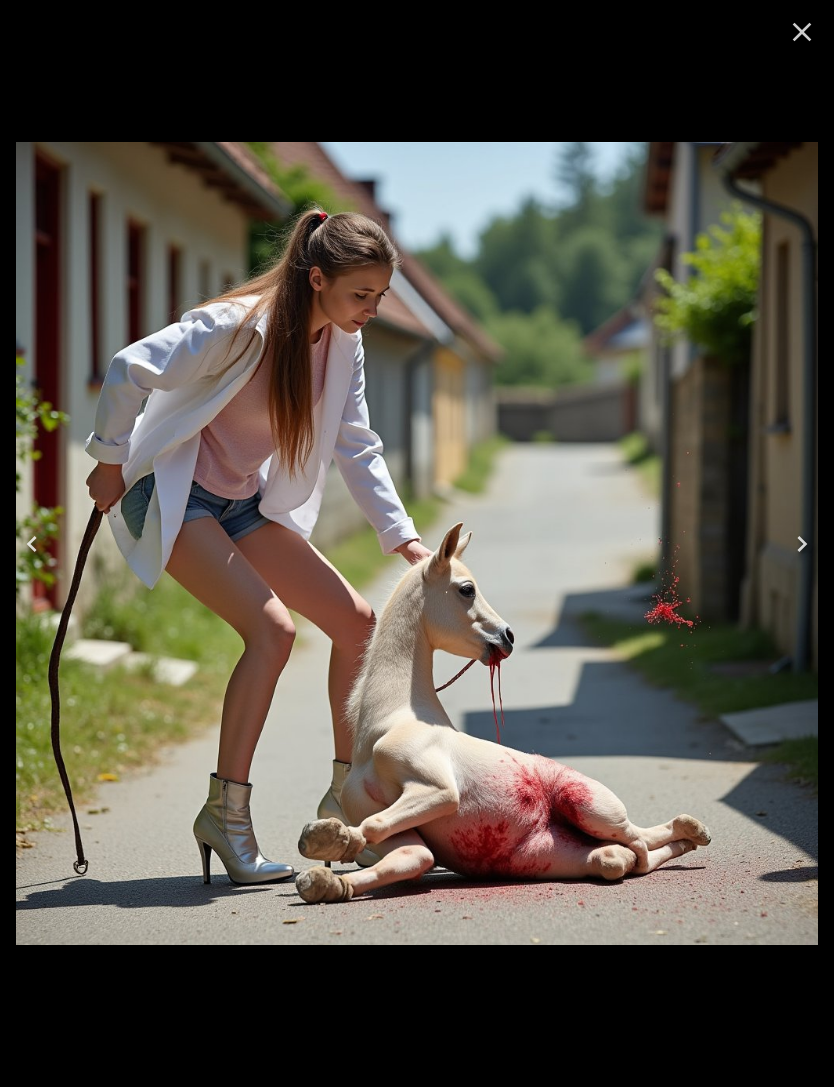 click 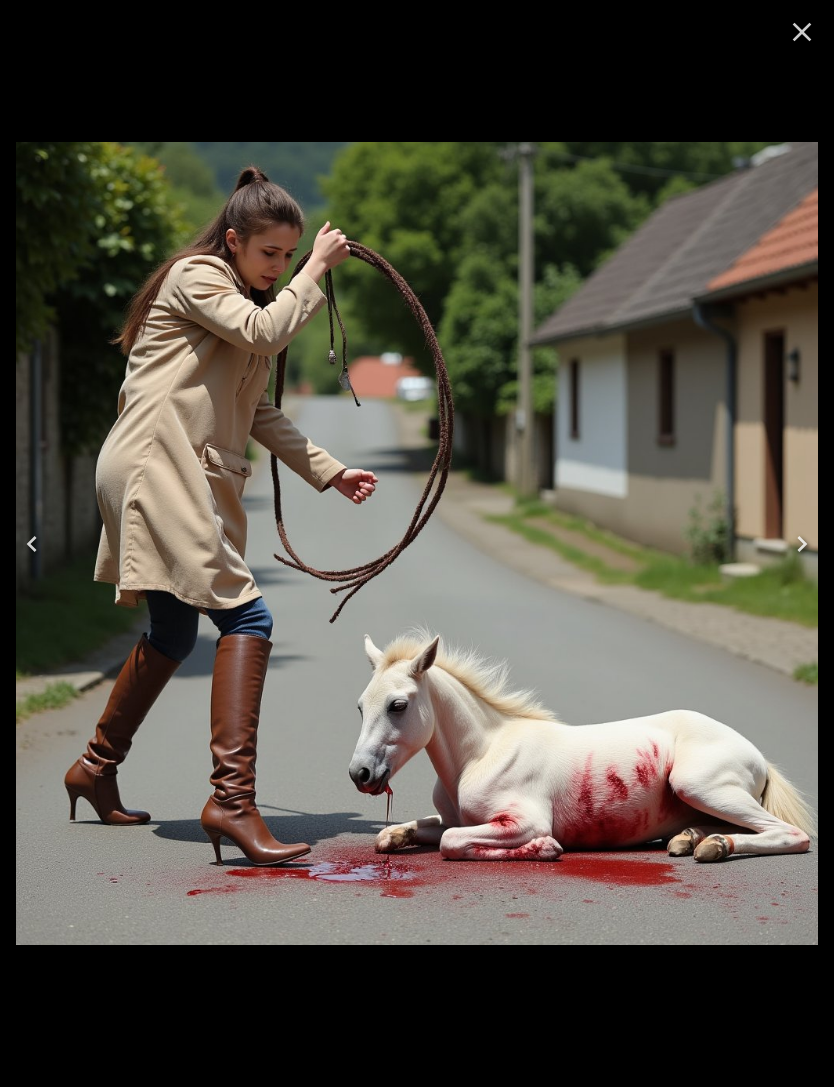 click 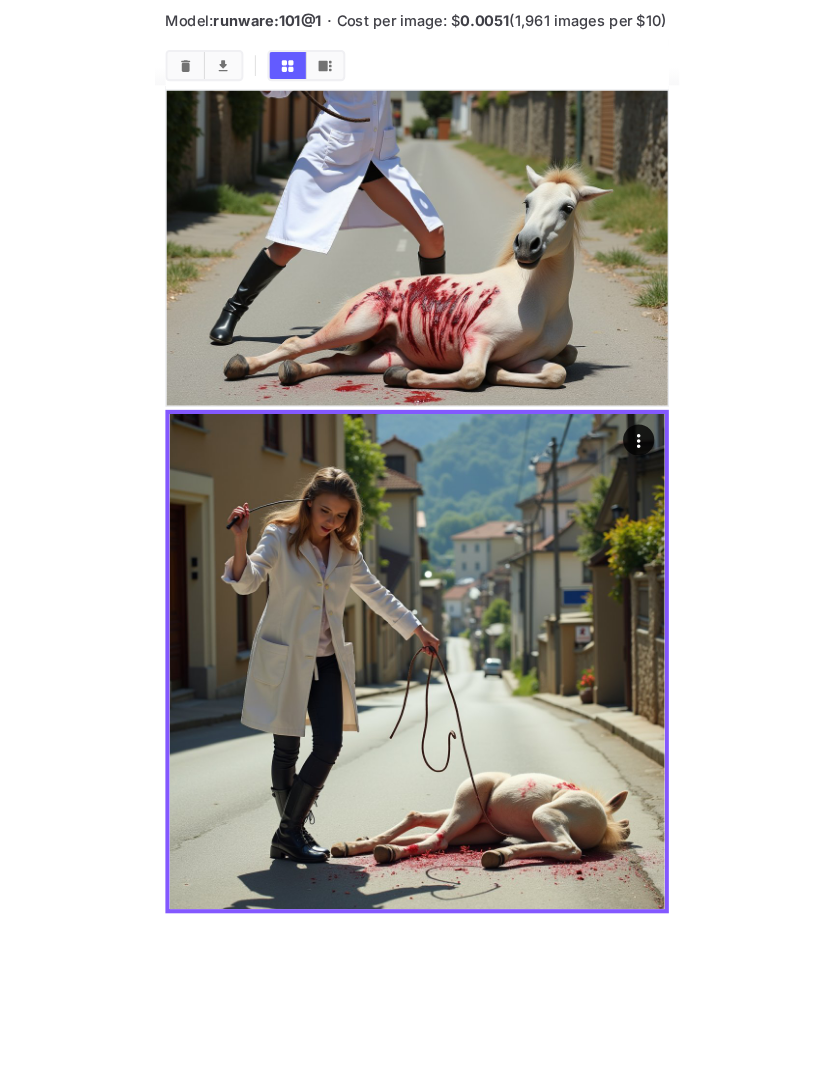 scroll, scrollTop: 1004, scrollLeft: 0, axis: vertical 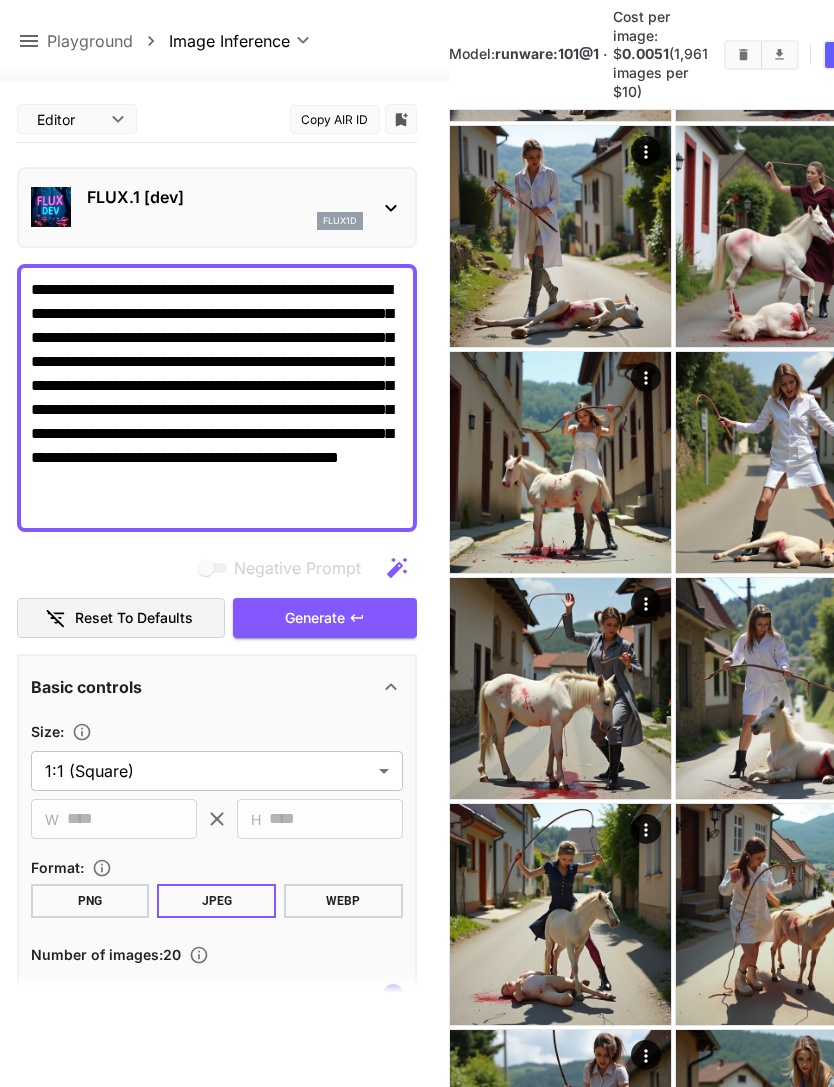 click 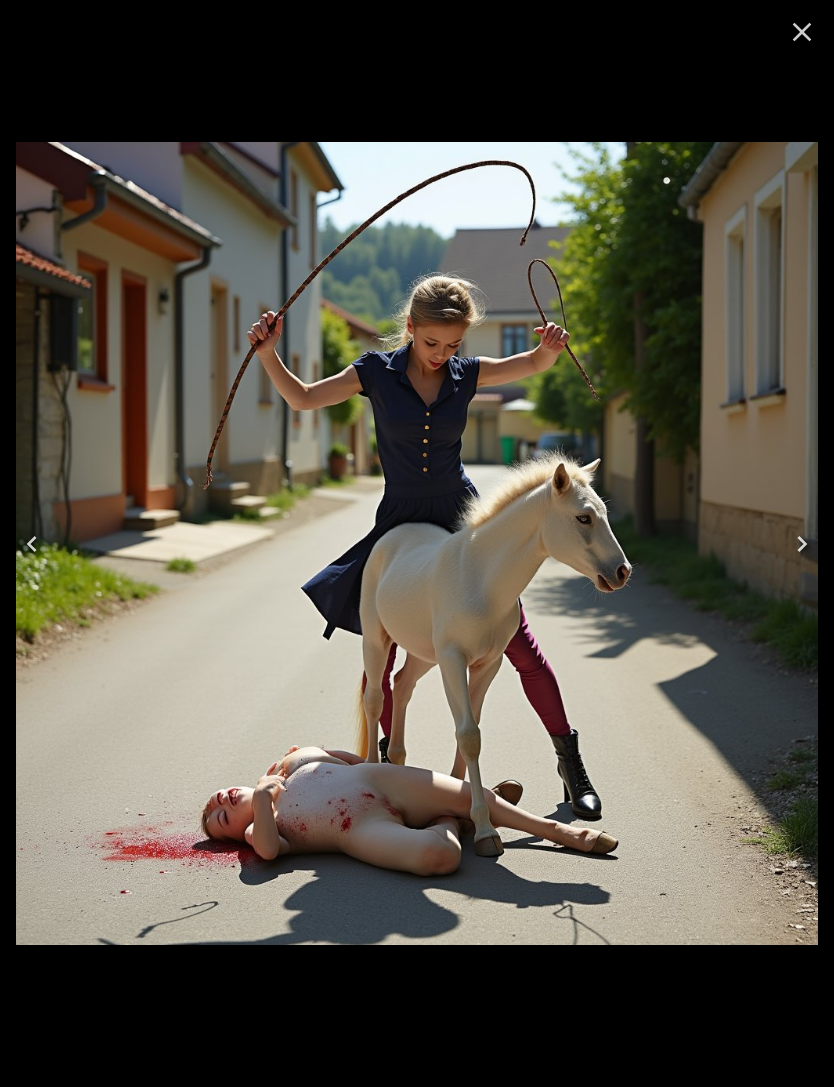click at bounding box center [32, 544] 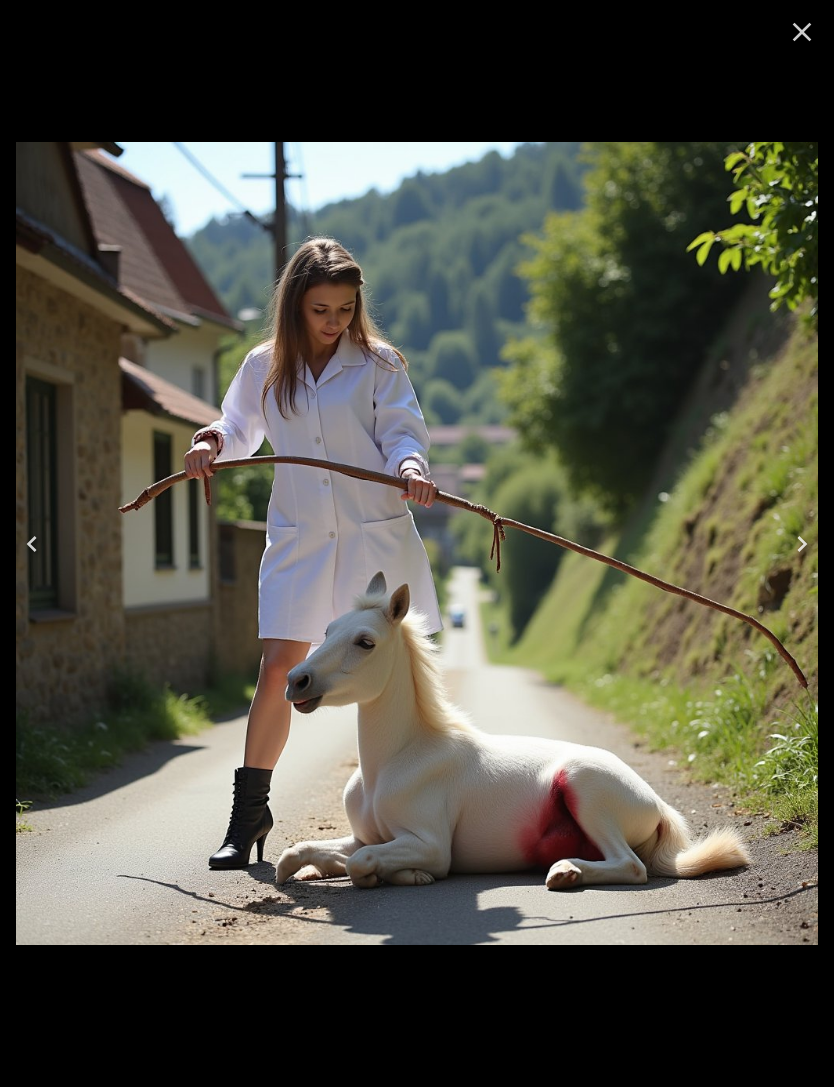 click at bounding box center (32, 544) 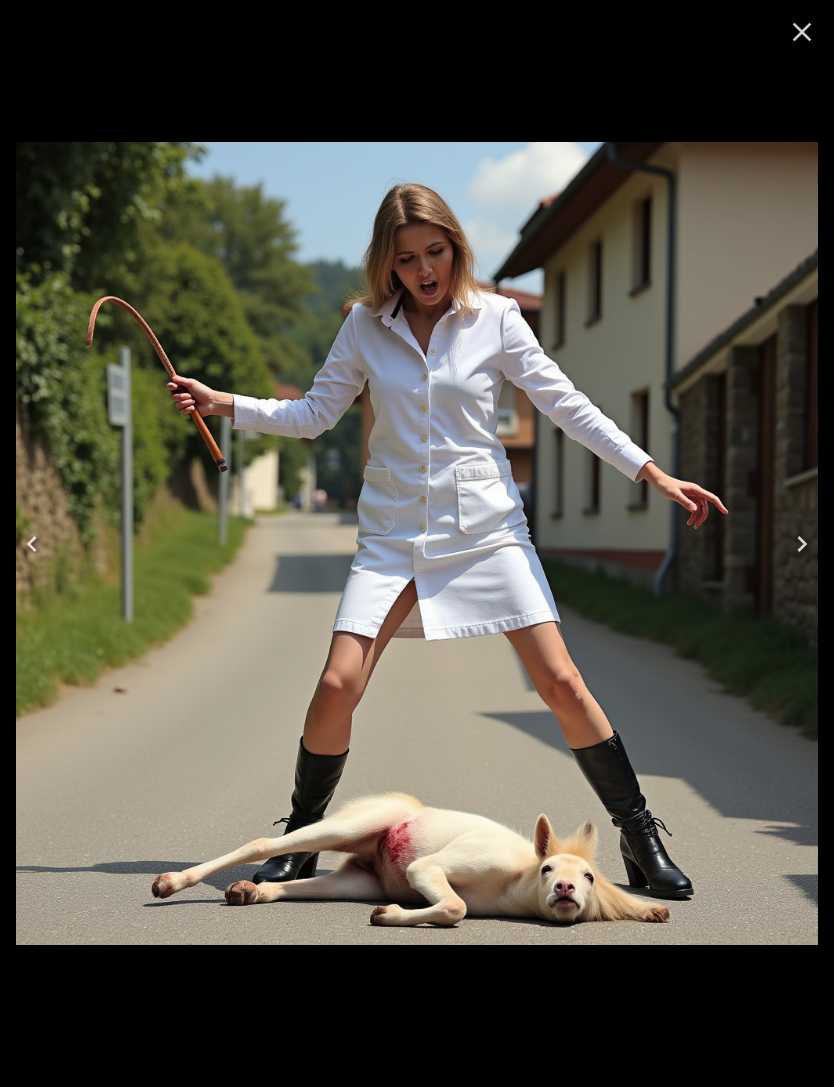 click 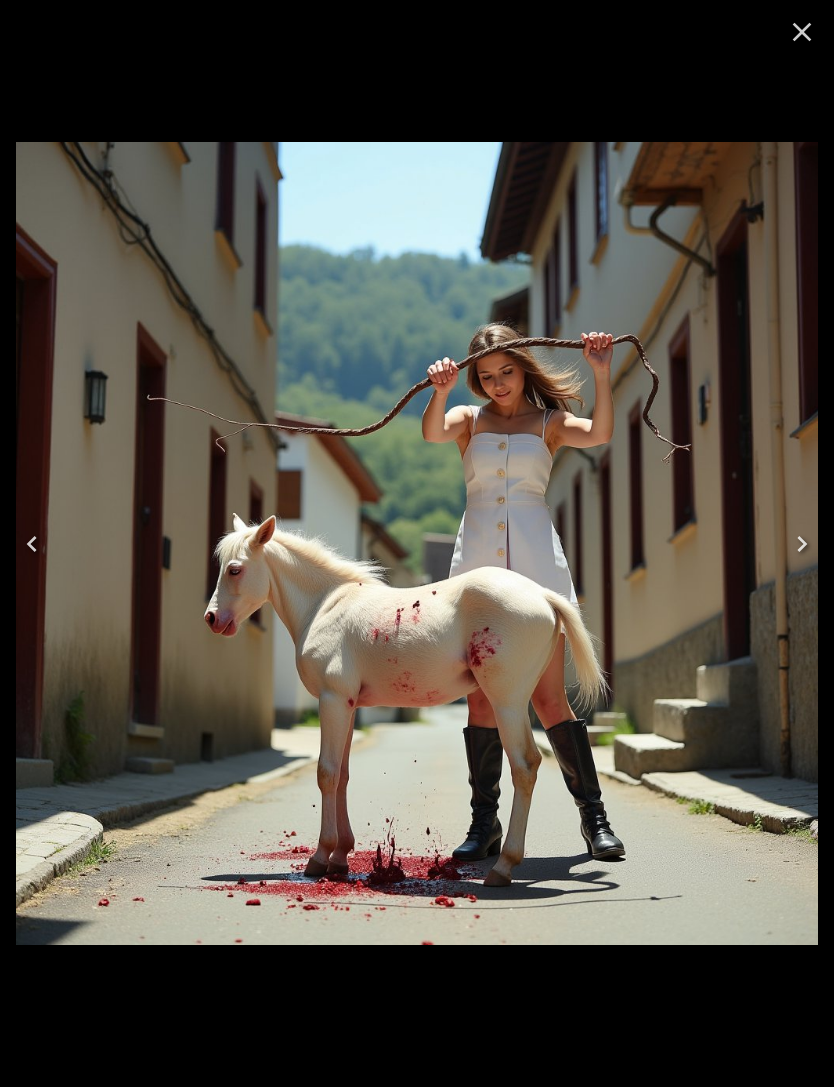 click 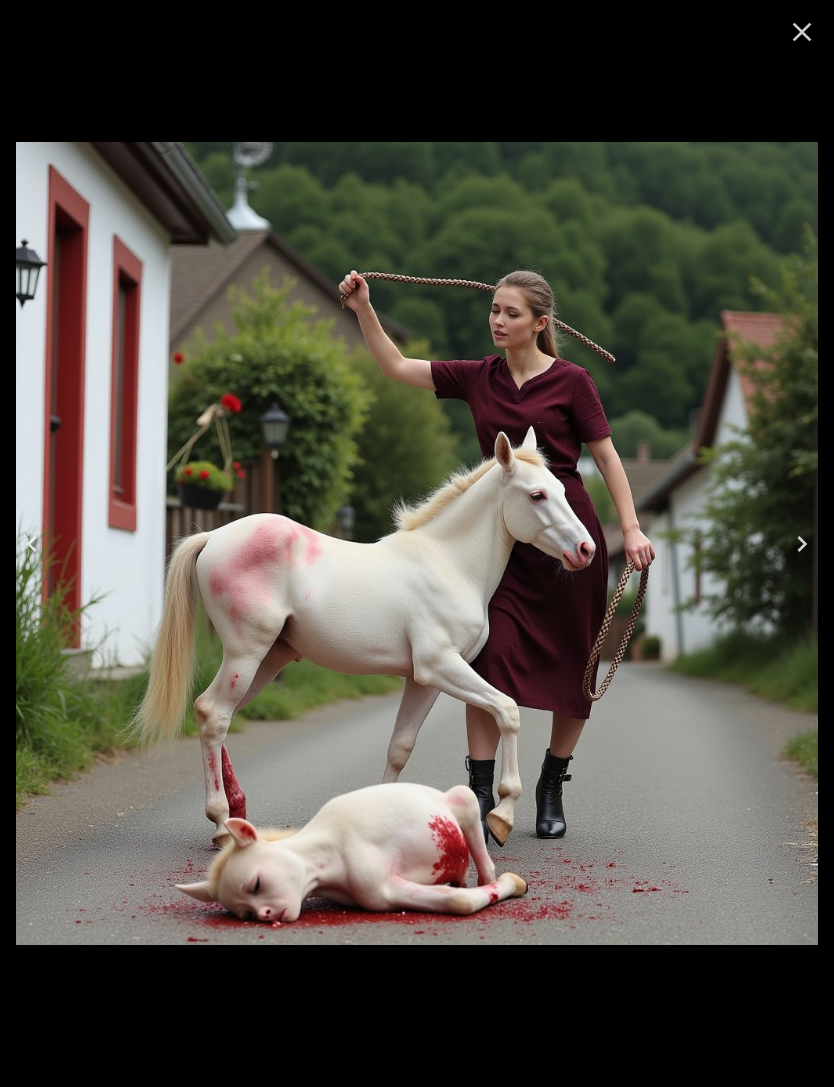 click 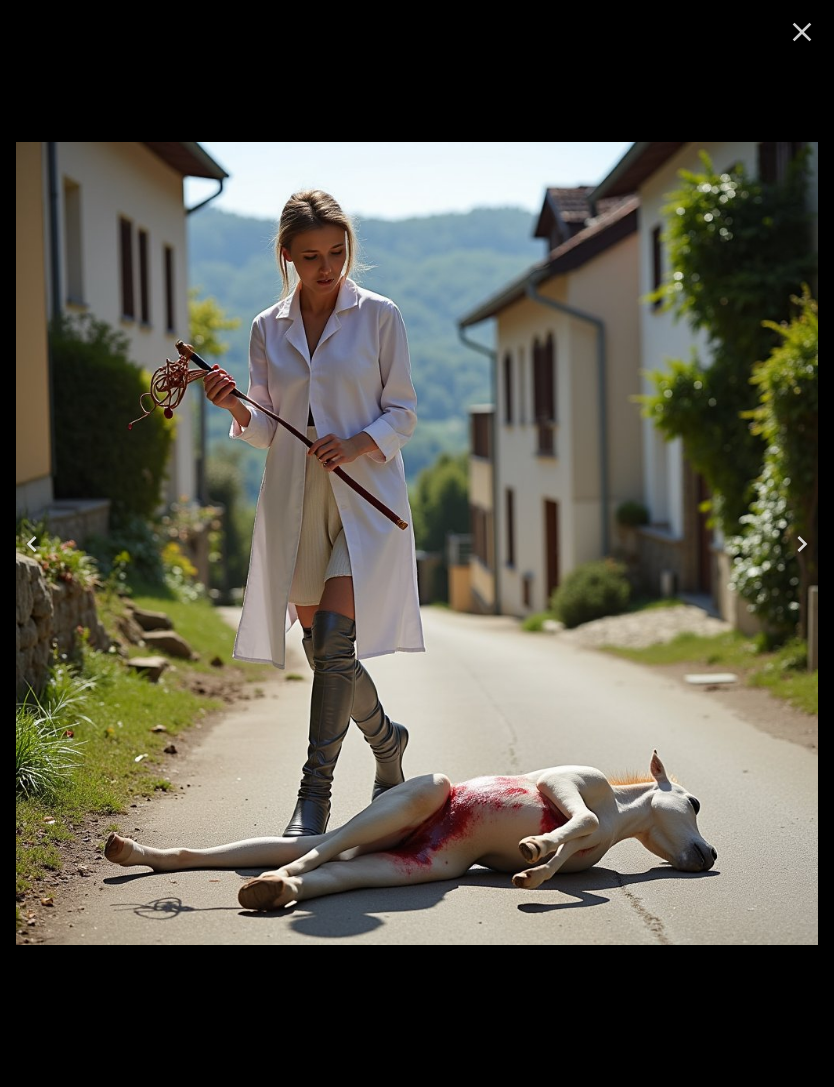 click 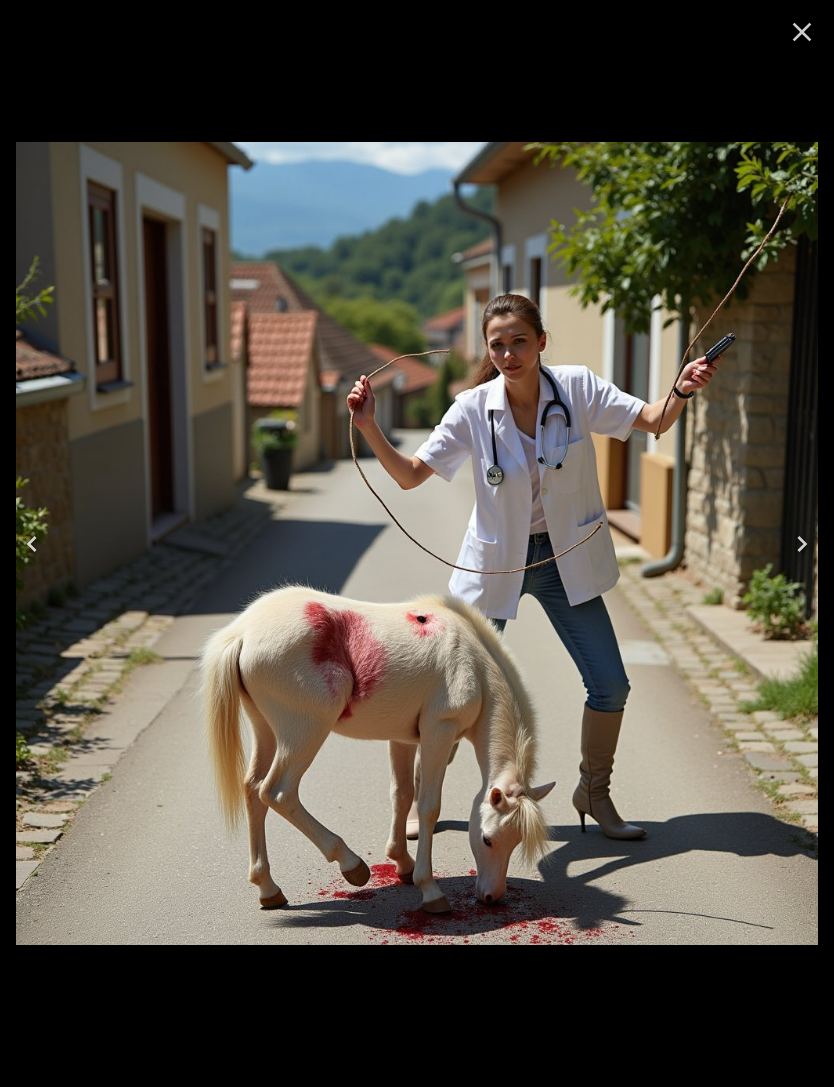 click 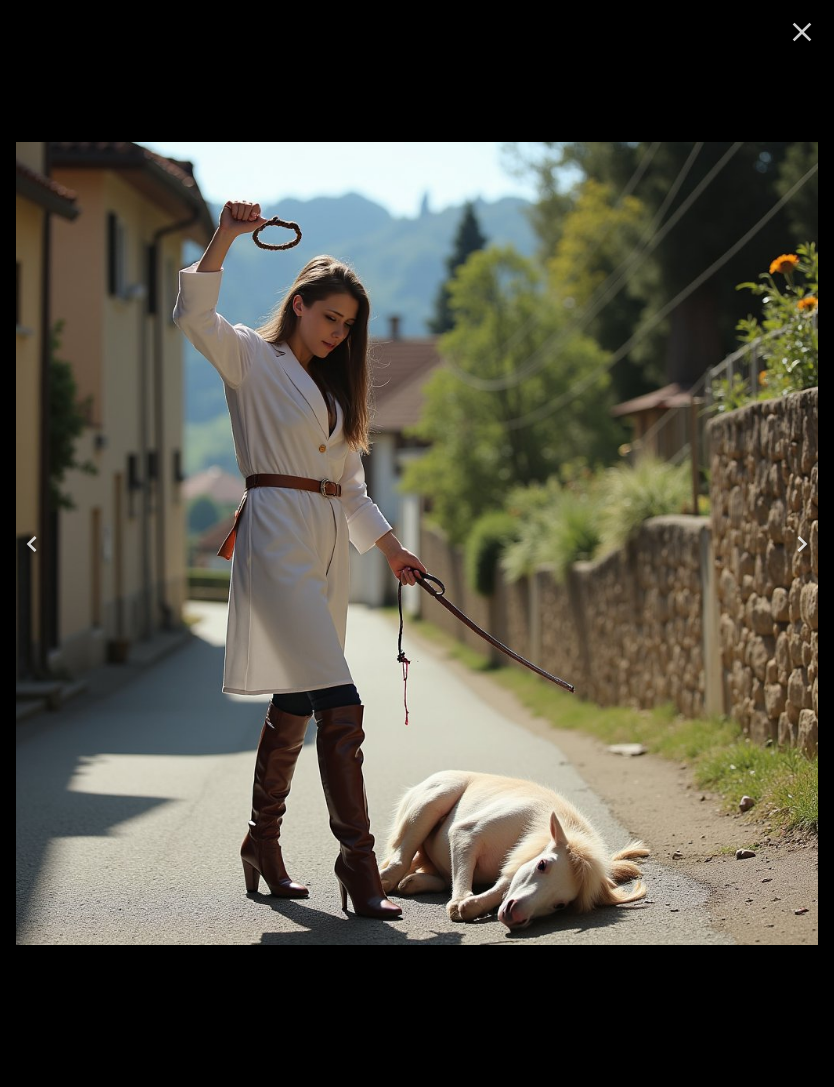 click 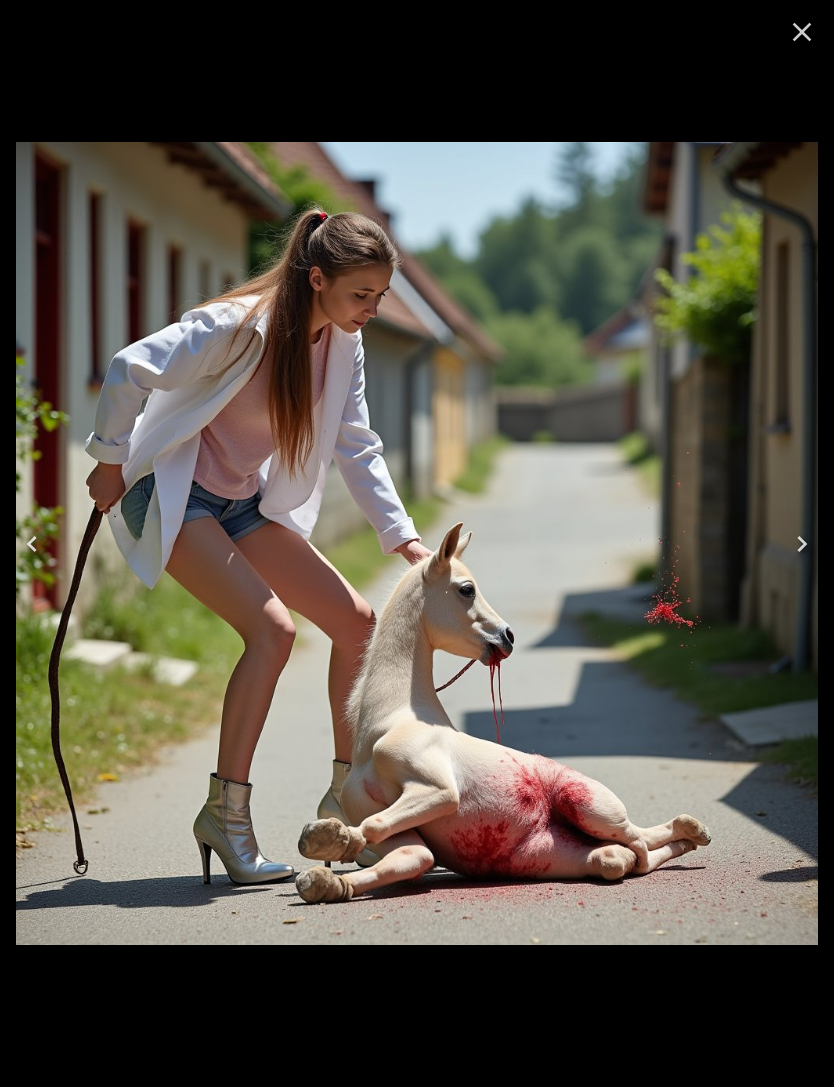 click 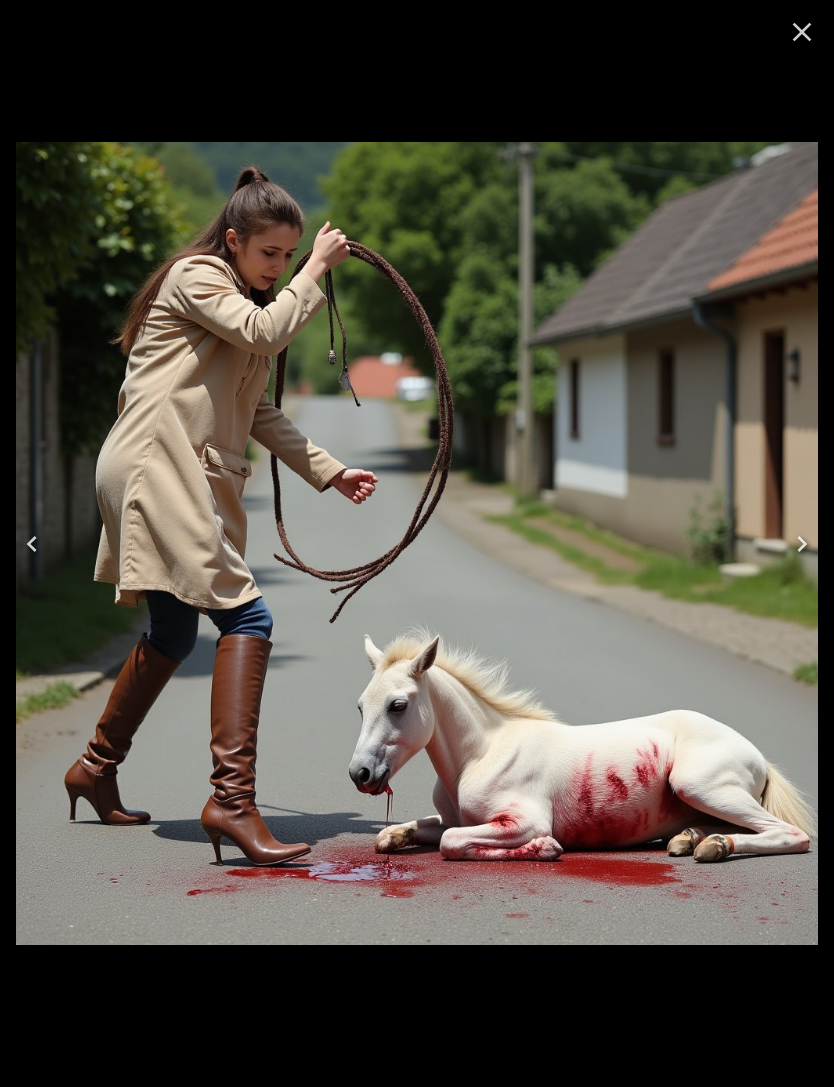 click 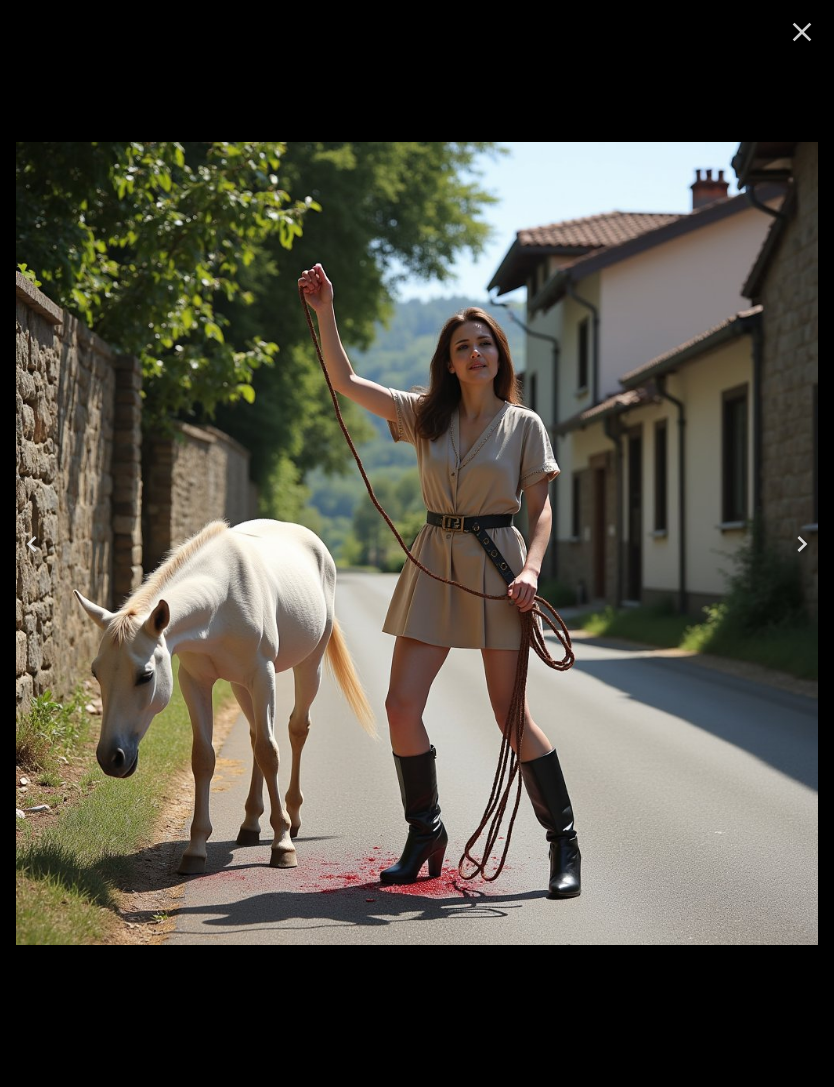 click 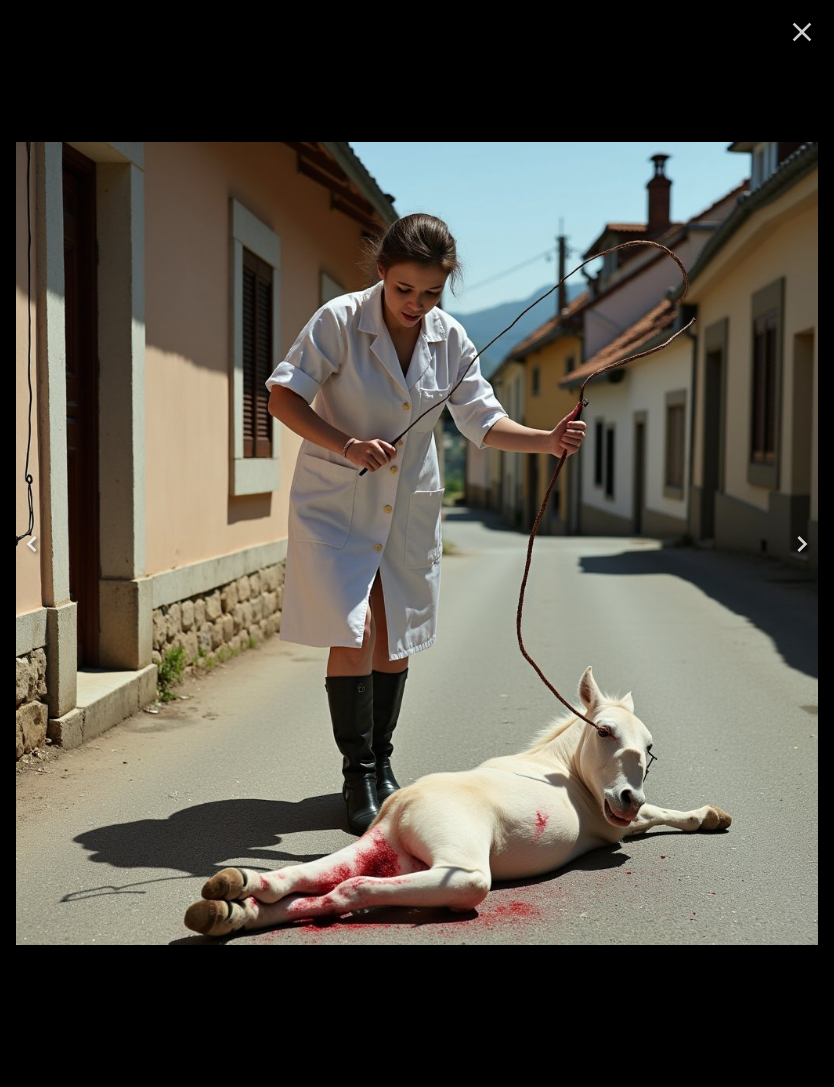 click 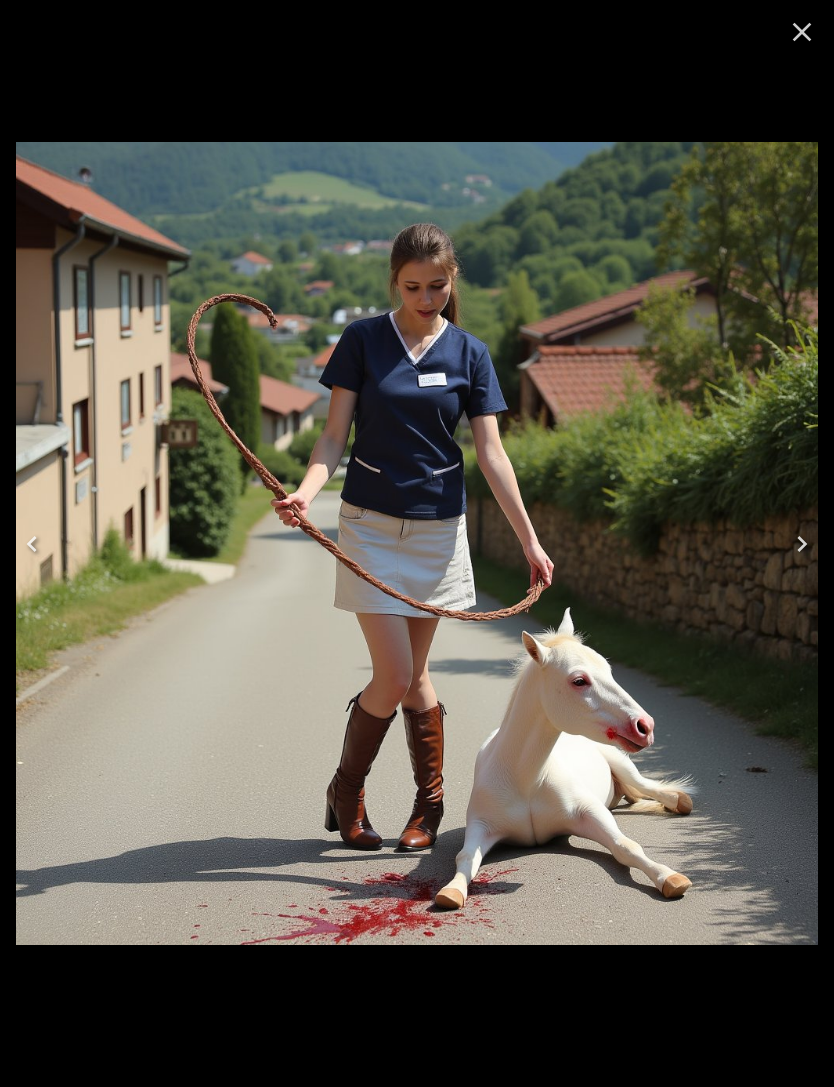 click at bounding box center [32, 544] 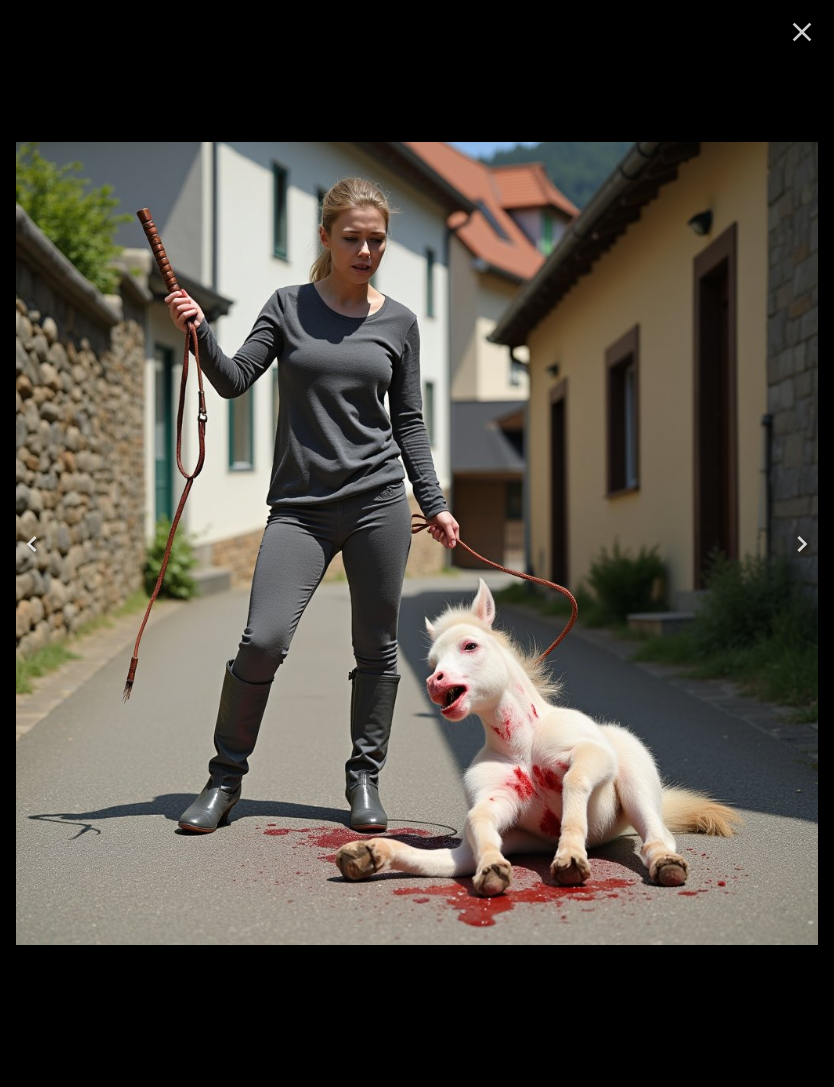 click 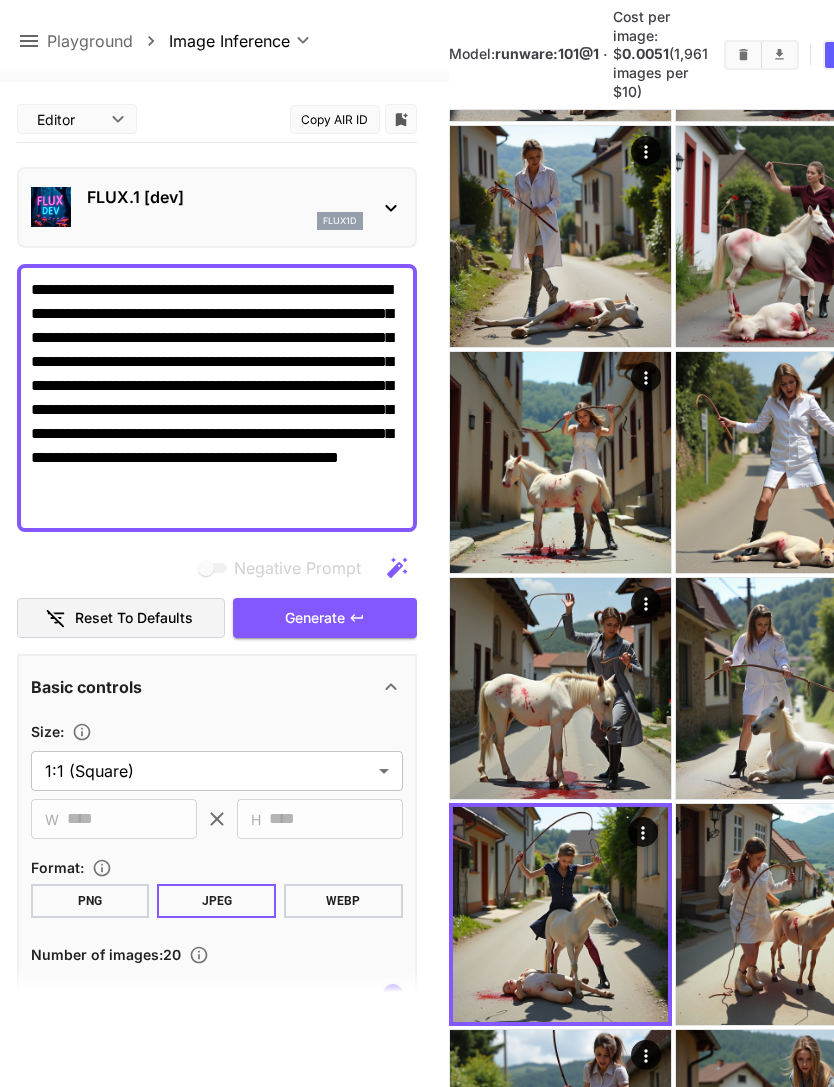click 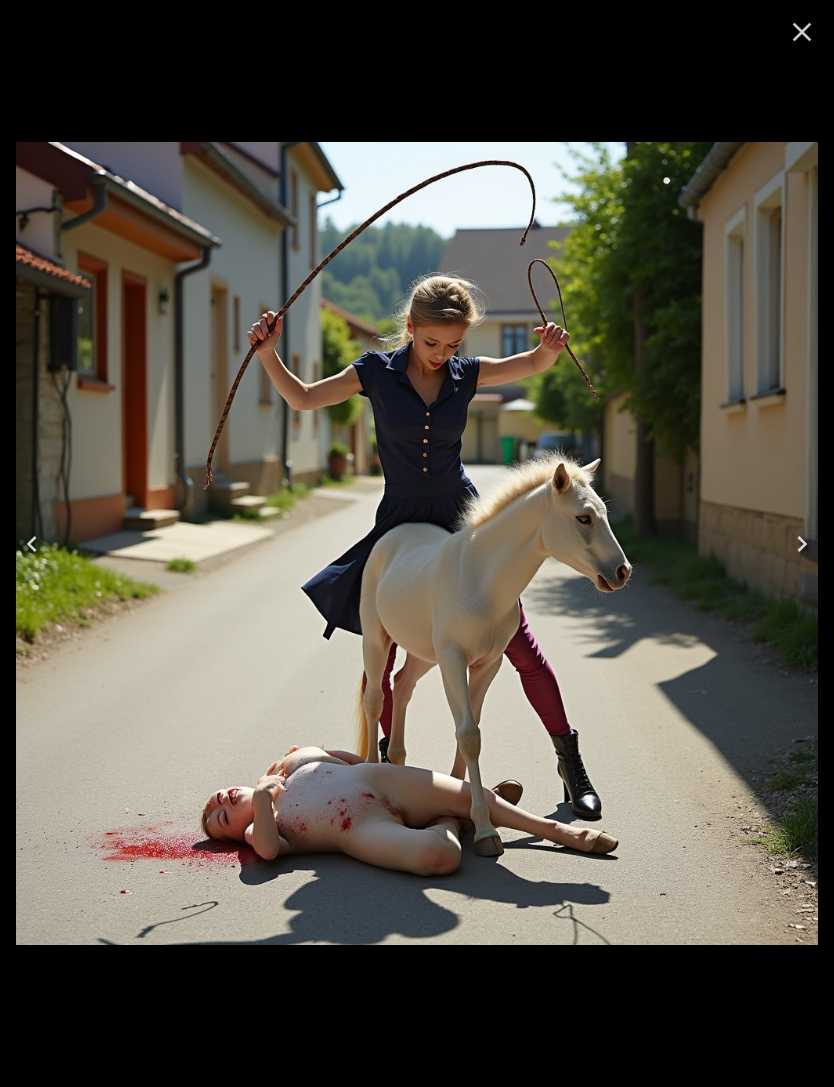click 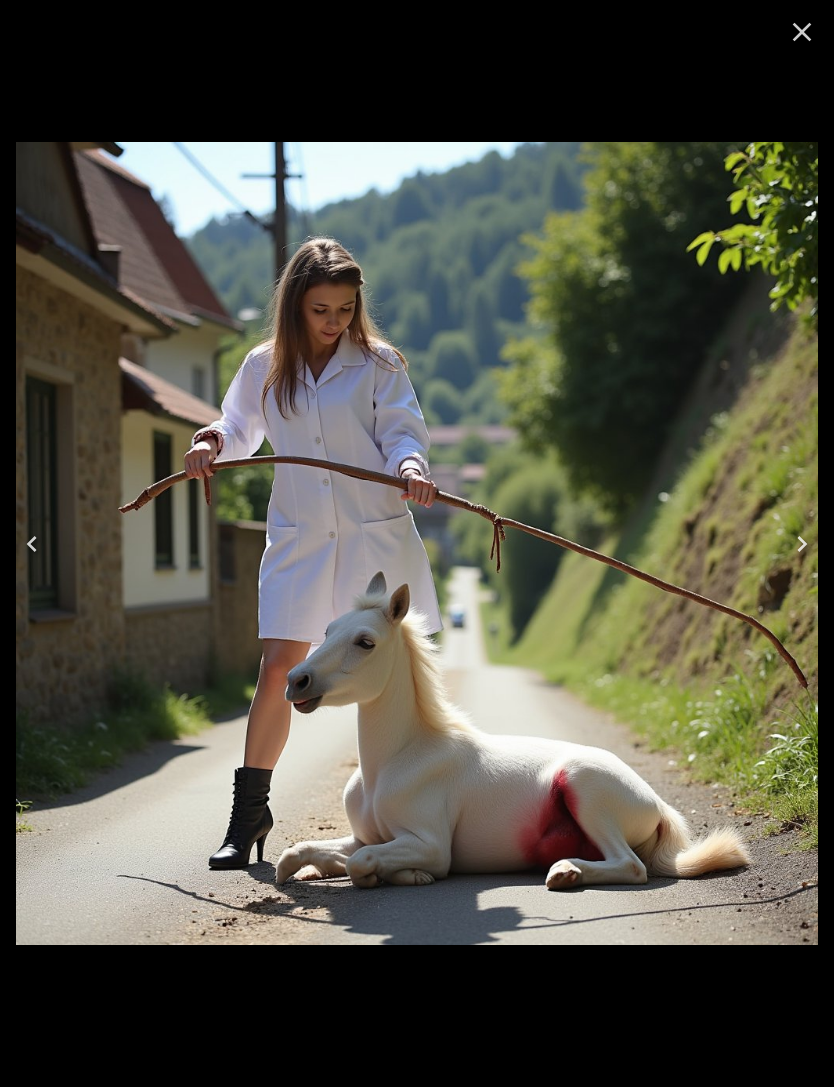 click 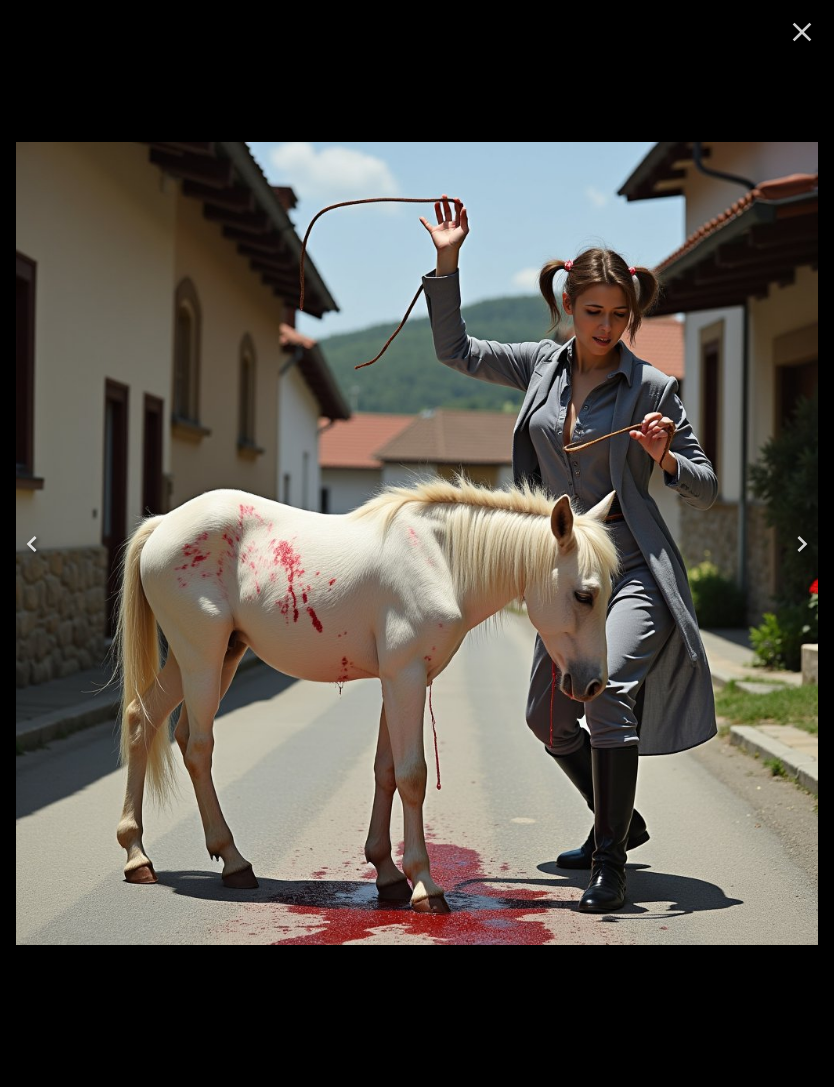 click 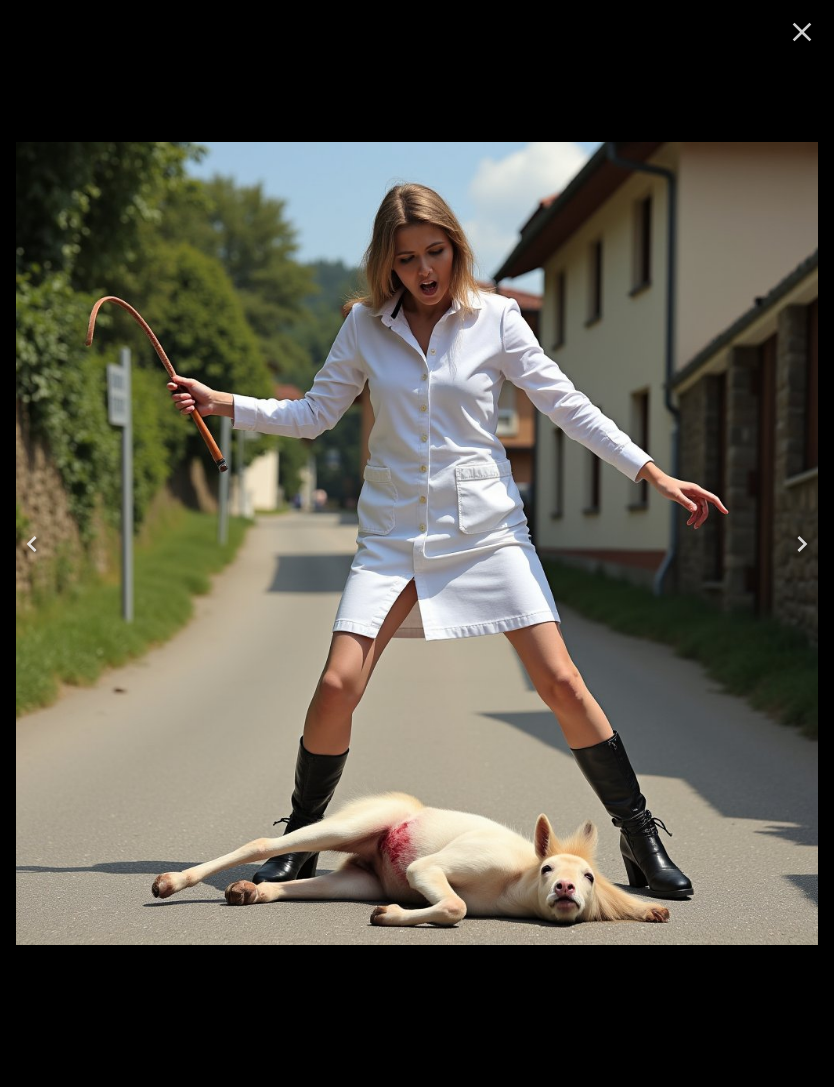 click 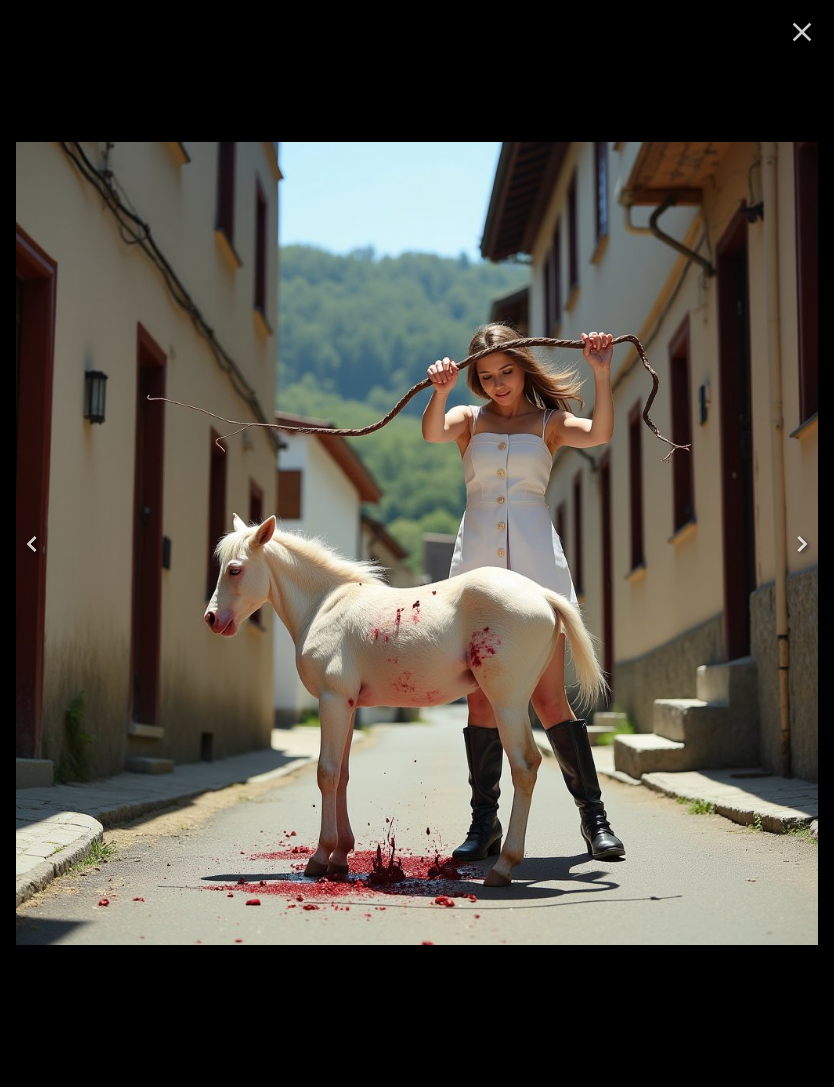 click at bounding box center (32, 544) 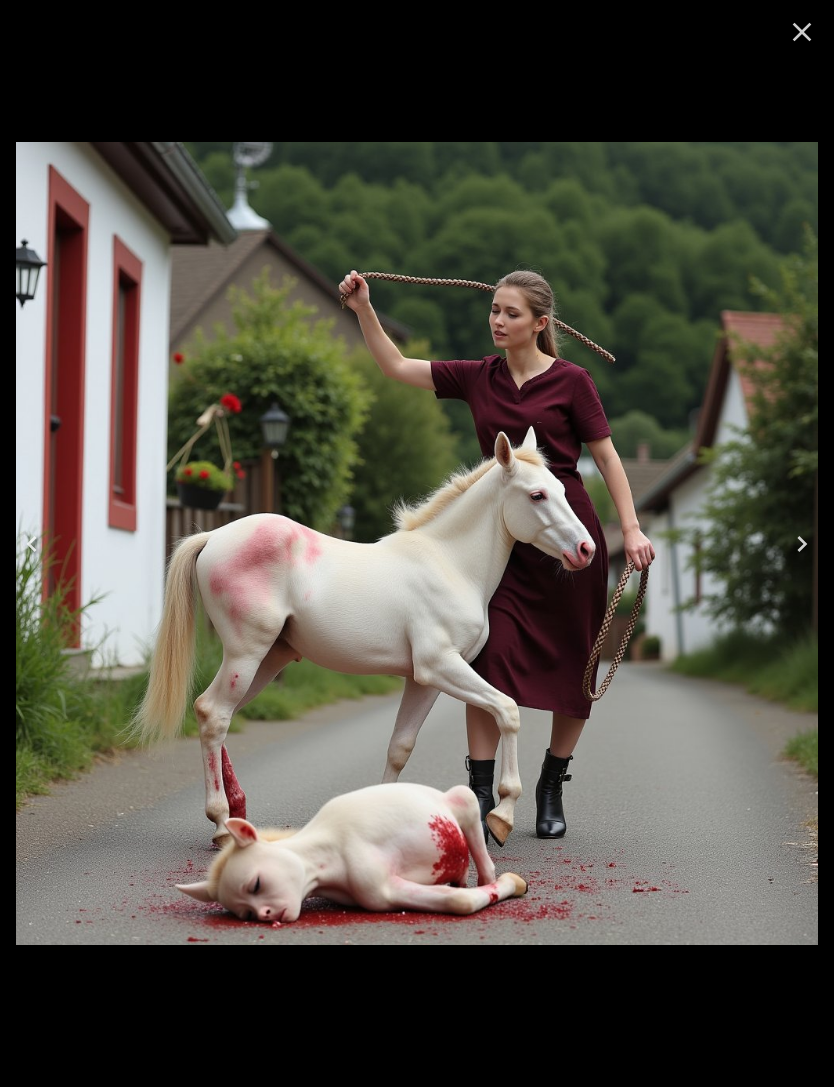 click 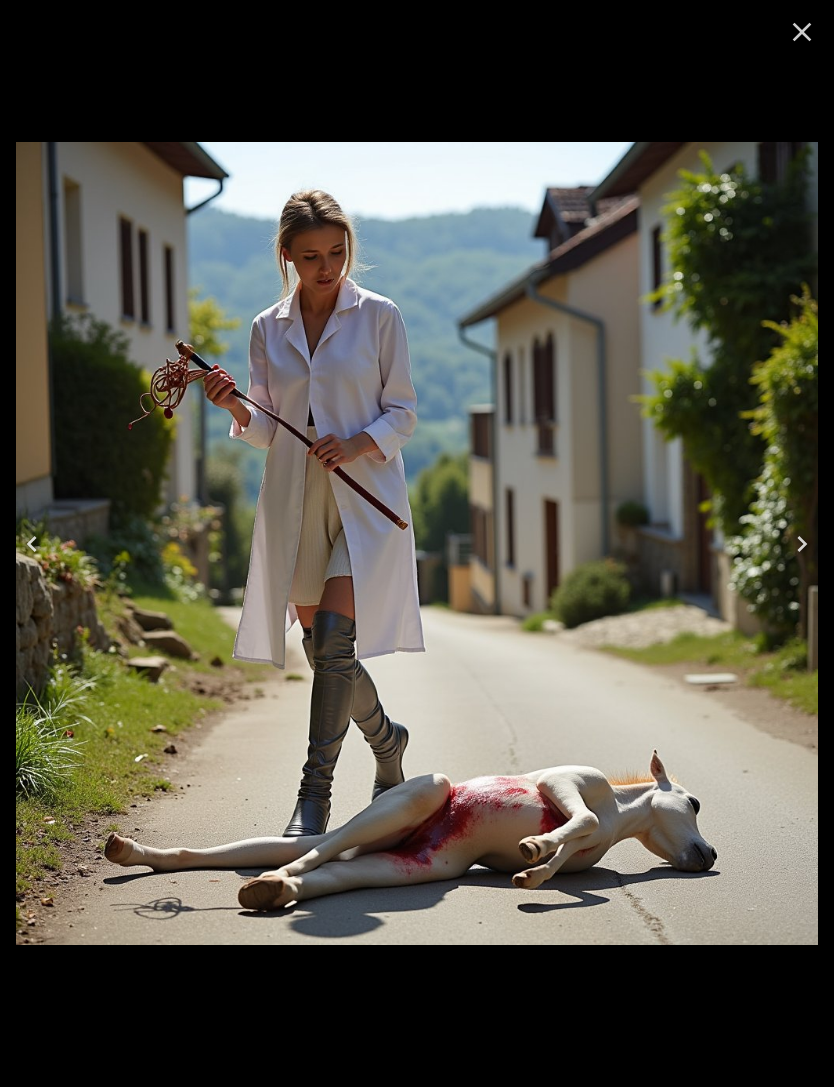 click 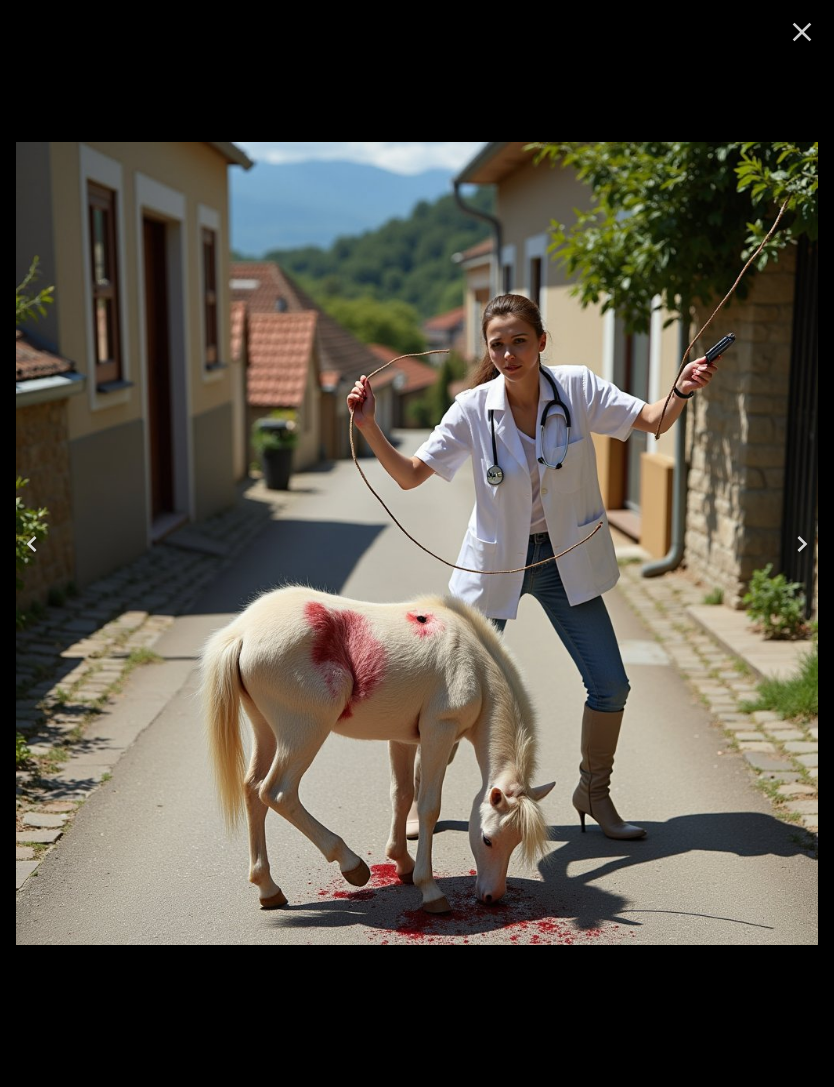 click 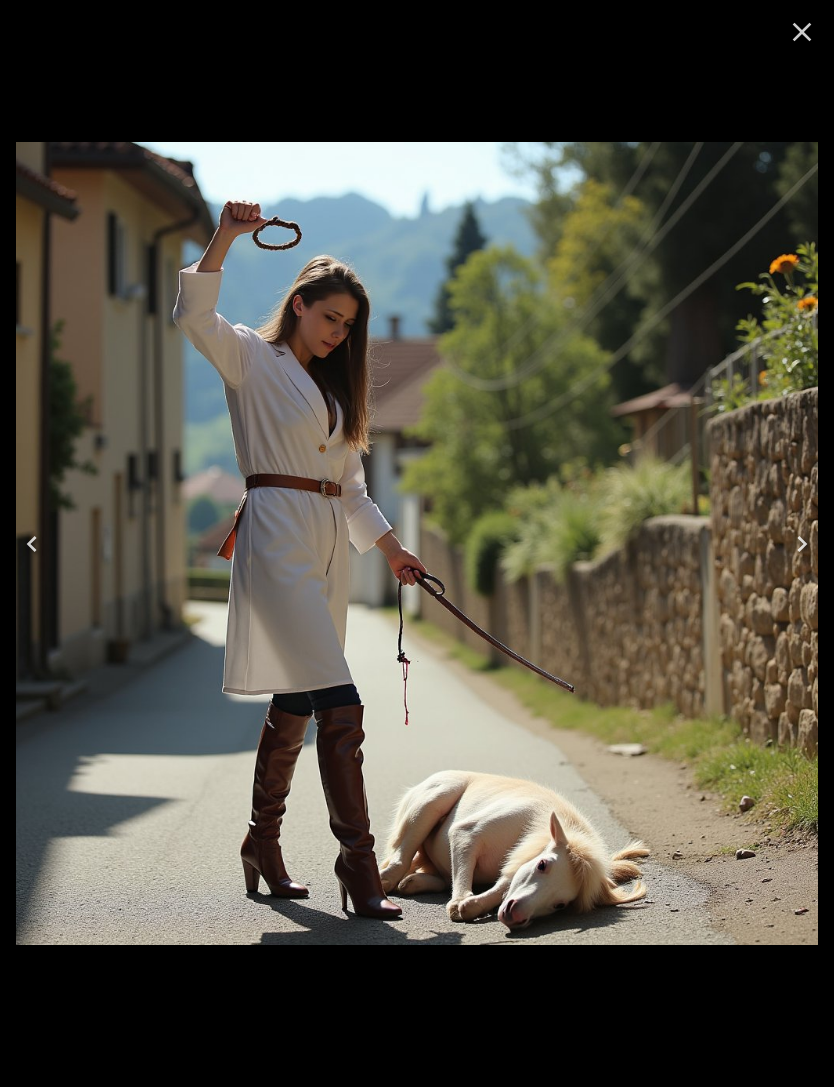 click 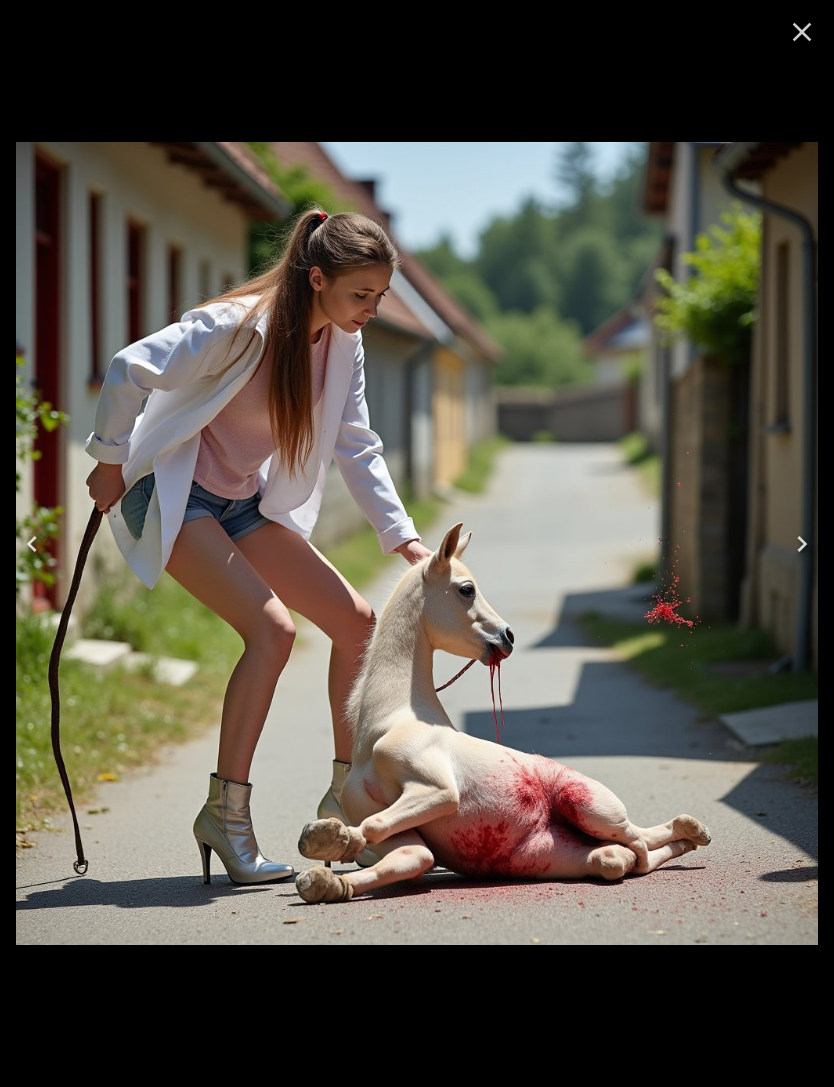 click 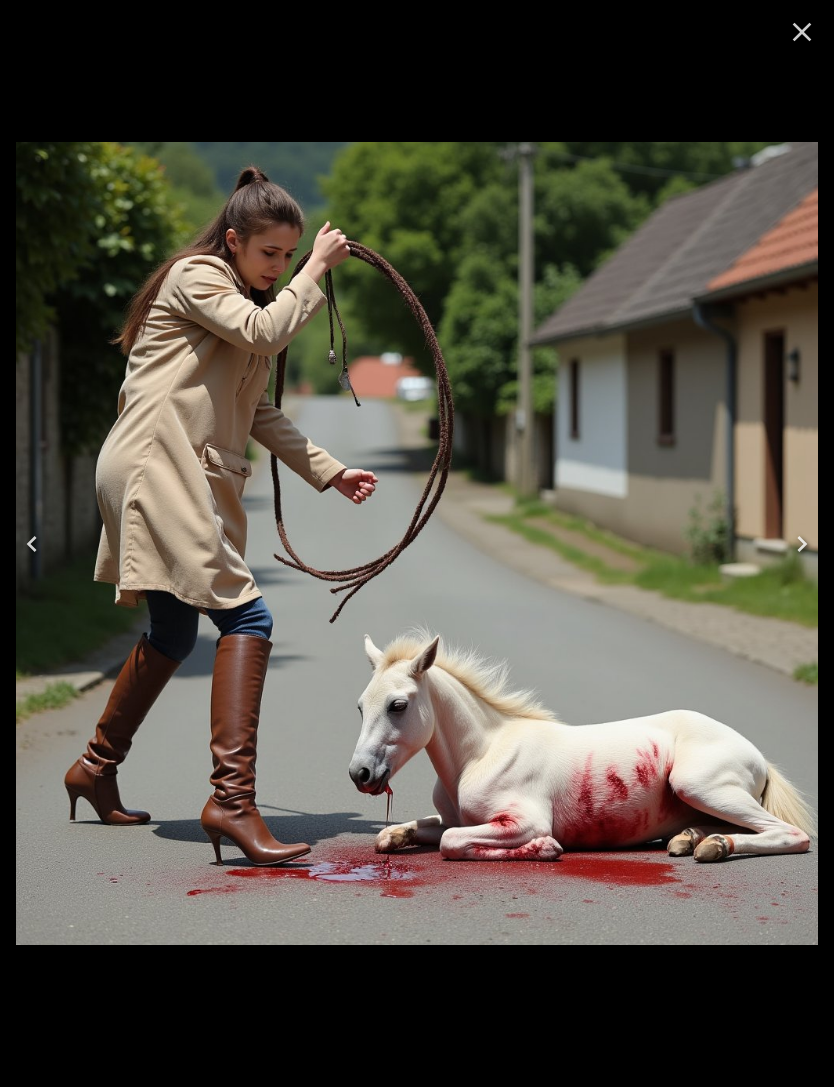 click at bounding box center [32, 544] 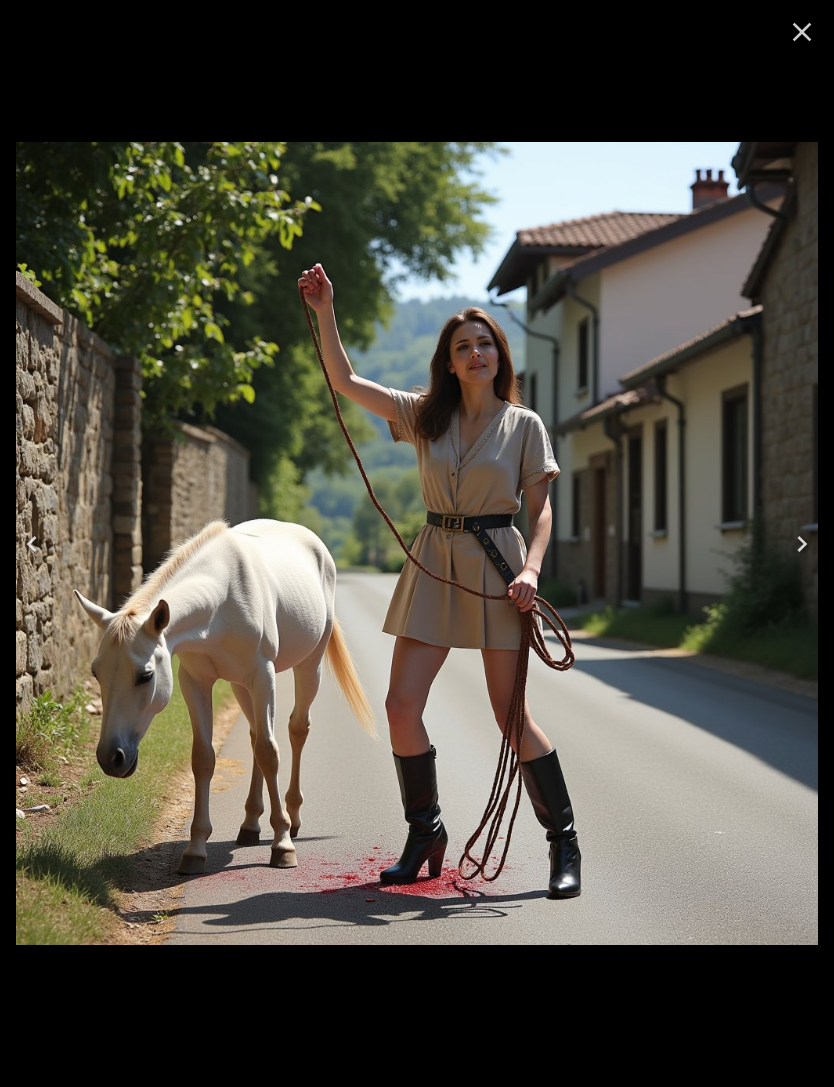 click at bounding box center [32, 544] 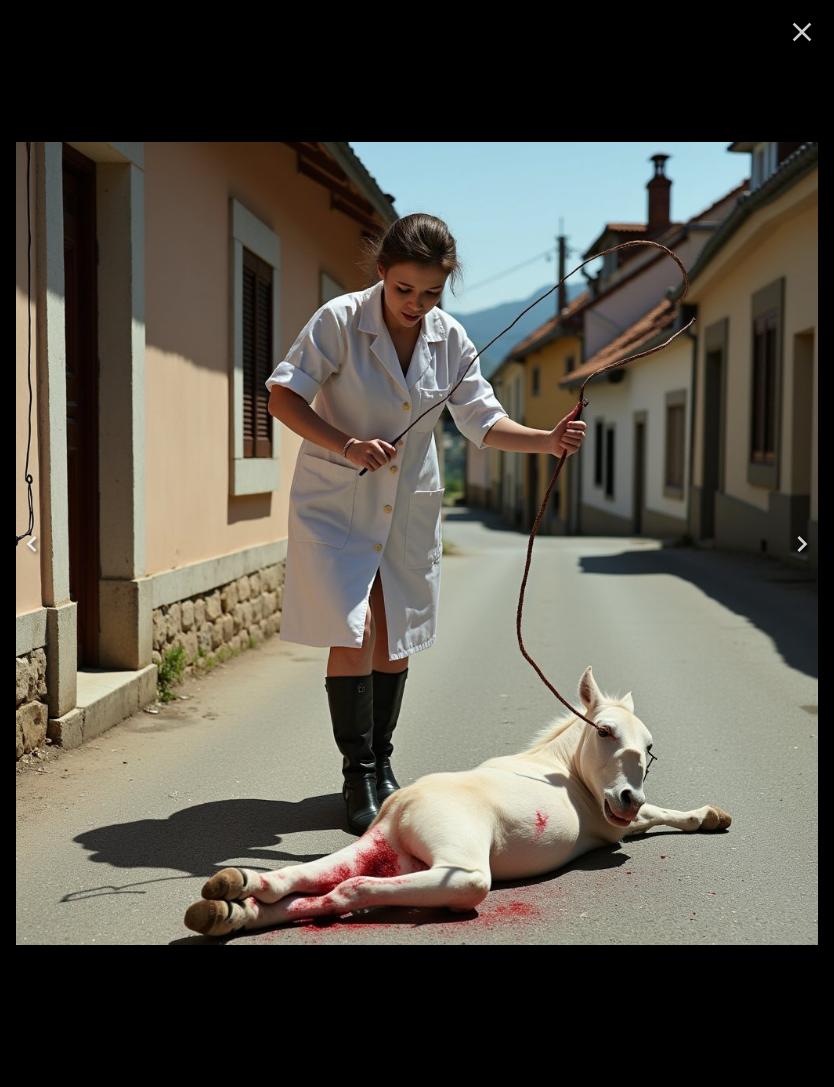 click at bounding box center [32, 544] 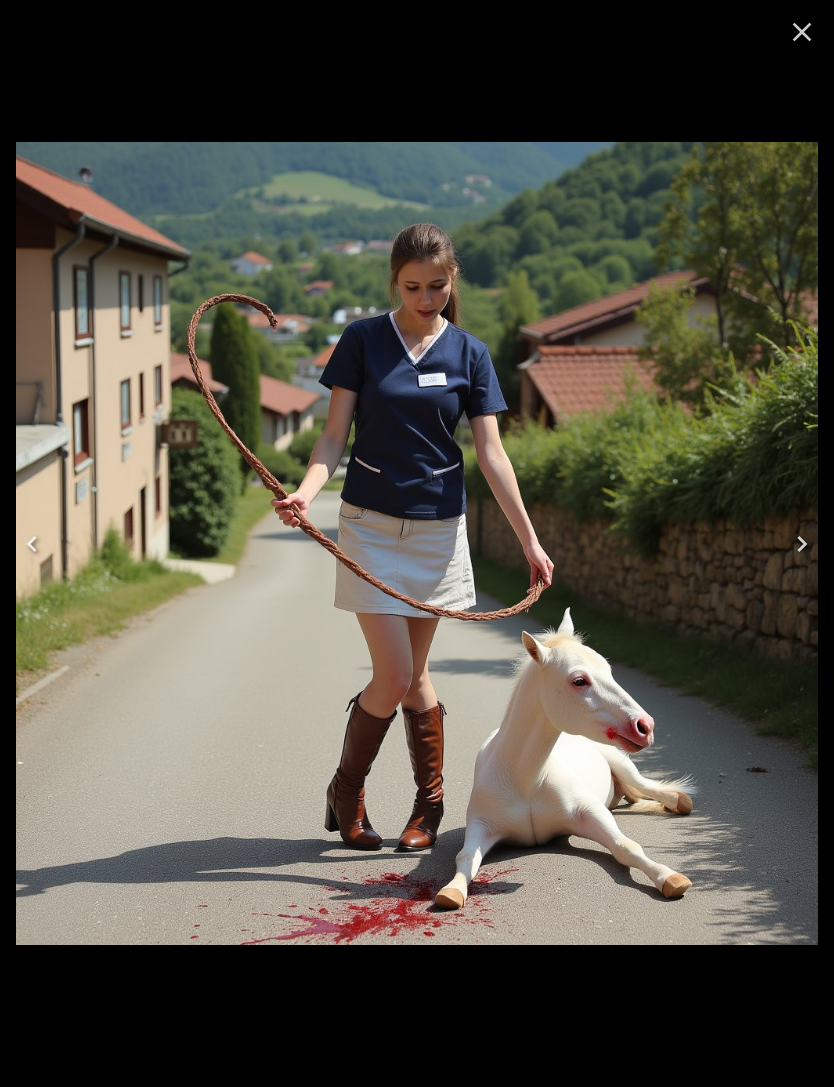 click at bounding box center (32, 544) 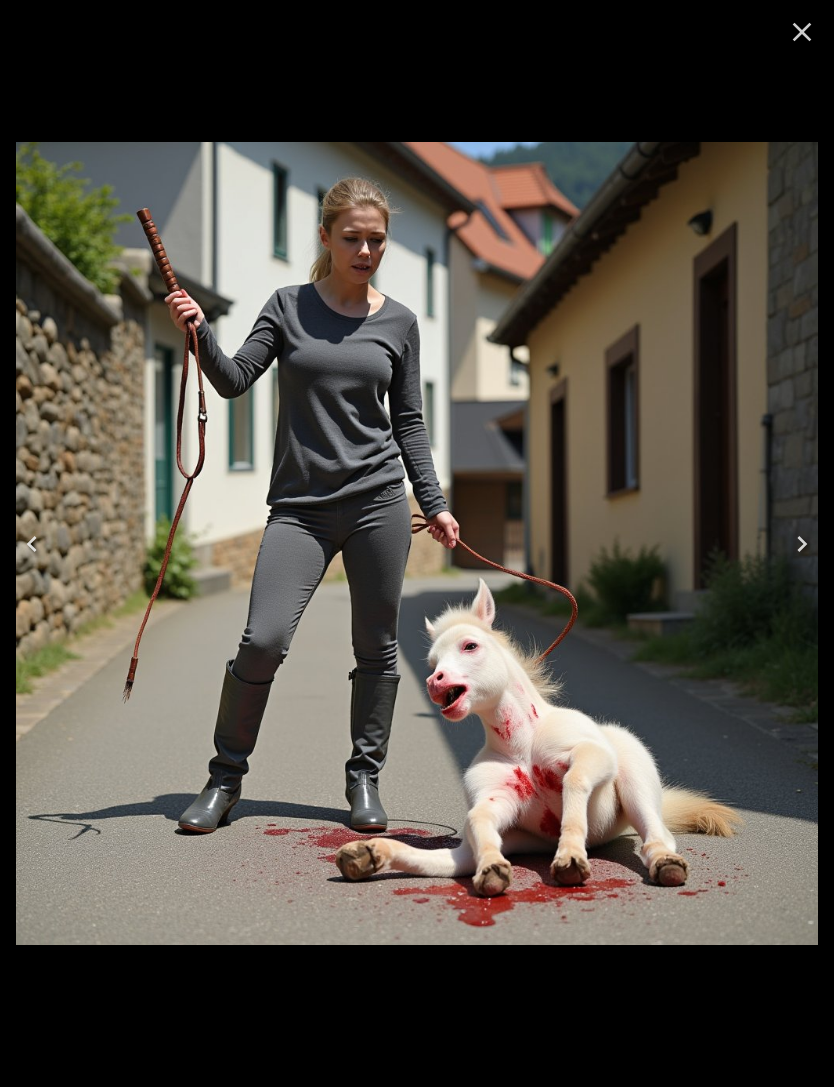 click at bounding box center (32, 544) 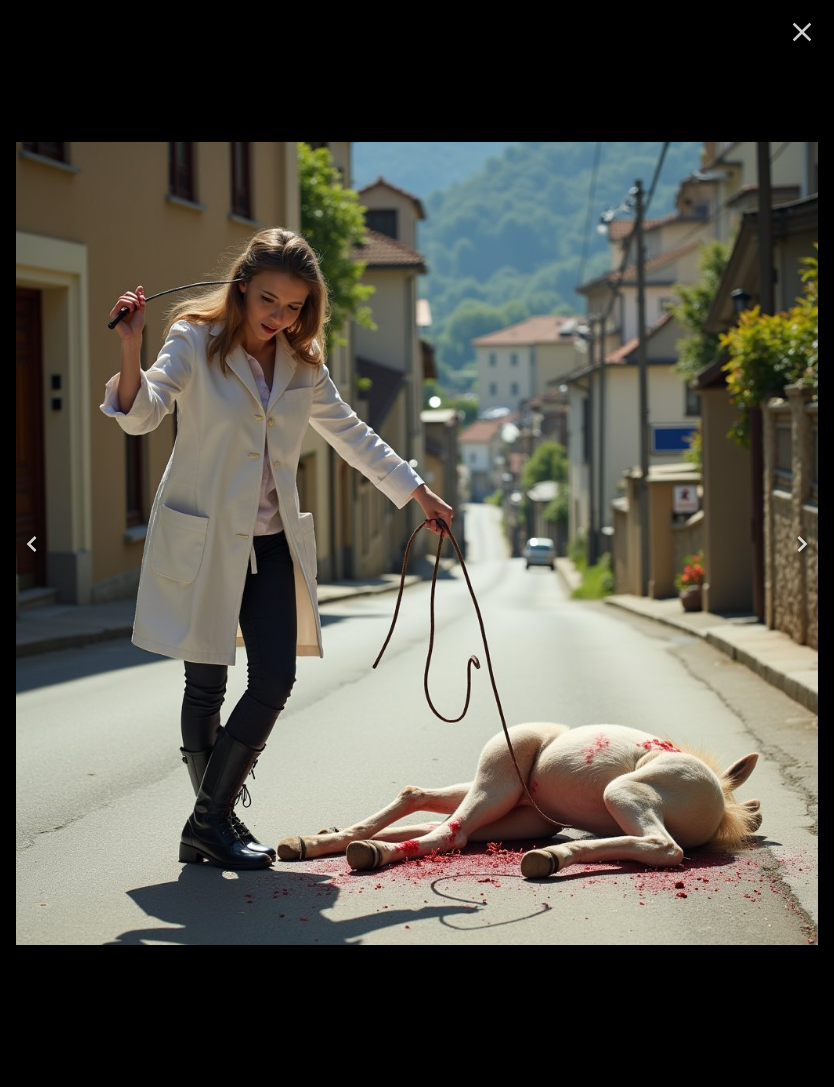 click at bounding box center [32, 544] 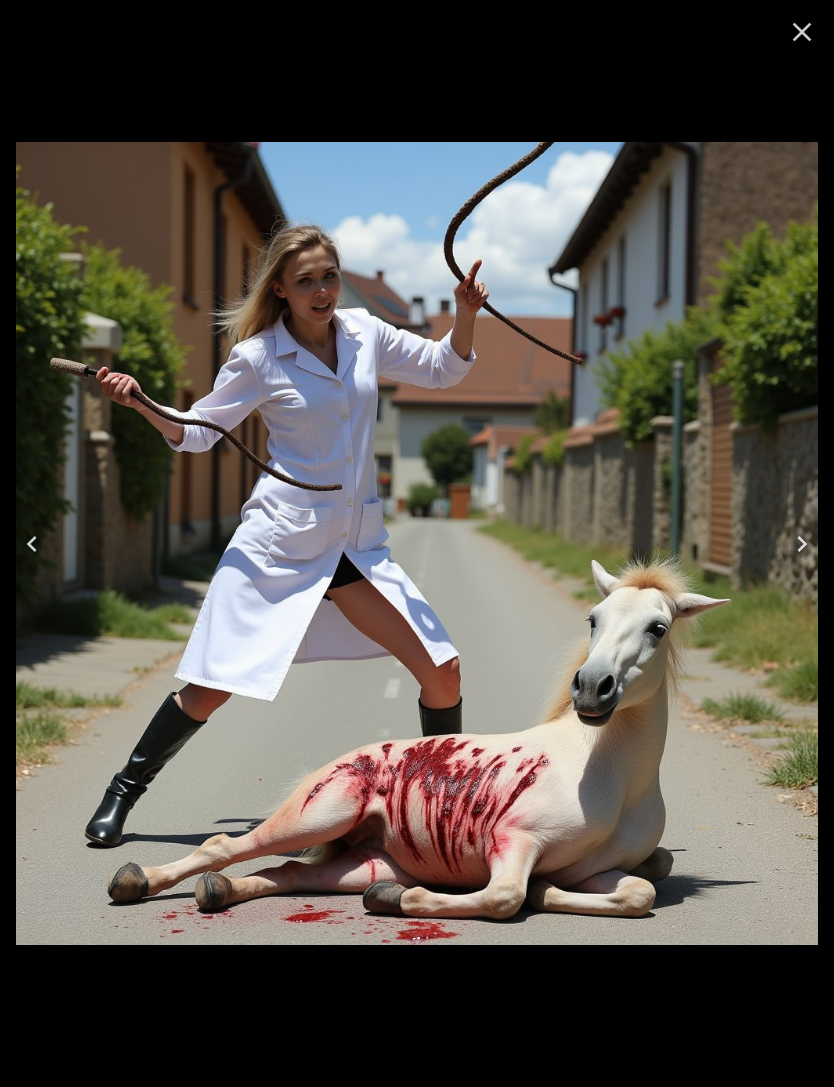 click at bounding box center (32, 544) 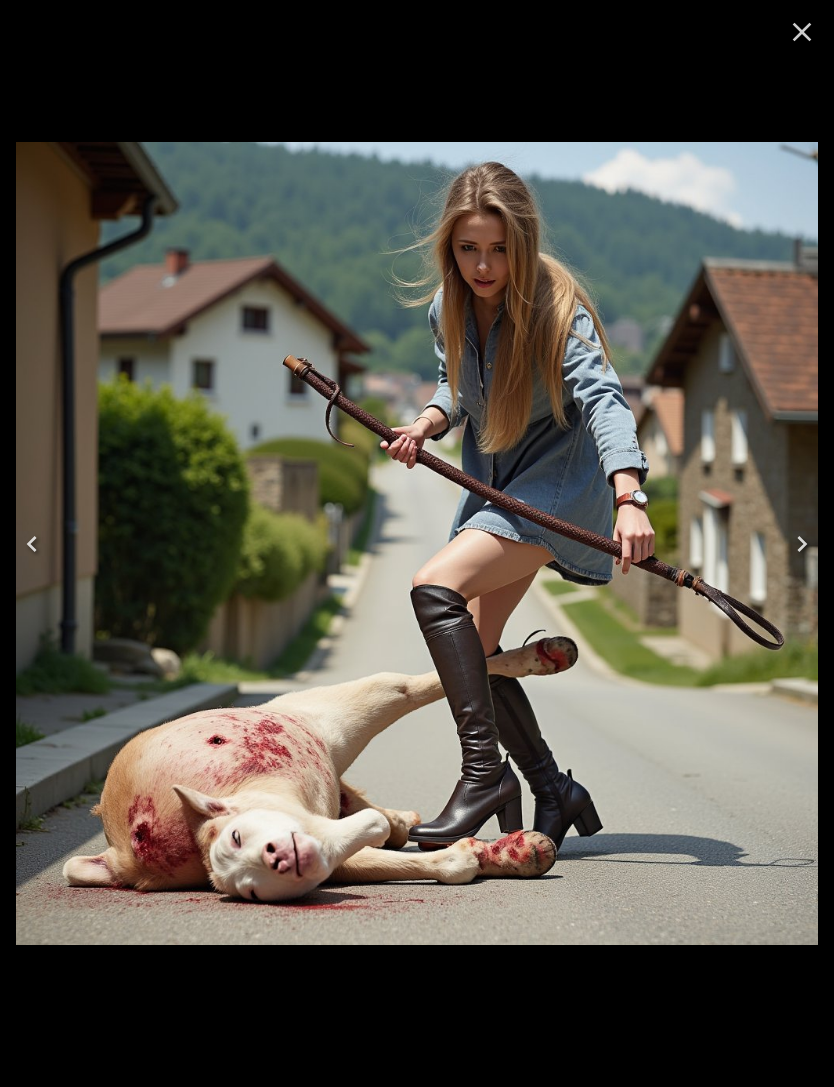 click at bounding box center (32, 544) 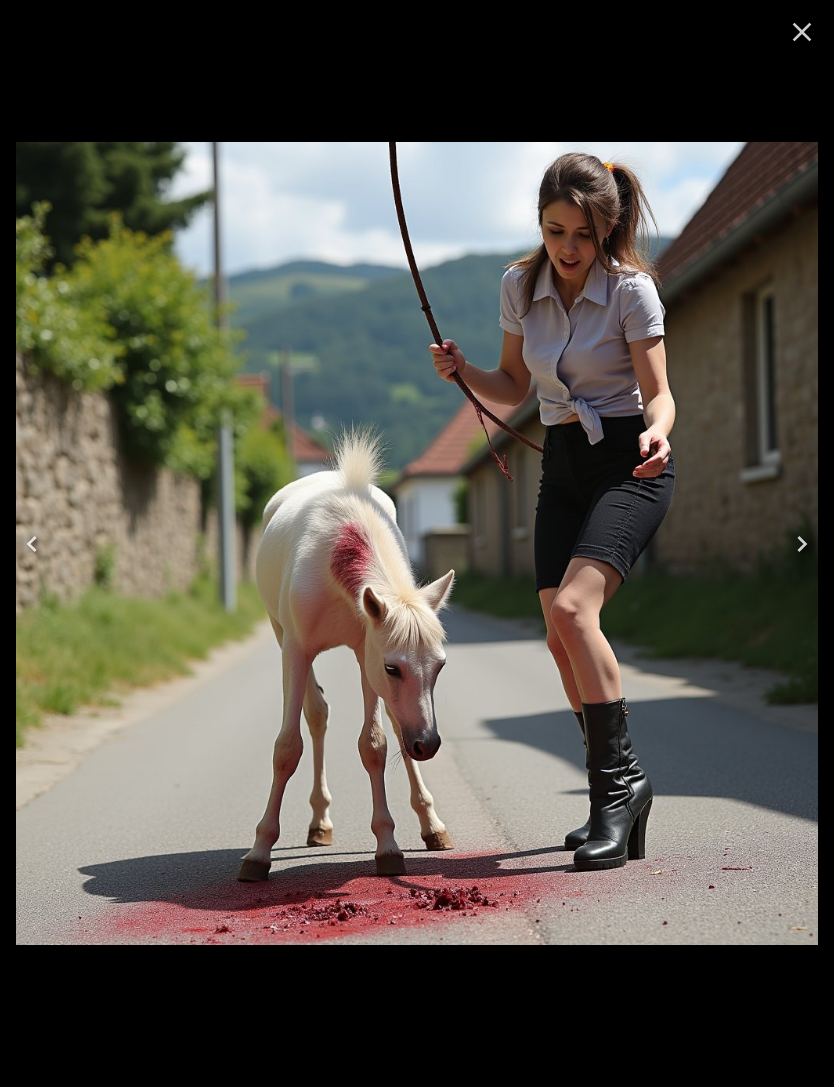 click at bounding box center (32, 544) 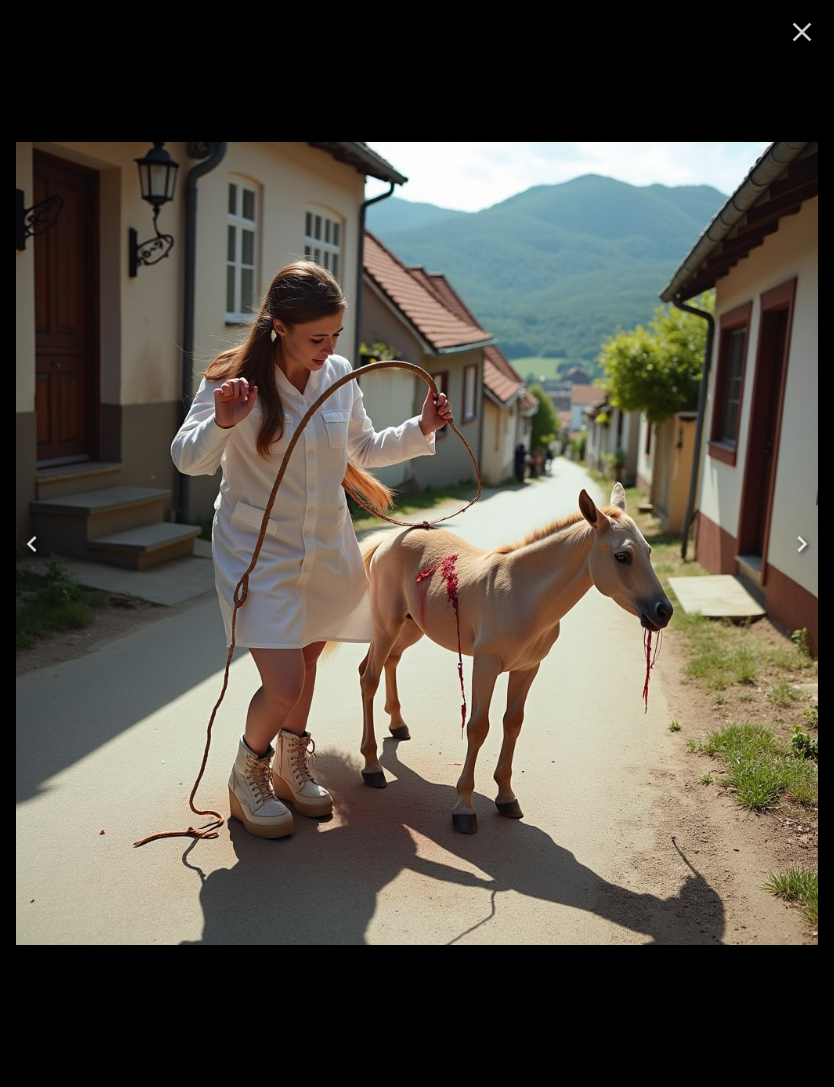 click at bounding box center [32, 544] 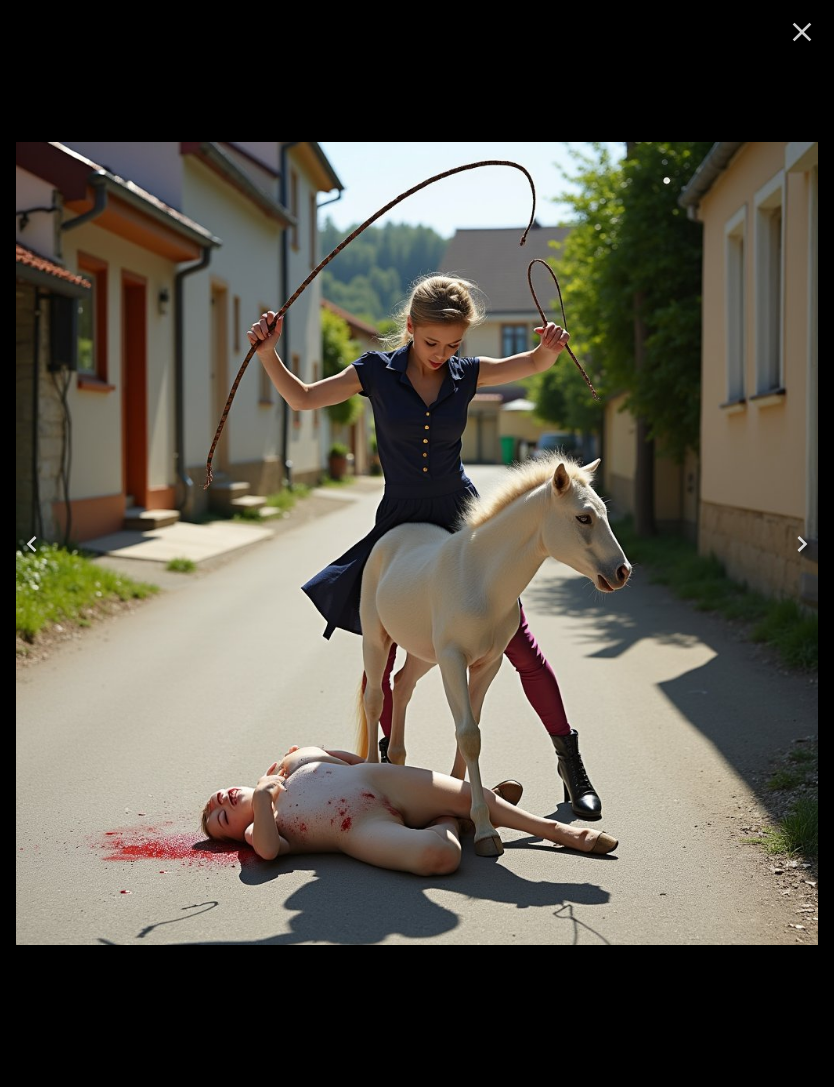 click at bounding box center [32, 544] 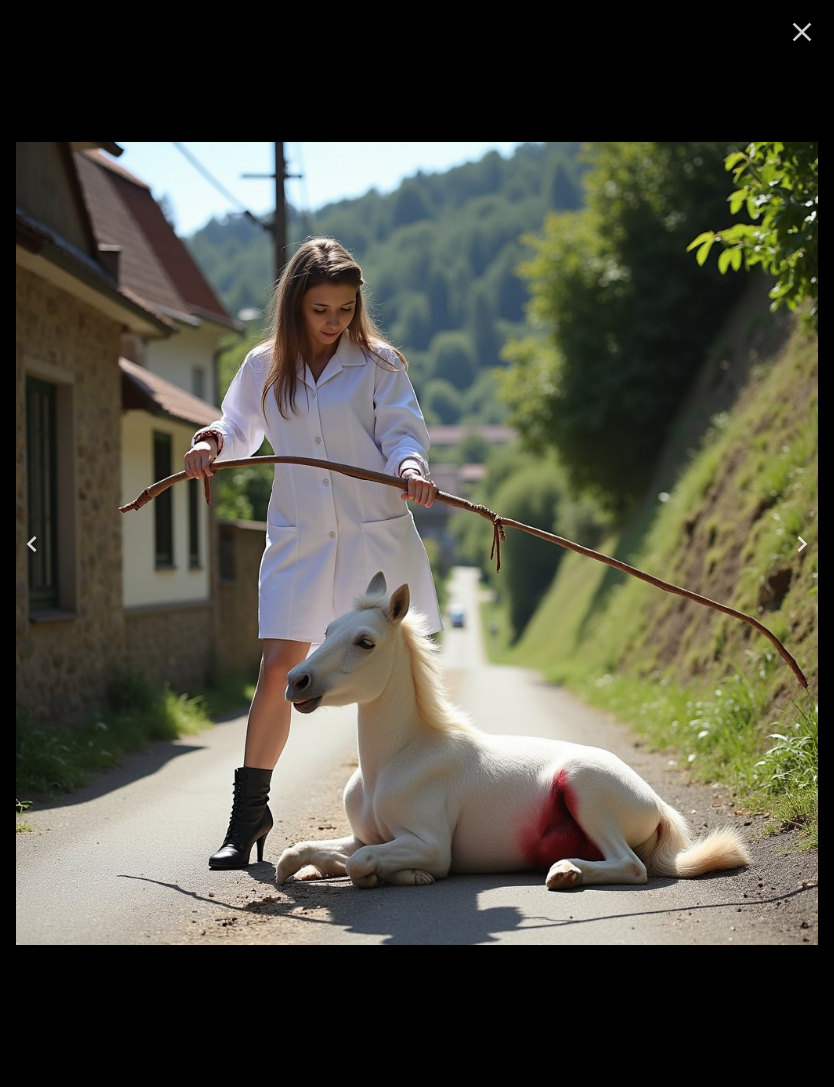 click at bounding box center [32, 544] 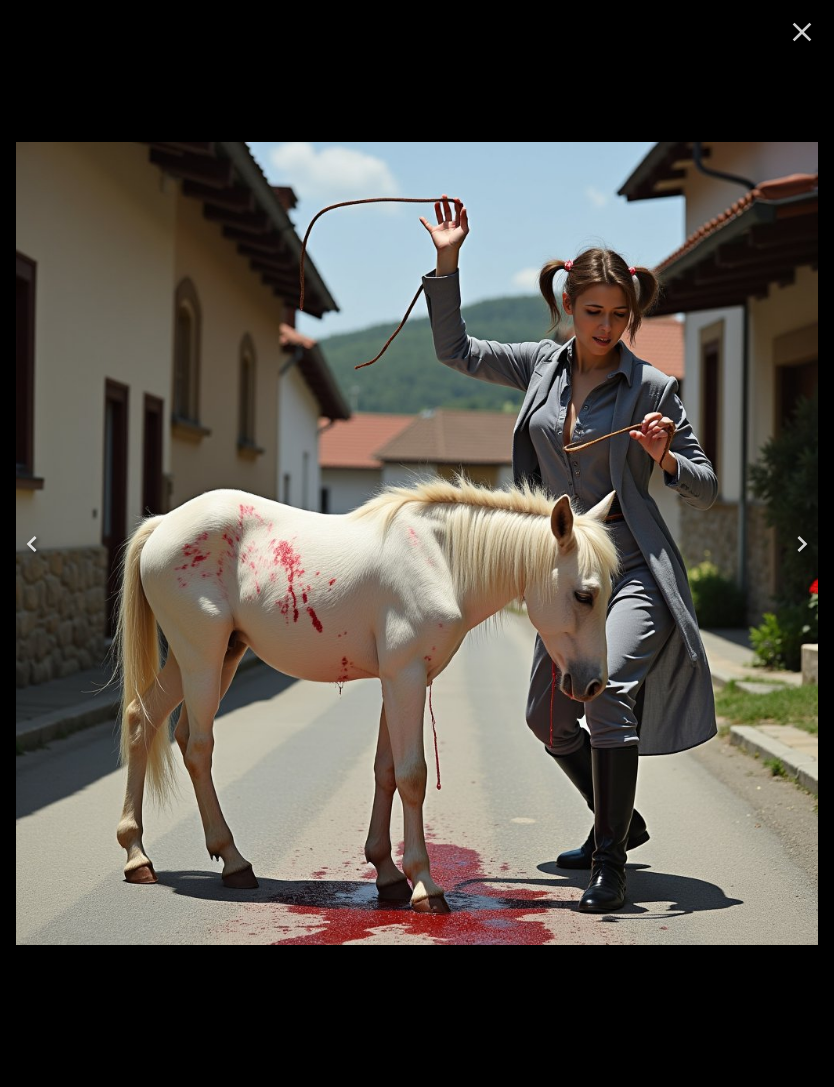 click 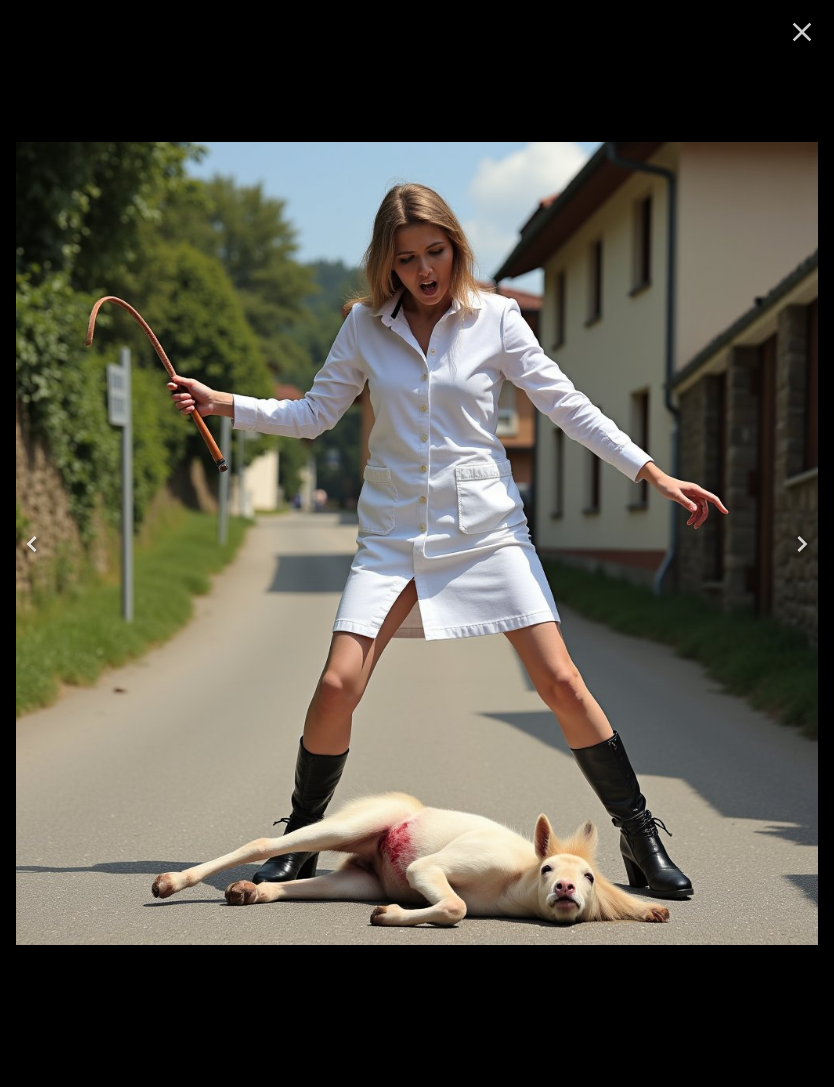 click at bounding box center [32, 544] 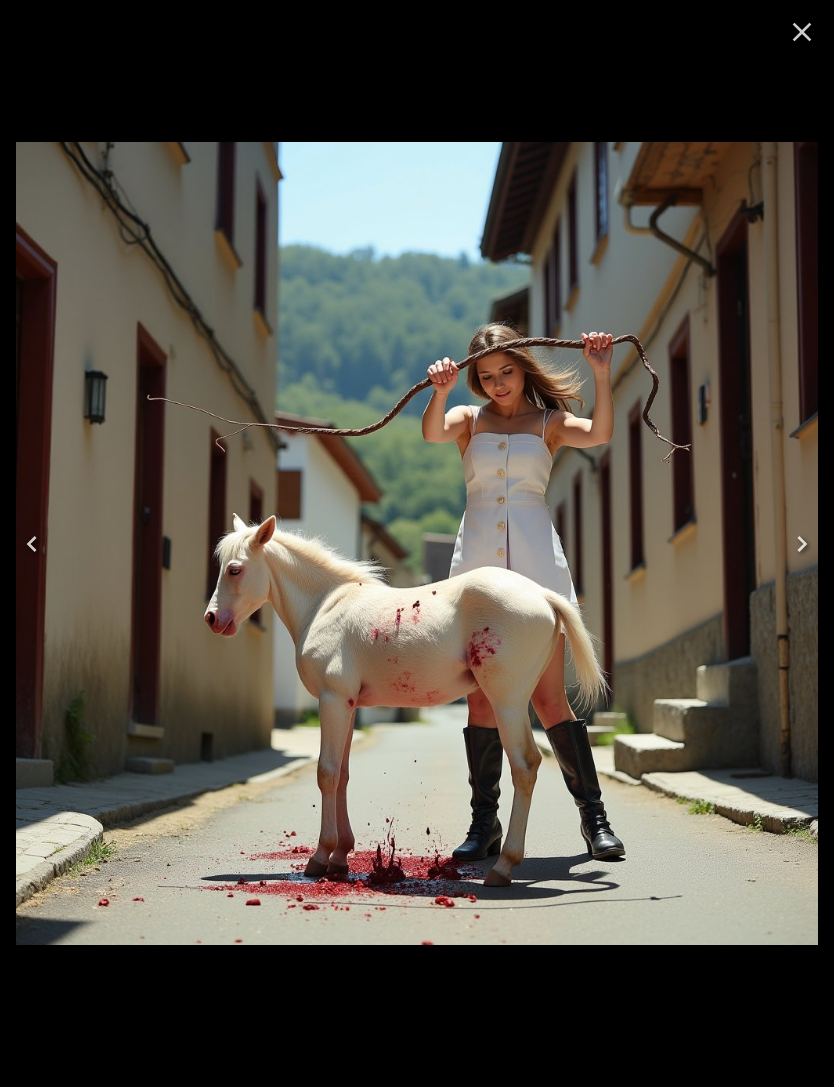 click 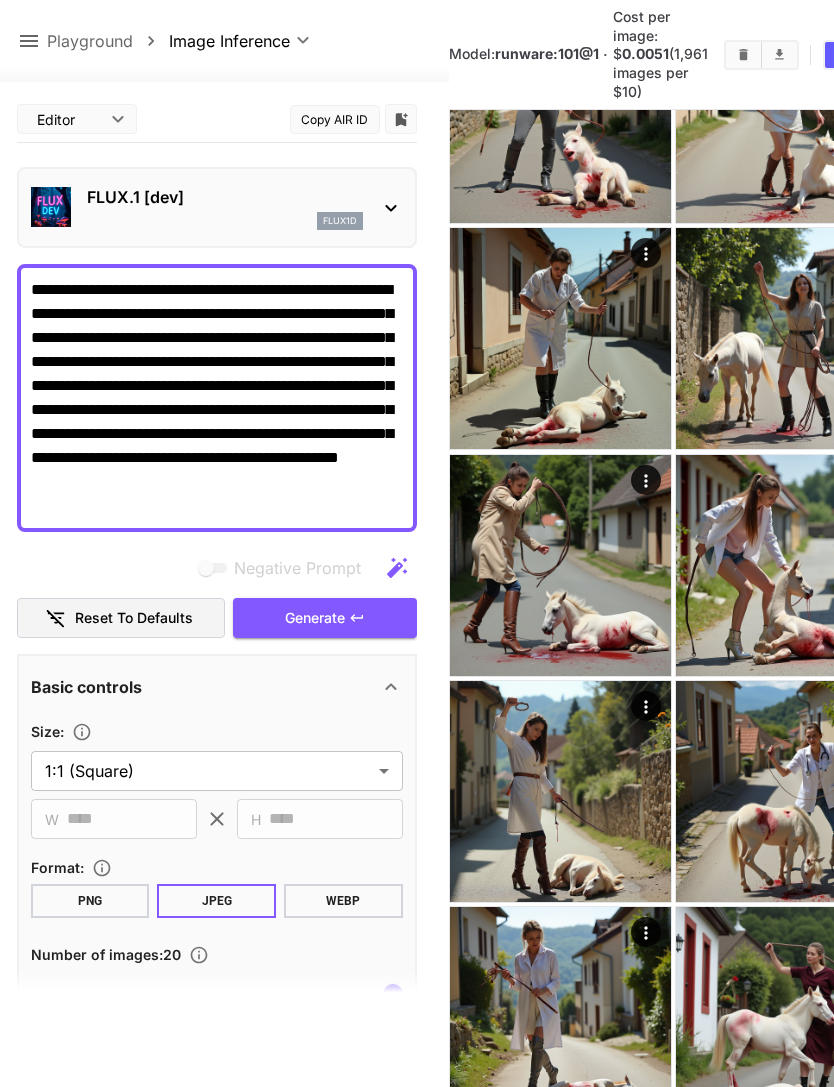 scroll, scrollTop: 0, scrollLeft: 0, axis: both 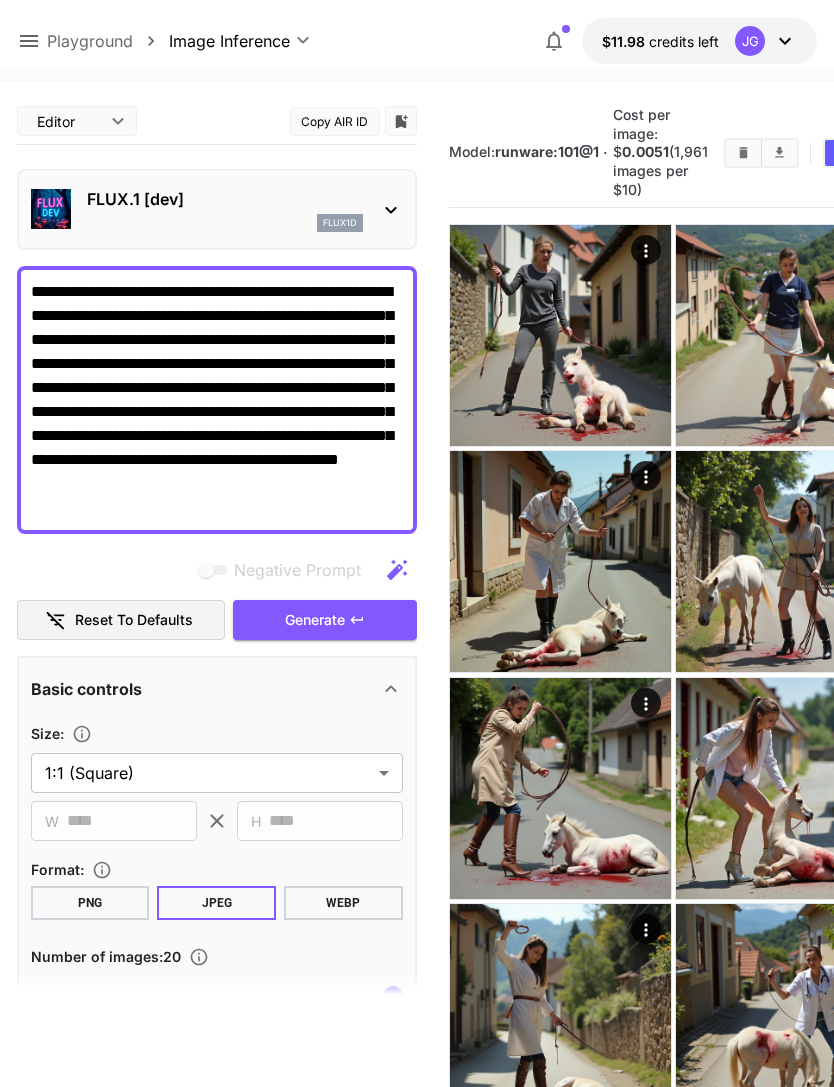 click 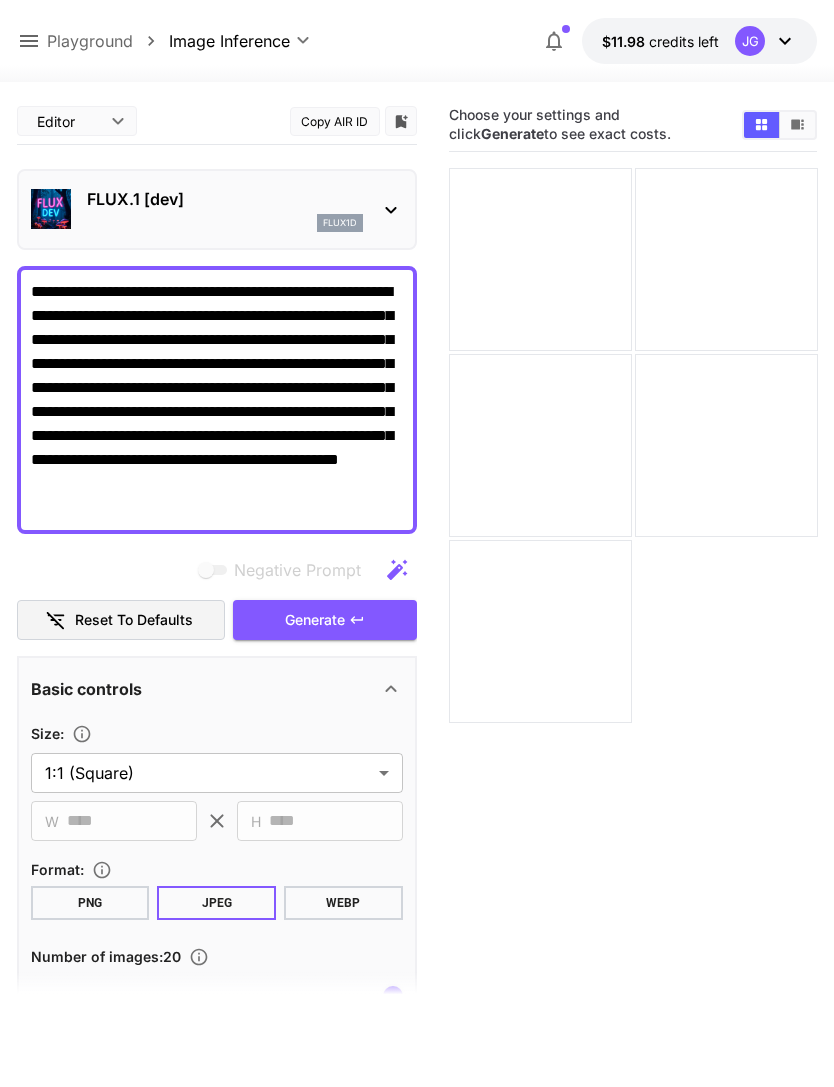 click 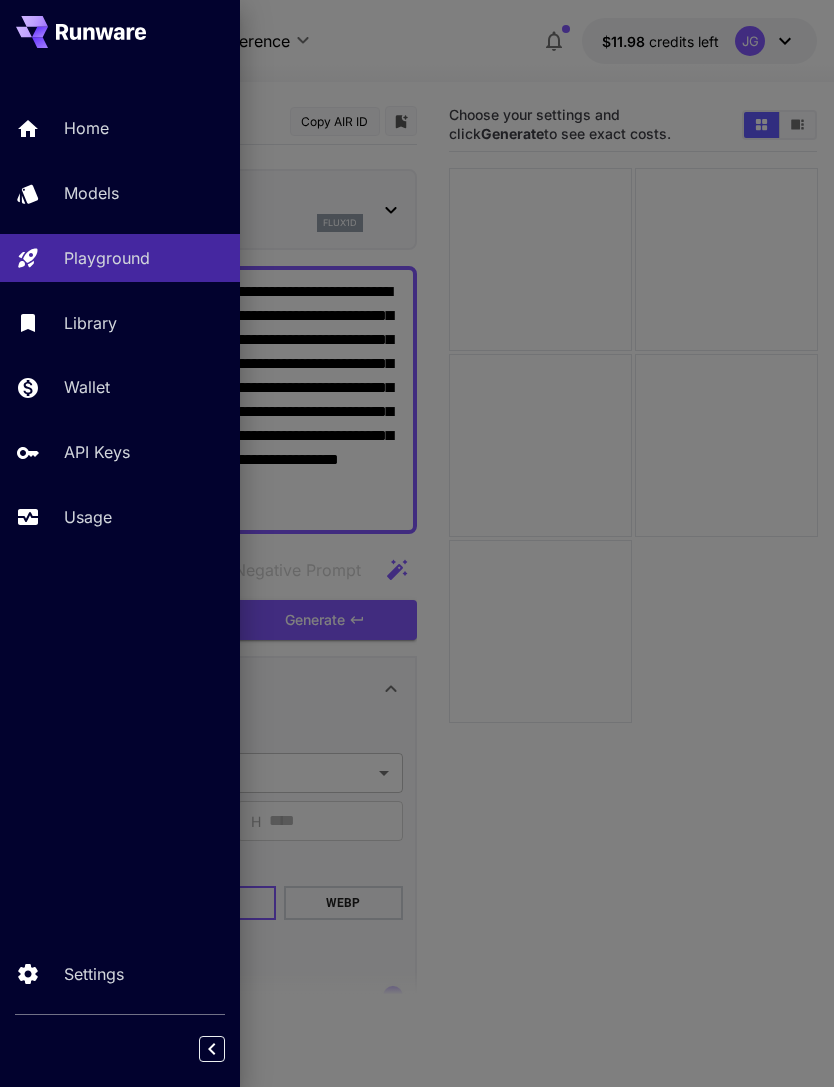 click on "Models" at bounding box center [144, 193] 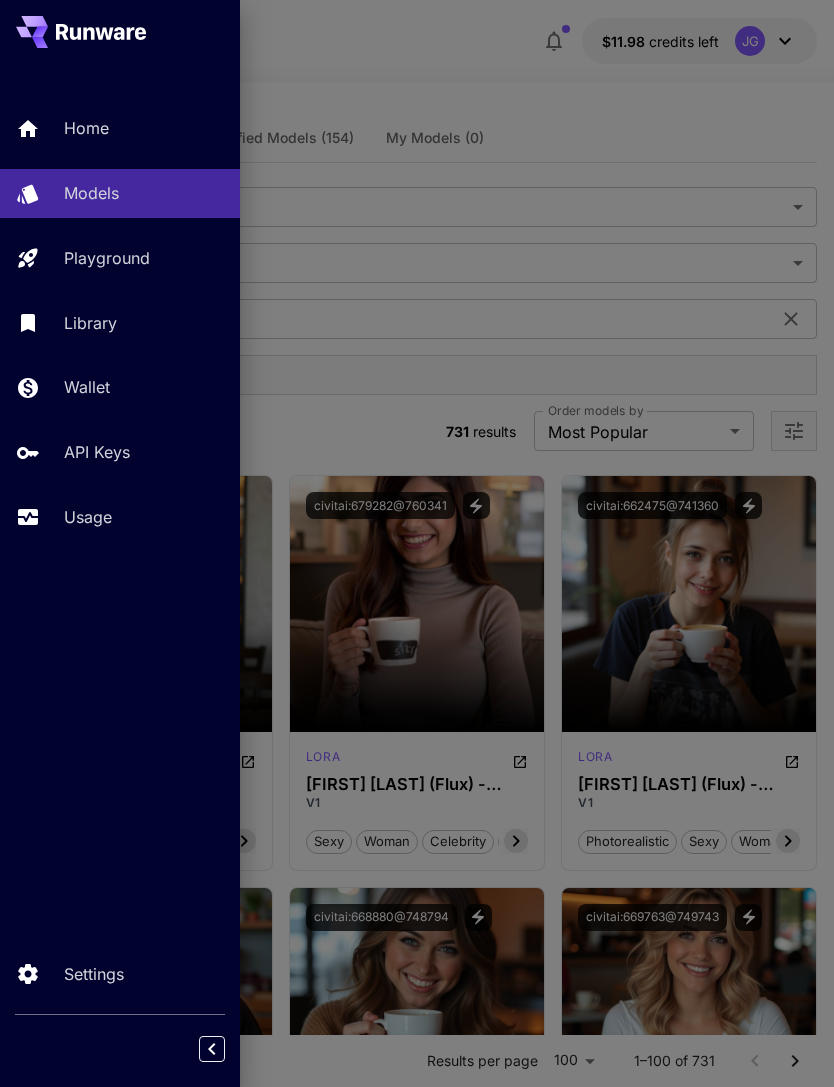 click at bounding box center [417, 543] 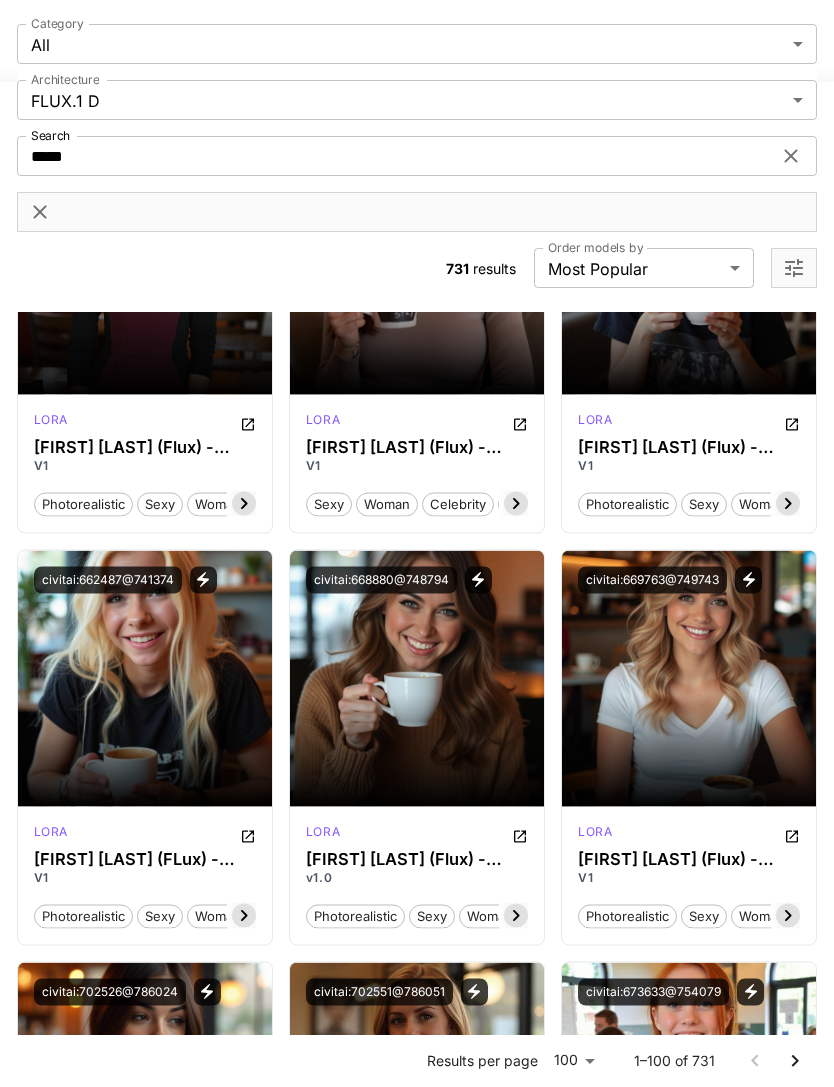 scroll, scrollTop: 338, scrollLeft: 0, axis: vertical 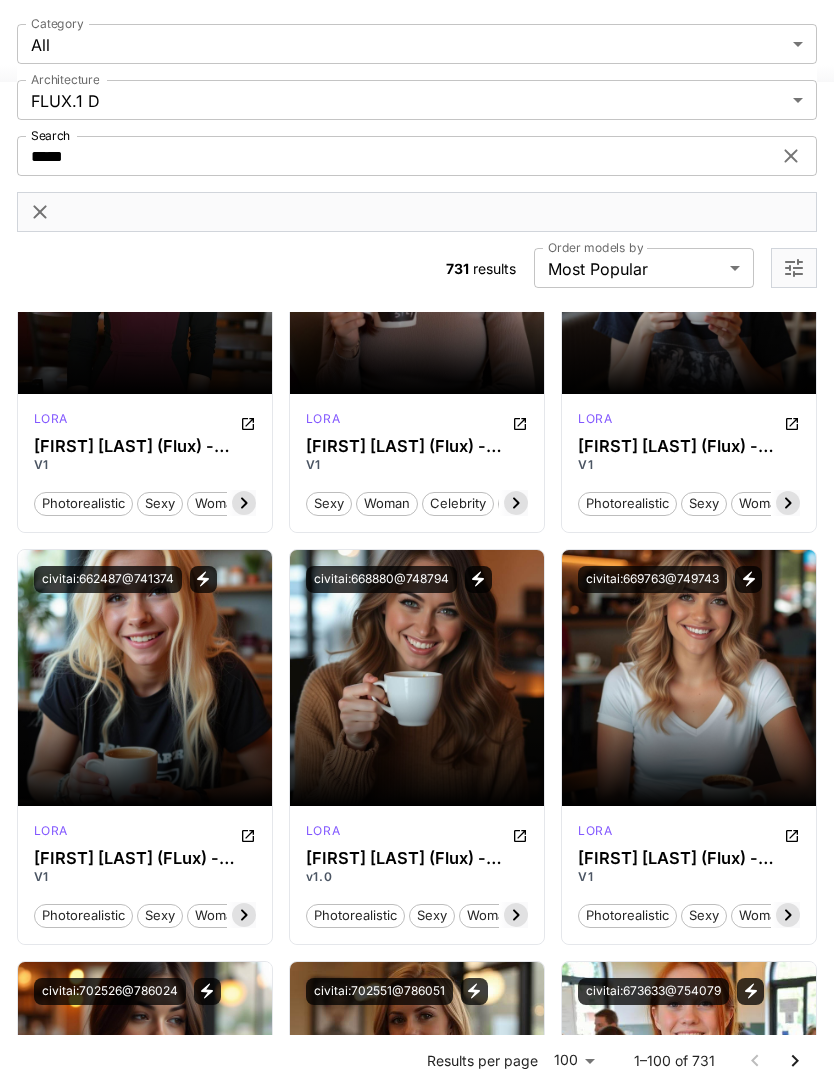 click on "Launch in Playground" at bounding box center [133, 677] 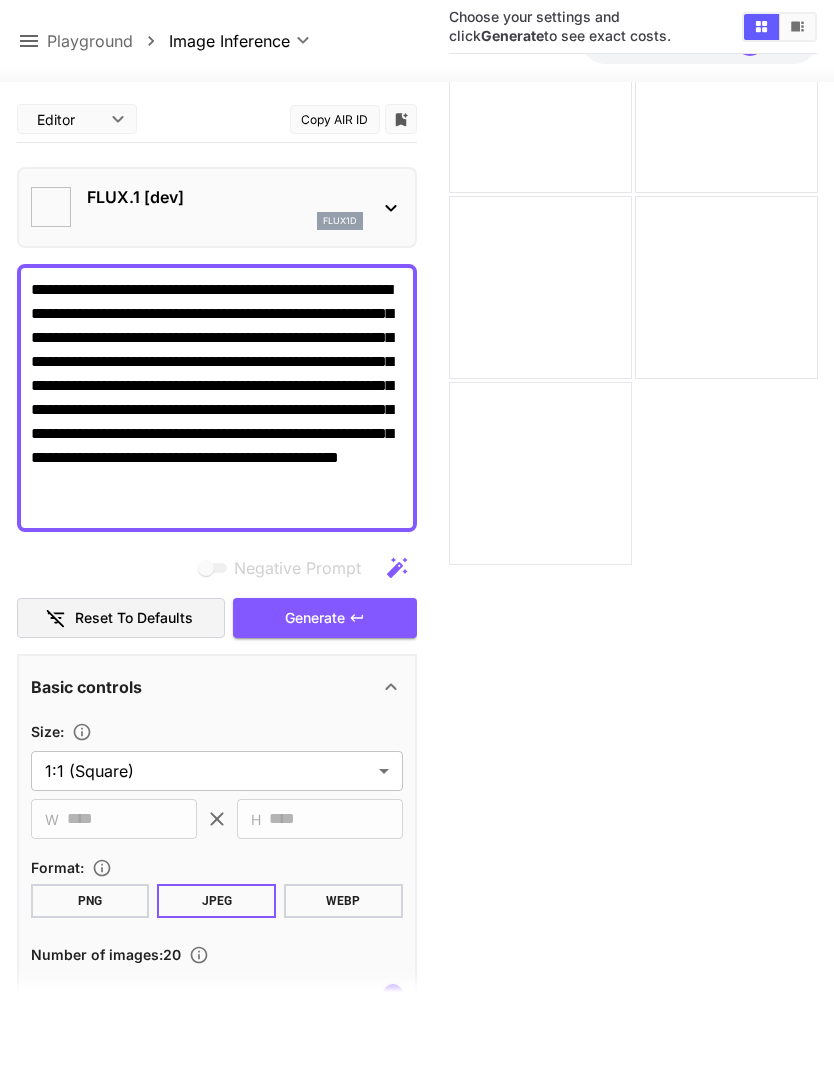 type on "**********" 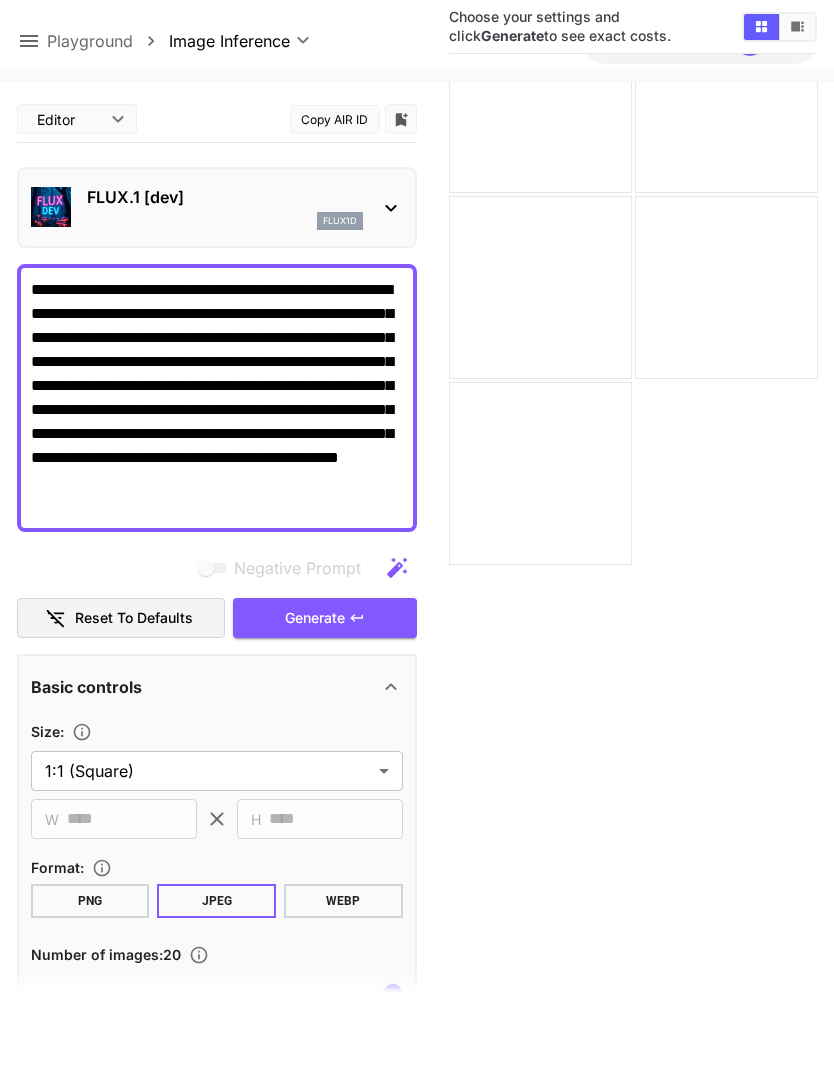 scroll, scrollTop: 158, scrollLeft: 0, axis: vertical 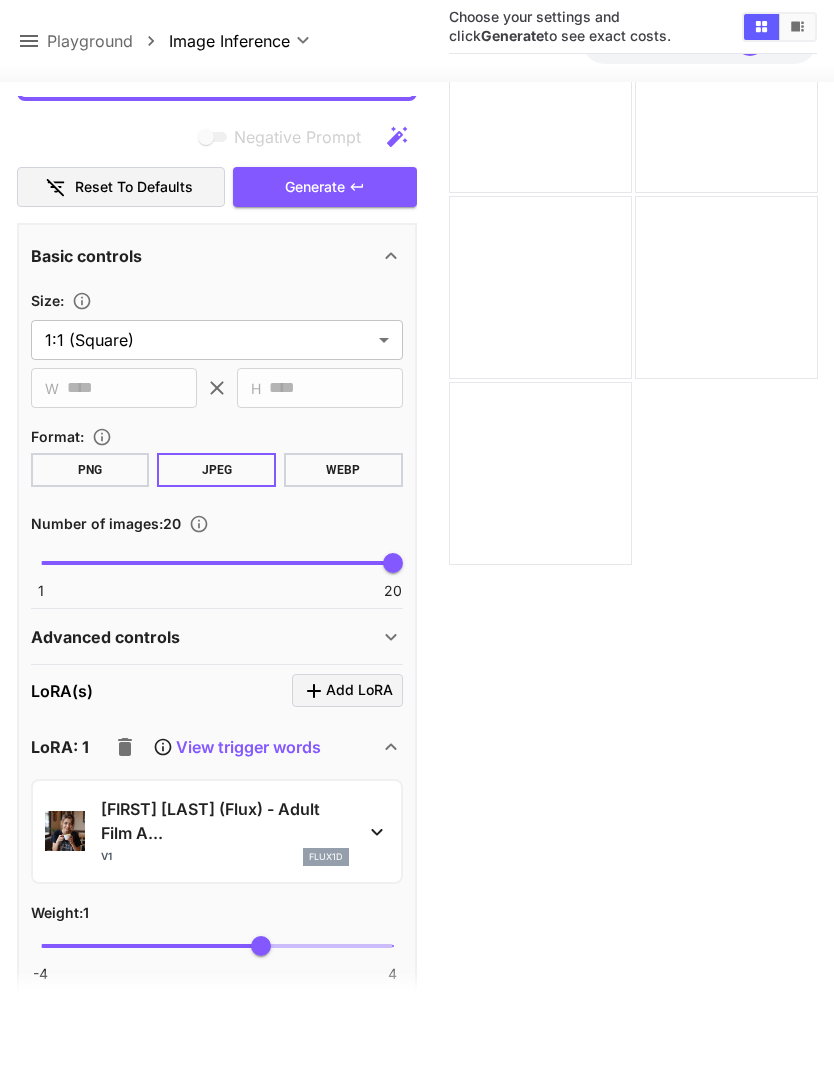 click on "**********" at bounding box center [217, 324] 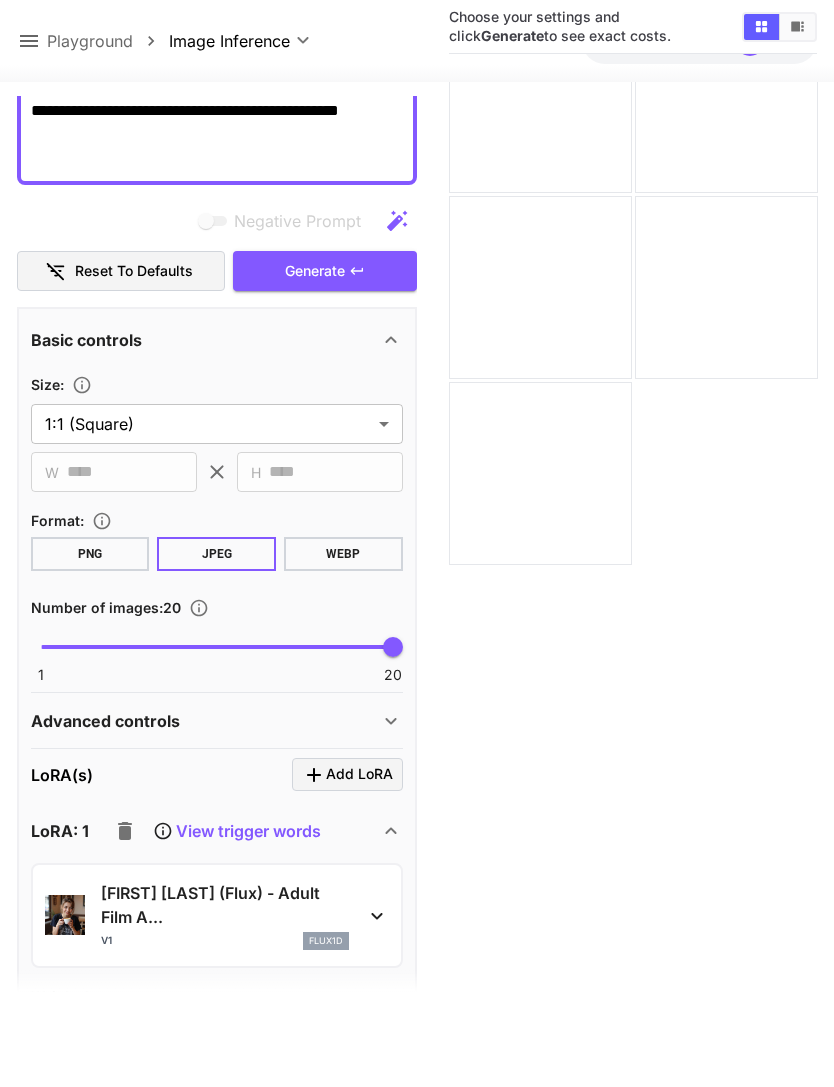 scroll, scrollTop: 467, scrollLeft: 0, axis: vertical 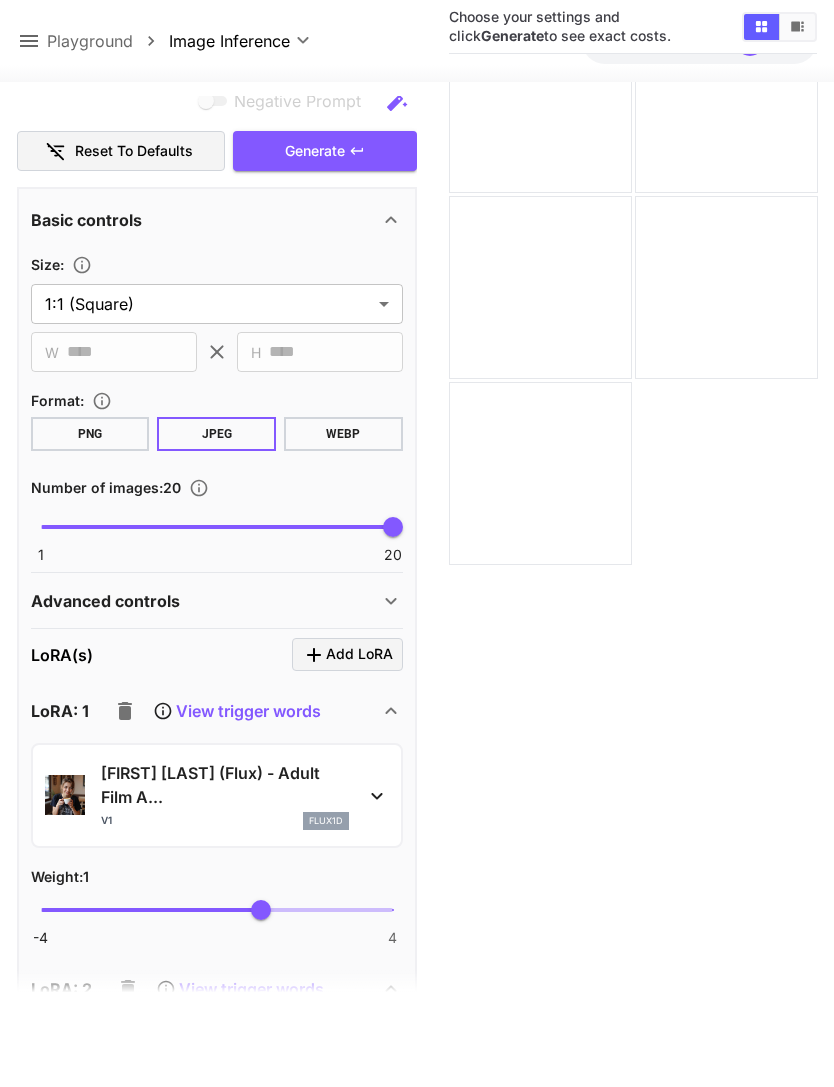 click 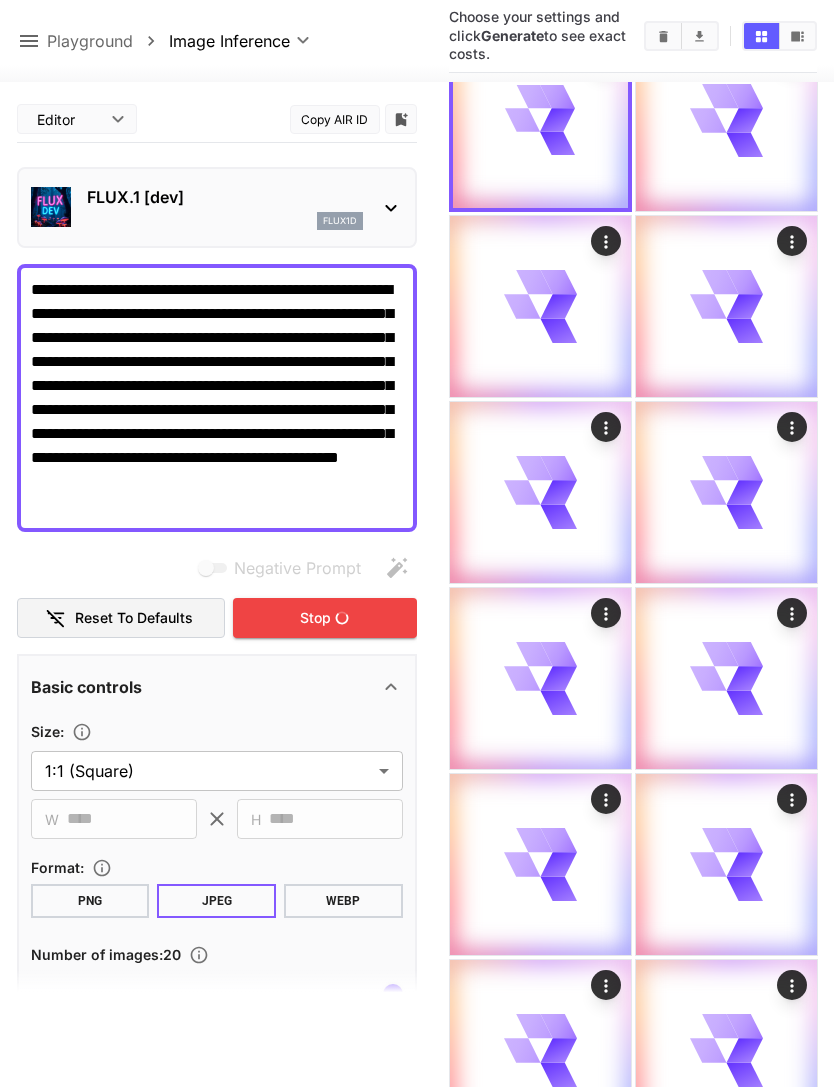 scroll, scrollTop: 0, scrollLeft: 0, axis: both 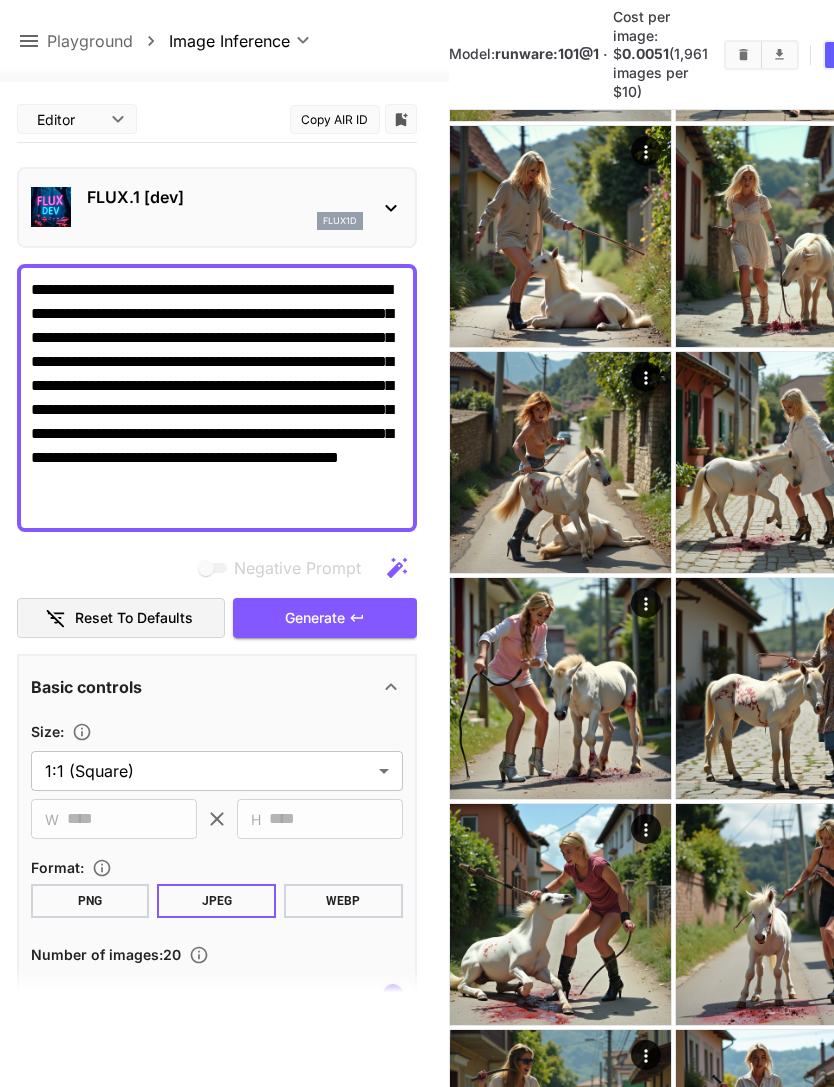 click 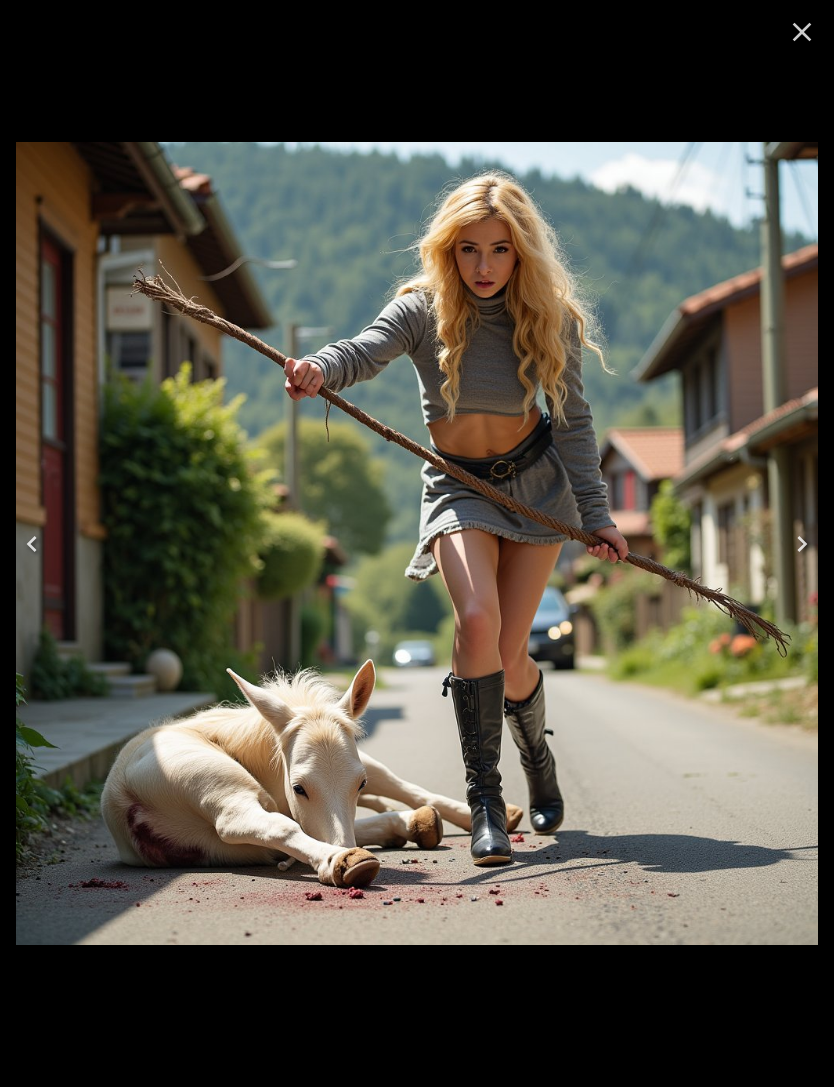 click at bounding box center (32, 544) 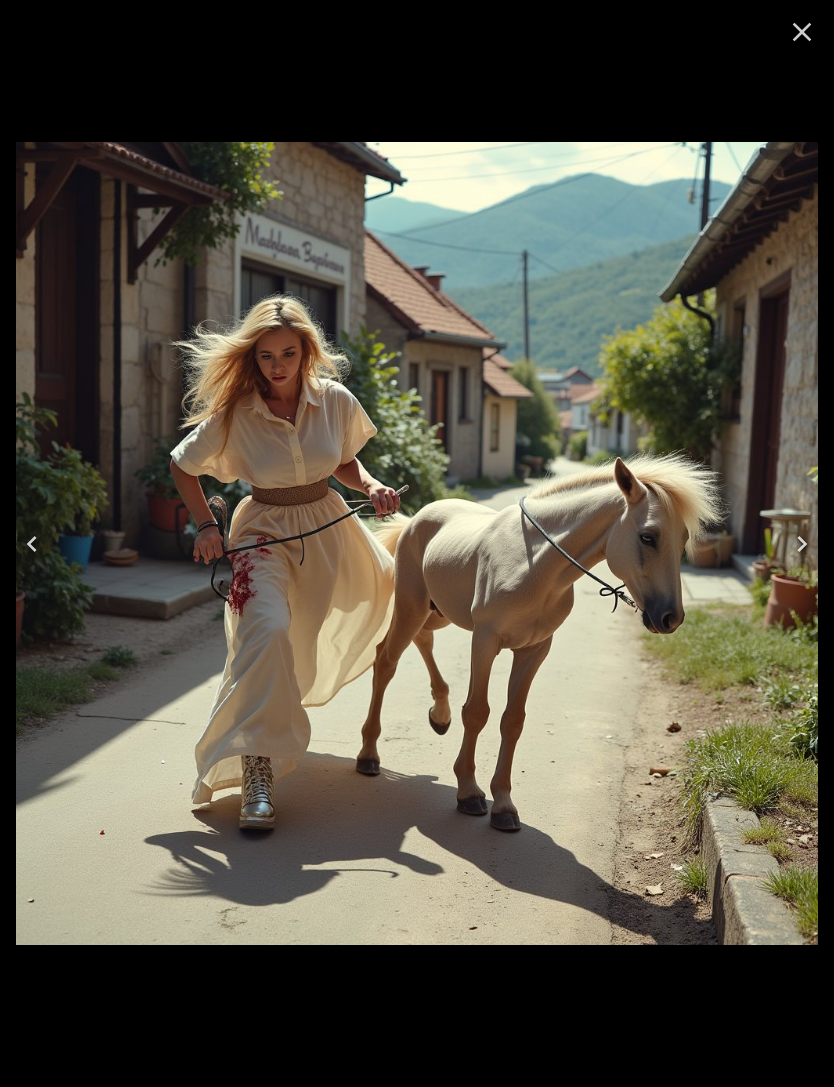 click at bounding box center [32, 544] 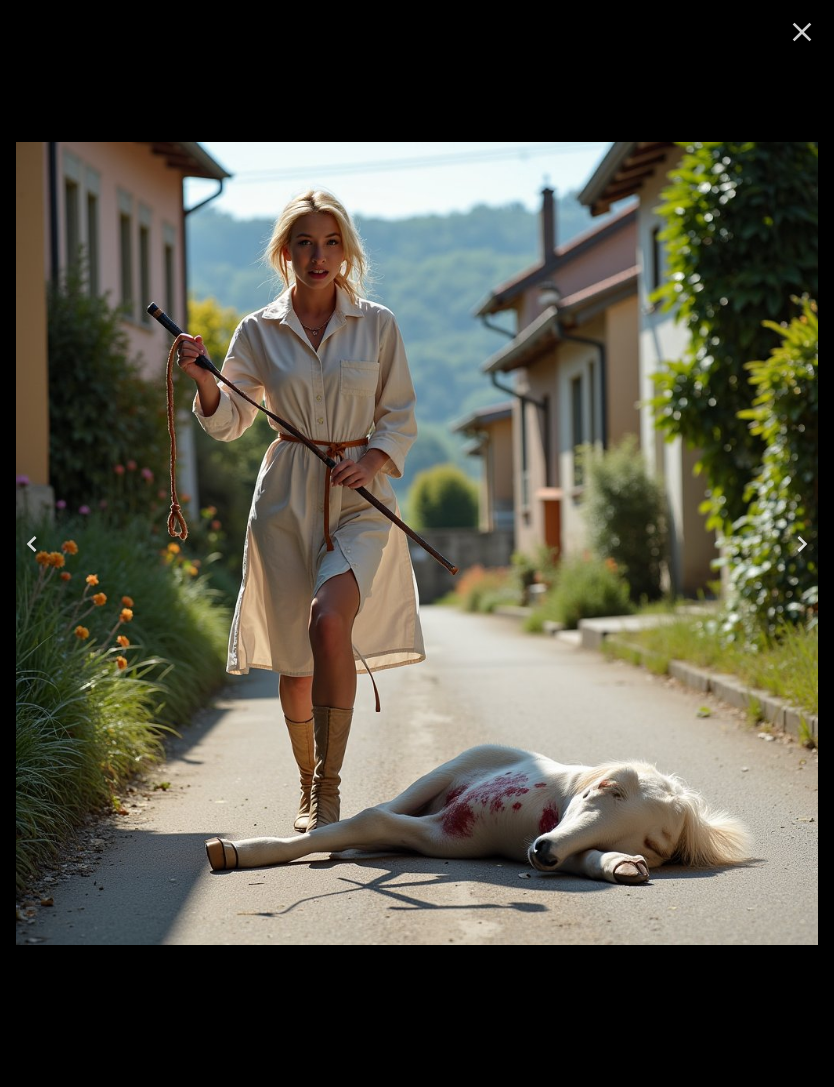 click 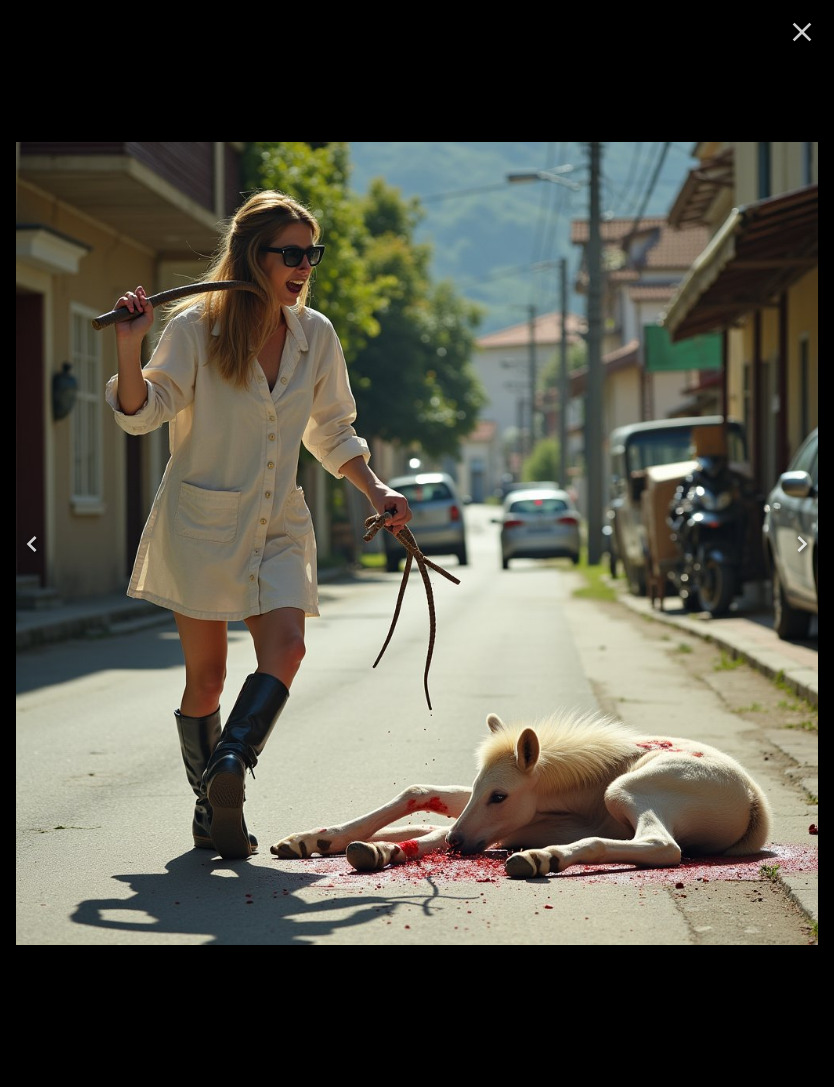 click at bounding box center [32, 544] 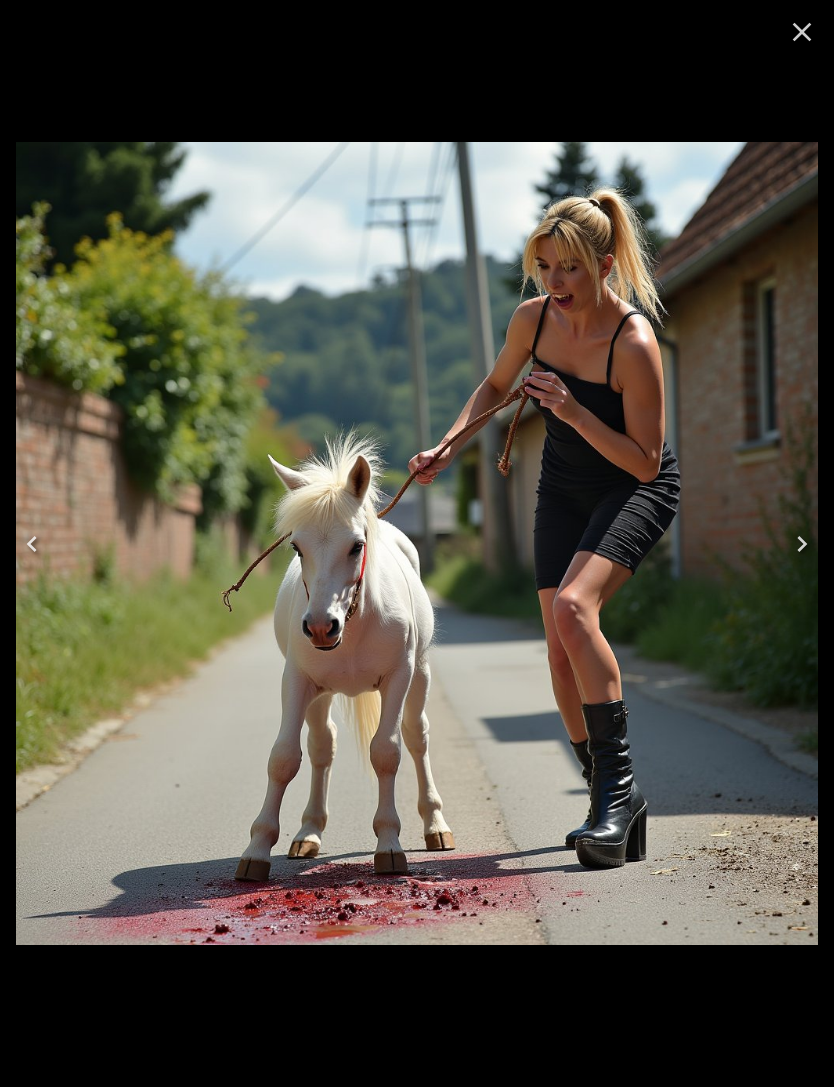 click at bounding box center (32, 544) 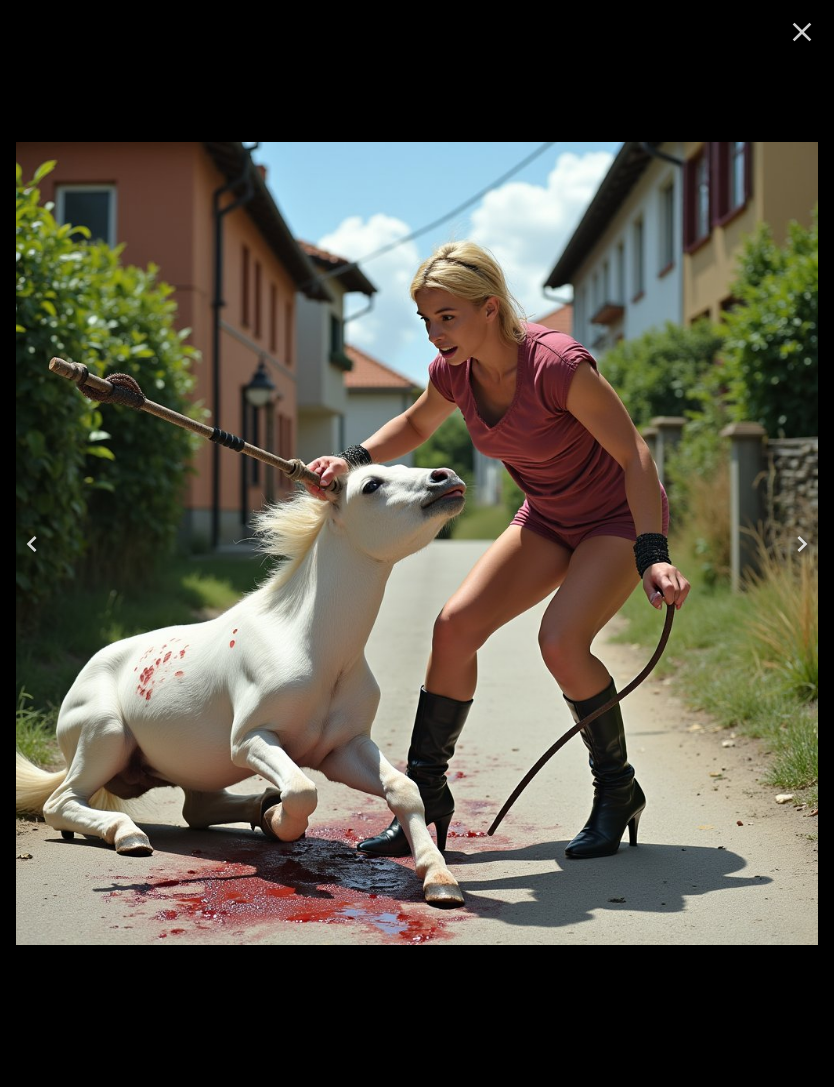 click at bounding box center (32, 544) 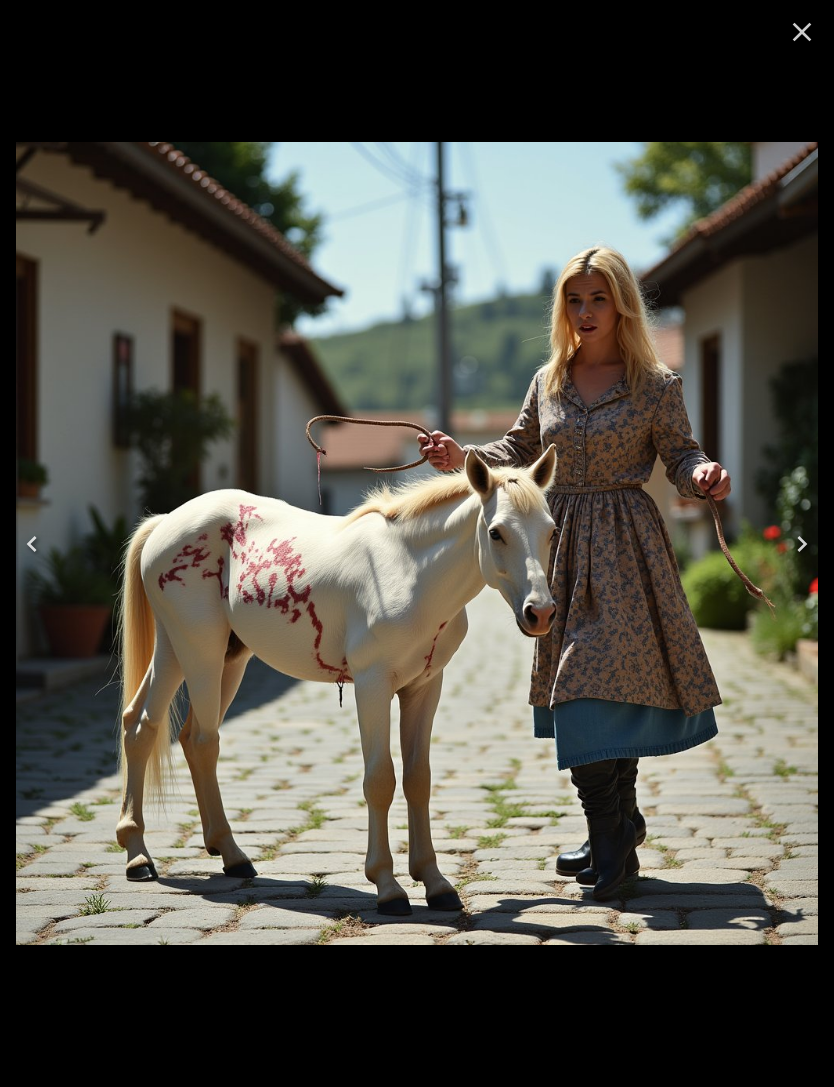 click at bounding box center (32, 544) 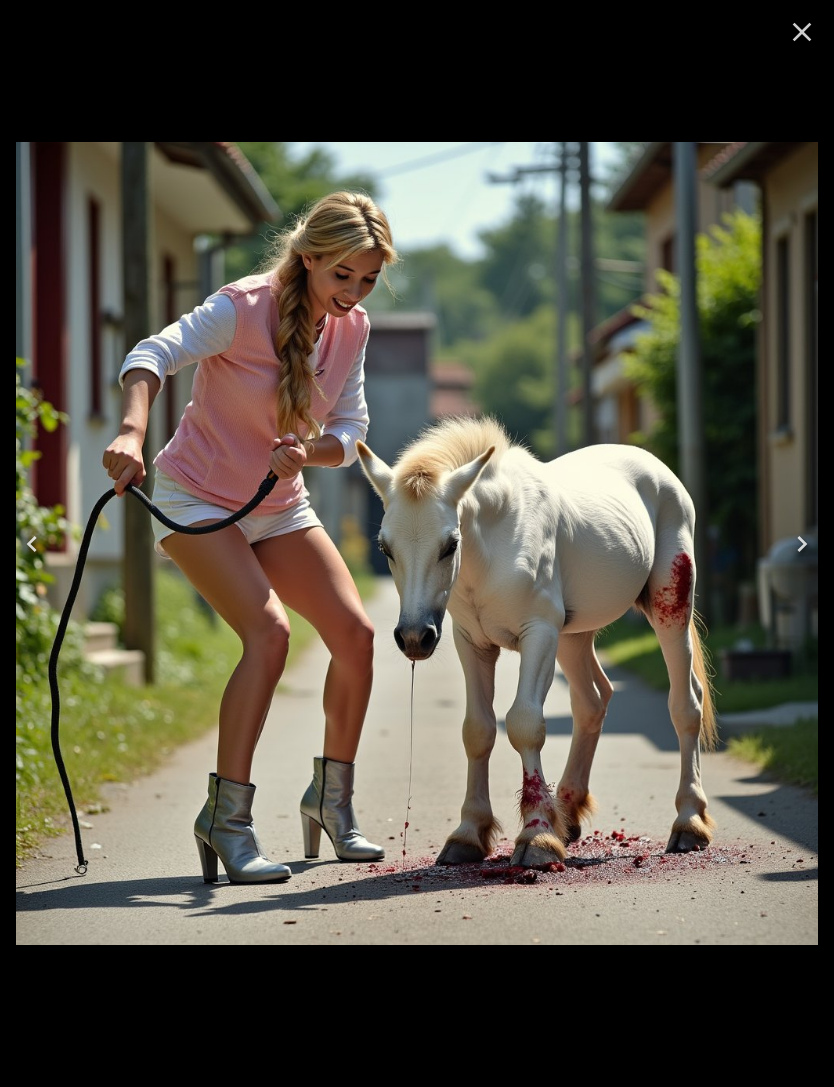 click 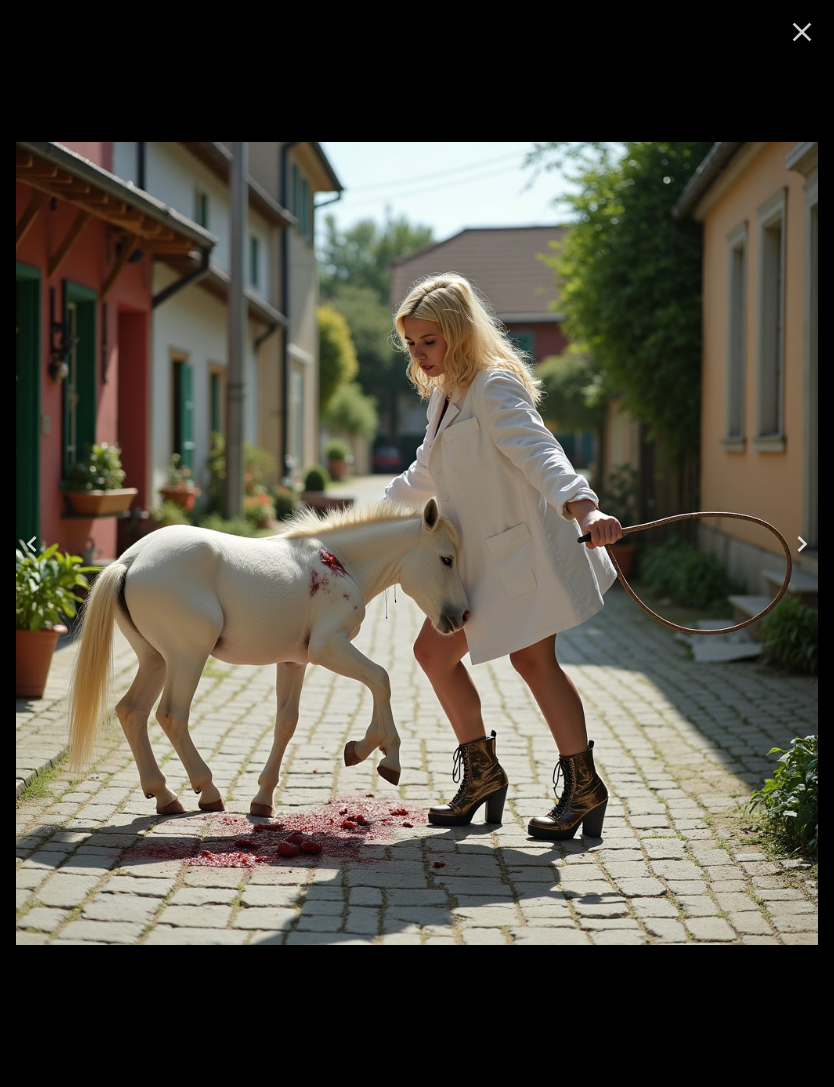 click 